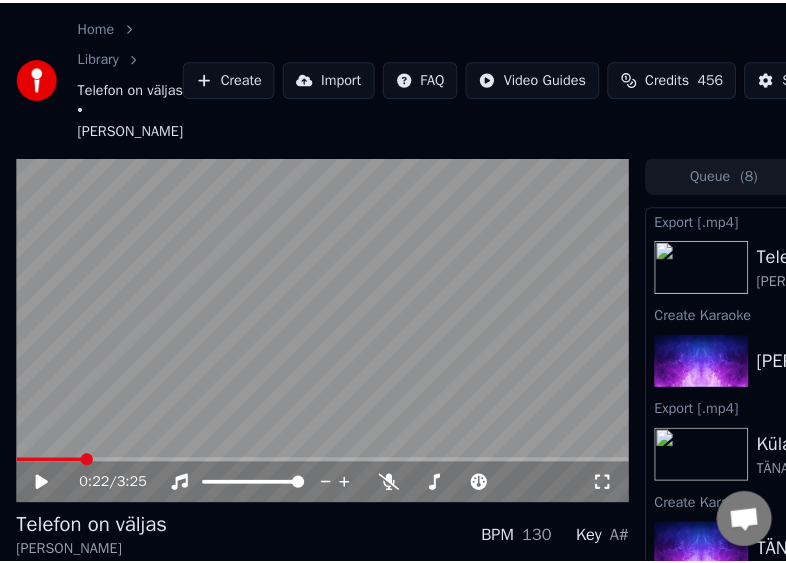 scroll, scrollTop: 0, scrollLeft: 0, axis: both 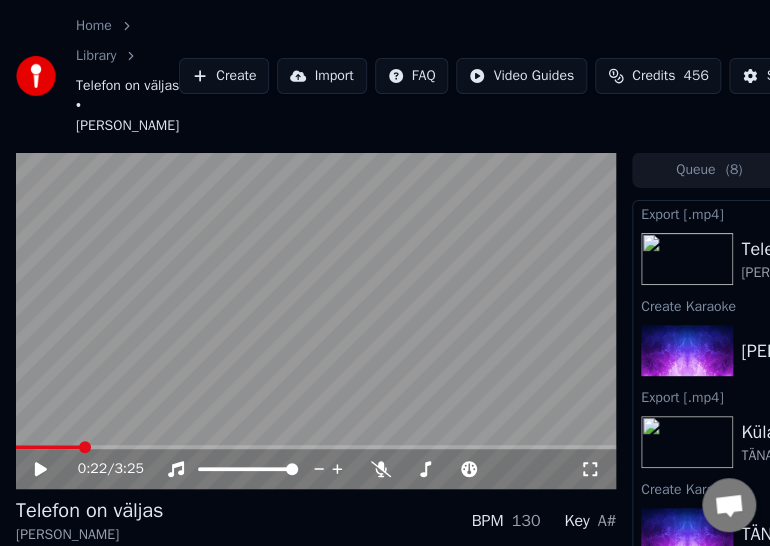click on "Create" at bounding box center (224, 76) 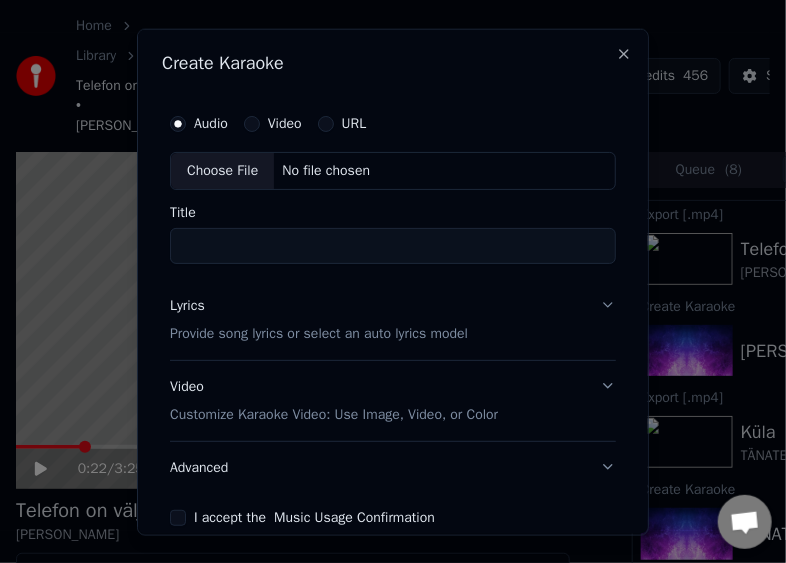 click on "No file chosen" at bounding box center (326, 170) 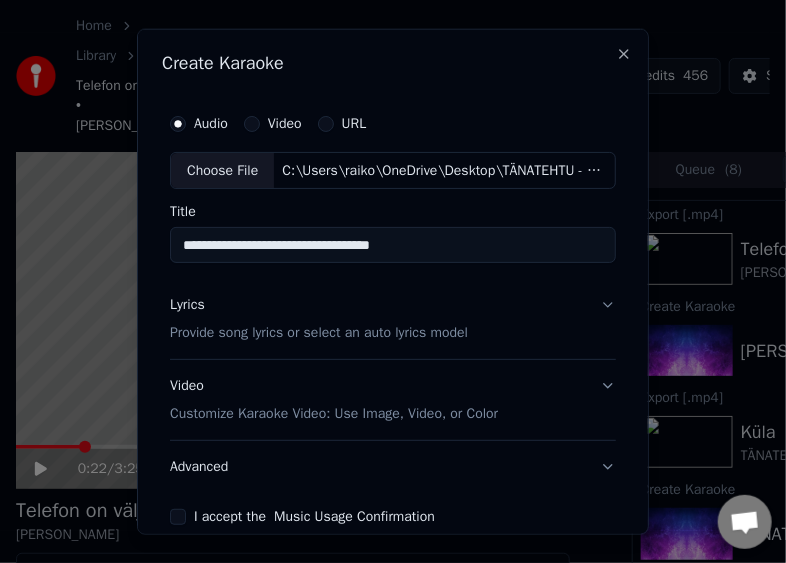 click on "**********" at bounding box center [393, 245] 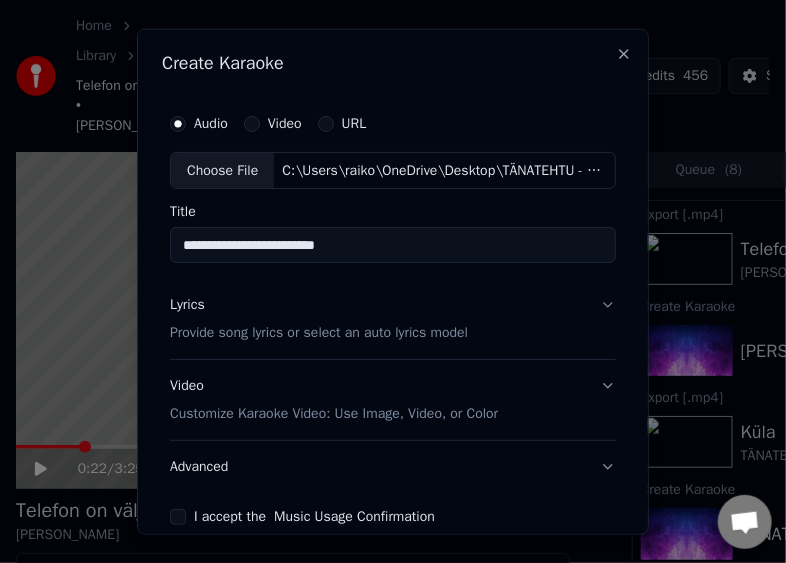 type on "**********" 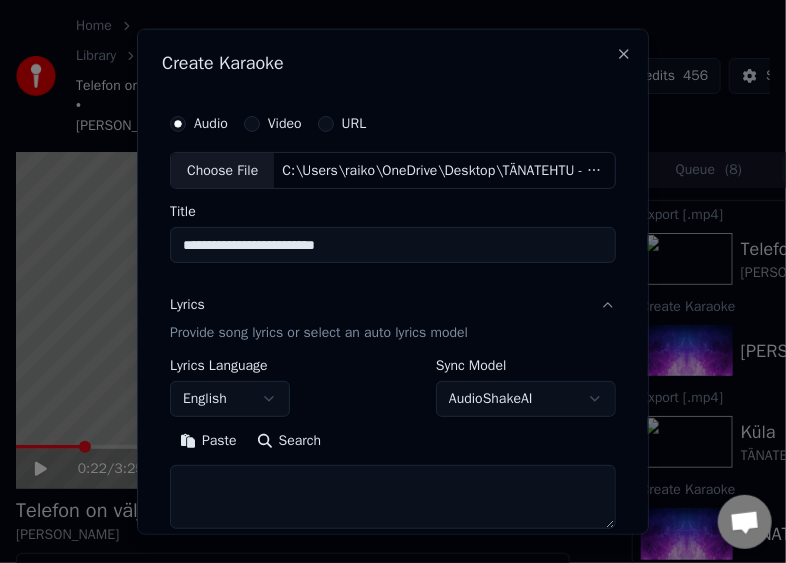 click on "Paste" at bounding box center [208, 441] 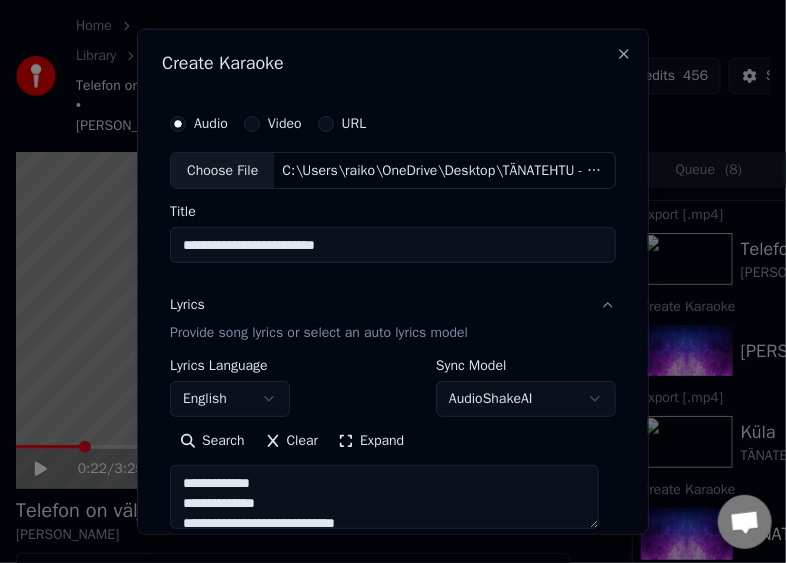 click on "English" at bounding box center (230, 399) 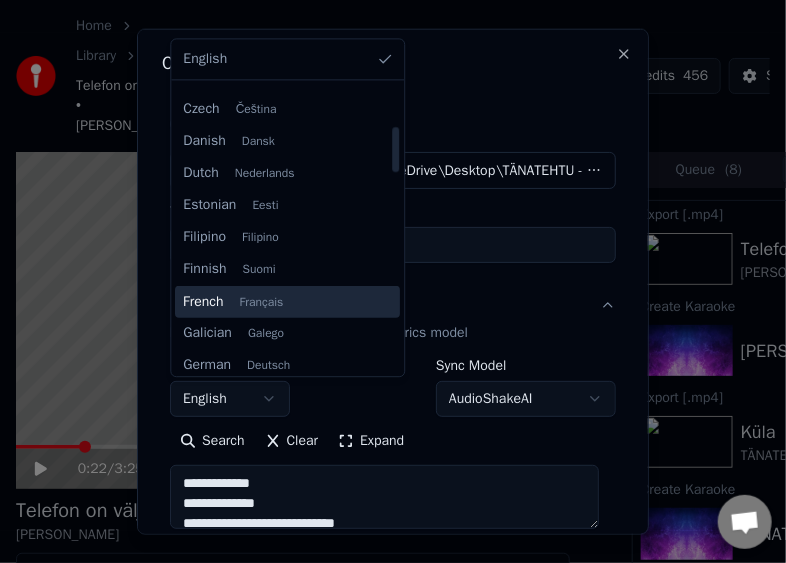 scroll, scrollTop: 332, scrollLeft: 0, axis: vertical 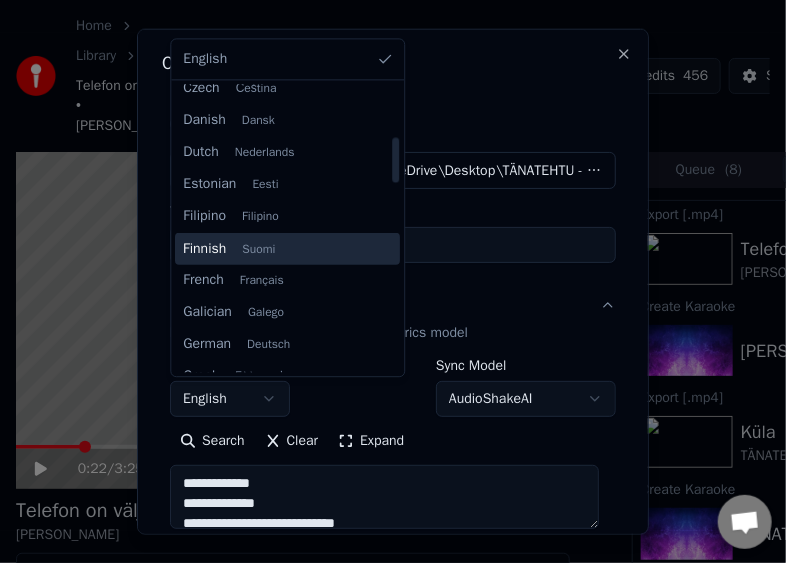 type on "**********" 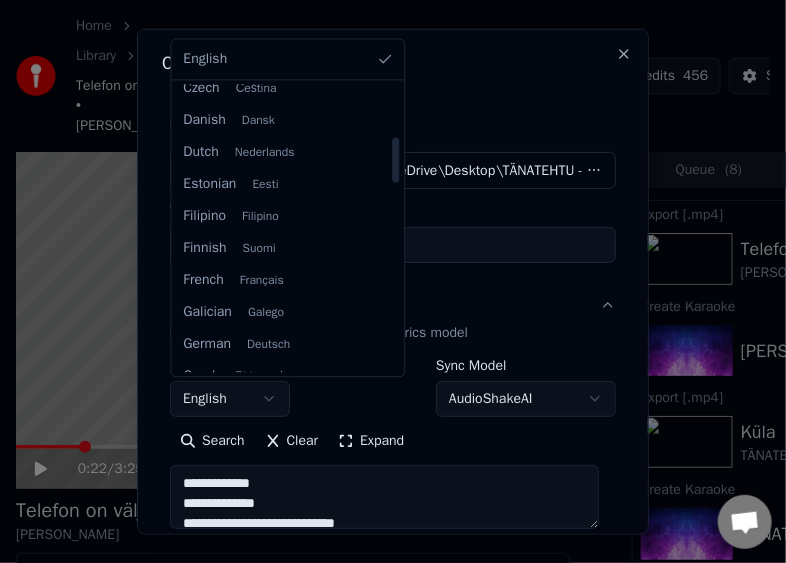 select on "**" 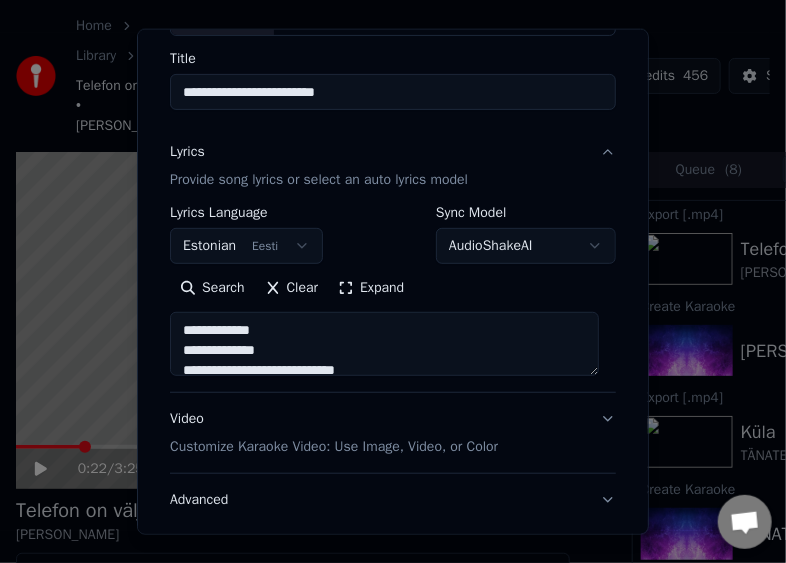 scroll, scrollTop: 119, scrollLeft: 0, axis: vertical 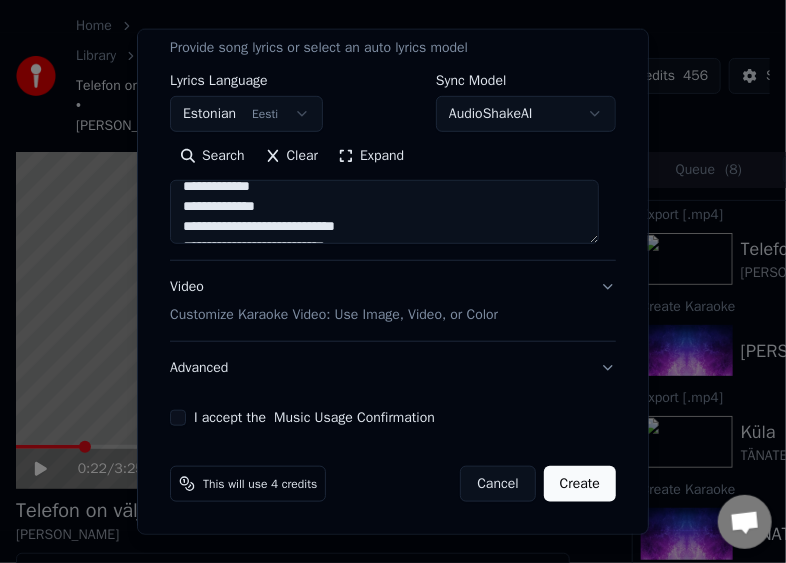 click on "Customize Karaoke Video: Use Image, Video, or Color" at bounding box center (334, 315) 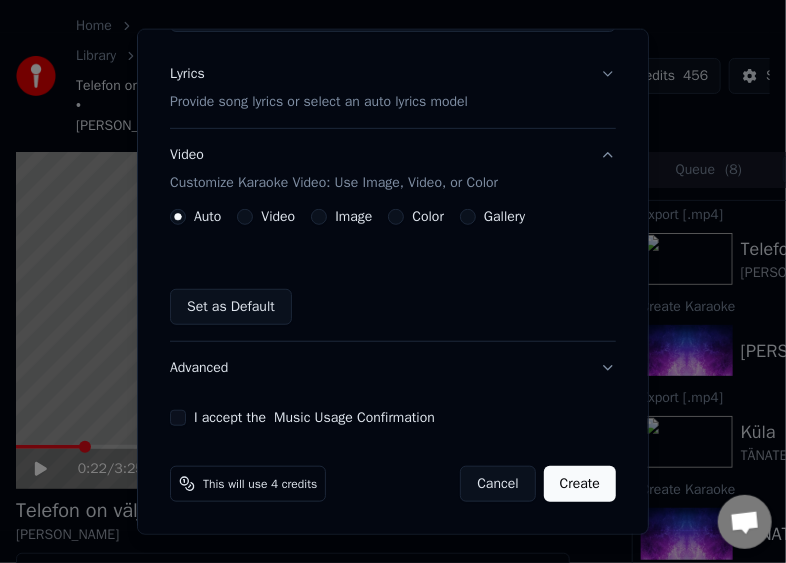 click on "Video Customize Karaoke Video: Use Image, Video, or Color" at bounding box center (393, 169) 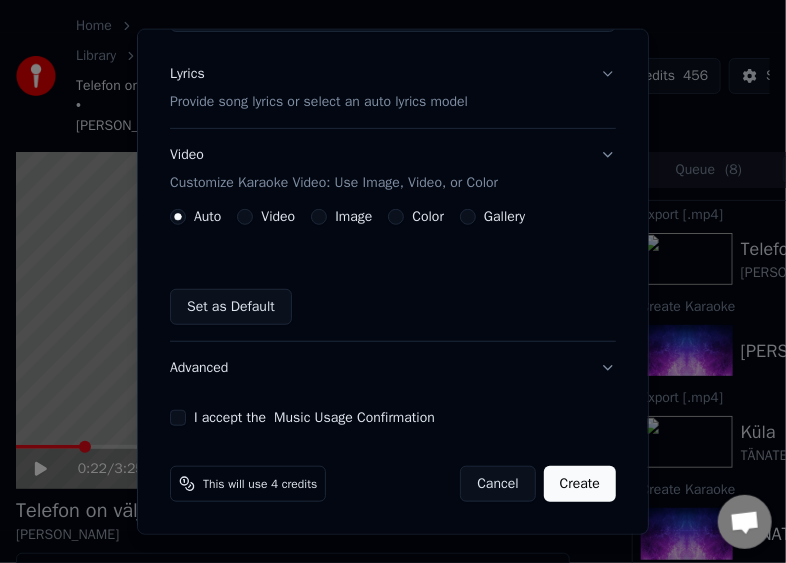 scroll, scrollTop: 99, scrollLeft: 0, axis: vertical 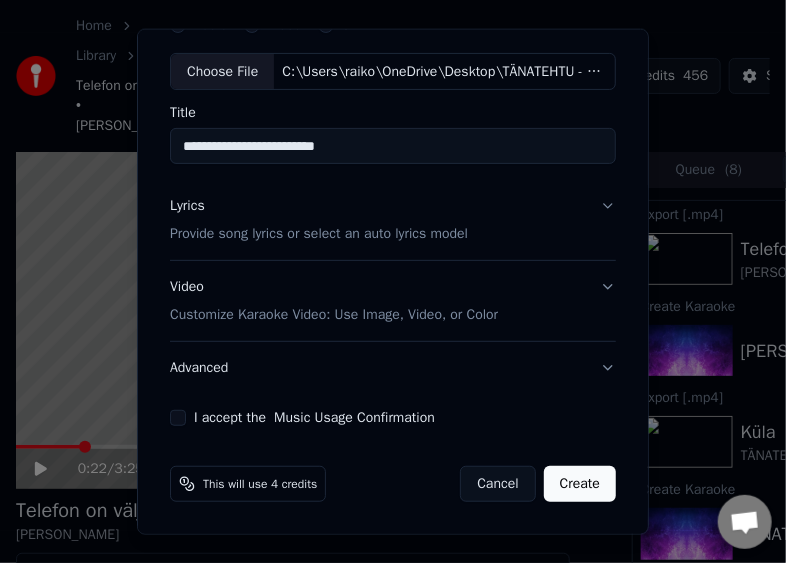 click on "Customize Karaoke Video: Use Image, Video, or Color" at bounding box center (334, 315) 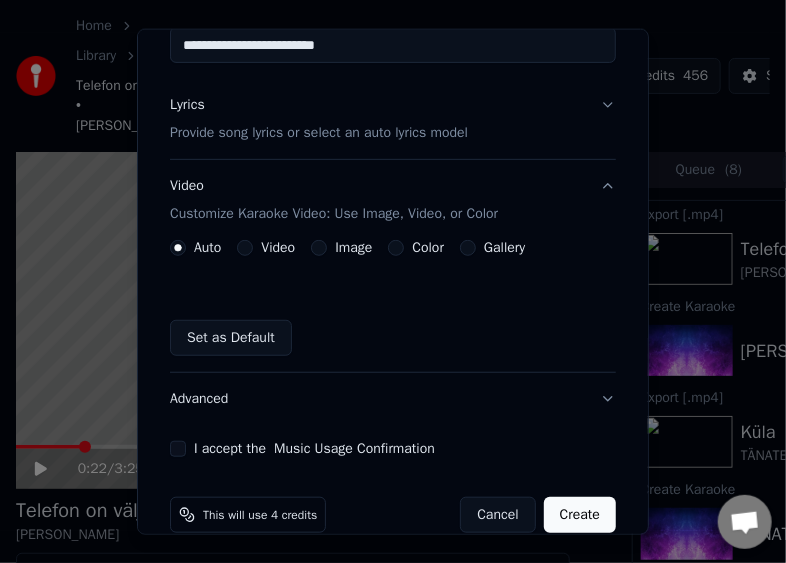 scroll, scrollTop: 231, scrollLeft: 0, axis: vertical 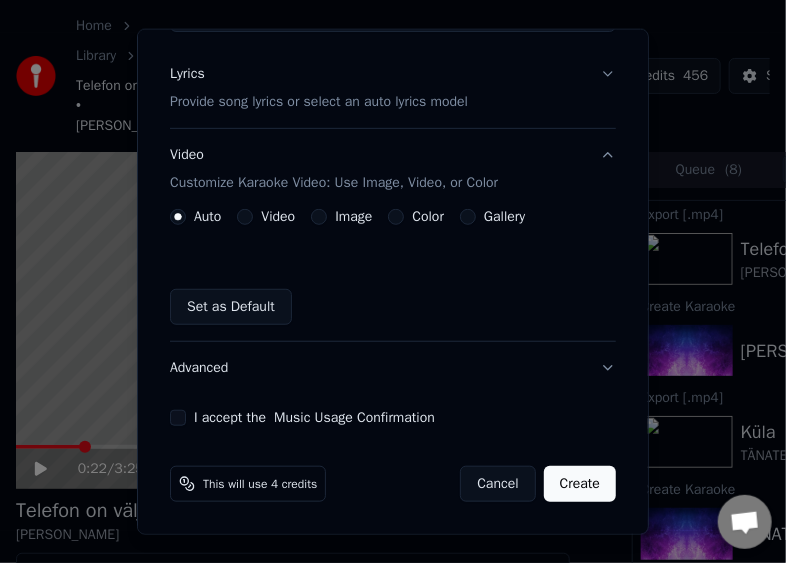 click on "Color" at bounding box center [396, 217] 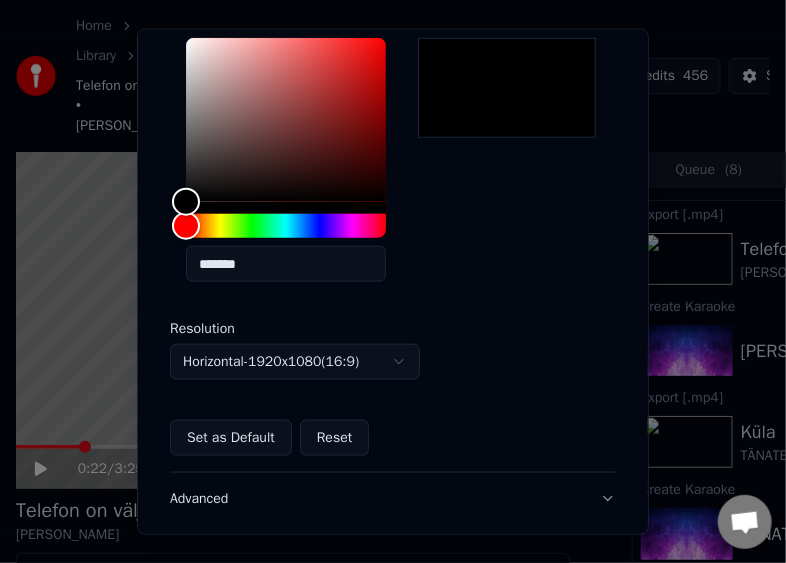 scroll, scrollTop: 564, scrollLeft: 0, axis: vertical 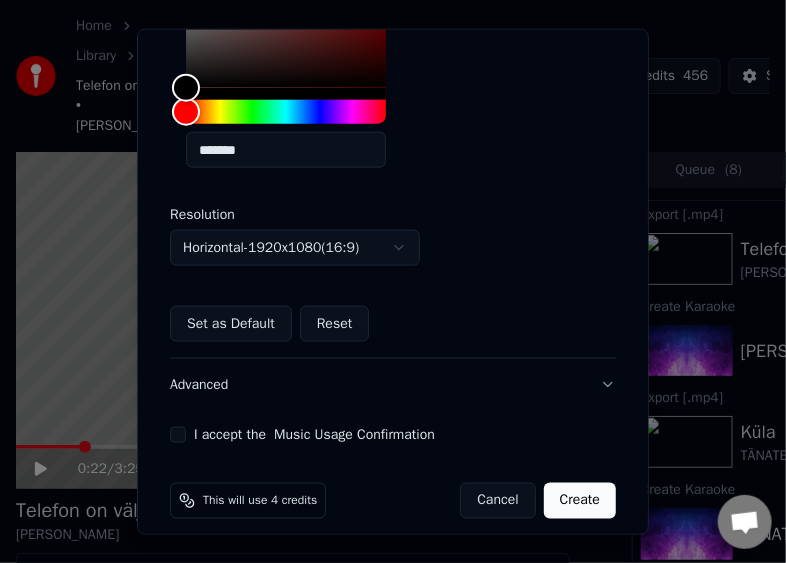 click on "I accept the   Music Usage Confirmation" at bounding box center (178, 435) 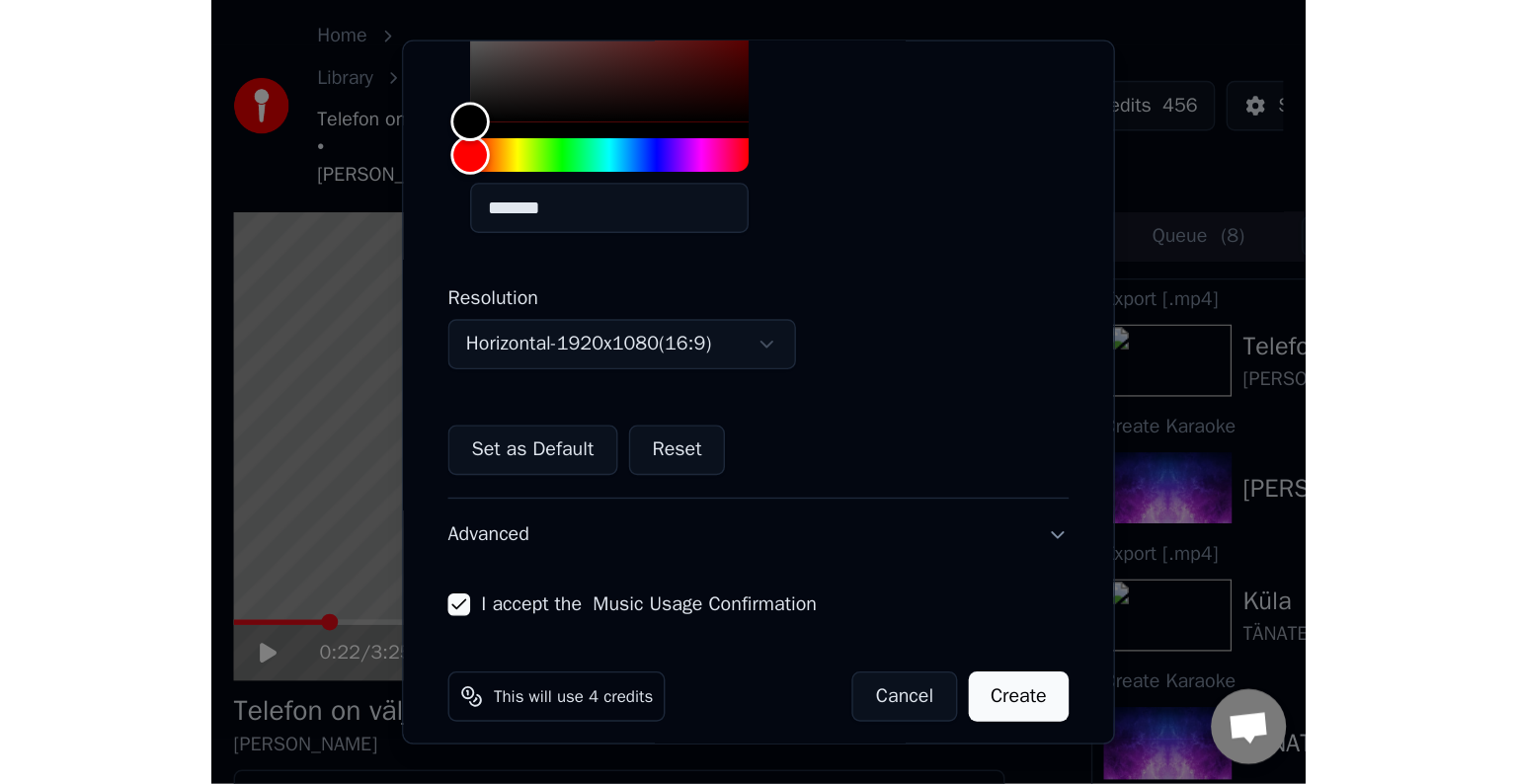 scroll, scrollTop: 574, scrollLeft: 0, axis: vertical 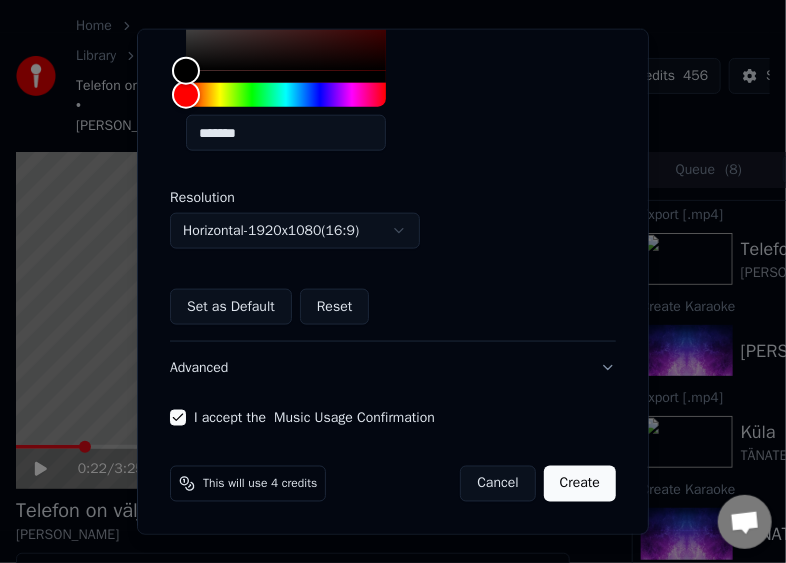 click on "Create" at bounding box center [580, 484] 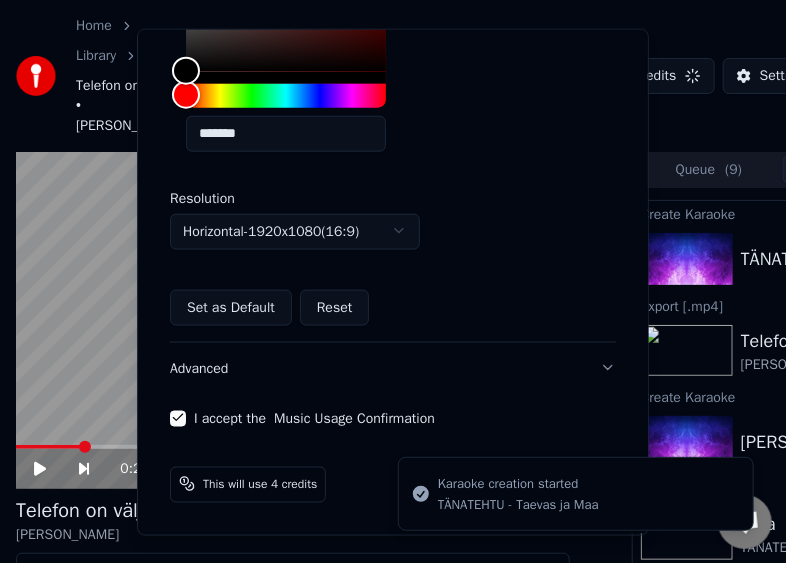 type 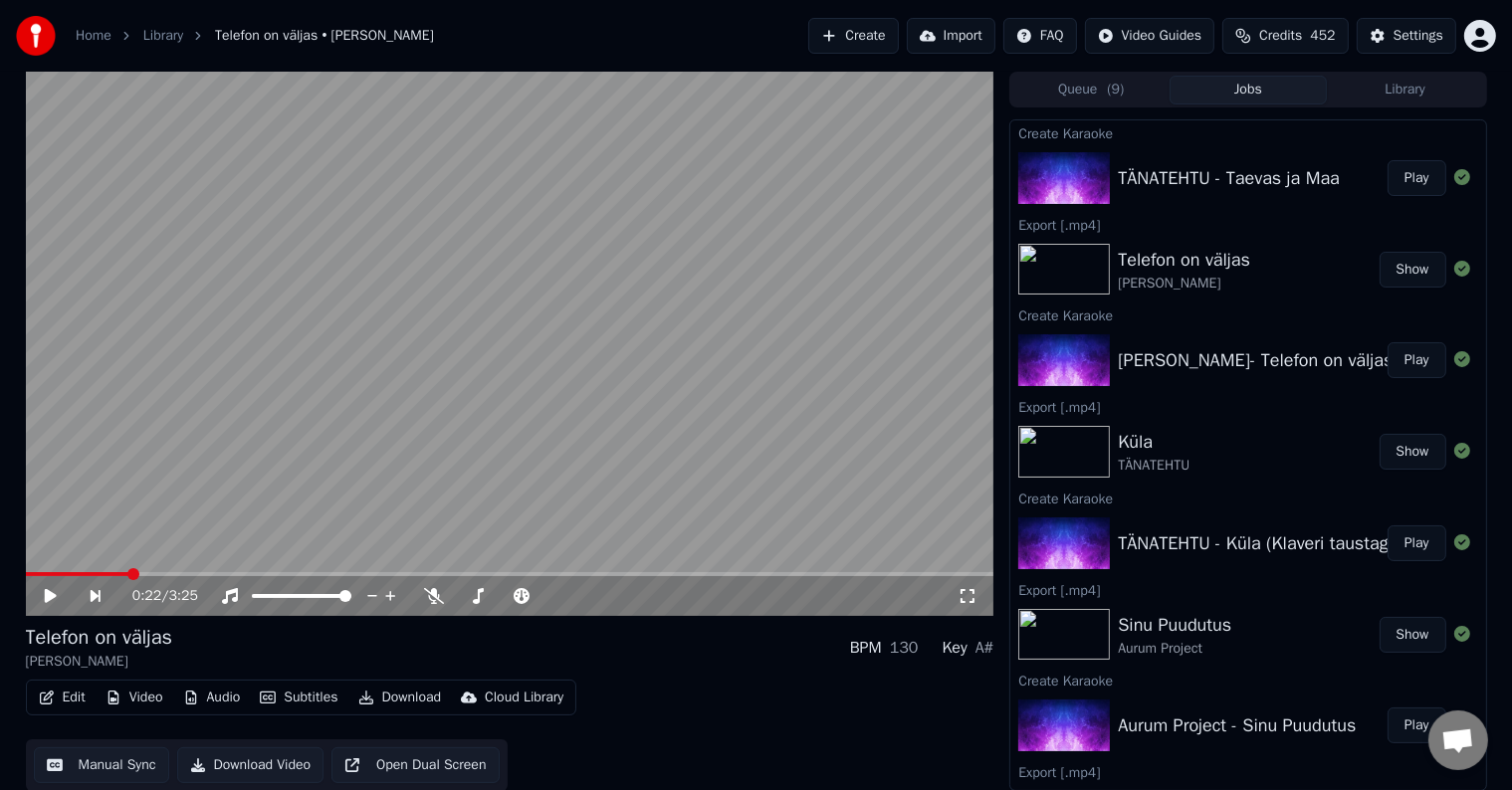 click on "Play" at bounding box center (1416, 178) 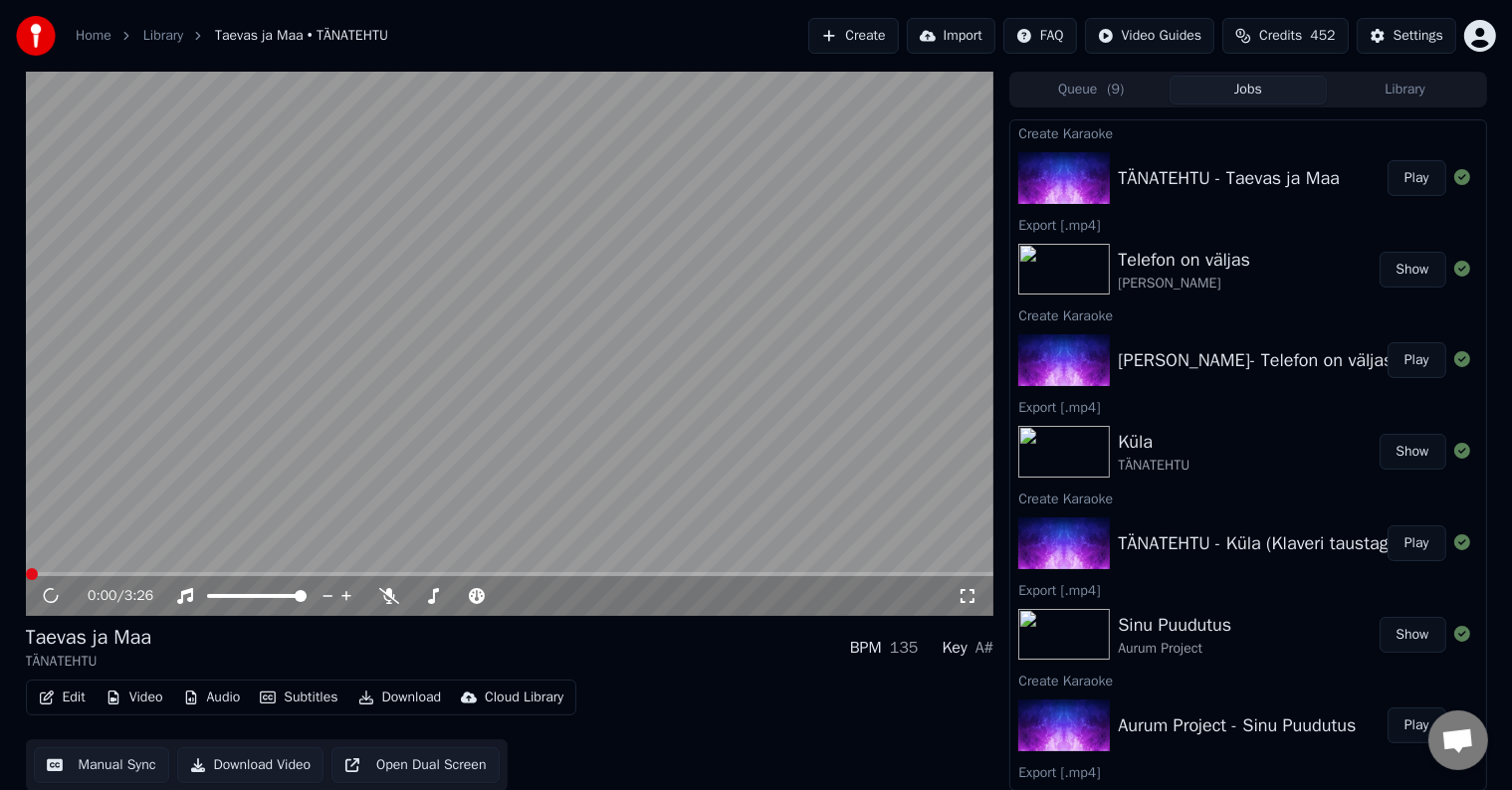 click on "Edit" at bounding box center (62, 697) 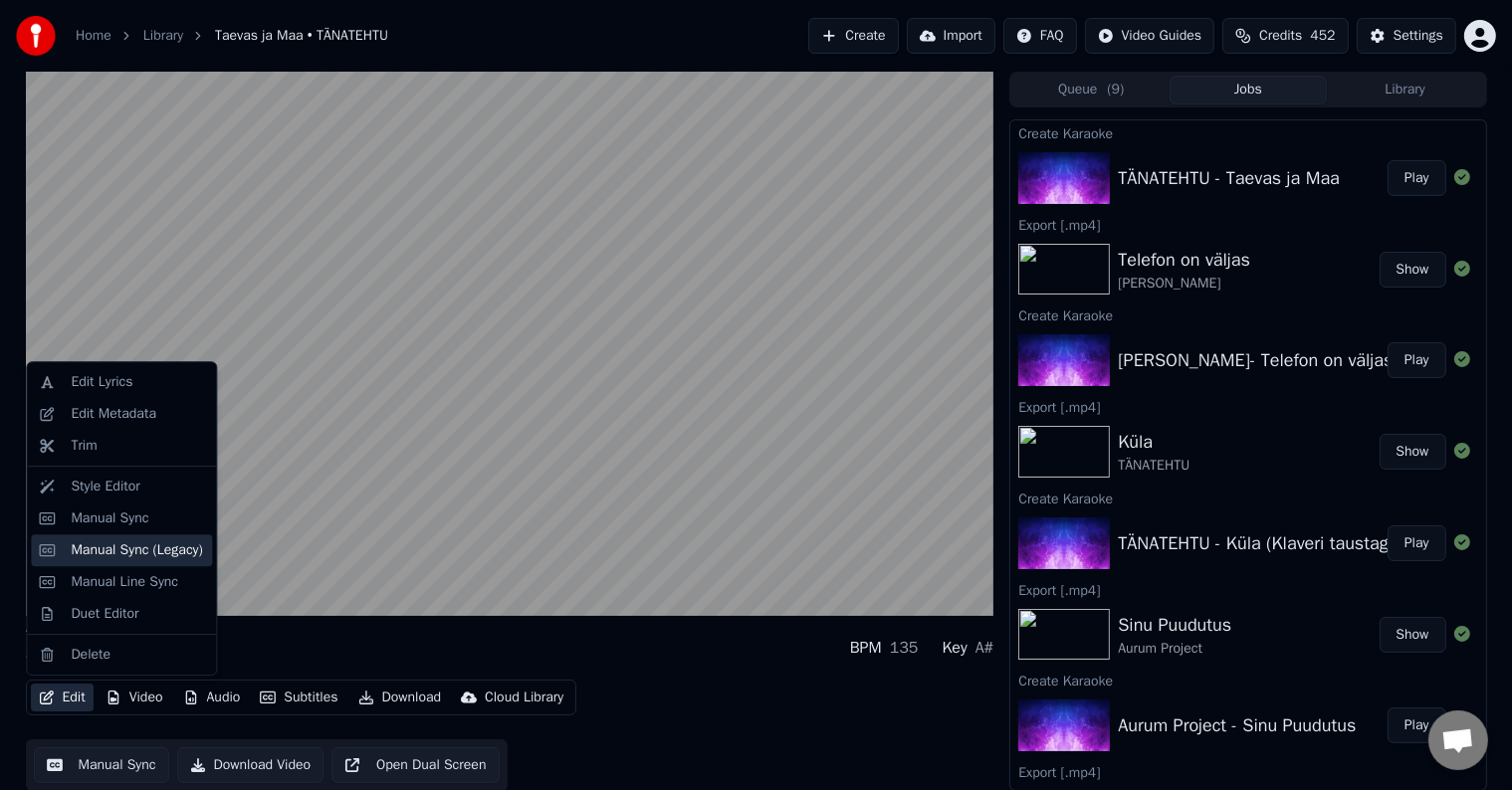 click on "Manual Sync (Legacy)" at bounding box center (136, 550) 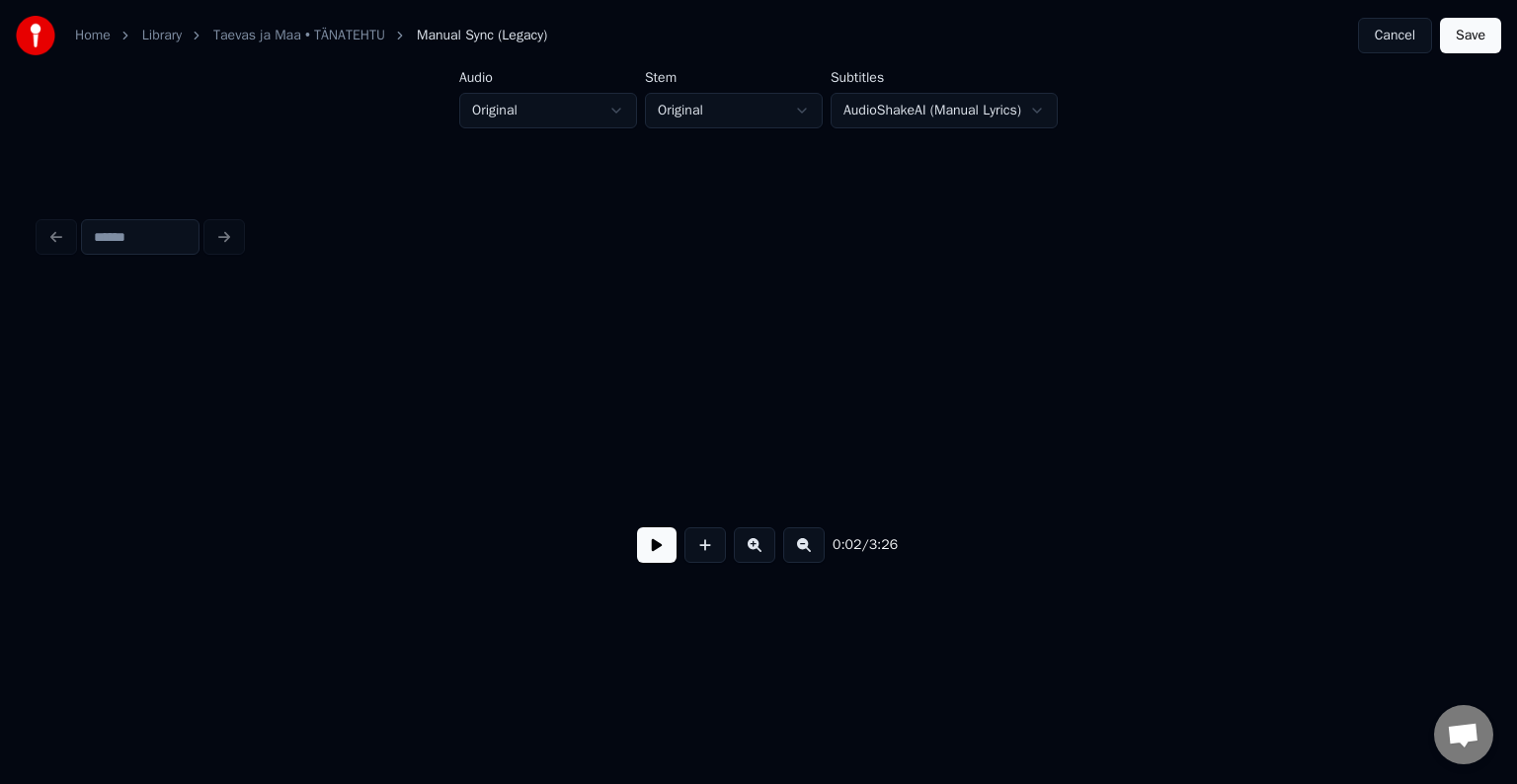 scroll, scrollTop: 0, scrollLeft: 1717, axis: horizontal 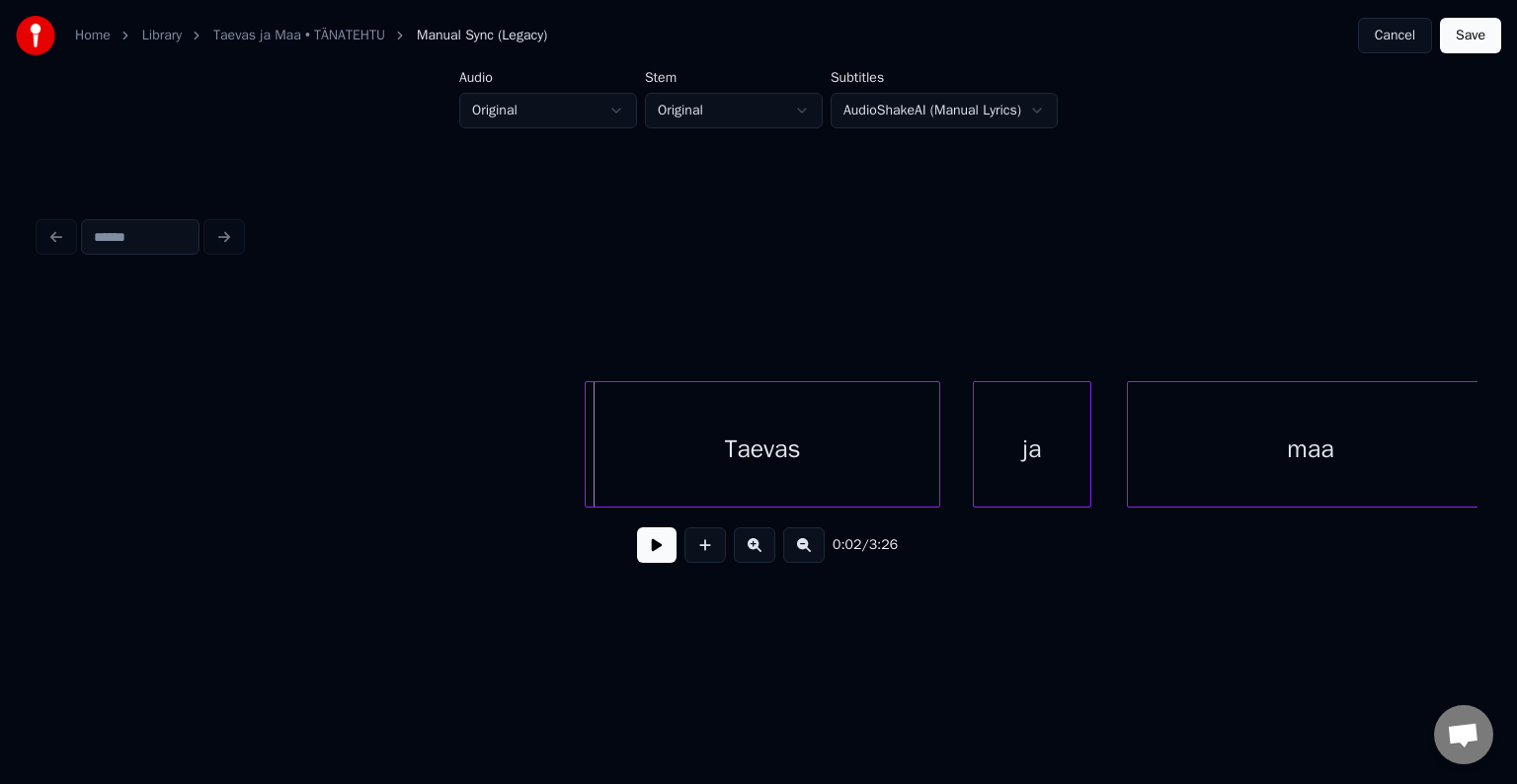 click on "Taevas" at bounding box center (762, 449) 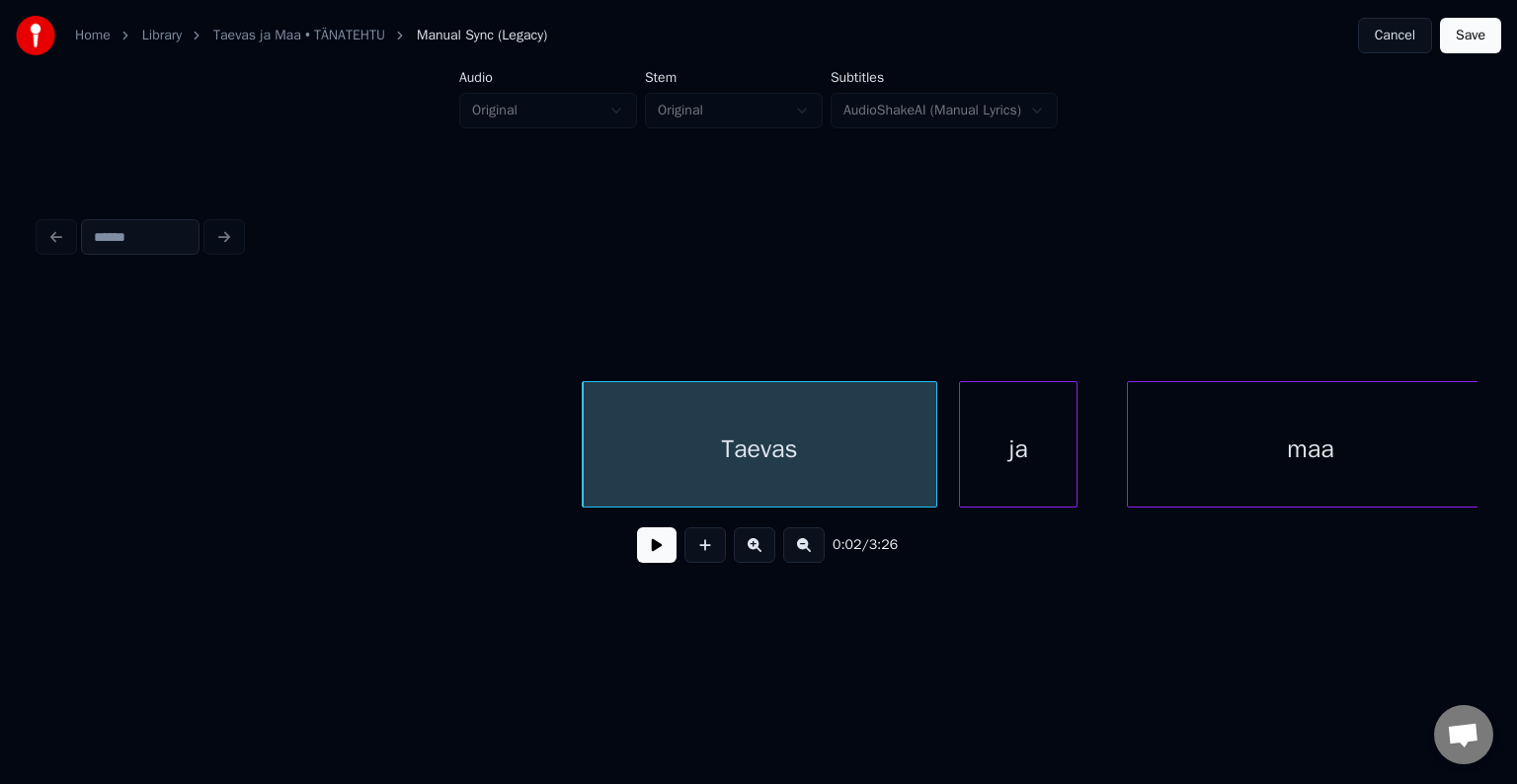 click on "ja" at bounding box center [1018, 449] 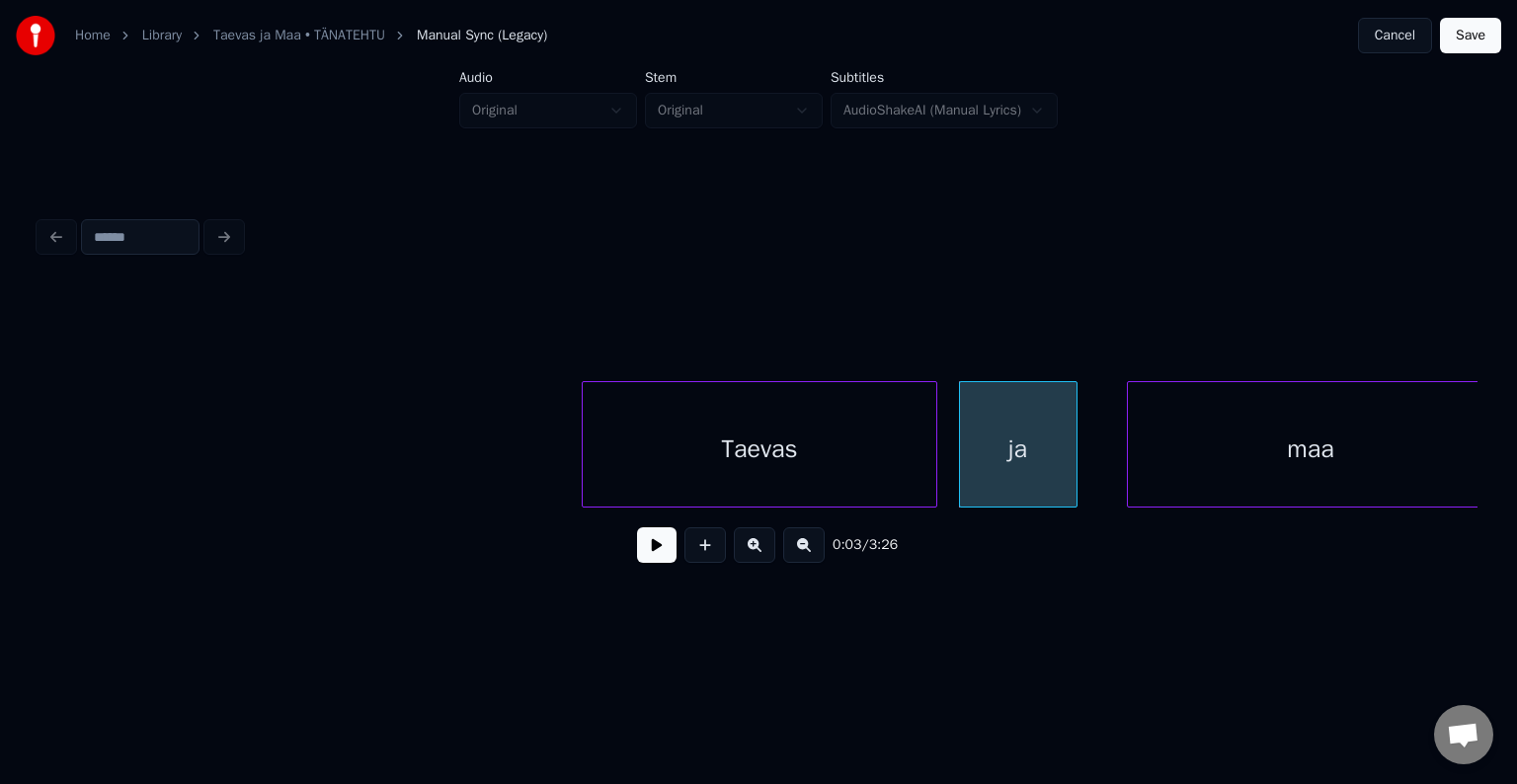scroll, scrollTop: 0, scrollLeft: 1177, axis: horizontal 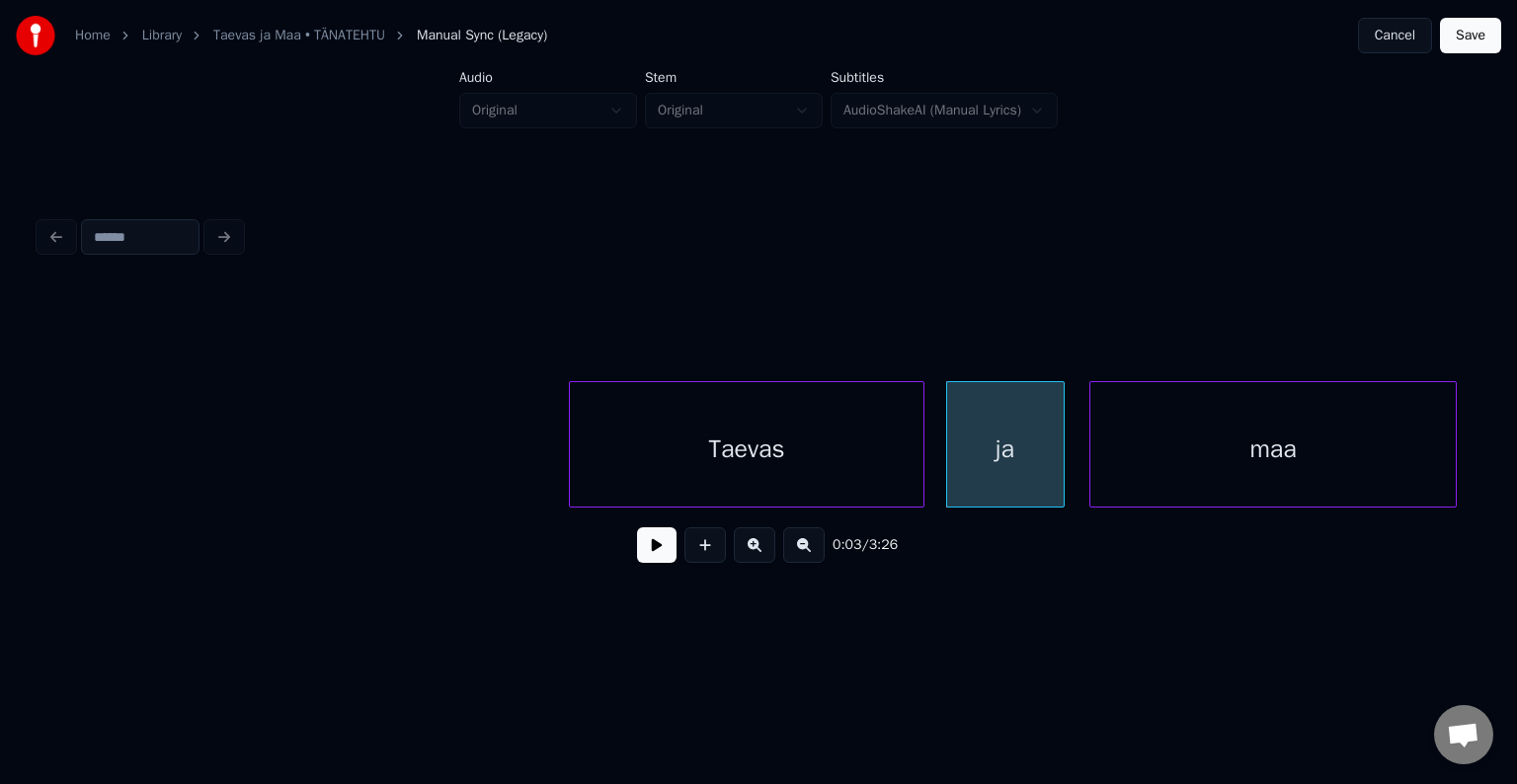 click on "maa" at bounding box center (1273, 449) 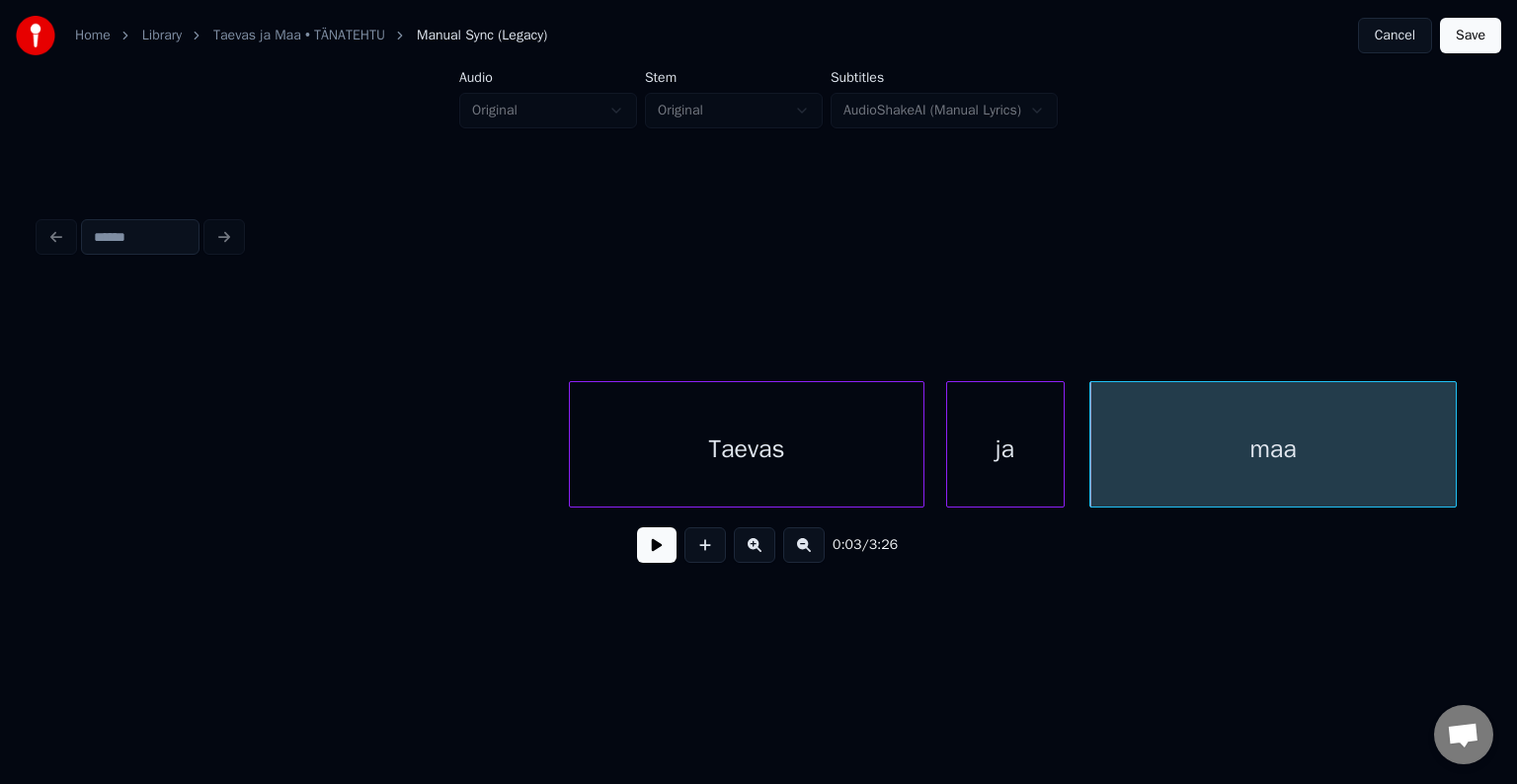 click on "Taevas" at bounding box center (747, 449) 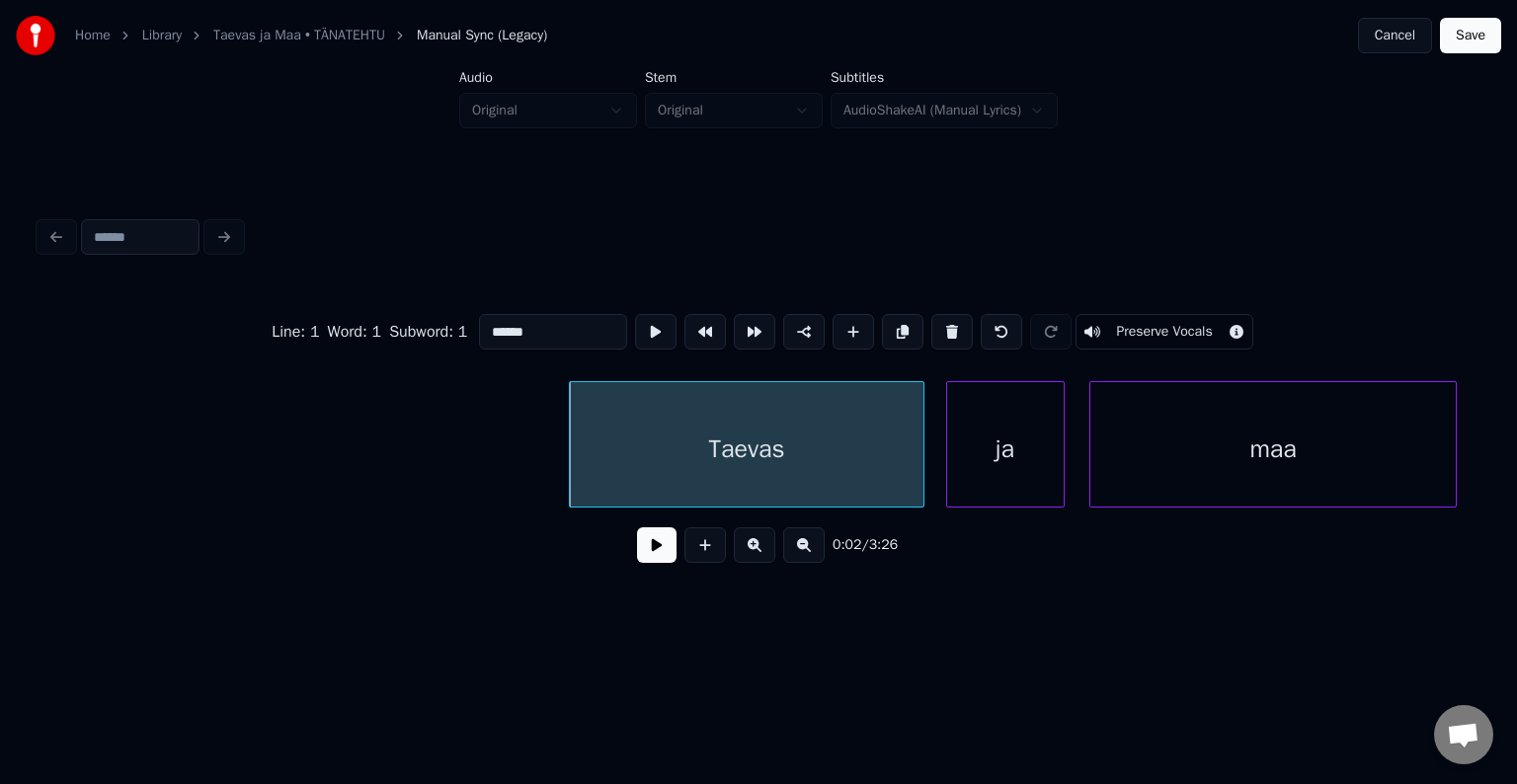 click at bounding box center [657, 545] 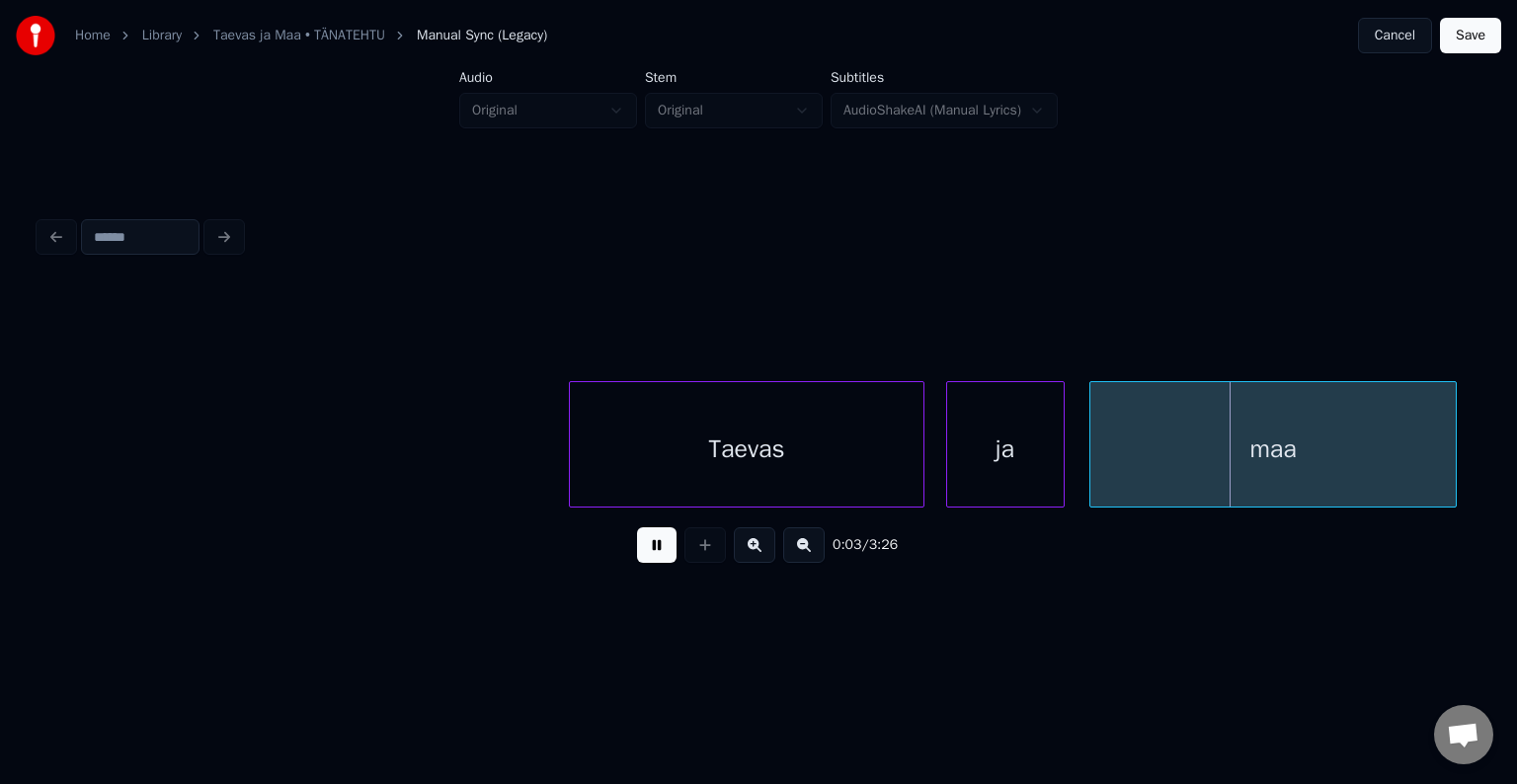 click at bounding box center [657, 545] 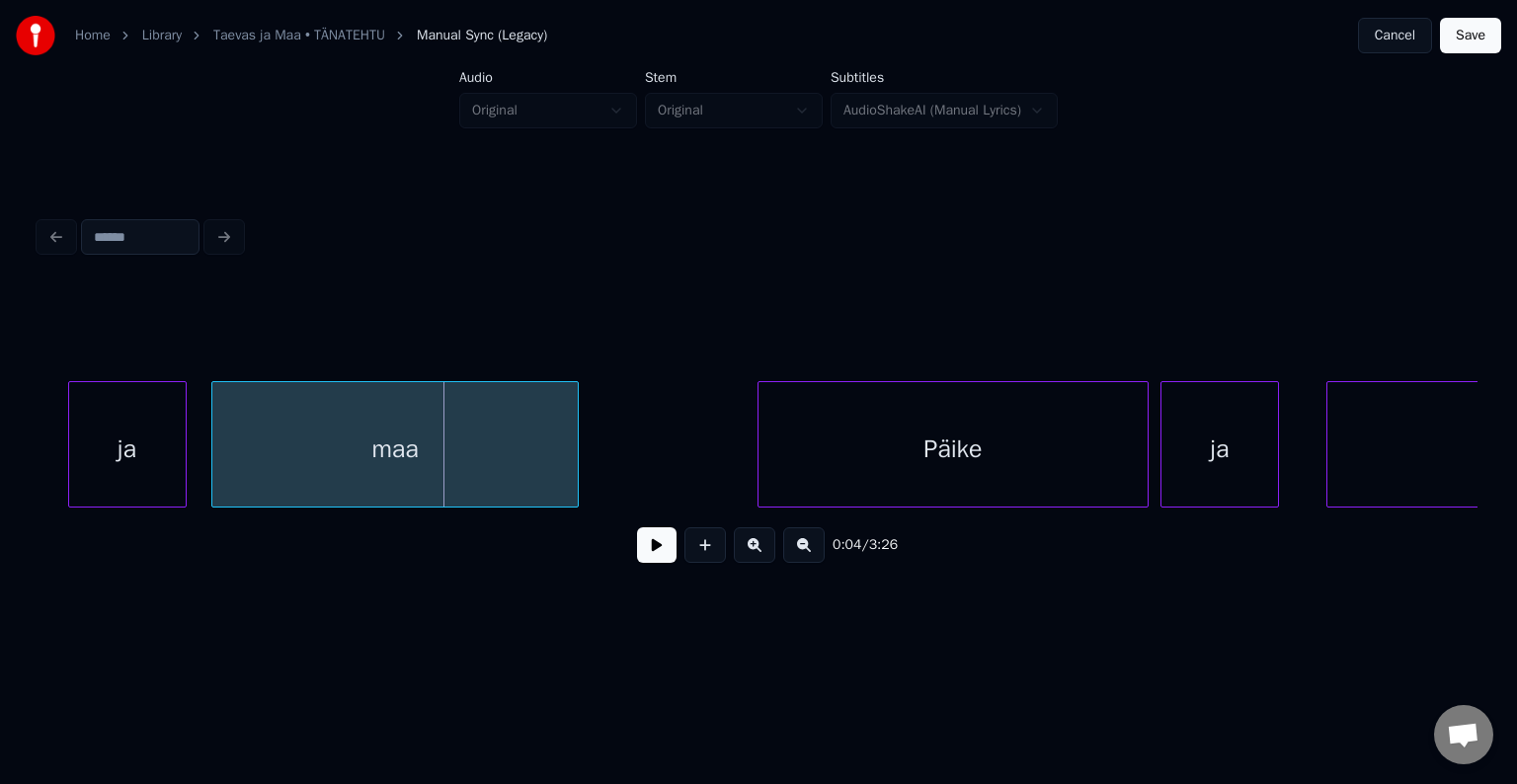 scroll, scrollTop: 0, scrollLeft: 2086, axis: horizontal 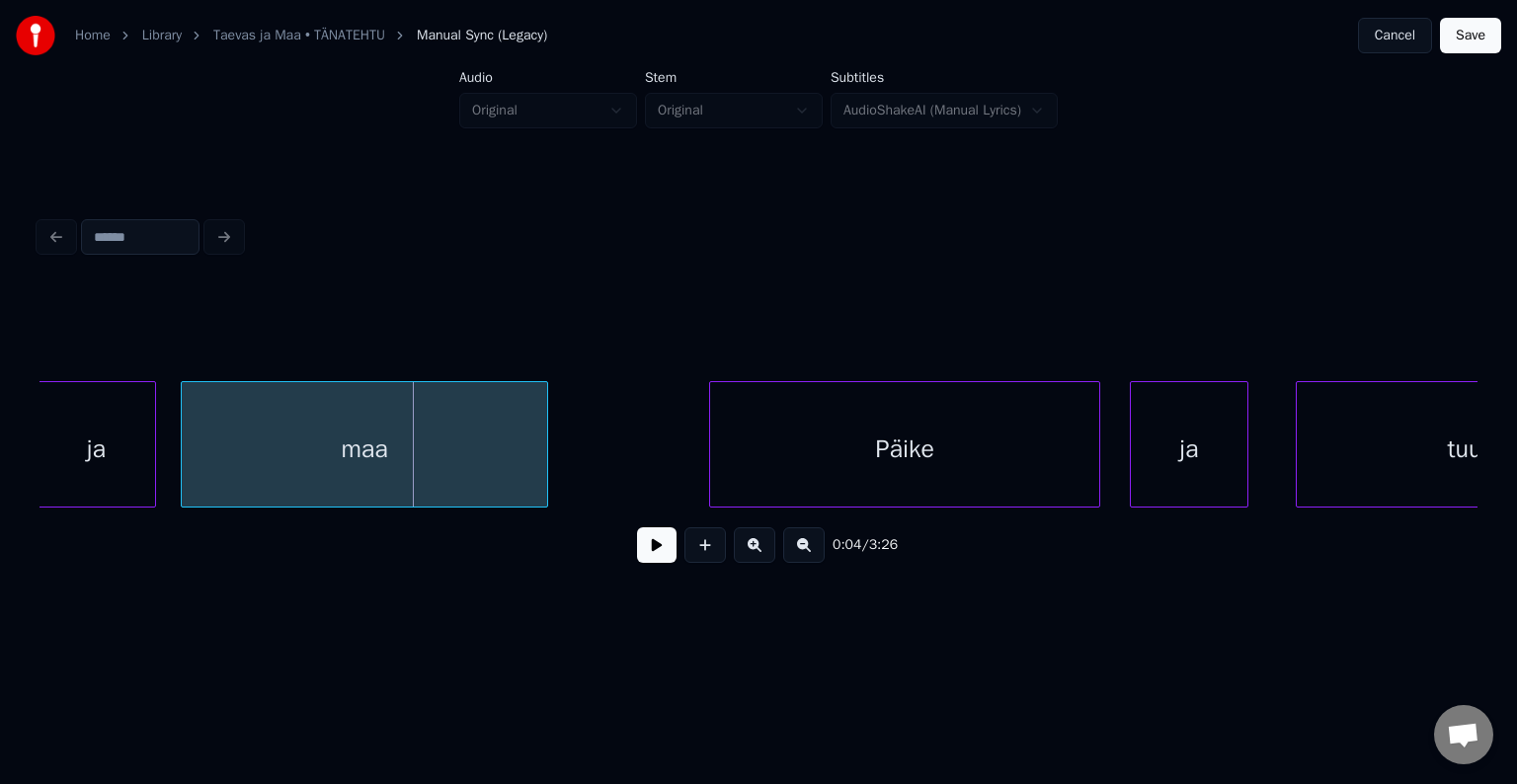 click on "Päike" at bounding box center (905, 449) 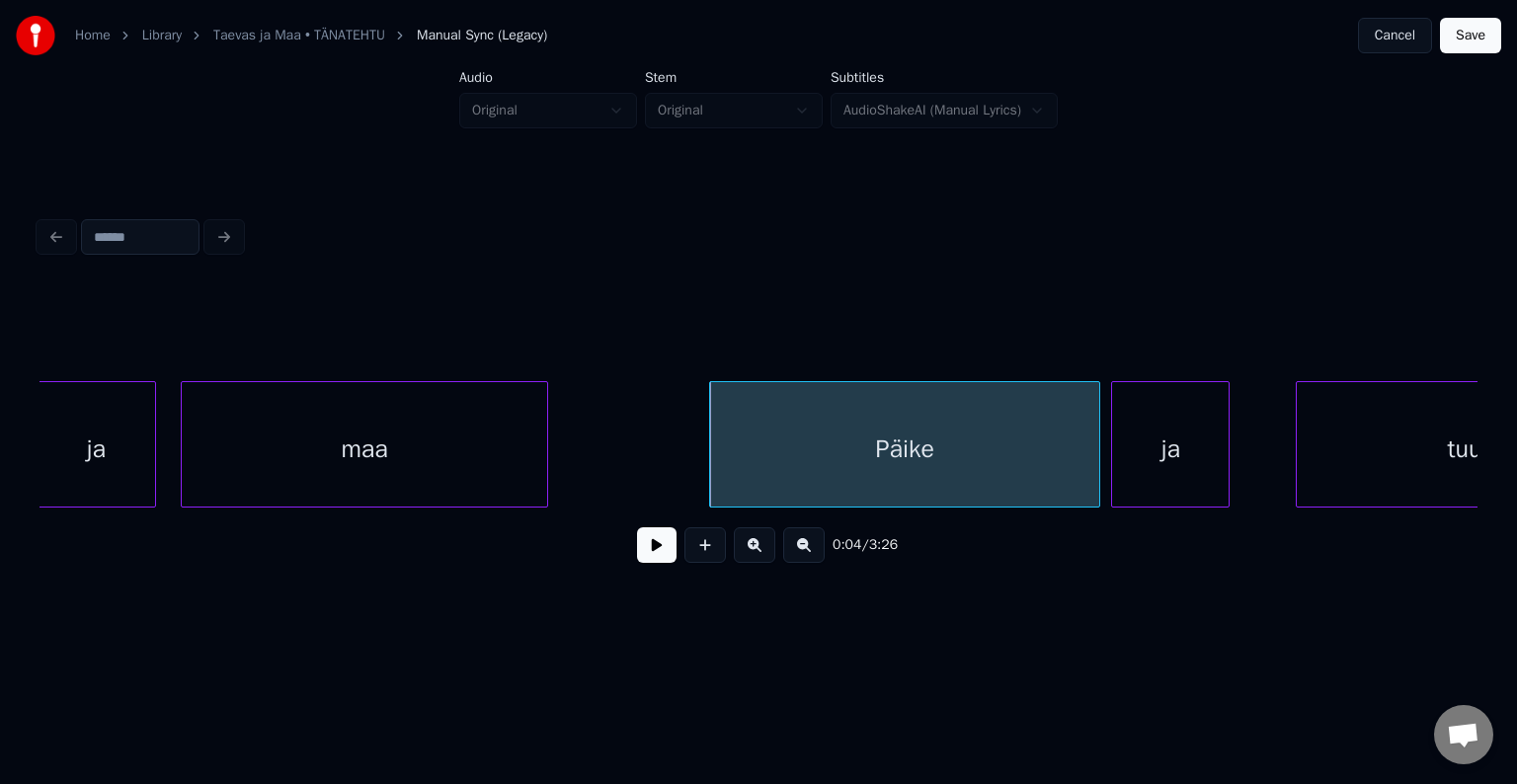 click on "ja" at bounding box center (1170, 449) 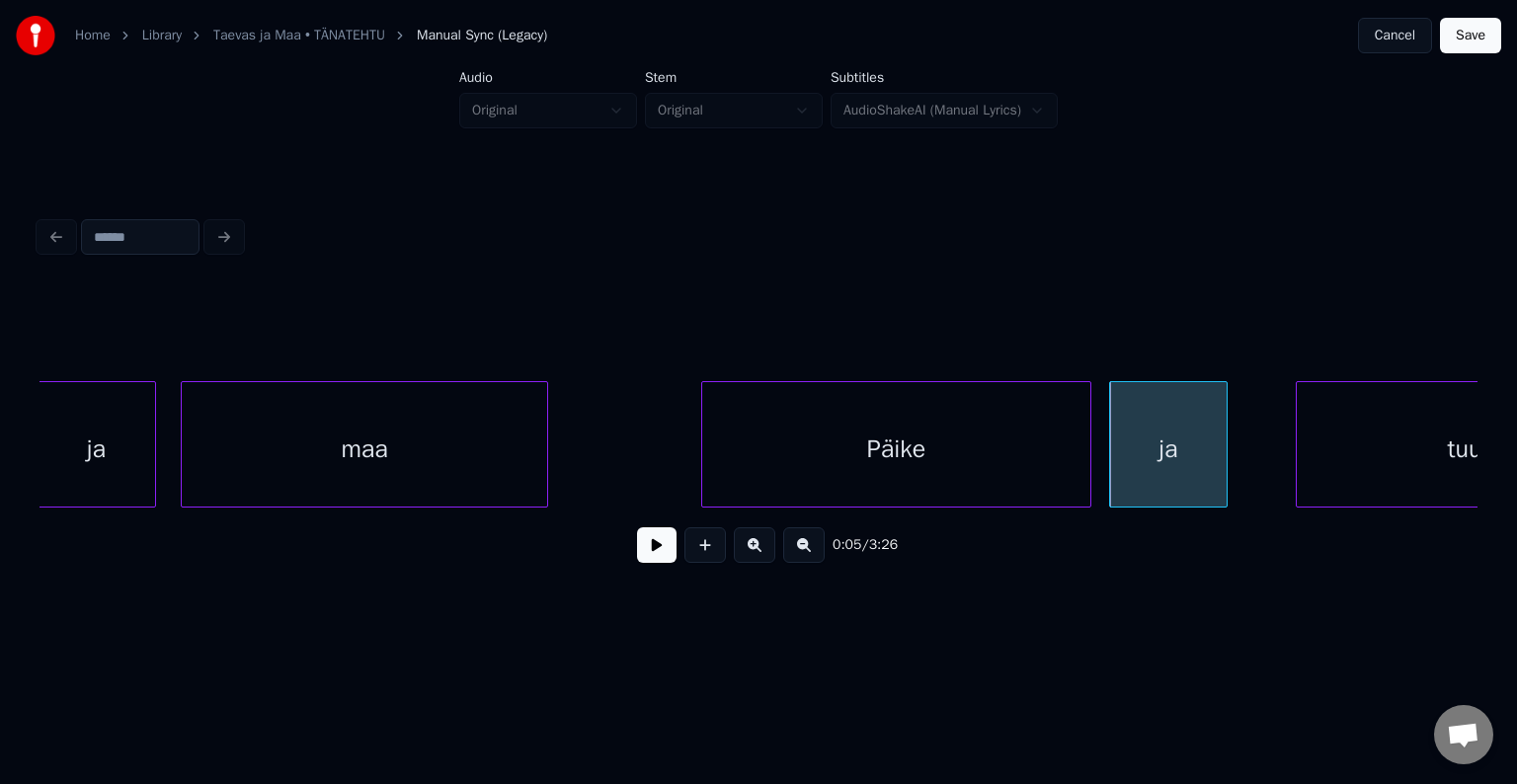click on "Päike" at bounding box center (897, 449) 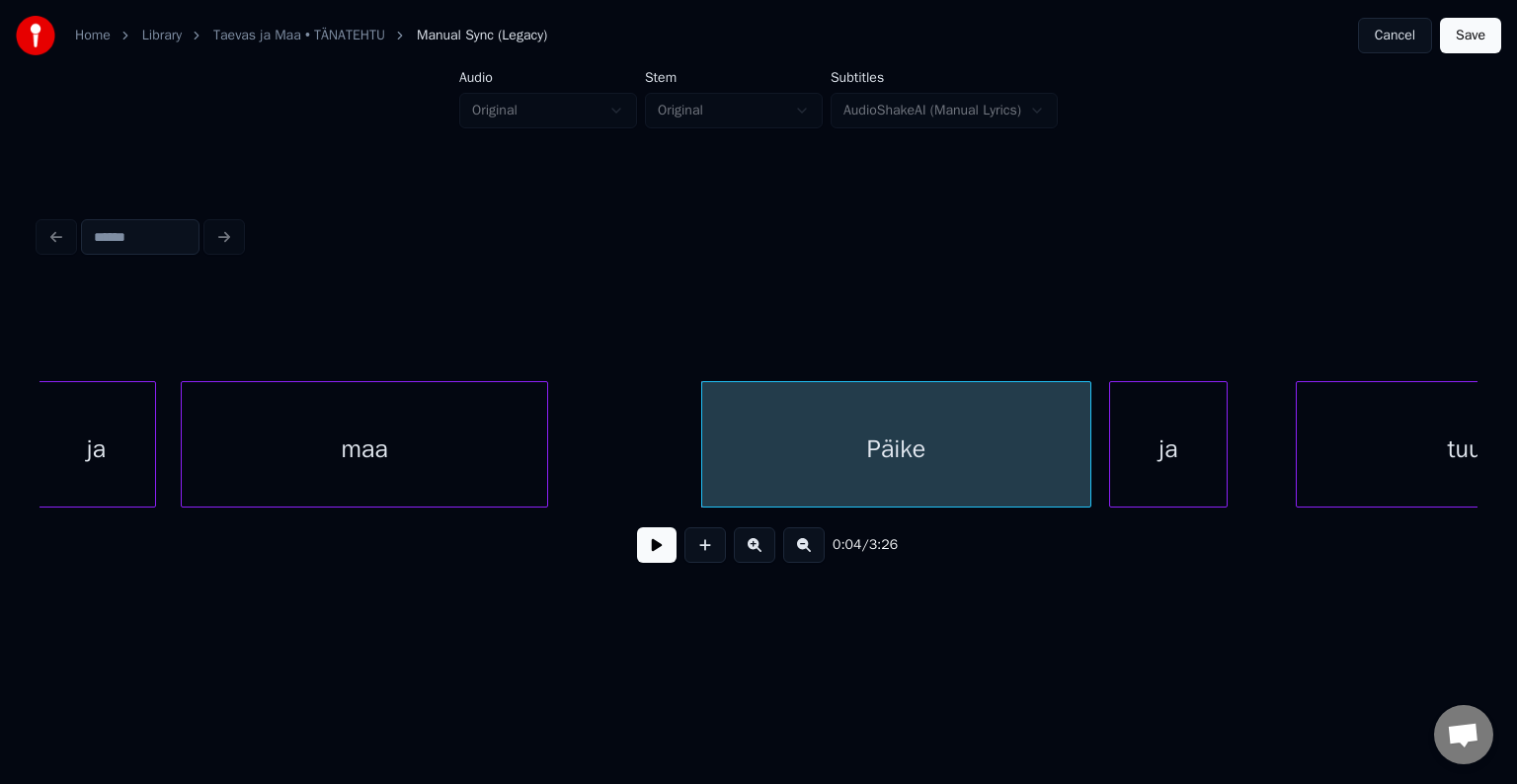 click on "maa" at bounding box center [364, 449] 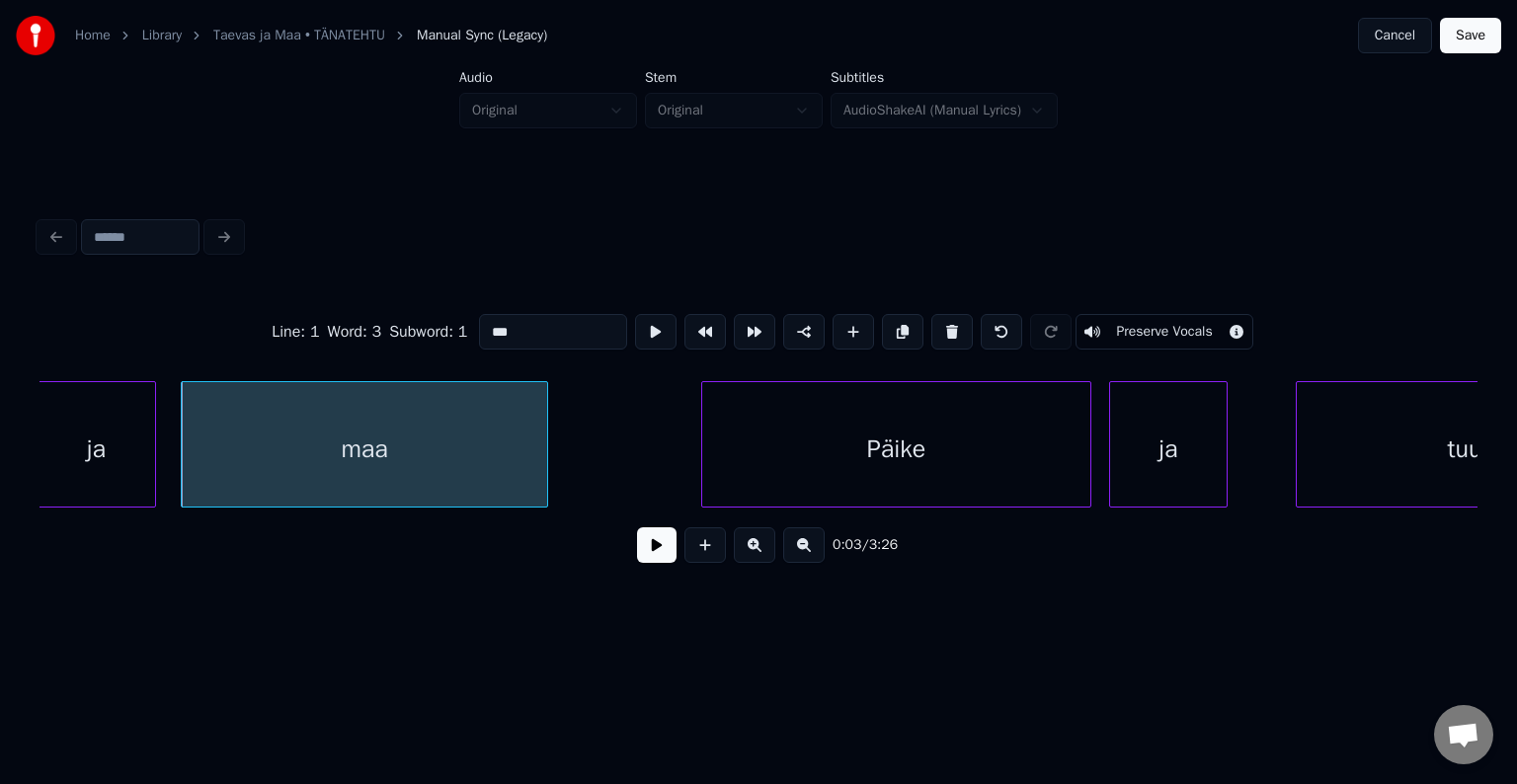 click at bounding box center (657, 545) 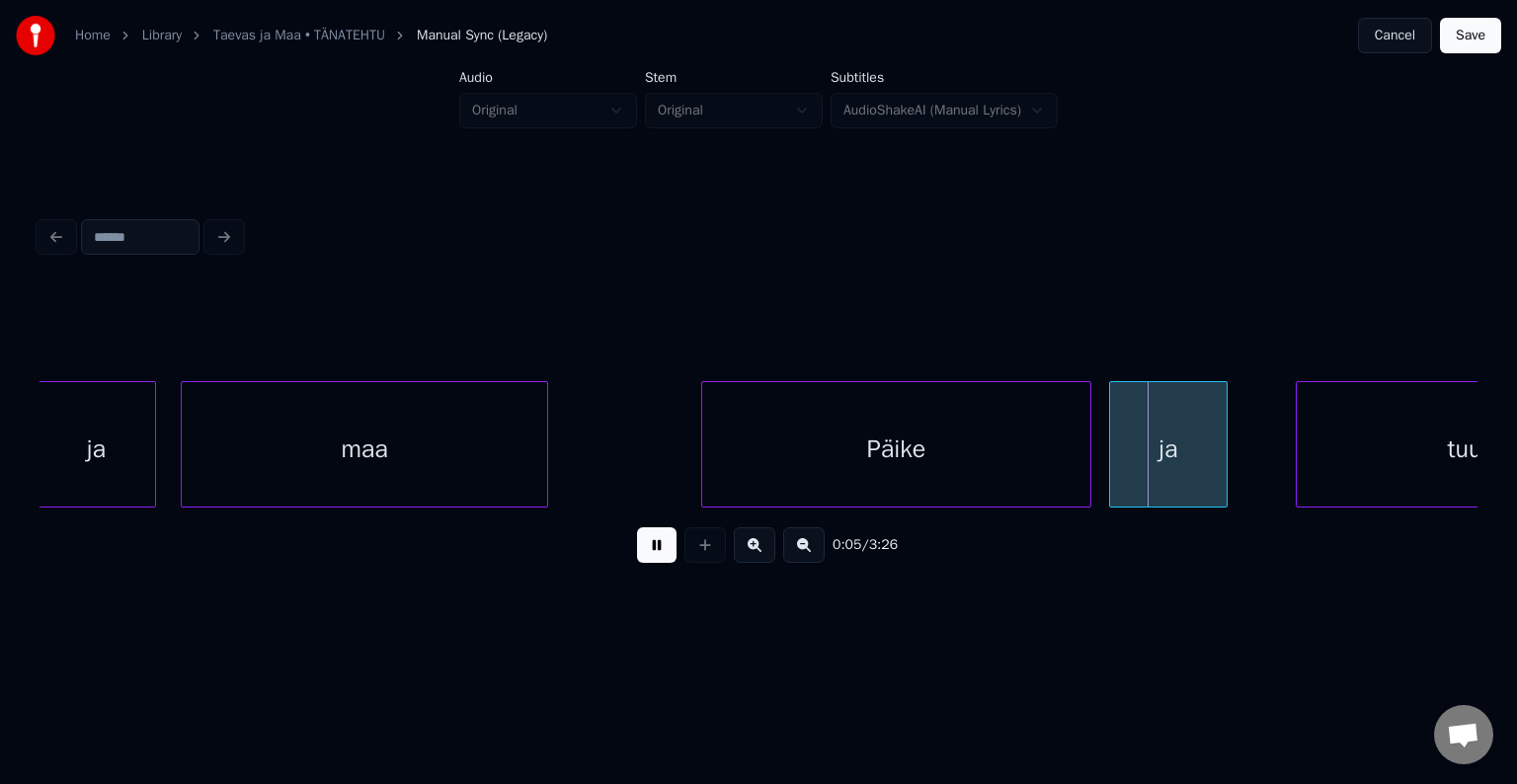 click at bounding box center (657, 545) 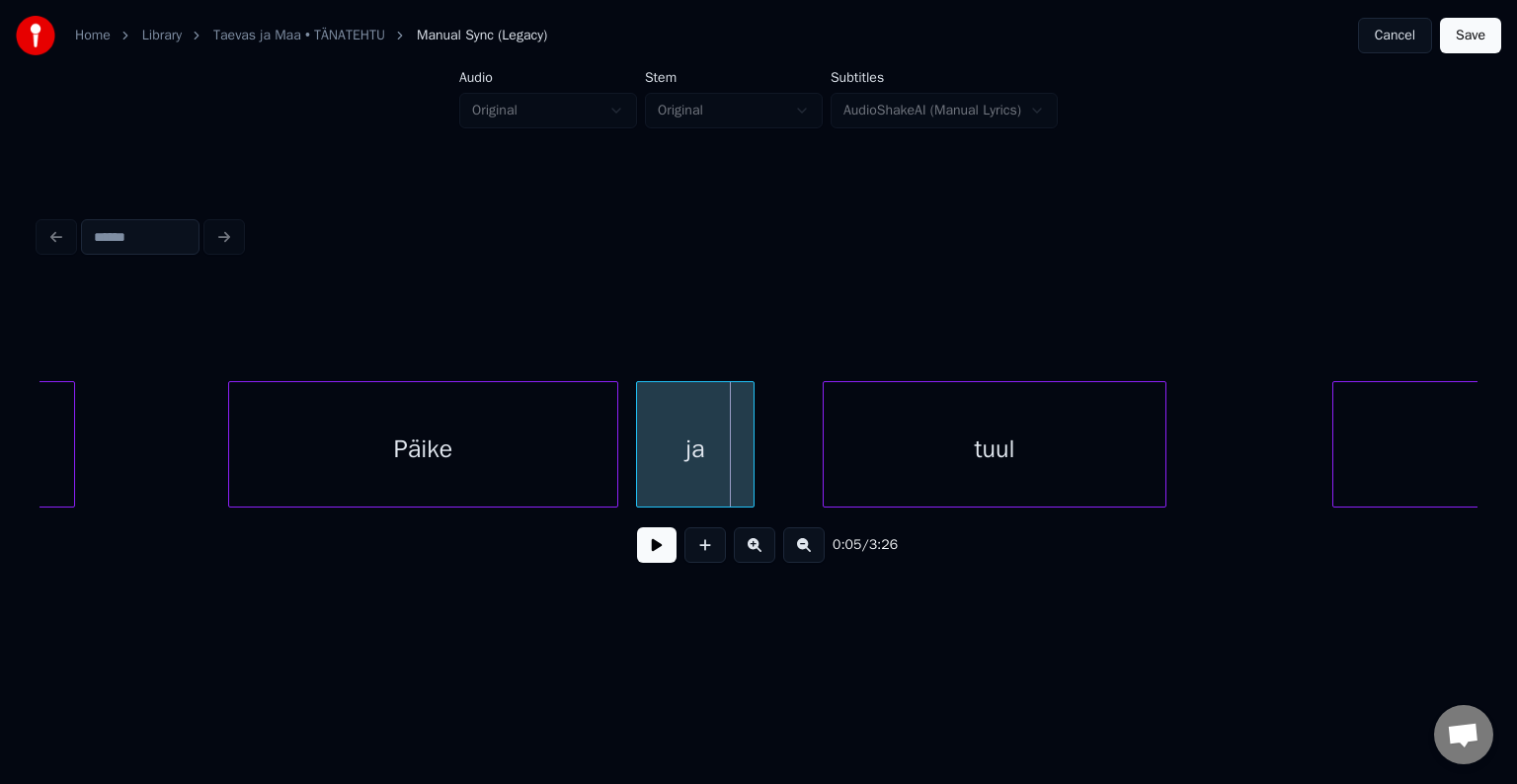 scroll, scrollTop: 0, scrollLeft: 2560, axis: horizontal 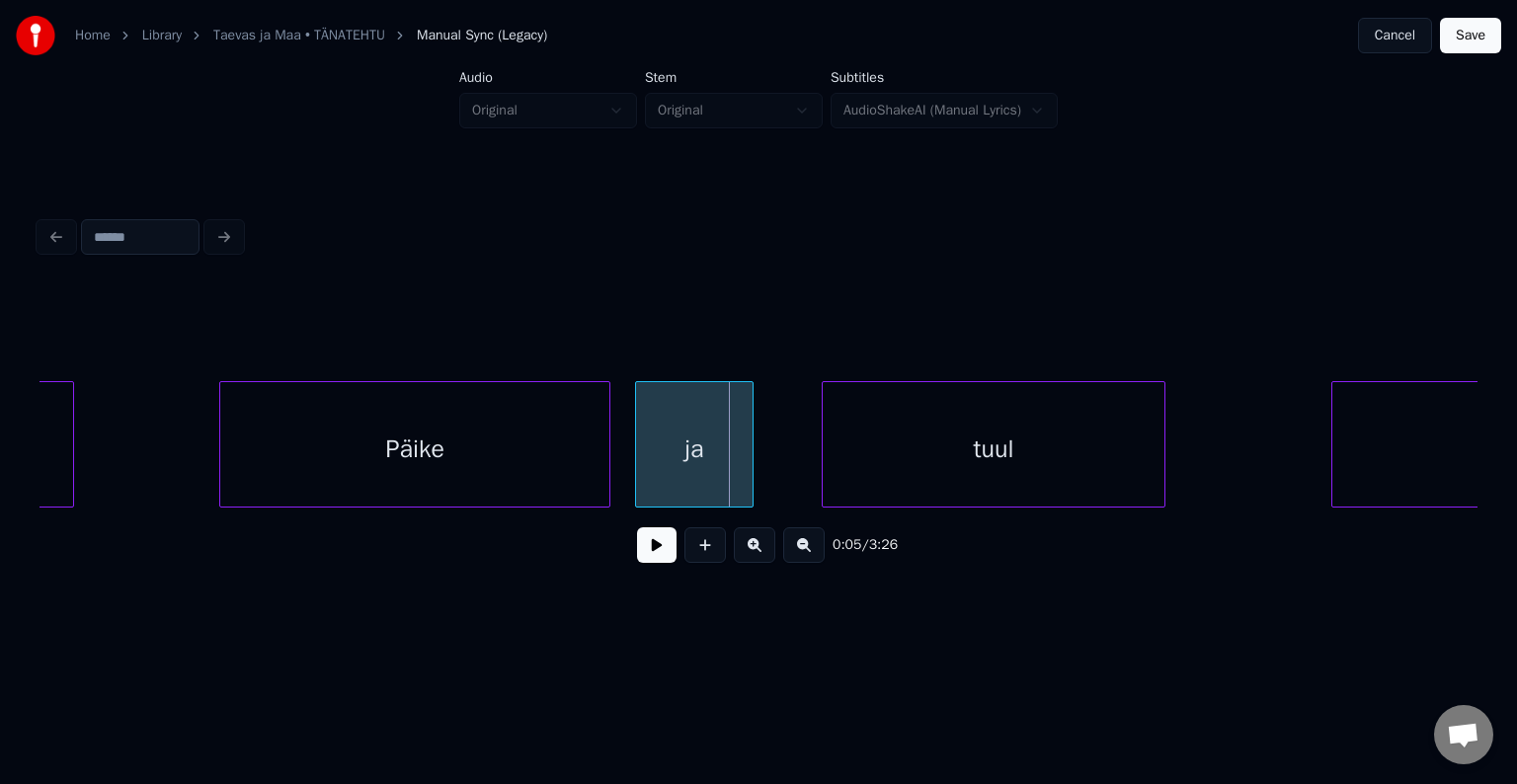 click on "Päike" at bounding box center [415, 449] 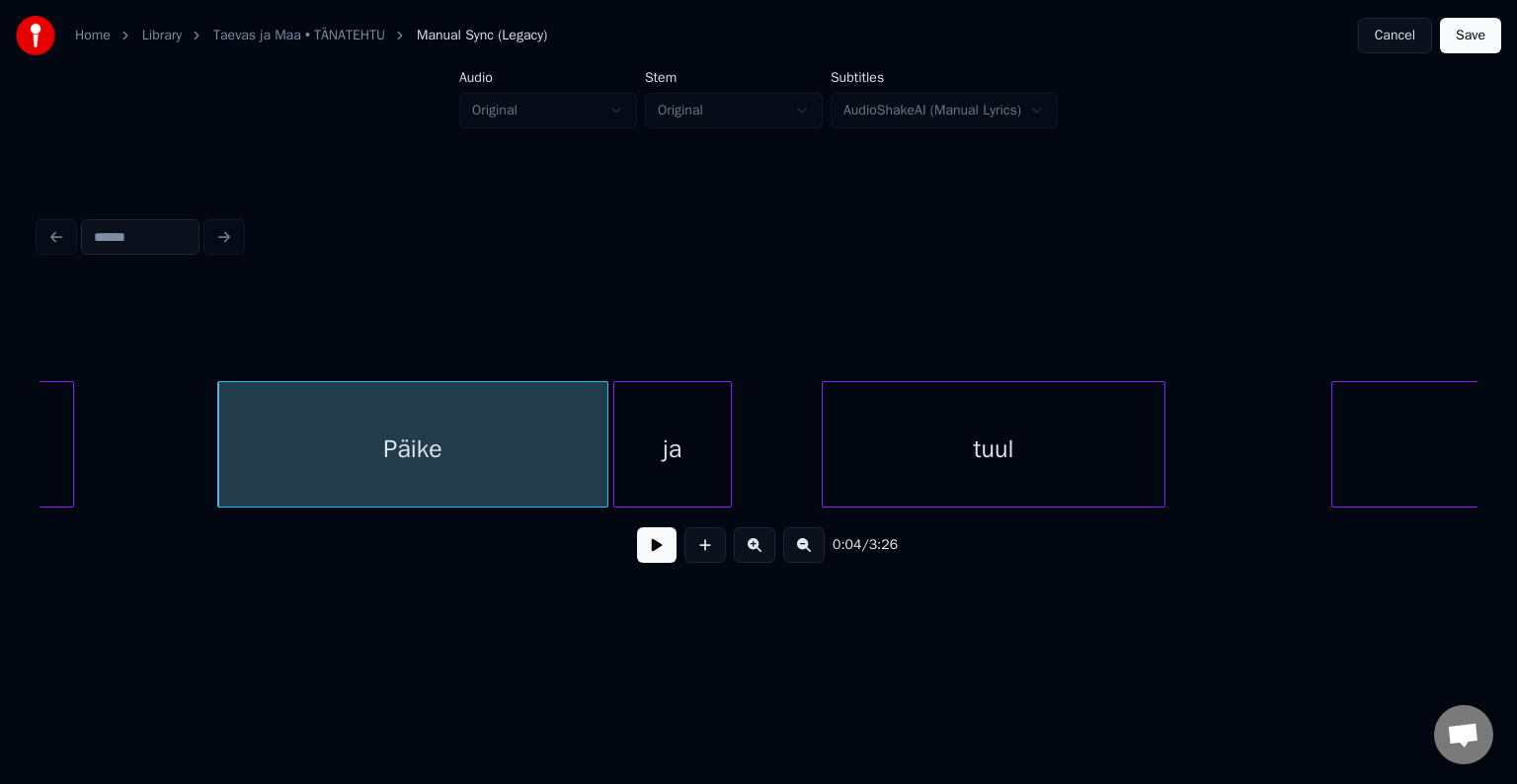 click on "ja" at bounding box center [673, 449] 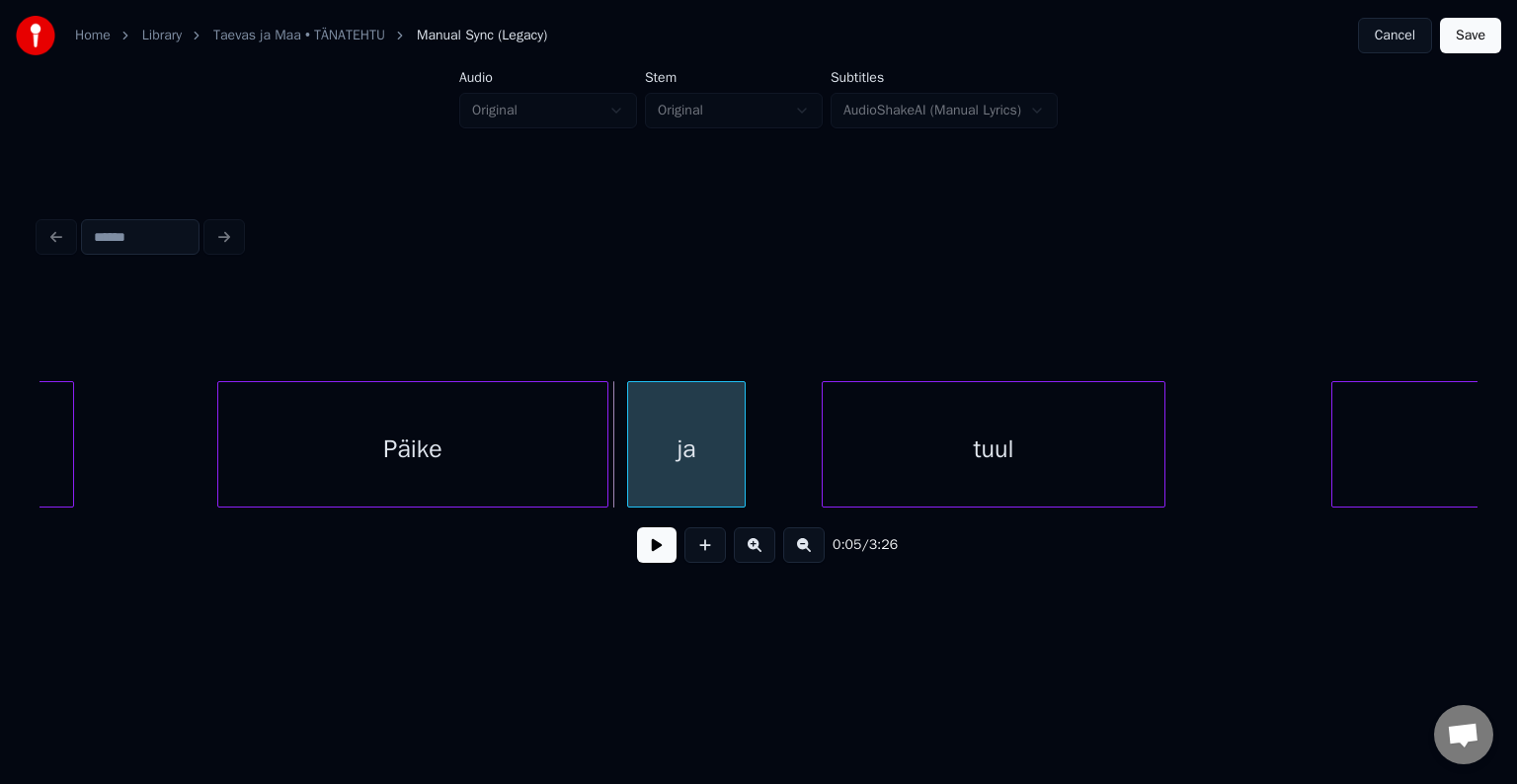 click on "ja" at bounding box center (686, 449) 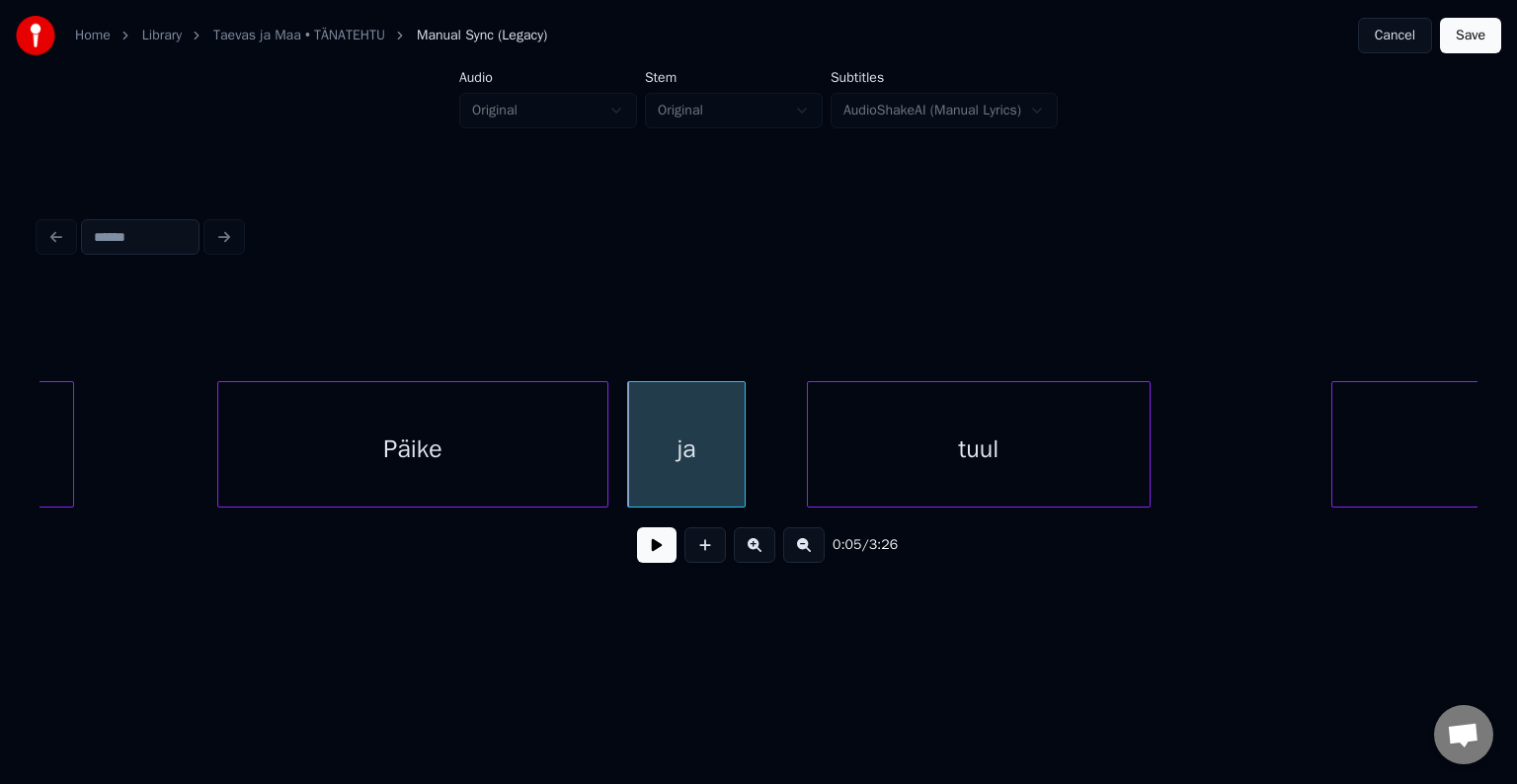 click on "tuul" at bounding box center (979, 449) 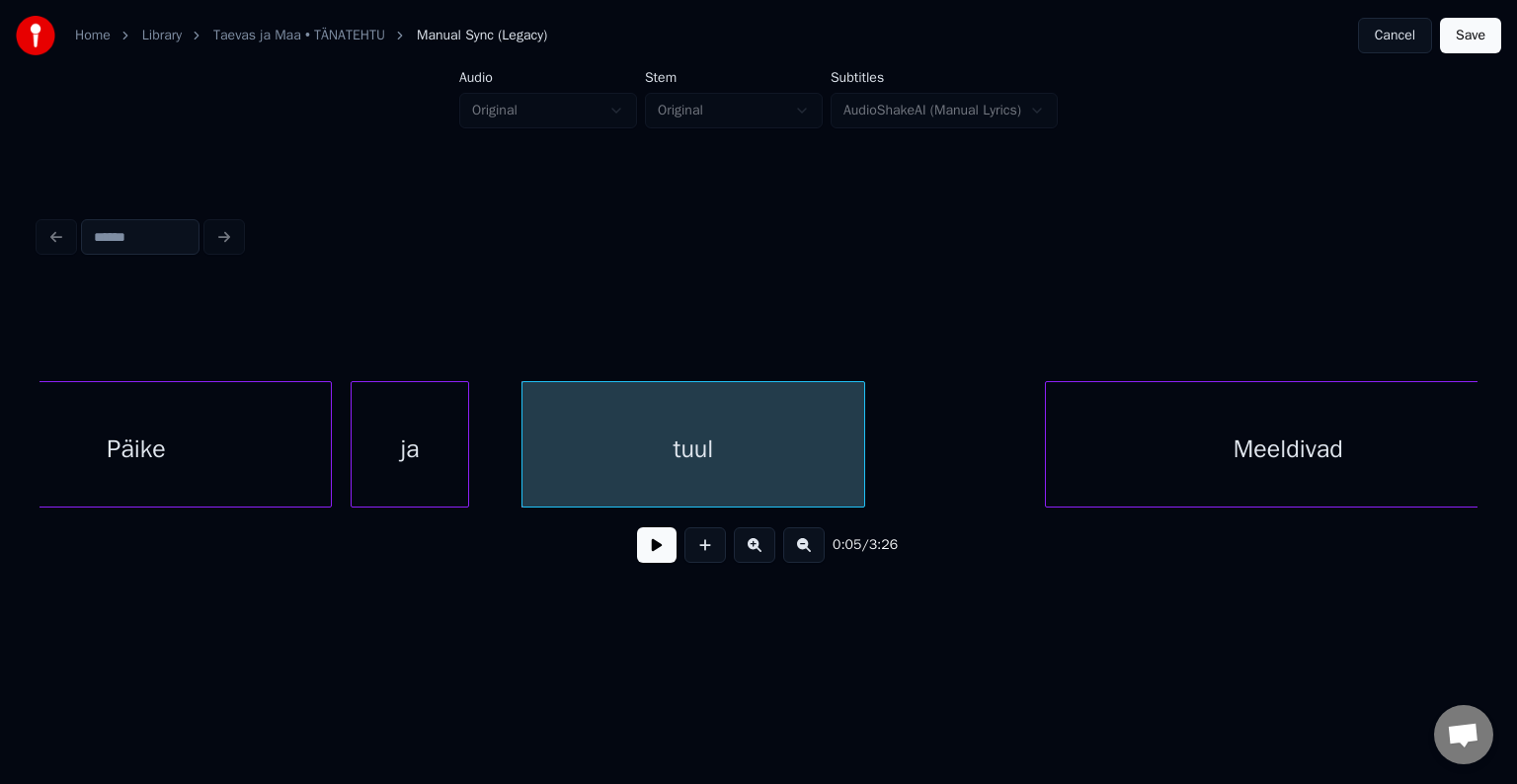 scroll, scrollTop: 0, scrollLeft: 2893, axis: horizontal 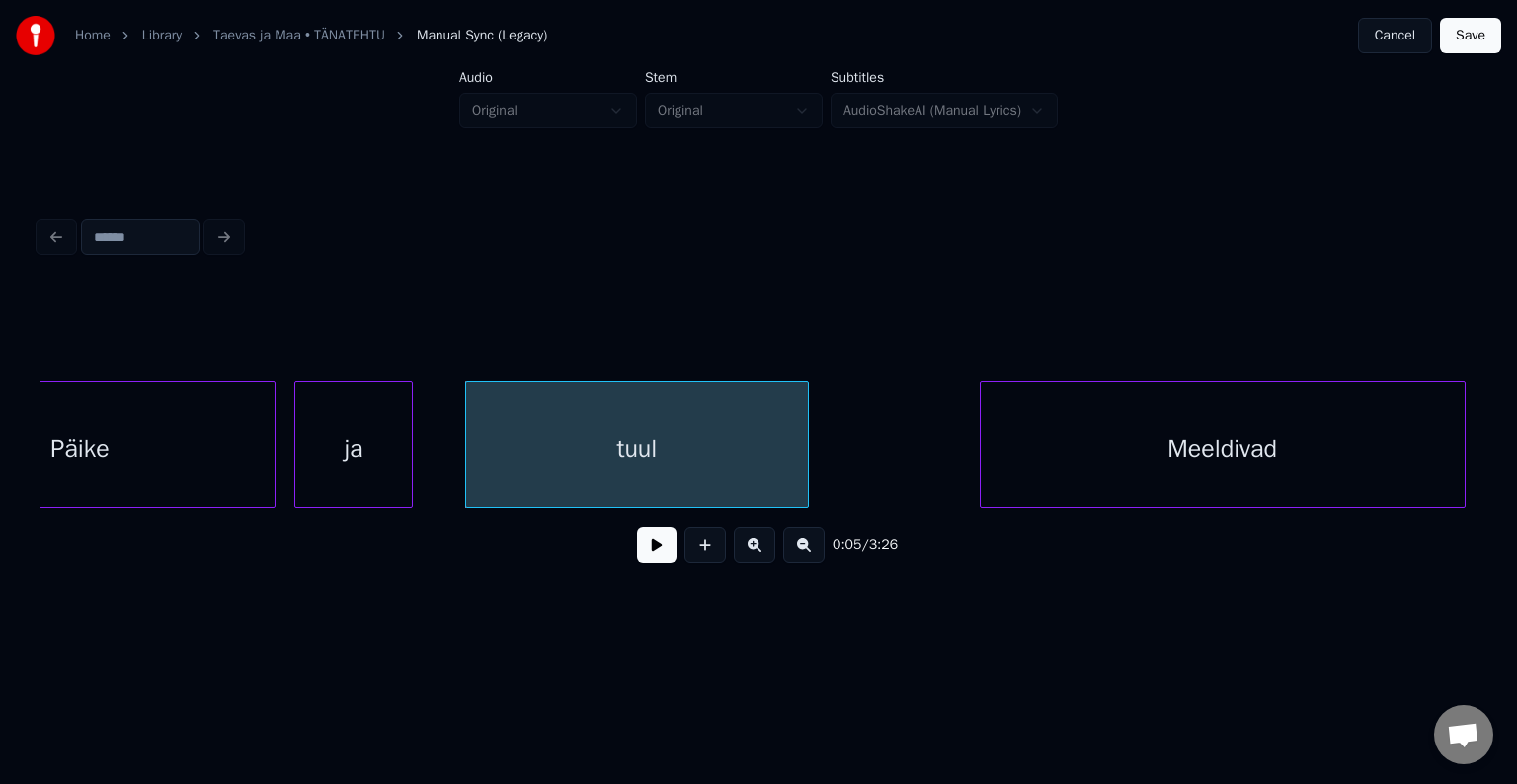 click on "Meeldivad" at bounding box center (1223, 449) 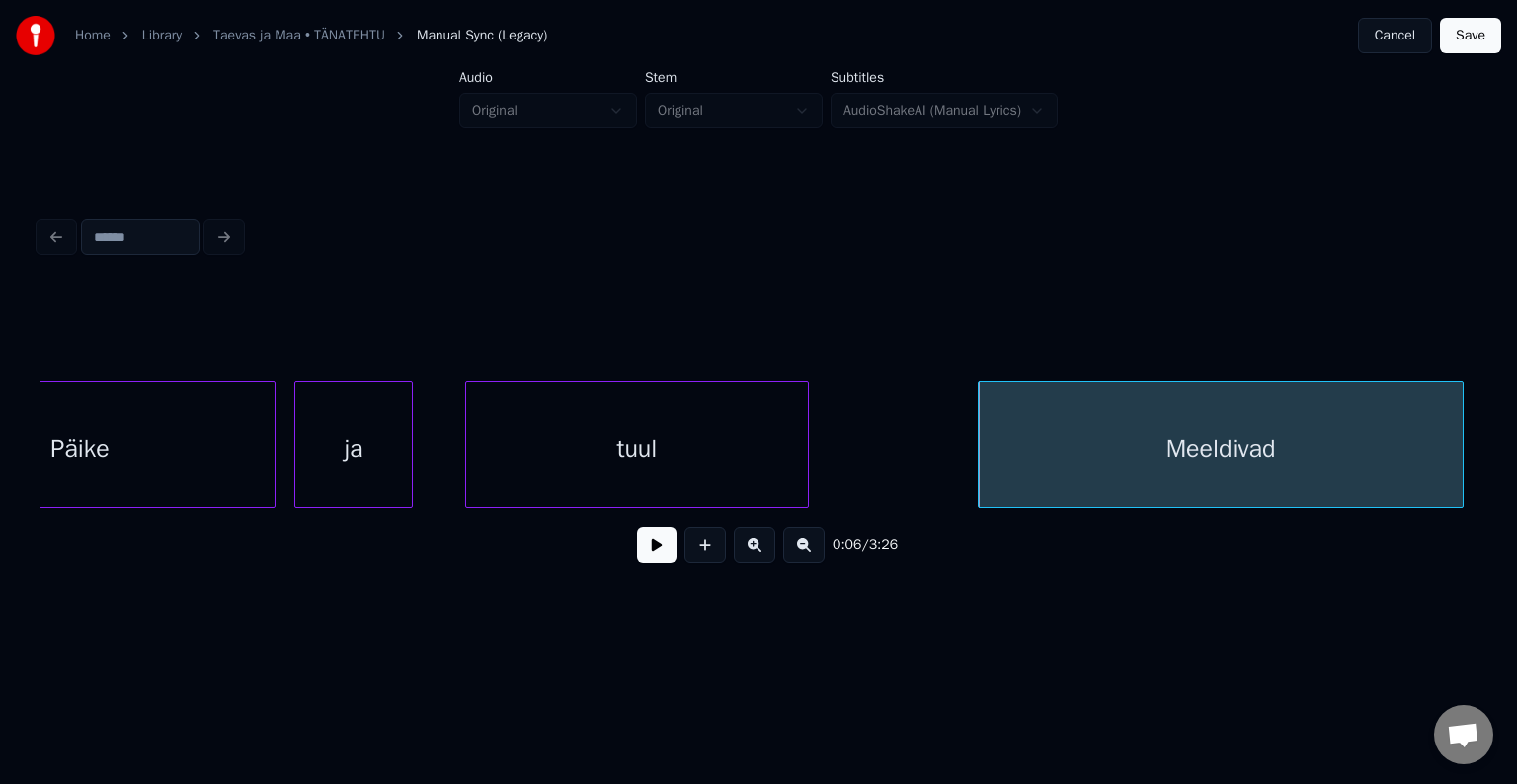 click on "tuul" at bounding box center (637, 449) 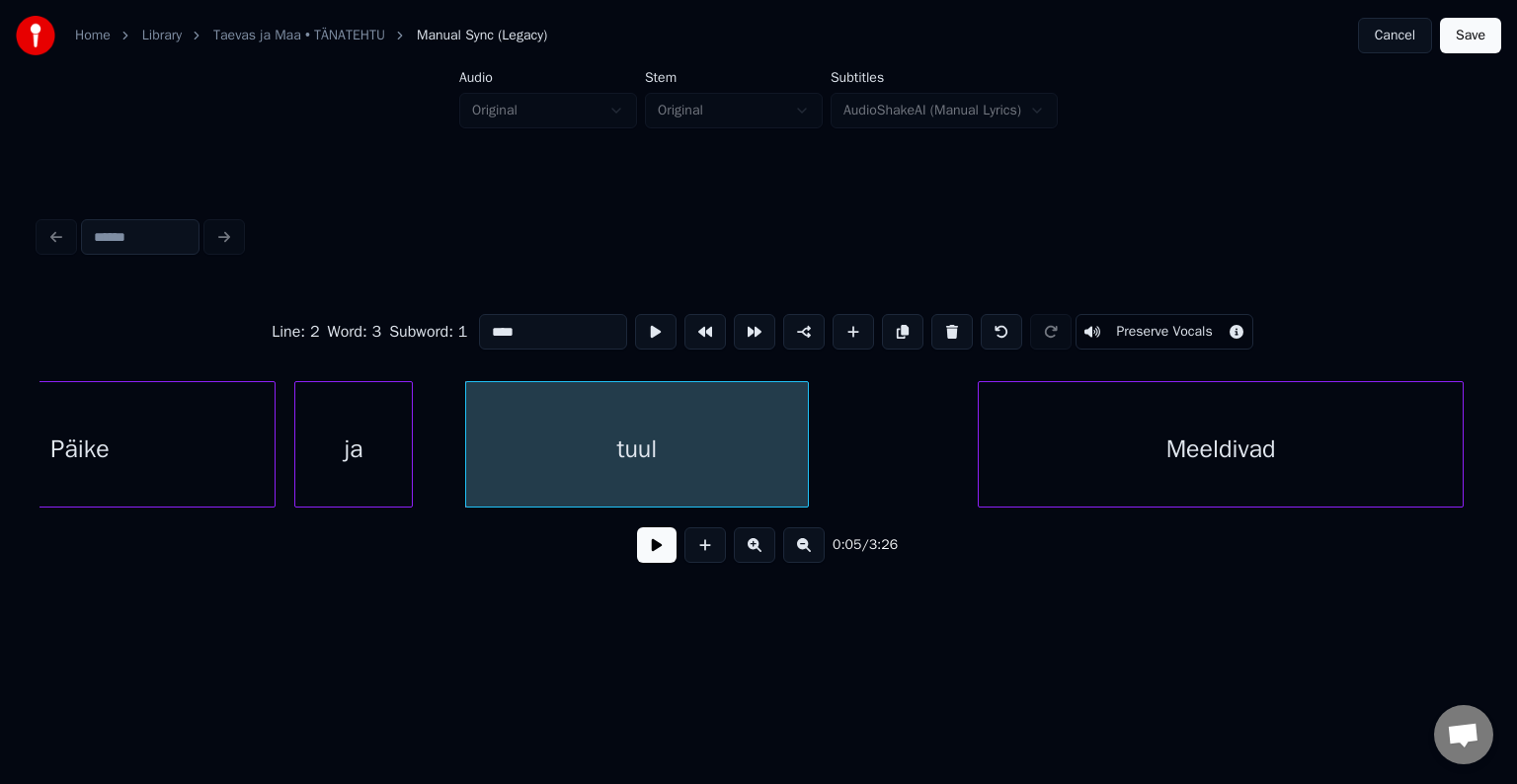 click at bounding box center (657, 545) 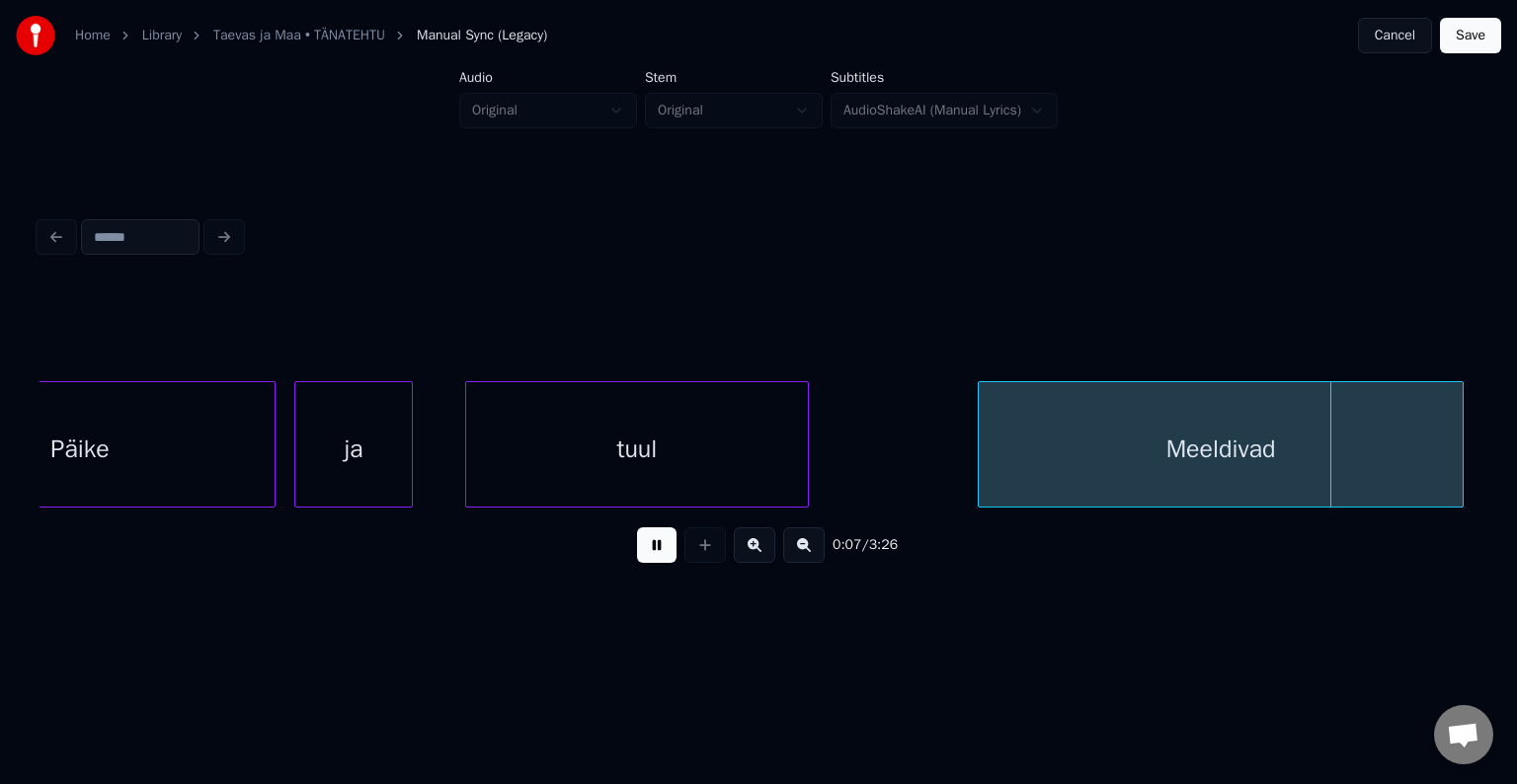 click at bounding box center (657, 545) 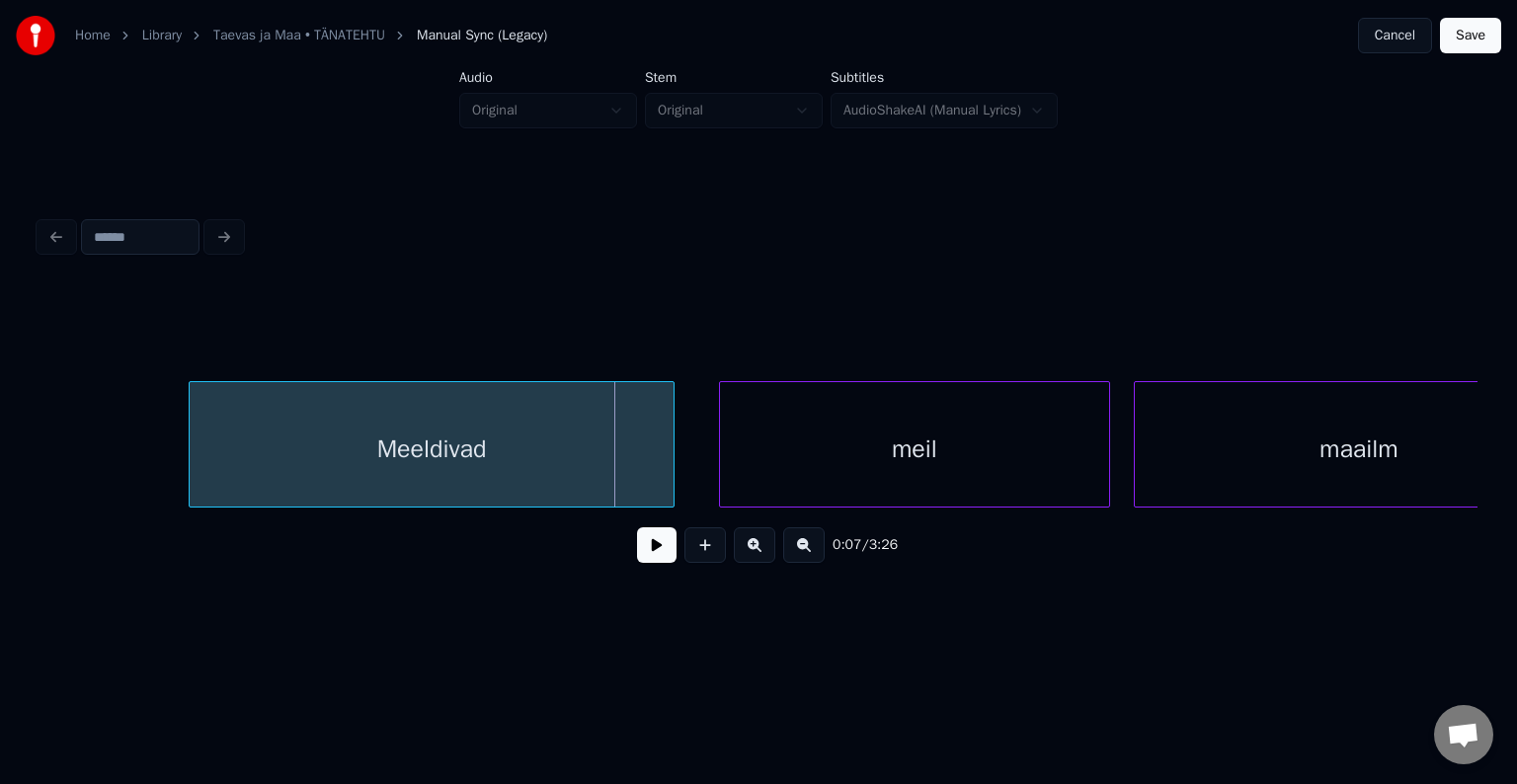 scroll, scrollTop: 0, scrollLeft: 3683, axis: horizontal 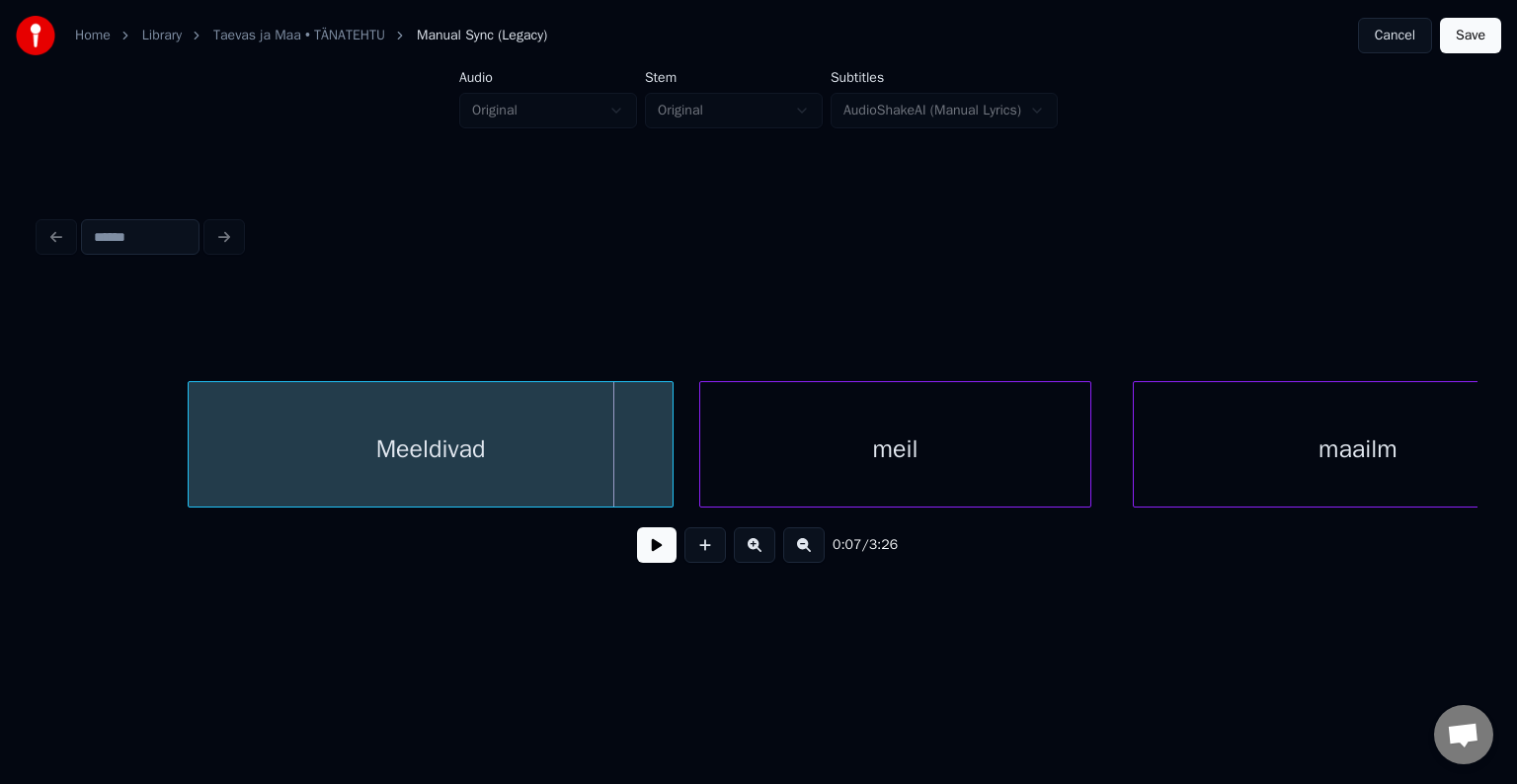 click on "meil" at bounding box center (895, 449) 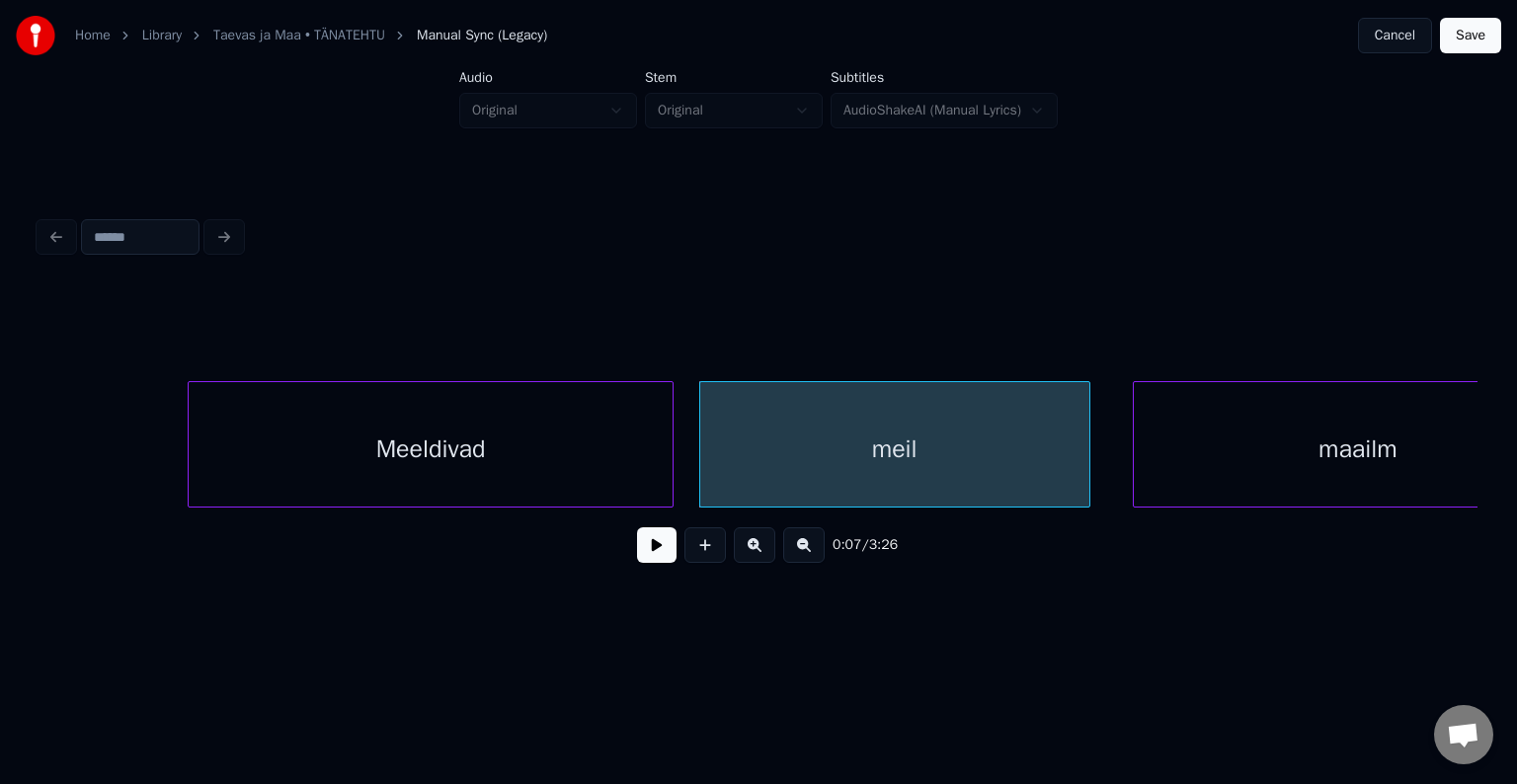 click at bounding box center [657, 545] 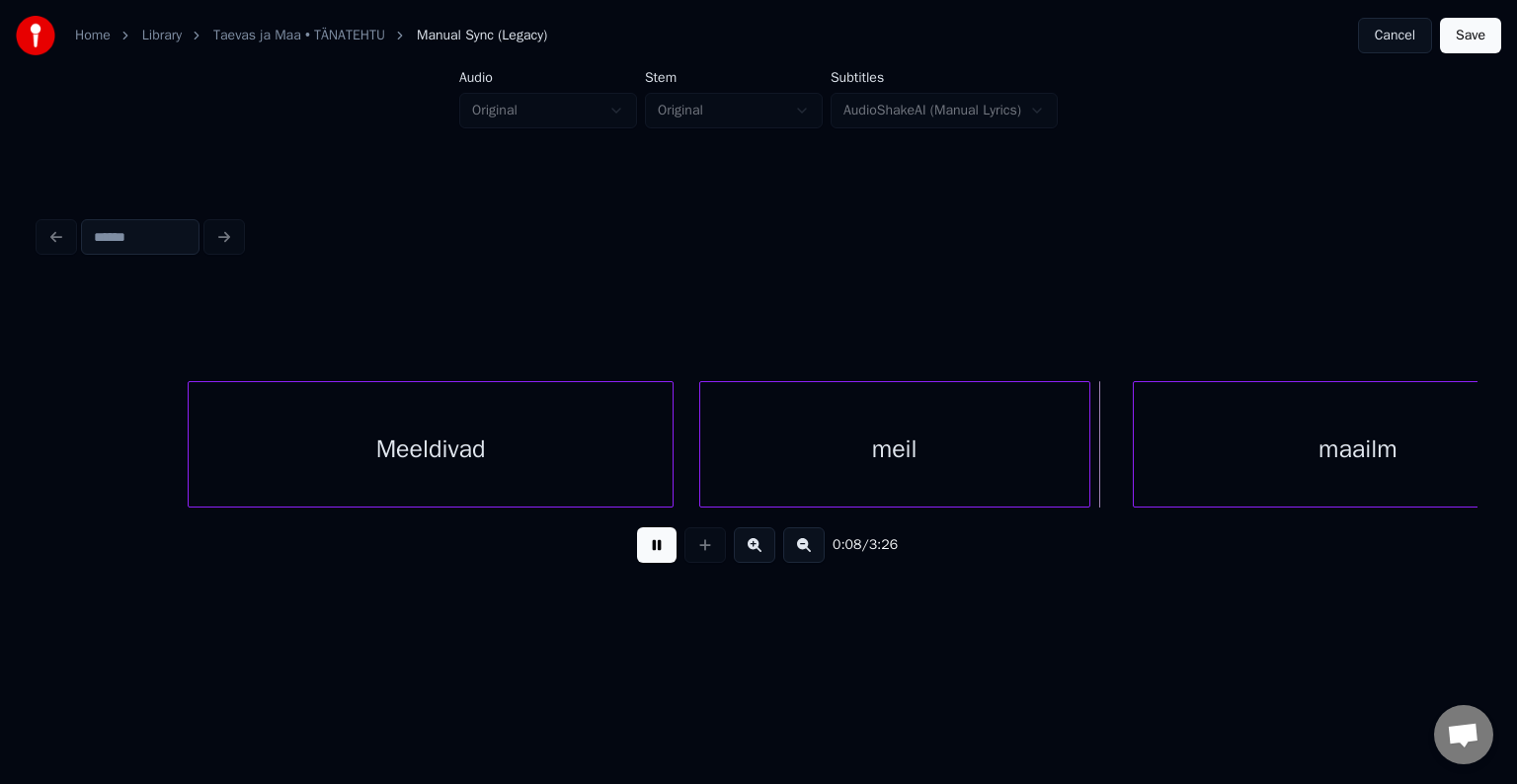 drag, startPoint x: 637, startPoint y: 551, endPoint x: 660, endPoint y: 545, distance: 23.769729 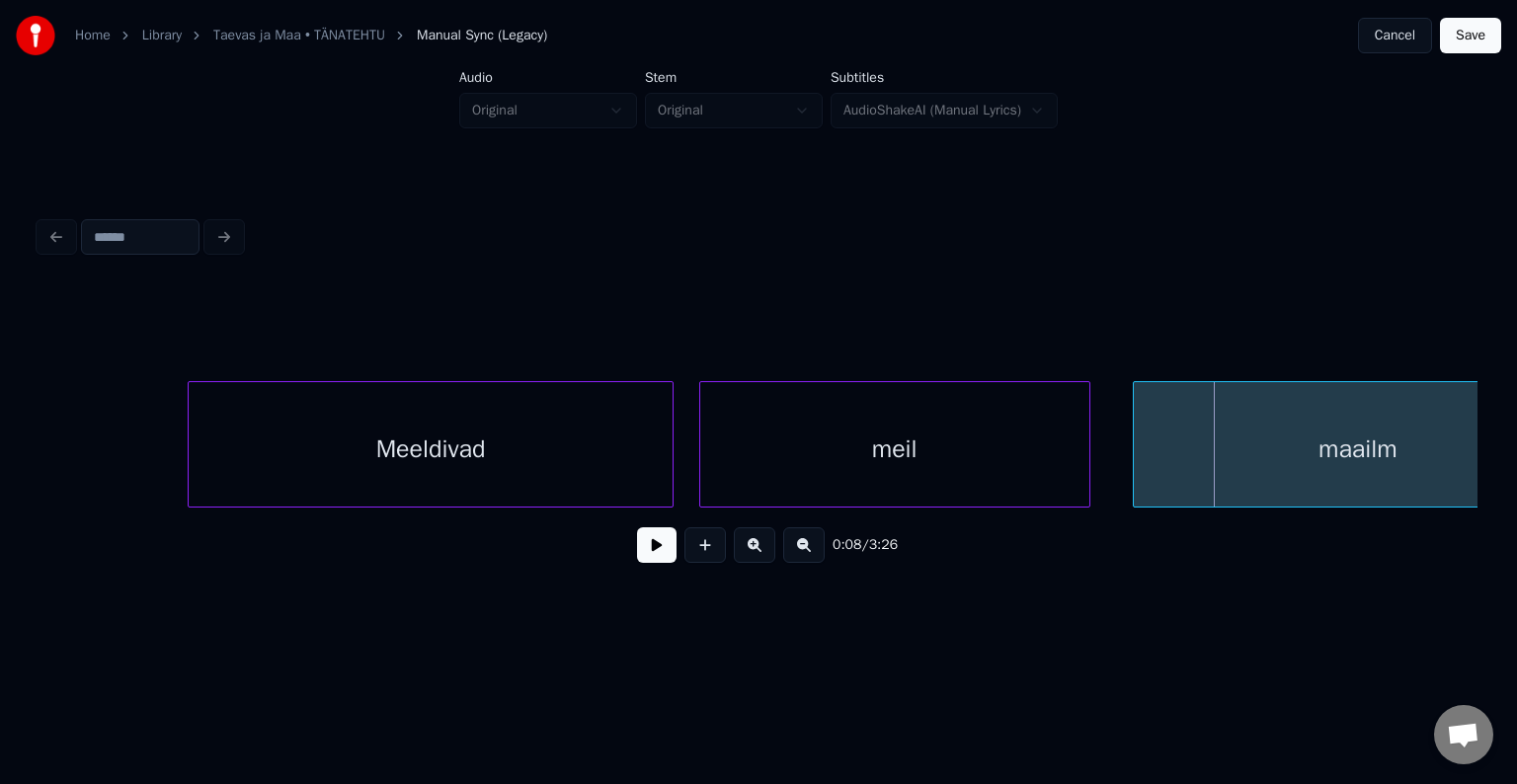scroll, scrollTop: 0, scrollLeft: 3784, axis: horizontal 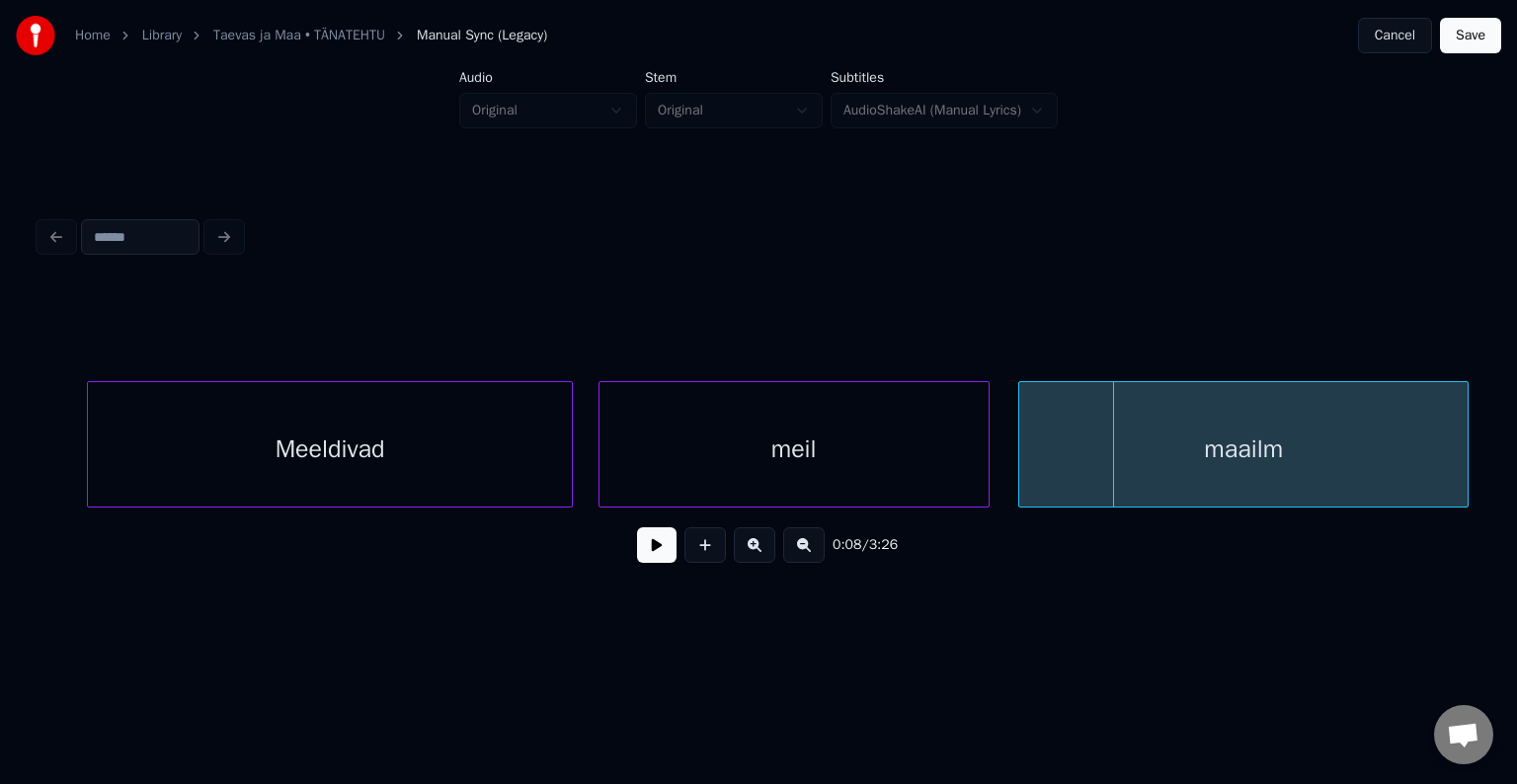 click on "maailm" at bounding box center (1243, 449) 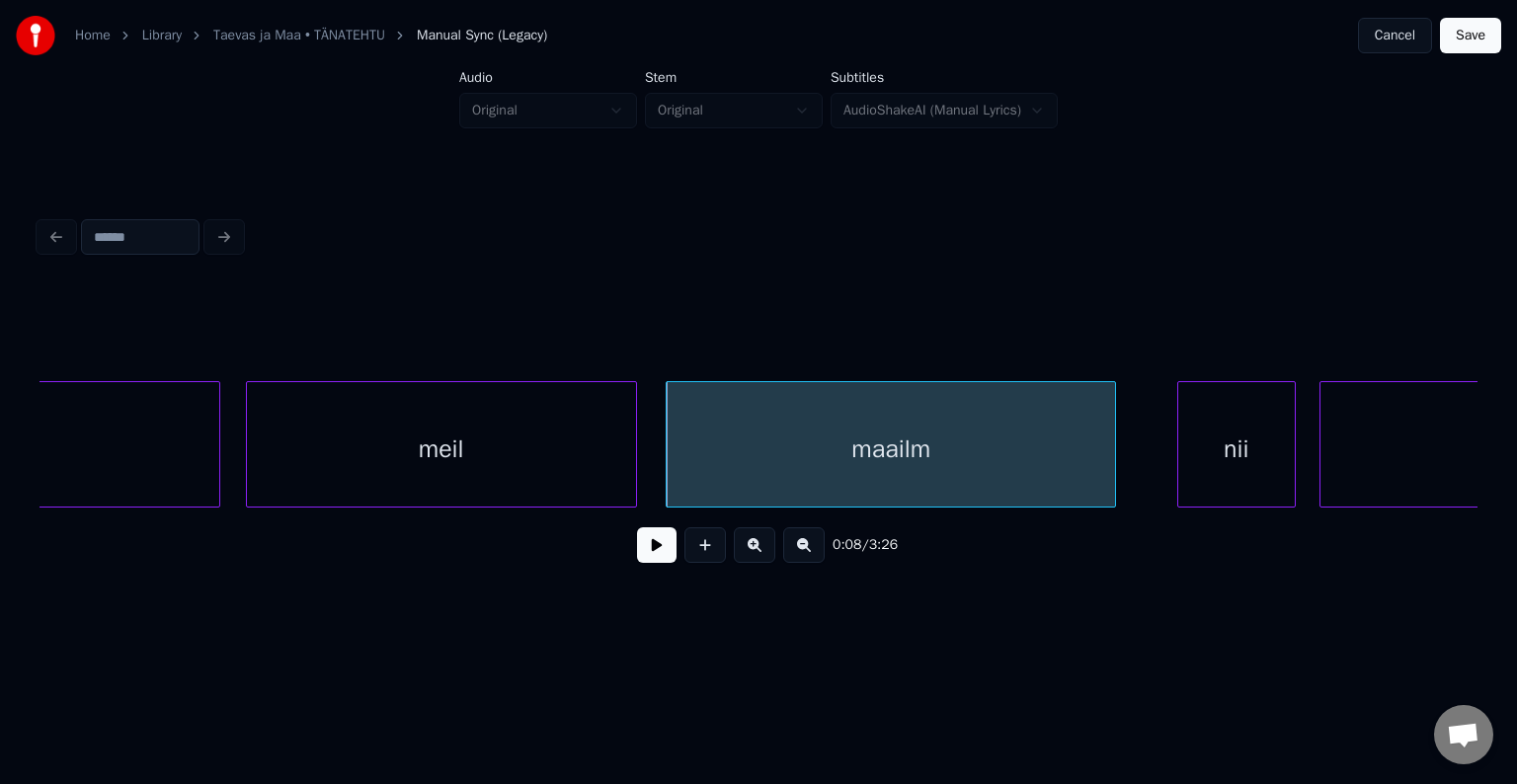 scroll, scrollTop: 0, scrollLeft: 4179, axis: horizontal 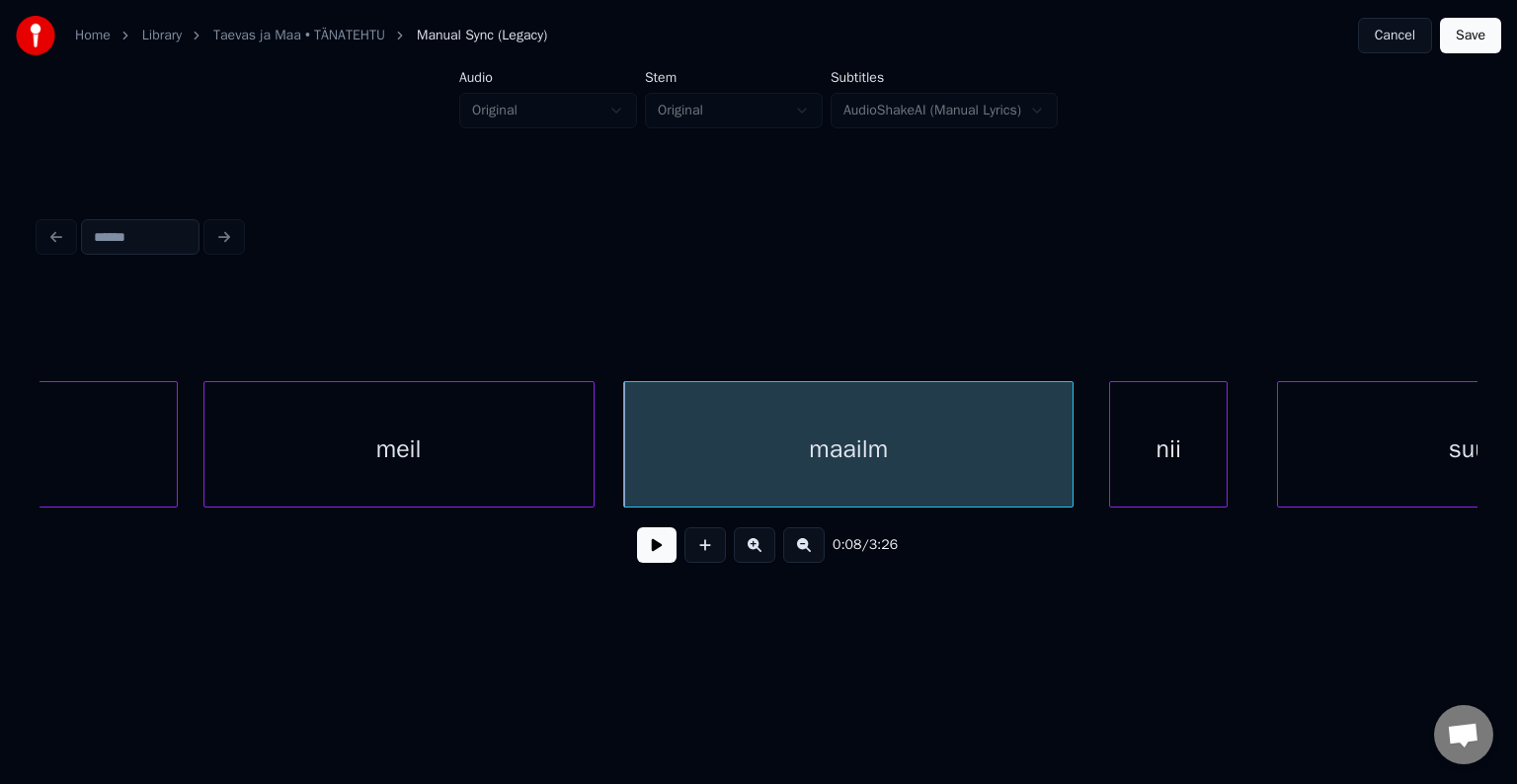 click on "nii" at bounding box center [1168, 449] 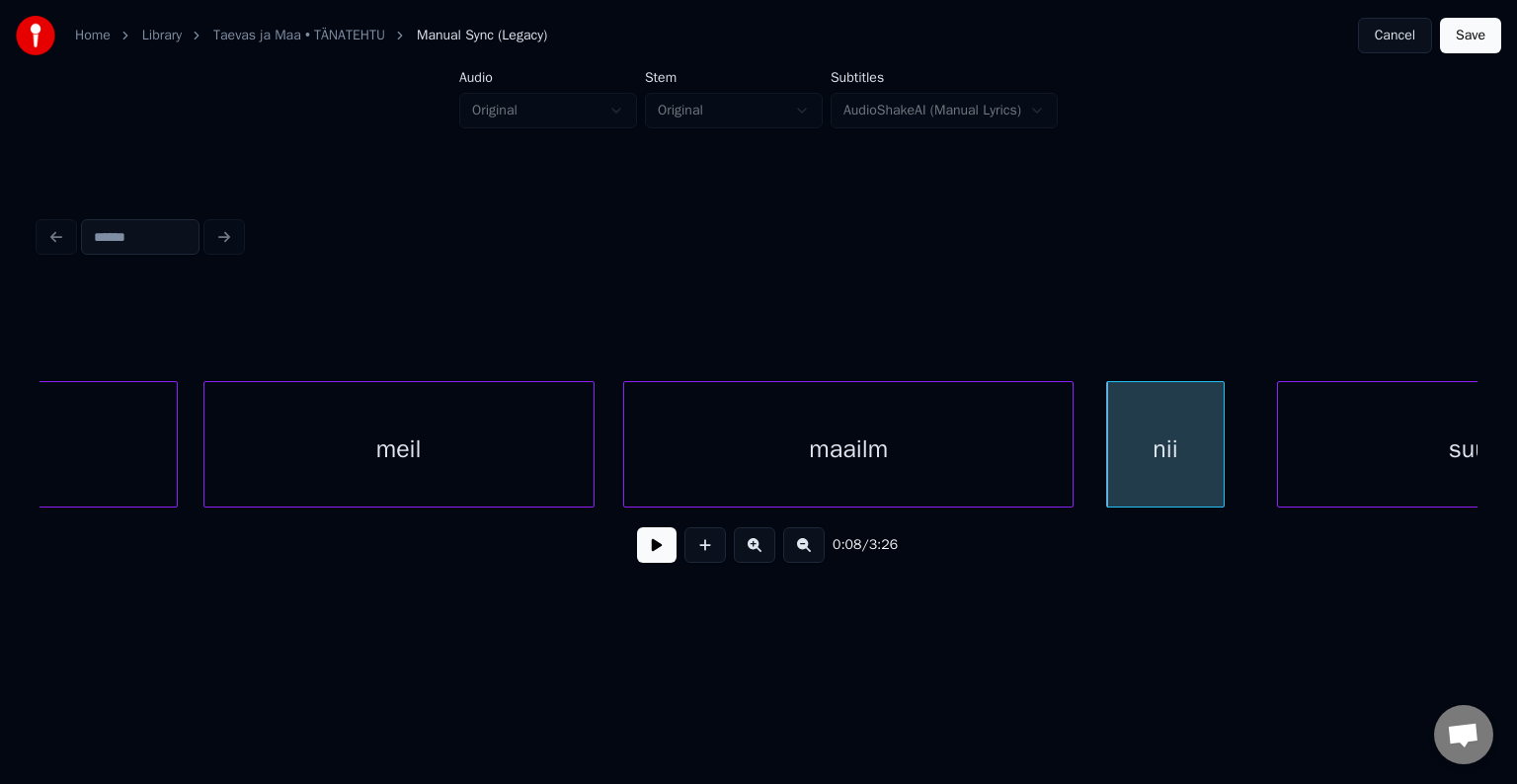 click on "maailm" at bounding box center (848, 449) 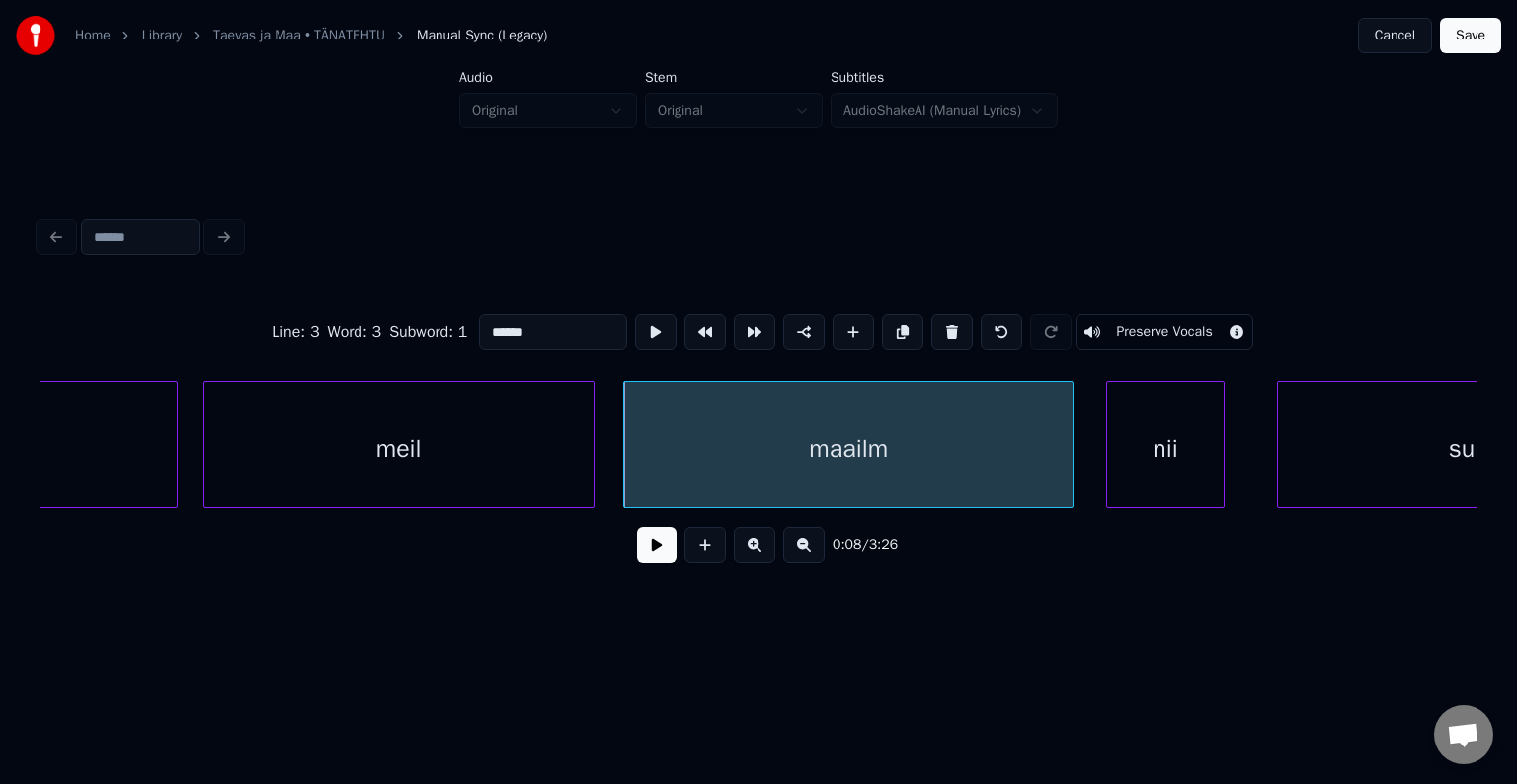 click at bounding box center [657, 545] 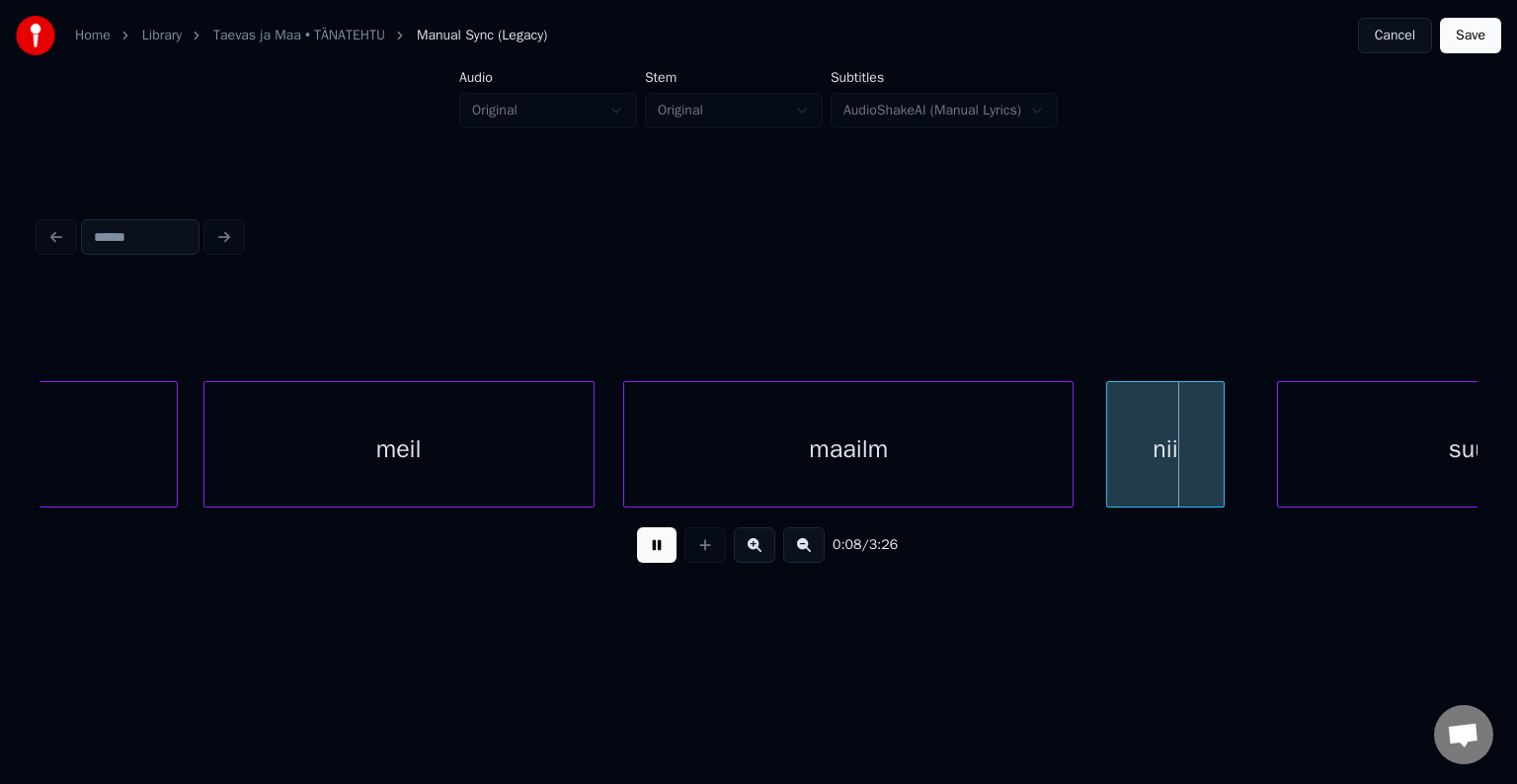 click at bounding box center [657, 545] 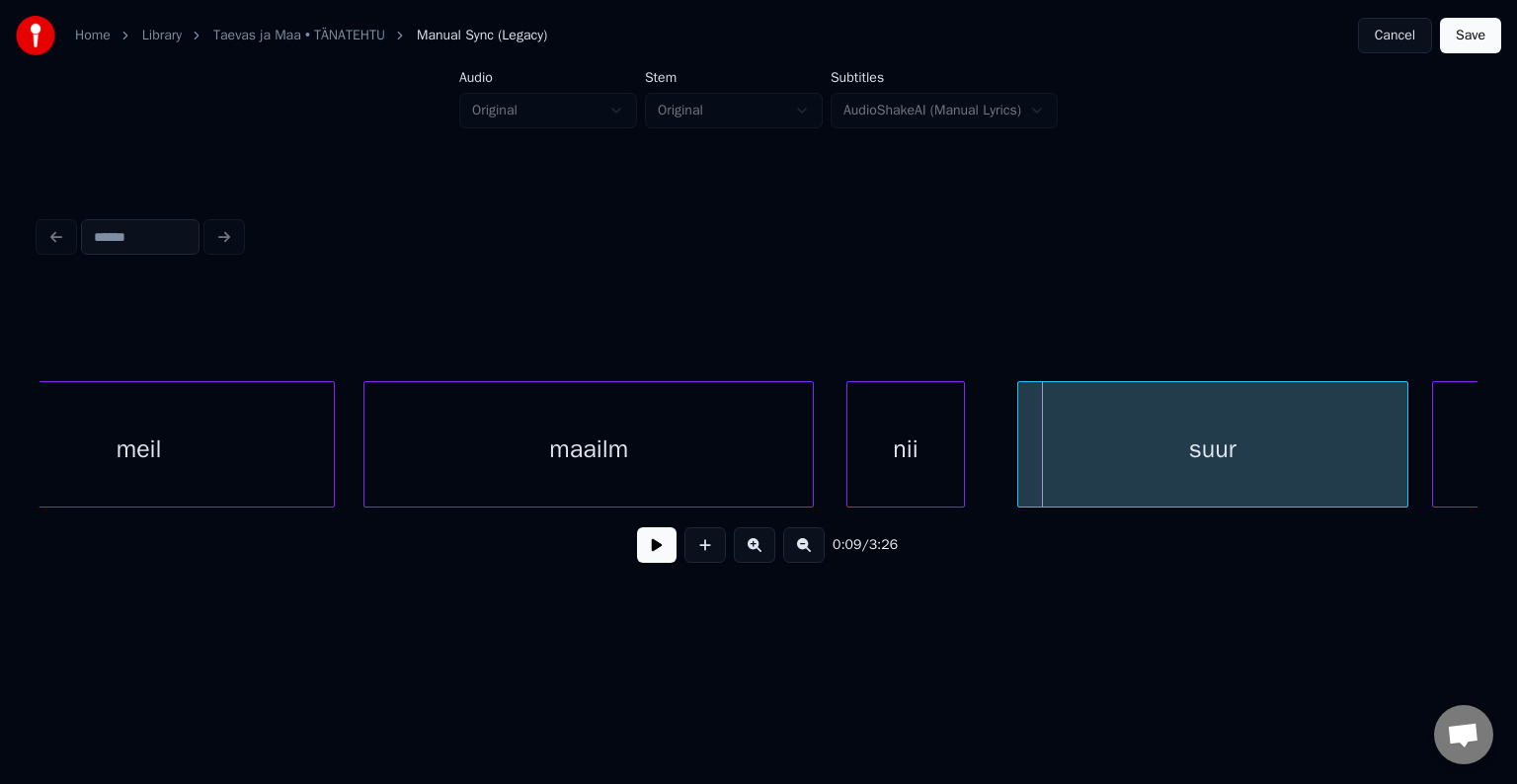 scroll, scrollTop: 0, scrollLeft: 4495, axis: horizontal 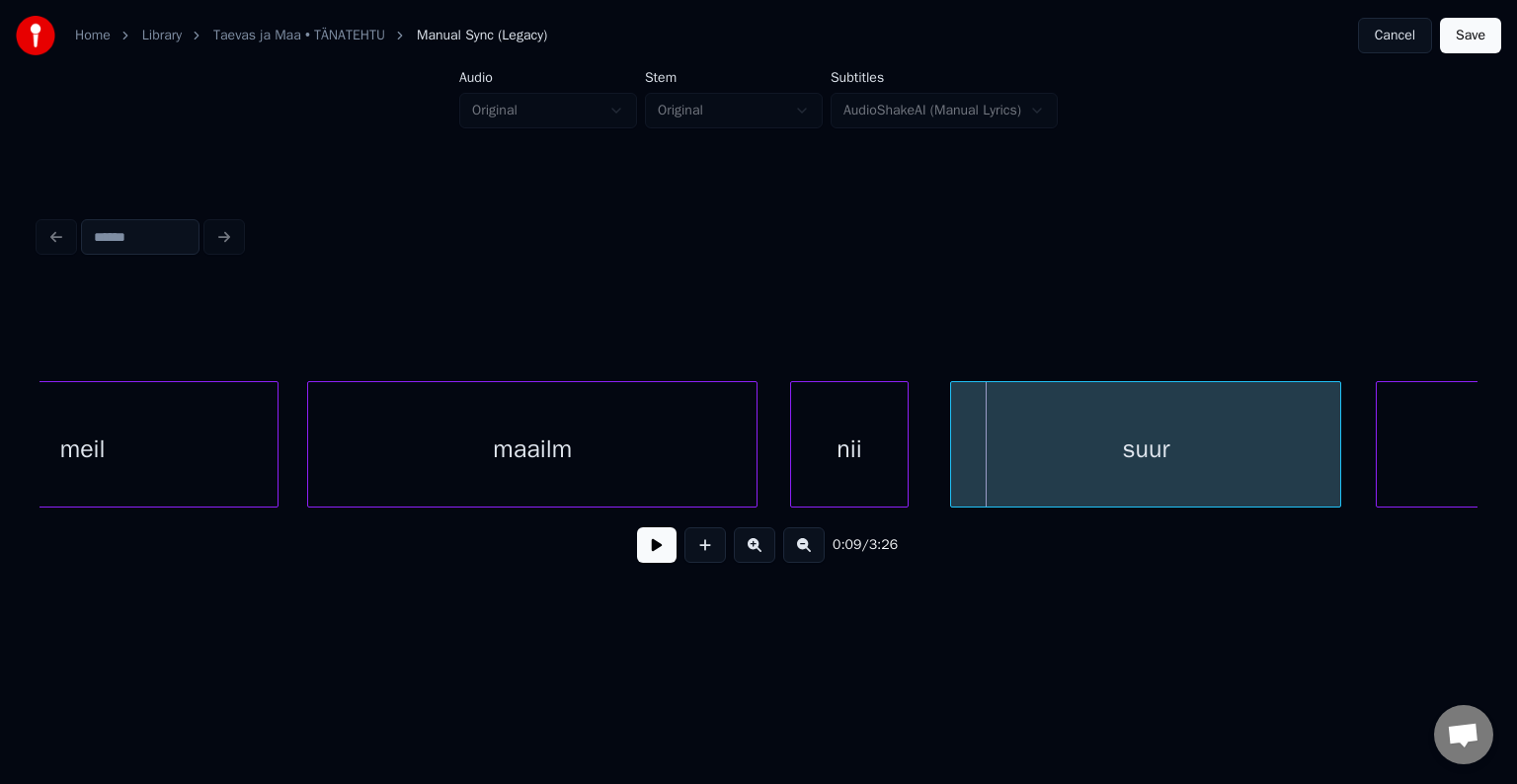 click on "suur" at bounding box center [1146, 449] 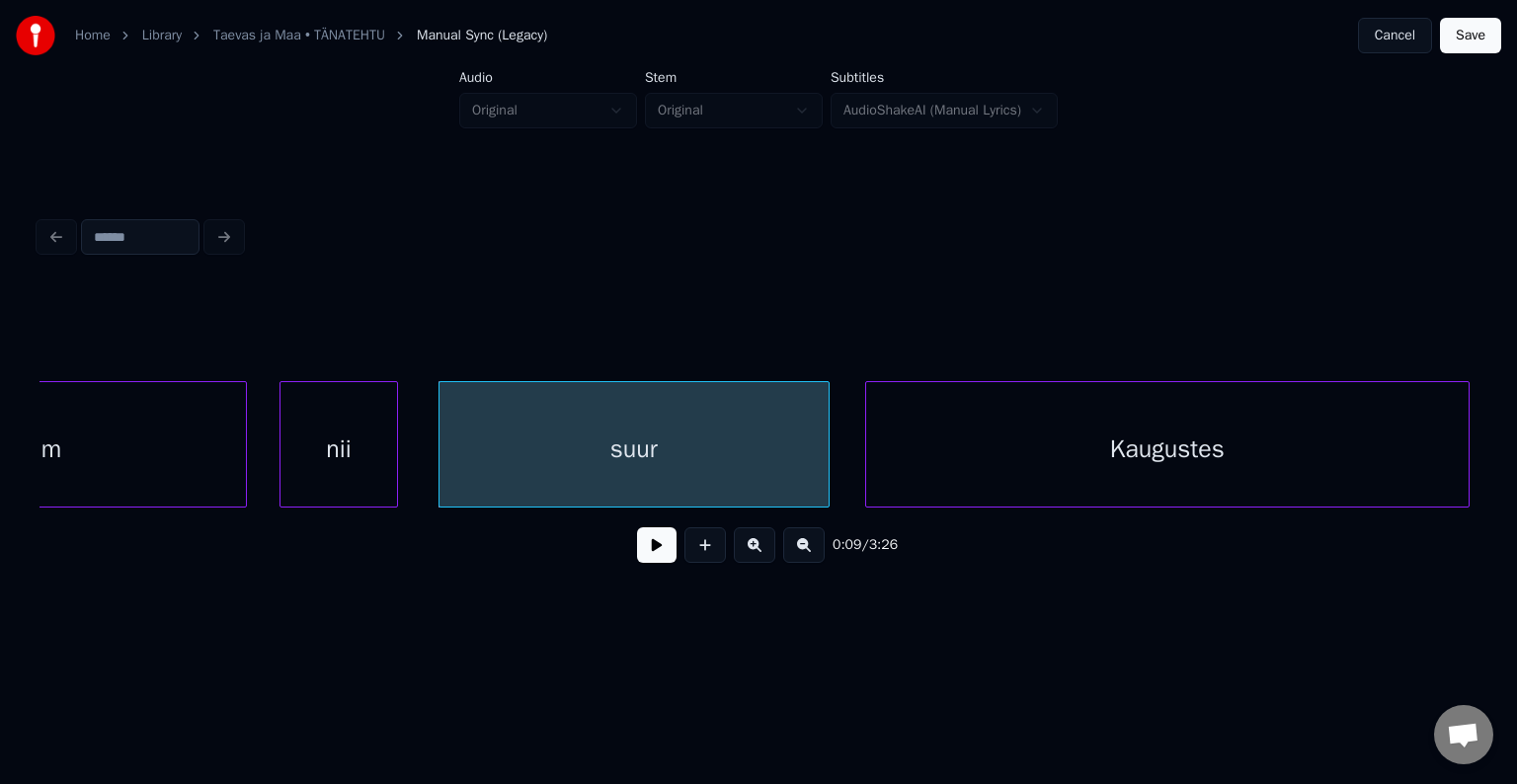 scroll, scrollTop: 0, scrollLeft: 5008, axis: horizontal 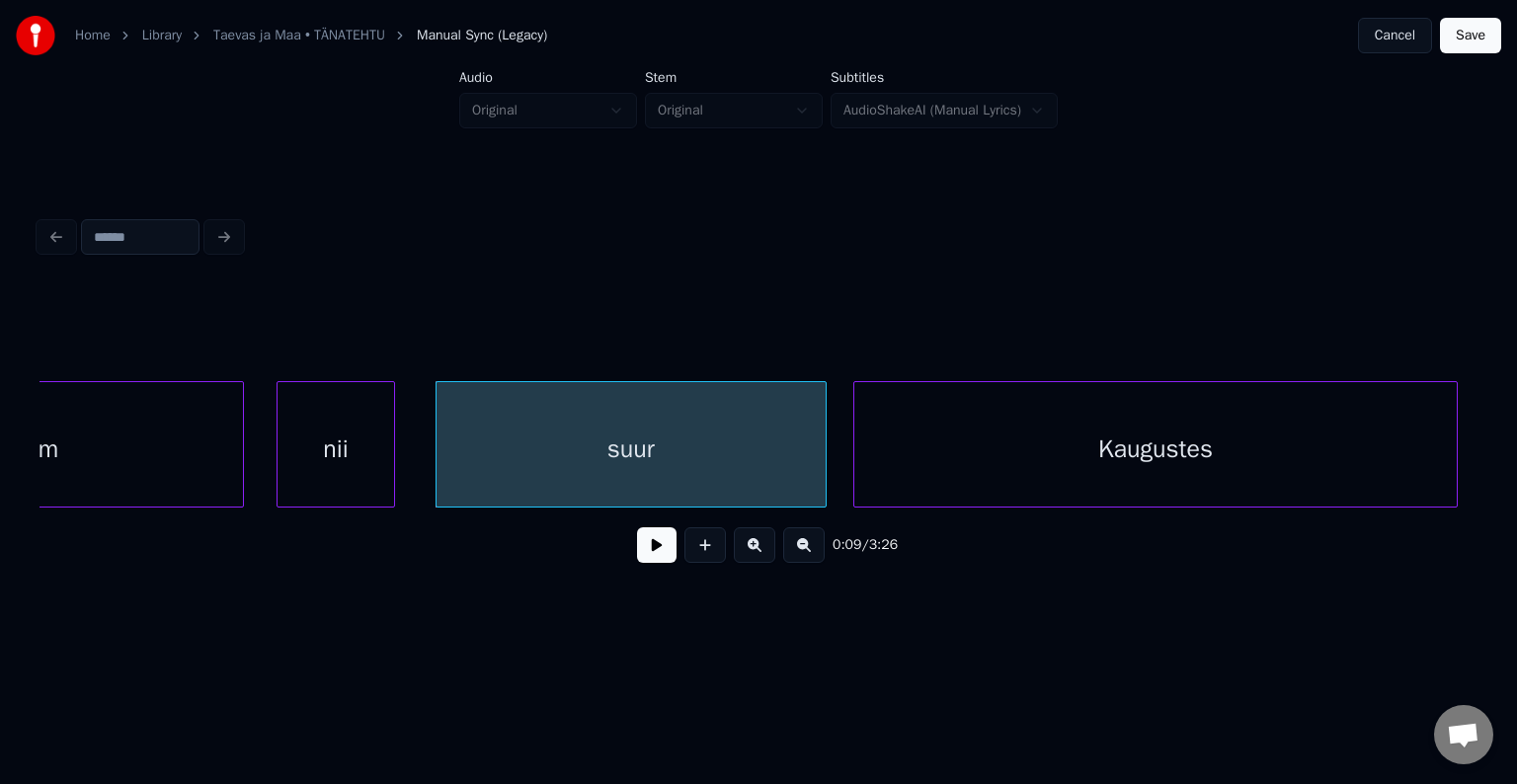 click on "Kaugustes" at bounding box center (1156, 449) 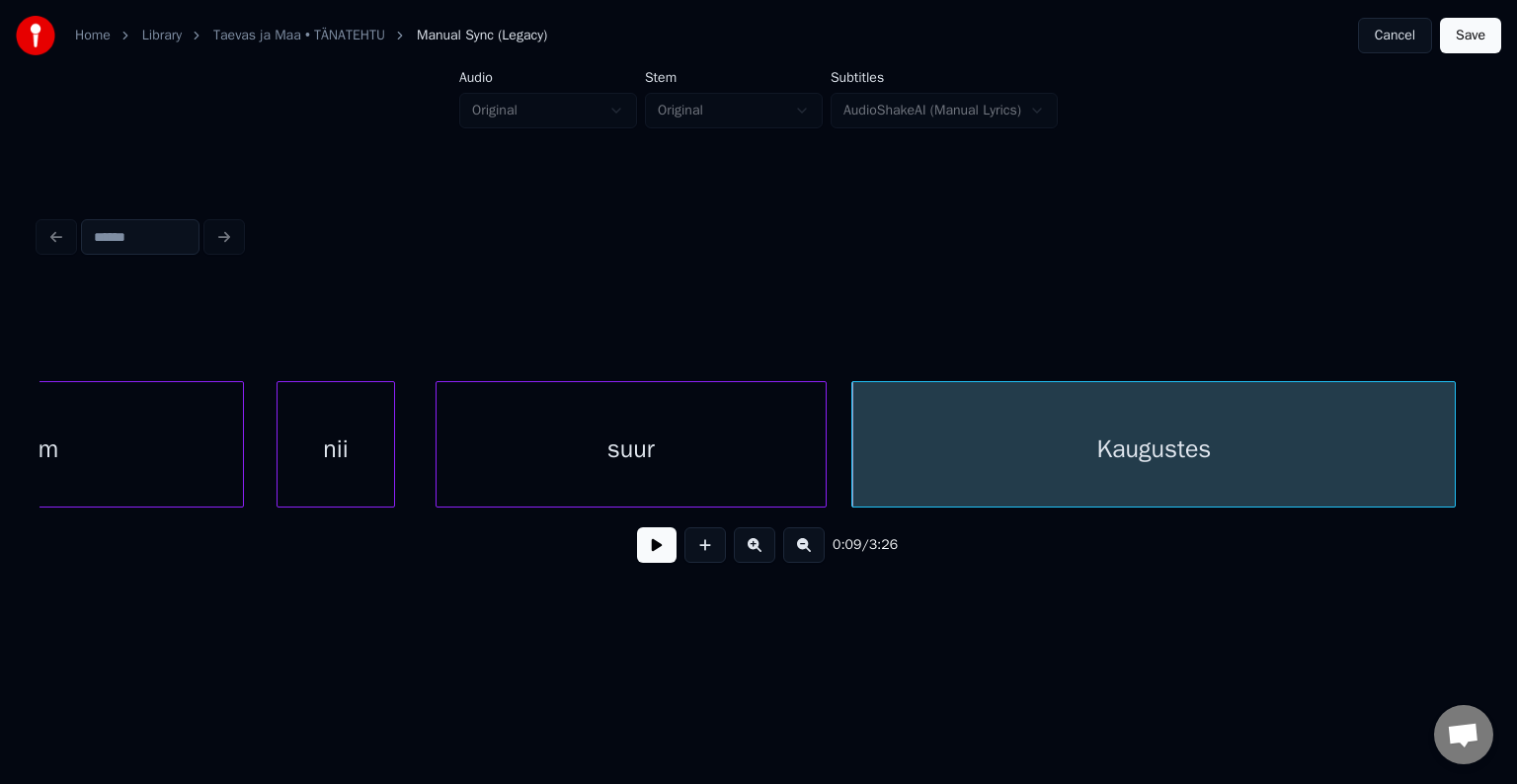click on "Kaugustes" at bounding box center [1154, 449] 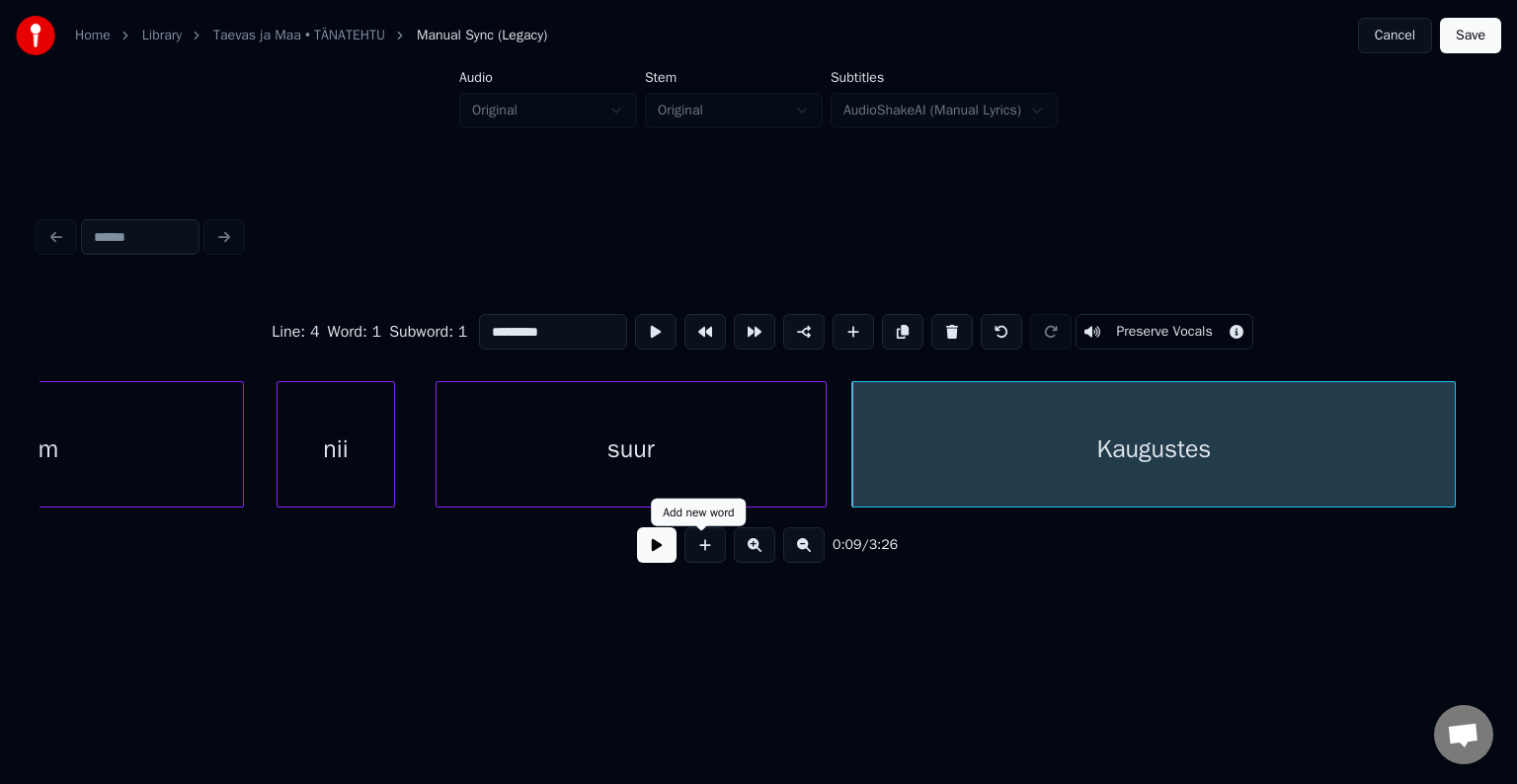 click at bounding box center (657, 545) 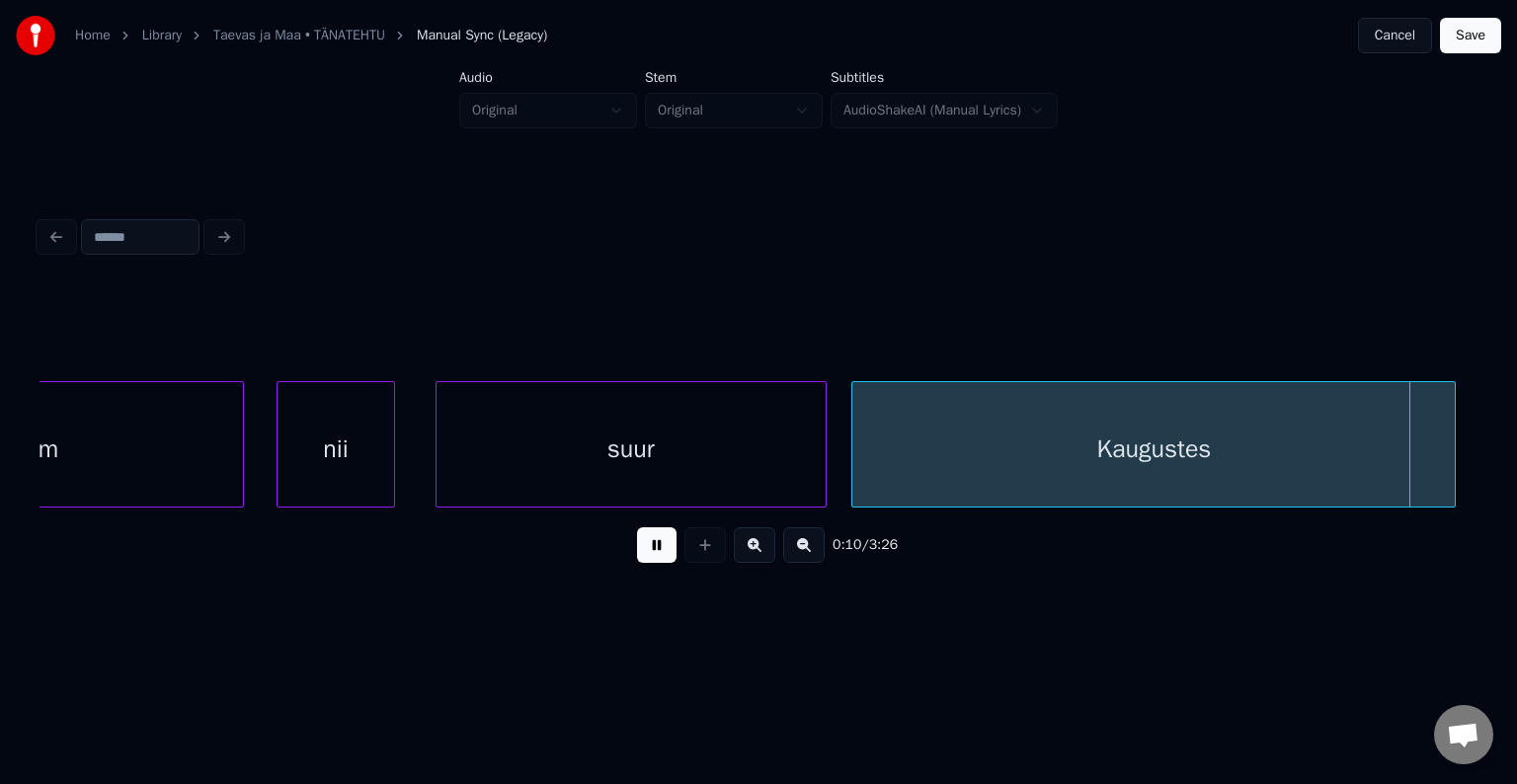 click at bounding box center (657, 545) 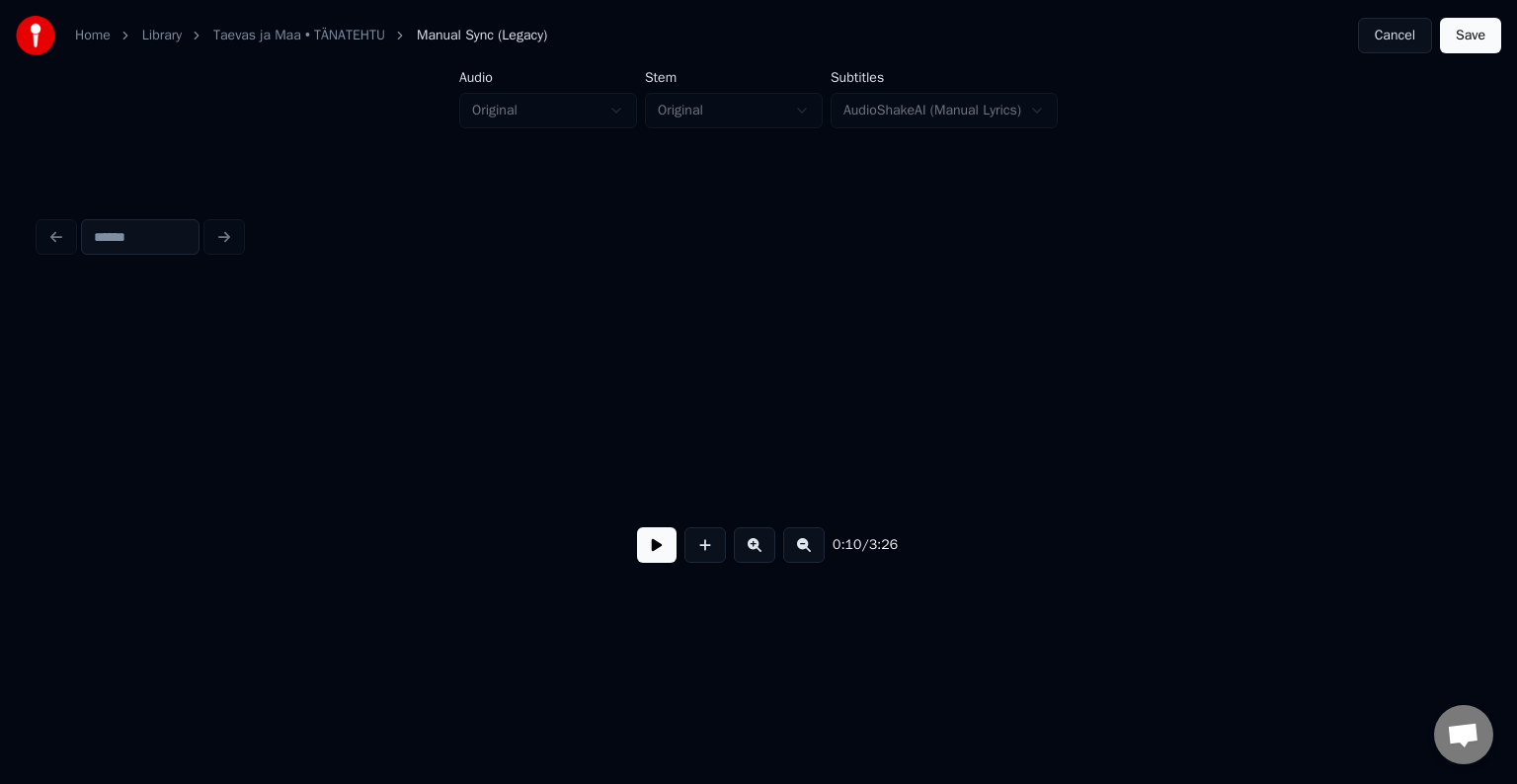scroll, scrollTop: 0, scrollLeft: 6447, axis: horizontal 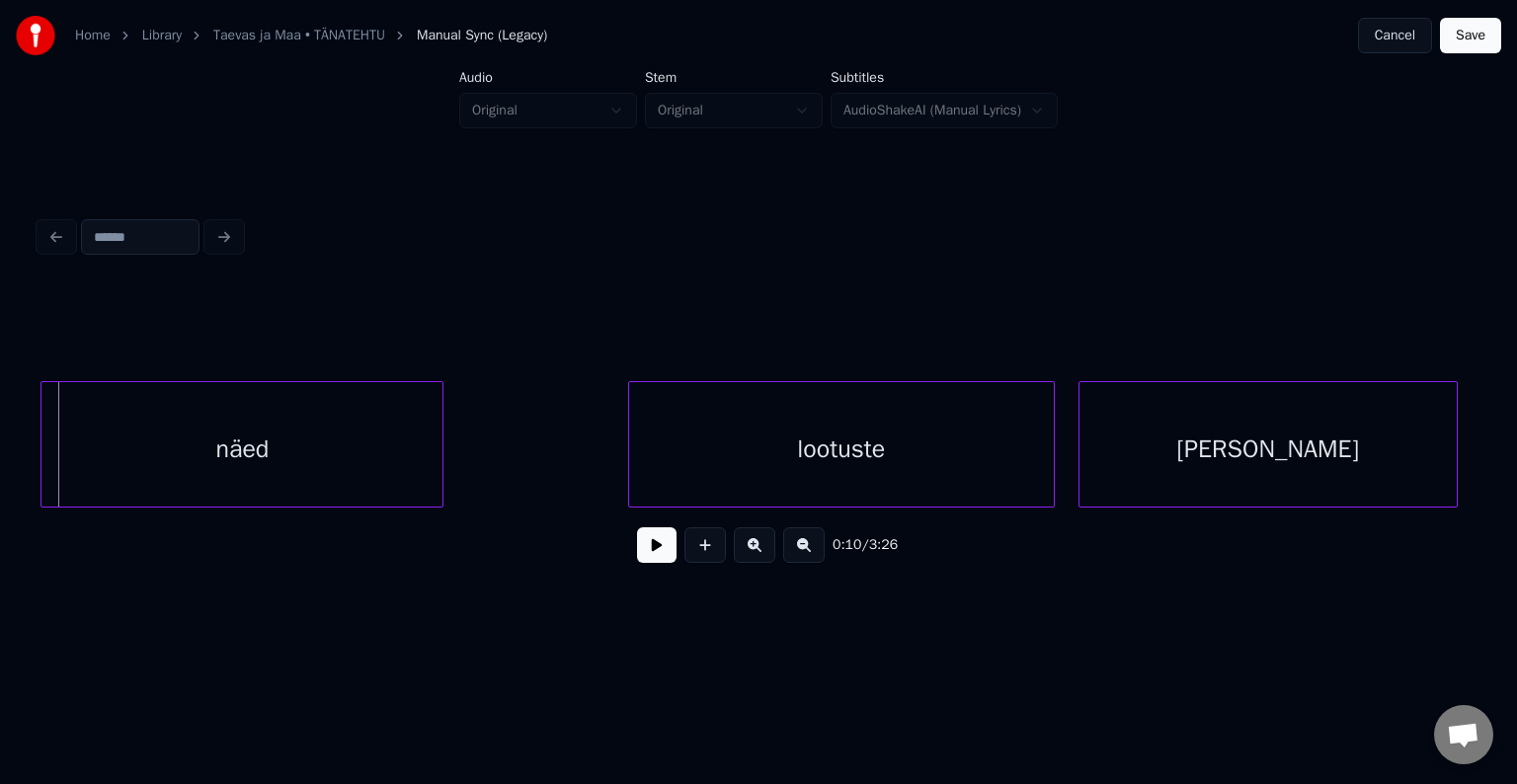 click on "näed" at bounding box center [242, 449] 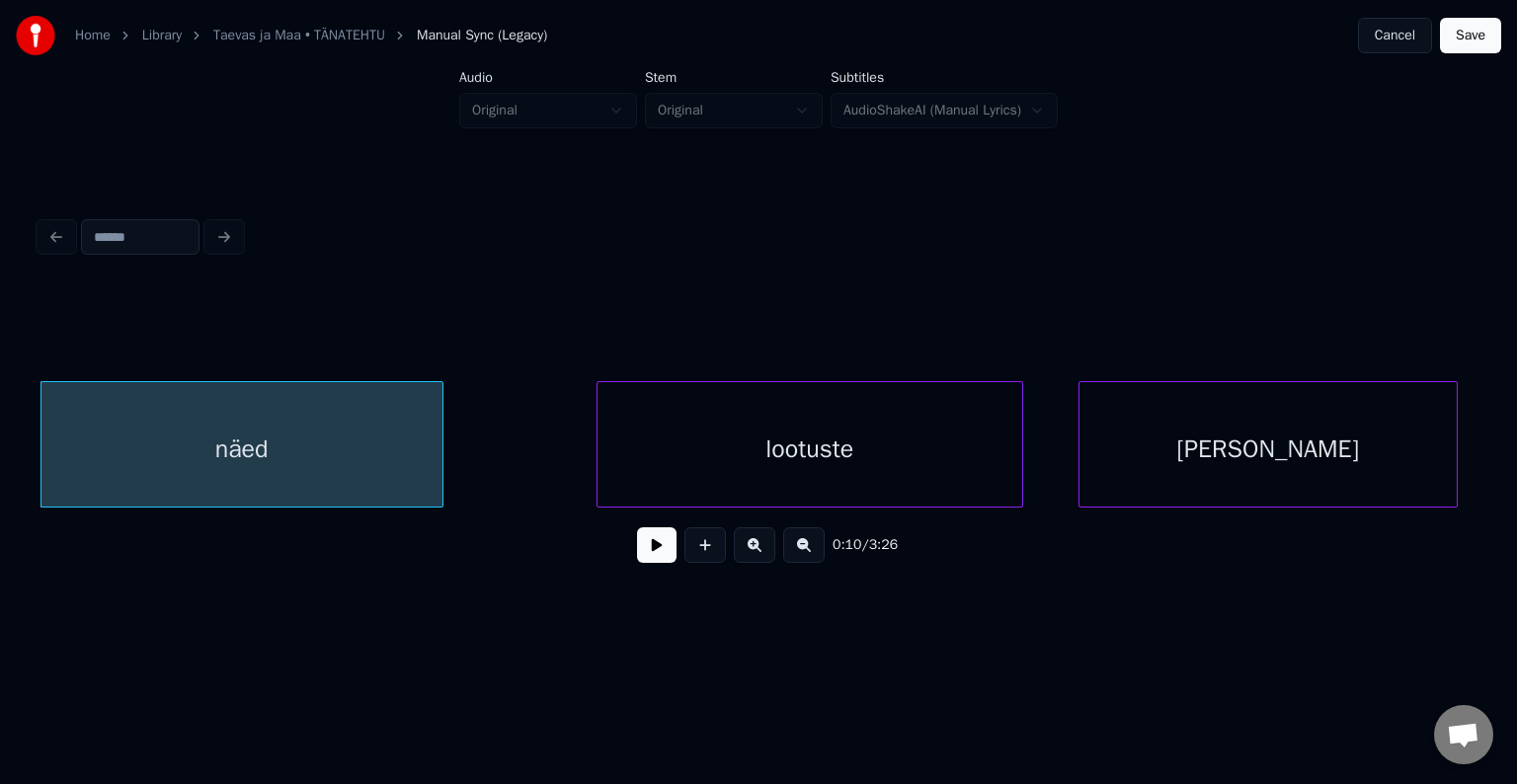 click on "lootuste" at bounding box center (810, 449) 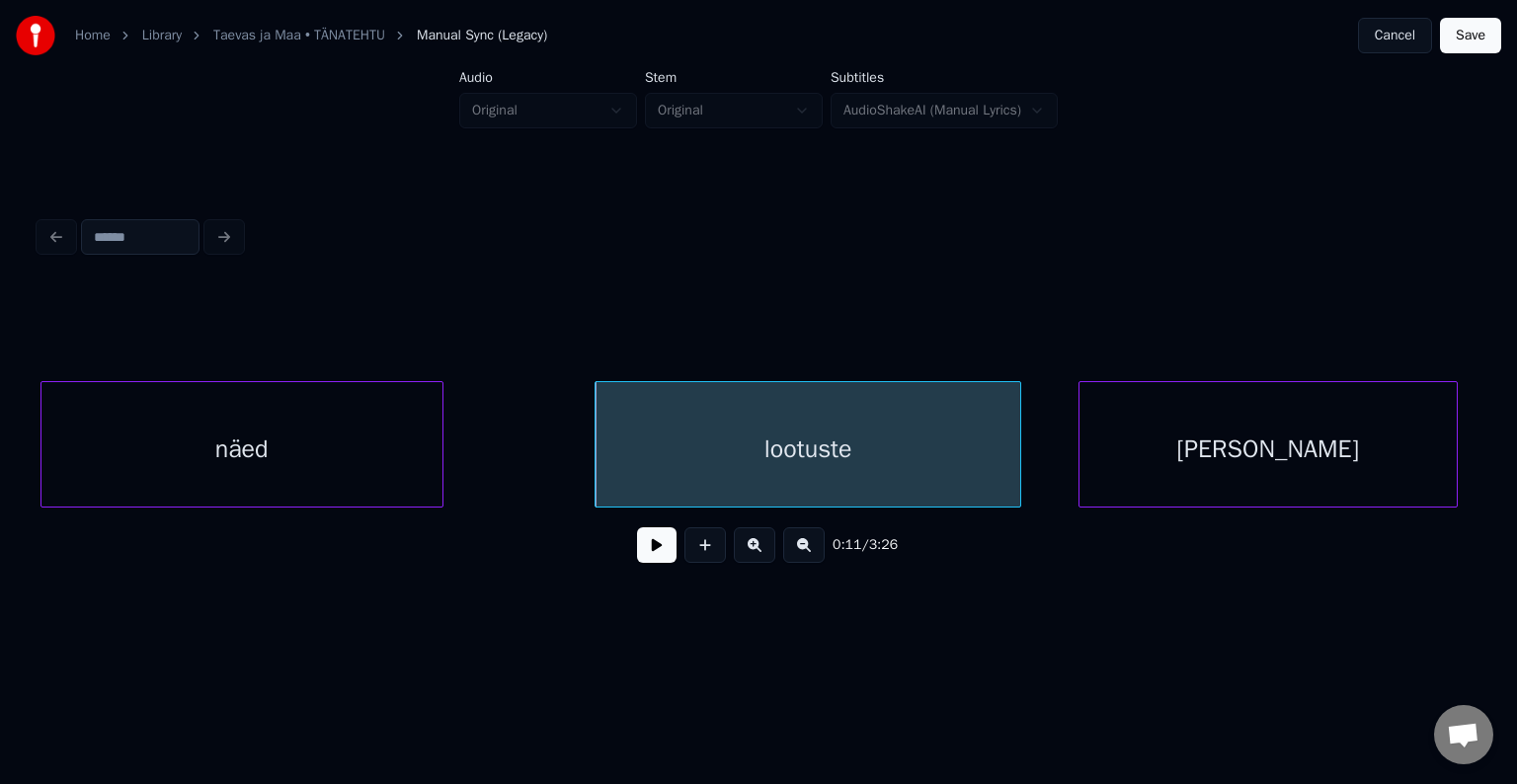 click at bounding box center (657, 545) 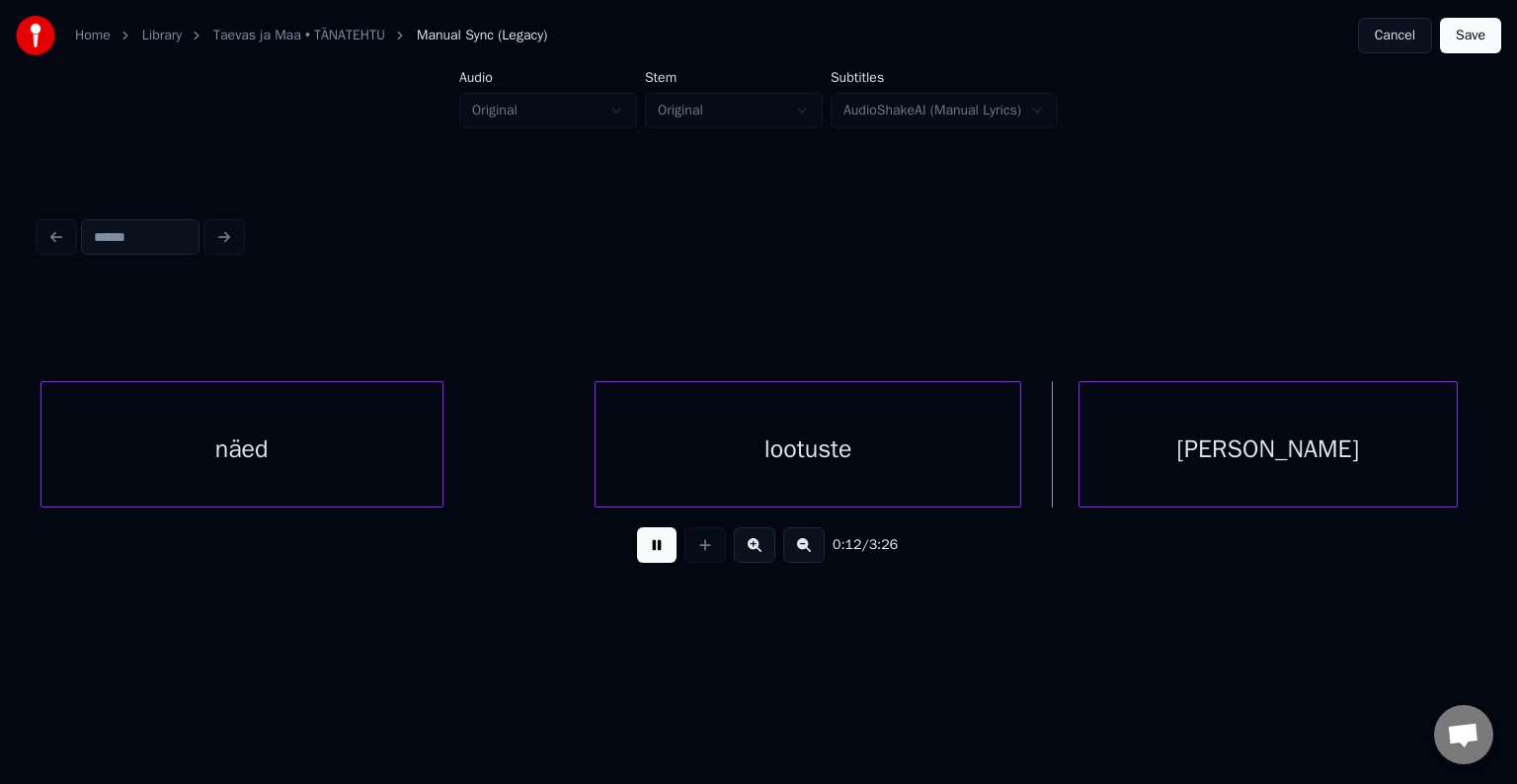 click at bounding box center [657, 545] 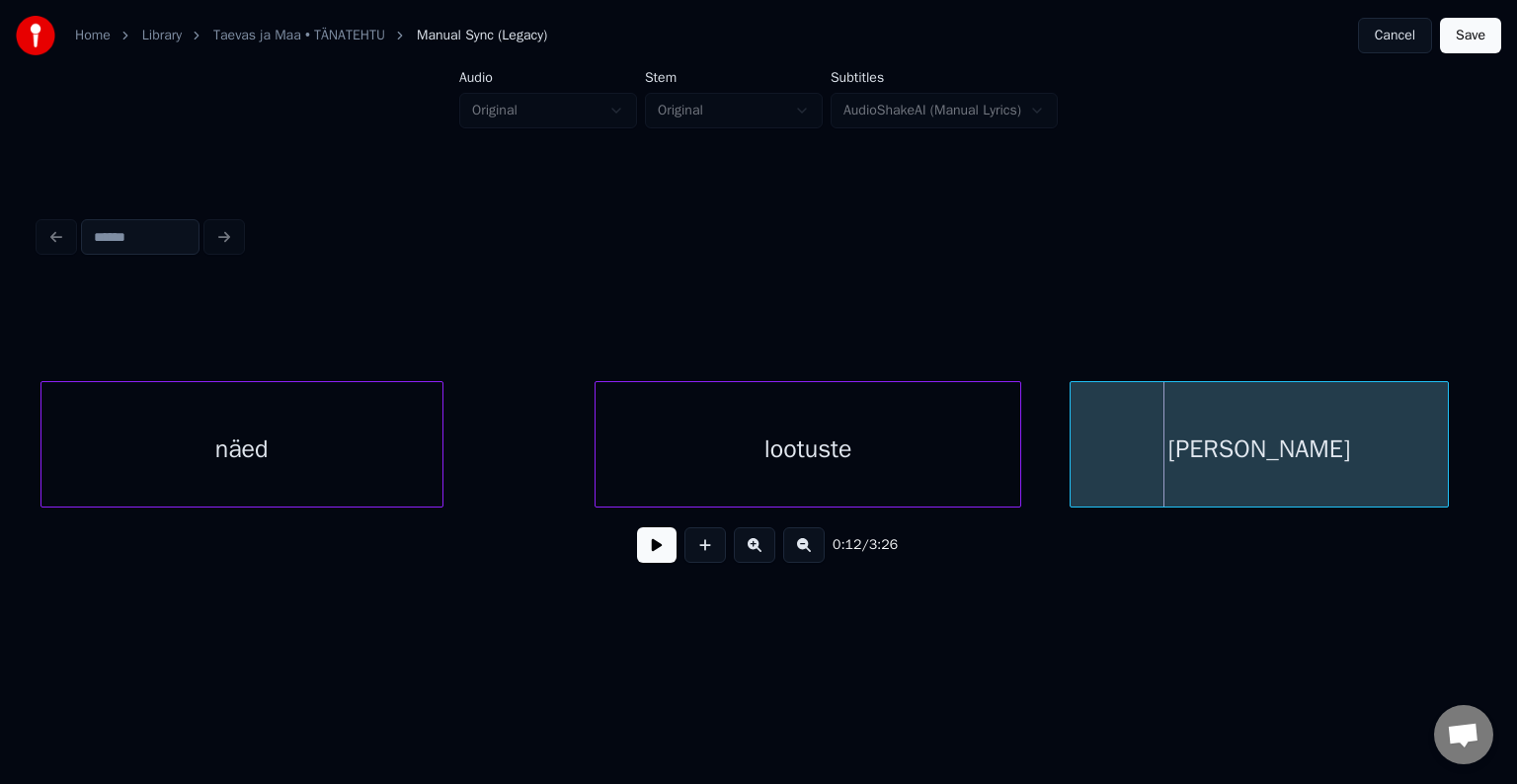 click on "[PERSON_NAME]" at bounding box center (1259, 449) 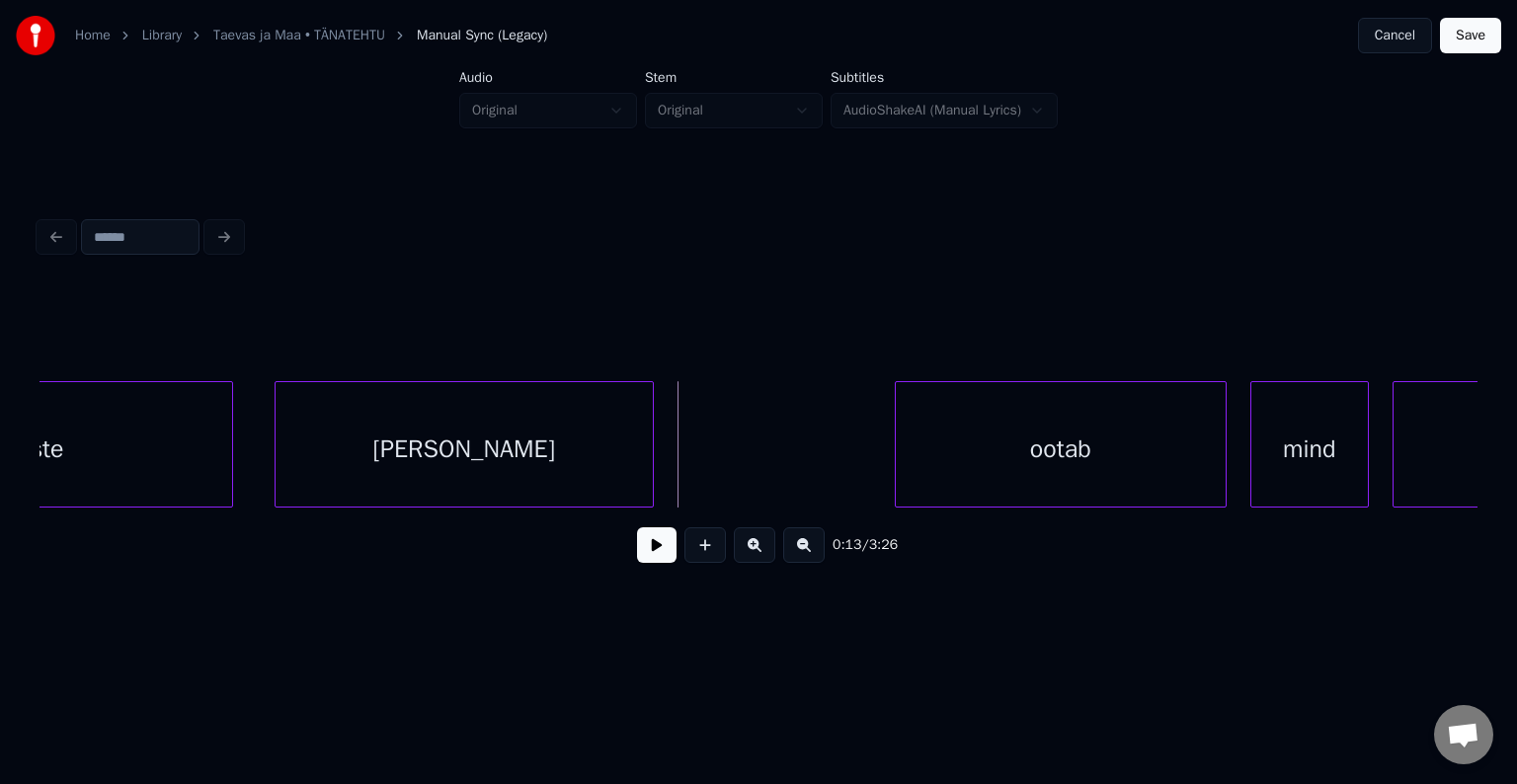 scroll, scrollTop: 0, scrollLeft: 7229, axis: horizontal 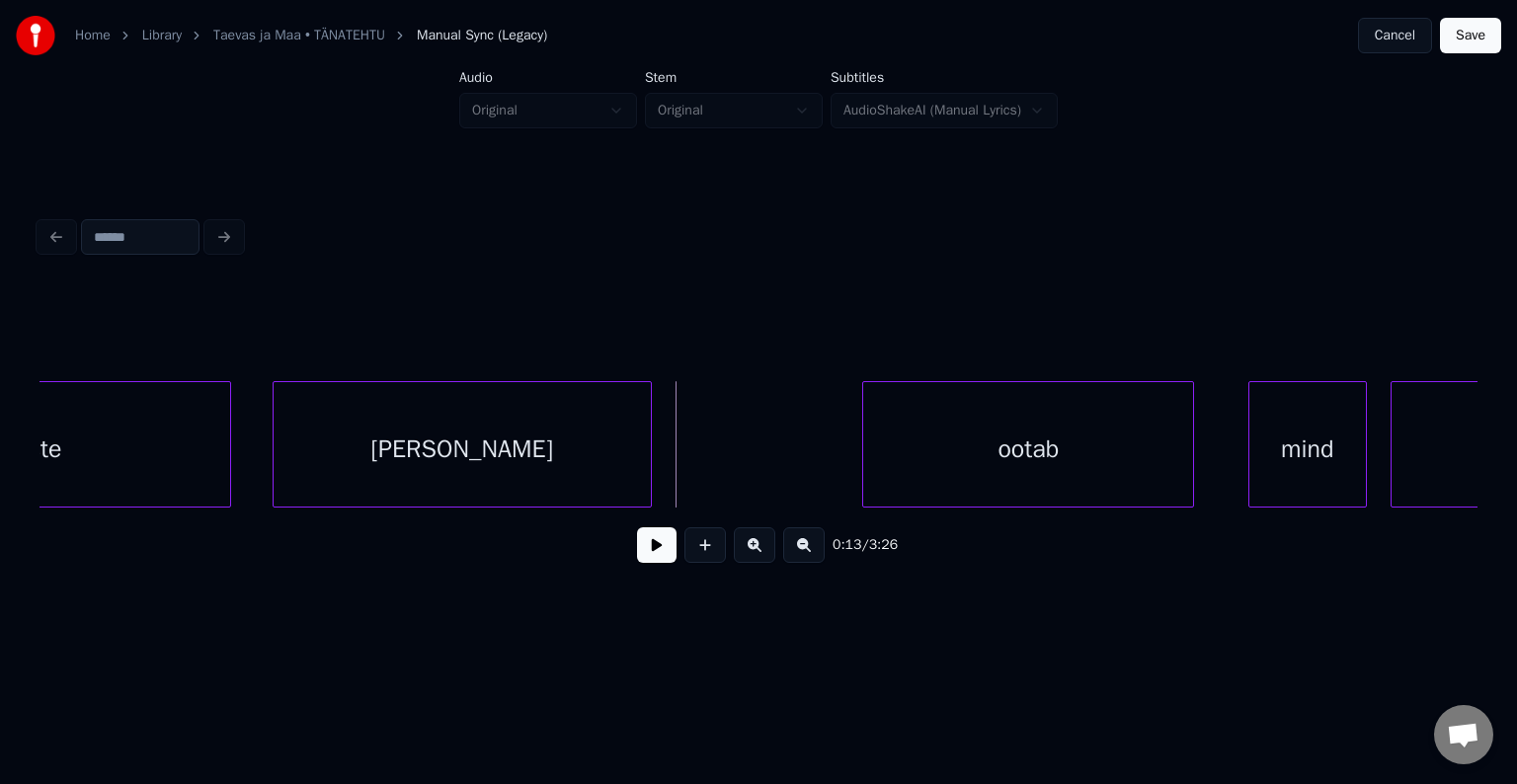 click on "ootab" at bounding box center [1028, 449] 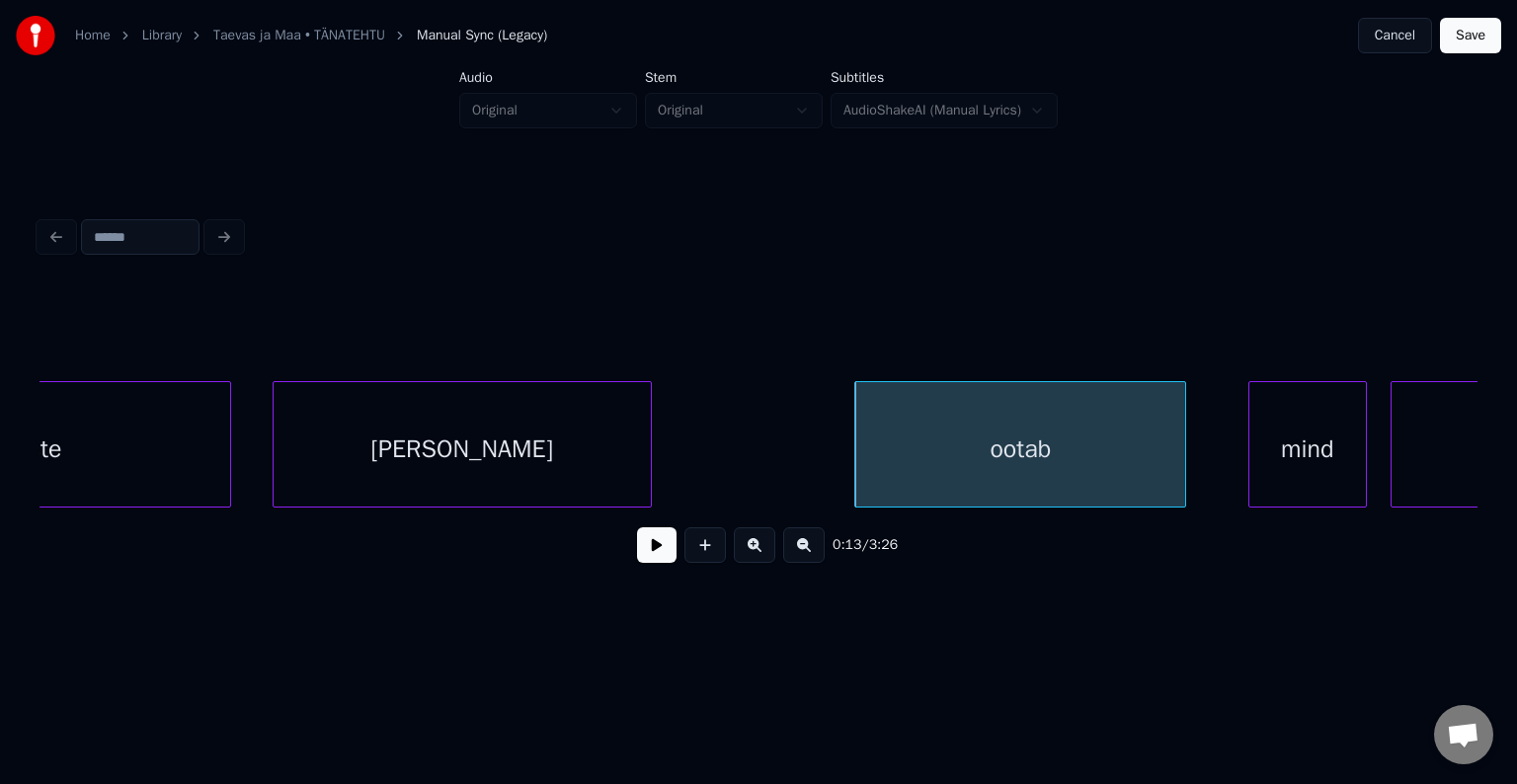 click at bounding box center (657, 545) 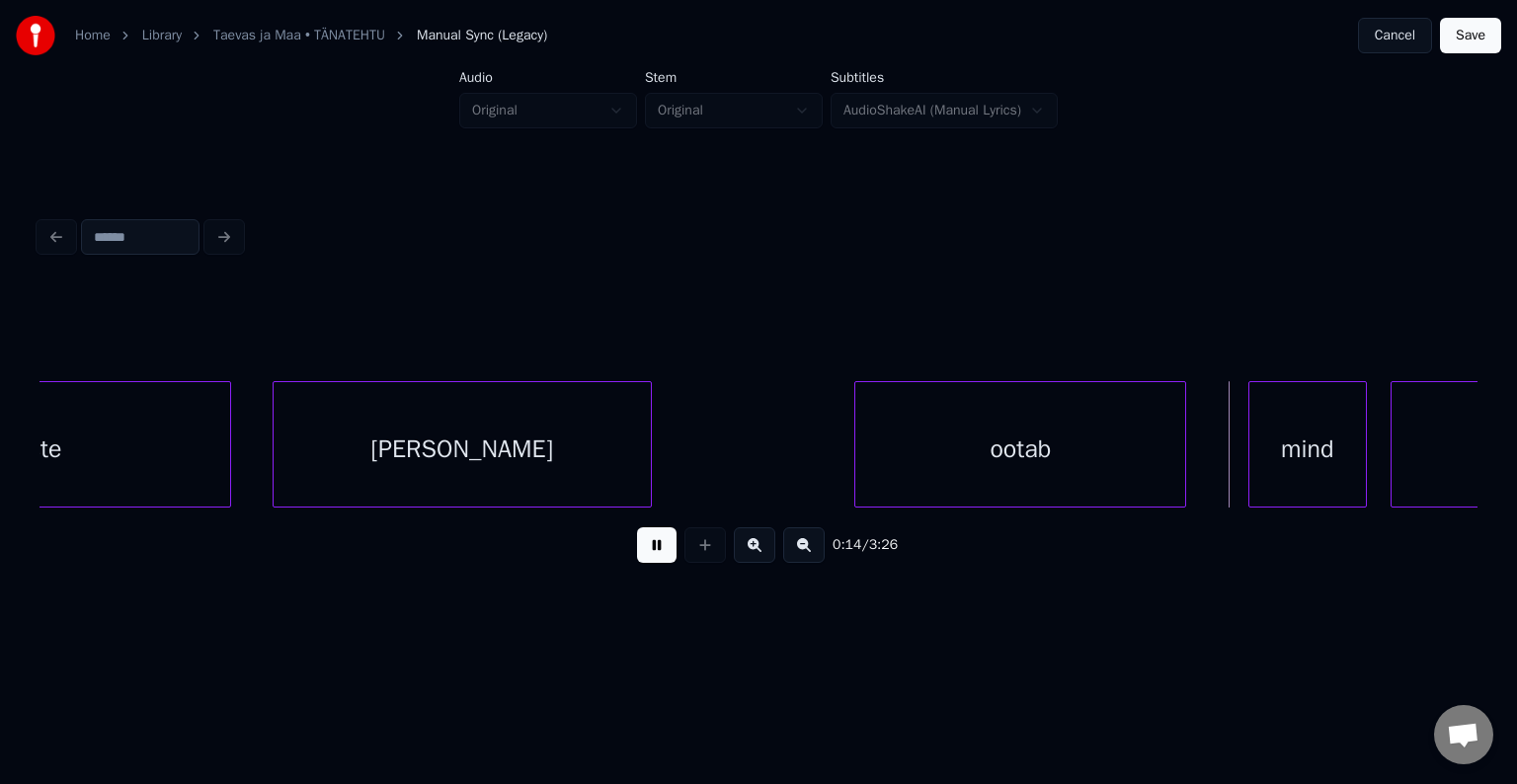 click at bounding box center (657, 545) 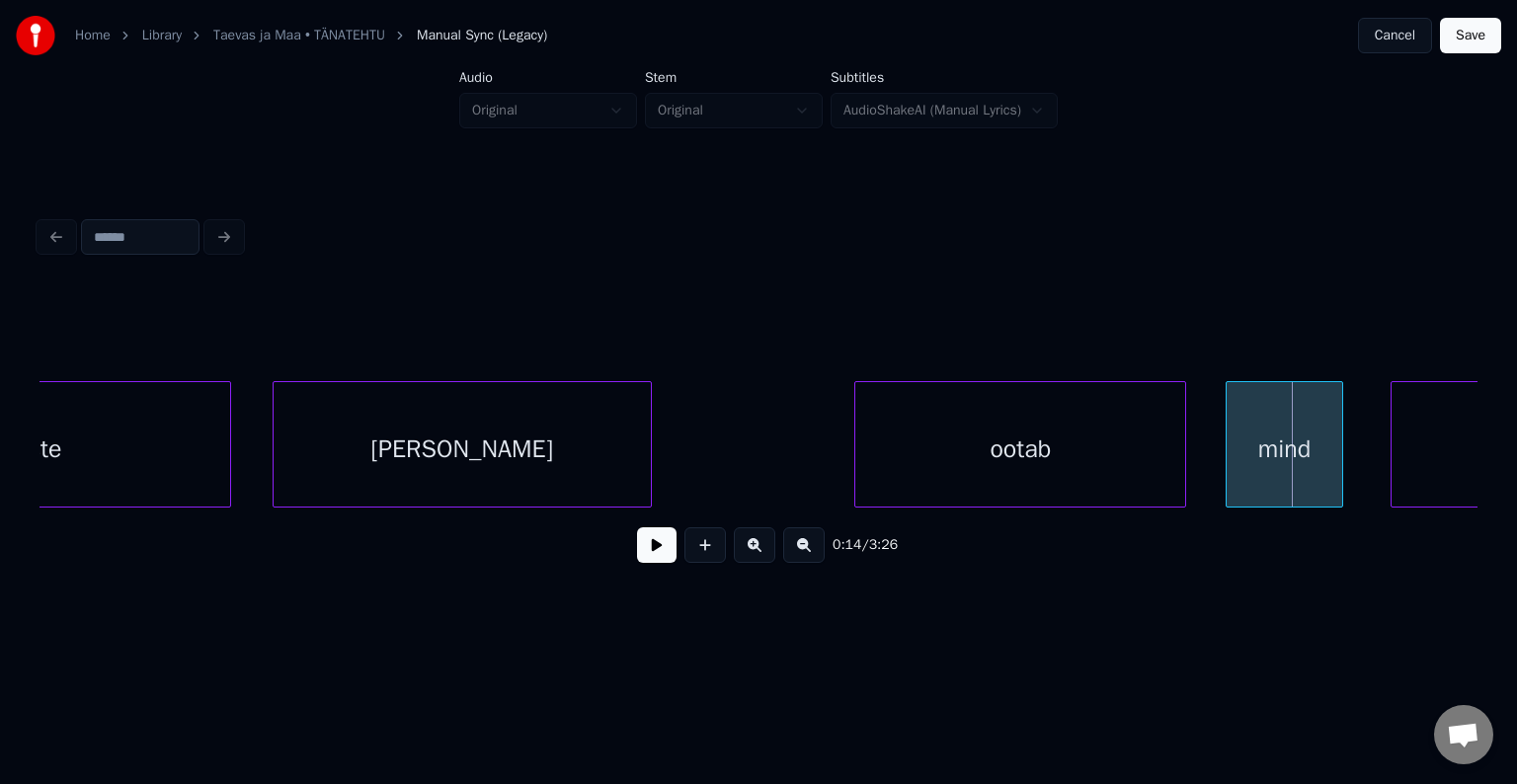 click on "mind" at bounding box center (1285, 449) 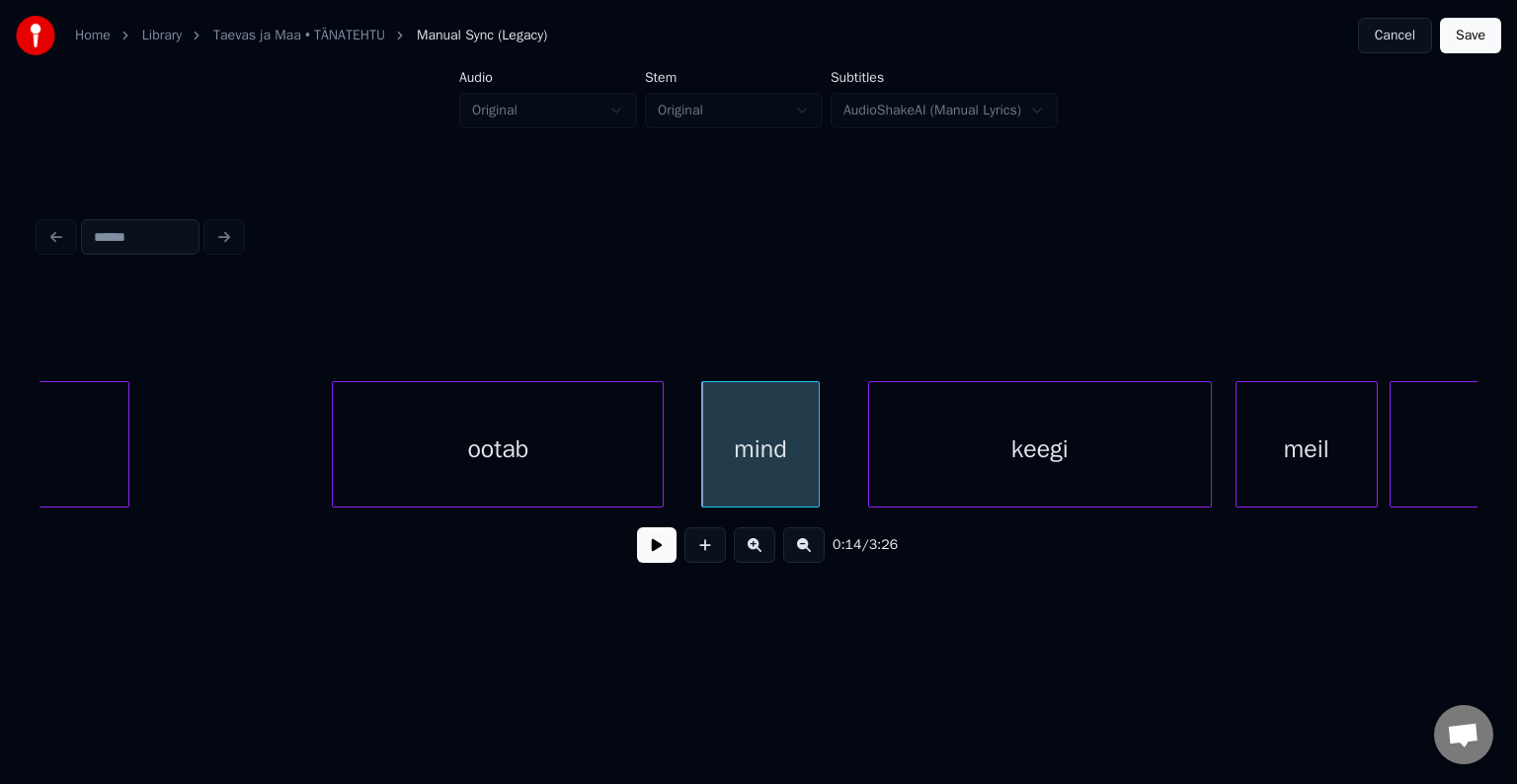 scroll, scrollTop: 0, scrollLeft: 7822, axis: horizontal 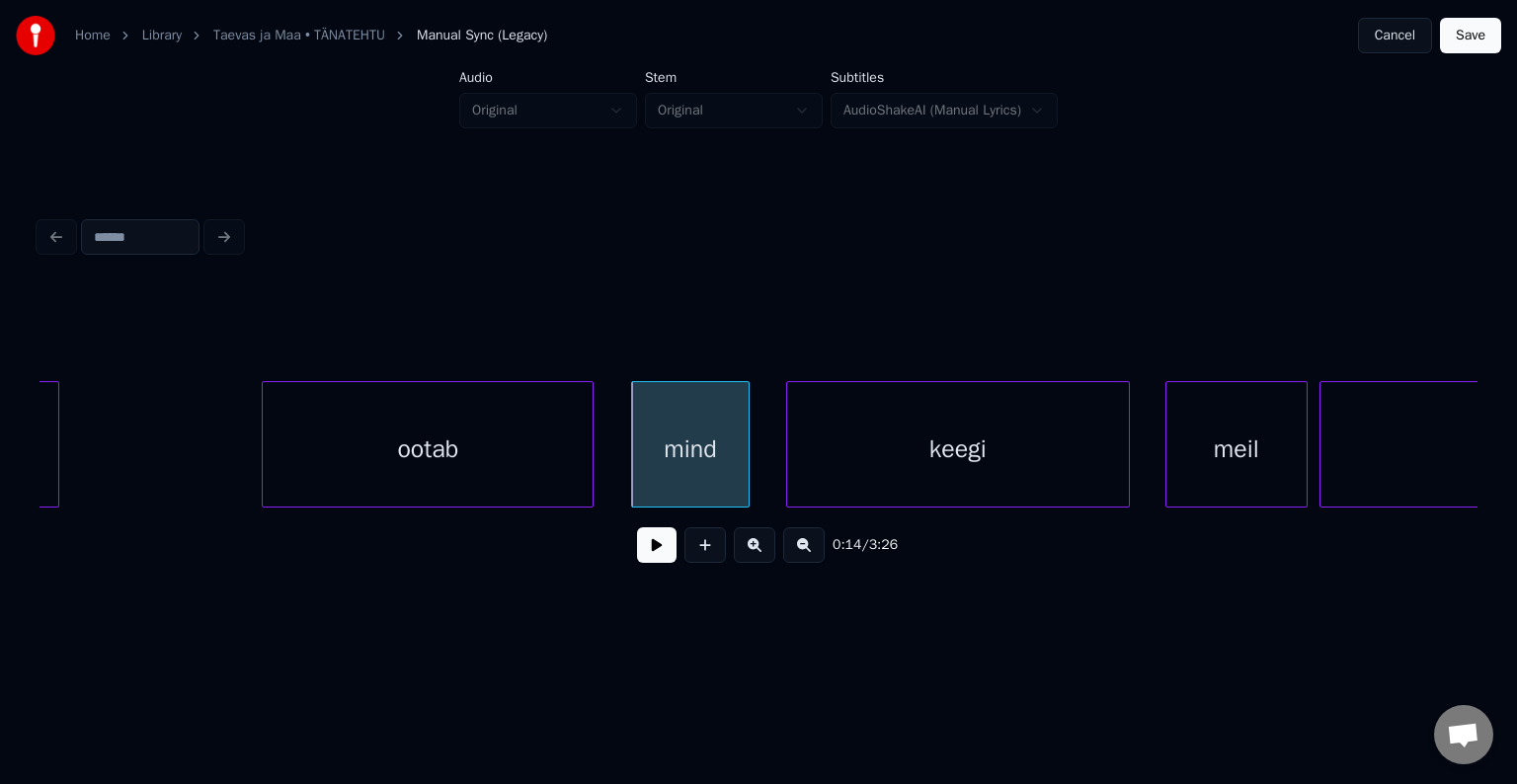 click on "keegi" at bounding box center (958, 449) 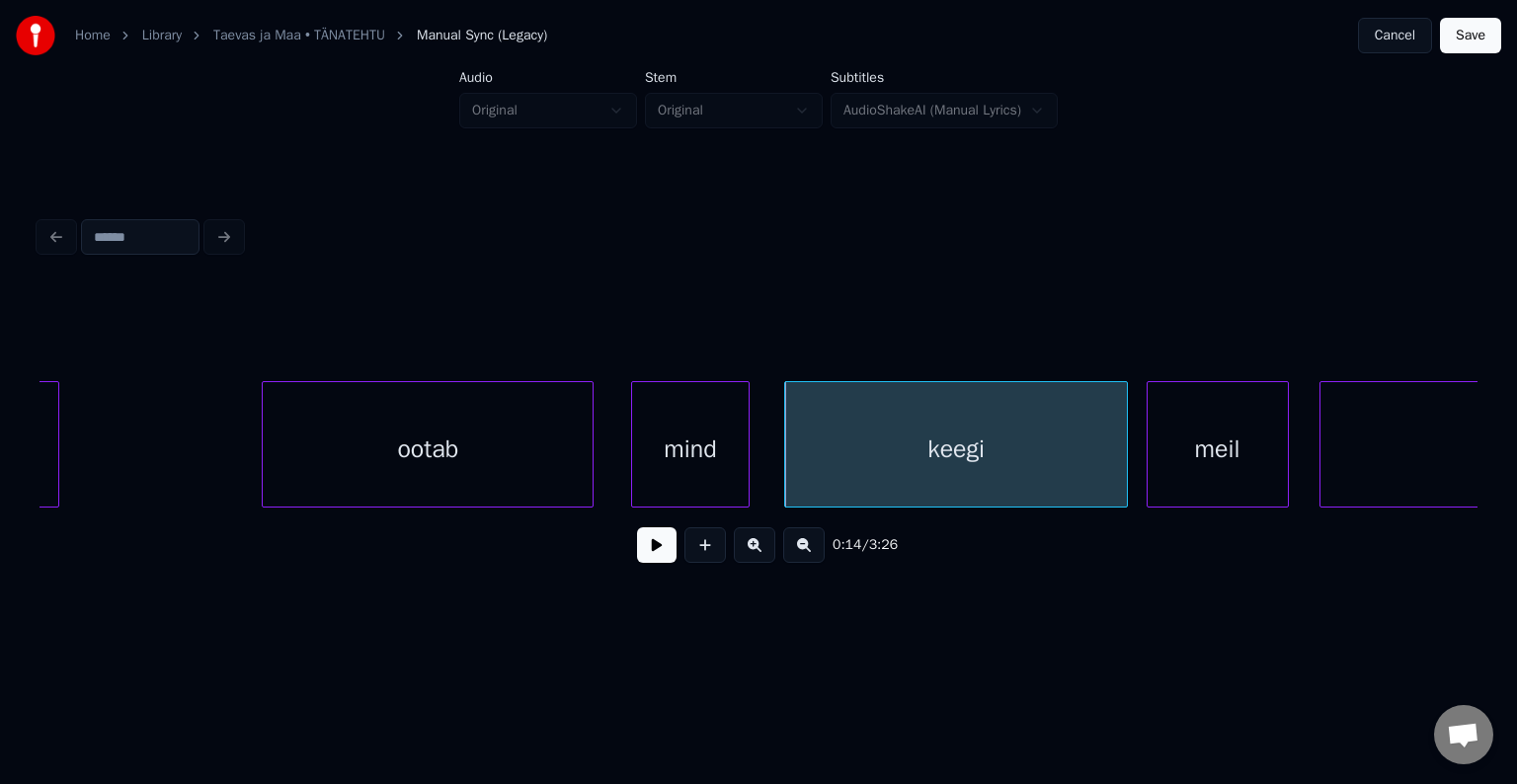 click on "meil" at bounding box center [1218, 449] 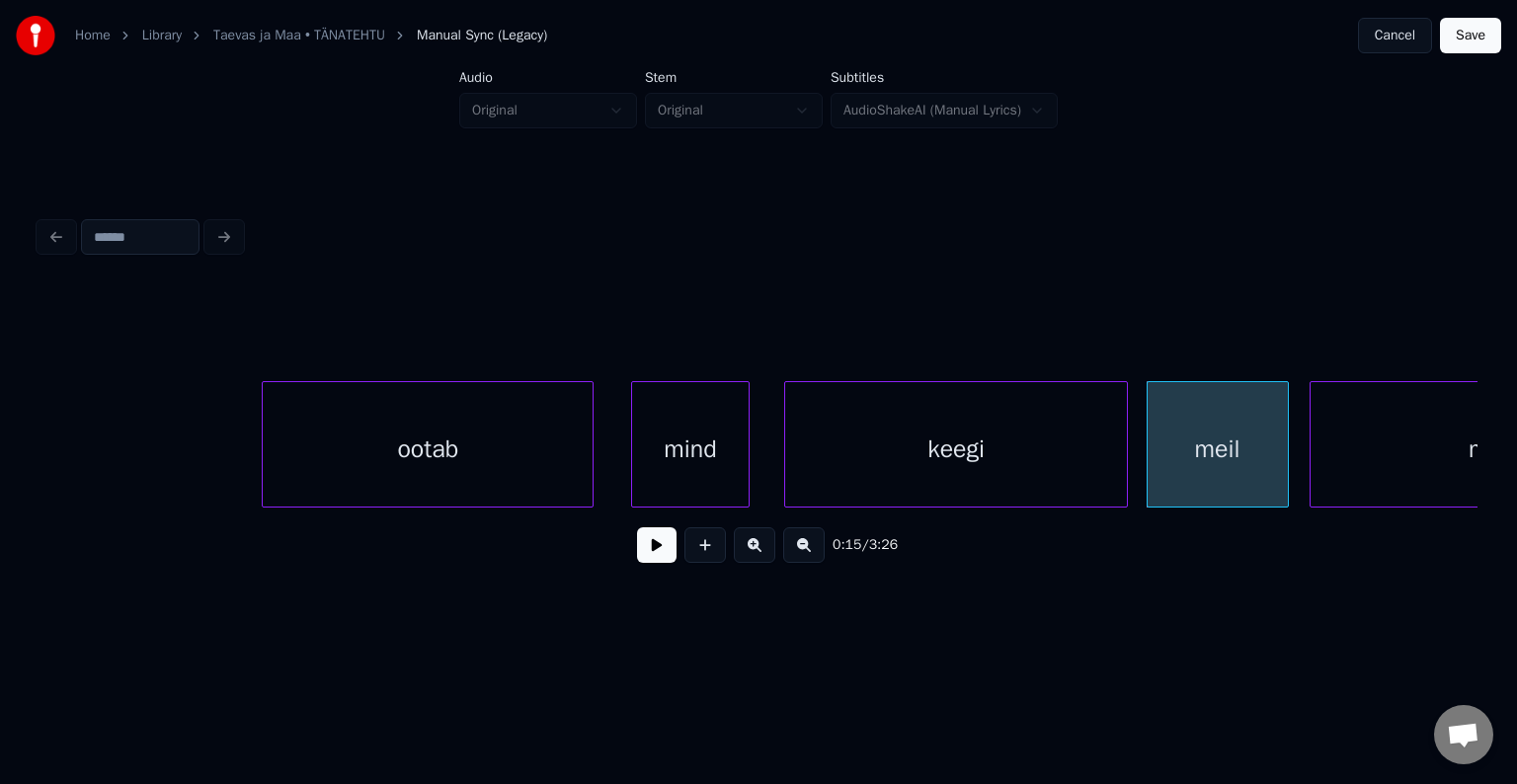 scroll, scrollTop: 0, scrollLeft: 8060, axis: horizontal 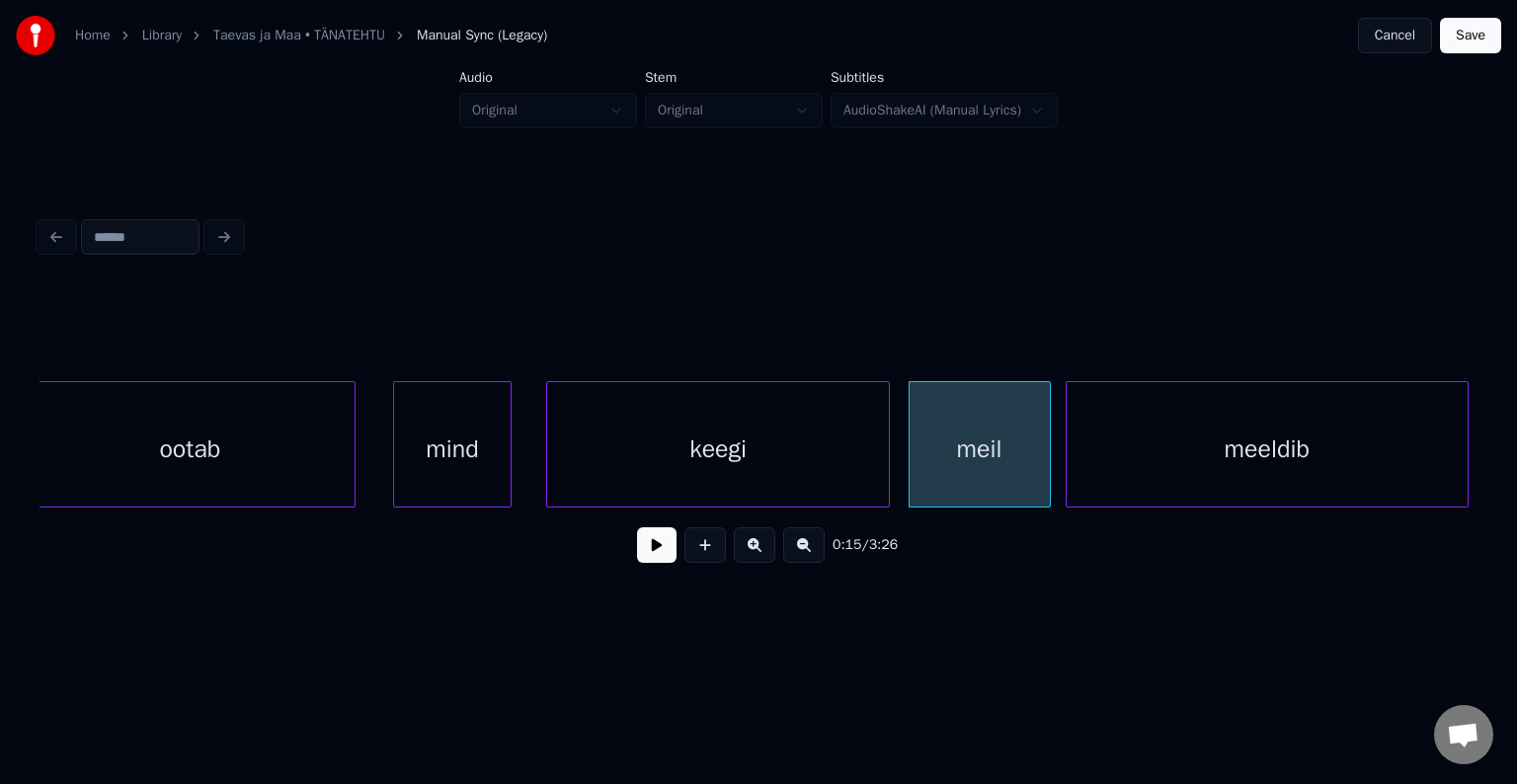 click on "meeldib" at bounding box center [1267, 449] 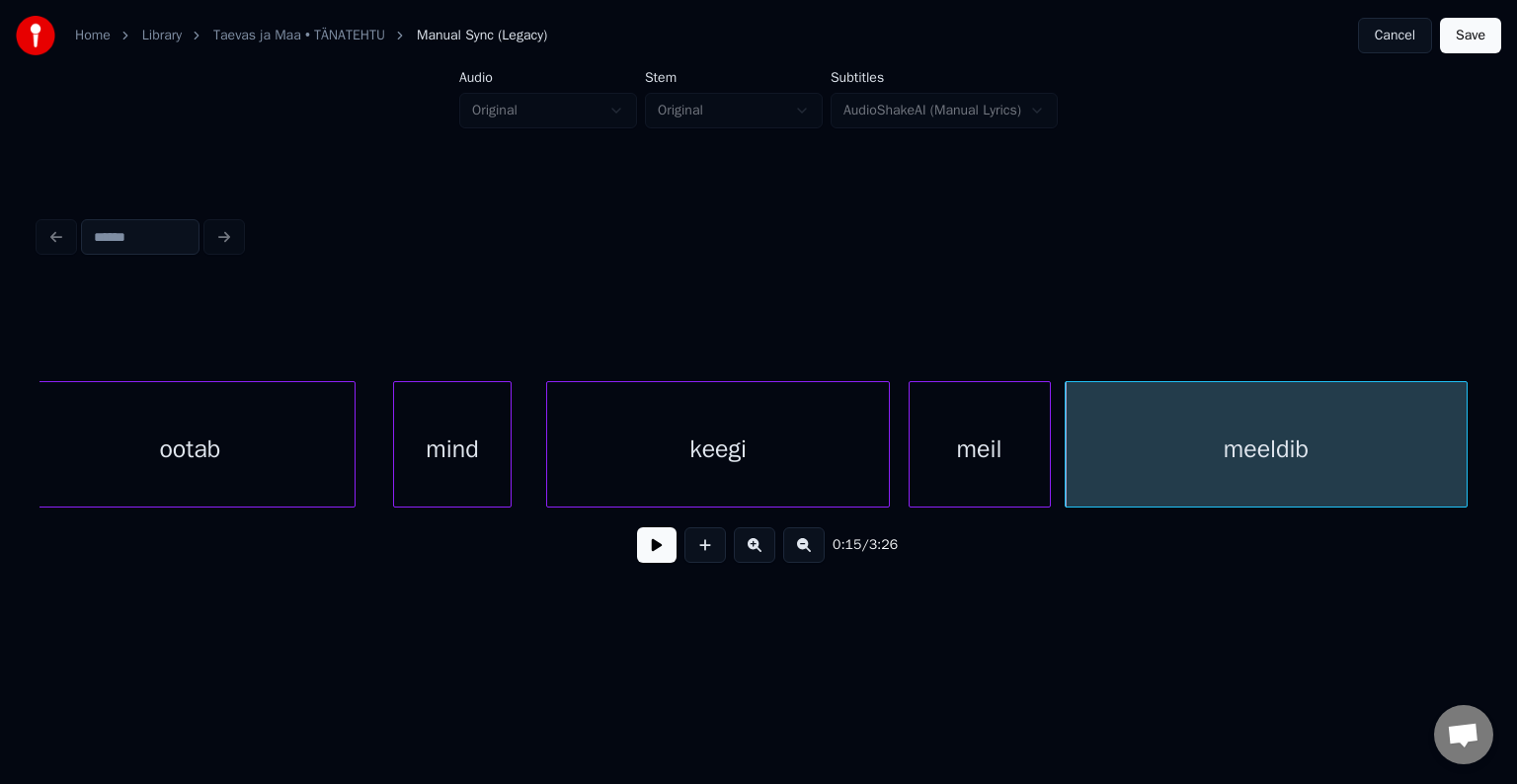 click on "meil" at bounding box center [980, 449] 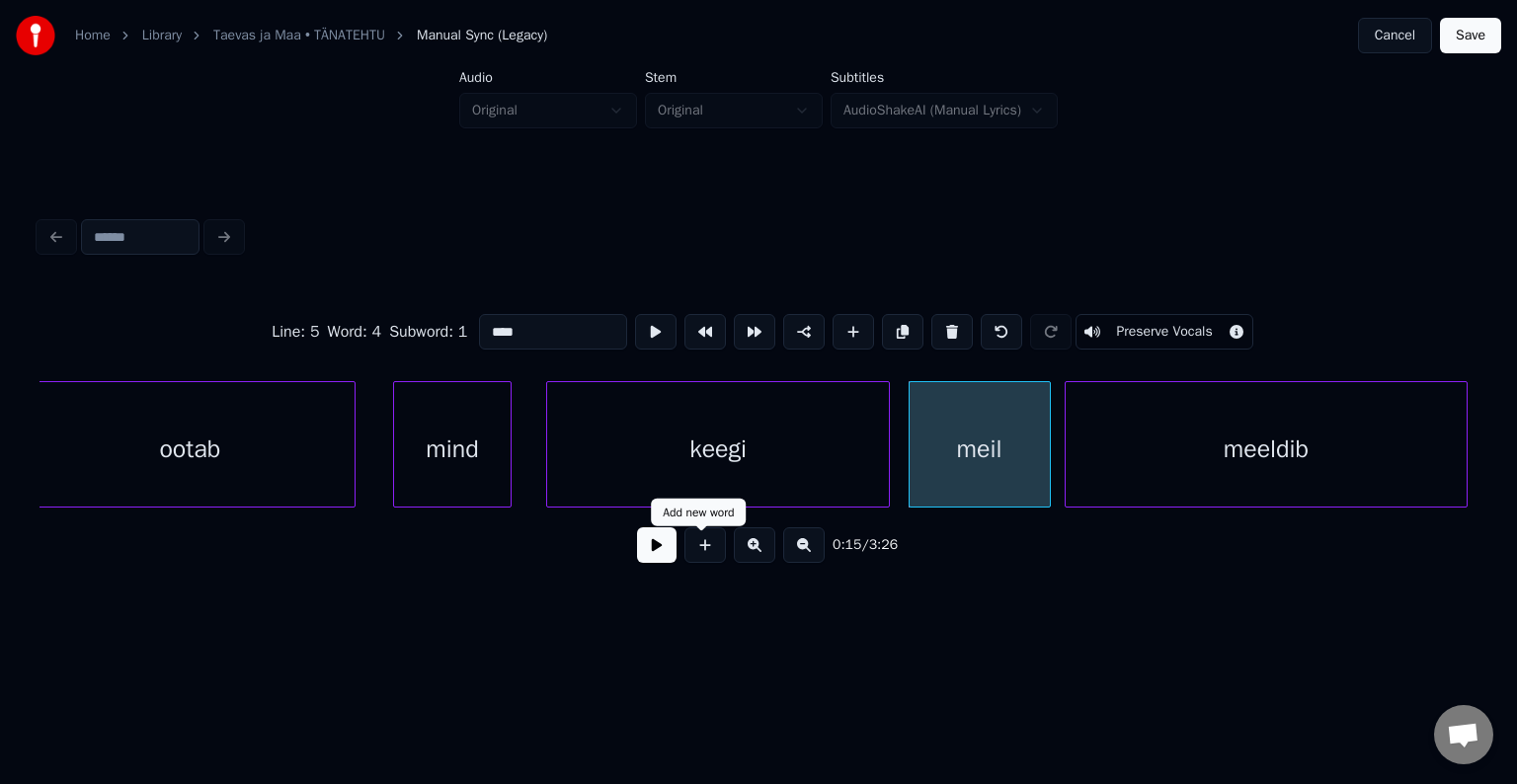 click at bounding box center [657, 545] 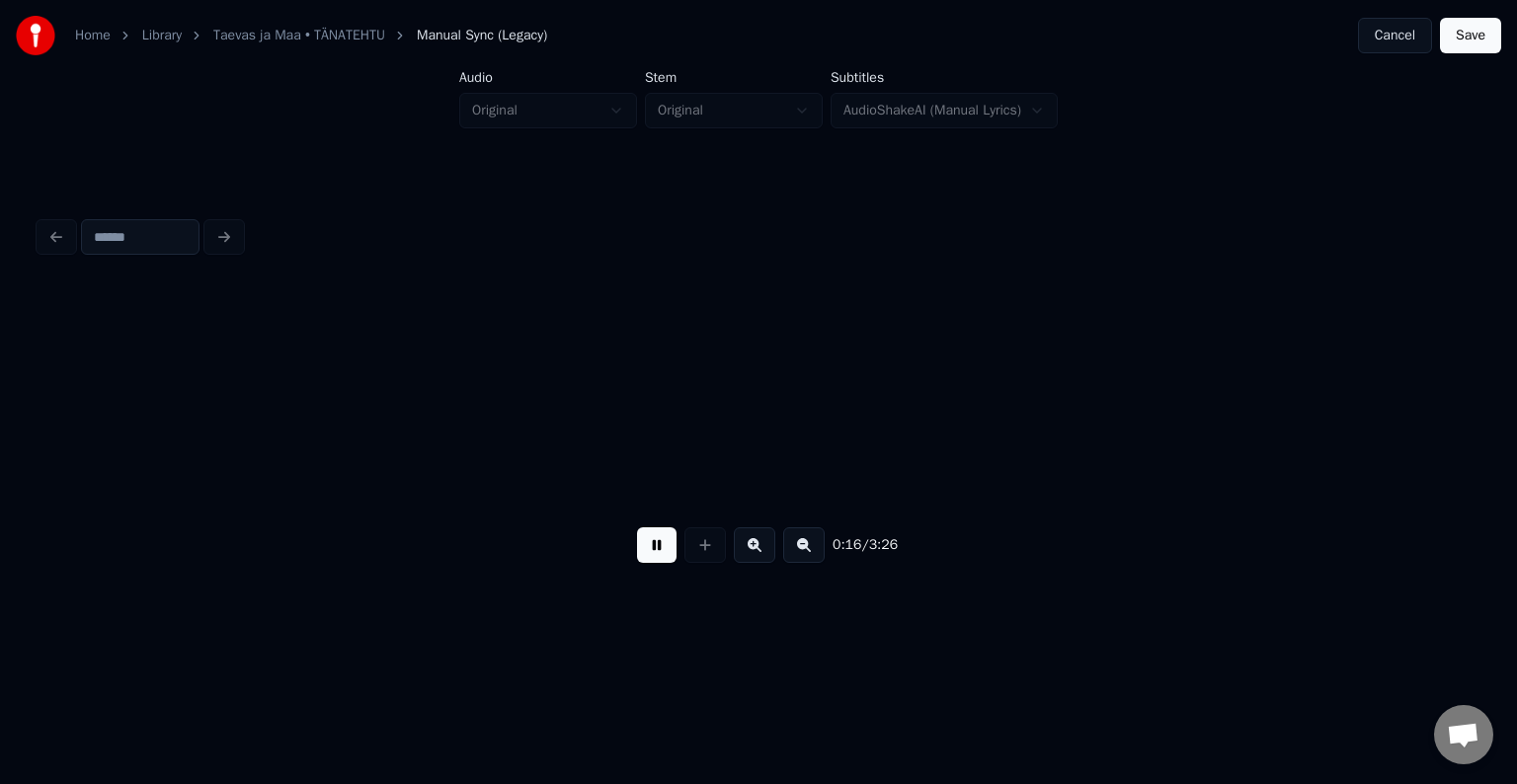 scroll, scrollTop: 0, scrollLeft: 9501, axis: horizontal 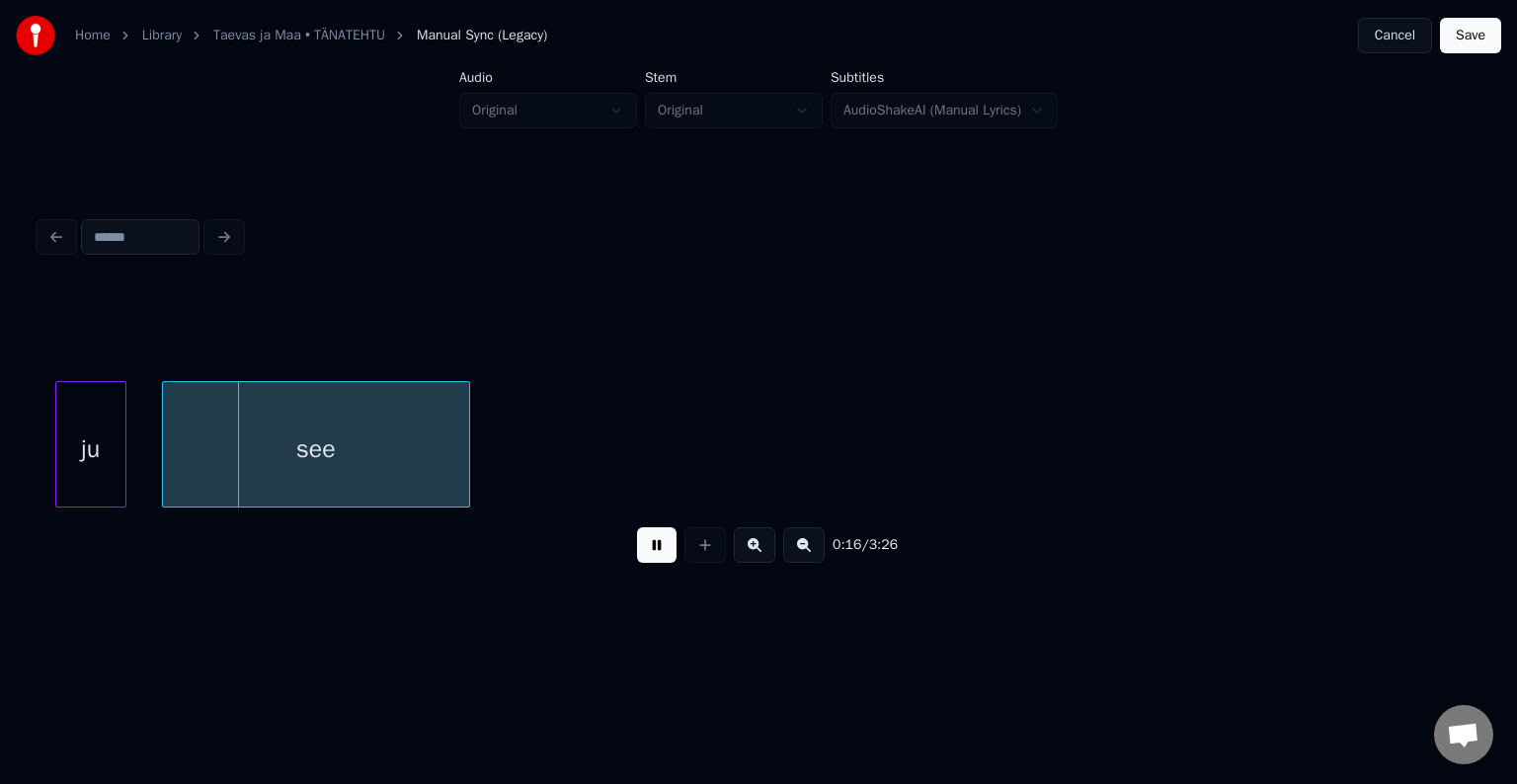 click at bounding box center (657, 545) 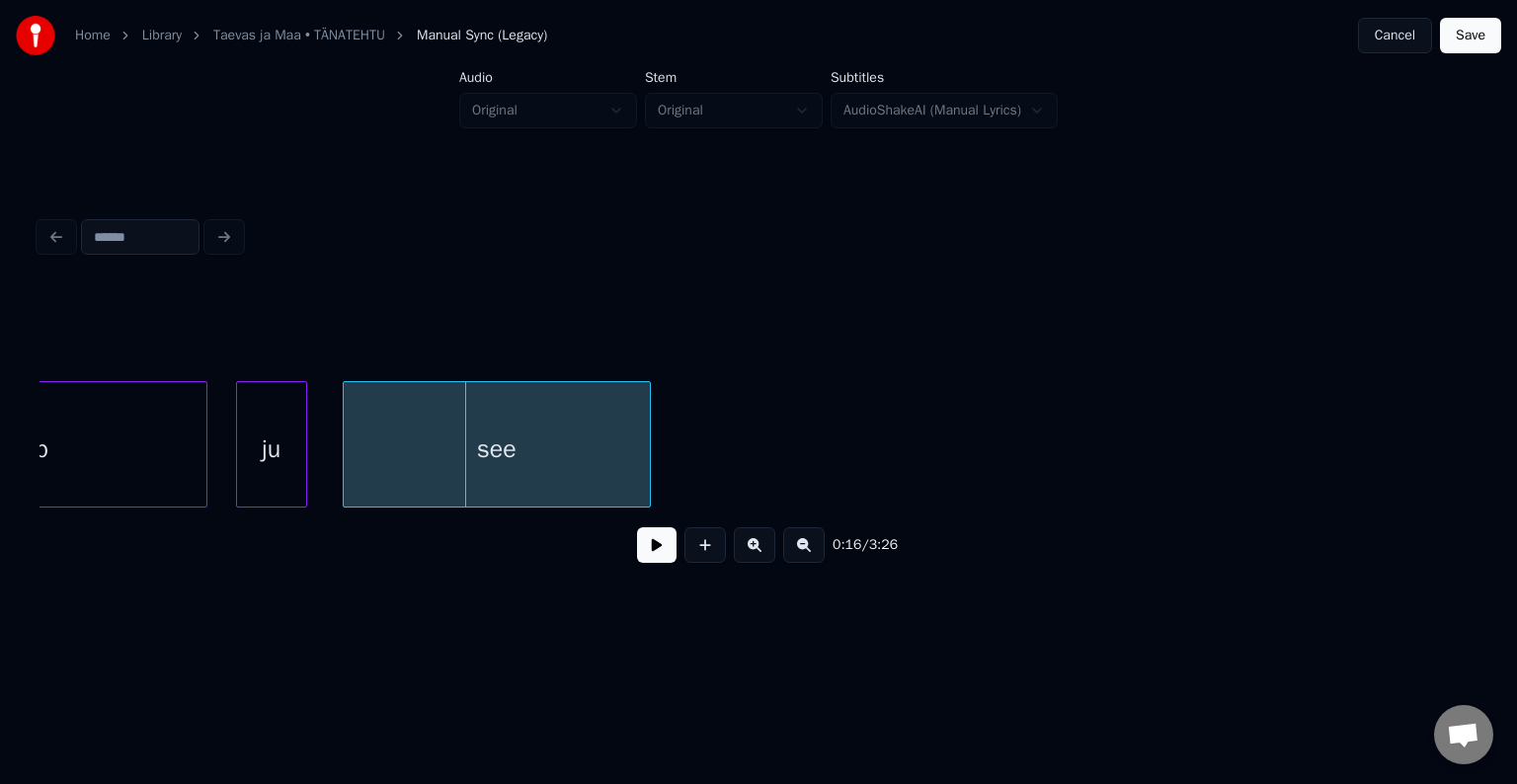 scroll, scrollTop: 0, scrollLeft: 9264, axis: horizontal 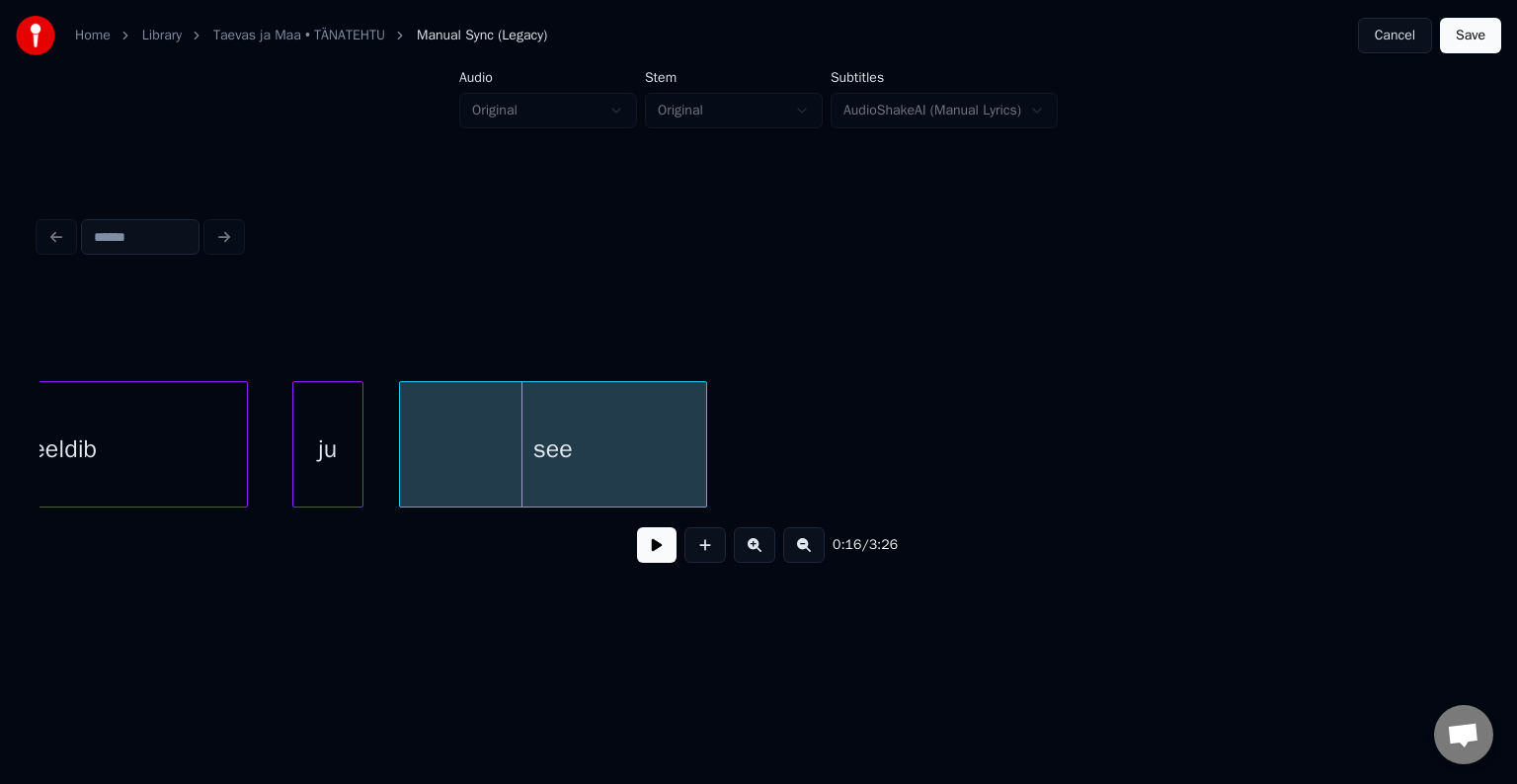 click at bounding box center (244, 444) 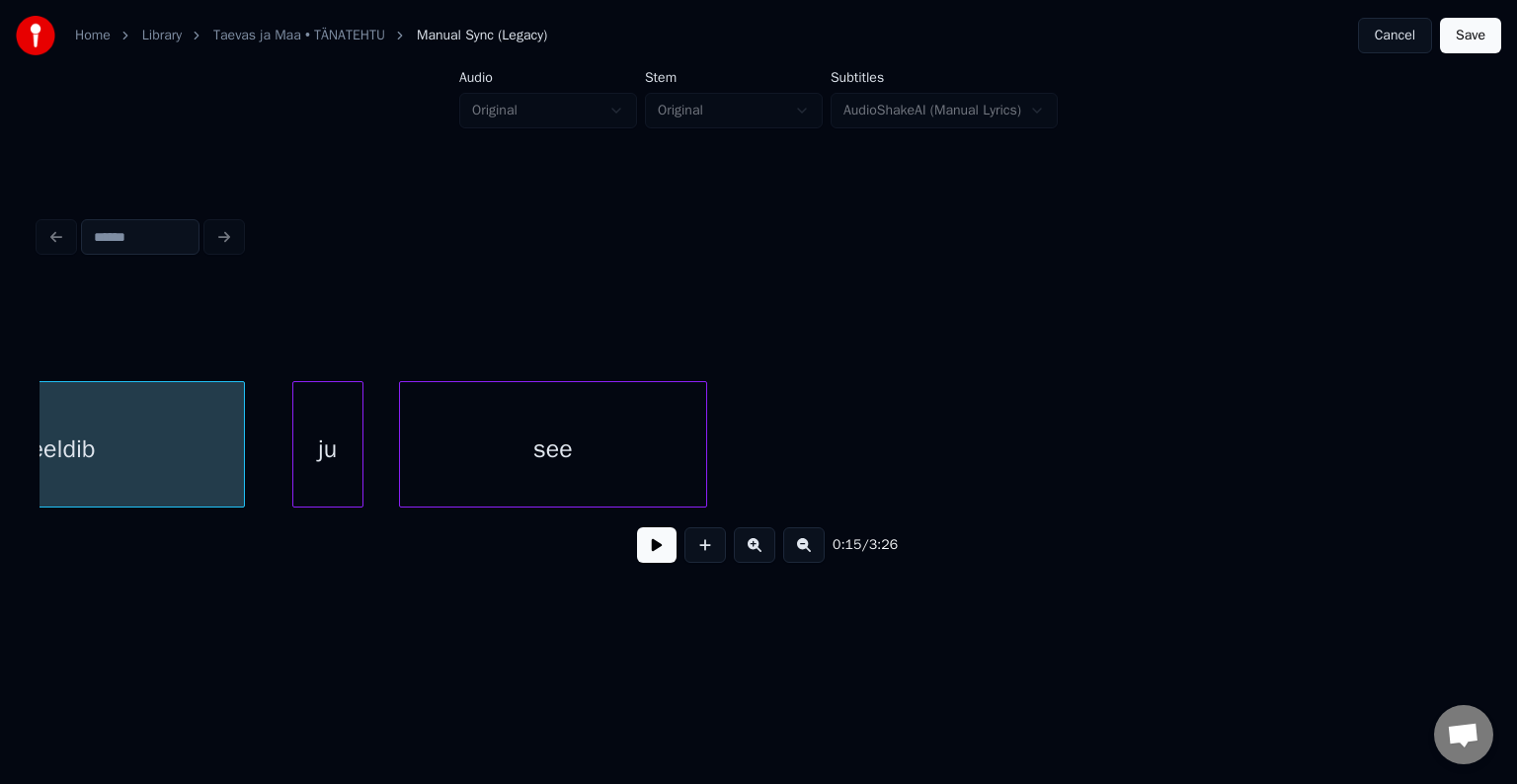 scroll, scrollTop: 0, scrollLeft: 9085, axis: horizontal 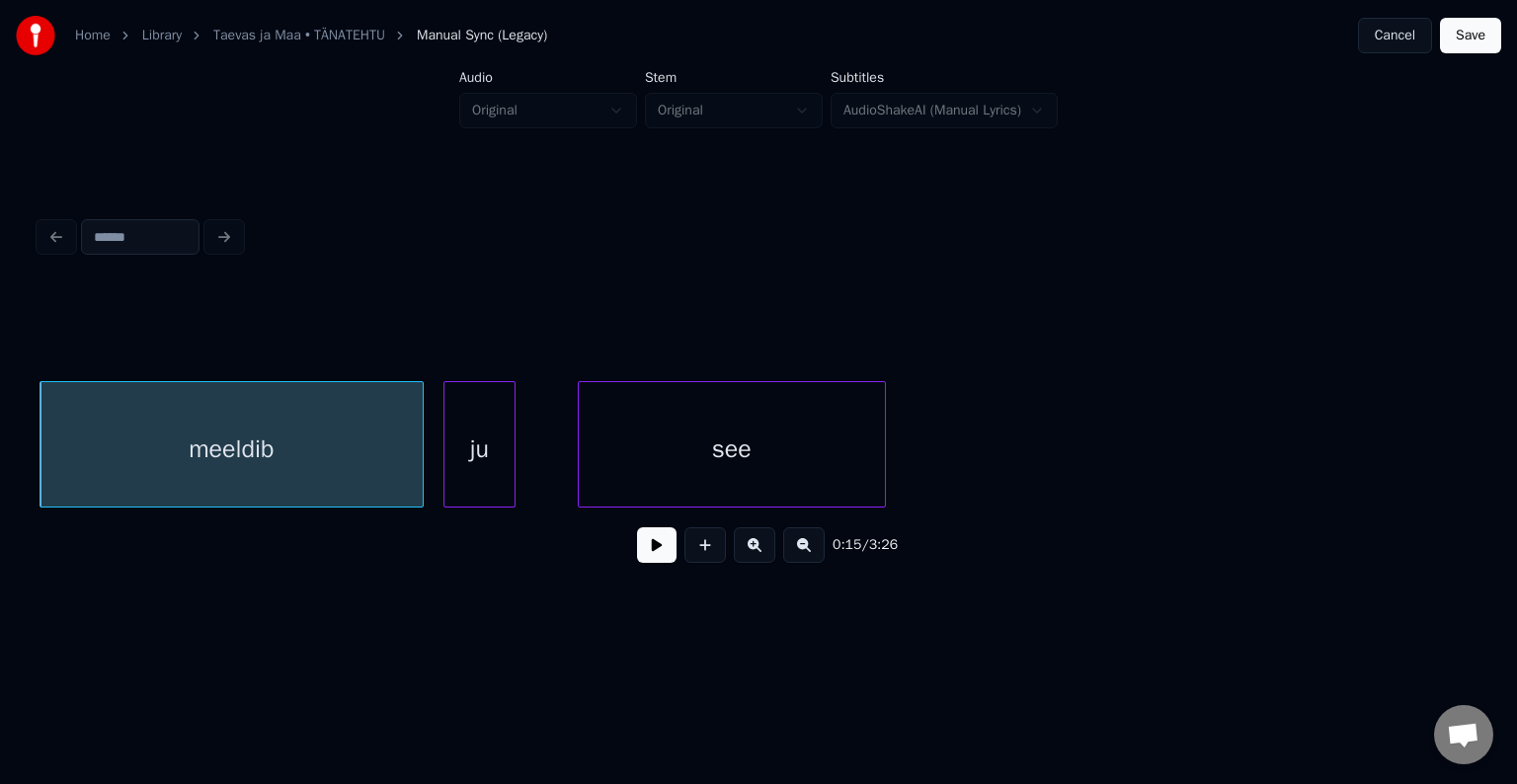 click on "ju" at bounding box center [479, 449] 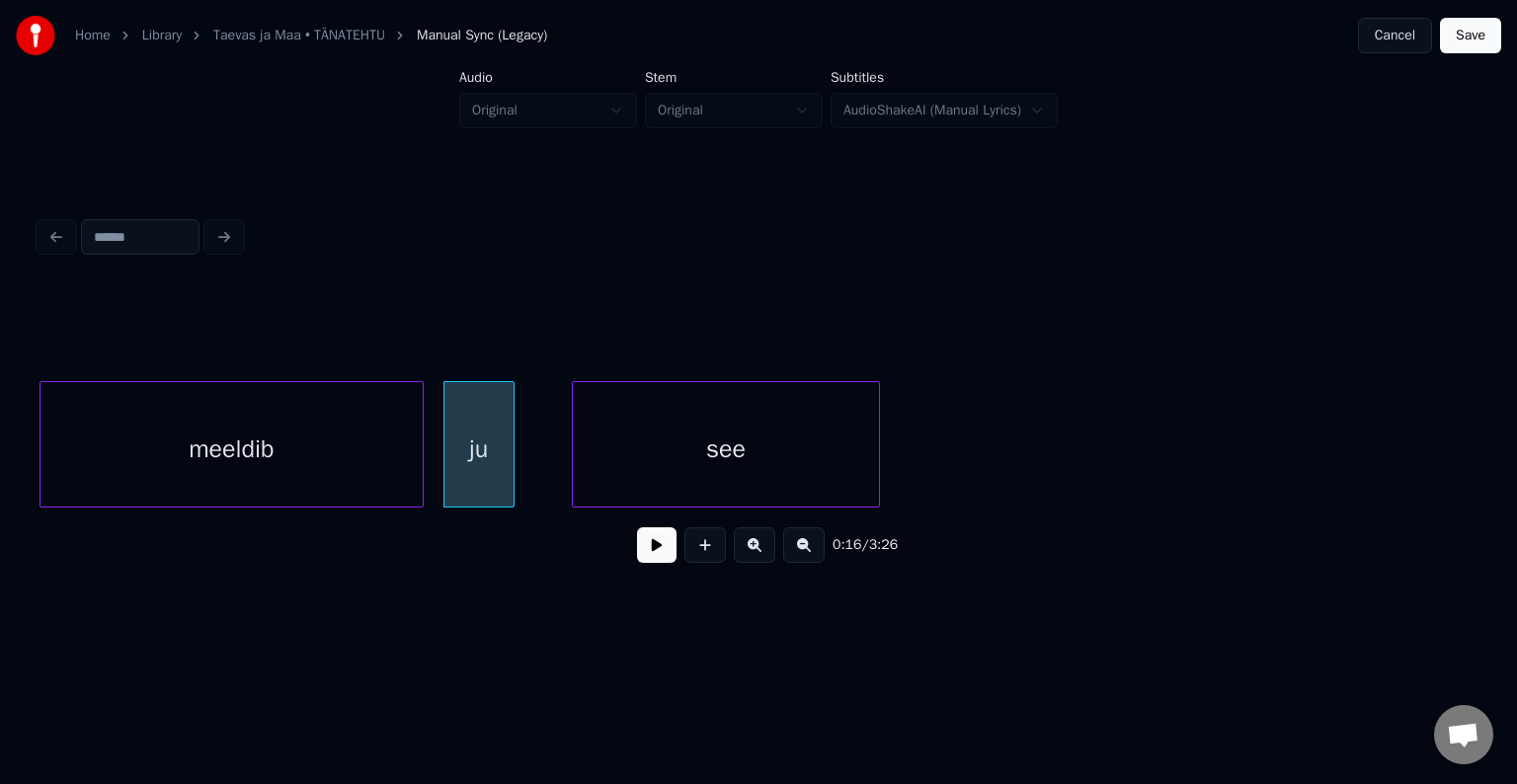 click on "see" at bounding box center [726, 449] 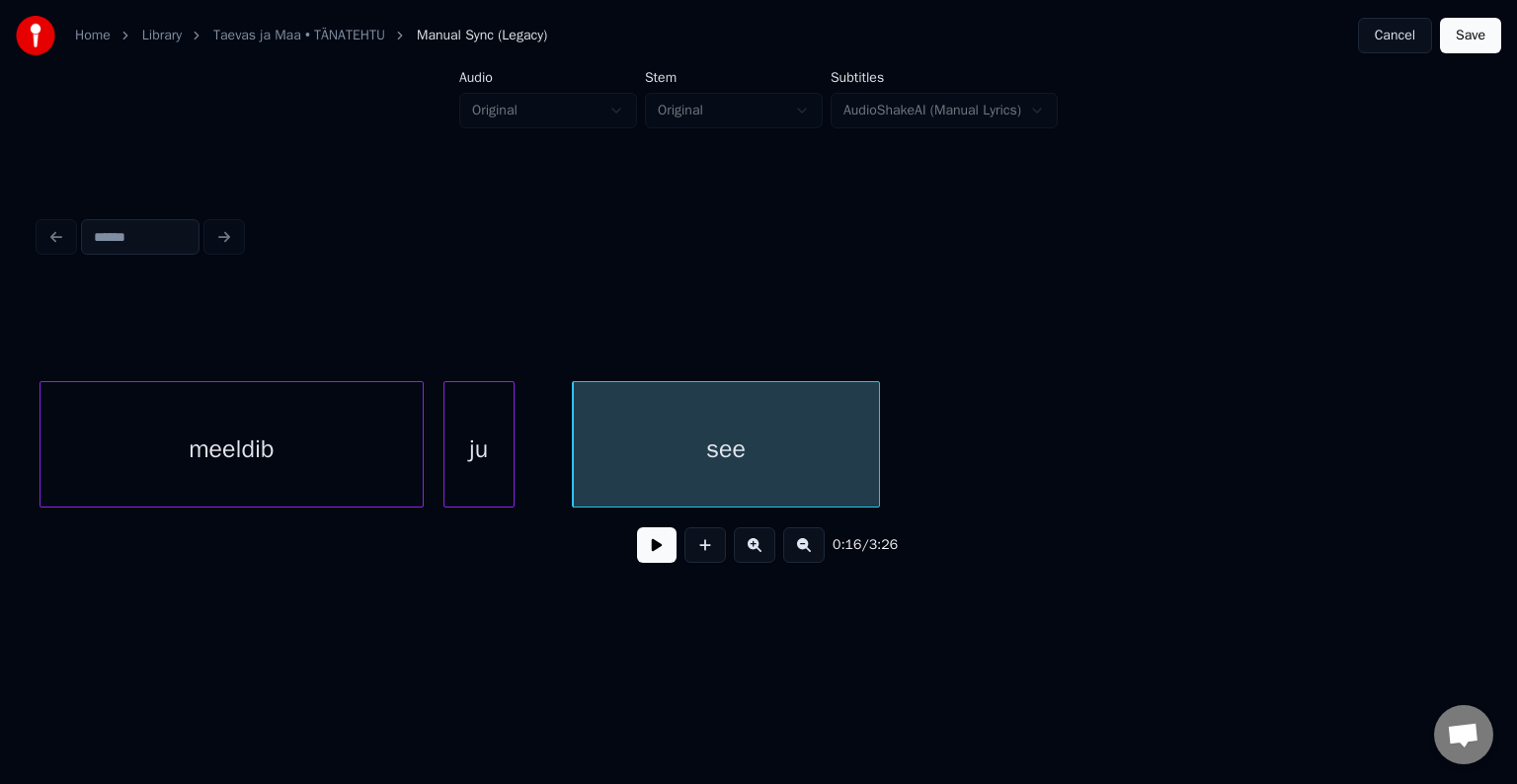 click on "see" at bounding box center (726, 449) 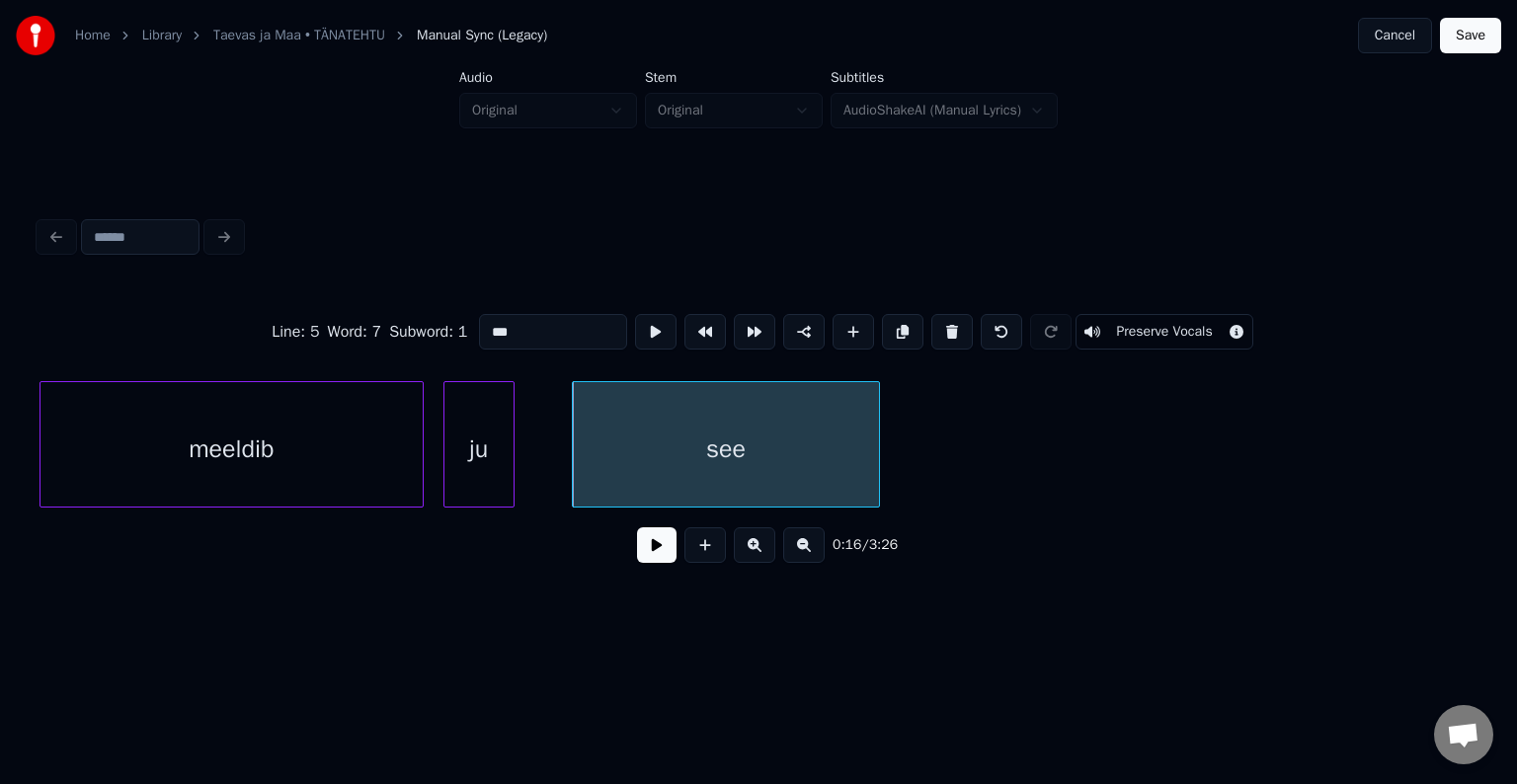 click at bounding box center (657, 545) 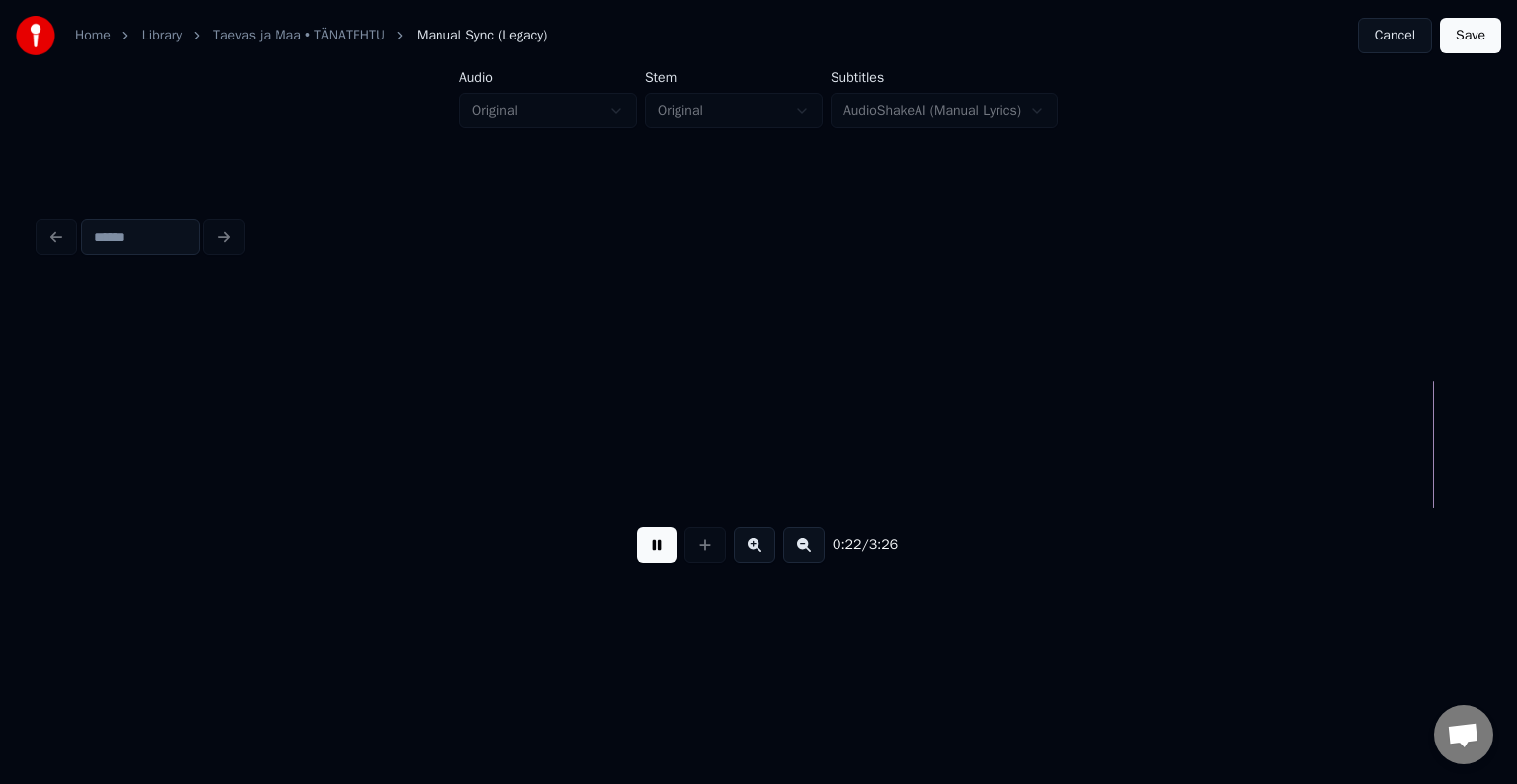 scroll, scrollTop: 0, scrollLeft: 13406, axis: horizontal 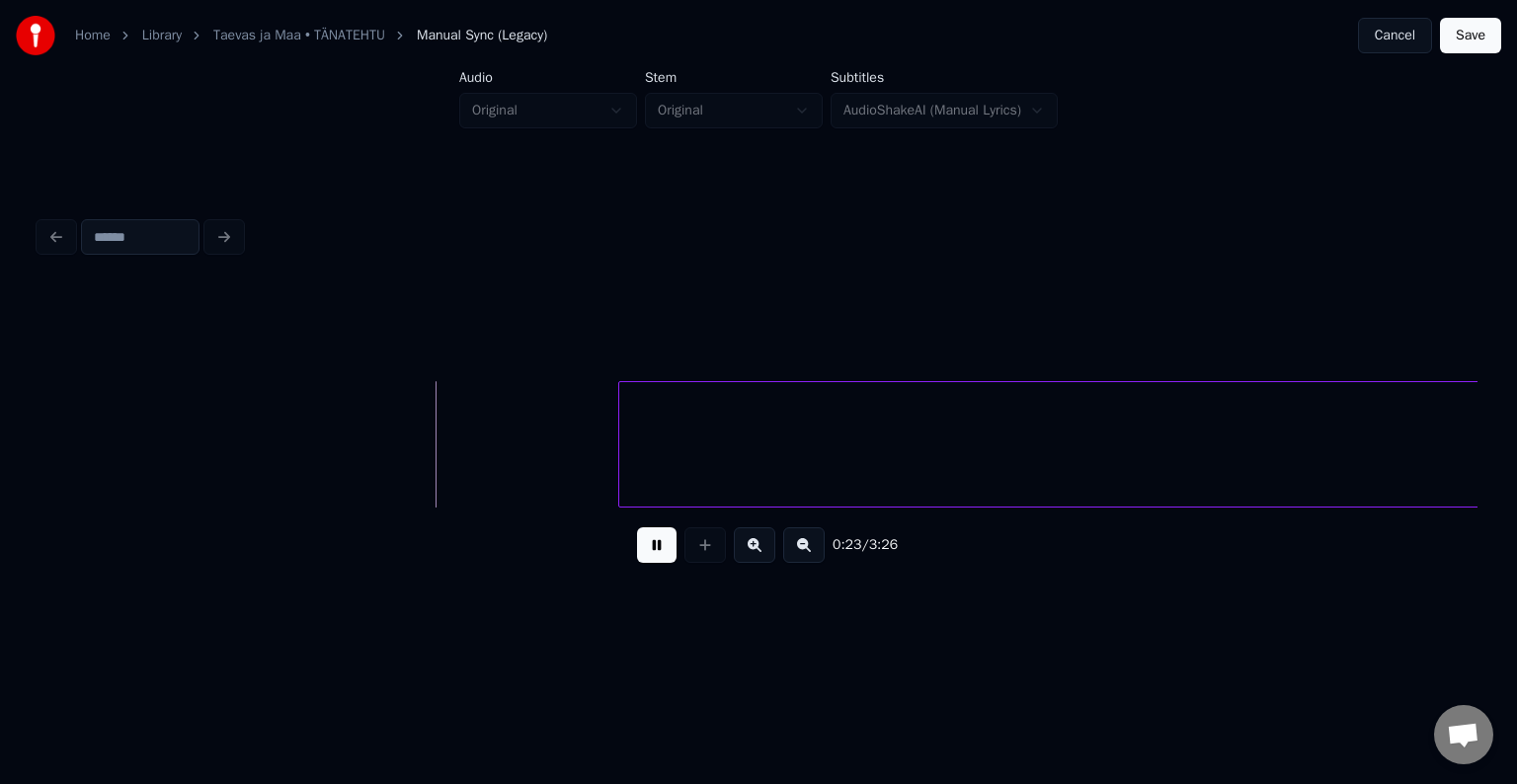 click at bounding box center [657, 545] 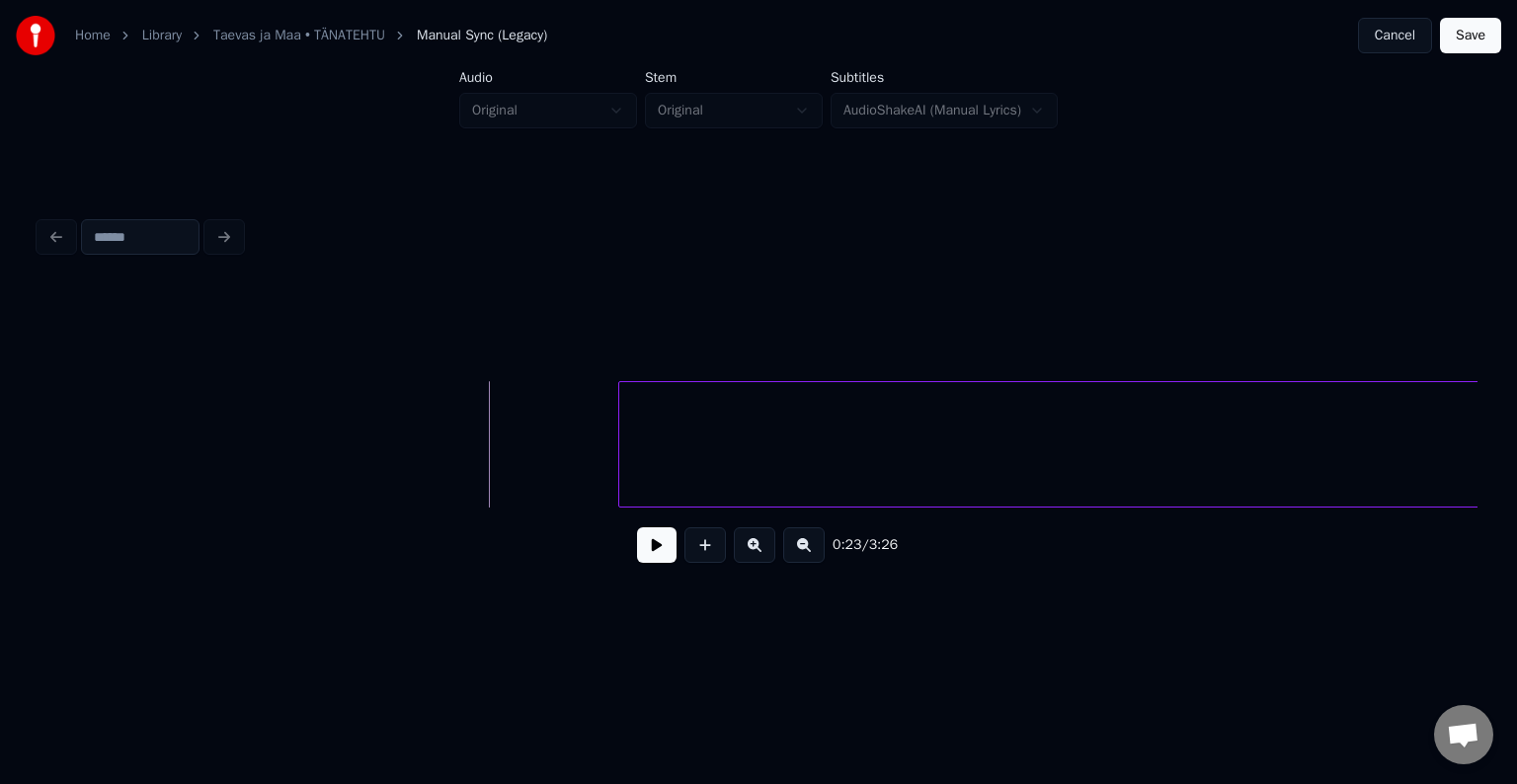 click at bounding box center (657, 545) 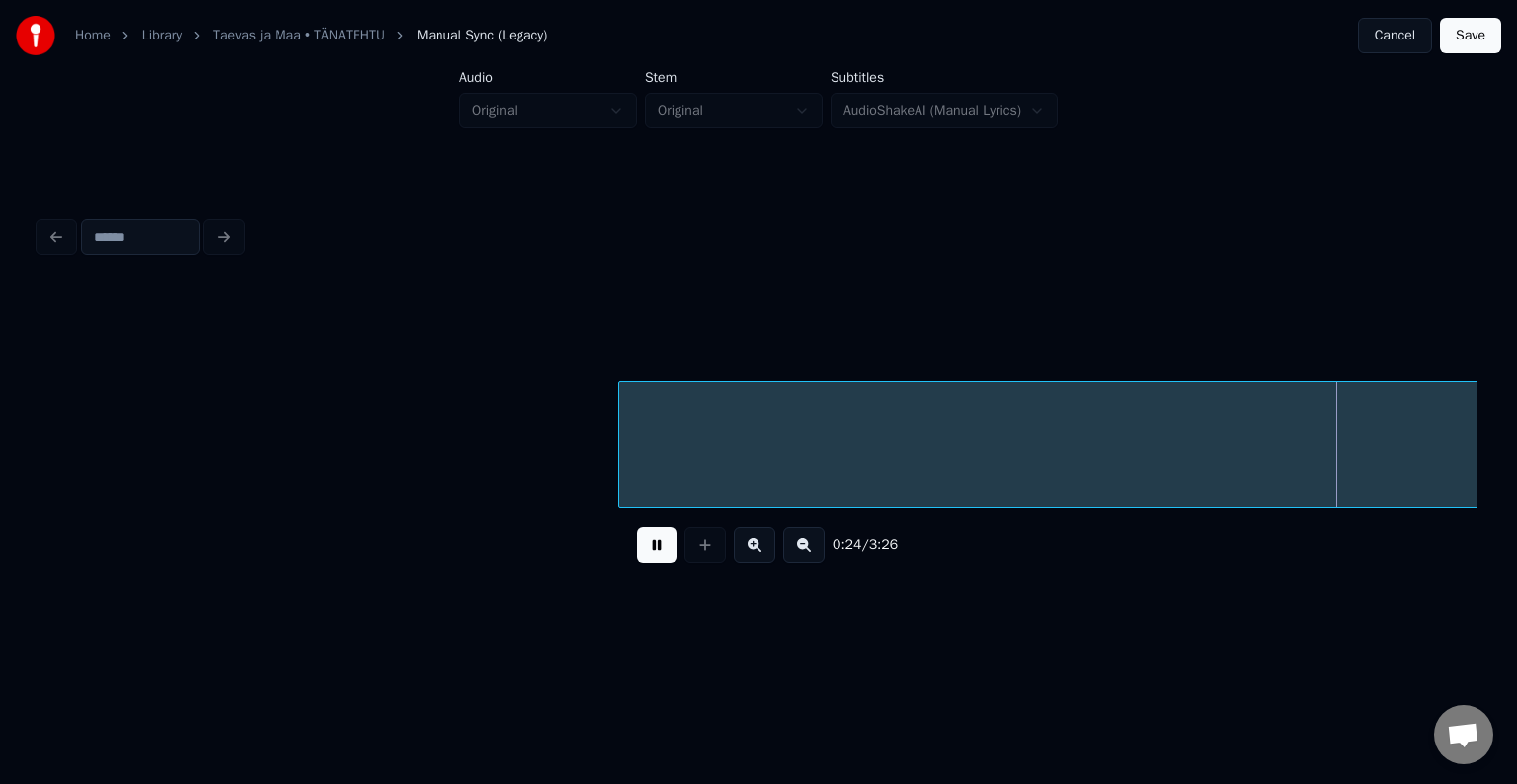 click at bounding box center (657, 545) 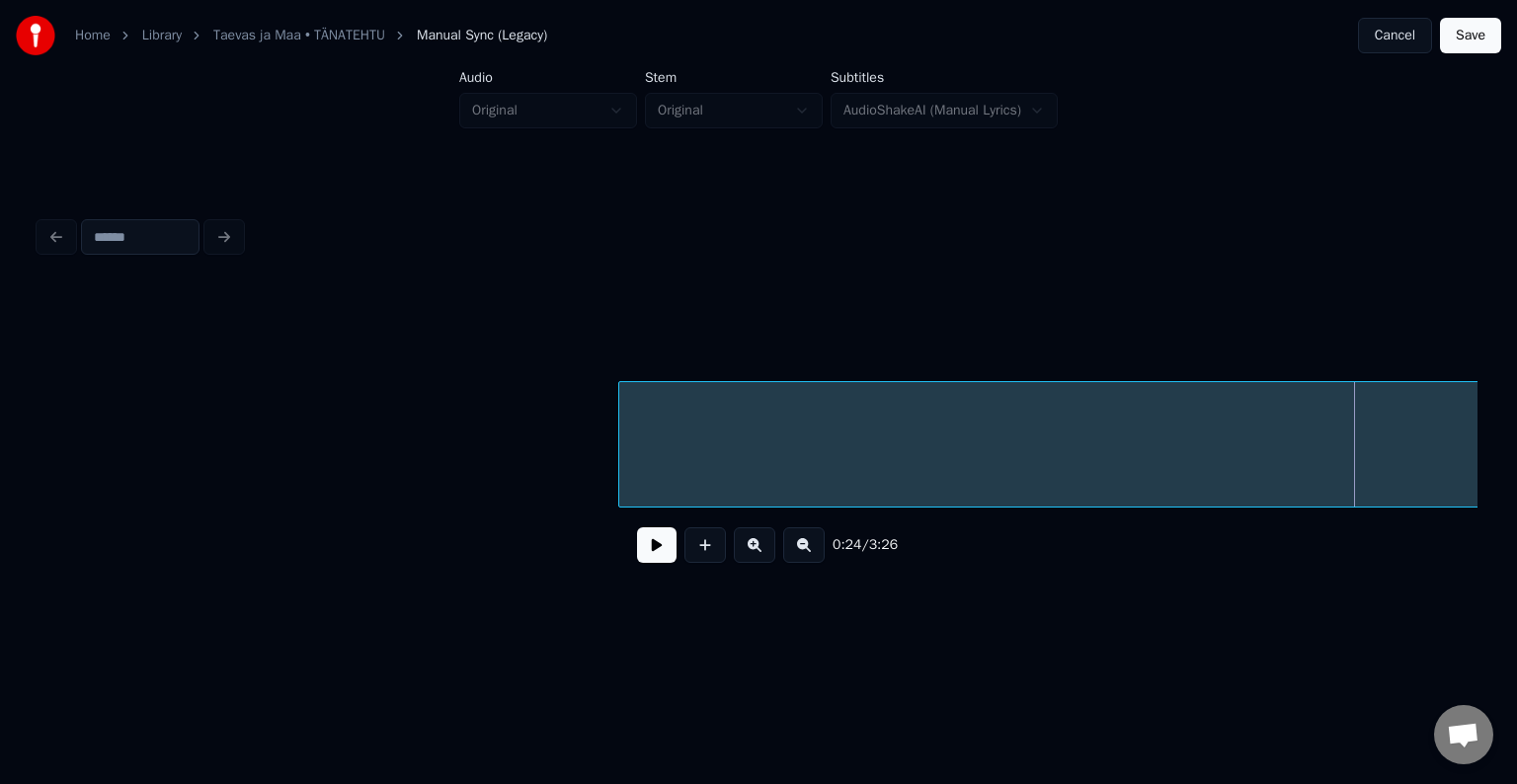 click on "Kõigi" at bounding box center (47916, 444) 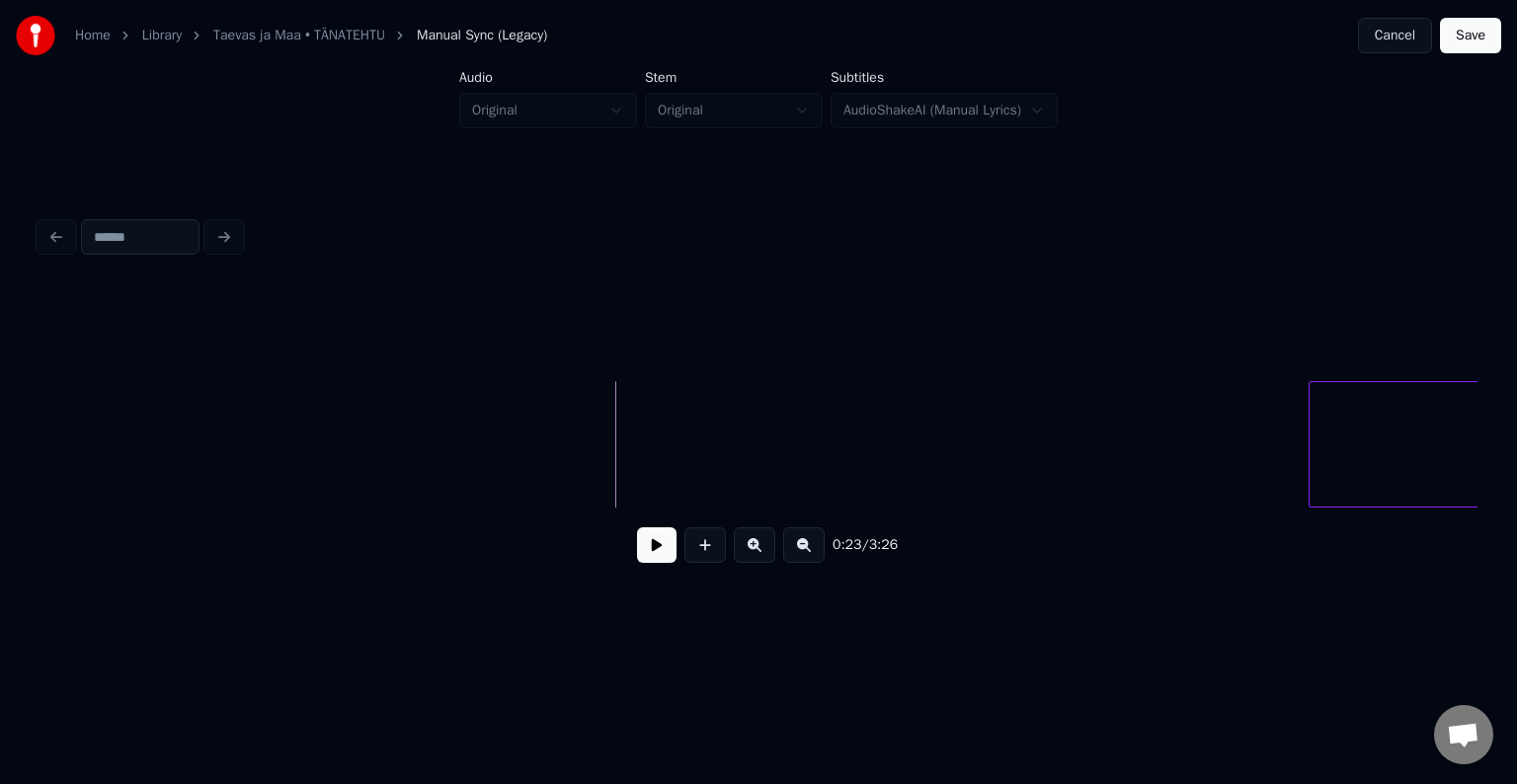 click at bounding box center (1313, 444) 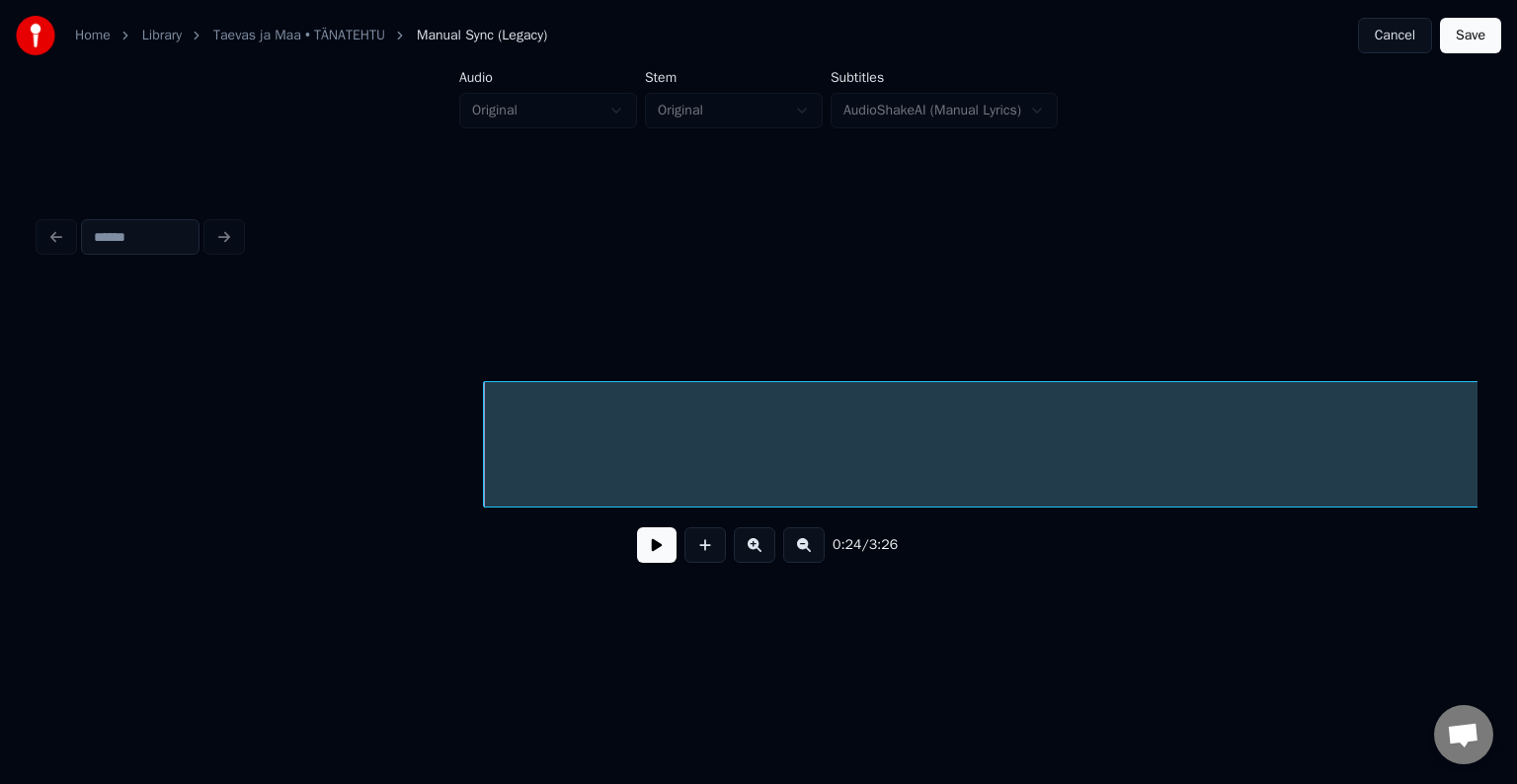 scroll, scrollTop: 0, scrollLeft: 14236, axis: horizontal 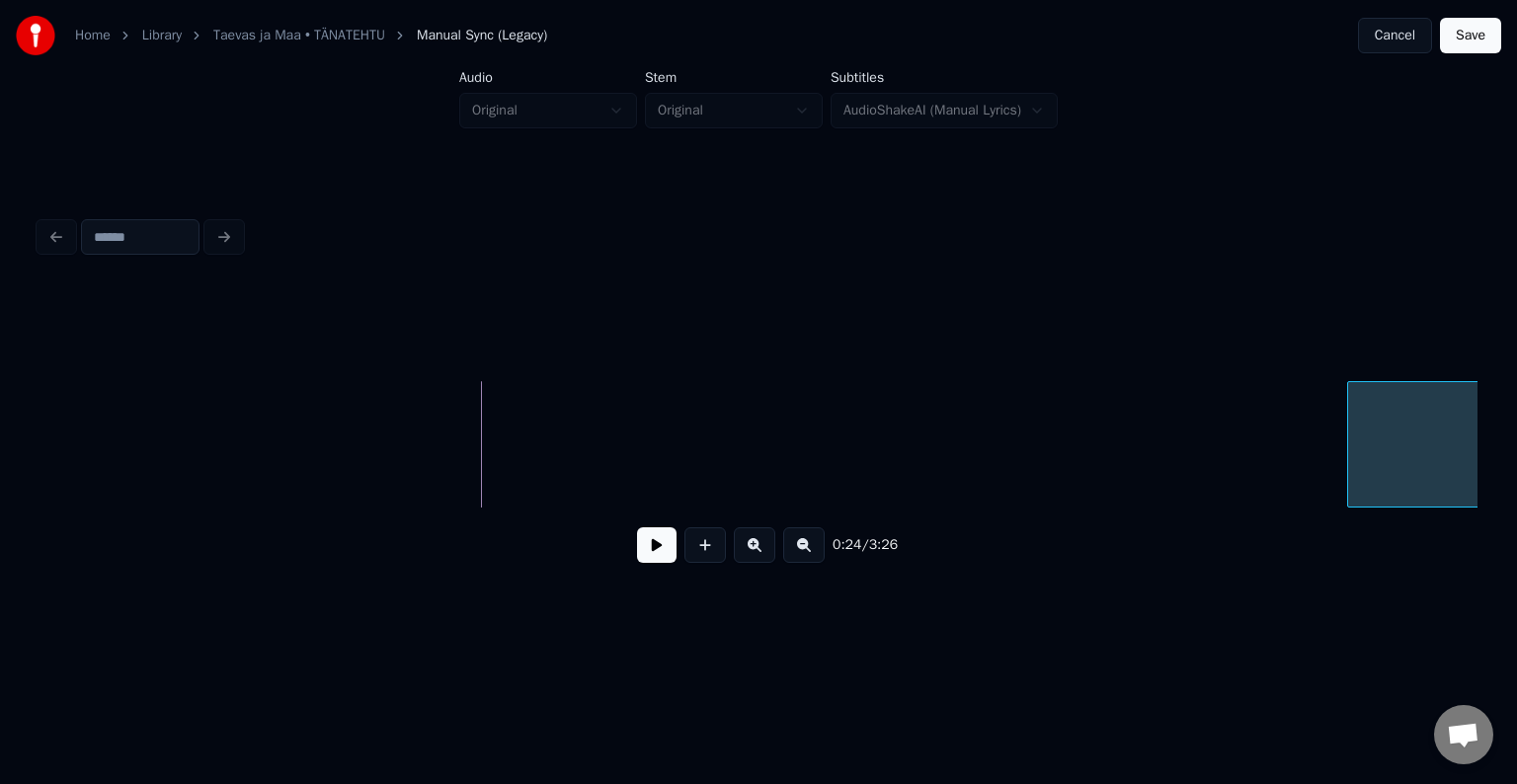 click at bounding box center [1351, 444] 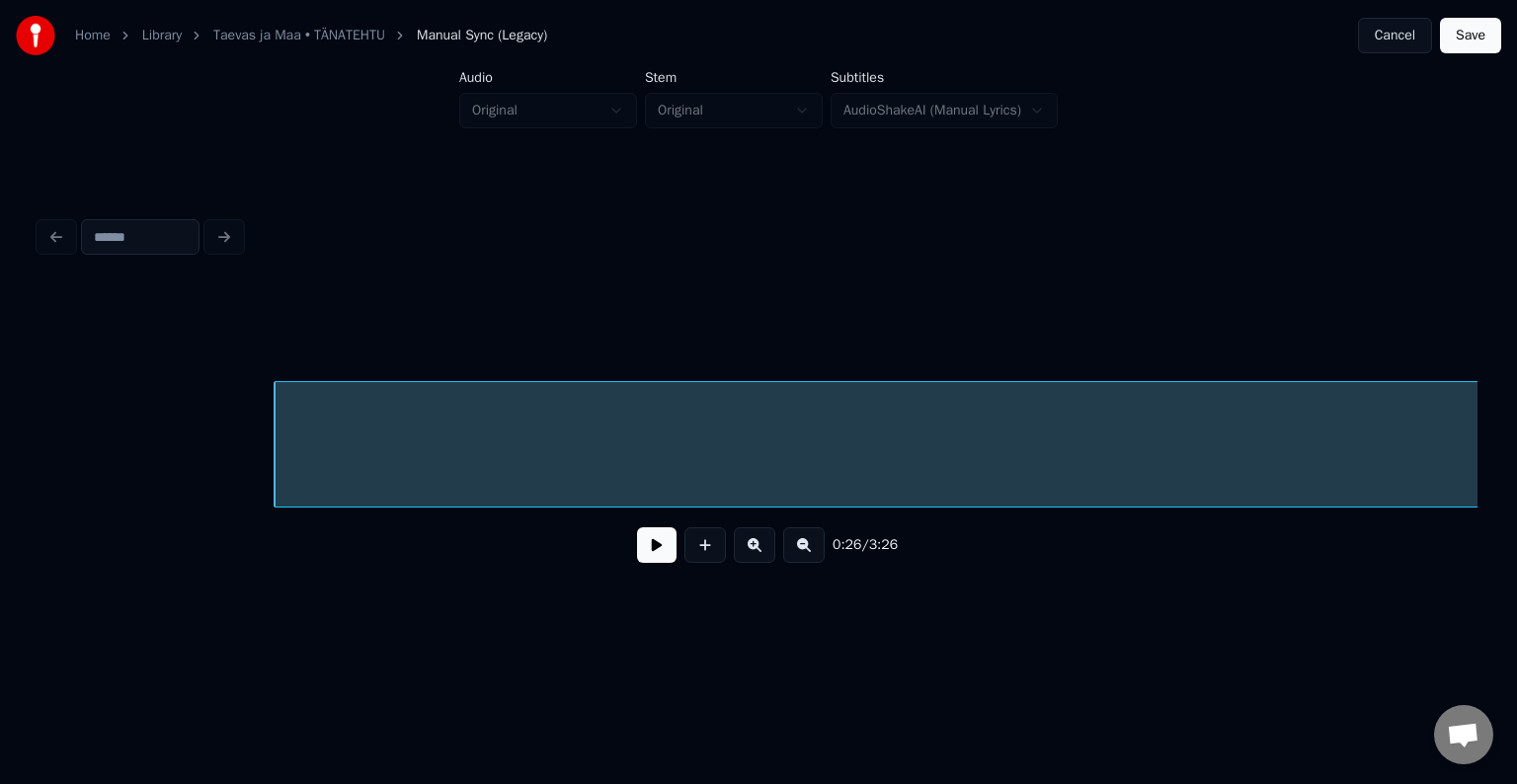 scroll, scrollTop: 0, scrollLeft: 15381, axis: horizontal 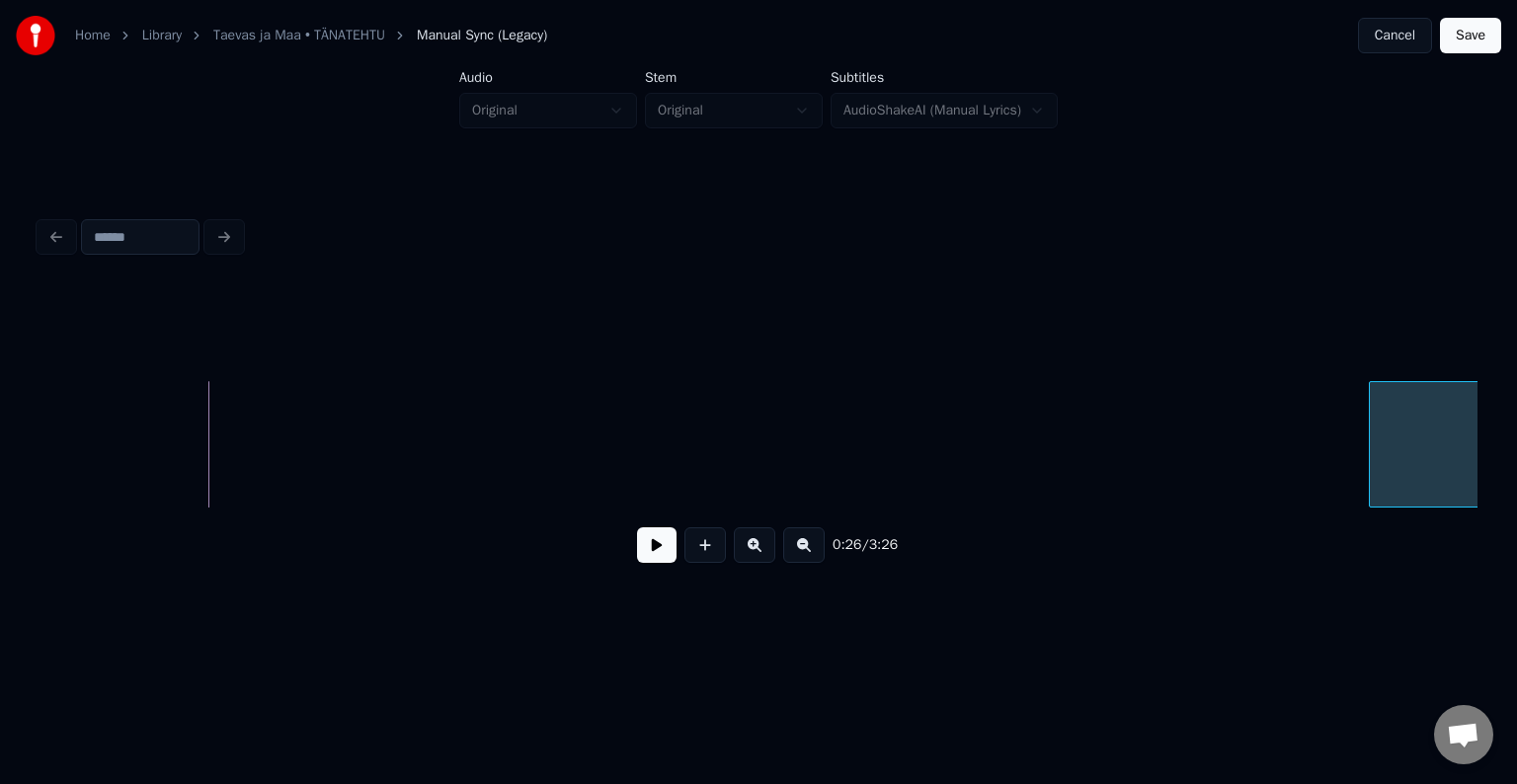 click at bounding box center (1373, 444) 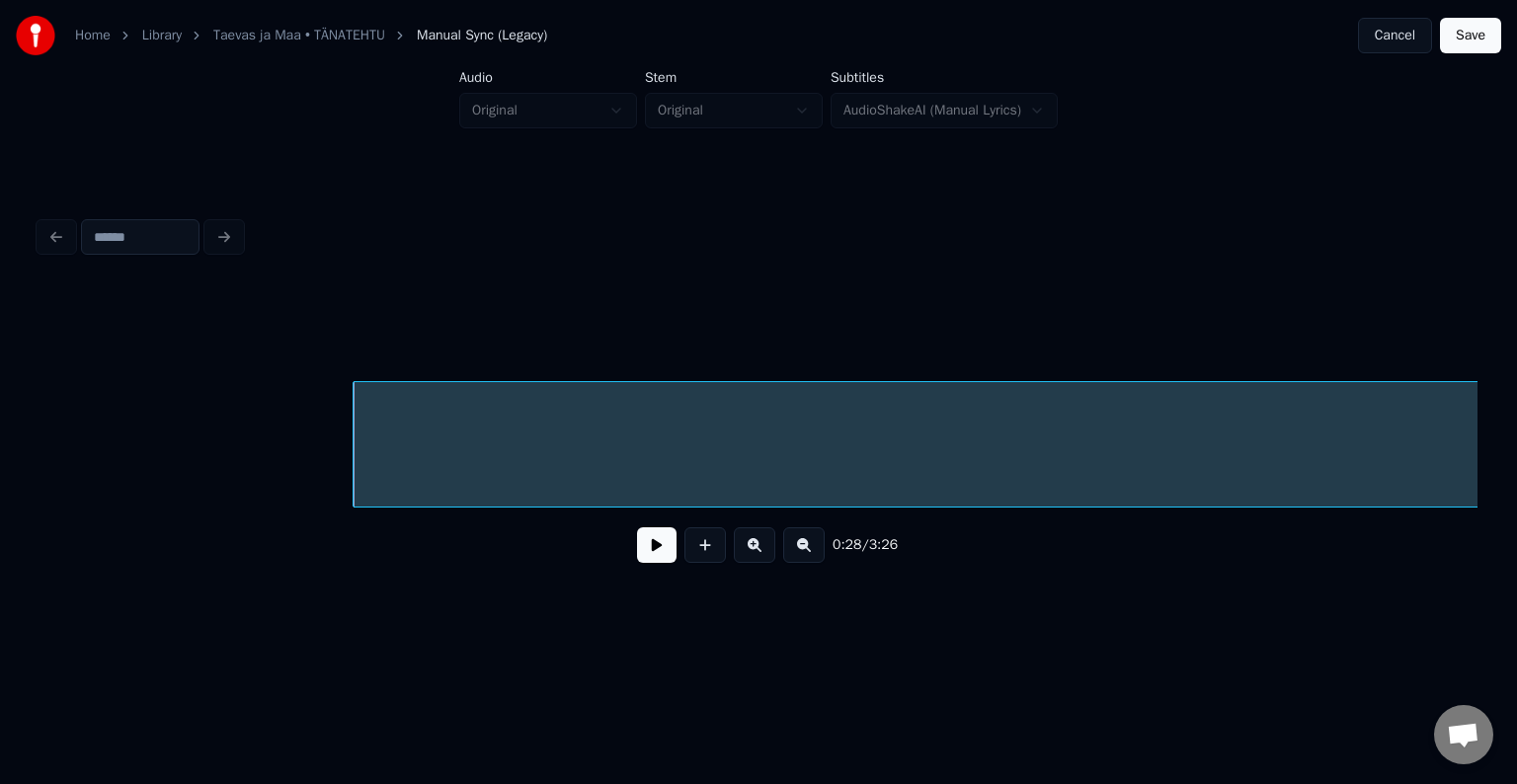 scroll, scrollTop: 0, scrollLeft: 16408, axis: horizontal 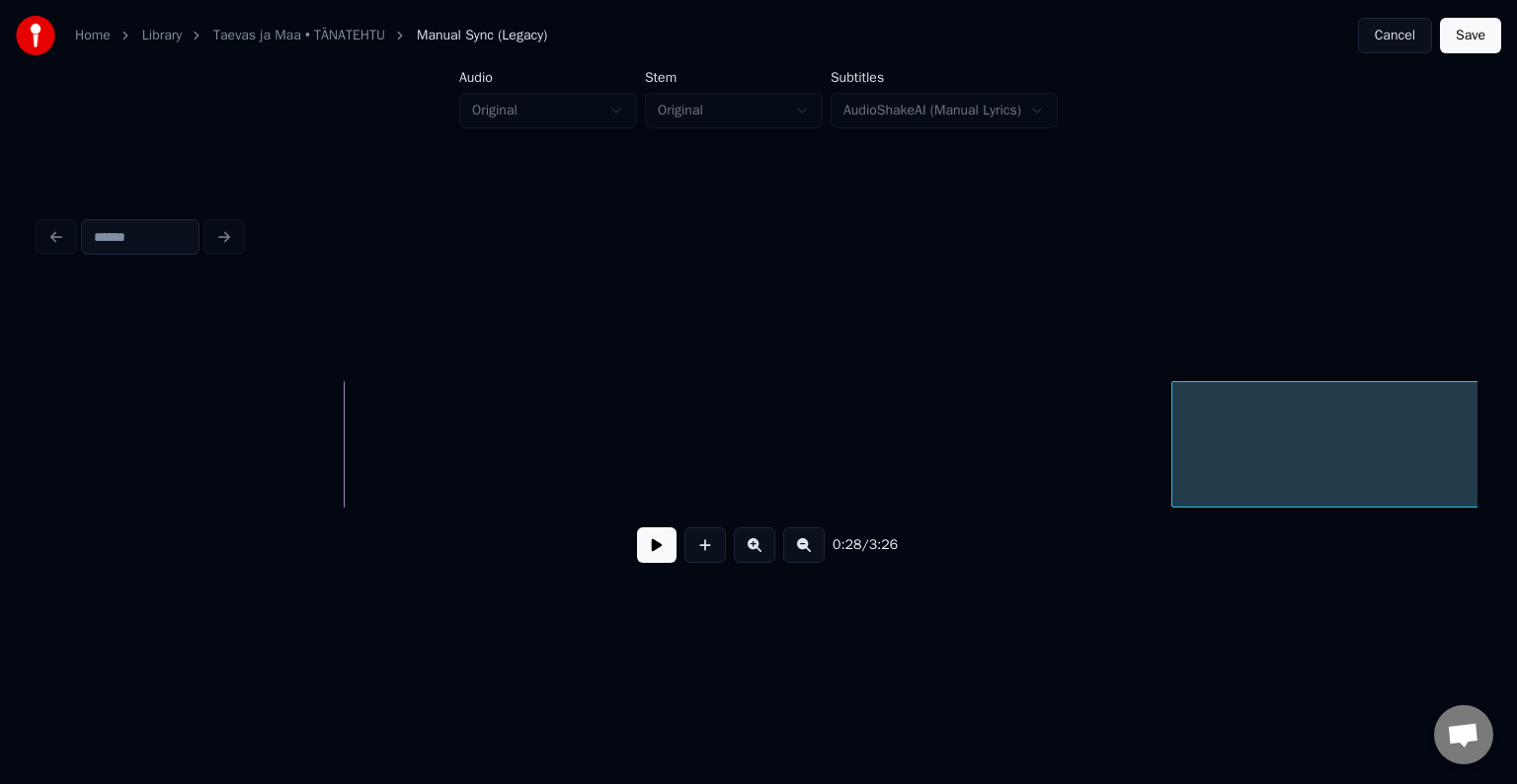 click at bounding box center (1175, 444) 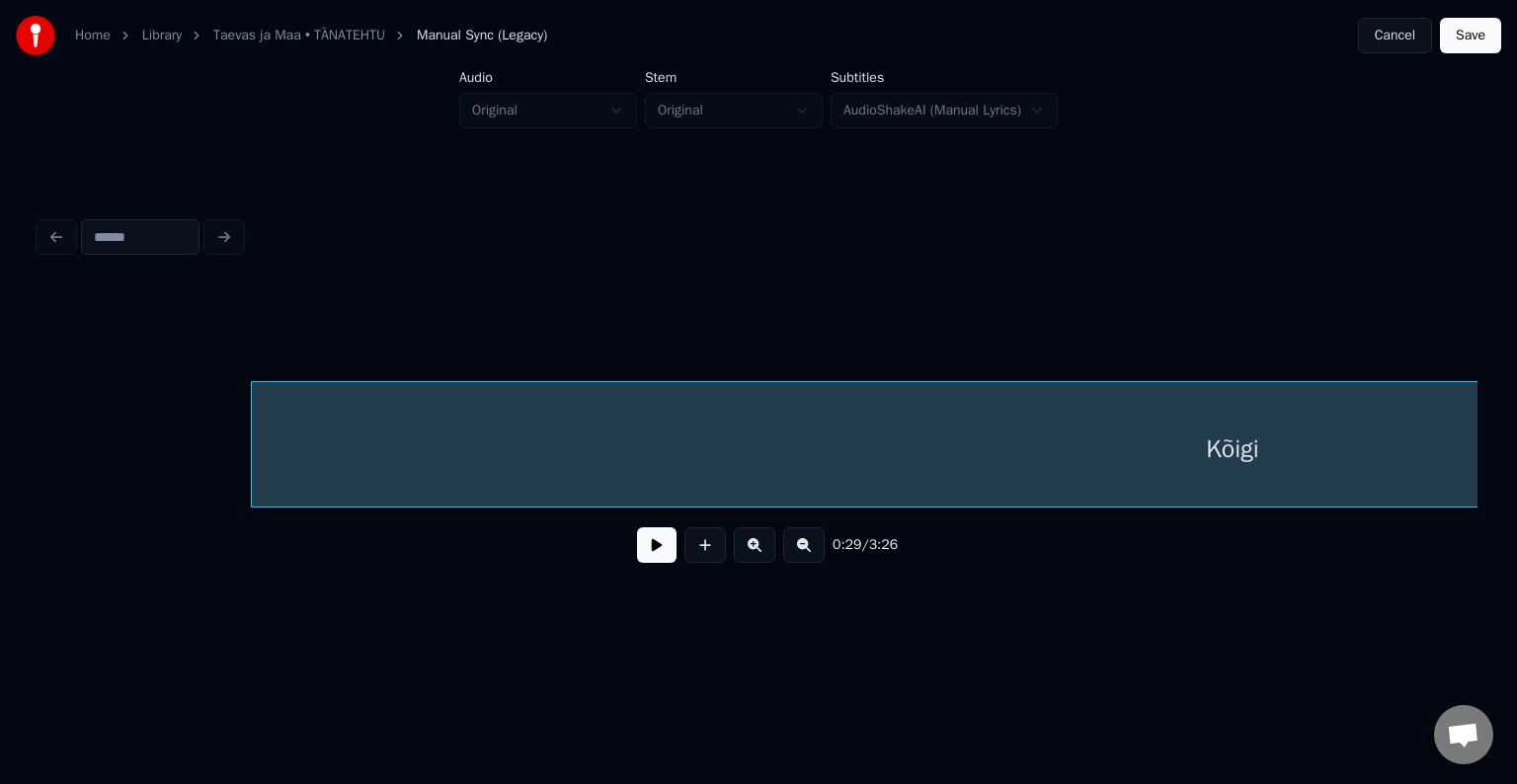 scroll, scrollTop: 0, scrollLeft: 17436, axis: horizontal 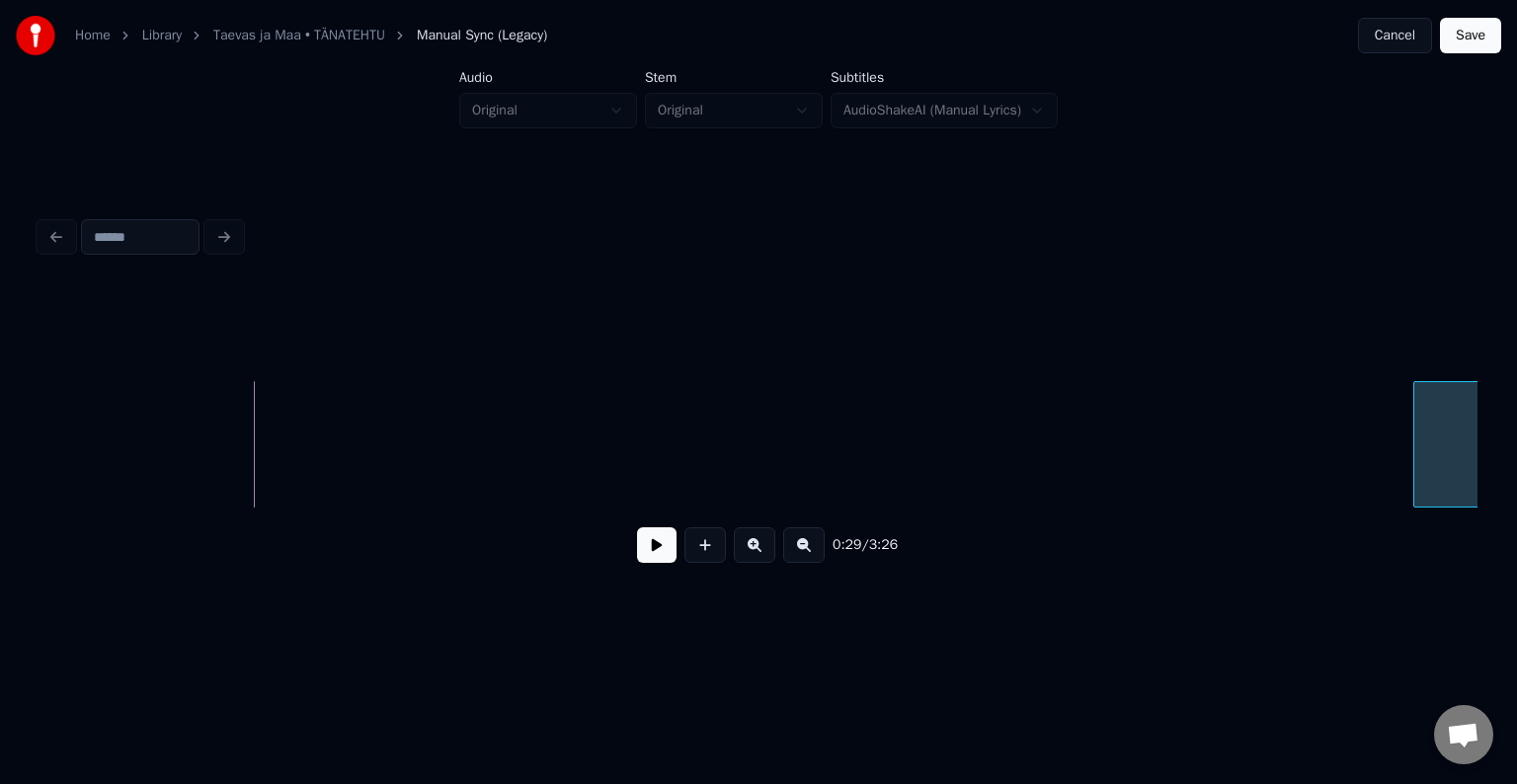 click at bounding box center (1417, 444) 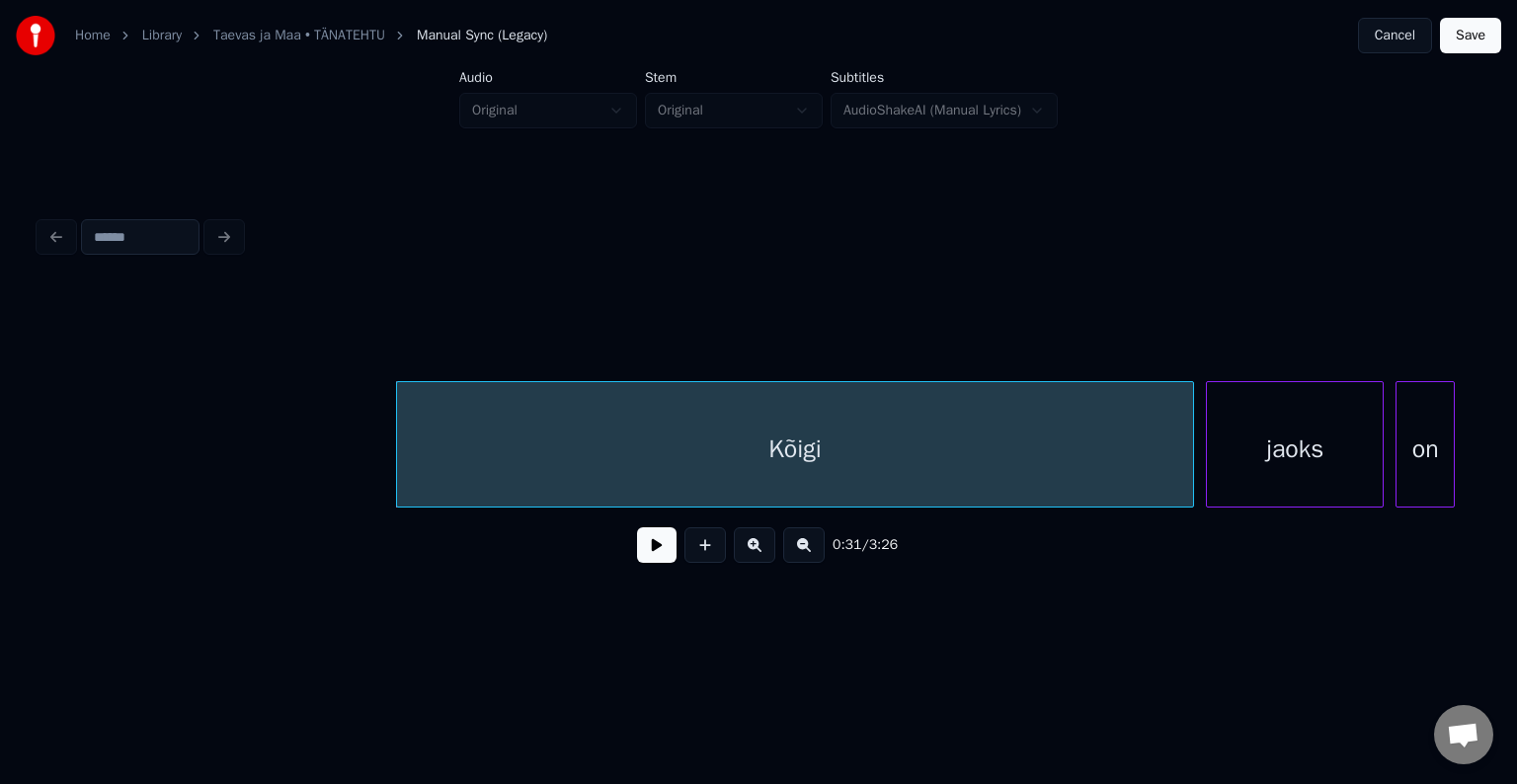 scroll, scrollTop: 0, scrollLeft: 18463, axis: horizontal 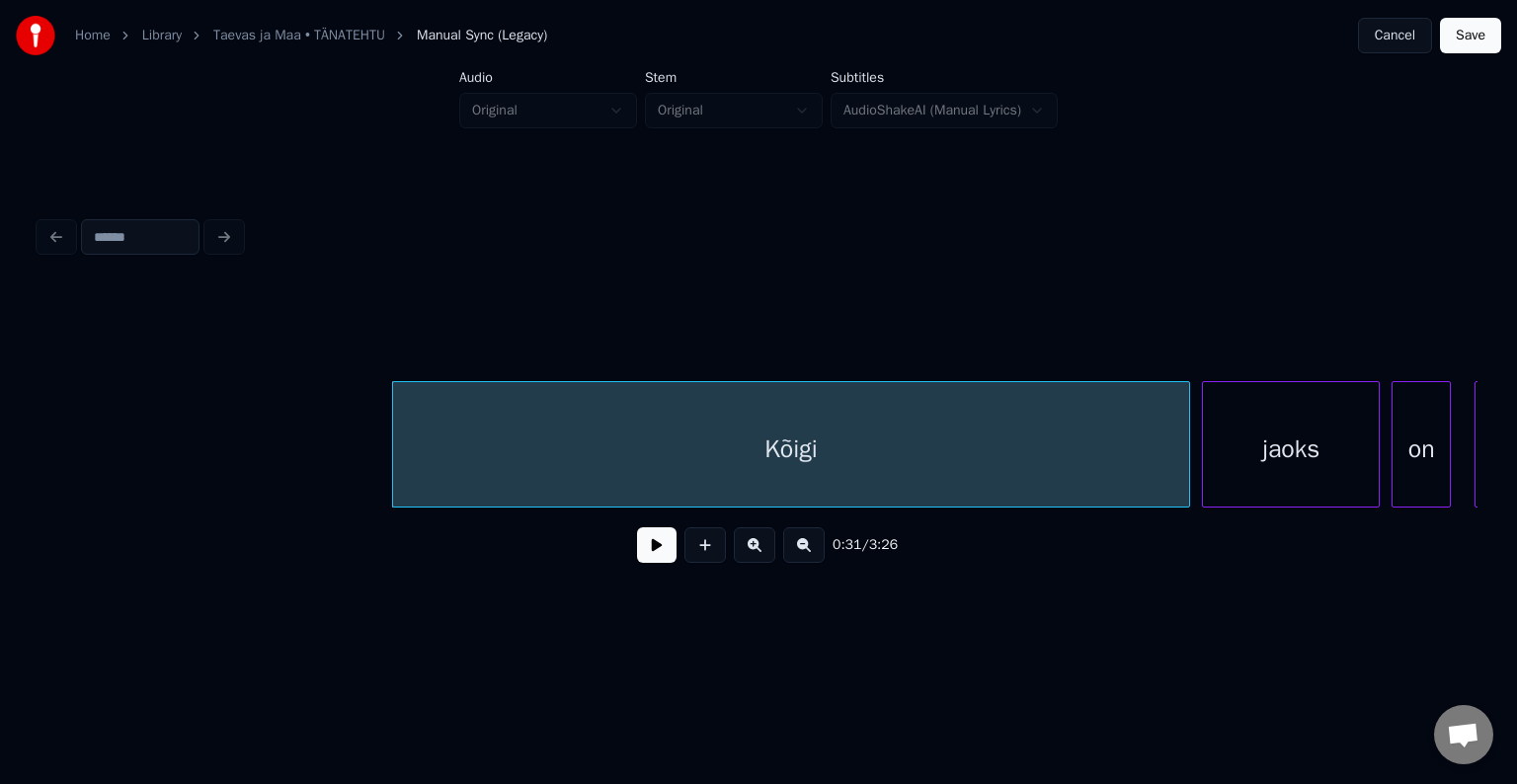 click at bounding box center (396, 444) 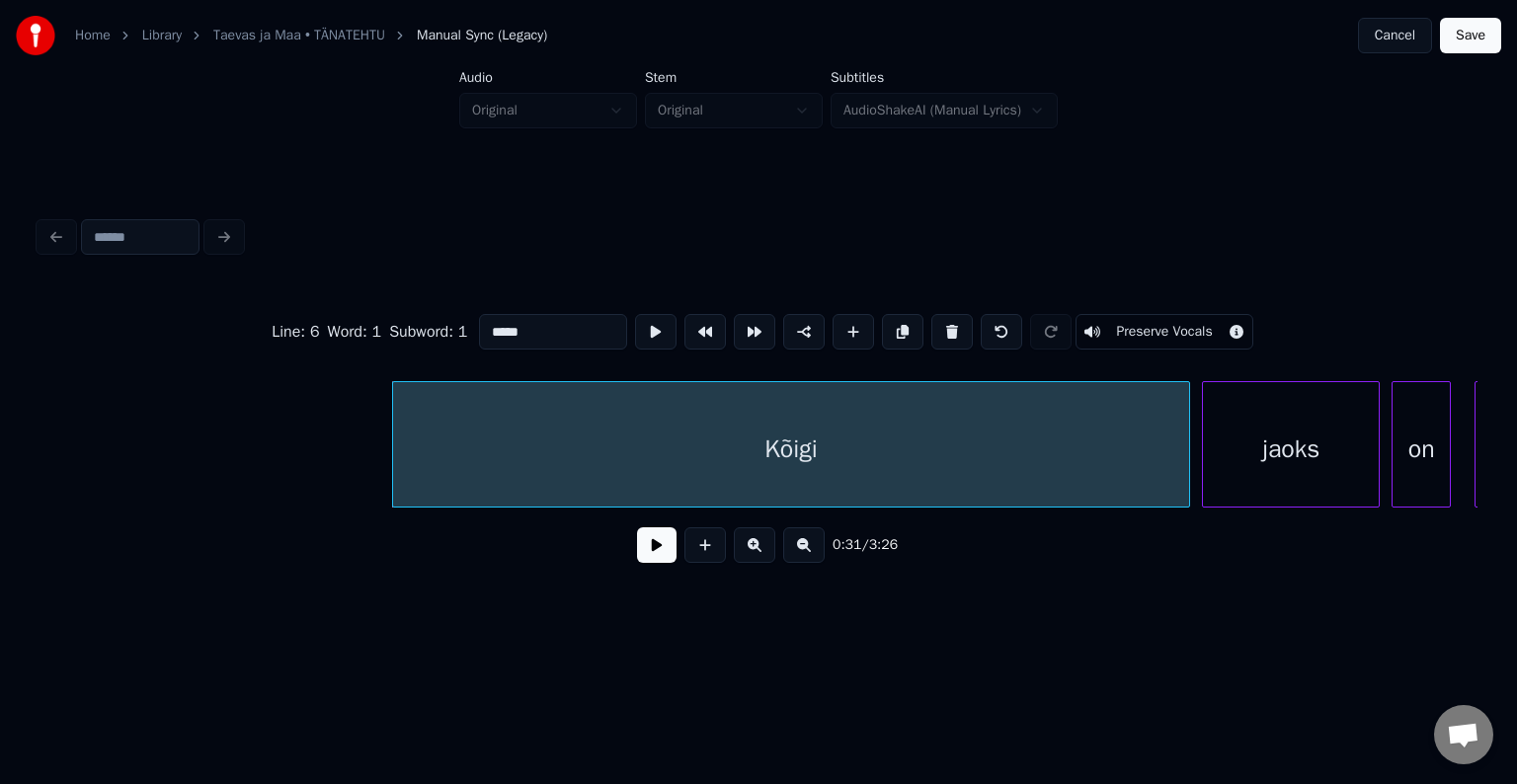 click at bounding box center [396, 444] 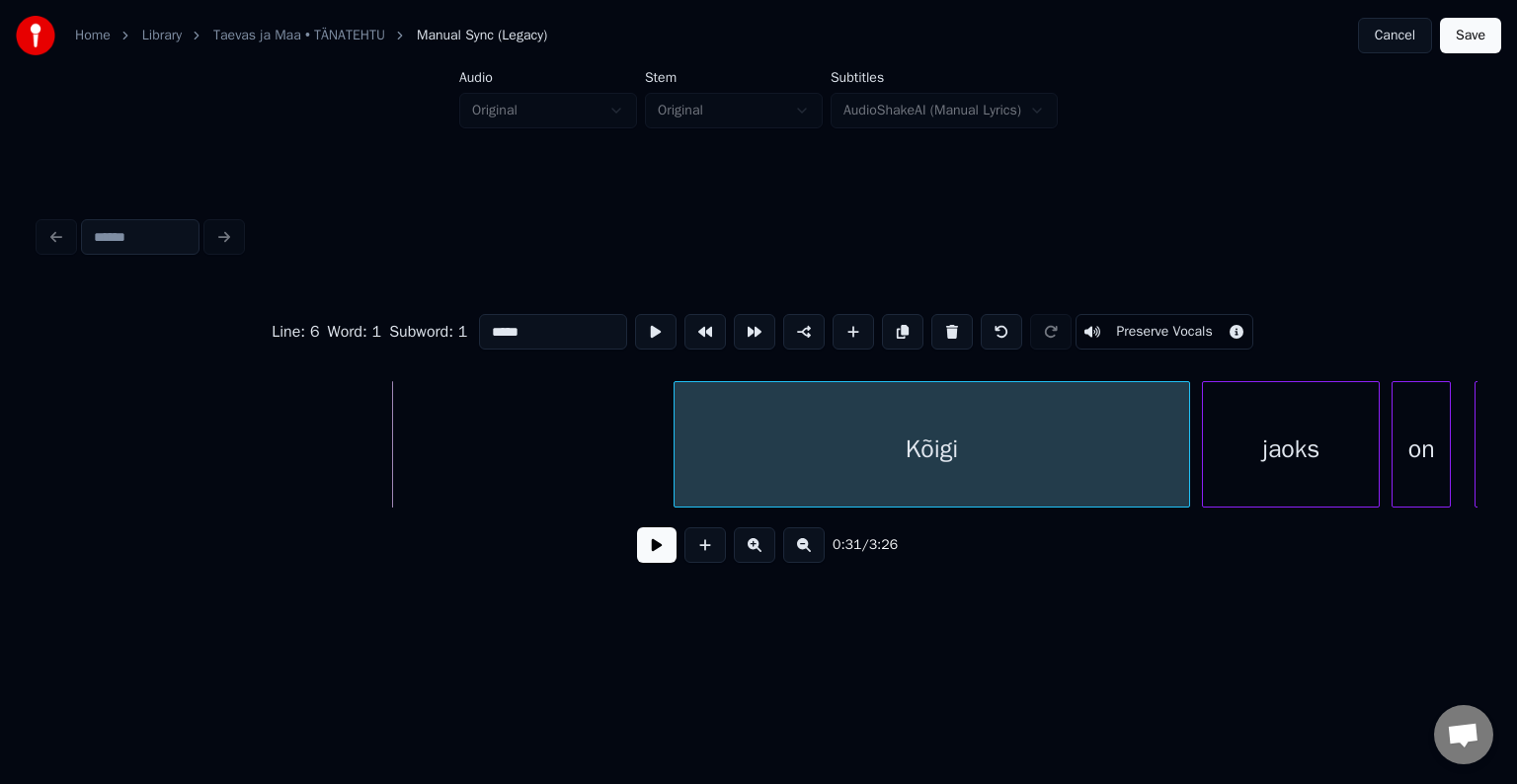 click at bounding box center [678, 444] 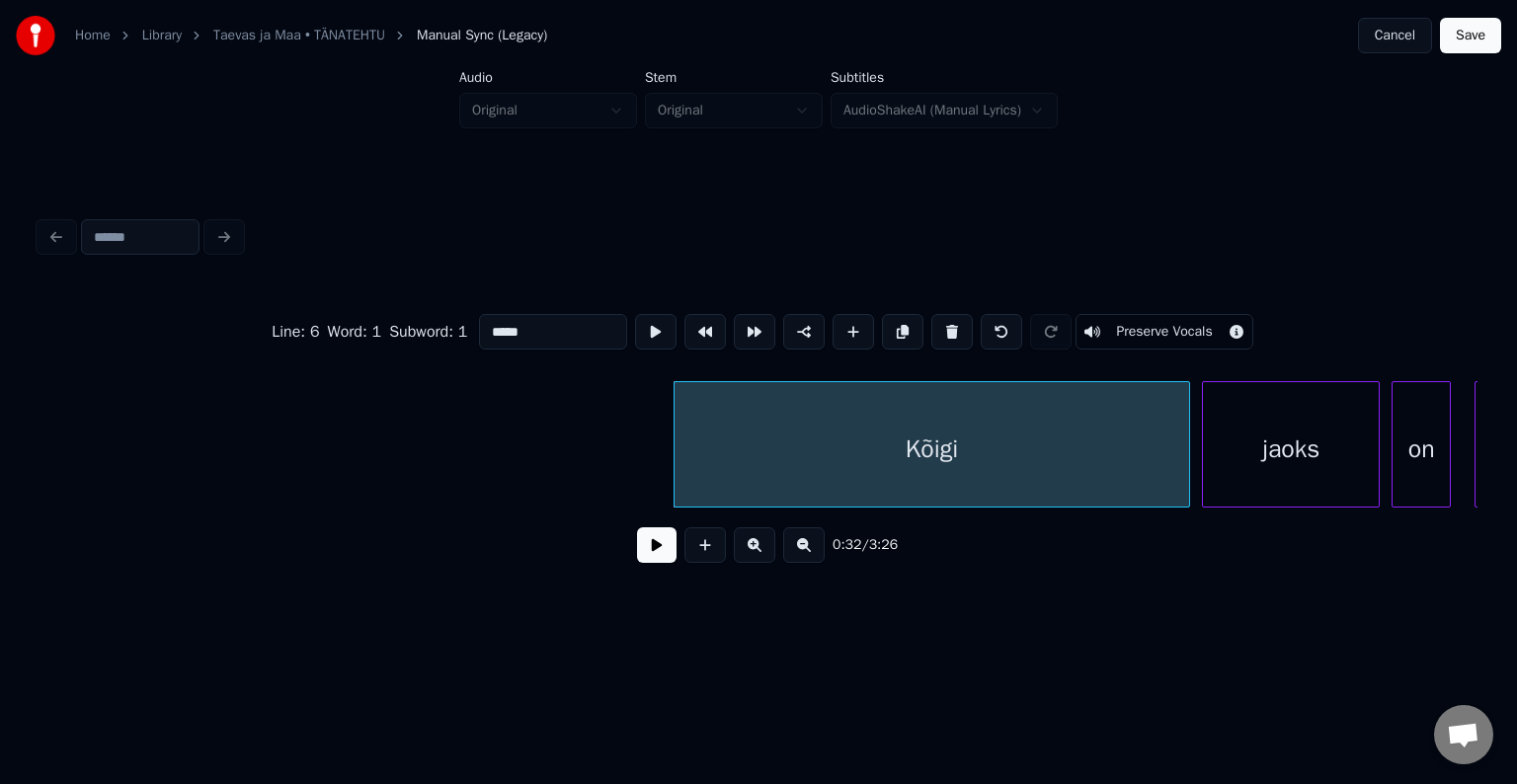 click at bounding box center [657, 545] 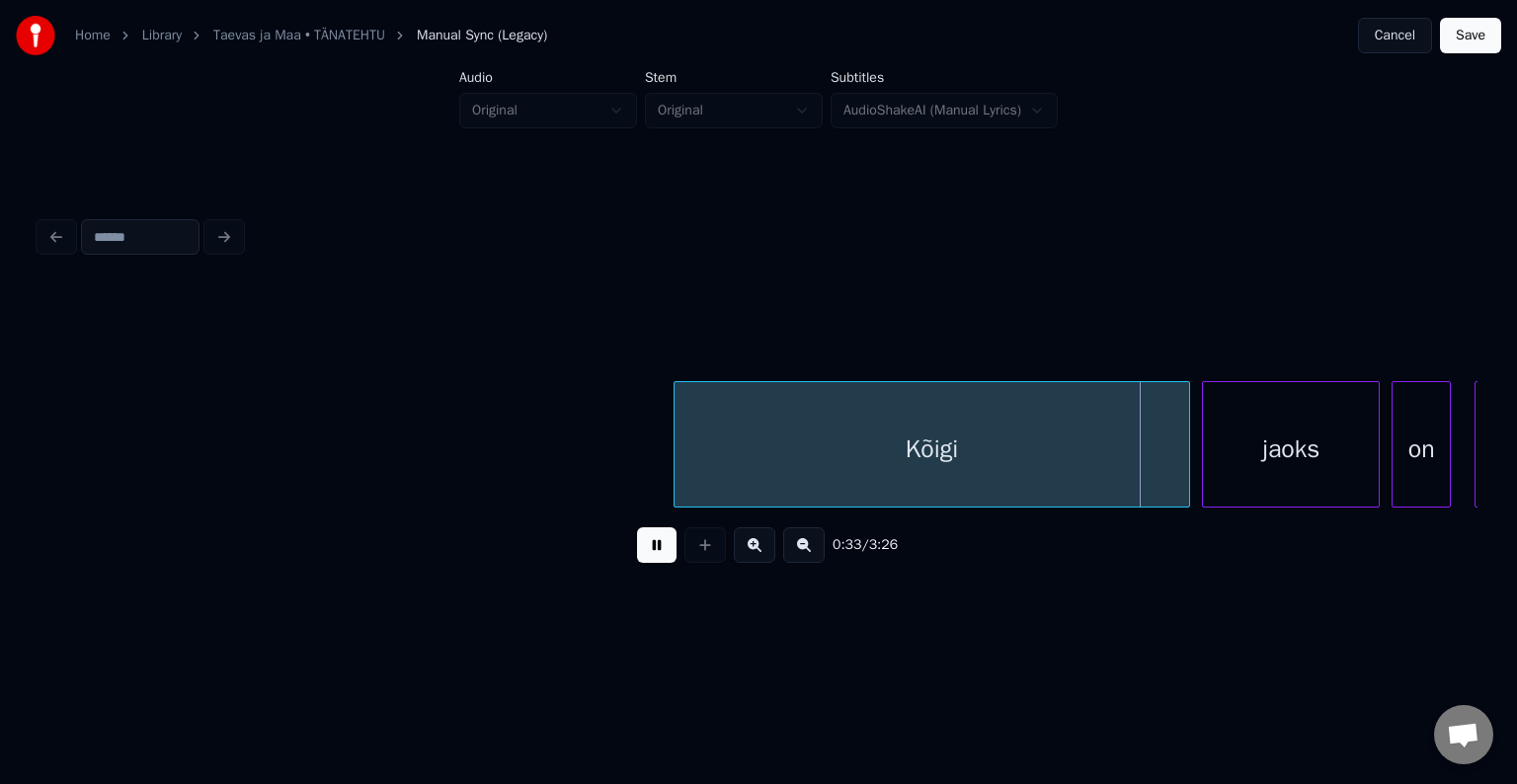 click at bounding box center [657, 545] 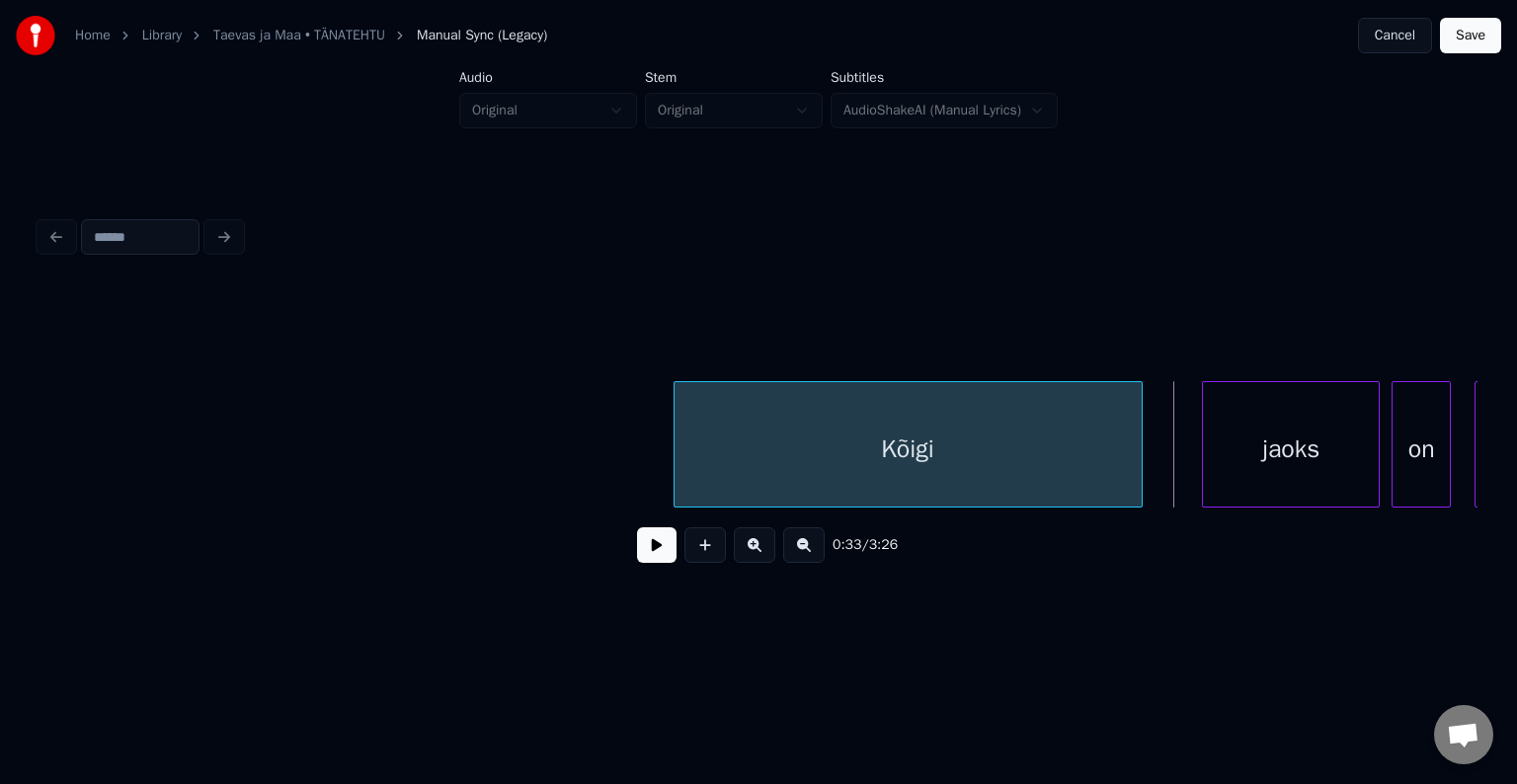click at bounding box center (1139, 444) 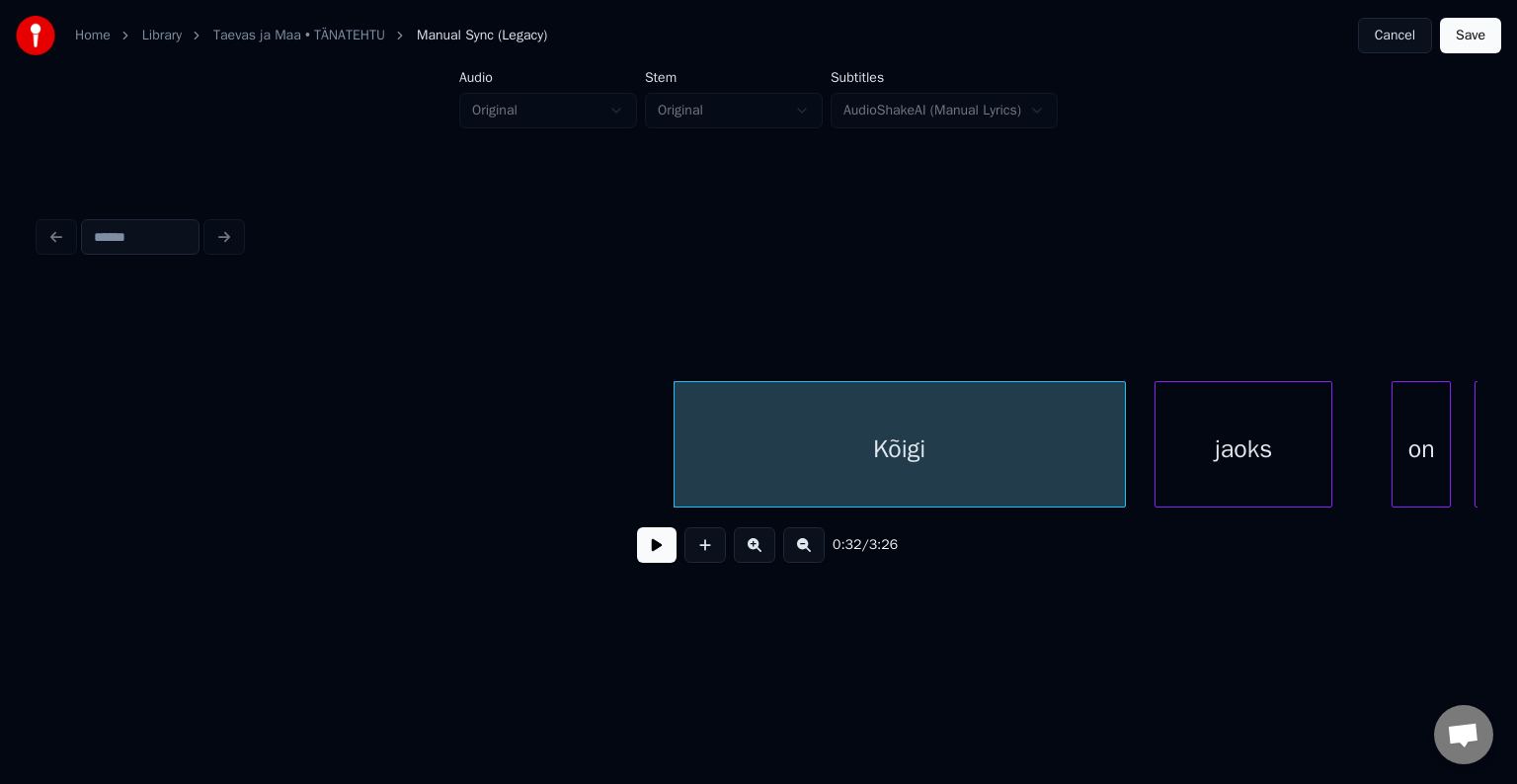 click on "jaoks" at bounding box center [1243, 449] 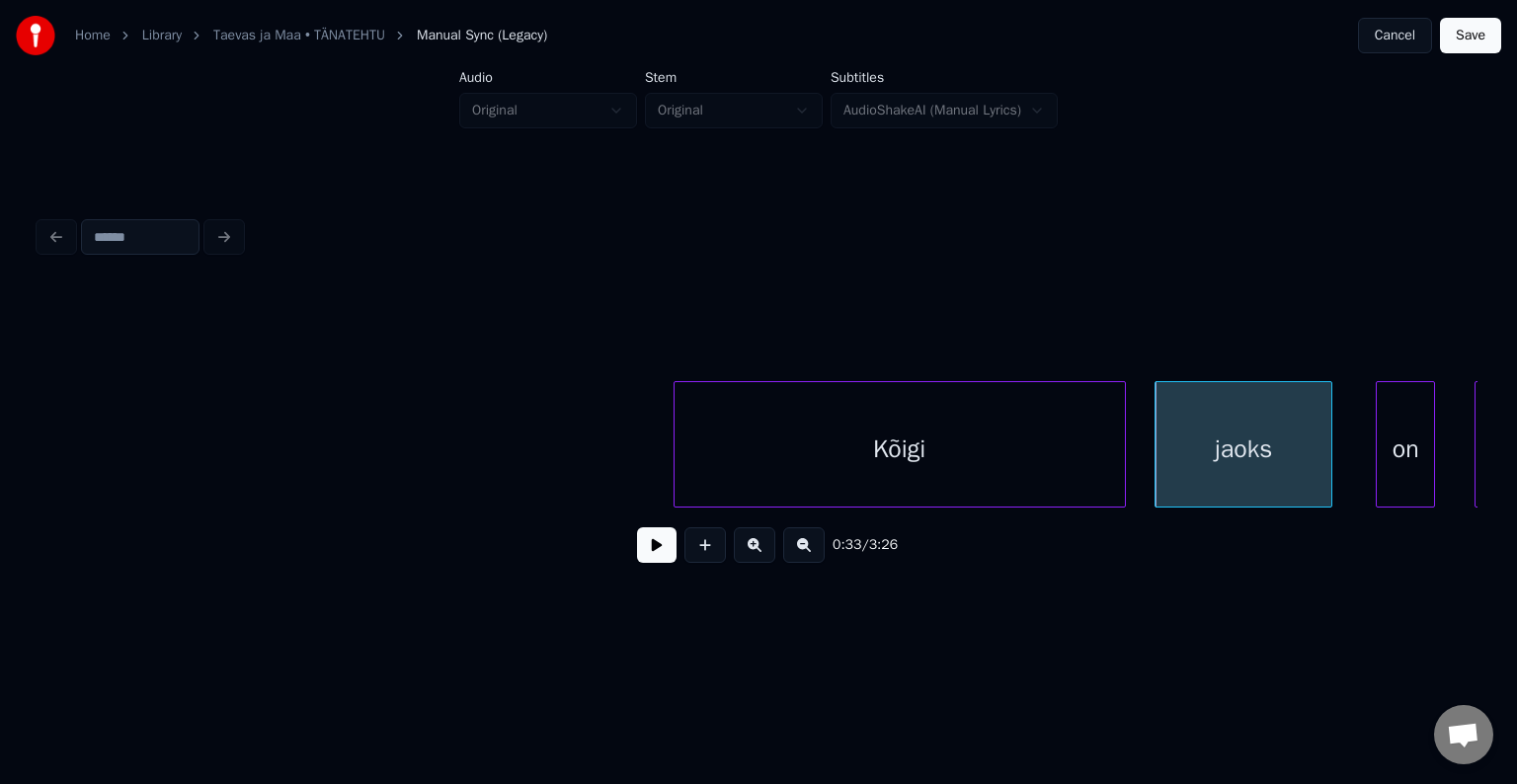 click on "on" at bounding box center (1405, 449) 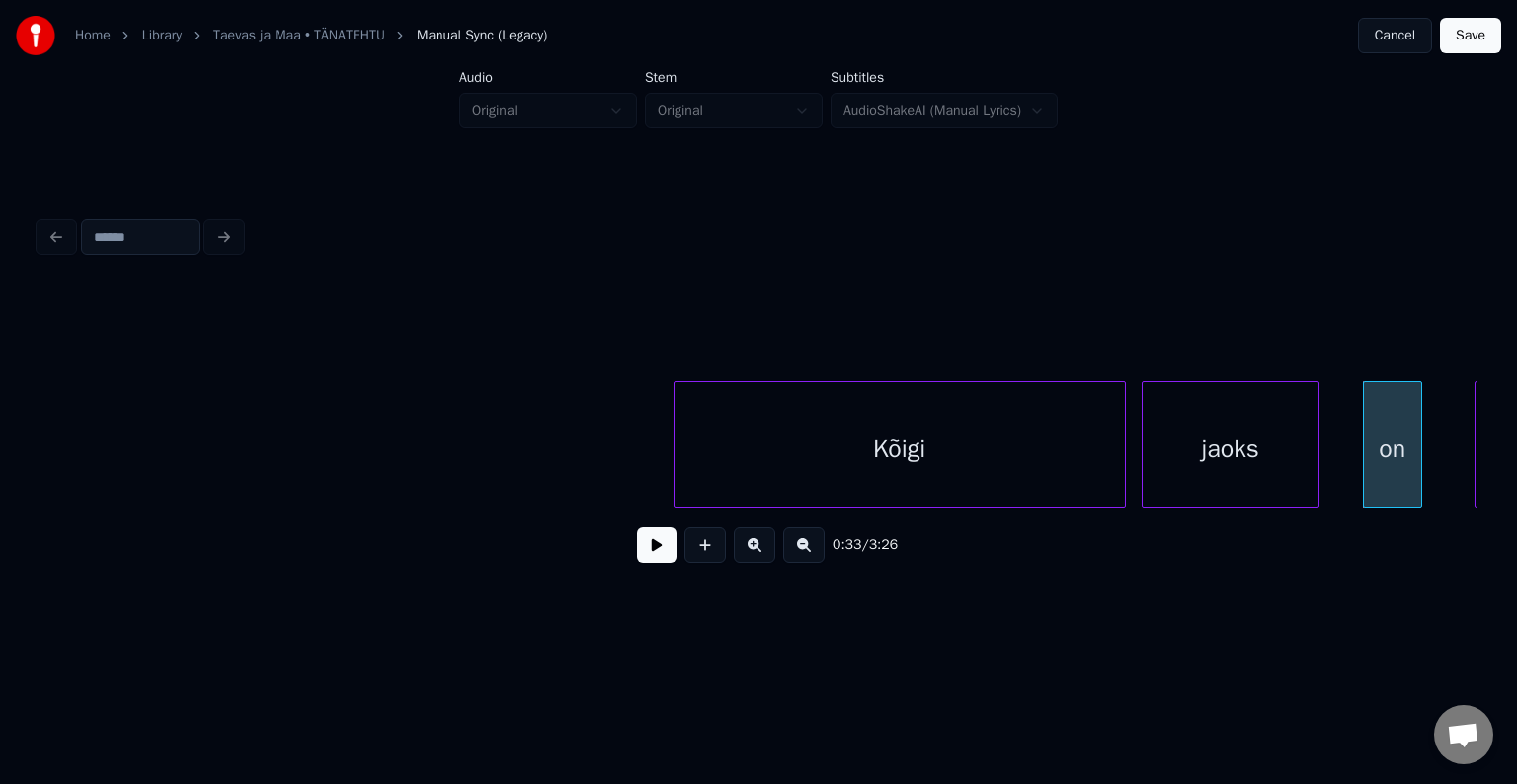 click on "jaoks" at bounding box center (1231, 449) 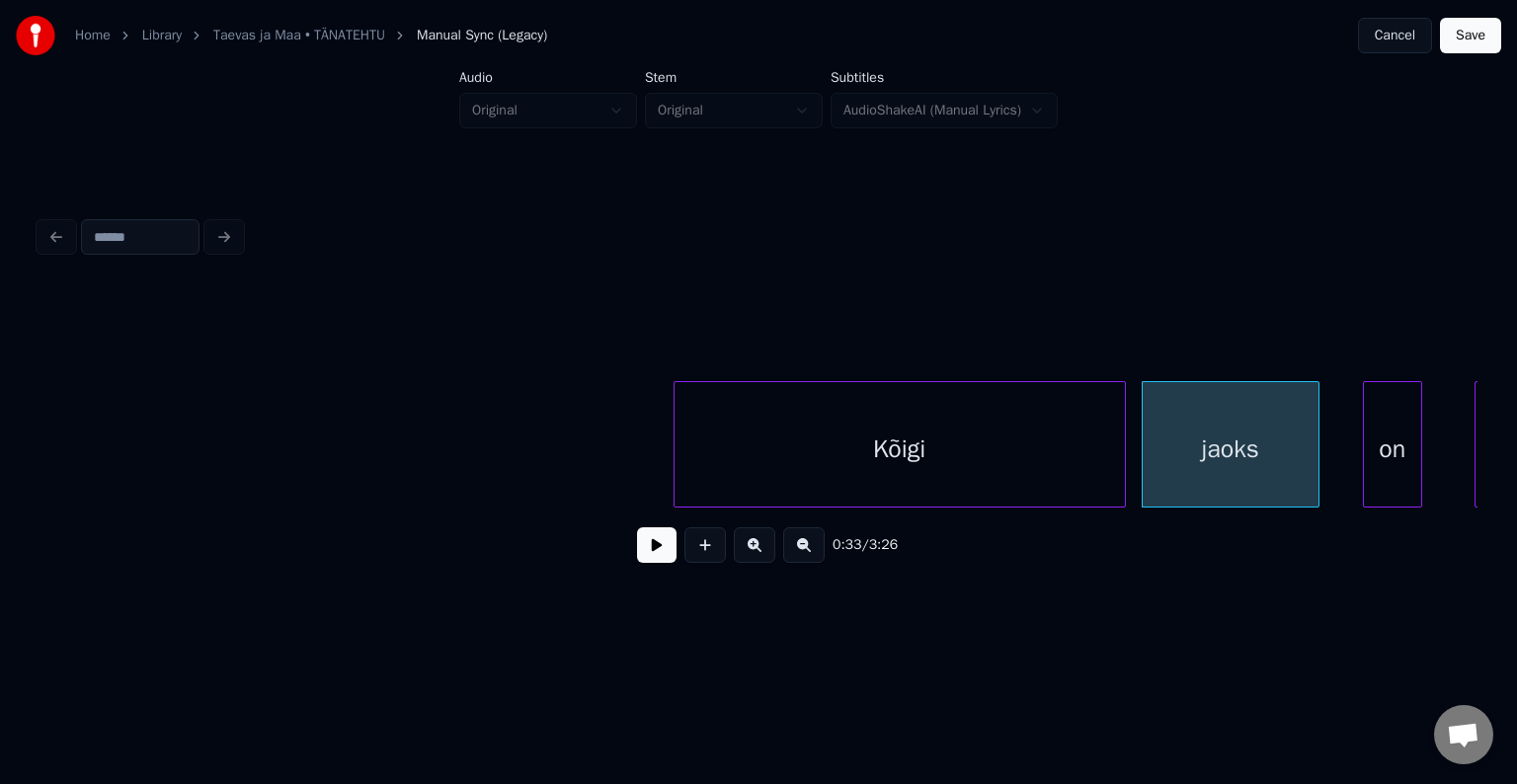 click on "Kõigi" at bounding box center [900, 449] 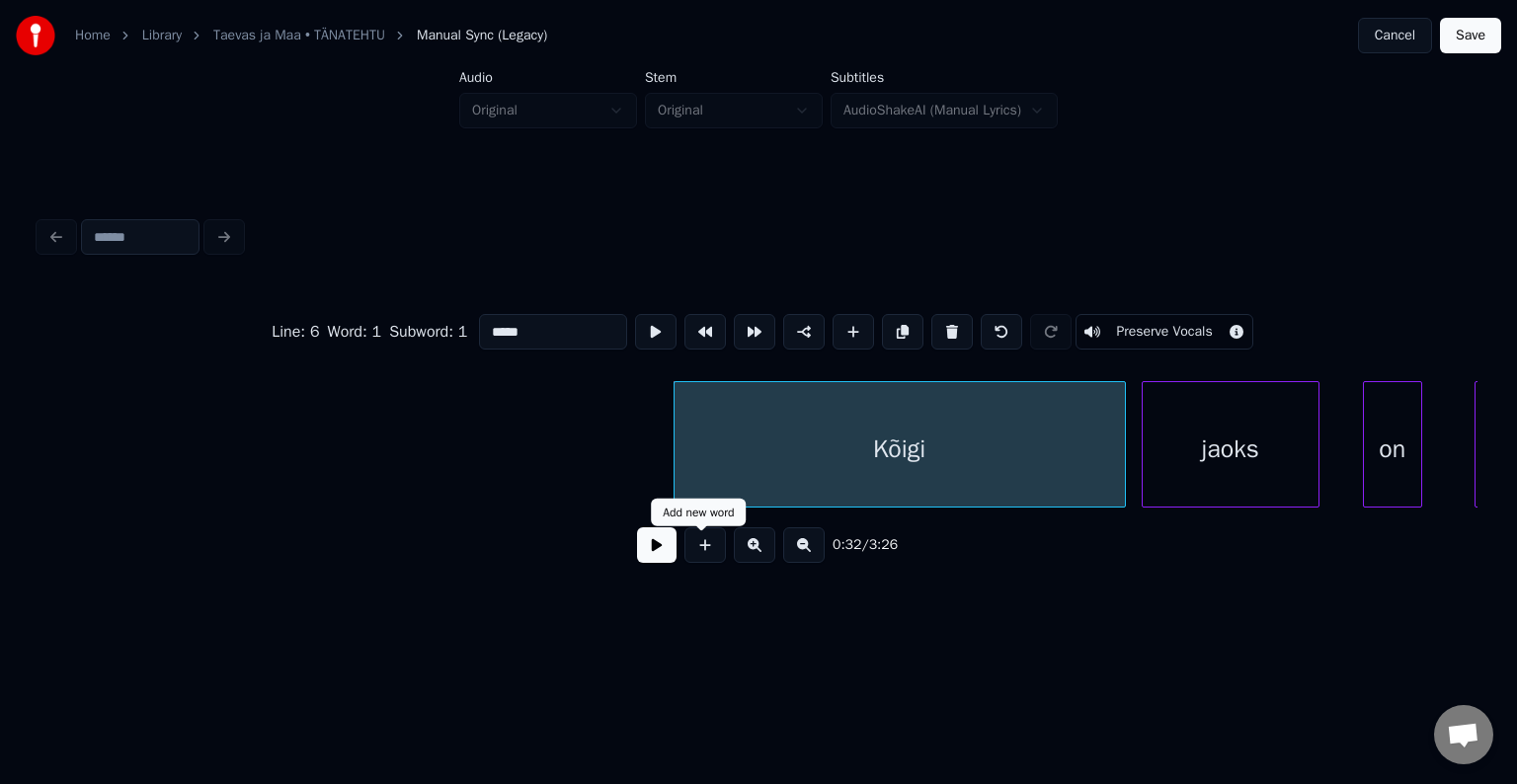 click at bounding box center [657, 545] 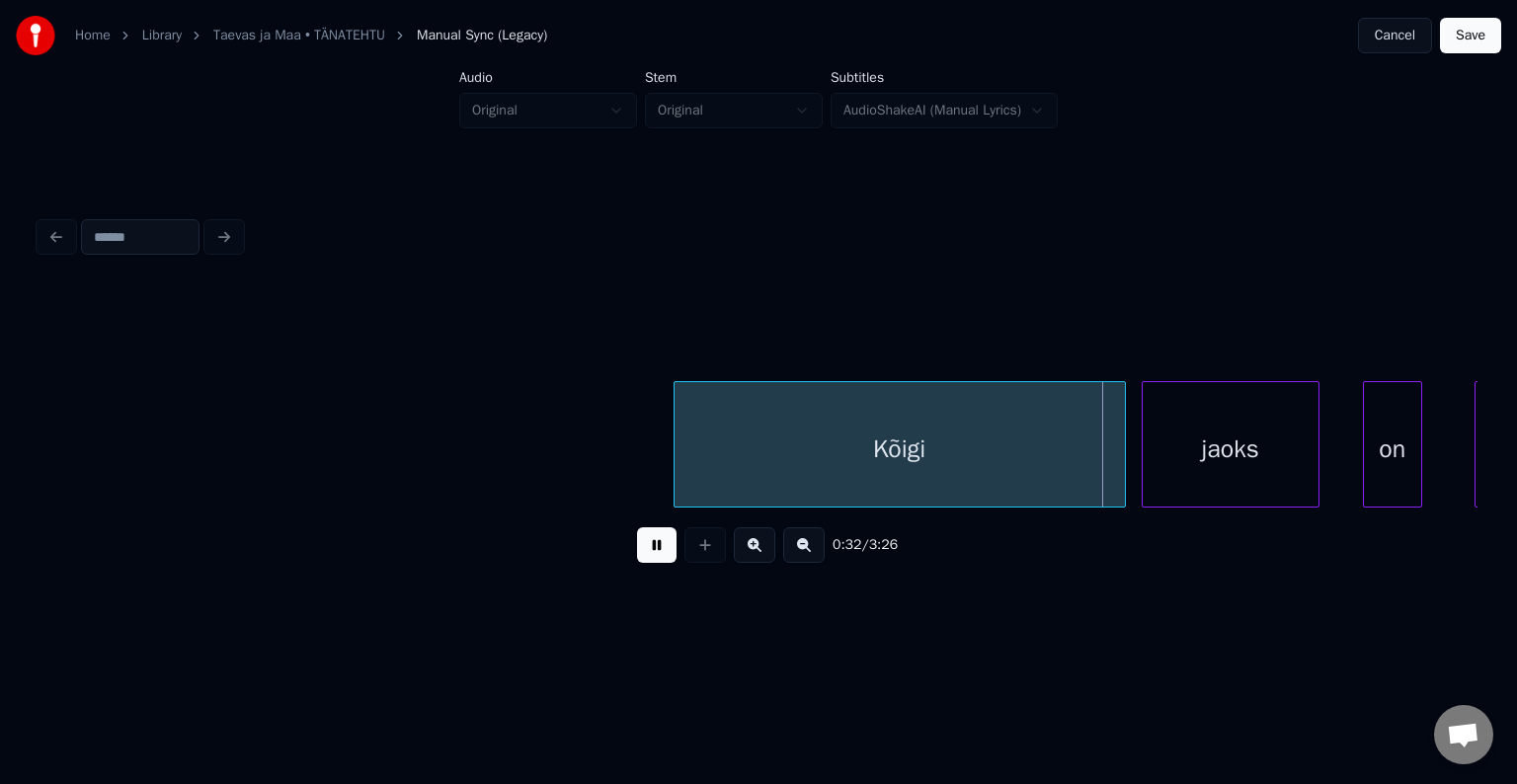 click at bounding box center (657, 545) 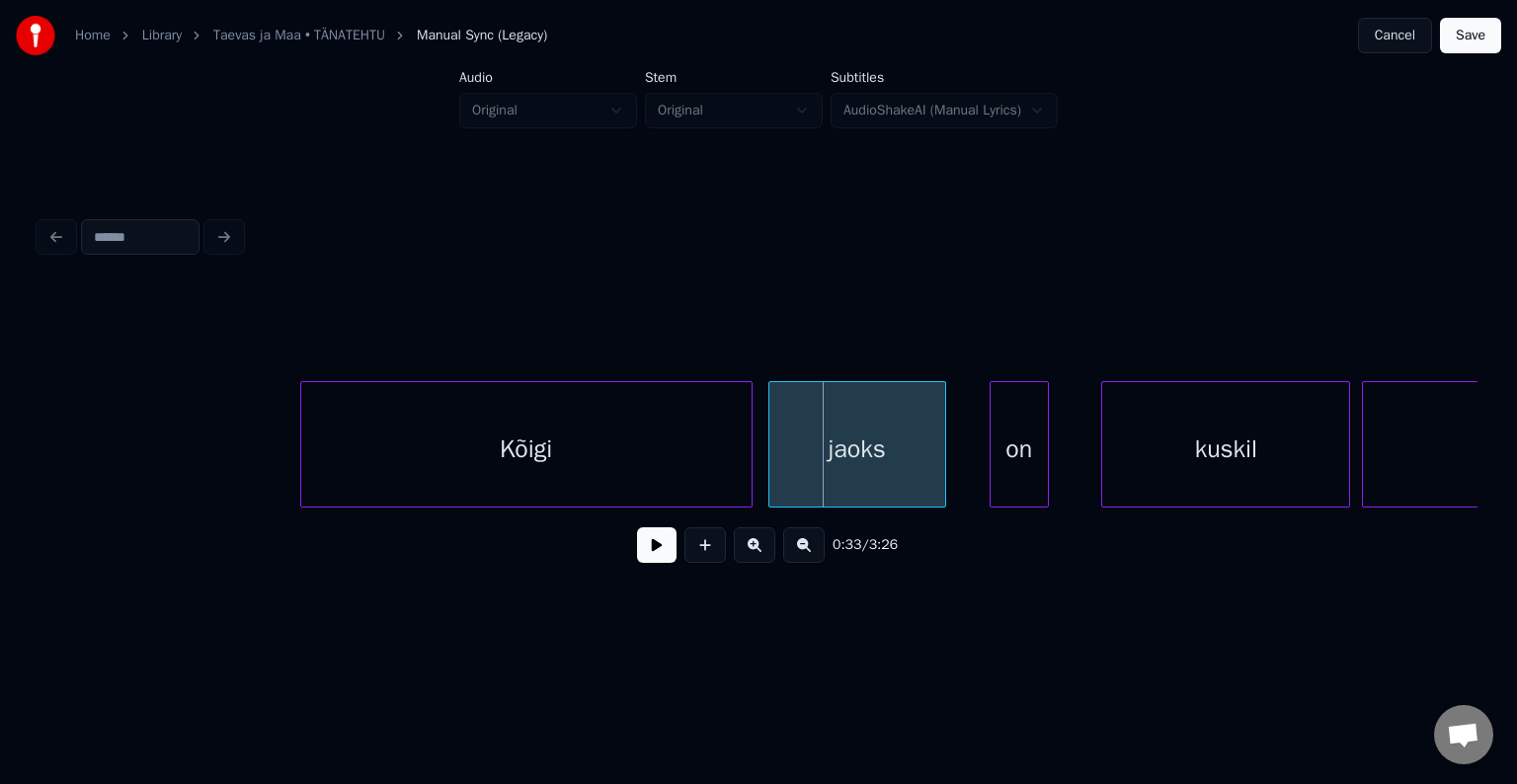 scroll, scrollTop: 0, scrollLeft: 18937, axis: horizontal 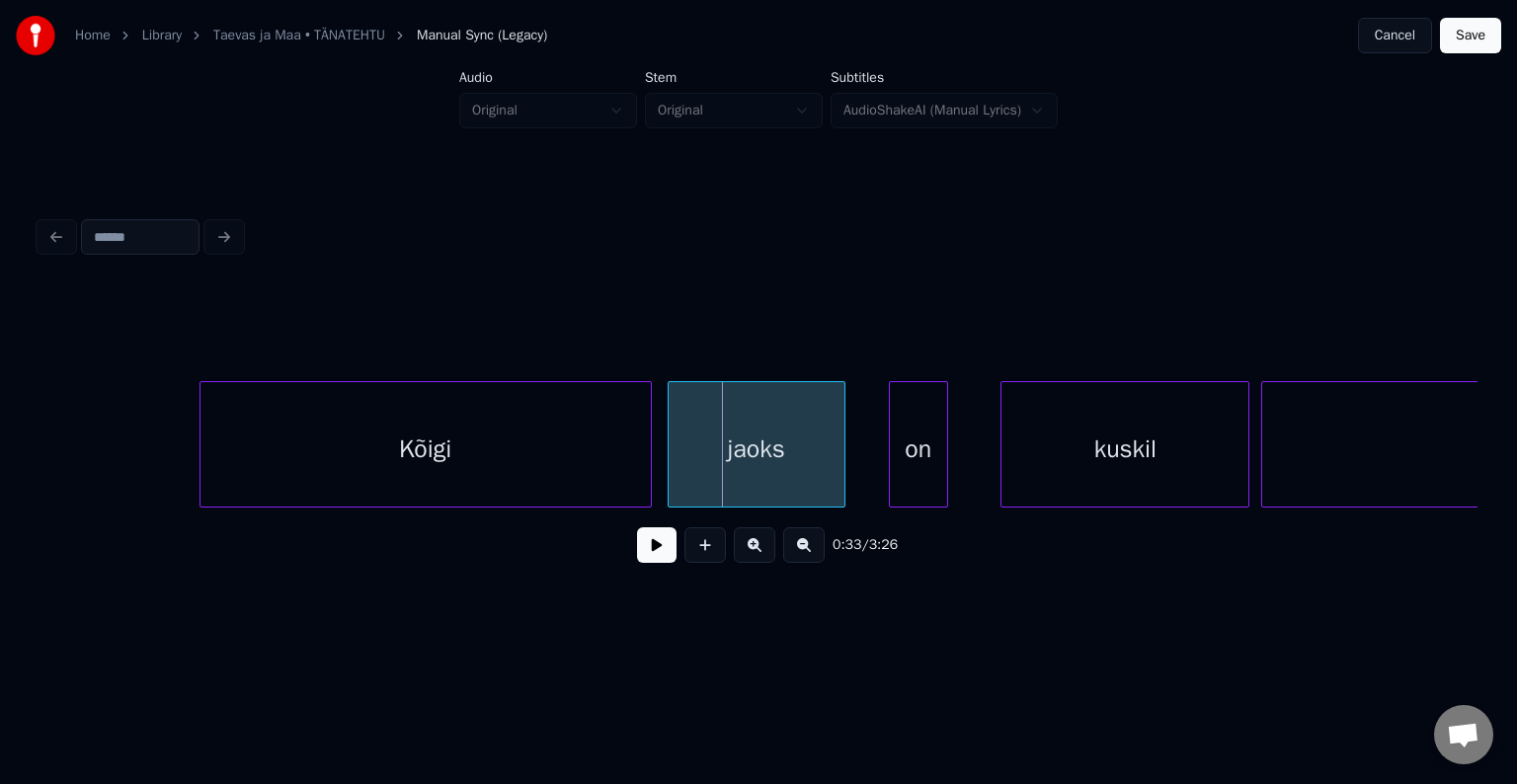 click at bounding box center [657, 545] 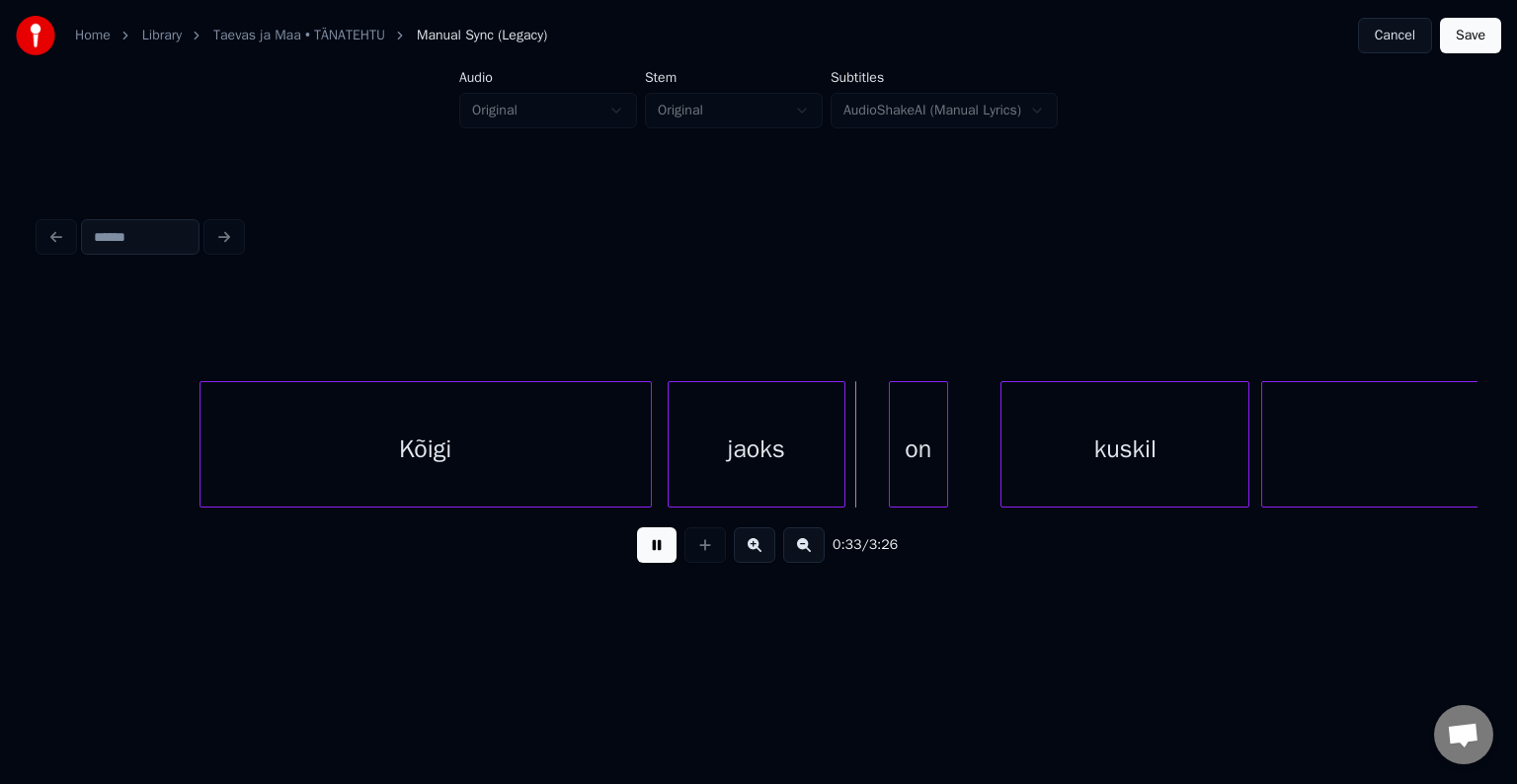 click at bounding box center [657, 545] 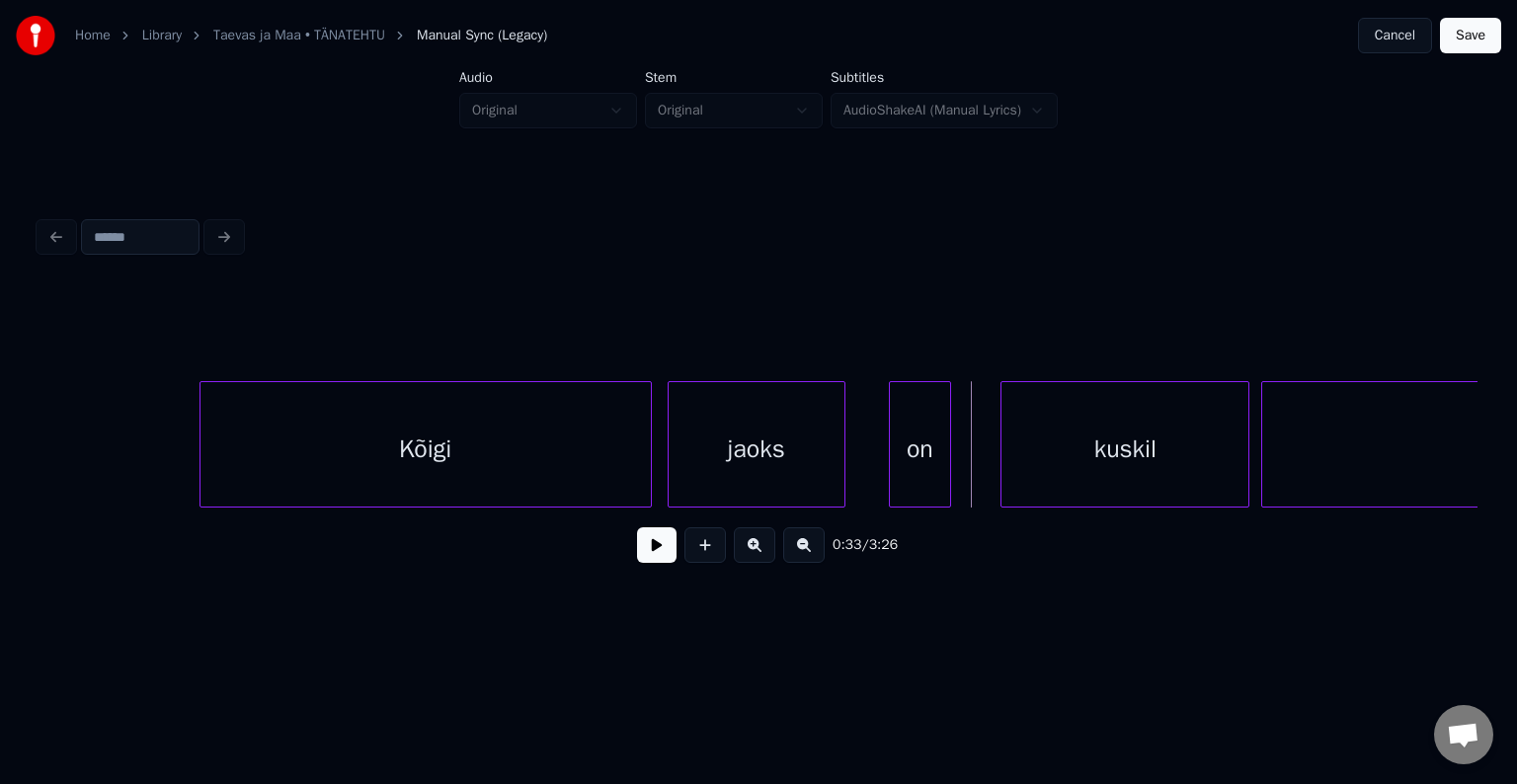 click at bounding box center [947, 444] 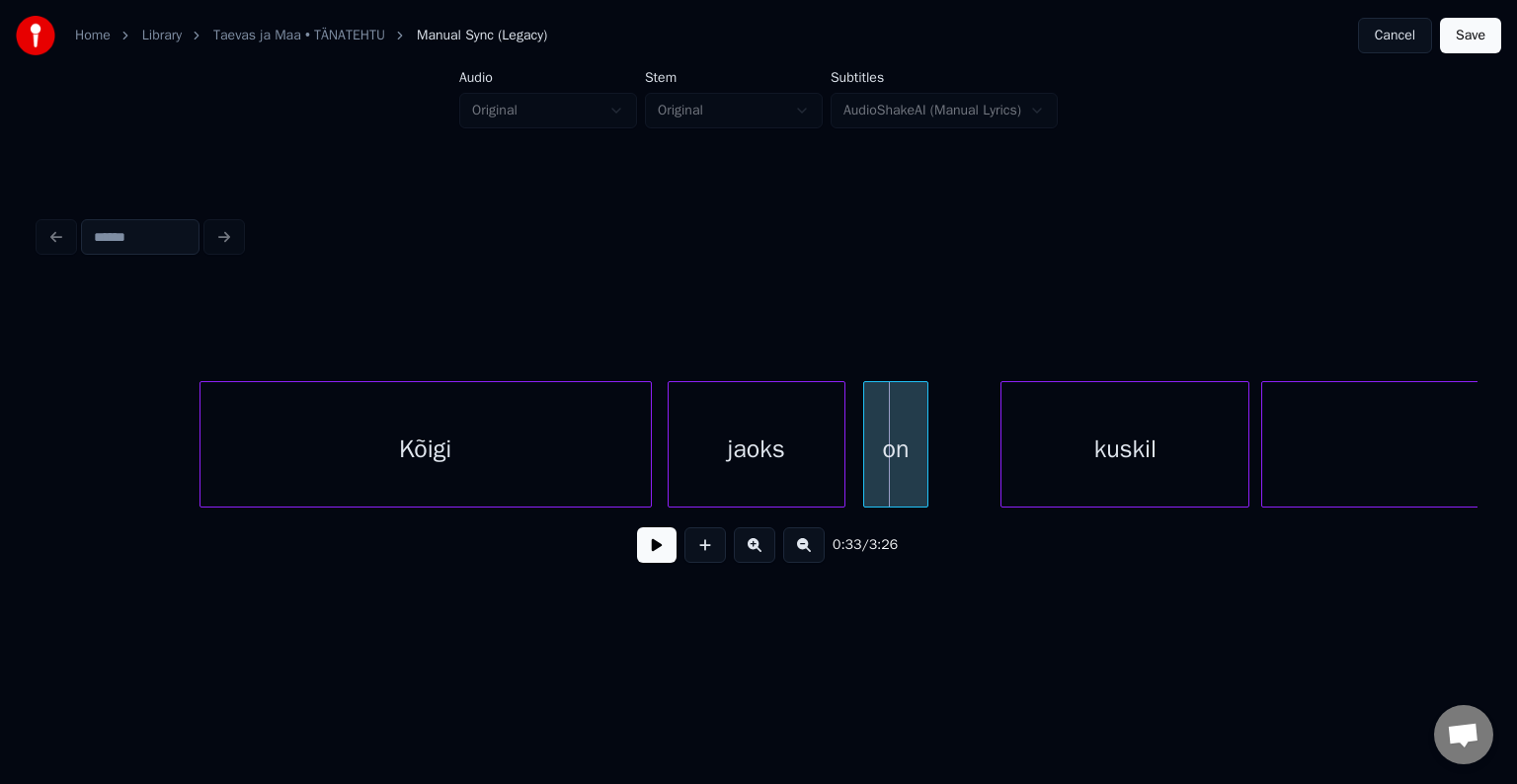click on "on" at bounding box center (896, 449) 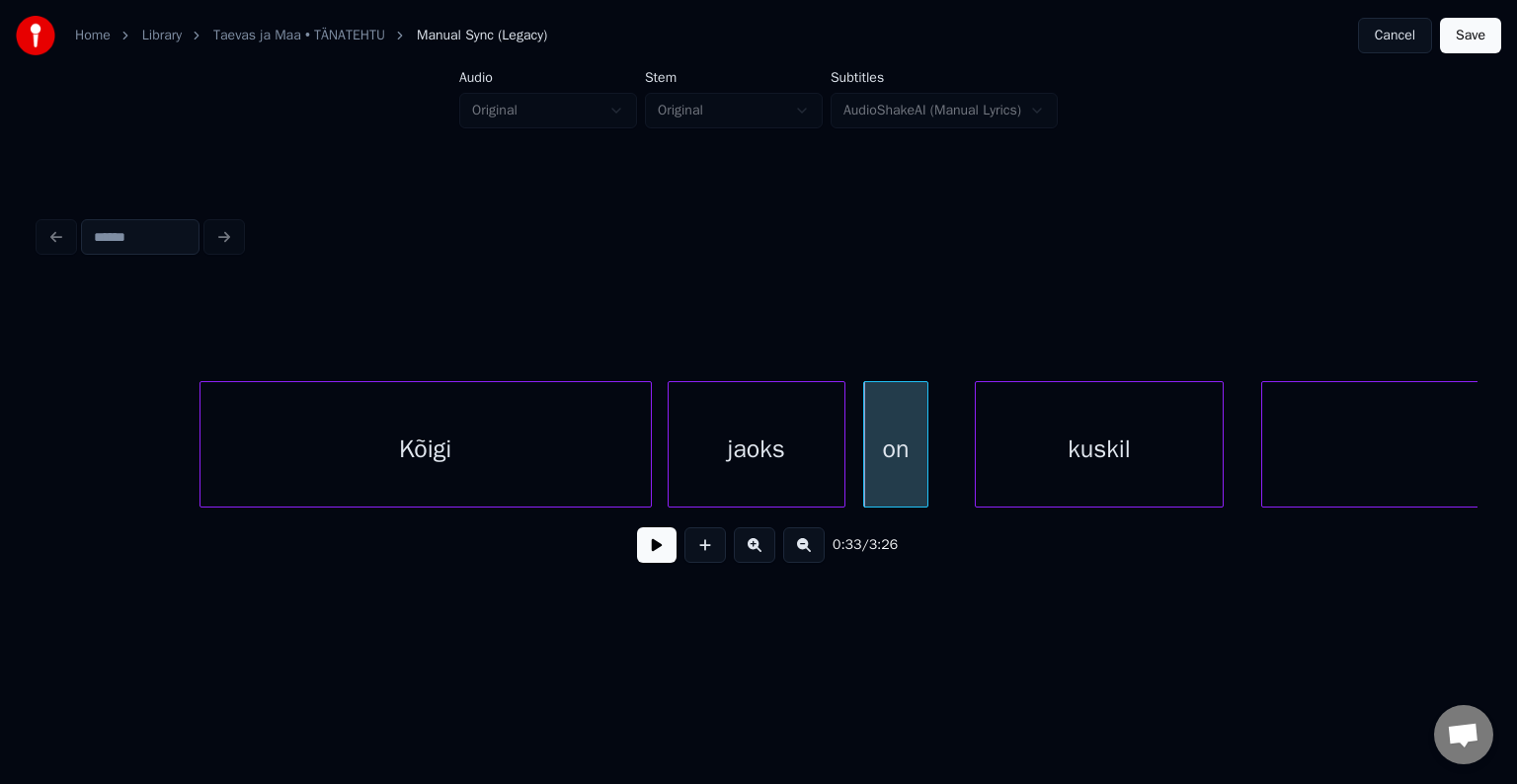 click on "kuskil" at bounding box center [1099, 449] 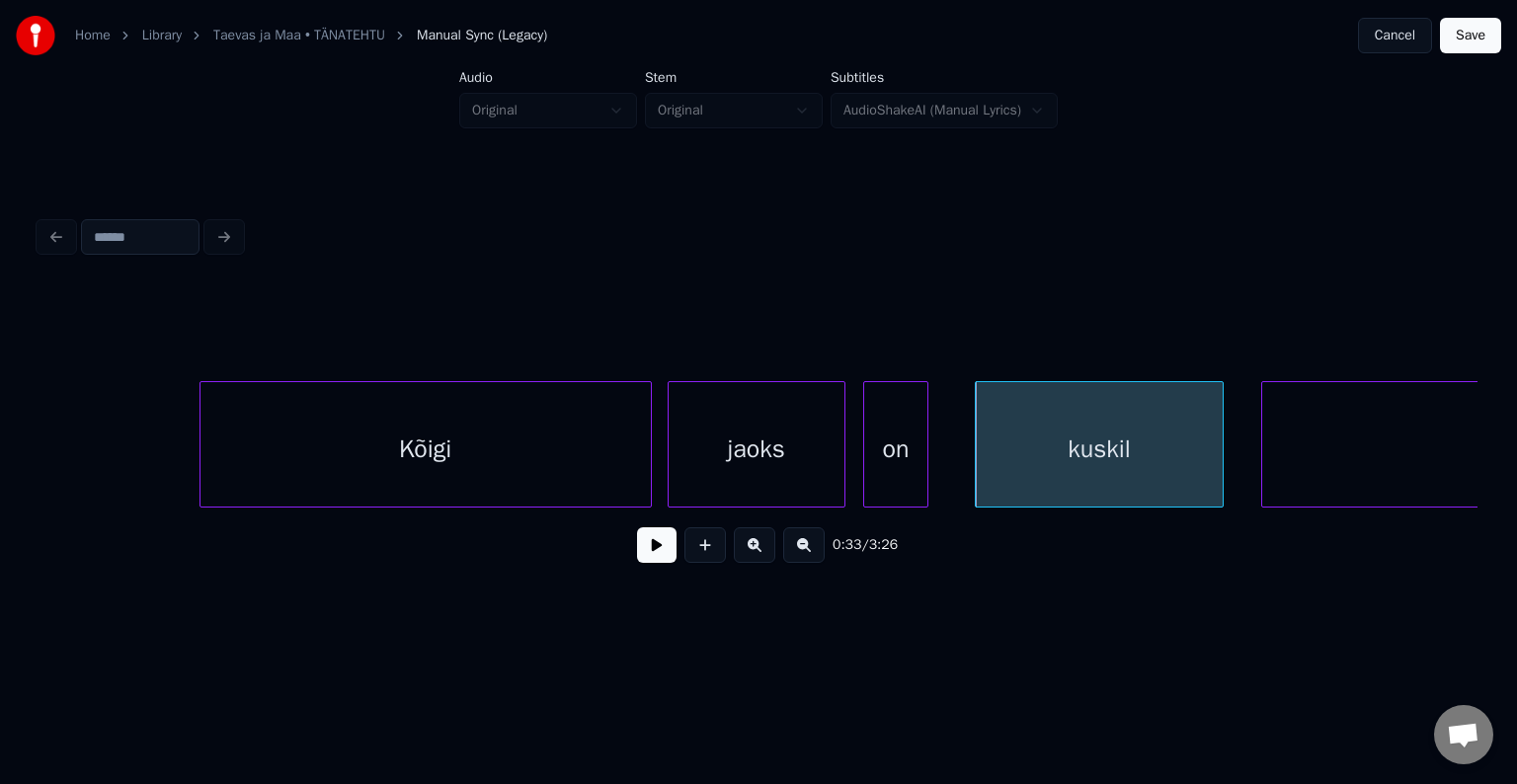 click on "kuskil" at bounding box center (1099, 449) 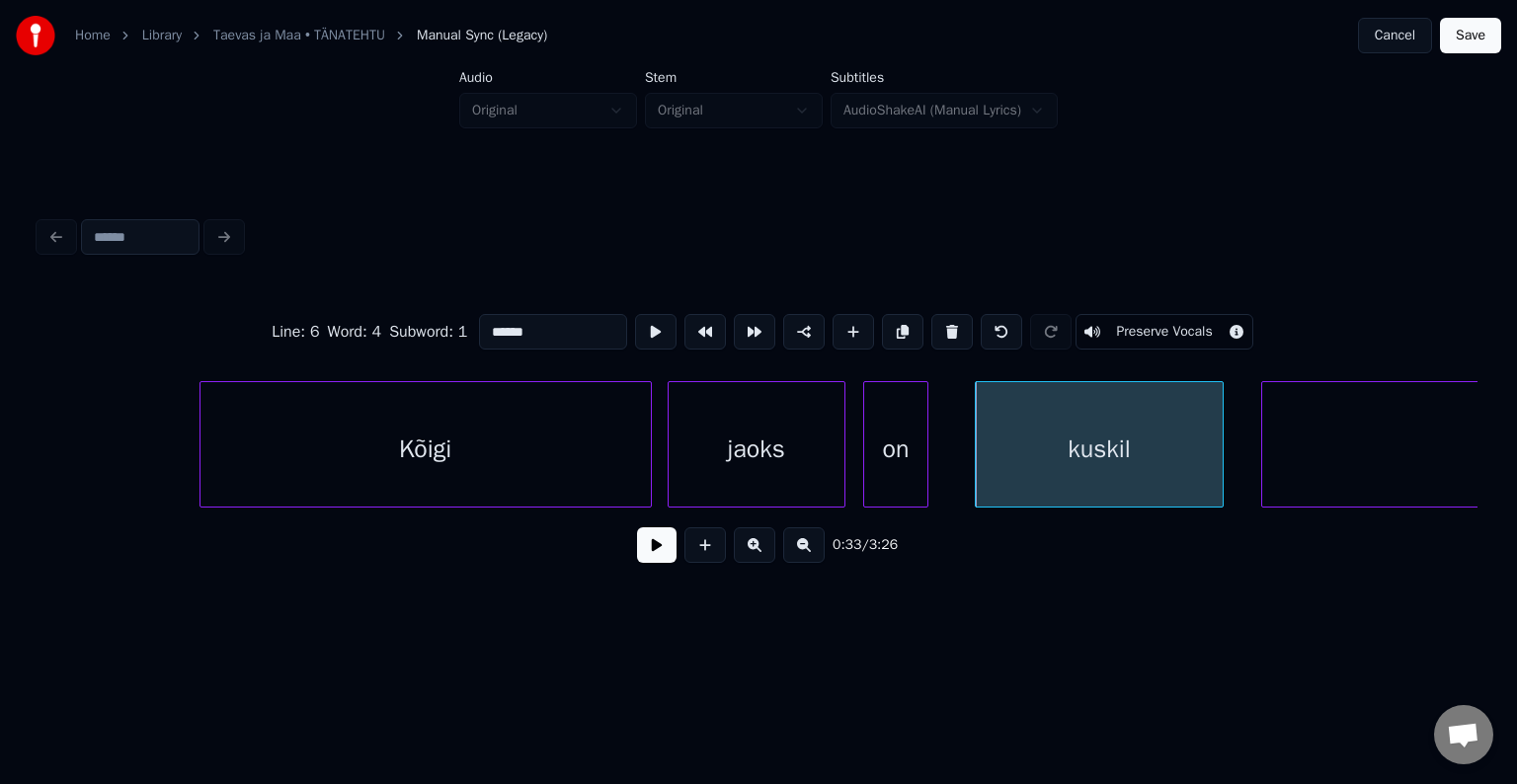 click at bounding box center (657, 545) 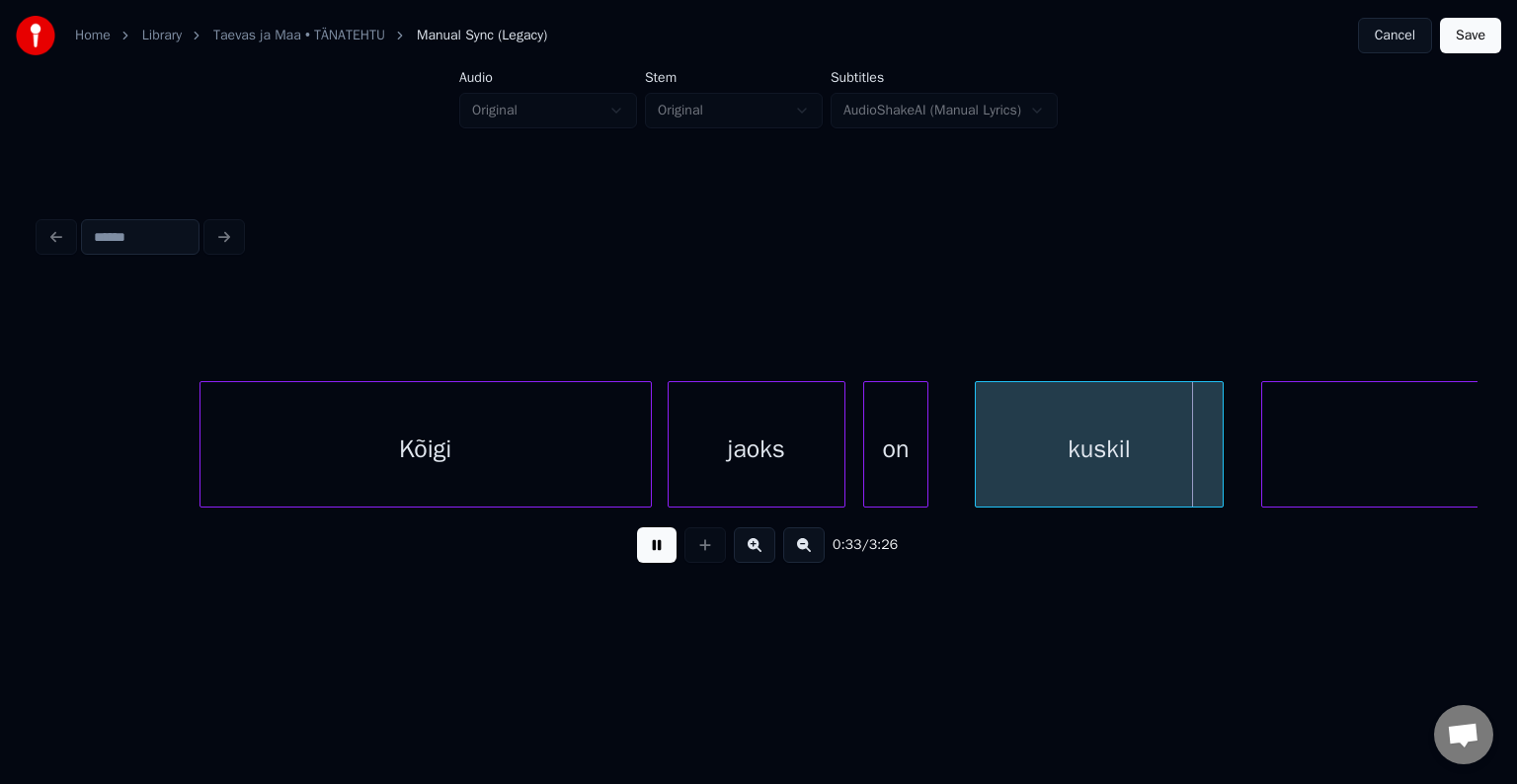 drag, startPoint x: 626, startPoint y: 552, endPoint x: 636, endPoint y: 551, distance: 10.049876 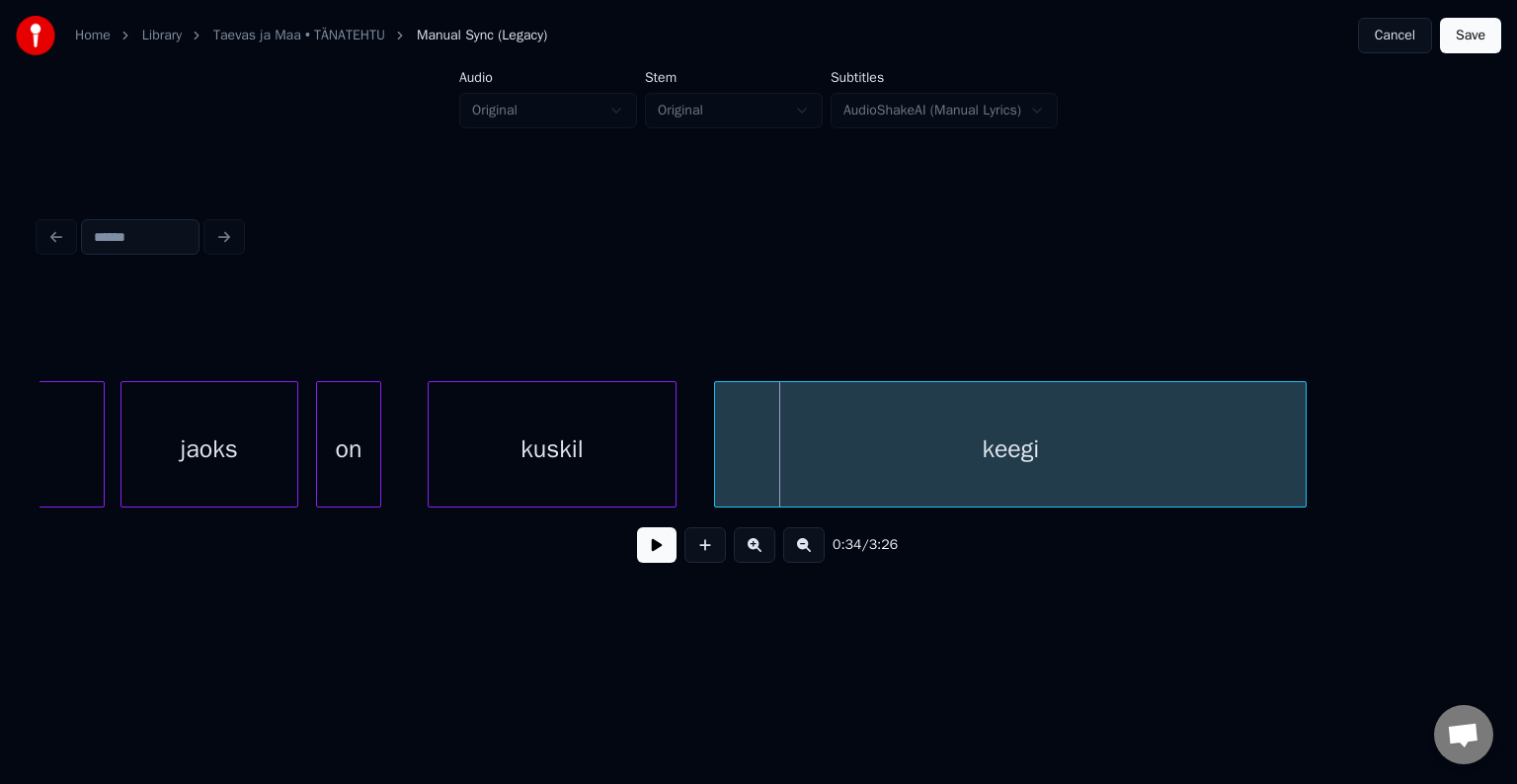 scroll, scrollTop: 0, scrollLeft: 19490, axis: horizontal 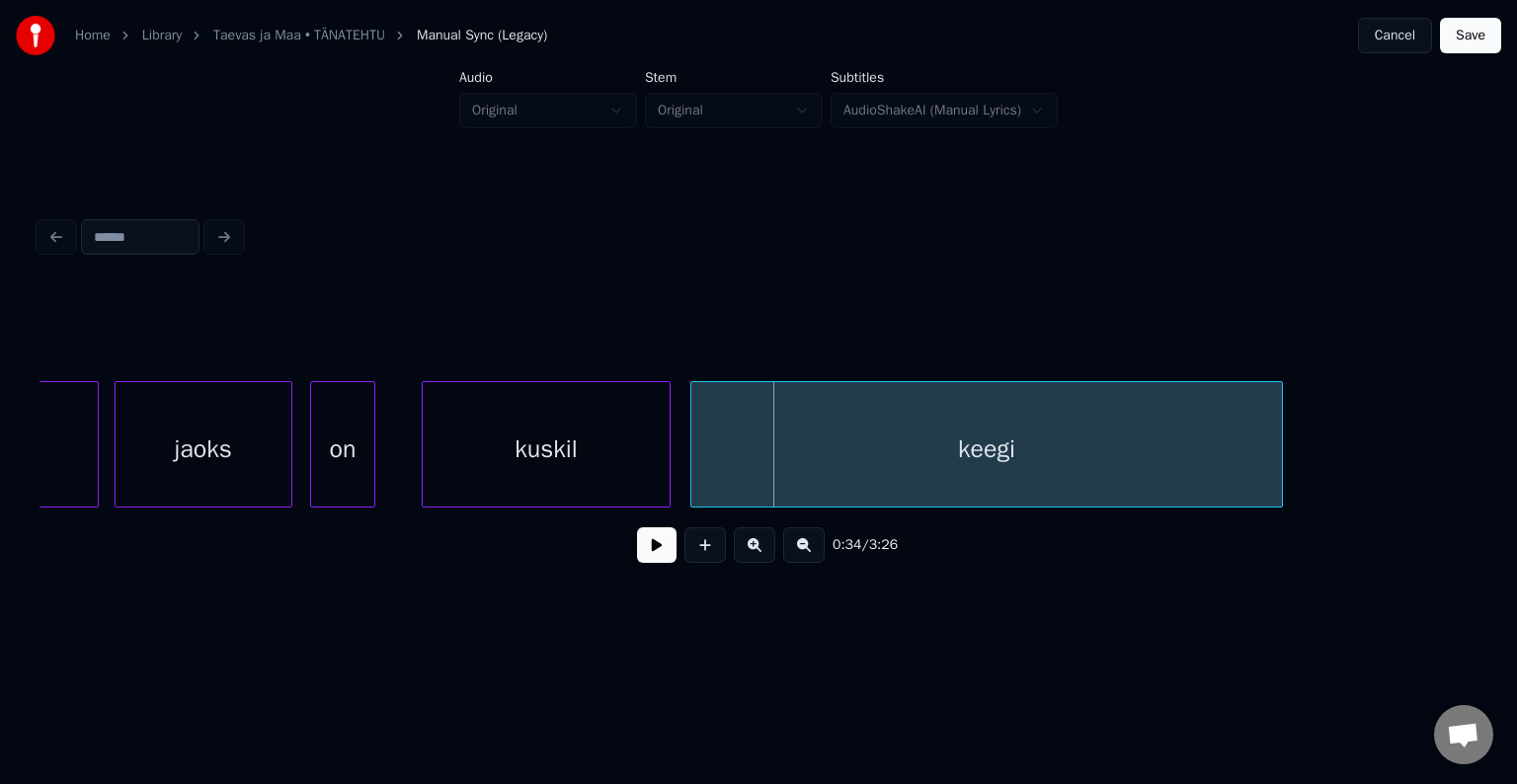 click on "keegi" at bounding box center [987, 449] 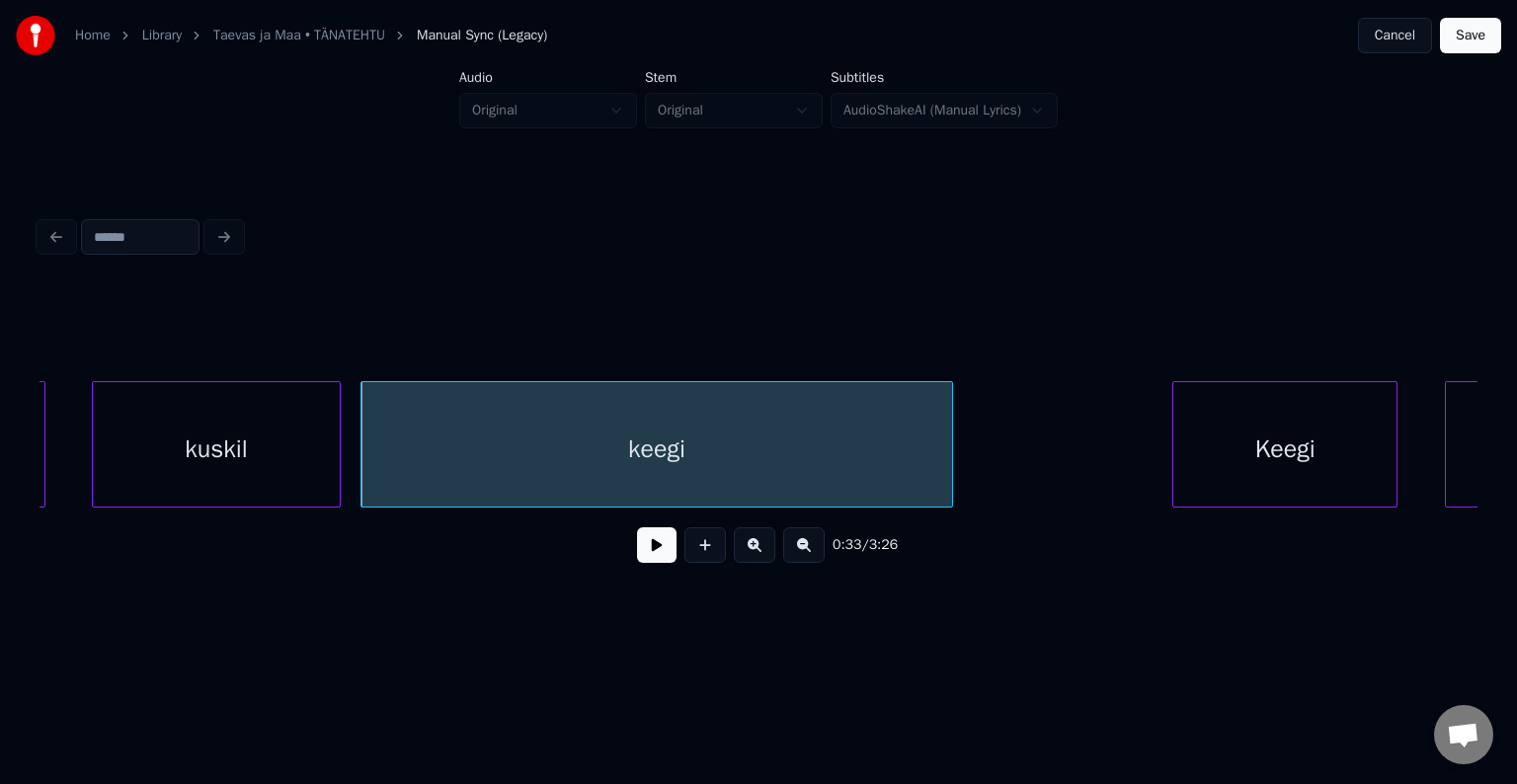 scroll, scrollTop: 0, scrollLeft: 19845, axis: horizontal 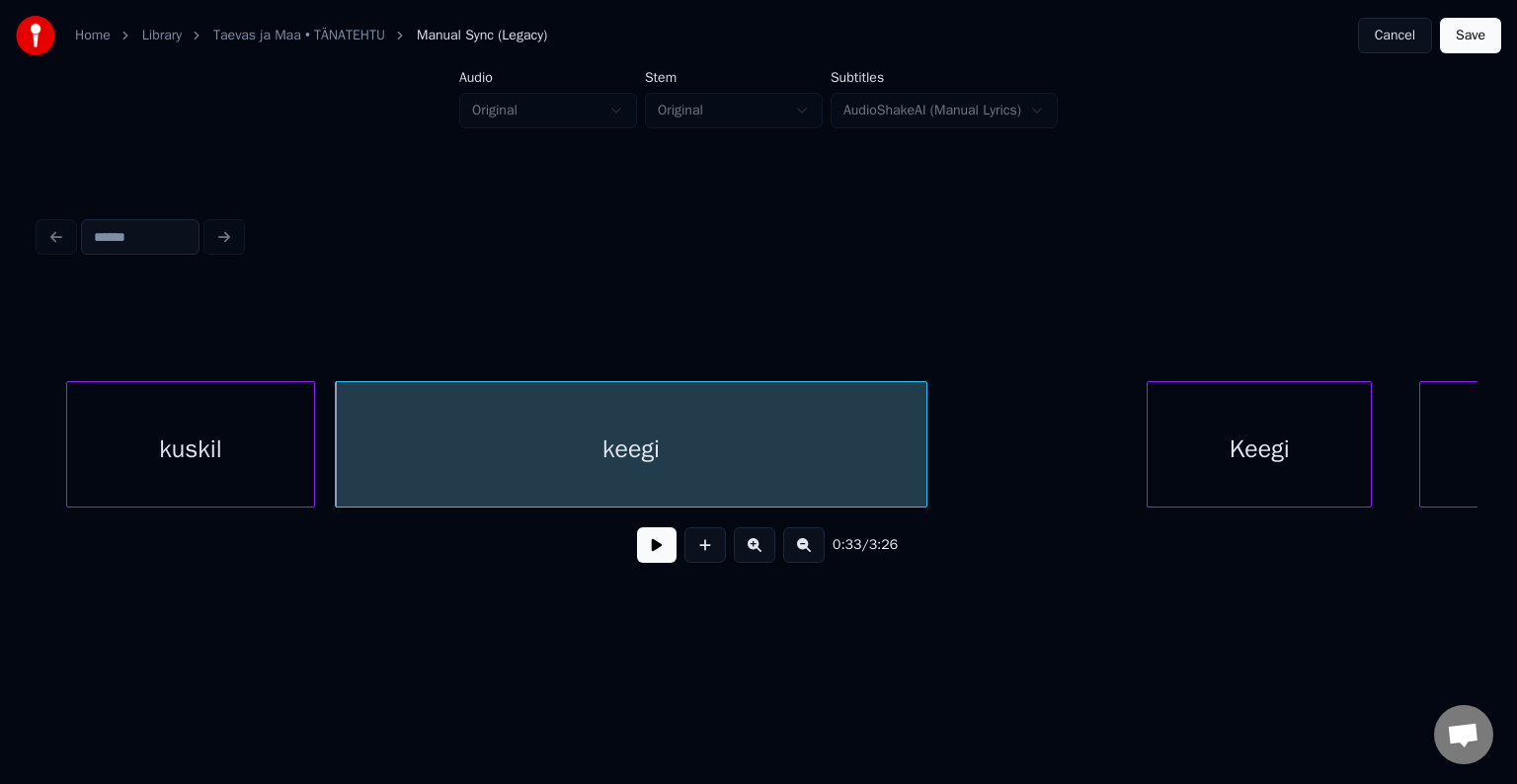 click on "keegi" at bounding box center [631, 449] 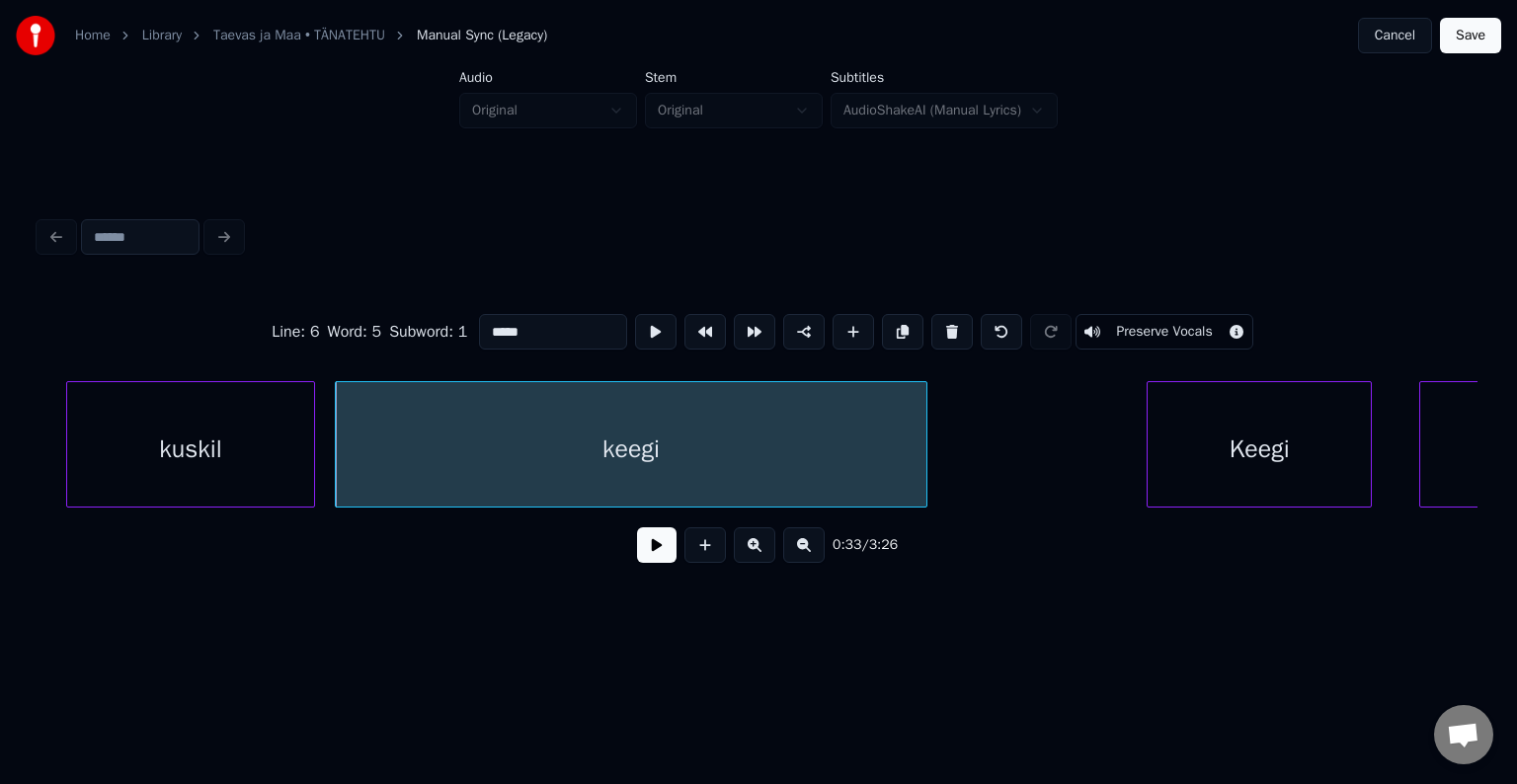 click at bounding box center [657, 545] 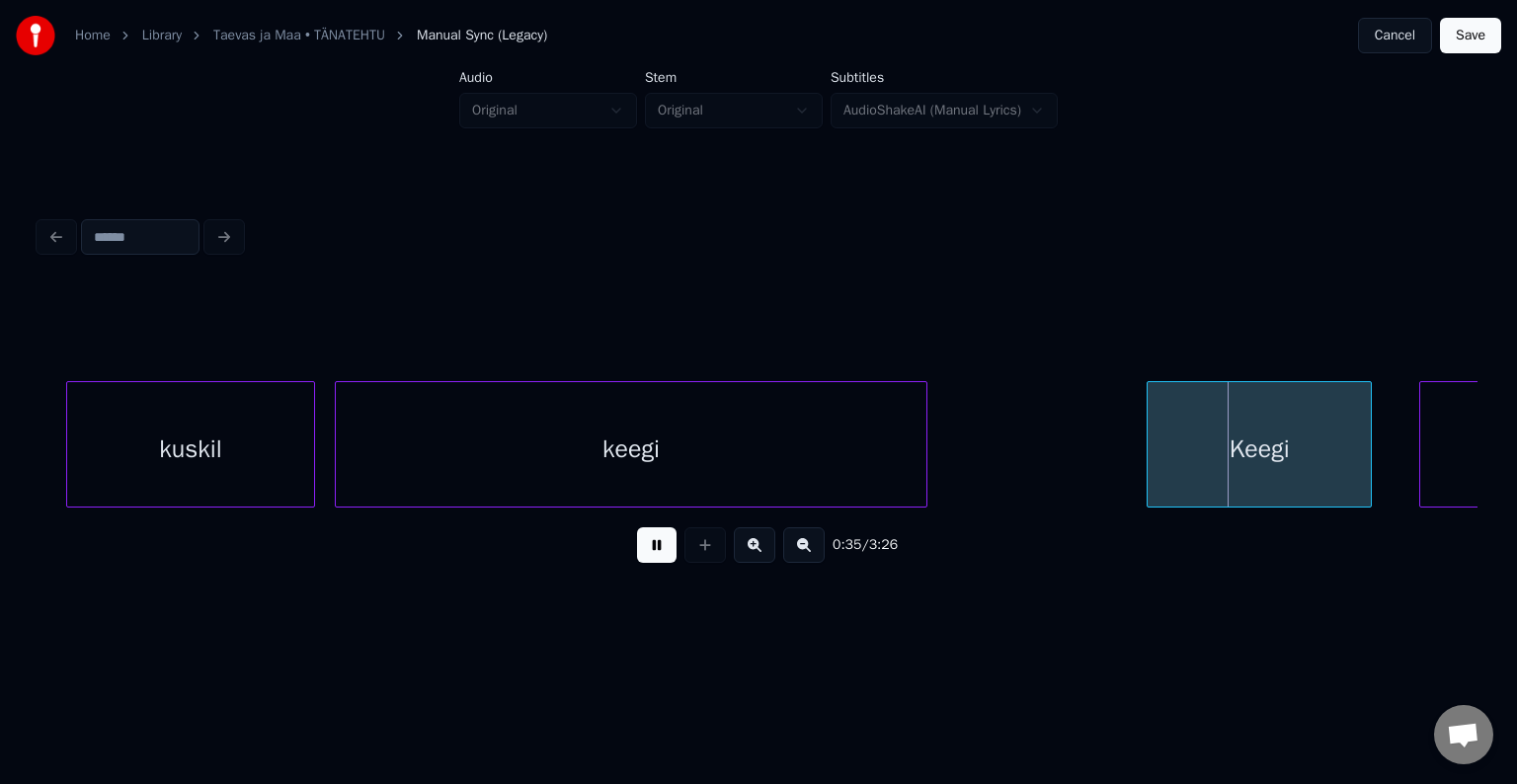 click at bounding box center (657, 545) 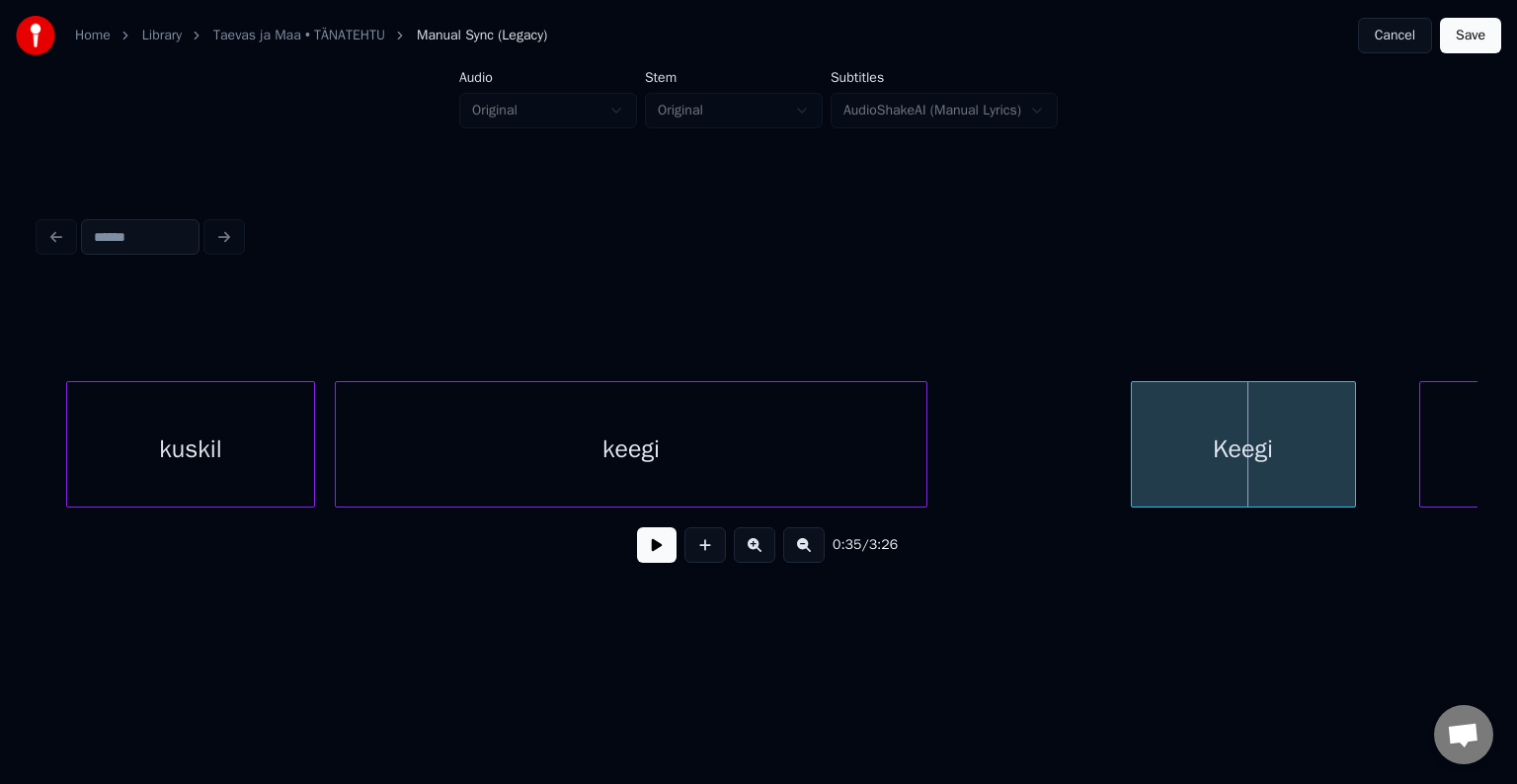 click on "Keegi" at bounding box center [1243, 449] 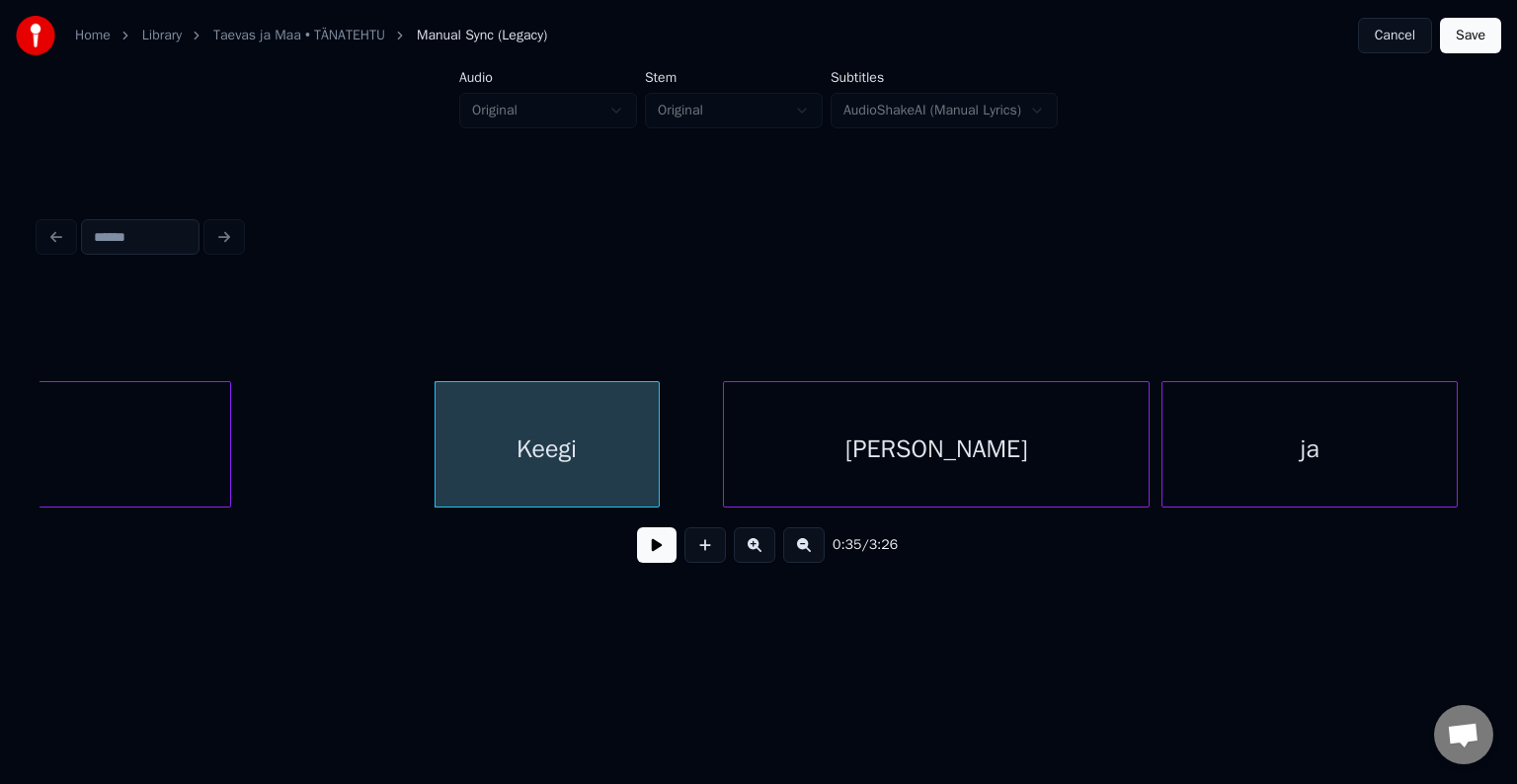 scroll, scrollTop: 0, scrollLeft: 20557, axis: horizontal 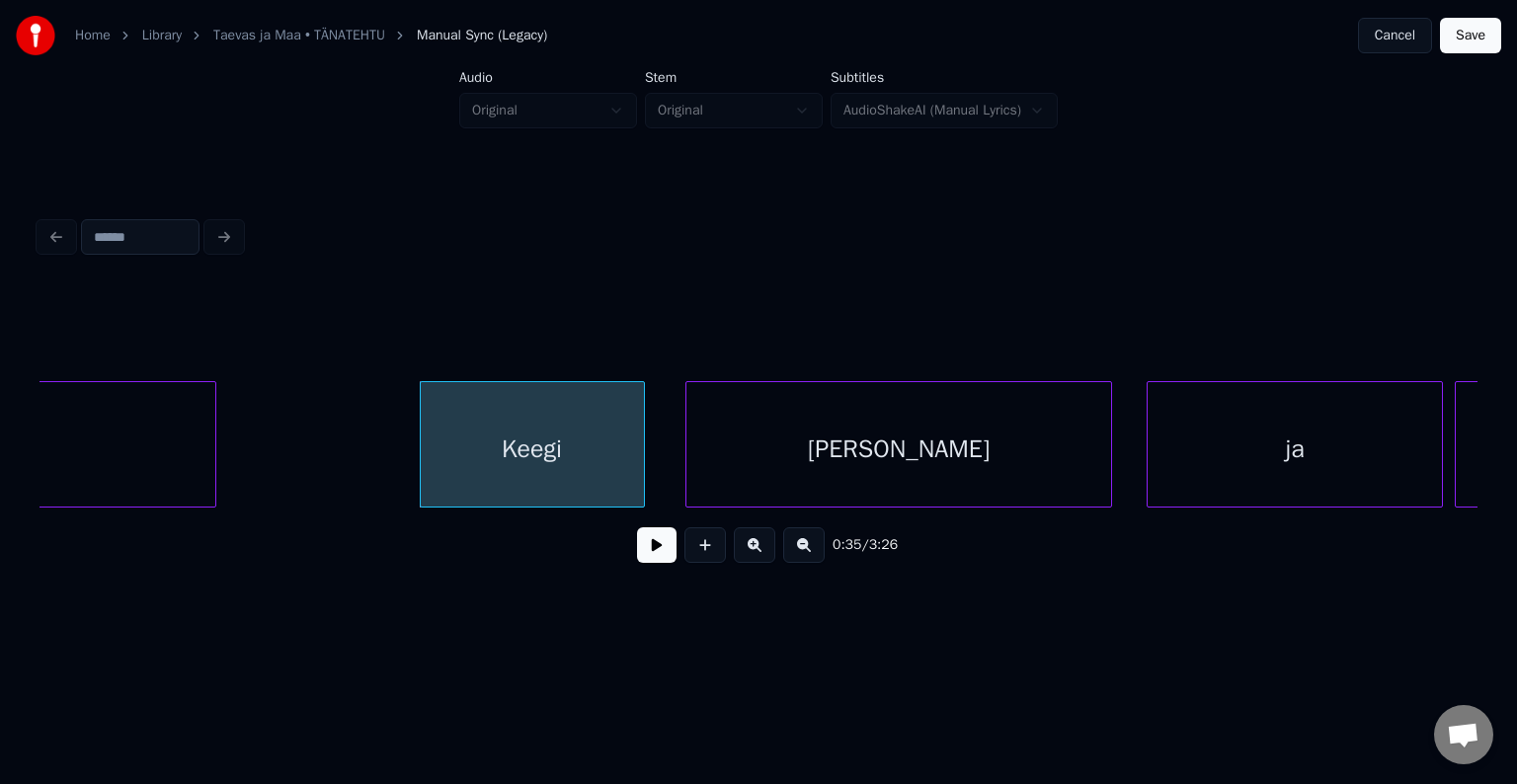 click on "[PERSON_NAME]" at bounding box center [899, 449] 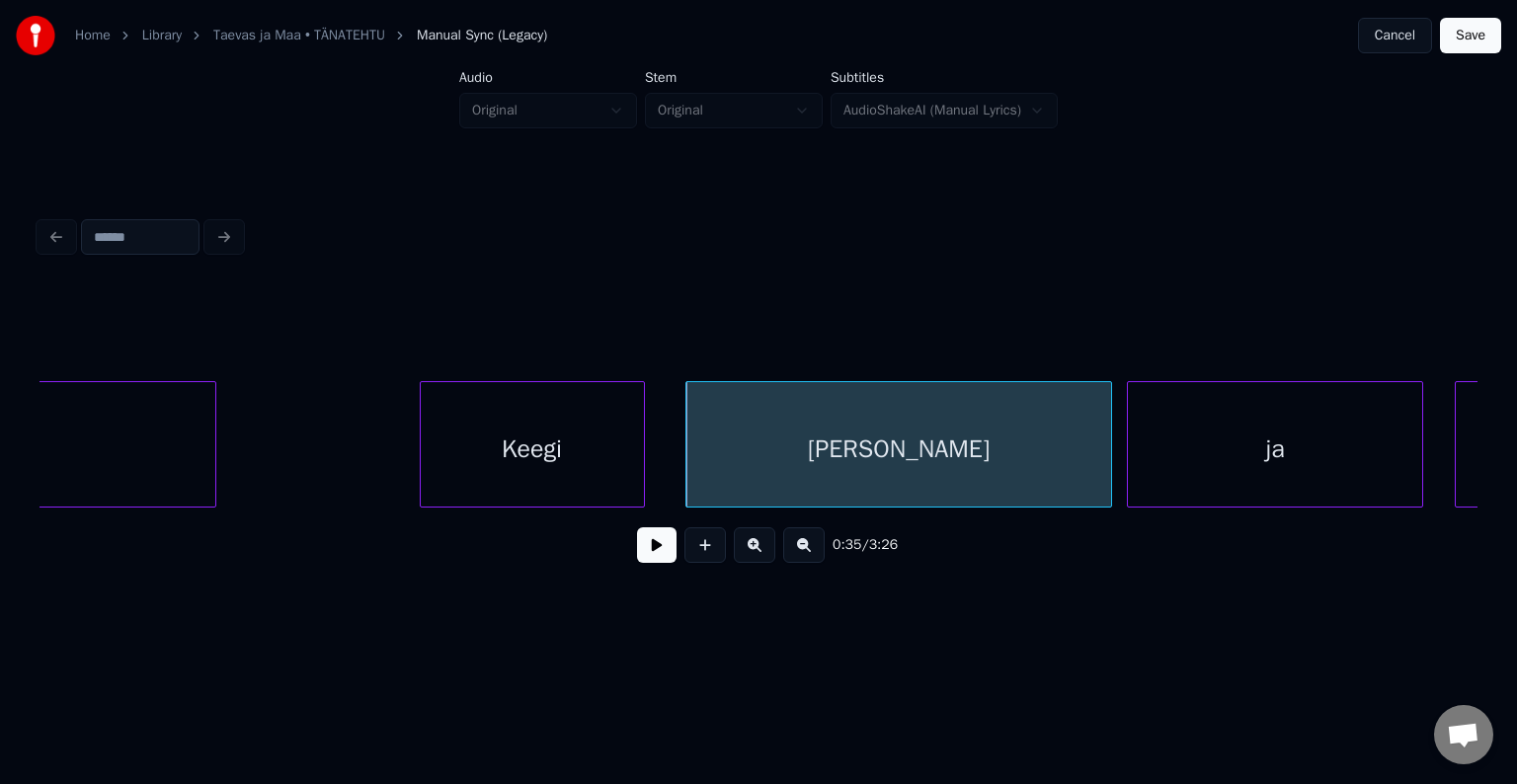 click on "ja" at bounding box center [1275, 449] 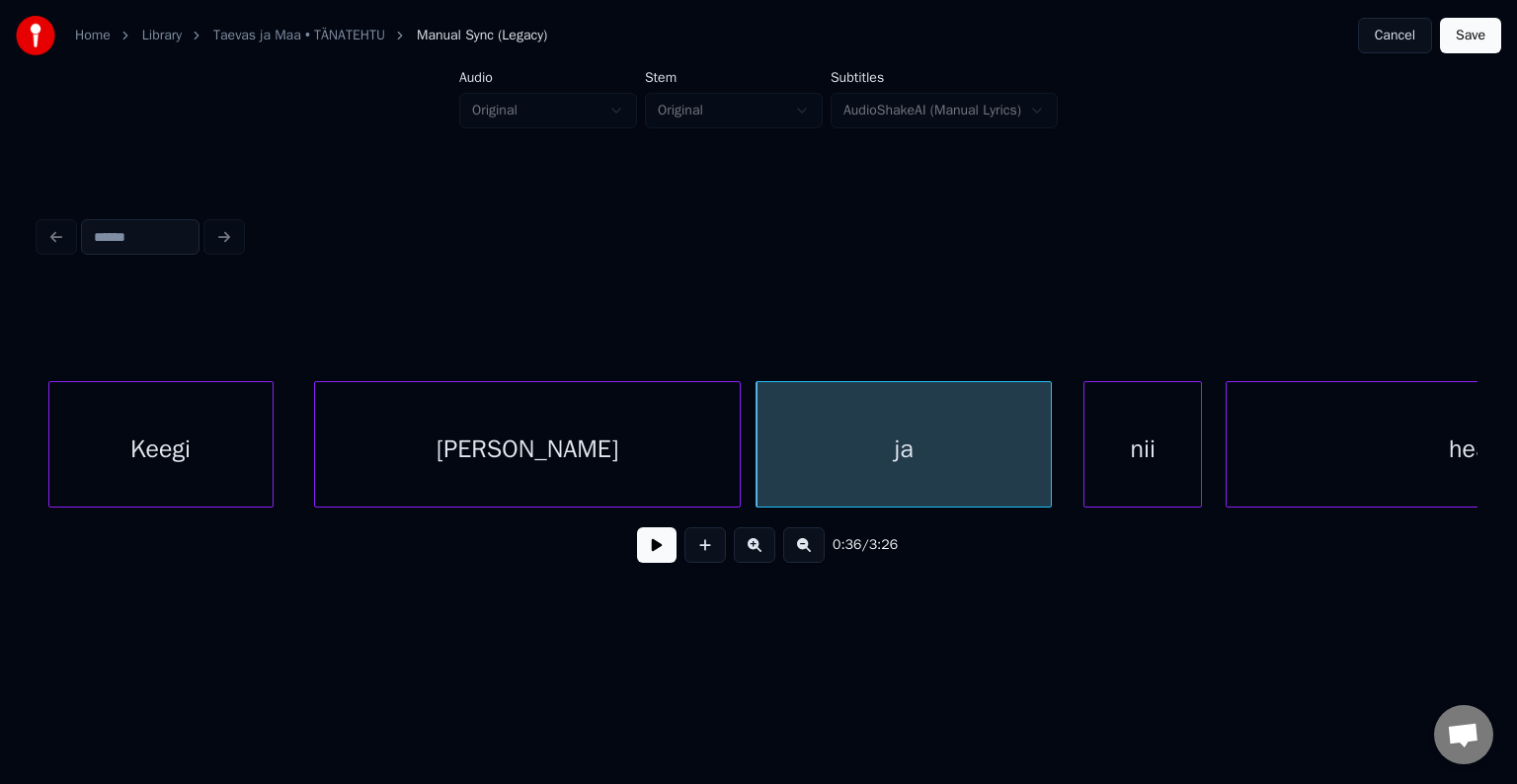 scroll, scrollTop: 0, scrollLeft: 20952, axis: horizontal 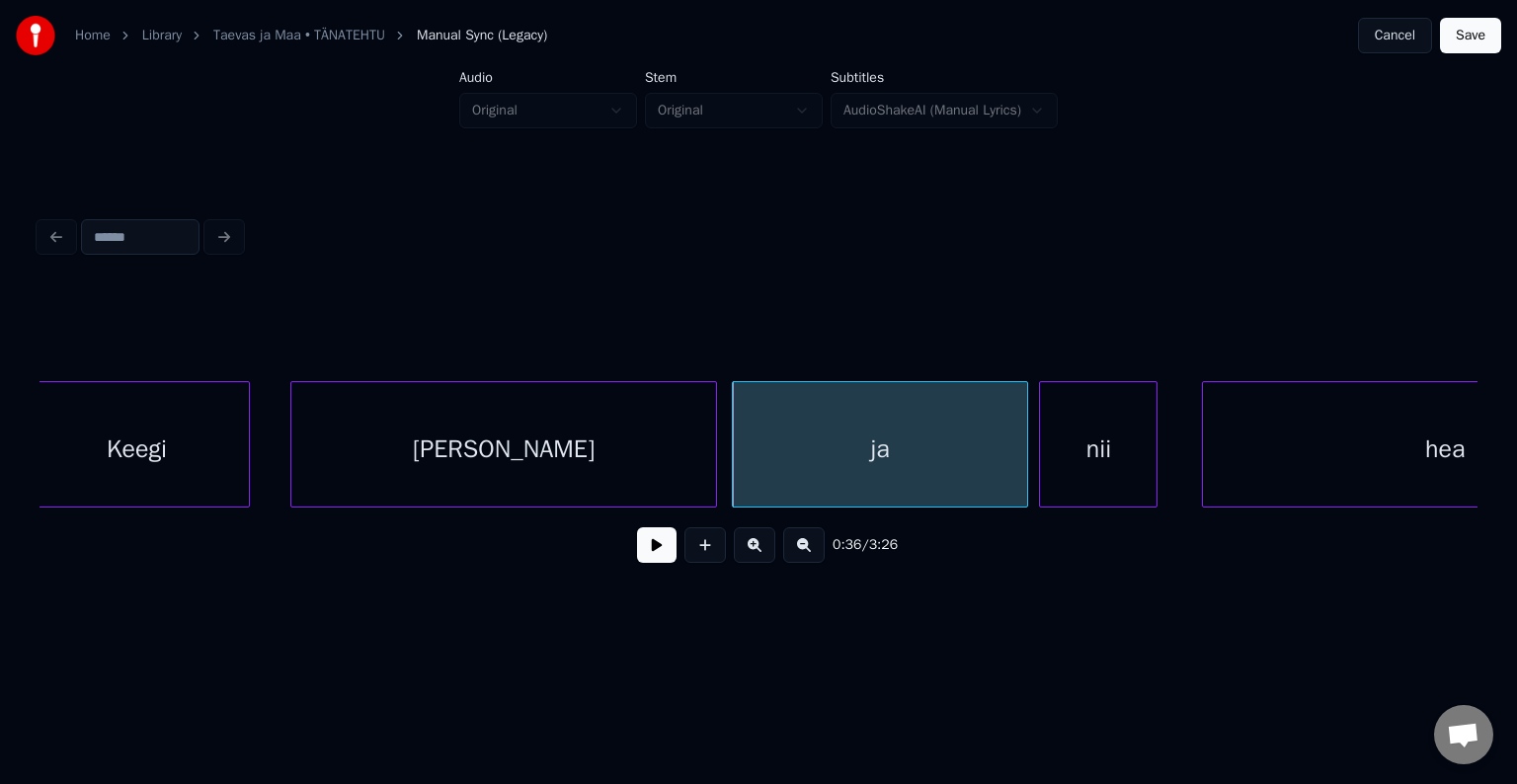 click on "nii" at bounding box center [1098, 449] 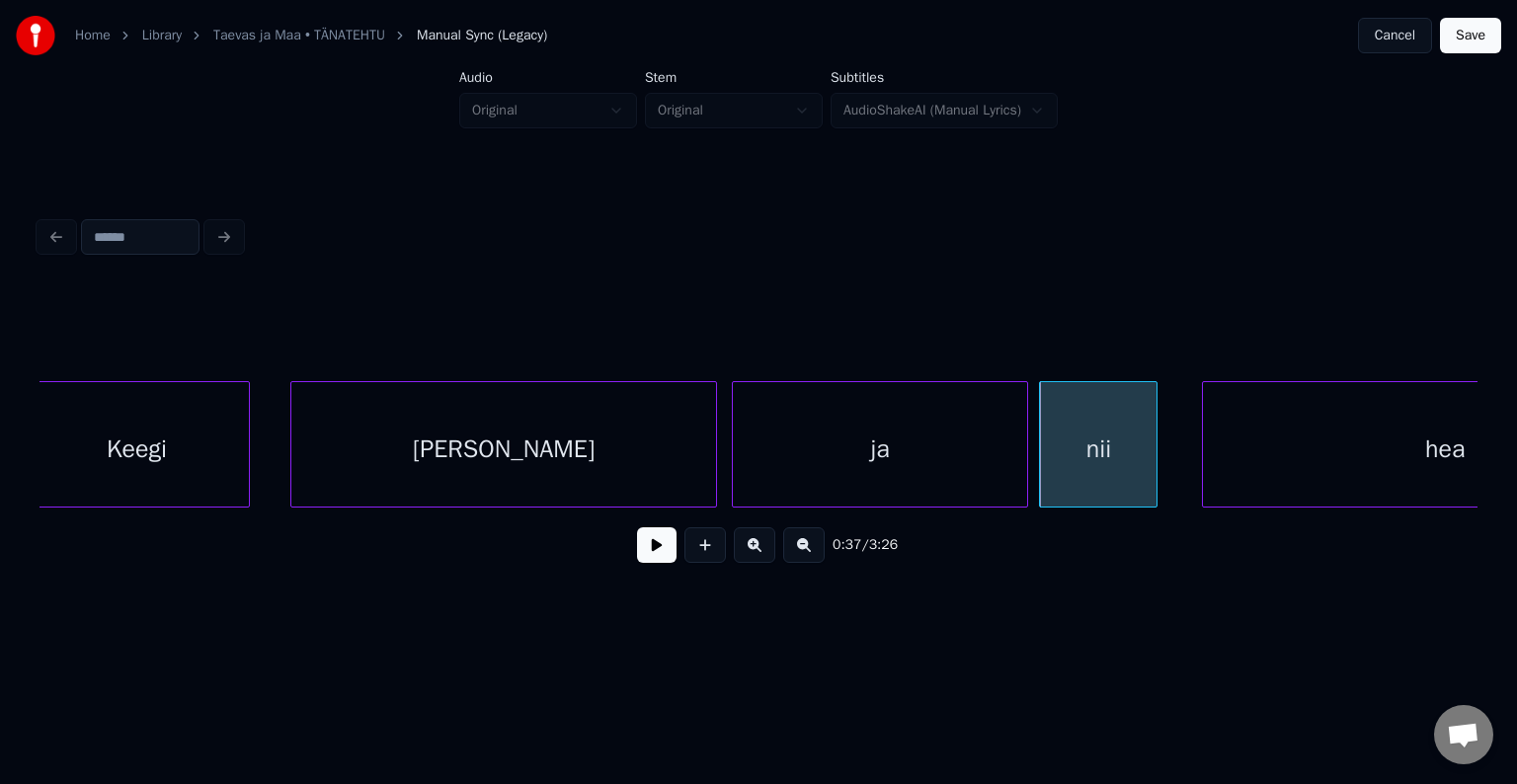 click on "Keegi" at bounding box center (137, 449) 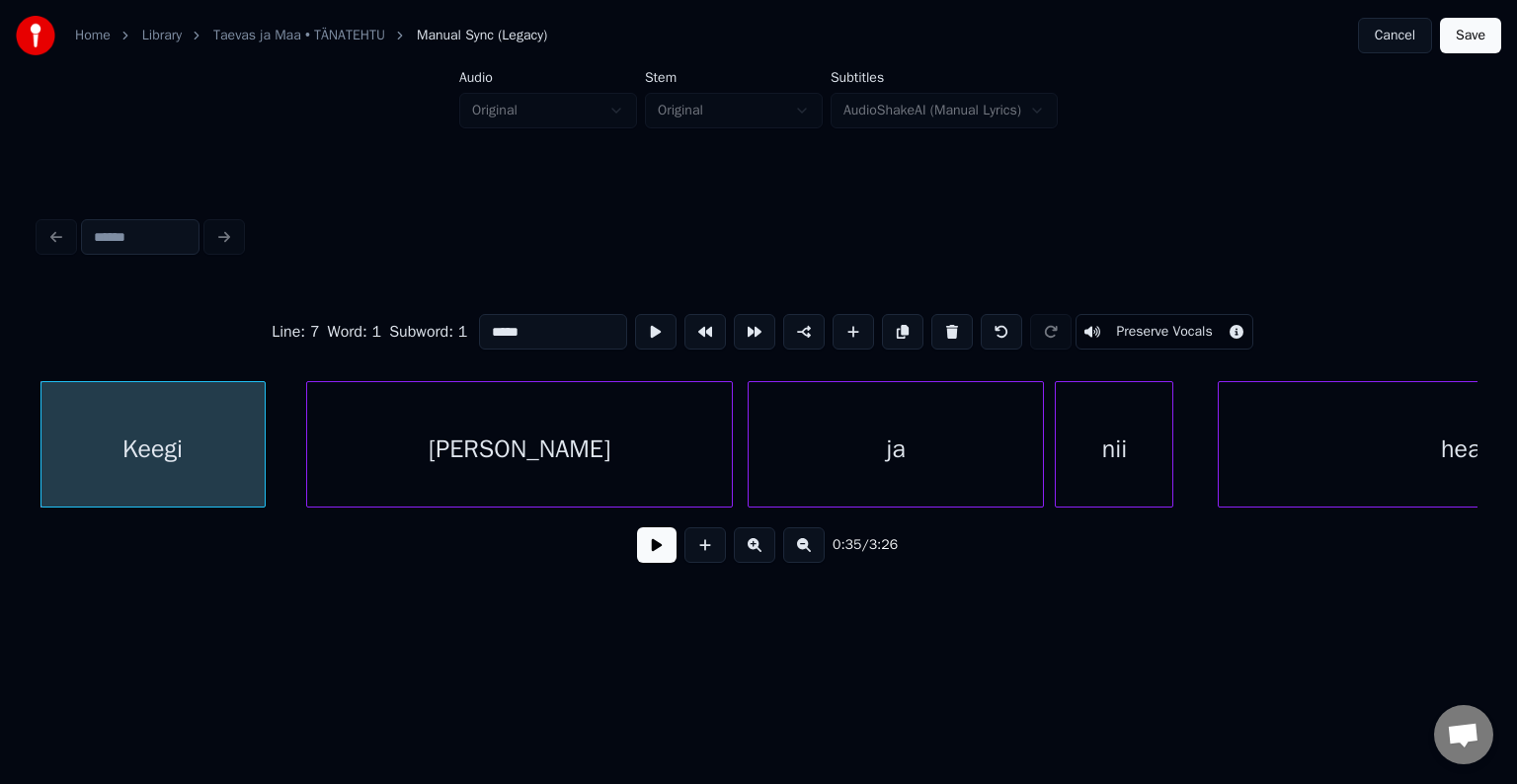 click at bounding box center [657, 545] 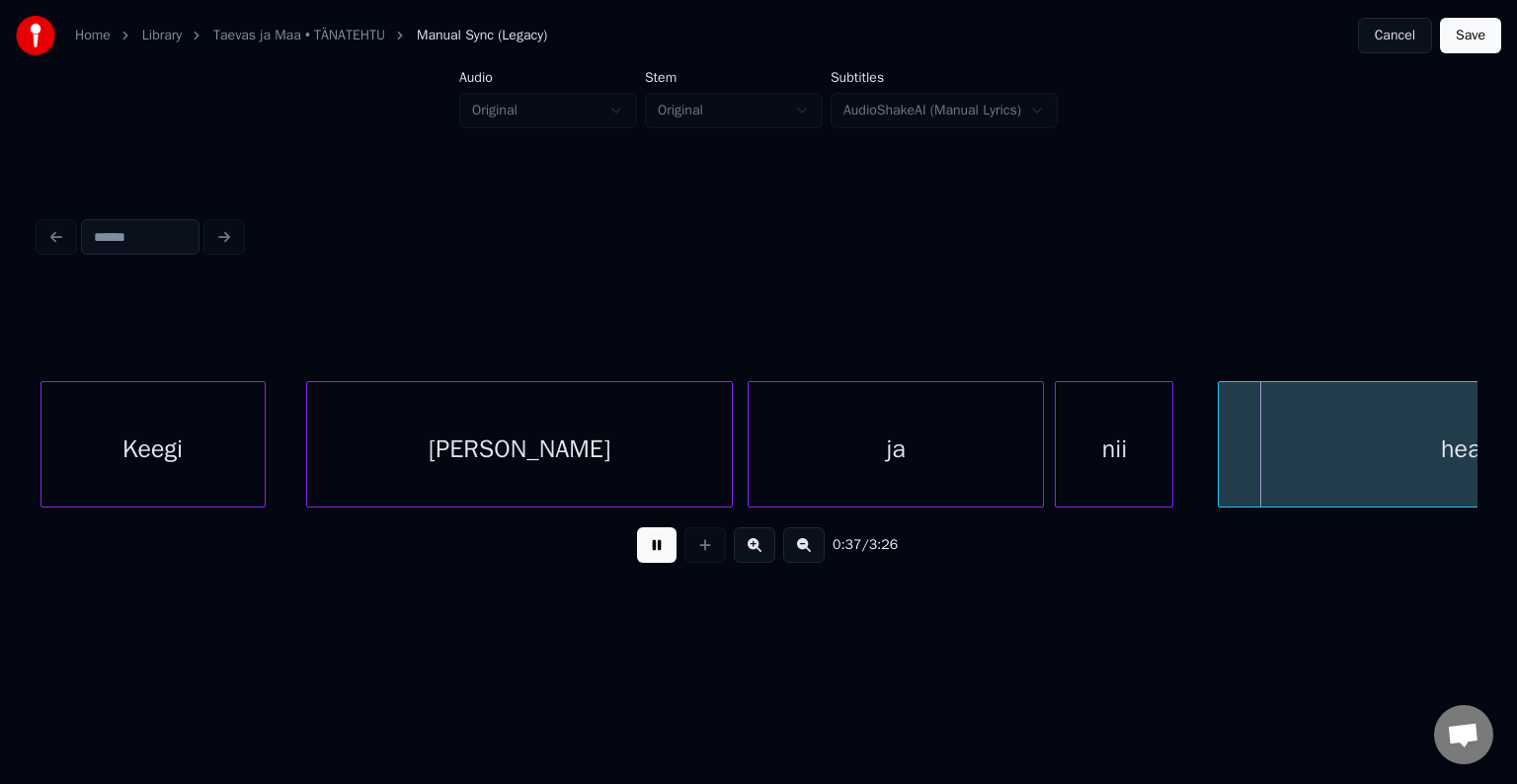 click at bounding box center [657, 545] 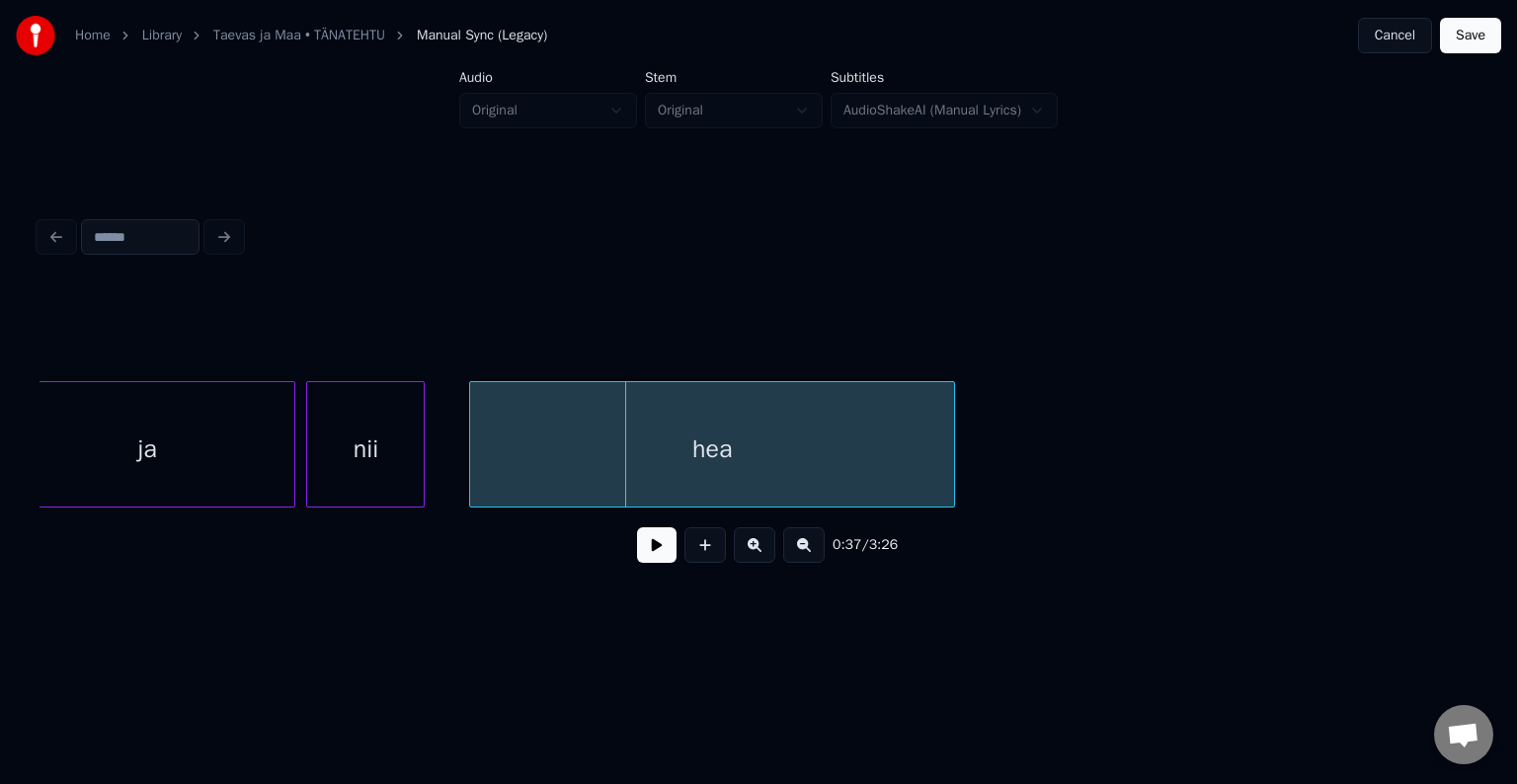 scroll, scrollTop: 0, scrollLeft: 21686, axis: horizontal 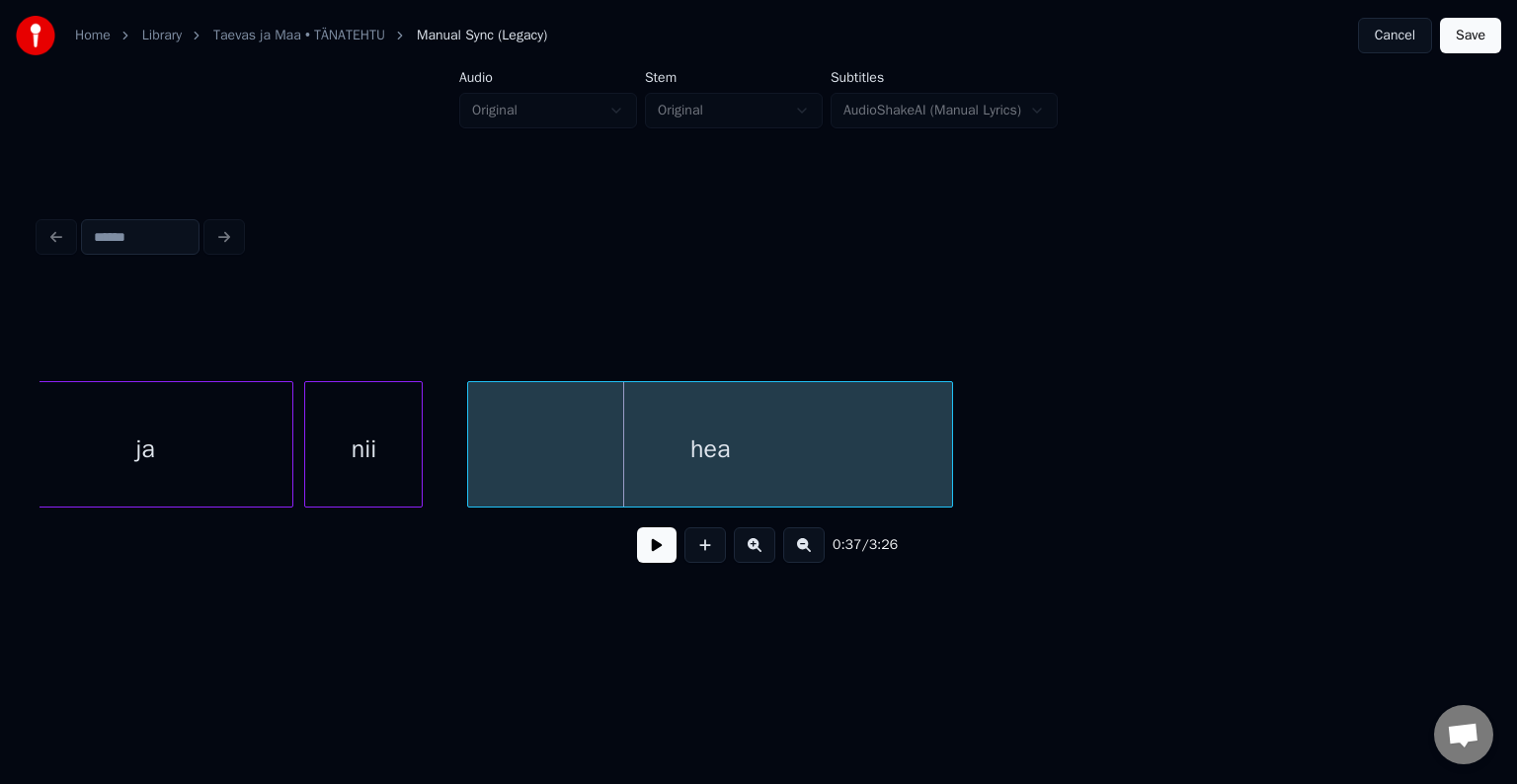 click at bounding box center [657, 545] 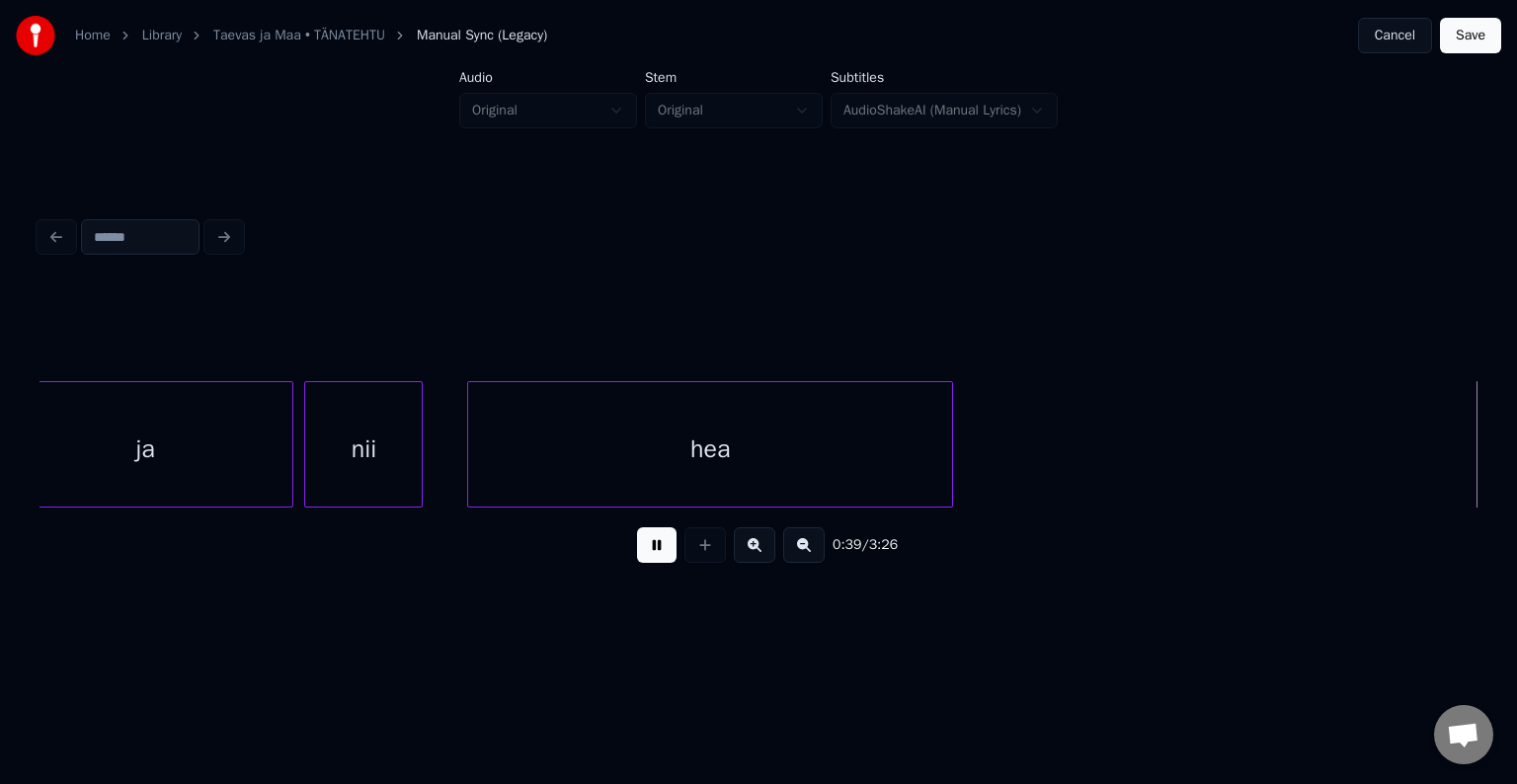 scroll, scrollTop: 0, scrollLeft: 23131, axis: horizontal 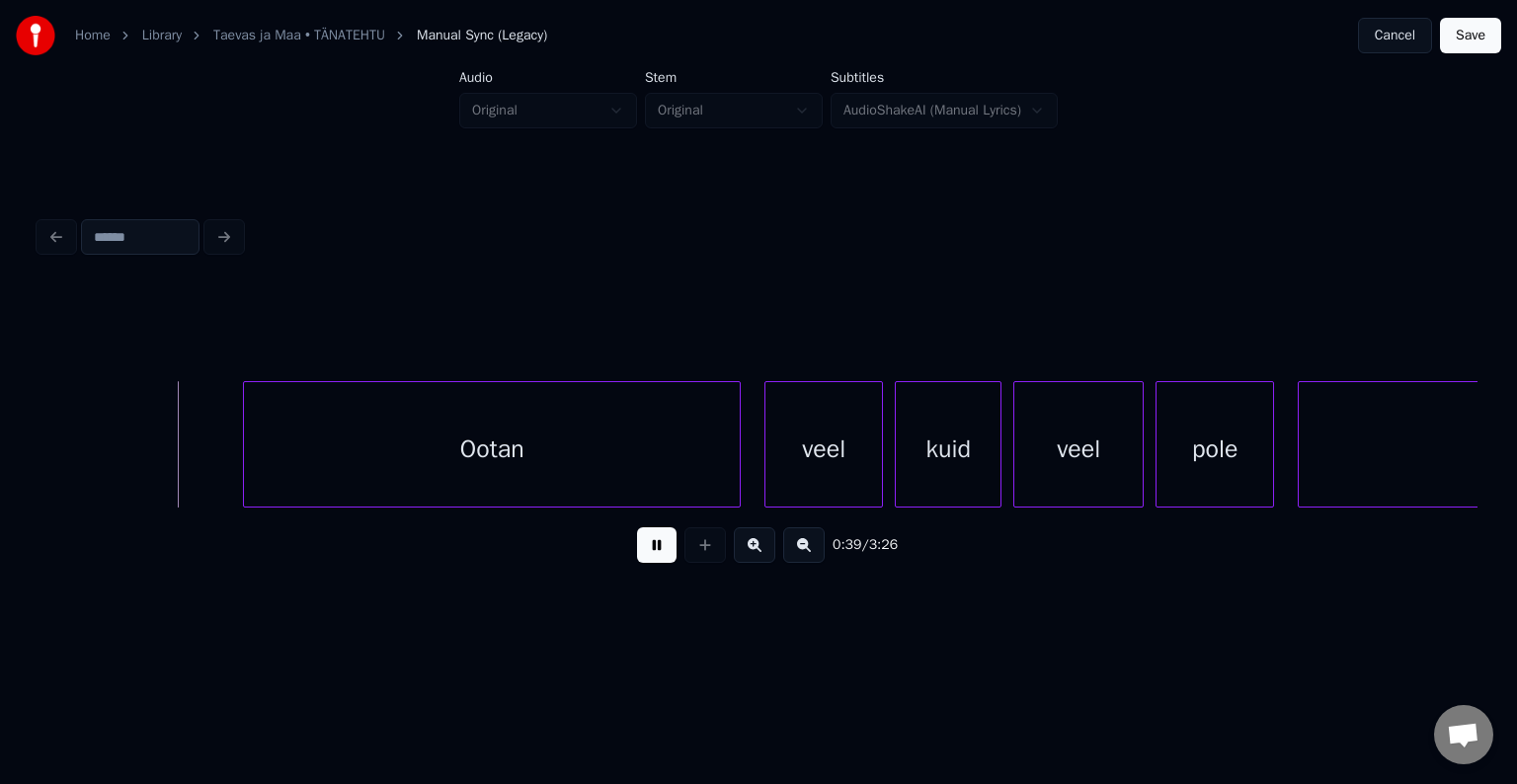 click at bounding box center [657, 545] 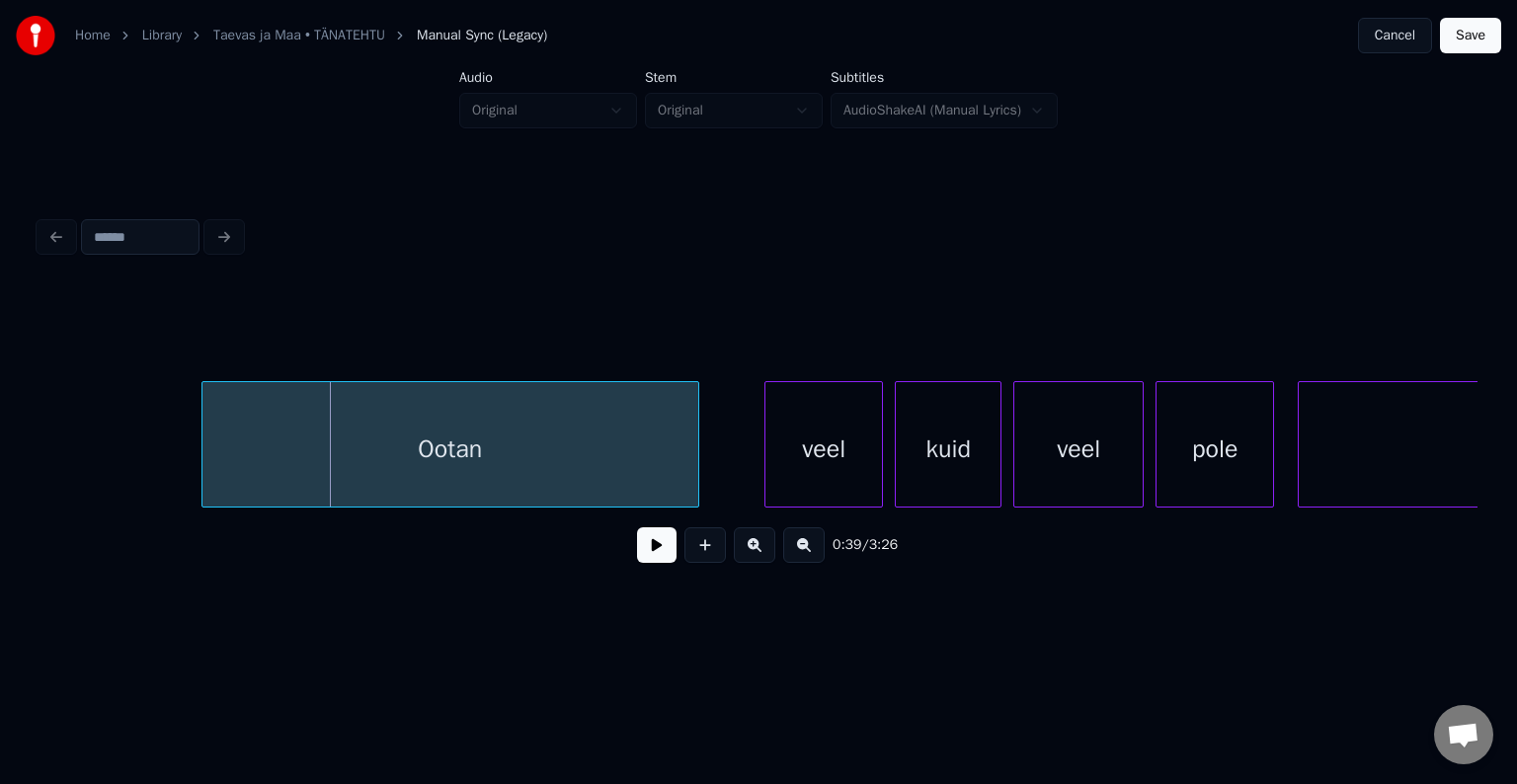 click on "Ootan" at bounding box center (450, 449) 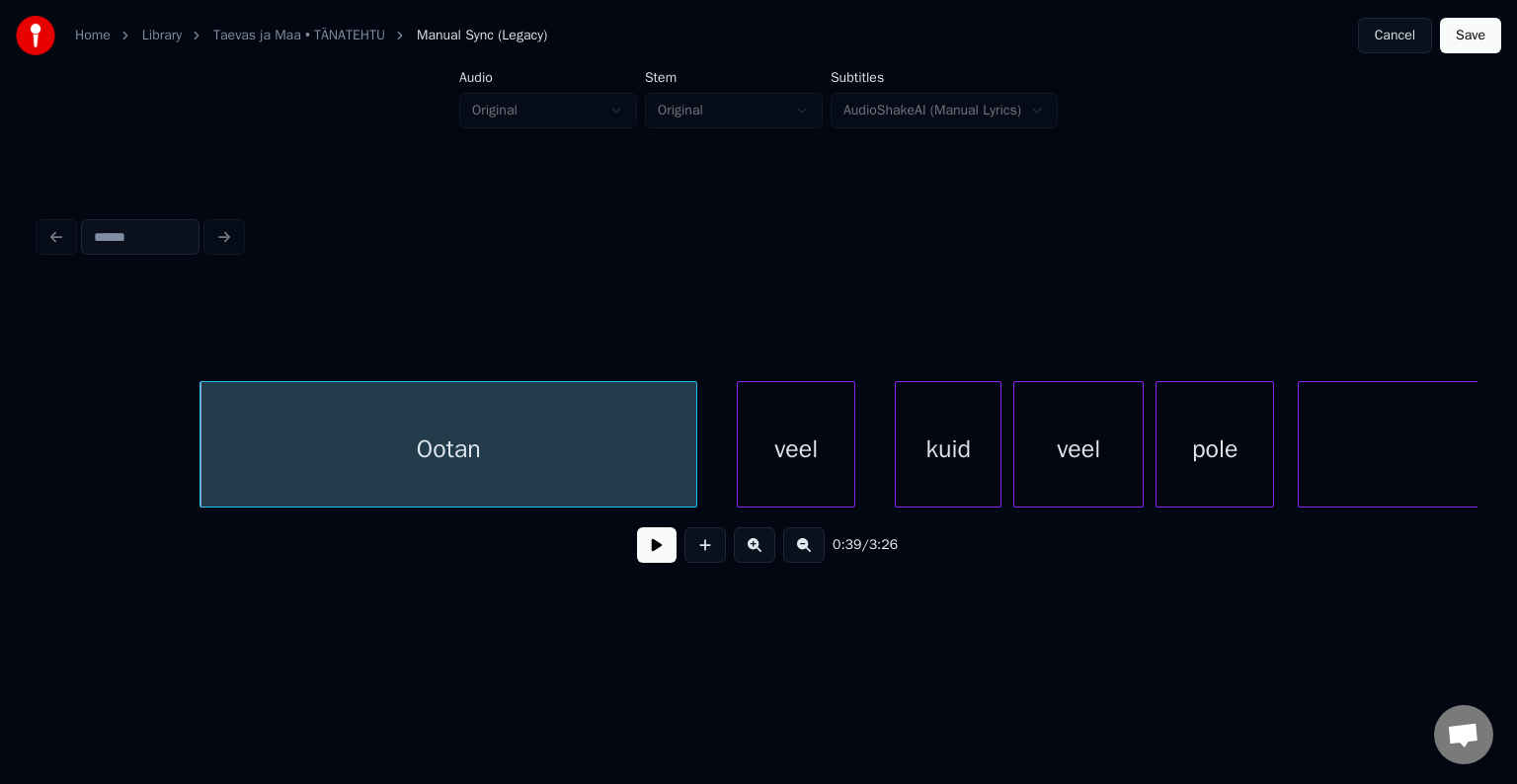 click on "veel" at bounding box center [796, 449] 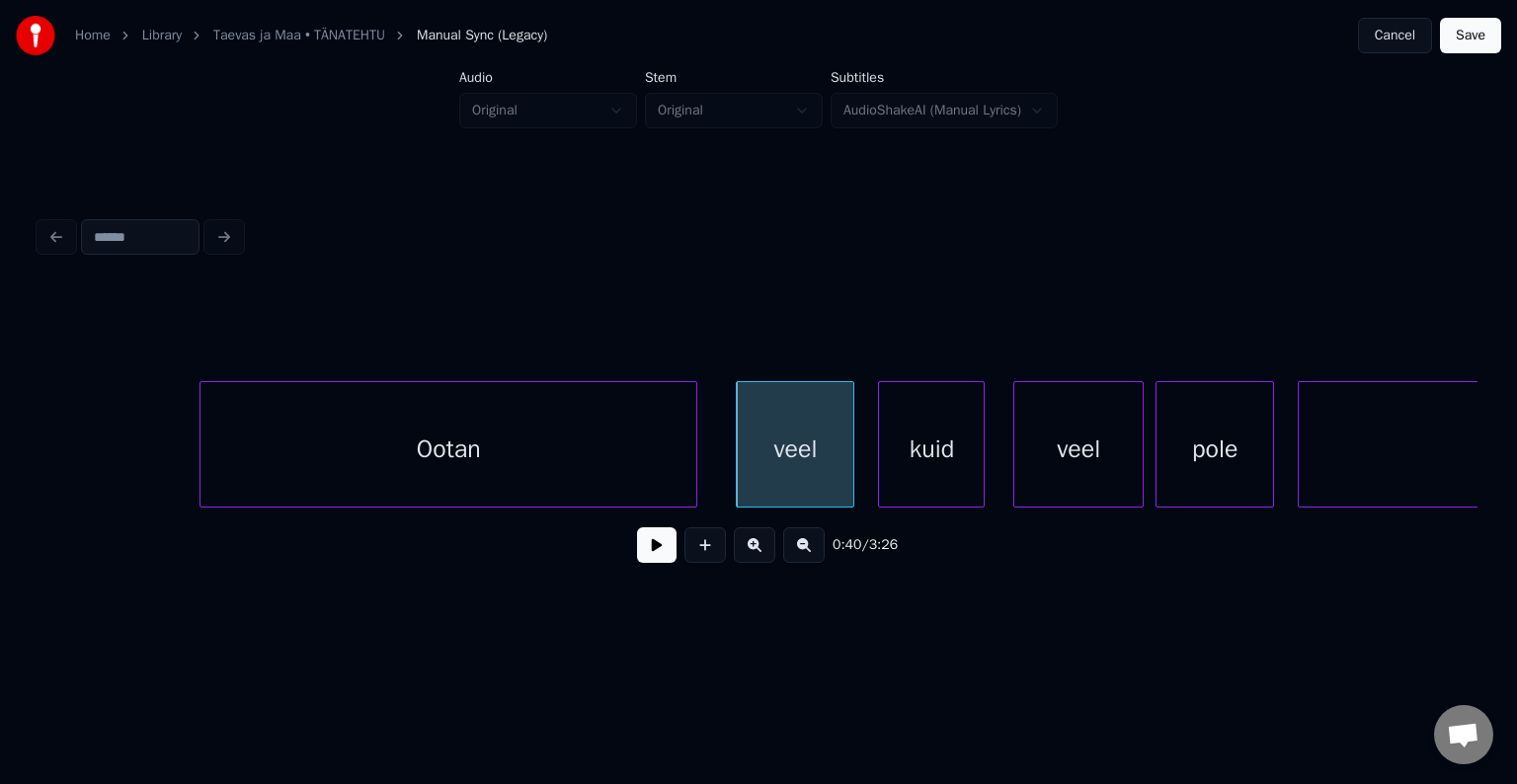 click on "kuid" at bounding box center (931, 449) 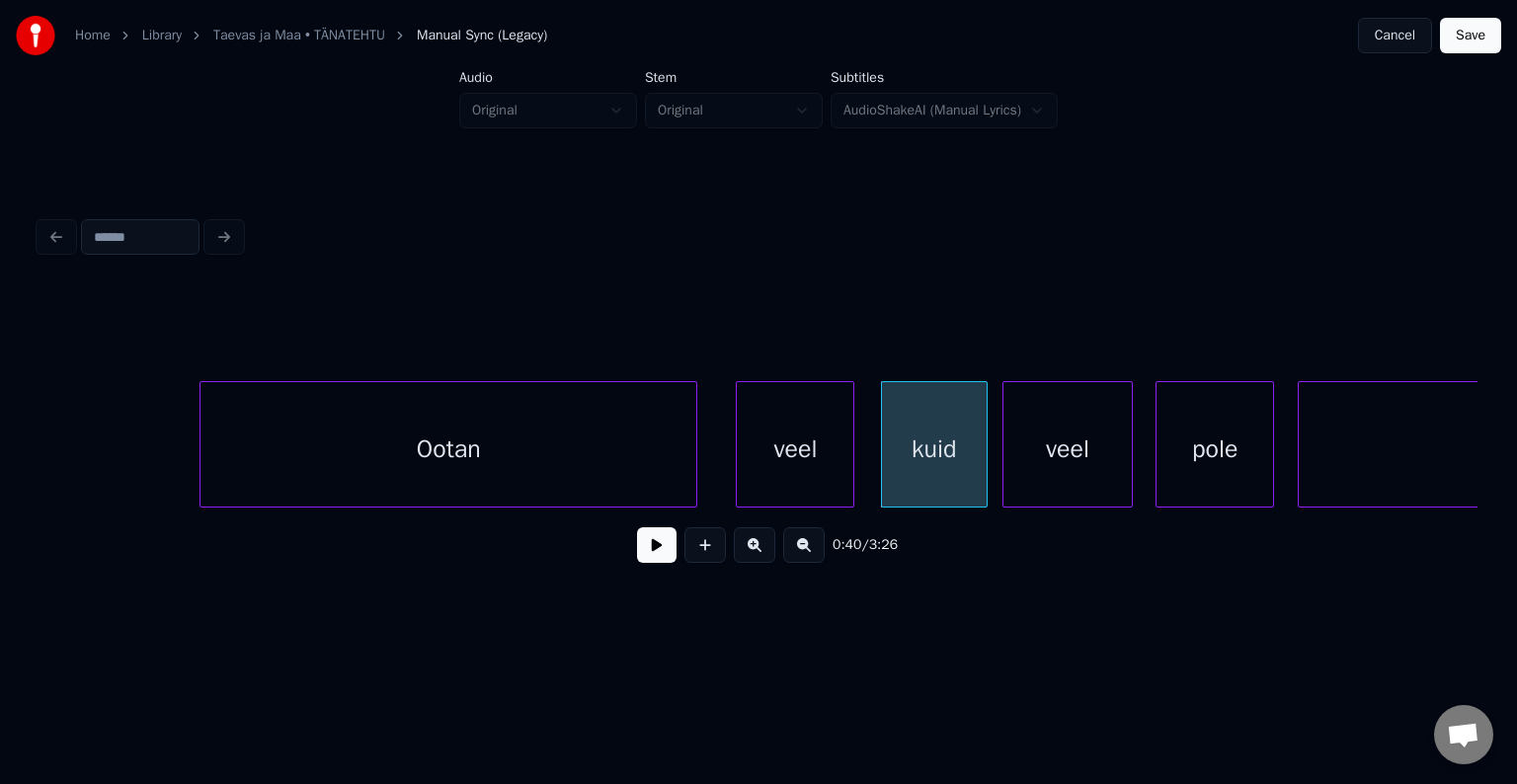 click on "veel" at bounding box center (1068, 449) 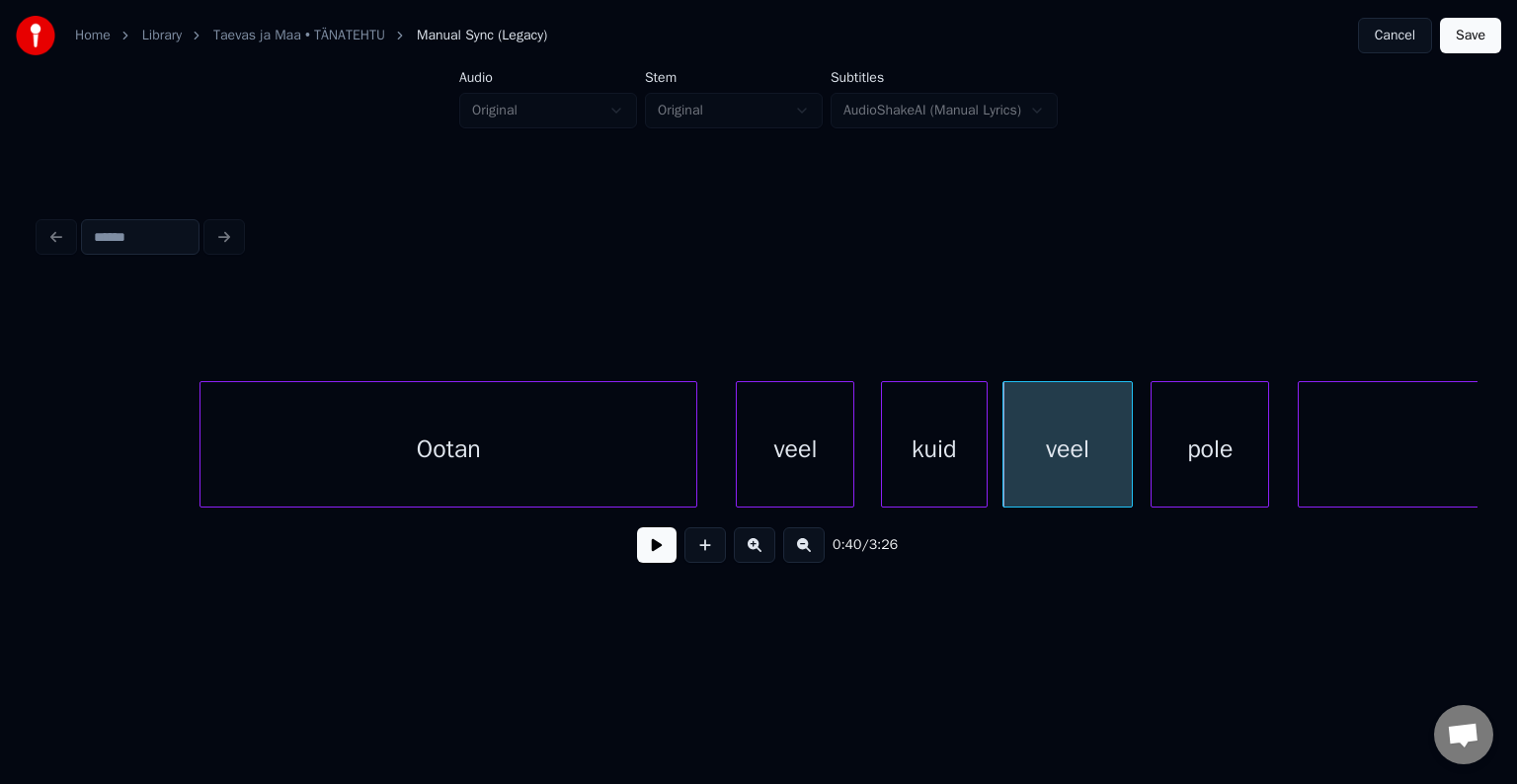 click on "pole" at bounding box center [1210, 449] 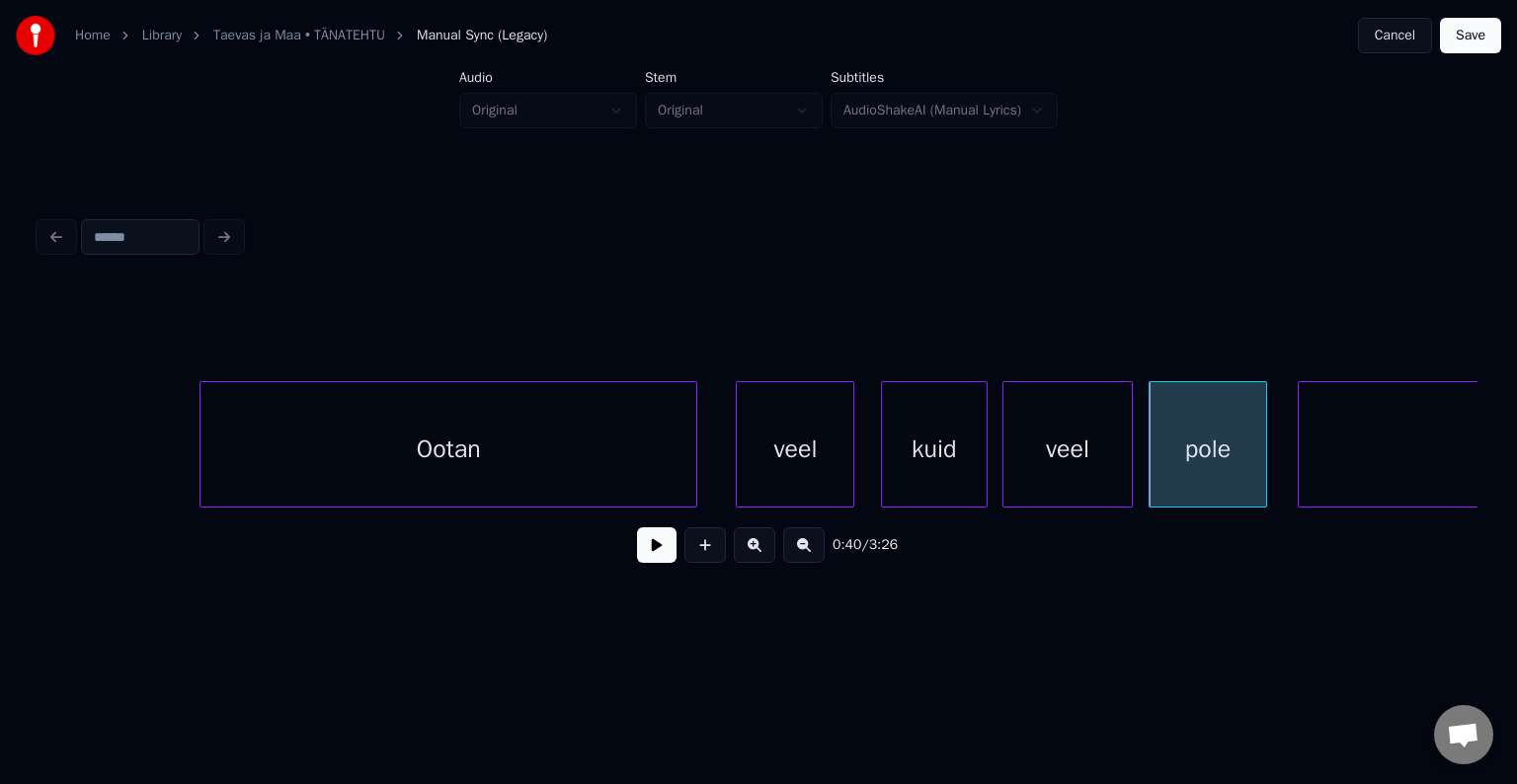 click on "veel" at bounding box center (795, 449) 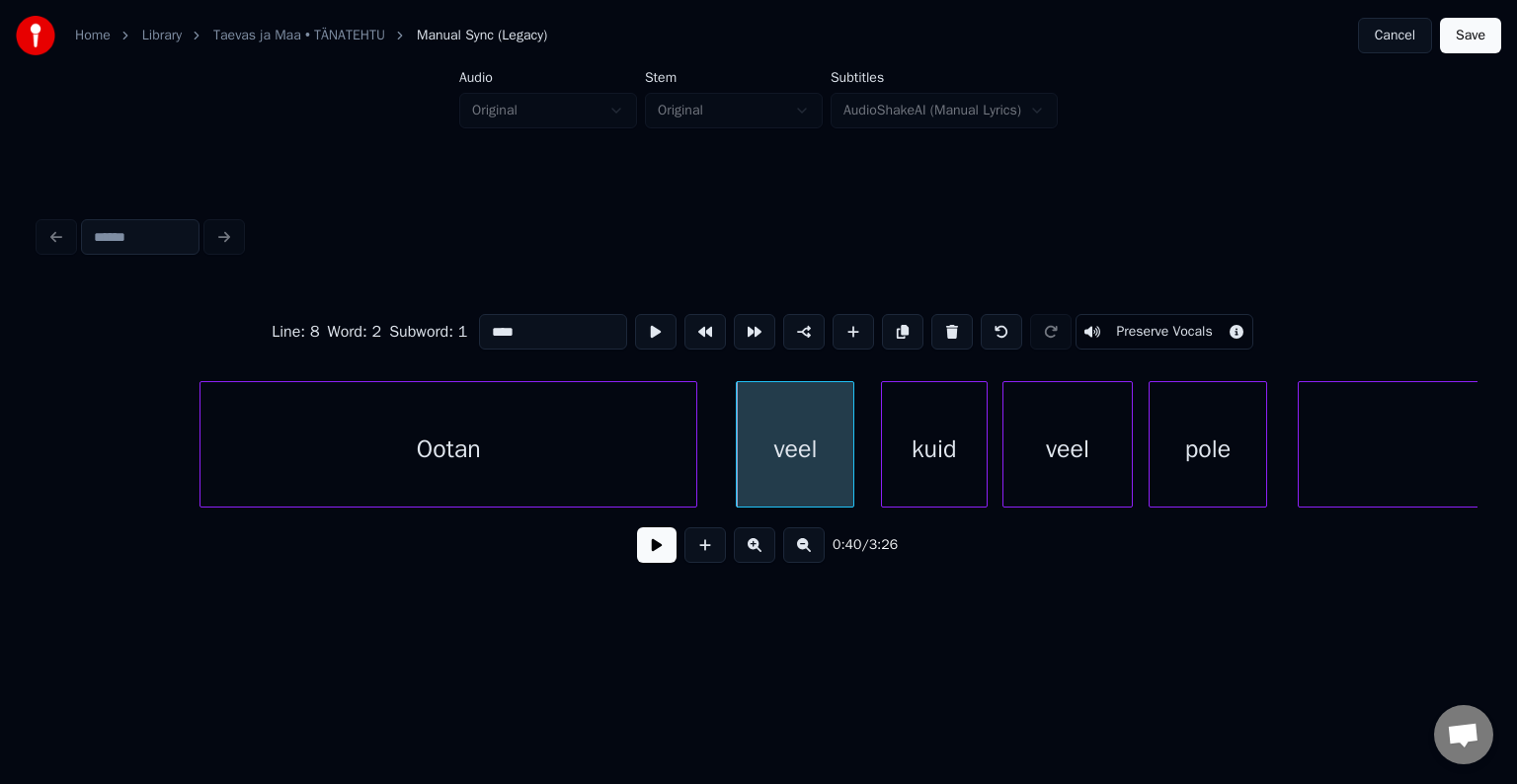 click at bounding box center (657, 545) 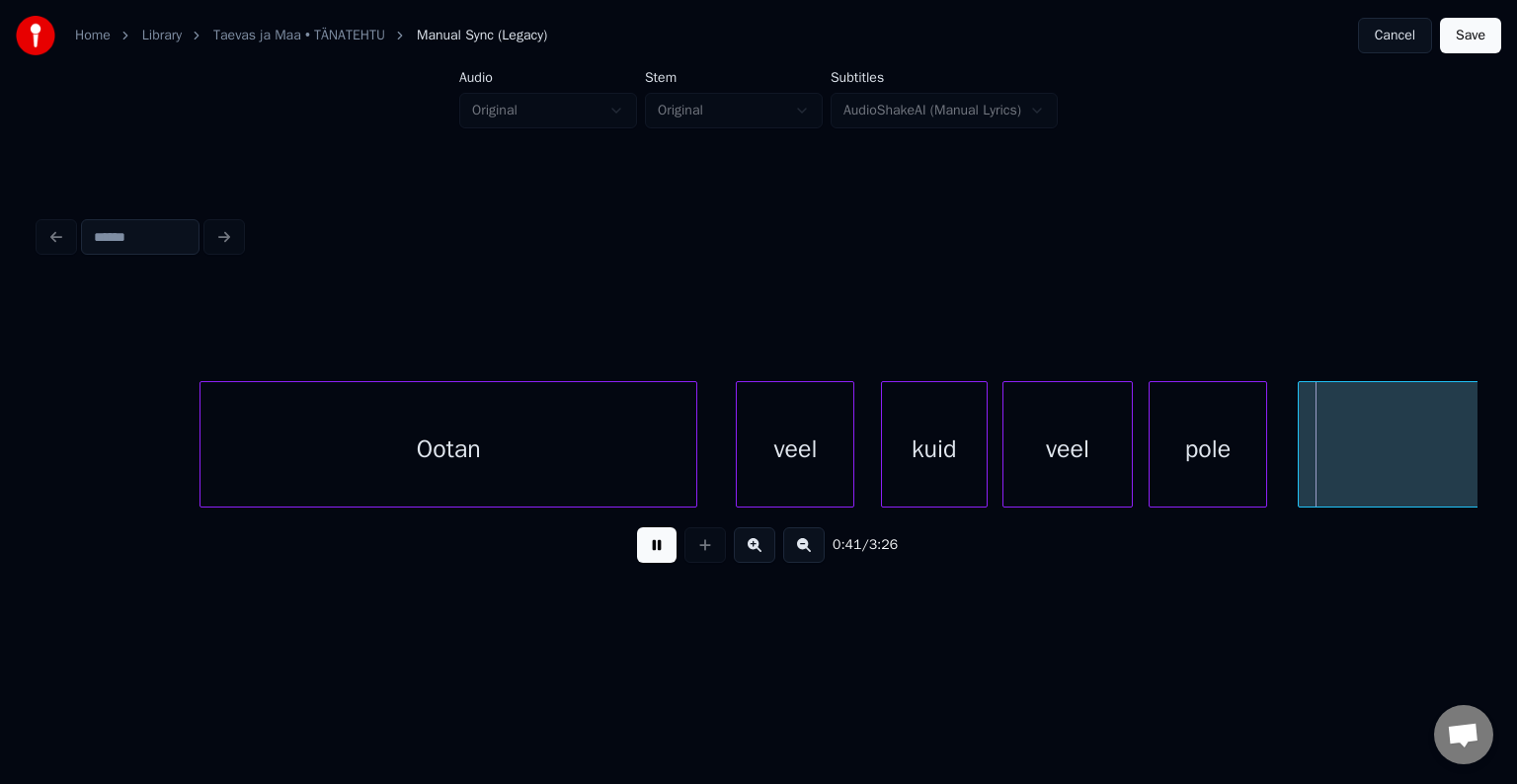 click at bounding box center (657, 545) 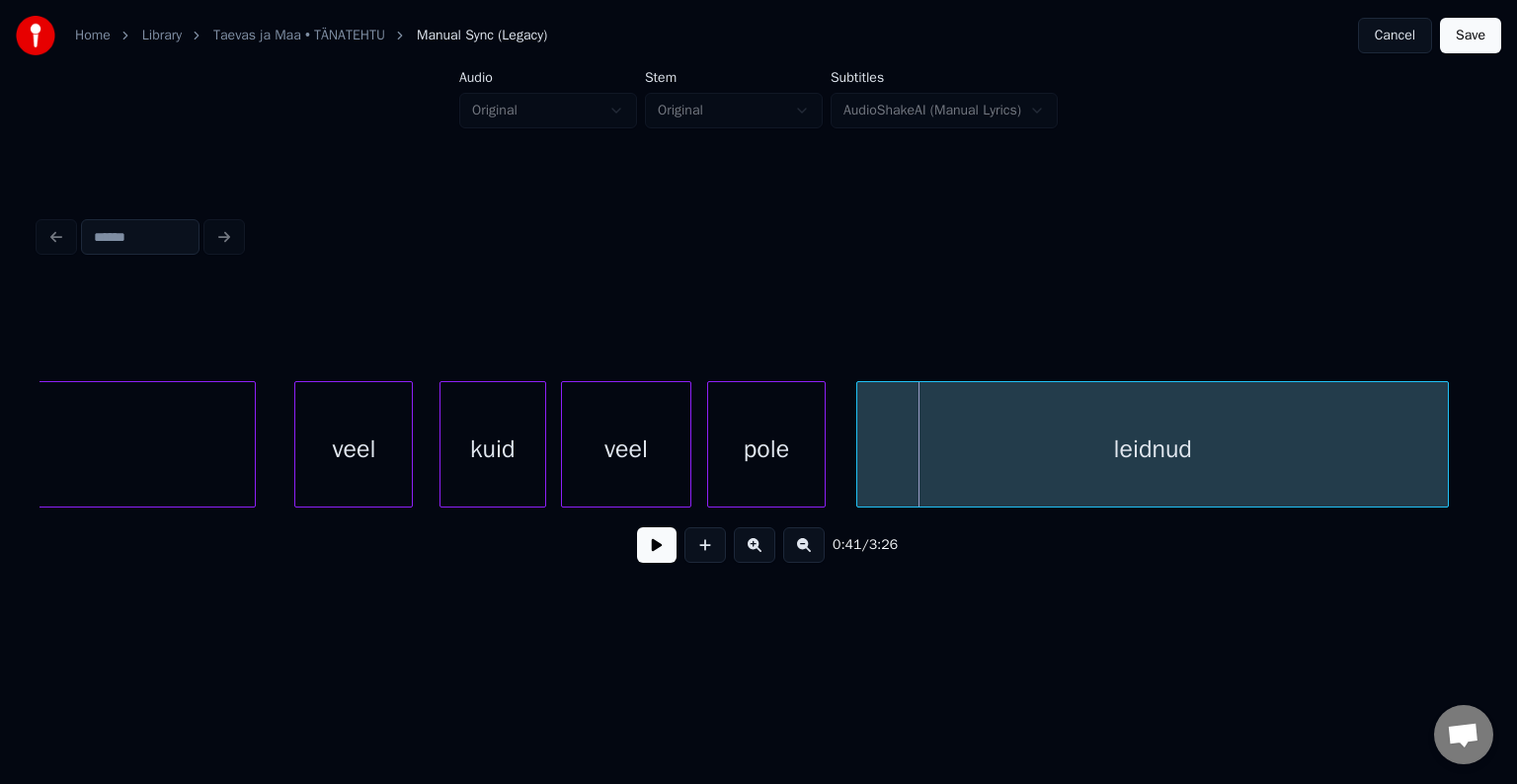 scroll, scrollTop: 0, scrollLeft: 23684, axis: horizontal 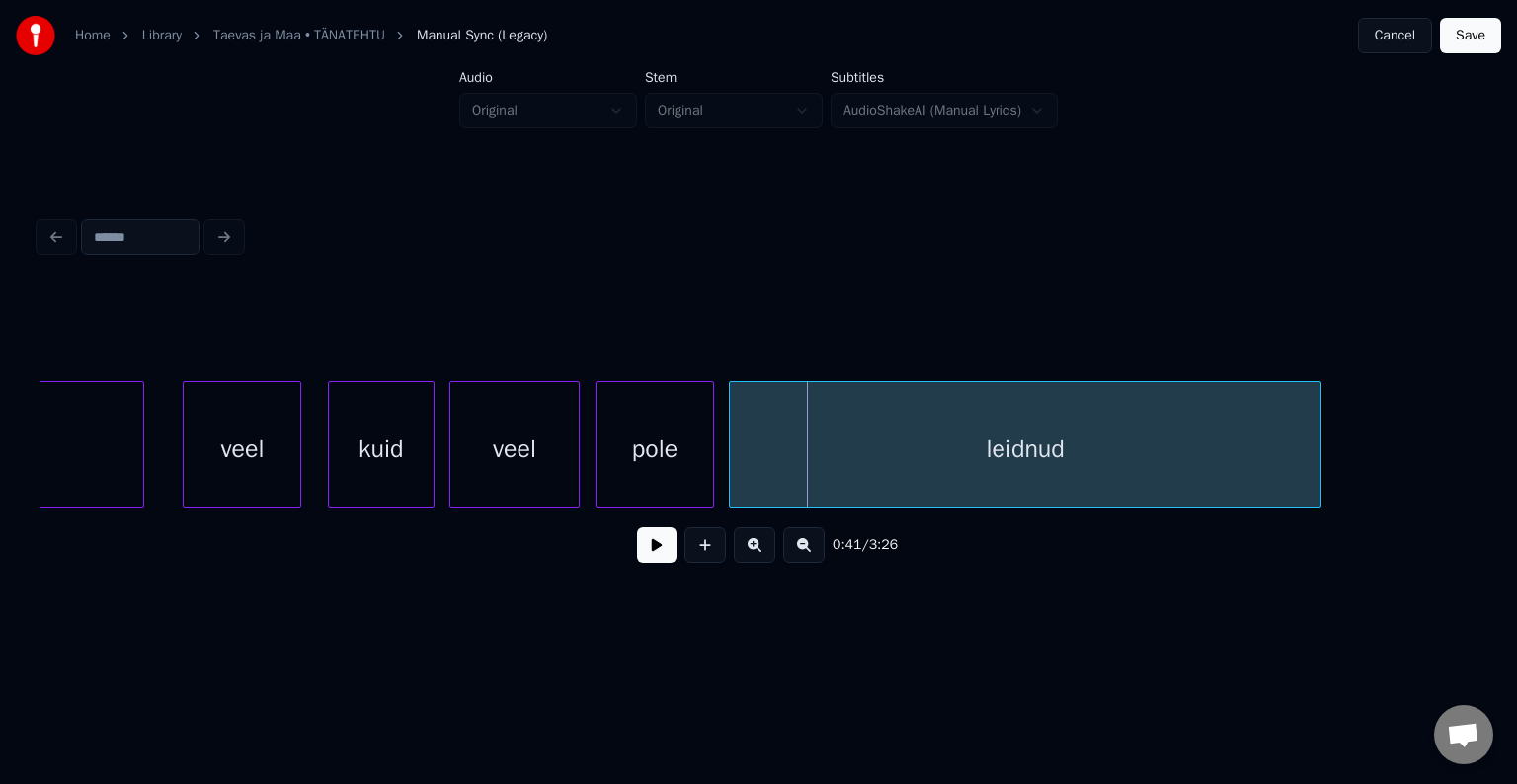 click on "leidnud" at bounding box center [1025, 449] 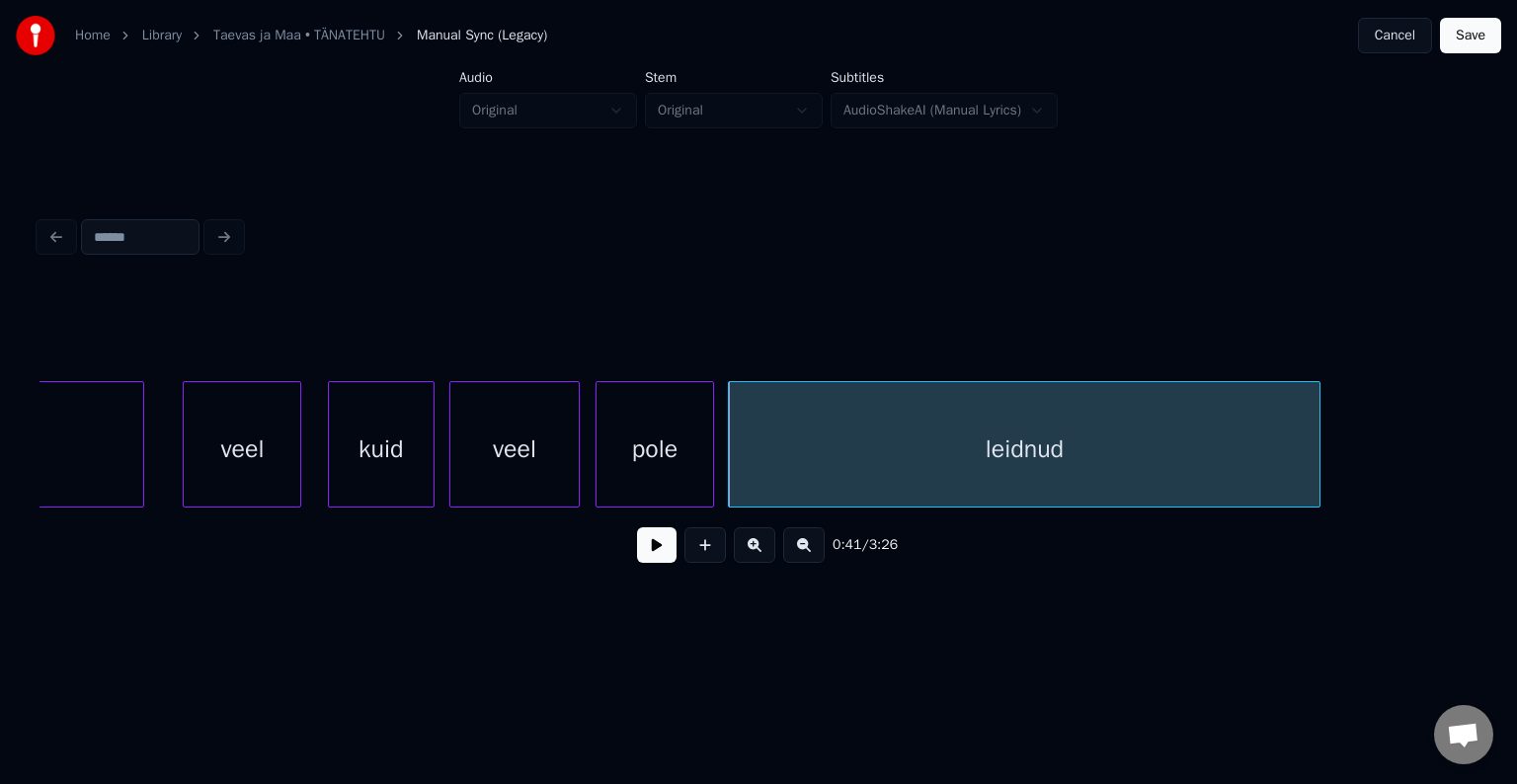 click at bounding box center (657, 545) 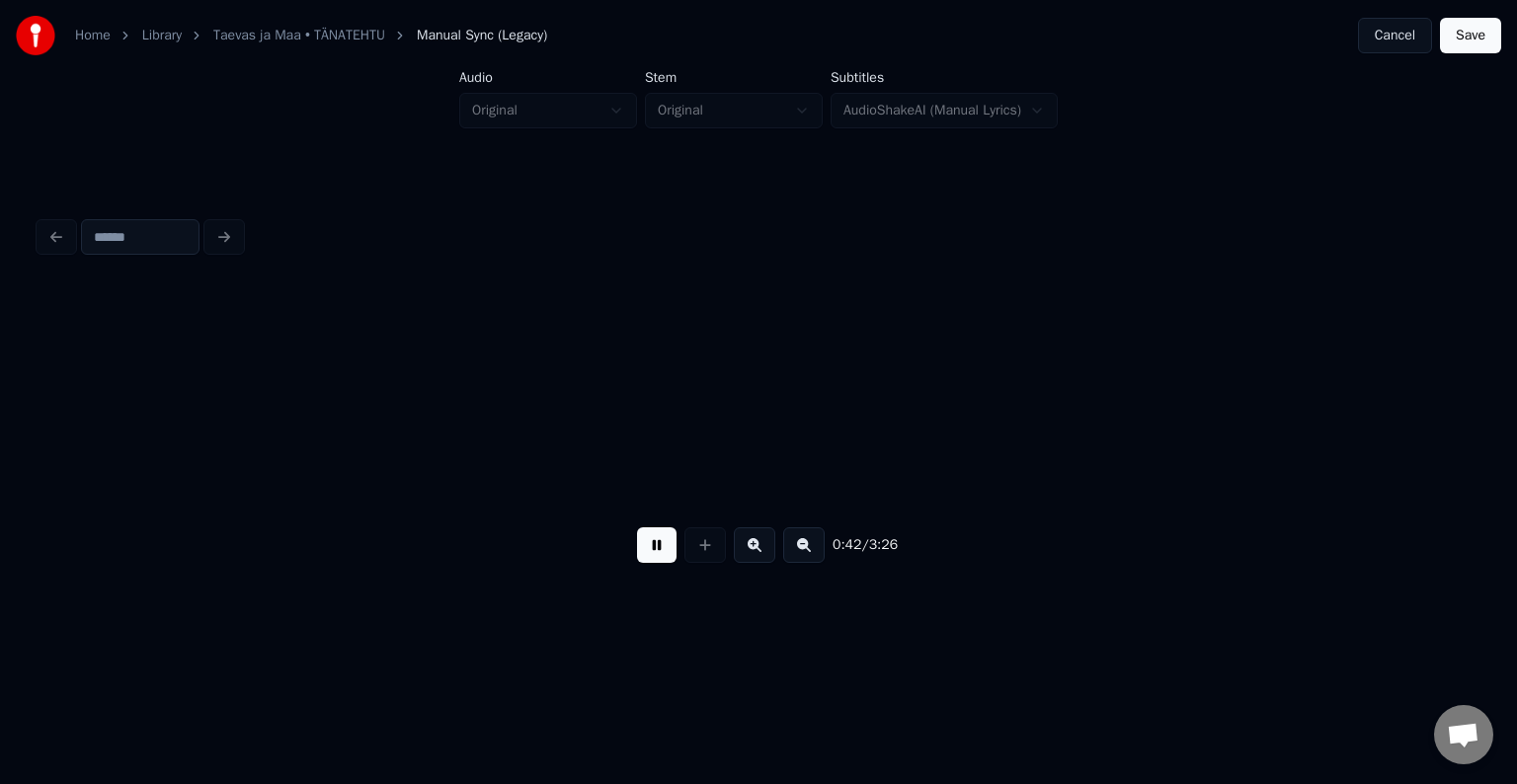 scroll, scrollTop: 0, scrollLeft: 25125, axis: horizontal 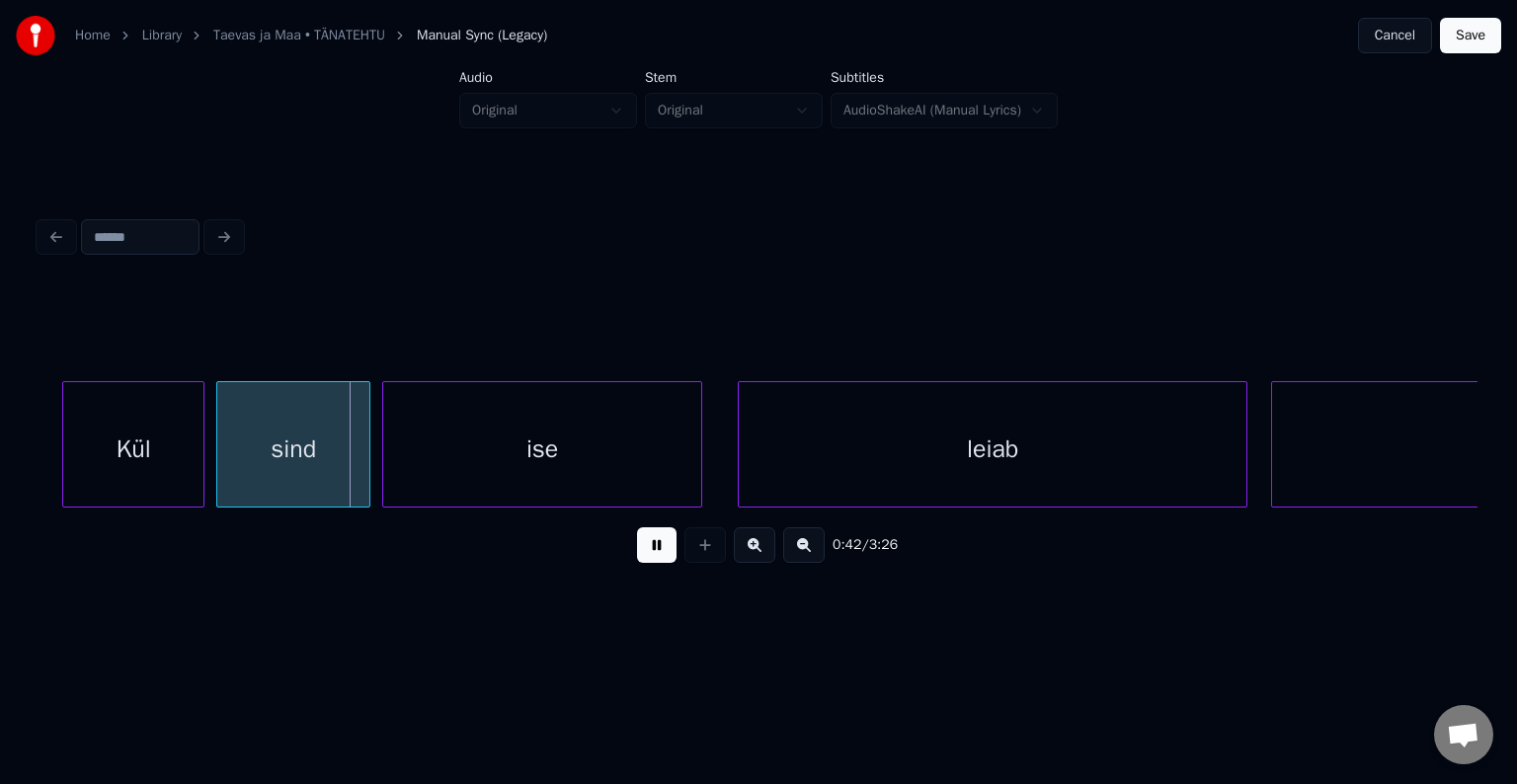 click at bounding box center (657, 545) 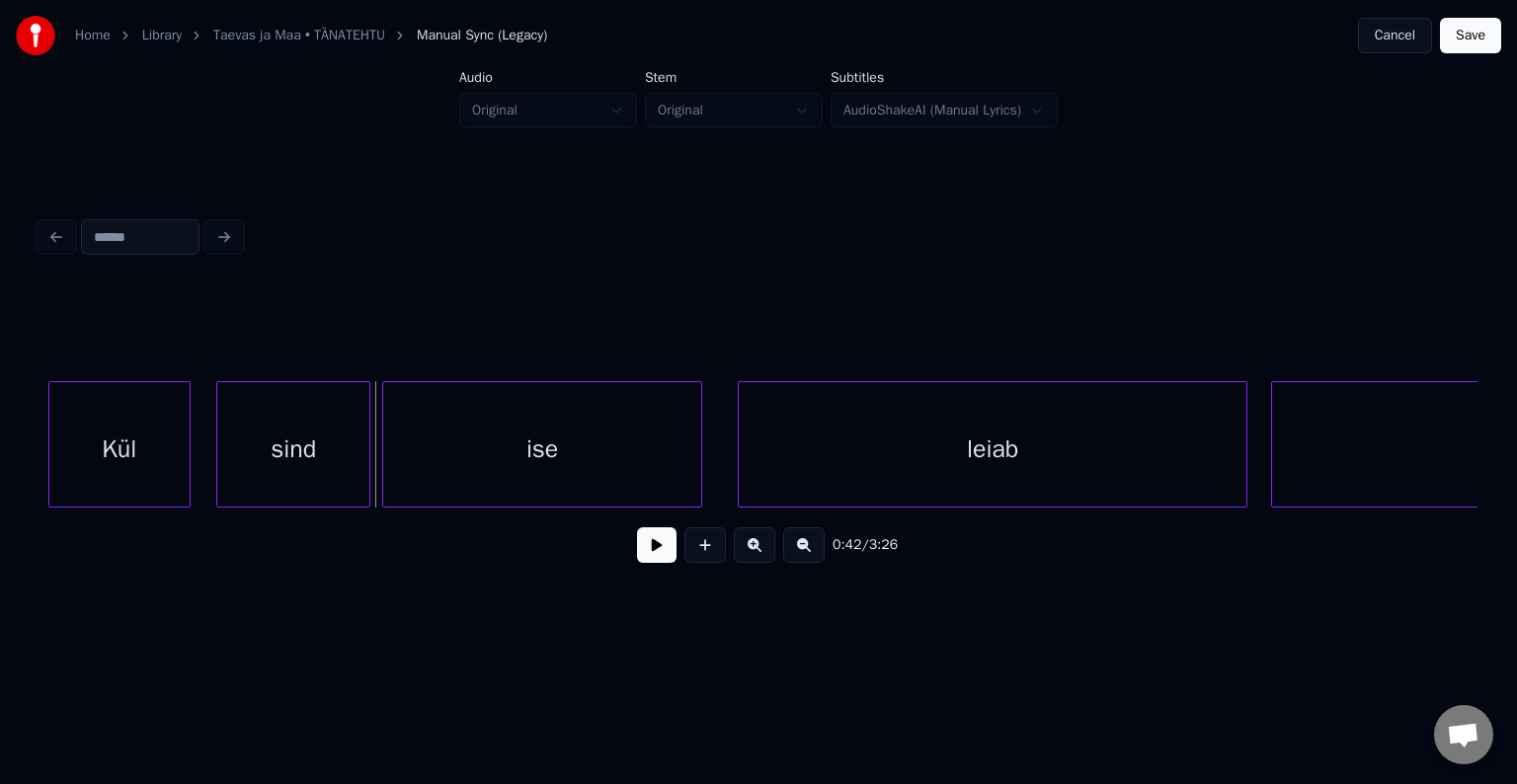 click on "Kül" at bounding box center (120, 449) 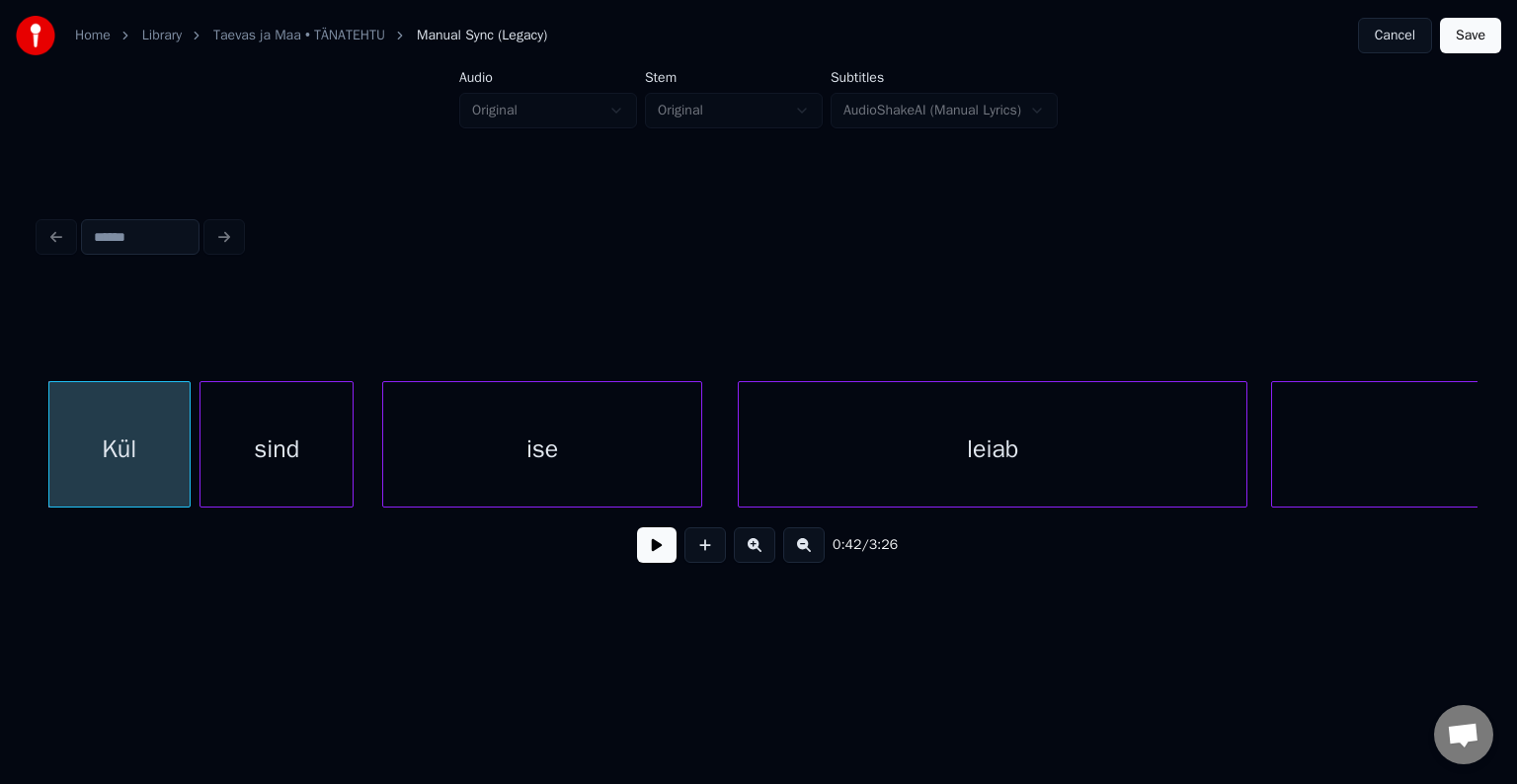 click on "sind" at bounding box center (277, 449) 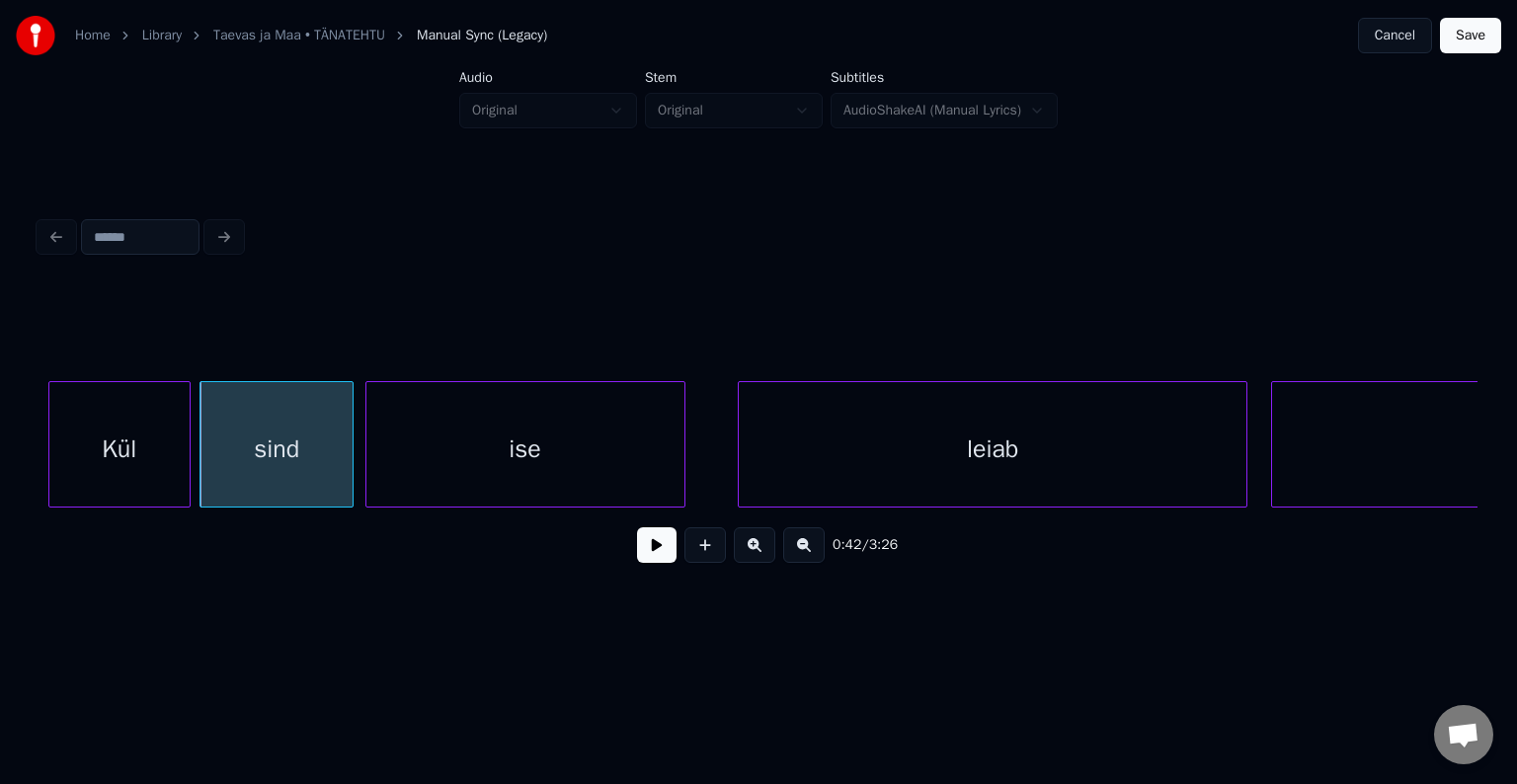 click on "ise" at bounding box center (525, 449) 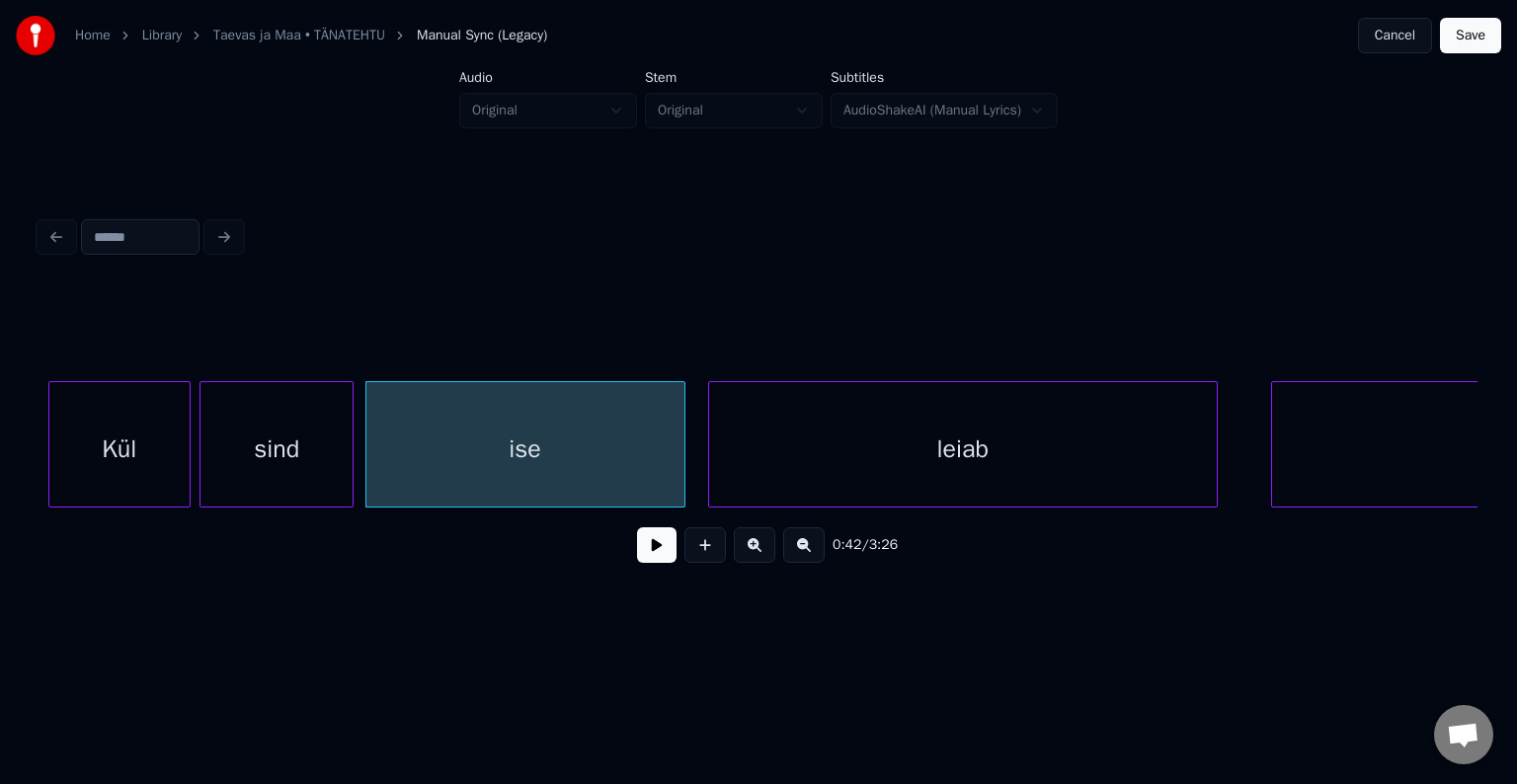 click on "leiab" at bounding box center (963, 449) 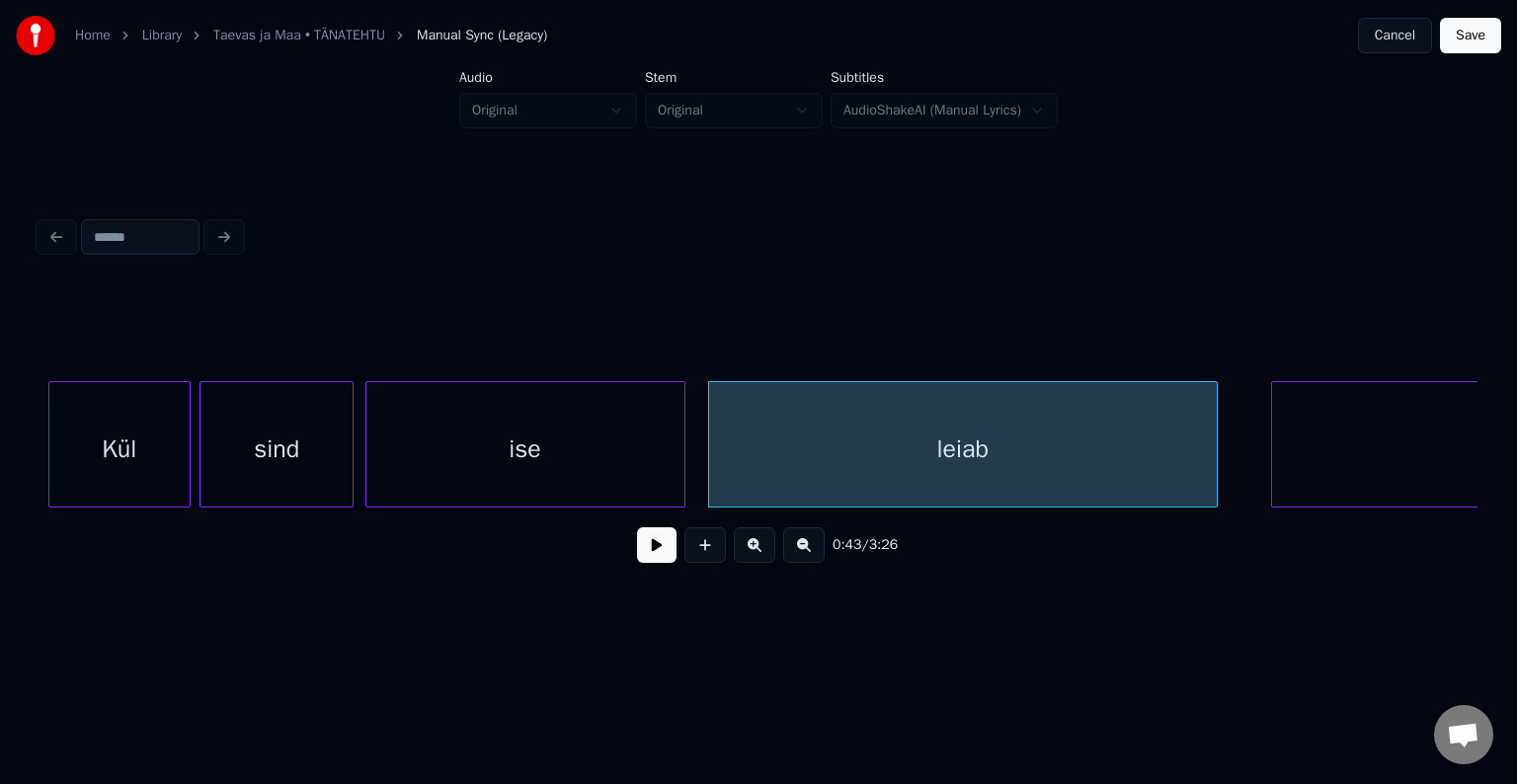 click on "Kül" at bounding box center [120, 449] 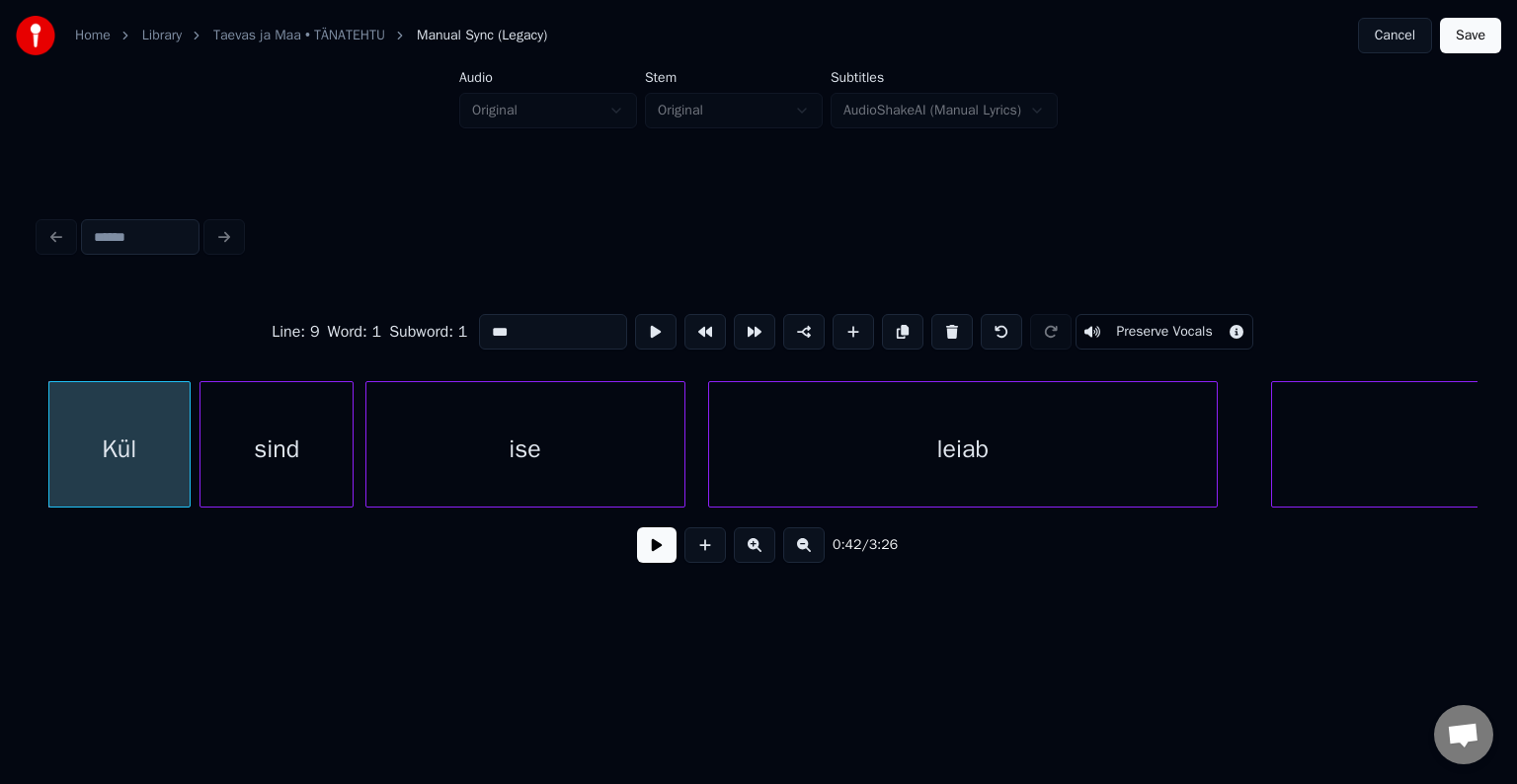 click at bounding box center [657, 545] 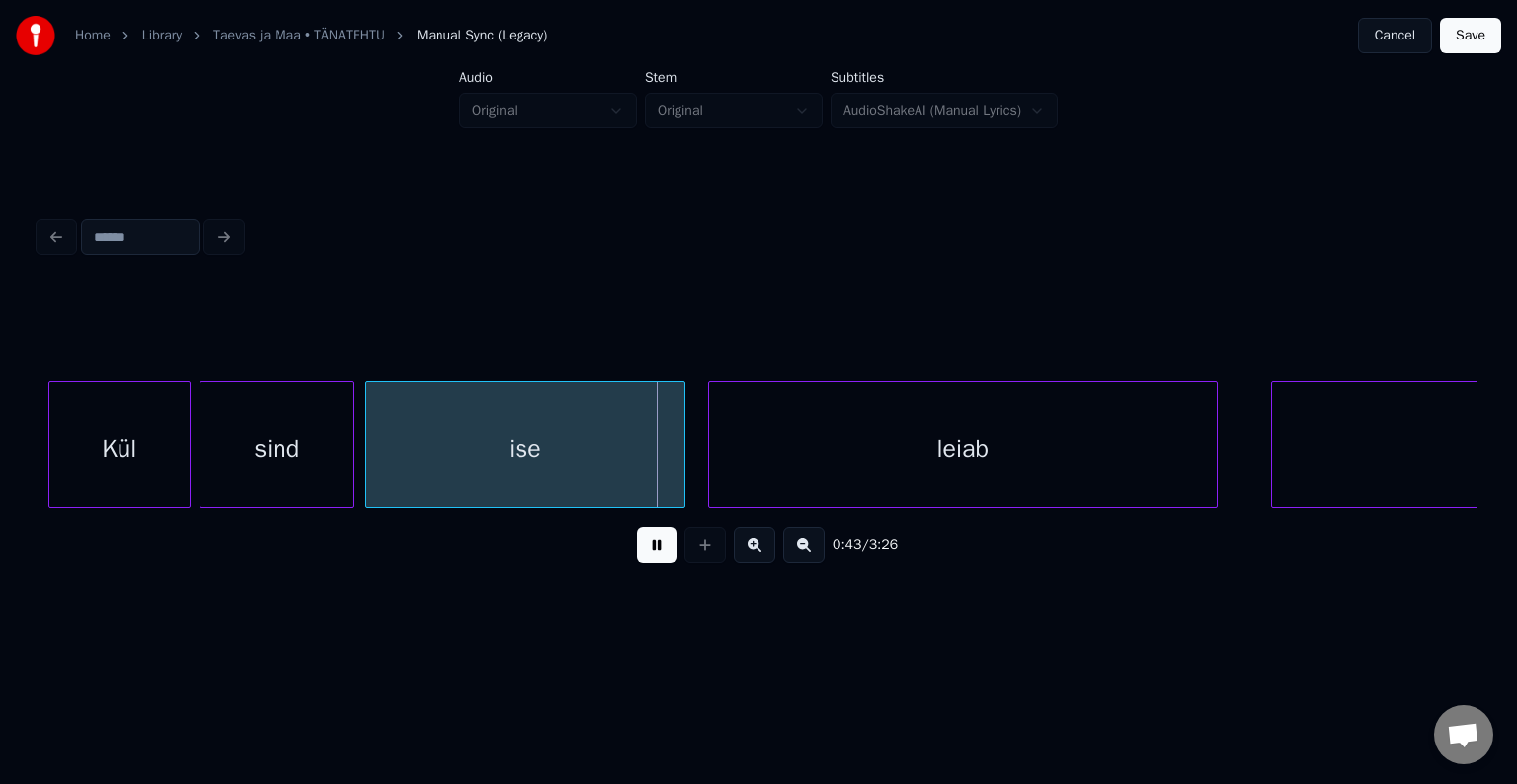 click at bounding box center (657, 545) 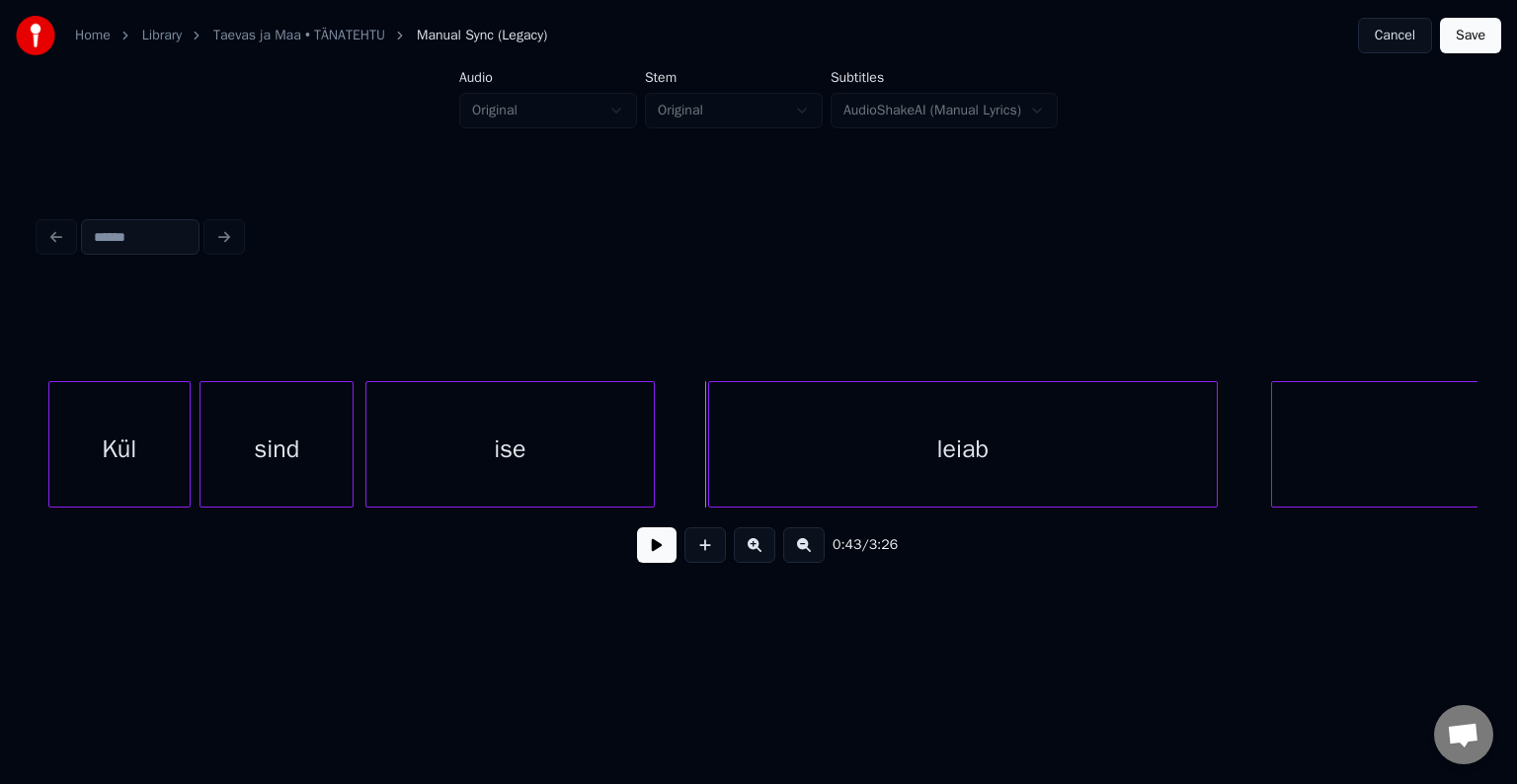 click at bounding box center [651, 444] 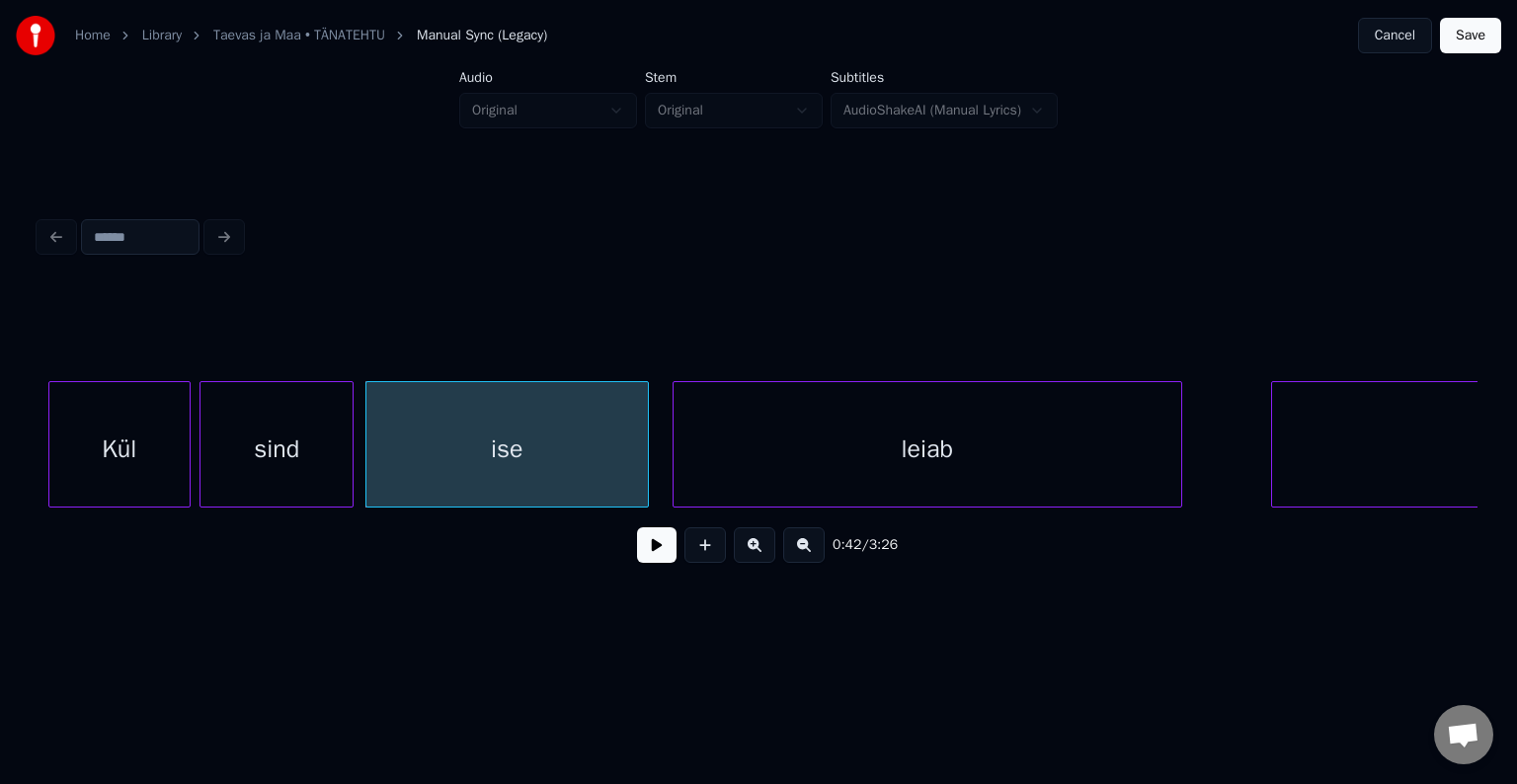 click on "leiab" at bounding box center [927, 449] 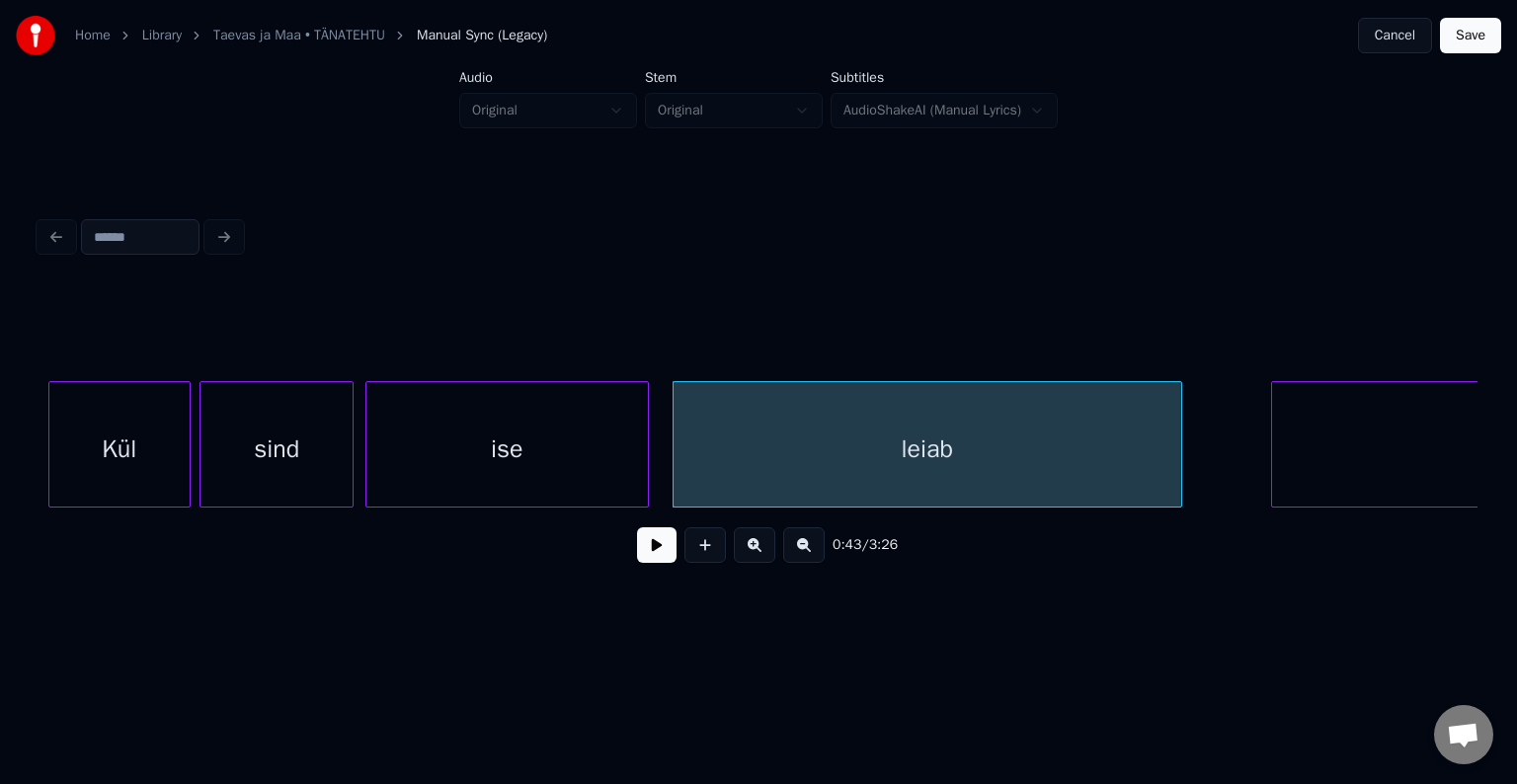 click on "ise" at bounding box center (507, 449) 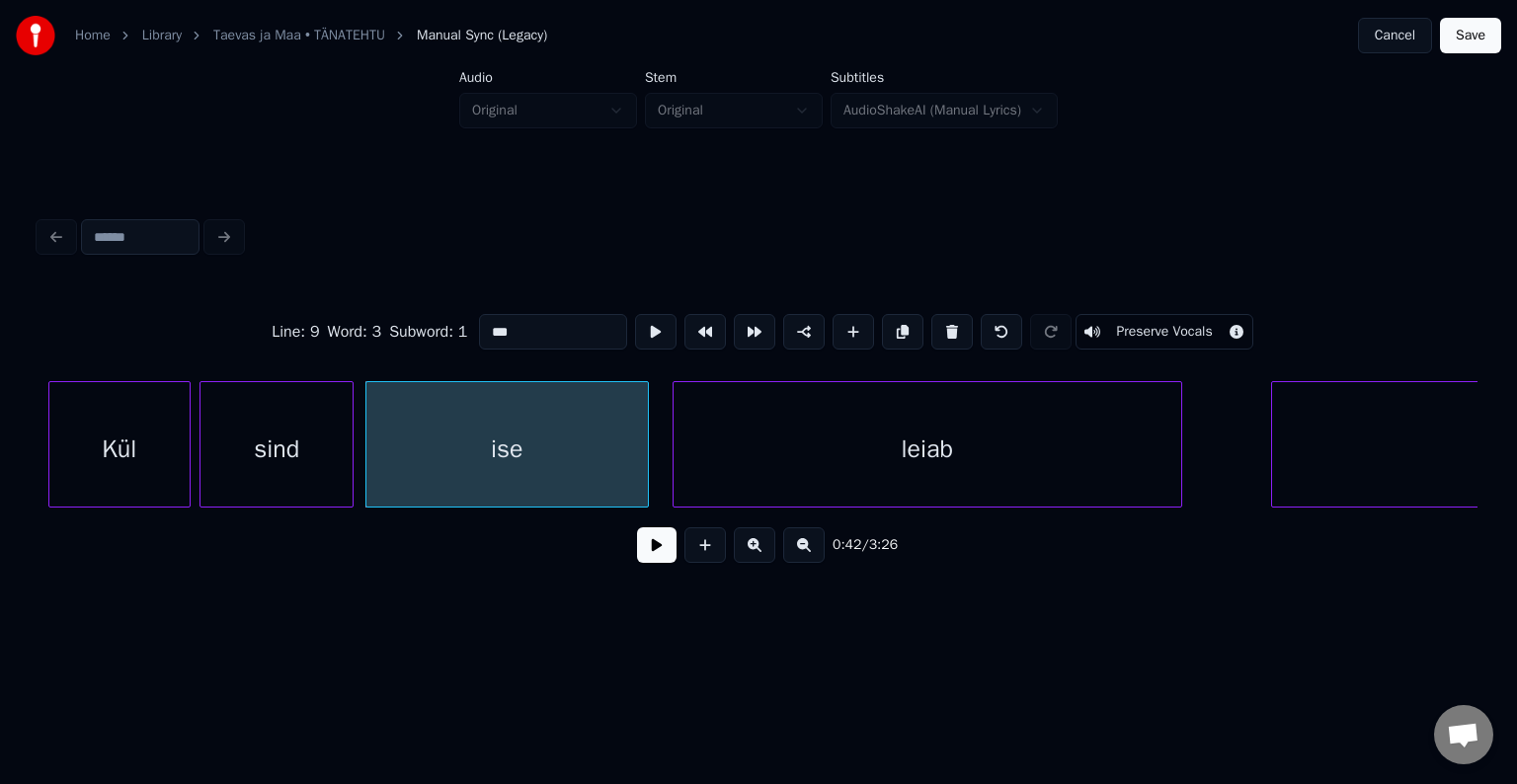 click at bounding box center (657, 545) 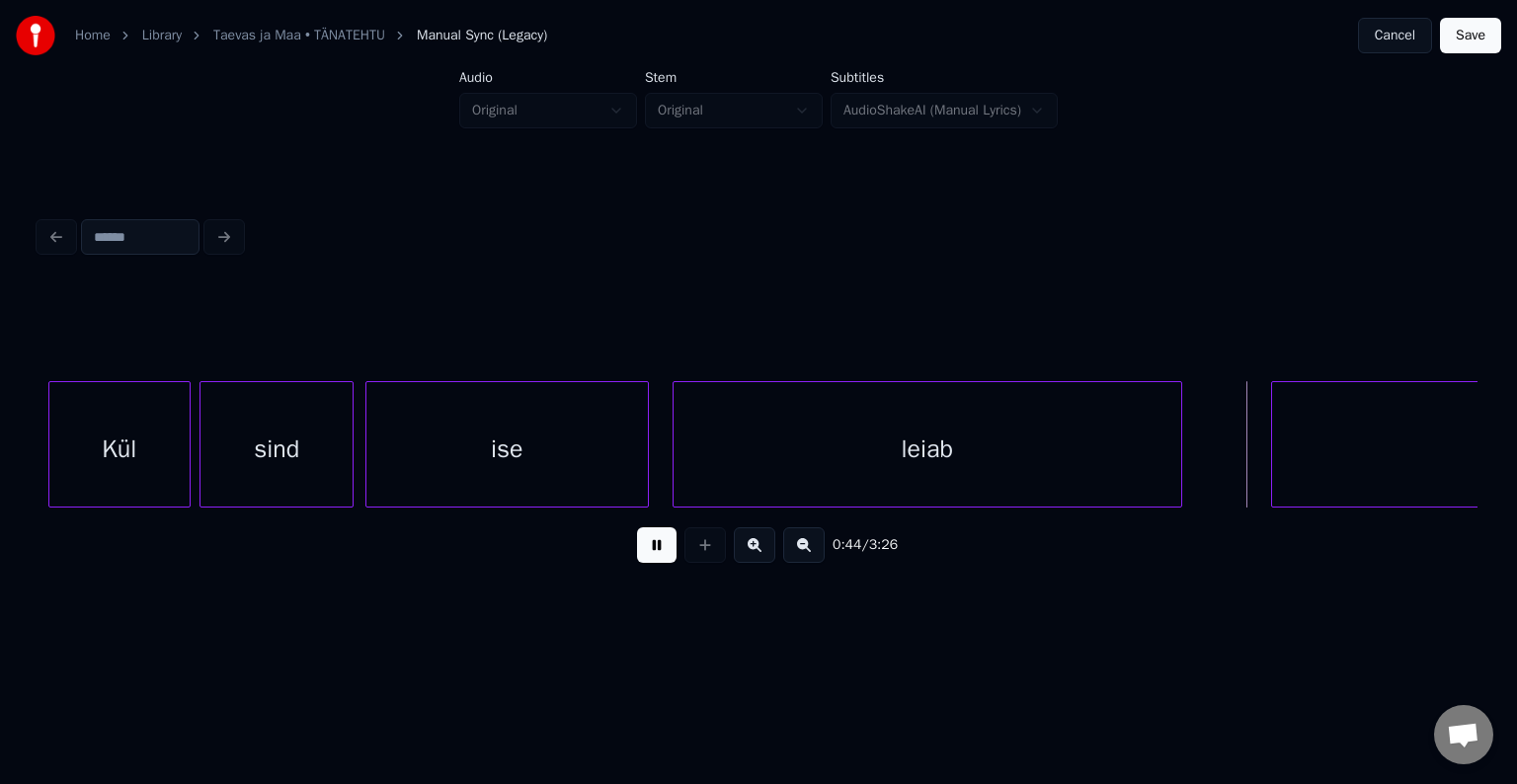 click at bounding box center [657, 545] 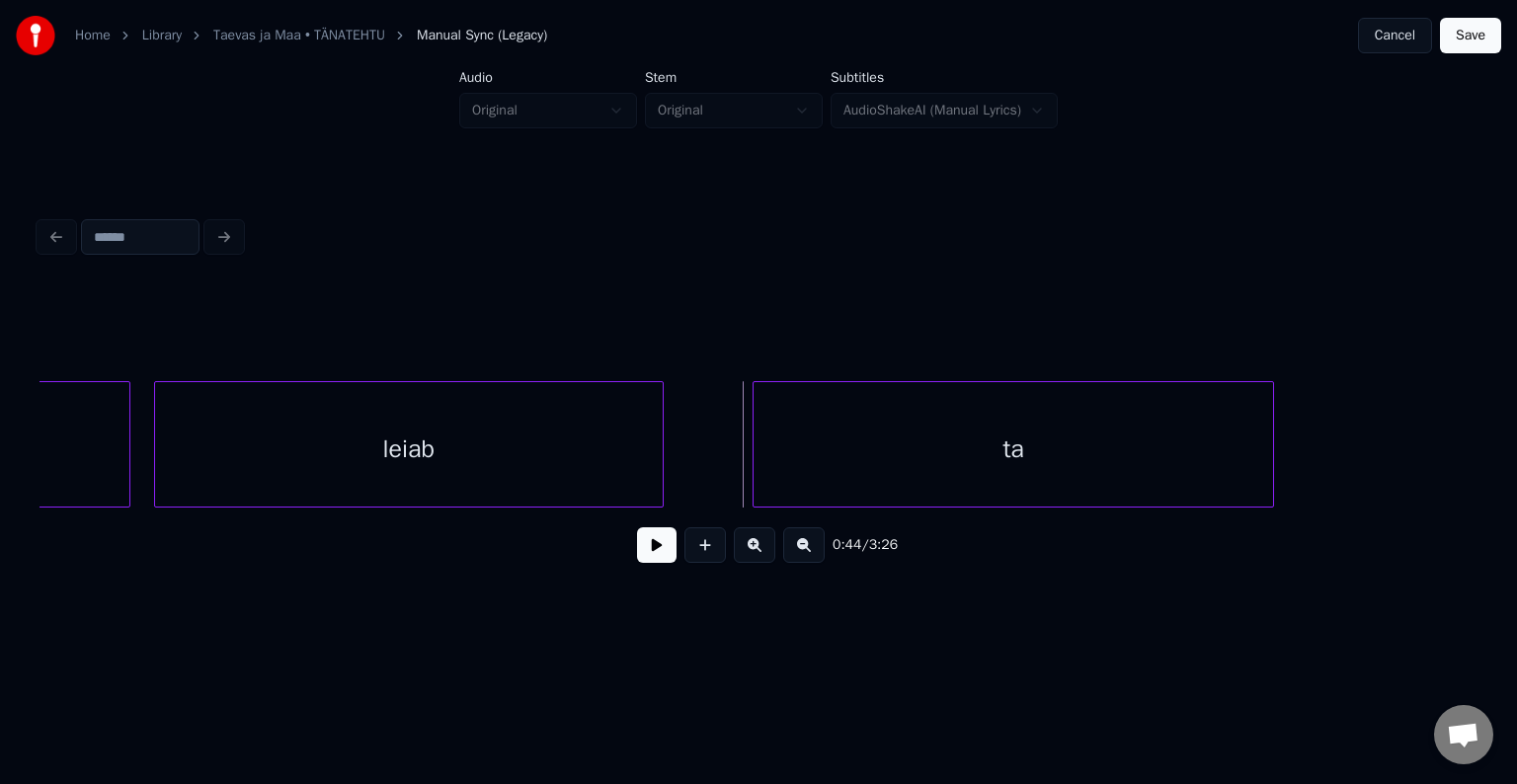 scroll, scrollTop: 0, scrollLeft: 25757, axis: horizontal 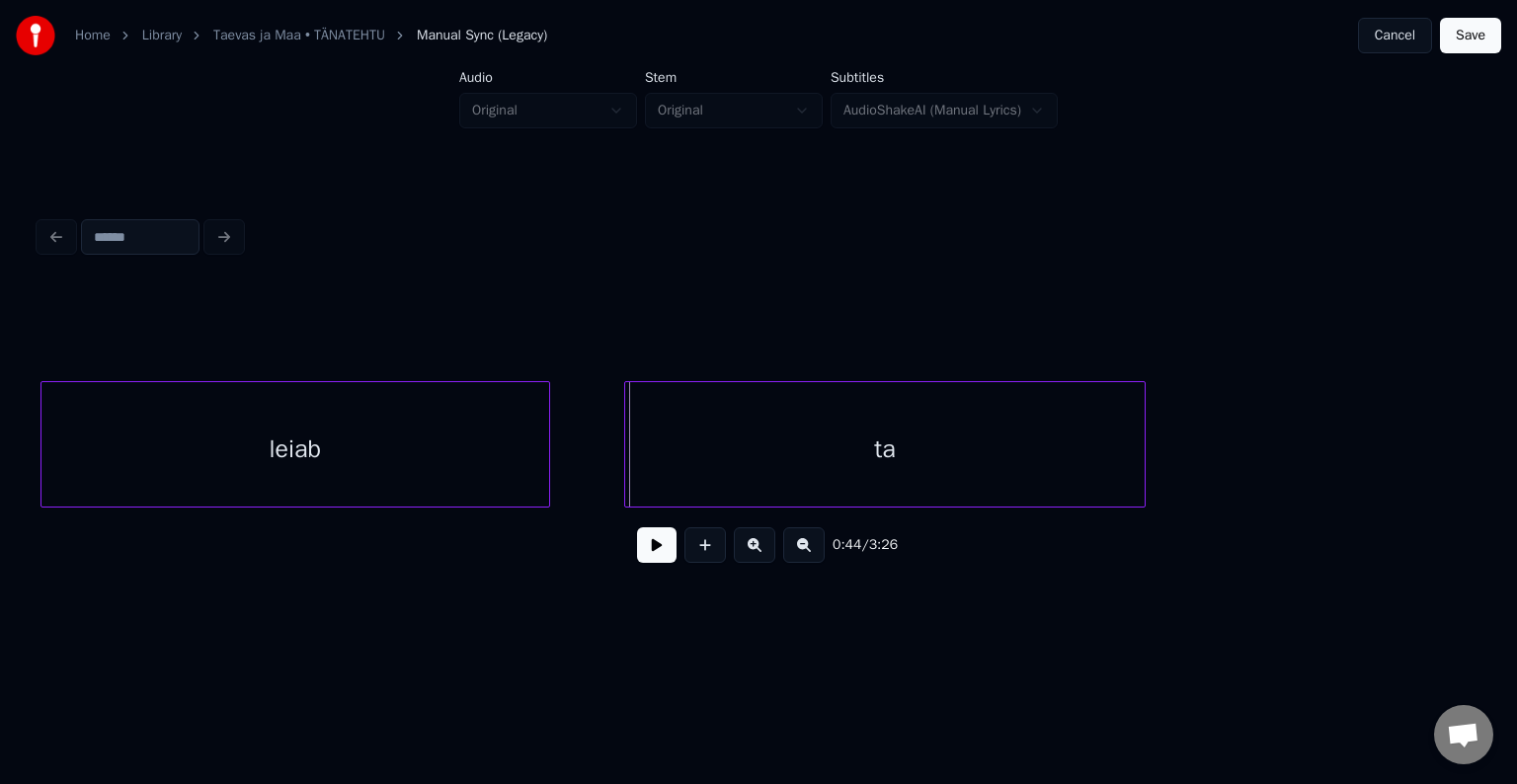click on "ta" at bounding box center (885, 449) 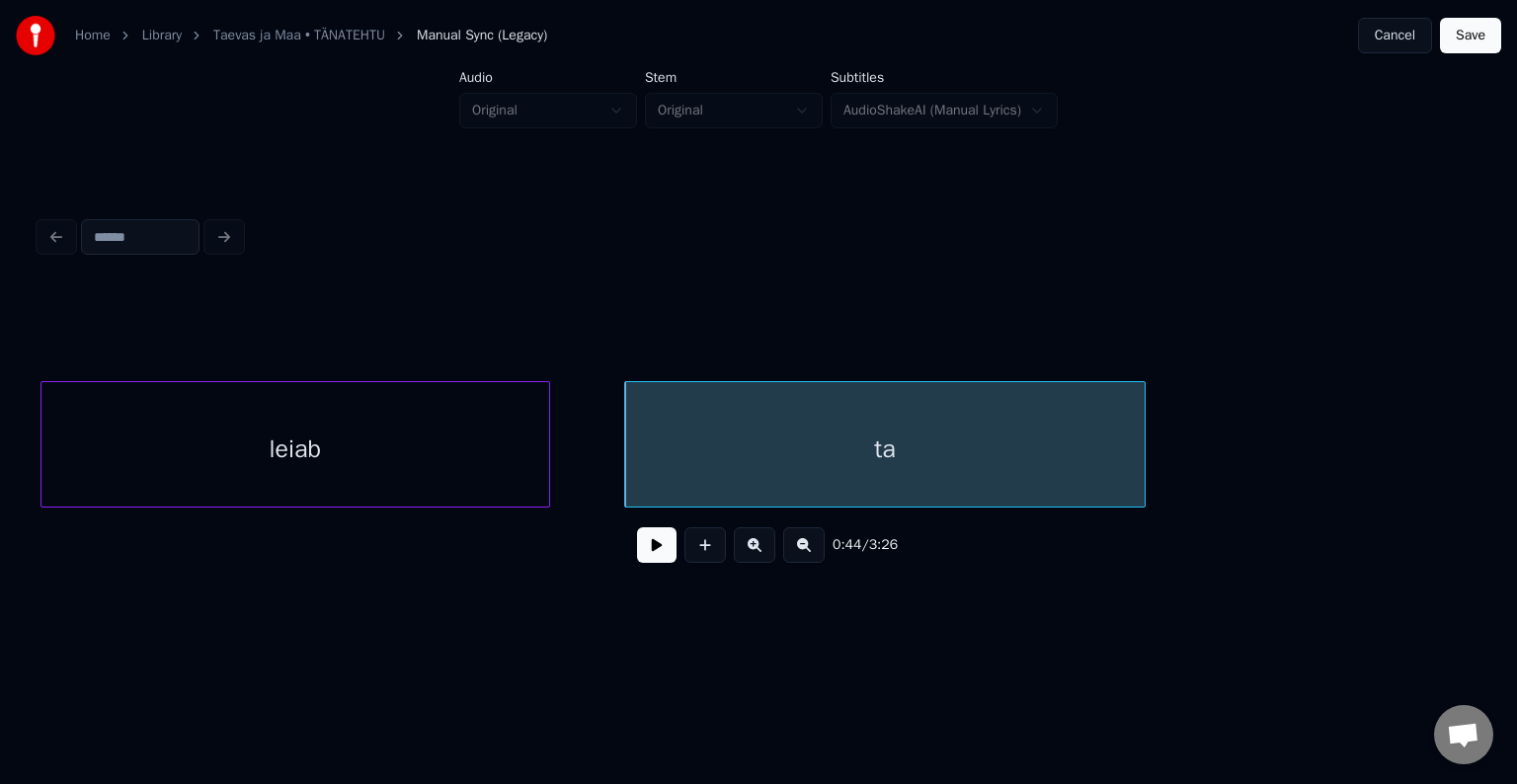 click at bounding box center [657, 545] 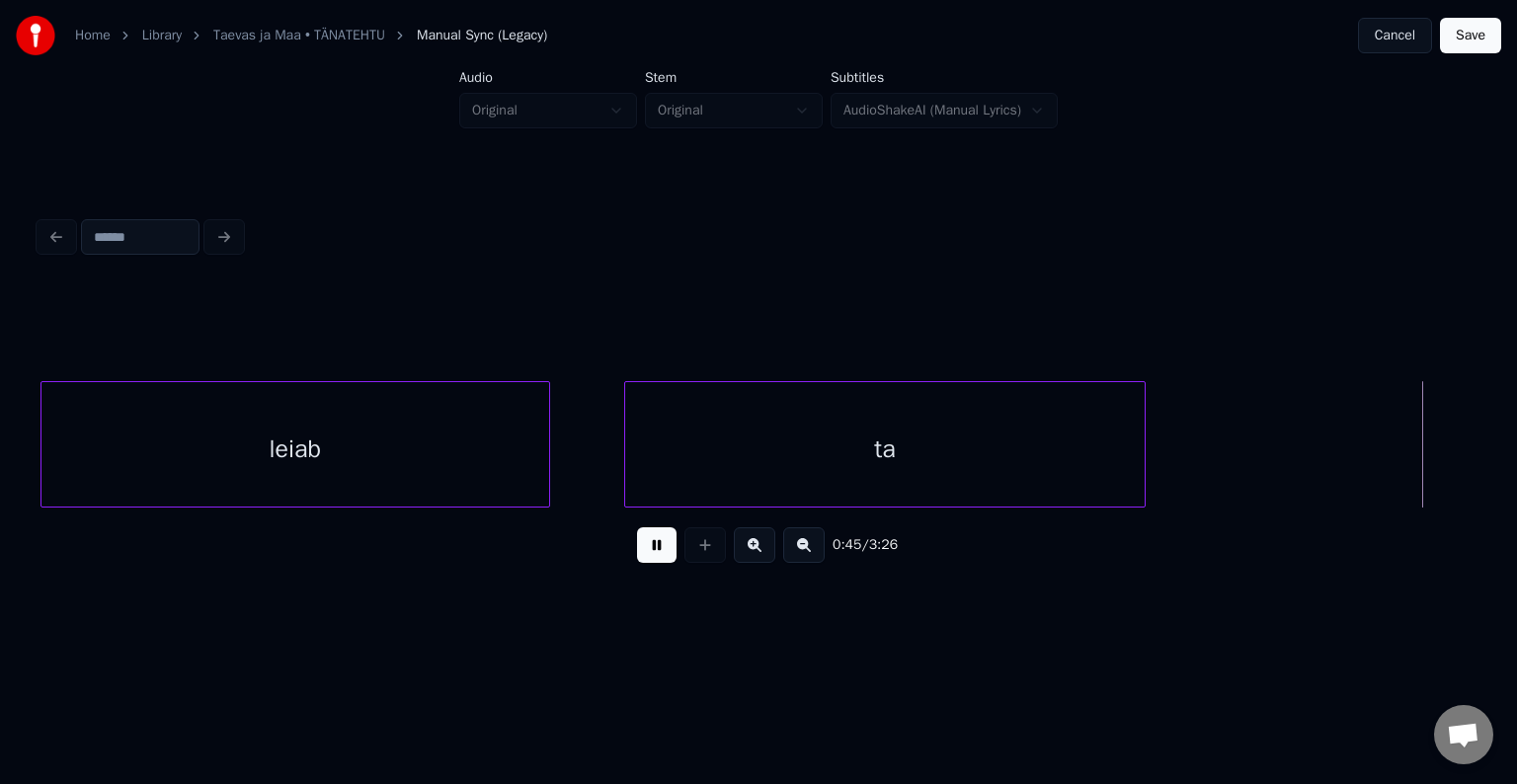scroll, scrollTop: 0, scrollLeft: 27199, axis: horizontal 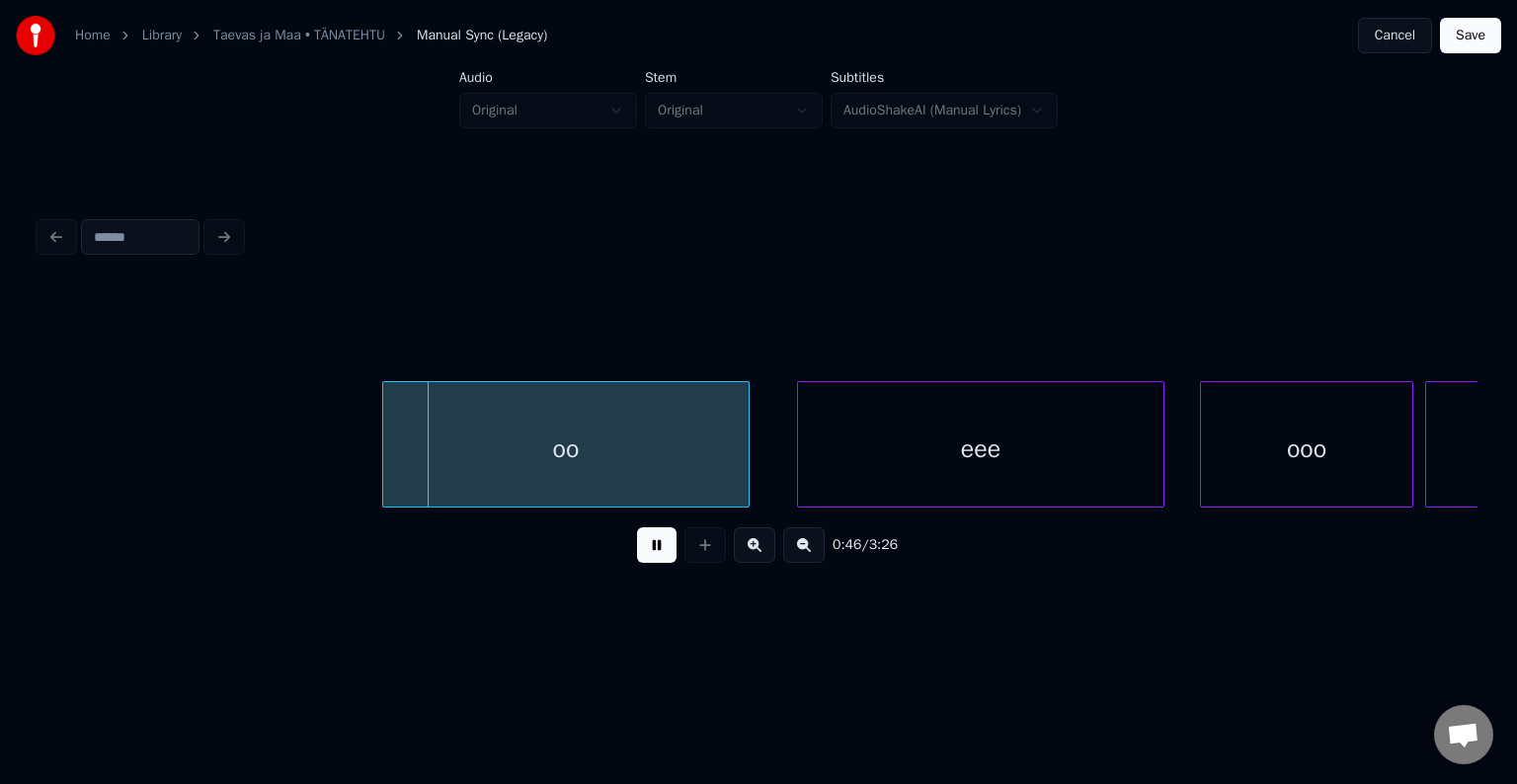 click at bounding box center (657, 545) 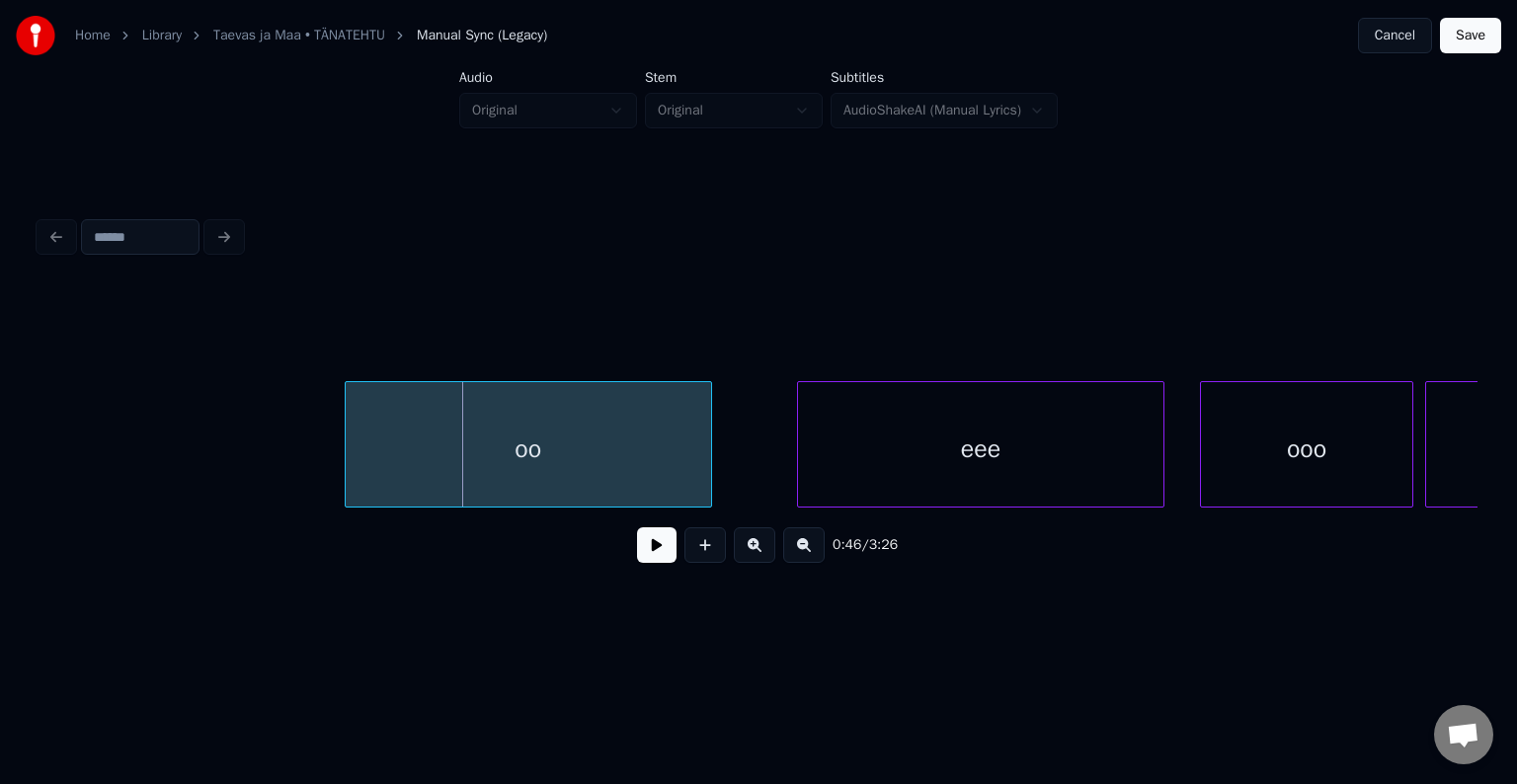 click on "oo" at bounding box center [528, 449] 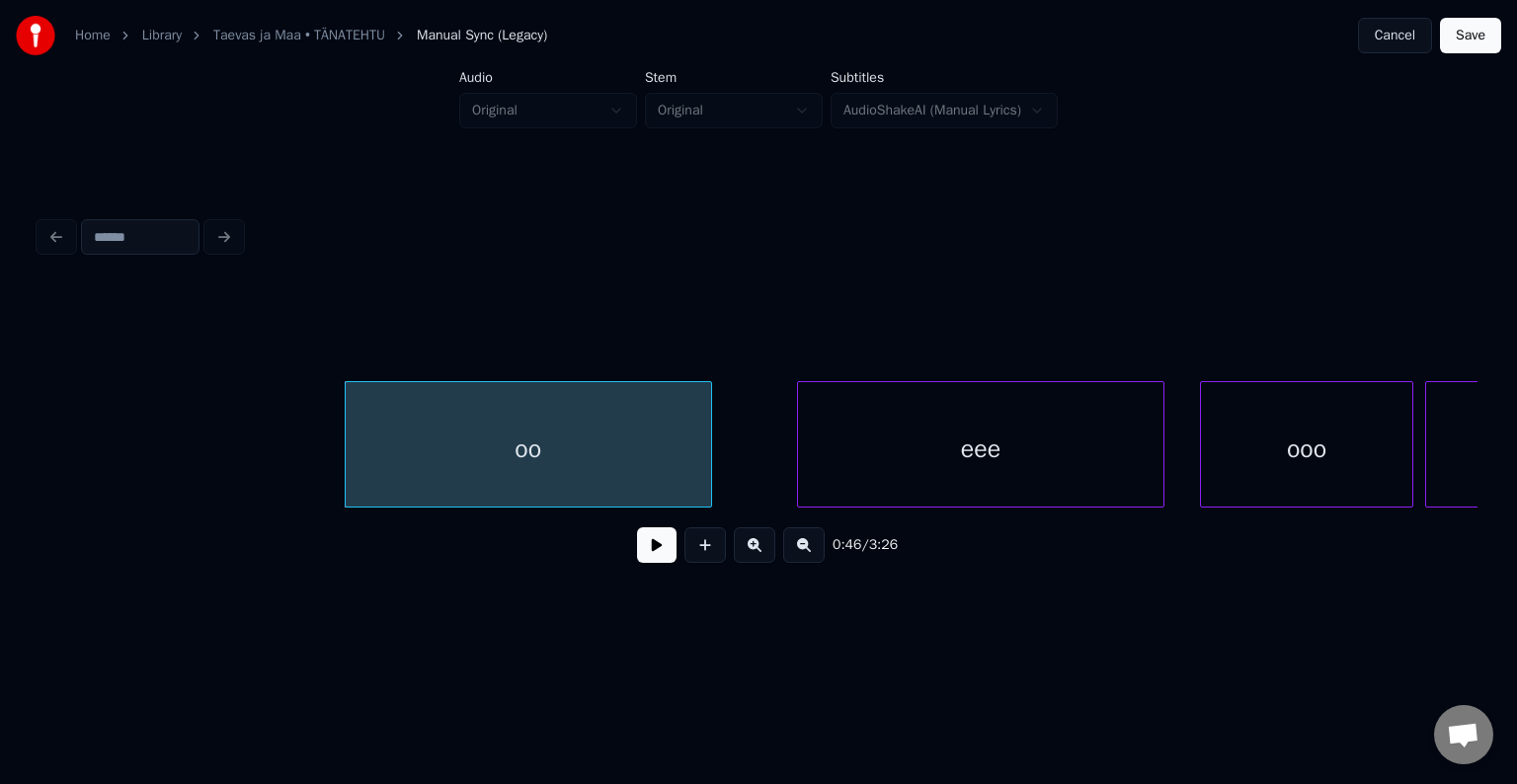 click on "oo" at bounding box center (528, 449) 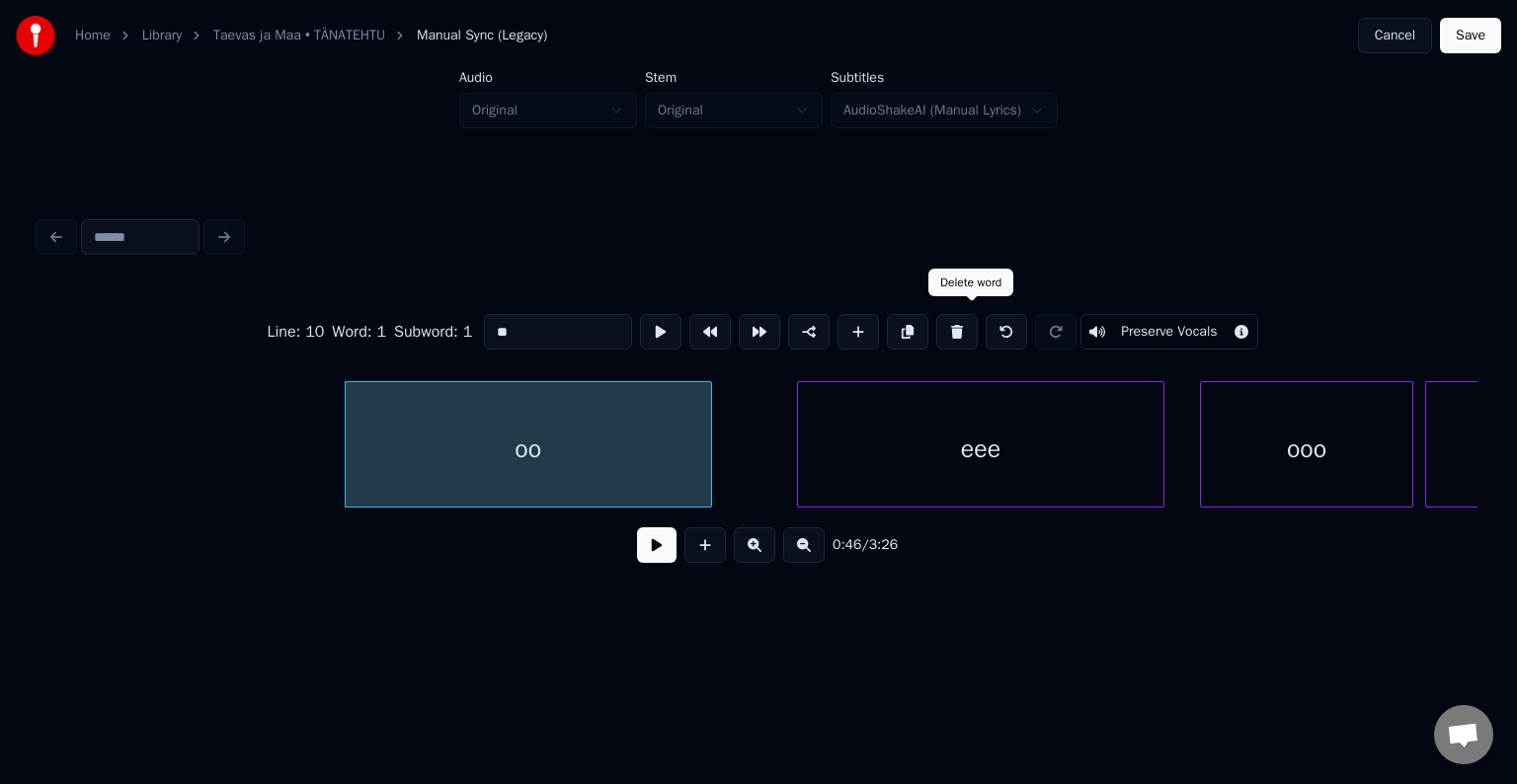 click at bounding box center (957, 332) 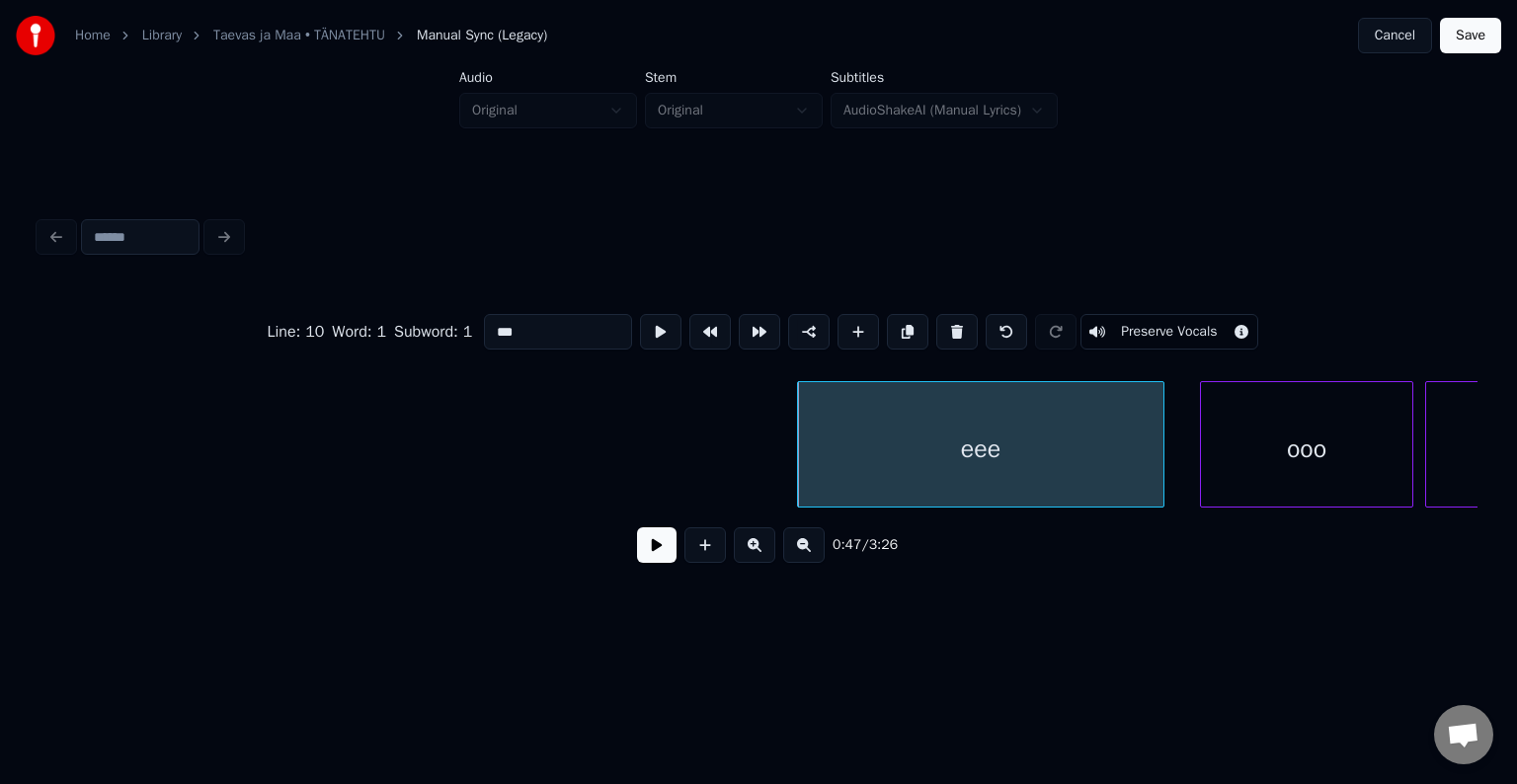 click at bounding box center [957, 332] 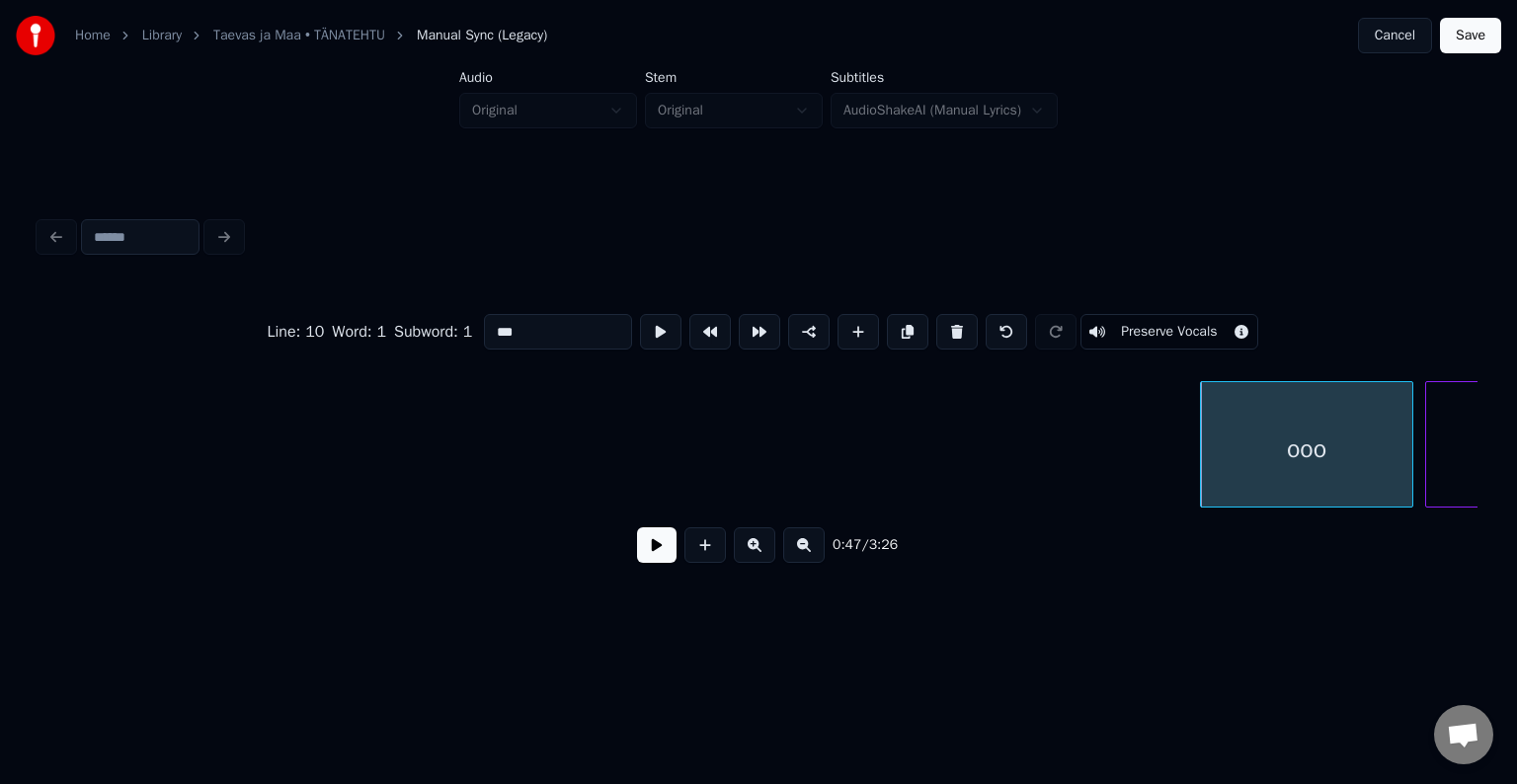 click at bounding box center [957, 332] 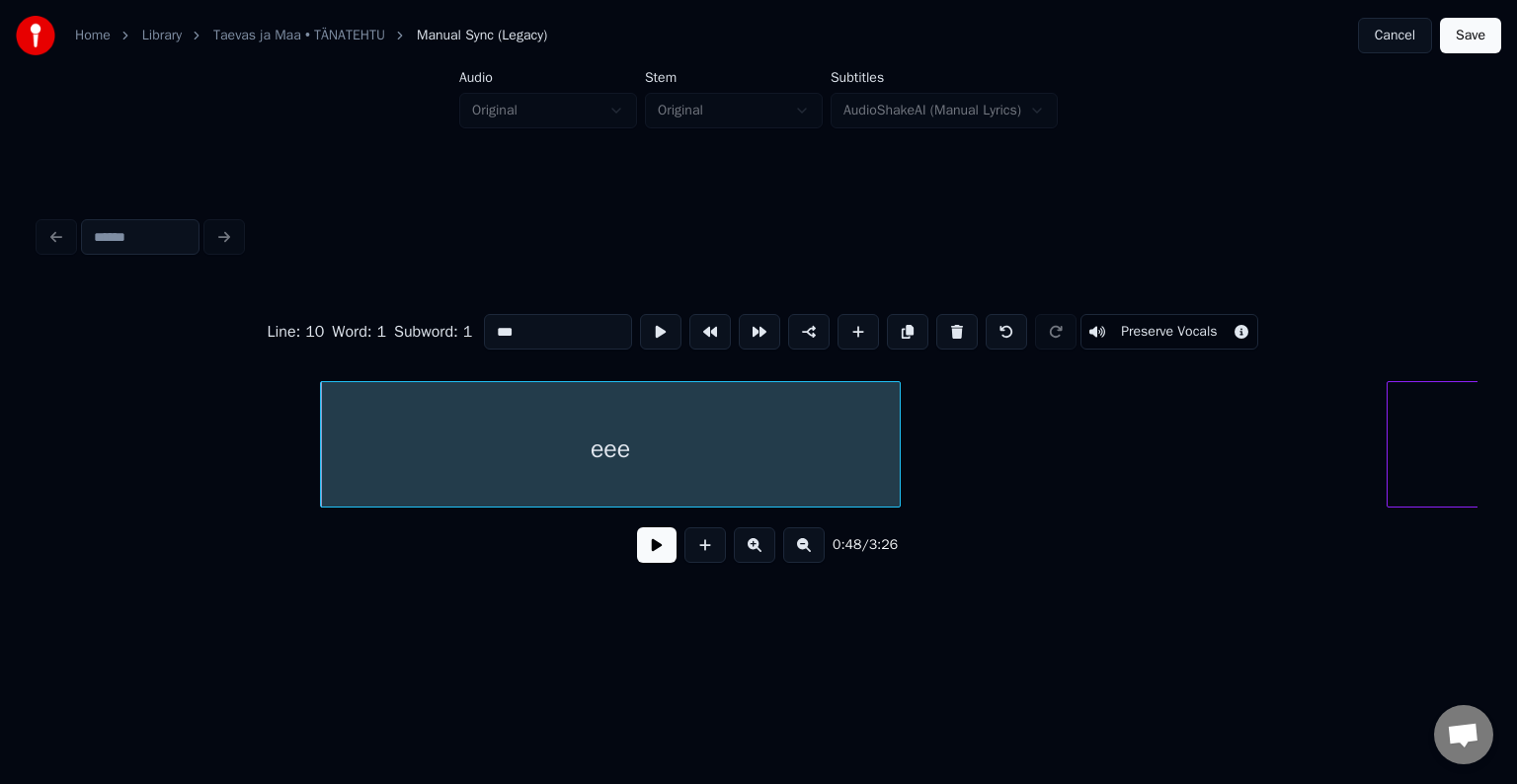 scroll, scrollTop: 0, scrollLeft: 28305, axis: horizontal 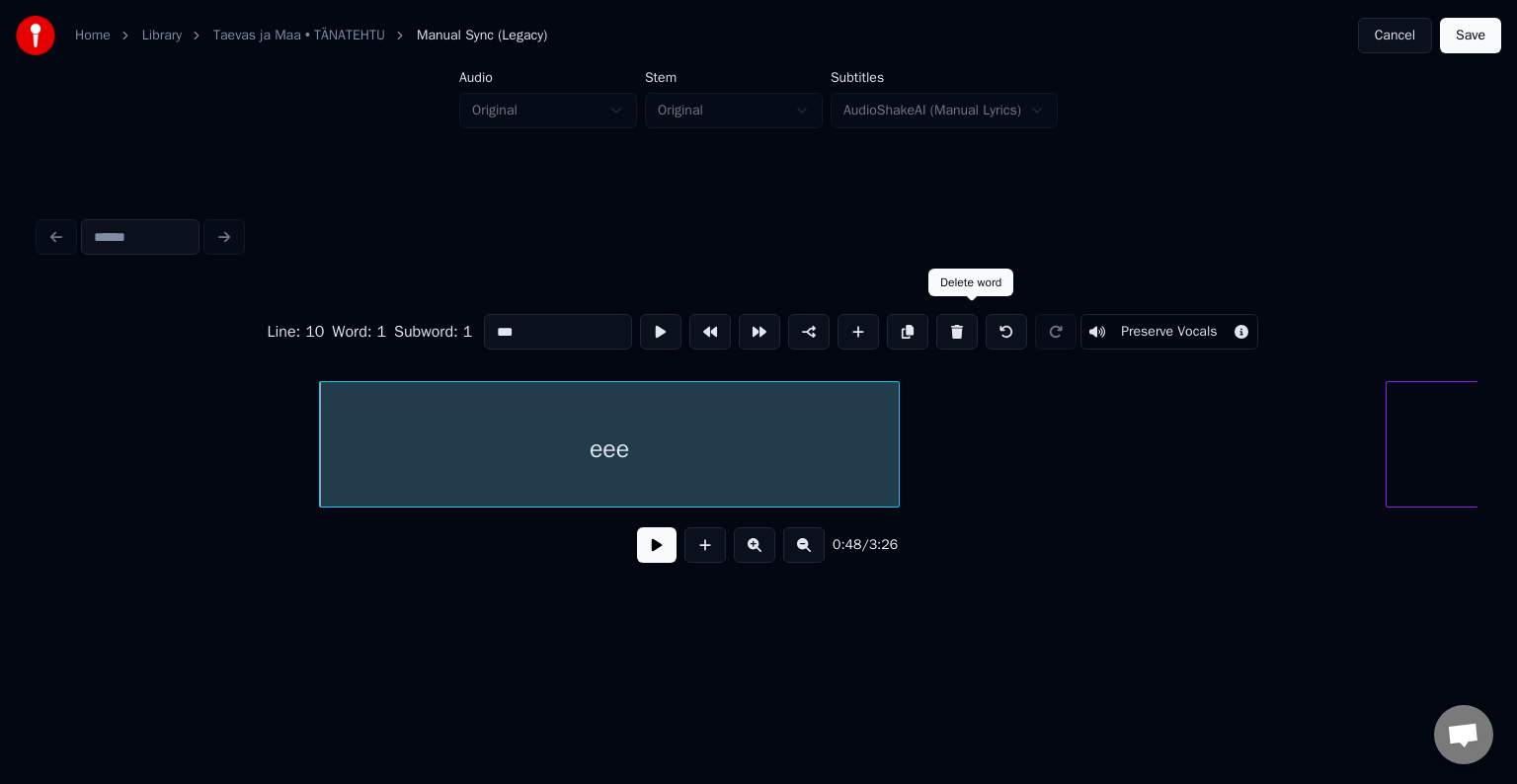 click at bounding box center [957, 332] 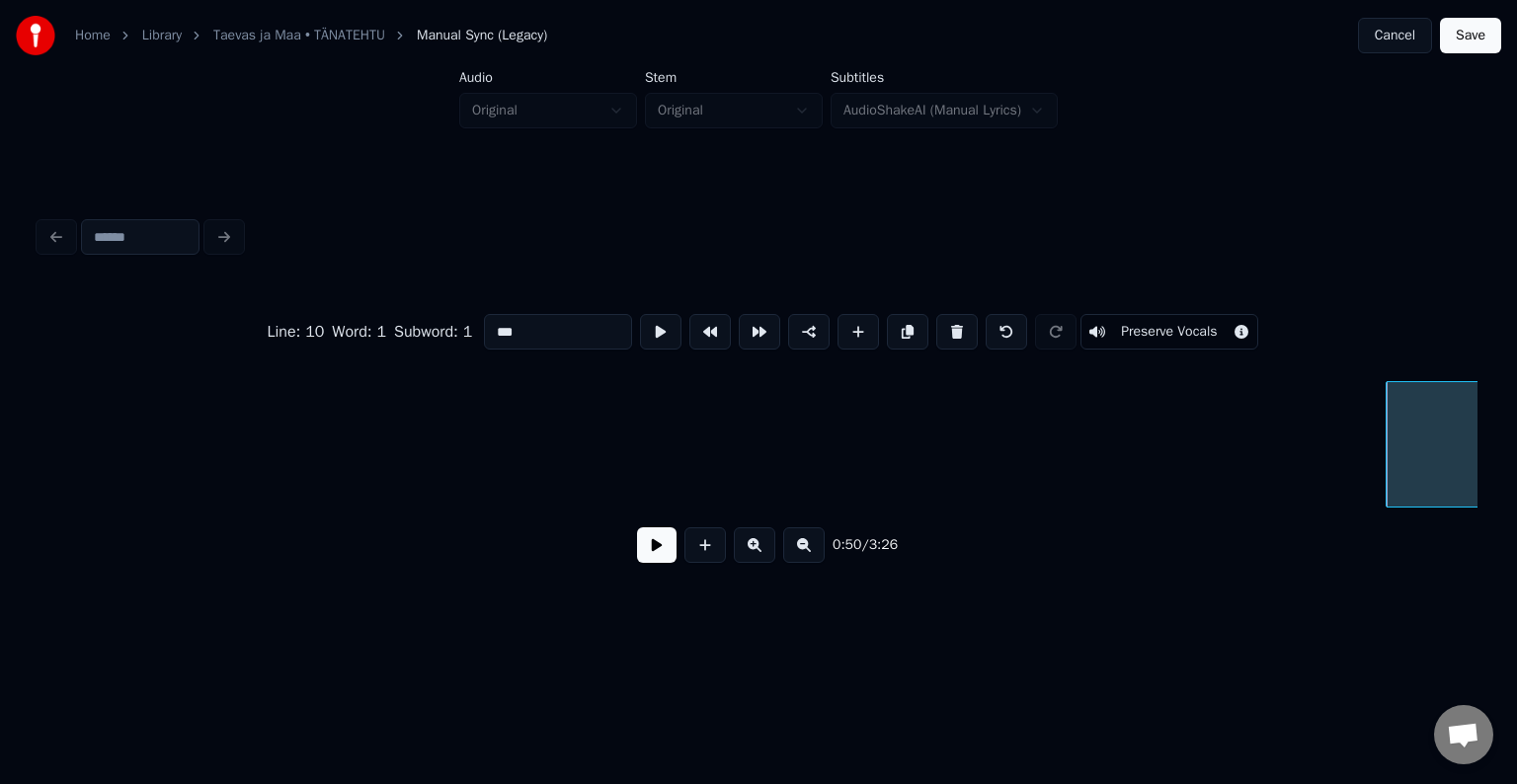 click on "Line :   10 Word :   1 Subword :   1 *** Preserve Vocals 0:50  /  3:26" at bounding box center (758, 395) 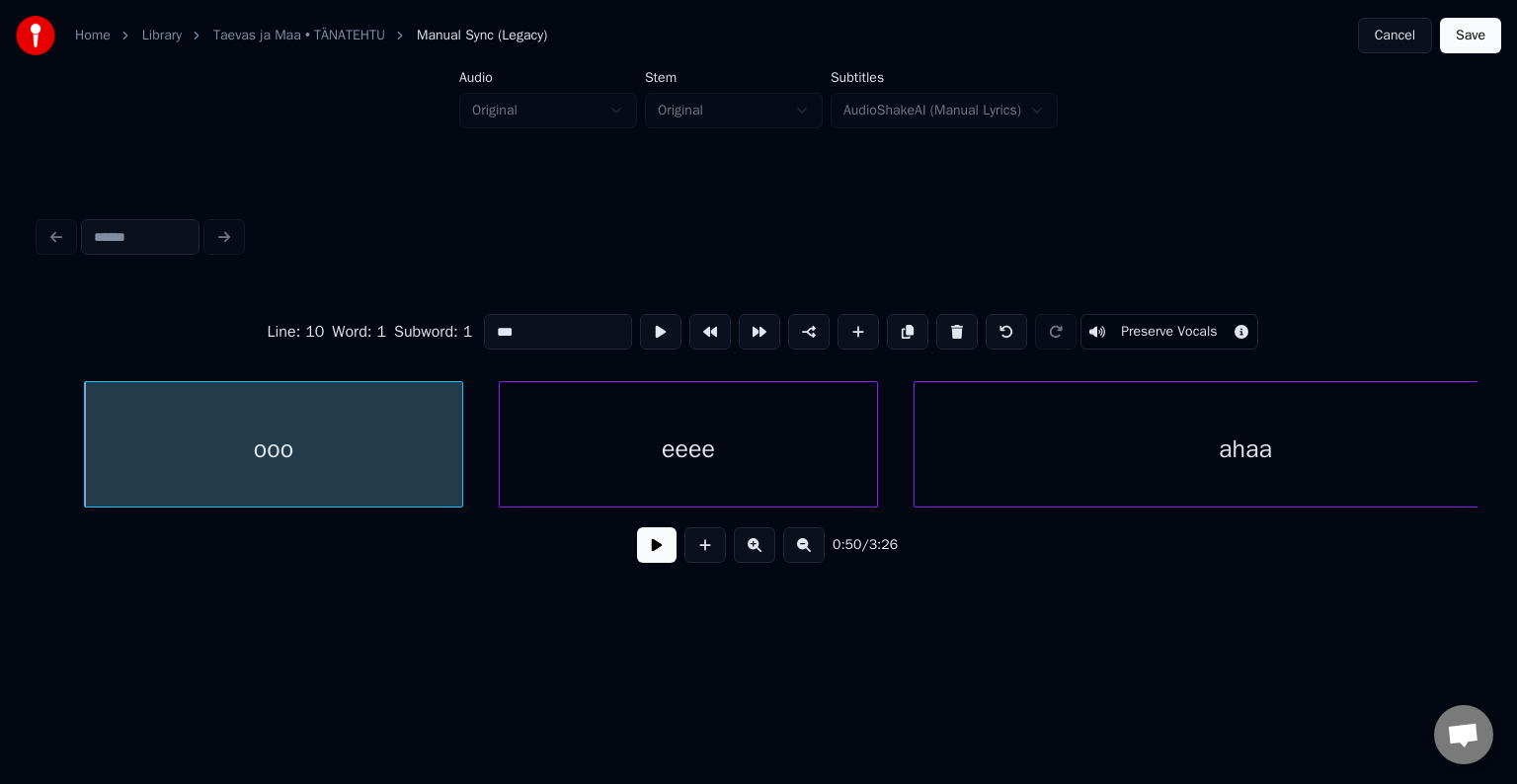 scroll, scrollTop: 0, scrollLeft: 29609, axis: horizontal 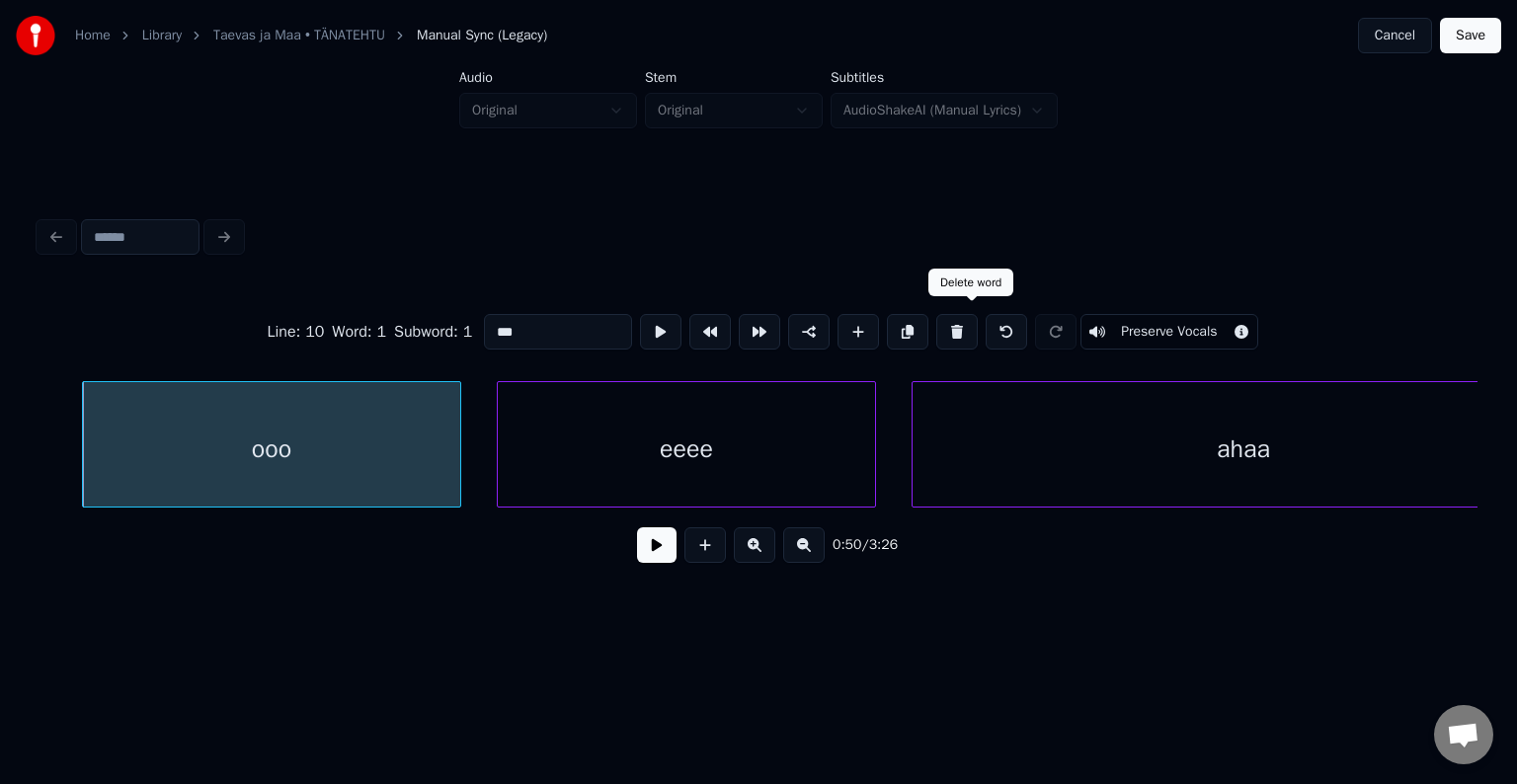 click at bounding box center [957, 332] 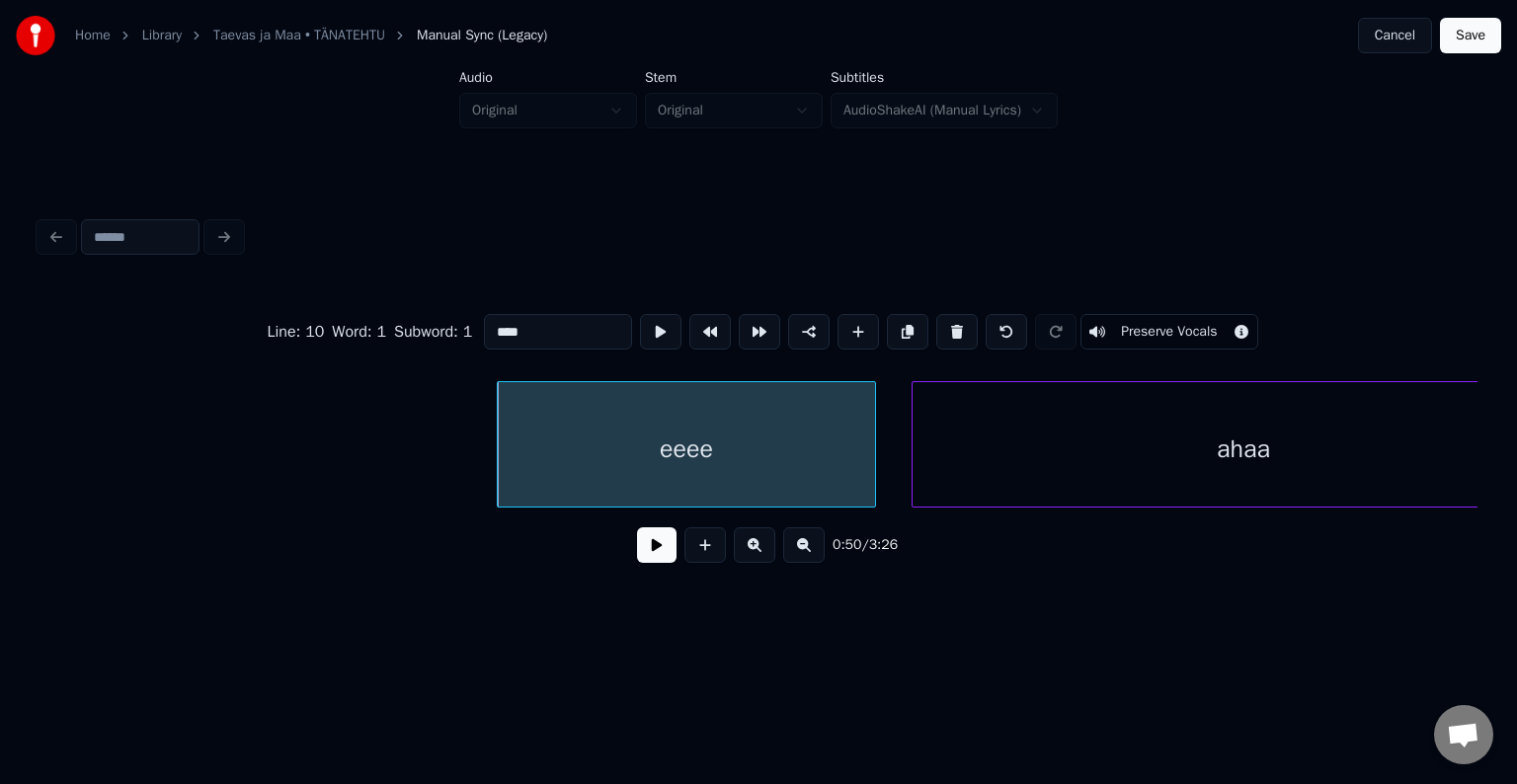 click at bounding box center (957, 332) 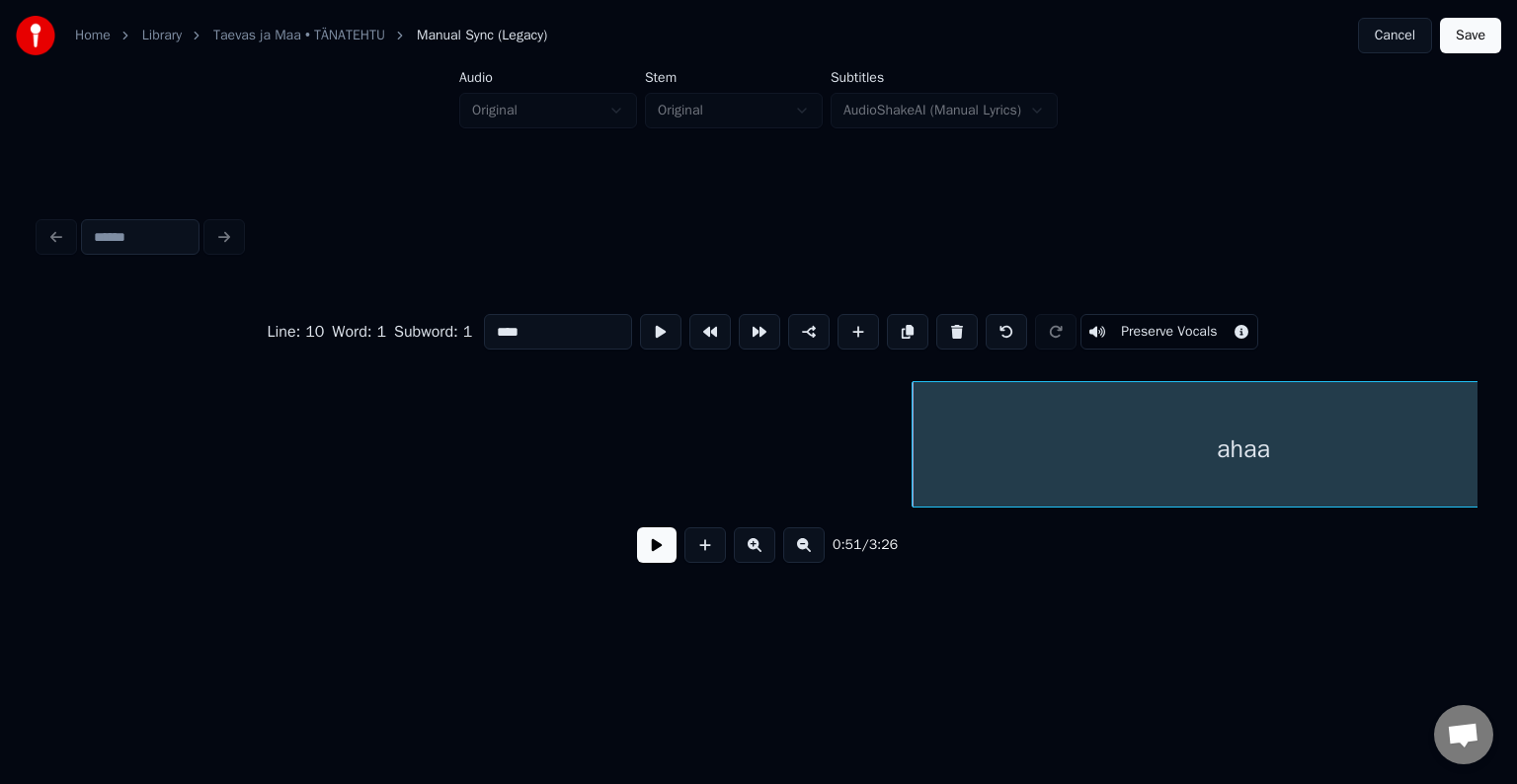 click at bounding box center (957, 332) 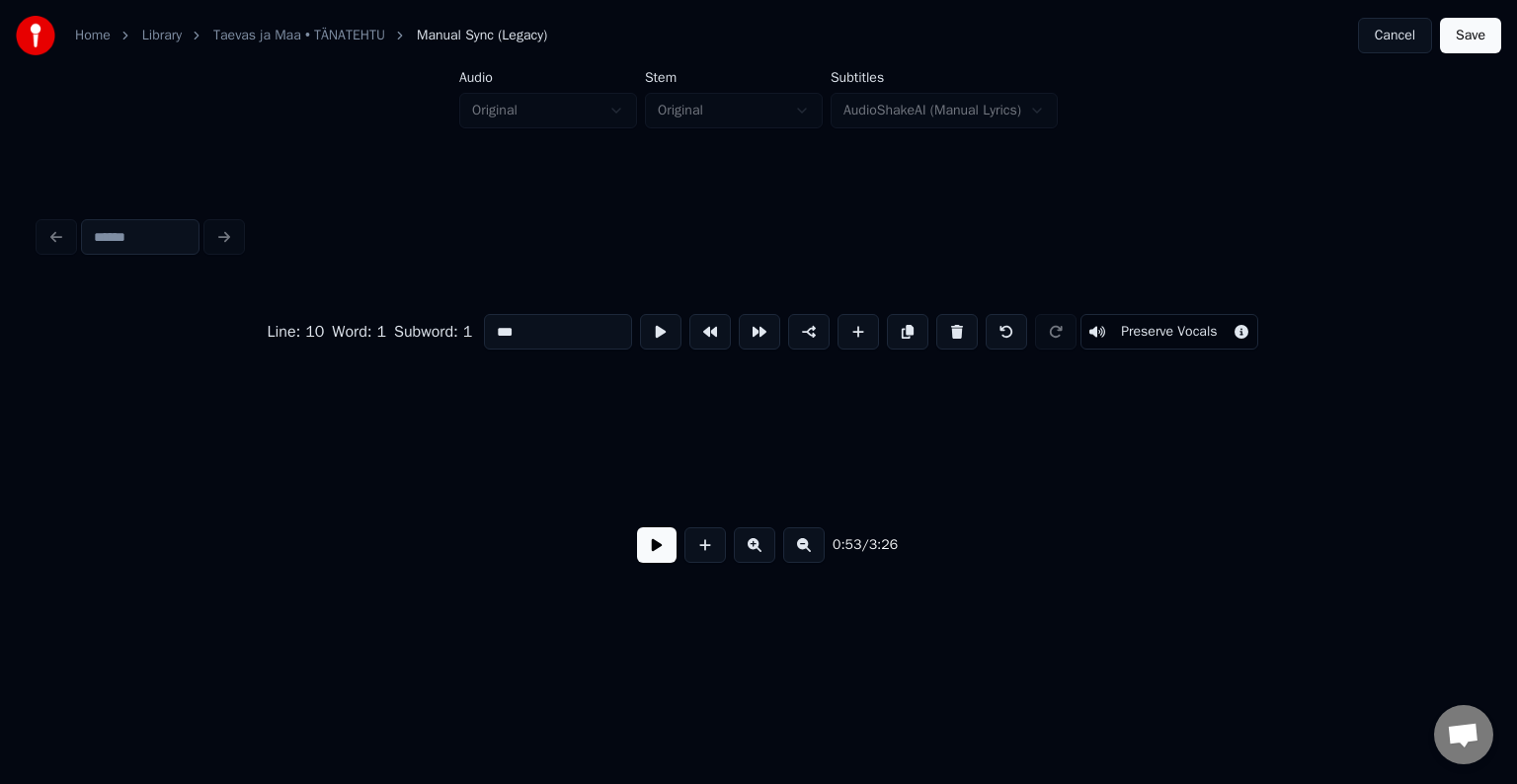 scroll, scrollTop: 0, scrollLeft: 31749, axis: horizontal 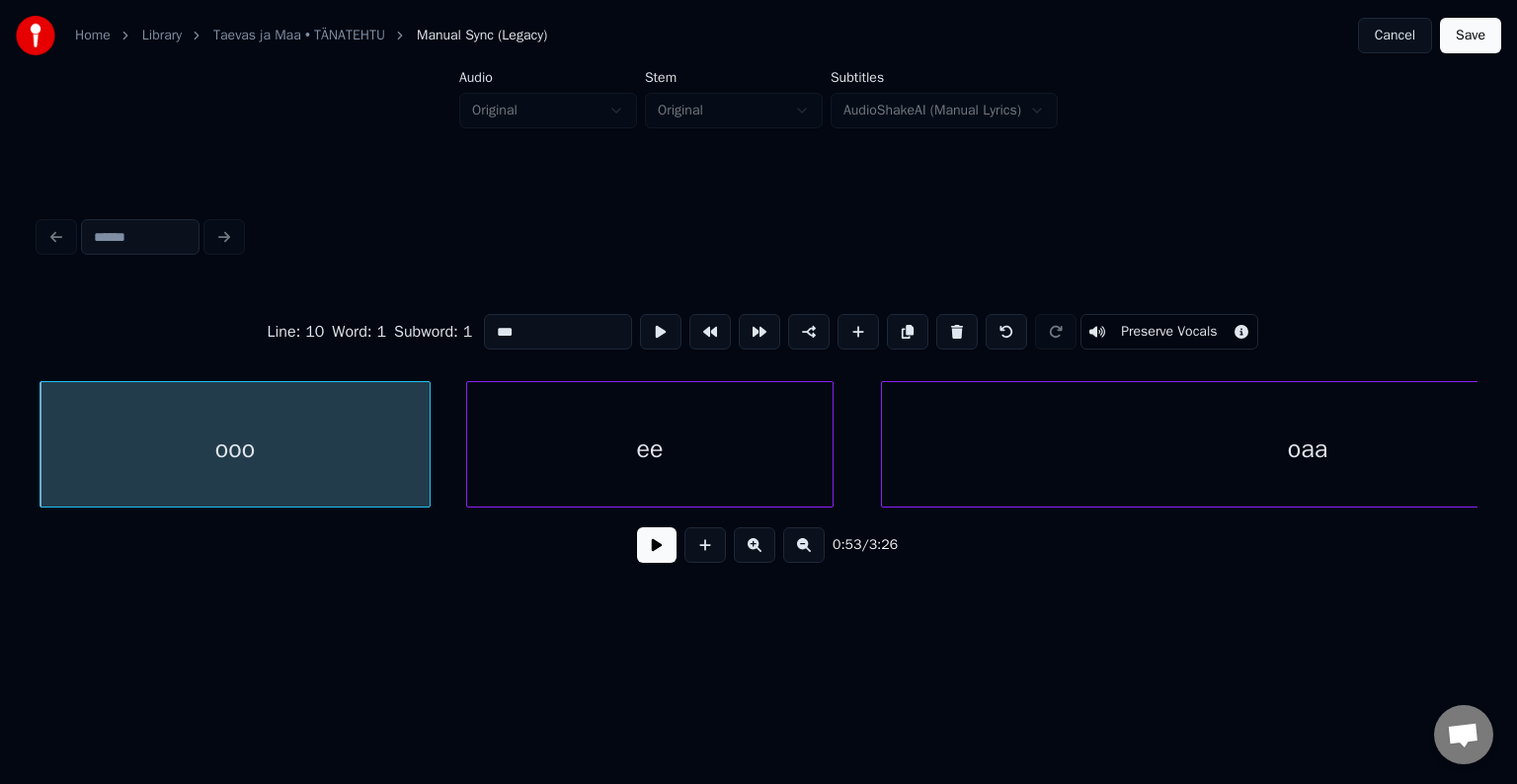 click at bounding box center (957, 332) 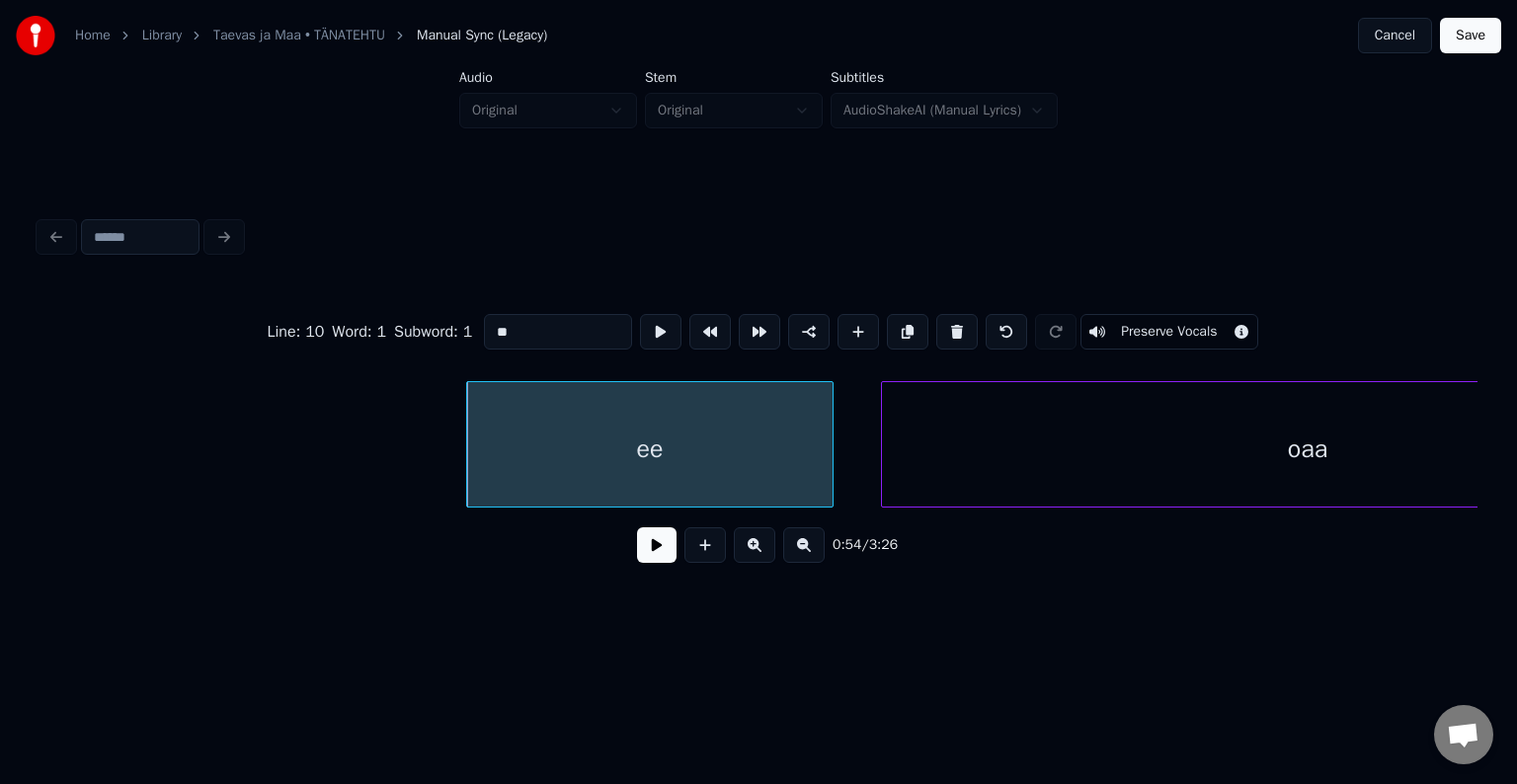 click at bounding box center (957, 332) 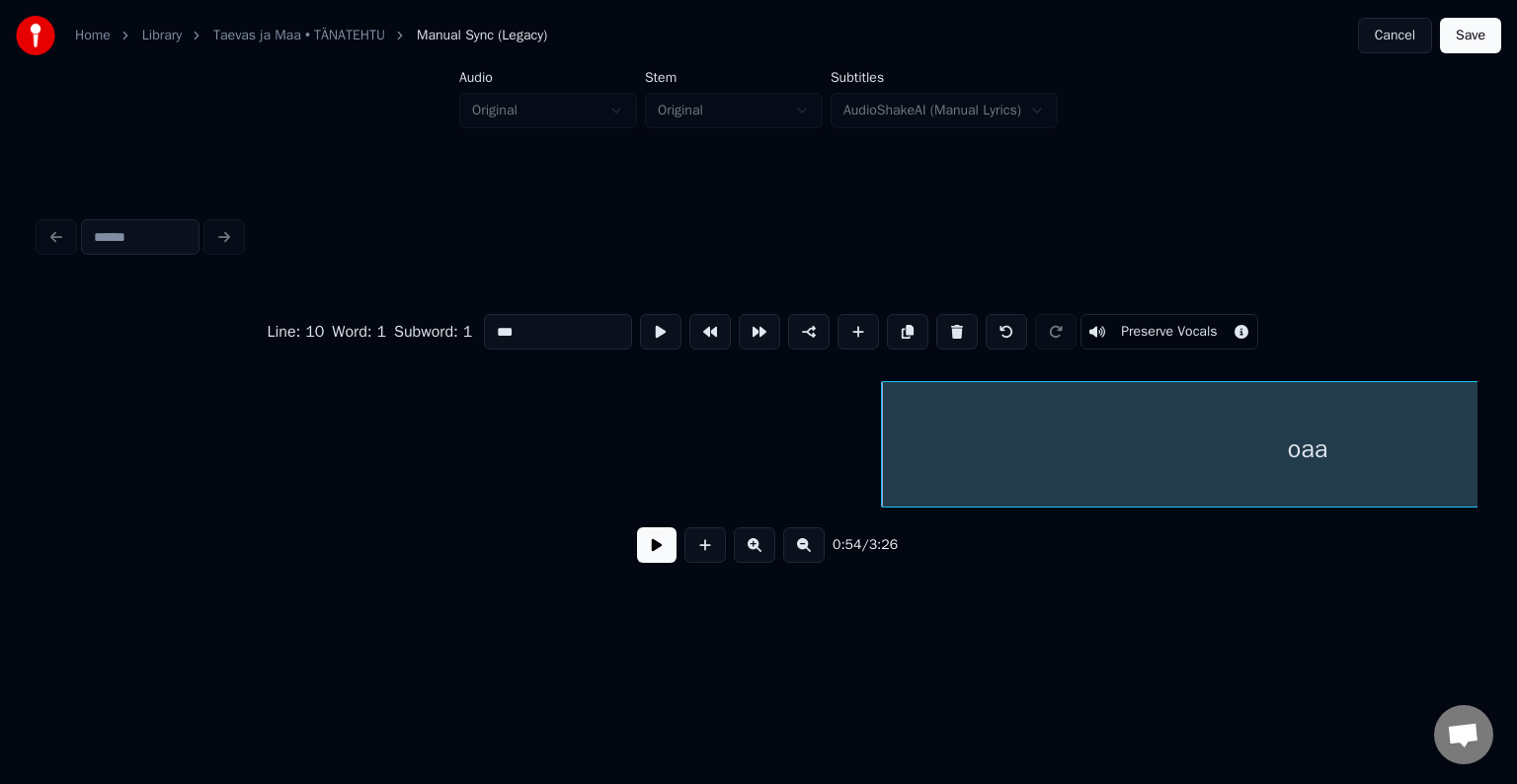 click at bounding box center [957, 332] 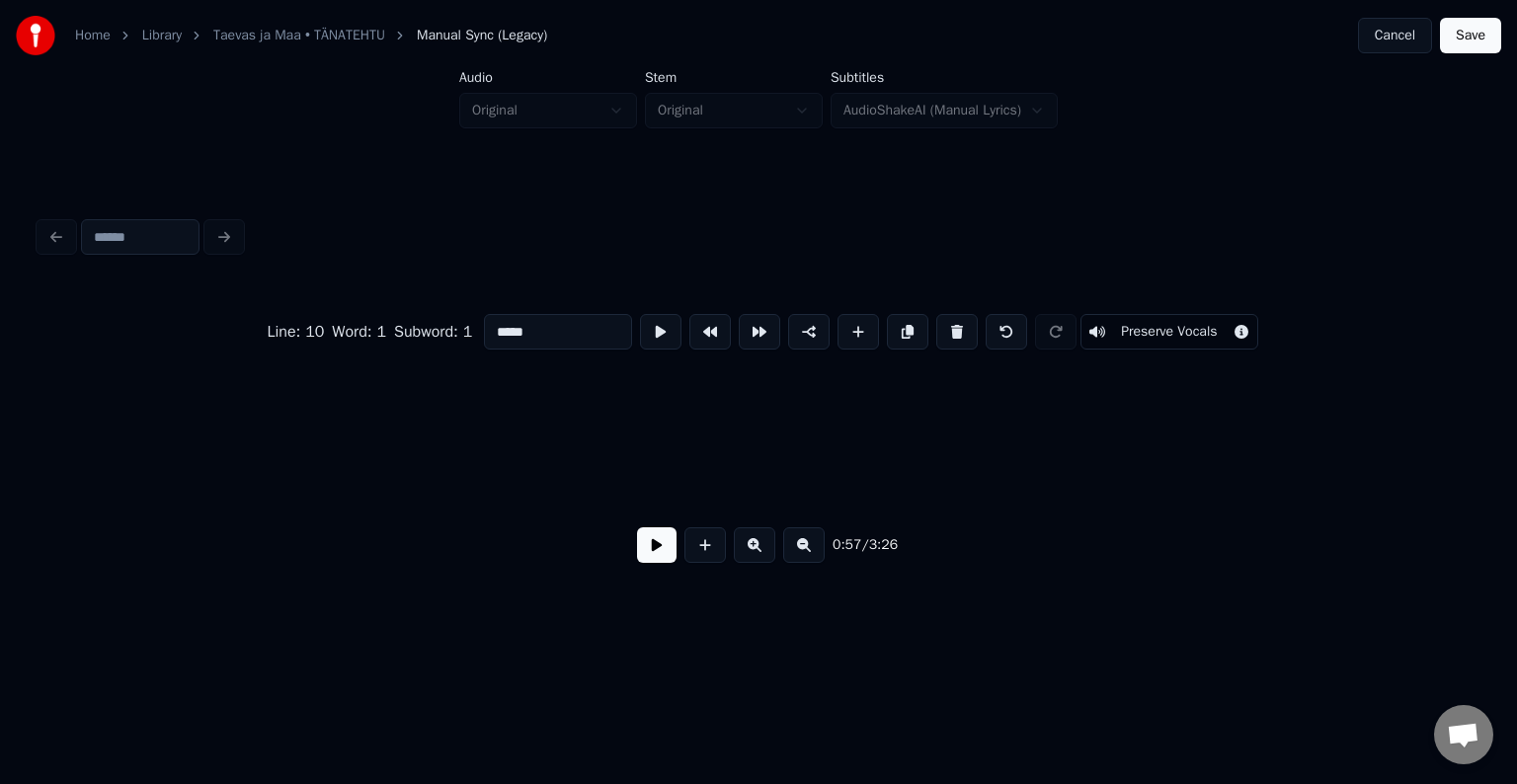 scroll, scrollTop: 0, scrollLeft: 33871, axis: horizontal 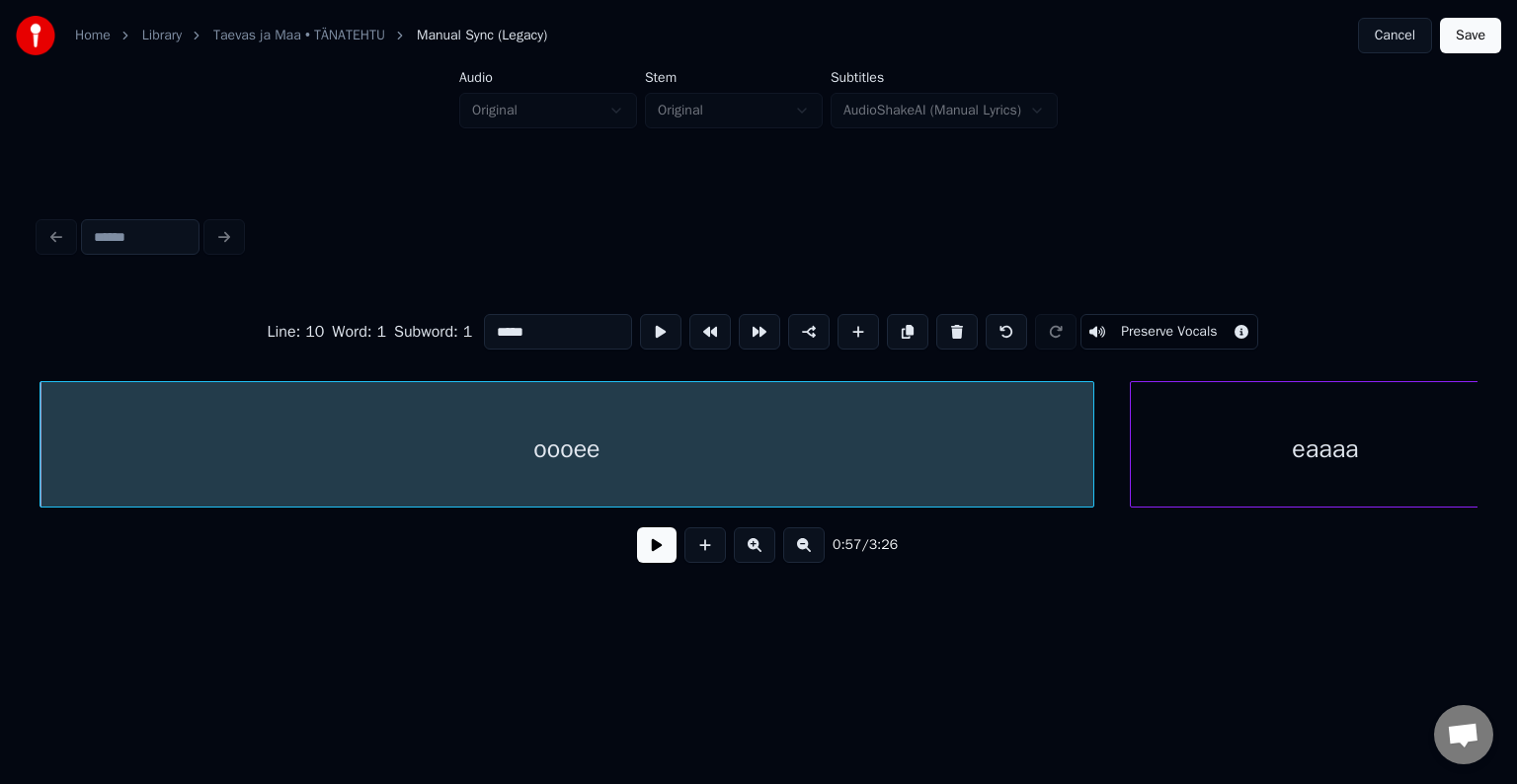 click at bounding box center [957, 332] 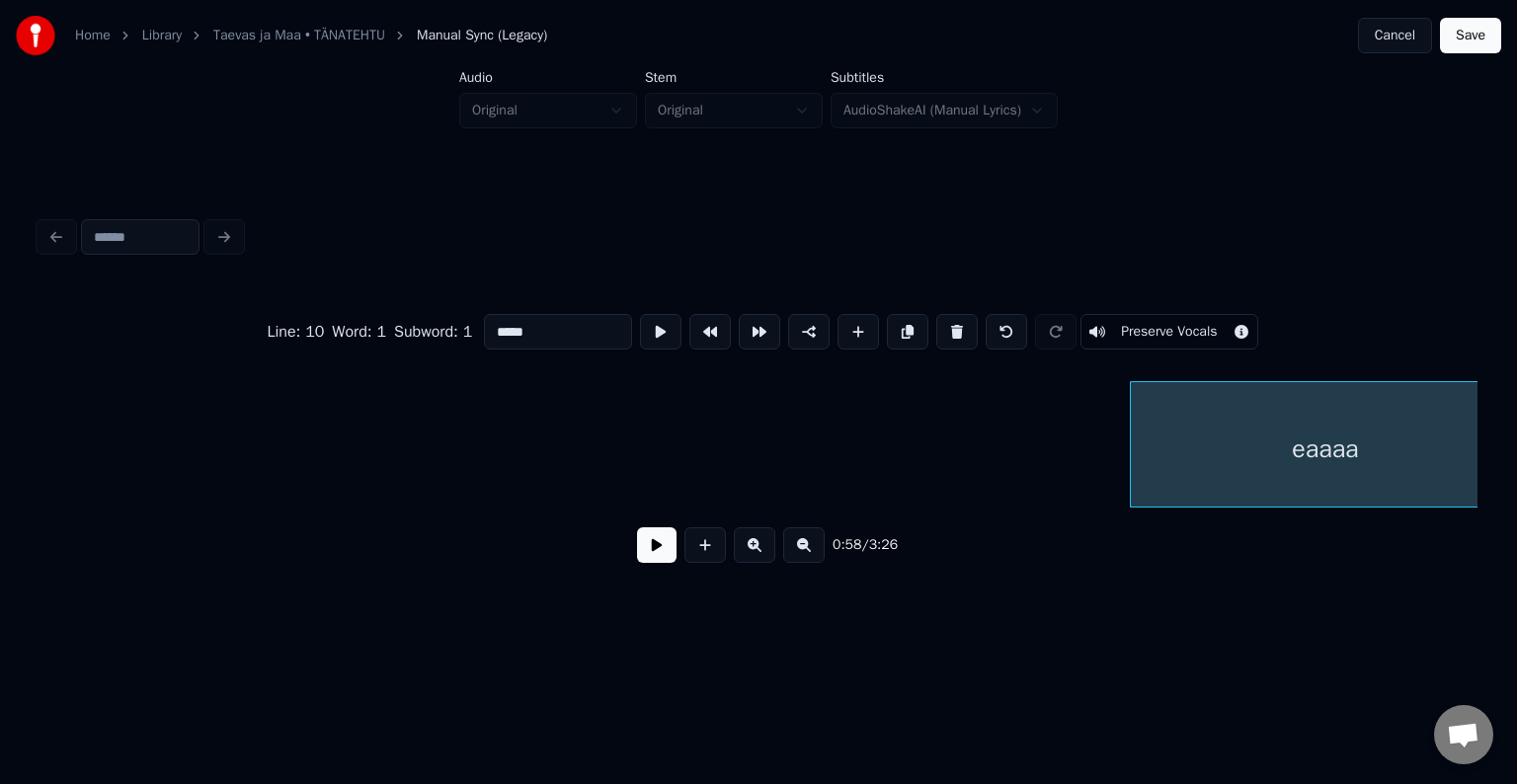 click at bounding box center [957, 332] 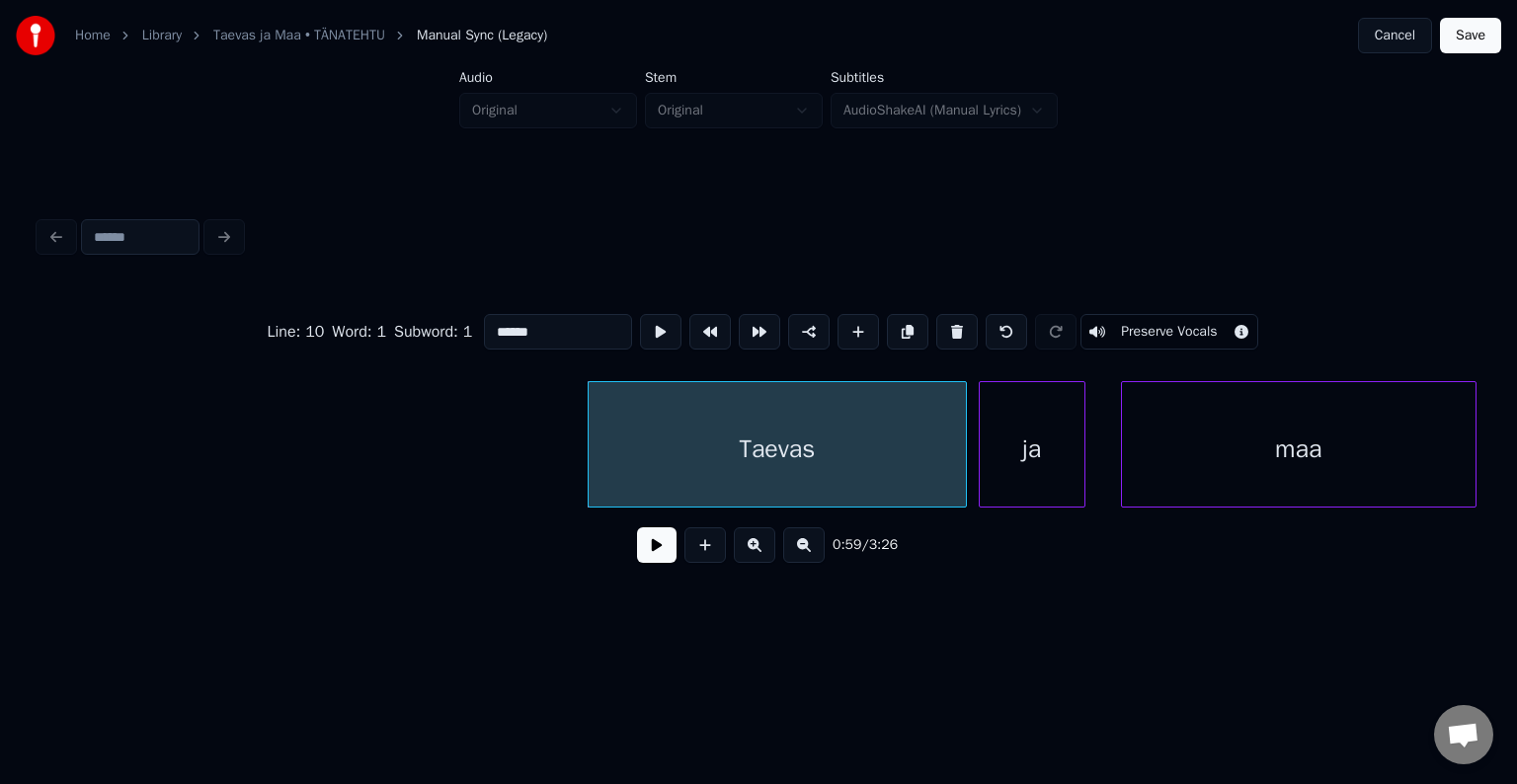 scroll, scrollTop: 0, scrollLeft: 34843, axis: horizontal 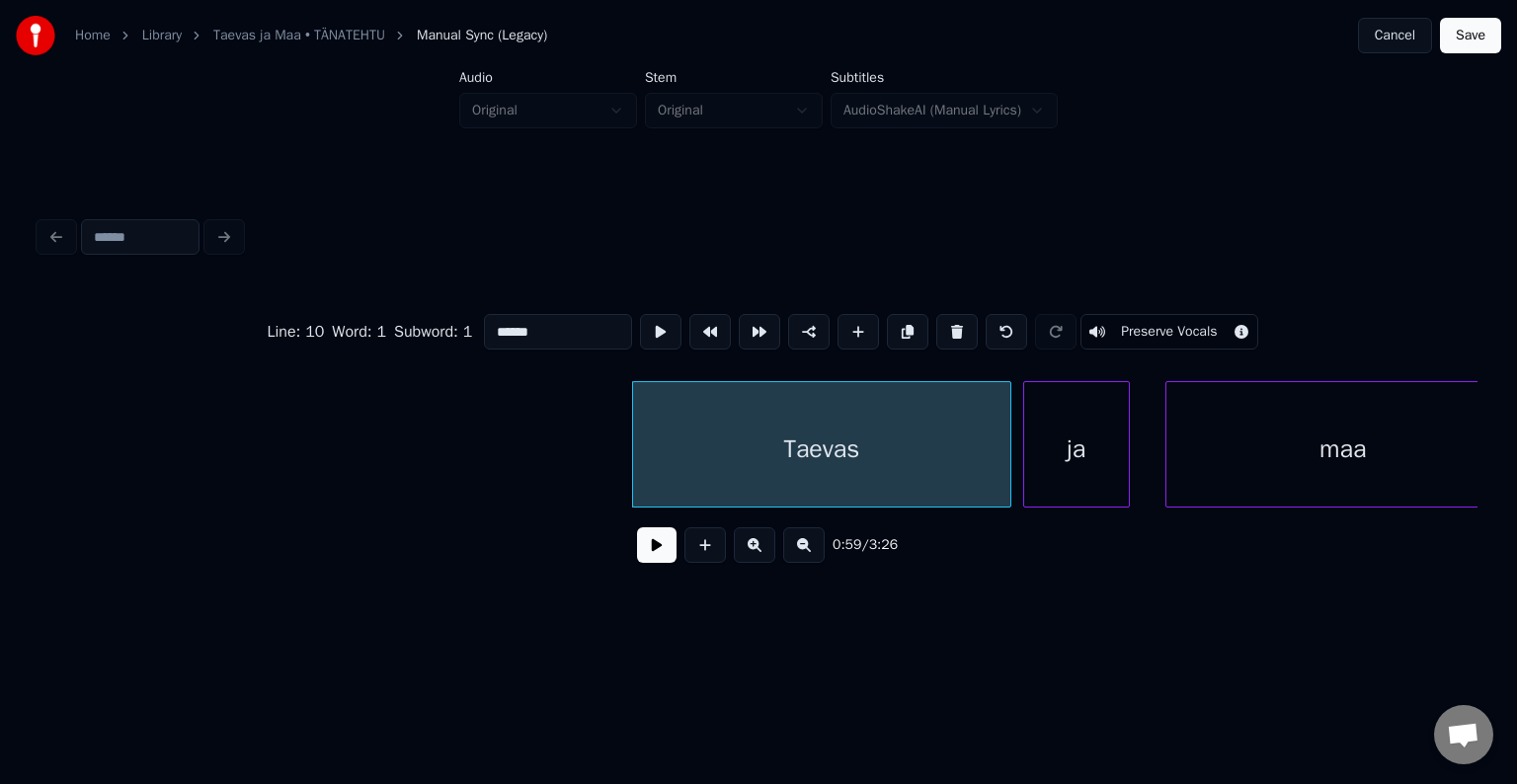 click on "Taevas ja maa" at bounding box center (26479, 444) 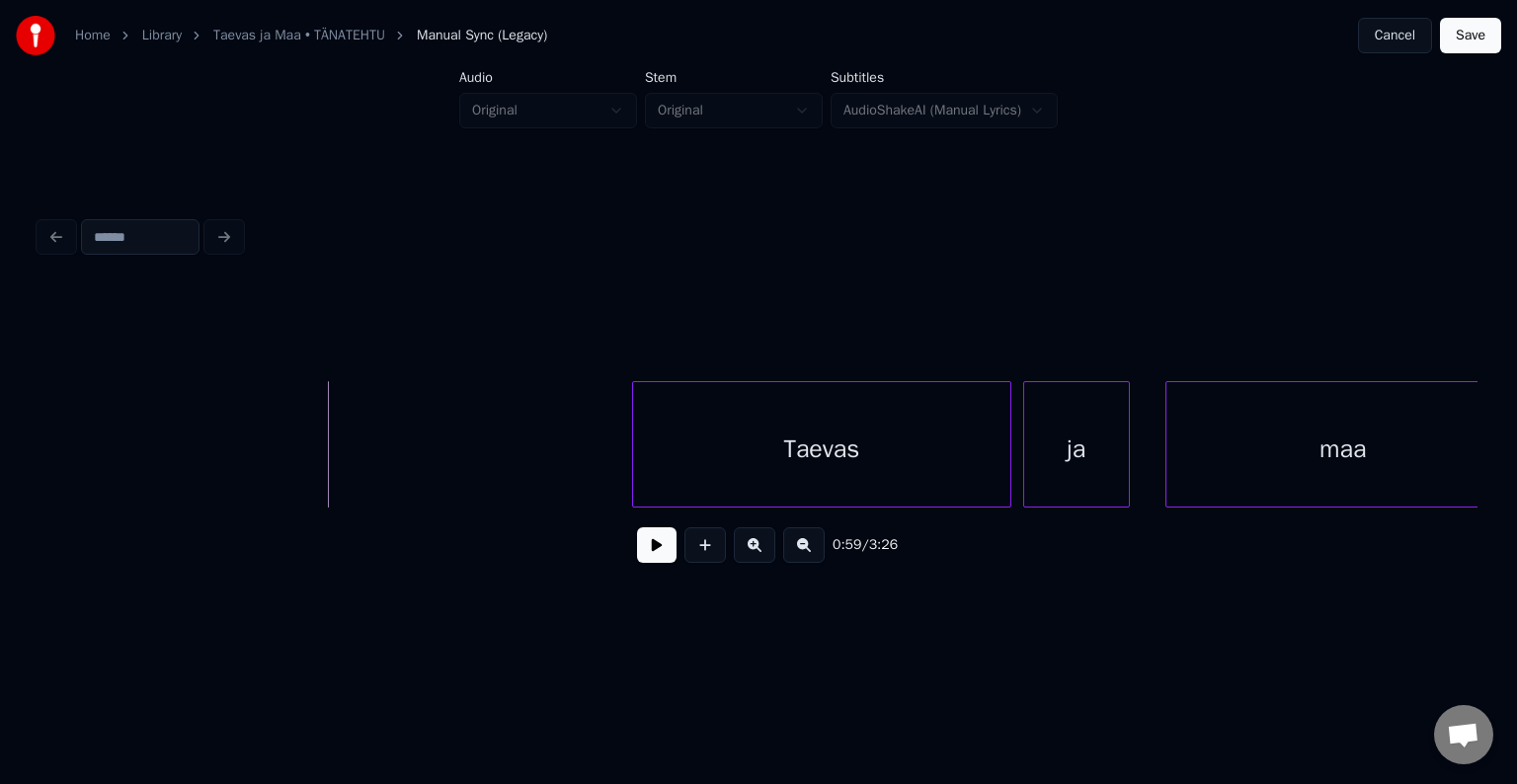 click on "0:59  /  3:26" at bounding box center (758, 545) 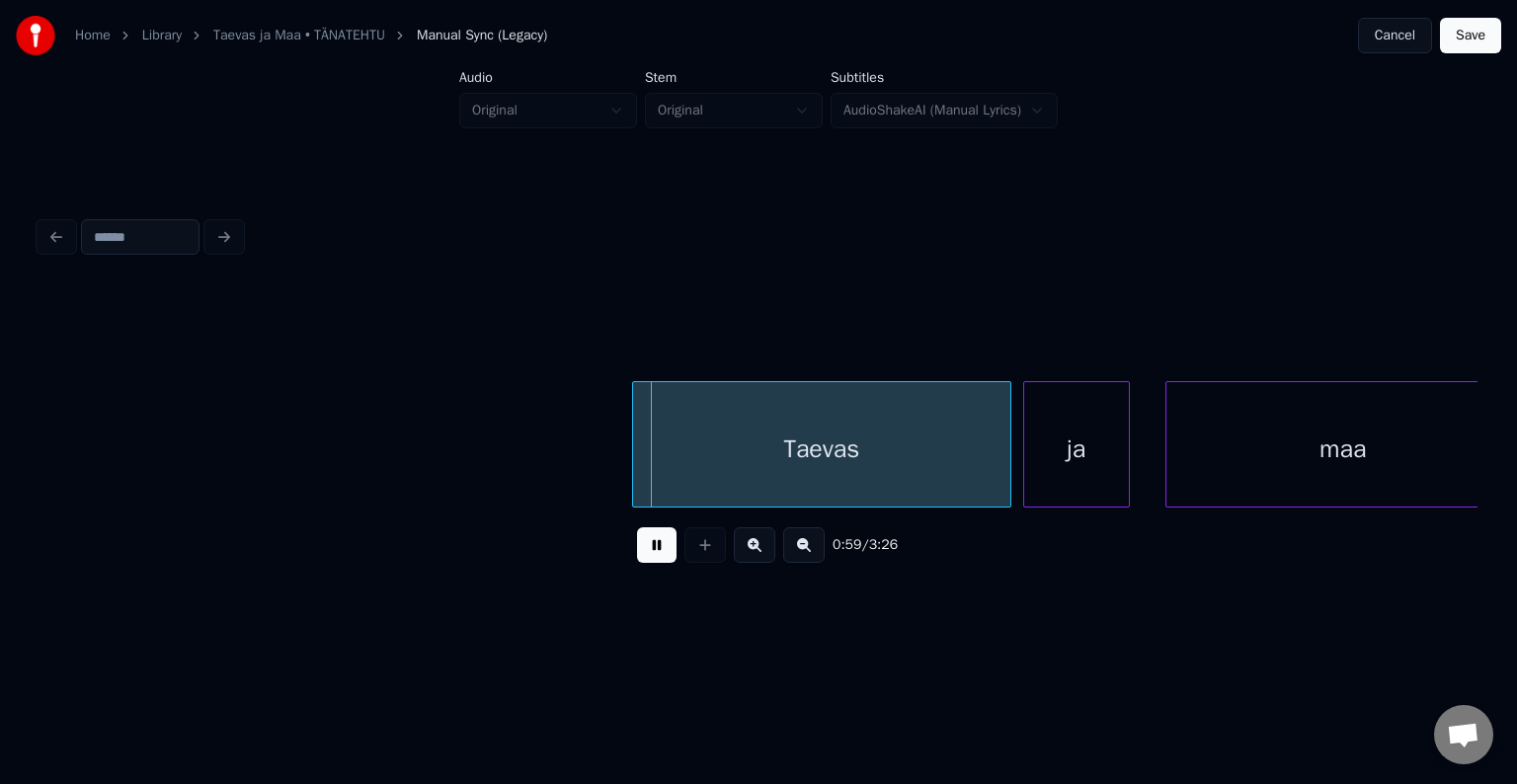 click at bounding box center (657, 545) 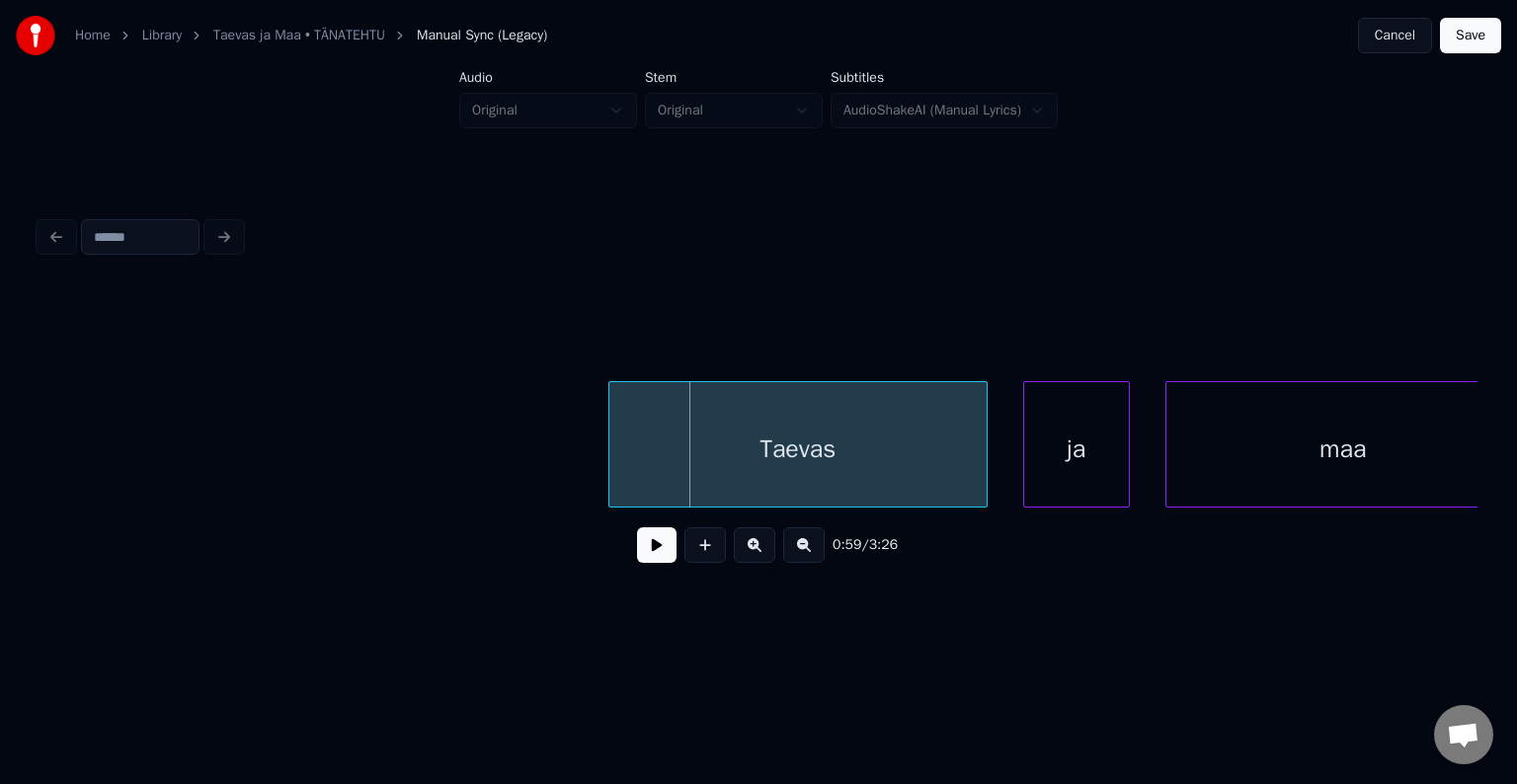 click on "Taevas" at bounding box center (798, 449) 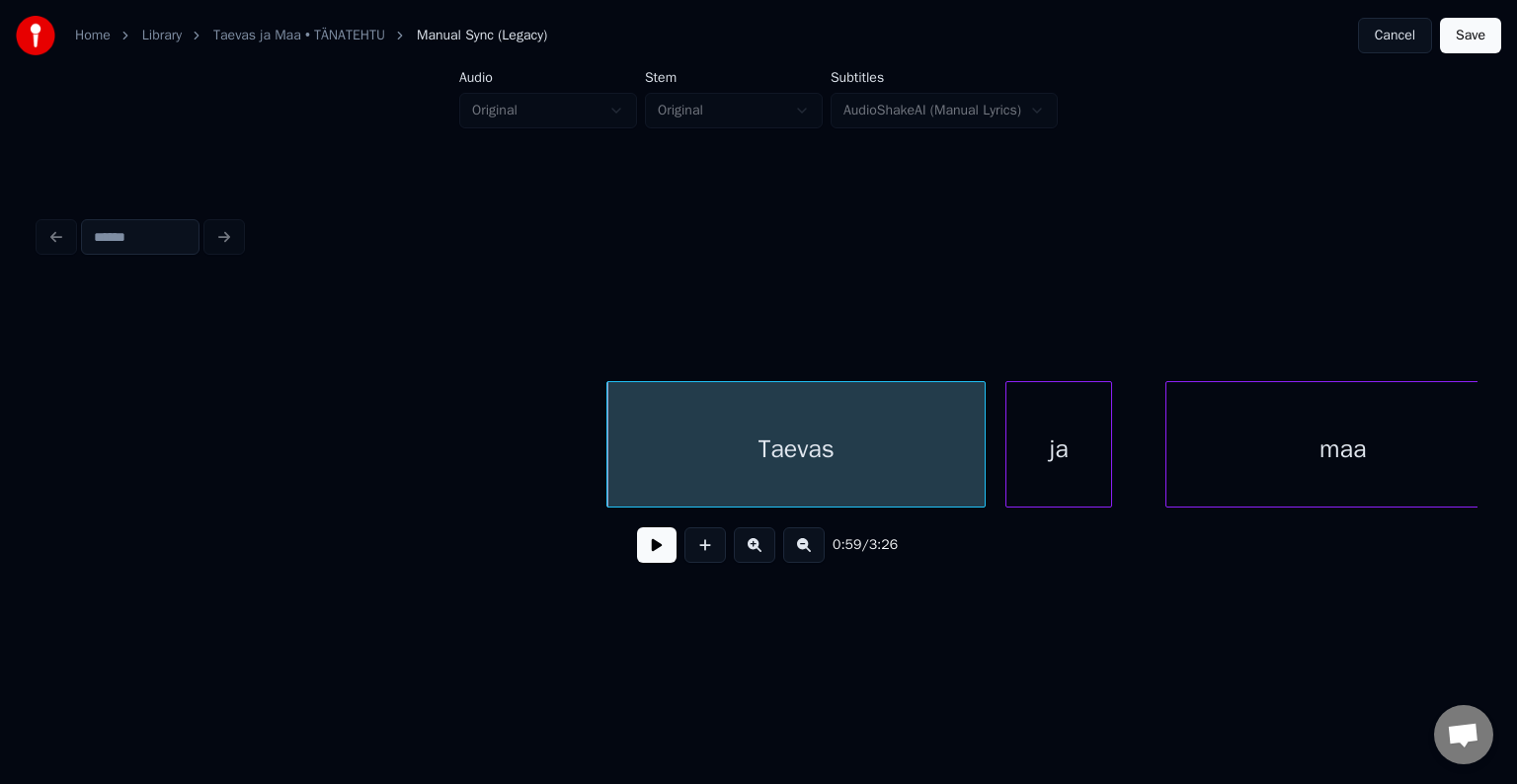 click on "ja" at bounding box center (1059, 449) 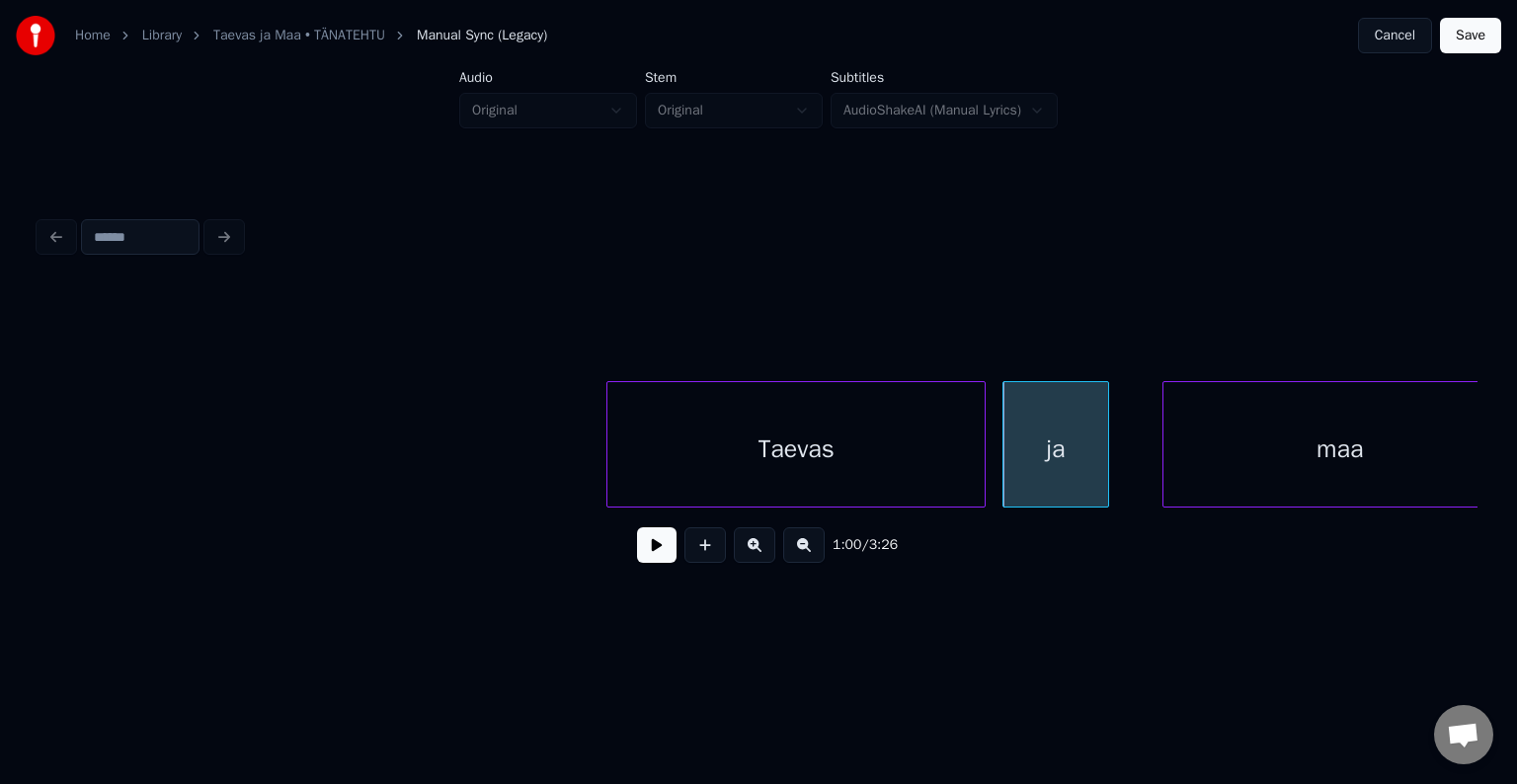 scroll, scrollTop: 0, scrollLeft: 34882, axis: horizontal 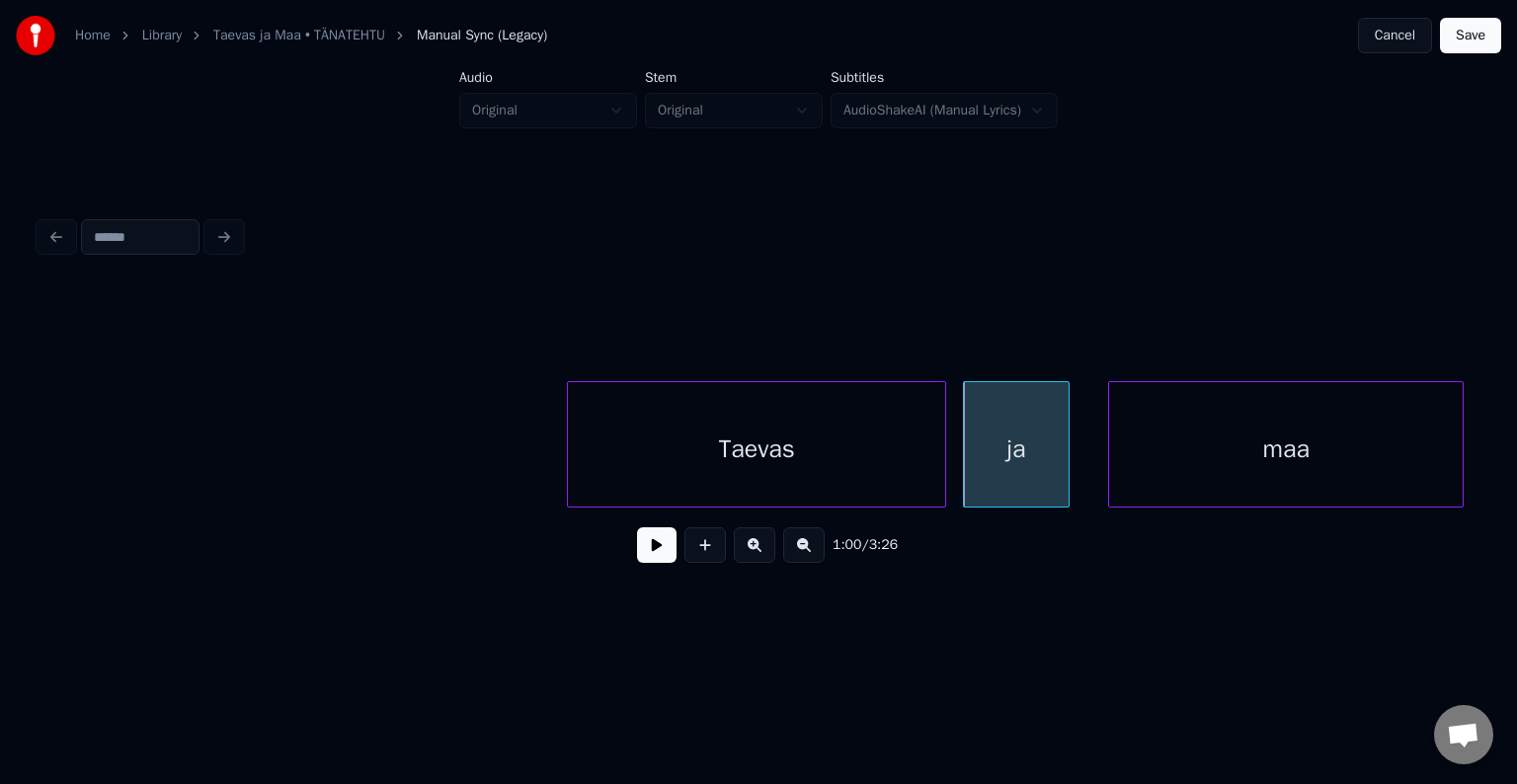 click on "maa" at bounding box center (1286, 449) 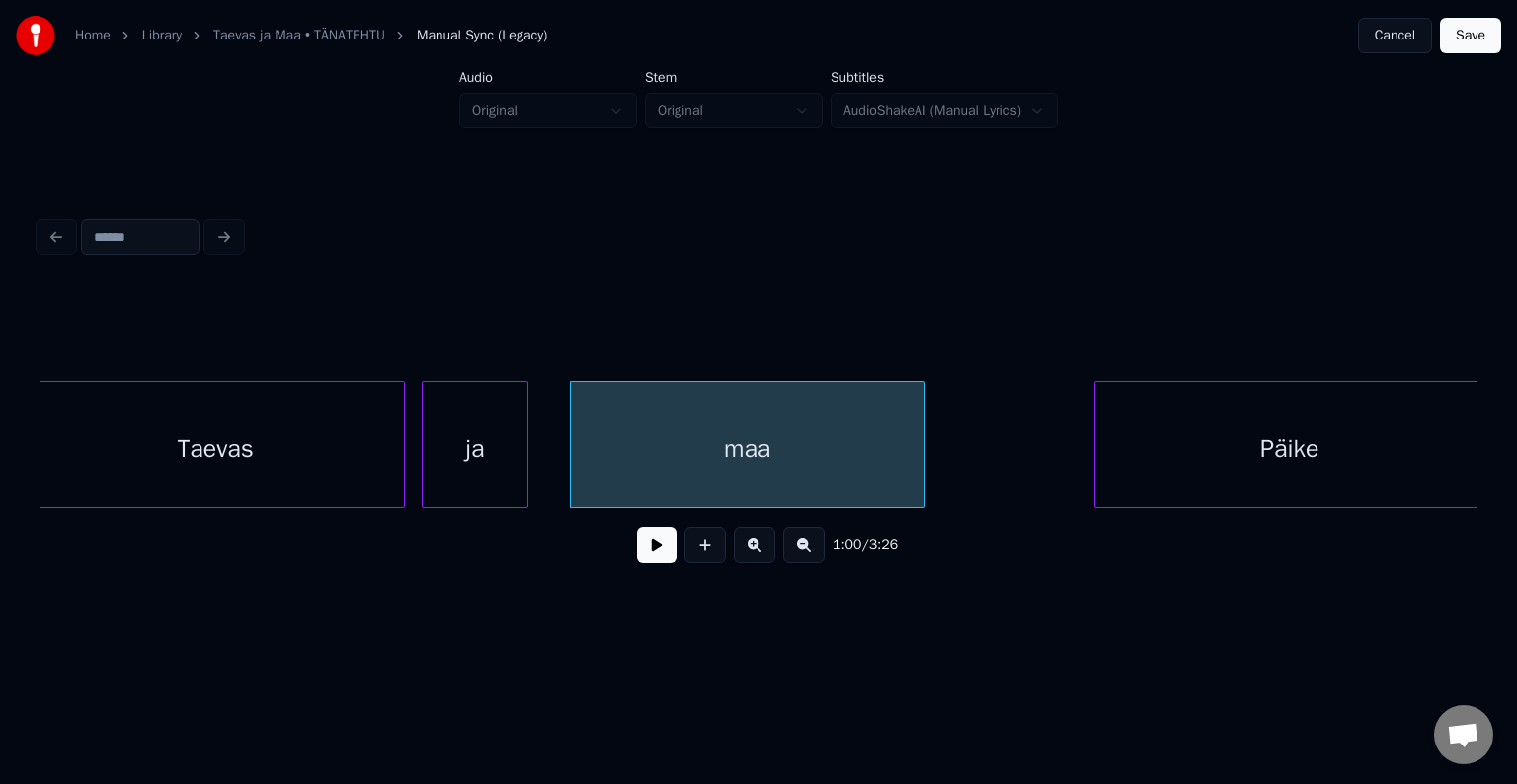 scroll, scrollTop: 0, scrollLeft: 35435, axis: horizontal 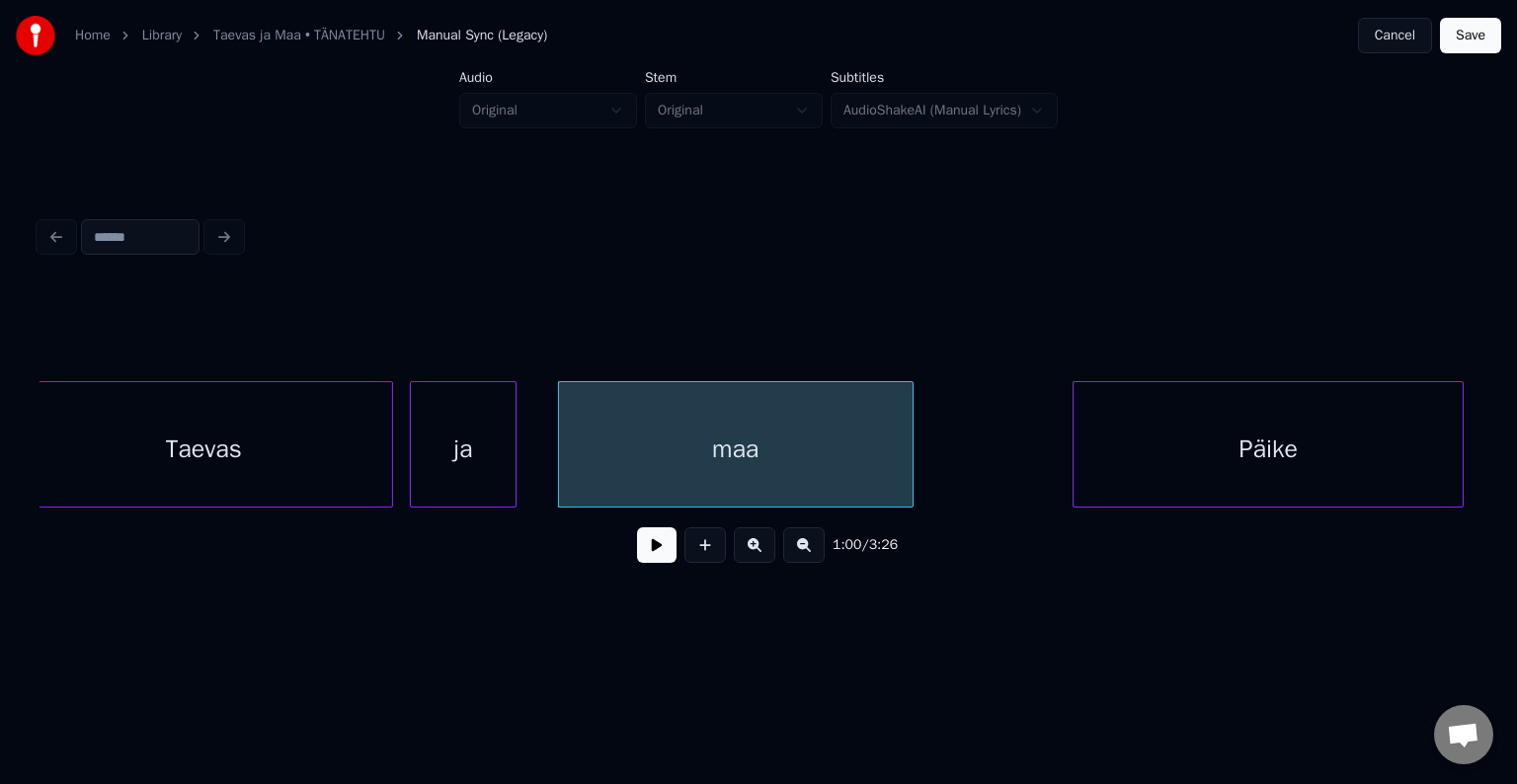 click on "Päike" at bounding box center (1268, 449) 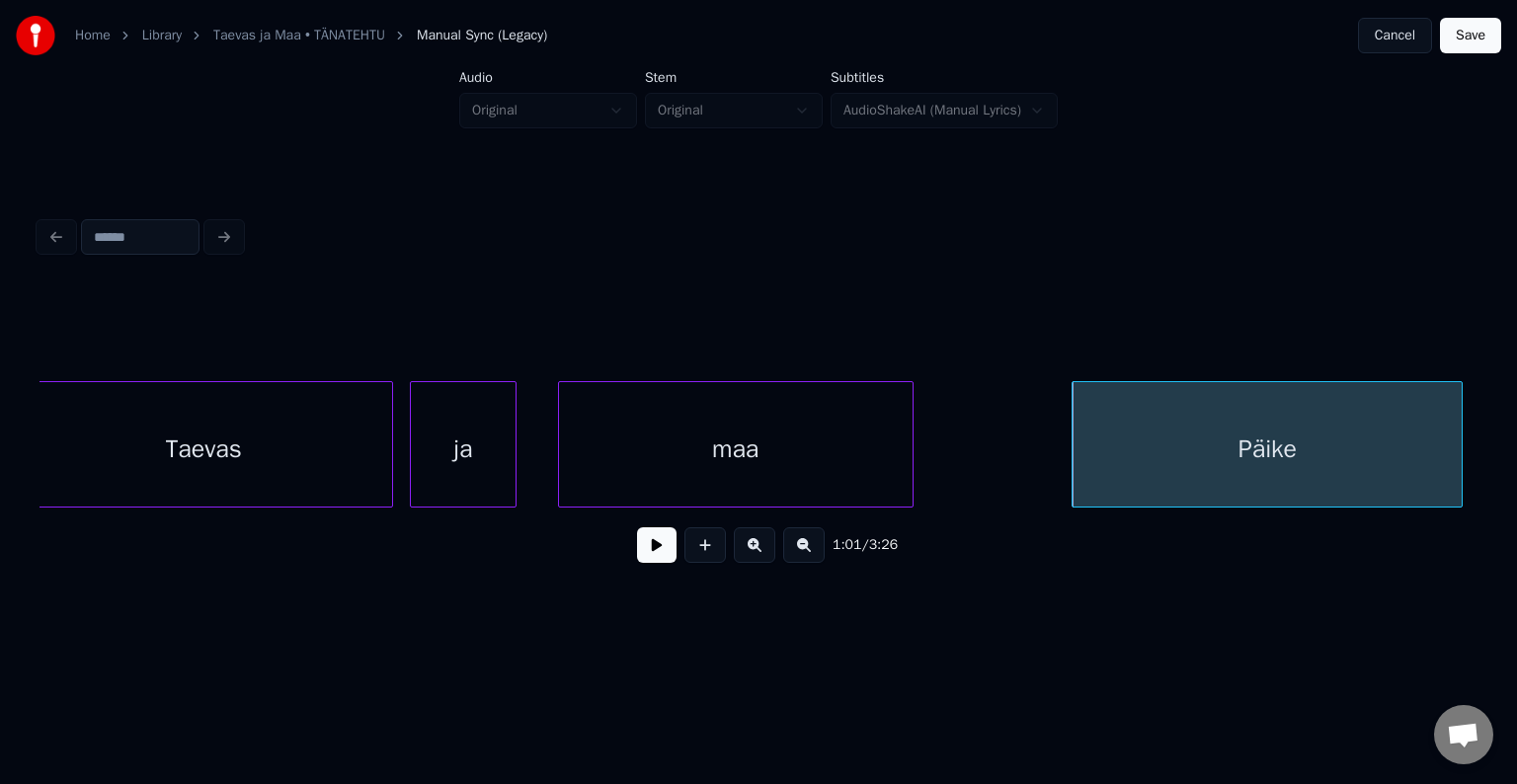 click on "Taevas" at bounding box center [203, 449] 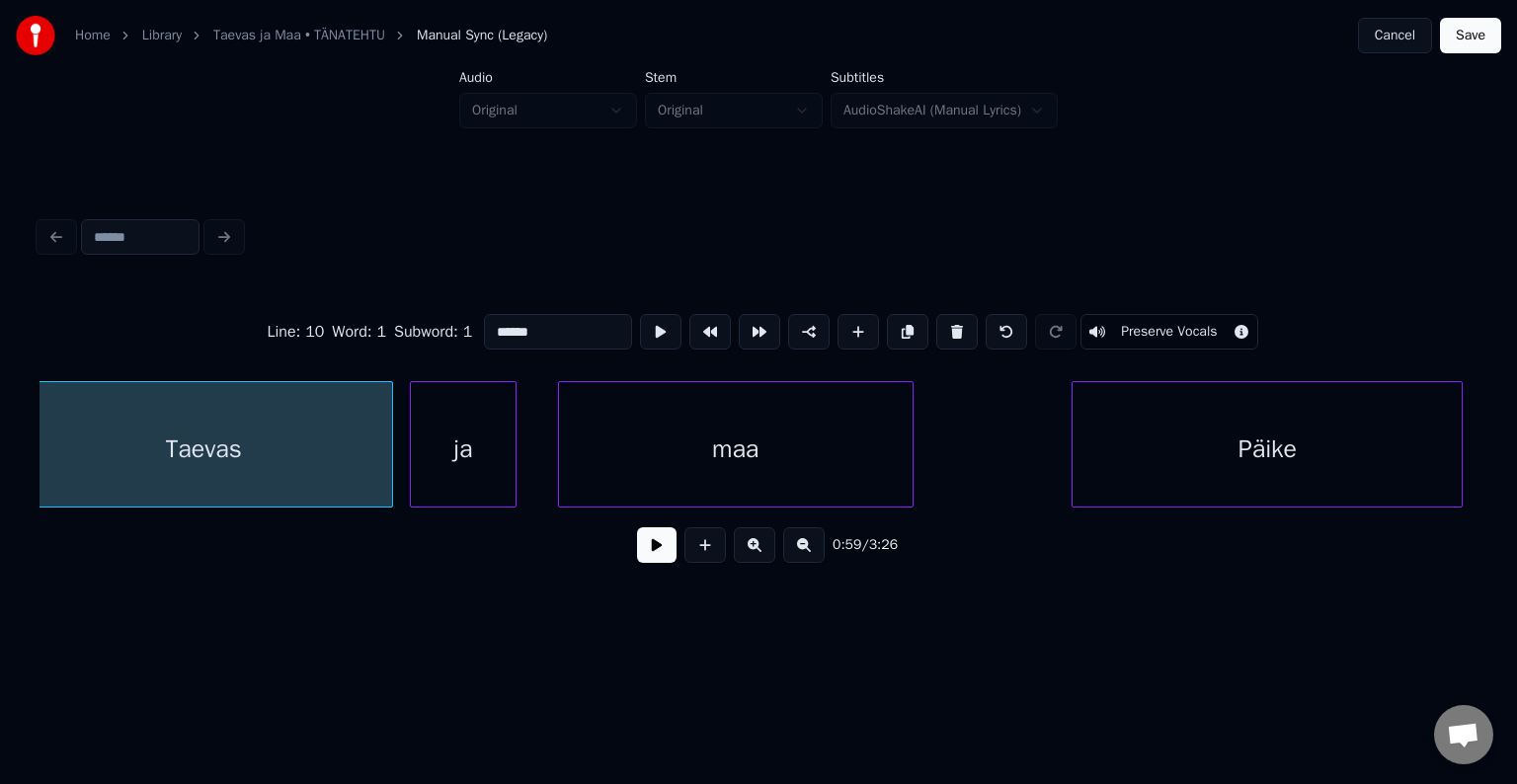 scroll, scrollTop: 0, scrollLeft: 35410, axis: horizontal 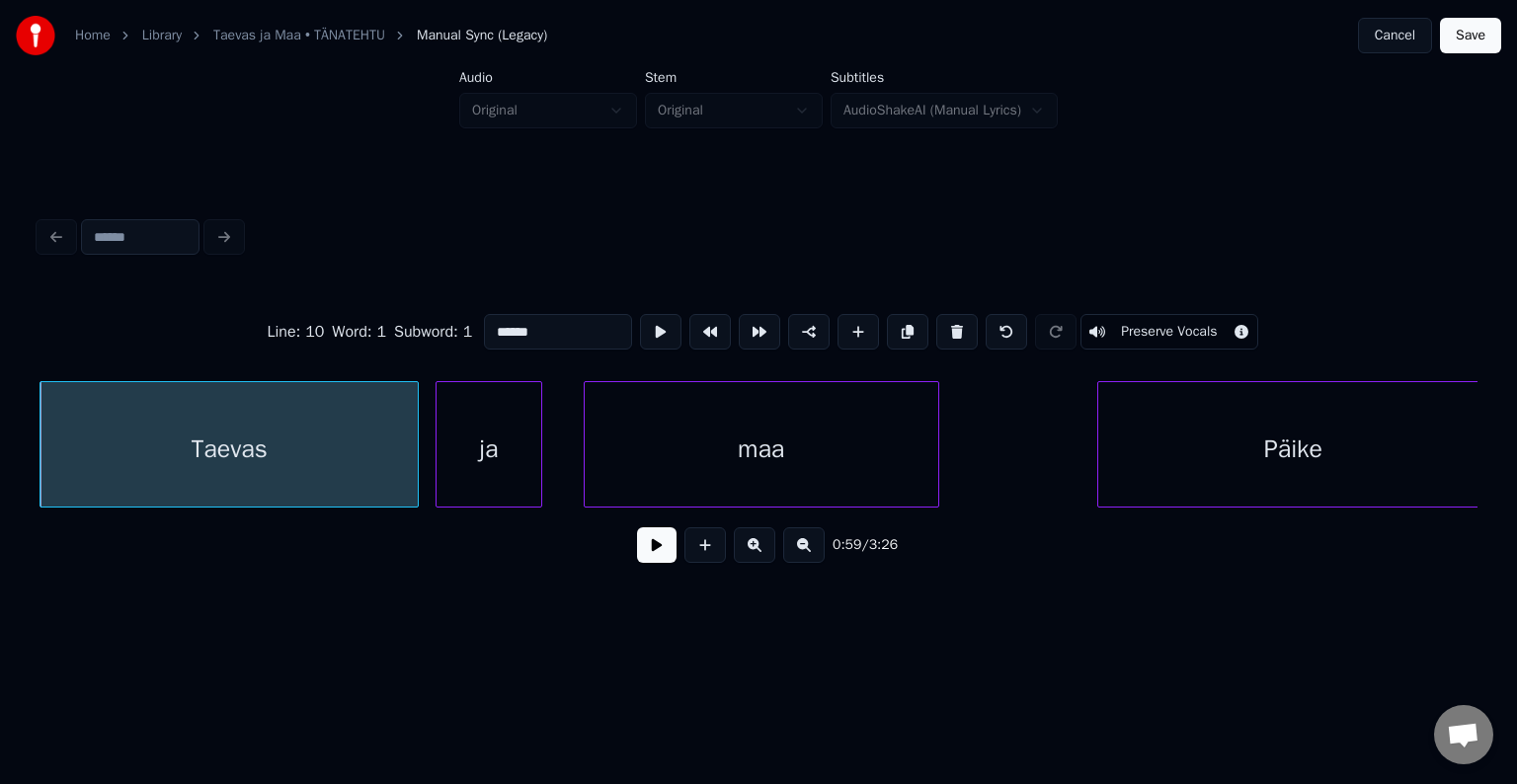click at bounding box center (657, 545) 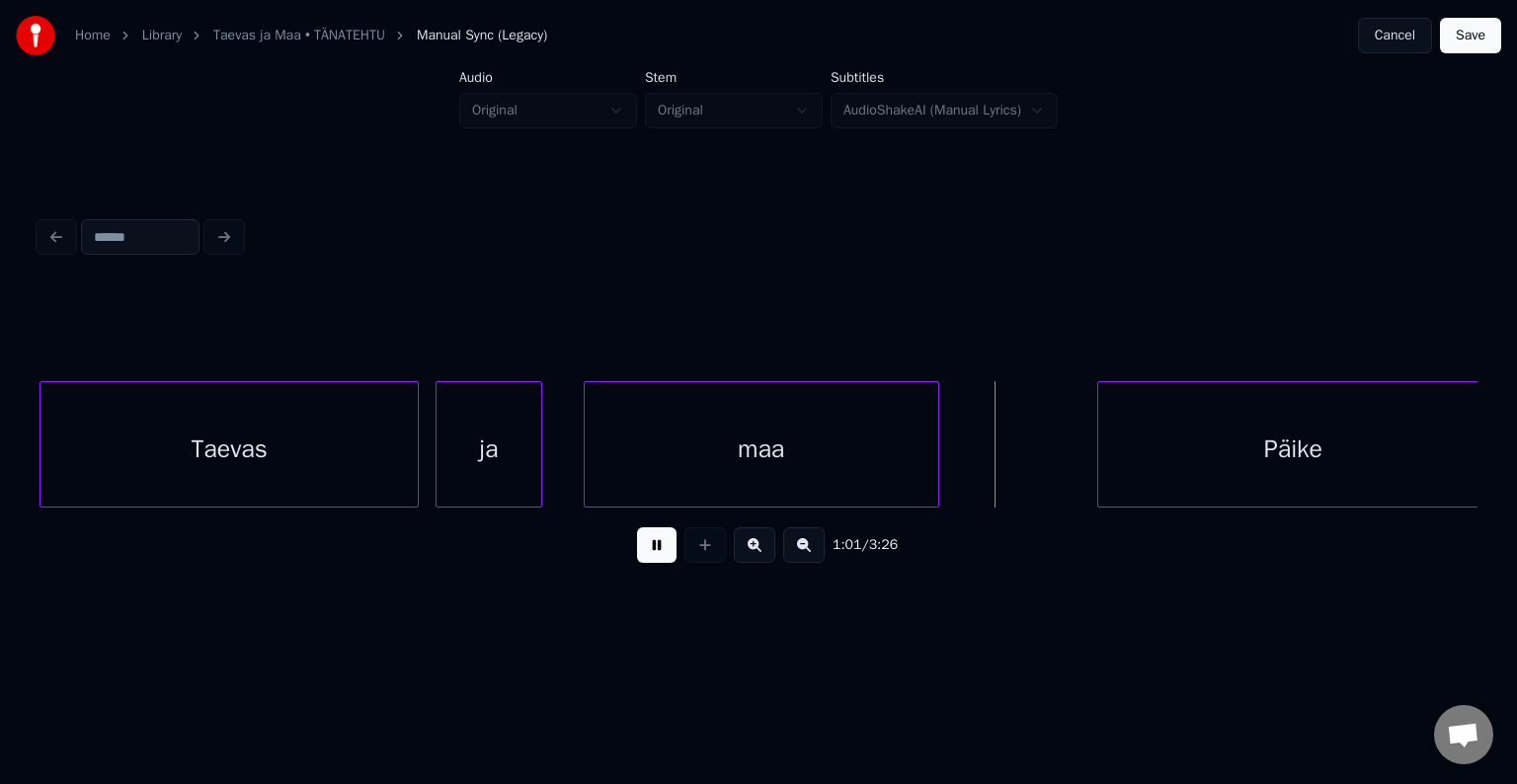 click at bounding box center [657, 545] 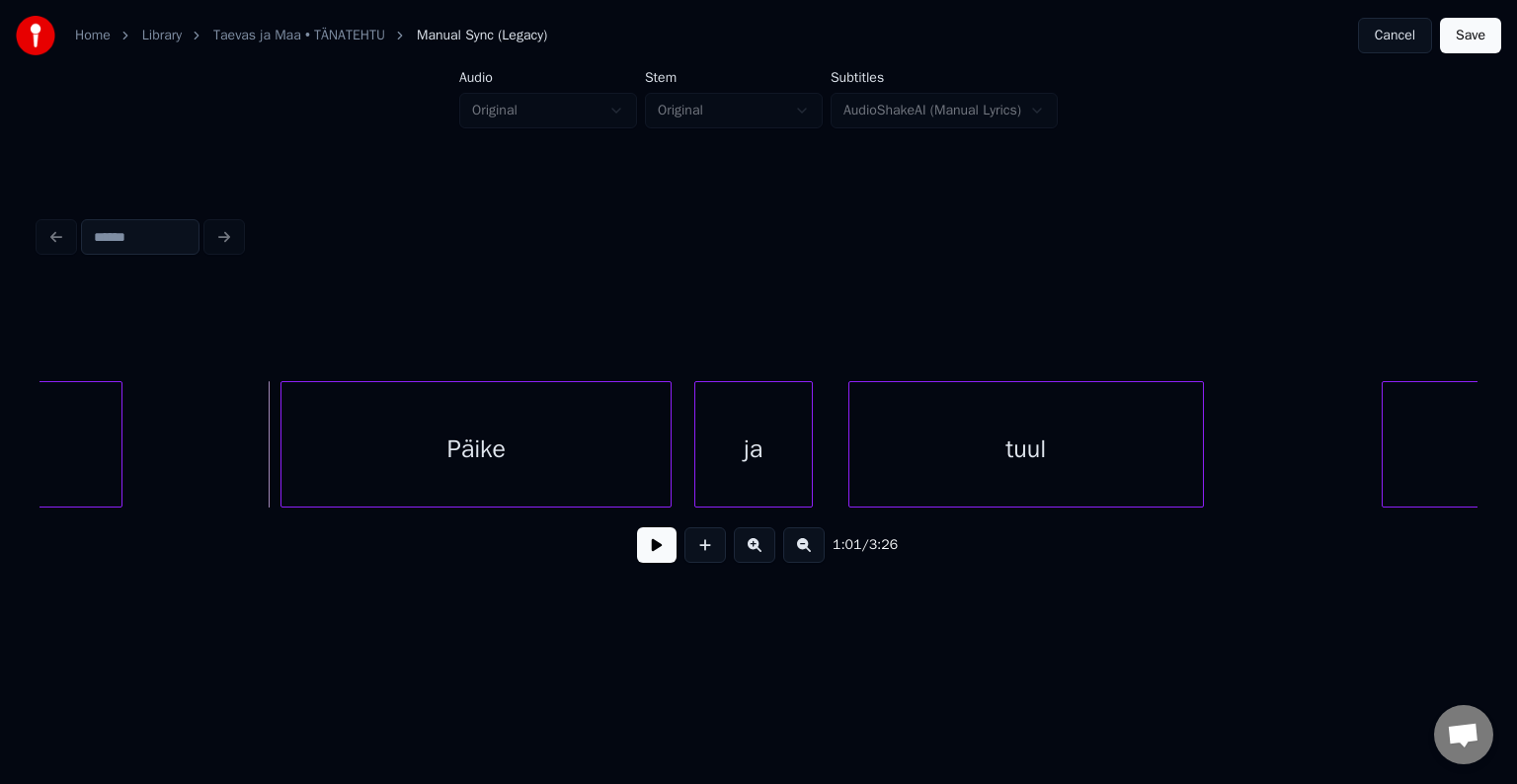 scroll, scrollTop: 0, scrollLeft: 36239, axis: horizontal 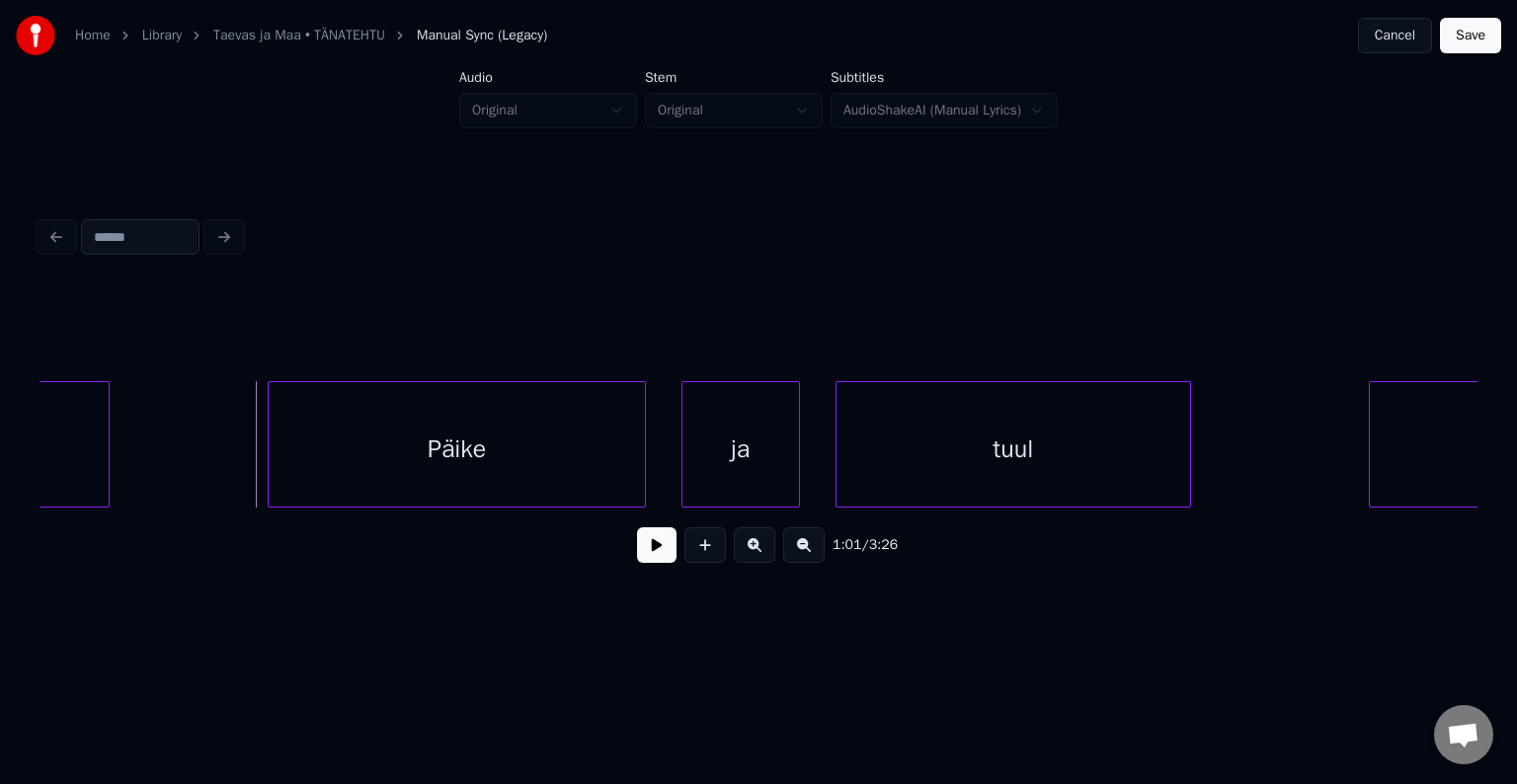 click at bounding box center [642, 444] 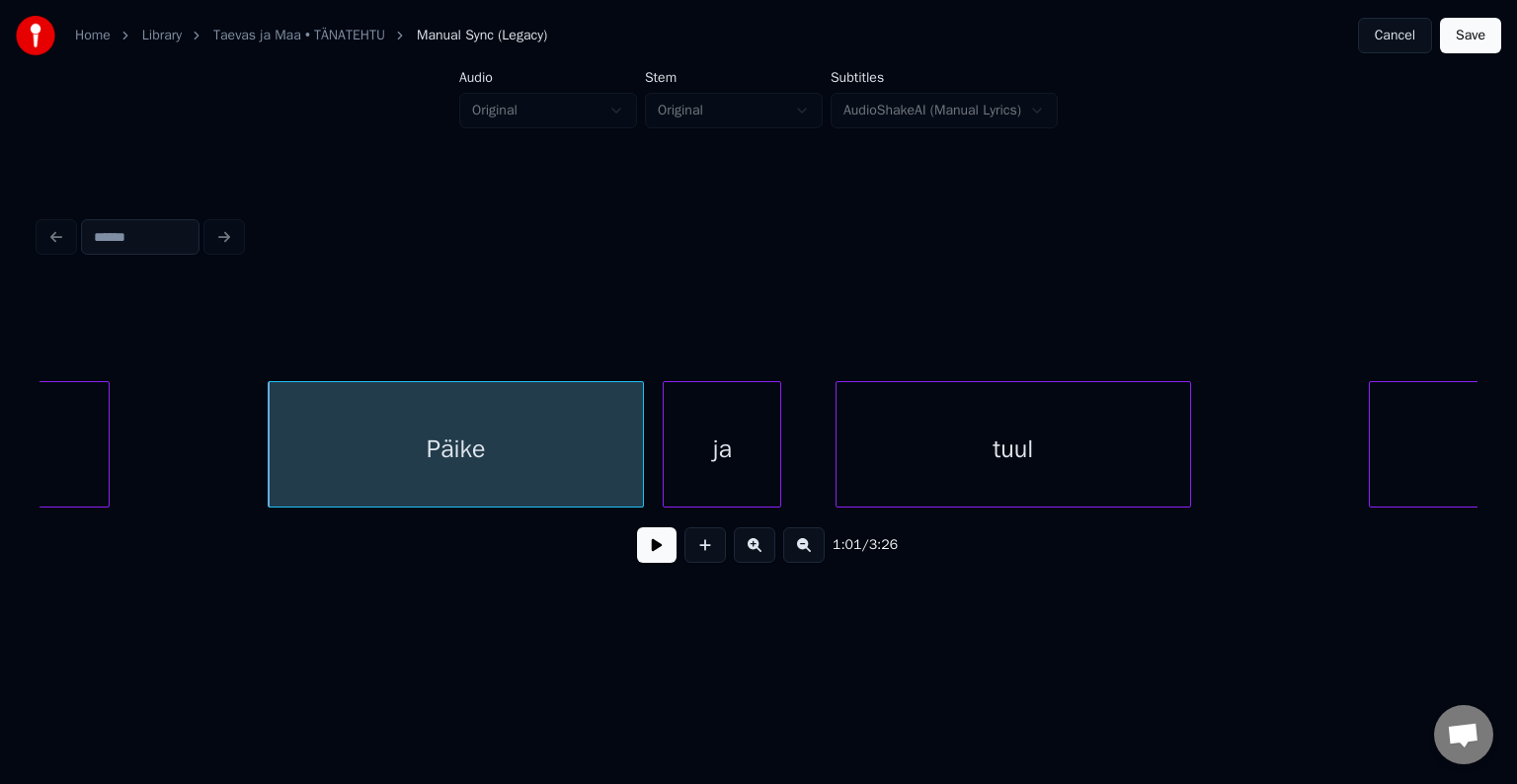 click on "ja" at bounding box center (722, 449) 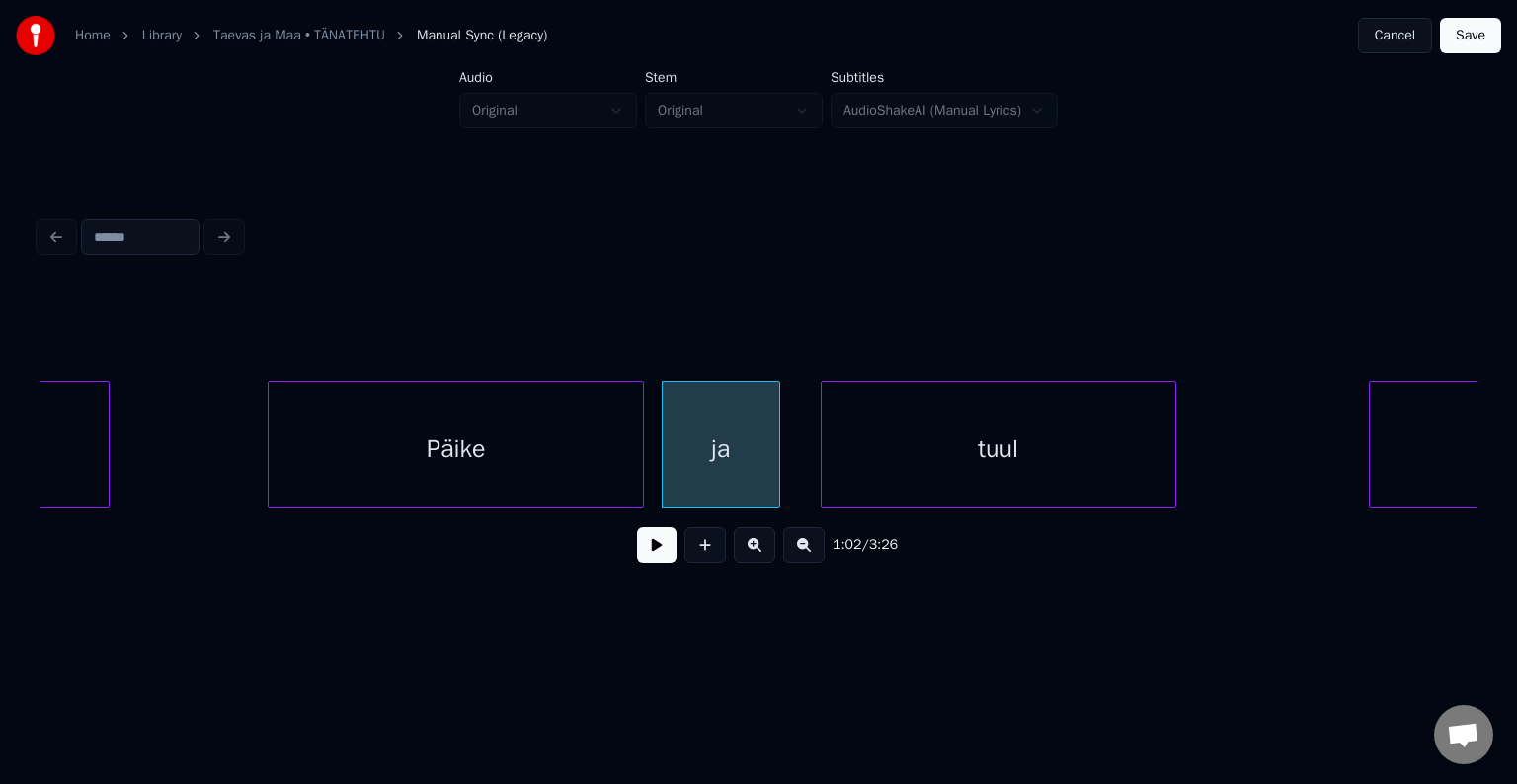 click on "tuul" at bounding box center [998, 449] 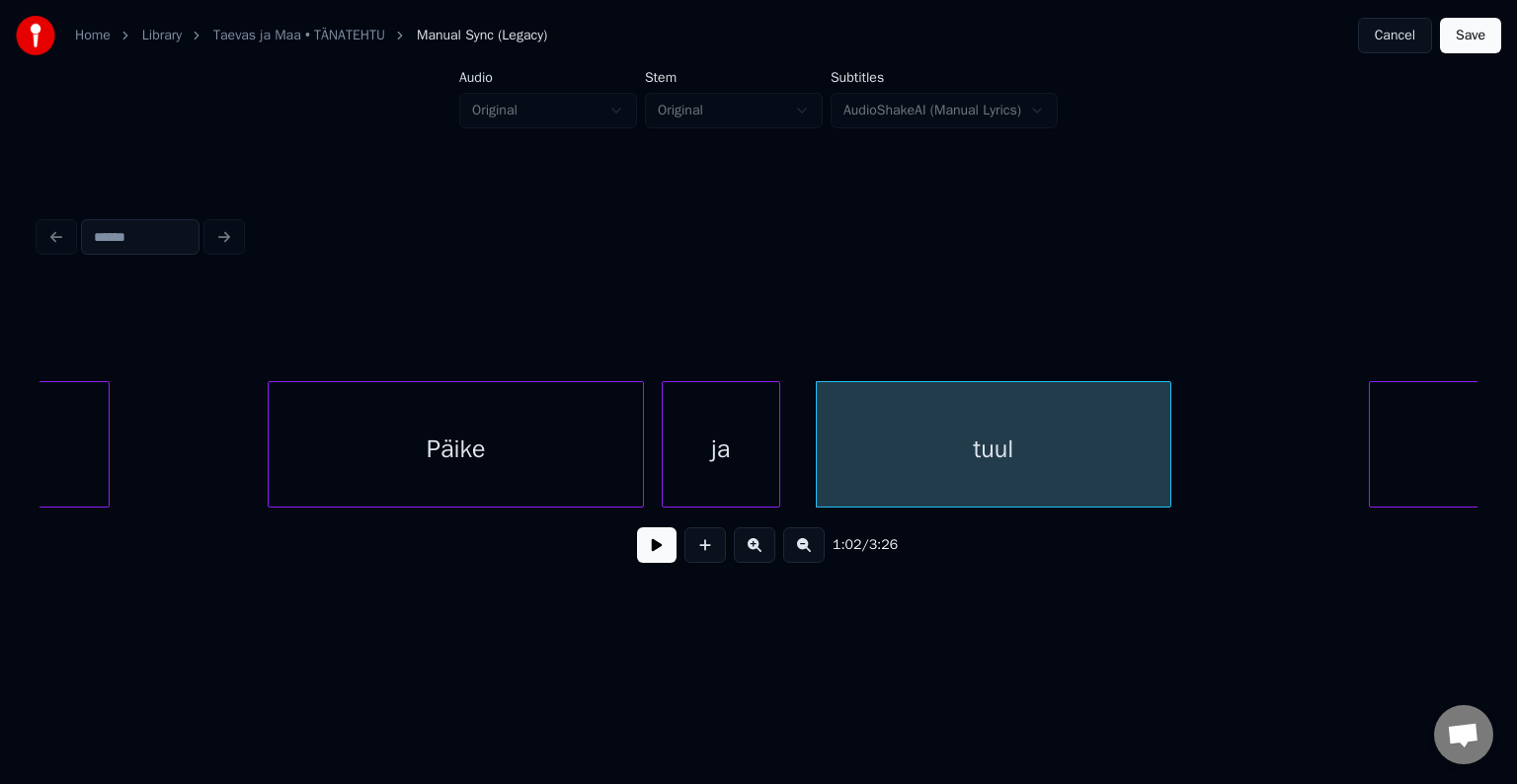 click on "Päike" at bounding box center [455, 449] 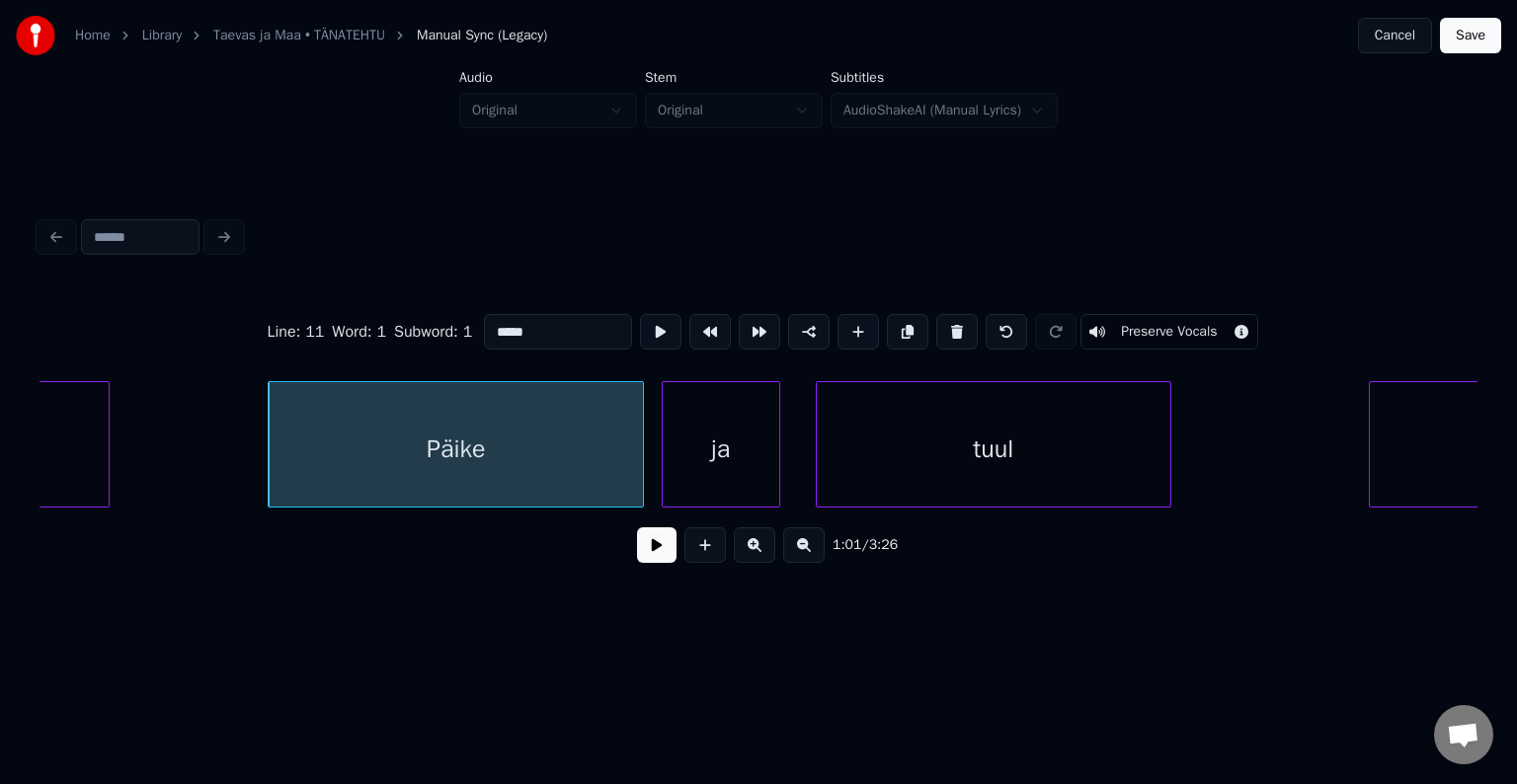 click at bounding box center (657, 545) 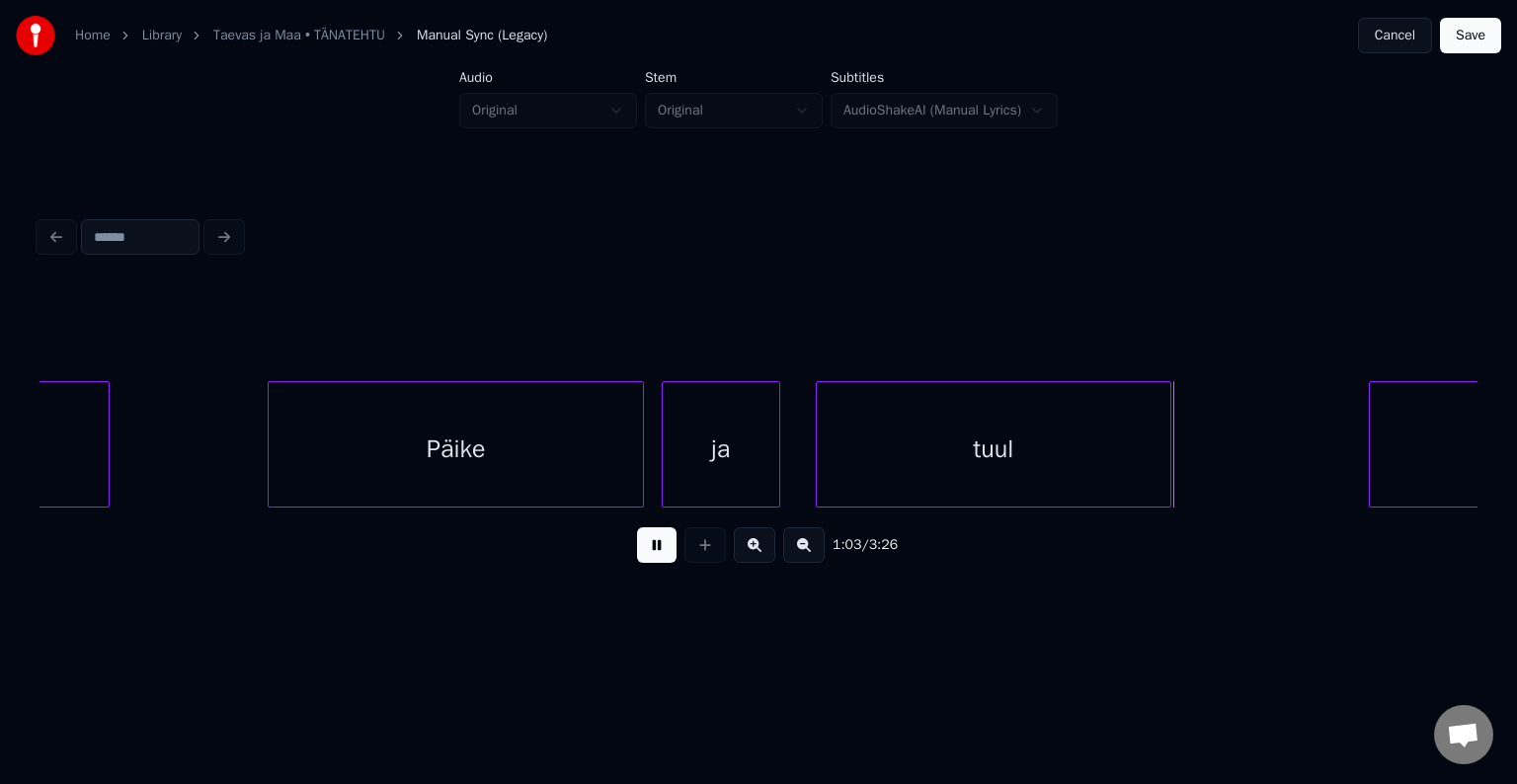 click at bounding box center (657, 545) 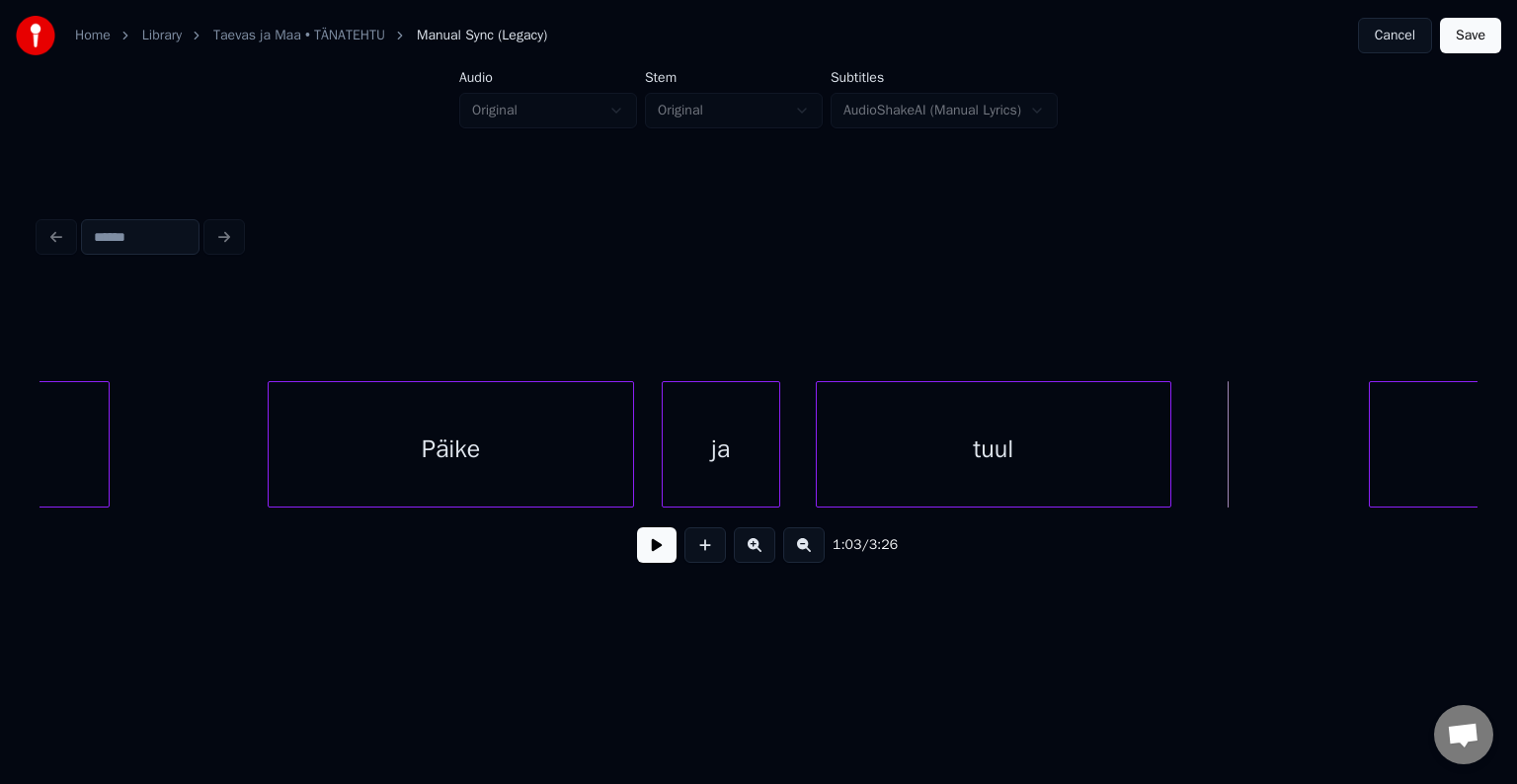 click at bounding box center (630, 444) 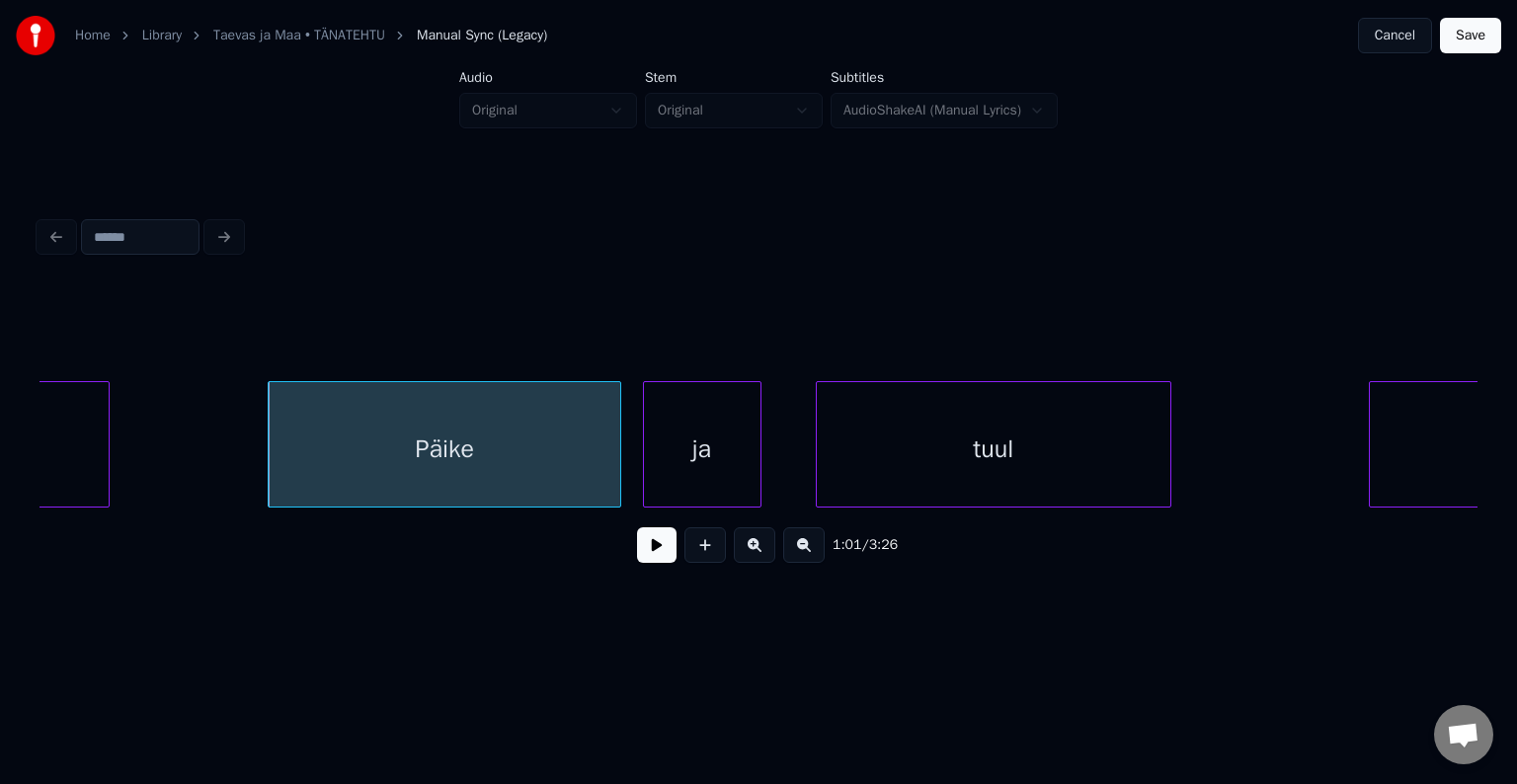 click on "ja" at bounding box center (702, 449) 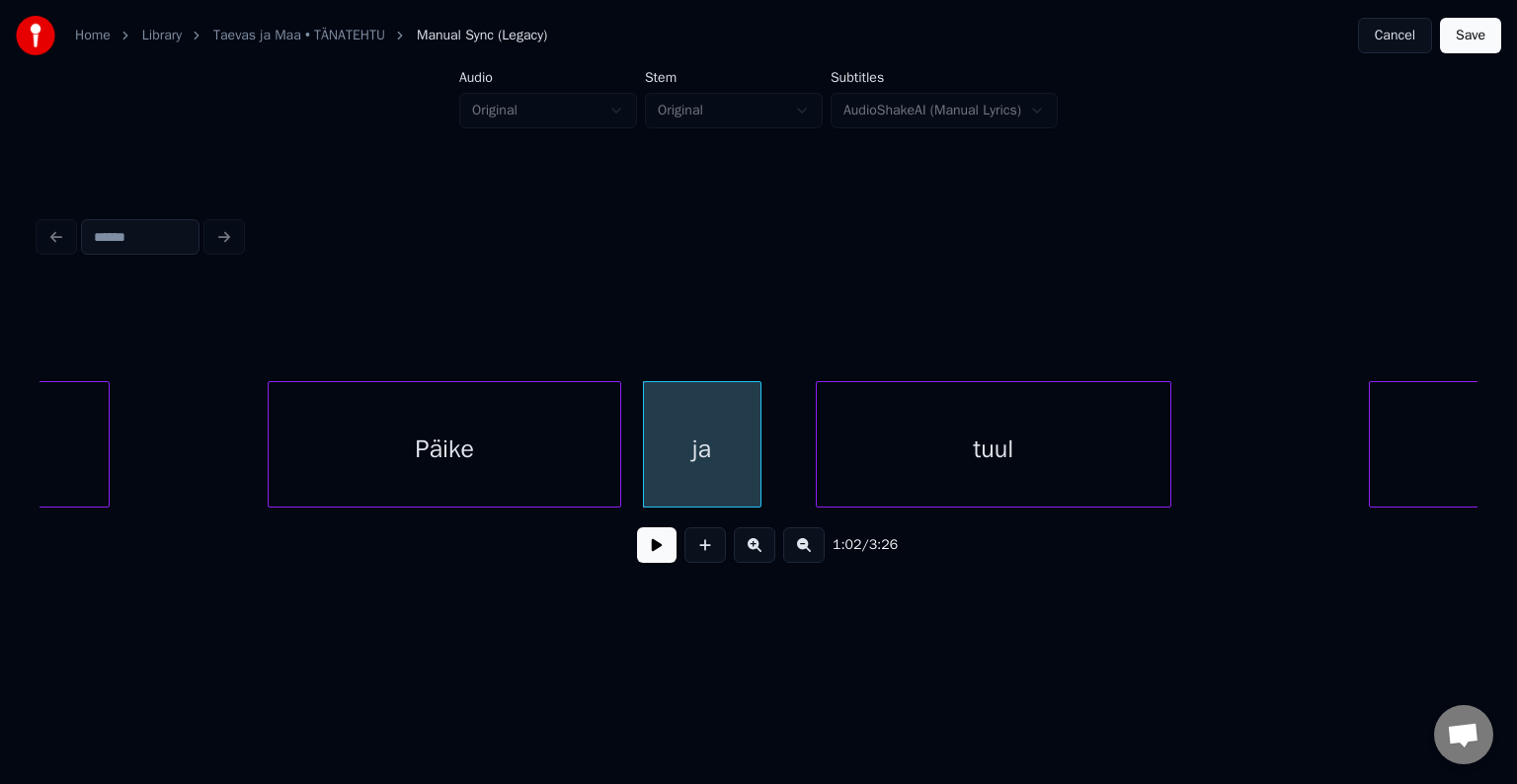 click on "Päike" at bounding box center (444, 449) 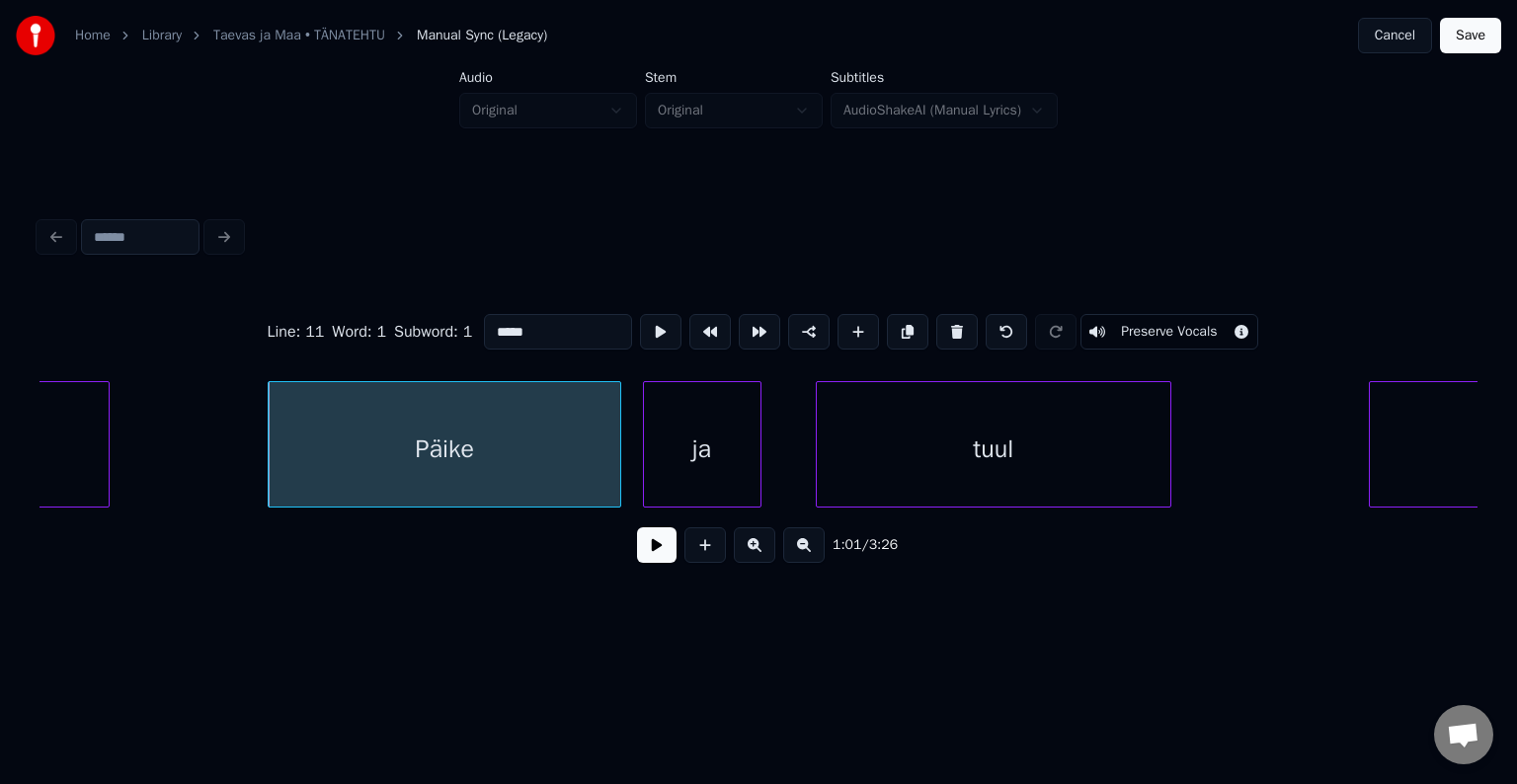 click at bounding box center [657, 545] 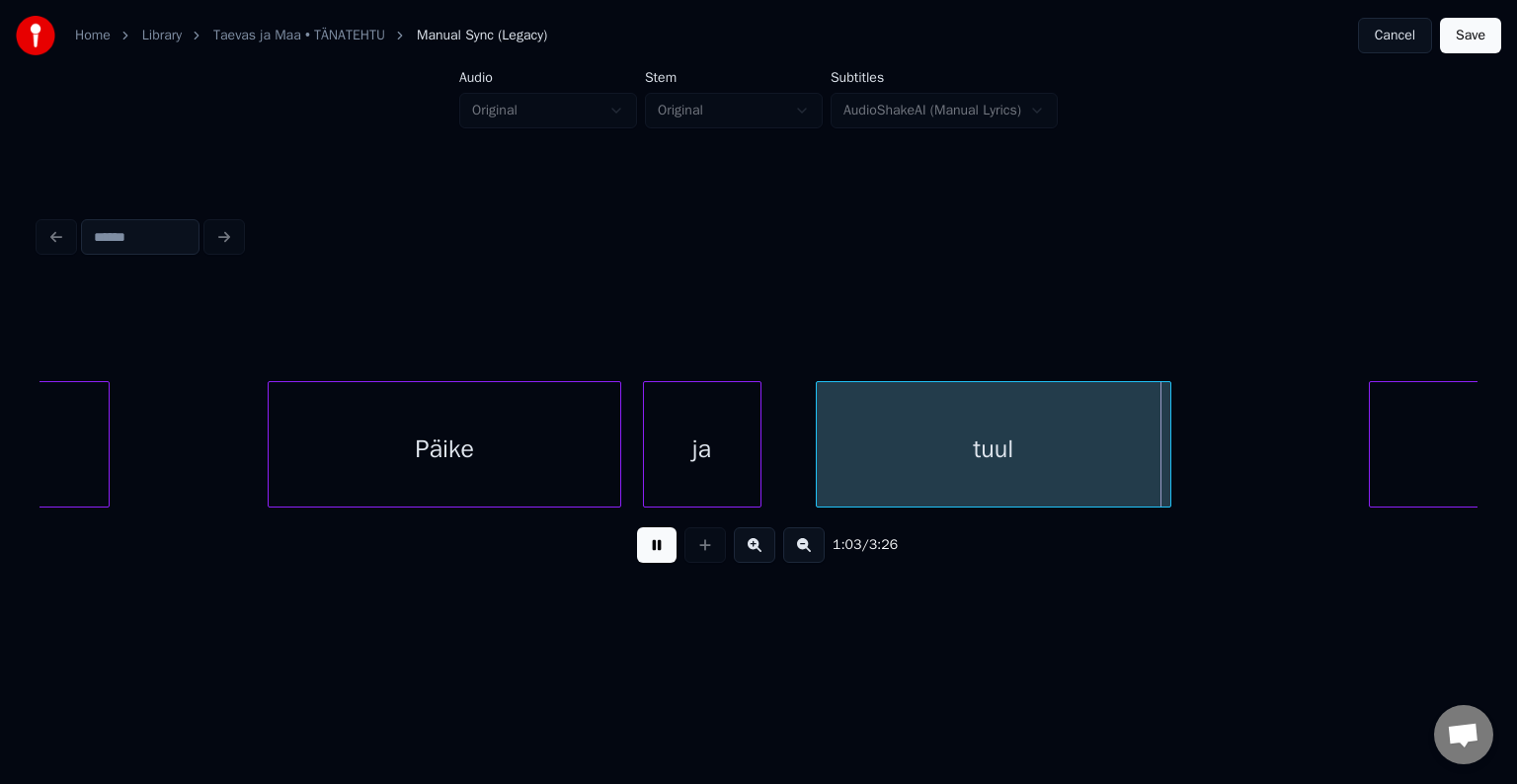 drag, startPoint x: 632, startPoint y: 549, endPoint x: 1234, endPoint y: 530, distance: 602.2998 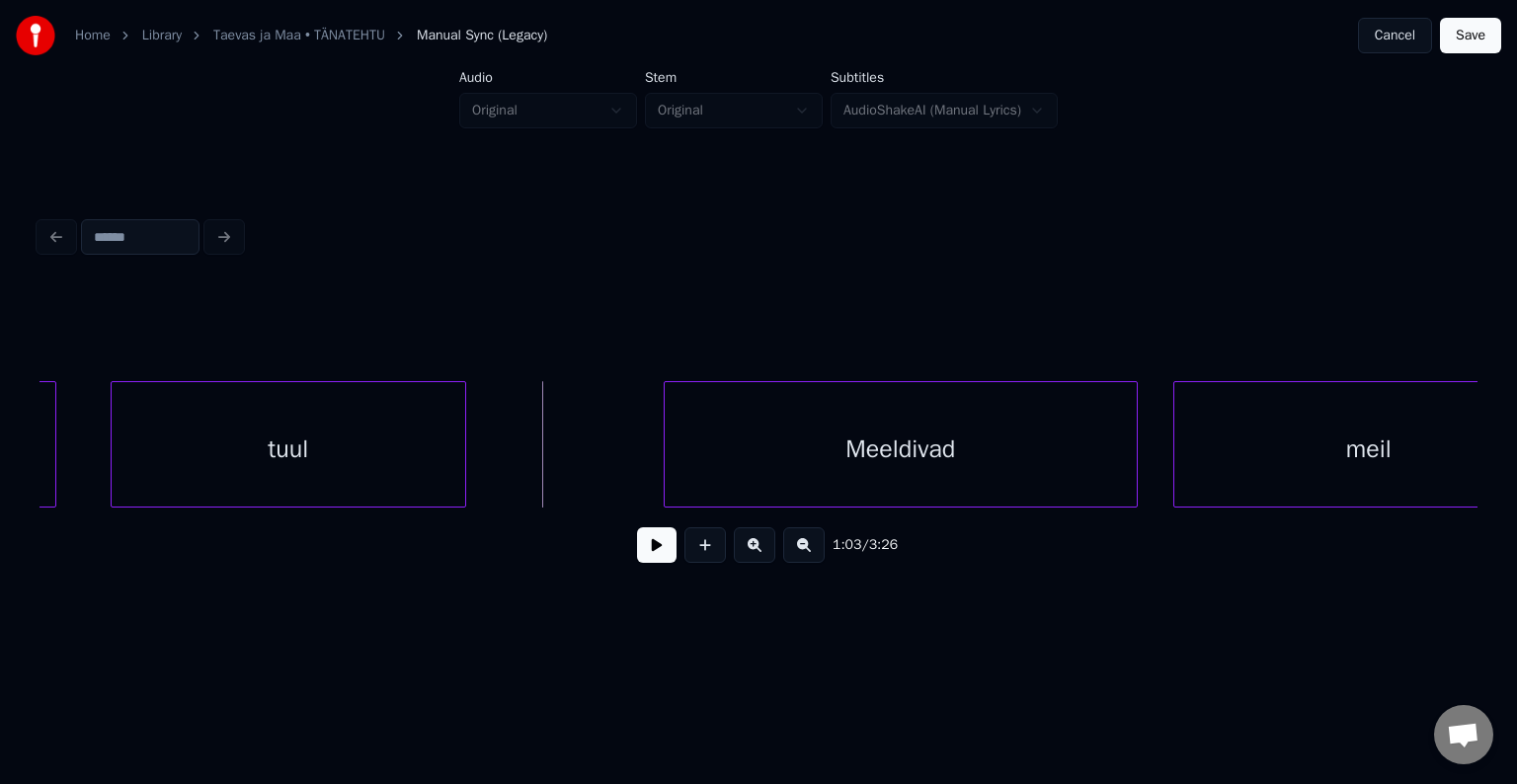 scroll, scrollTop: 0, scrollLeft: 36990, axis: horizontal 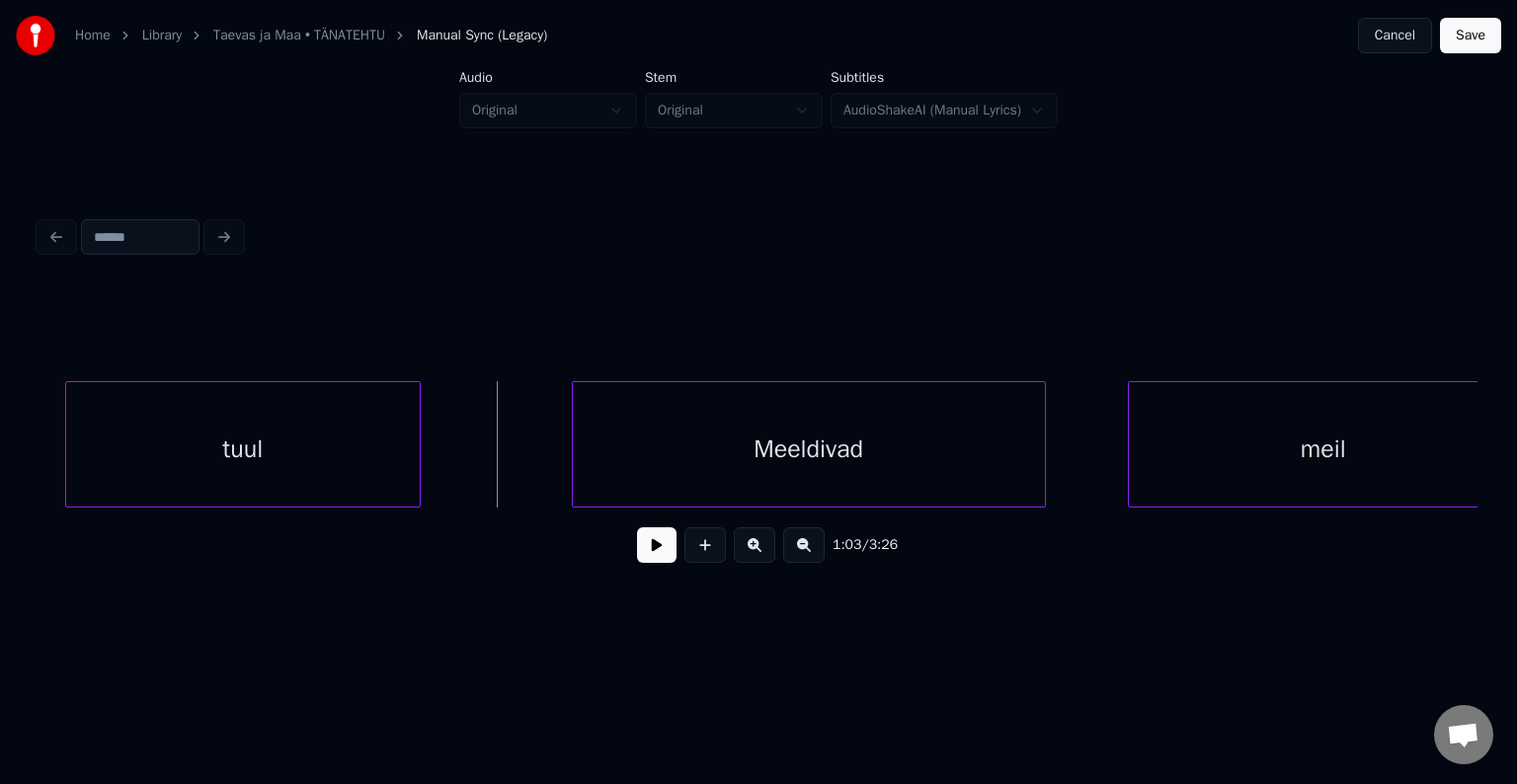 click on "Meeldivad" at bounding box center [809, 449] 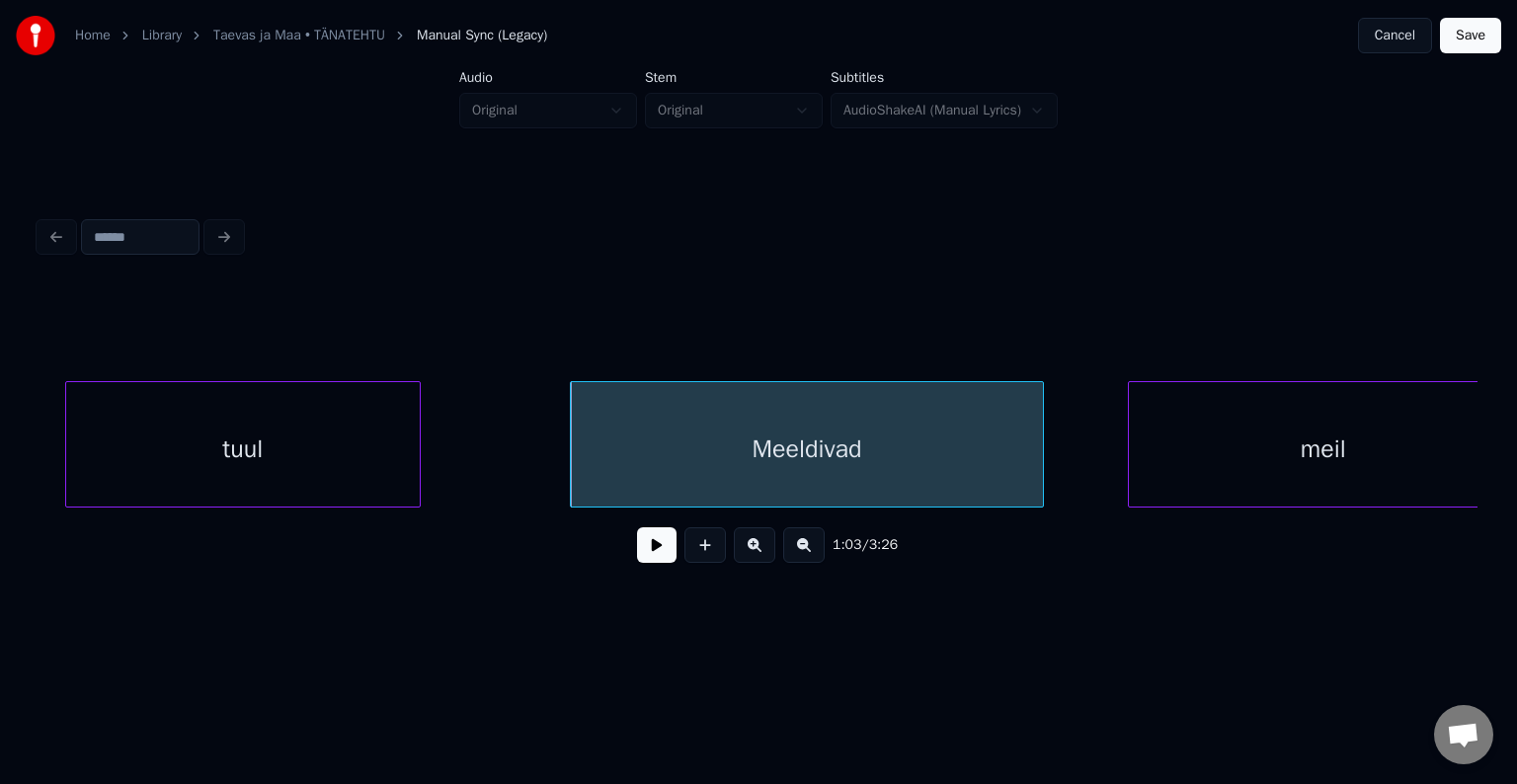 click at bounding box center [657, 545] 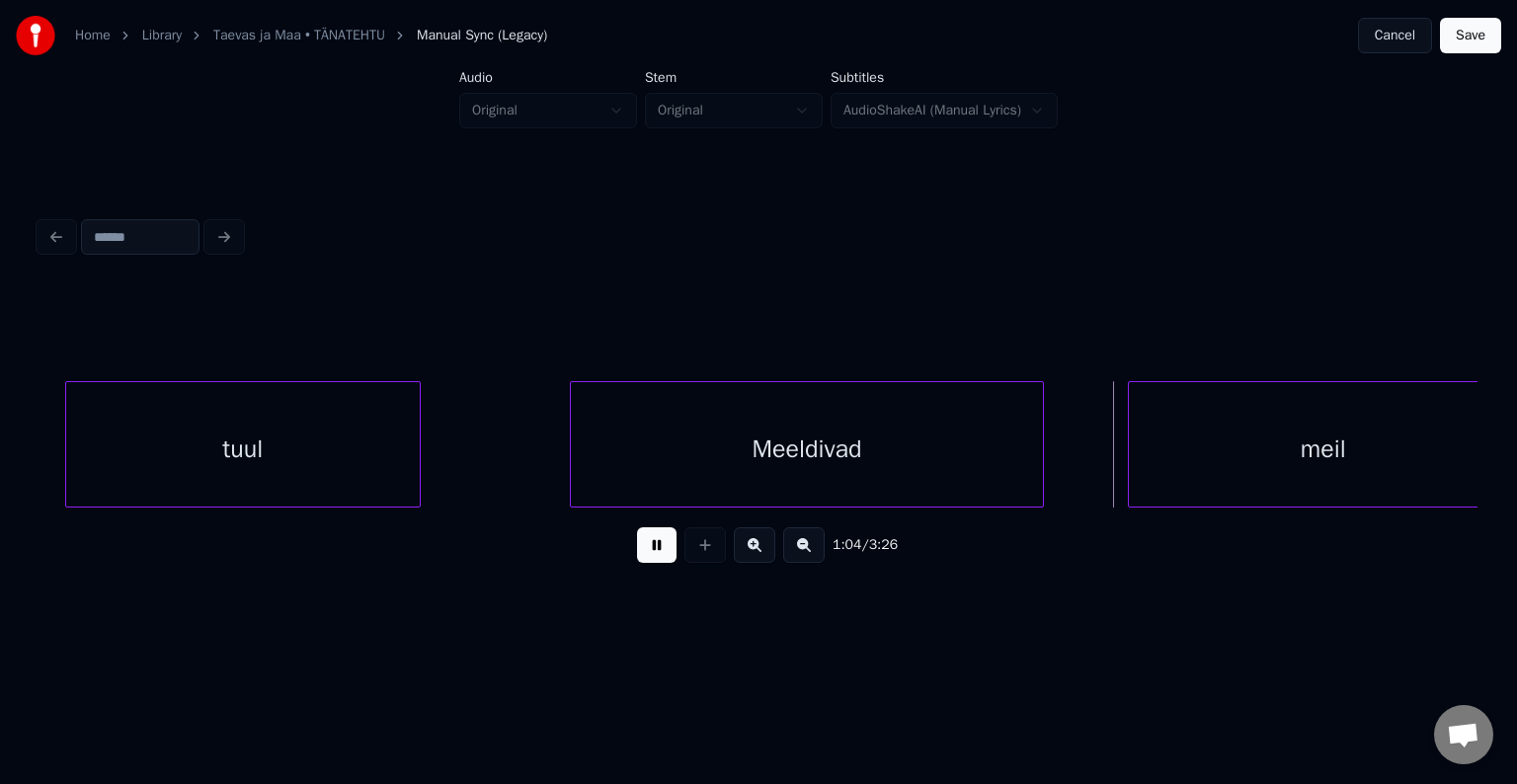 click at bounding box center [657, 545] 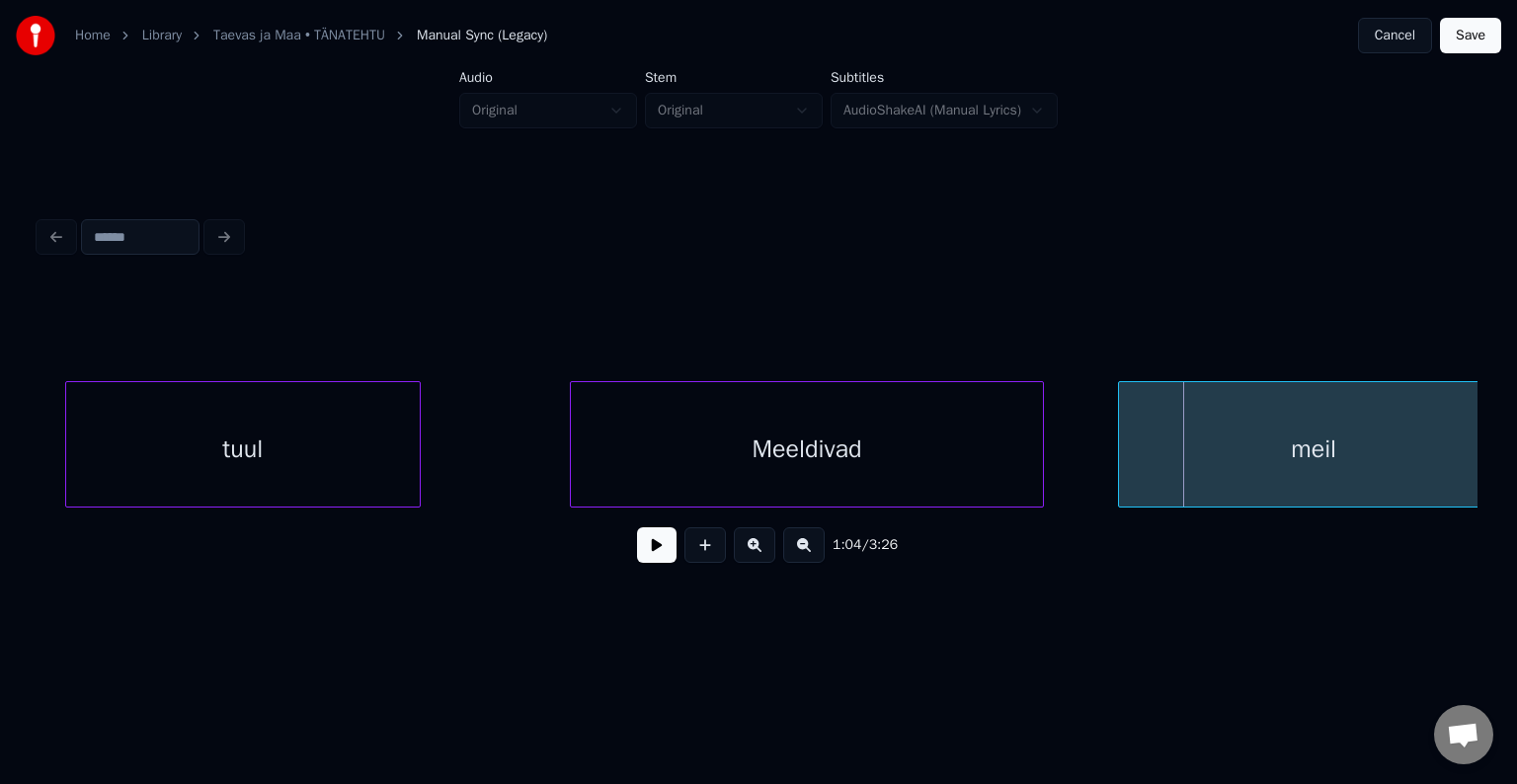 scroll, scrollTop: 0, scrollLeft: 37024, axis: horizontal 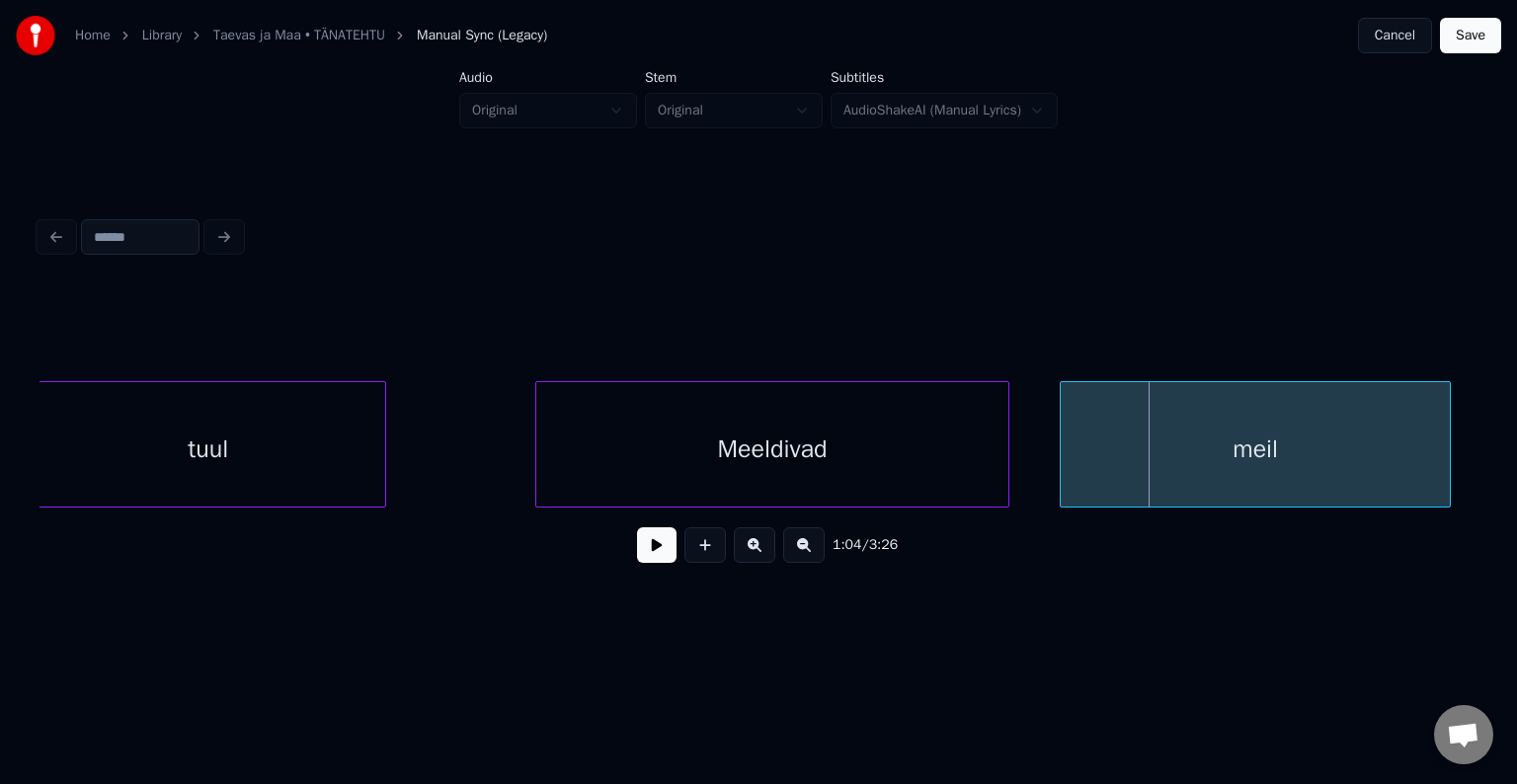 click on "meil" at bounding box center [1255, 449] 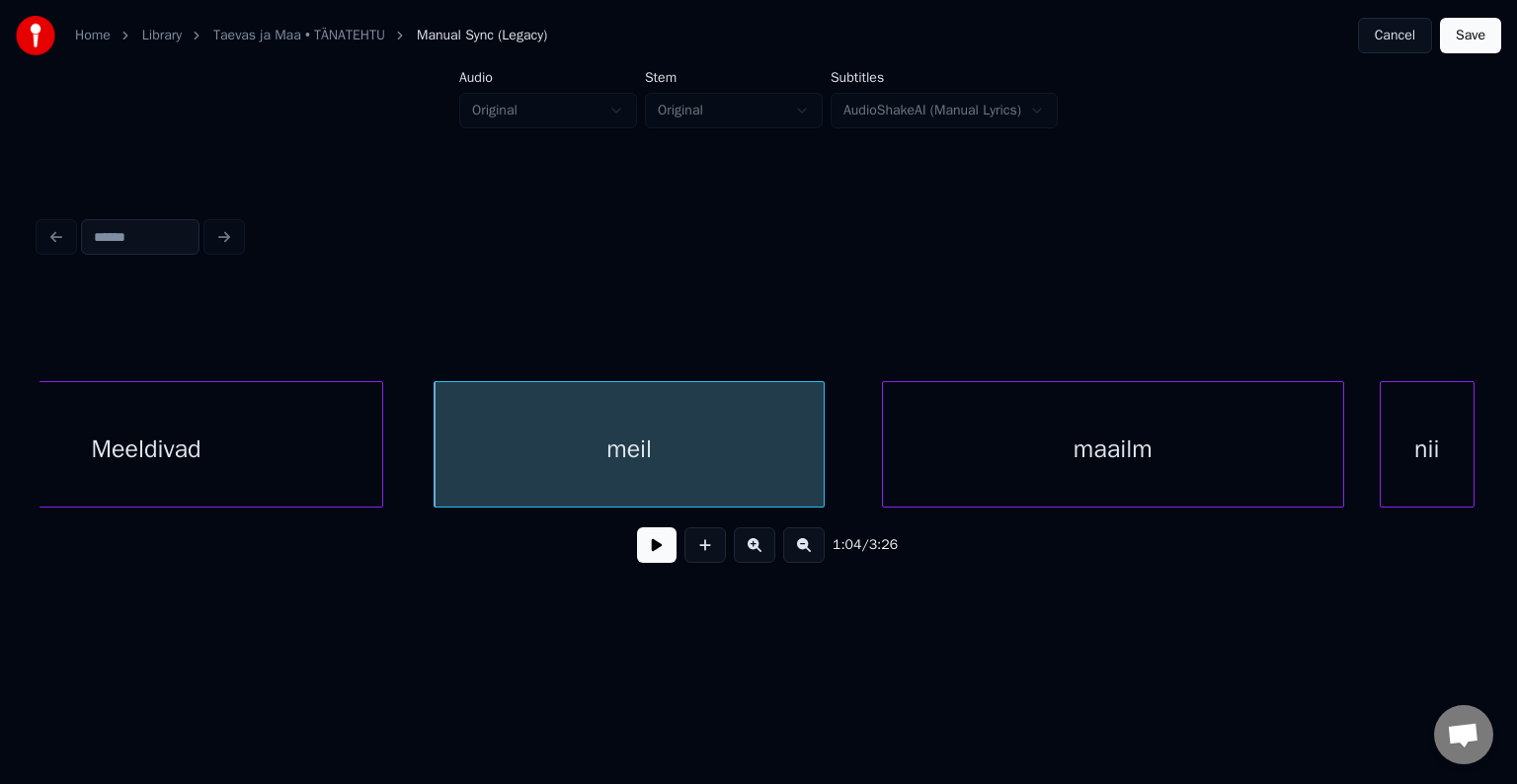 scroll, scrollTop: 0, scrollLeft: 37656, axis: horizontal 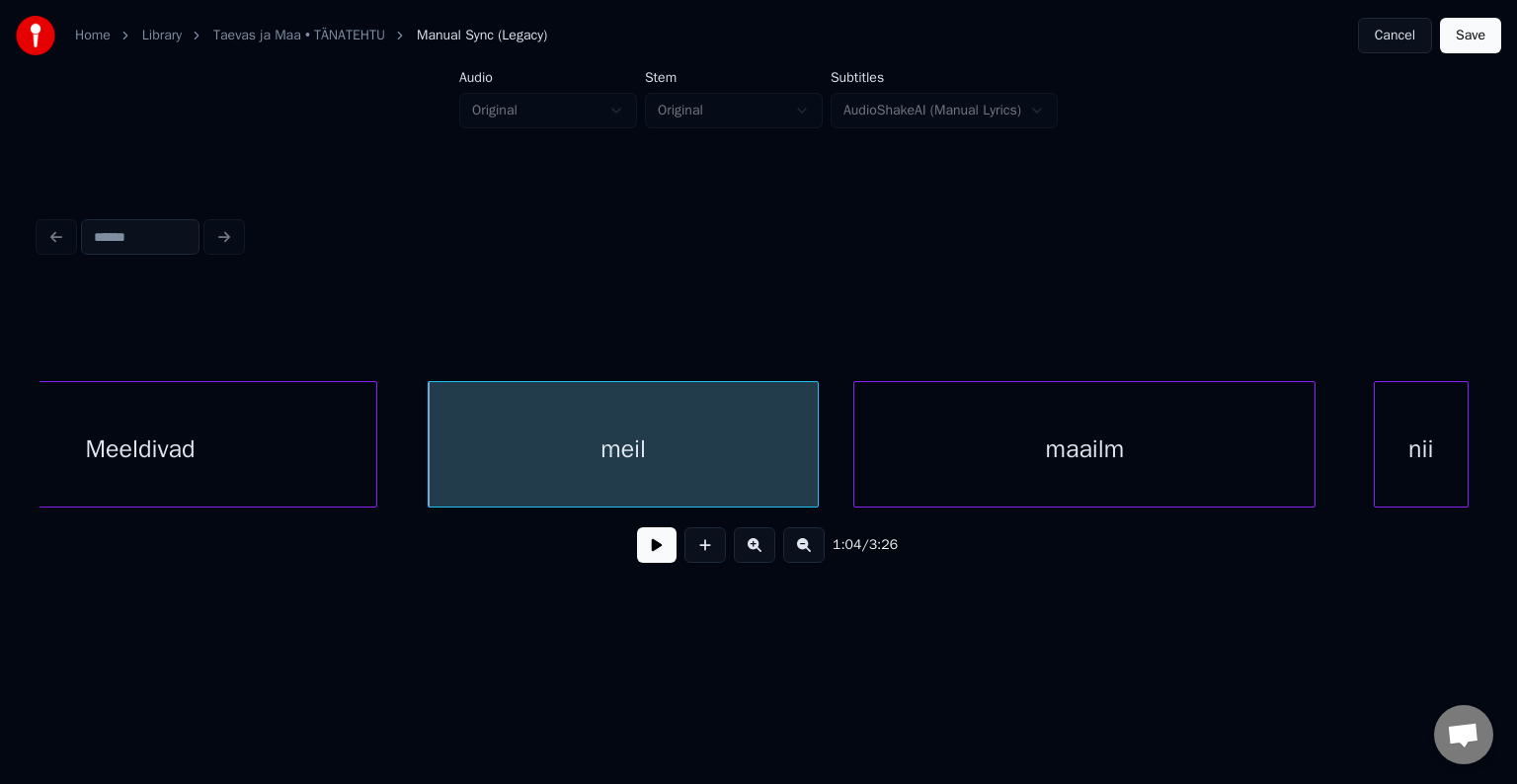 click on "maailm" at bounding box center (1084, 449) 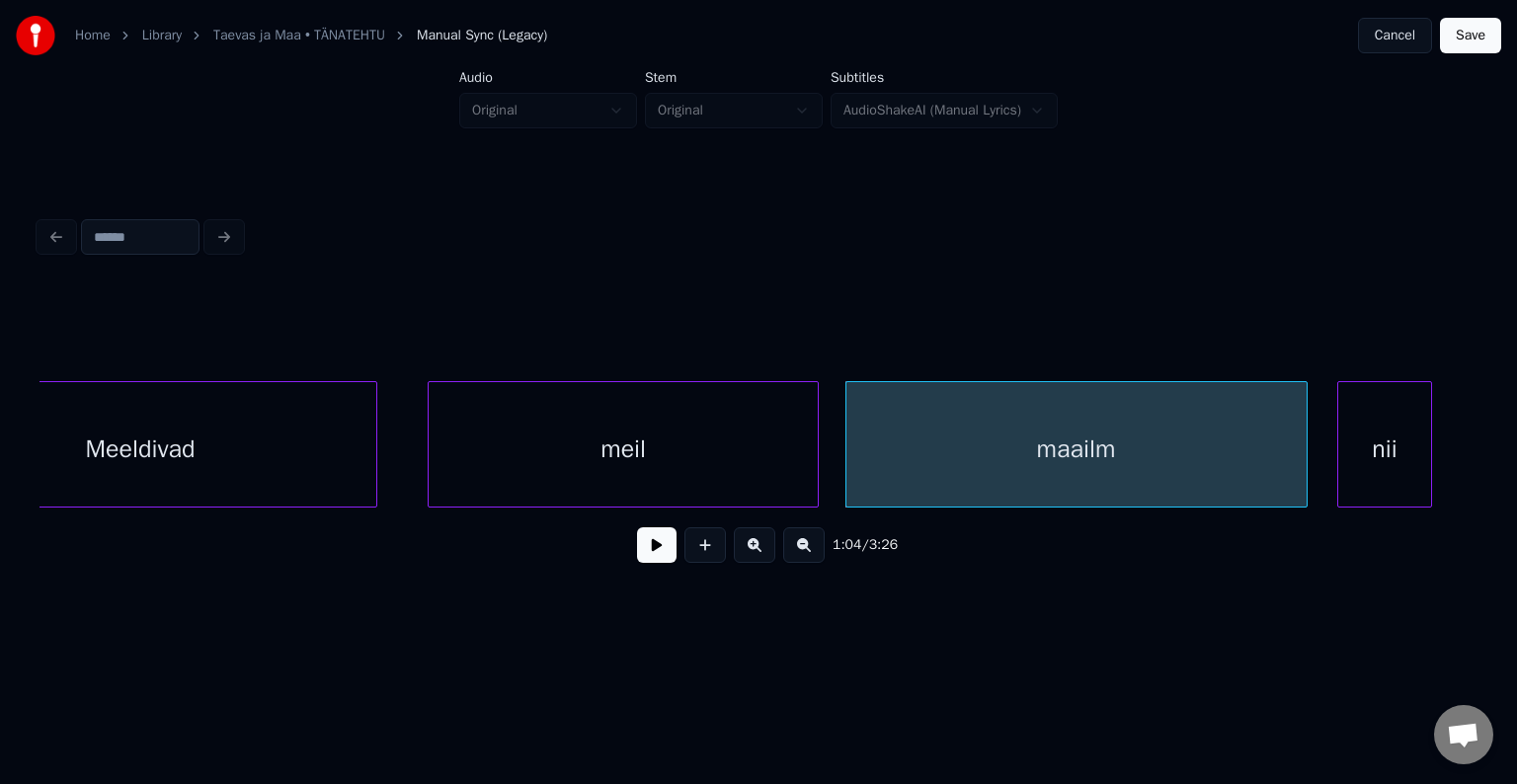 click on "nii" at bounding box center [1385, 449] 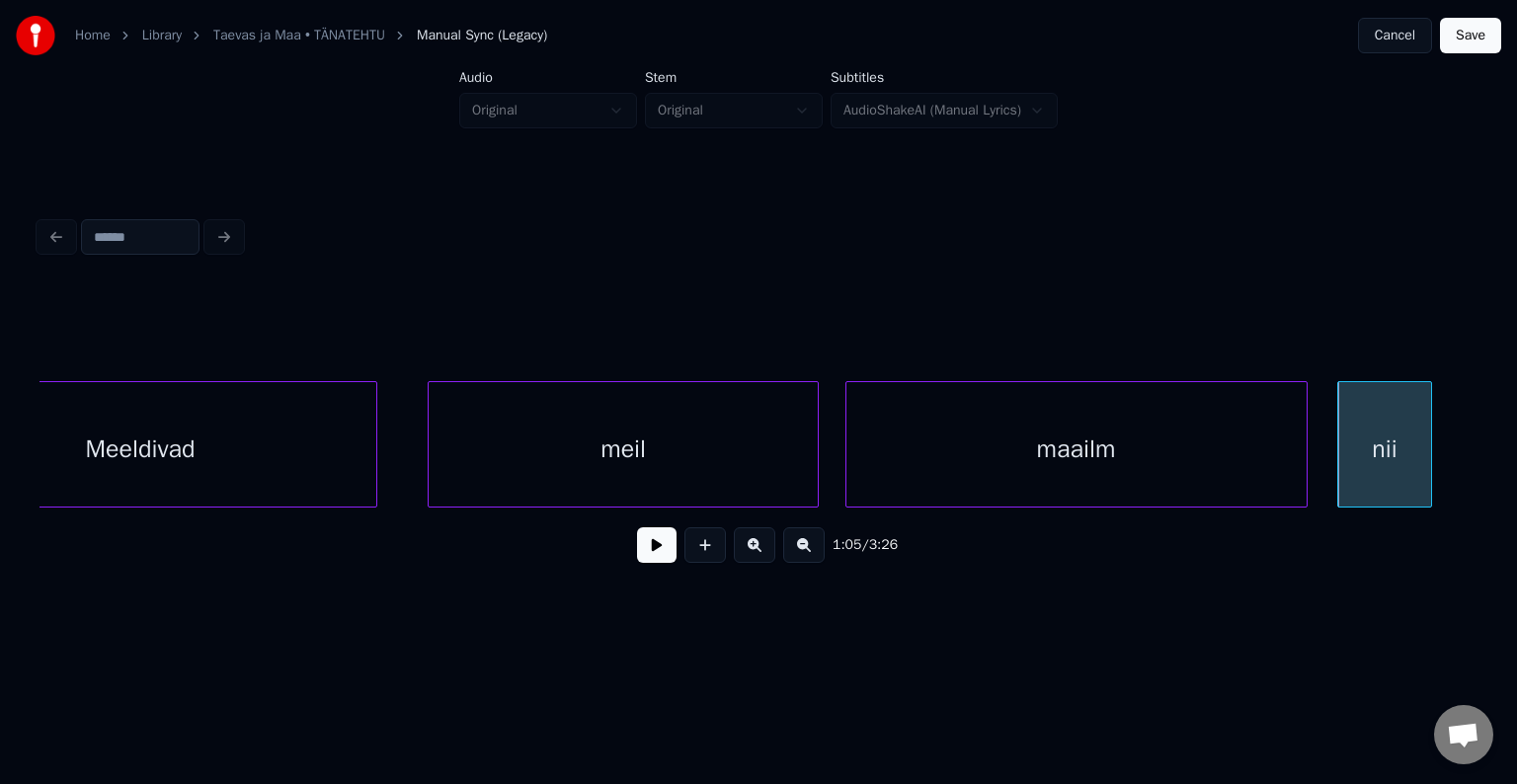 click on "meil" at bounding box center (623, 449) 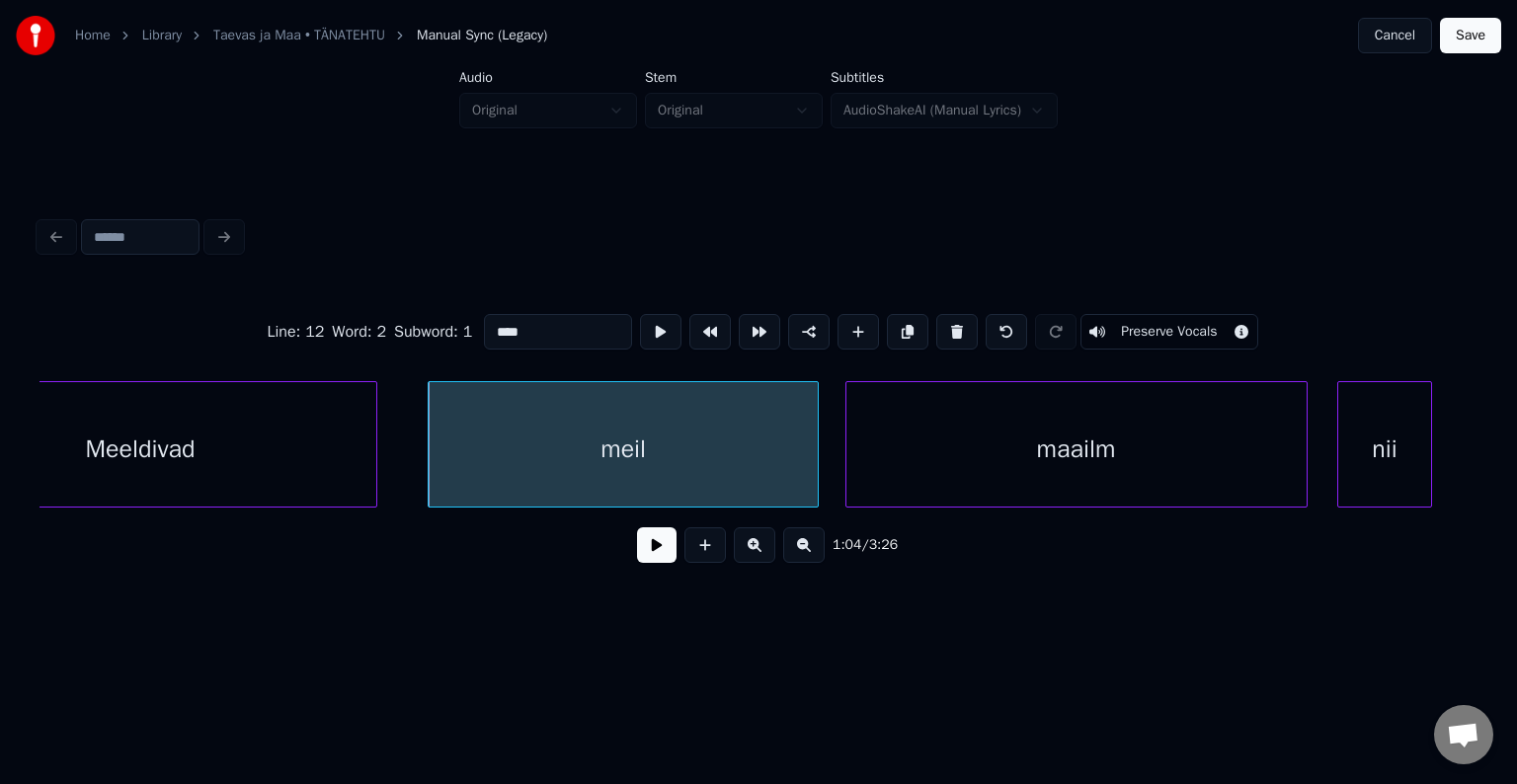 click at bounding box center (657, 545) 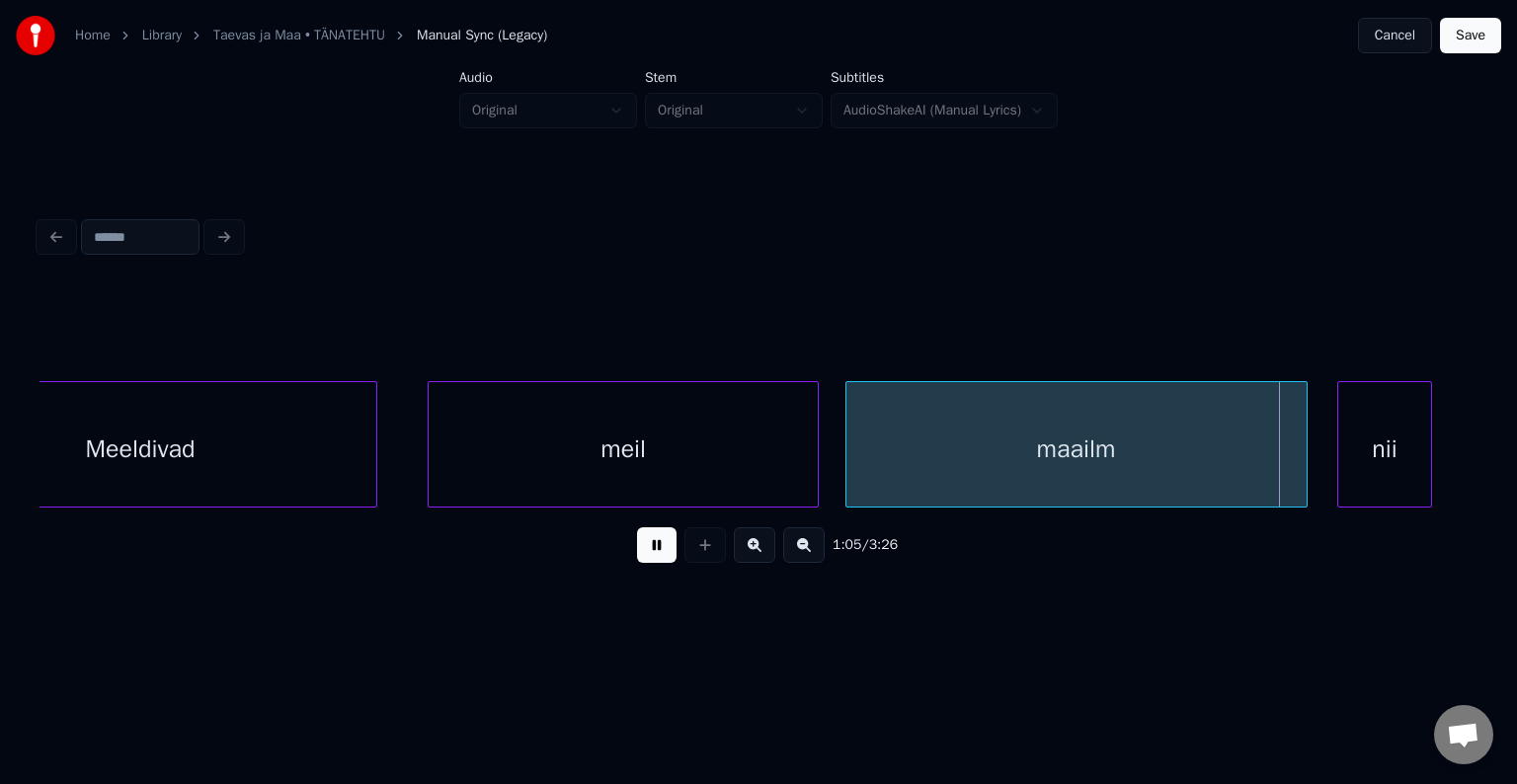 click at bounding box center [657, 545] 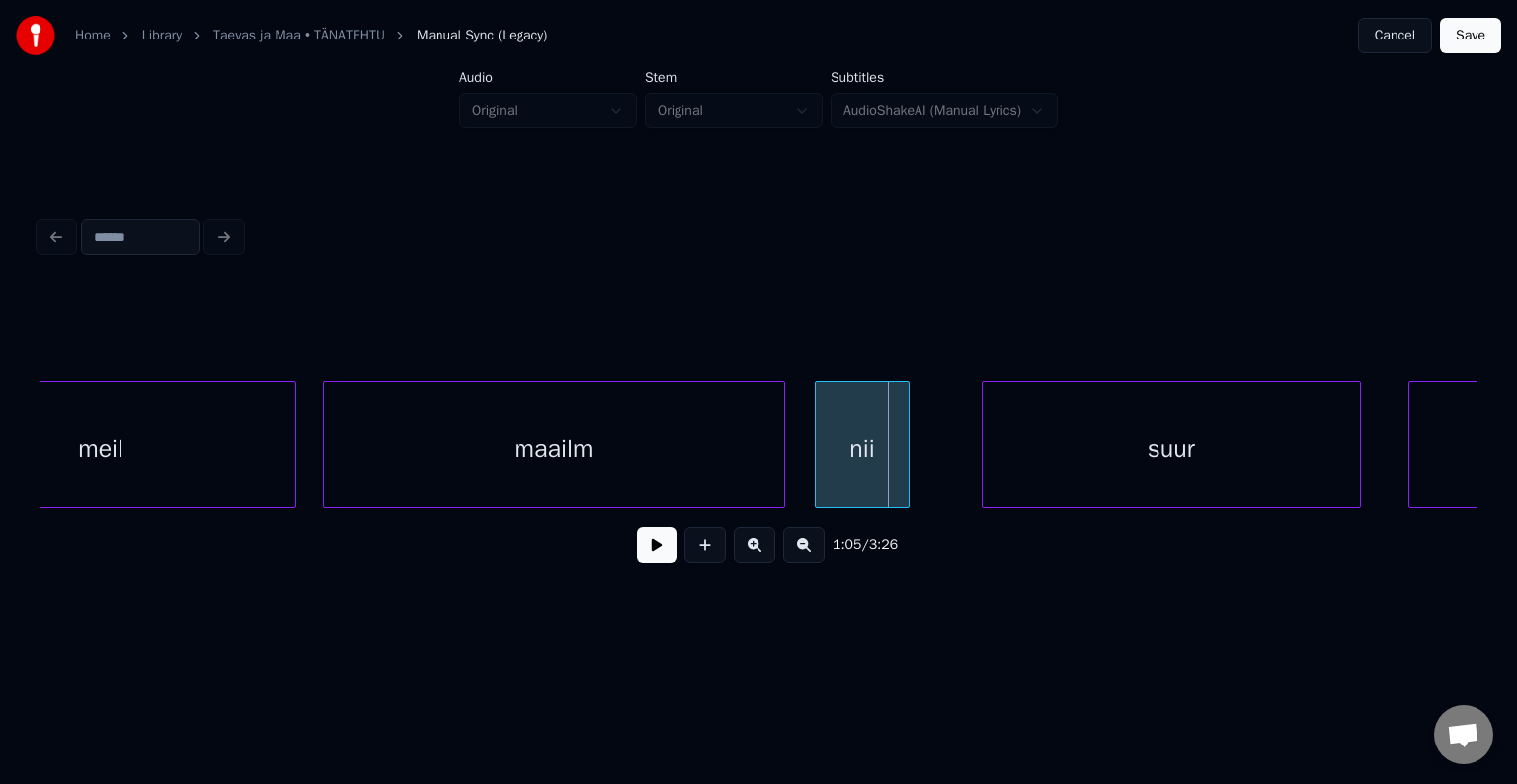 scroll, scrollTop: 0, scrollLeft: 38209, axis: horizontal 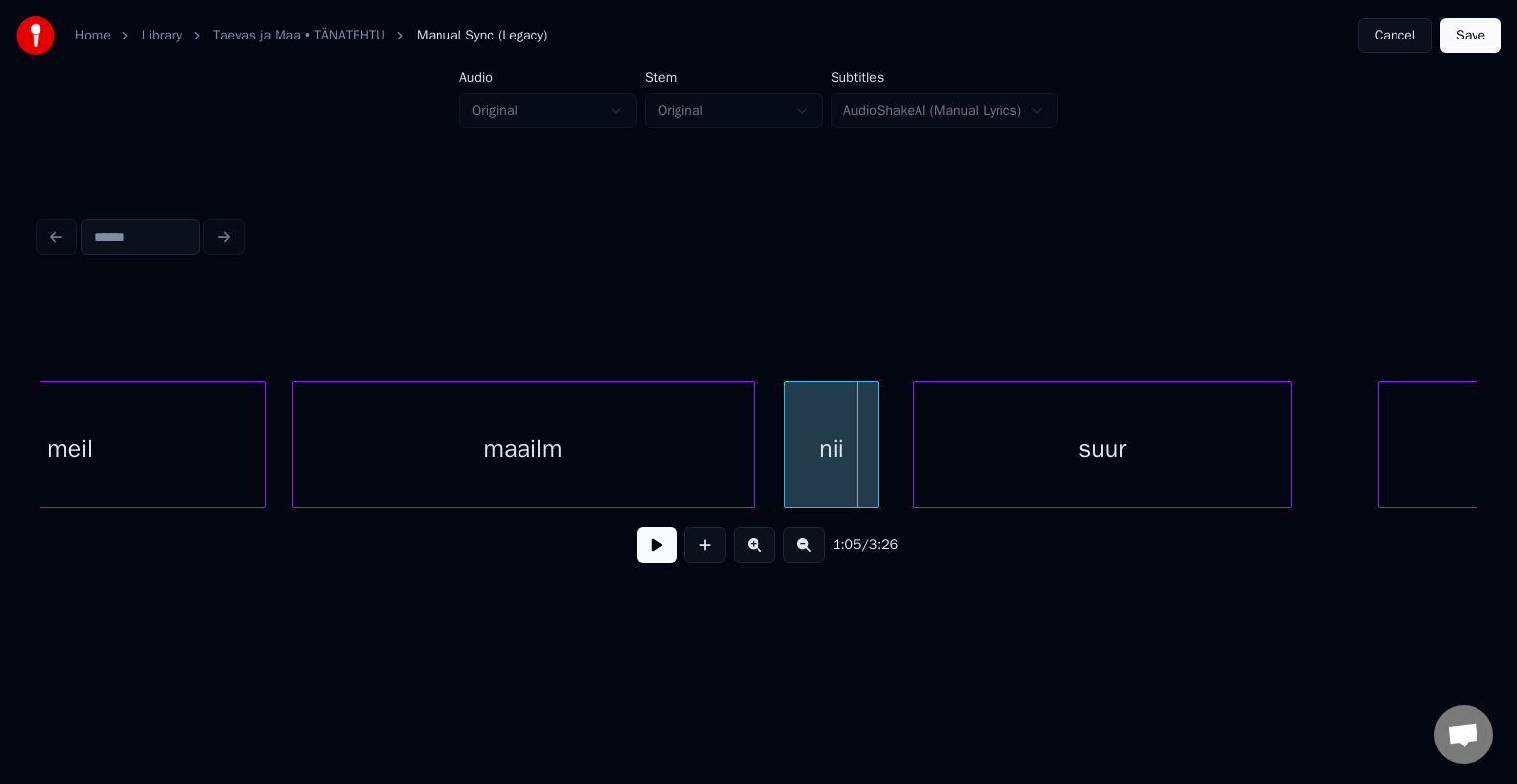 click on "suur" at bounding box center [1102, 449] 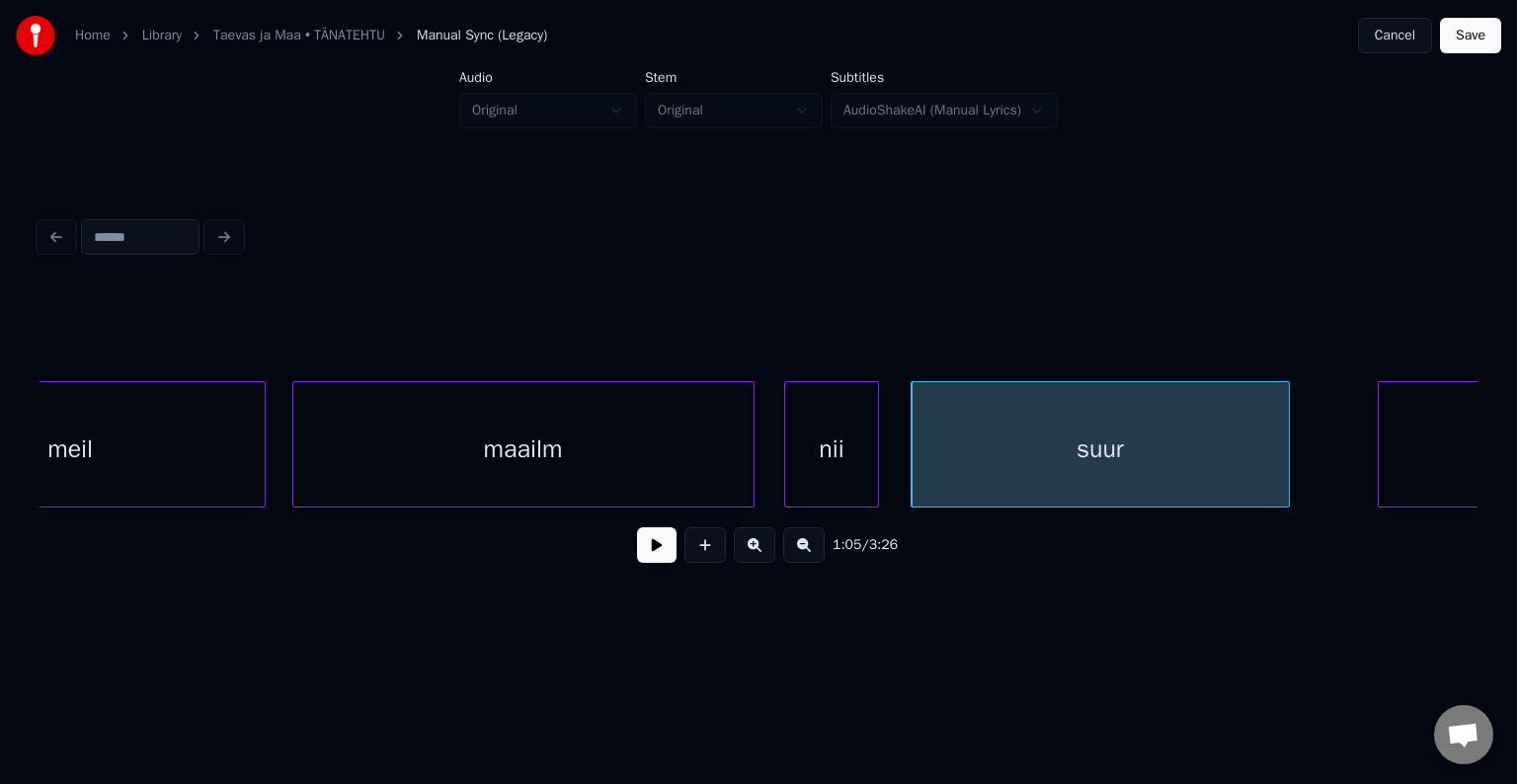 click at bounding box center (657, 545) 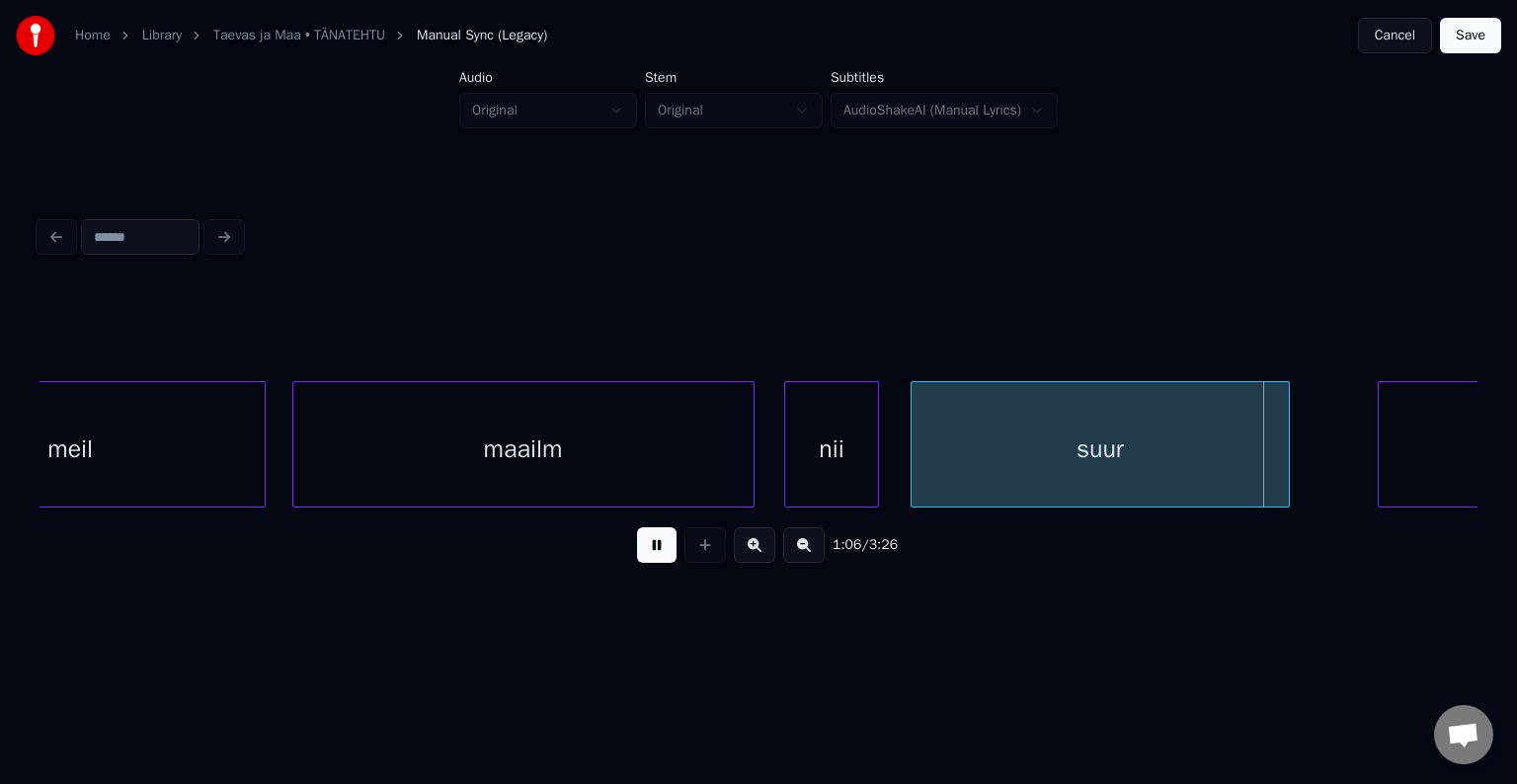 click at bounding box center (657, 545) 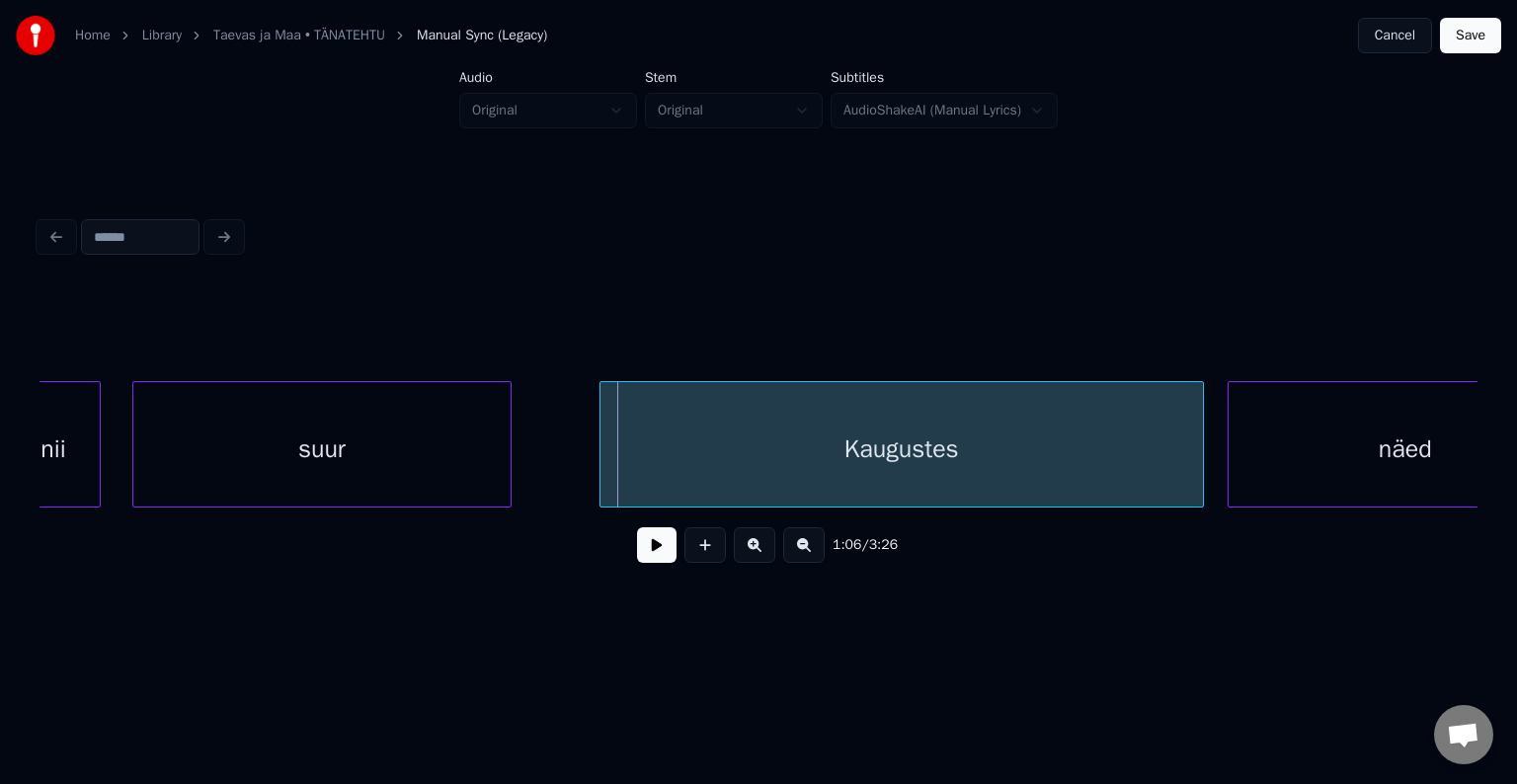 scroll, scrollTop: 0, scrollLeft: 39000, axis: horizontal 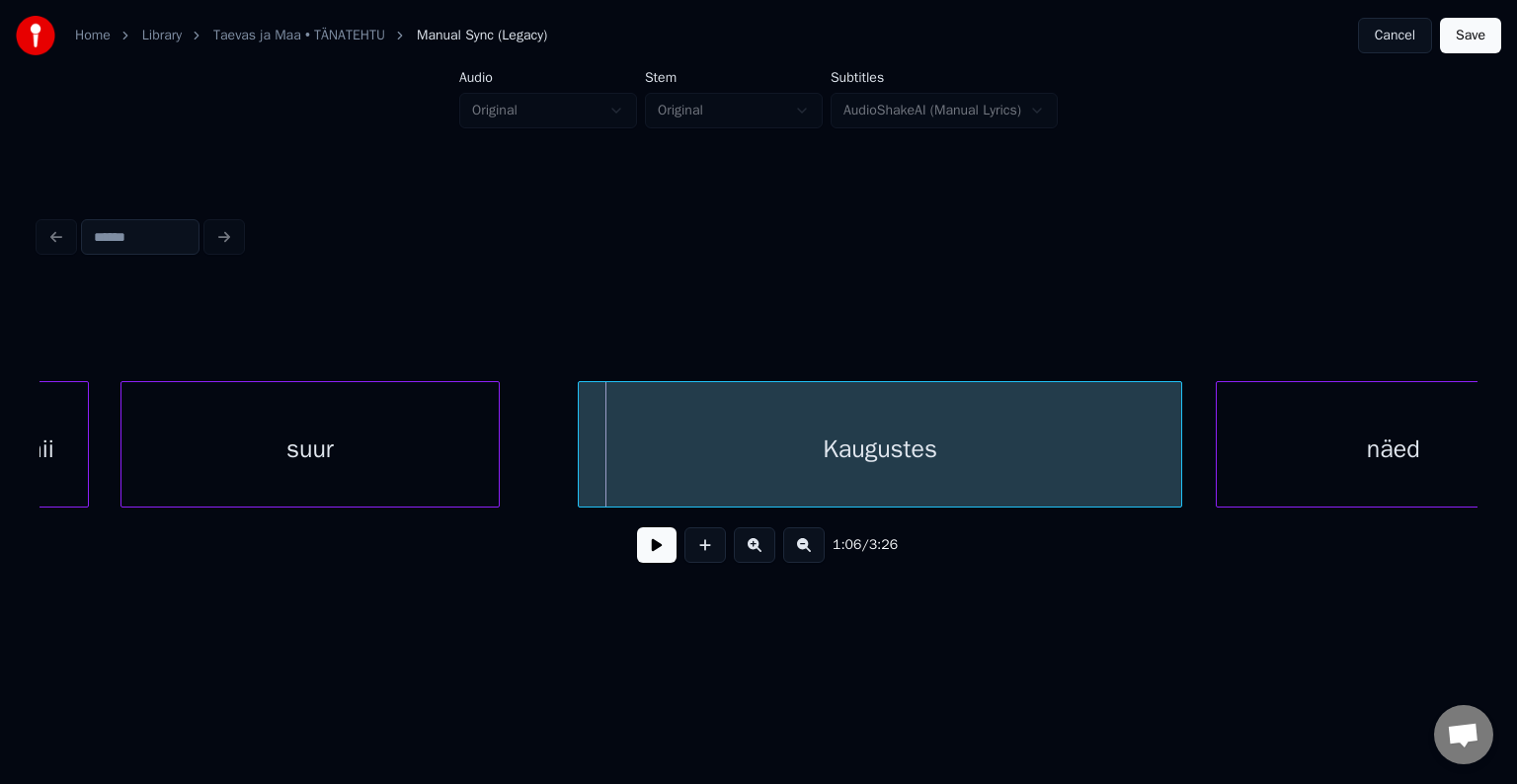 click on "Kaugustes" at bounding box center (880, 449) 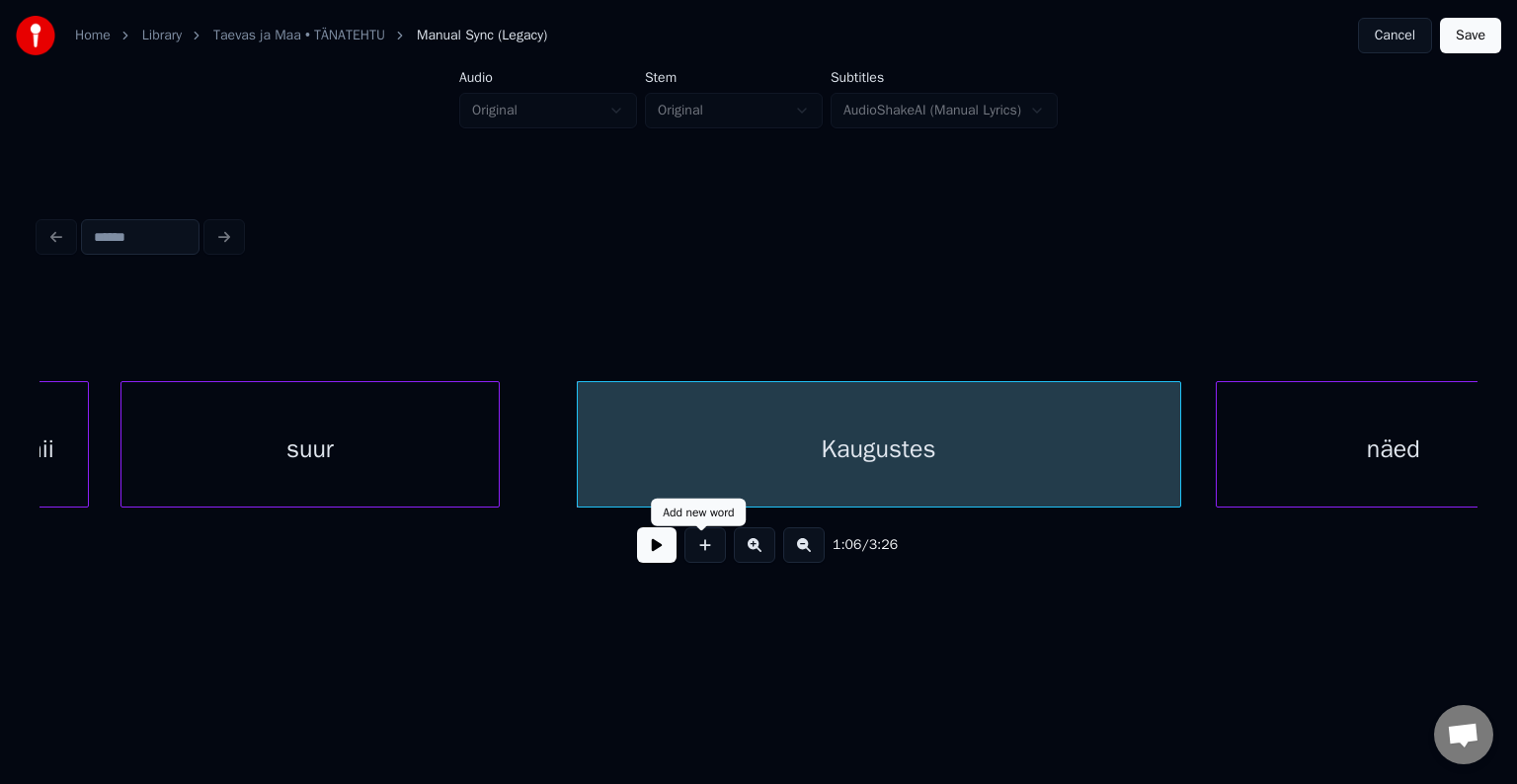 click at bounding box center [657, 545] 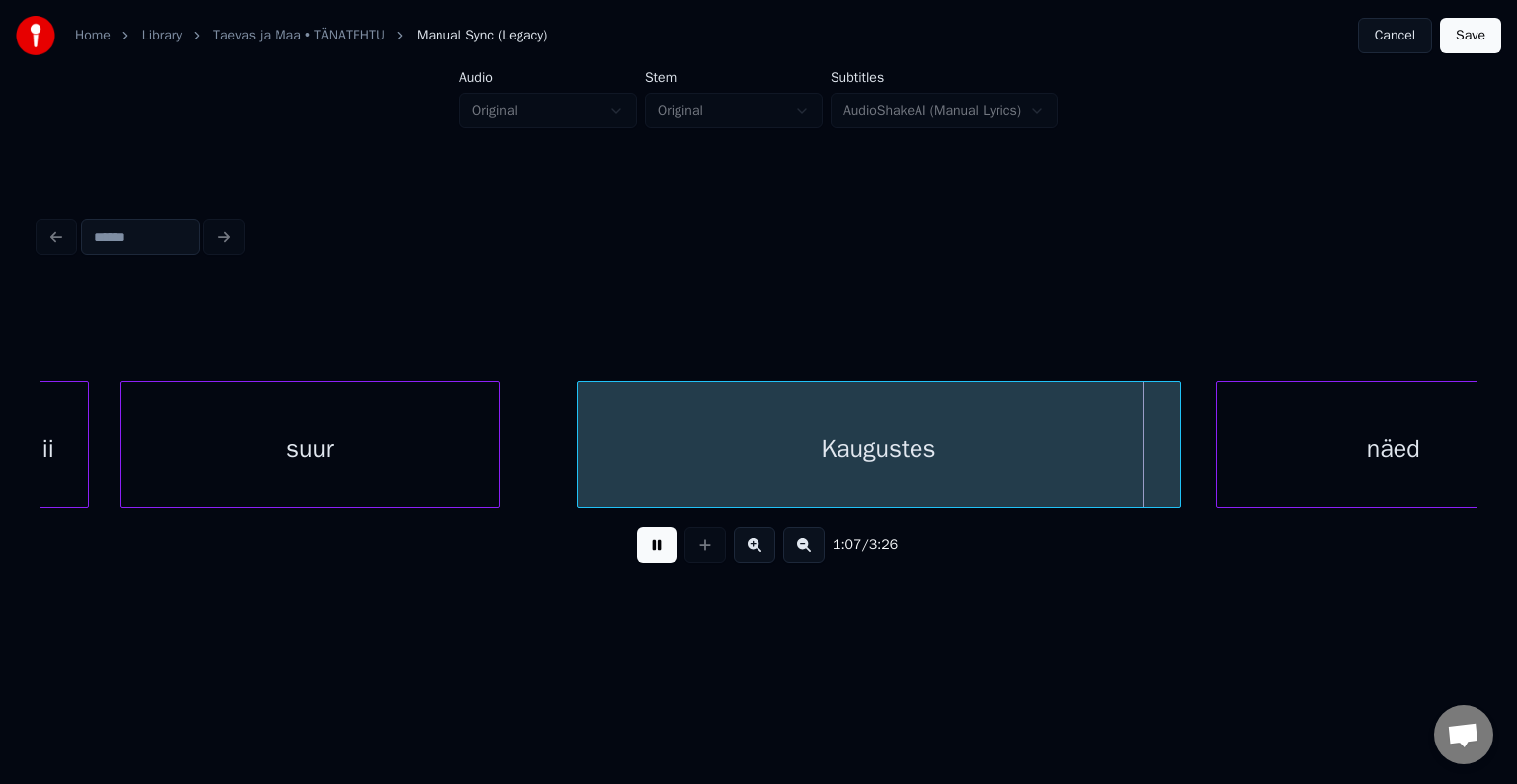 click at bounding box center [657, 545] 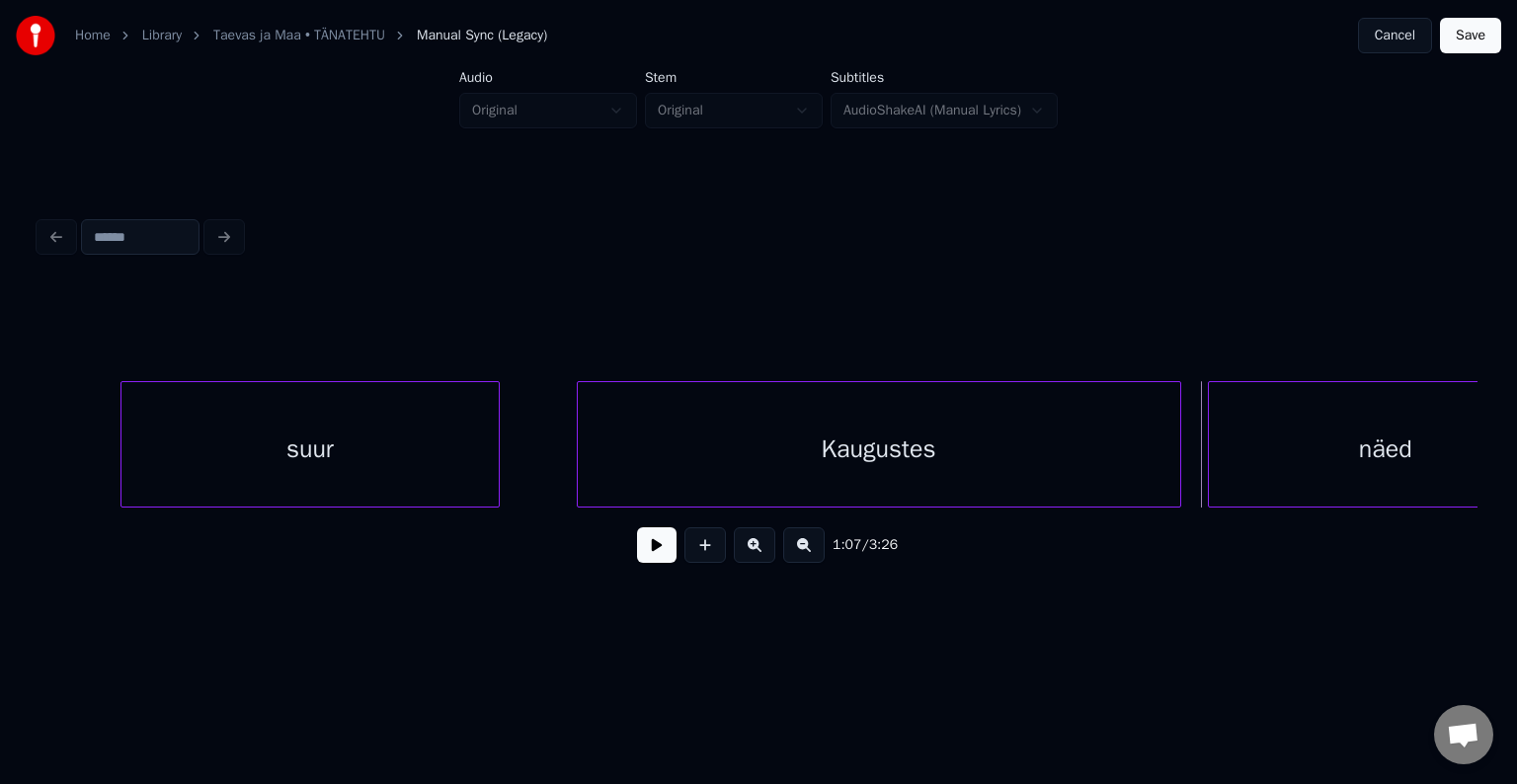 scroll, scrollTop: 0, scrollLeft: 39089, axis: horizontal 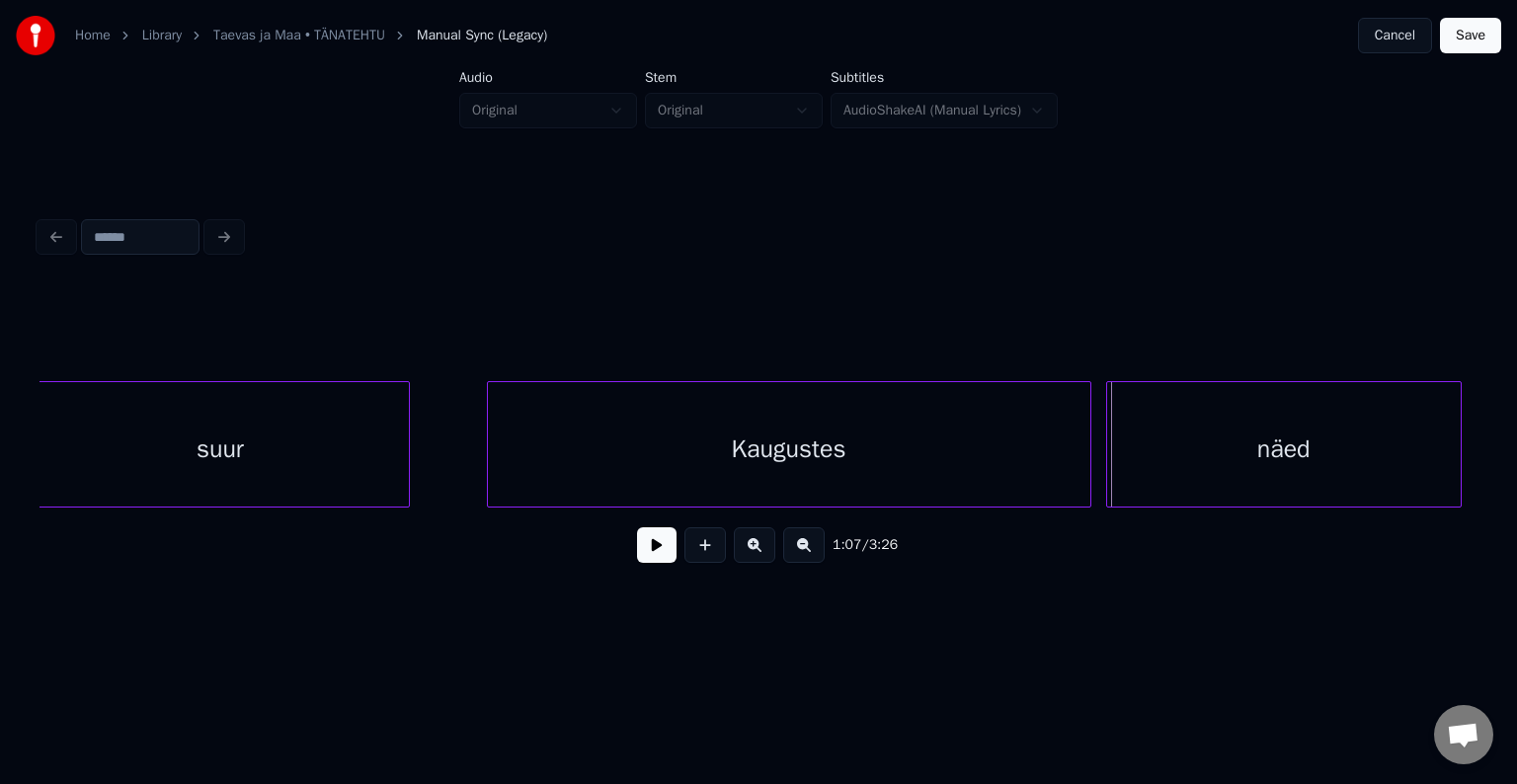 click on "näed" at bounding box center [1284, 449] 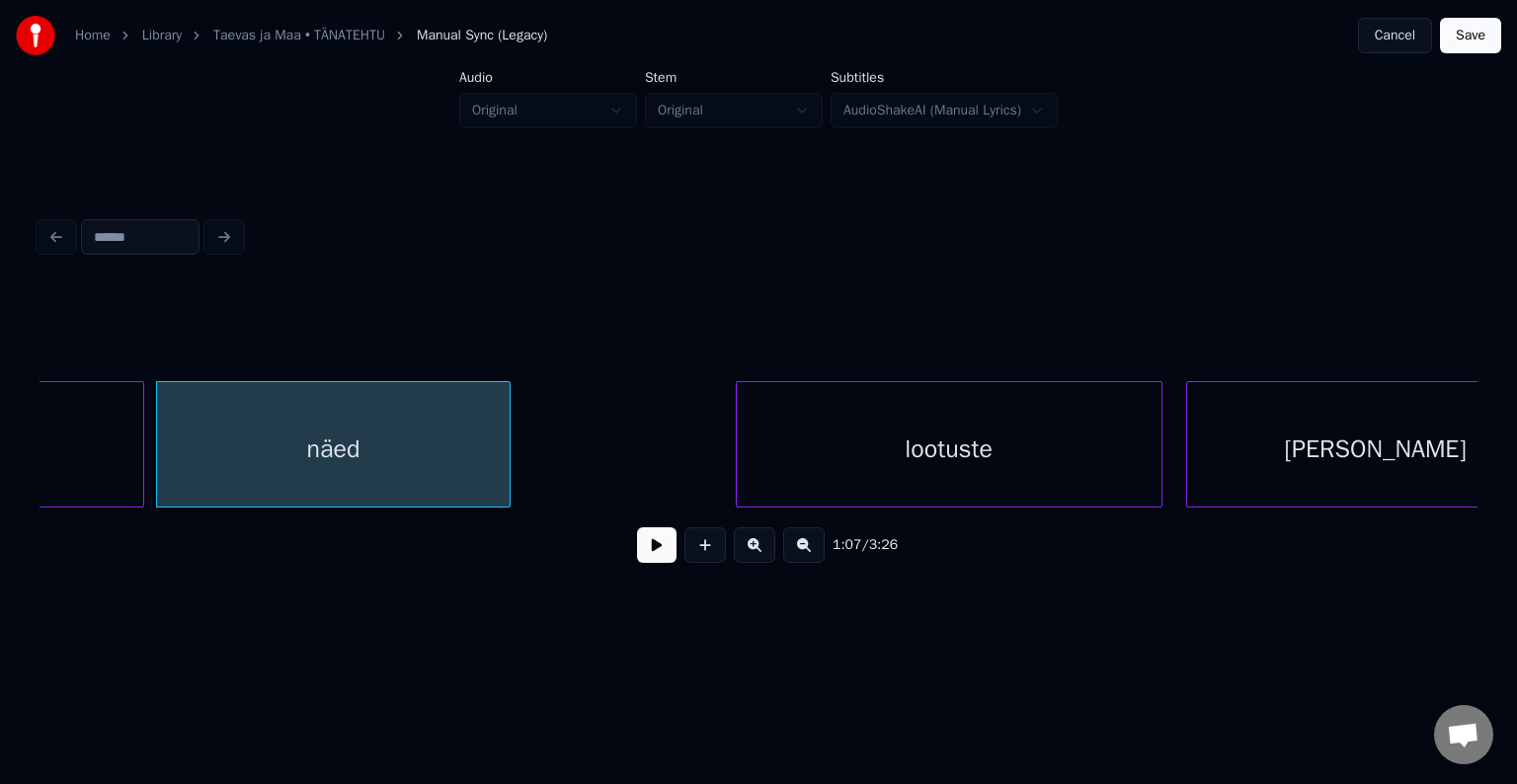scroll, scrollTop: 0, scrollLeft: 40038, axis: horizontal 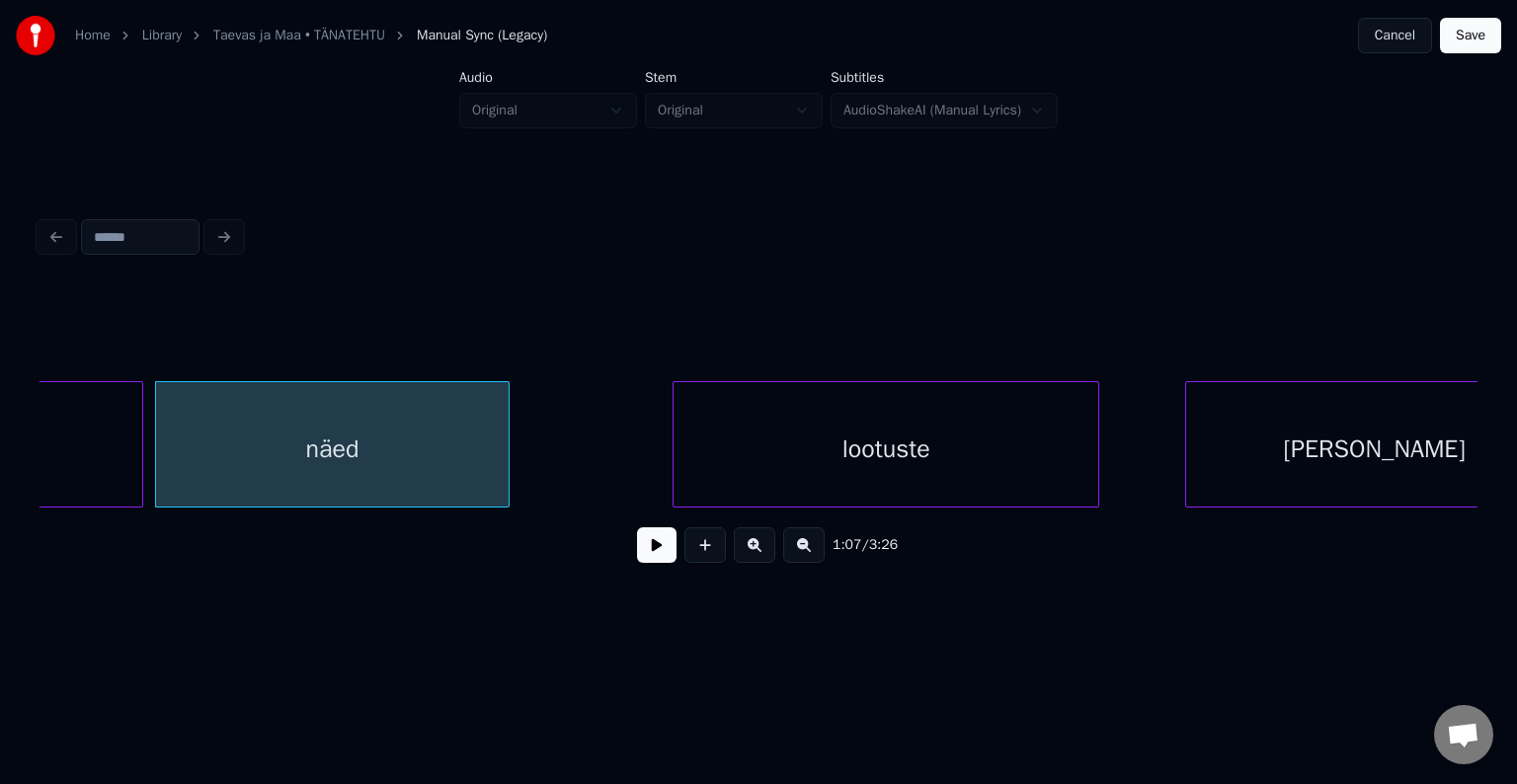 click on "lootuste" at bounding box center [886, 449] 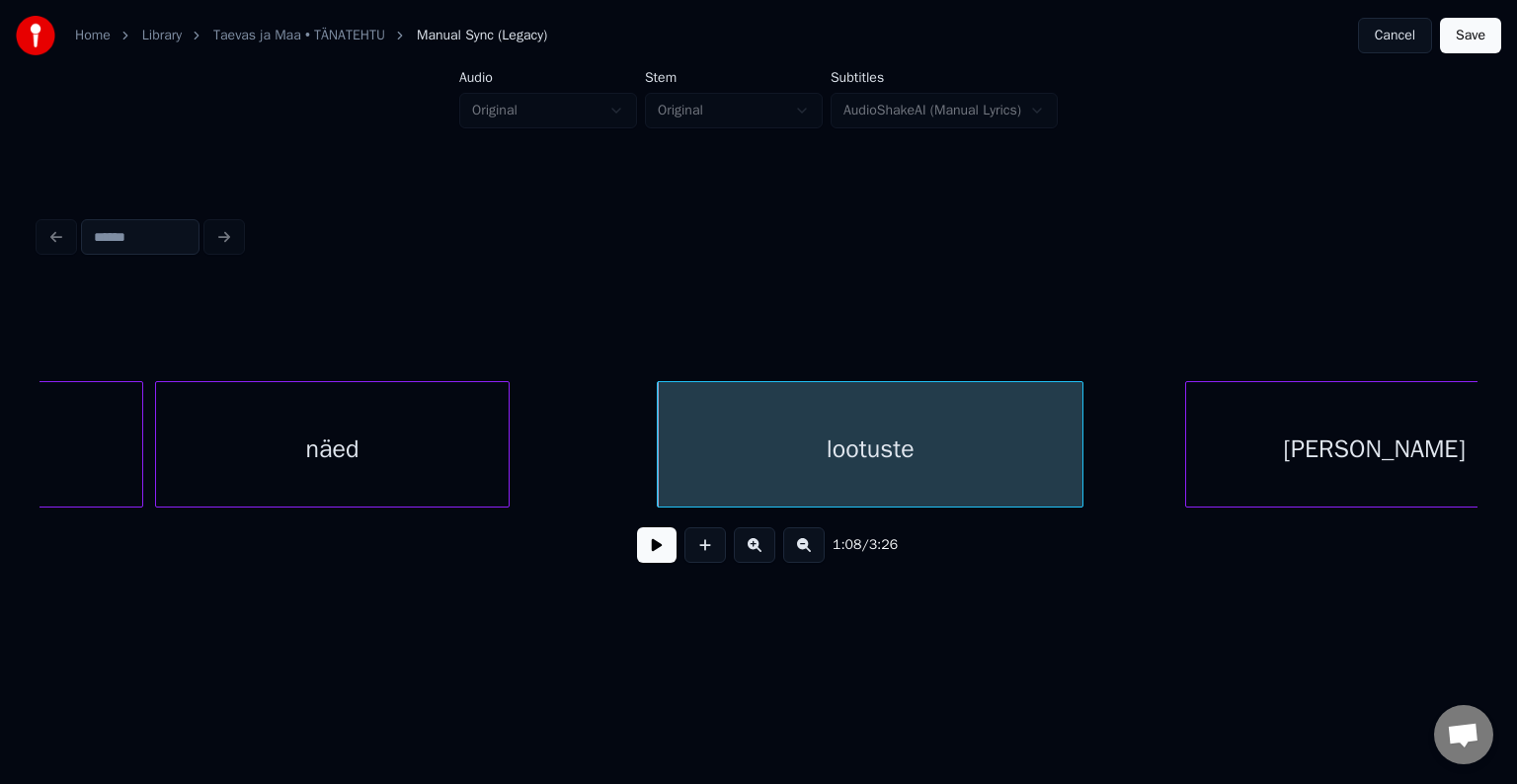 click at bounding box center (657, 545) 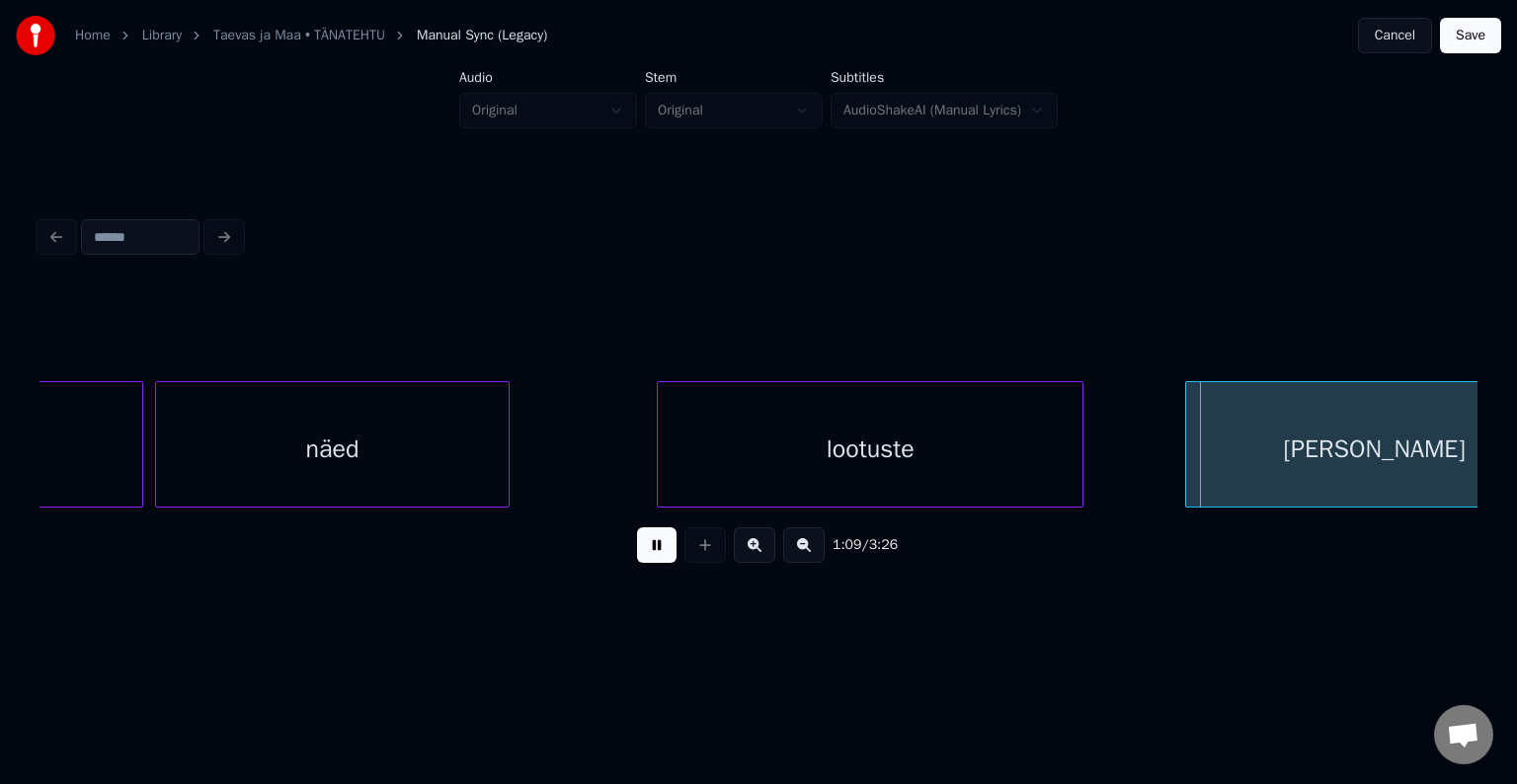click at bounding box center (657, 545) 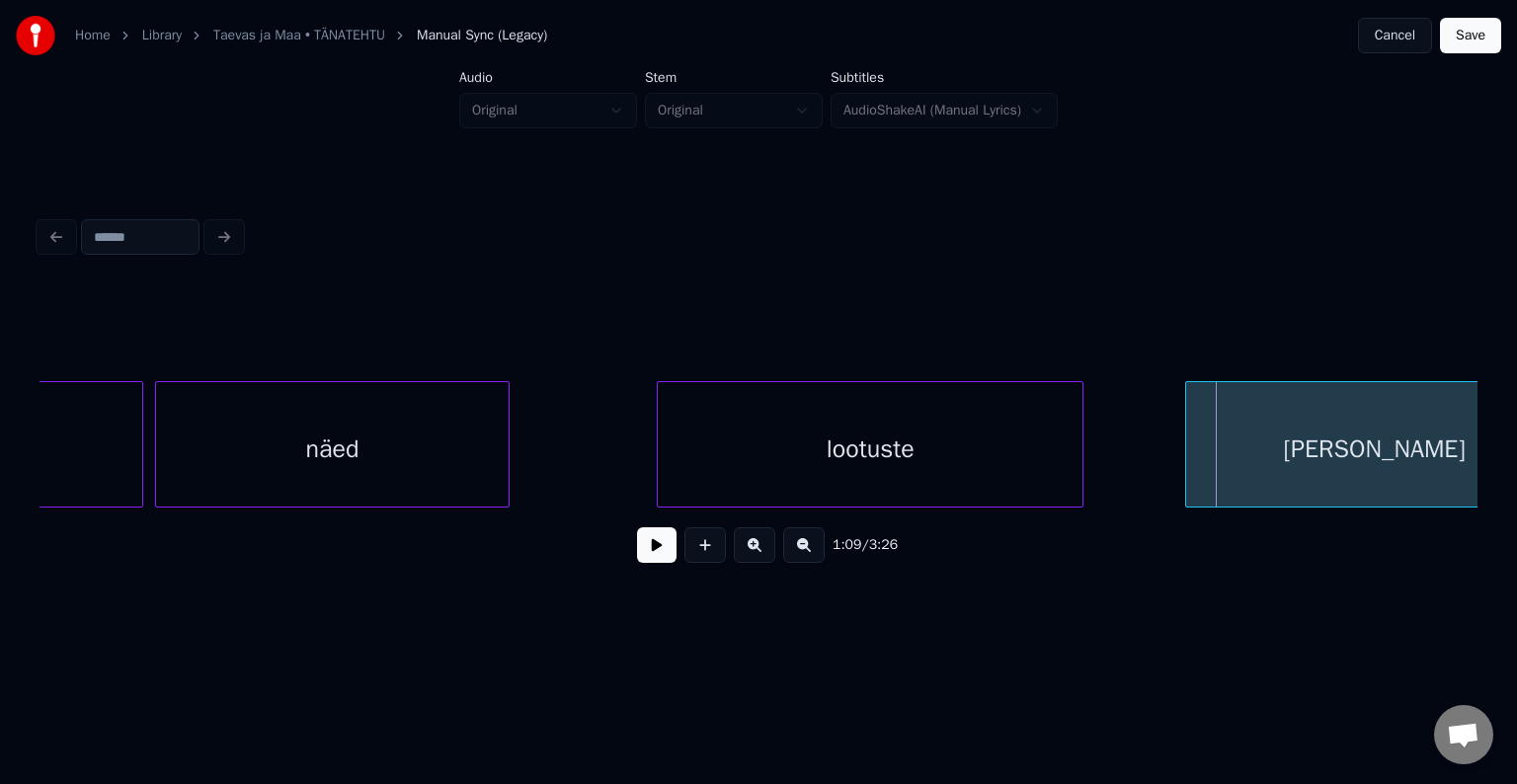 scroll, scrollTop: 0, scrollLeft: 40121, axis: horizontal 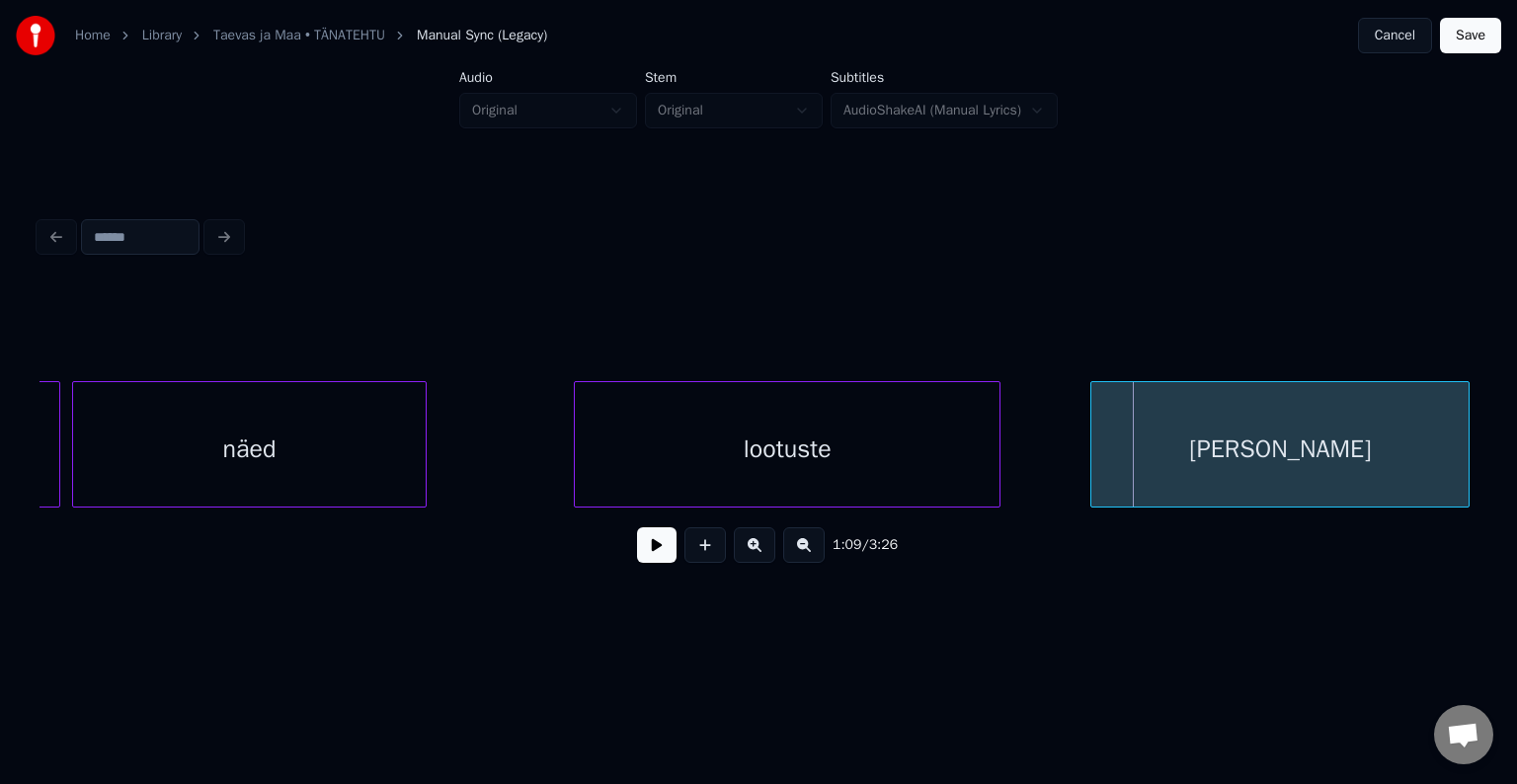 click on "[PERSON_NAME]" at bounding box center [1280, 449] 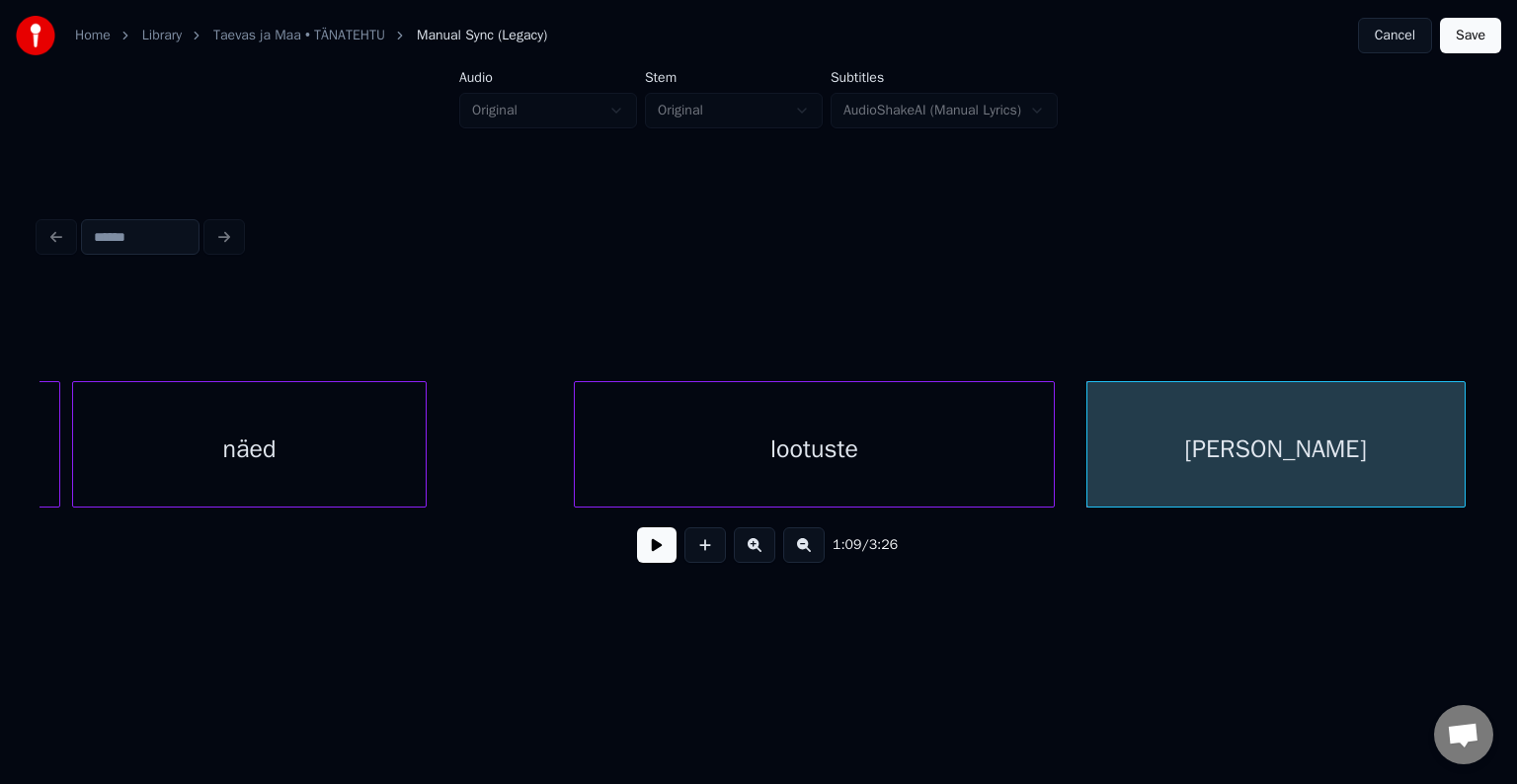 click at bounding box center [1051, 444] 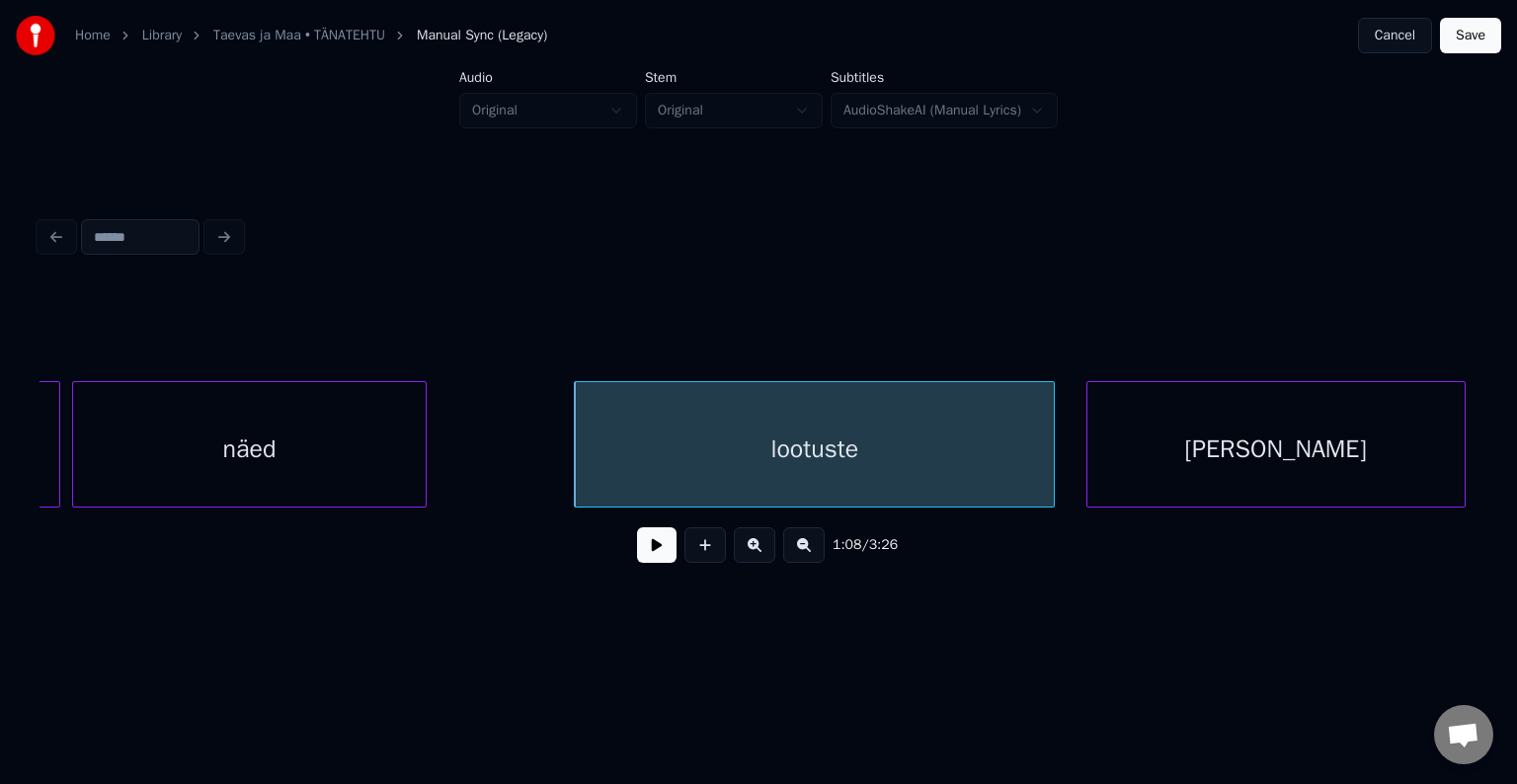 click on "[PERSON_NAME]" at bounding box center [1276, 449] 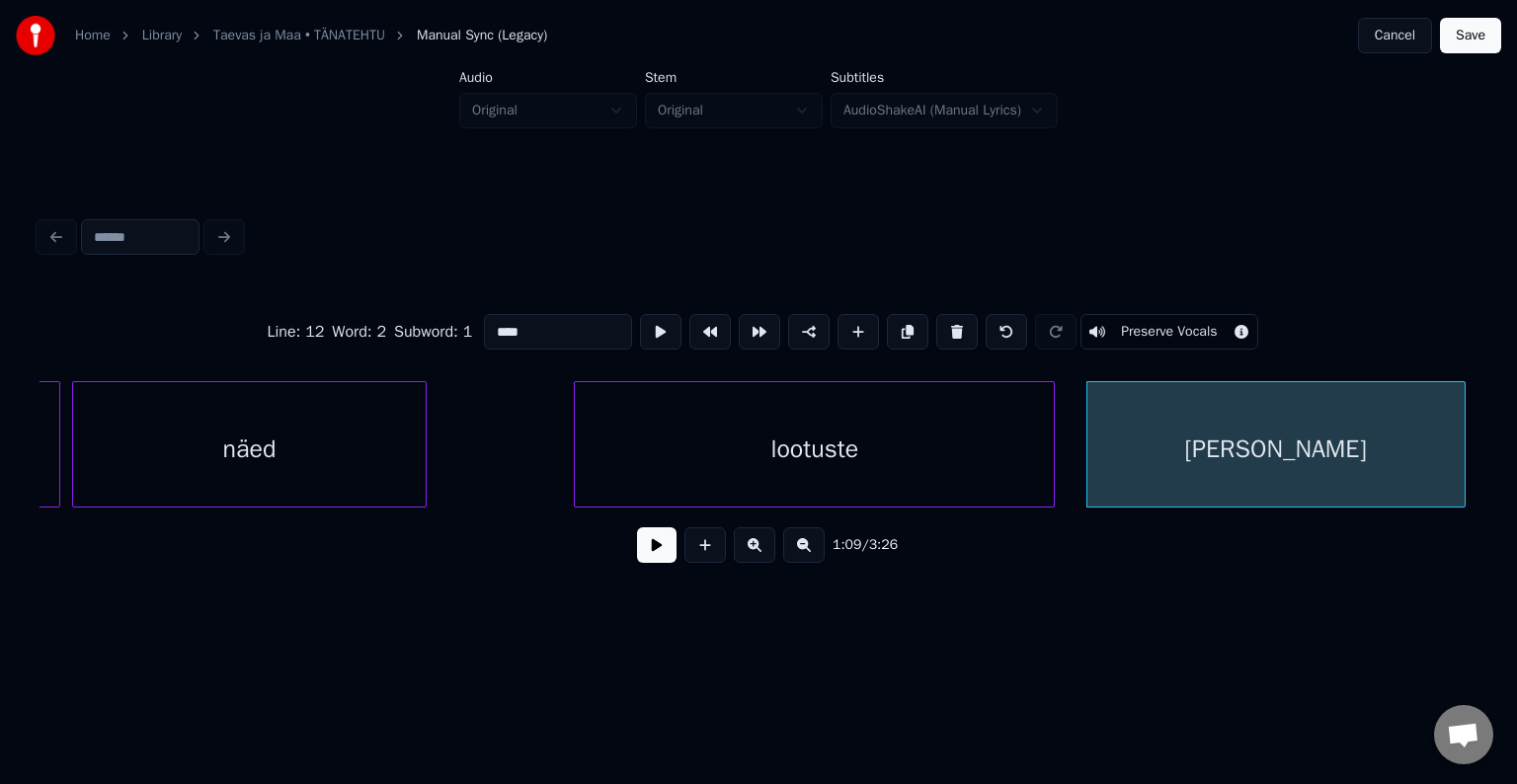 type on "****" 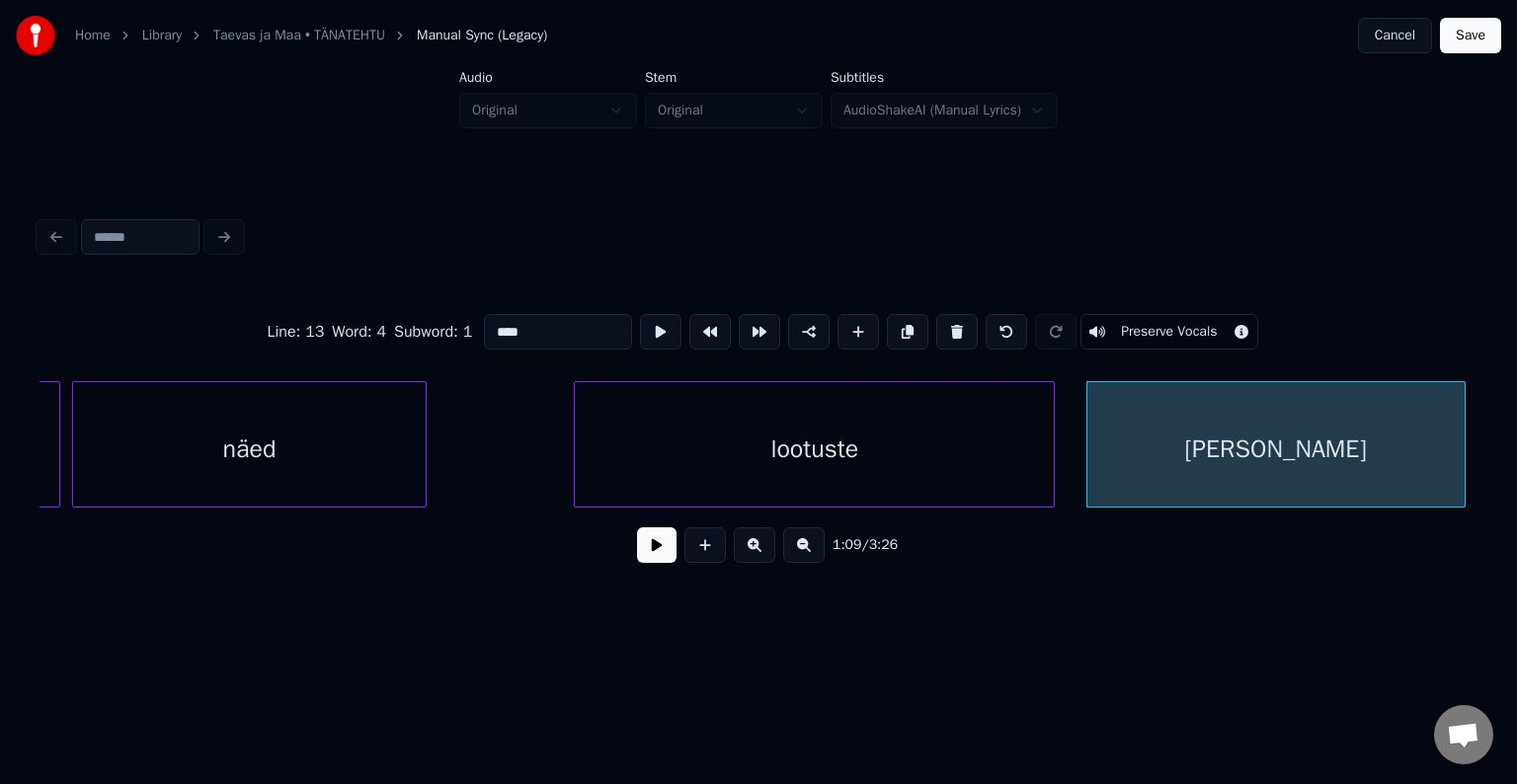 click at bounding box center (657, 545) 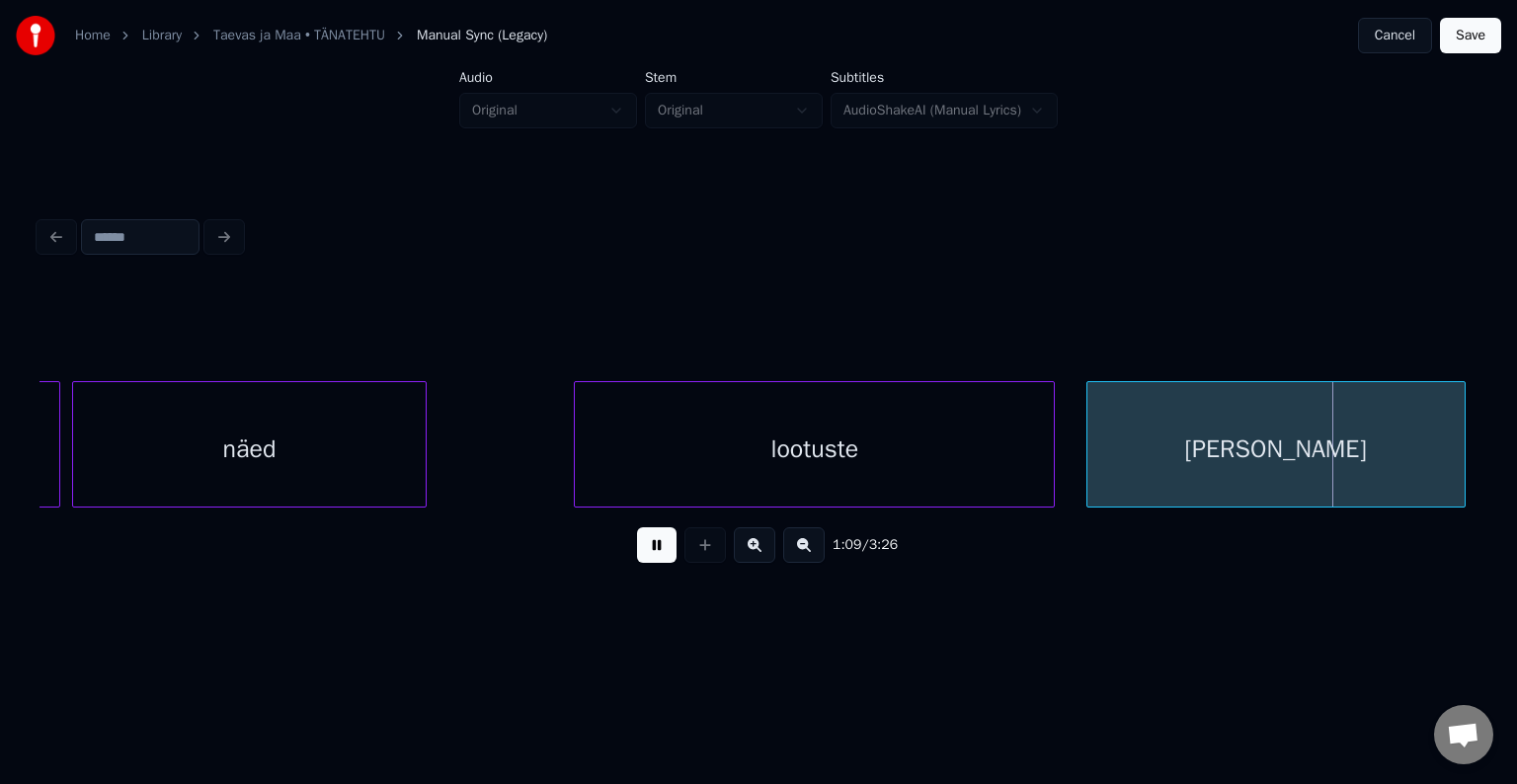 drag, startPoint x: 662, startPoint y: 548, endPoint x: 690, endPoint y: 535, distance: 30.870698 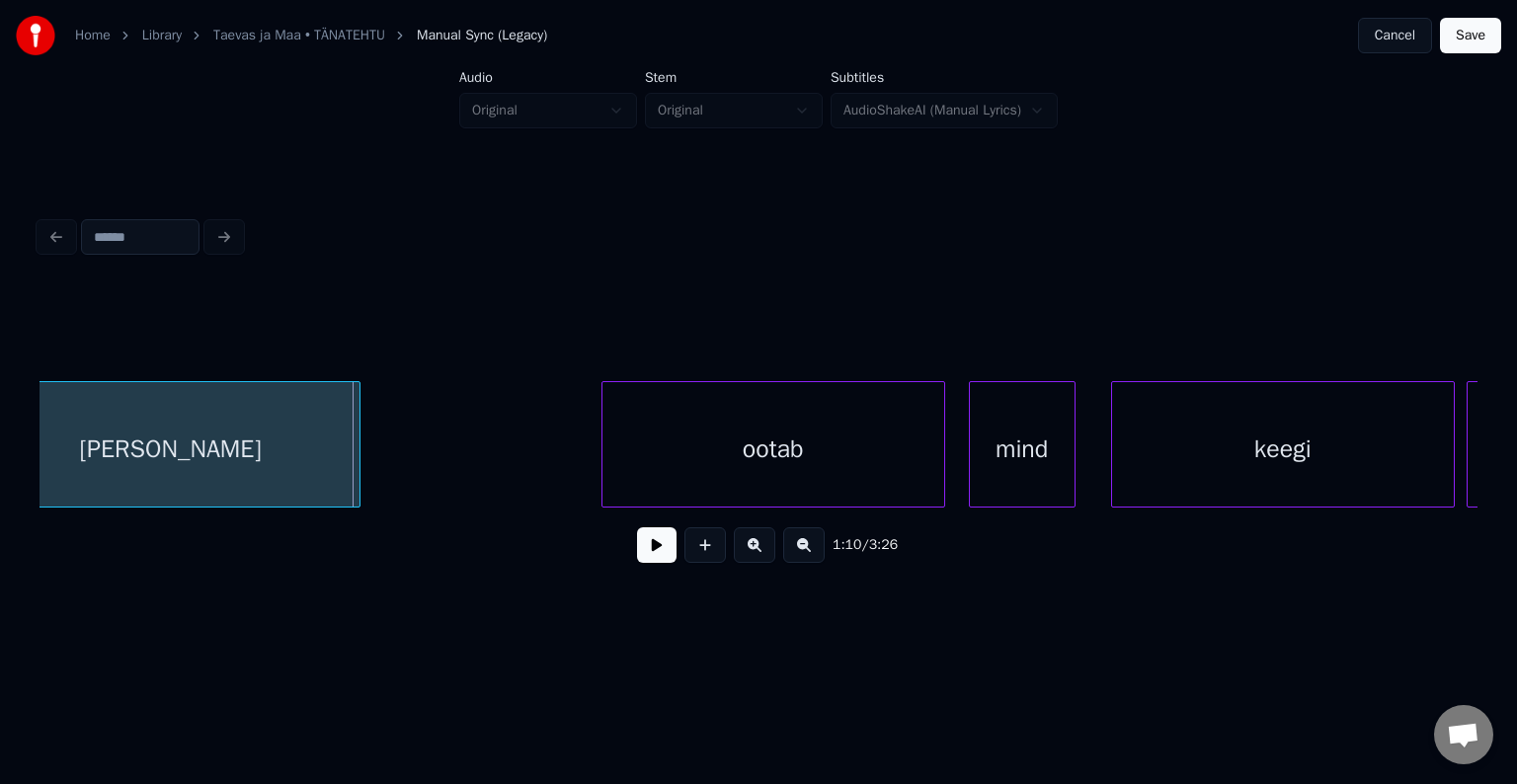 scroll, scrollTop: 0, scrollLeft: 41227, axis: horizontal 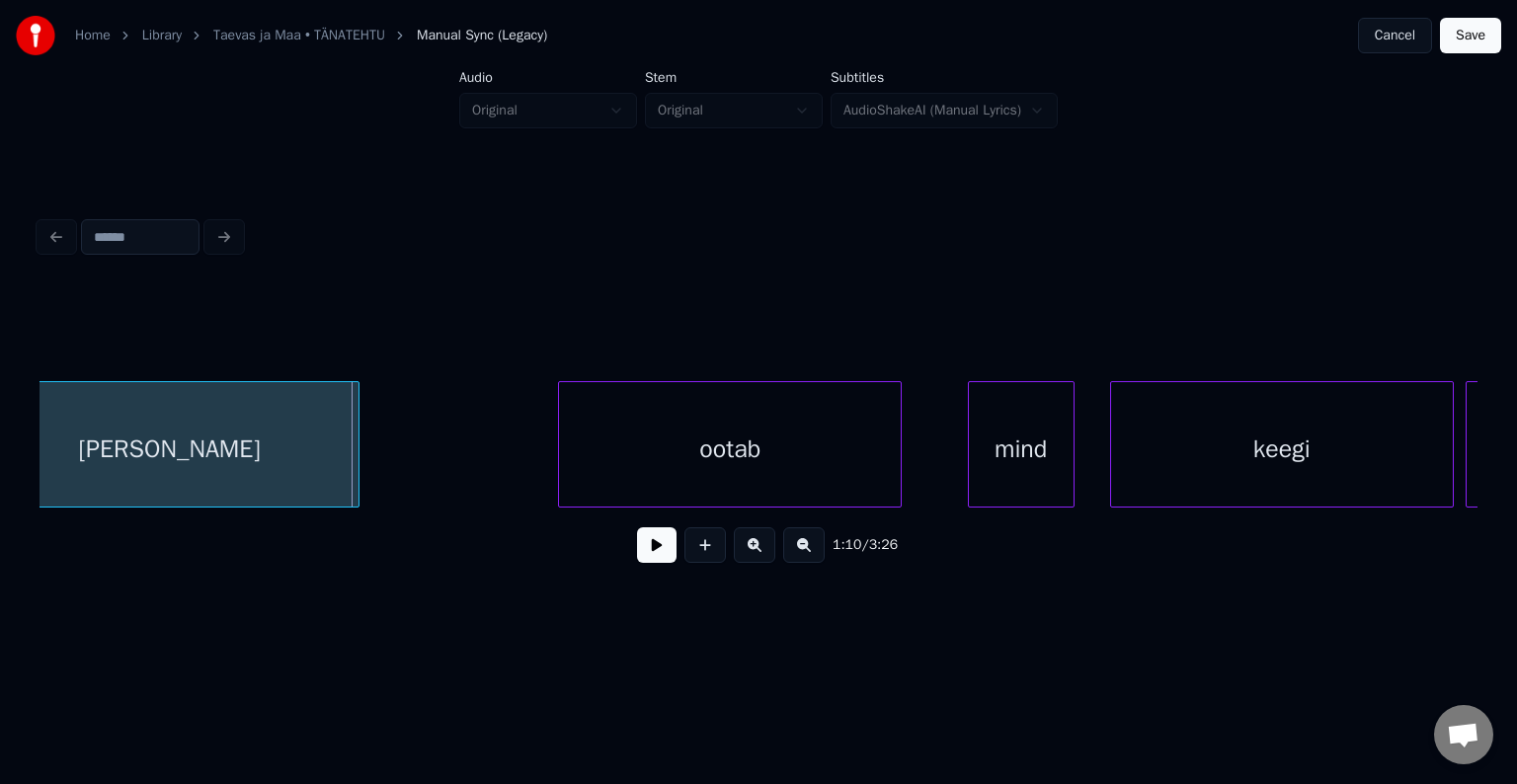 click on "ootab" at bounding box center (730, 449) 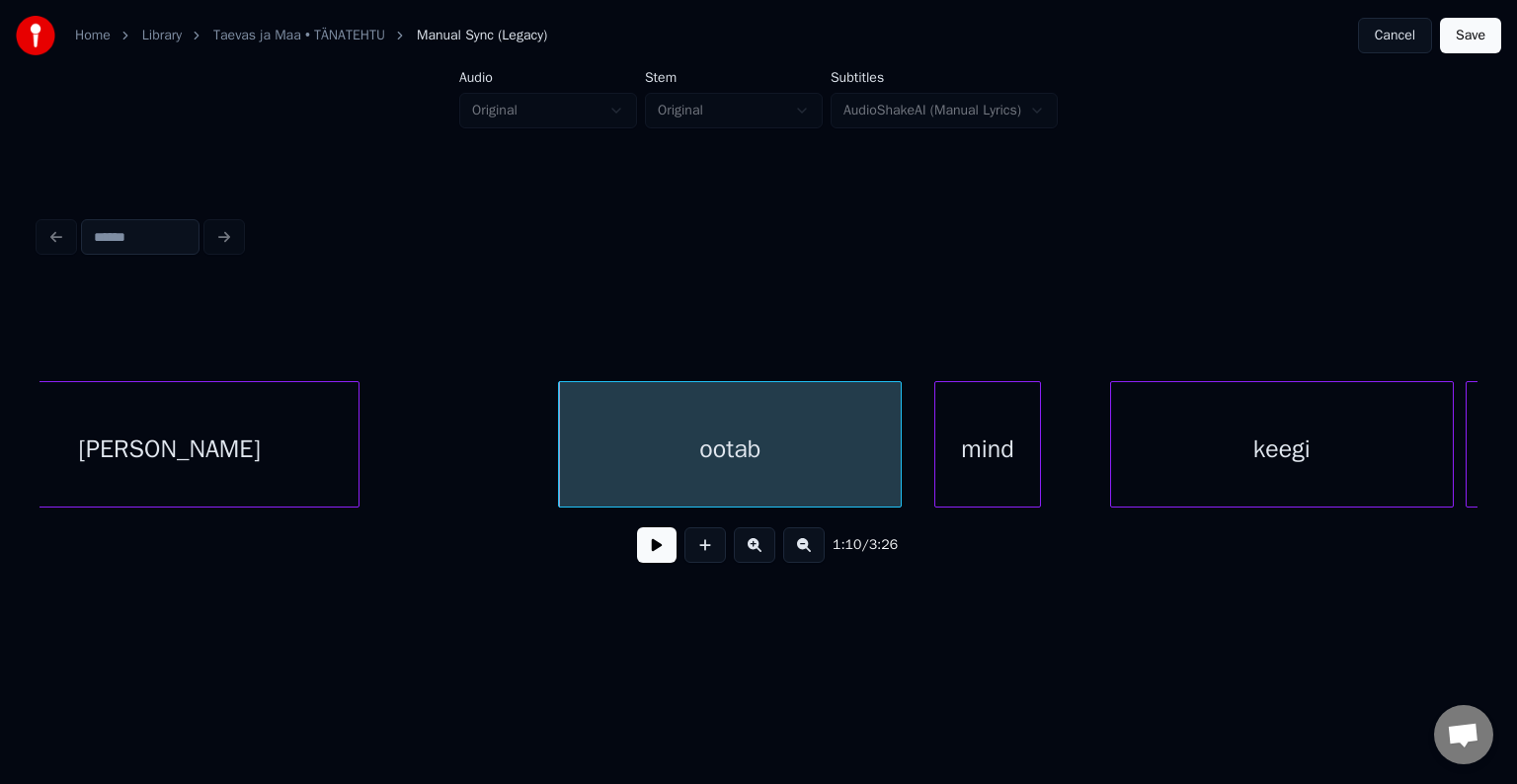 click on "mind" at bounding box center (988, 449) 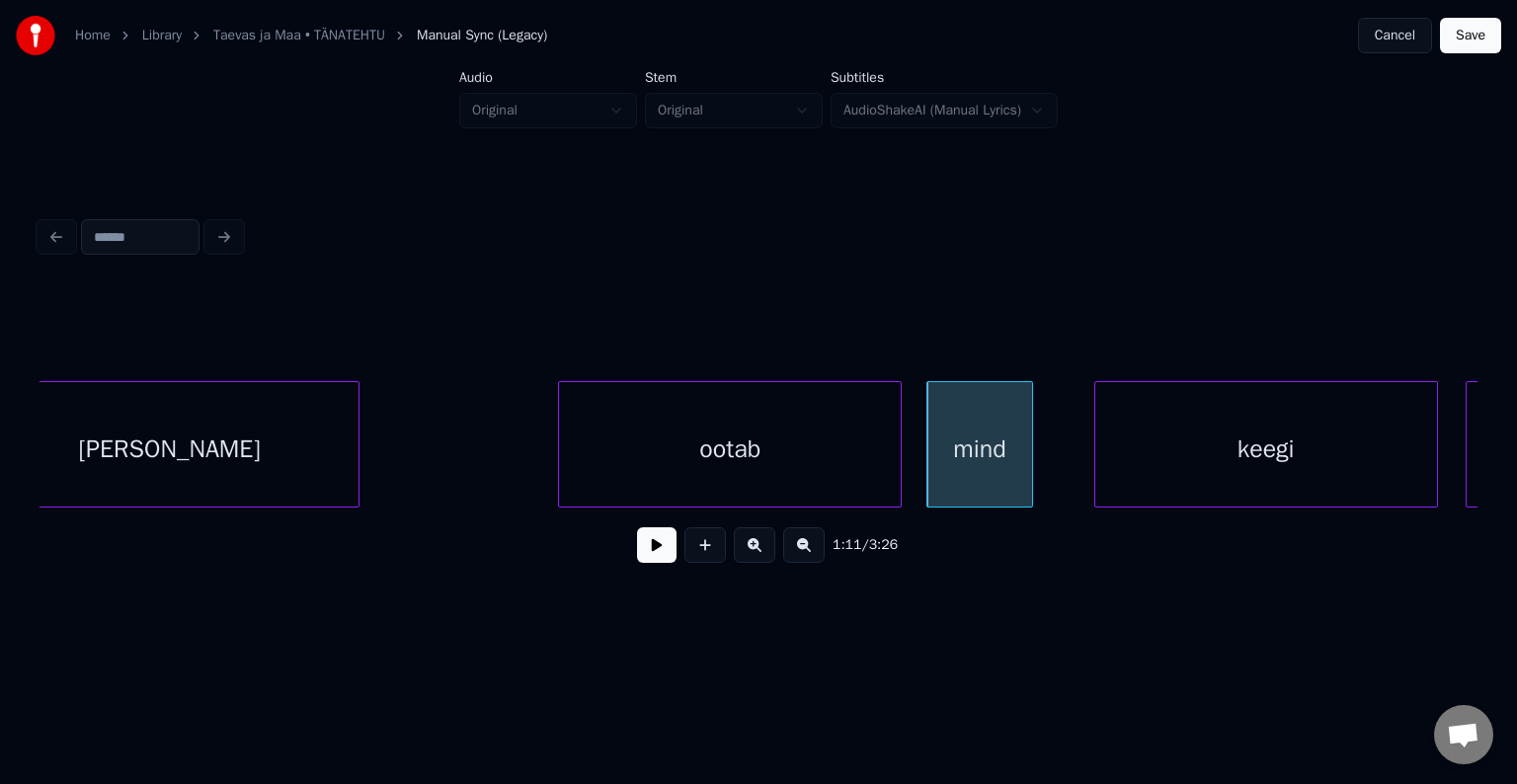 click on "keegi" at bounding box center [1266, 449] 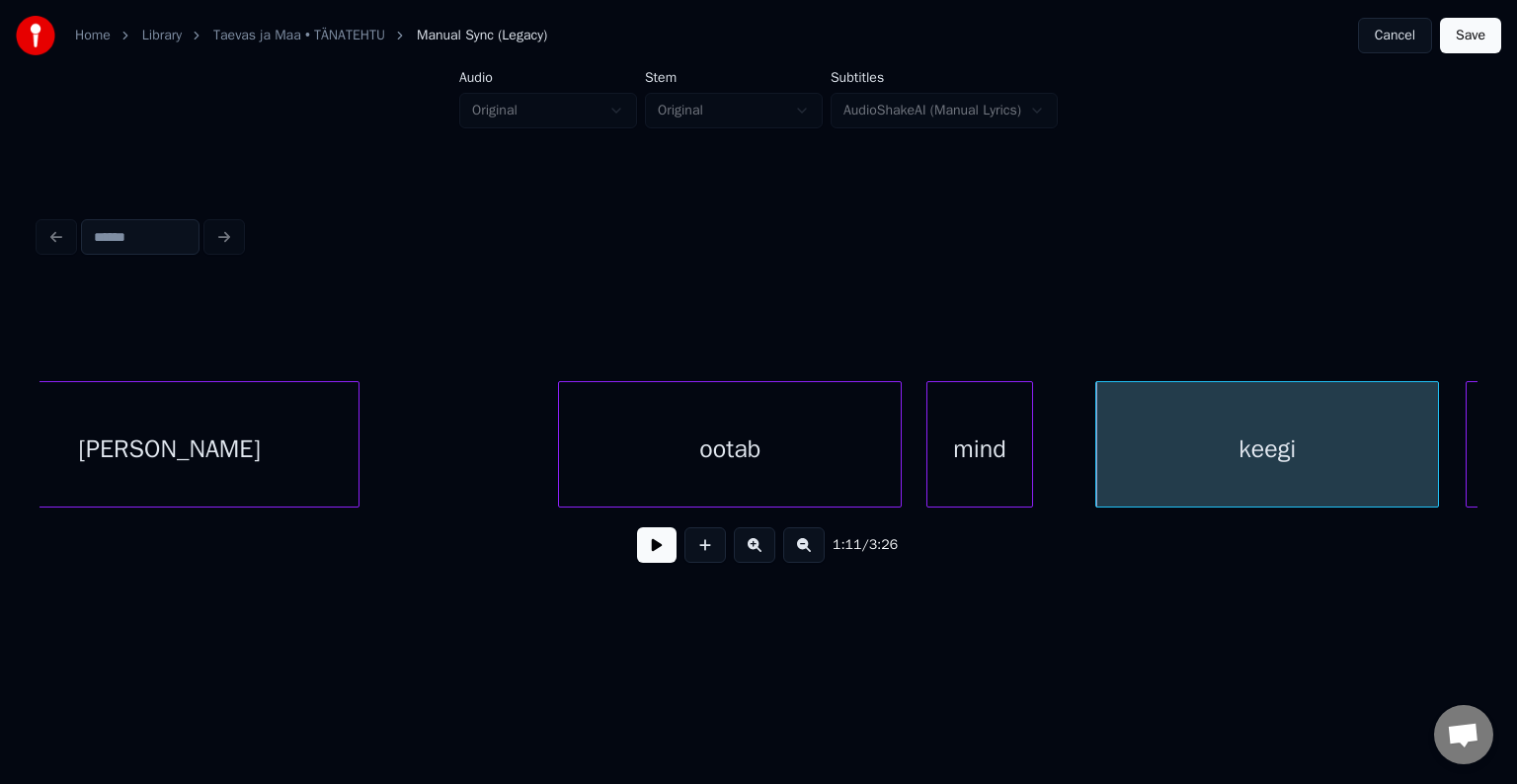 click on "ootab" at bounding box center [730, 449] 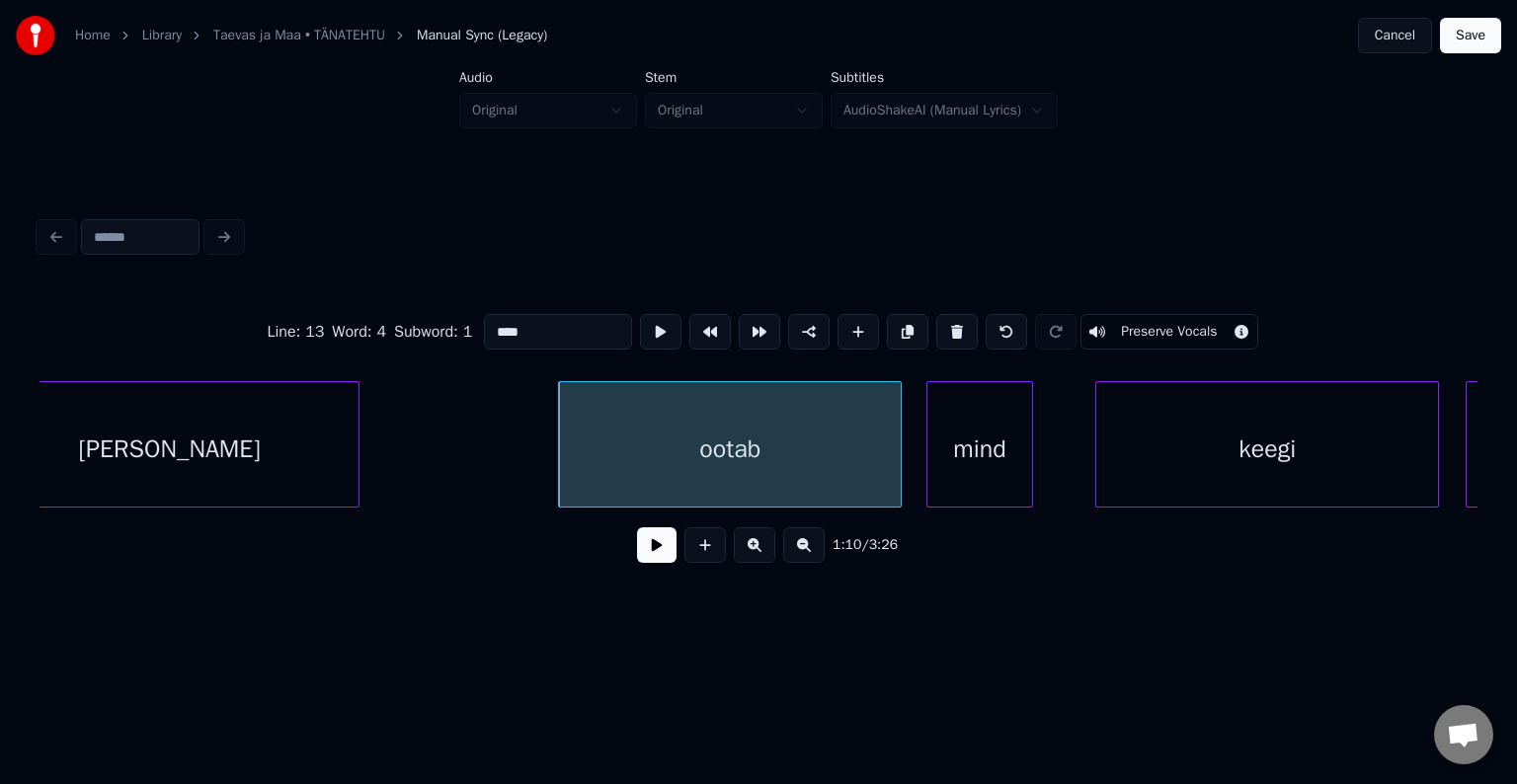 type on "*****" 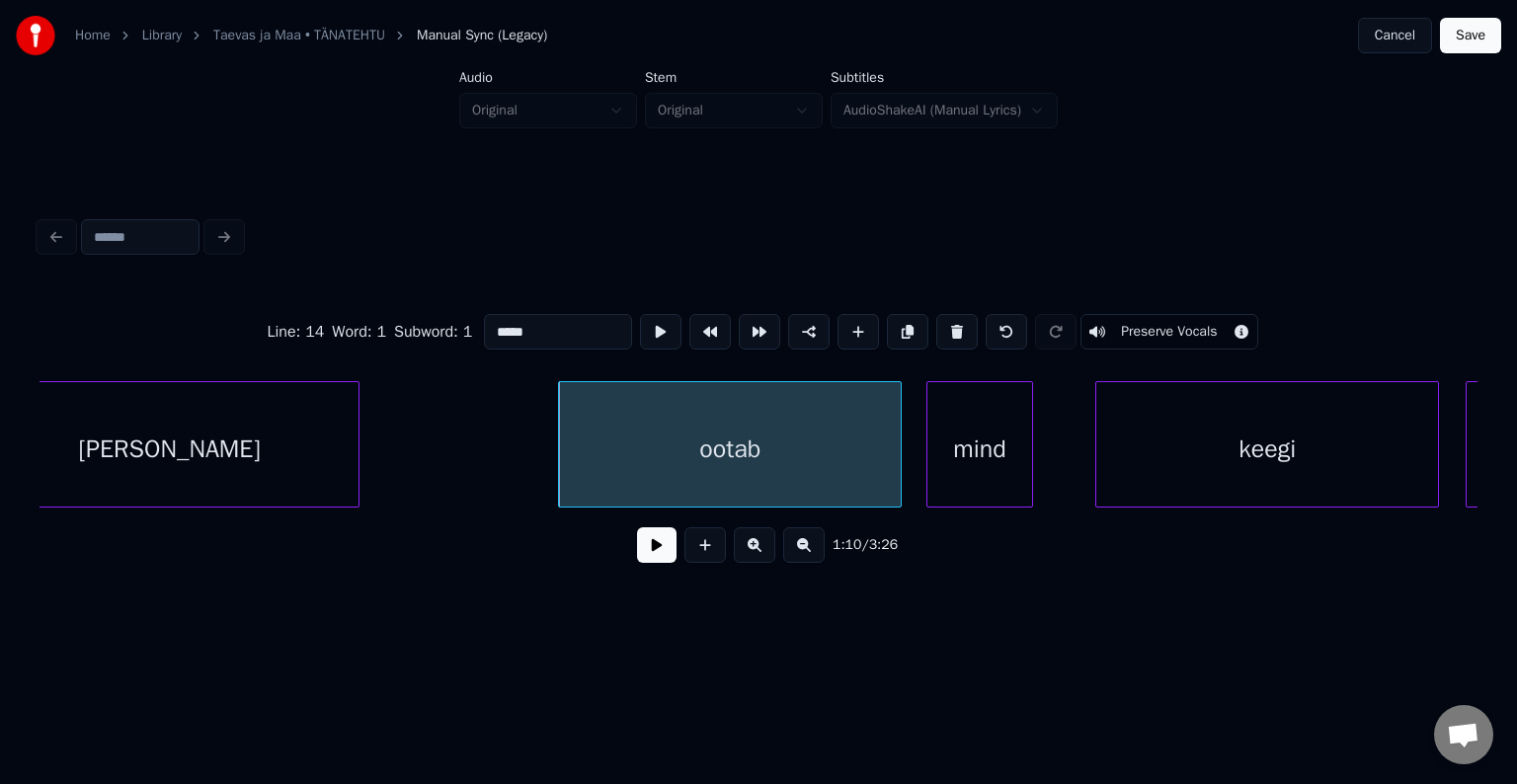 click at bounding box center [657, 545] 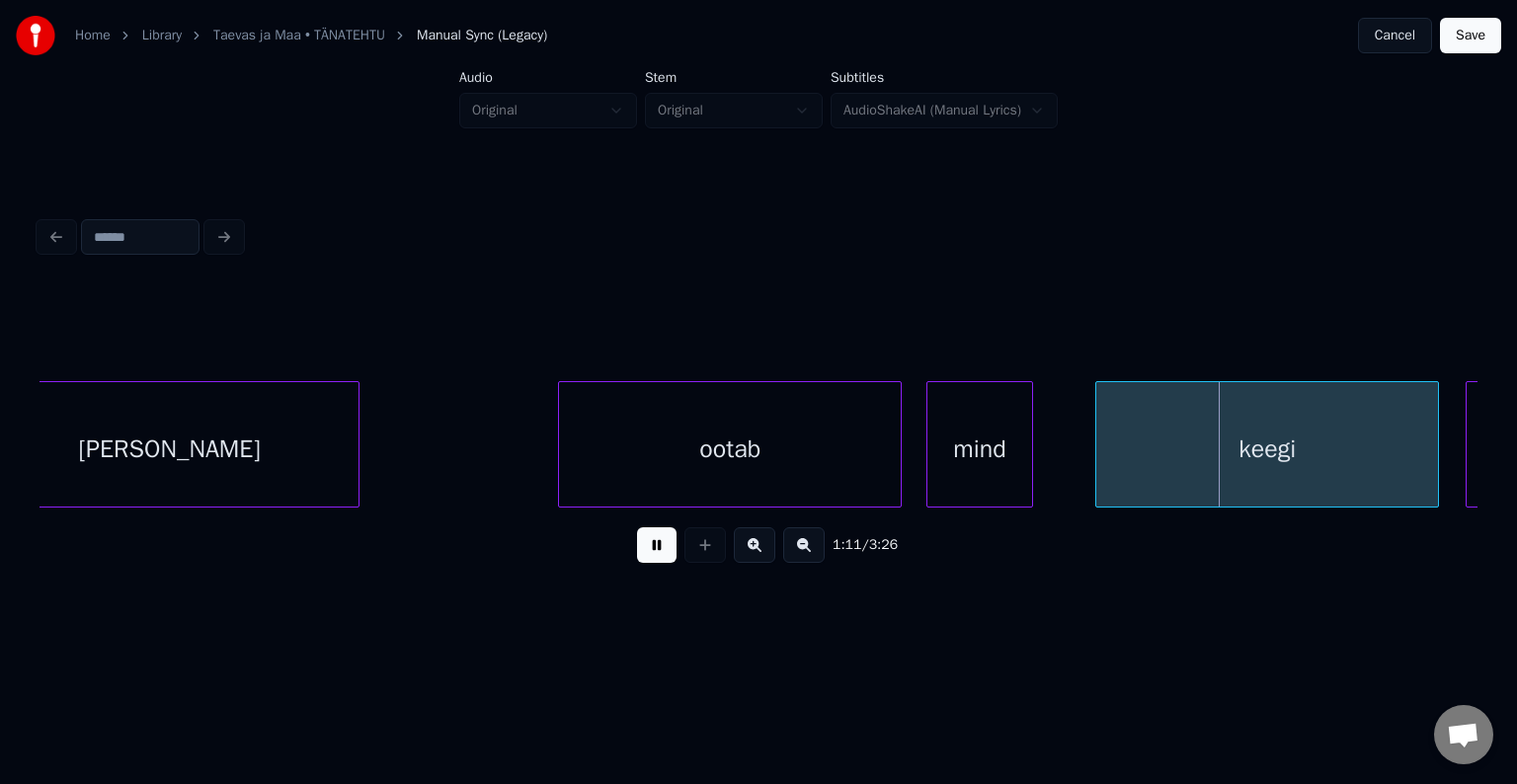 click at bounding box center (657, 545) 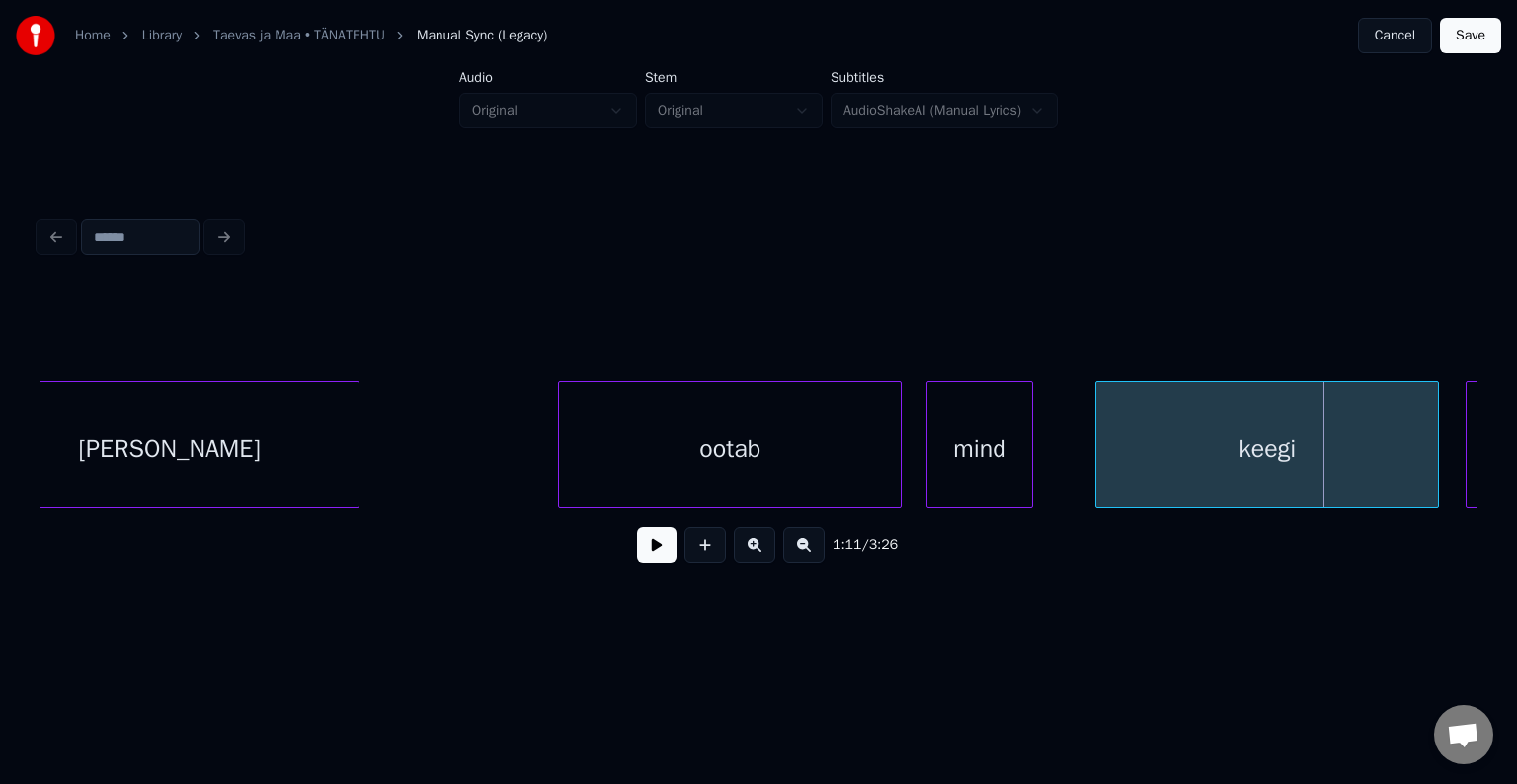 click on "ootab" at bounding box center [730, 449] 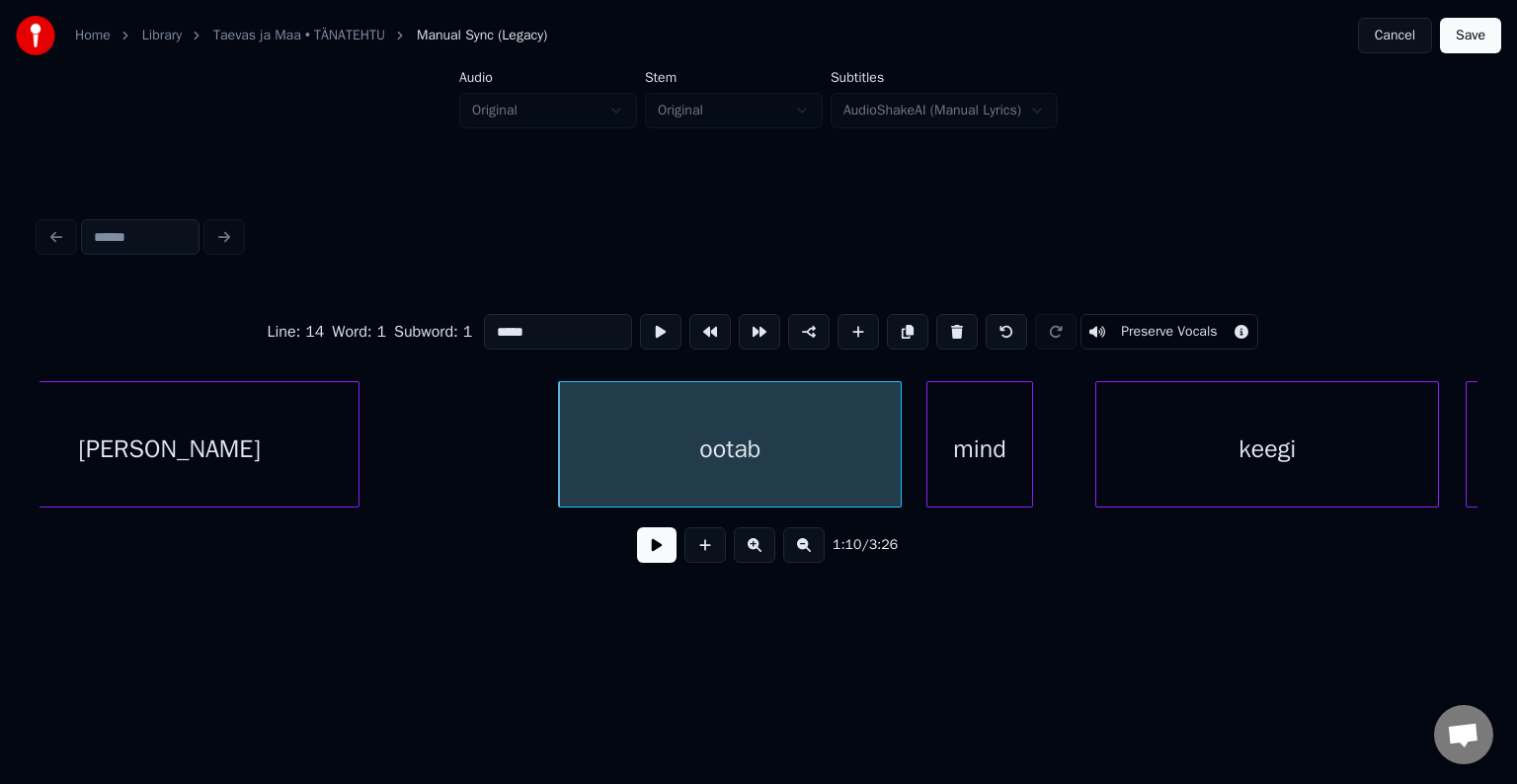 click at bounding box center [657, 545] 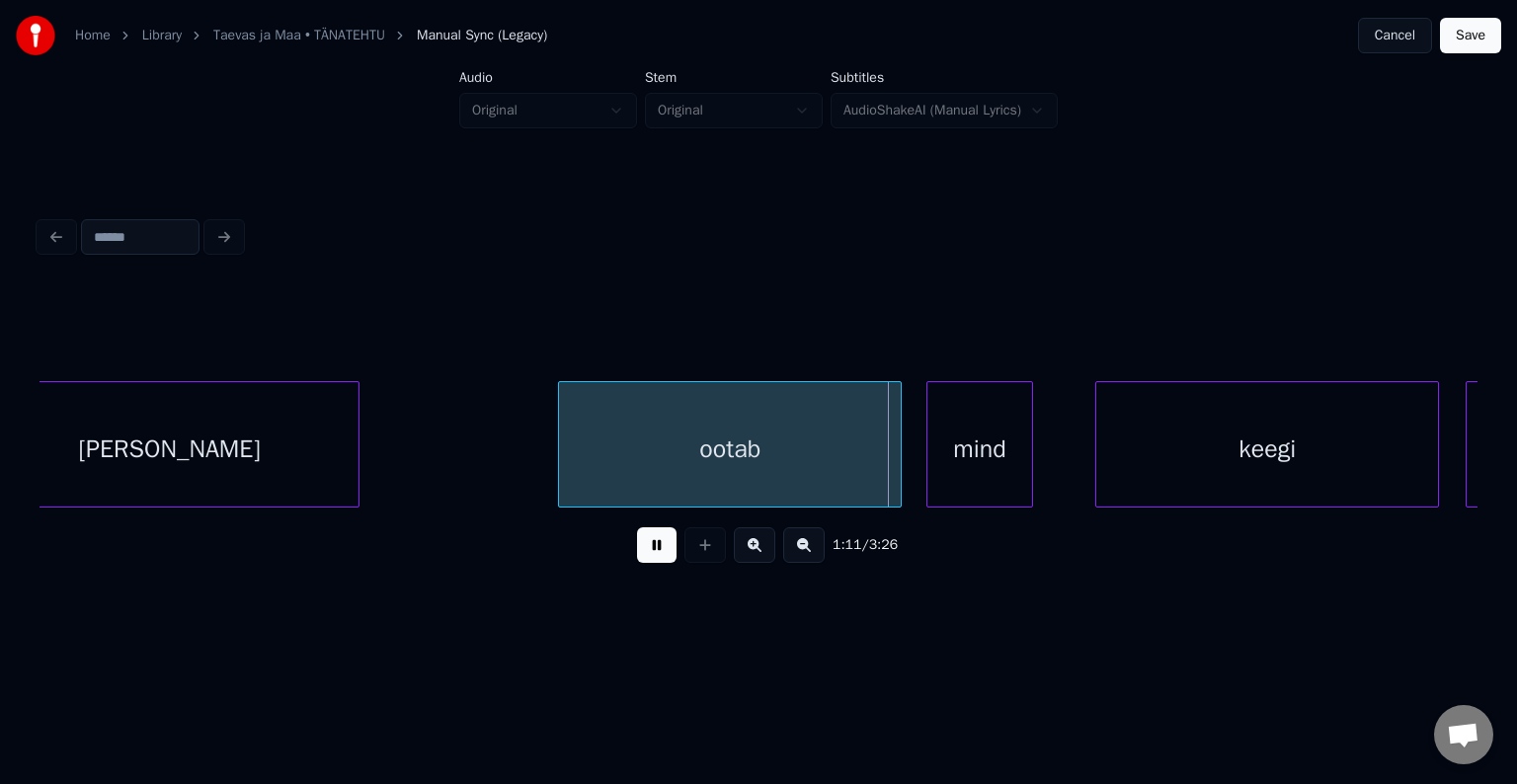drag, startPoint x: 658, startPoint y: 545, endPoint x: 821, endPoint y: 483, distance: 174.39323 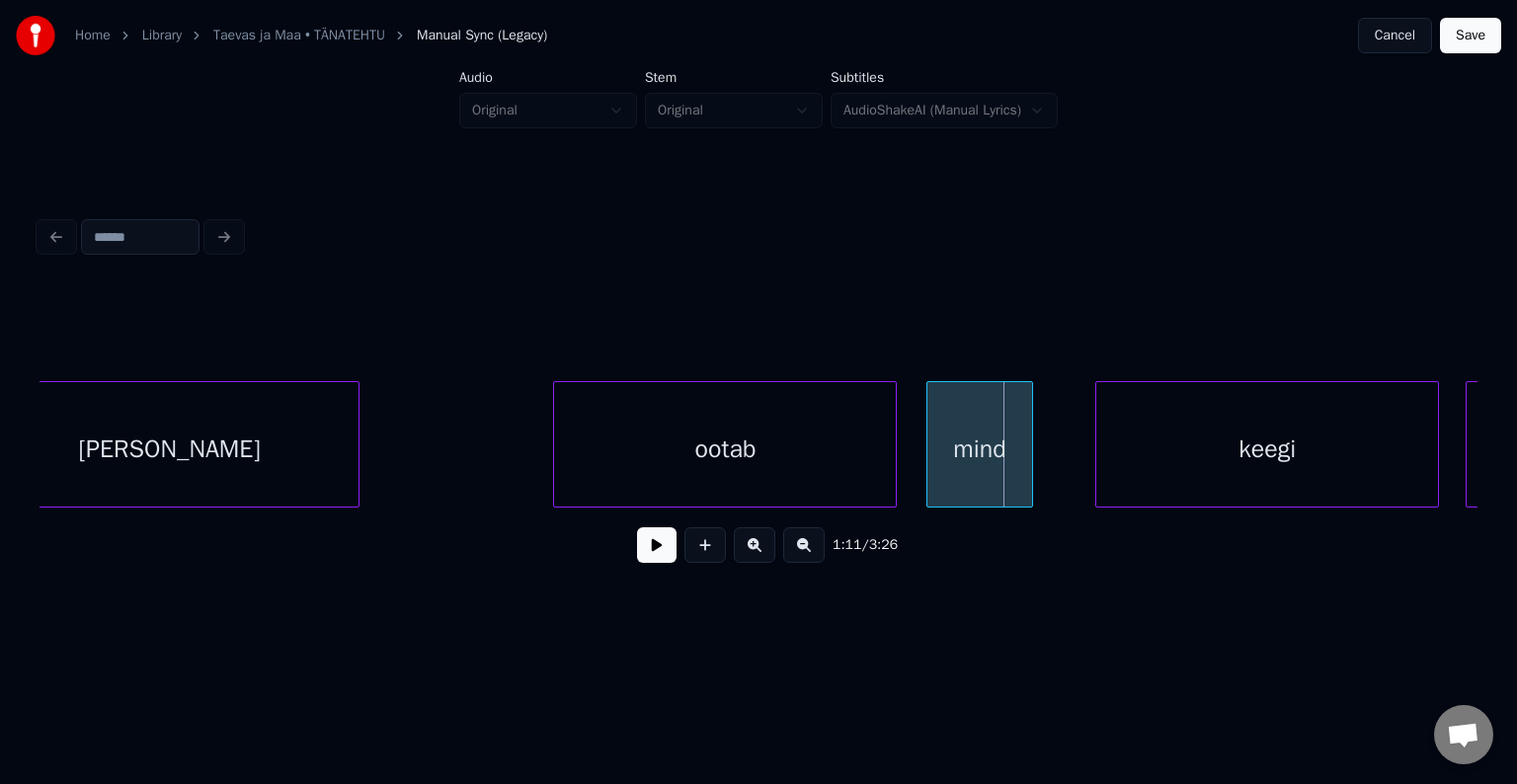 click on "ootab" at bounding box center [725, 444] 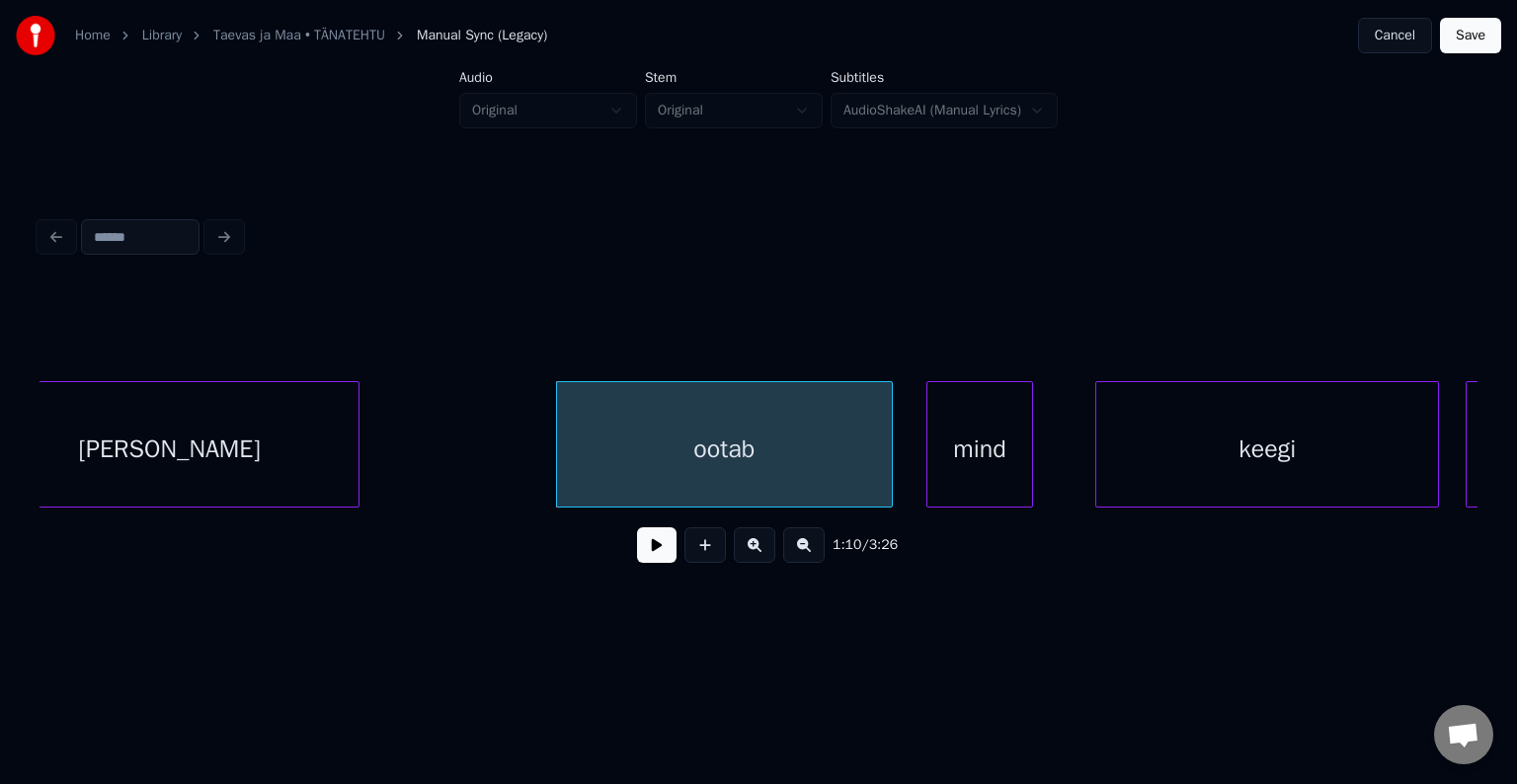 click at bounding box center (889, 444) 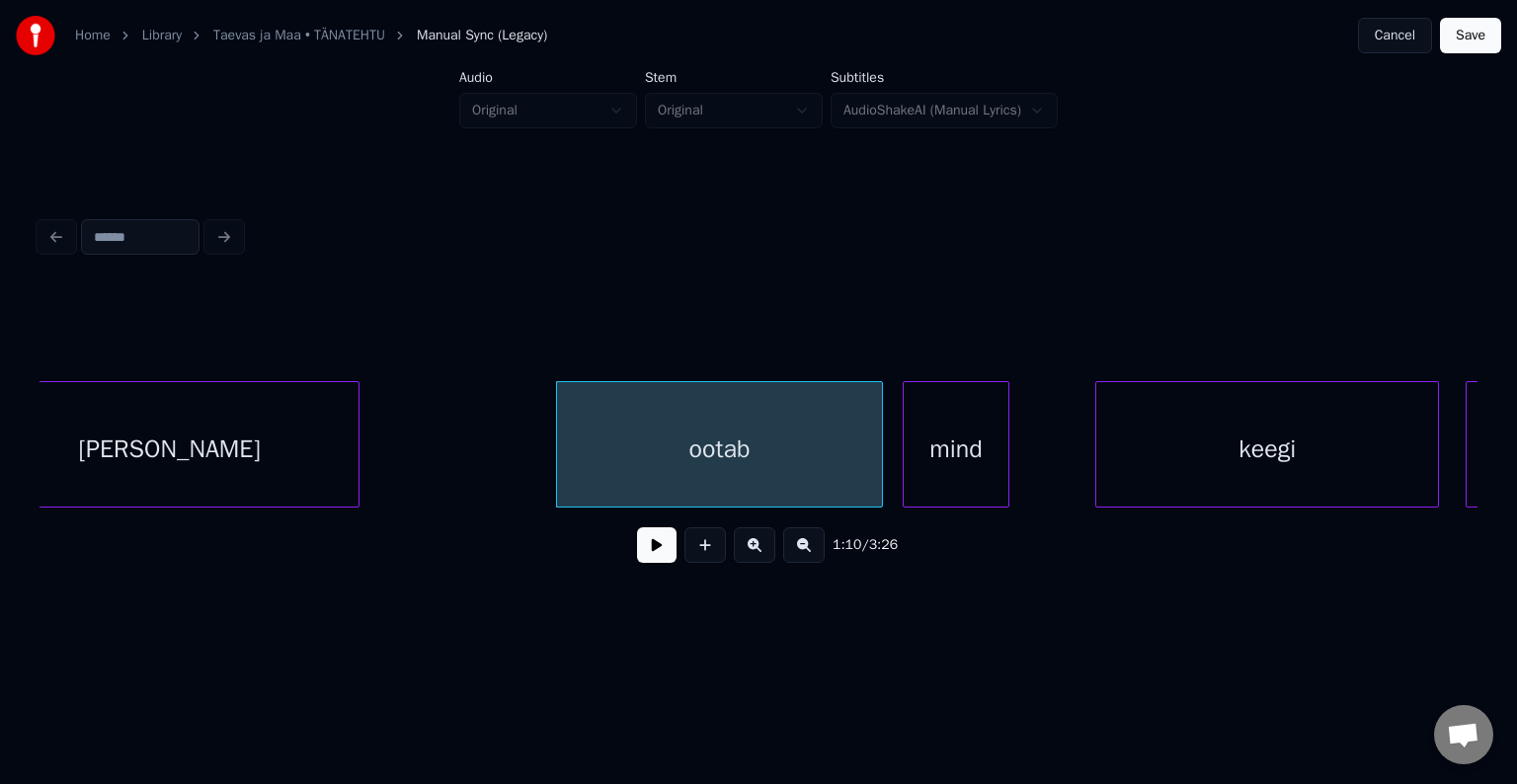 click on "mind" at bounding box center (956, 449) 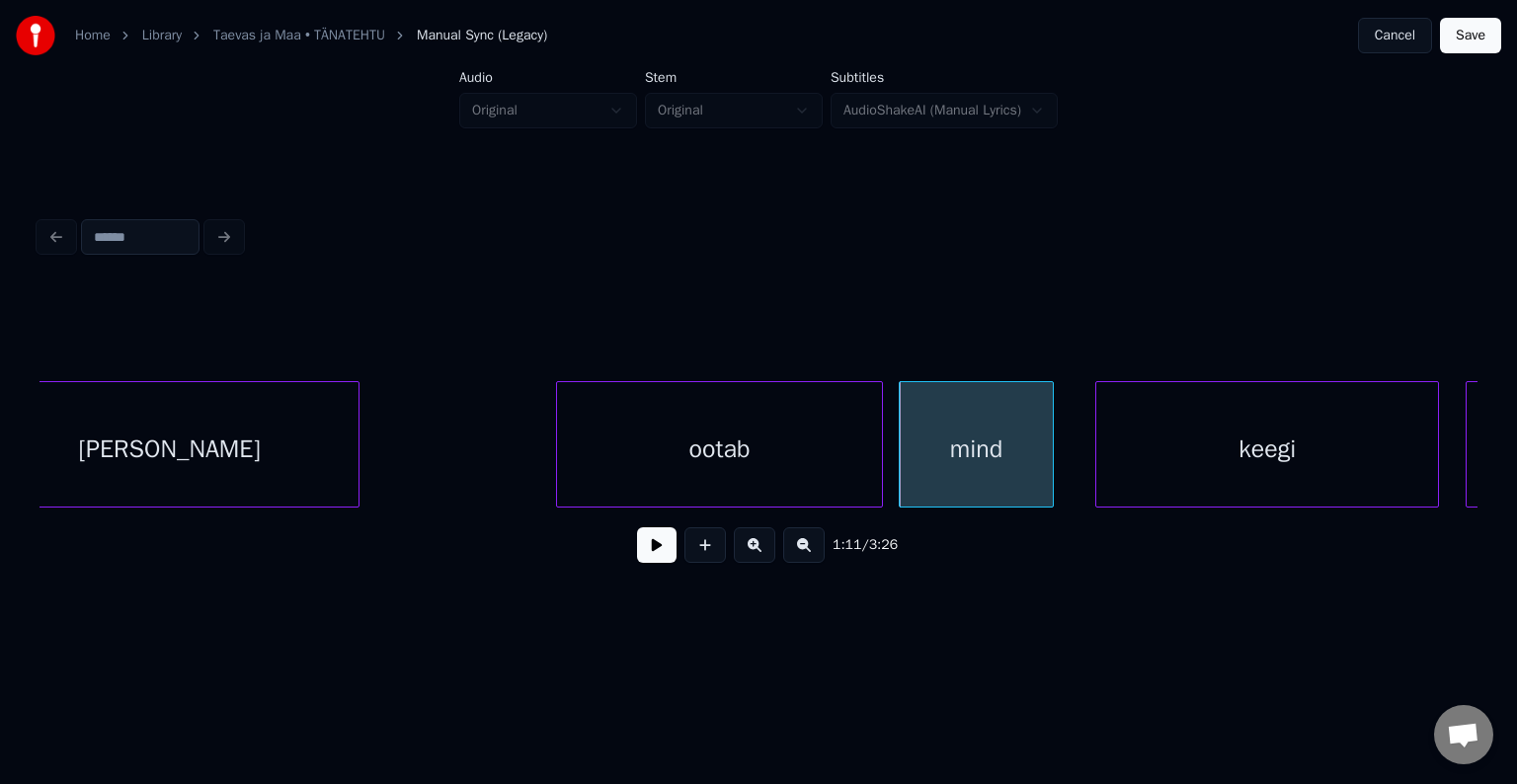 click at bounding box center (1050, 444) 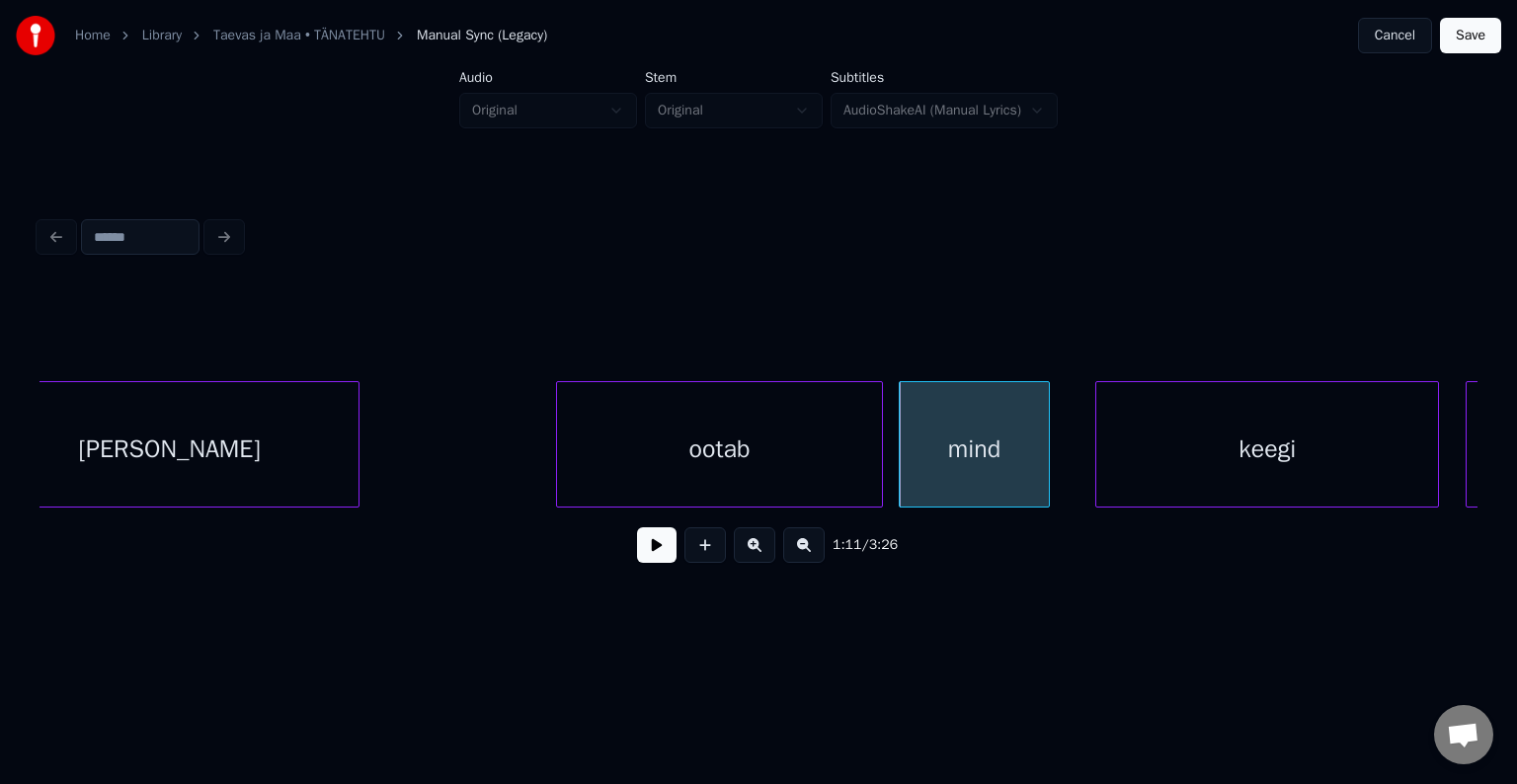 click on "mind" at bounding box center [974, 449] 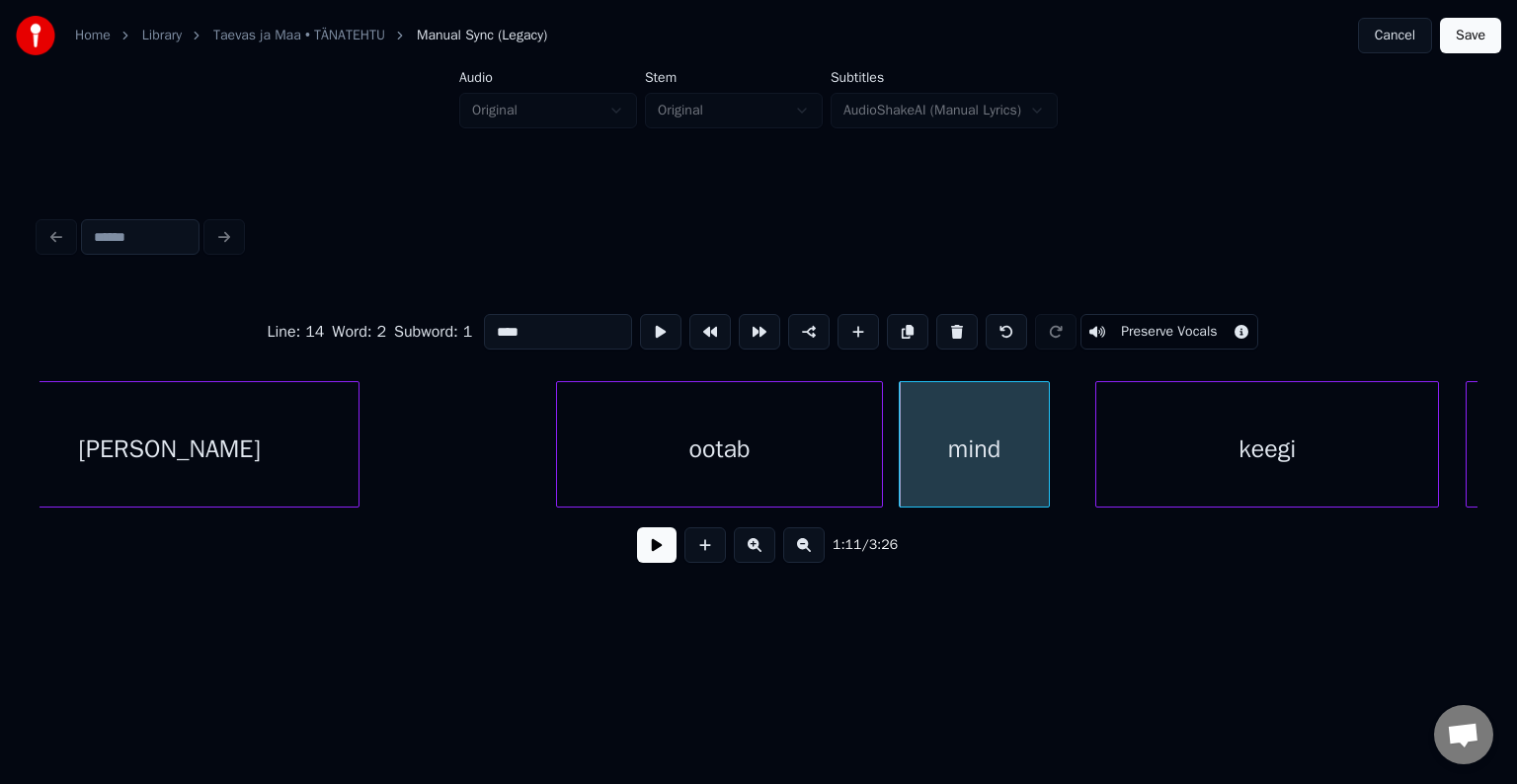 click on "ootab" at bounding box center (719, 449) 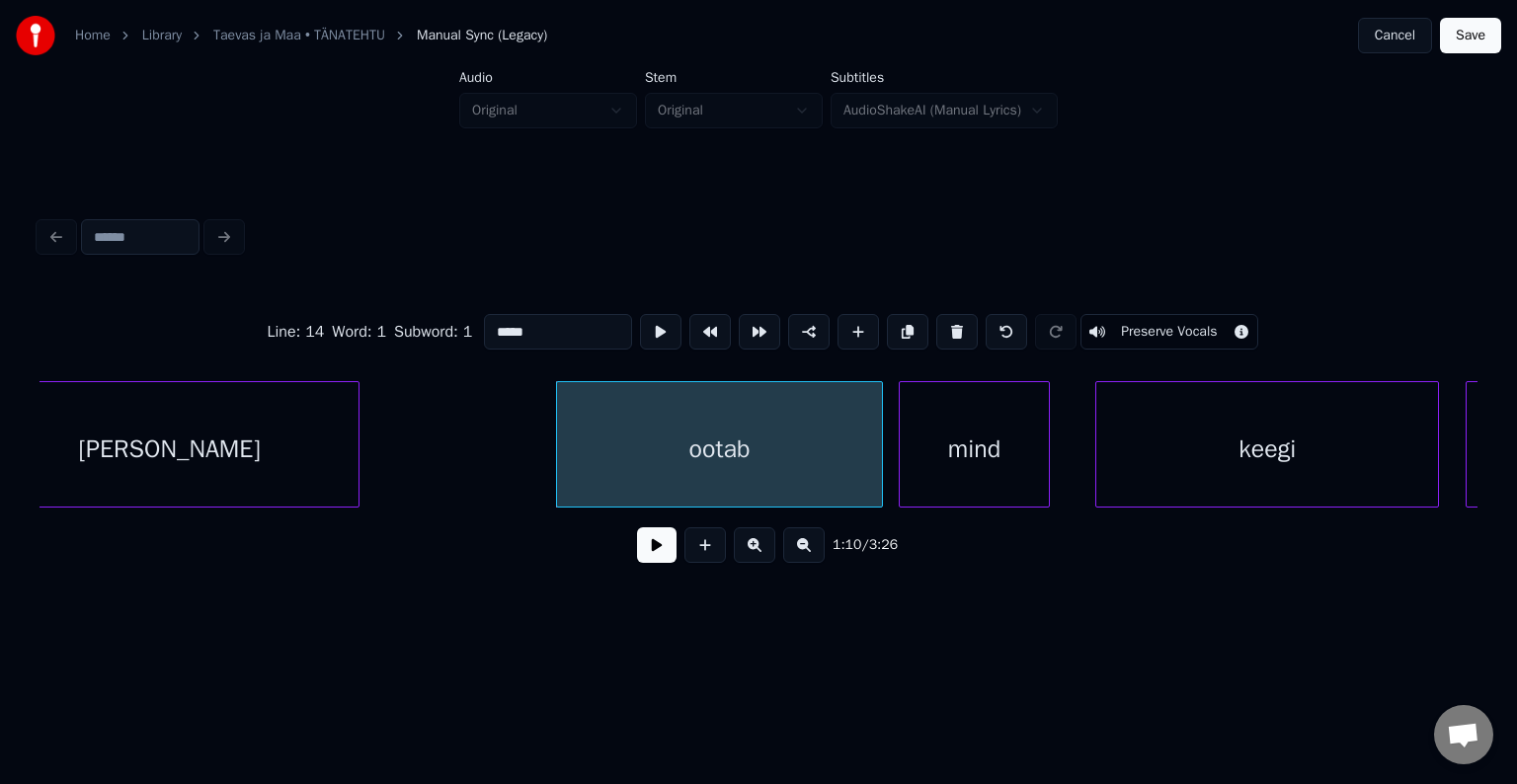click at bounding box center (657, 545) 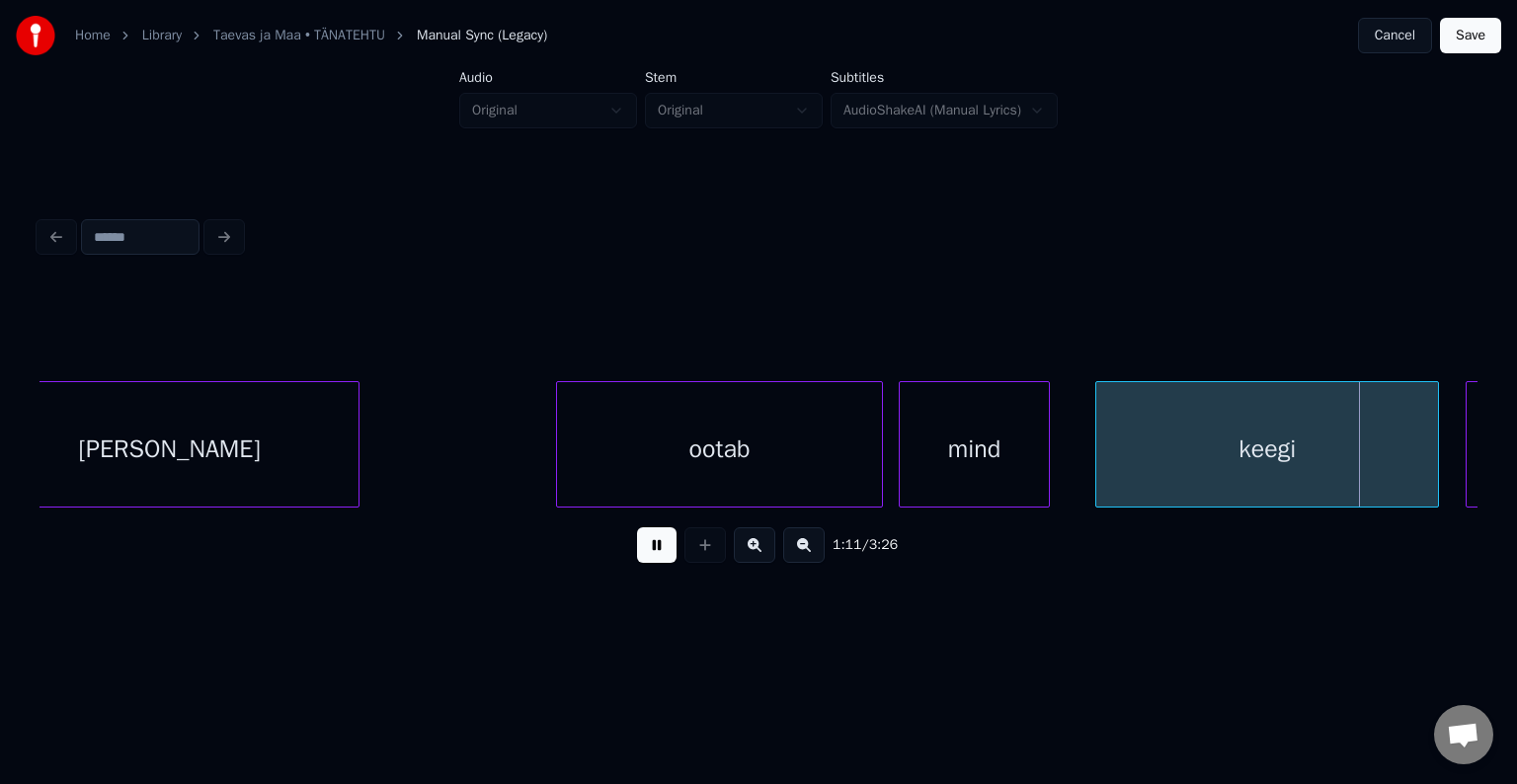 drag, startPoint x: 640, startPoint y: 553, endPoint x: 1125, endPoint y: 498, distance: 488.10859 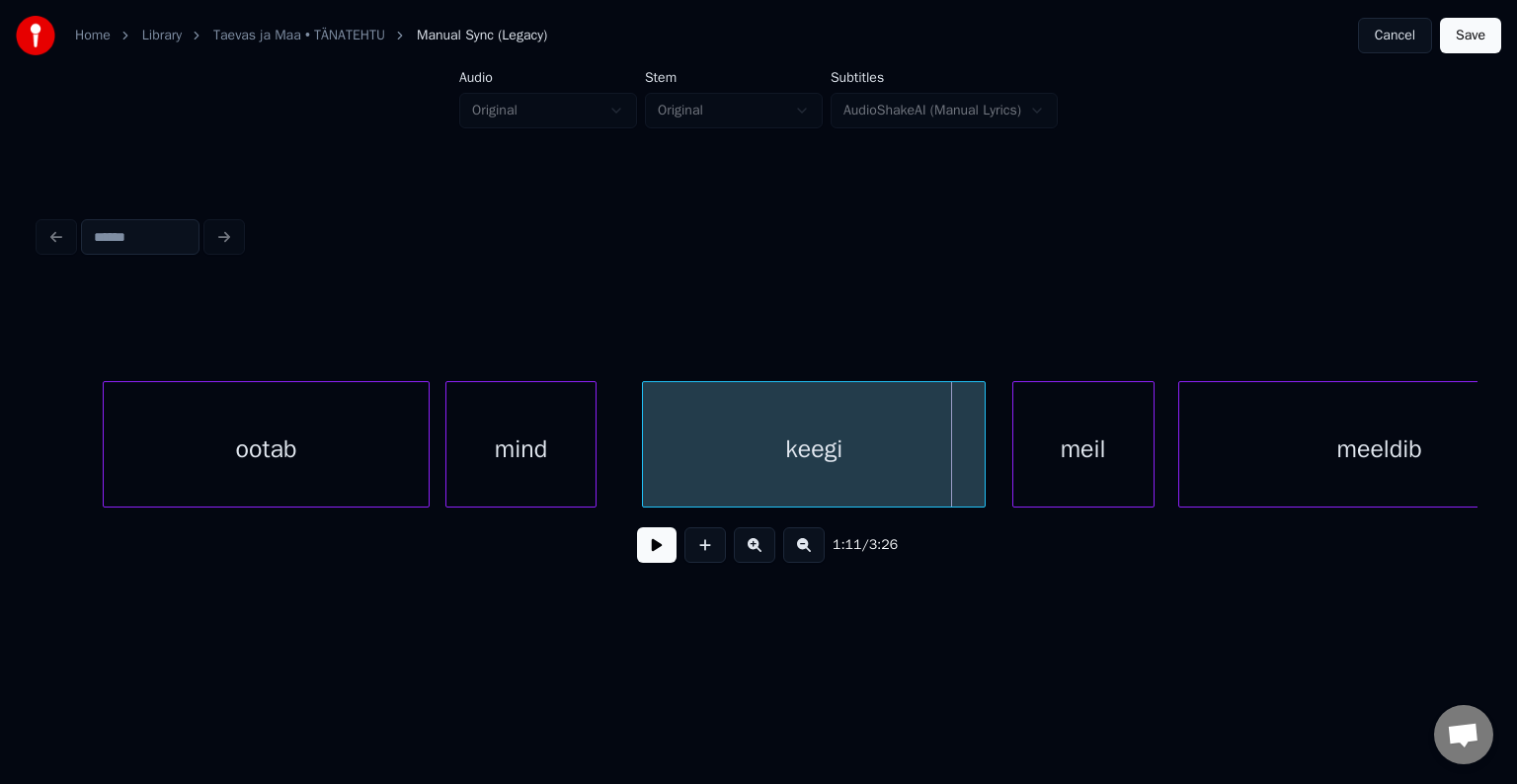 scroll, scrollTop: 0, scrollLeft: 41701, axis: horizontal 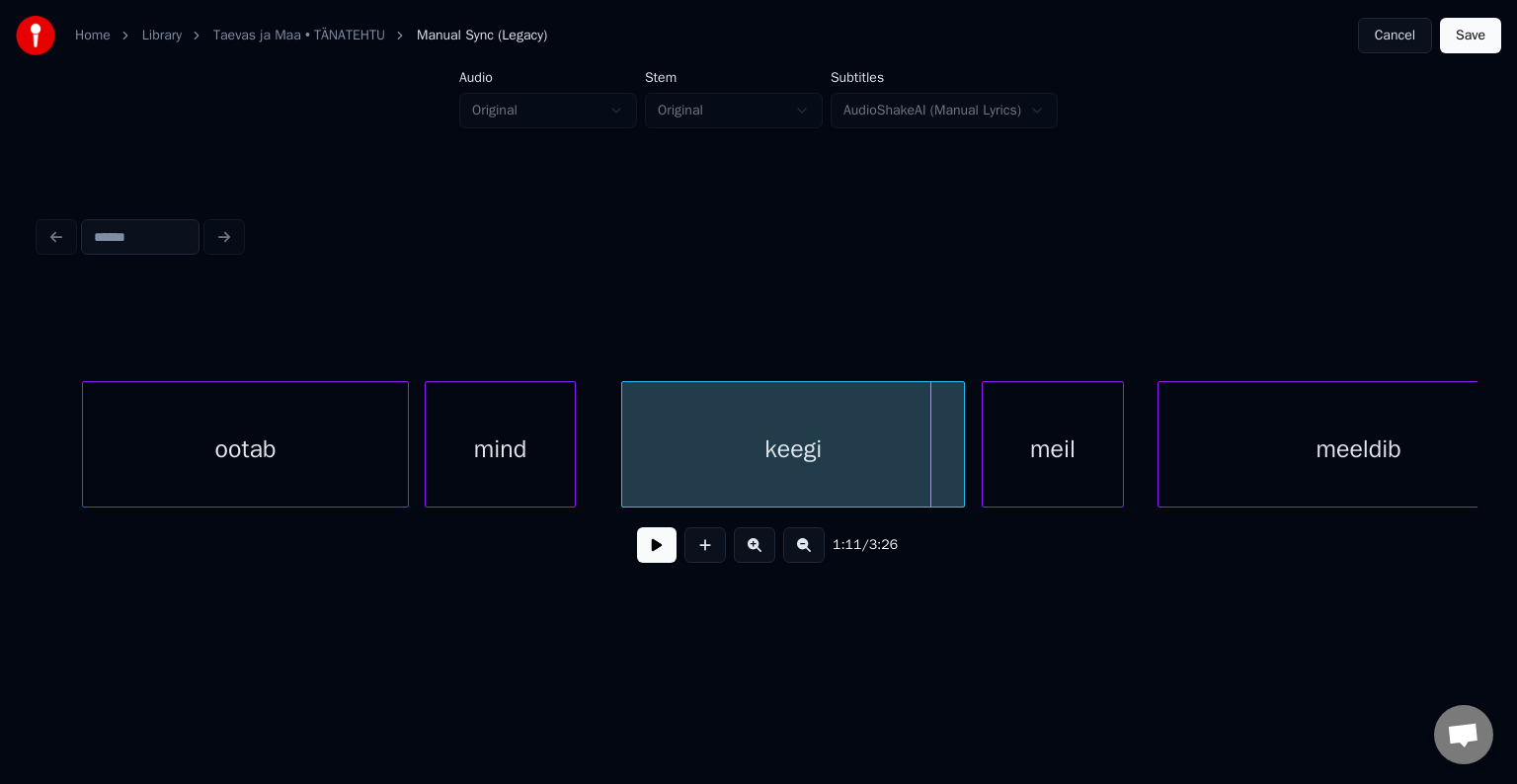 click on "meil" at bounding box center (1053, 449) 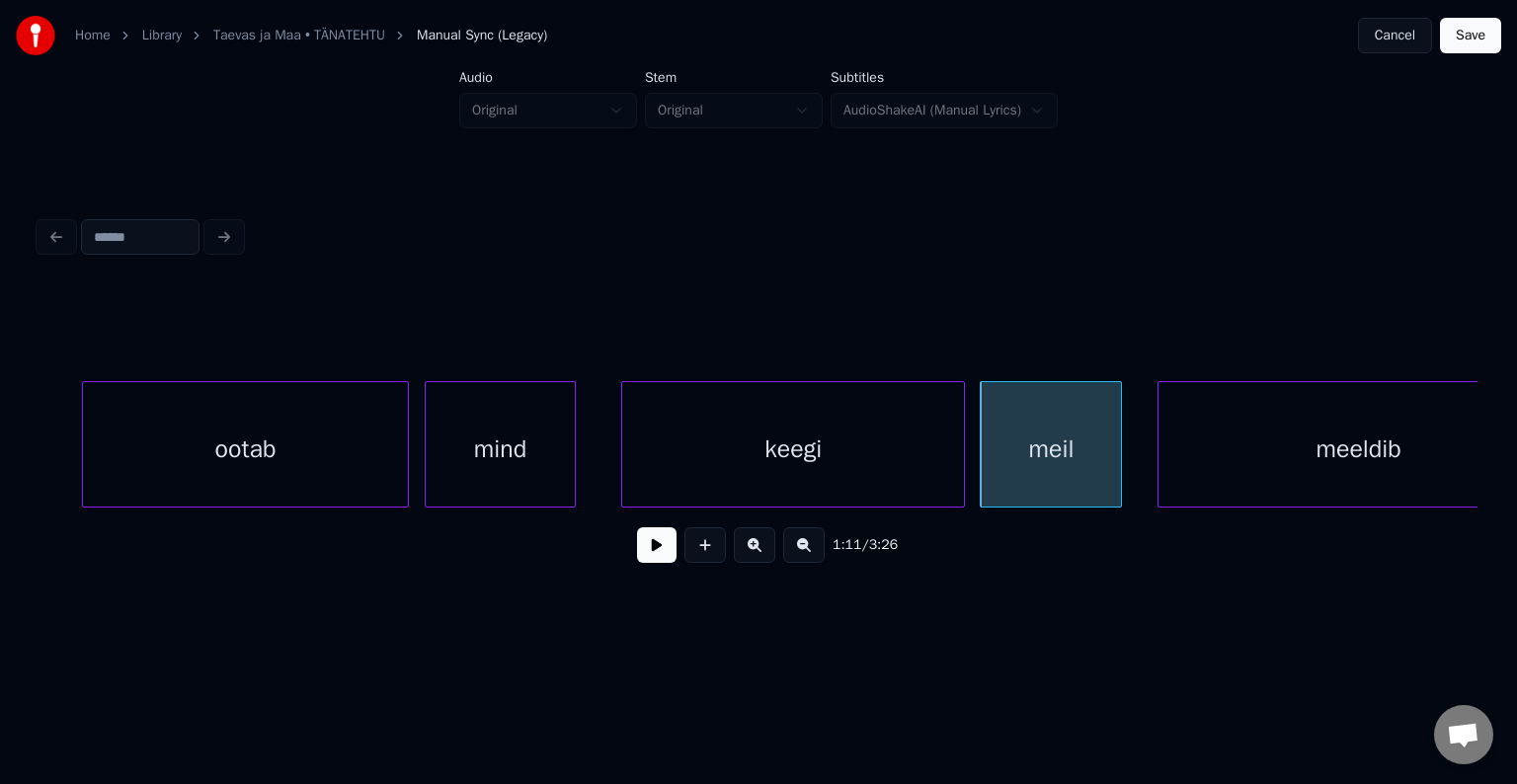 scroll, scrollTop: 0, scrollLeft: 41779, axis: horizontal 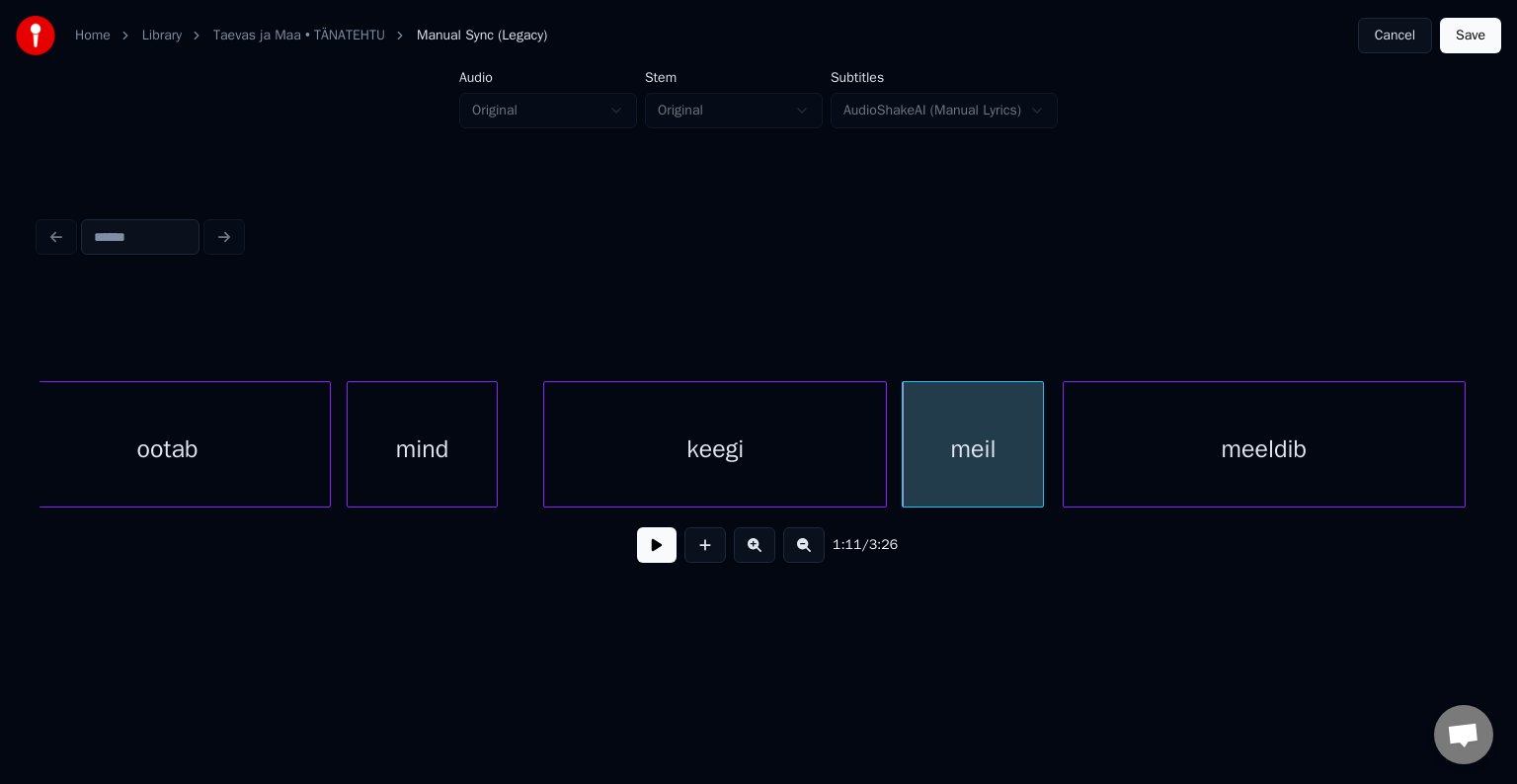 click on "meeldib" at bounding box center (1264, 449) 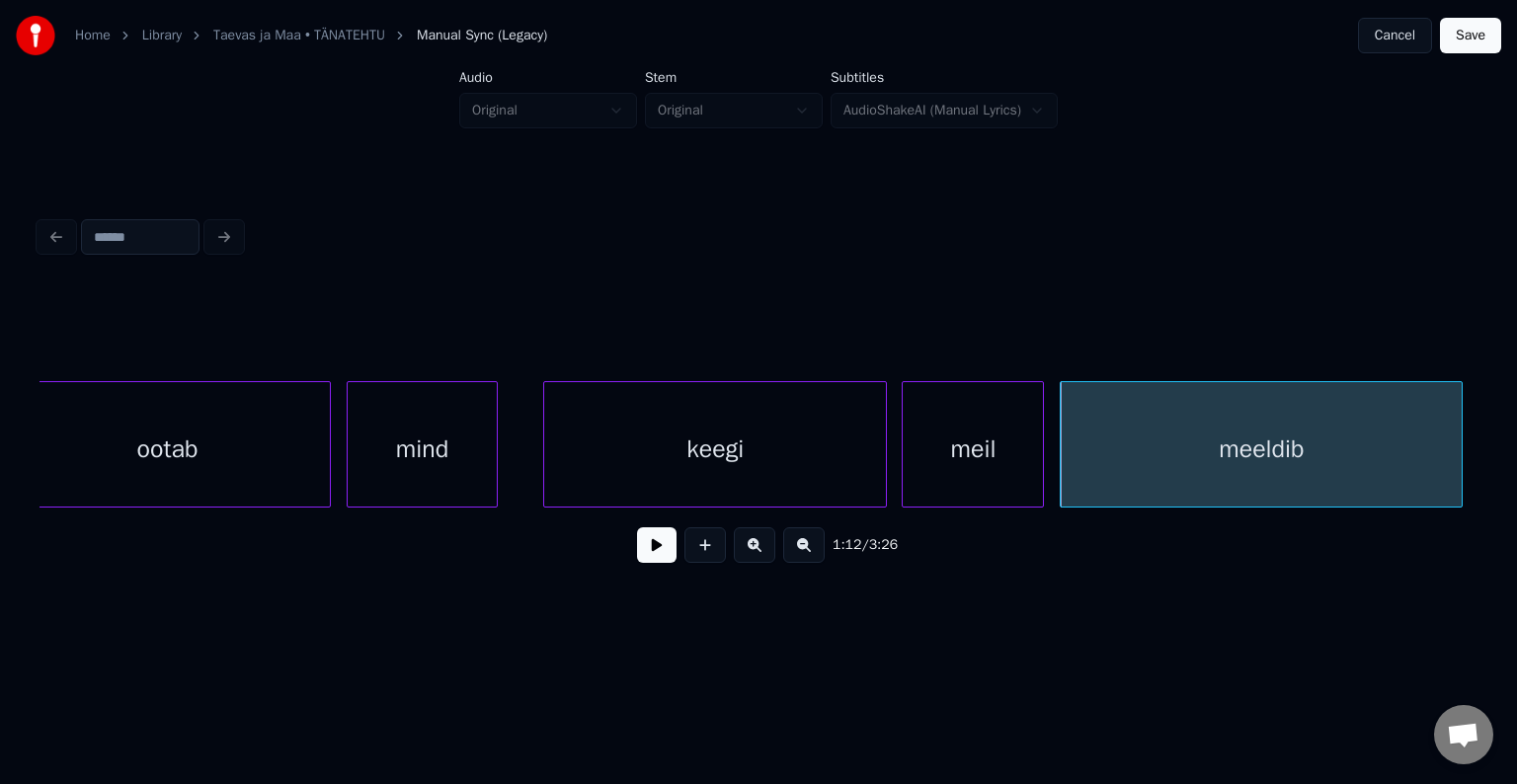 click on "meil" at bounding box center [973, 449] 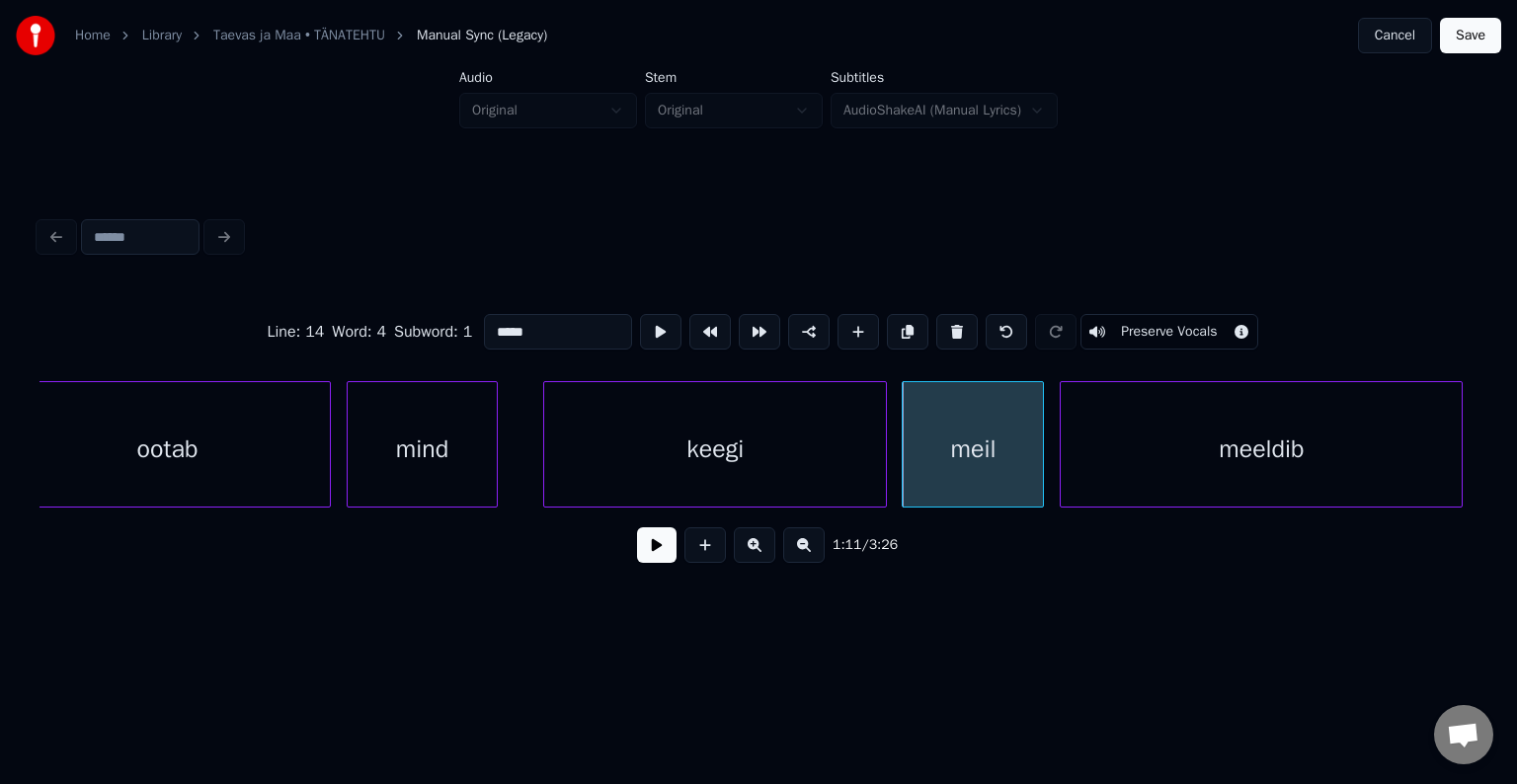 type on "****" 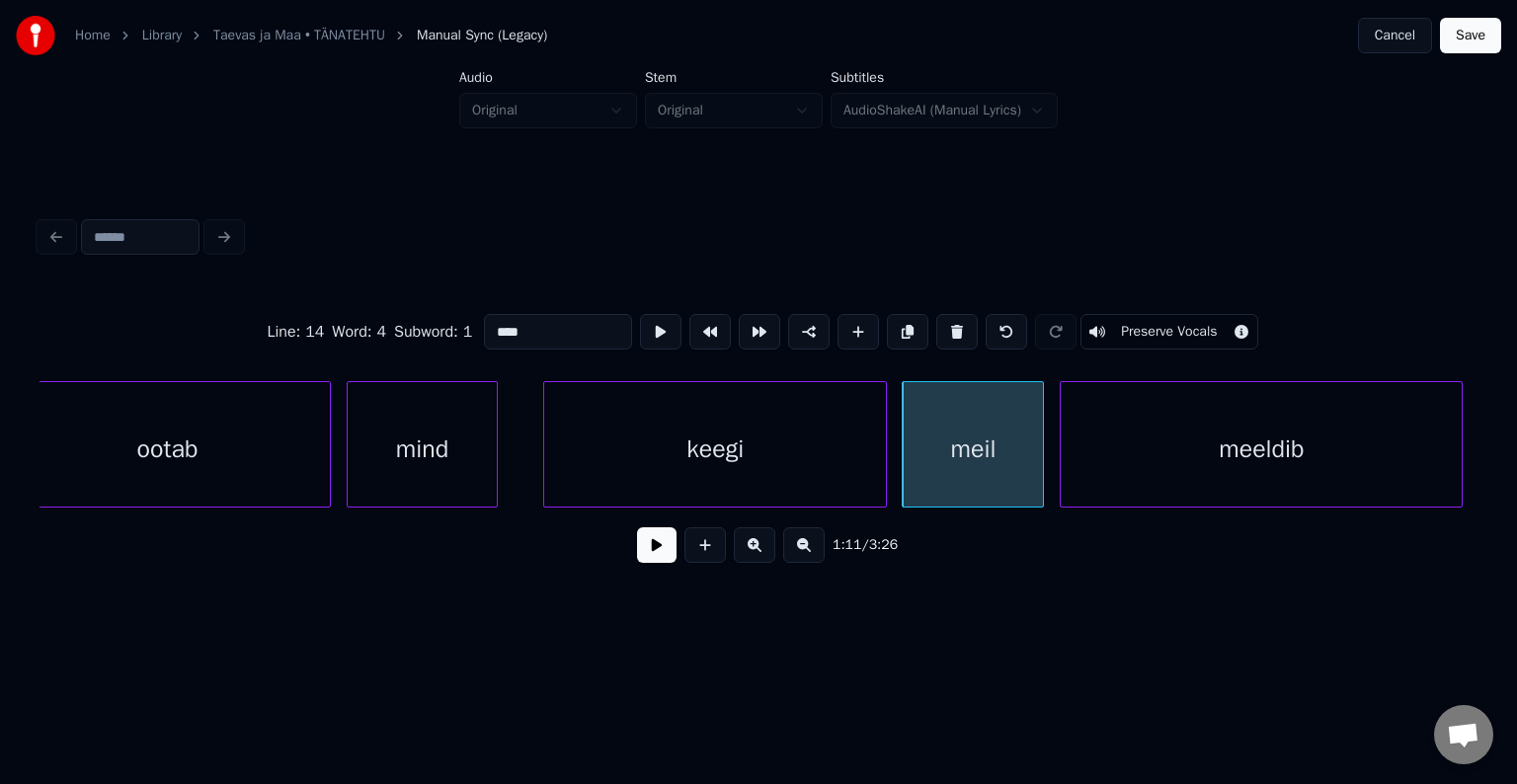 click at bounding box center [657, 545] 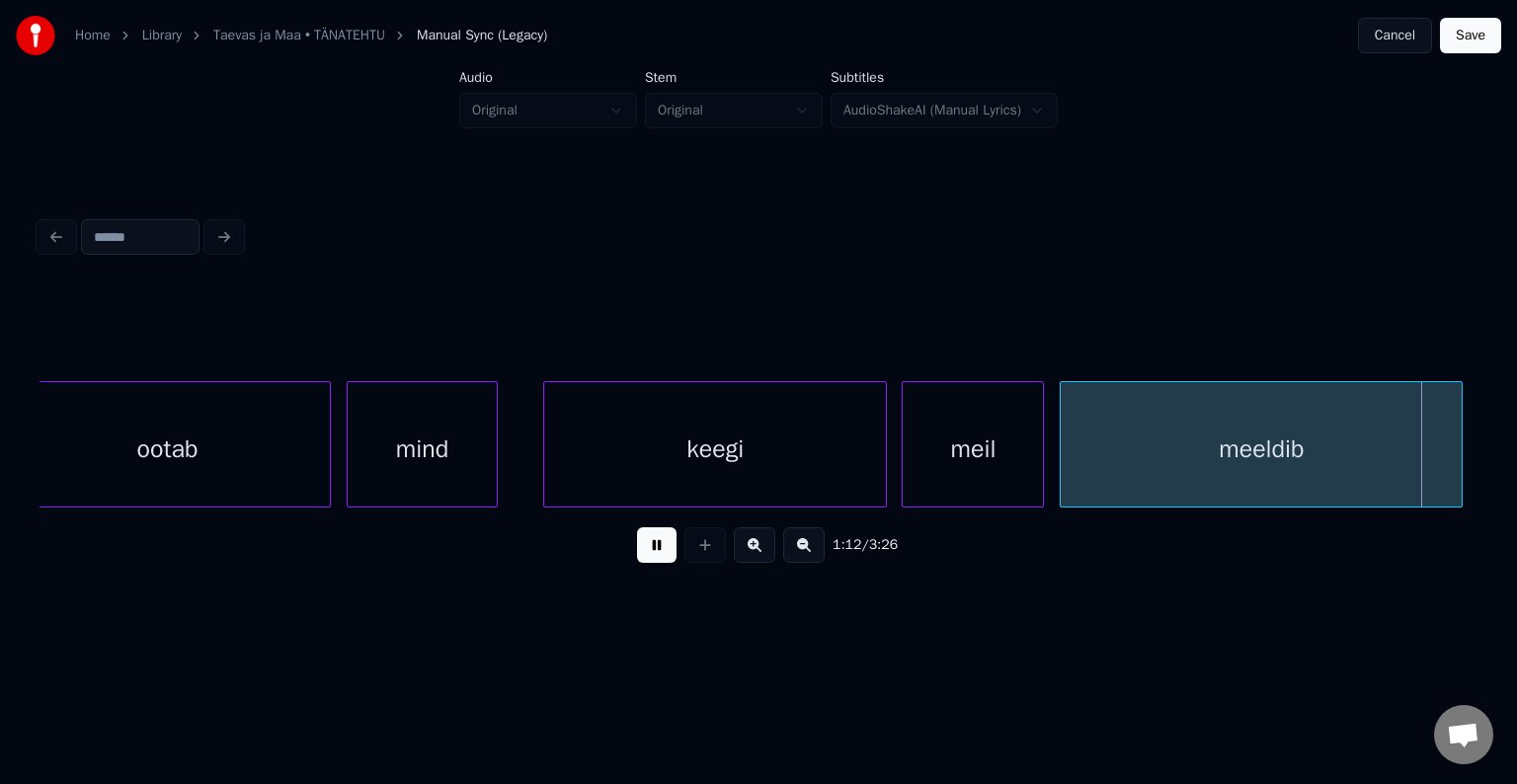 scroll, scrollTop: 0, scrollLeft: 43219, axis: horizontal 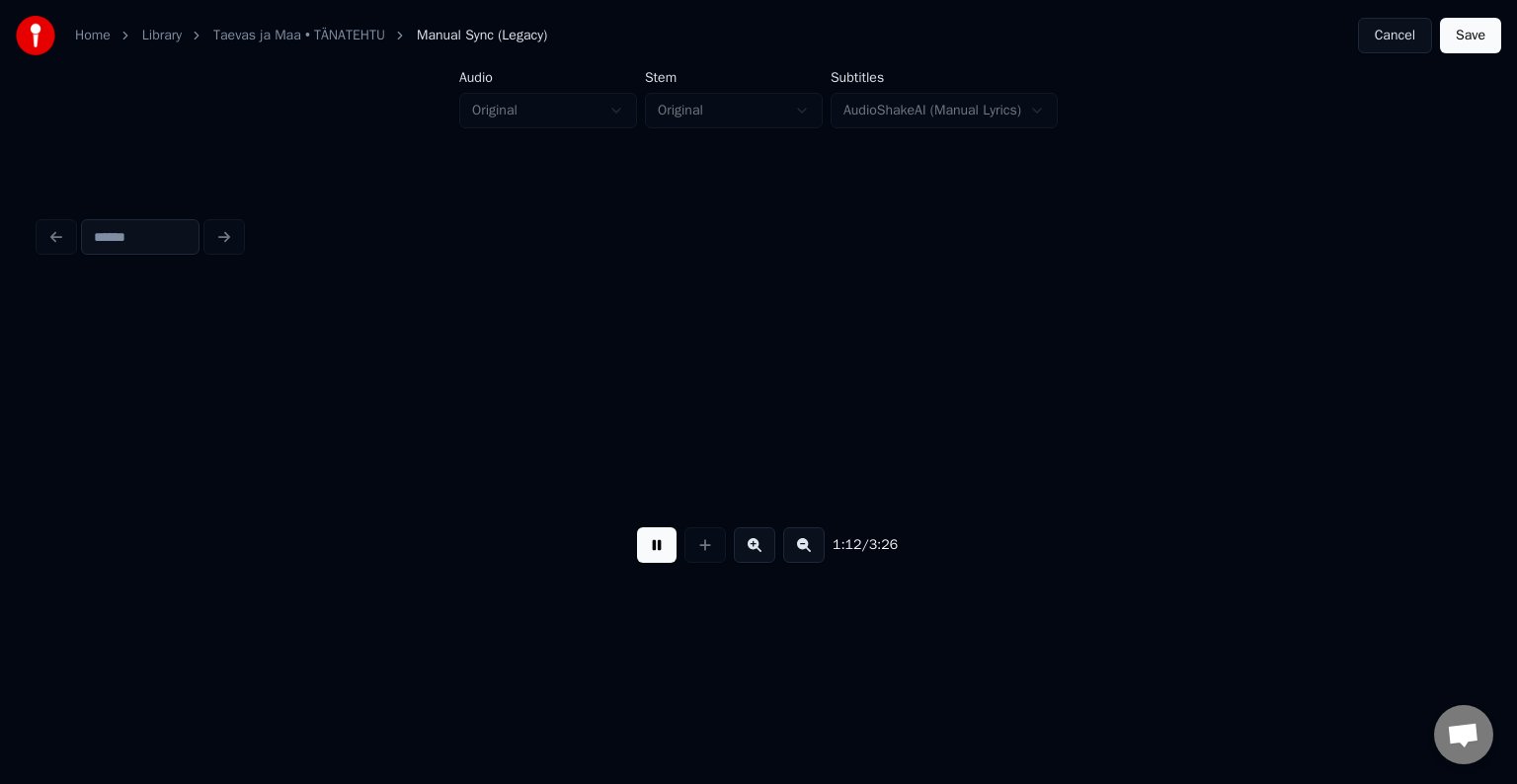 click at bounding box center (657, 545) 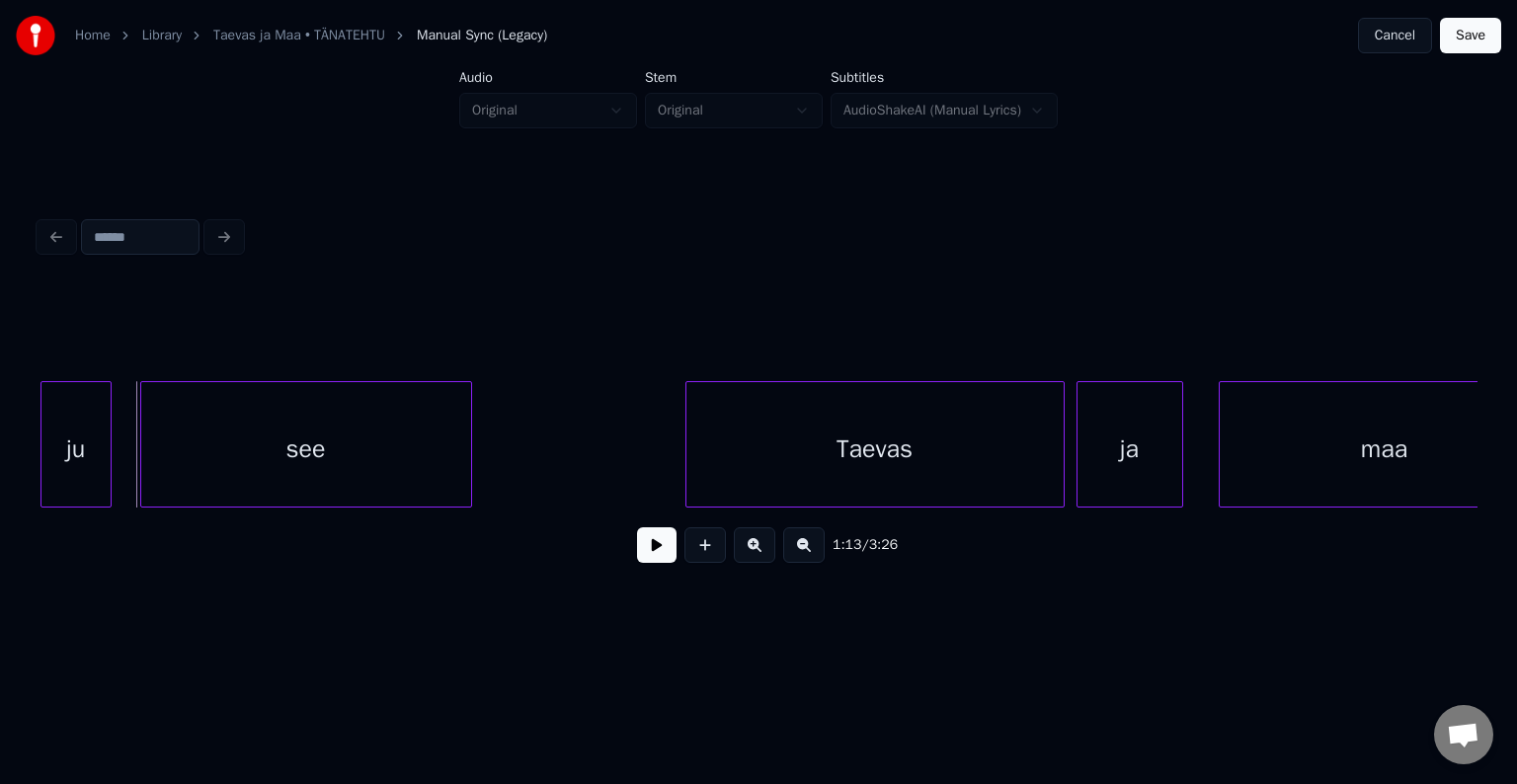 click on "ju" at bounding box center (76, 449) 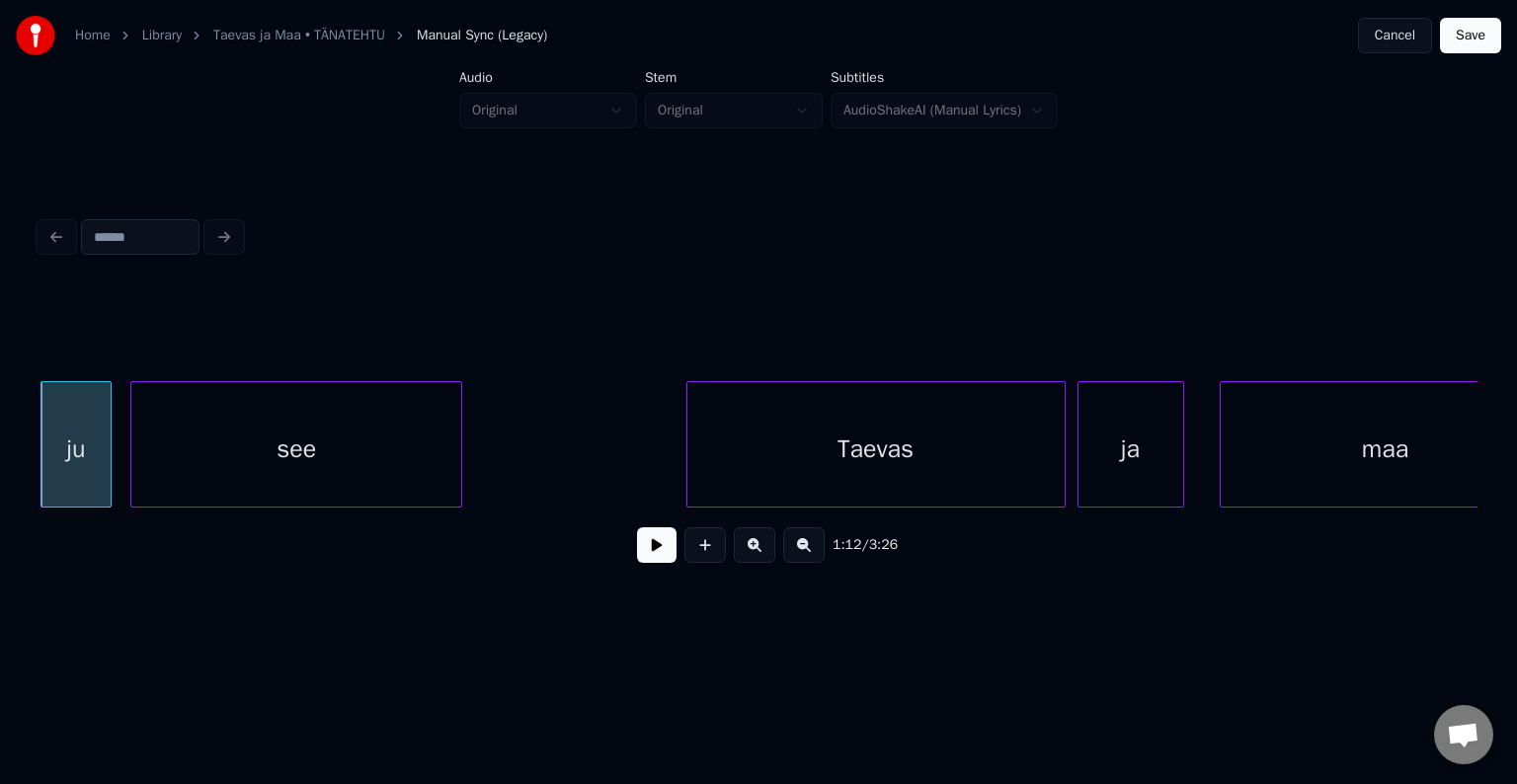 click on "see" at bounding box center [296, 449] 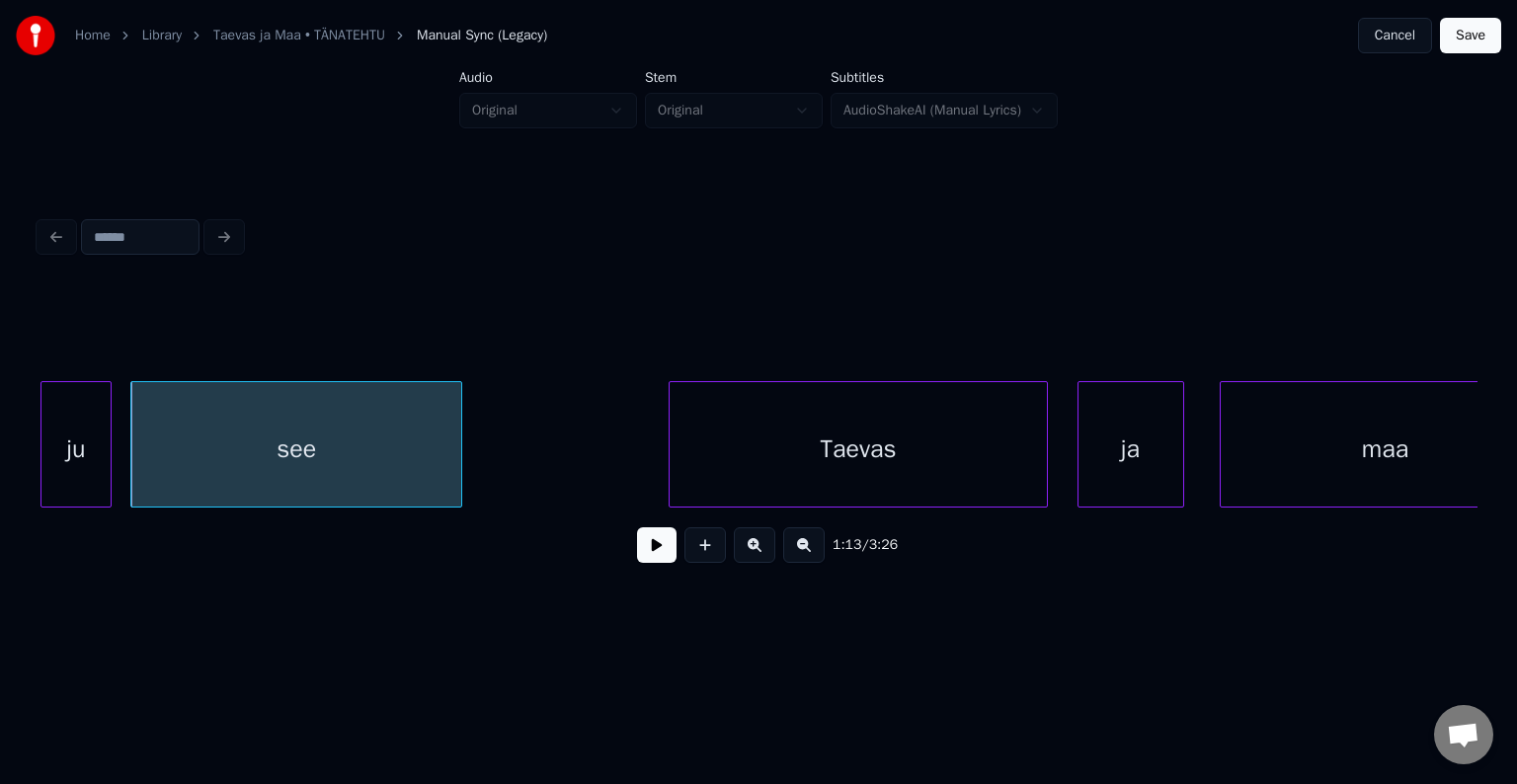 click on "Taevas" at bounding box center [858, 449] 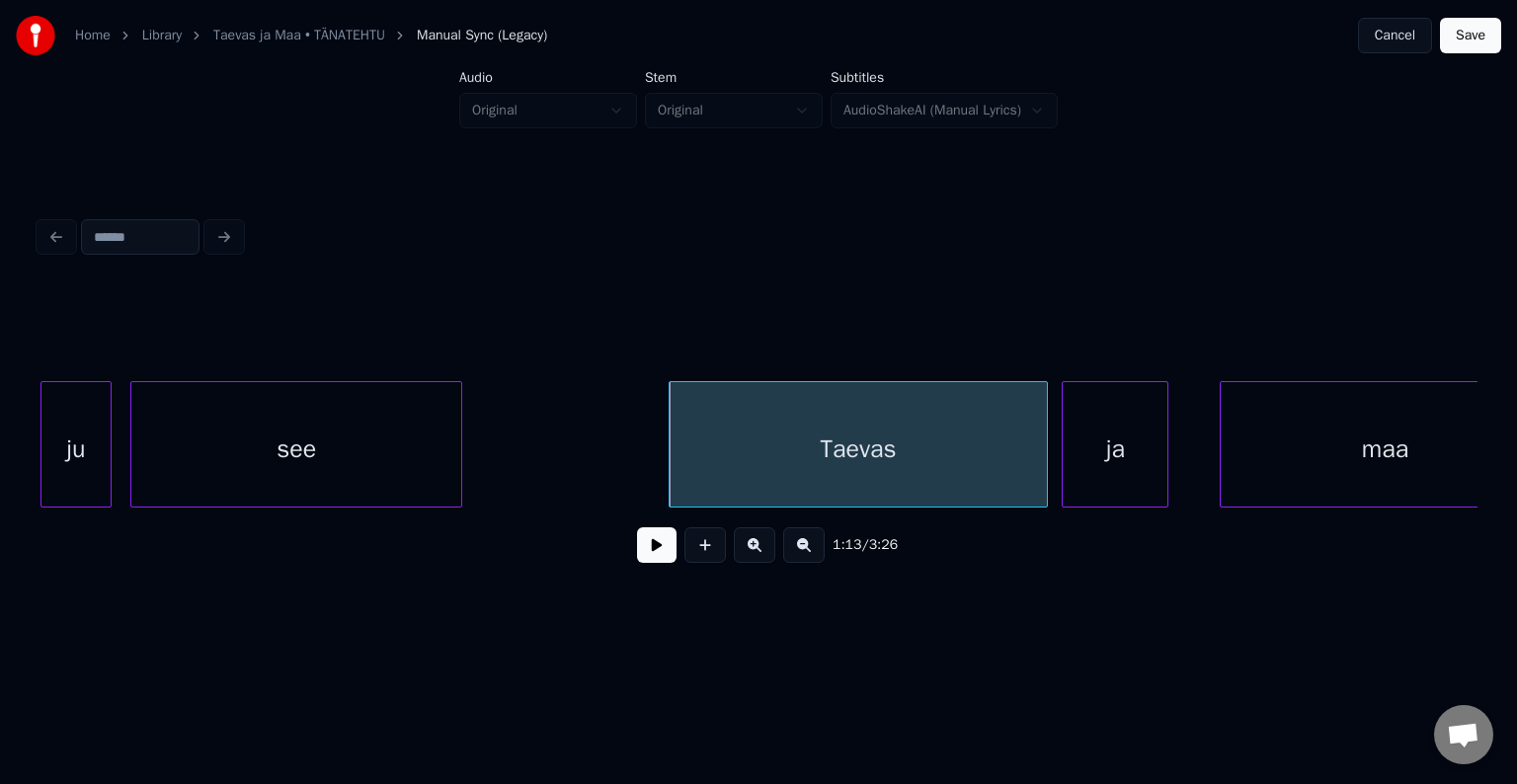 click on "ja" at bounding box center (1115, 449) 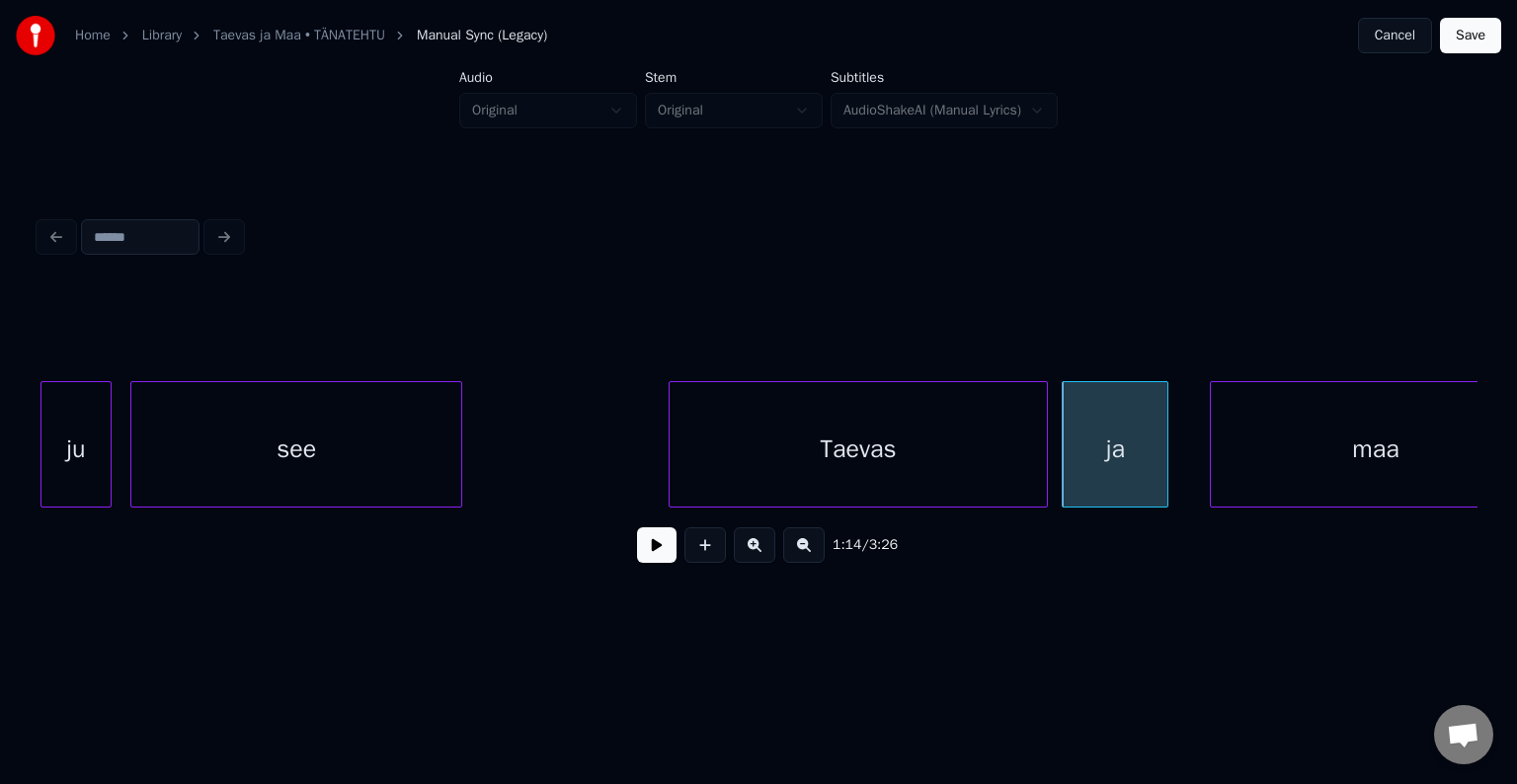 scroll, scrollTop: 0, scrollLeft: 43284, axis: horizontal 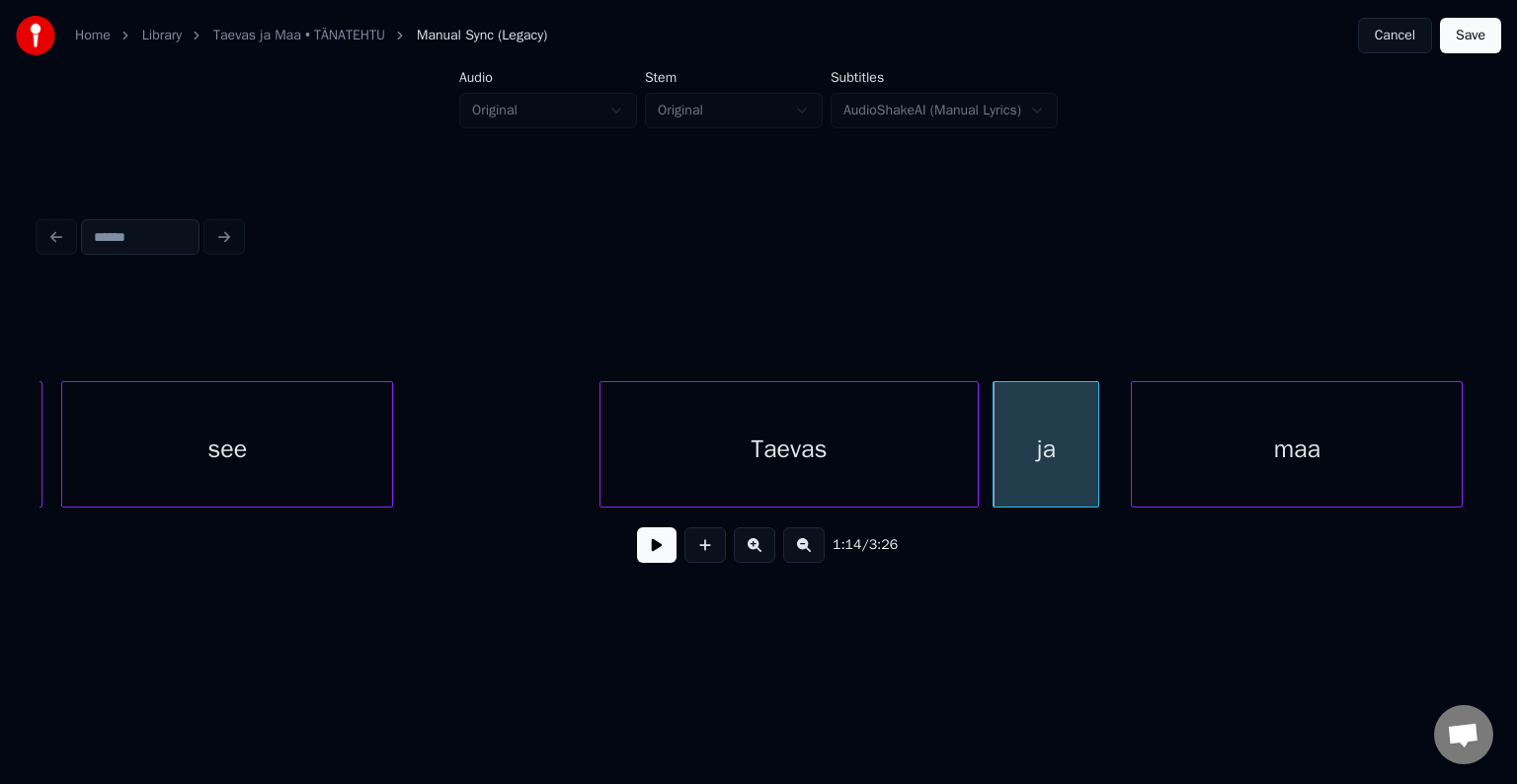 click on "maa" at bounding box center (1297, 449) 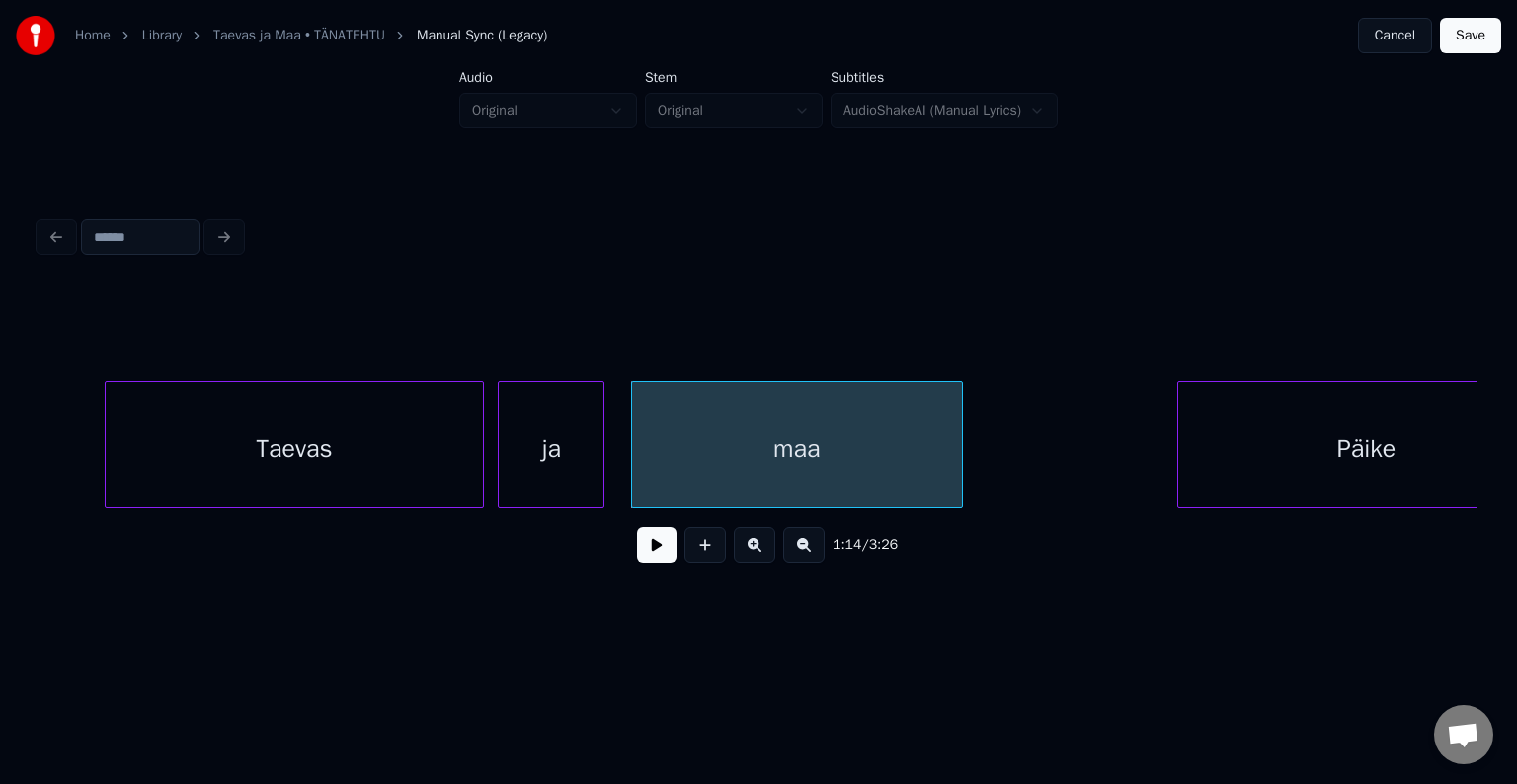 scroll, scrollTop: 0, scrollLeft: 43797, axis: horizontal 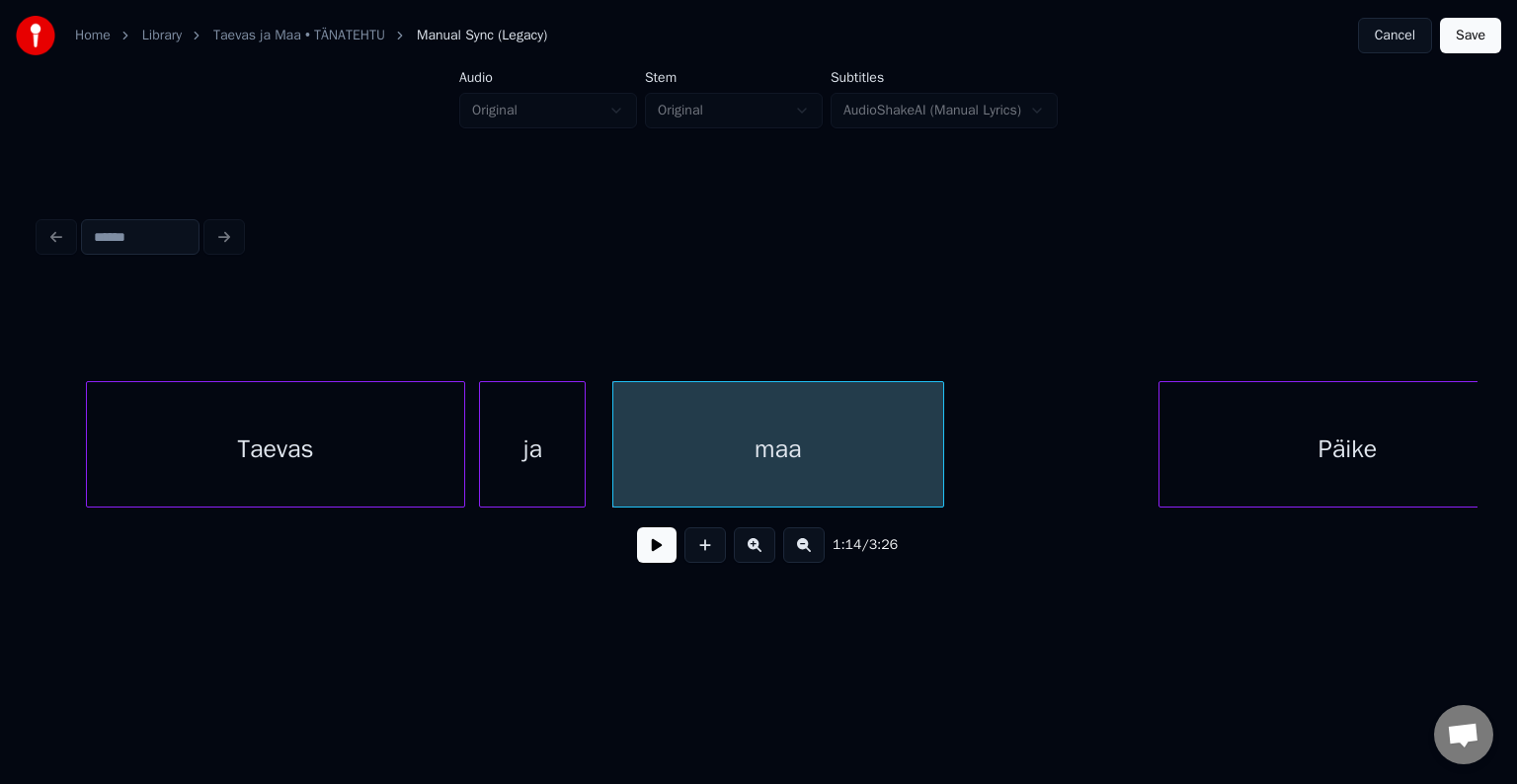 click on "Taevas" at bounding box center (276, 449) 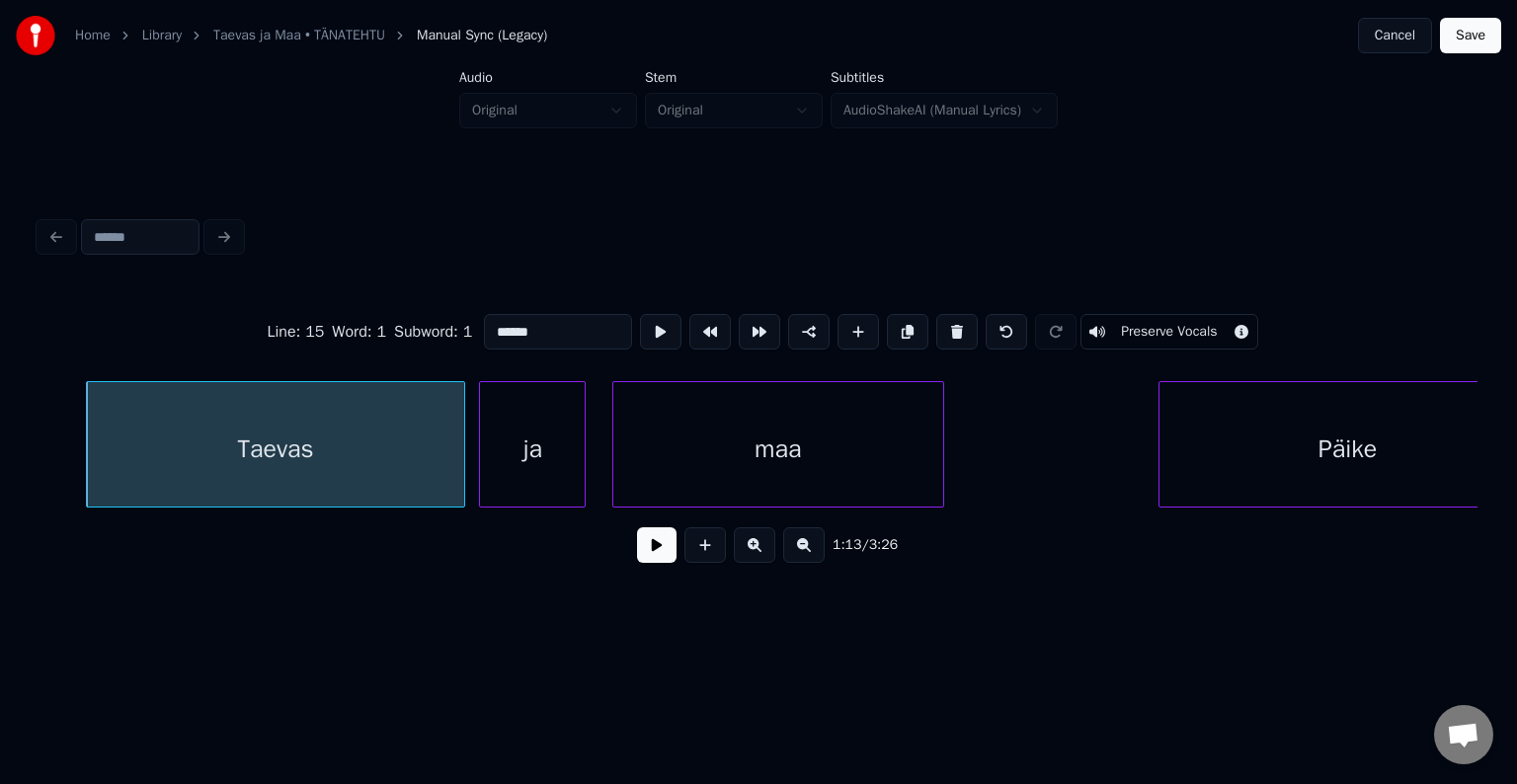click at bounding box center (657, 545) 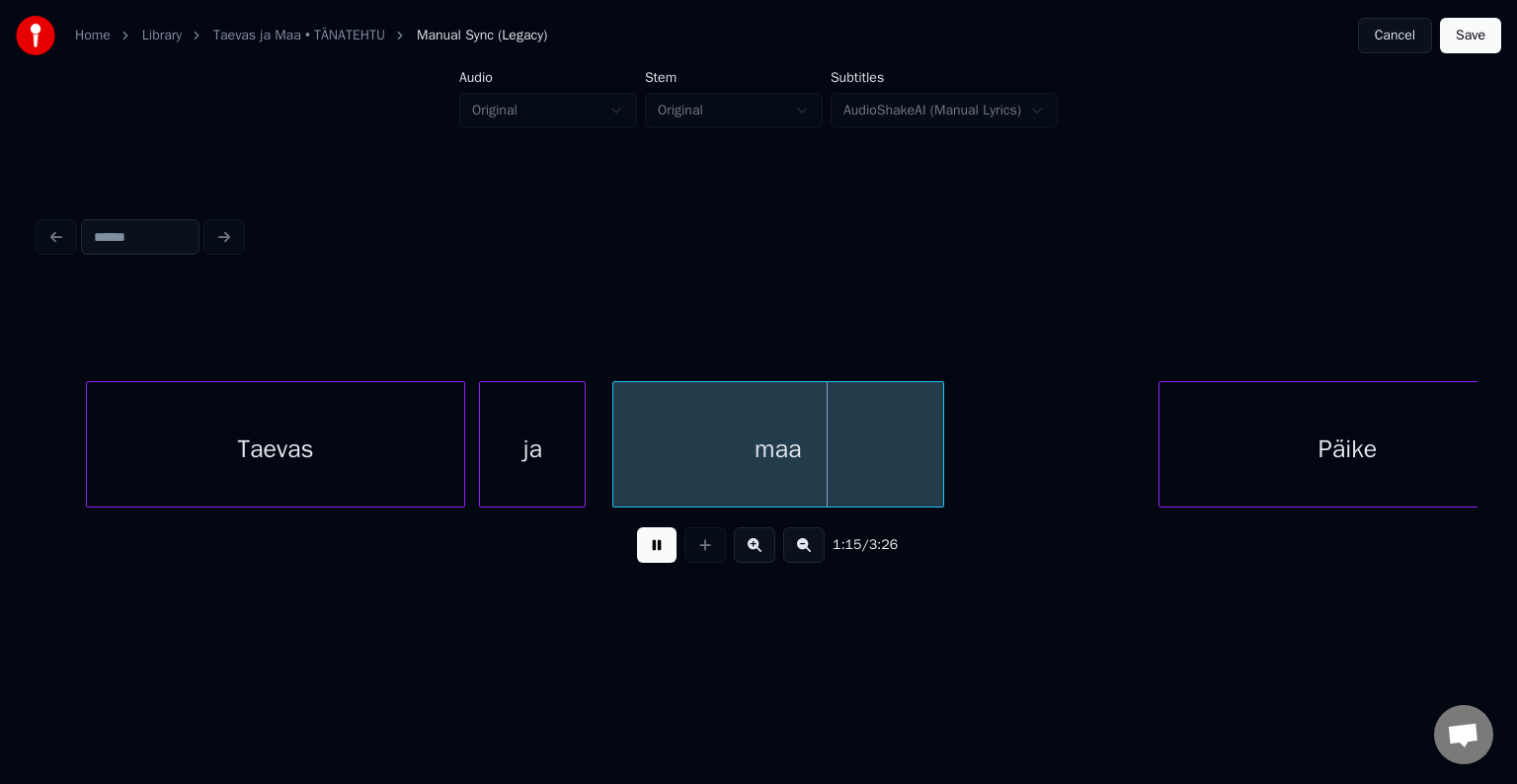 drag, startPoint x: 635, startPoint y: 555, endPoint x: 901, endPoint y: 489, distance: 274.06569 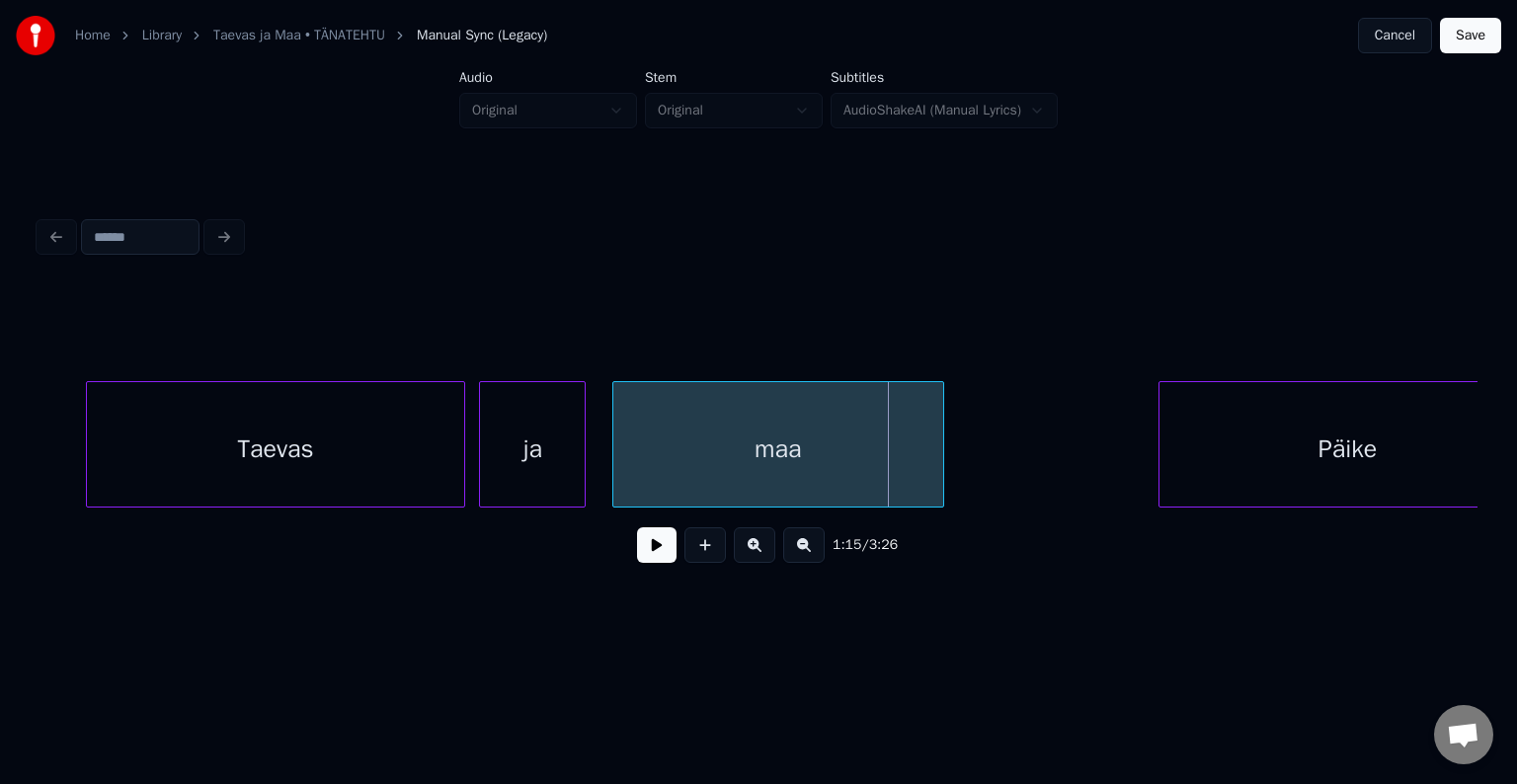 scroll, scrollTop: 0, scrollLeft: 43851, axis: horizontal 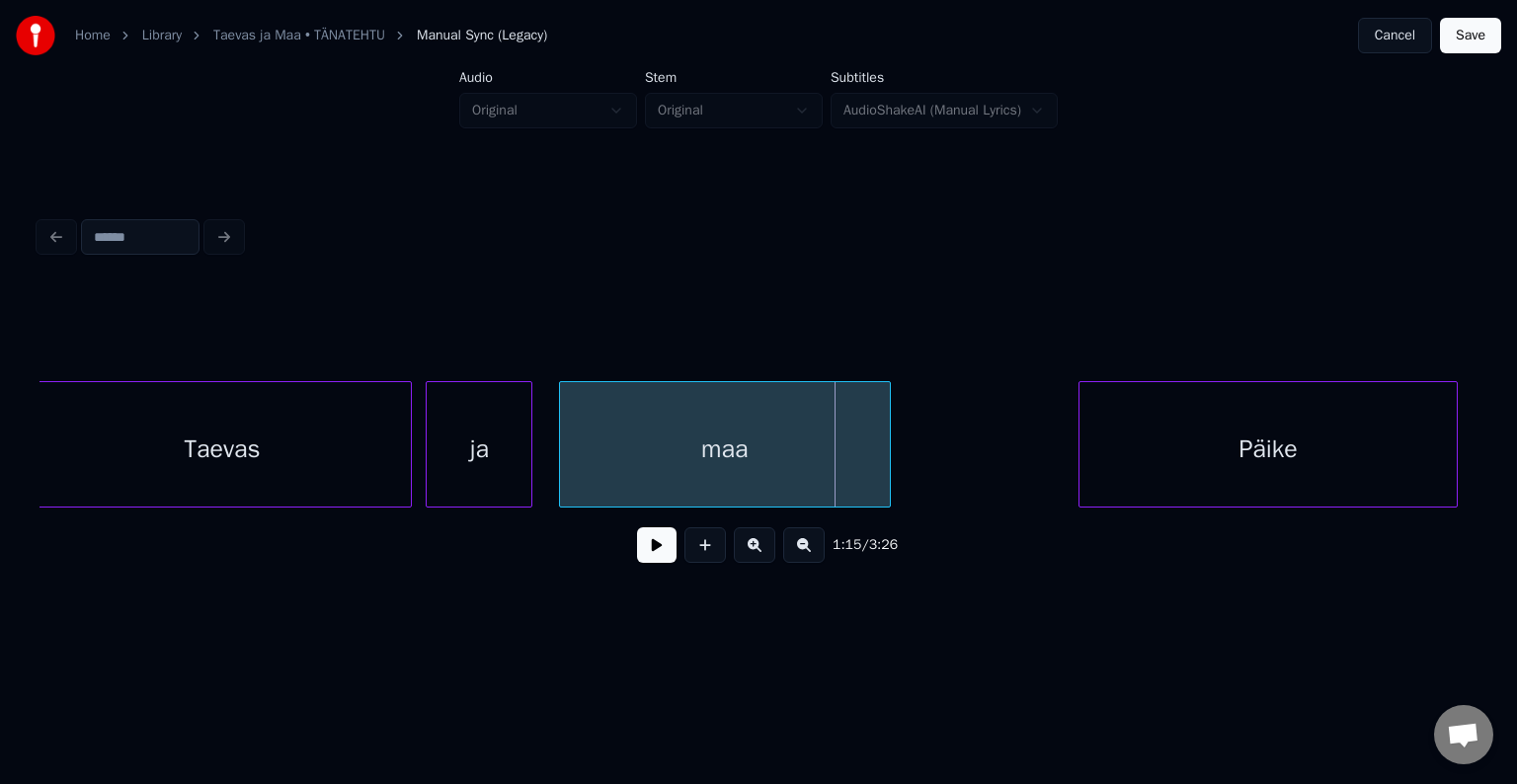 click on "Päike" at bounding box center (1268, 449) 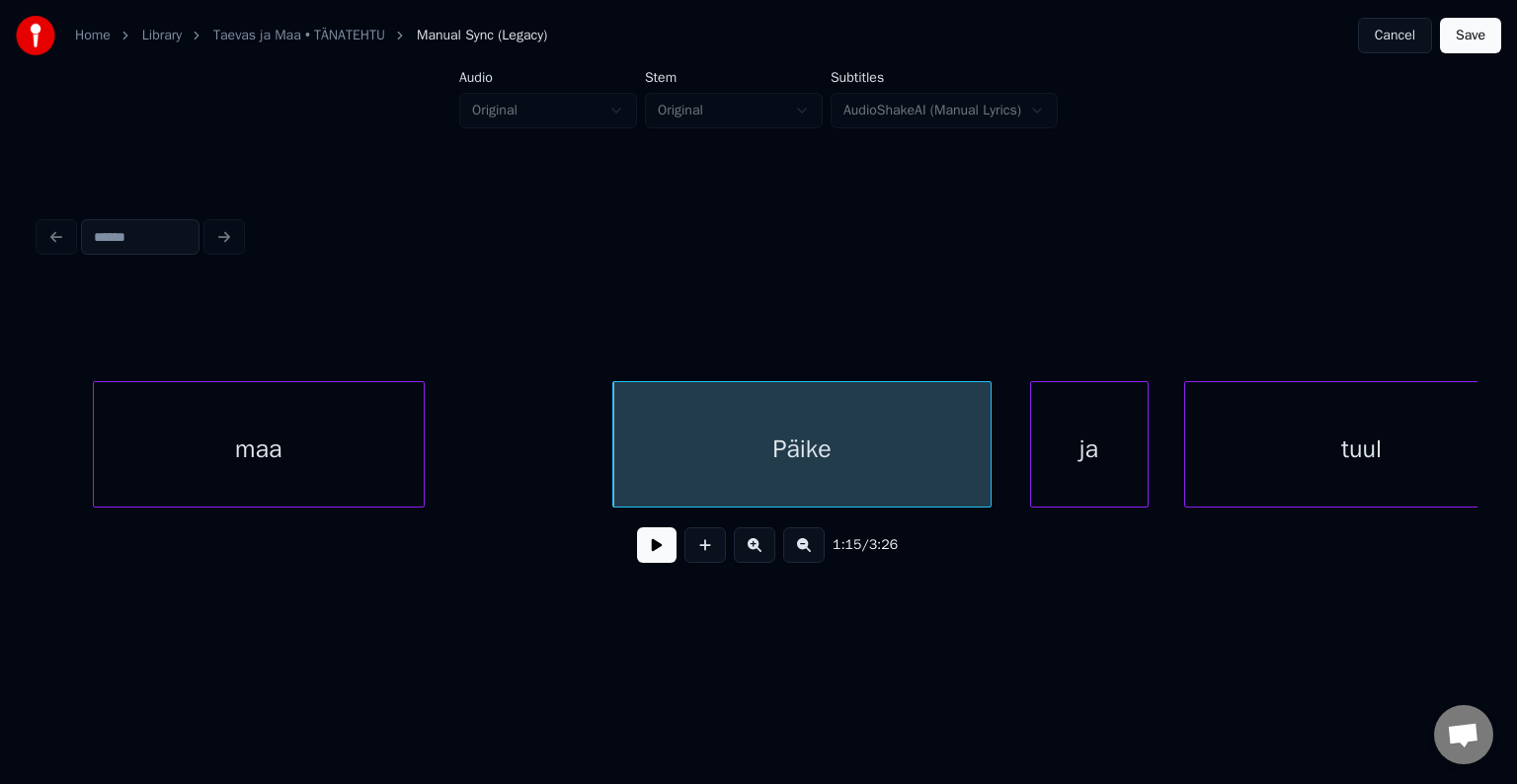 scroll, scrollTop: 0, scrollLeft: 44364, axis: horizontal 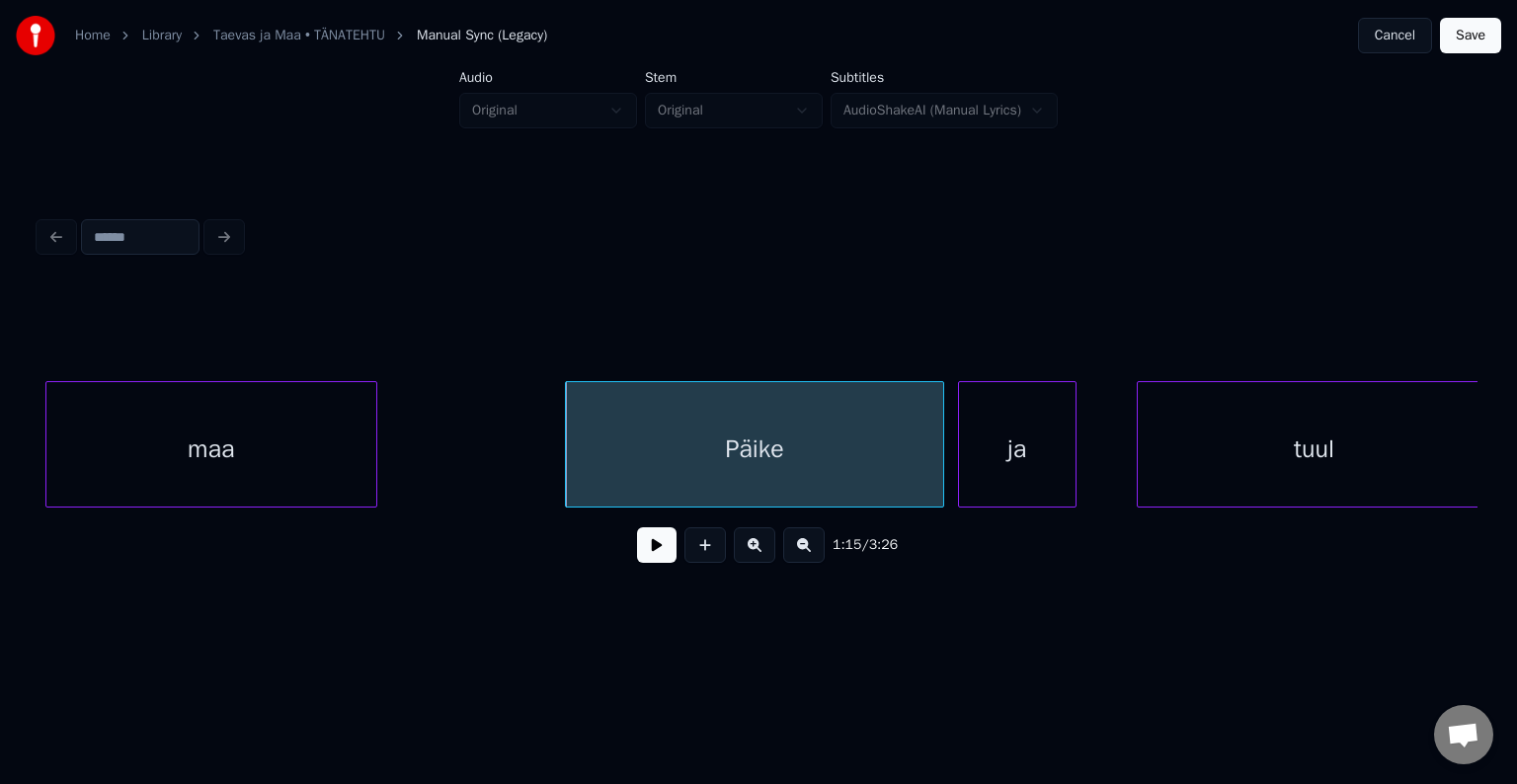click on "ja" at bounding box center (1017, 449) 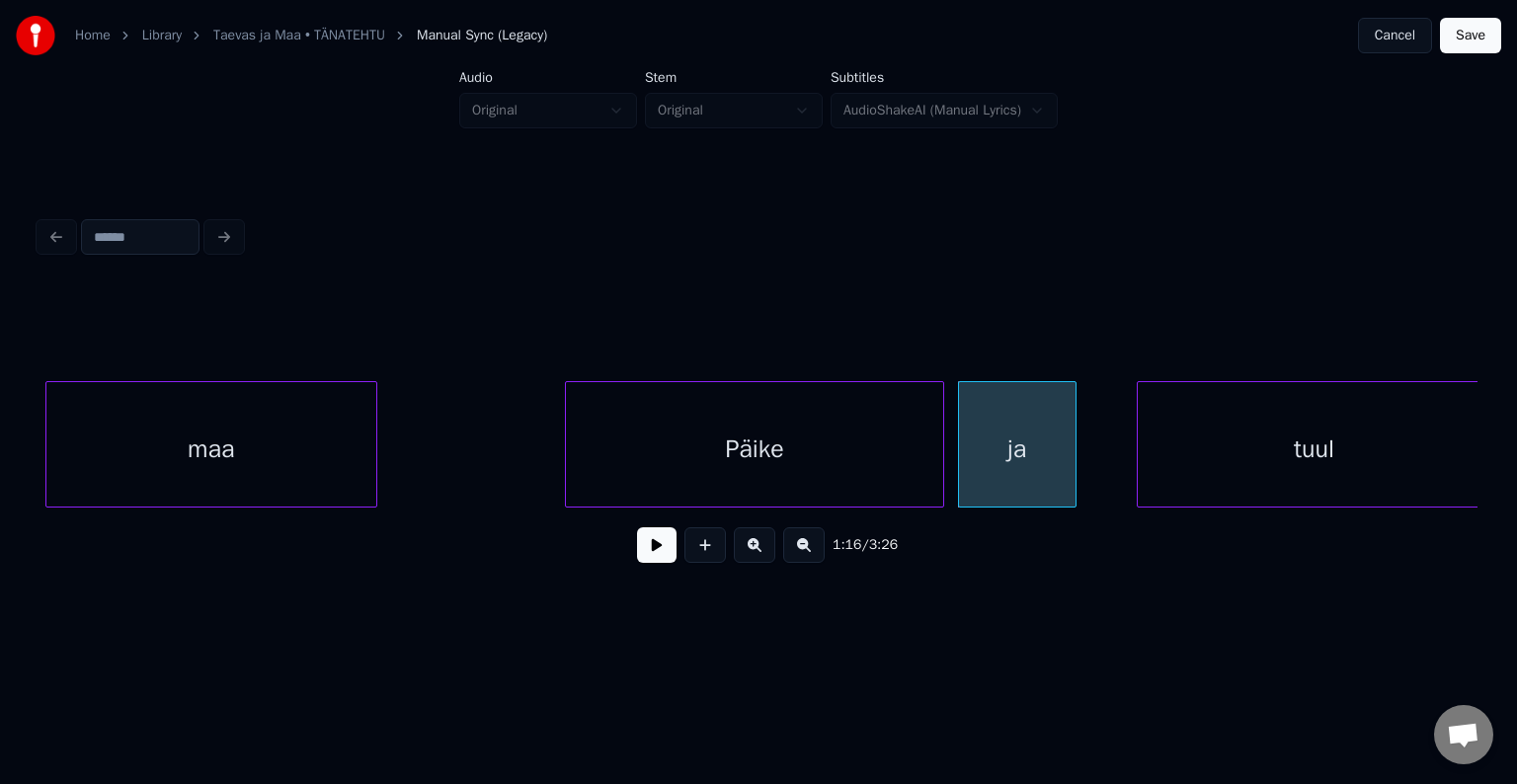scroll, scrollTop: 0, scrollLeft: 44372, axis: horizontal 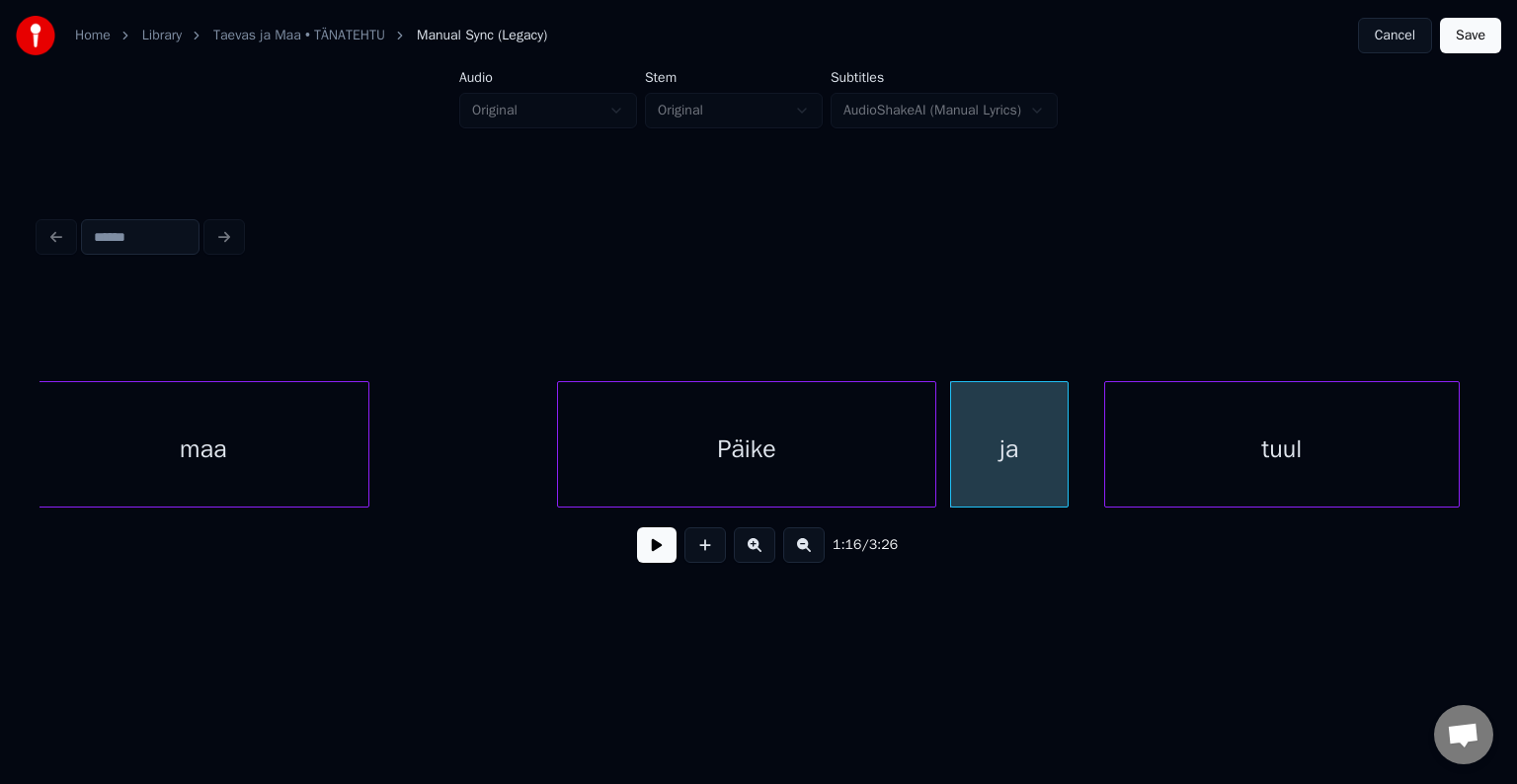 click on "tuul" at bounding box center [1282, 449] 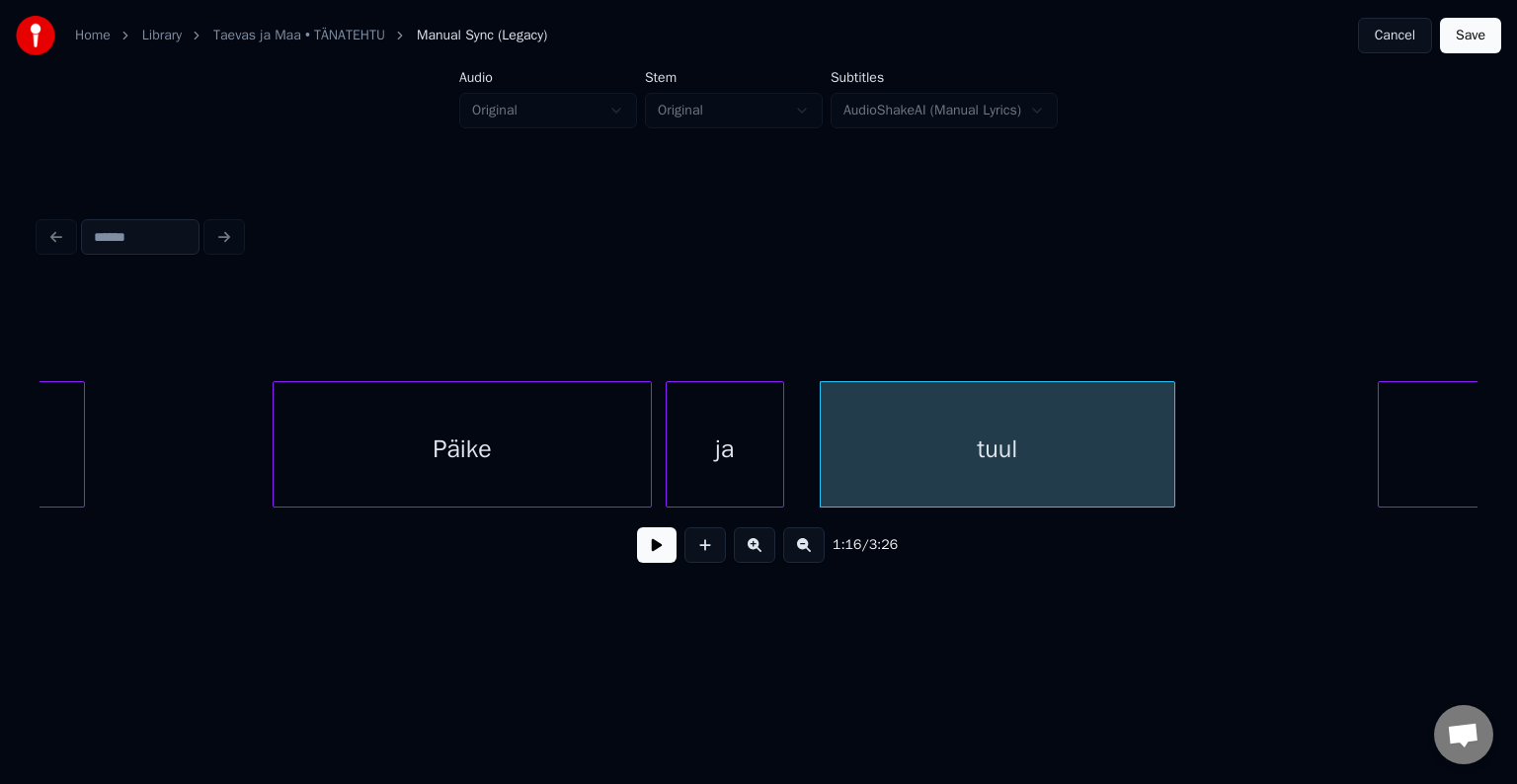 scroll, scrollTop: 0, scrollLeft: 44688, axis: horizontal 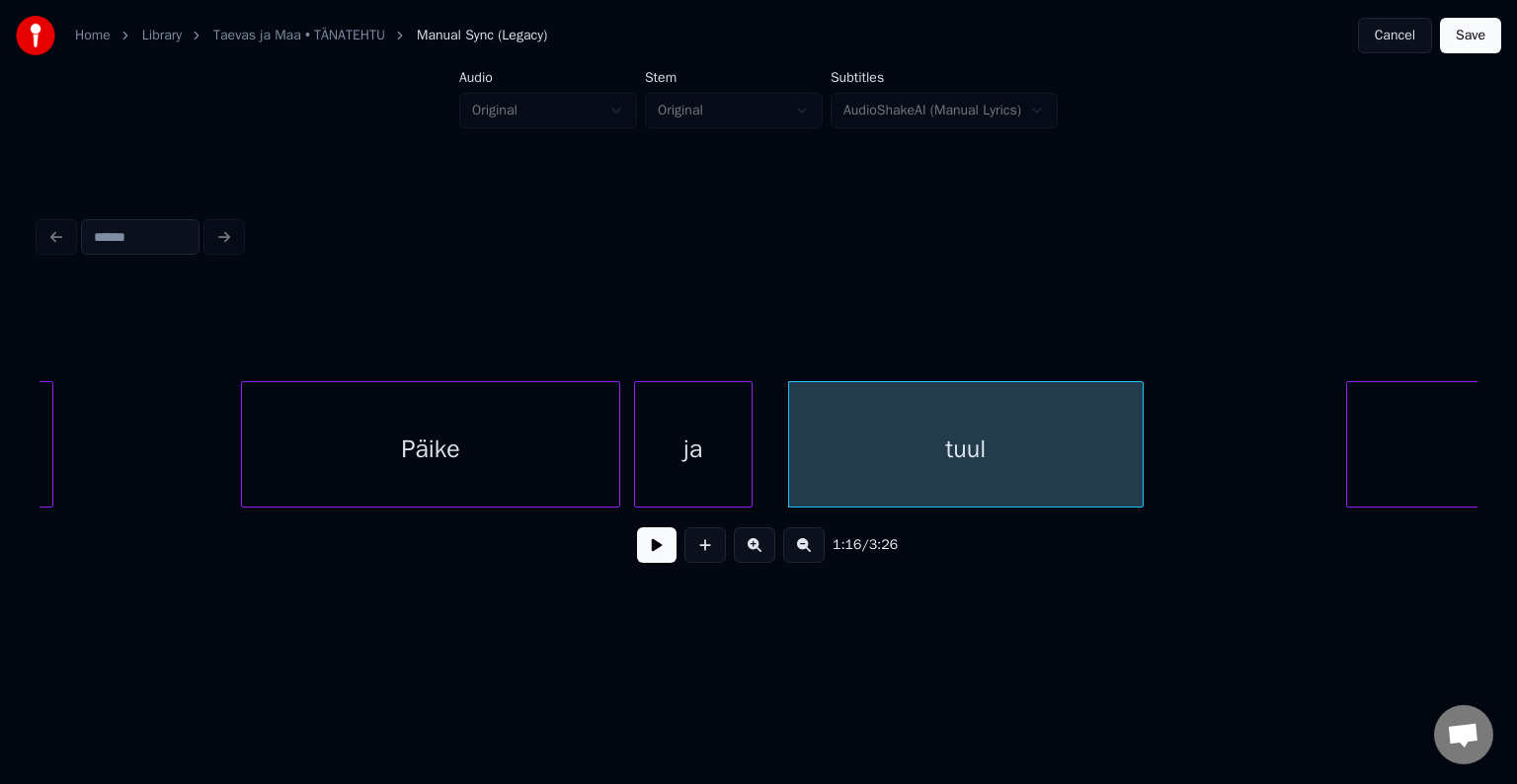click on "Päike" at bounding box center [431, 449] 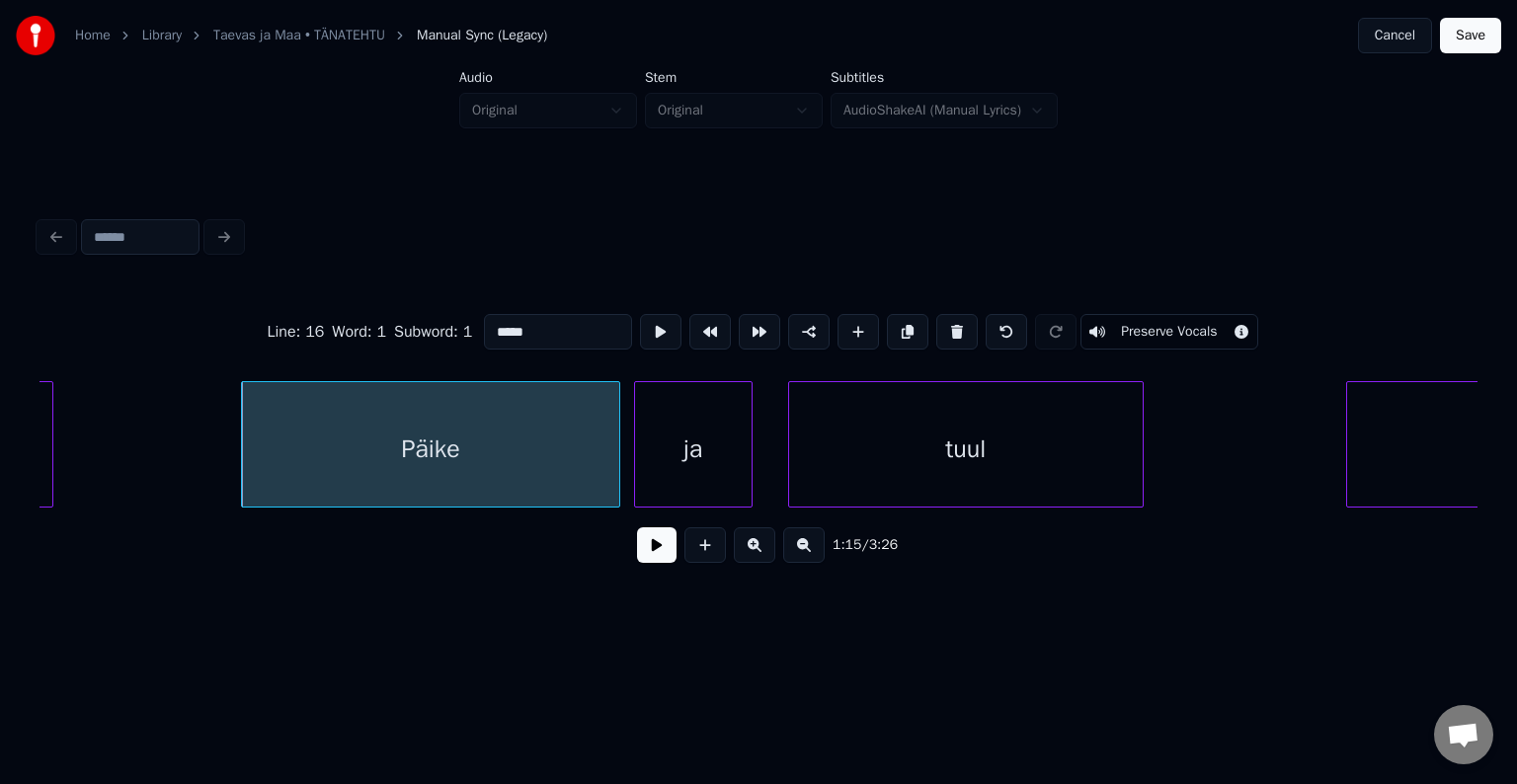 click at bounding box center [657, 545] 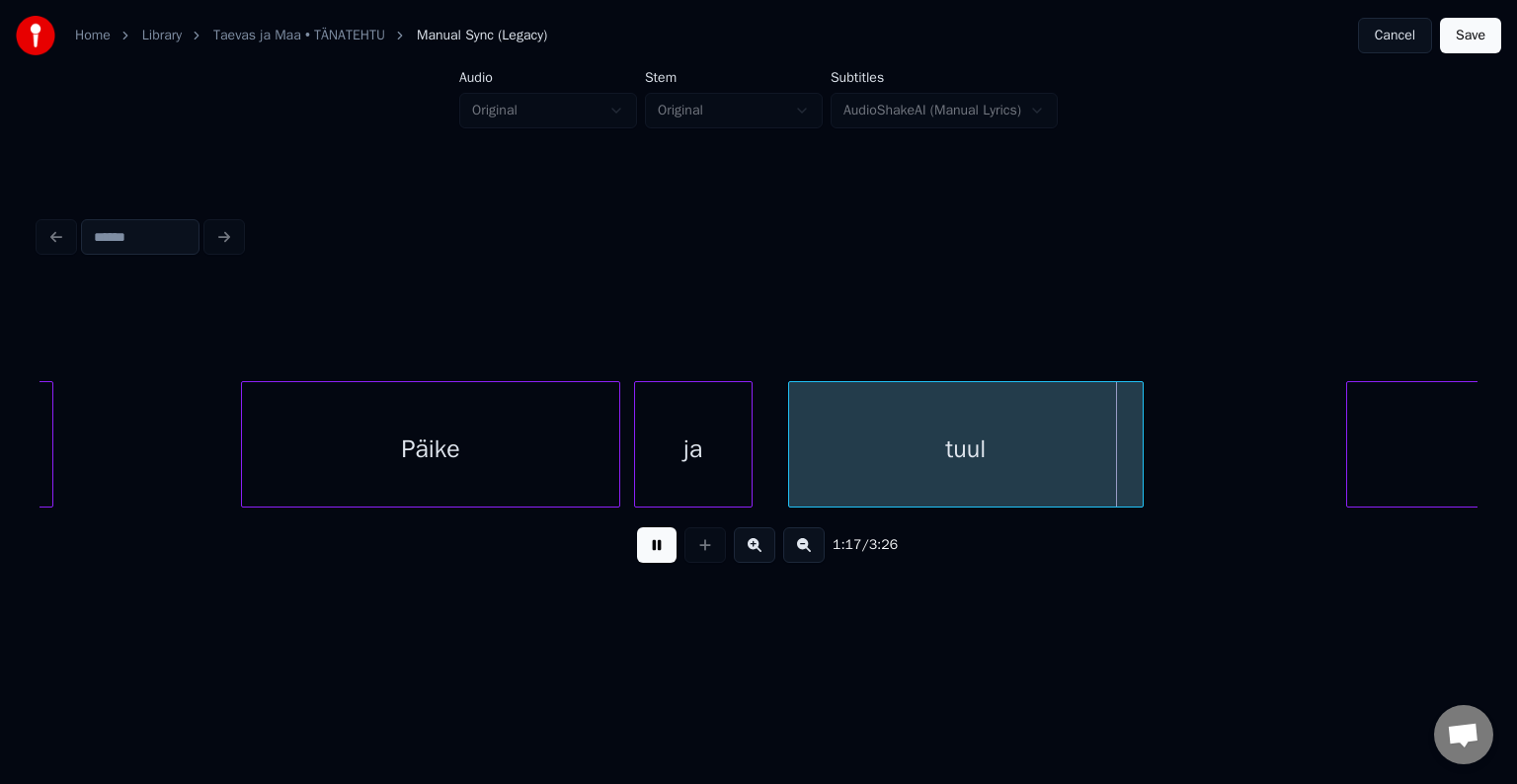 click at bounding box center [657, 545] 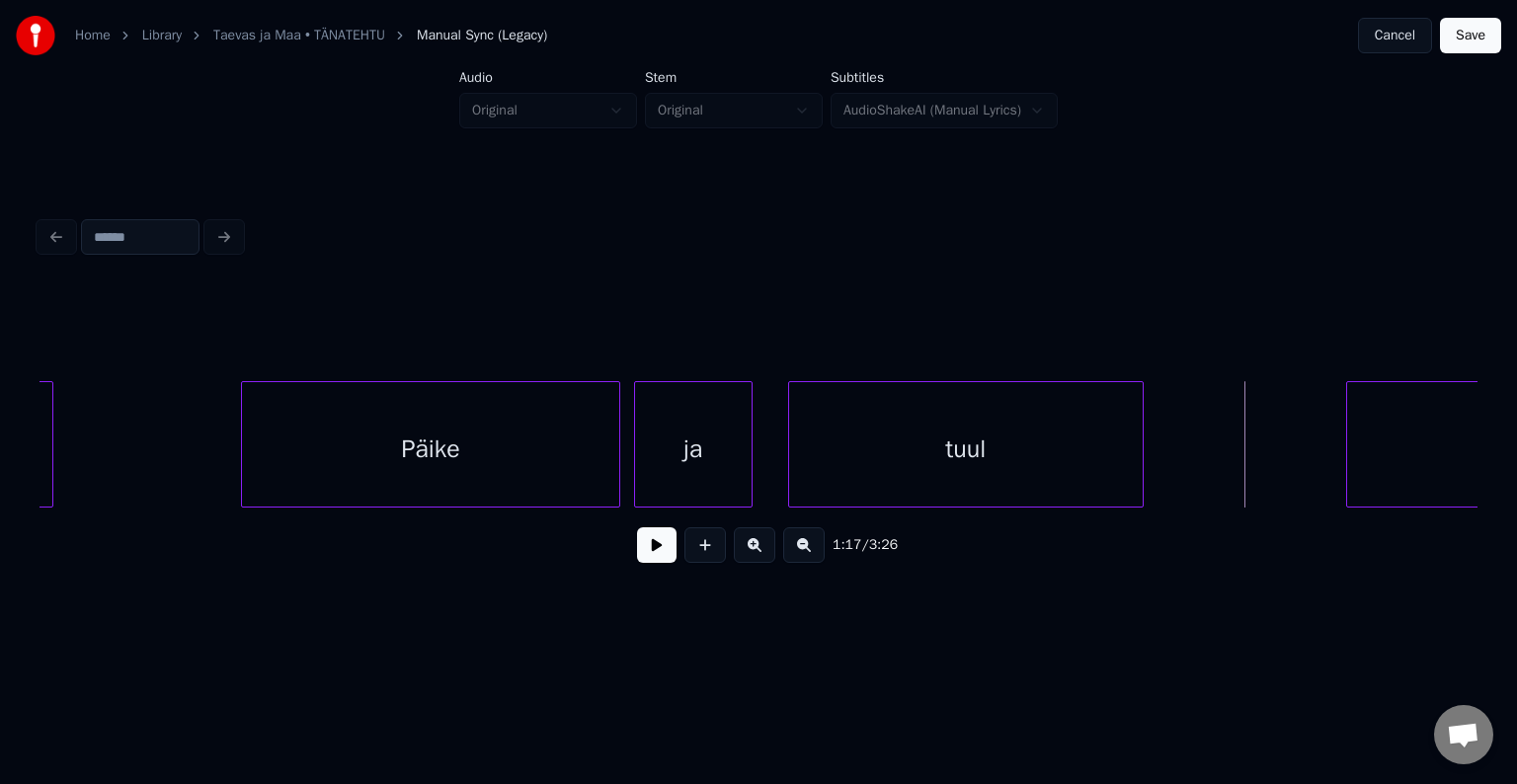 click on "1:17  /  3:26" at bounding box center [758, 545] 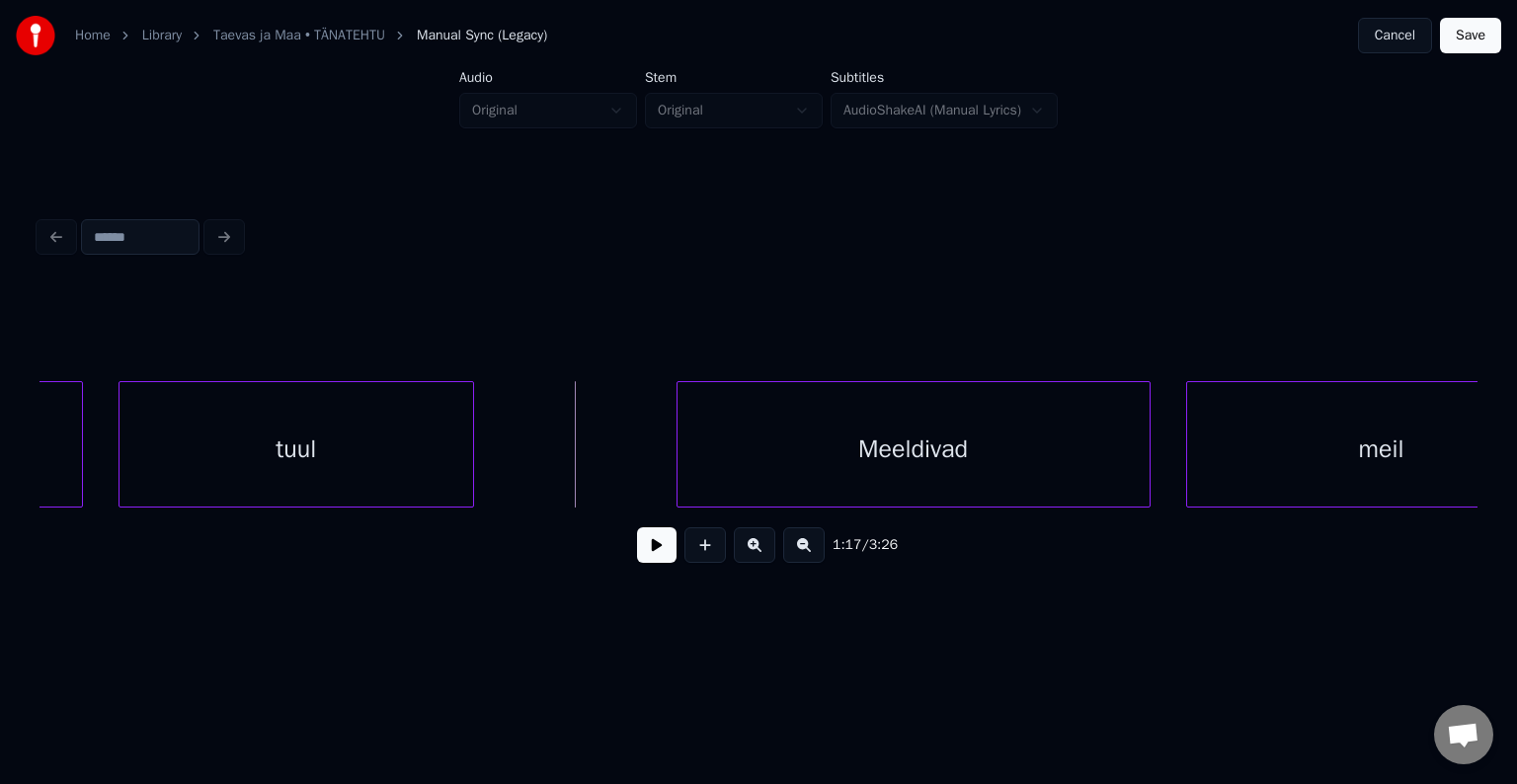 scroll, scrollTop: 0, scrollLeft: 45399, axis: horizontal 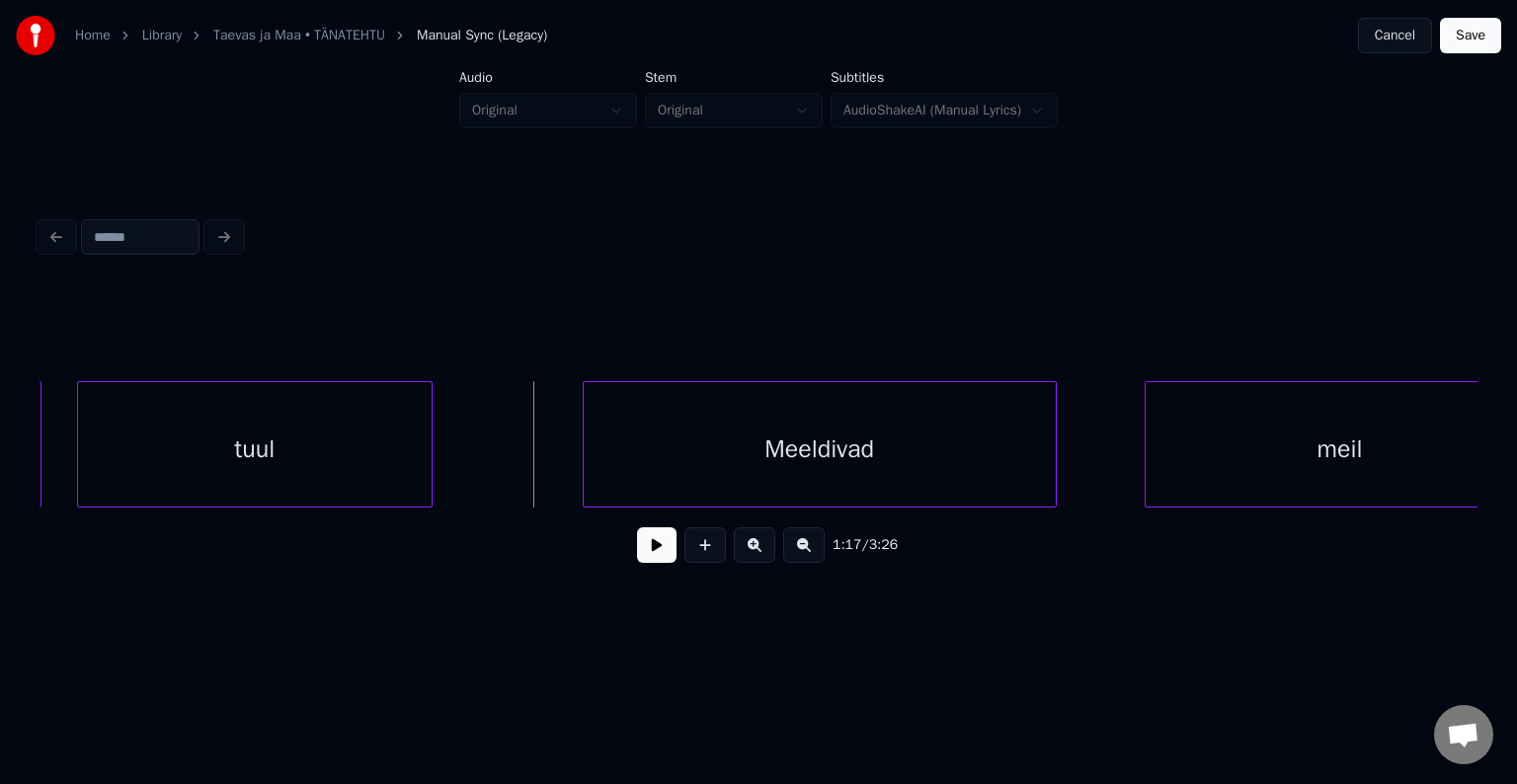 click on "Meeldivad" at bounding box center (820, 449) 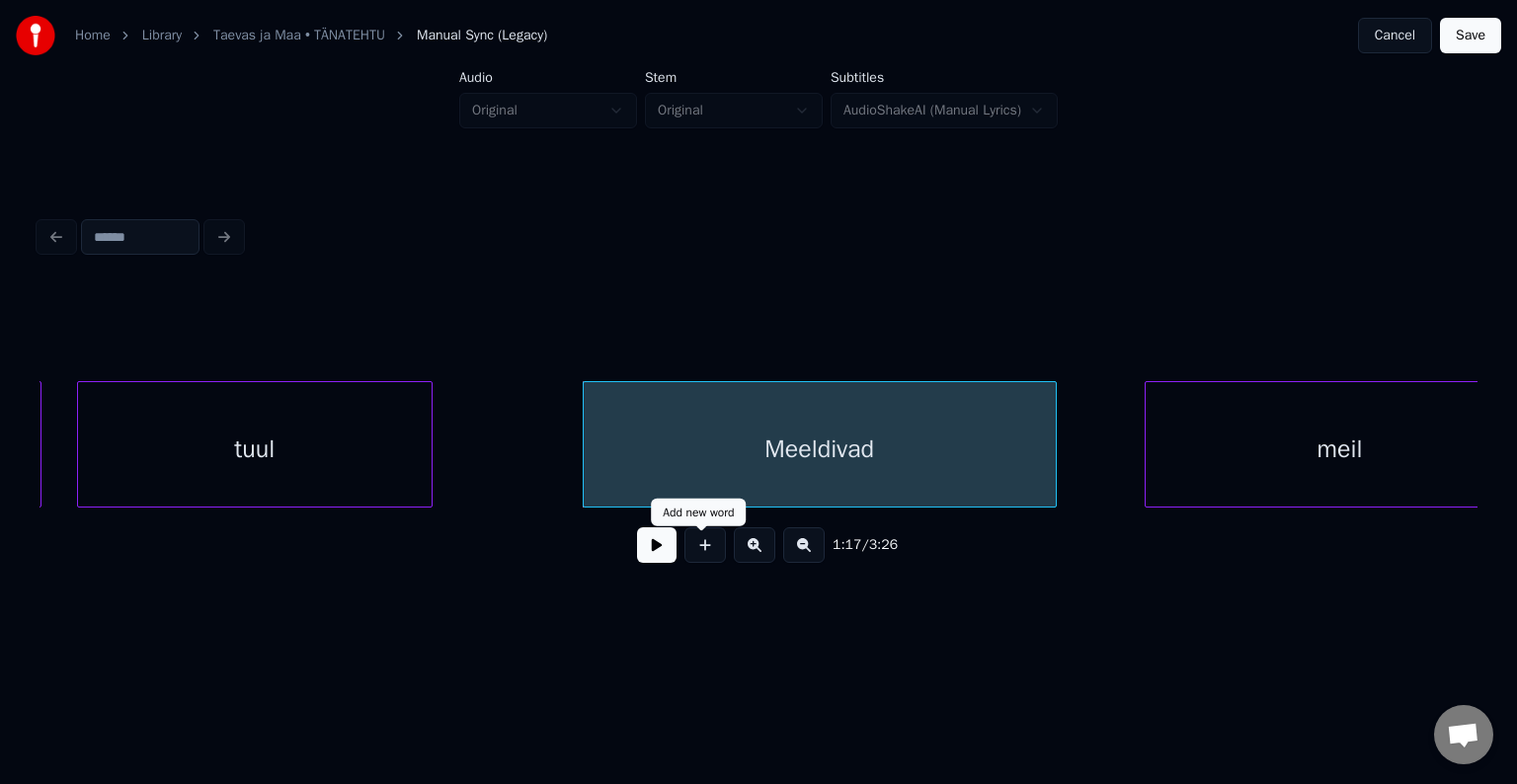 click at bounding box center [657, 545] 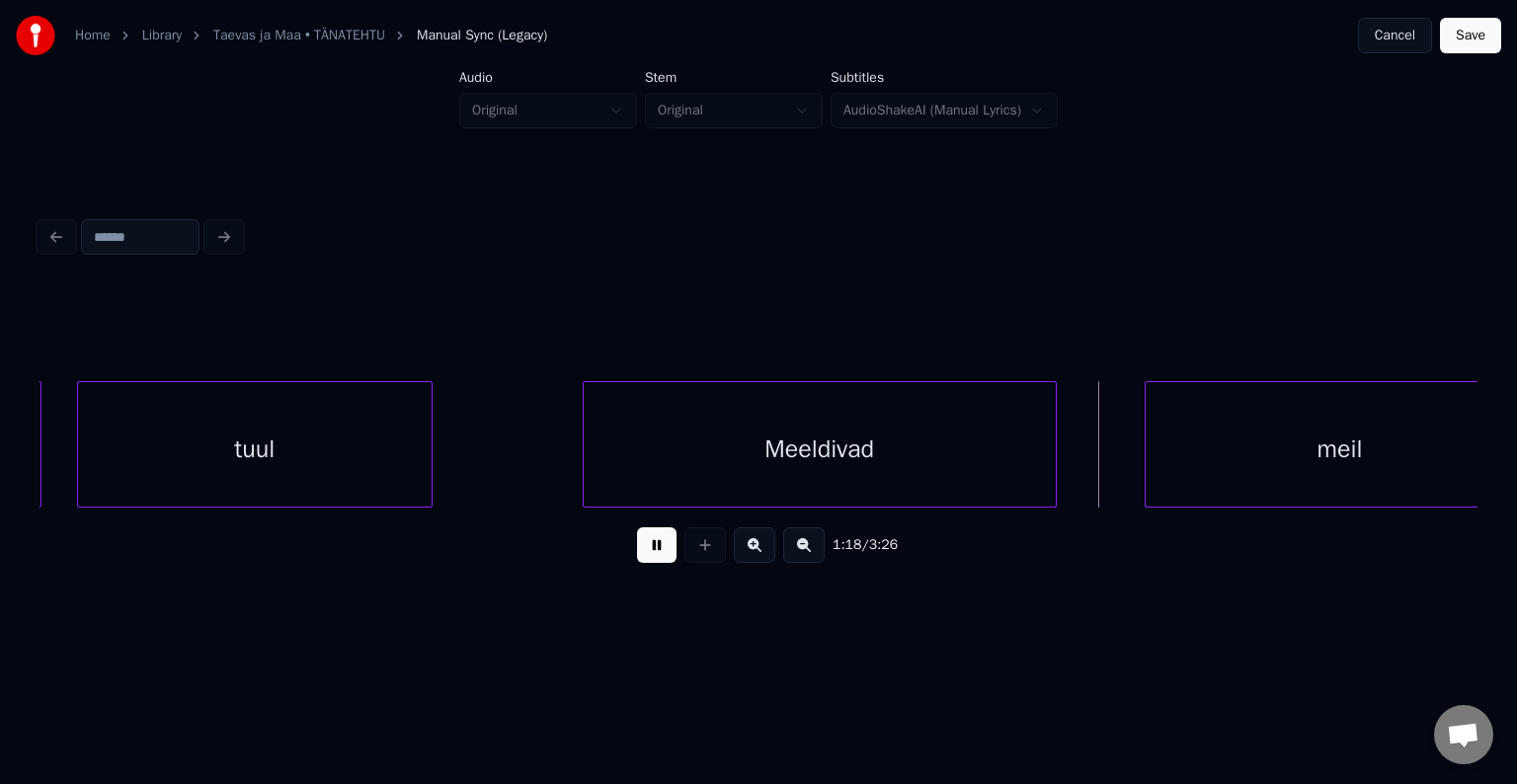 click at bounding box center (657, 545) 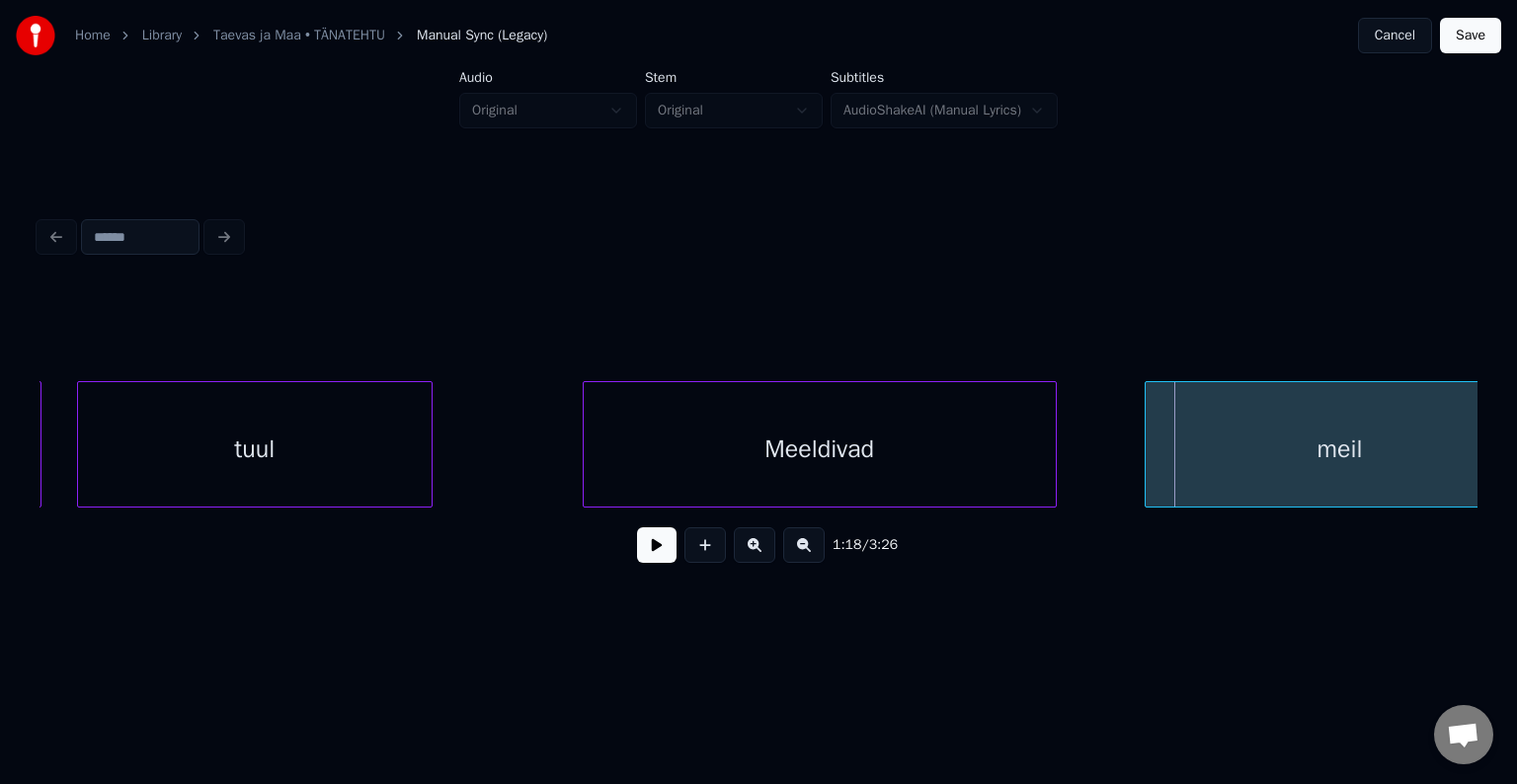 scroll, scrollTop: 0, scrollLeft: 45451, axis: horizontal 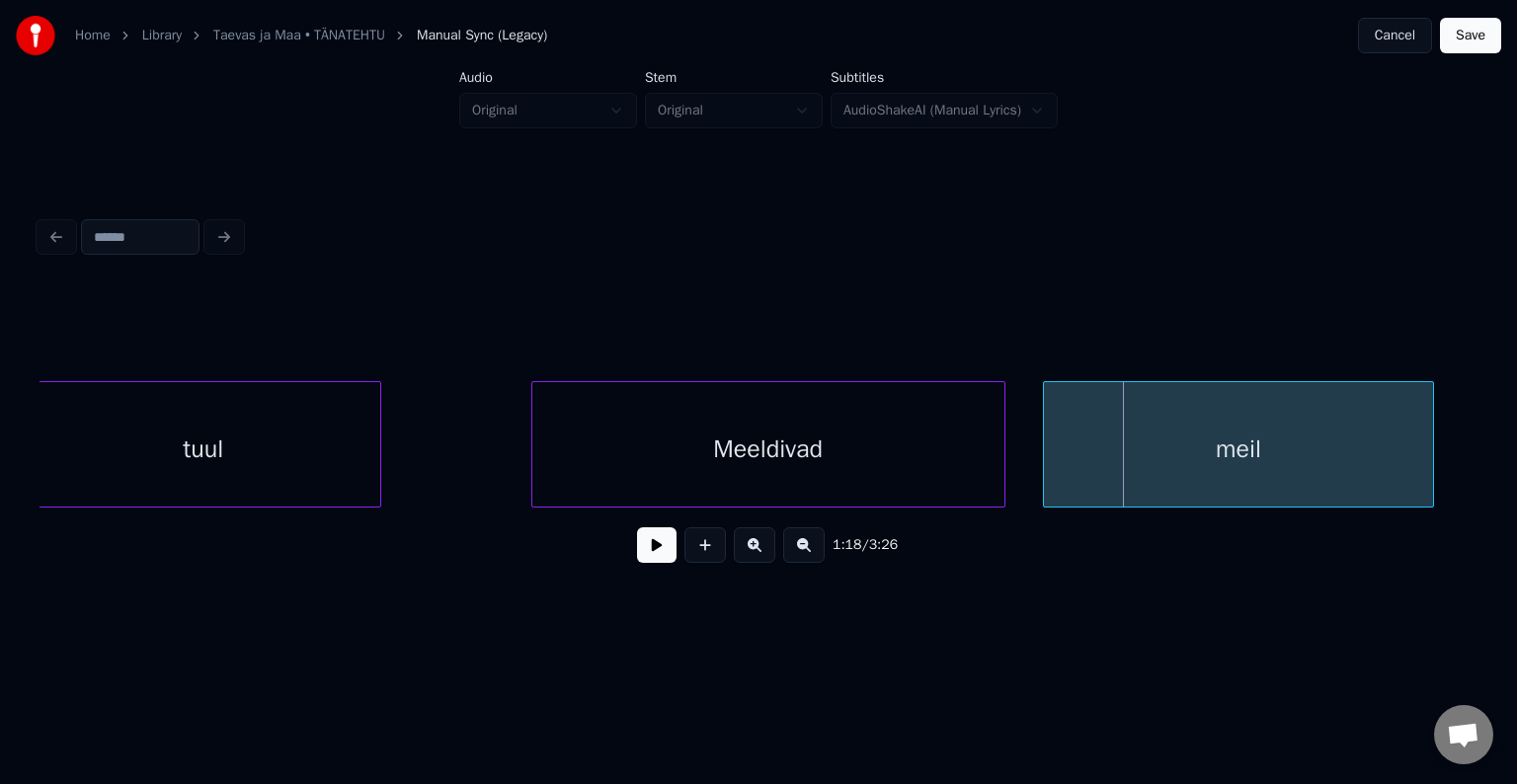 click on "meil" at bounding box center [1238, 449] 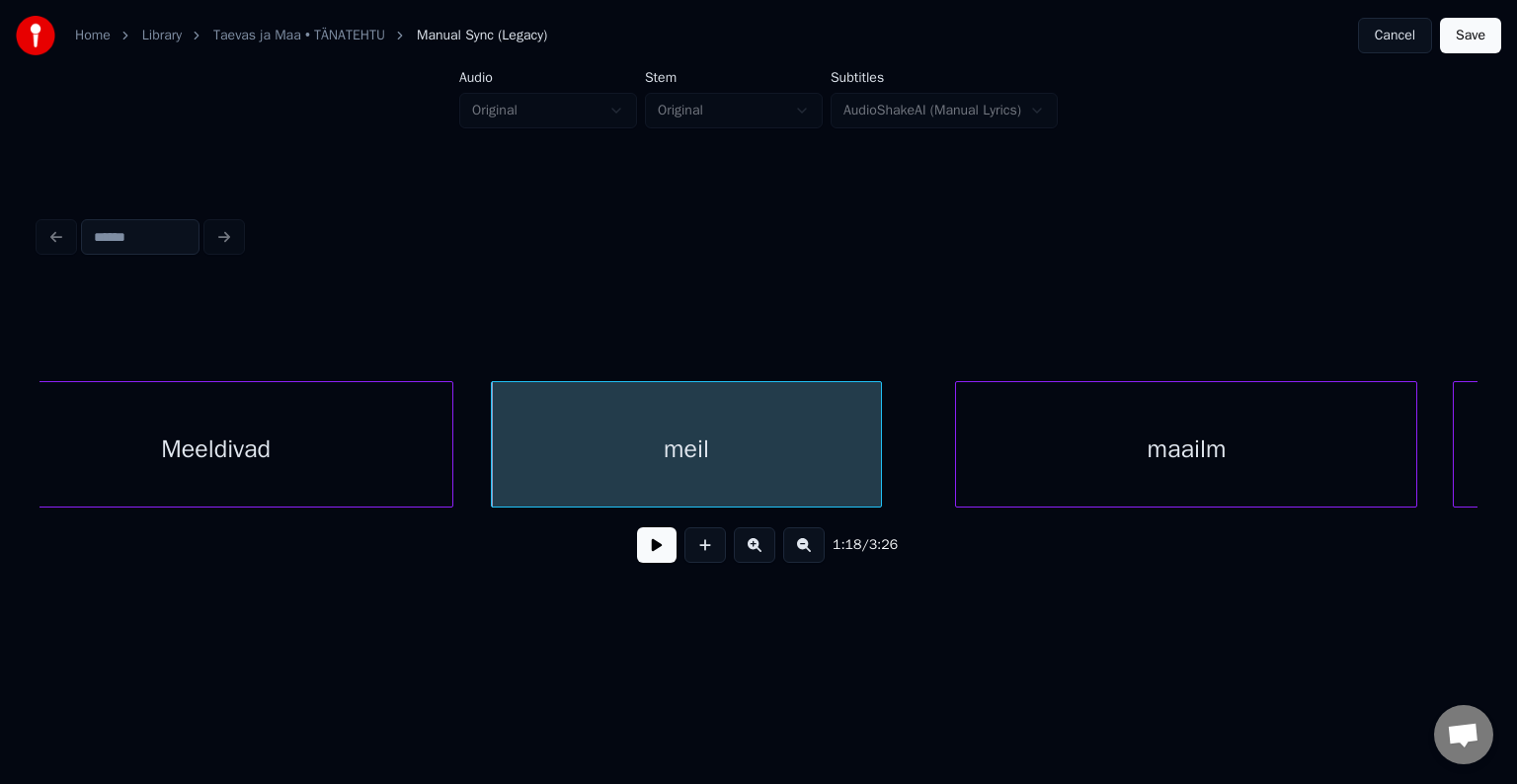 scroll, scrollTop: 0, scrollLeft: 46004, axis: horizontal 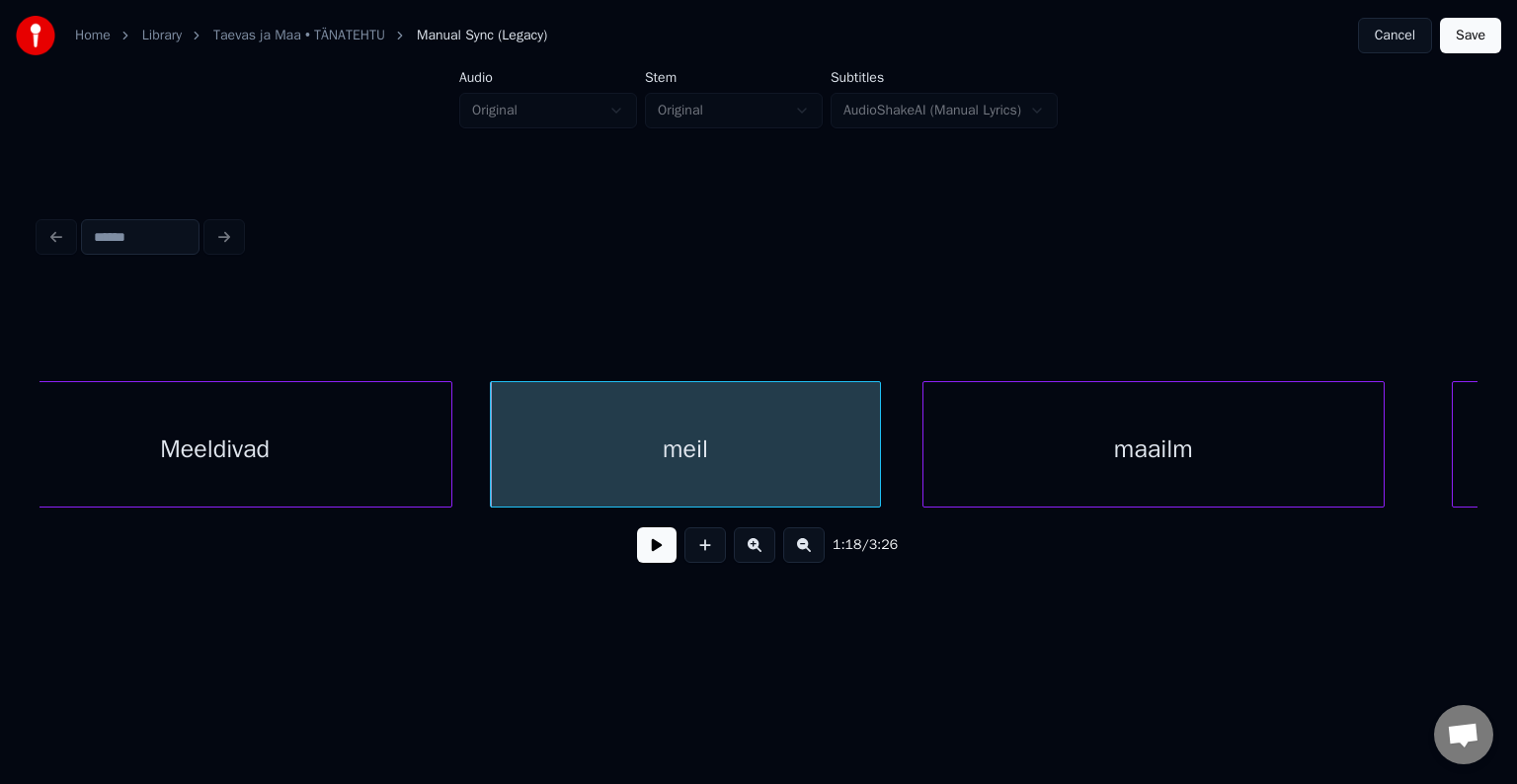 click on "maailm" at bounding box center (1154, 449) 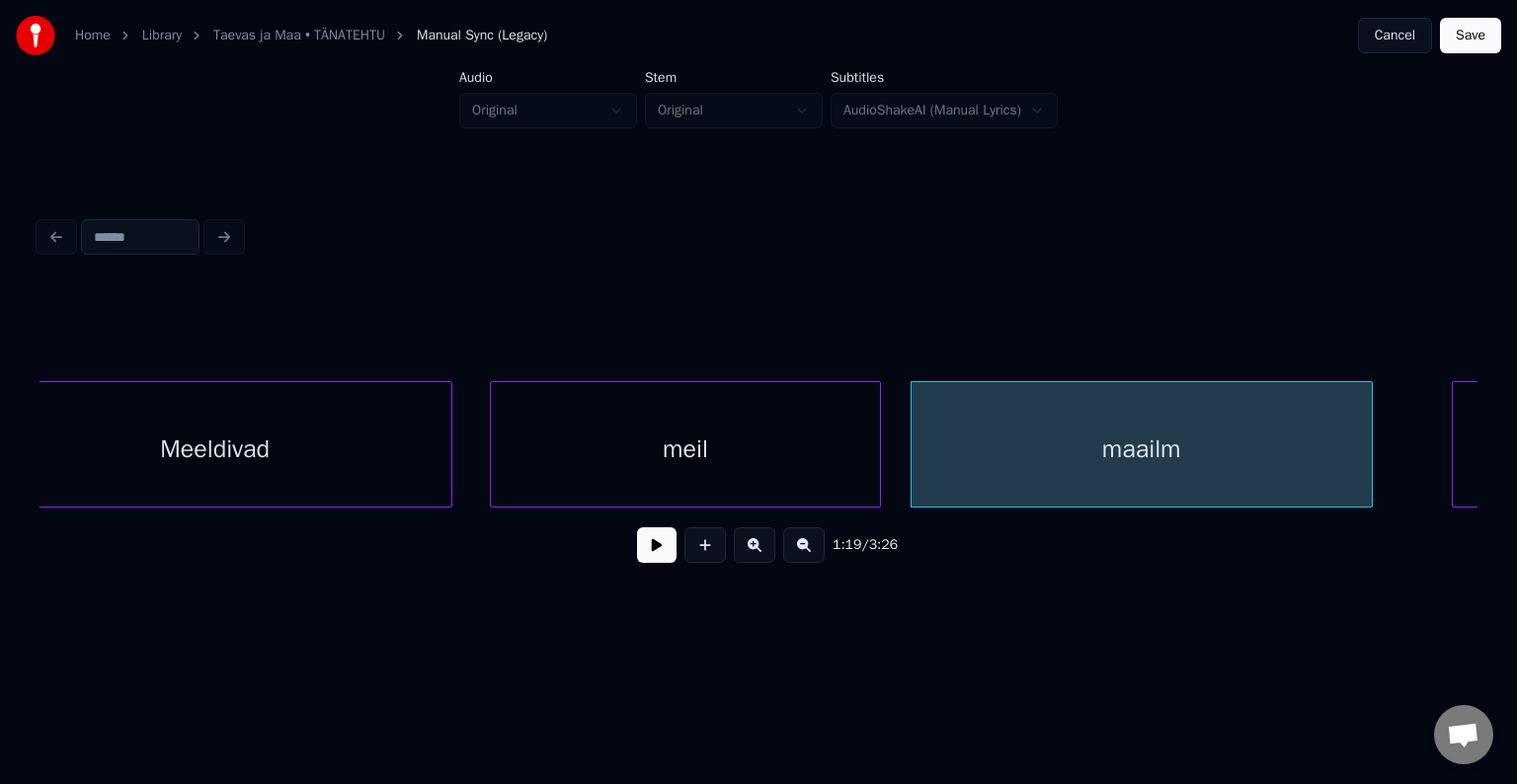 click on "meil" at bounding box center [685, 449] 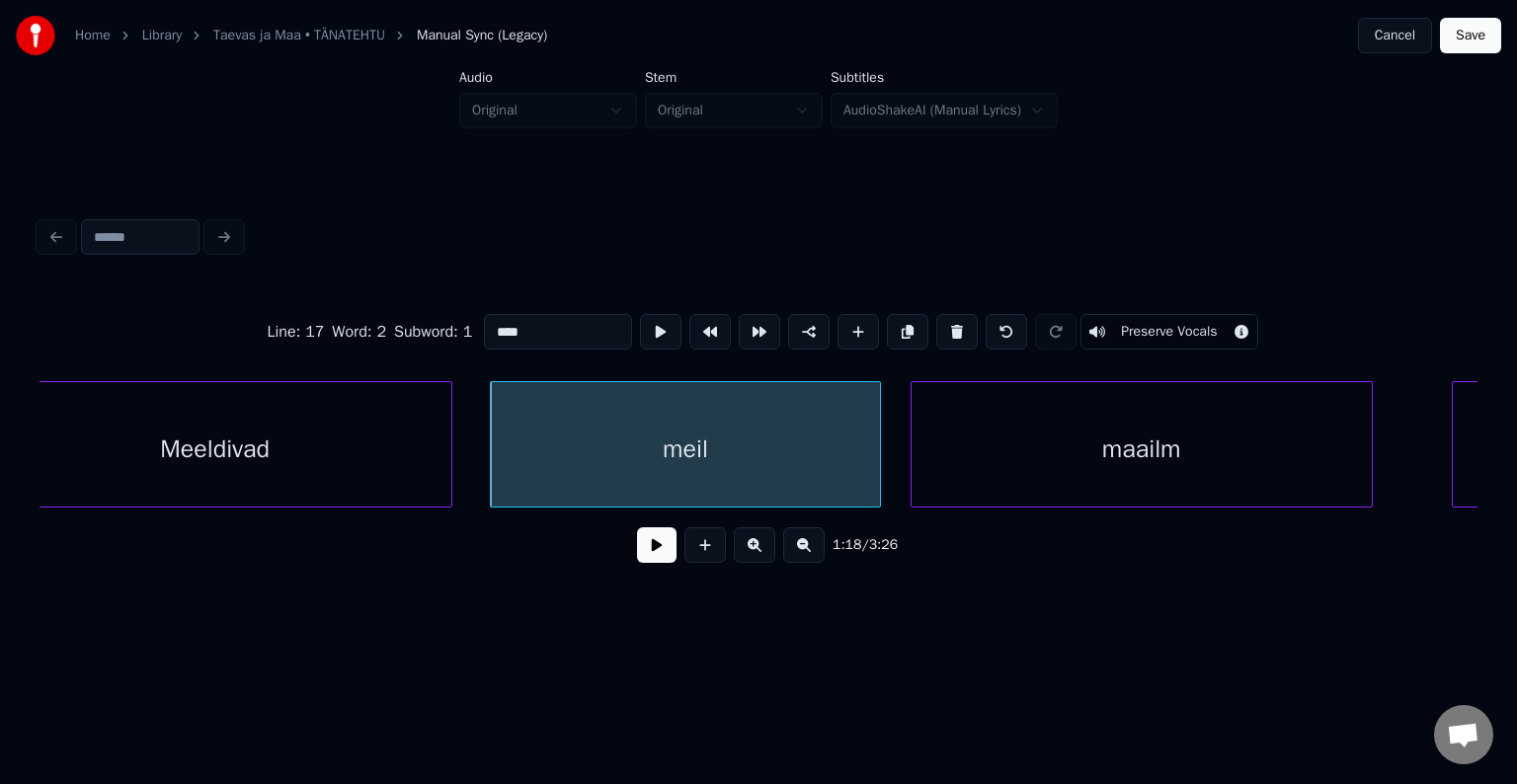 click at bounding box center [657, 545] 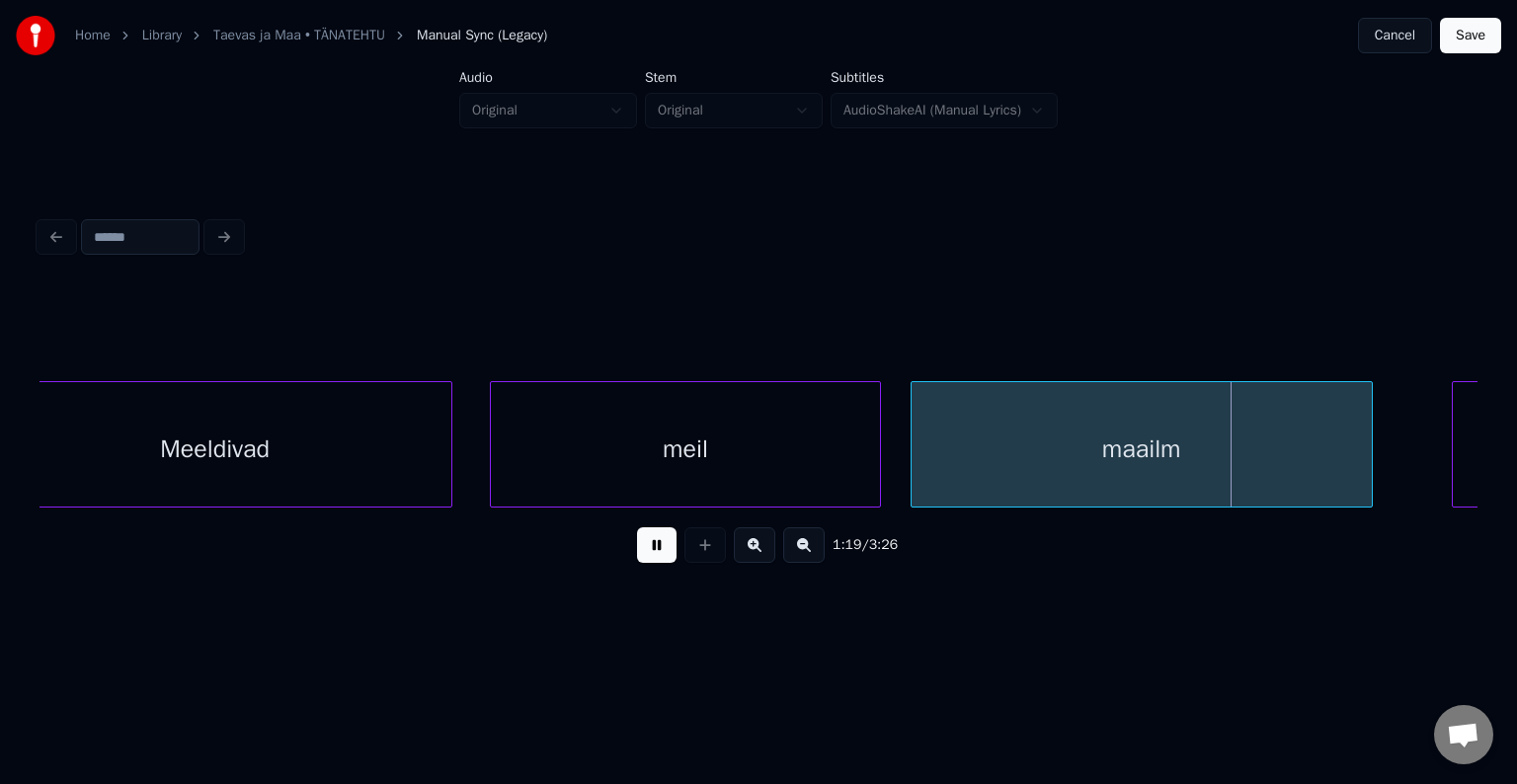 click at bounding box center [657, 545] 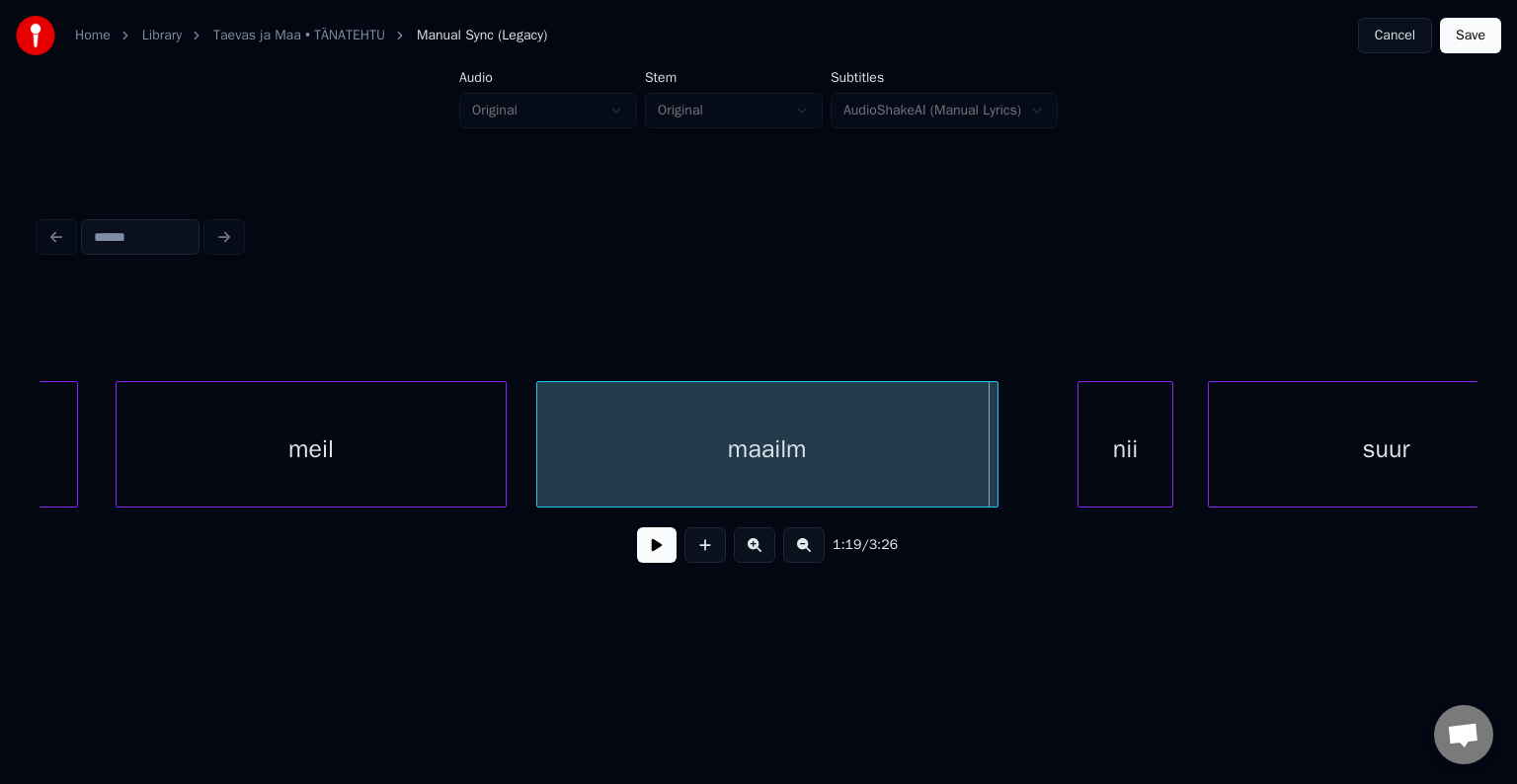 scroll, scrollTop: 0, scrollLeft: 46399, axis: horizontal 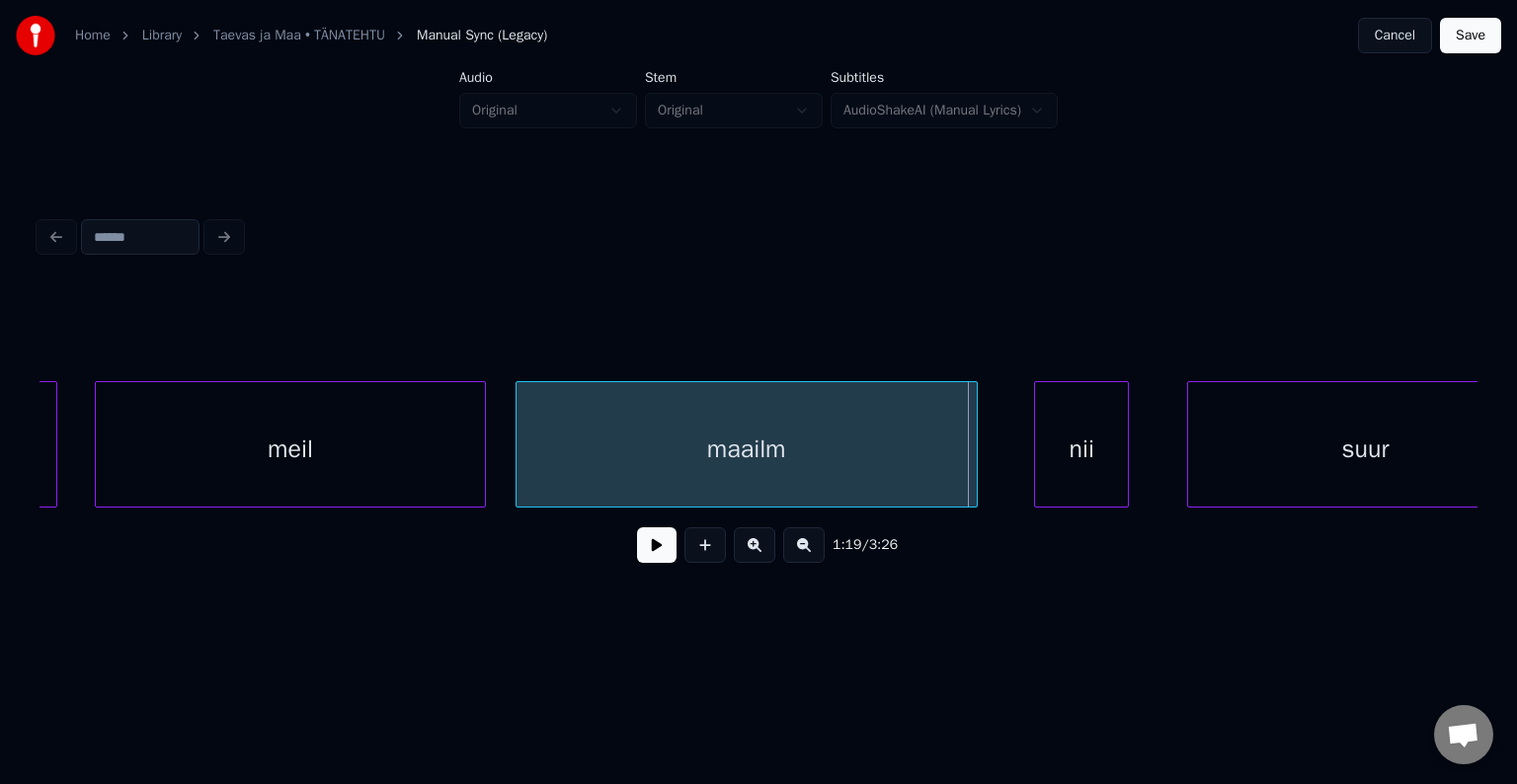 click on "nii" at bounding box center [1081, 449] 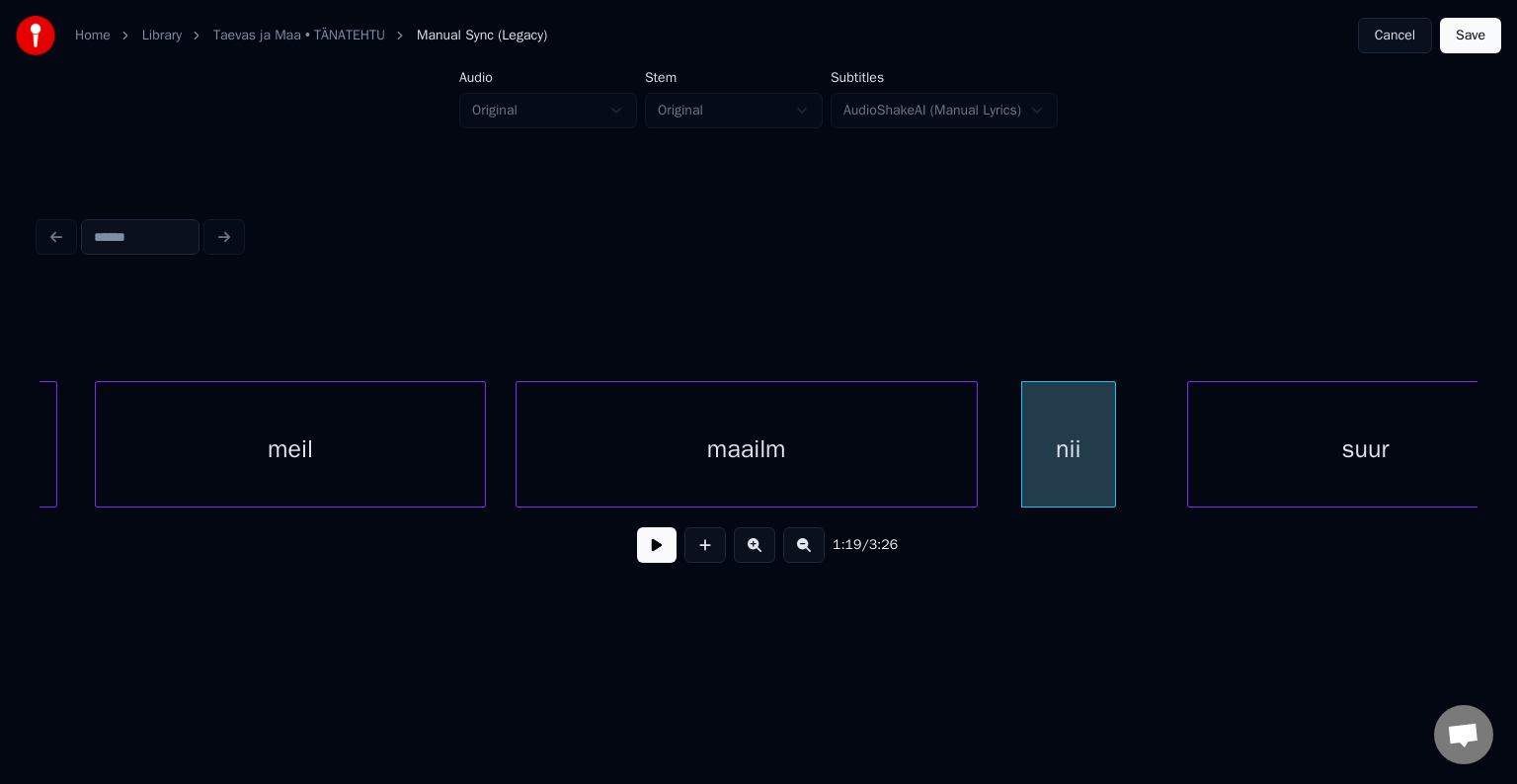 click at bounding box center [657, 545] 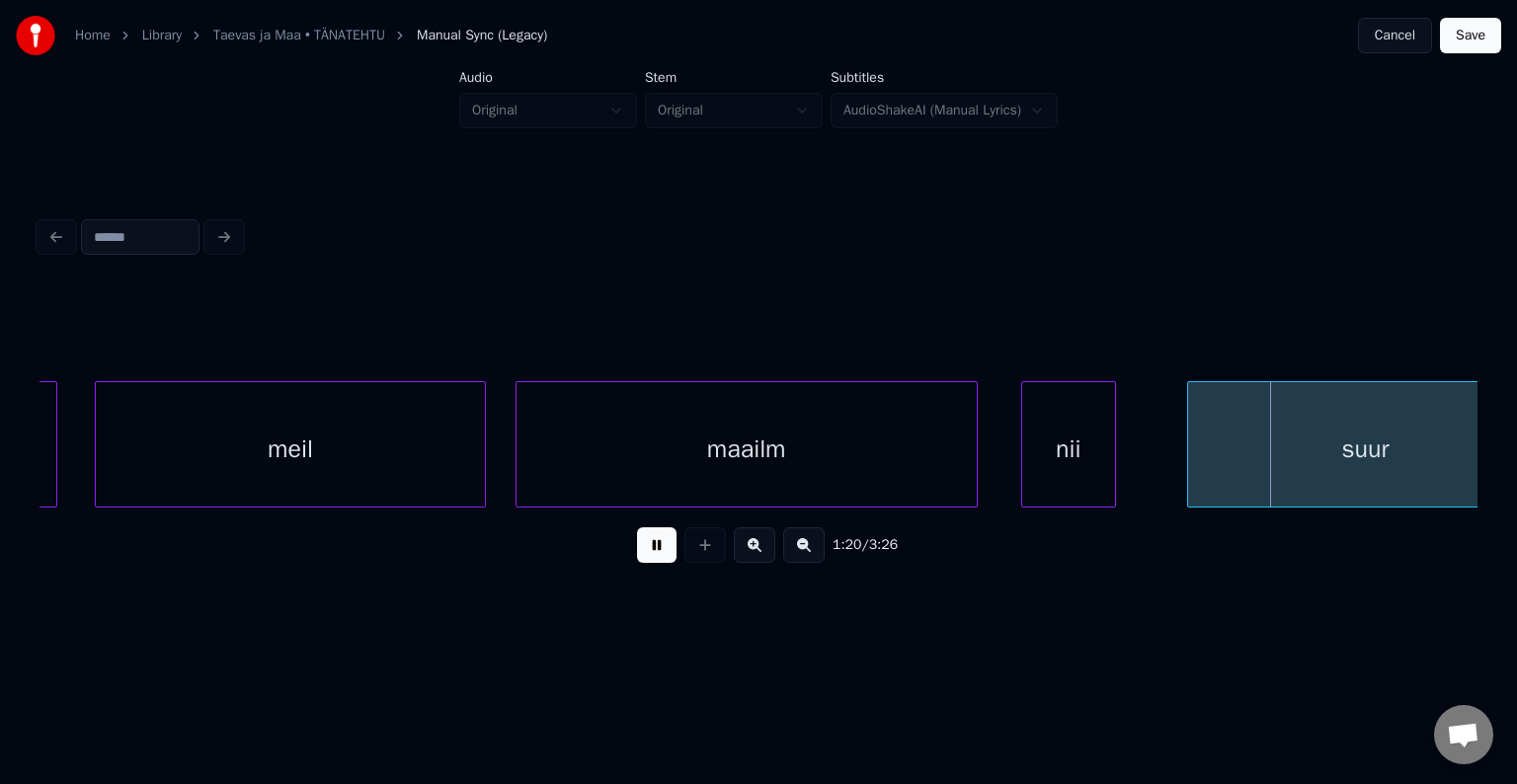 click at bounding box center [657, 545] 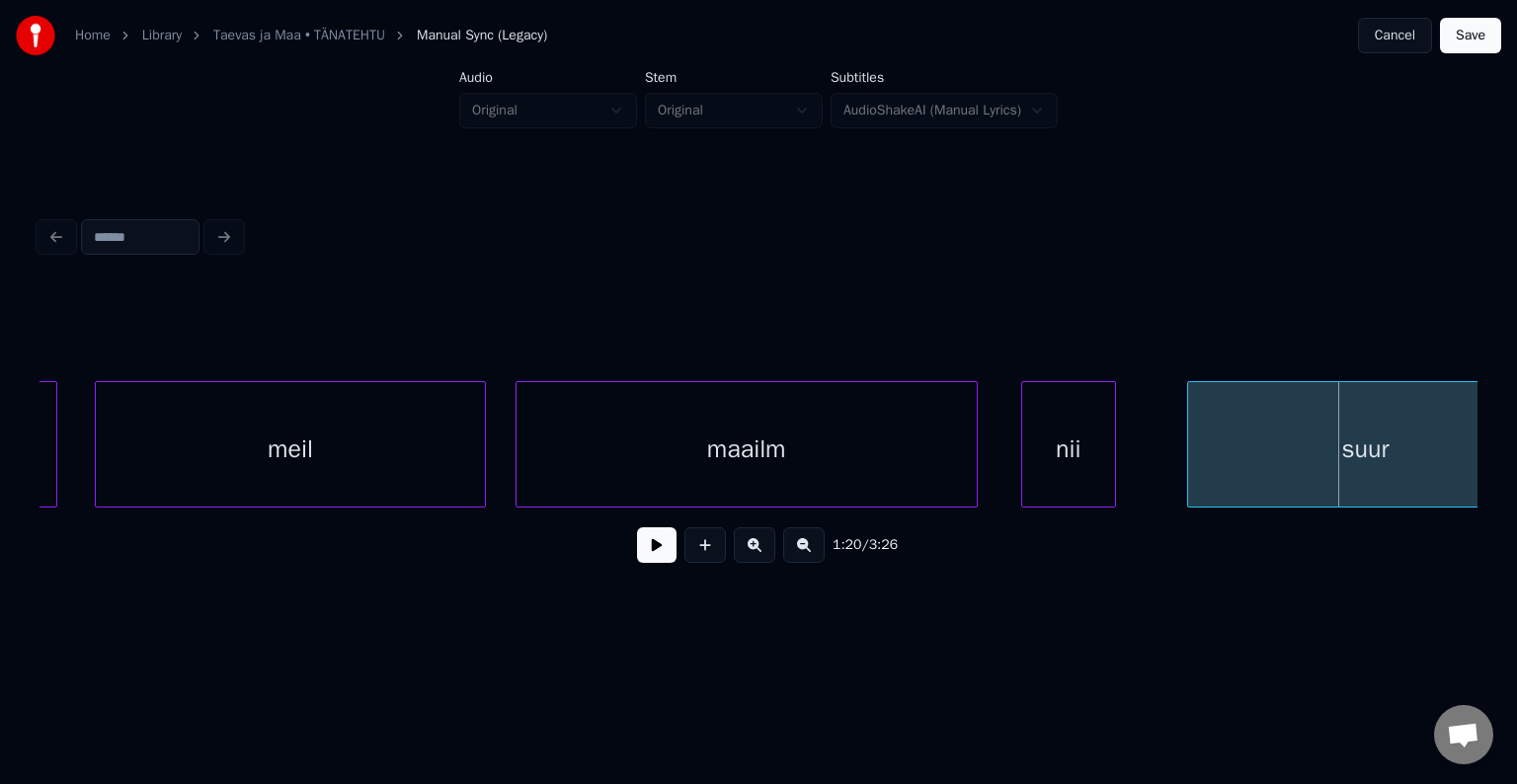 scroll, scrollTop: 0, scrollLeft: 46461, axis: horizontal 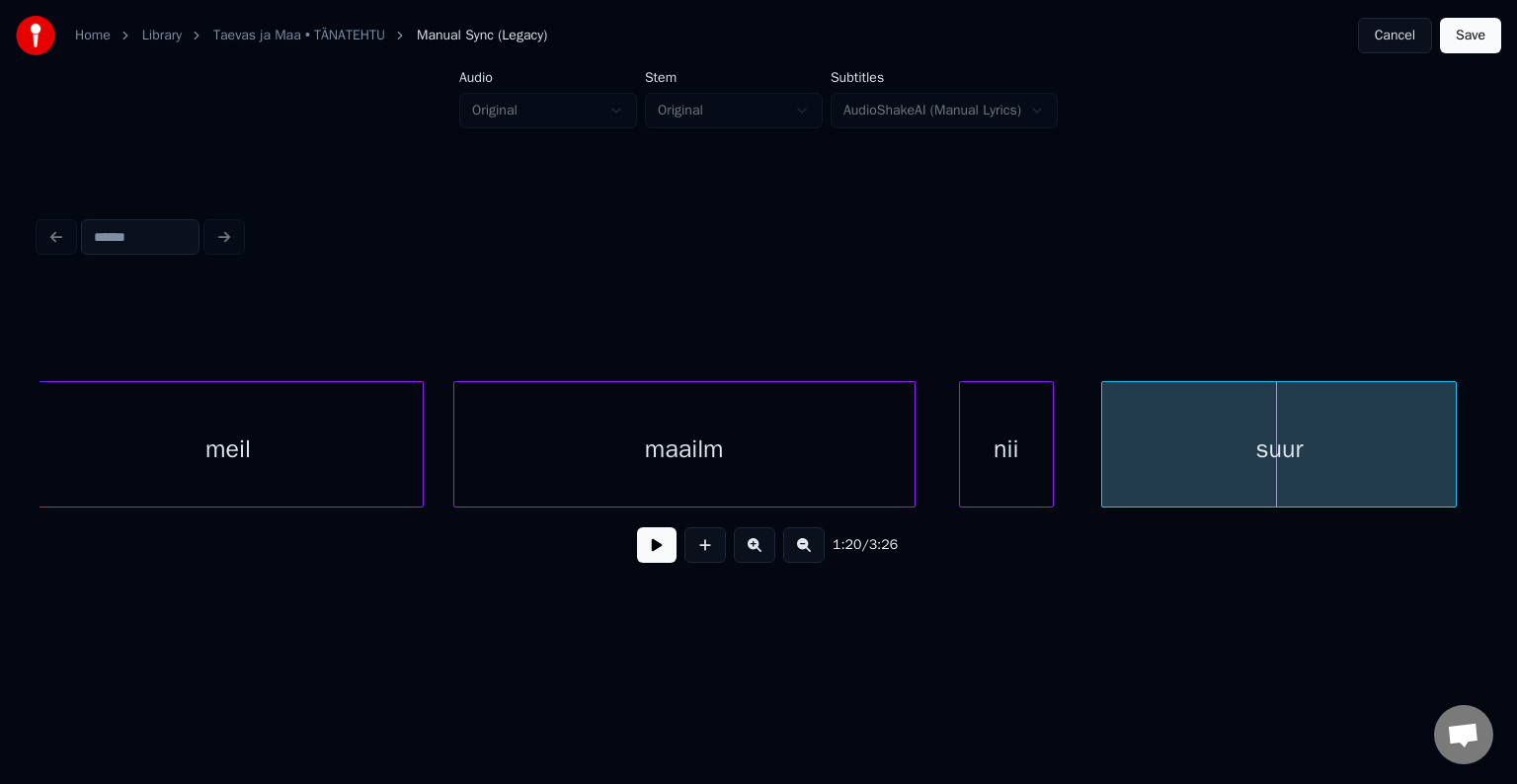 click on "suur" at bounding box center (1279, 449) 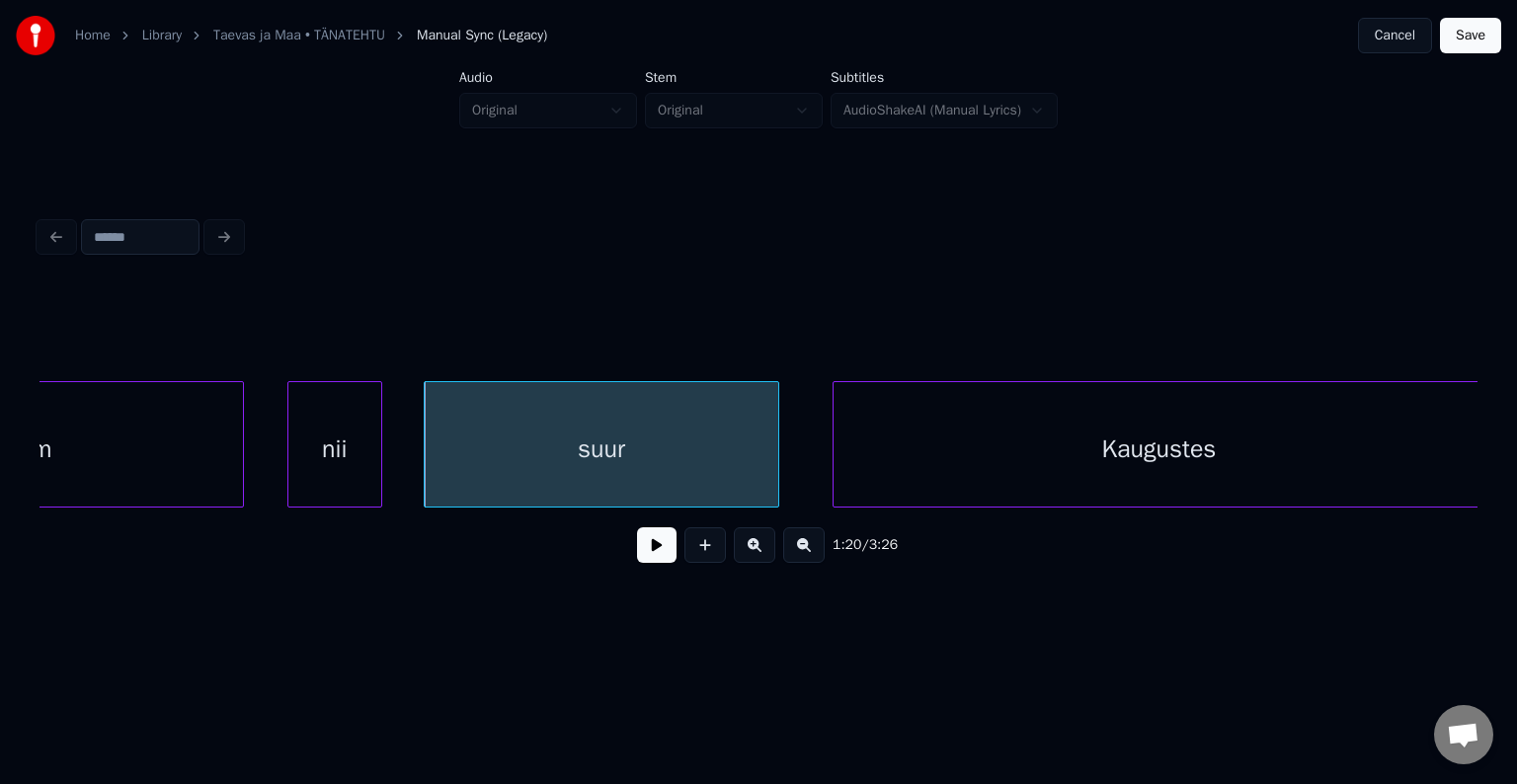scroll, scrollTop: 0, scrollLeft: 47136, axis: horizontal 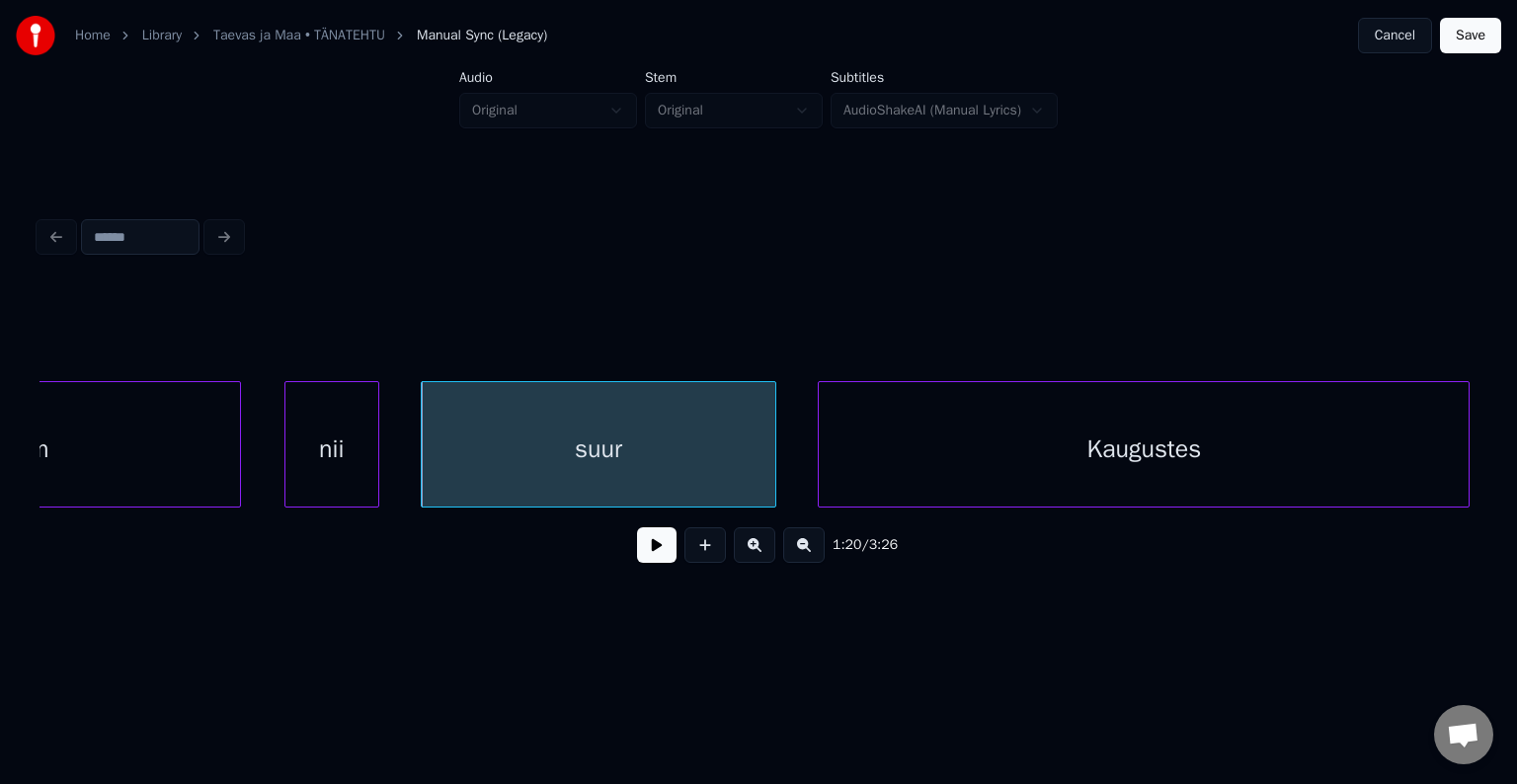 click on "Kaugustes" at bounding box center [1144, 449] 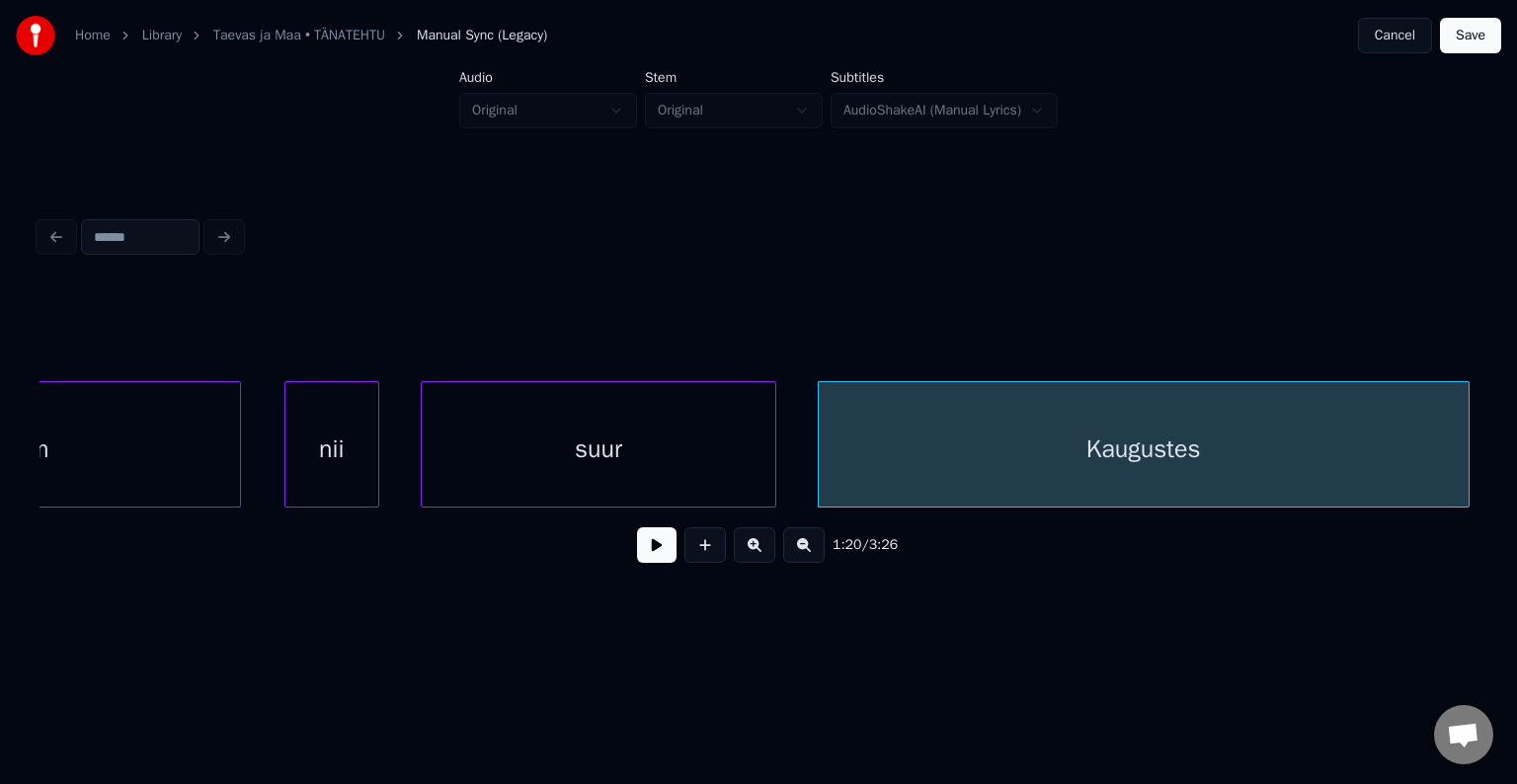 click on "Kaugustes" at bounding box center (1144, 449) 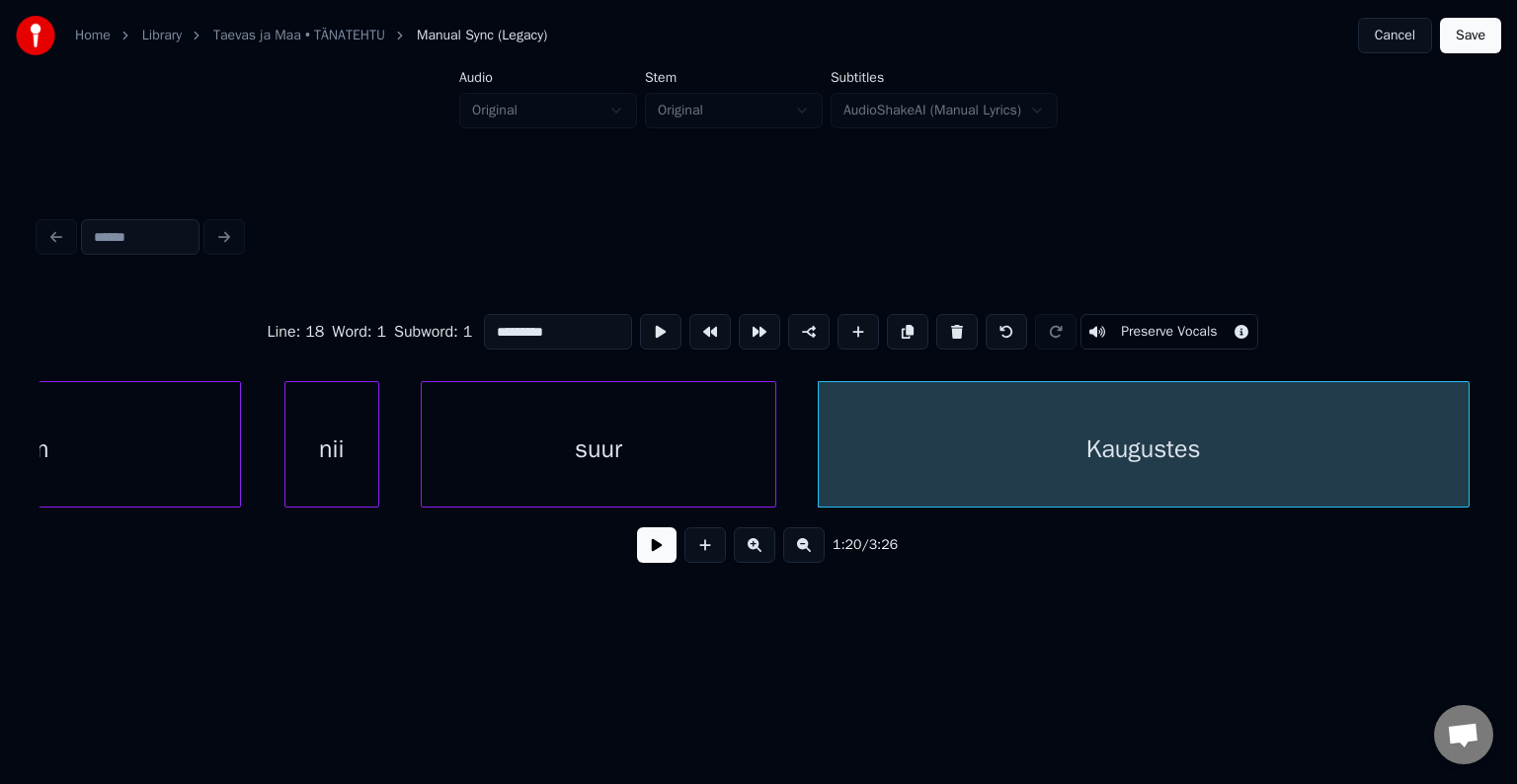 click at bounding box center [657, 545] 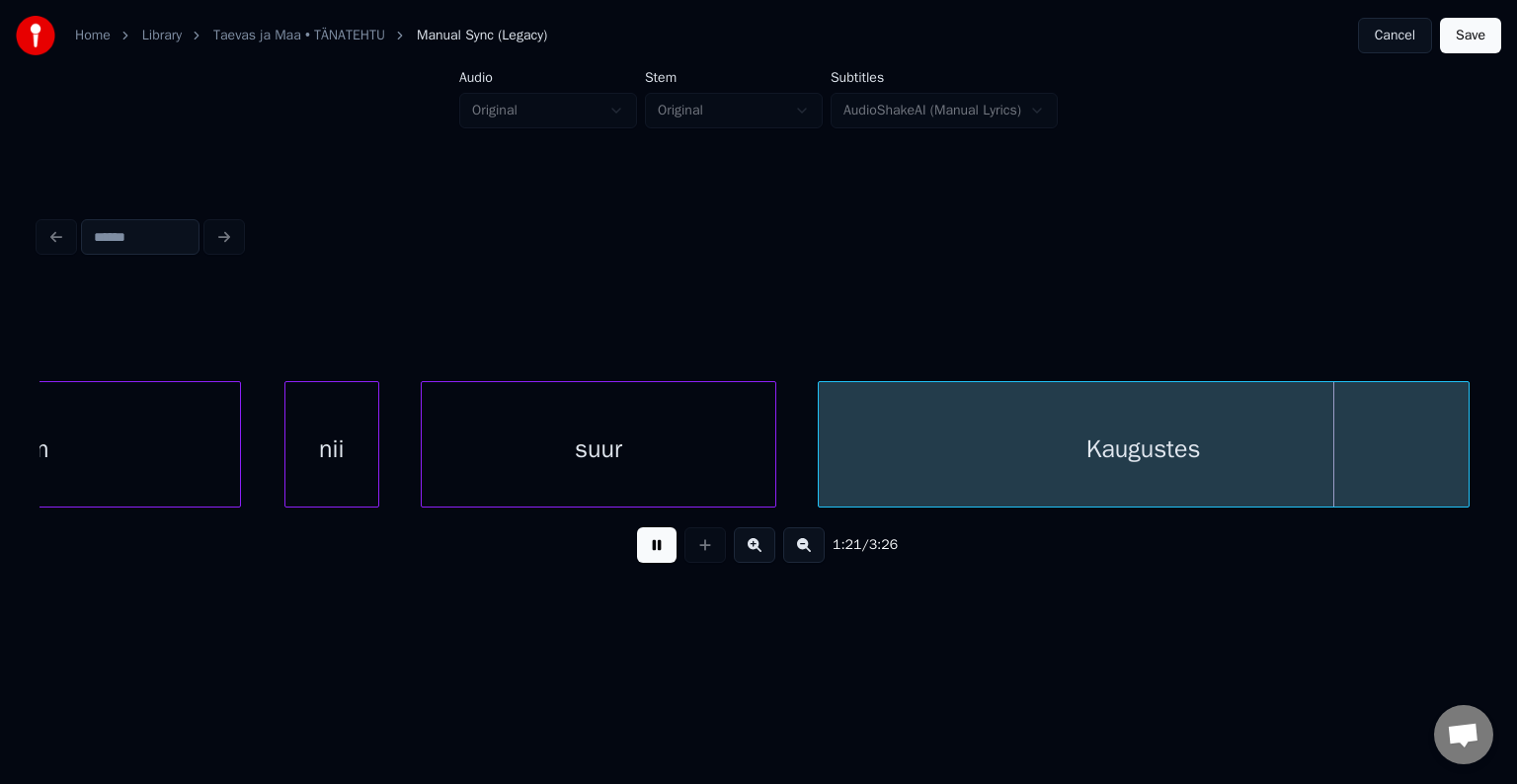 click at bounding box center [657, 545] 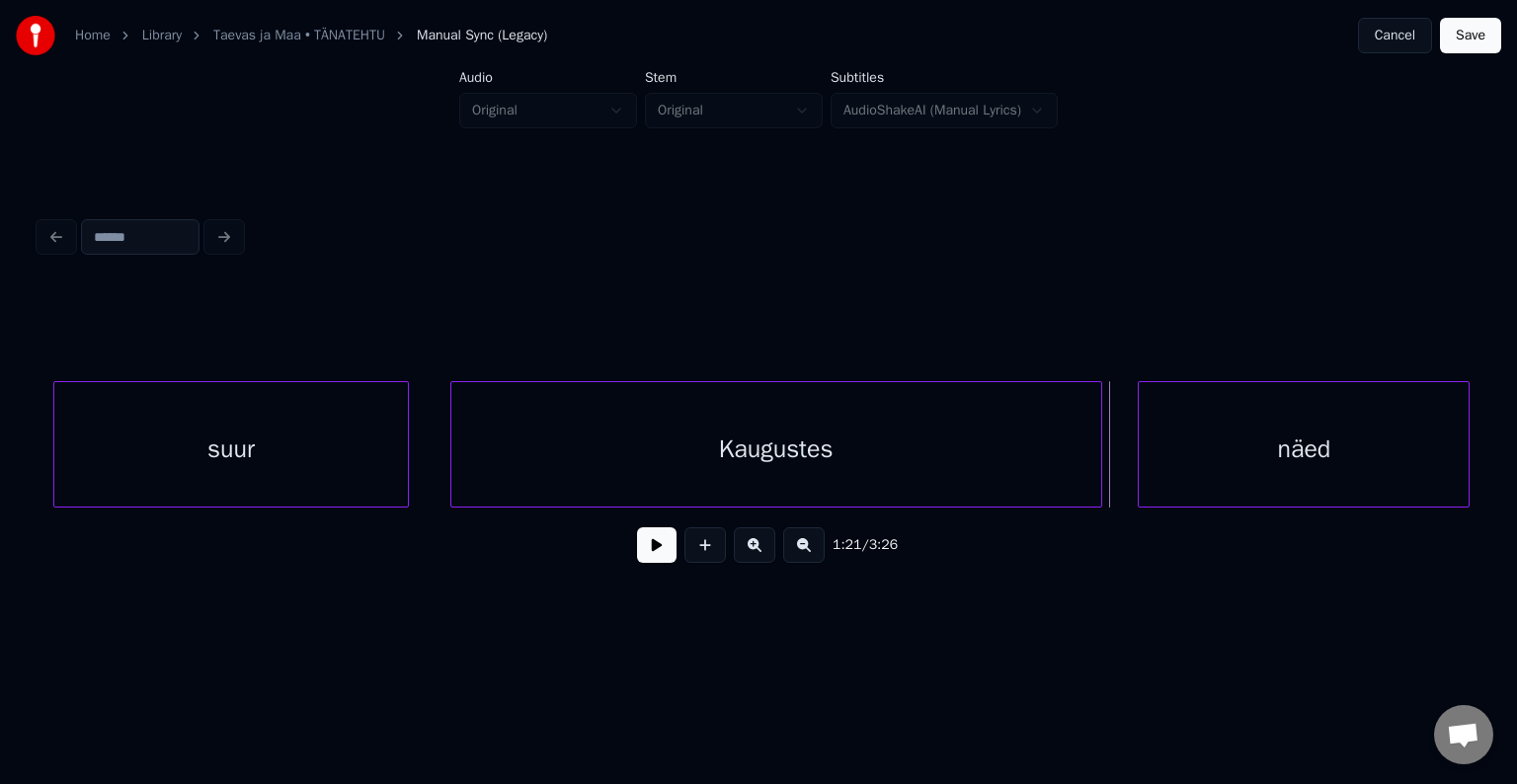 scroll, scrollTop: 0, scrollLeft: 47610, axis: horizontal 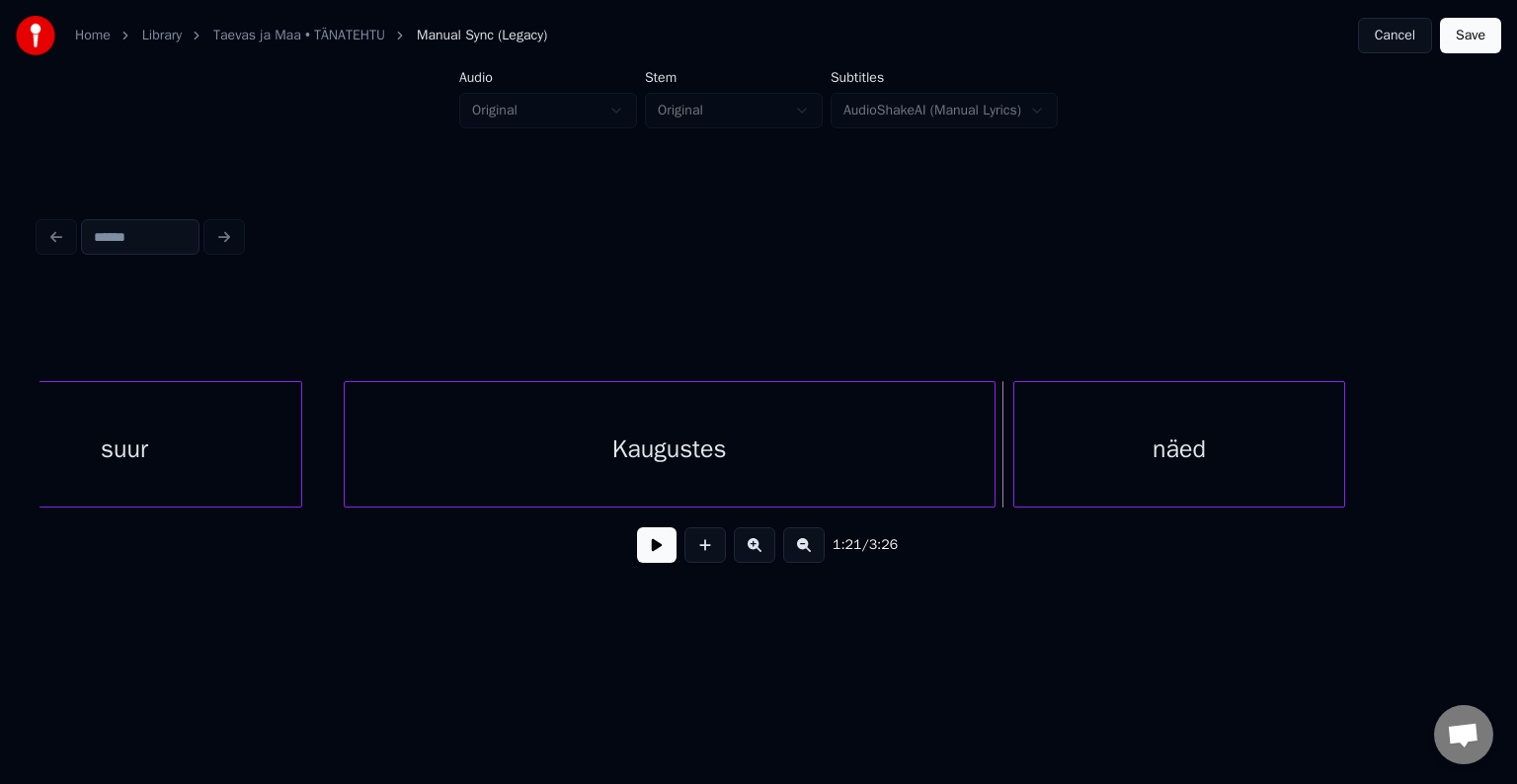 click on "näed" at bounding box center (1179, 449) 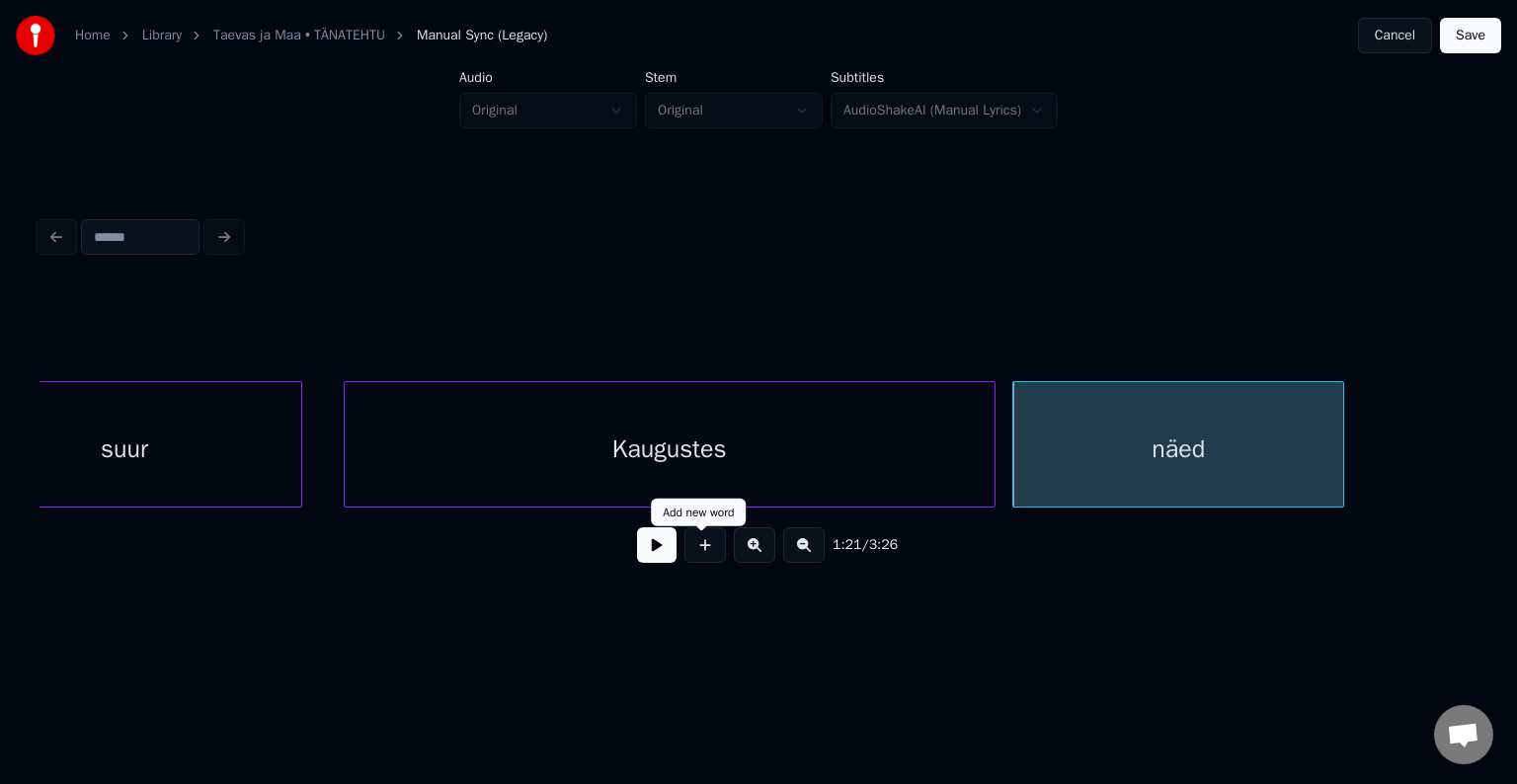 click at bounding box center [705, 545] 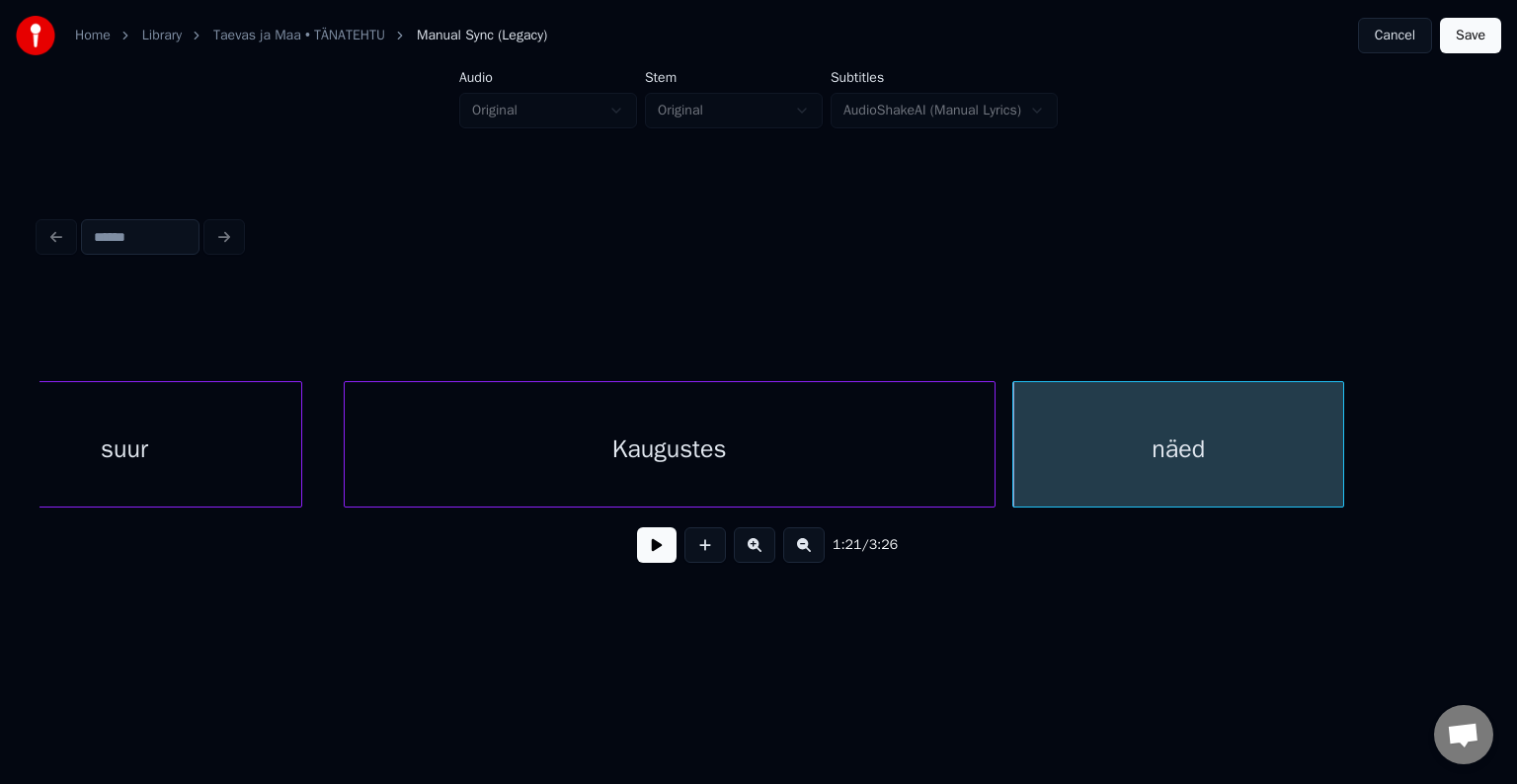 click at bounding box center [657, 545] 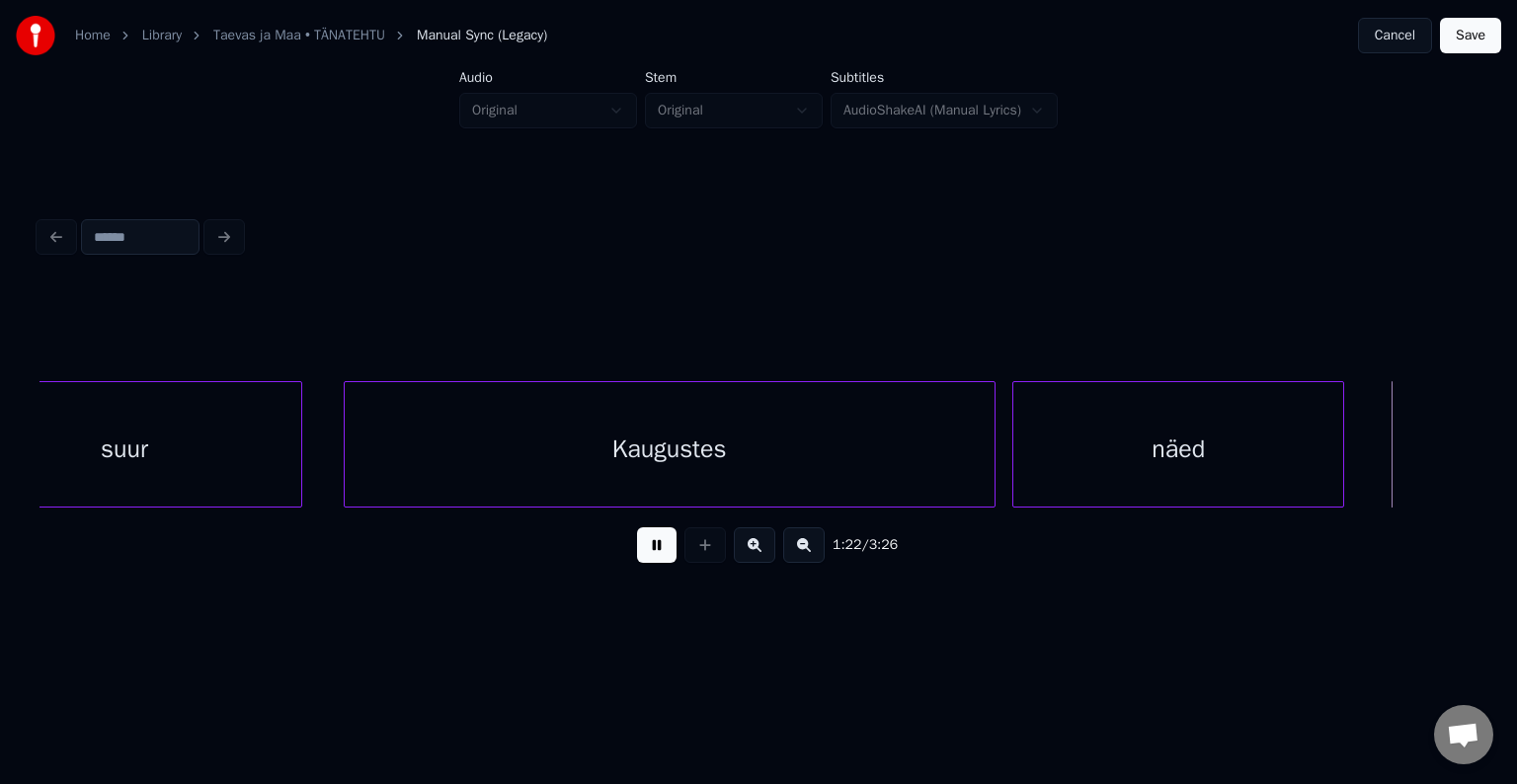 drag, startPoint x: 650, startPoint y: 550, endPoint x: 1096, endPoint y: 490, distance: 450.01778 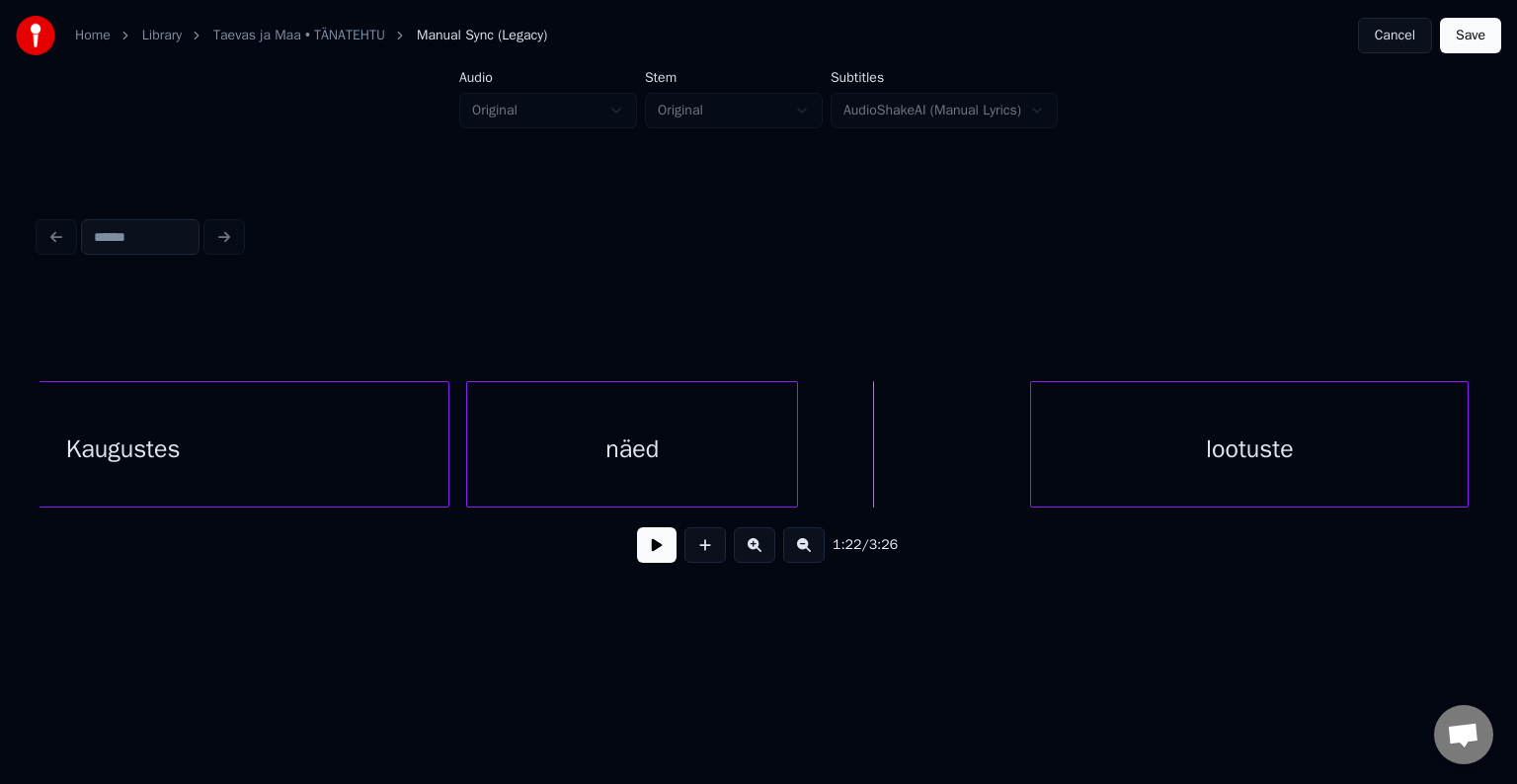 scroll, scrollTop: 0, scrollLeft: 48281, axis: horizontal 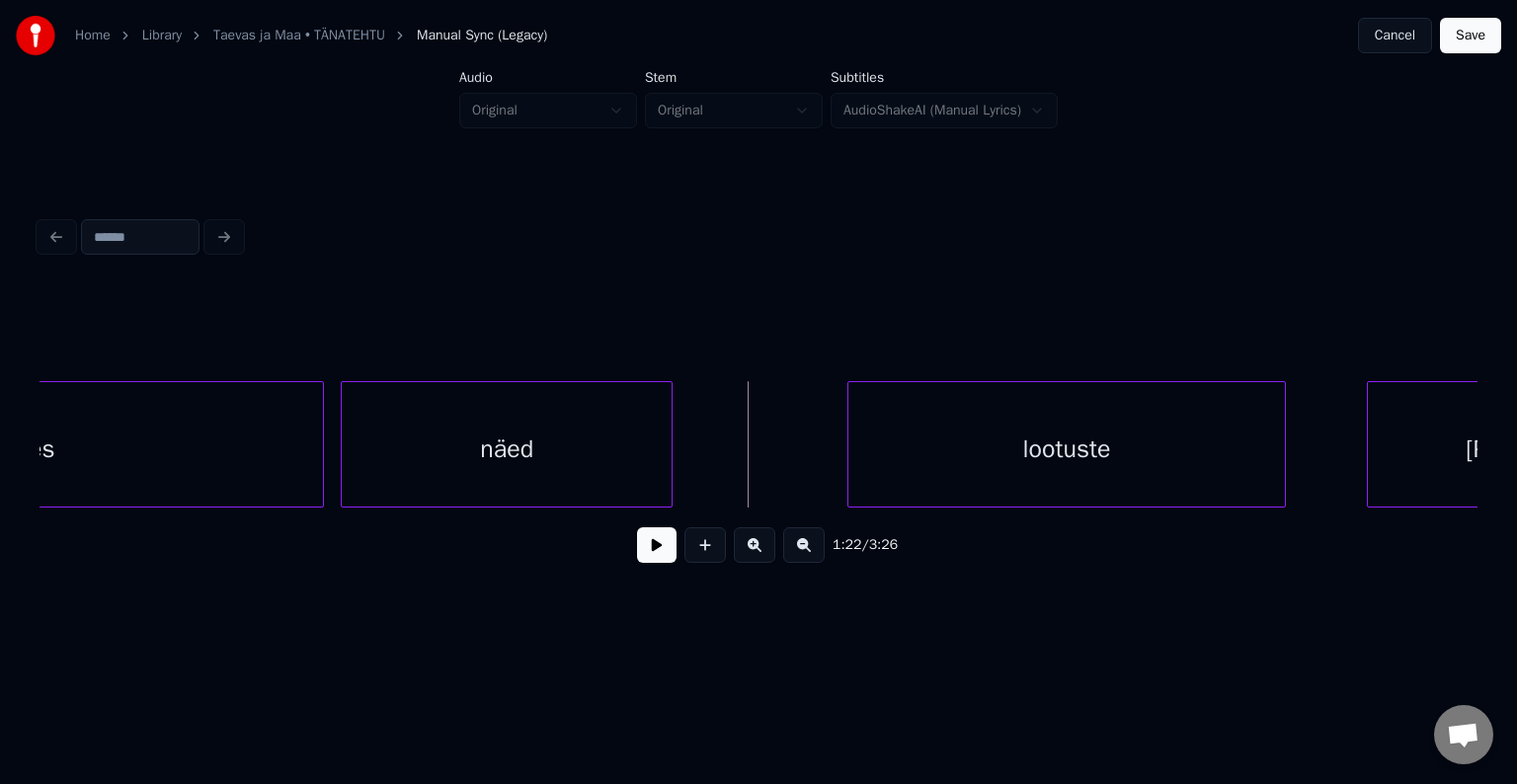 click on "lootuste" at bounding box center (1067, 449) 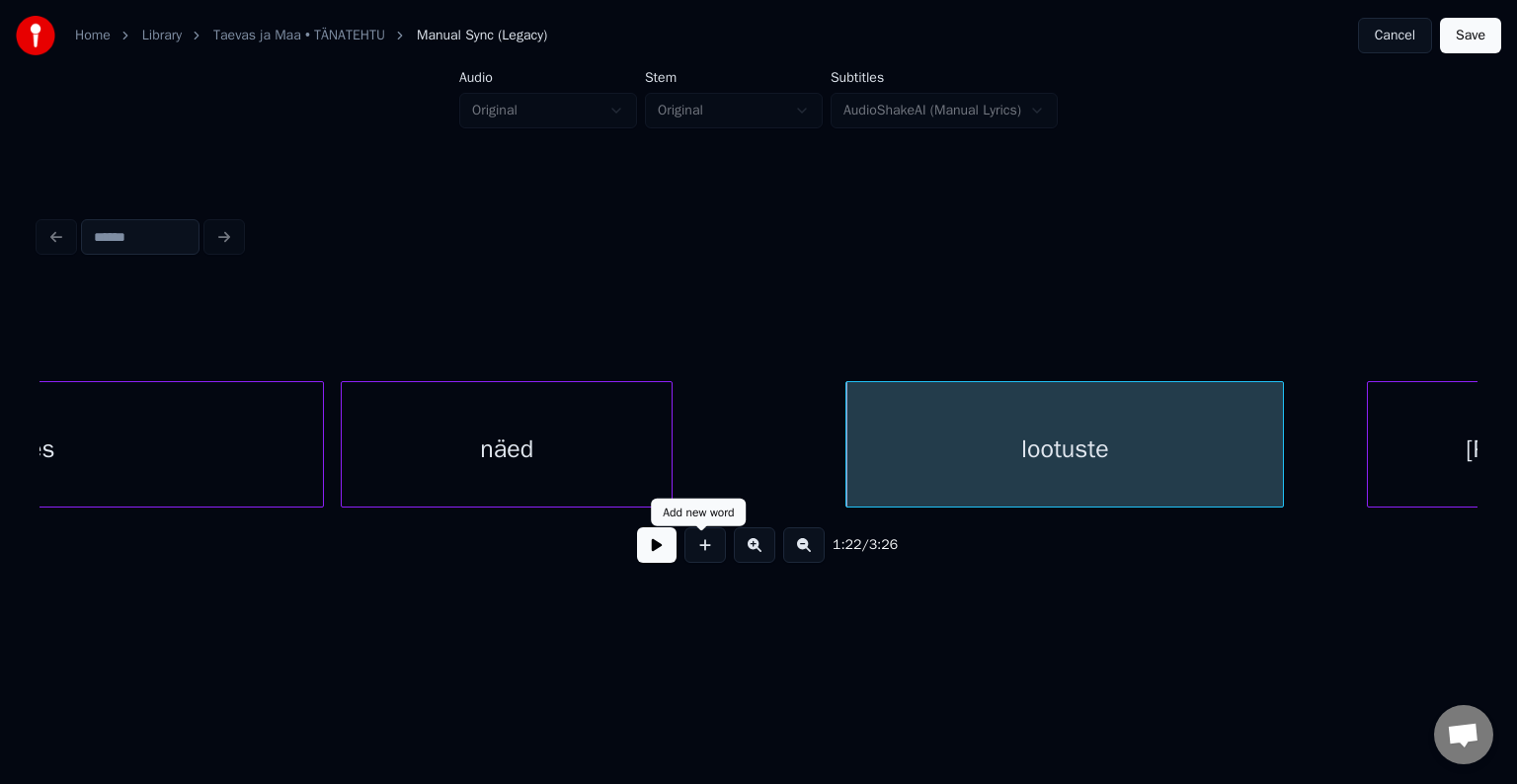 click at bounding box center [657, 545] 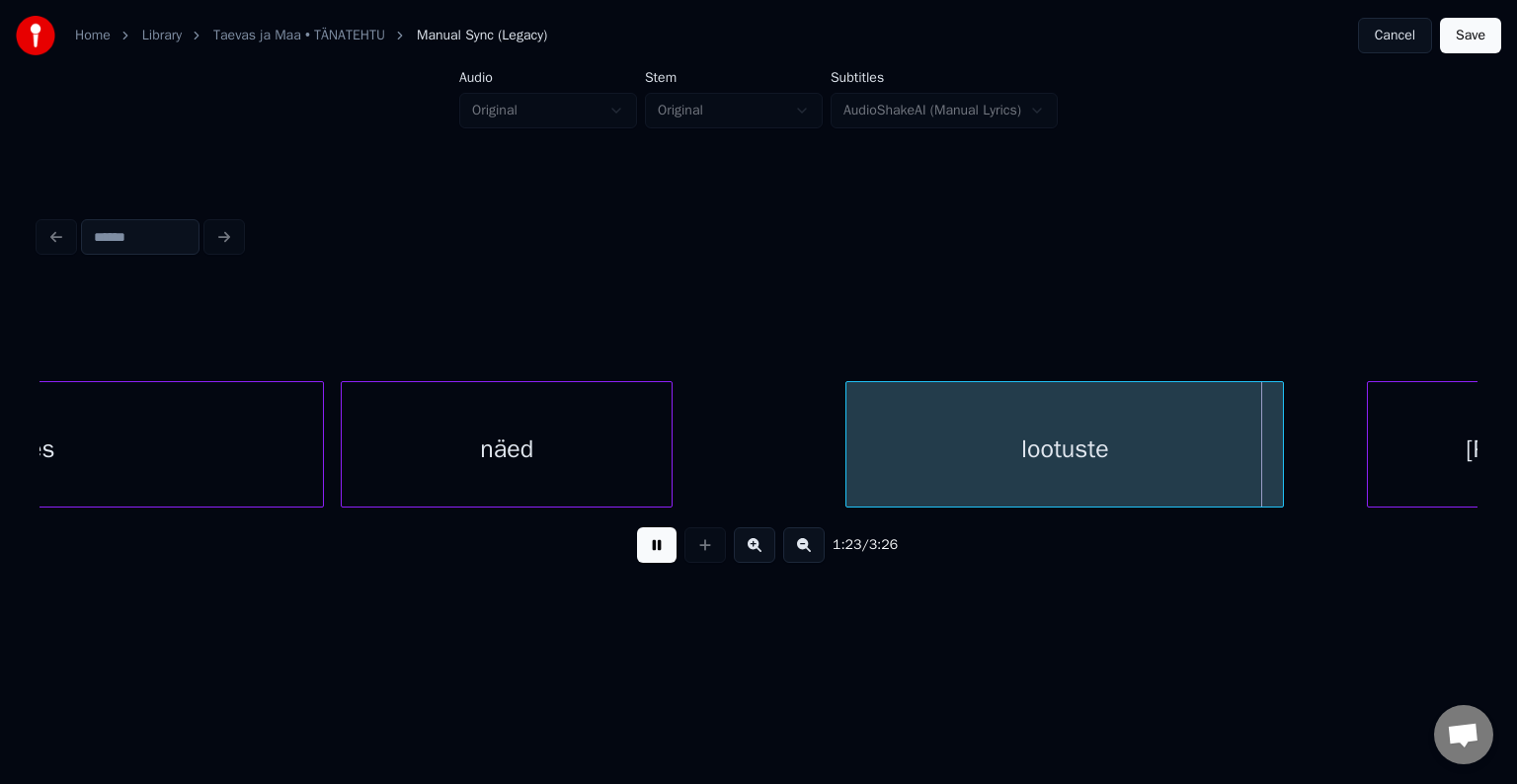 click at bounding box center [657, 545] 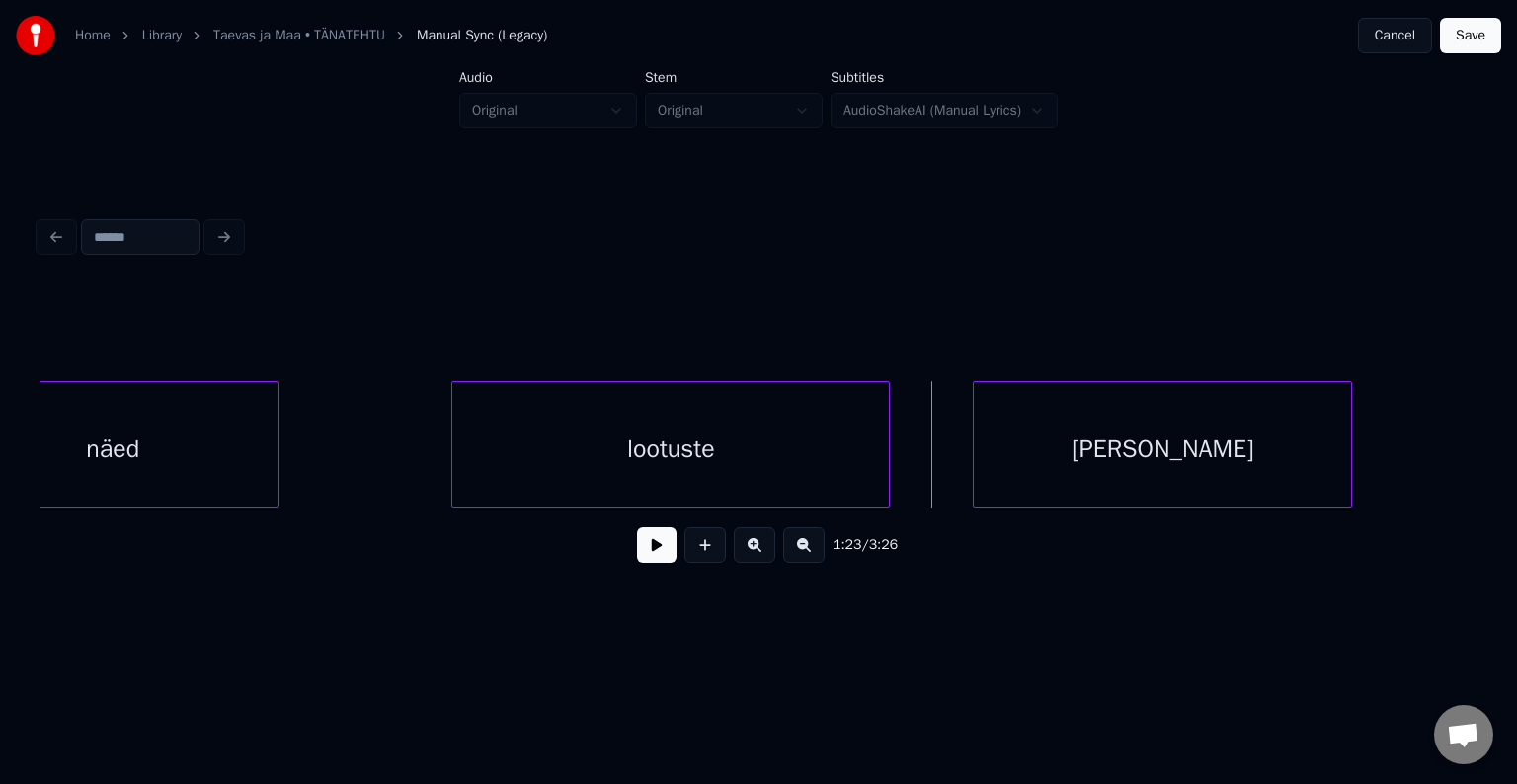 scroll, scrollTop: 0, scrollLeft: 48676, axis: horizontal 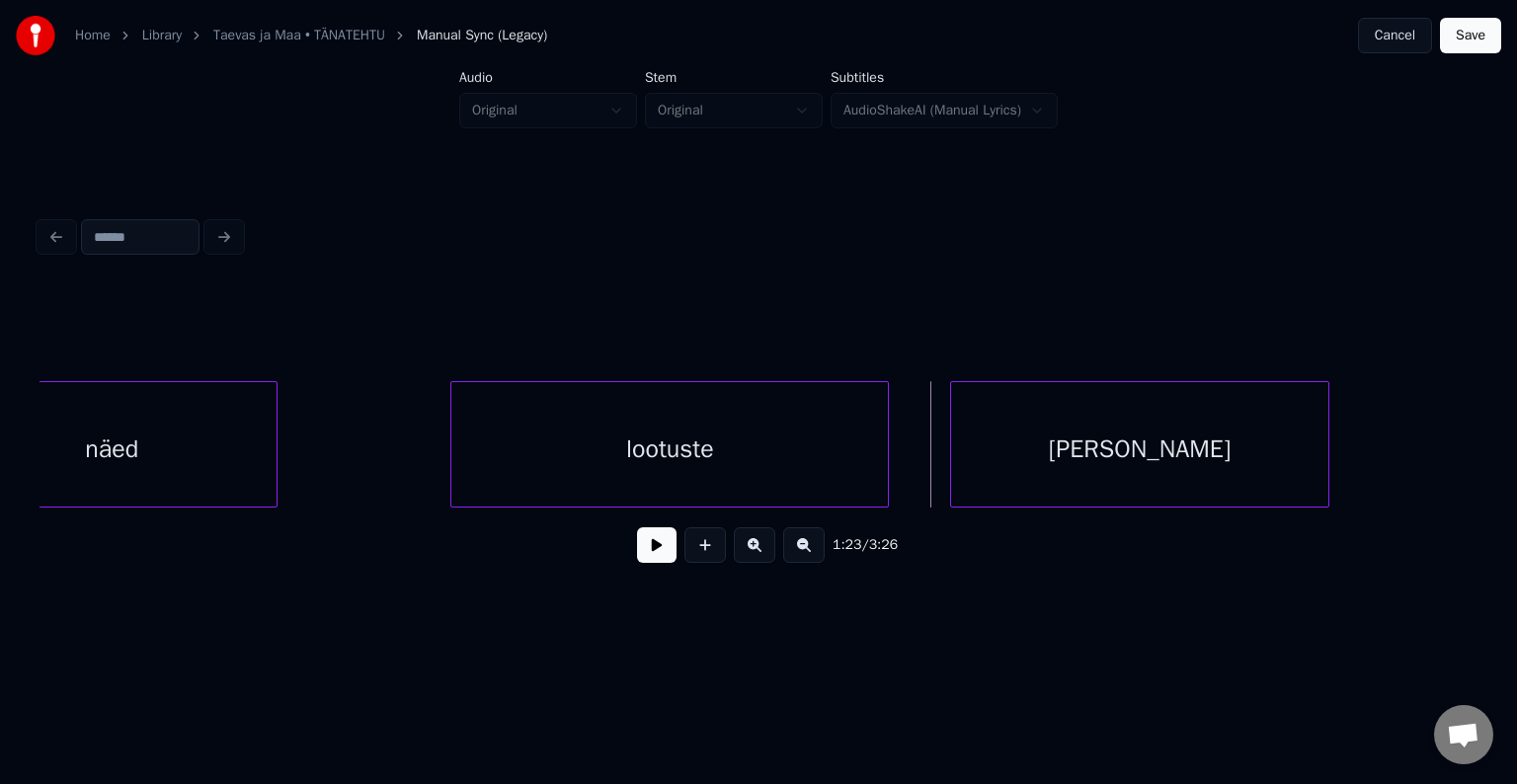 click on "[PERSON_NAME]" at bounding box center (1140, 449) 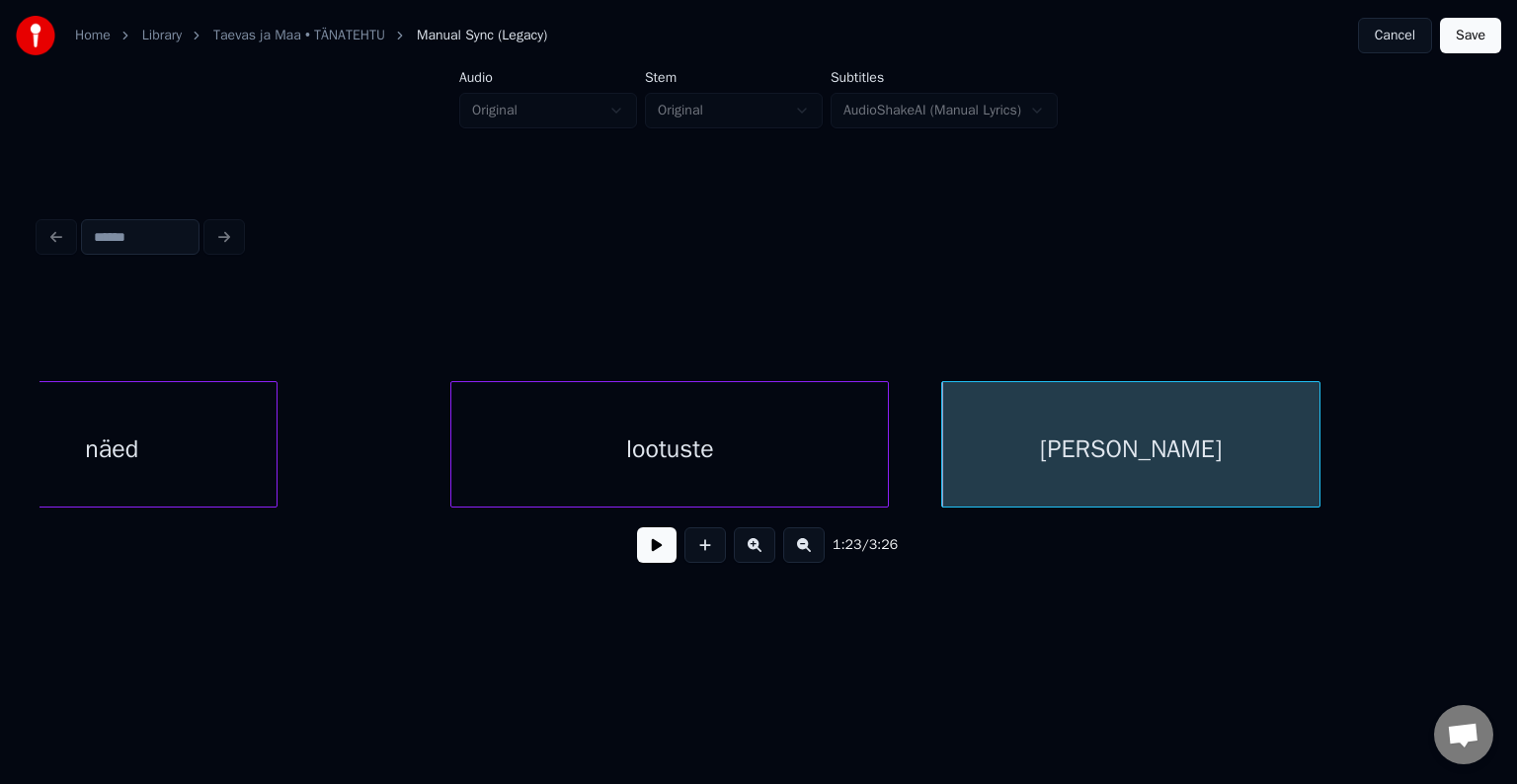 click at bounding box center (657, 545) 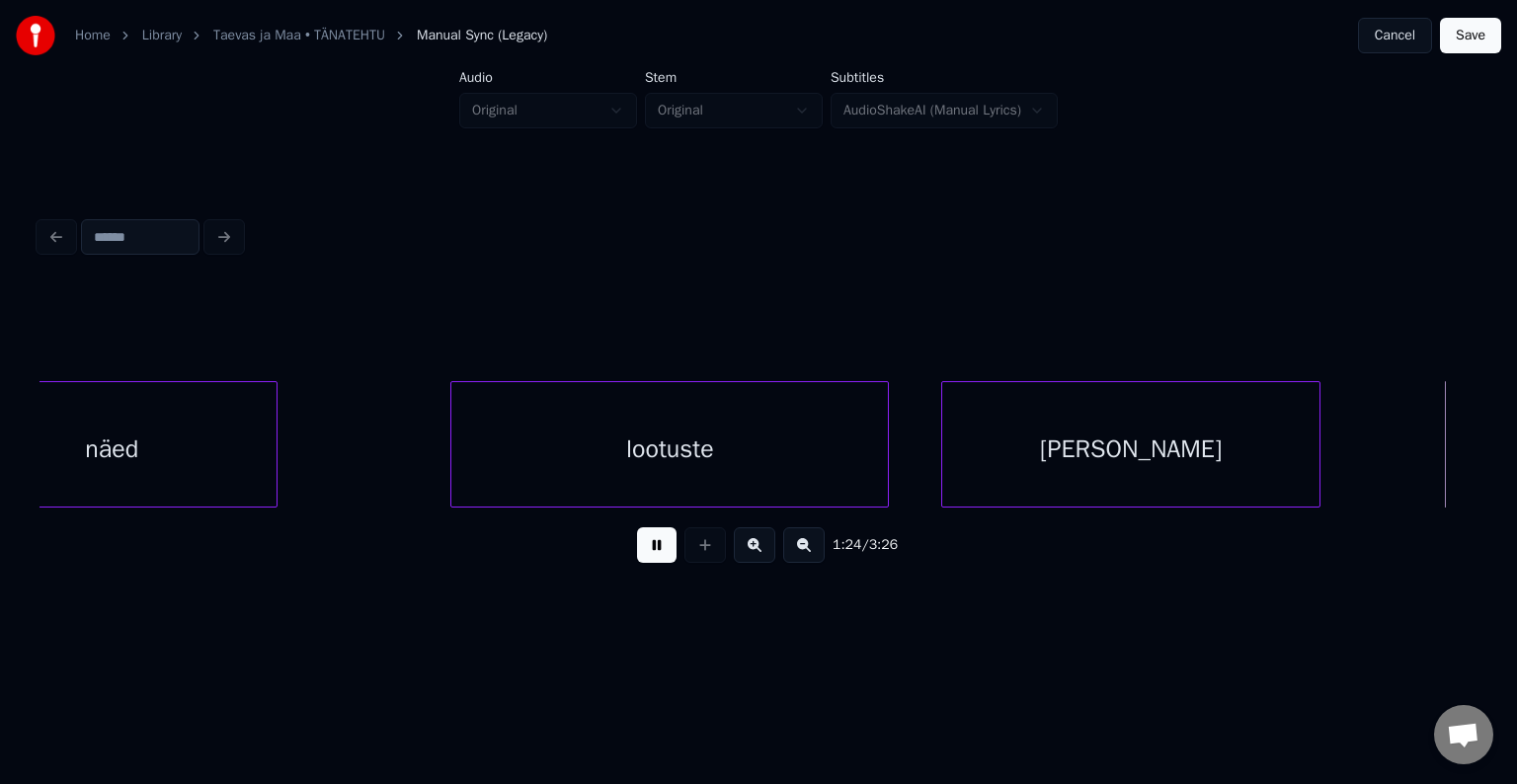 scroll, scrollTop: 0, scrollLeft: 50120, axis: horizontal 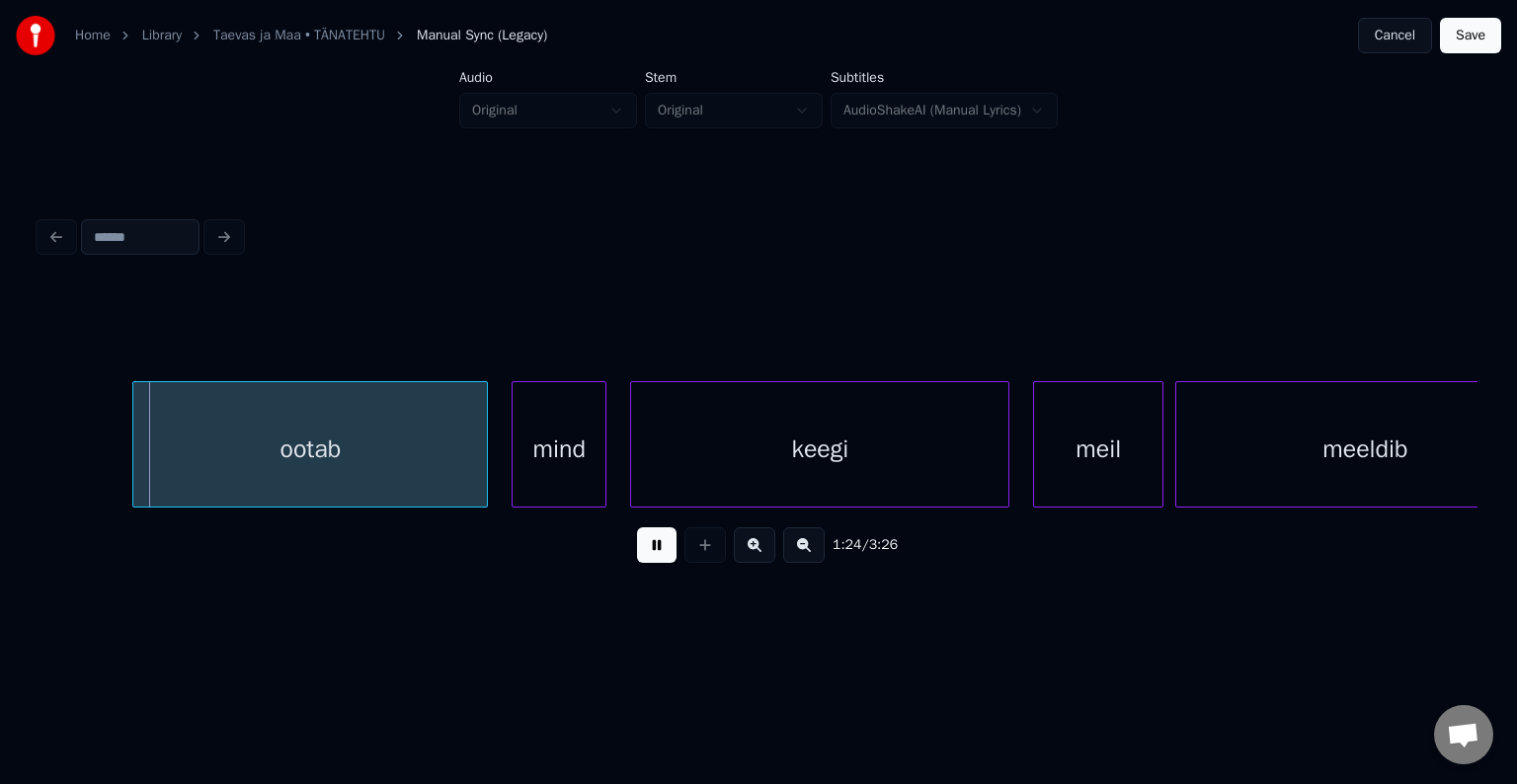 click at bounding box center (657, 545) 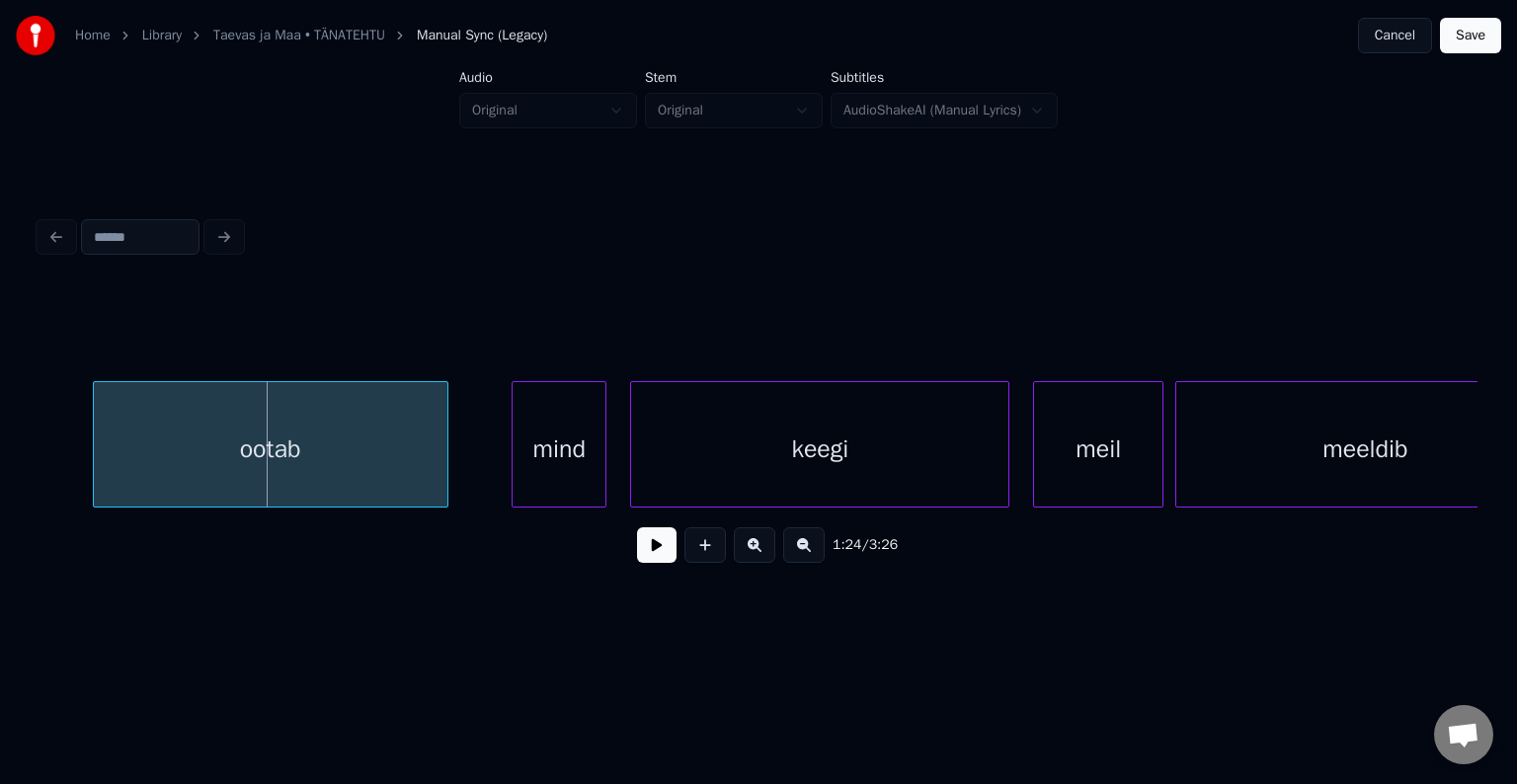 click on "ootab" at bounding box center (271, 449) 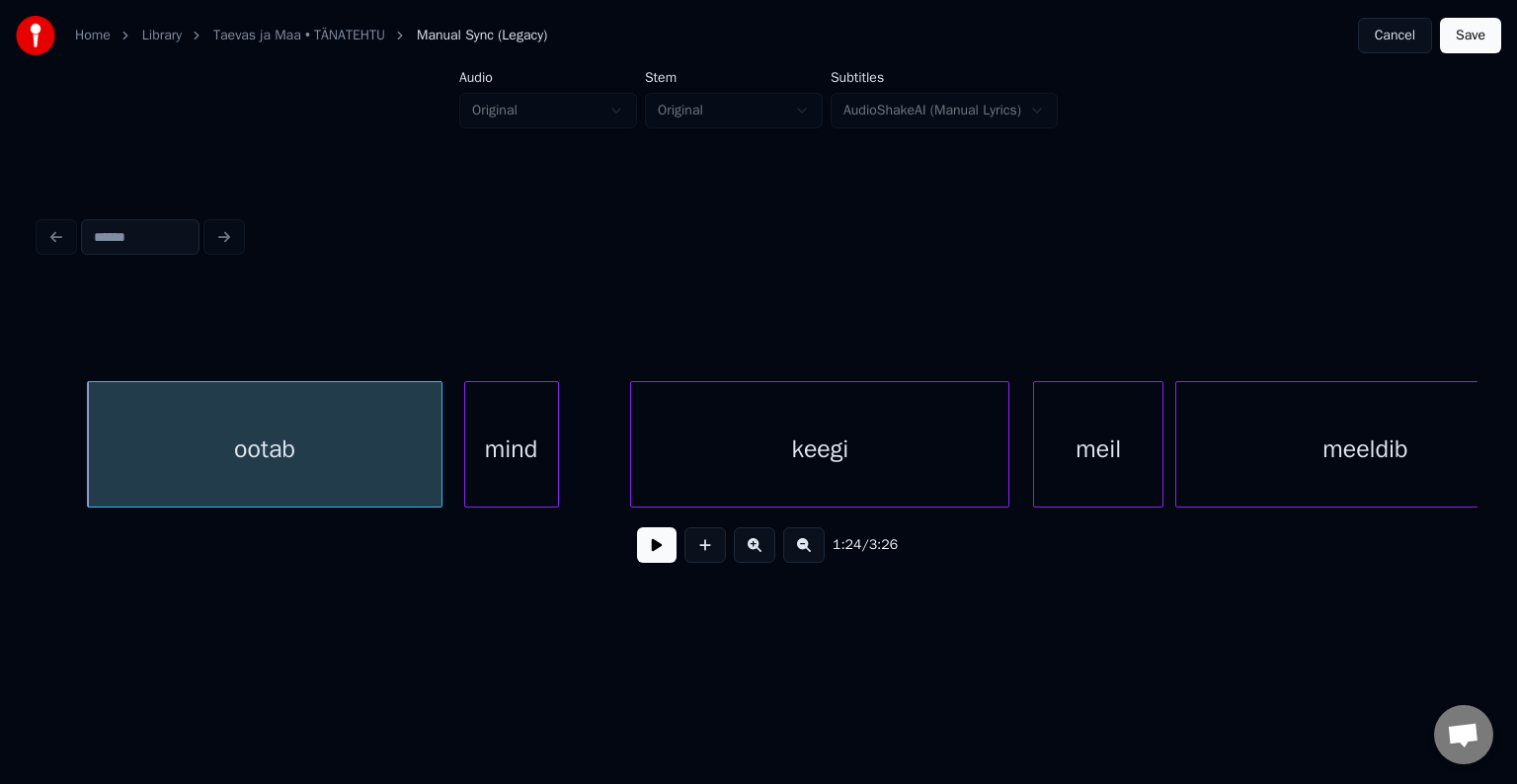 click on "mind" at bounding box center [512, 449] 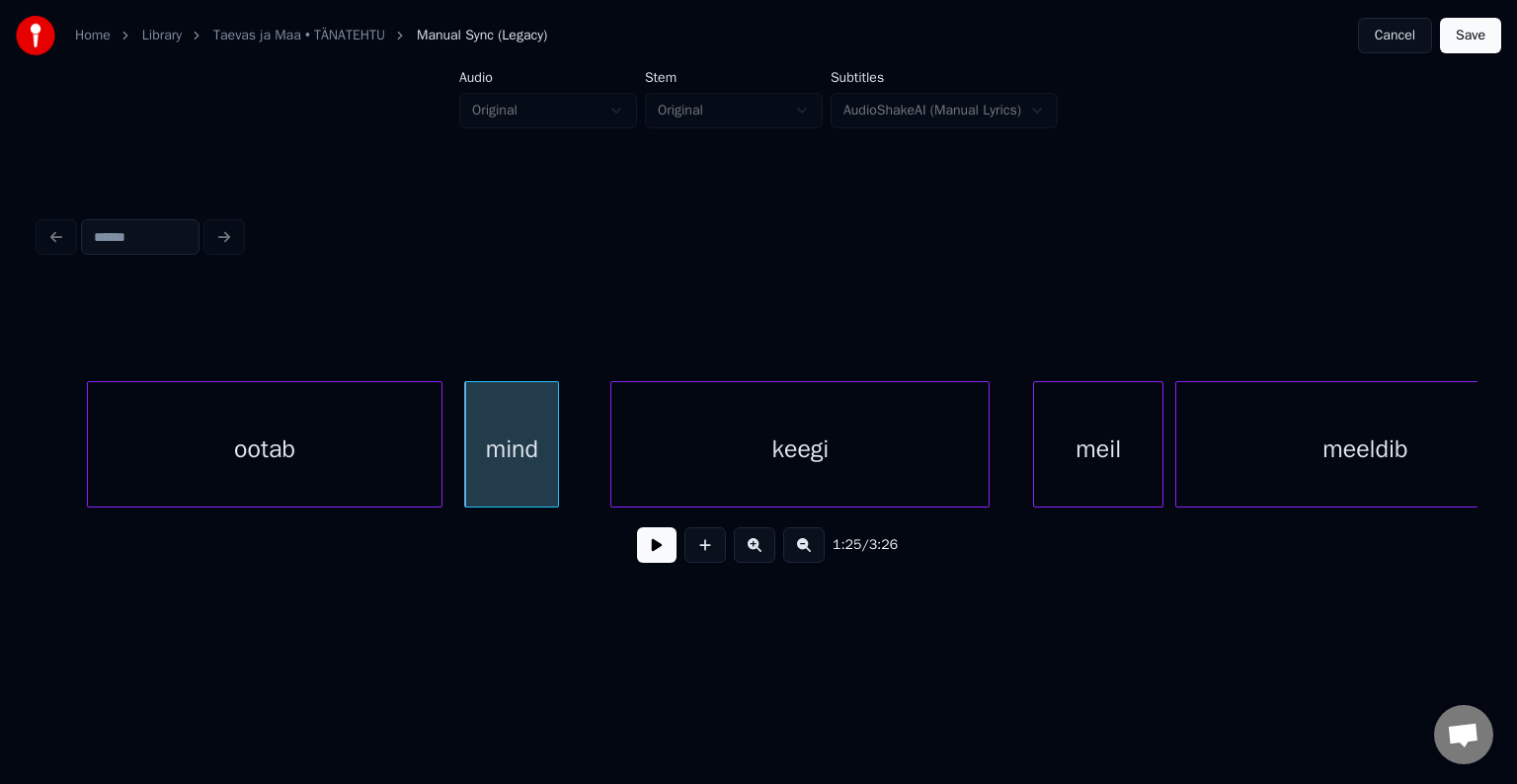 click on "keegi" at bounding box center [800, 449] 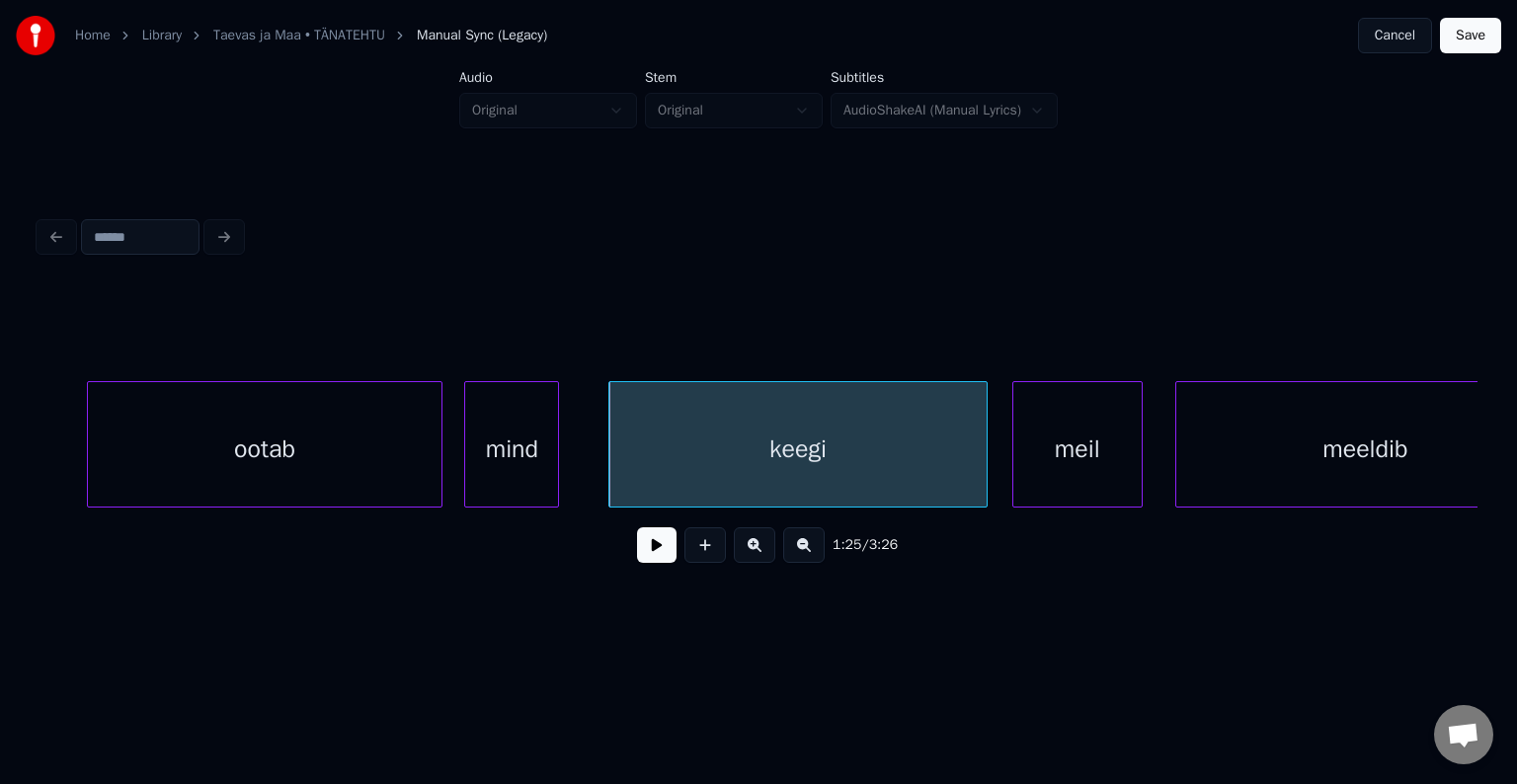 click on "meil" at bounding box center (1078, 449) 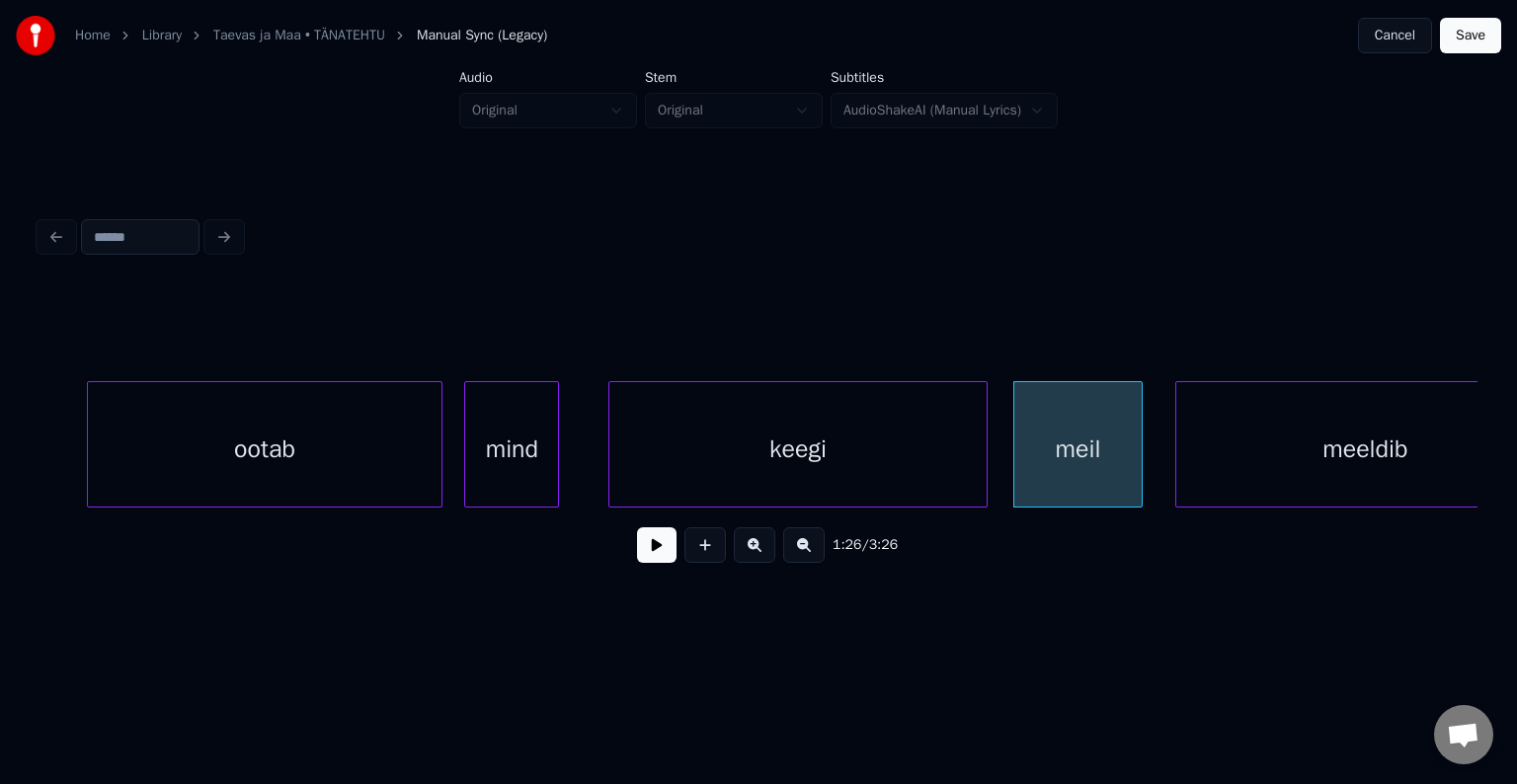 scroll, scrollTop: 0, scrollLeft: 50191, axis: horizontal 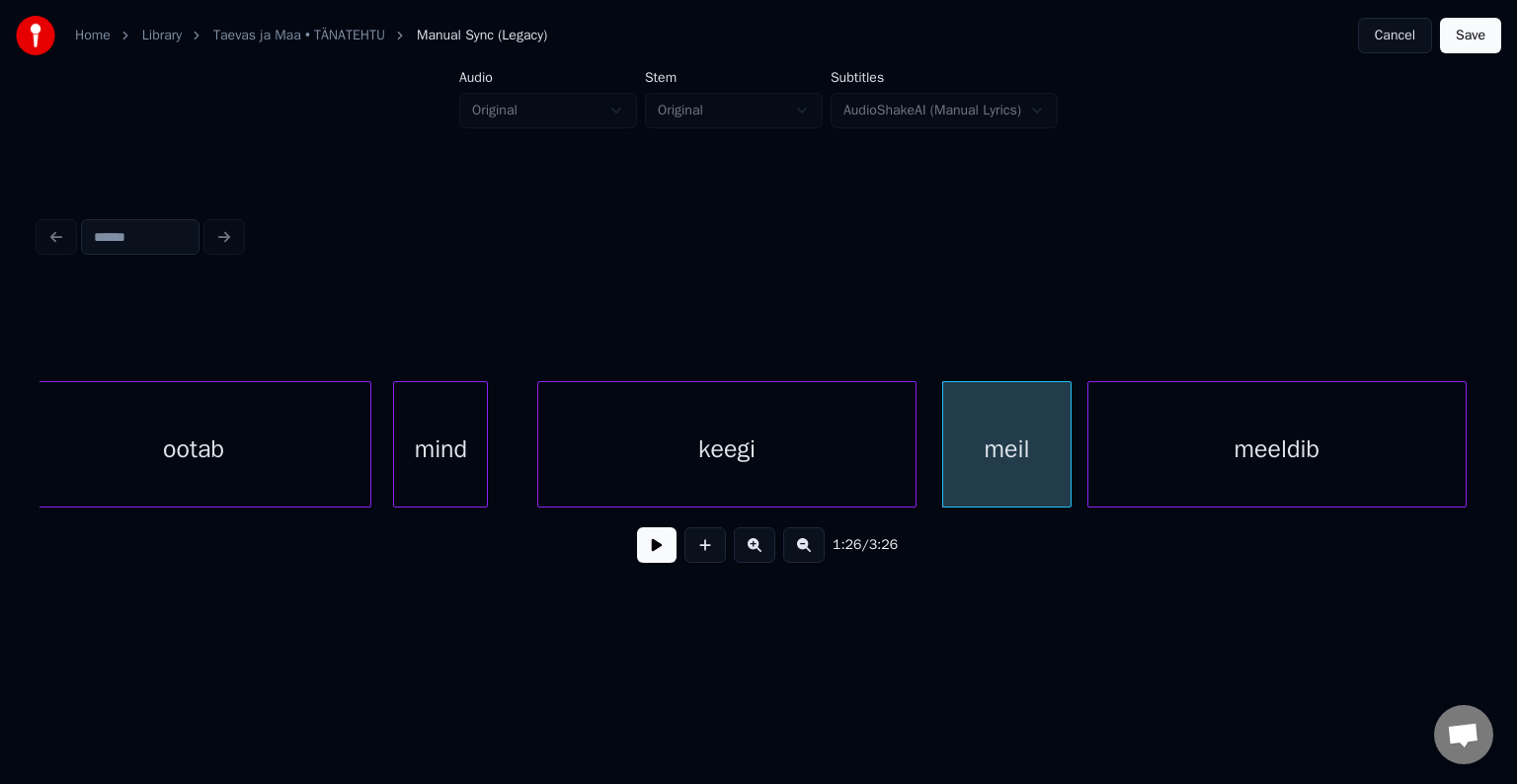 click on "meeldib" at bounding box center (1277, 449) 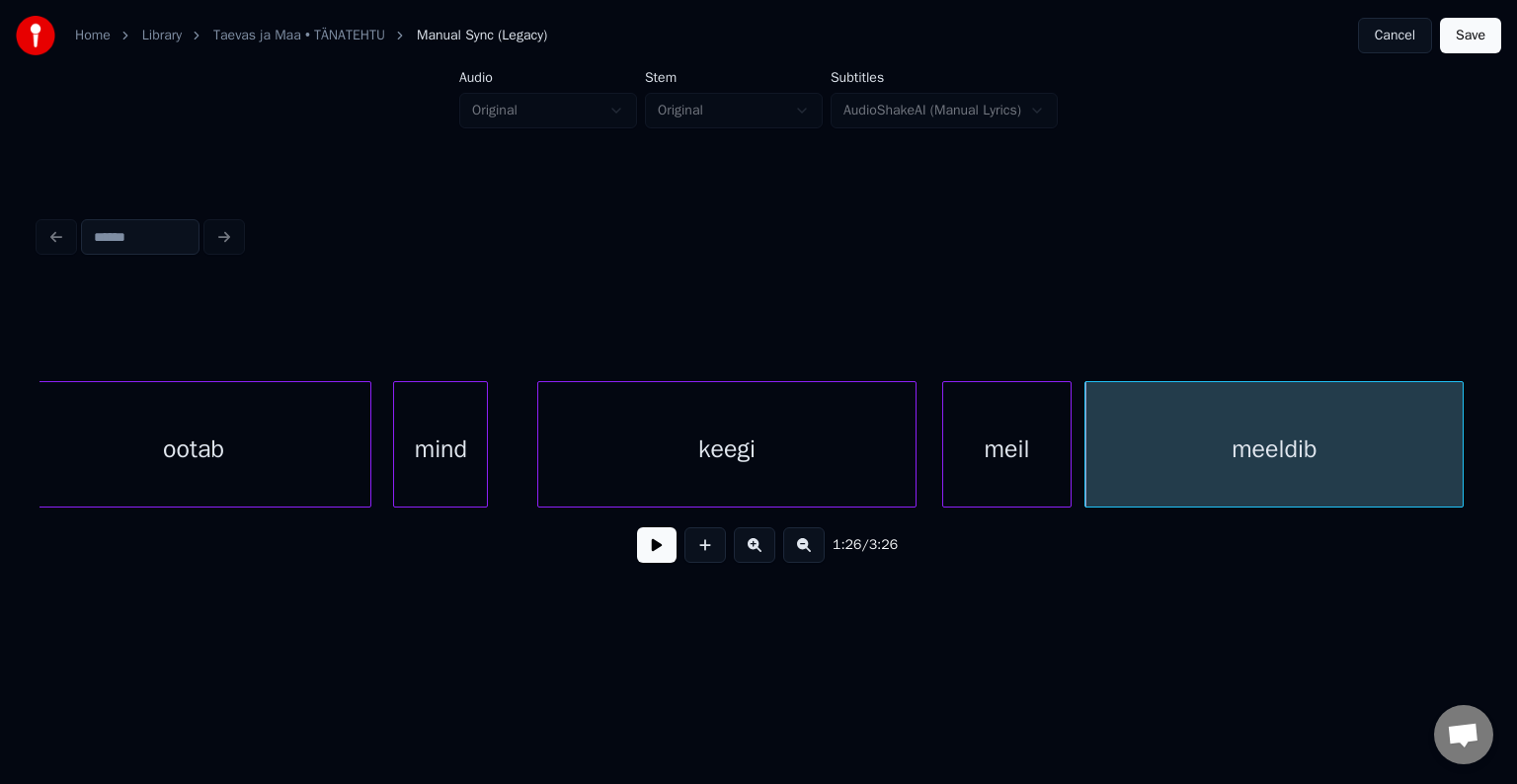 click on "keegi" at bounding box center (727, 449) 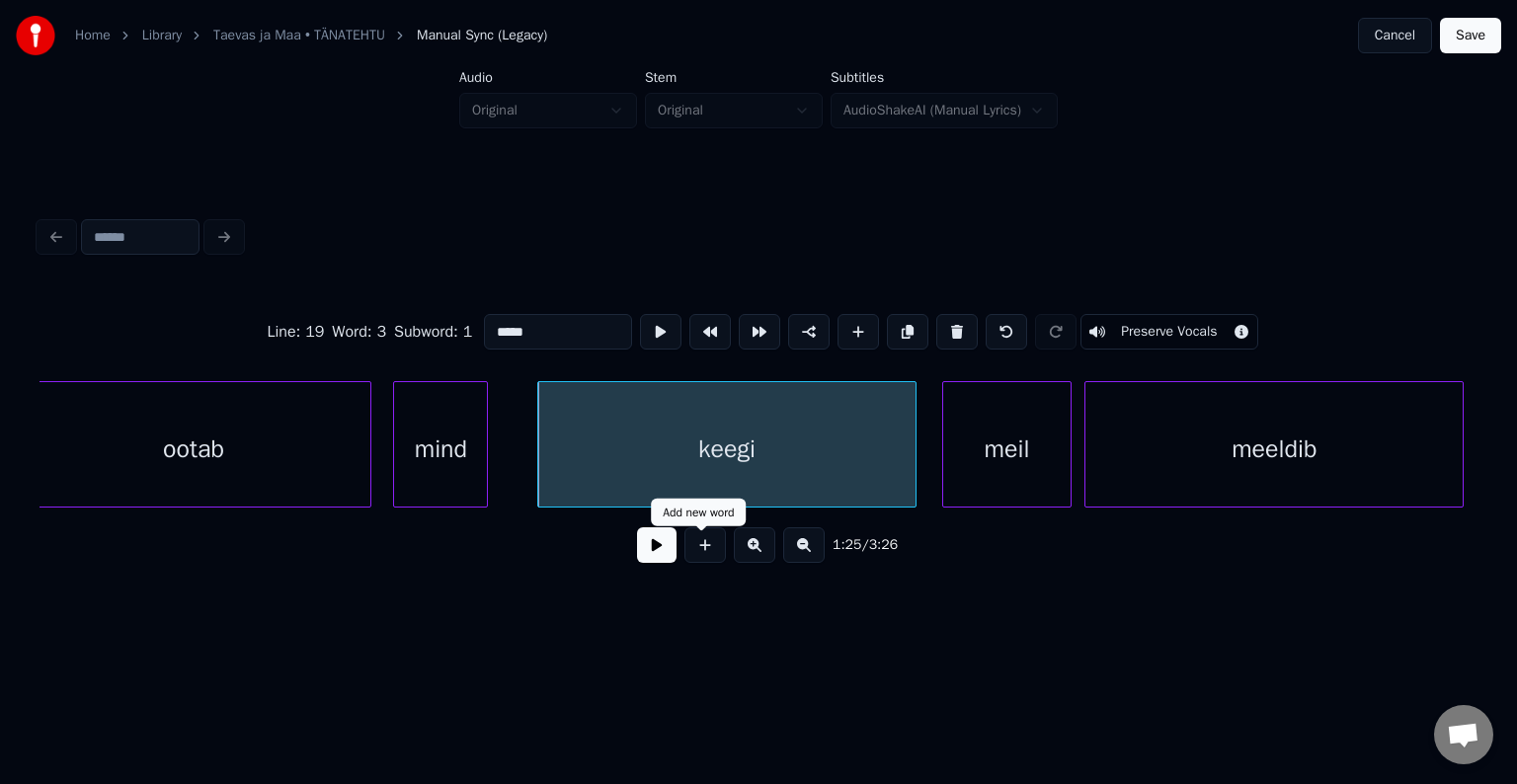 click at bounding box center (657, 545) 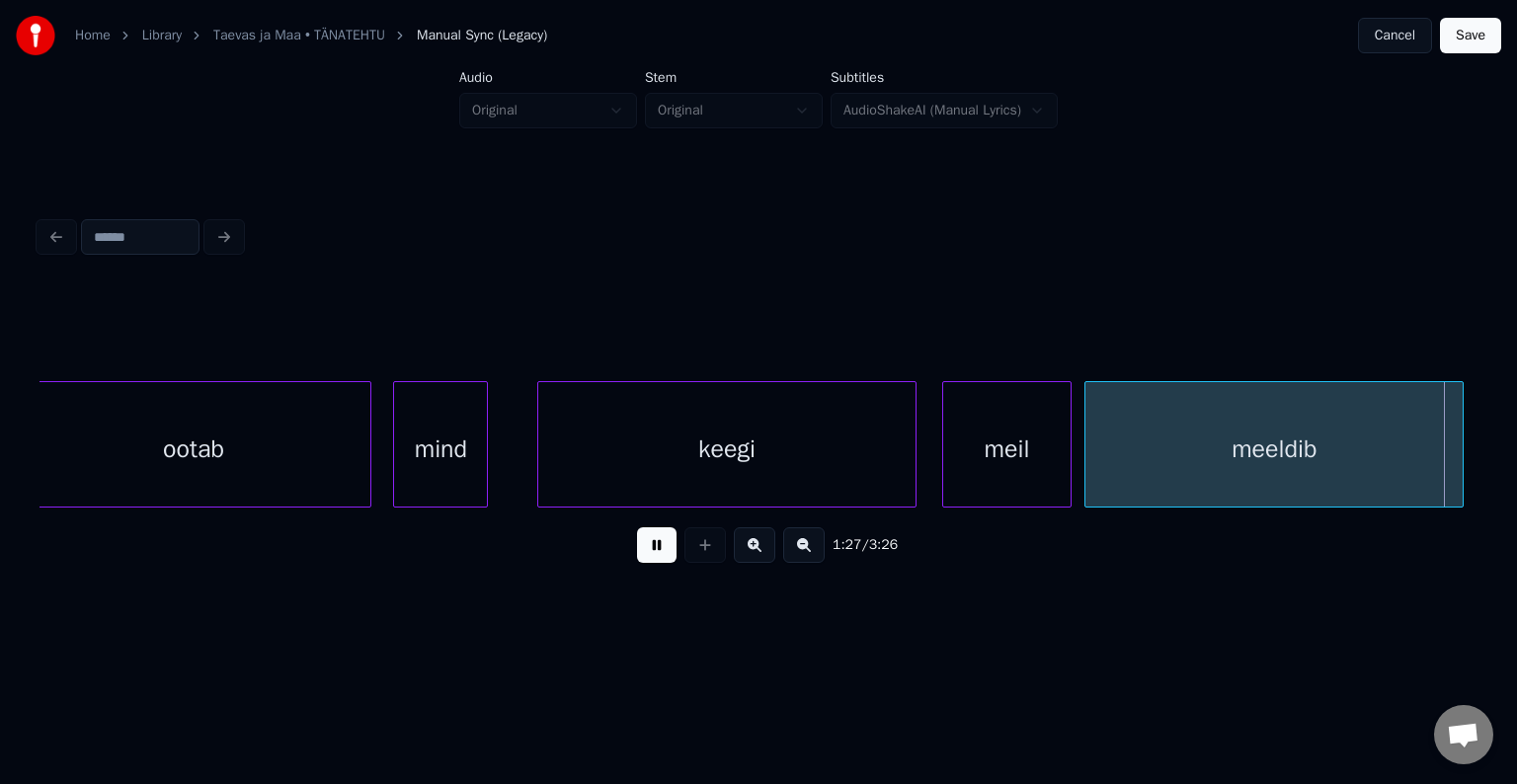 scroll, scrollTop: 0, scrollLeft: 51634, axis: horizontal 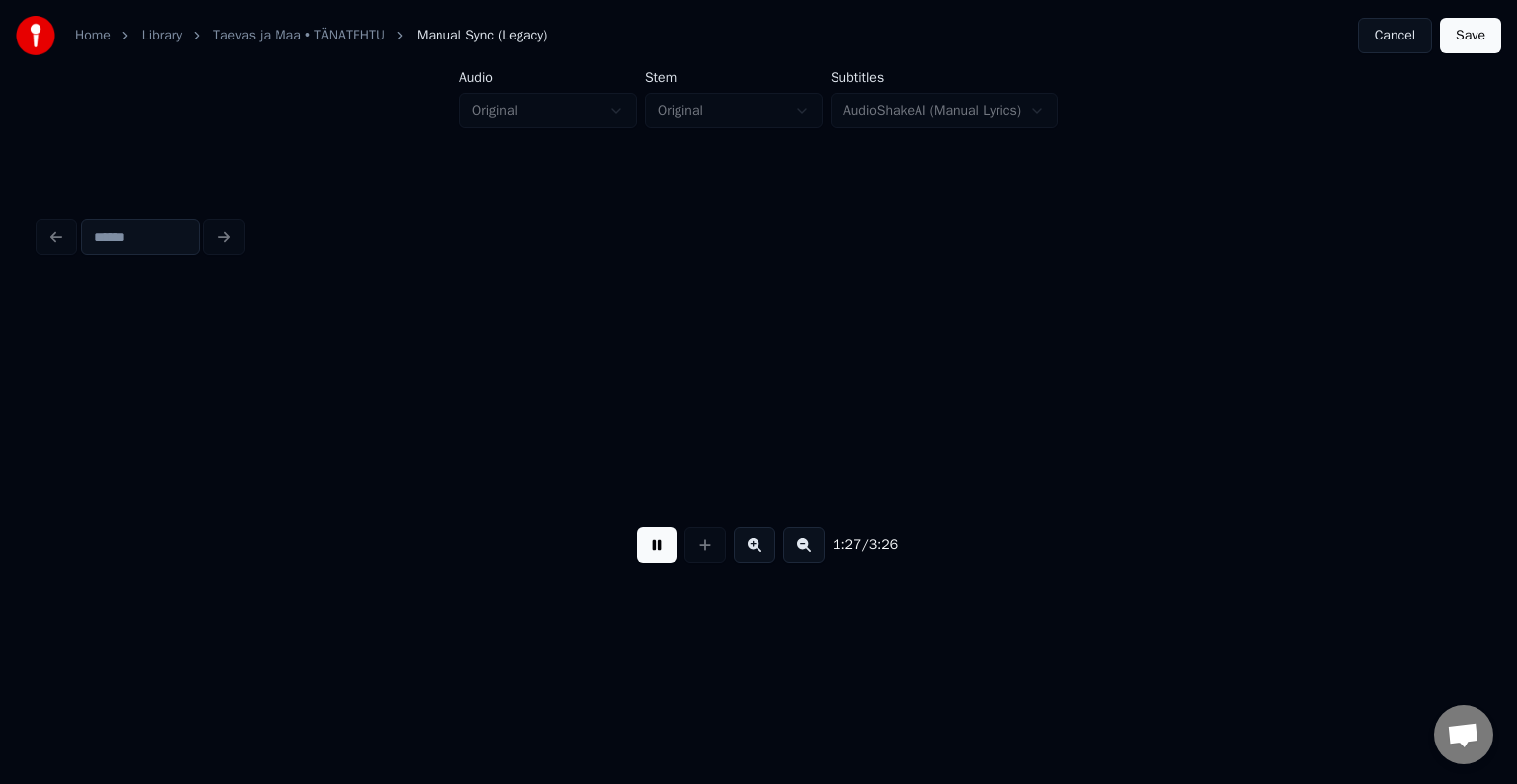 click at bounding box center (657, 545) 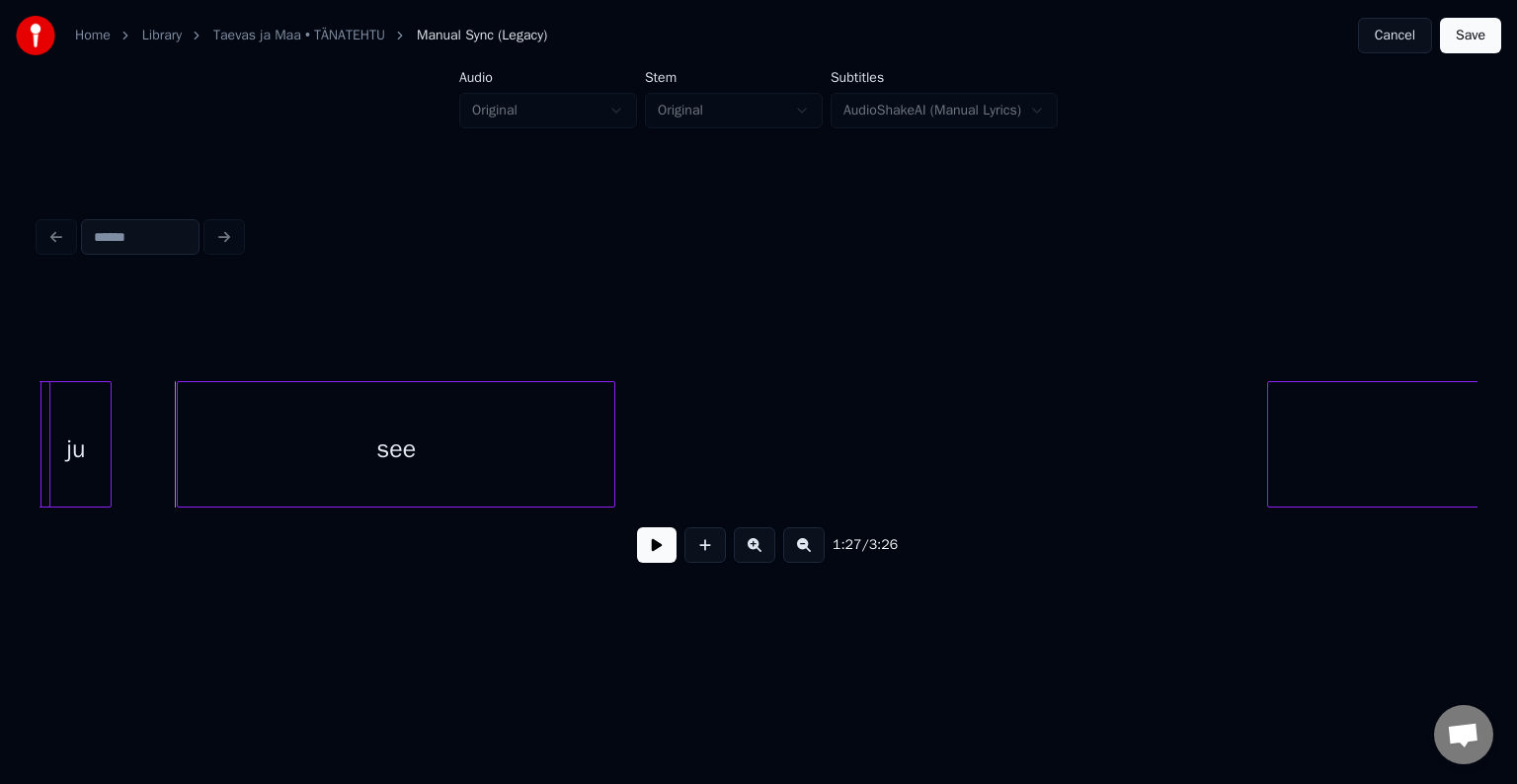scroll, scrollTop: 0, scrollLeft: 51603, axis: horizontal 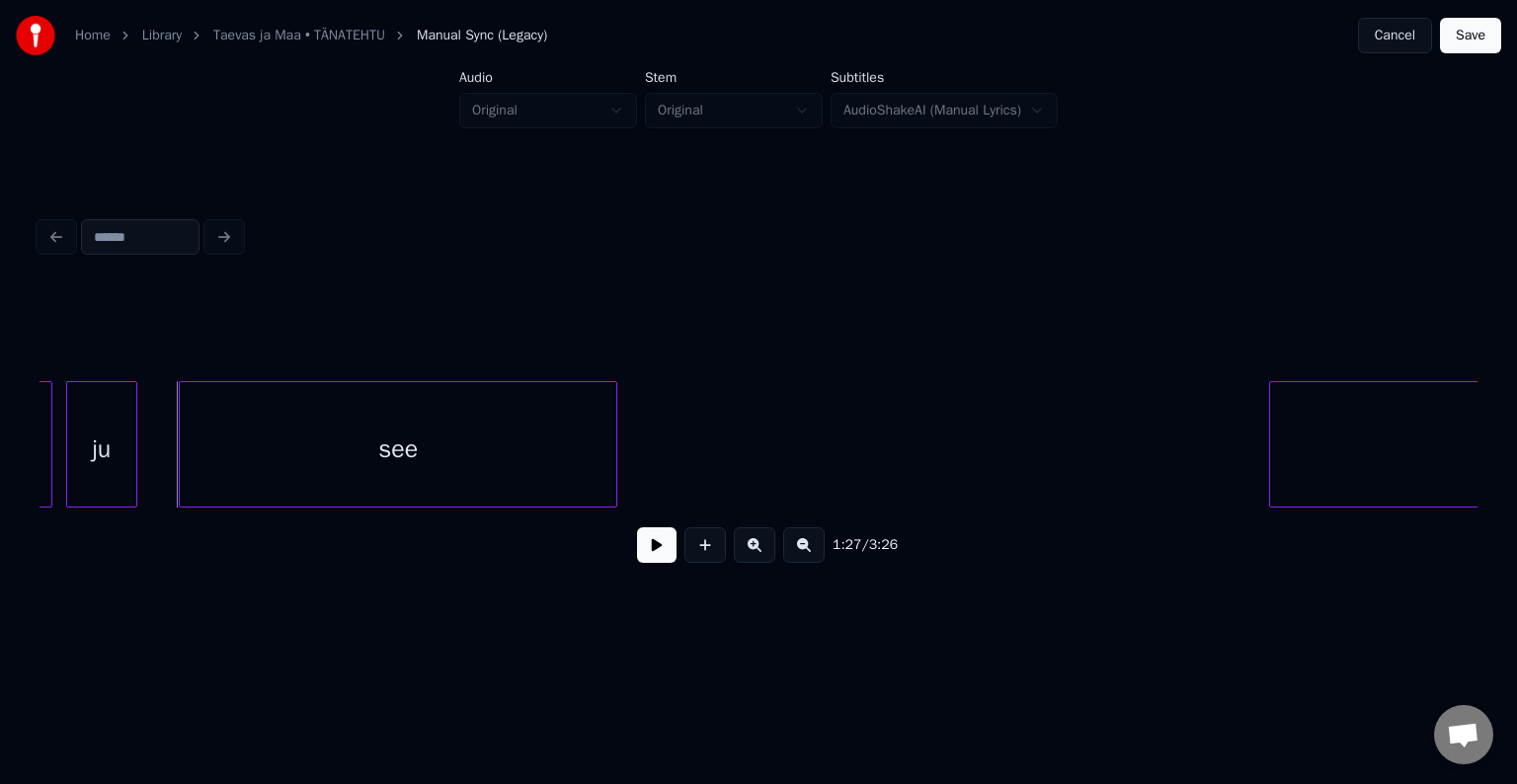 click on "ju" at bounding box center (102, 449) 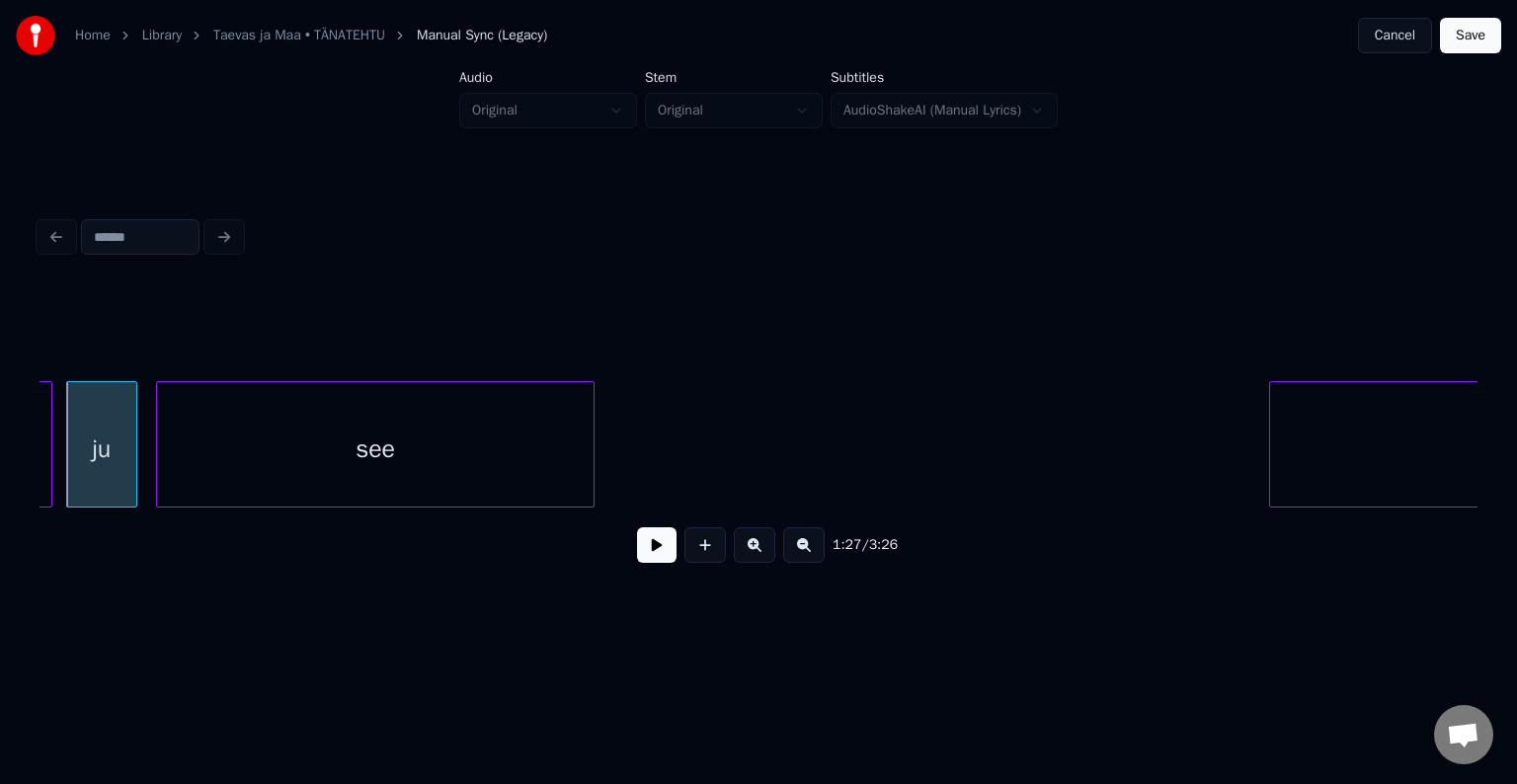 click on "see" at bounding box center [375, 449] 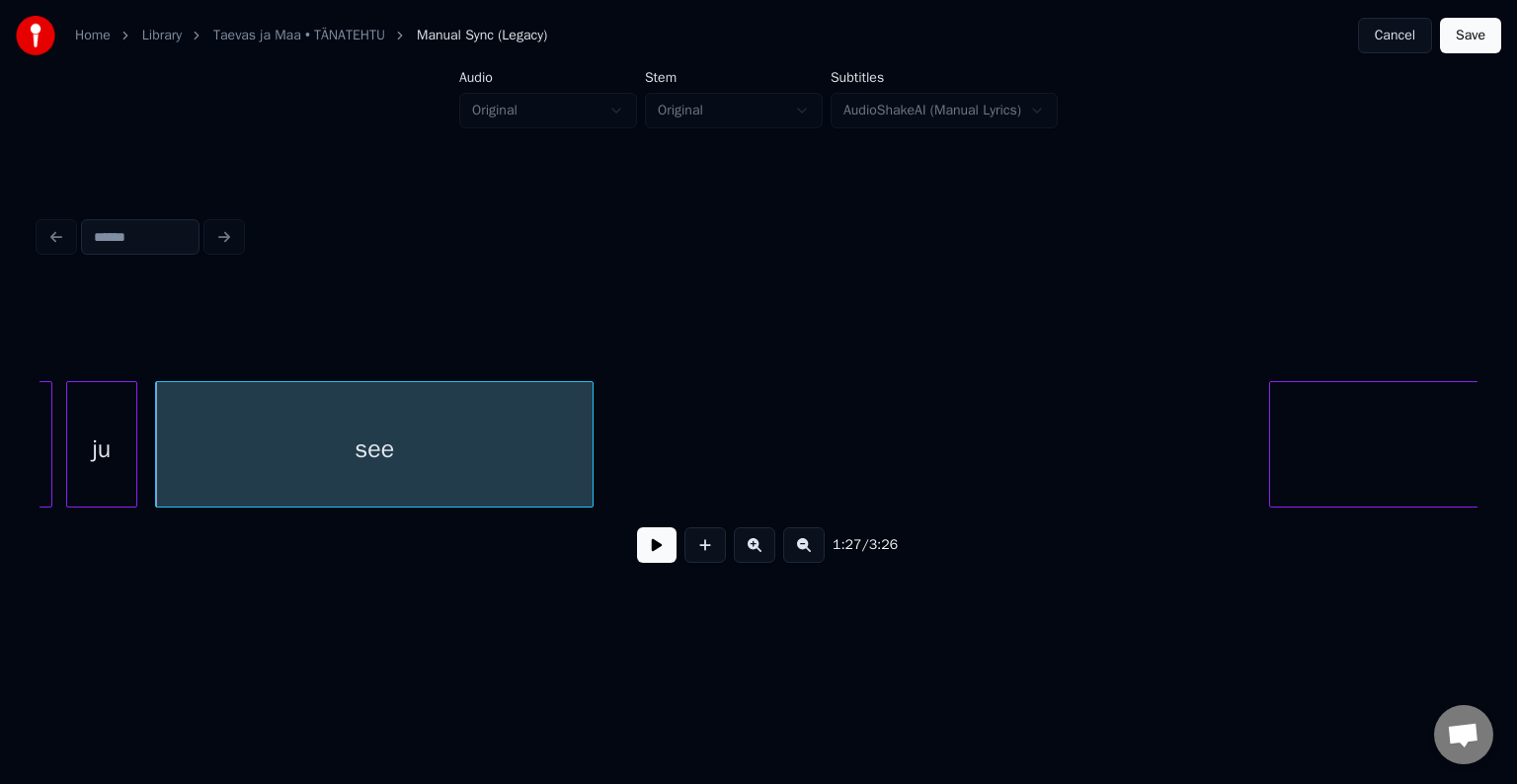 click at bounding box center [657, 545] 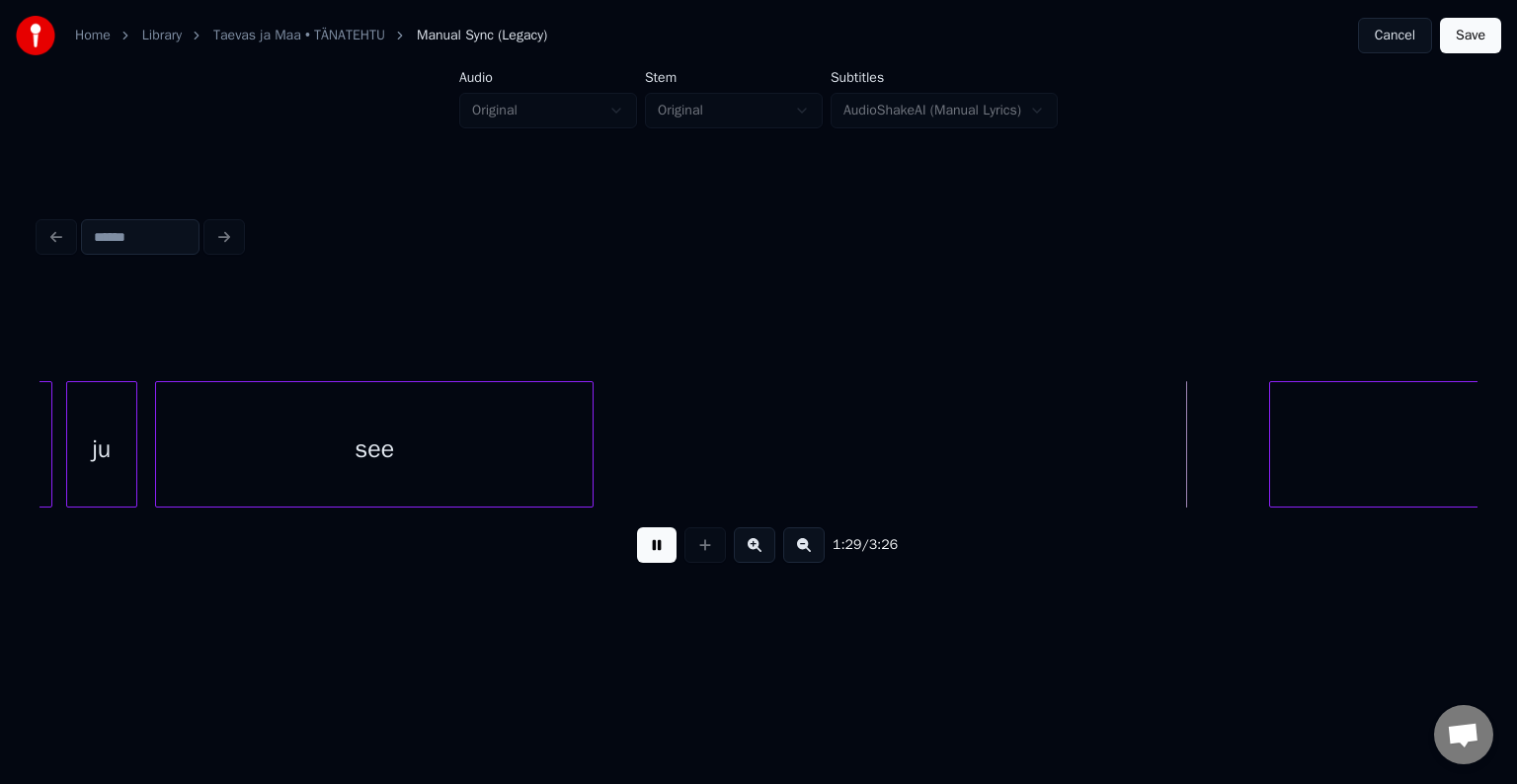 click at bounding box center [657, 545] 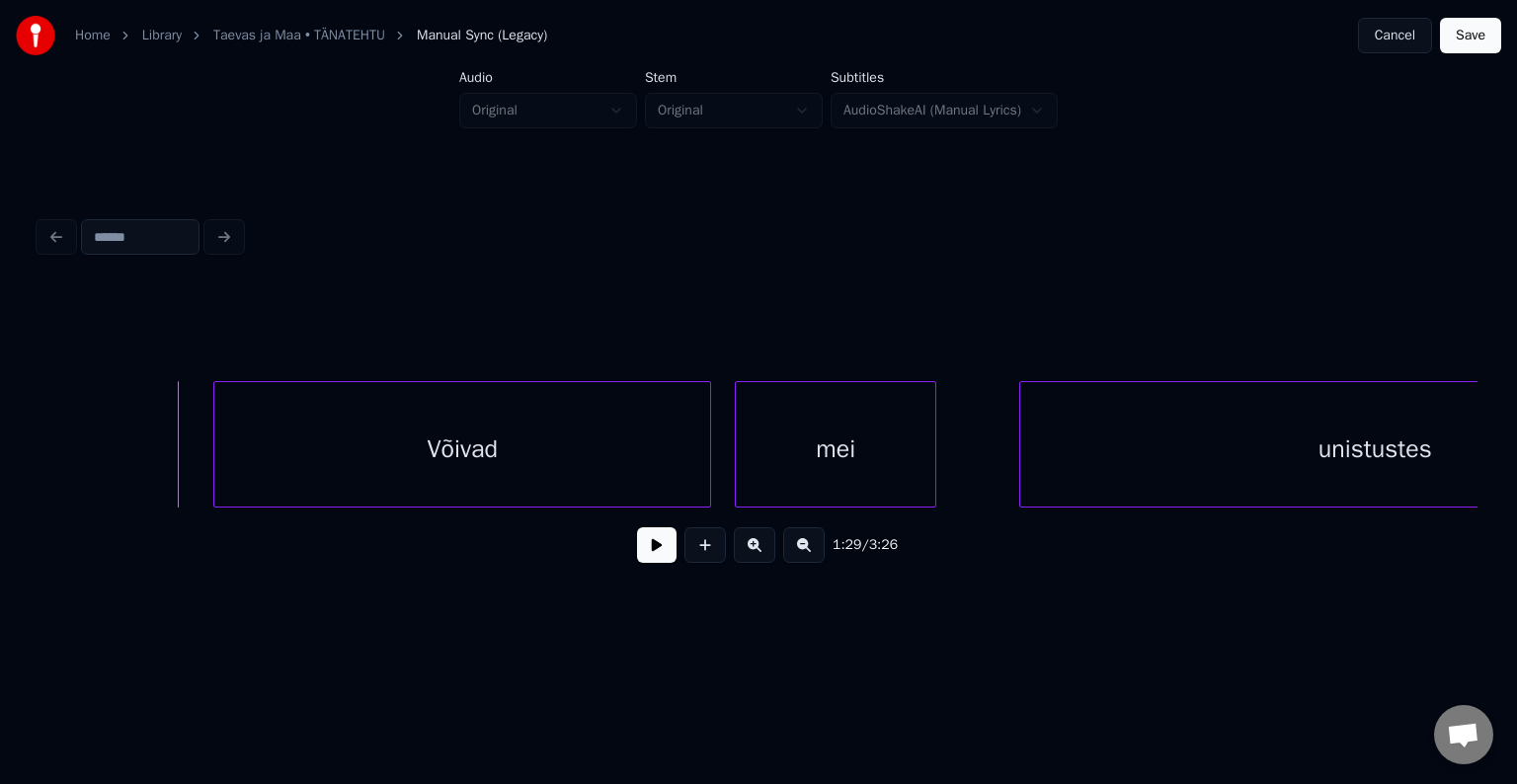 scroll, scrollTop: 0, scrollLeft: 52709, axis: horizontal 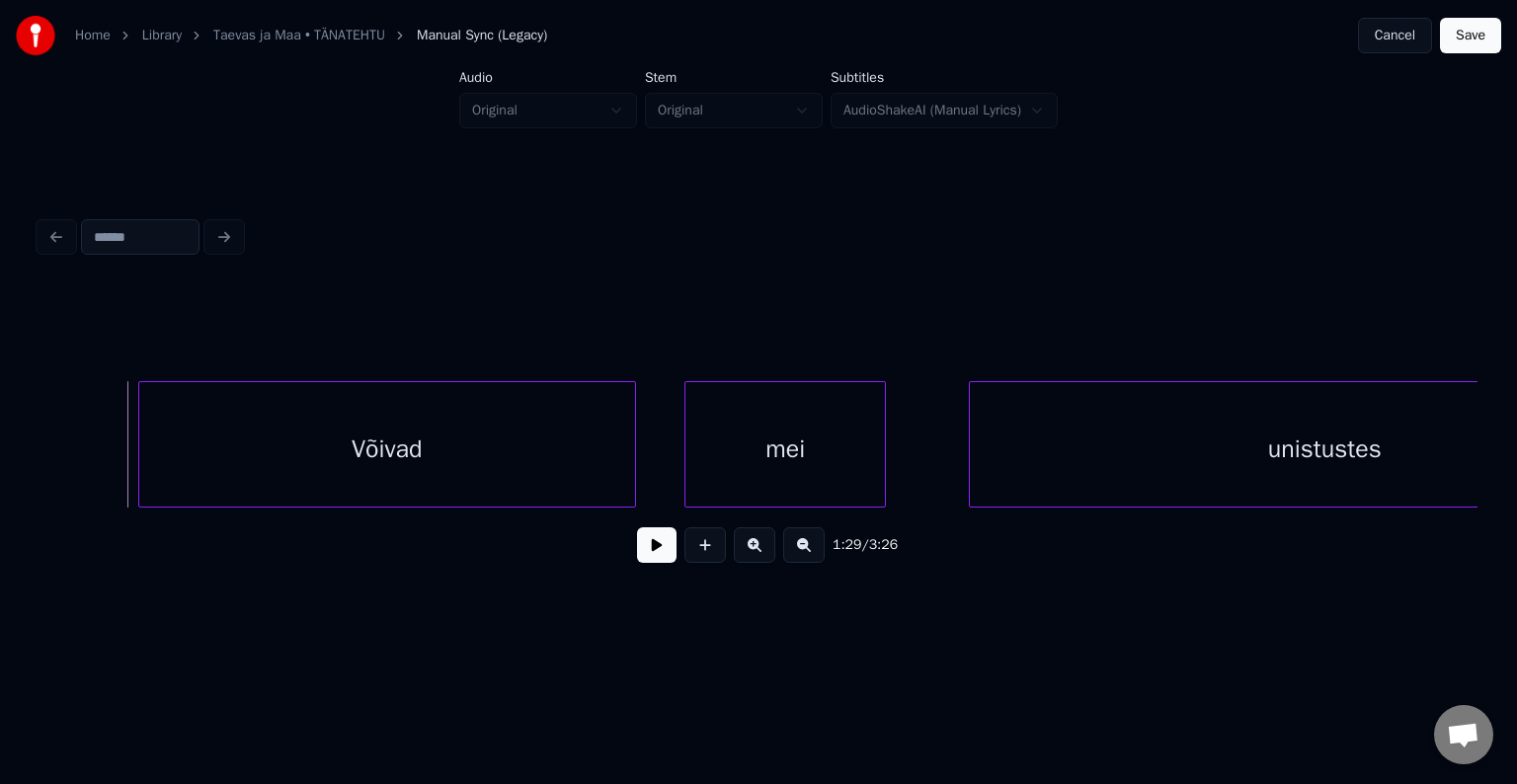 click on "Võivad" at bounding box center [387, 449] 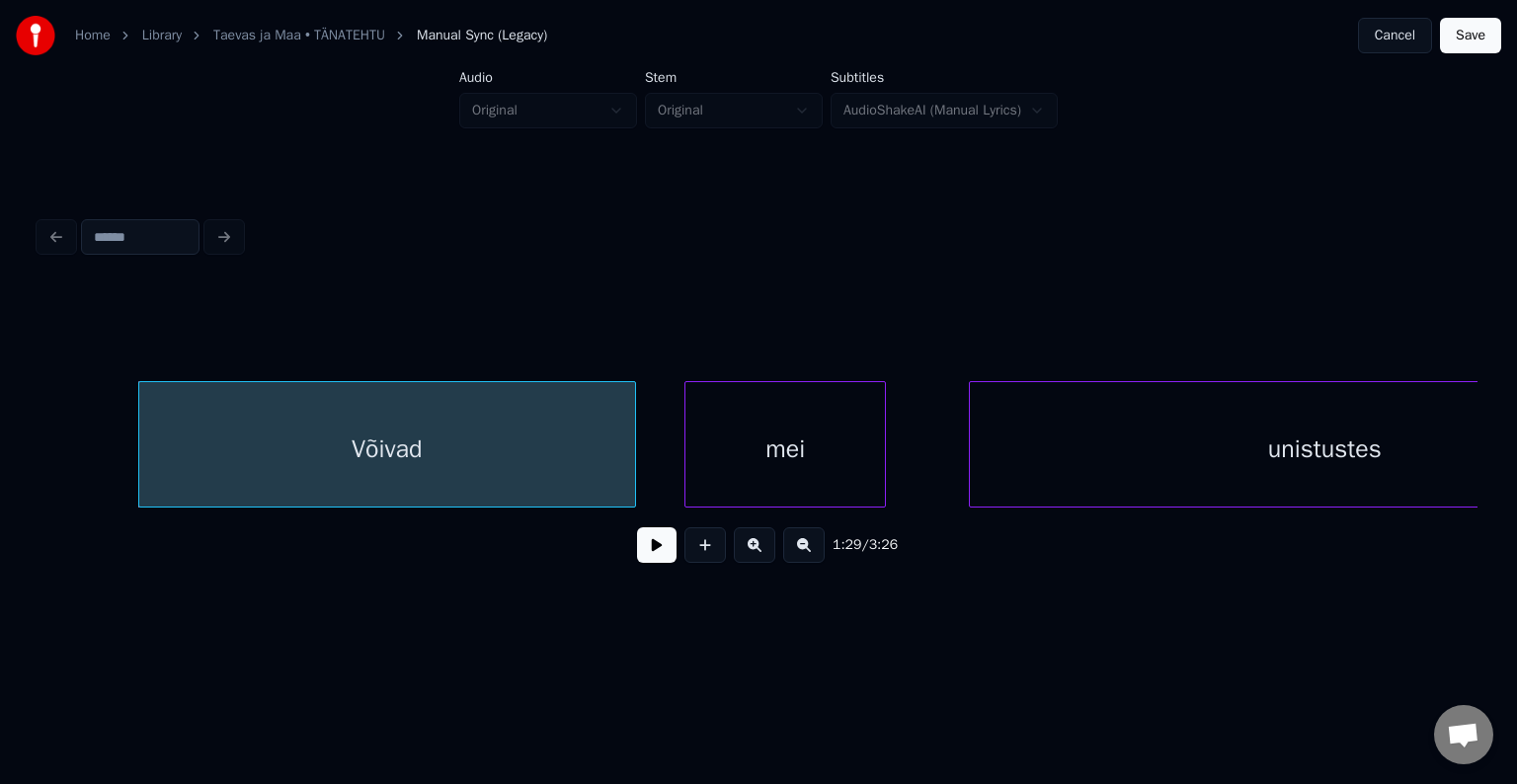 click at bounding box center (657, 545) 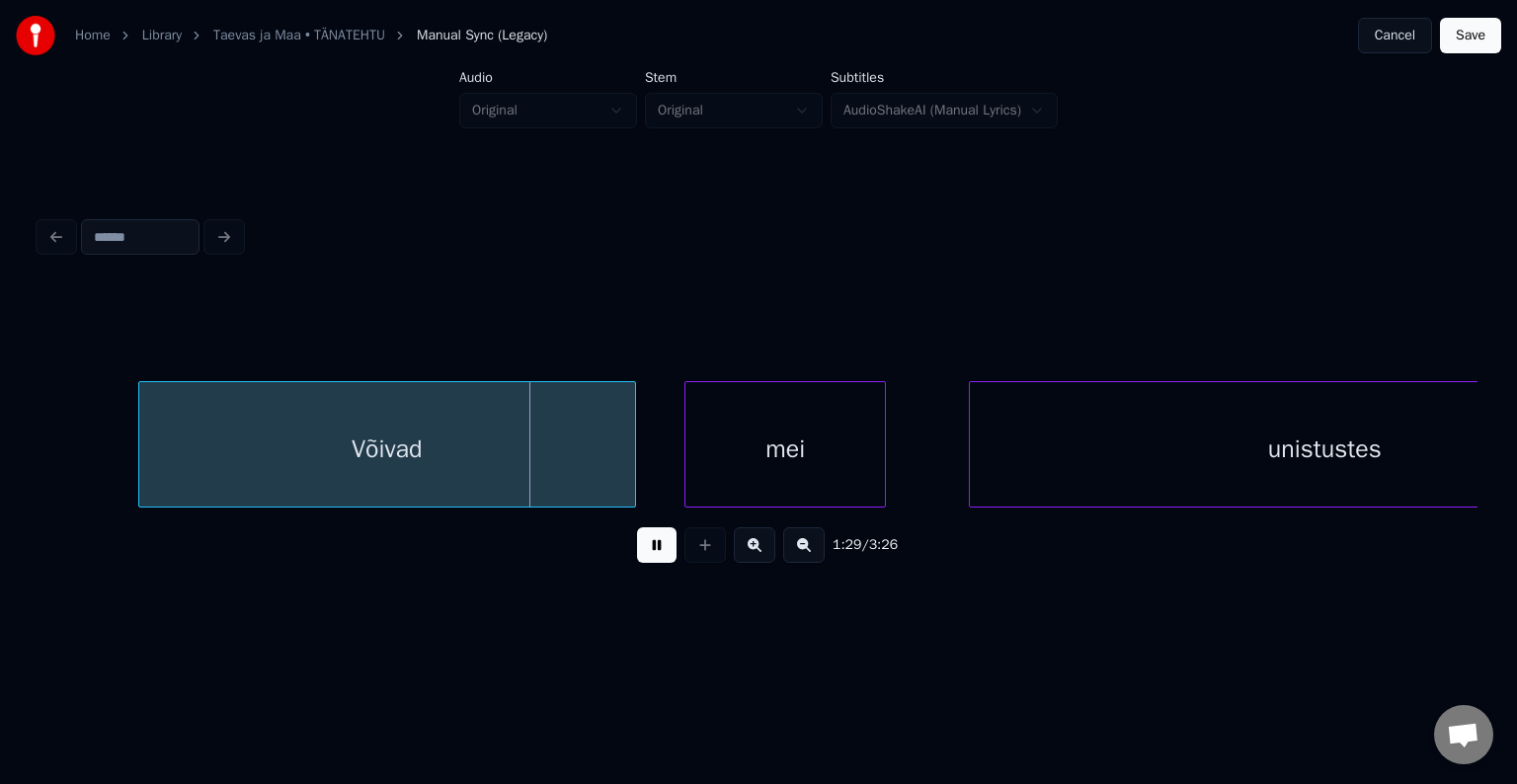 click at bounding box center (657, 545) 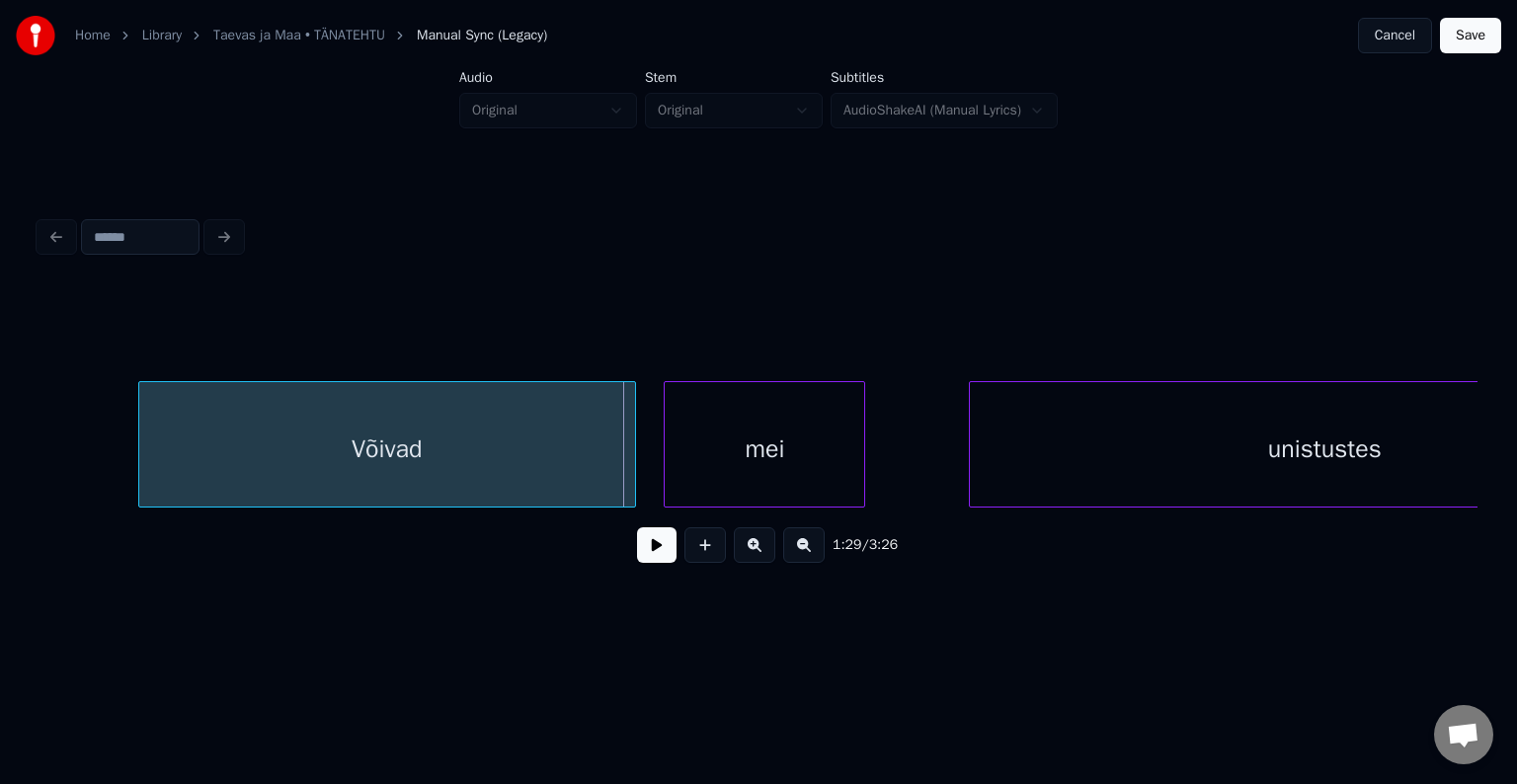 click on "mei" at bounding box center (764, 449) 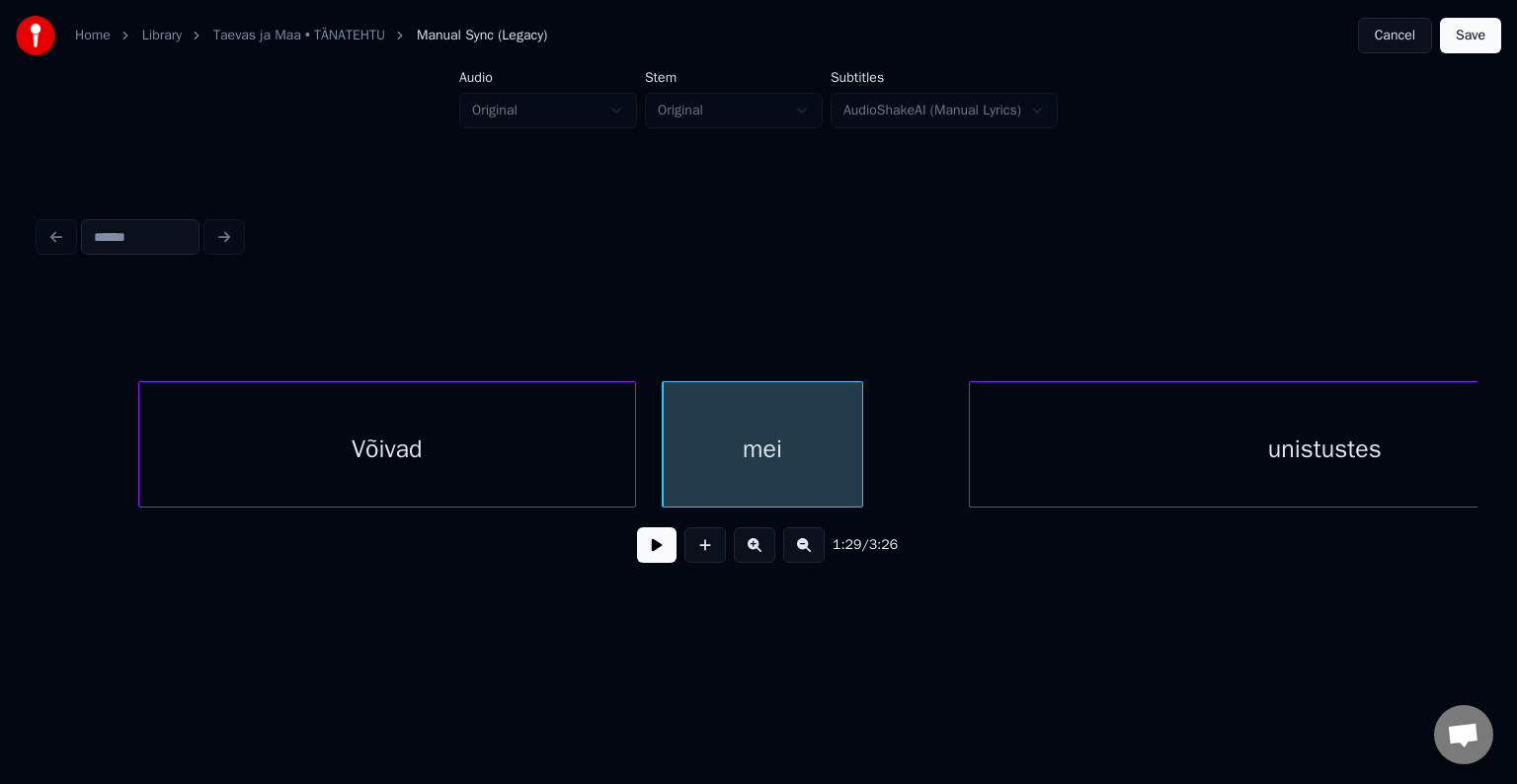 click at bounding box center (657, 545) 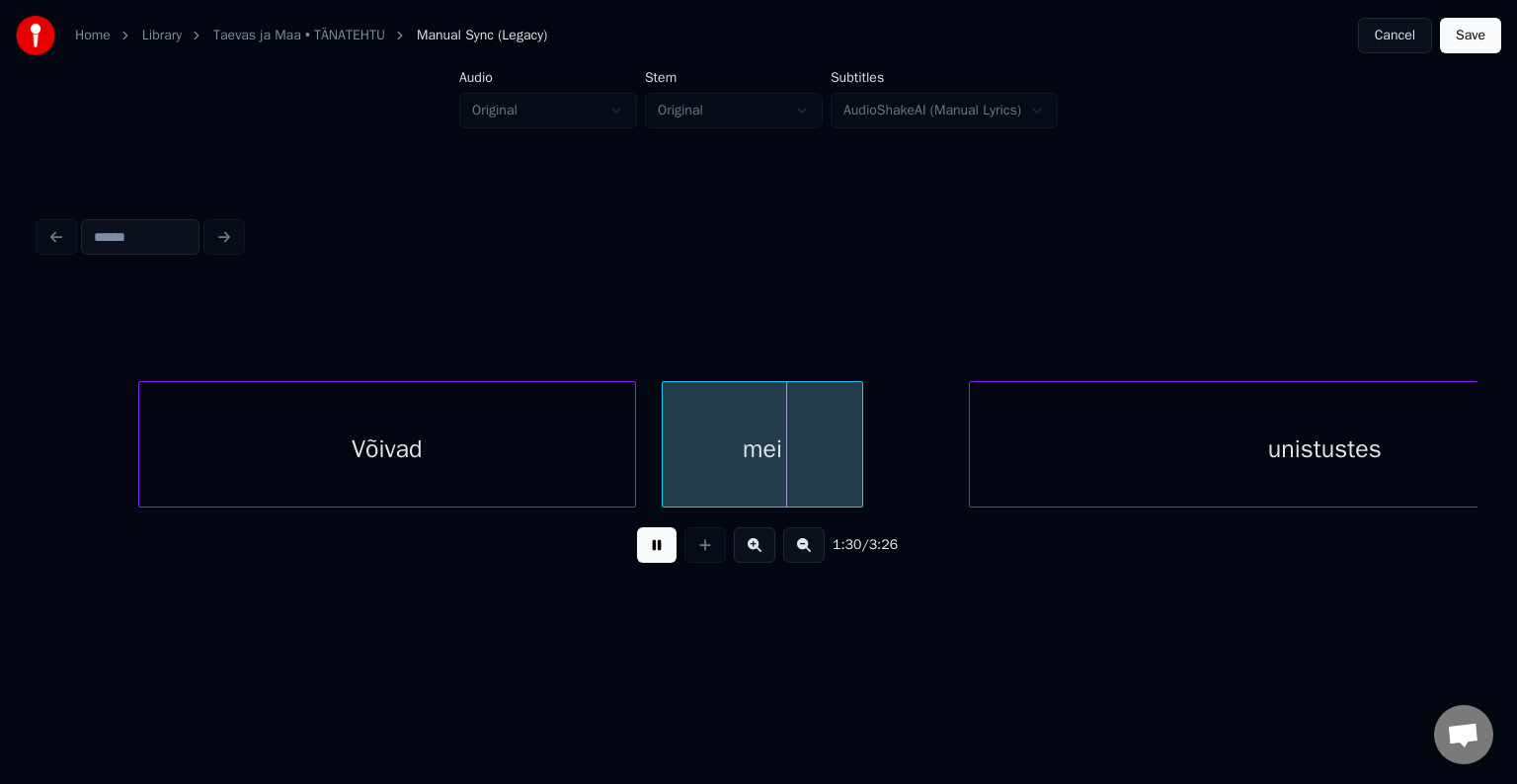 click at bounding box center (657, 545) 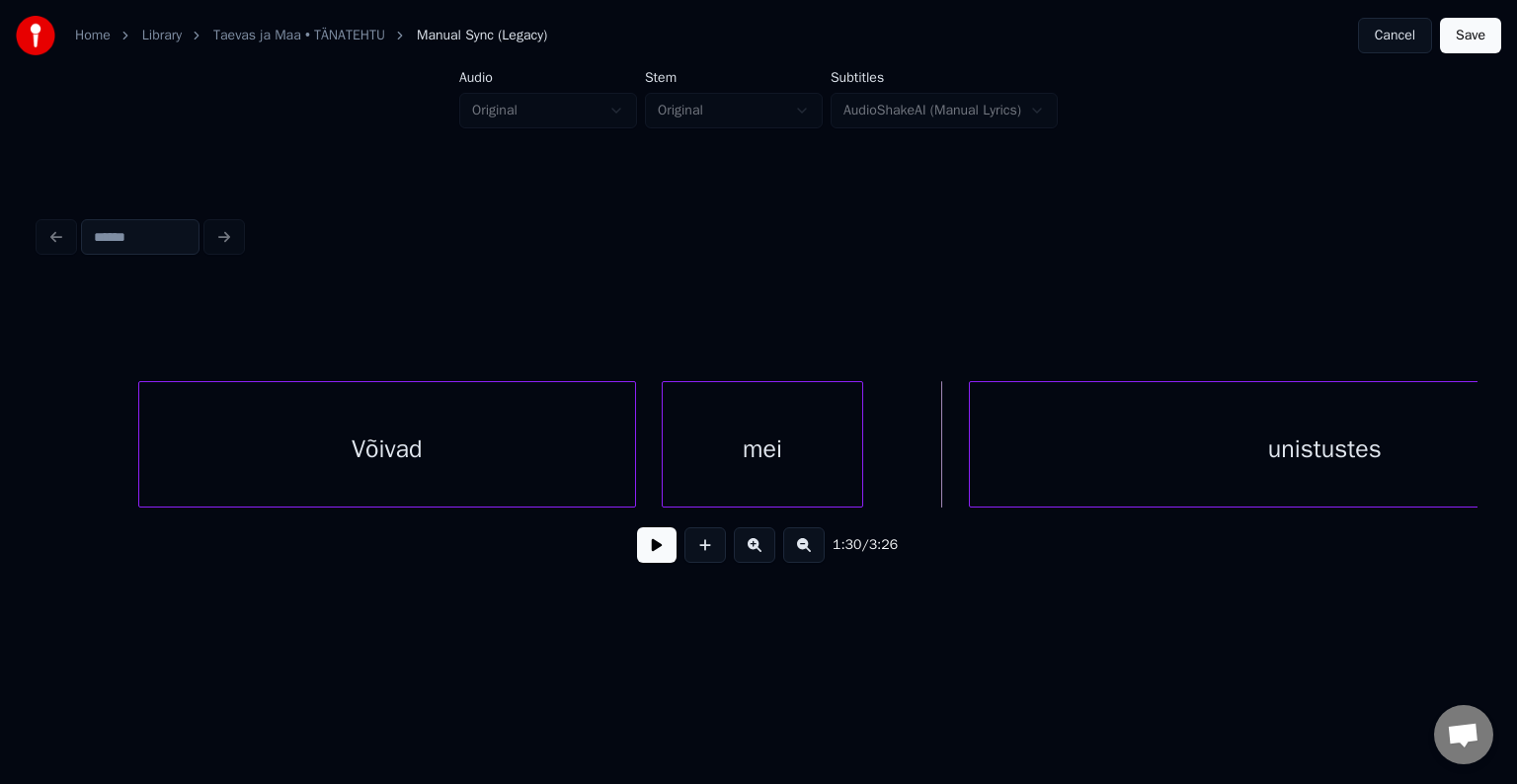 click on "mei" at bounding box center [762, 449] 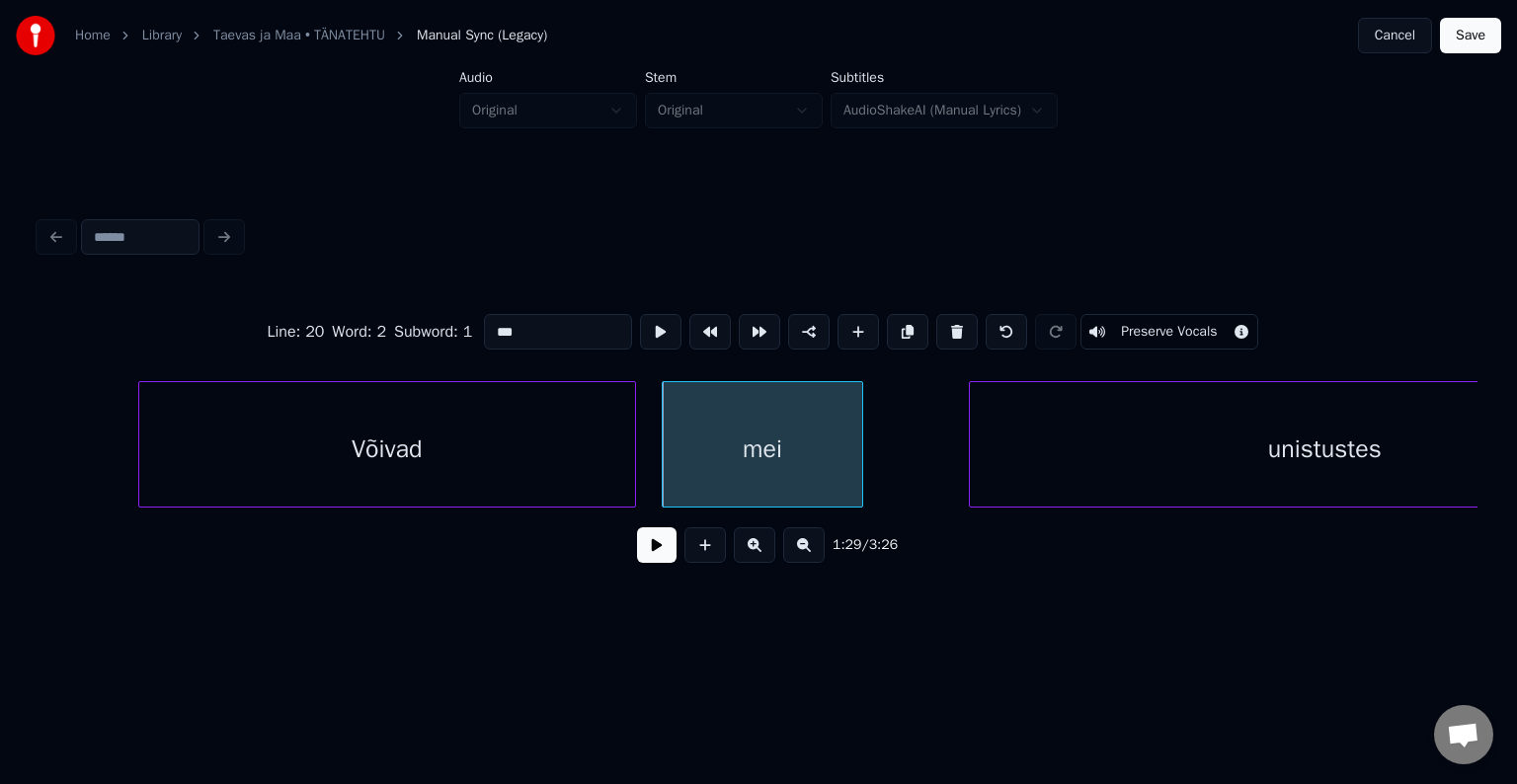 click on "***" at bounding box center [558, 332] 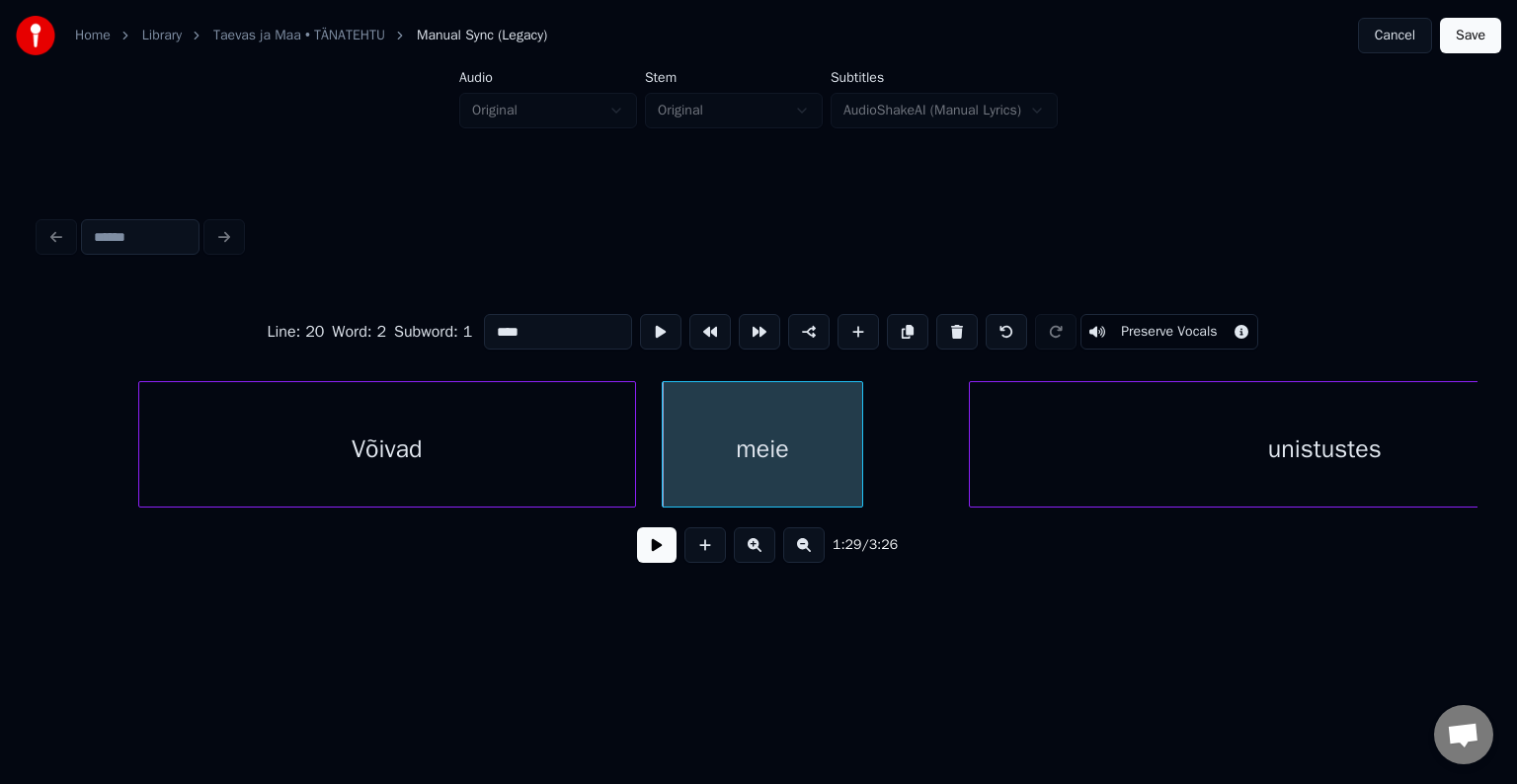 type on "****" 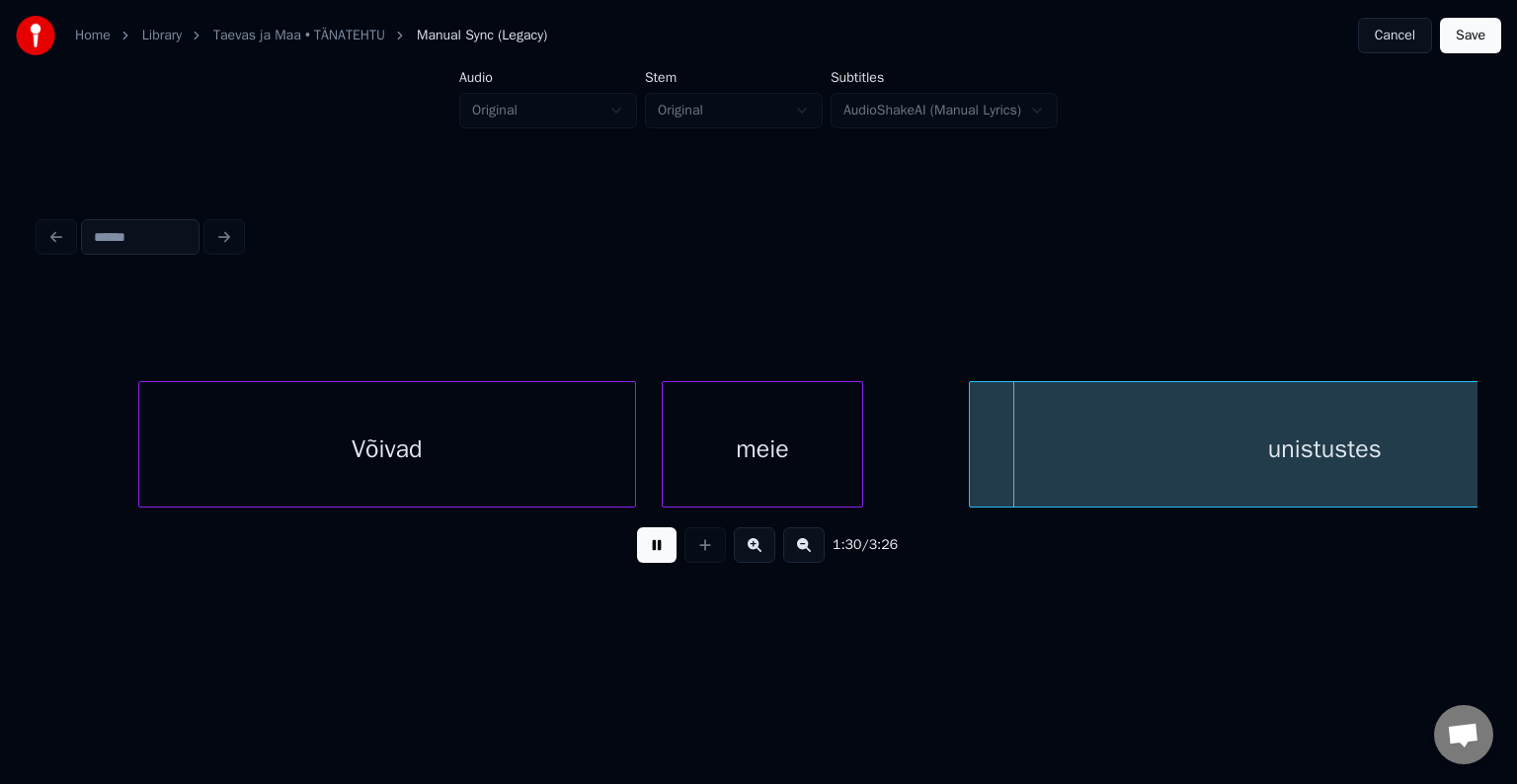 drag, startPoint x: 624, startPoint y: 554, endPoint x: 633, endPoint y: 544, distance: 13.453624 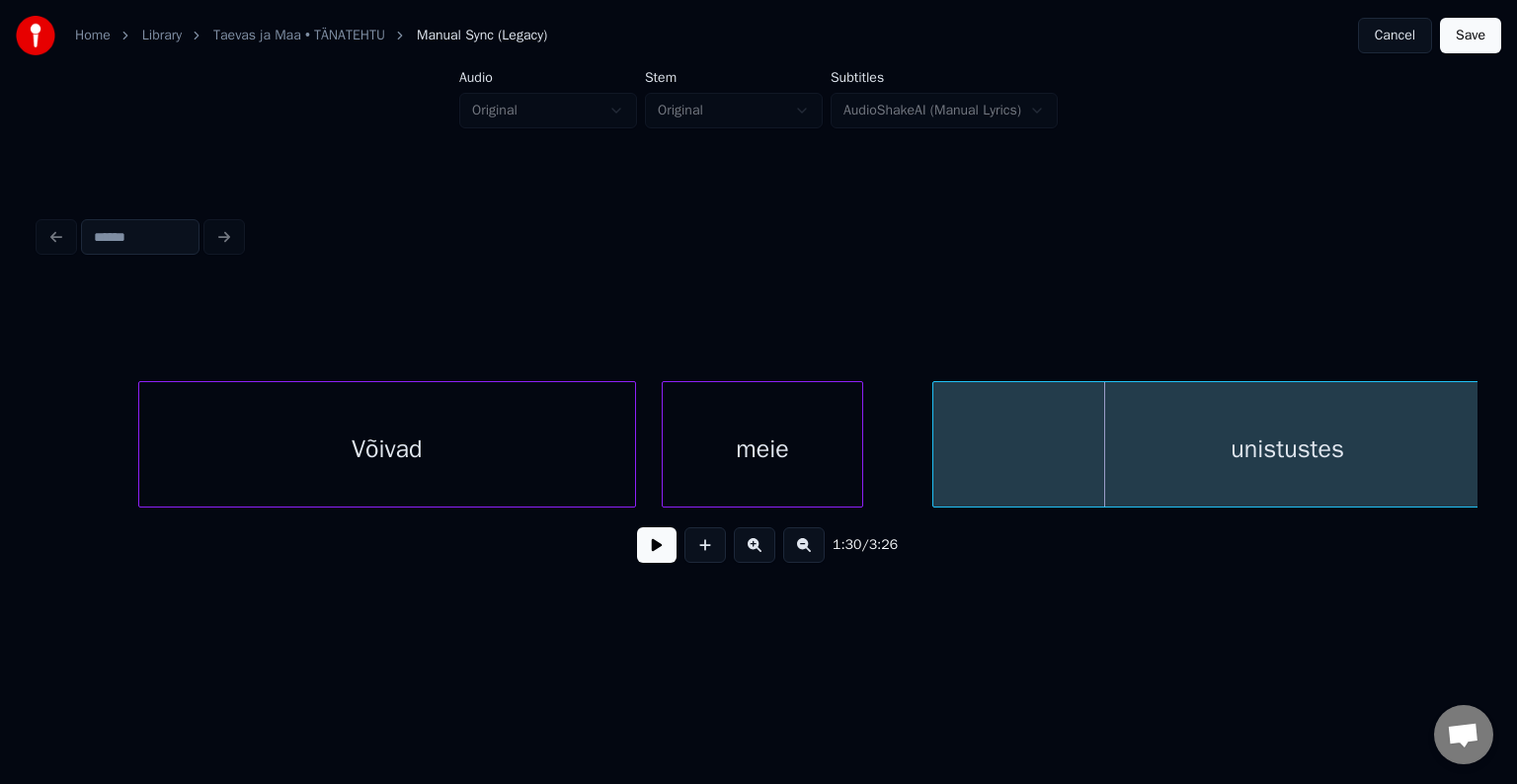 scroll, scrollTop: 0, scrollLeft: 52906, axis: horizontal 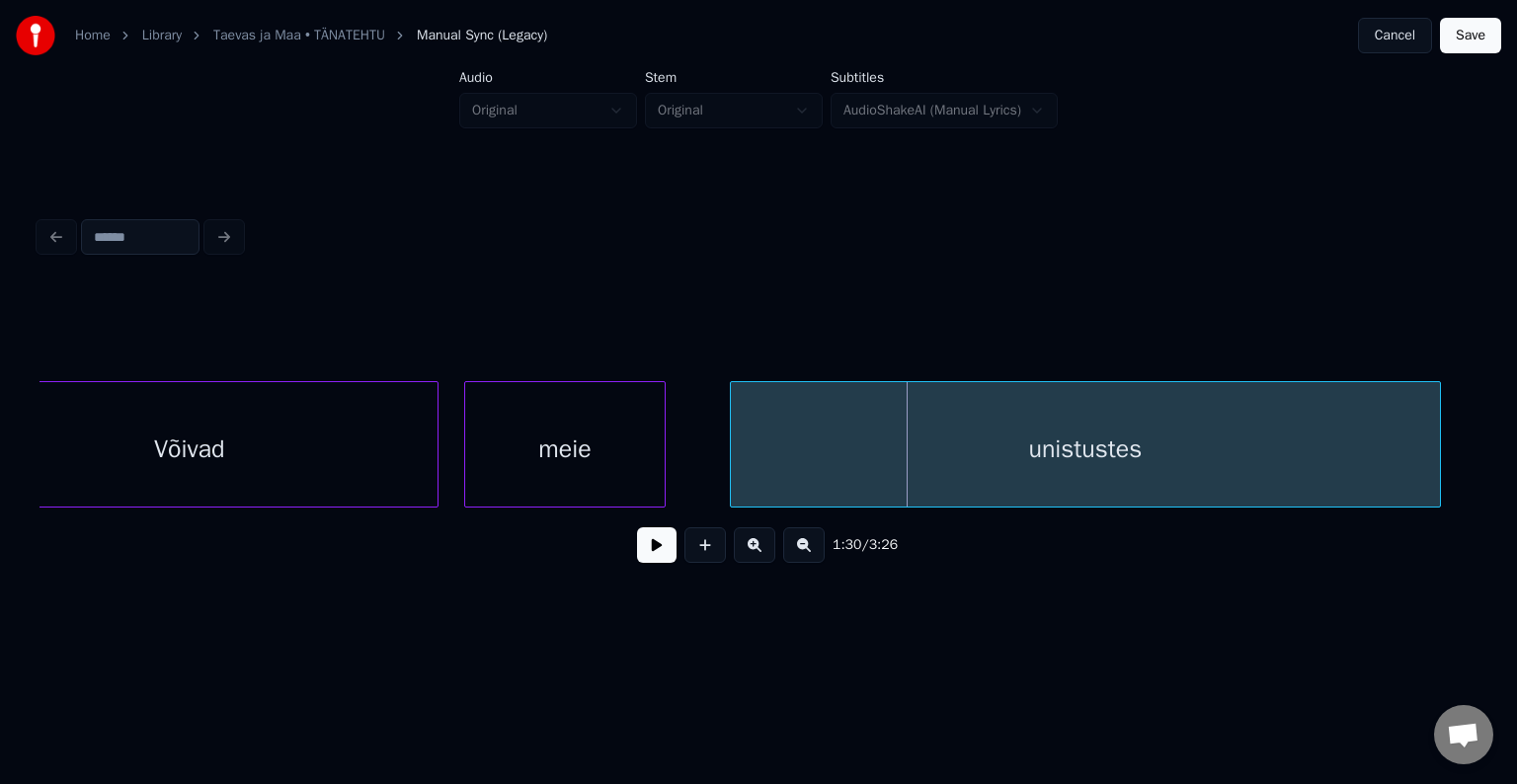 click on "unistustes" at bounding box center [1085, 449] 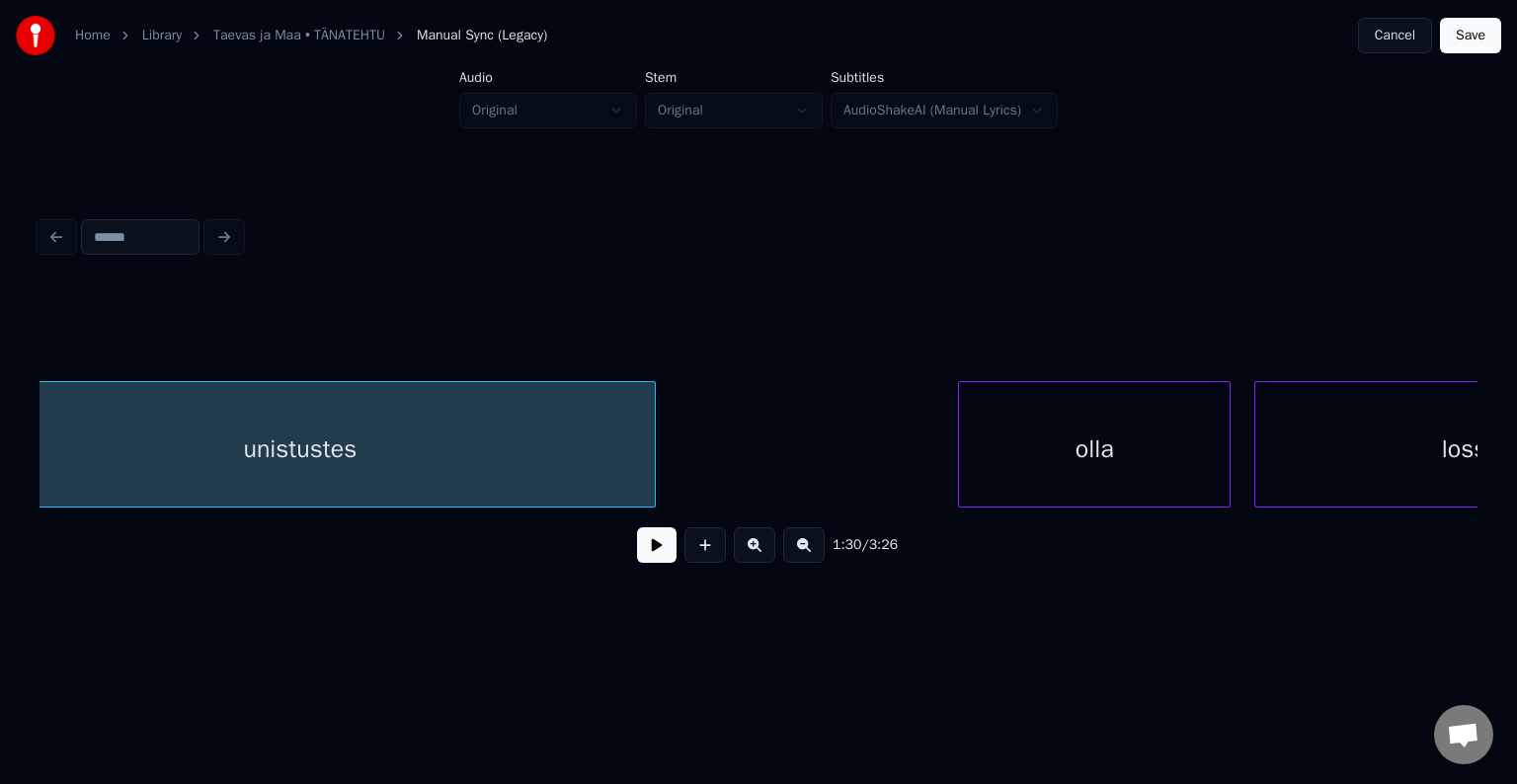 scroll, scrollTop: 0, scrollLeft: 53696, axis: horizontal 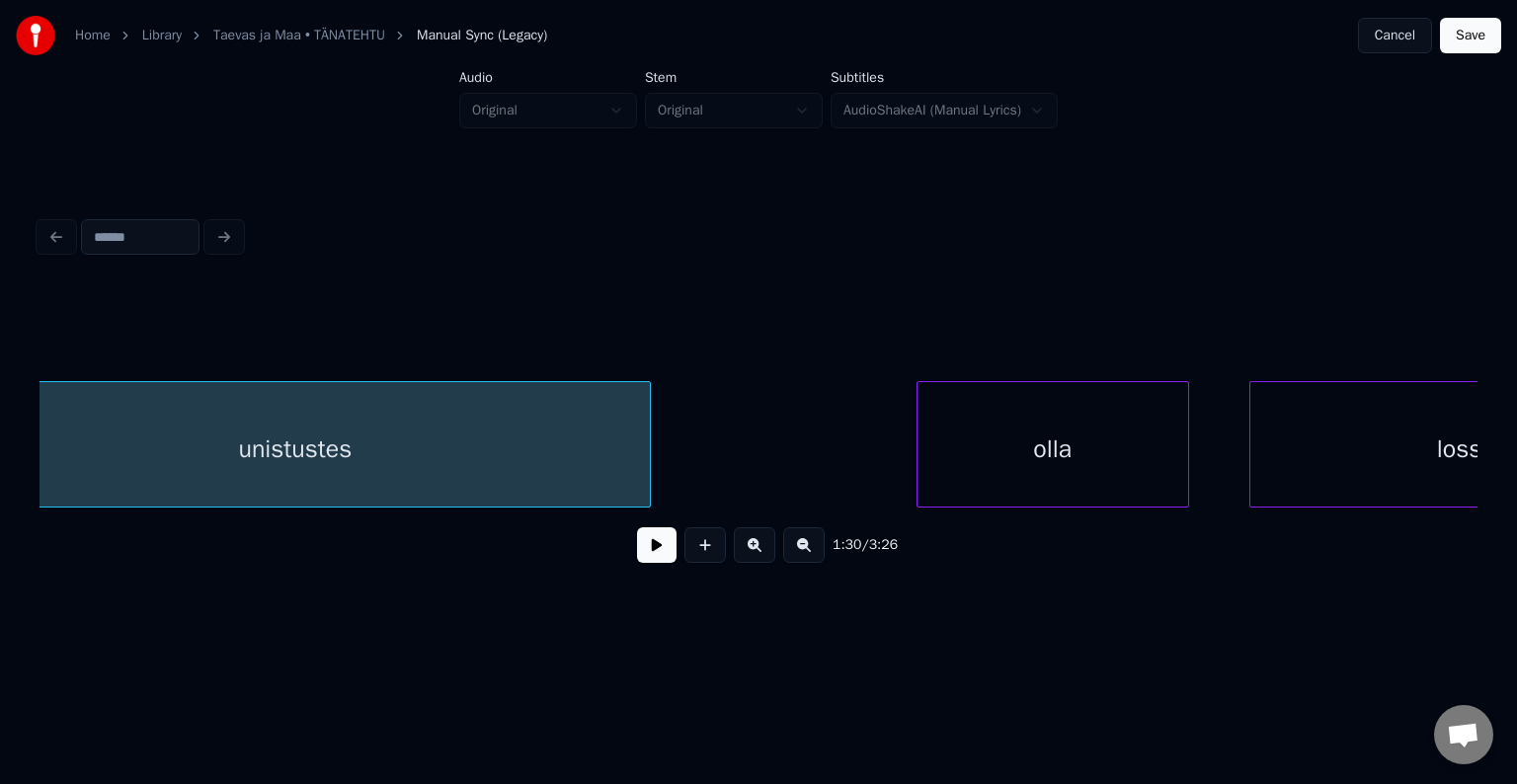 click on "olla" at bounding box center (1053, 449) 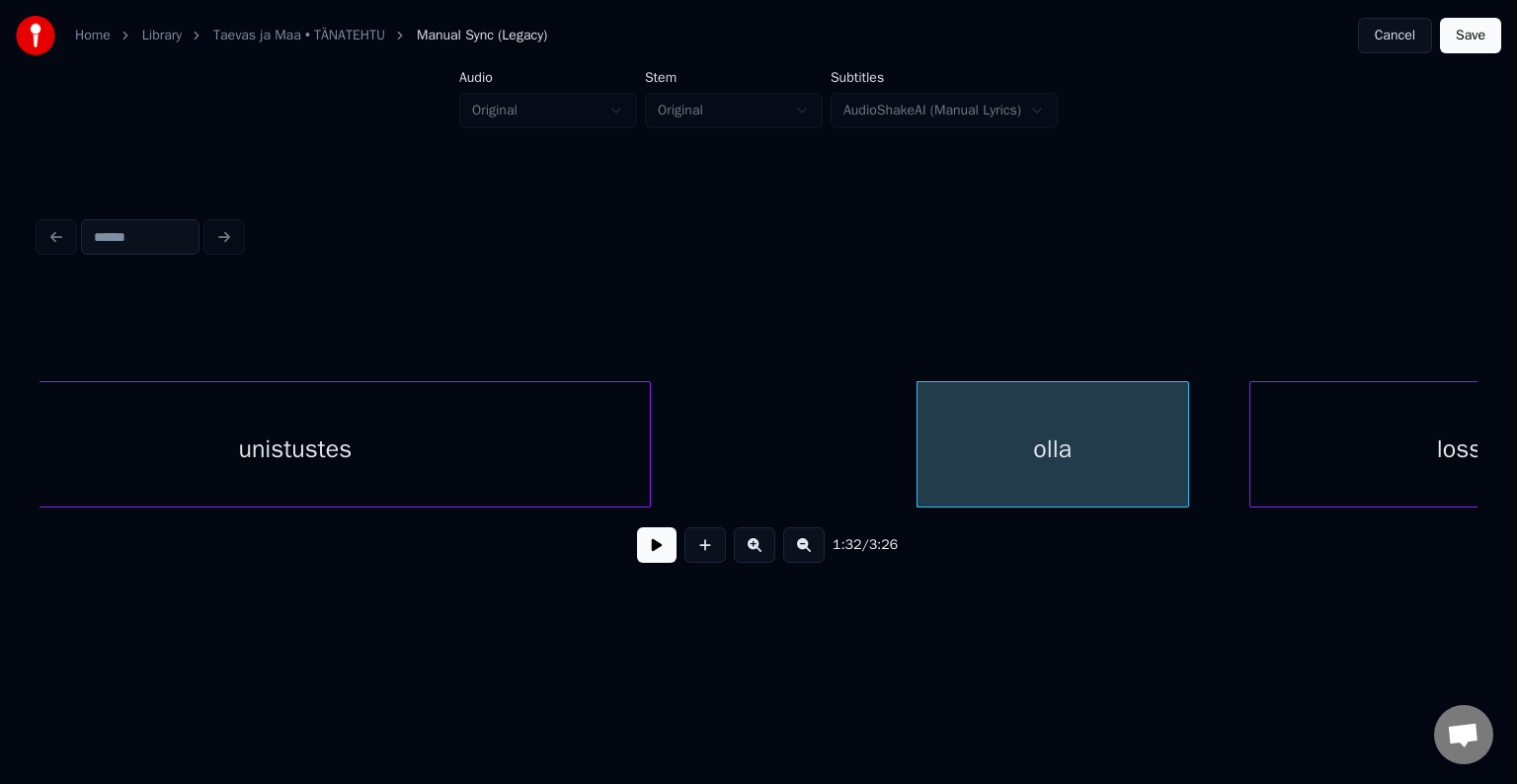 scroll, scrollTop: 0, scrollLeft: 53902, axis: horizontal 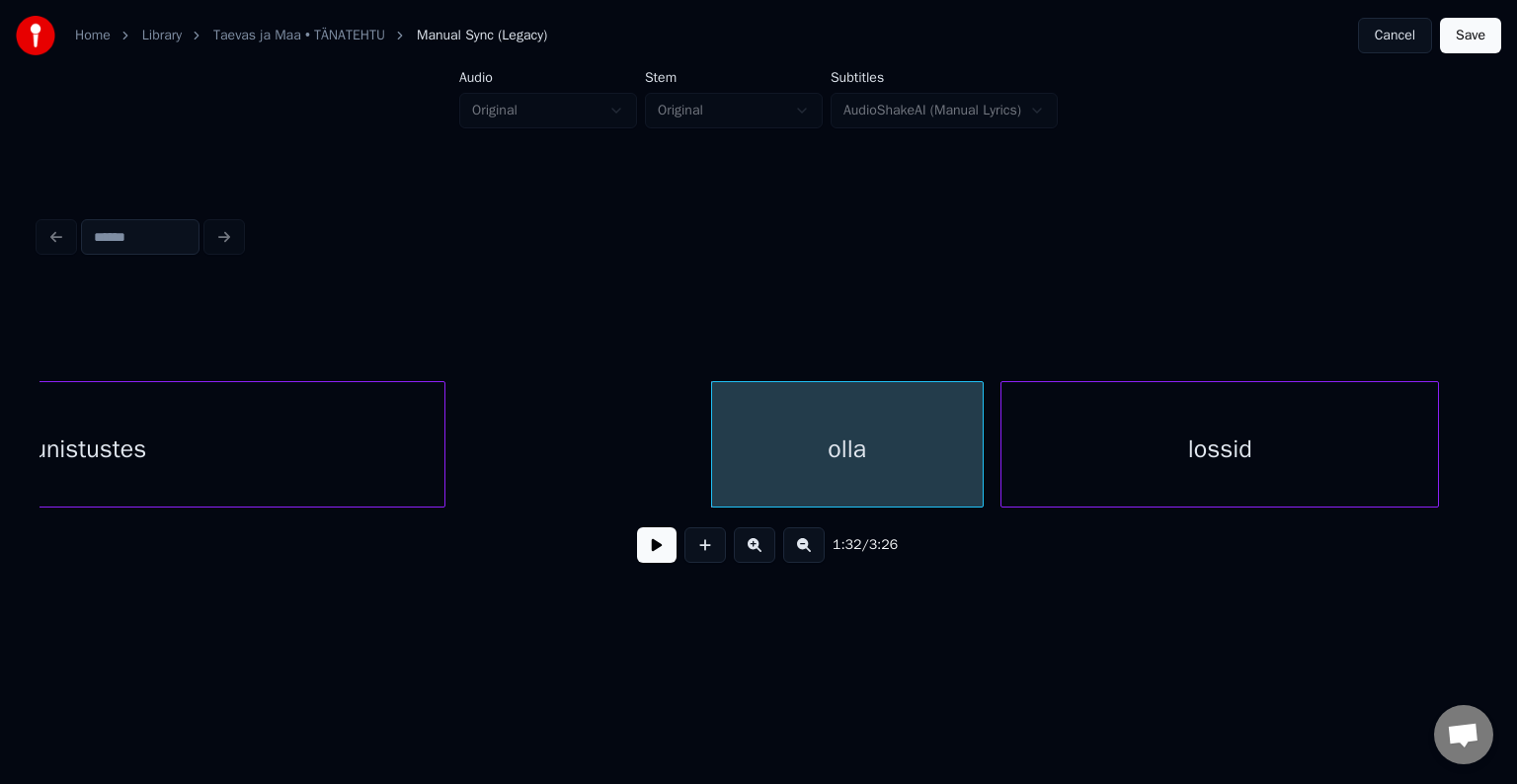 click on "lossid" at bounding box center (1220, 449) 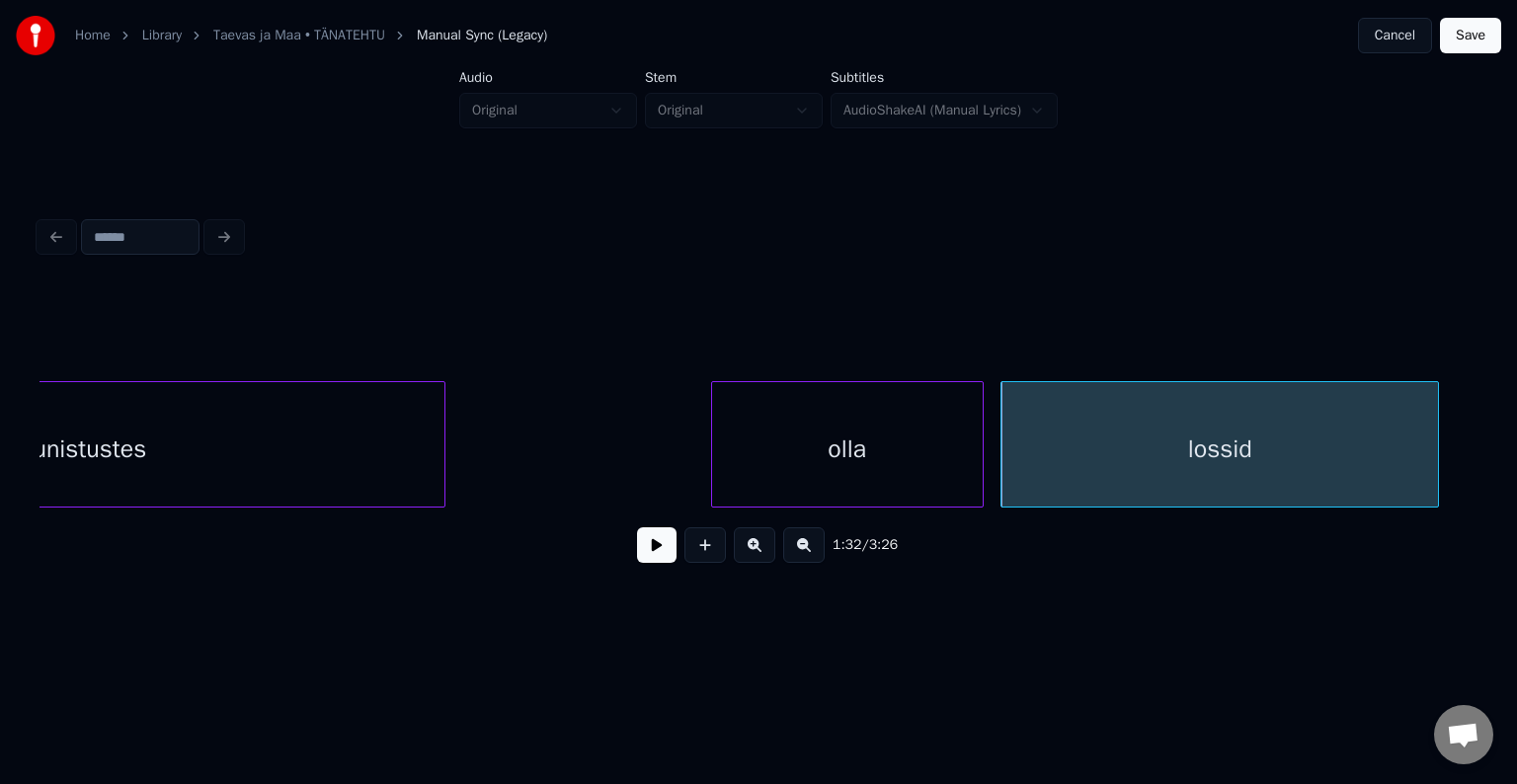 click on "olla" at bounding box center (847, 449) 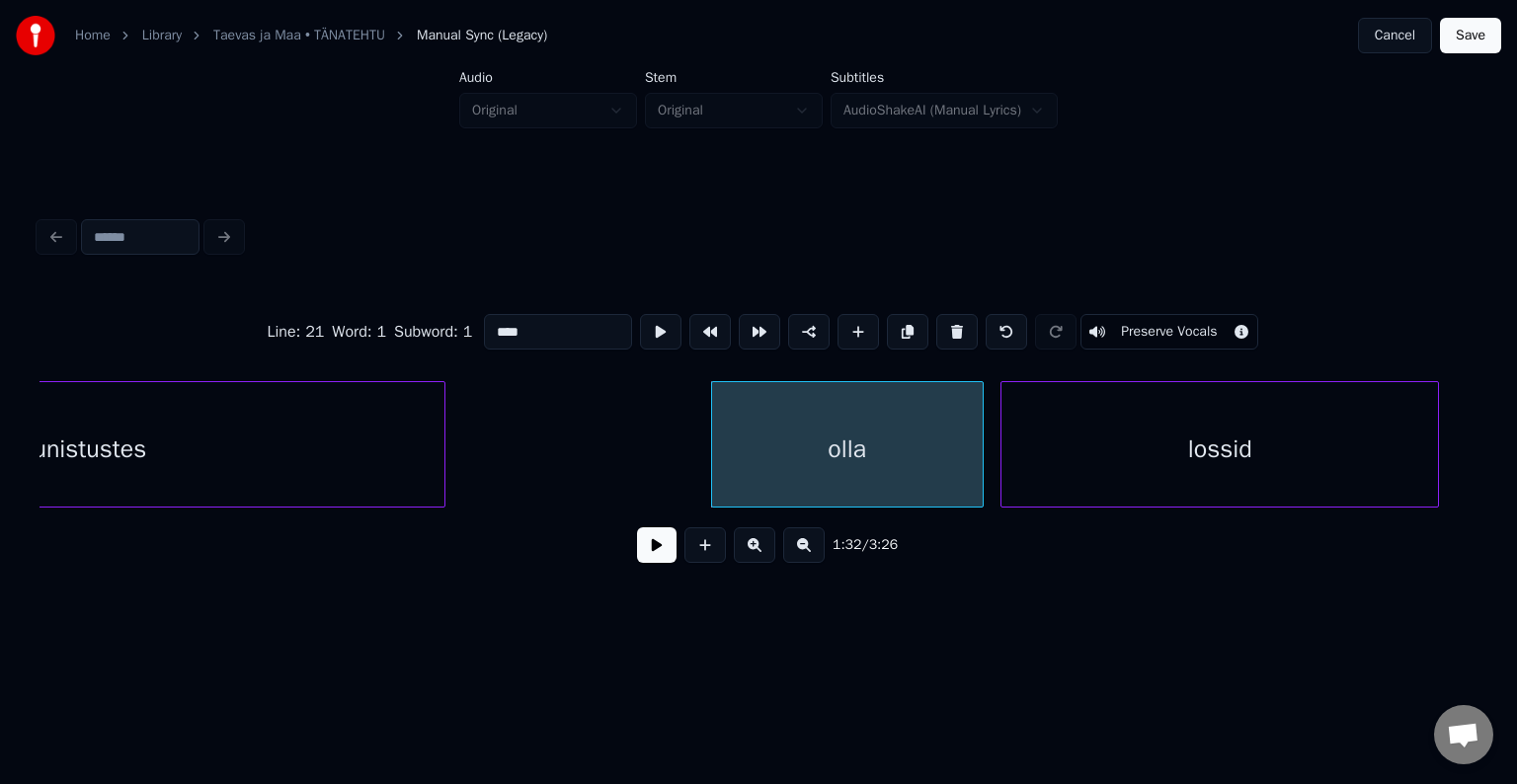 click at bounding box center [657, 545] 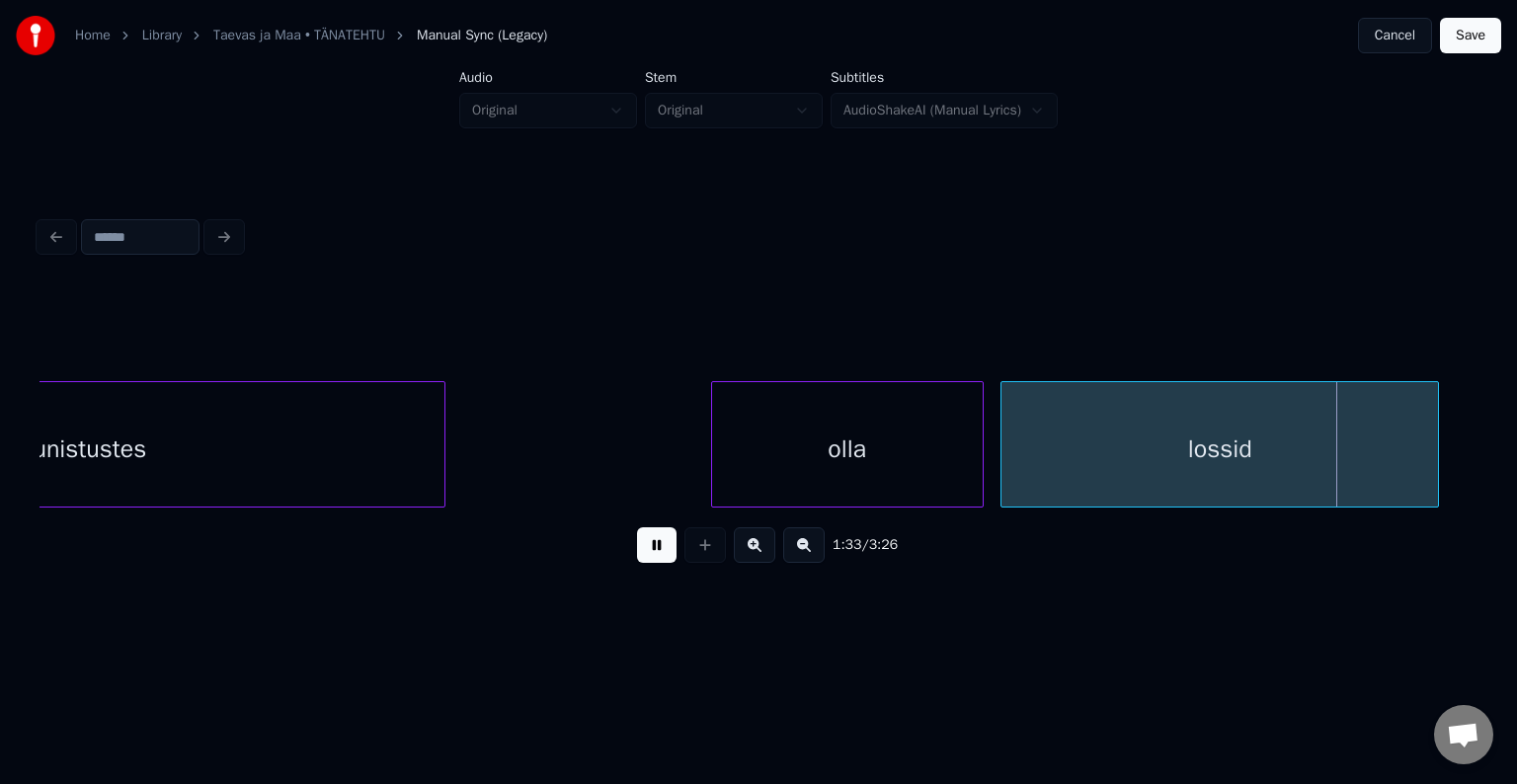 click at bounding box center [657, 545] 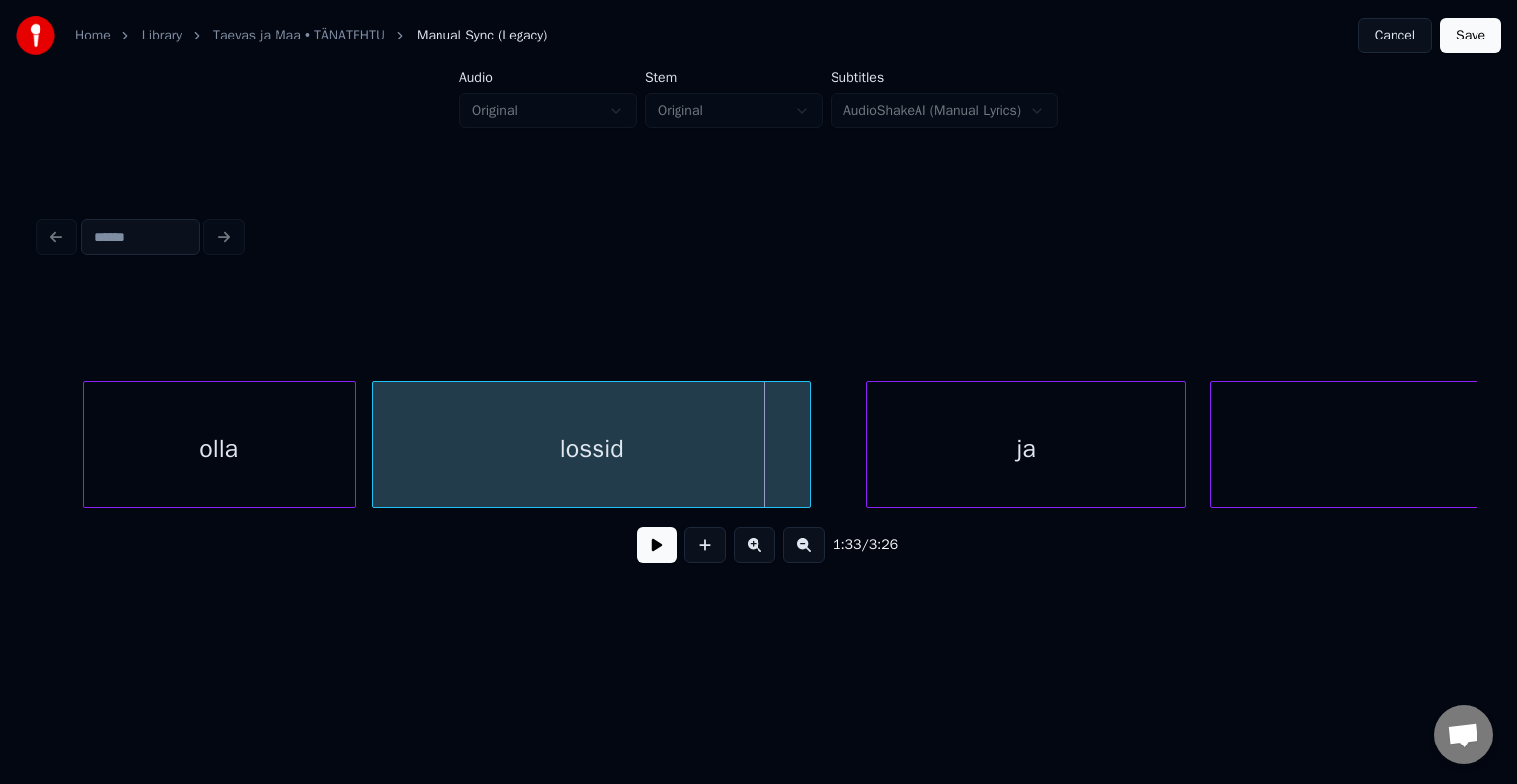 scroll, scrollTop: 0, scrollLeft: 54534, axis: horizontal 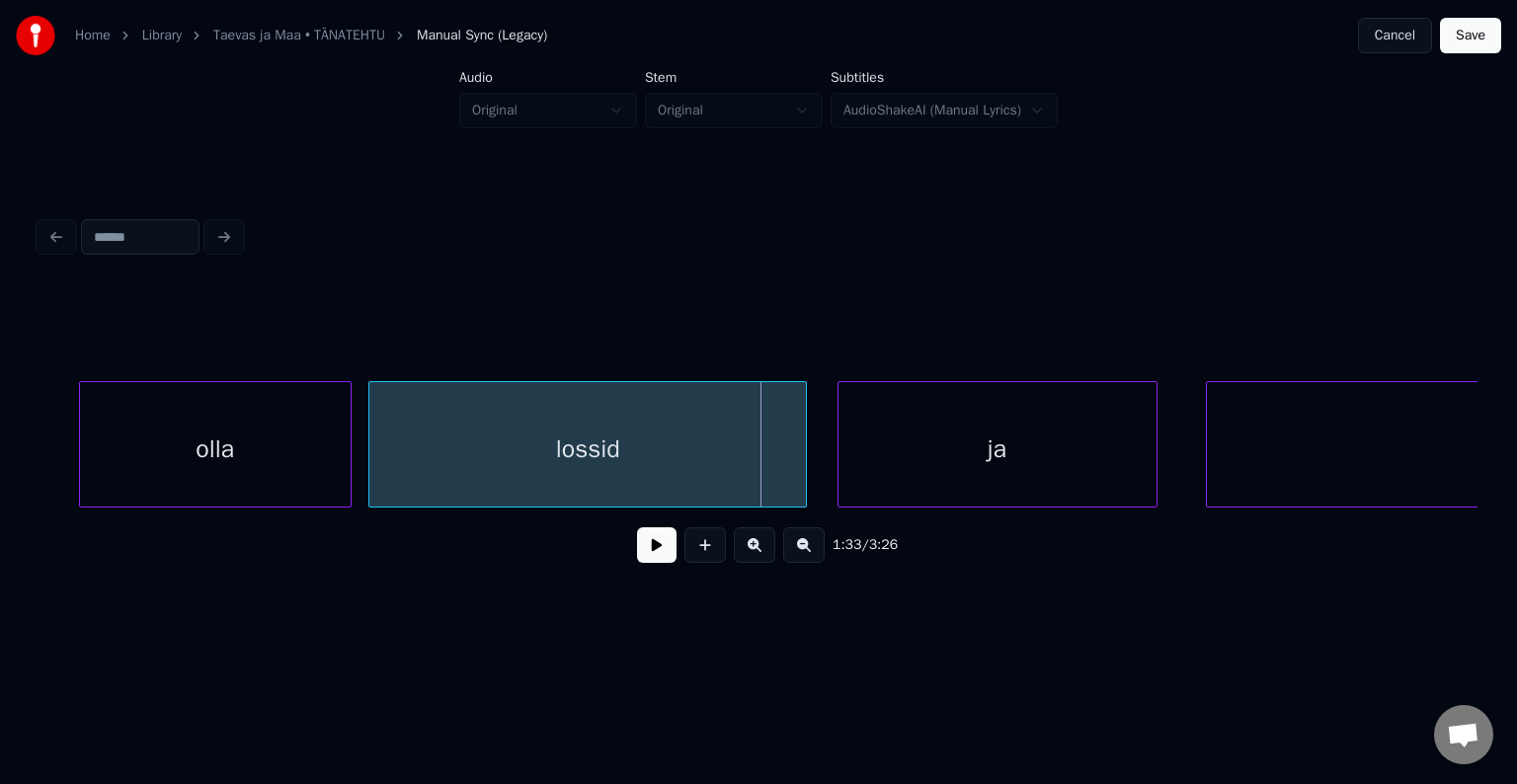 click on "ja" at bounding box center [998, 449] 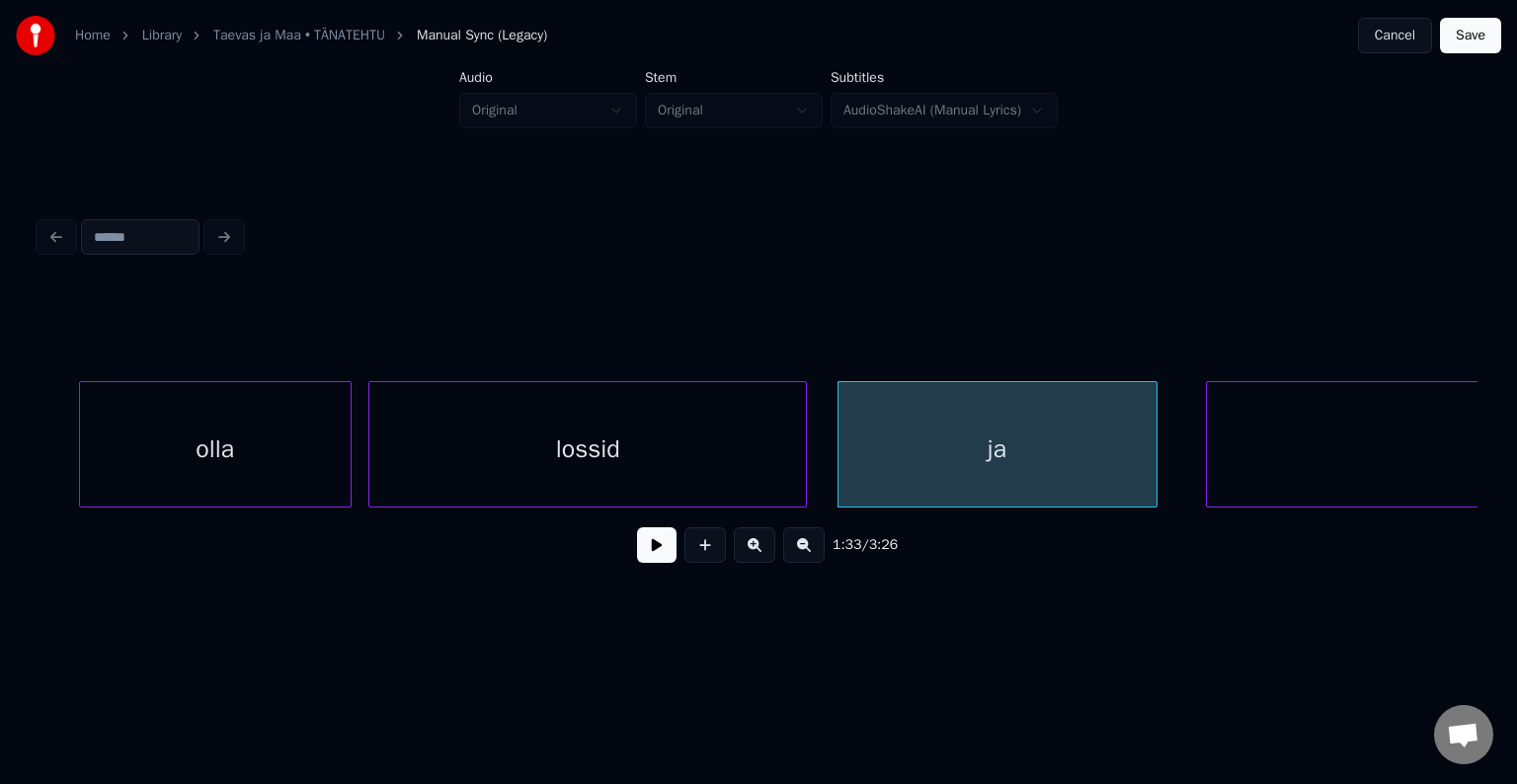 click at bounding box center (657, 545) 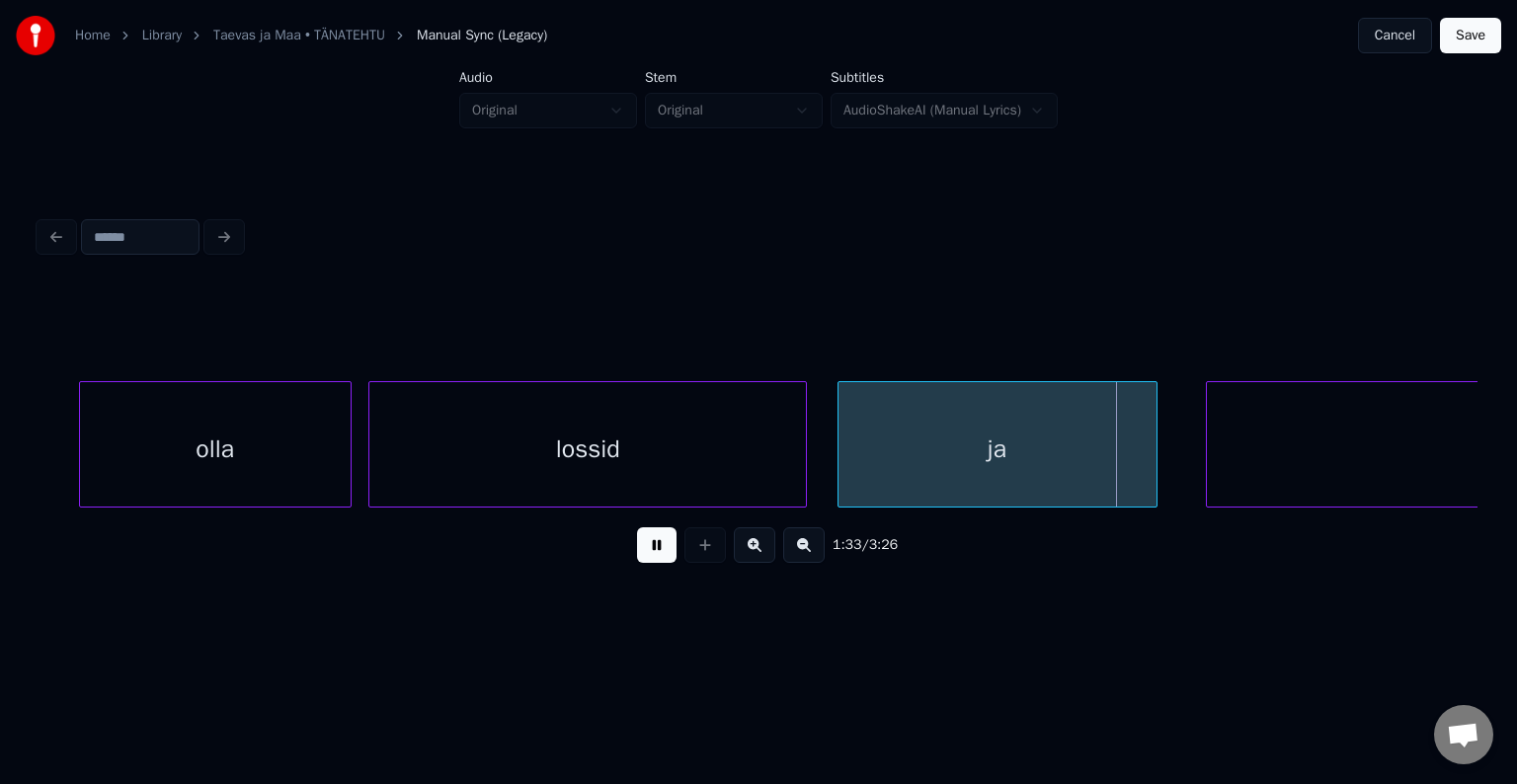 click at bounding box center (657, 545) 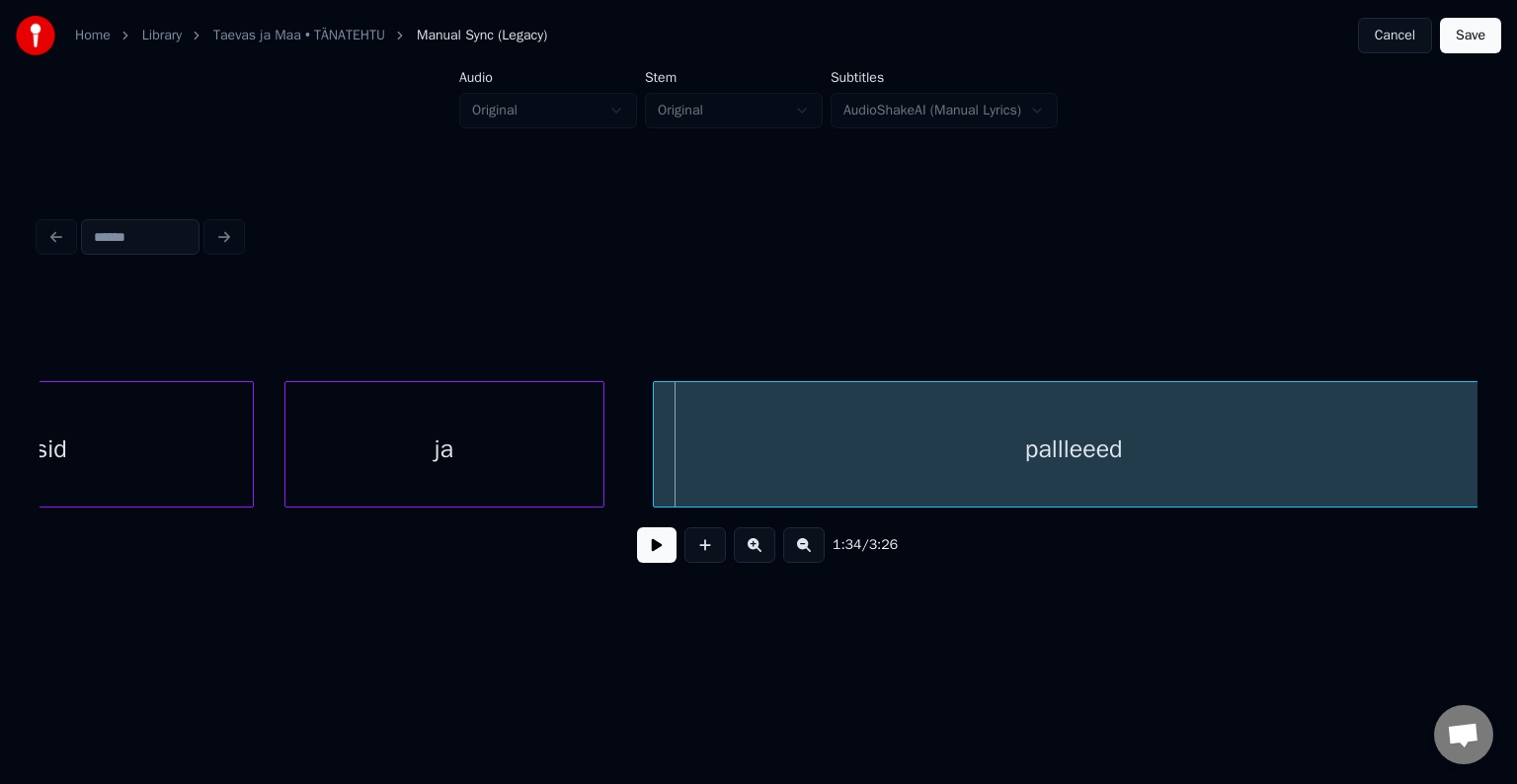 scroll, scrollTop: 0, scrollLeft: 55100, axis: horizontal 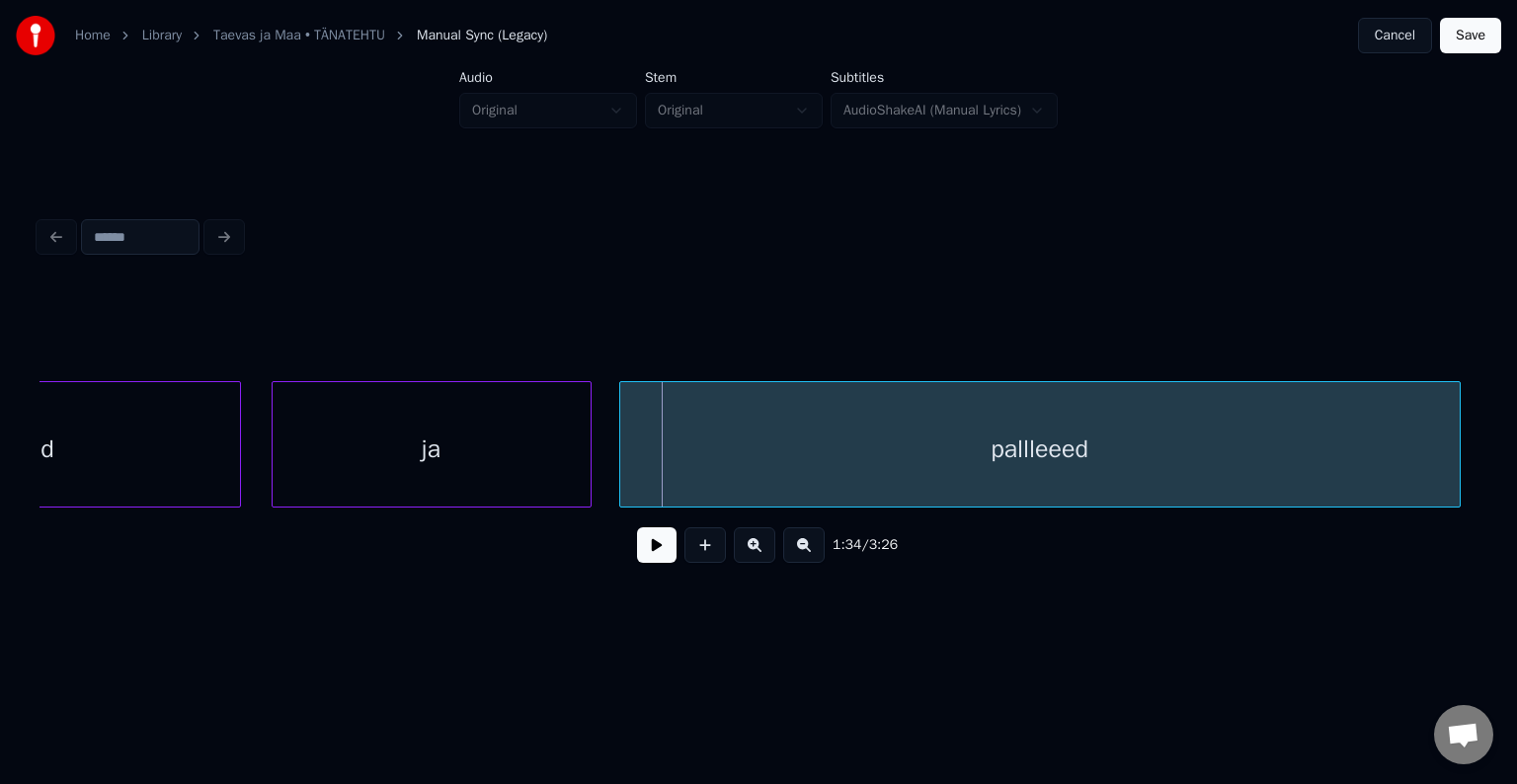 click on "pallleeed" at bounding box center [1040, 449] 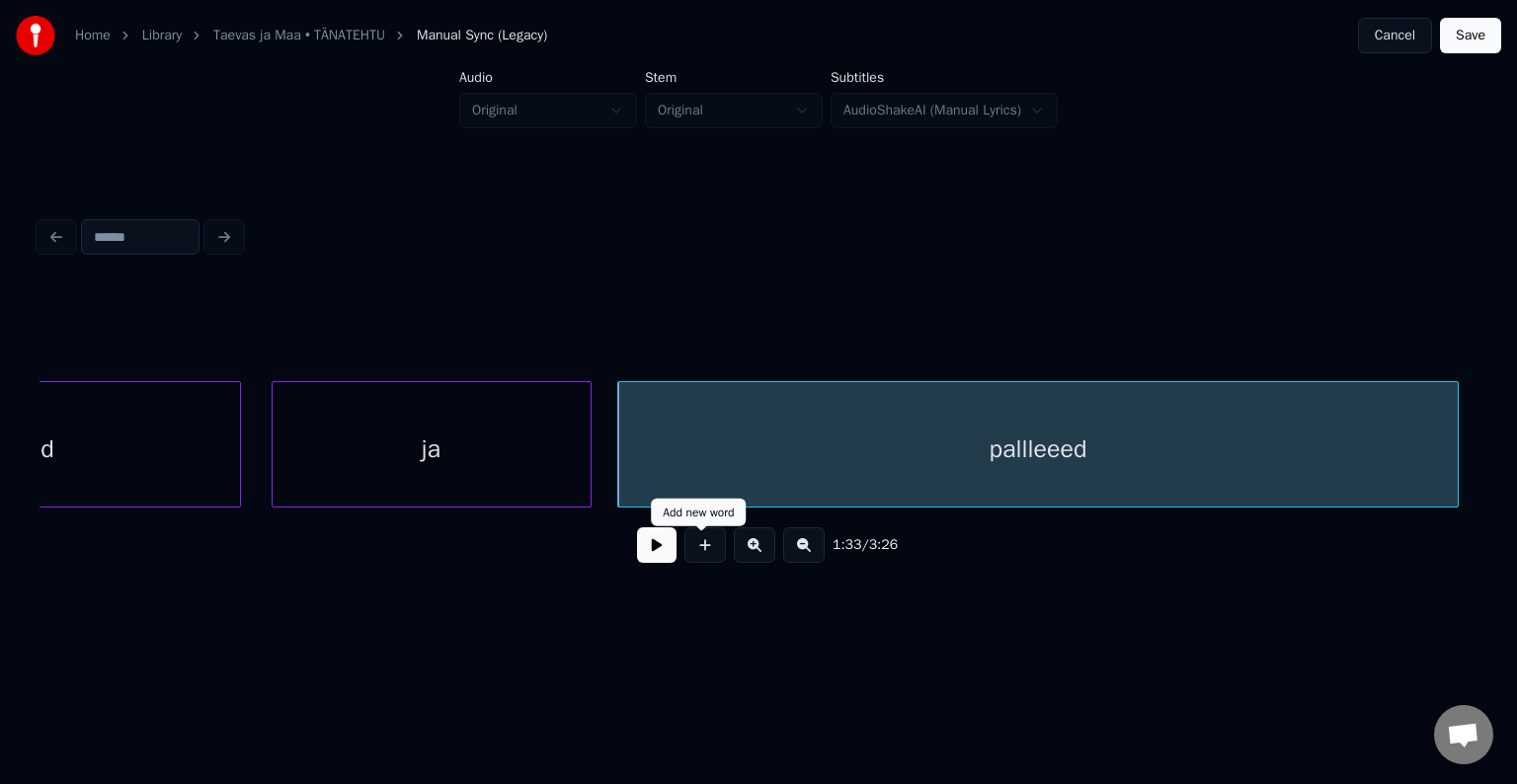 click at bounding box center [657, 545] 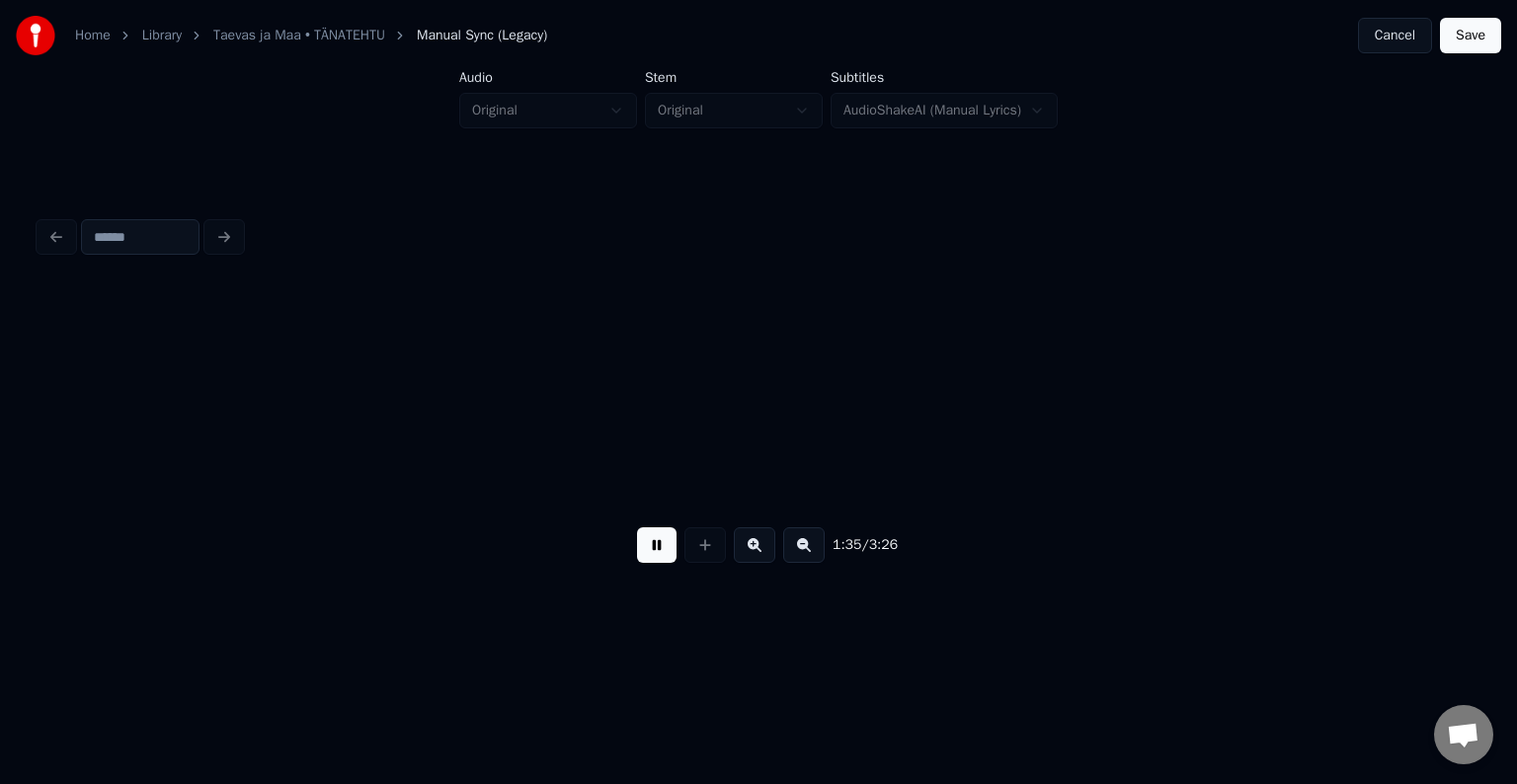 scroll, scrollTop: 0, scrollLeft: 56542, axis: horizontal 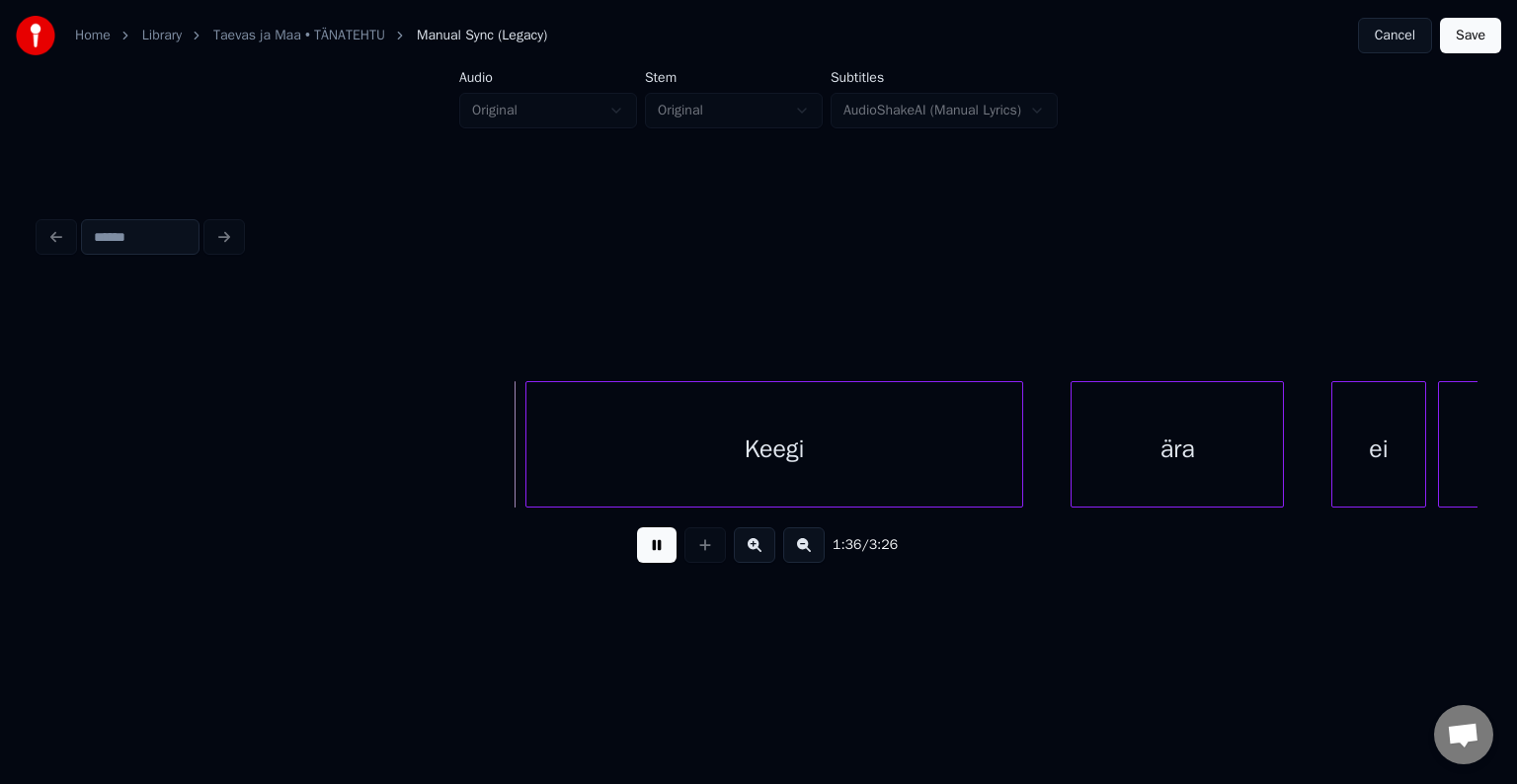 click at bounding box center (657, 545) 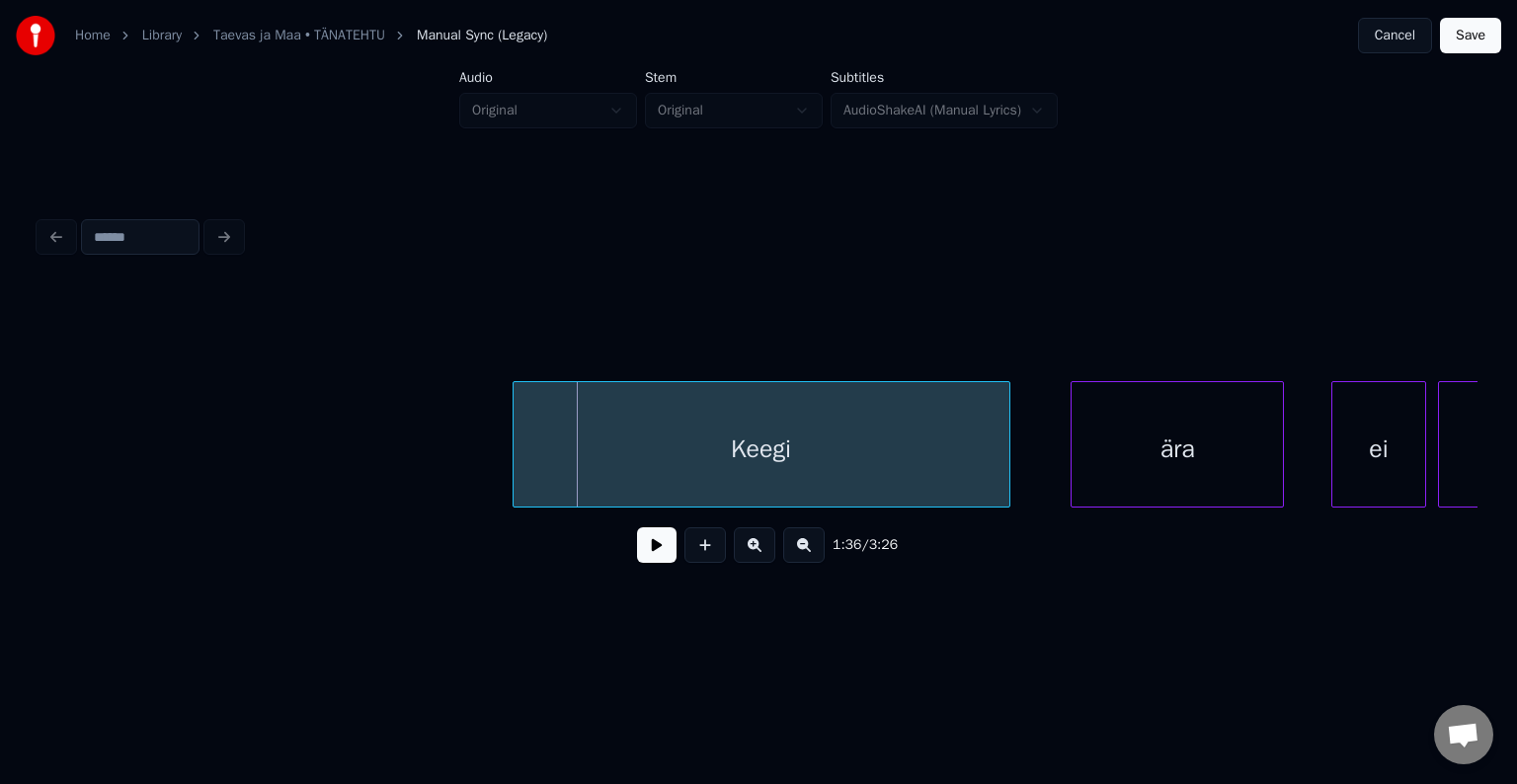 click on "Keegi" at bounding box center [761, 449] 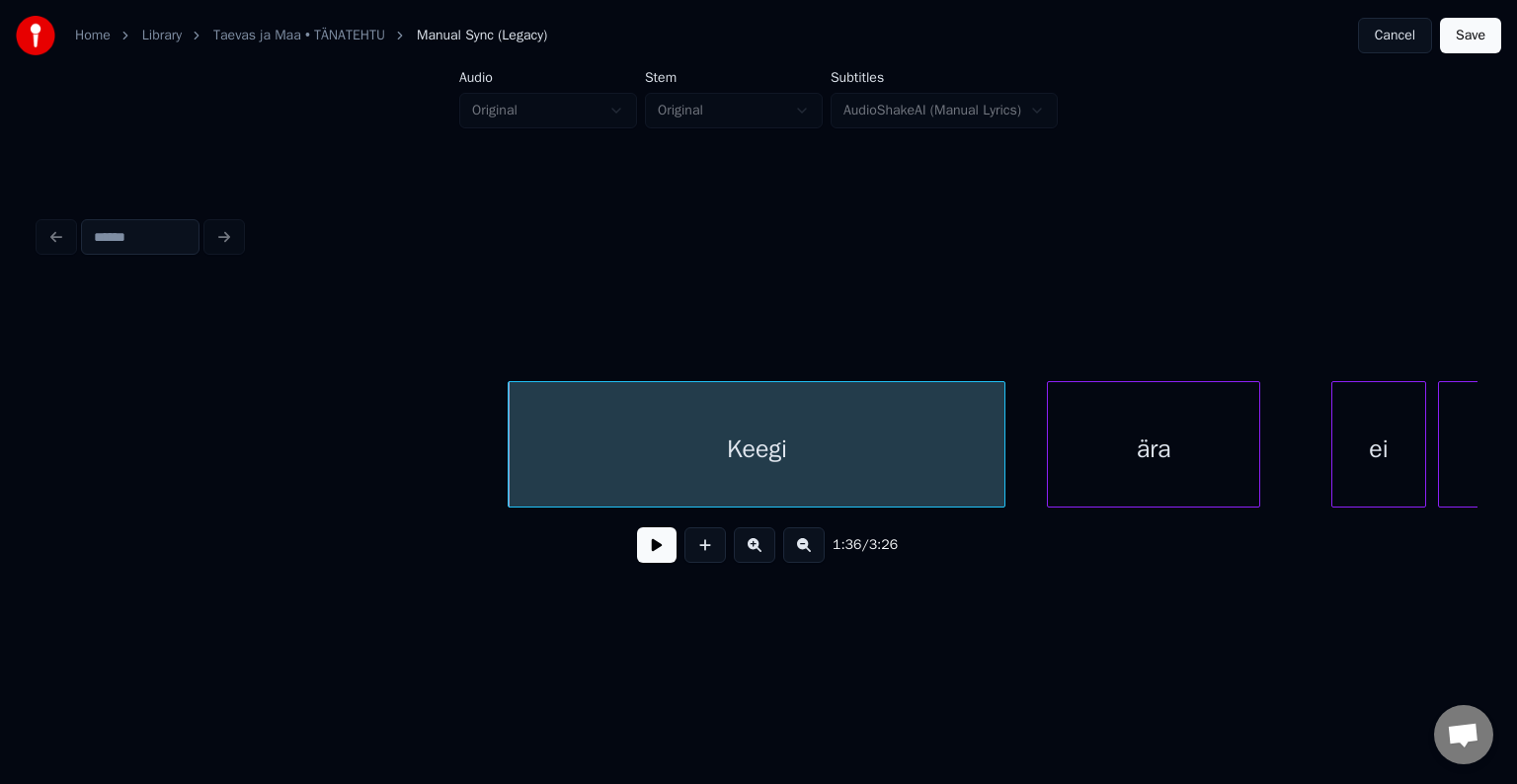 click on "ära" at bounding box center [1154, 449] 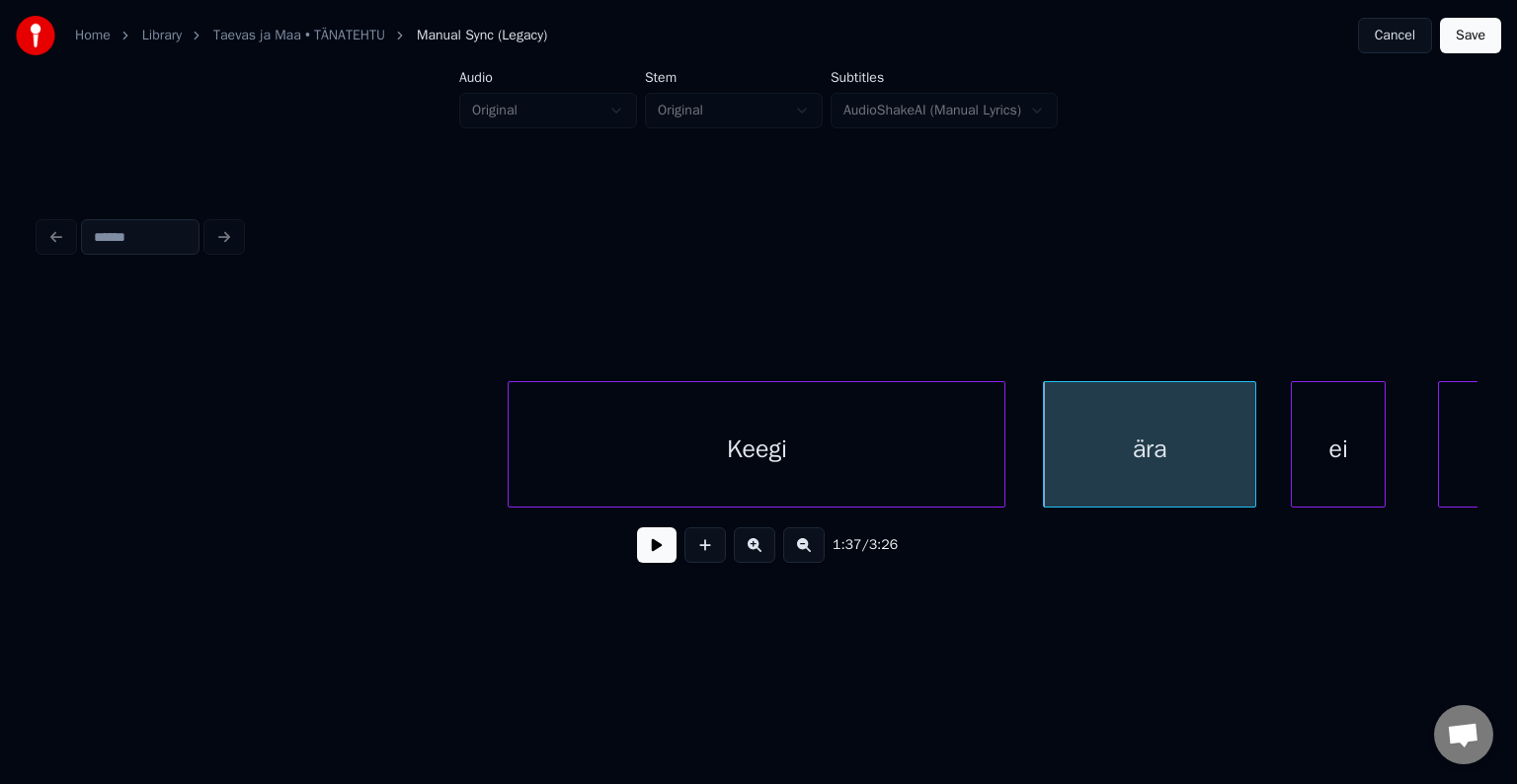 click on "ei" at bounding box center (1338, 449) 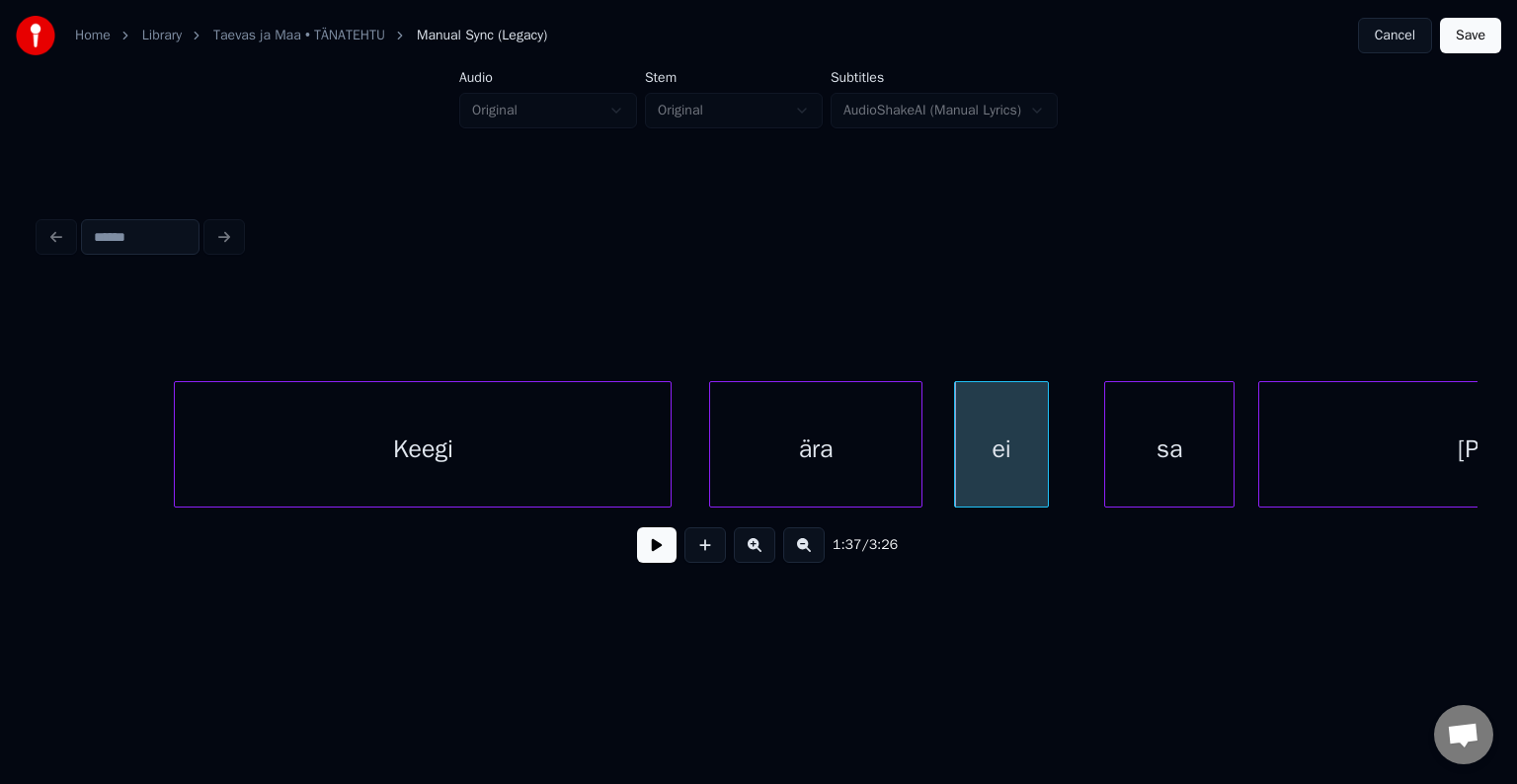 scroll, scrollTop: 0, scrollLeft: 56937, axis: horizontal 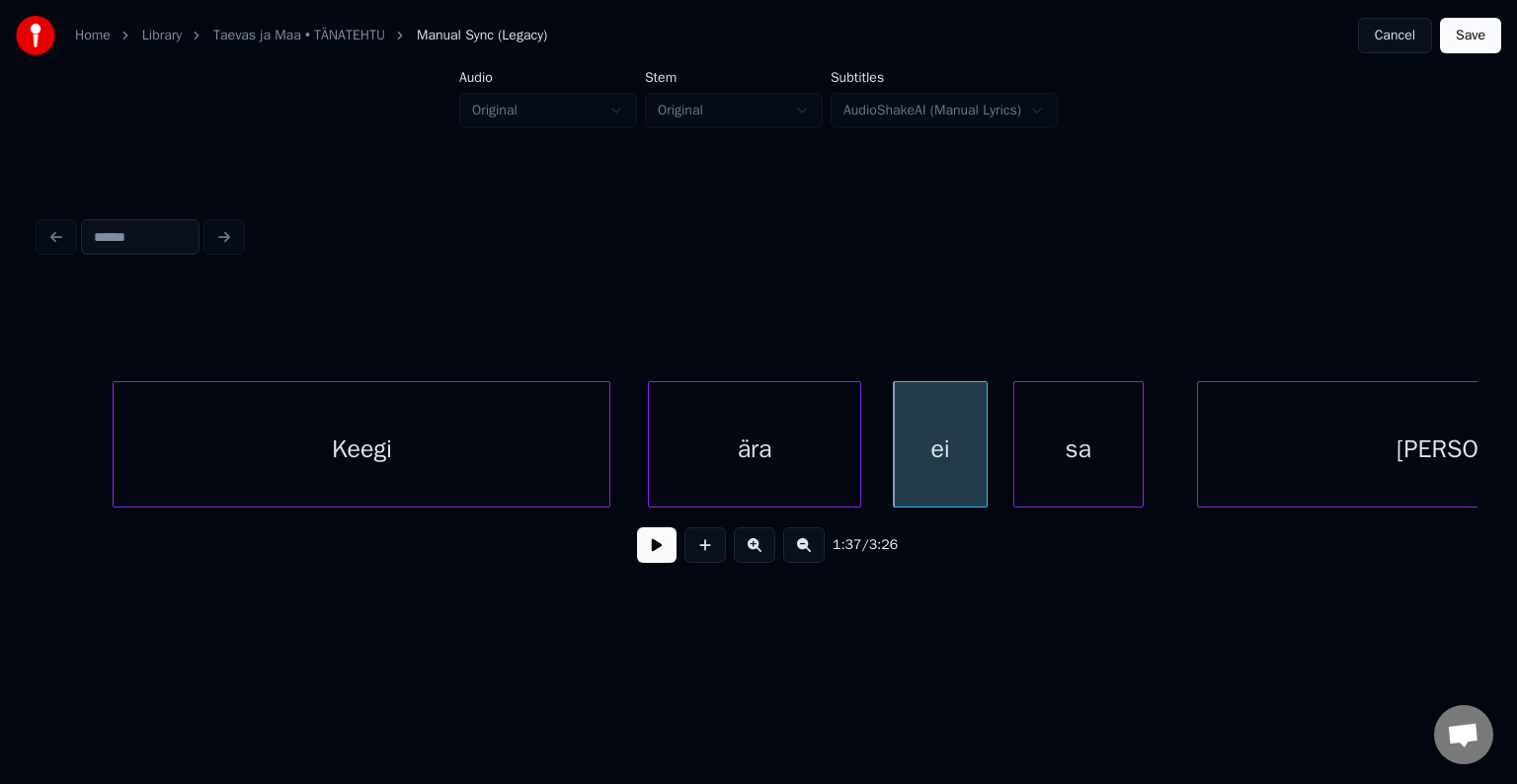 click on "sa" at bounding box center (1078, 449) 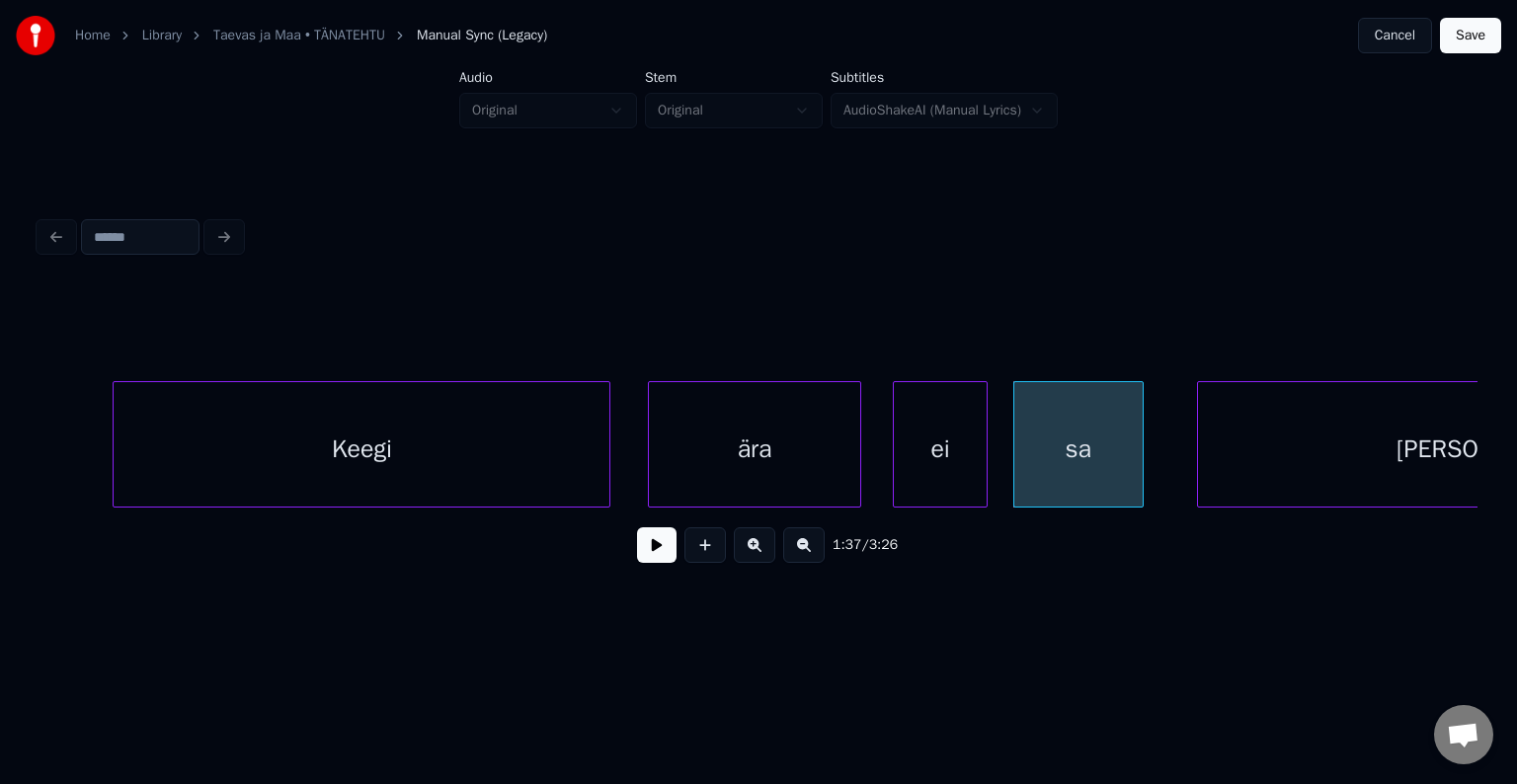 scroll, scrollTop: 0, scrollLeft: 57233, axis: horizontal 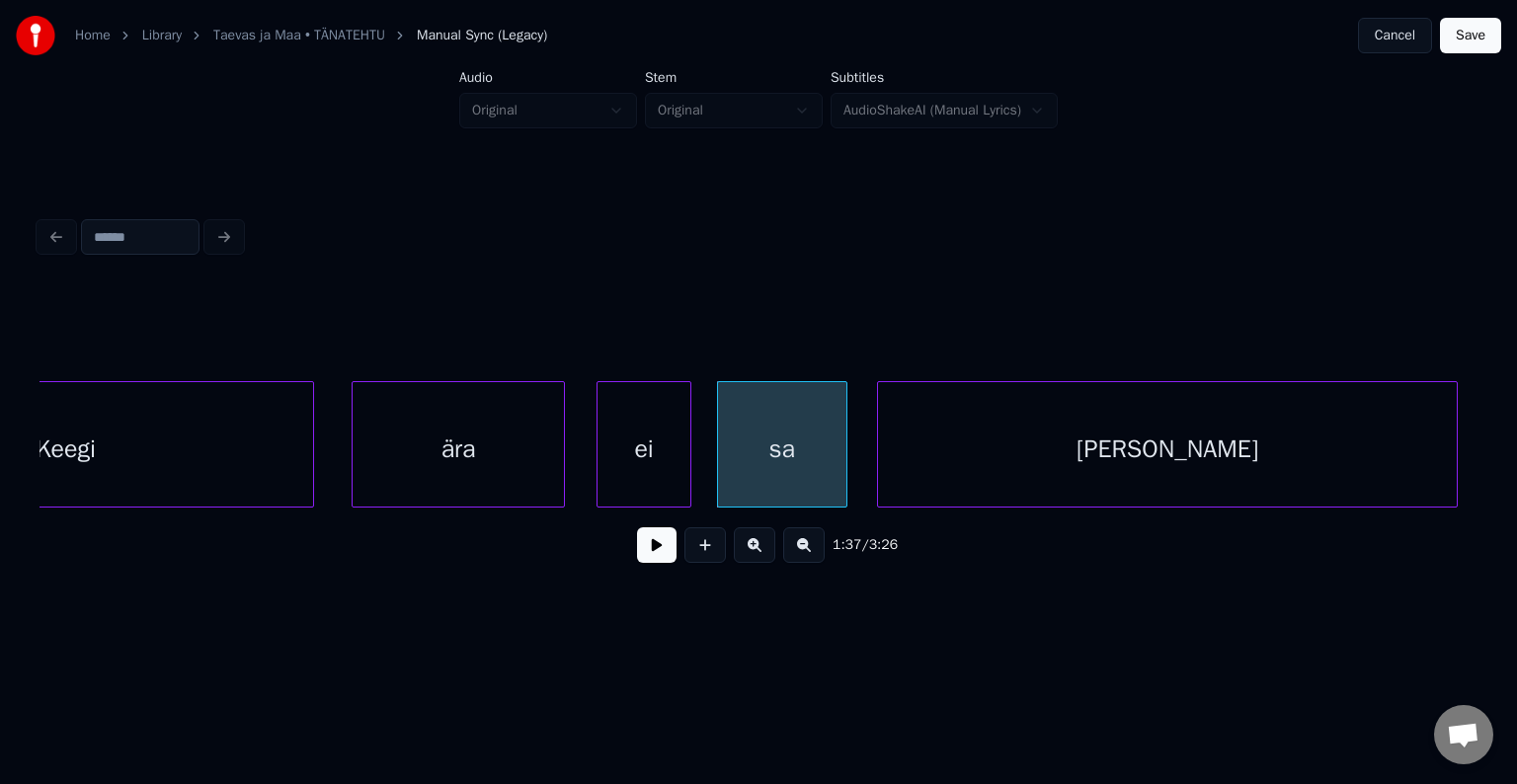 click on "[PERSON_NAME]" at bounding box center (1167, 449) 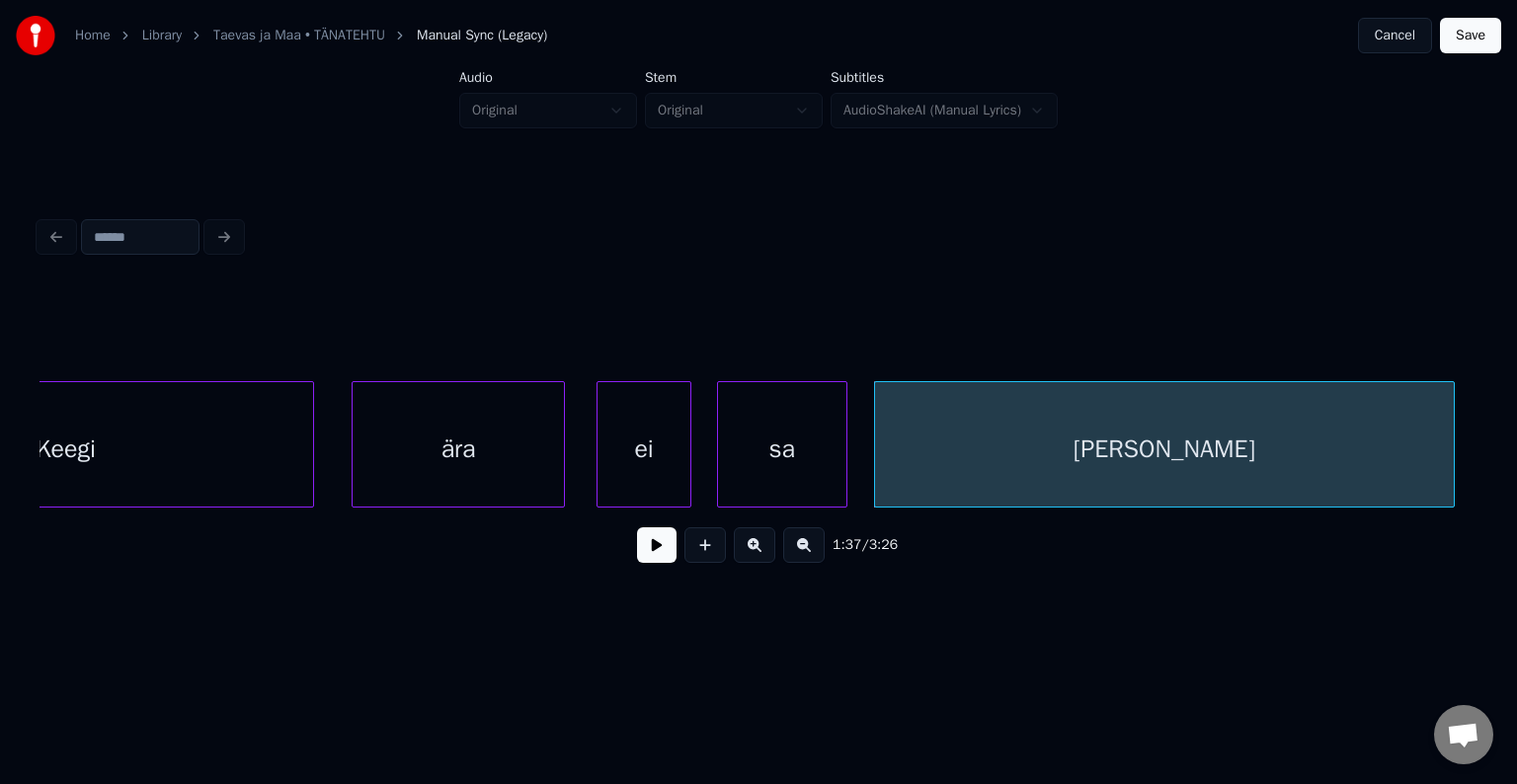 click on "Keegi" at bounding box center (65, 449) 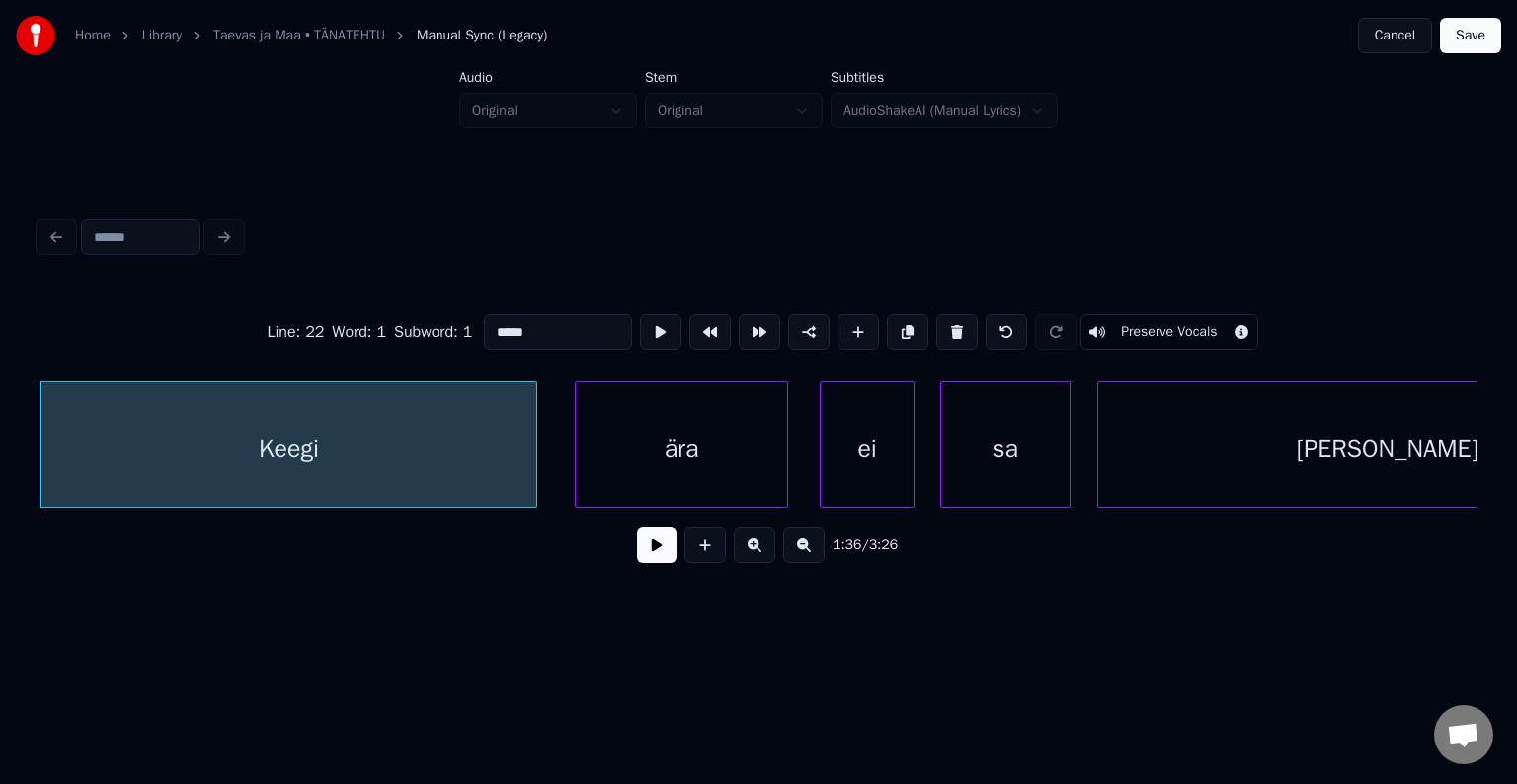 click at bounding box center [657, 545] 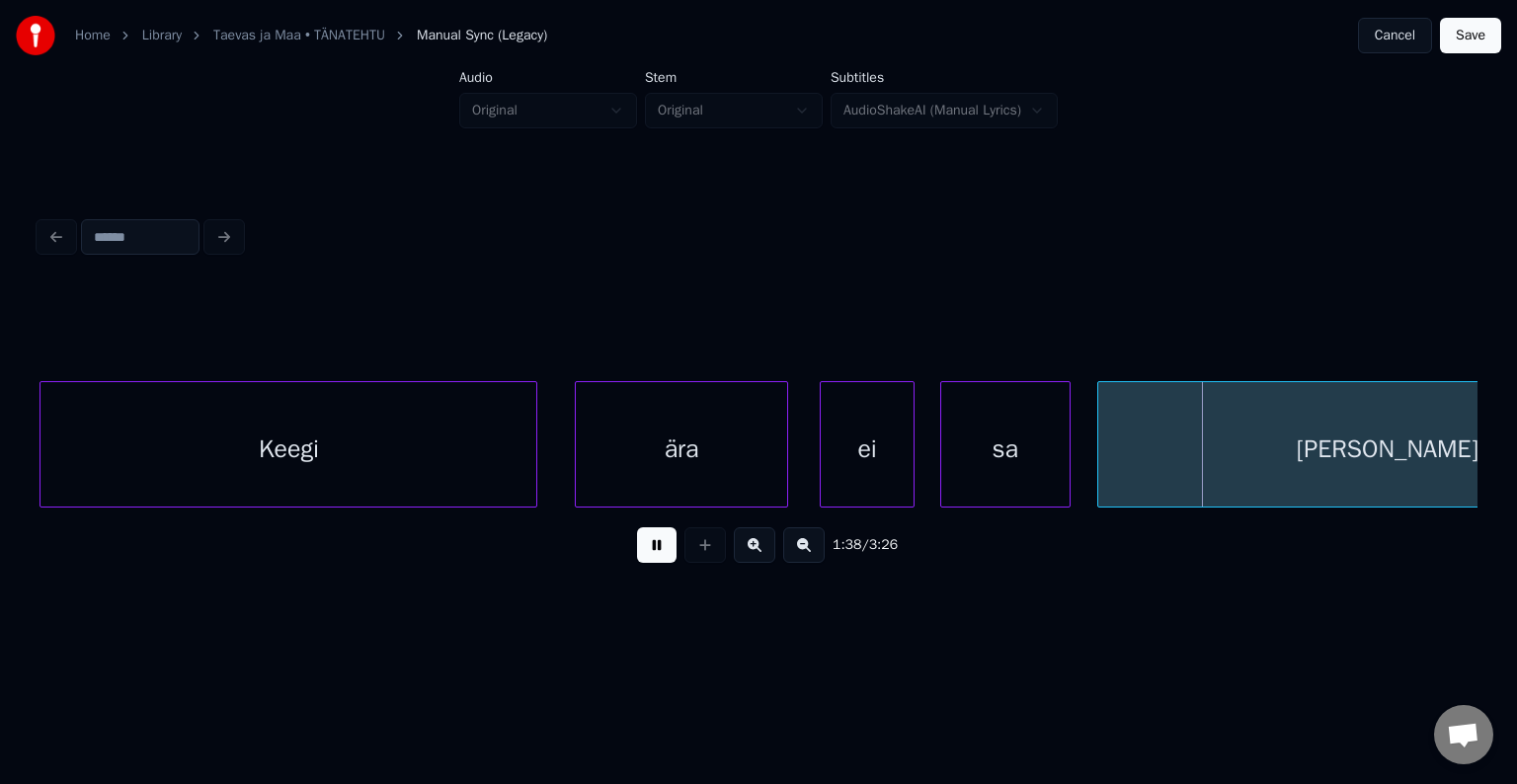 click at bounding box center [657, 545] 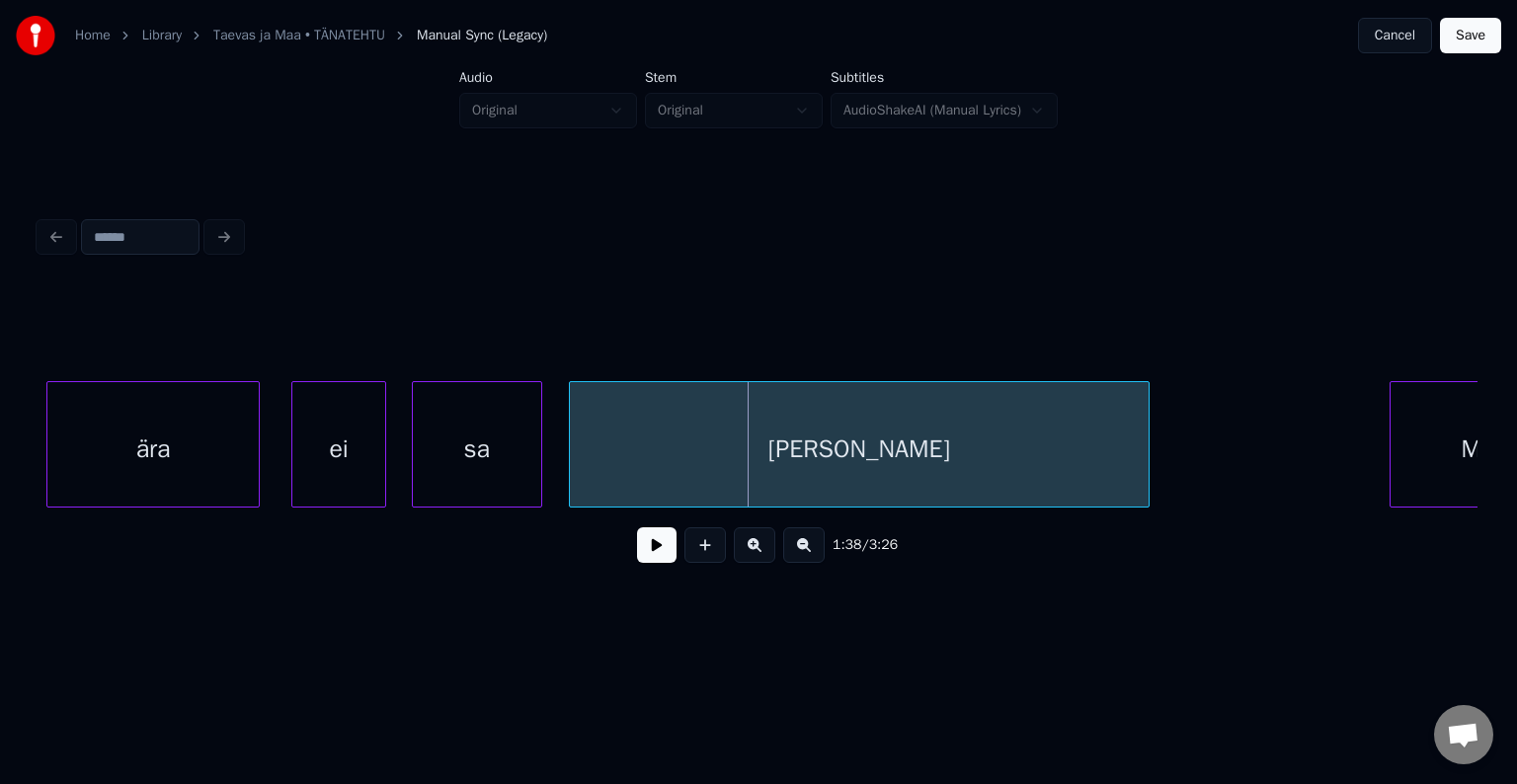 scroll, scrollTop: 0, scrollLeft: 57682, axis: horizontal 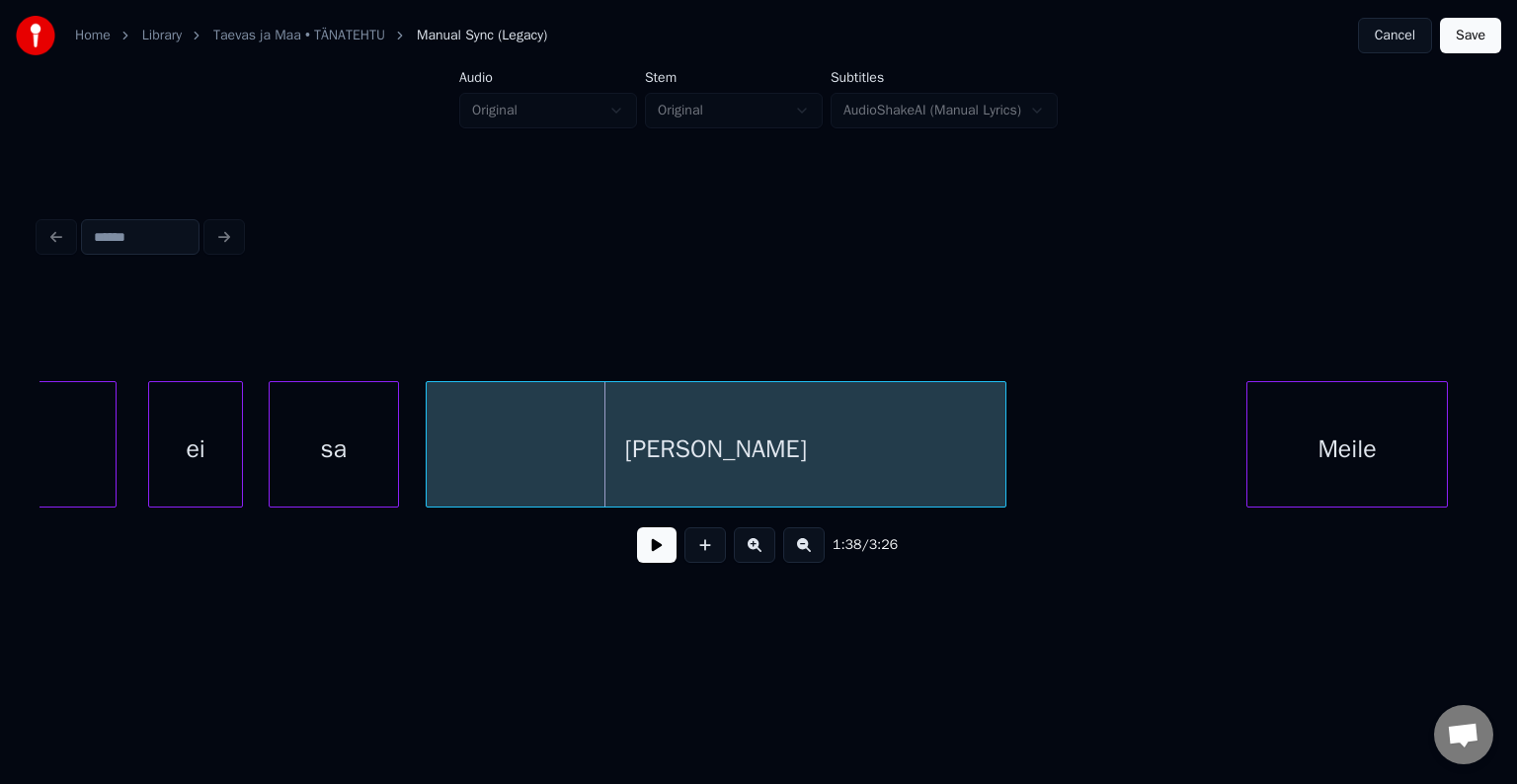 drag, startPoint x: 628, startPoint y: 544, endPoint x: 618, endPoint y: 545, distance: 10.049876 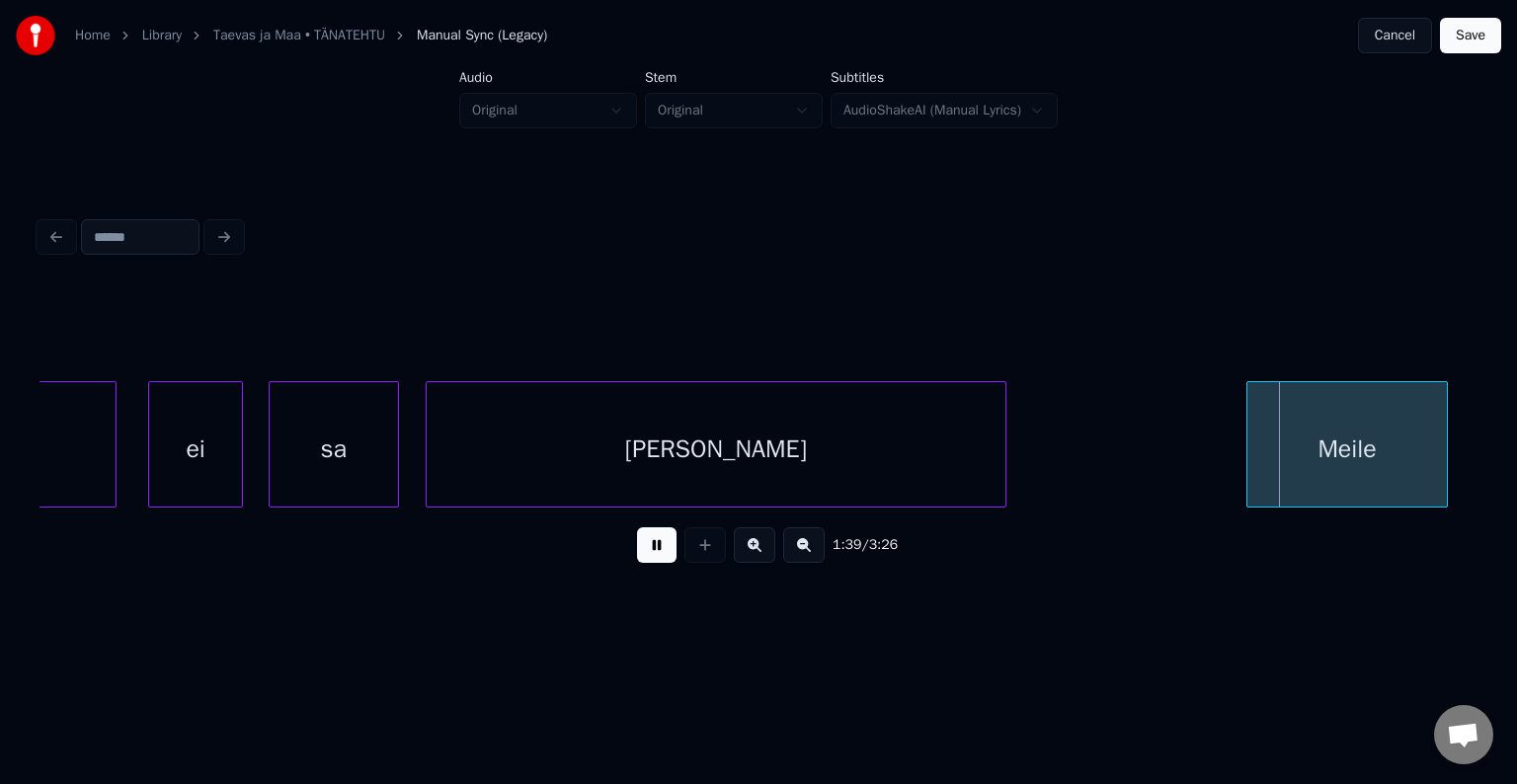 click at bounding box center (657, 545) 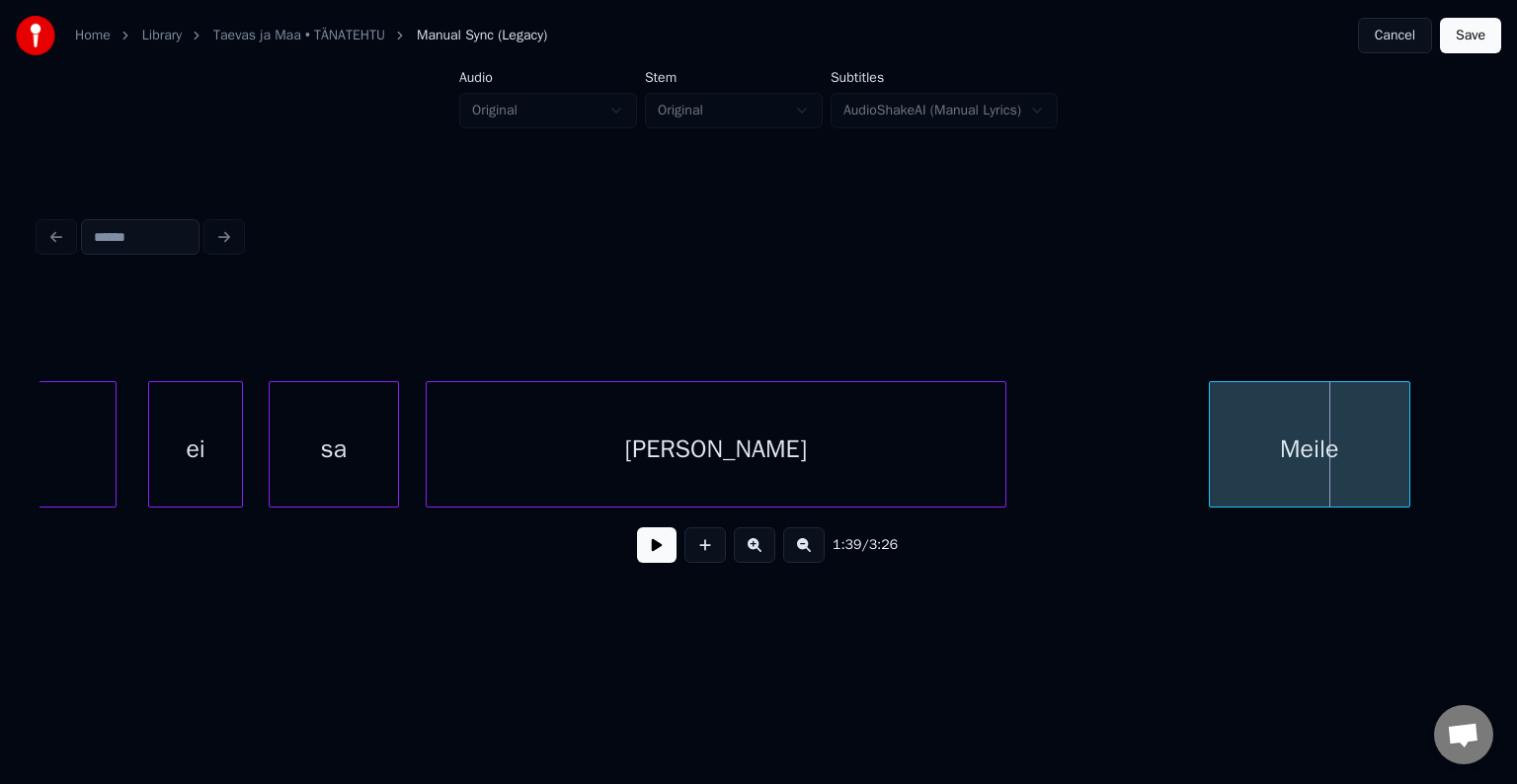 click on "Meile" at bounding box center (1310, 449) 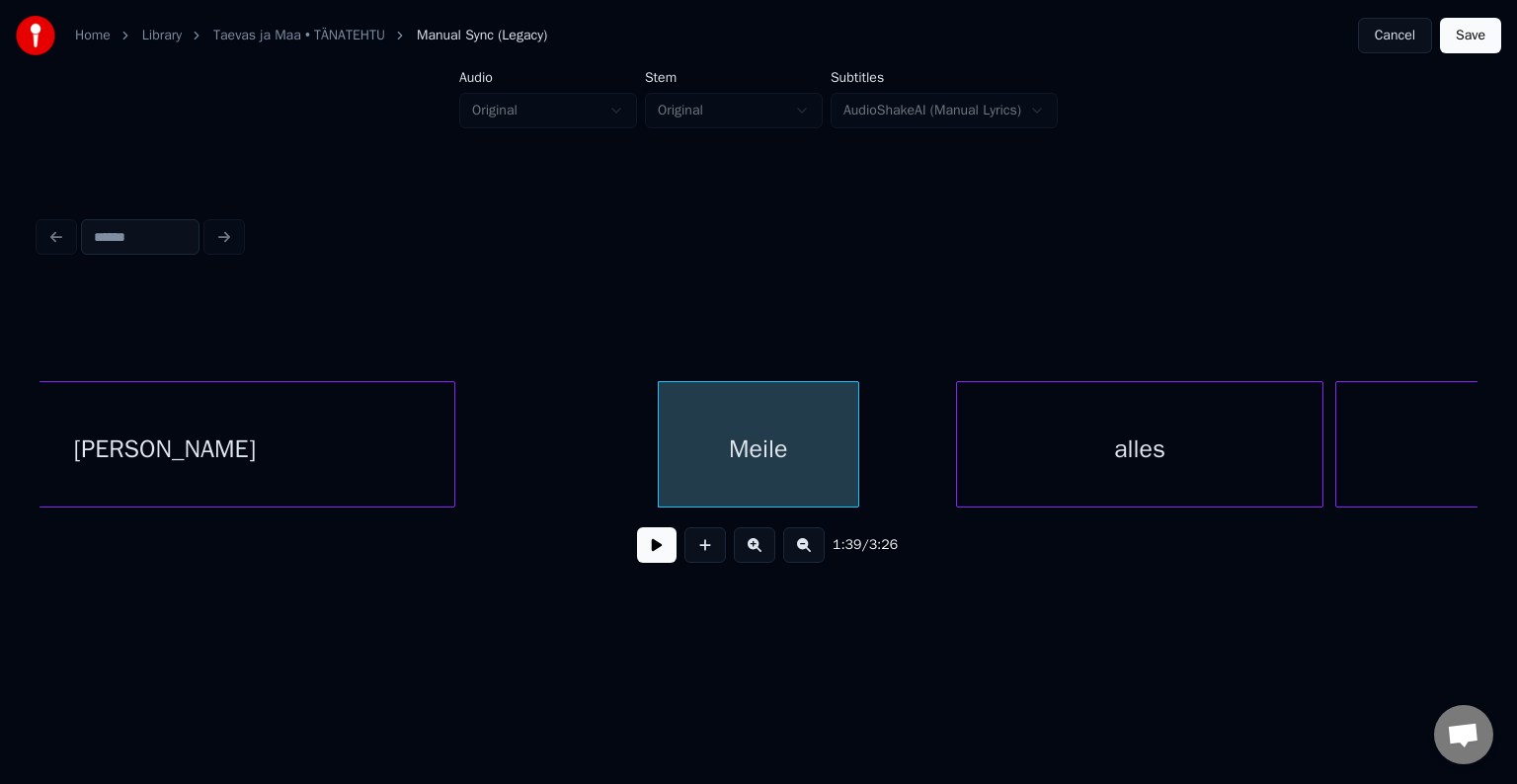 scroll, scrollTop: 0, scrollLeft: 58353, axis: horizontal 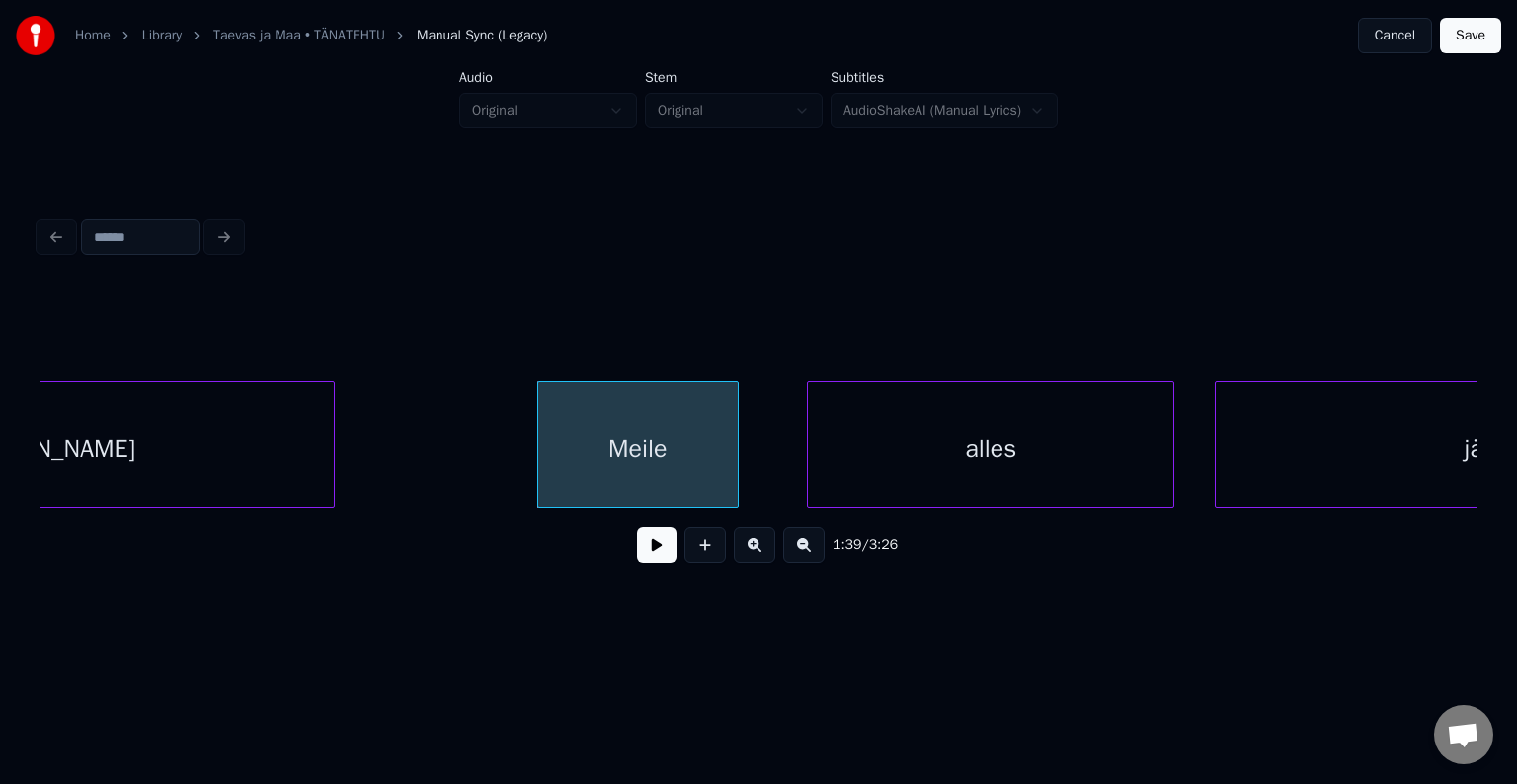 click on "alles" at bounding box center (991, 449) 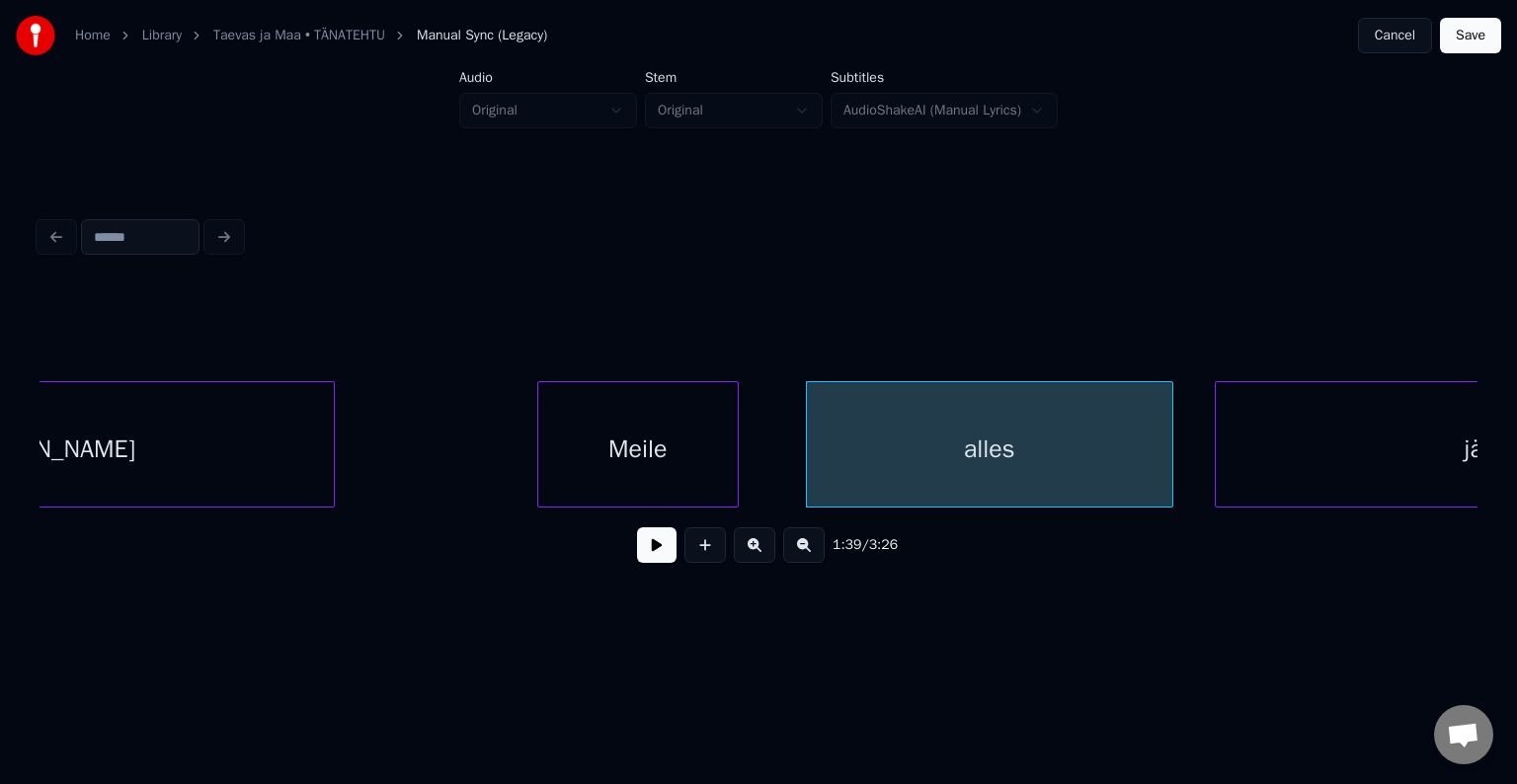 scroll, scrollTop: 0, scrollLeft: 58655, axis: horizontal 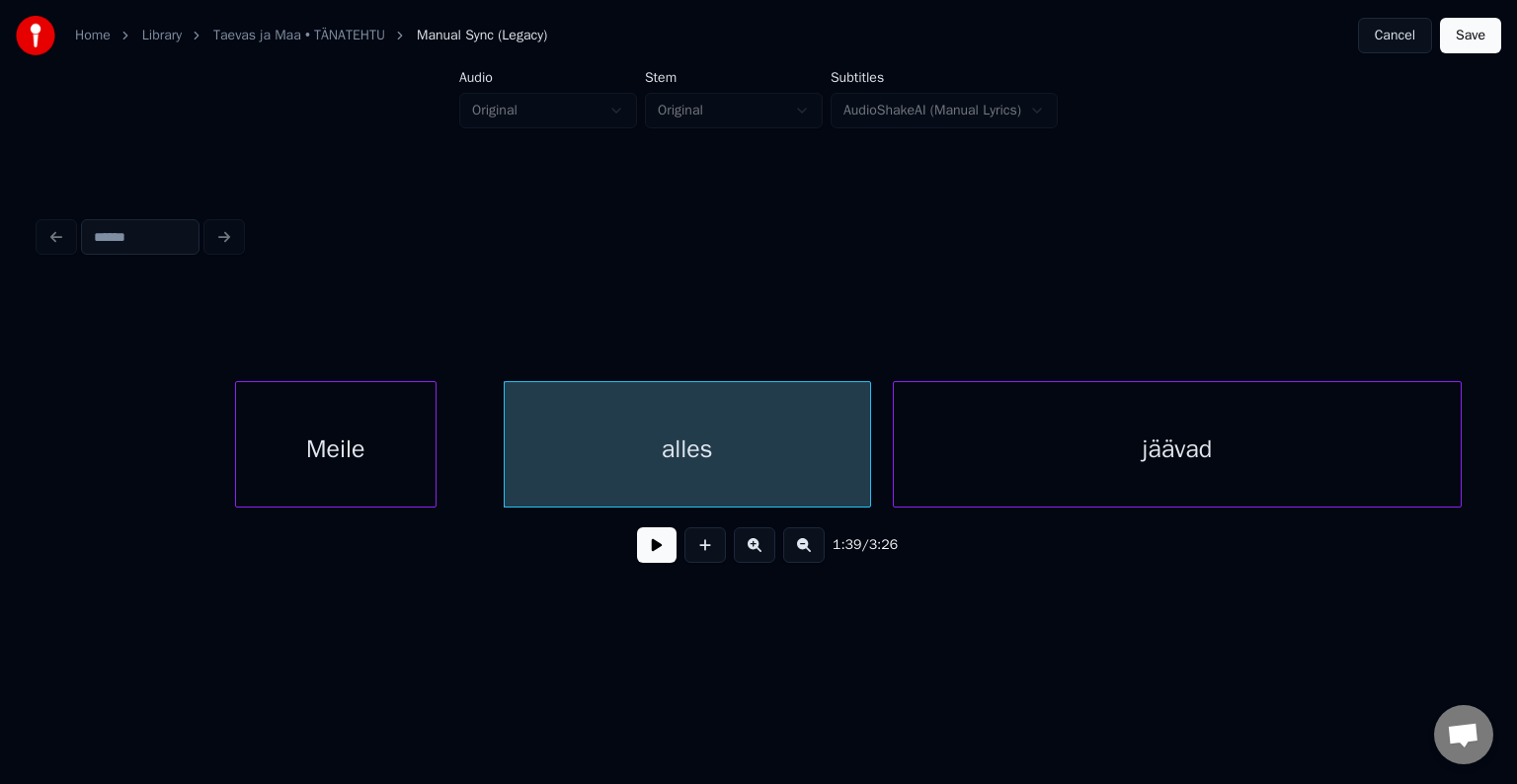 click on "jäävad" at bounding box center (1177, 449) 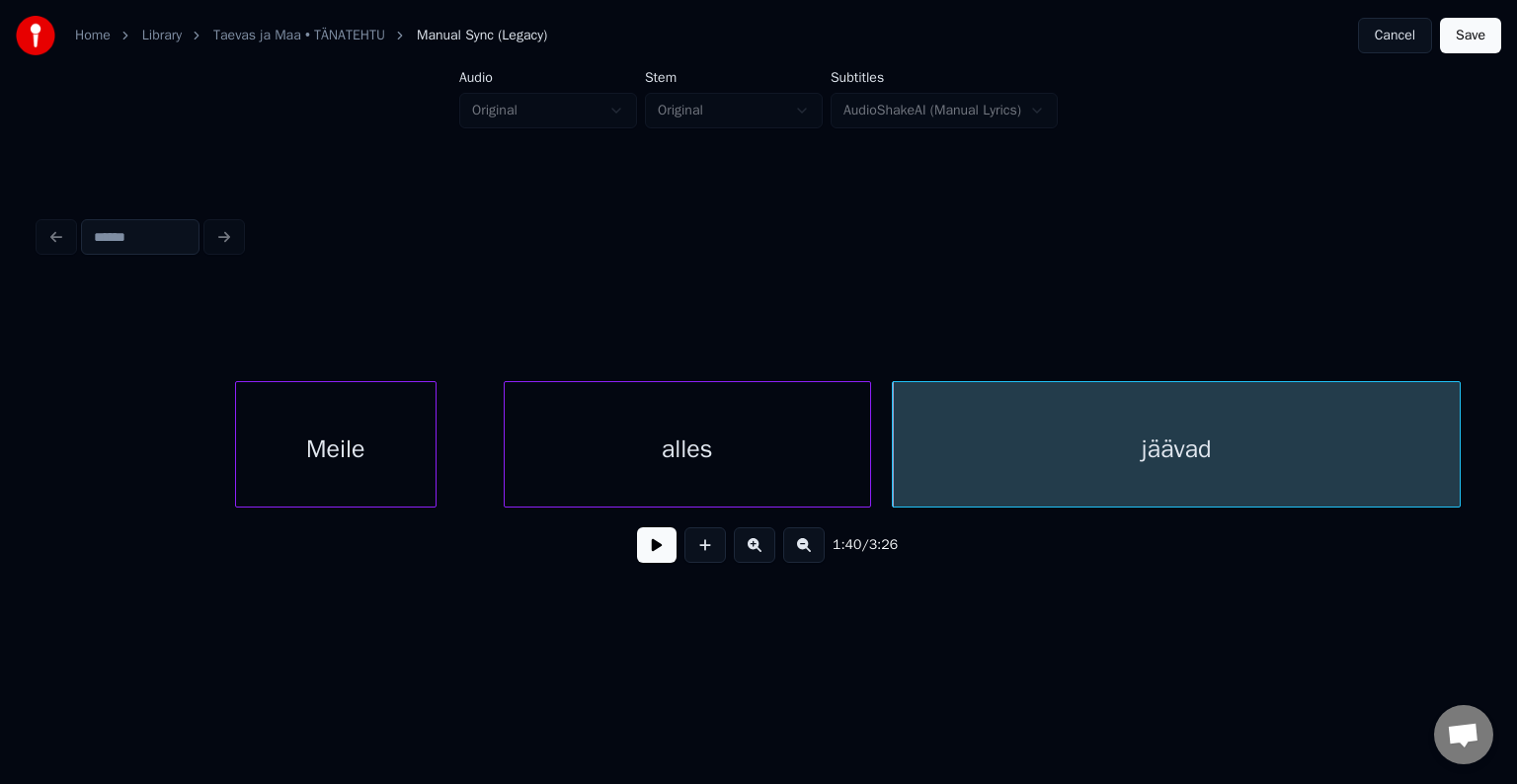 click on "alles" at bounding box center [687, 449] 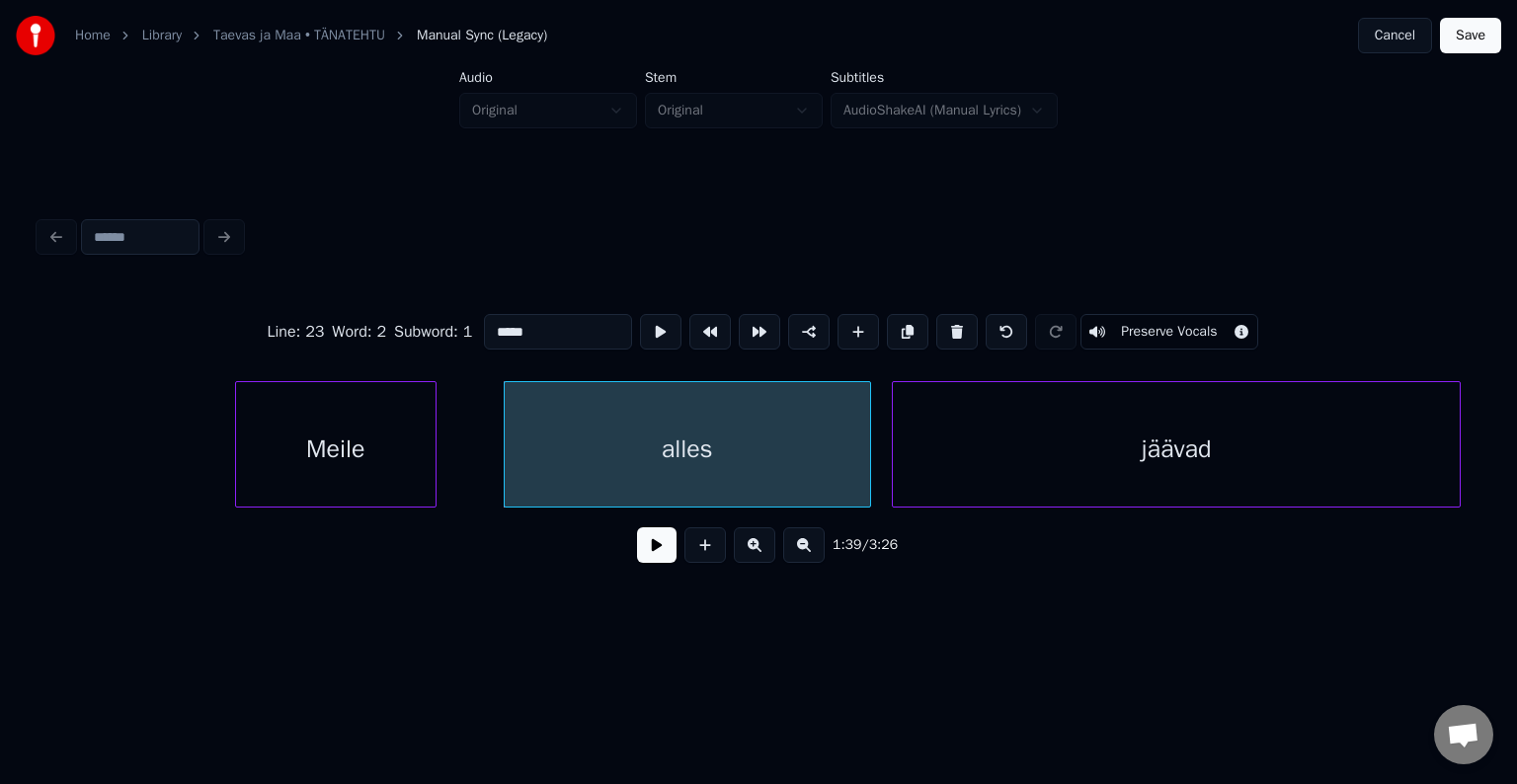 click at bounding box center [657, 545] 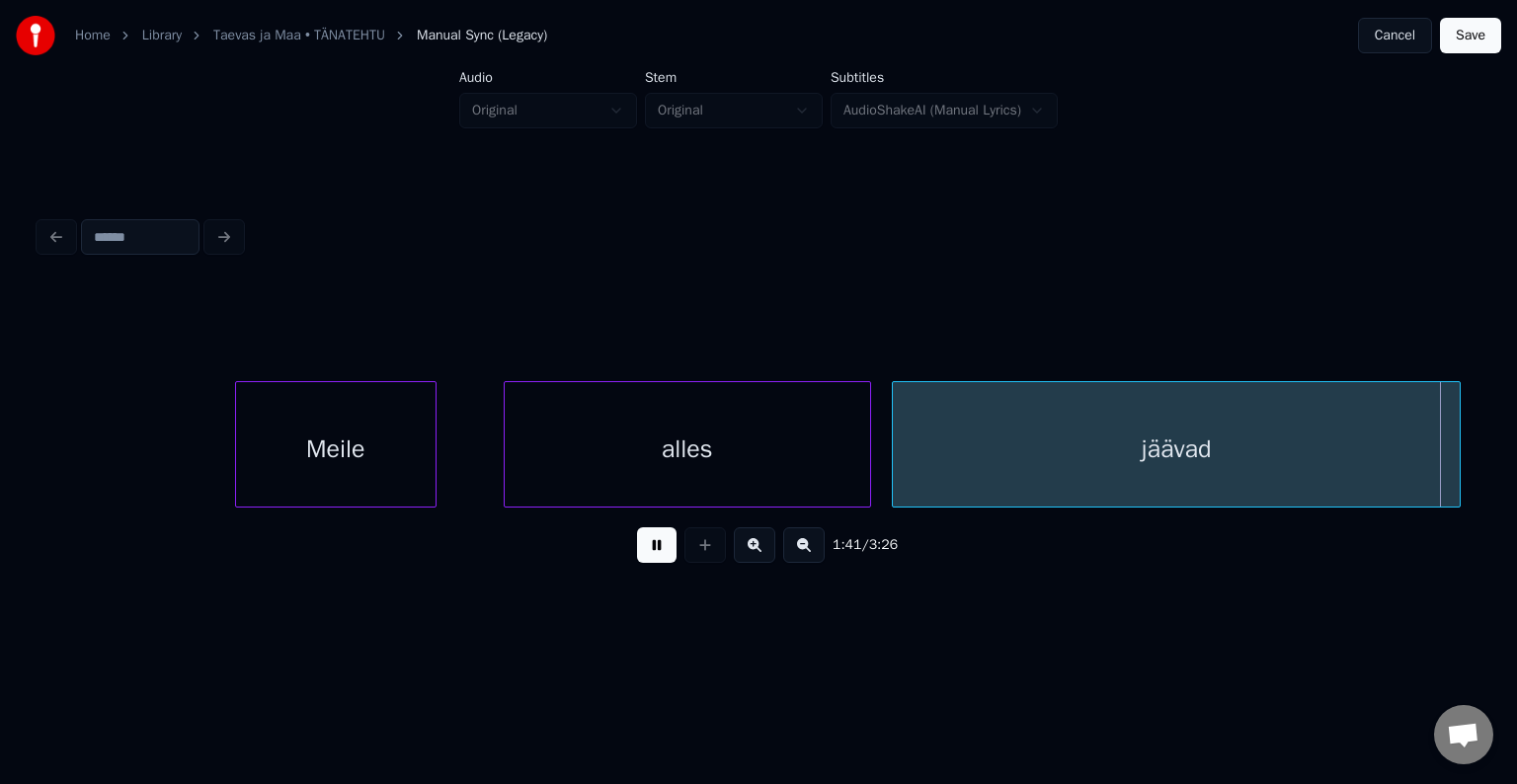 scroll, scrollTop: 0, scrollLeft: 60094, axis: horizontal 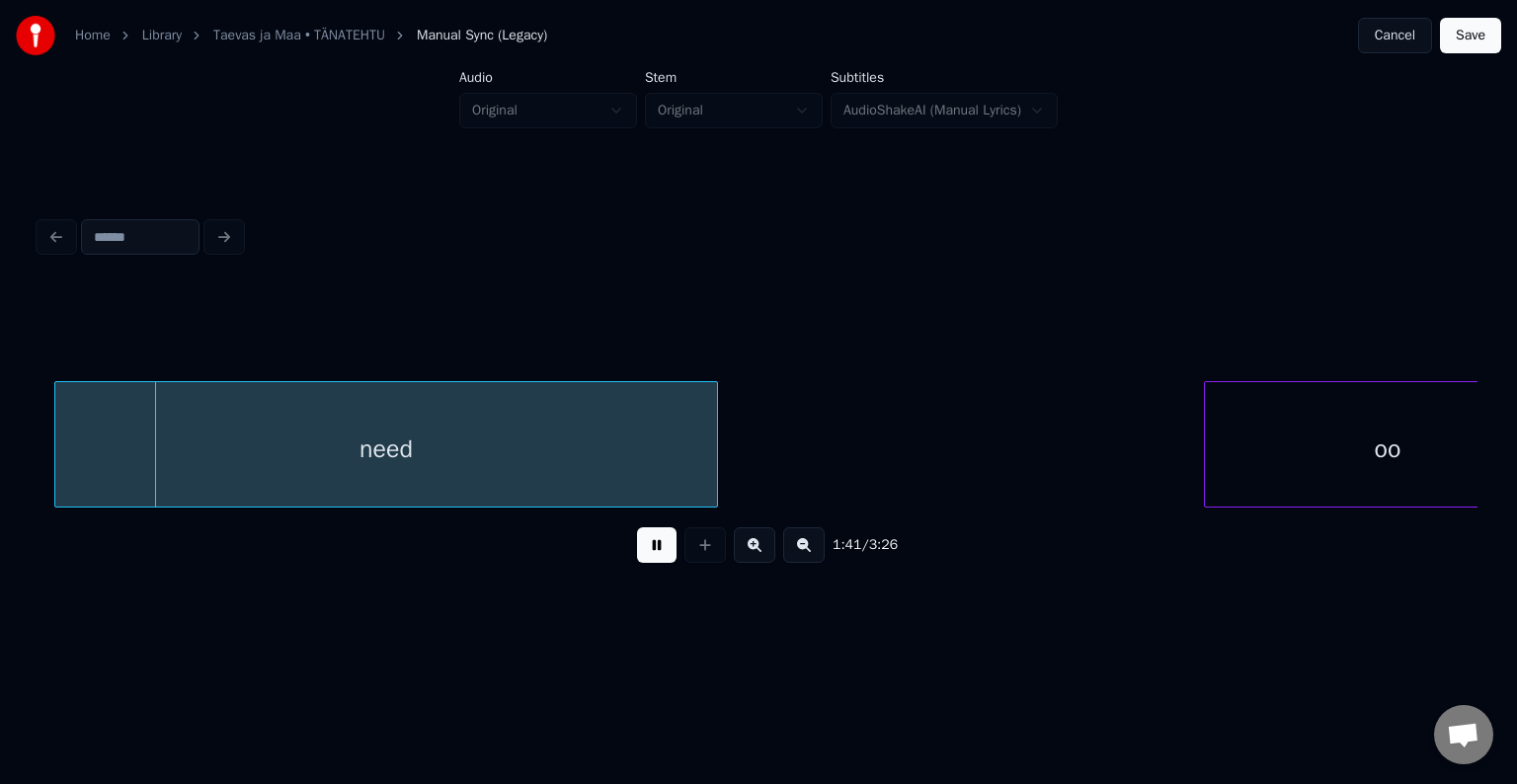 click at bounding box center [657, 545] 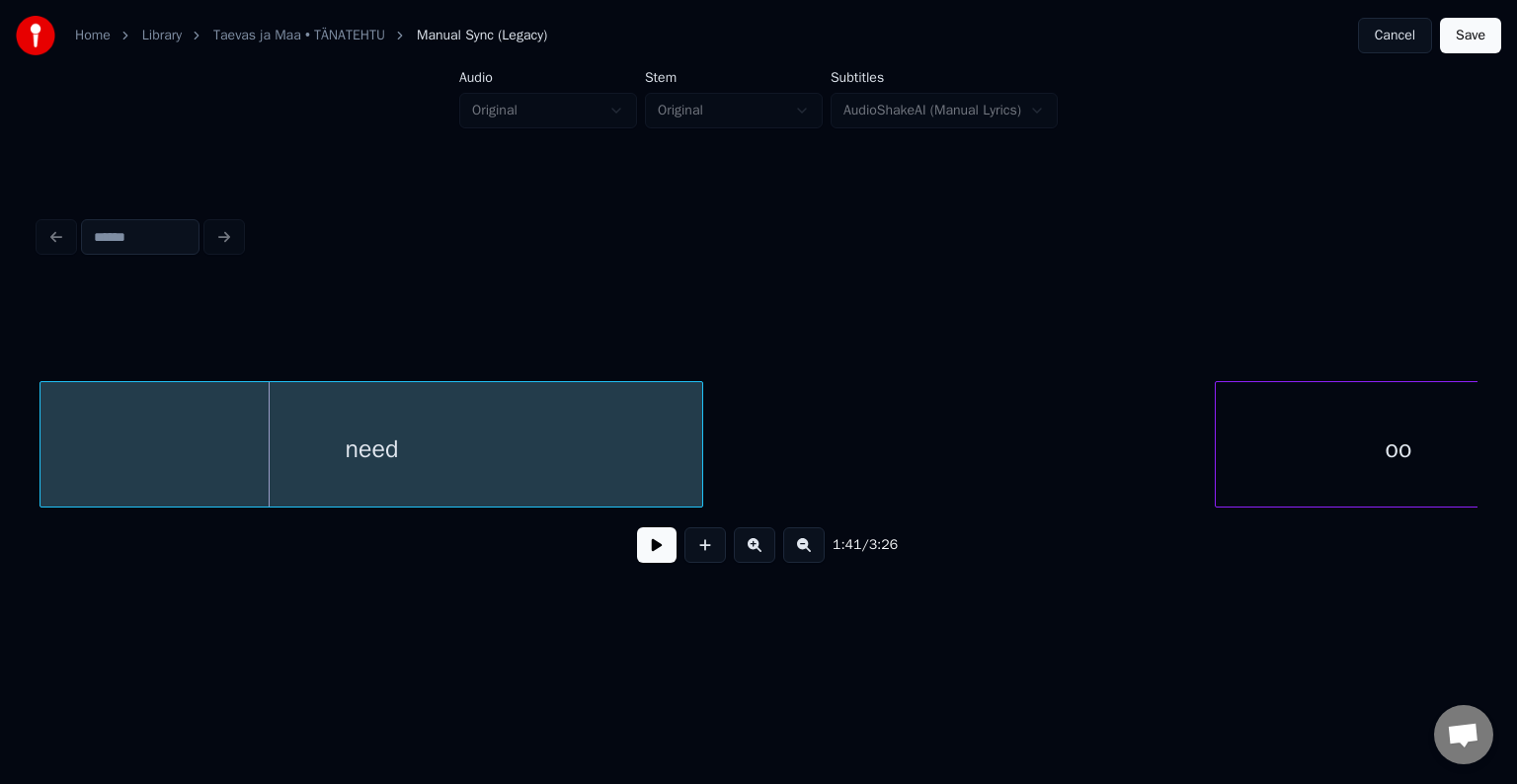 scroll, scrollTop: 0, scrollLeft: 60081, axis: horizontal 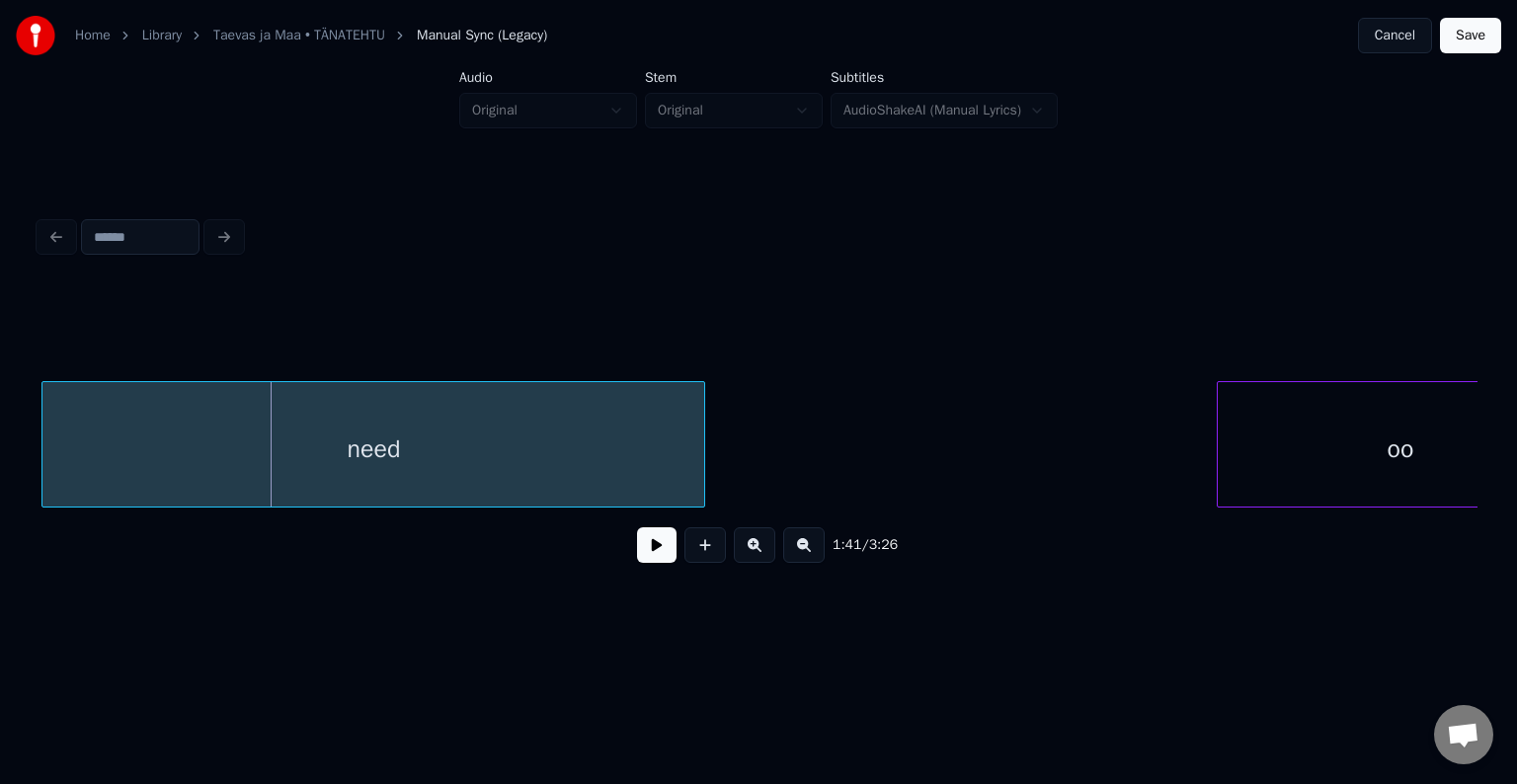 click on "need" at bounding box center (373, 449) 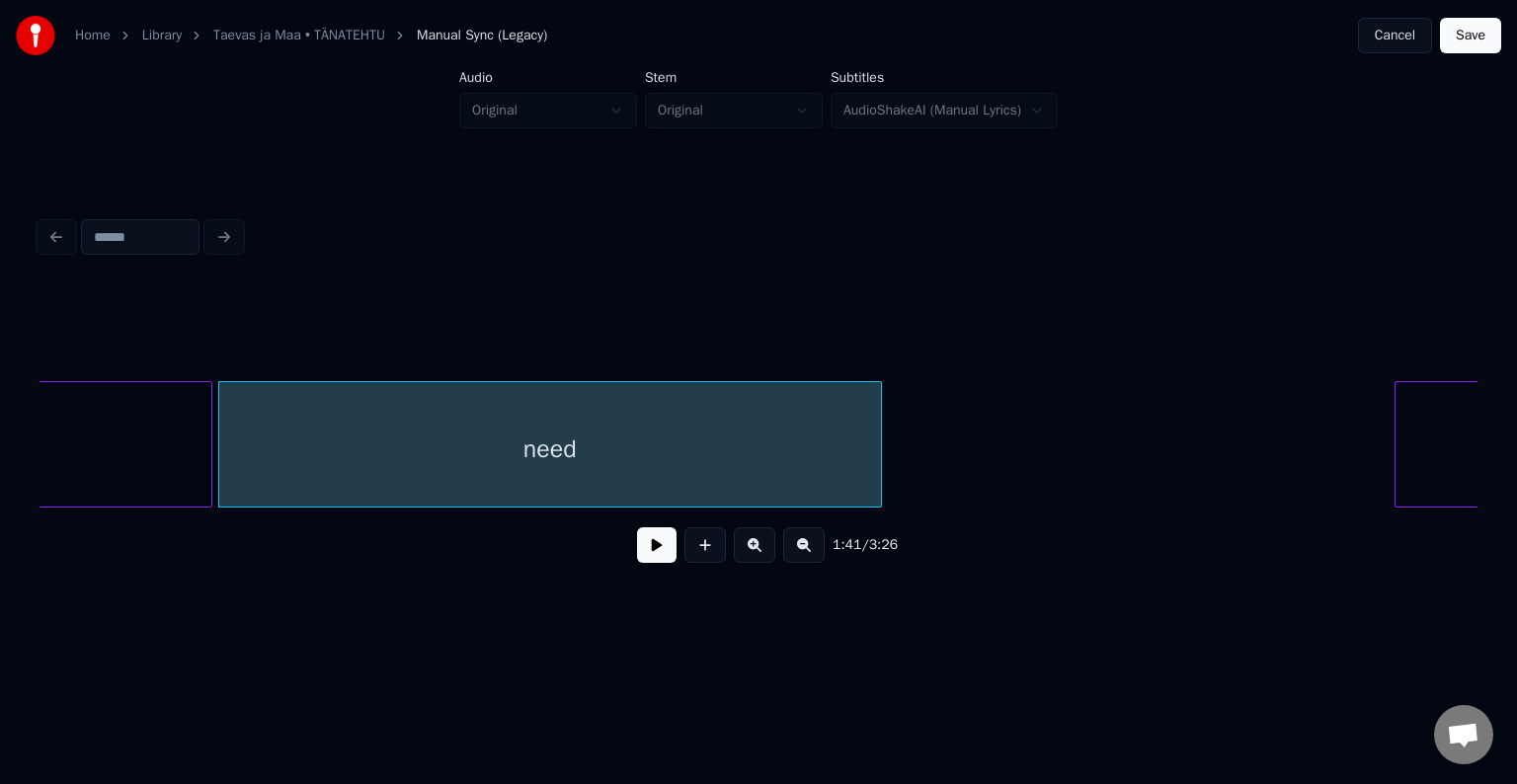 scroll, scrollTop: 0, scrollLeft: 59884, axis: horizontal 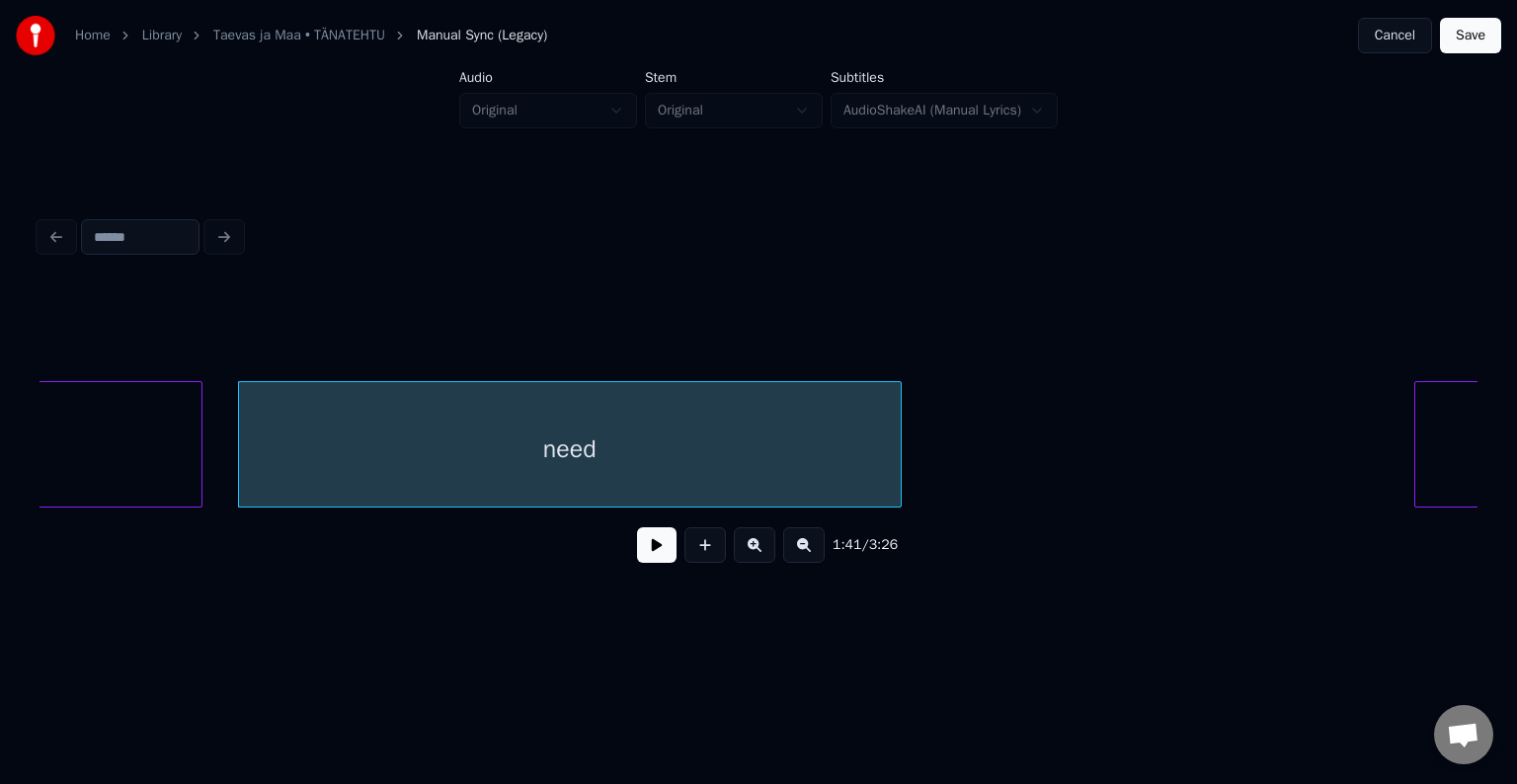click at bounding box center [199, 444] 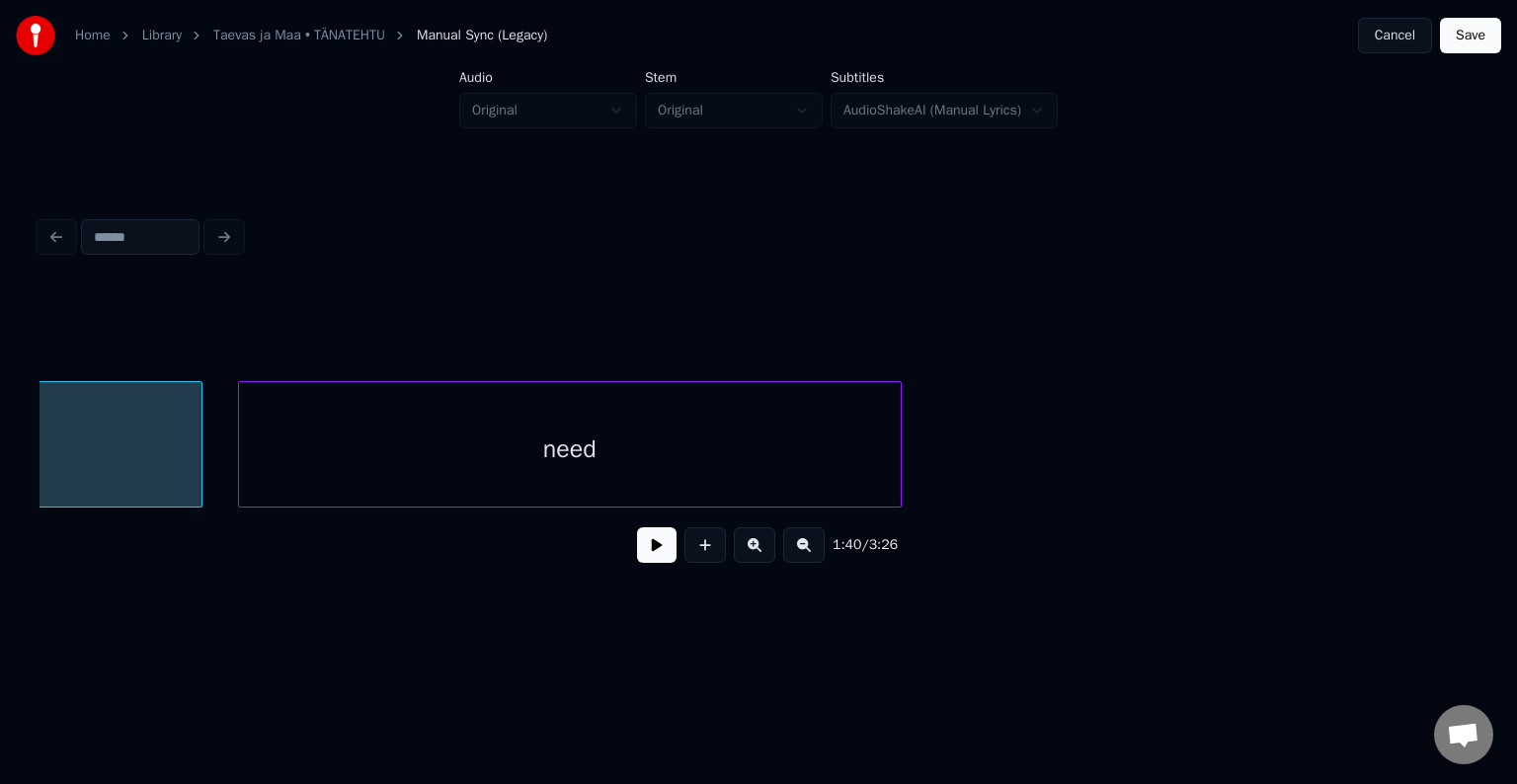 scroll, scrollTop: 0, scrollLeft: 59508, axis: horizontal 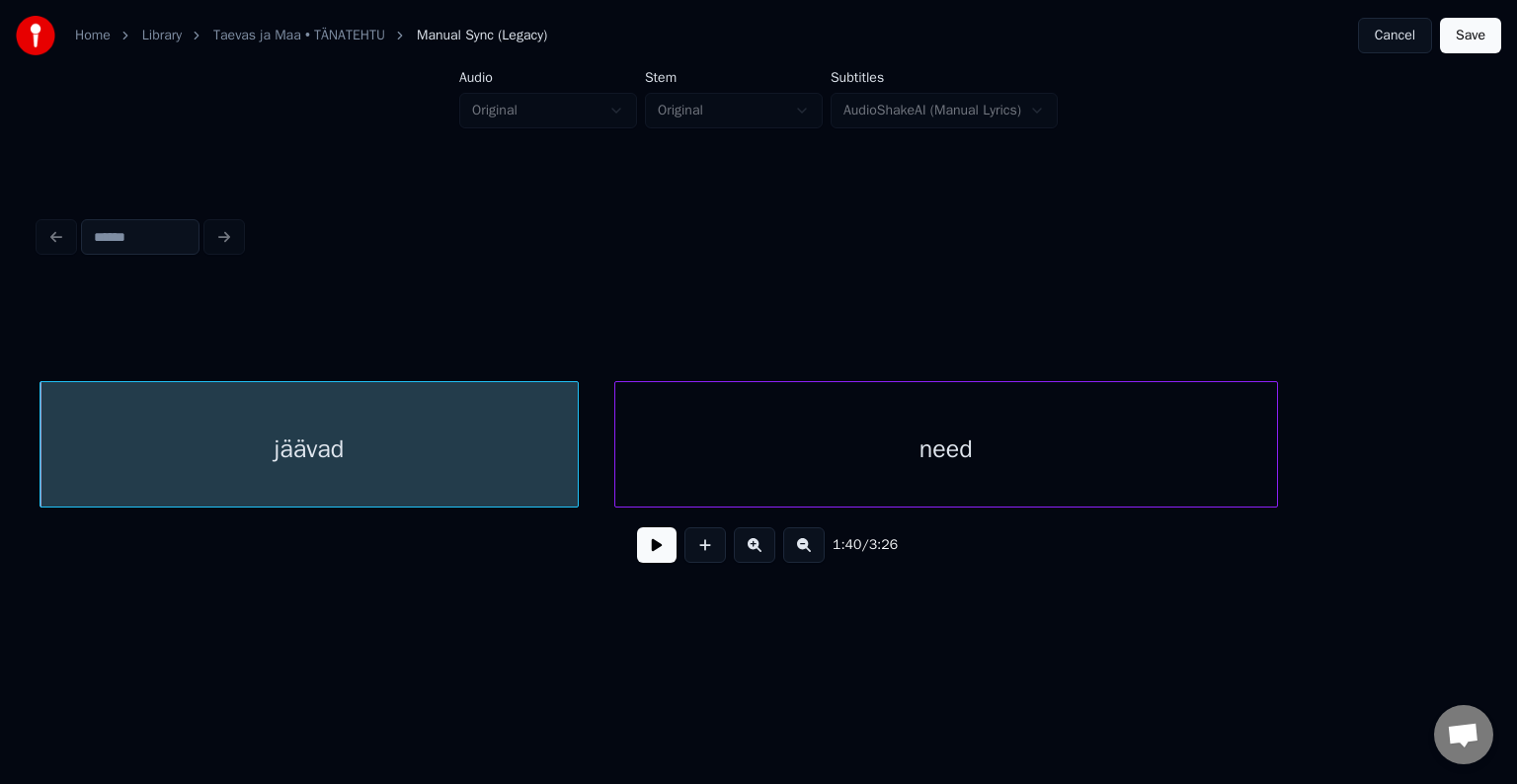 click on "jäävad" at bounding box center [309, 449] 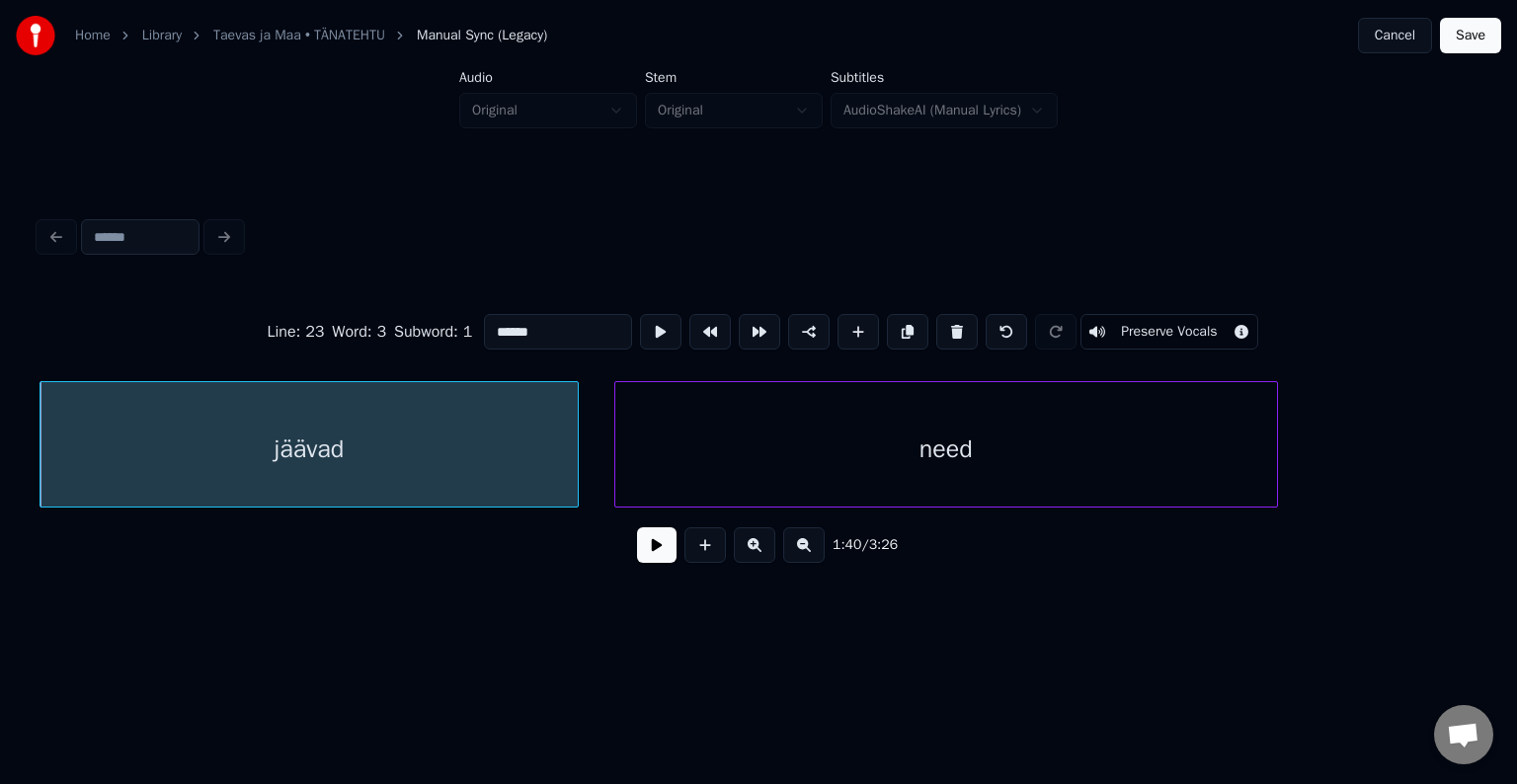 click at bounding box center (657, 545) 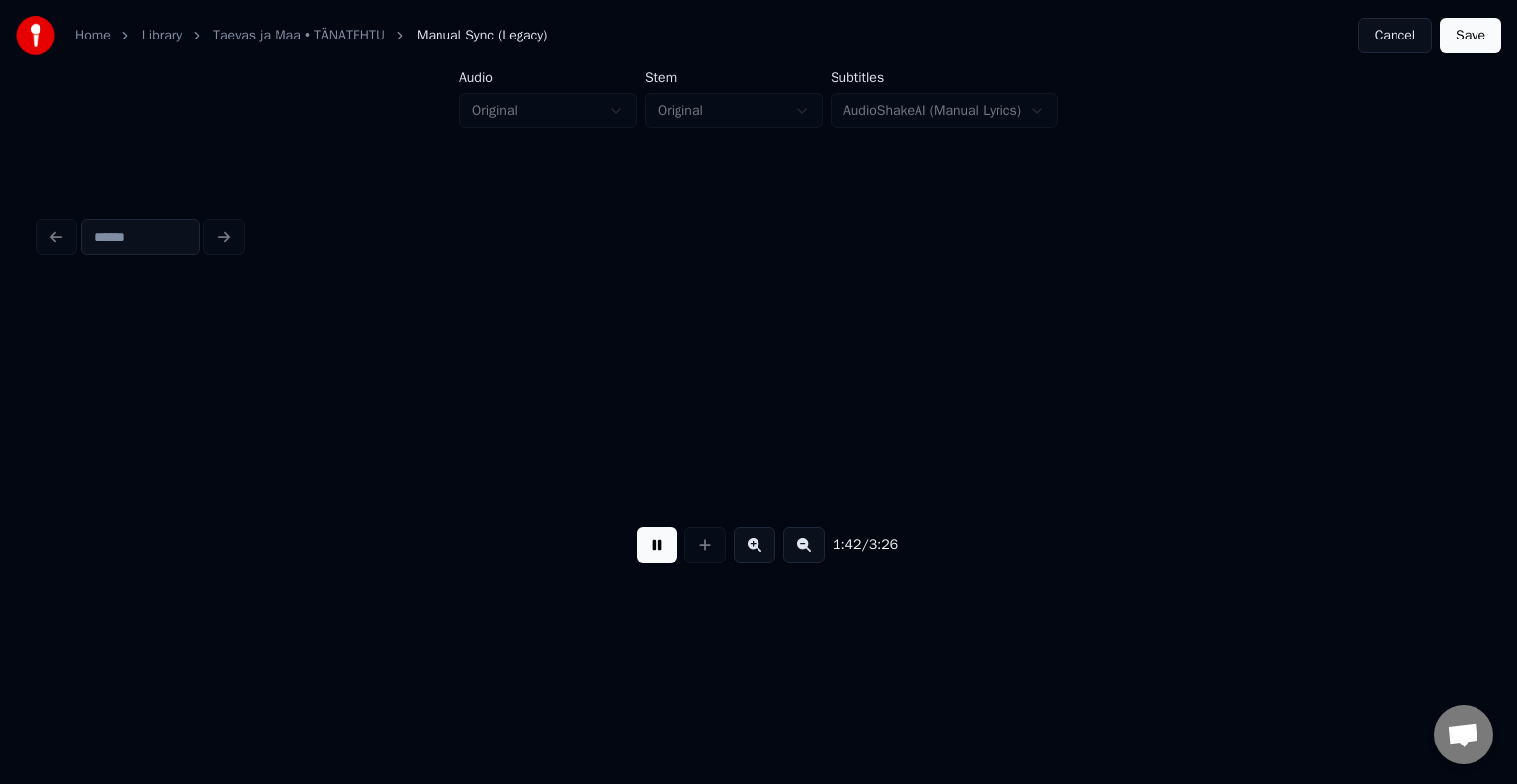 scroll, scrollTop: 0, scrollLeft: 60949, axis: horizontal 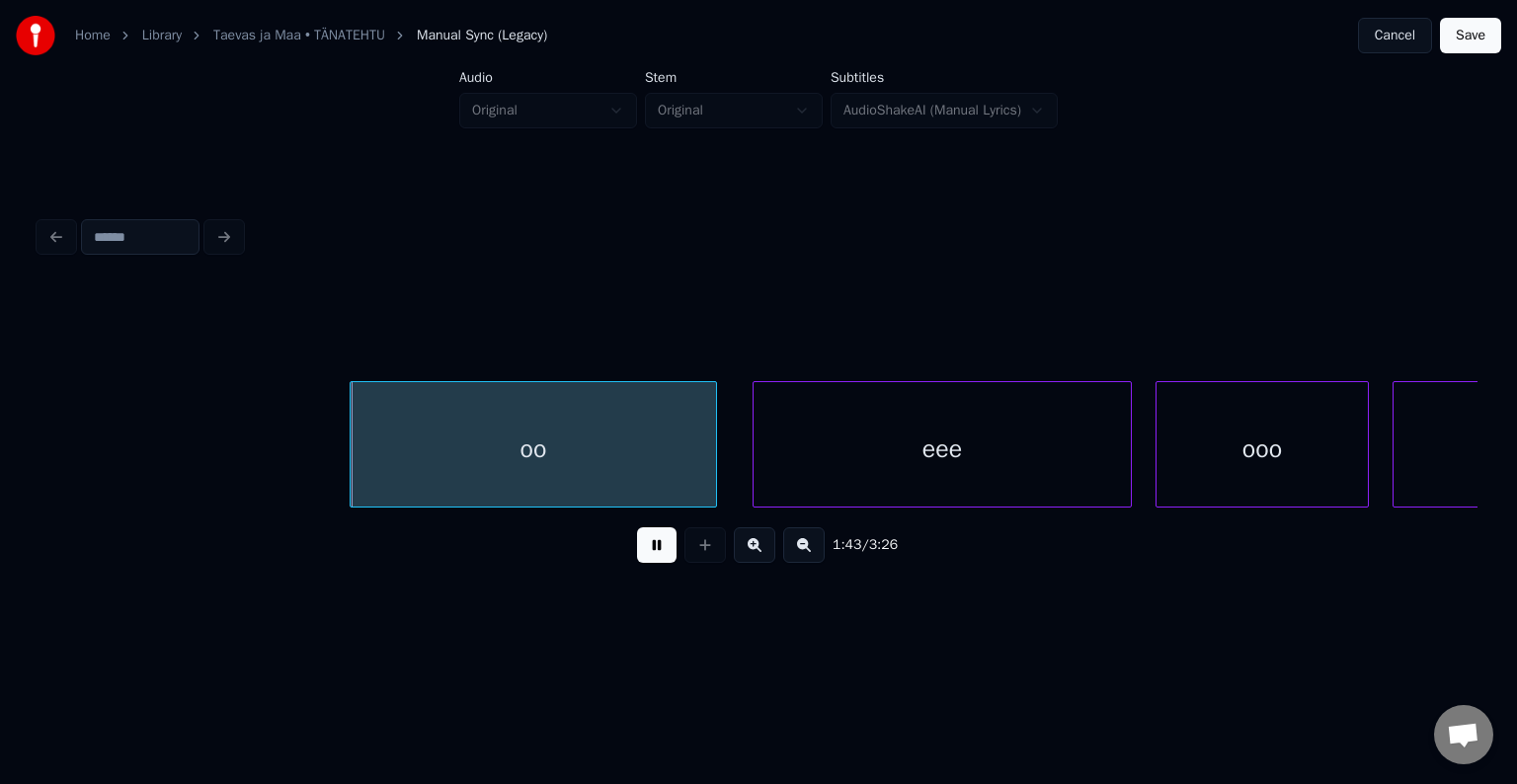 click at bounding box center [657, 545] 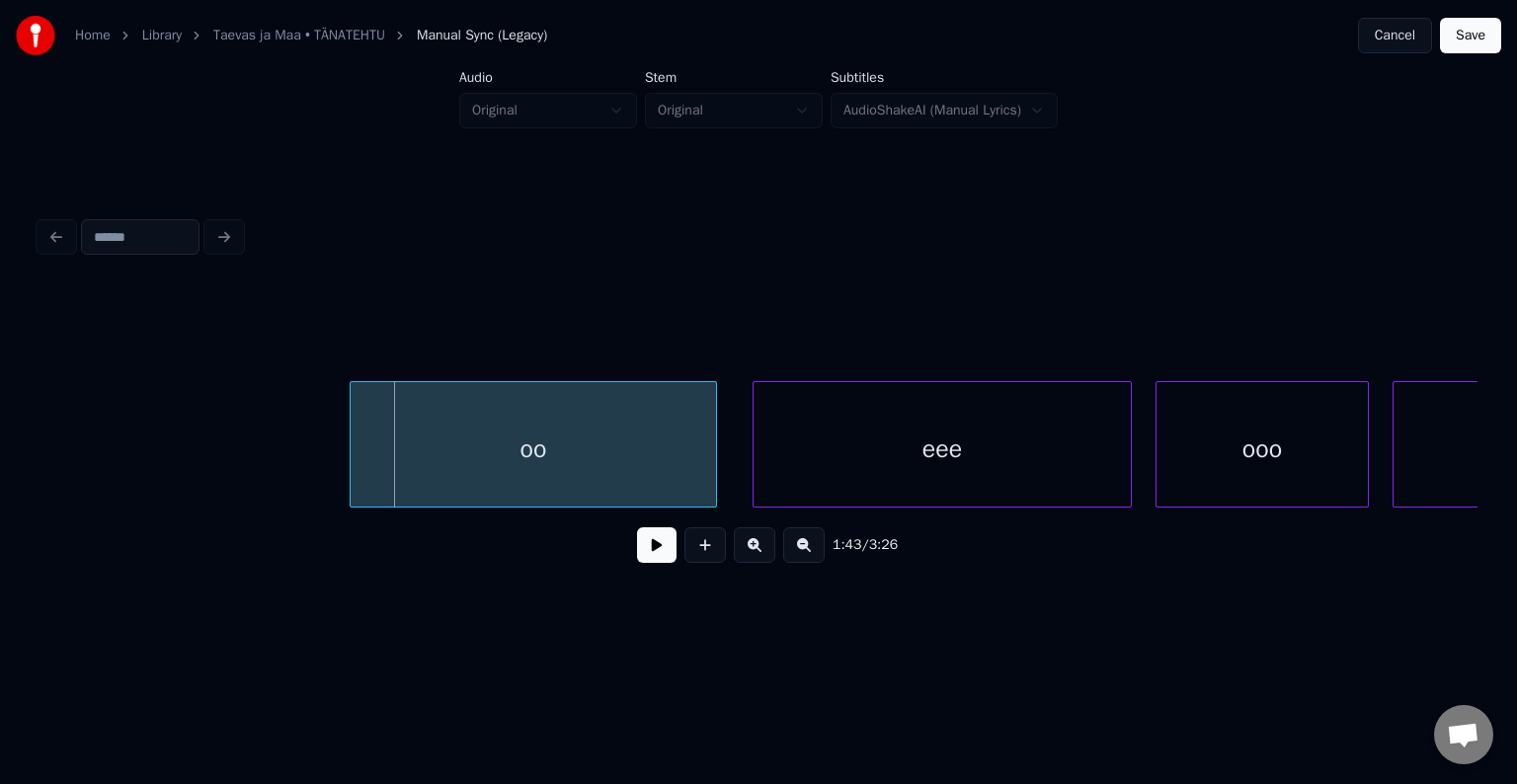 click on "oo" at bounding box center (533, 449) 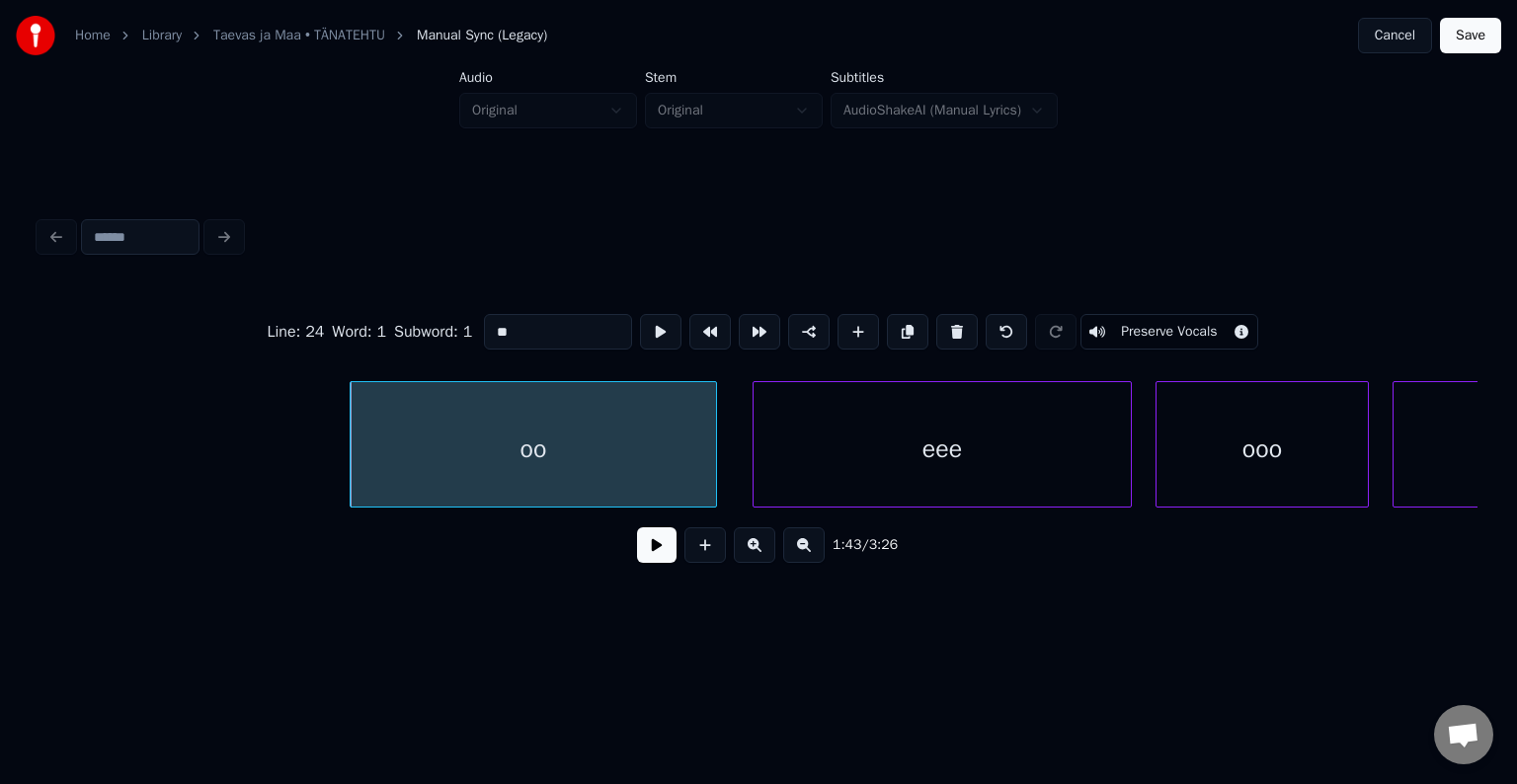 click at bounding box center [957, 332] 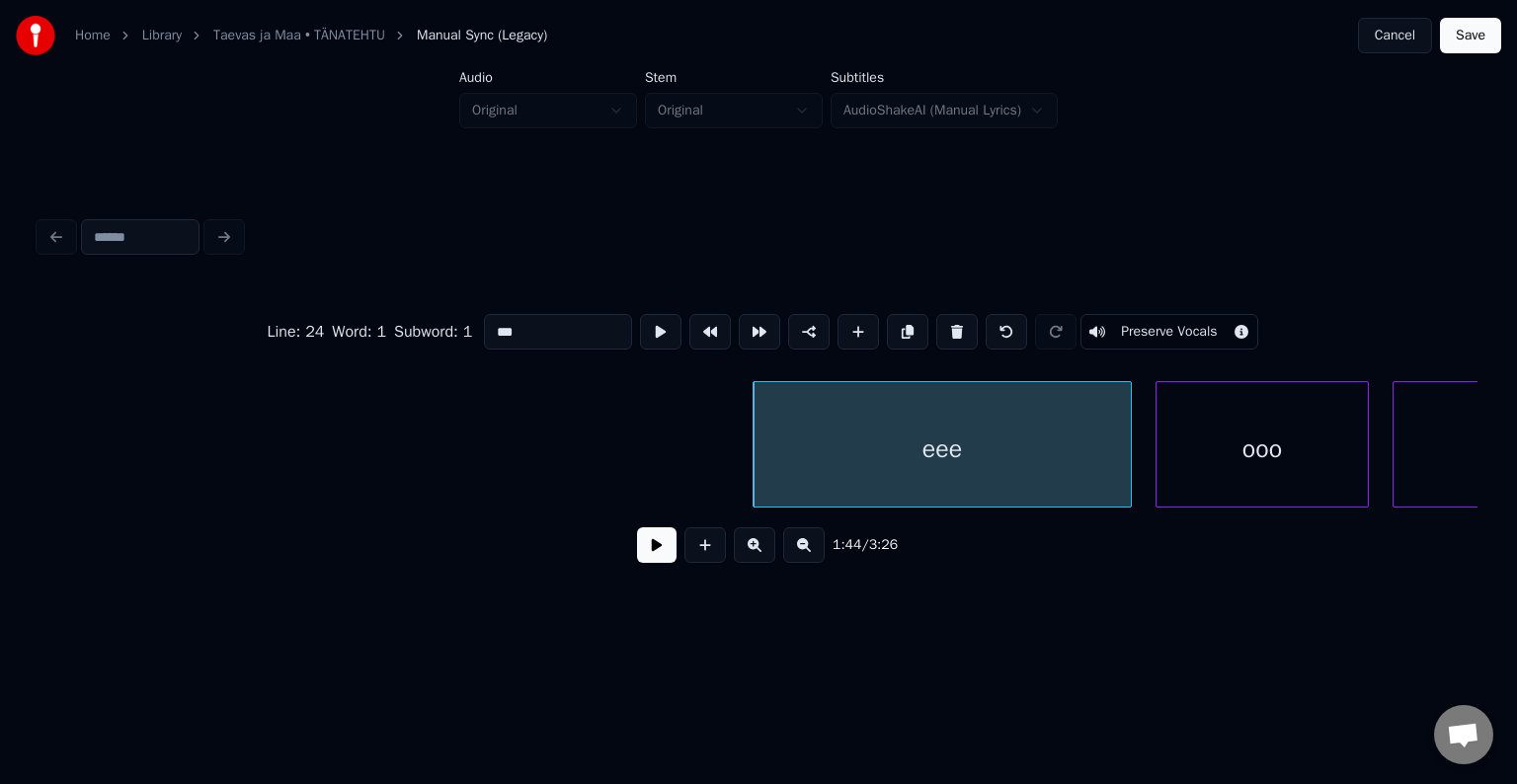 click at bounding box center (957, 332) 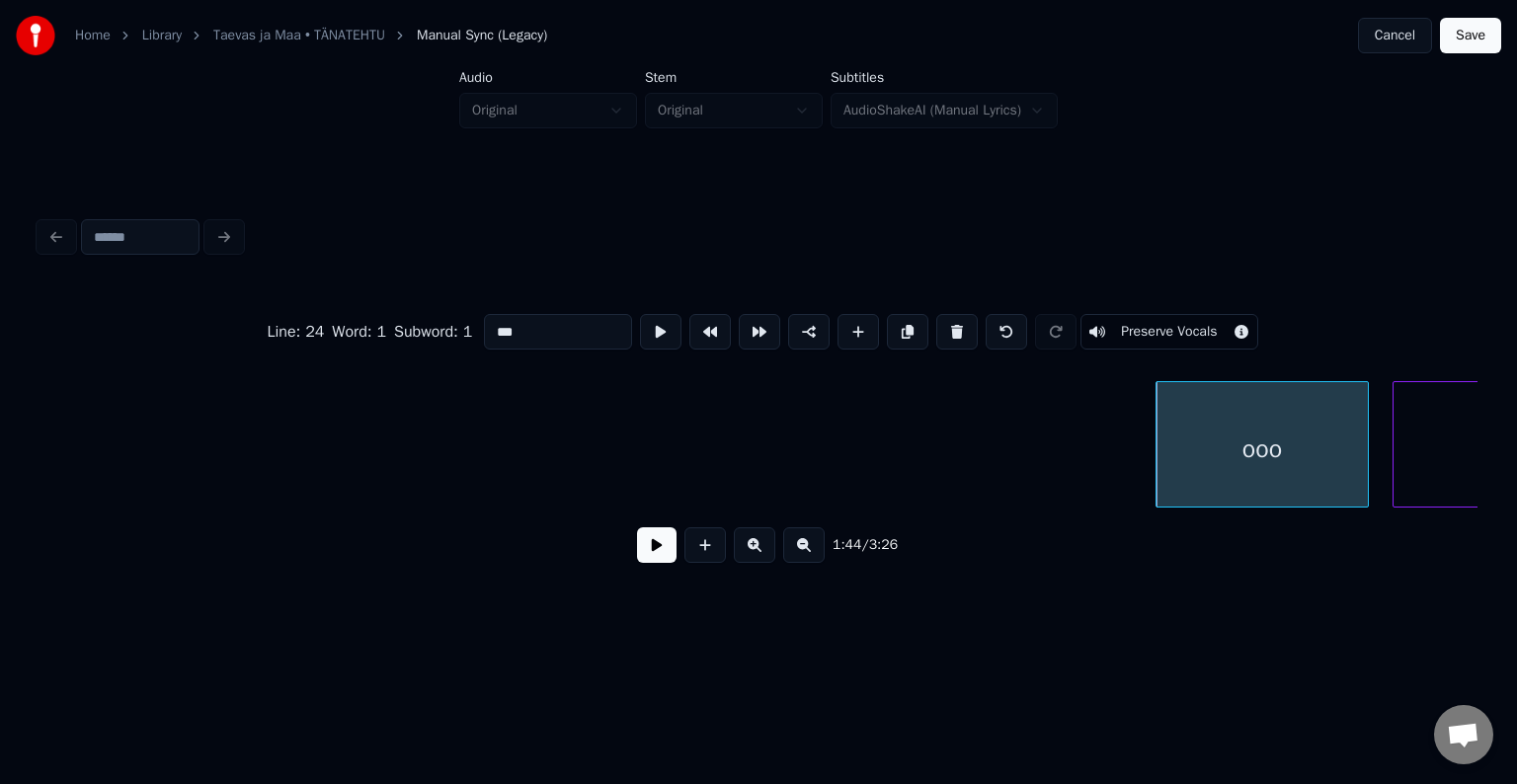 click at bounding box center [957, 332] 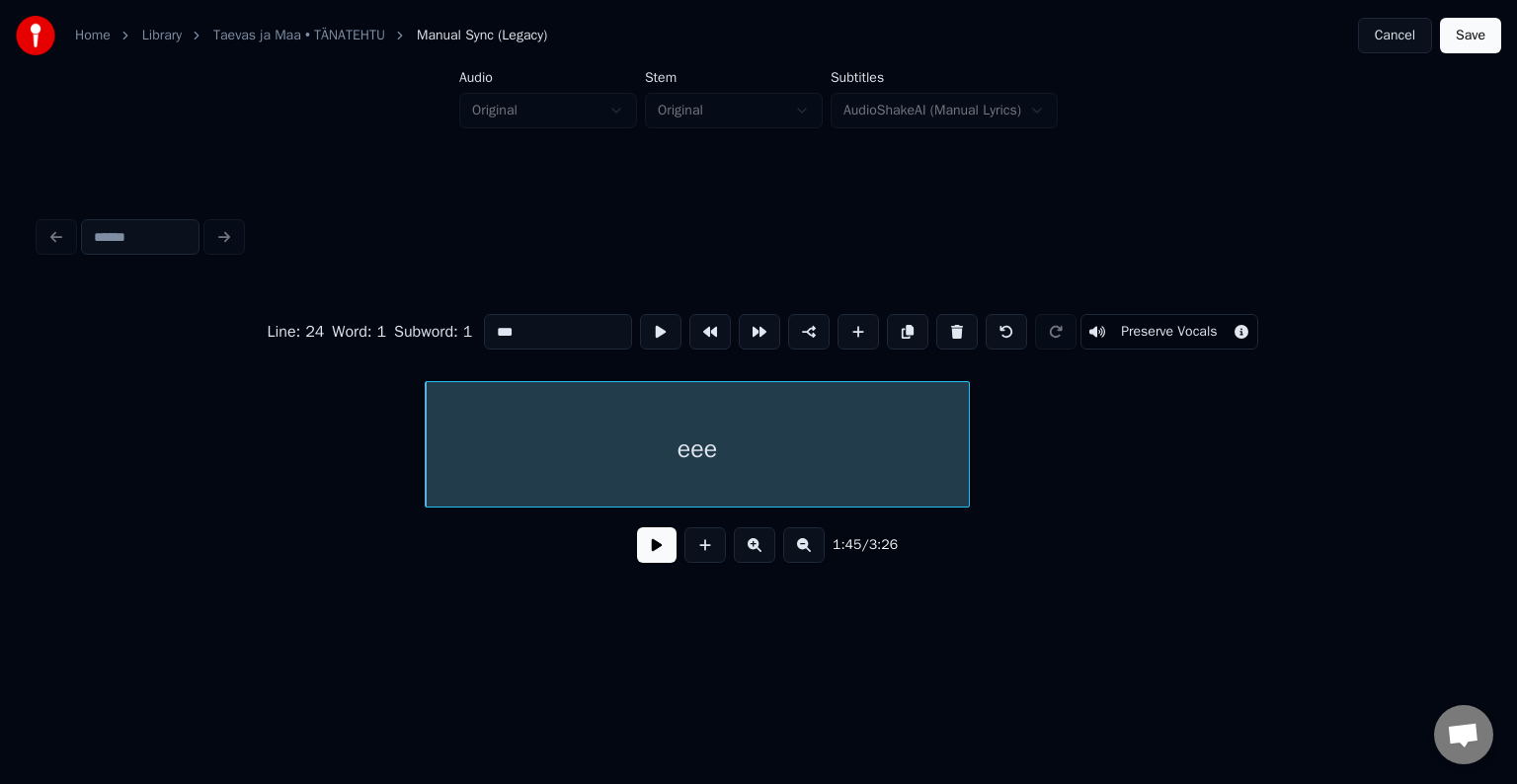 scroll, scrollTop: 0, scrollLeft: 61936, axis: horizontal 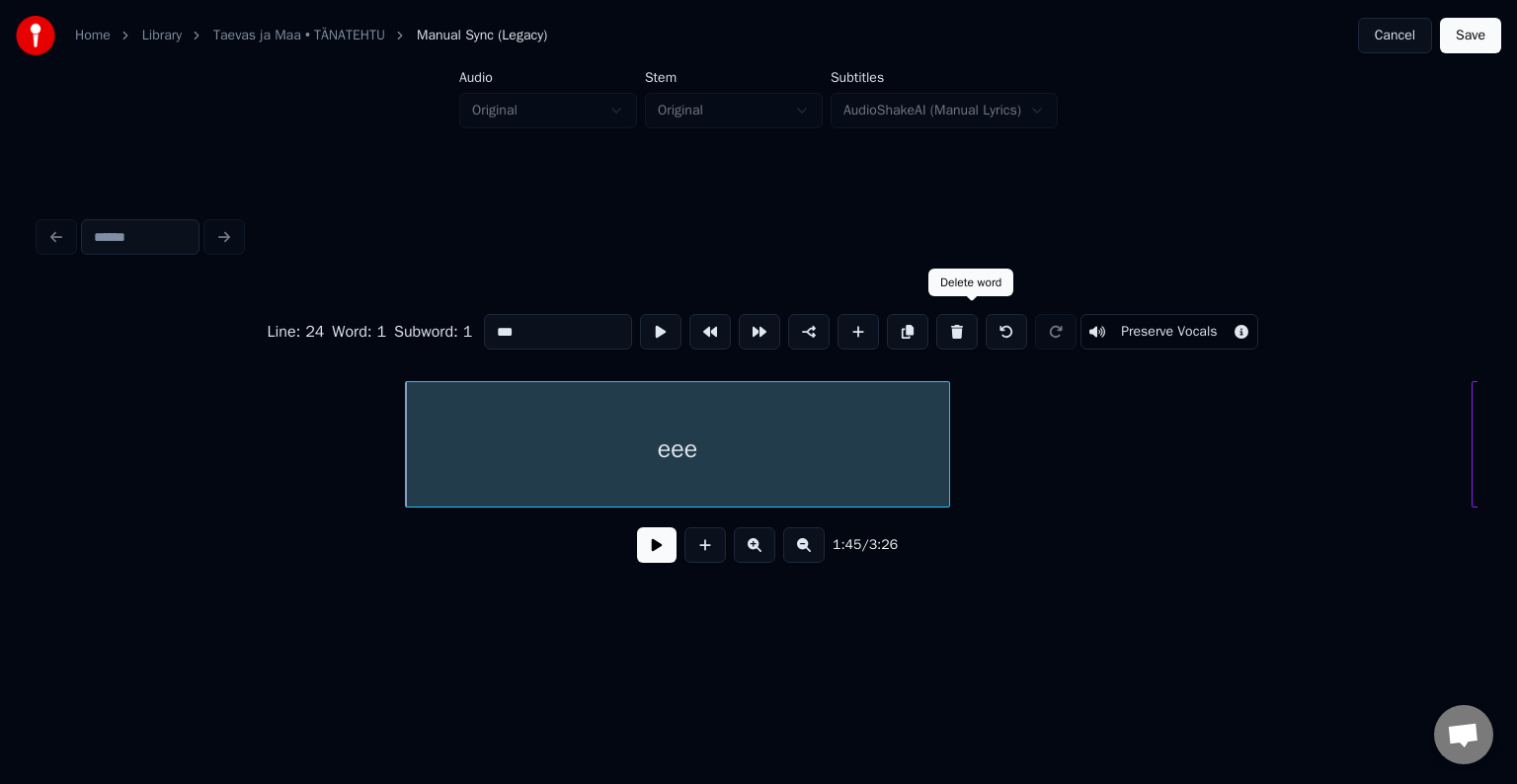 click at bounding box center (957, 332) 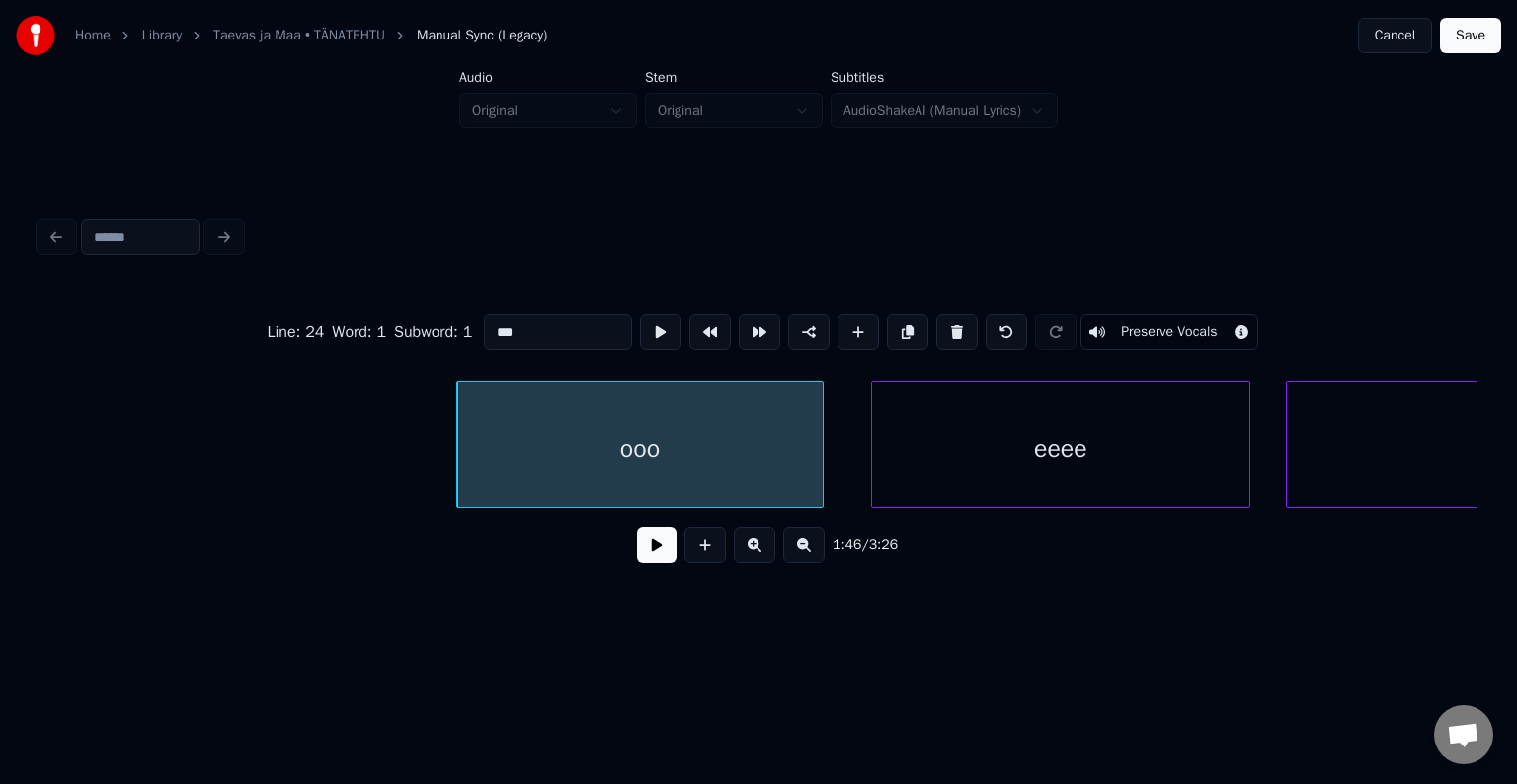 scroll, scrollTop: 0, scrollLeft: 62963, axis: horizontal 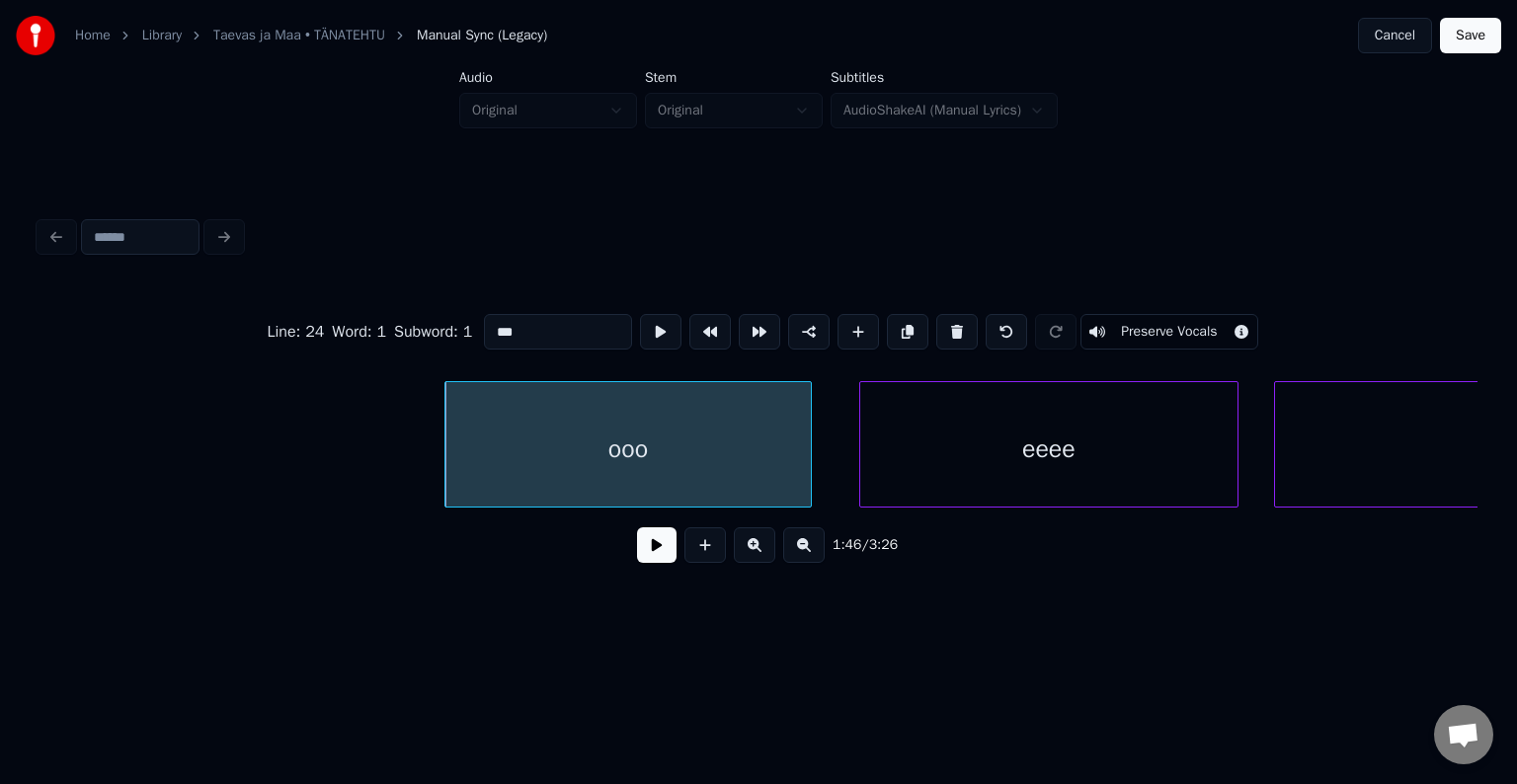 click on "ooo" at bounding box center (628, 449) 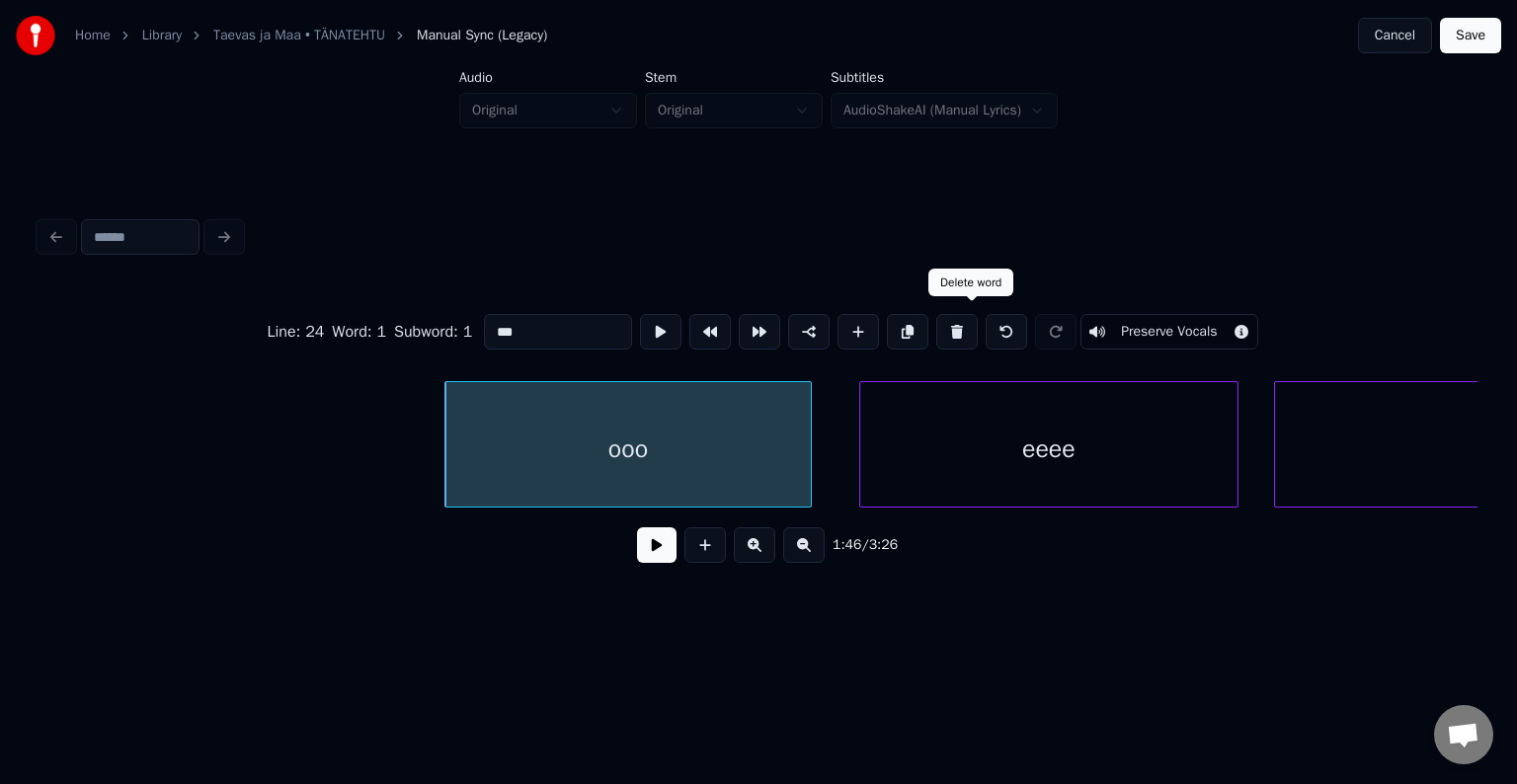 click at bounding box center (957, 332) 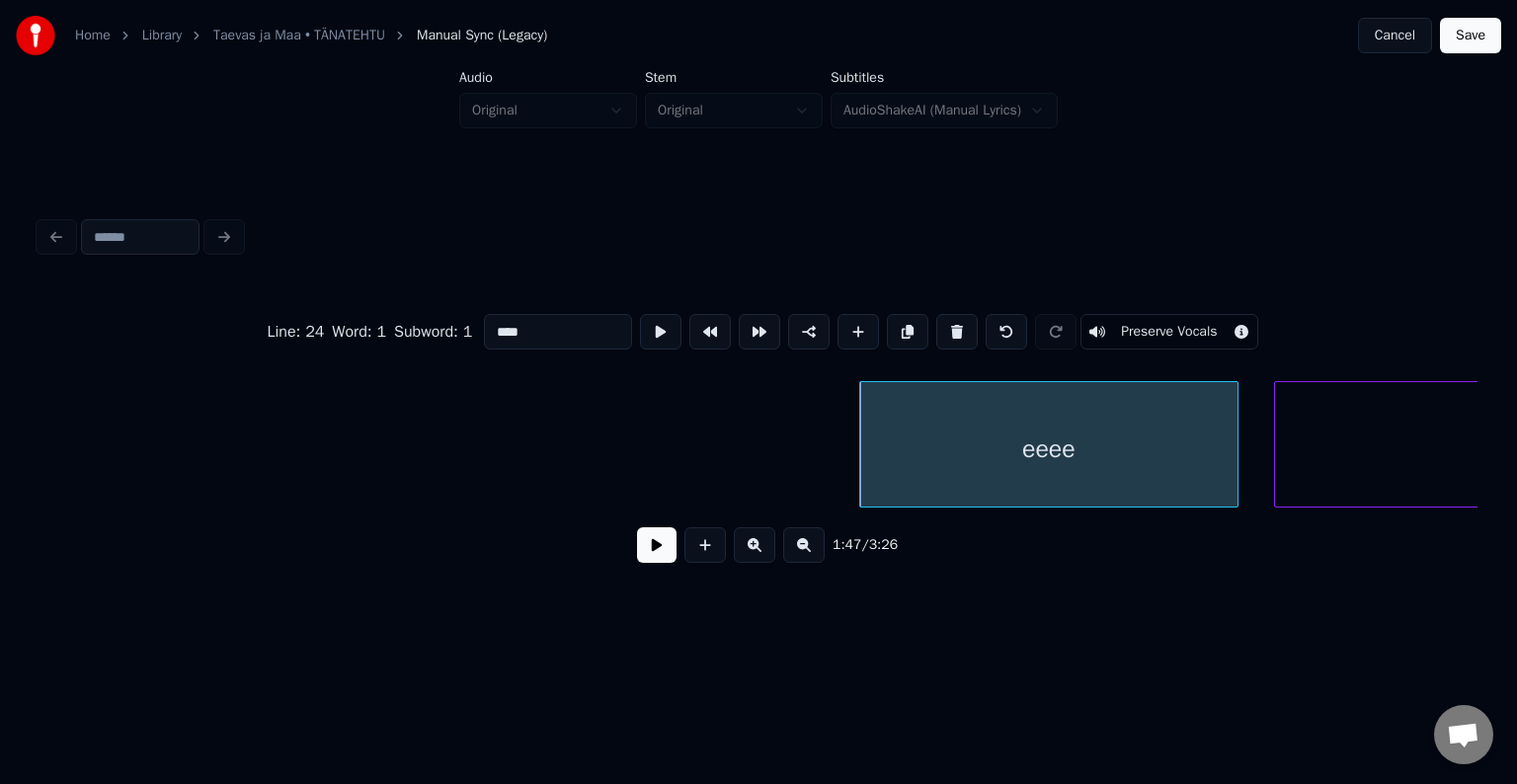 click at bounding box center [957, 332] 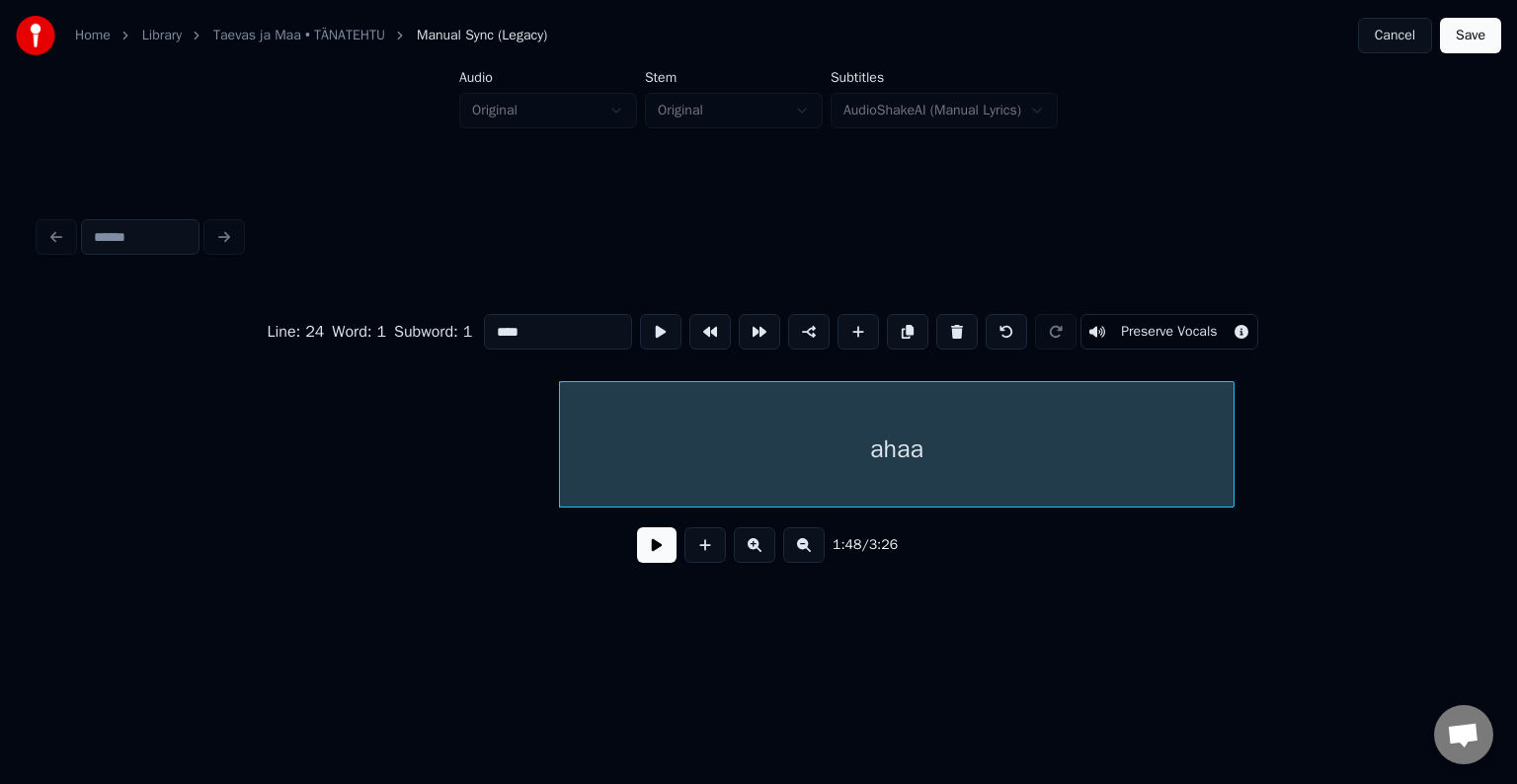 scroll, scrollTop: 0, scrollLeft: 63793, axis: horizontal 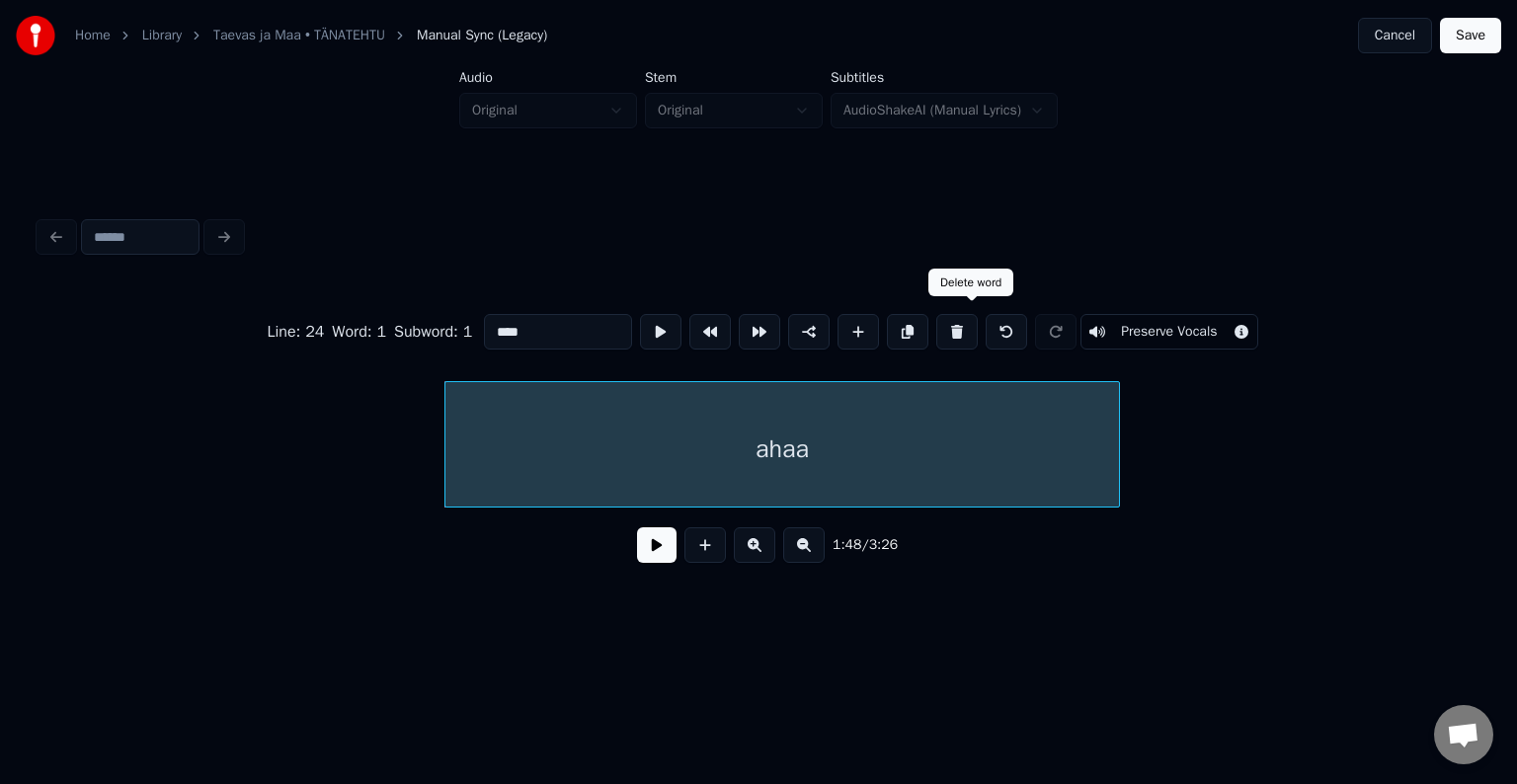 click at bounding box center [957, 332] 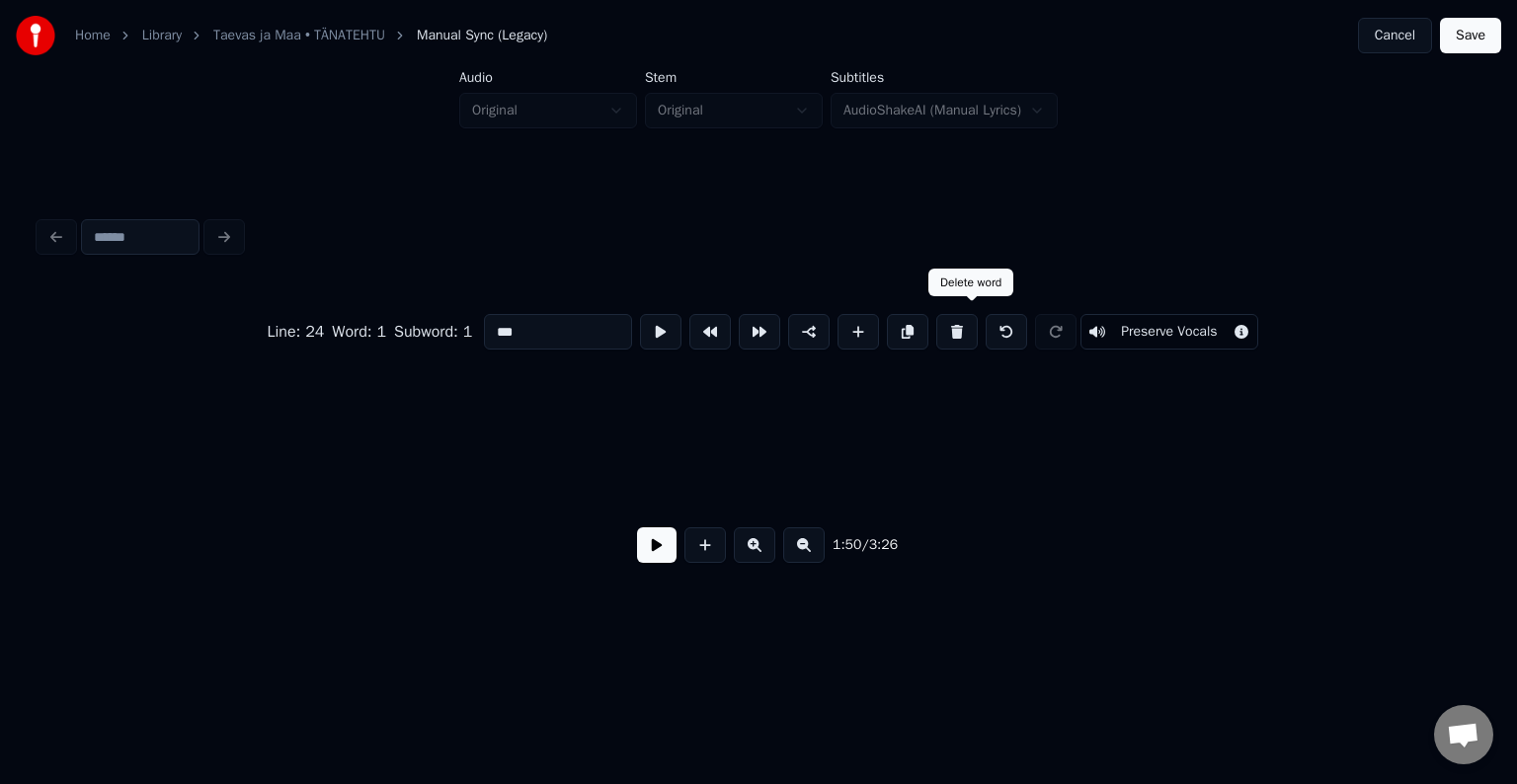 scroll, scrollTop: 0, scrollLeft: 65466, axis: horizontal 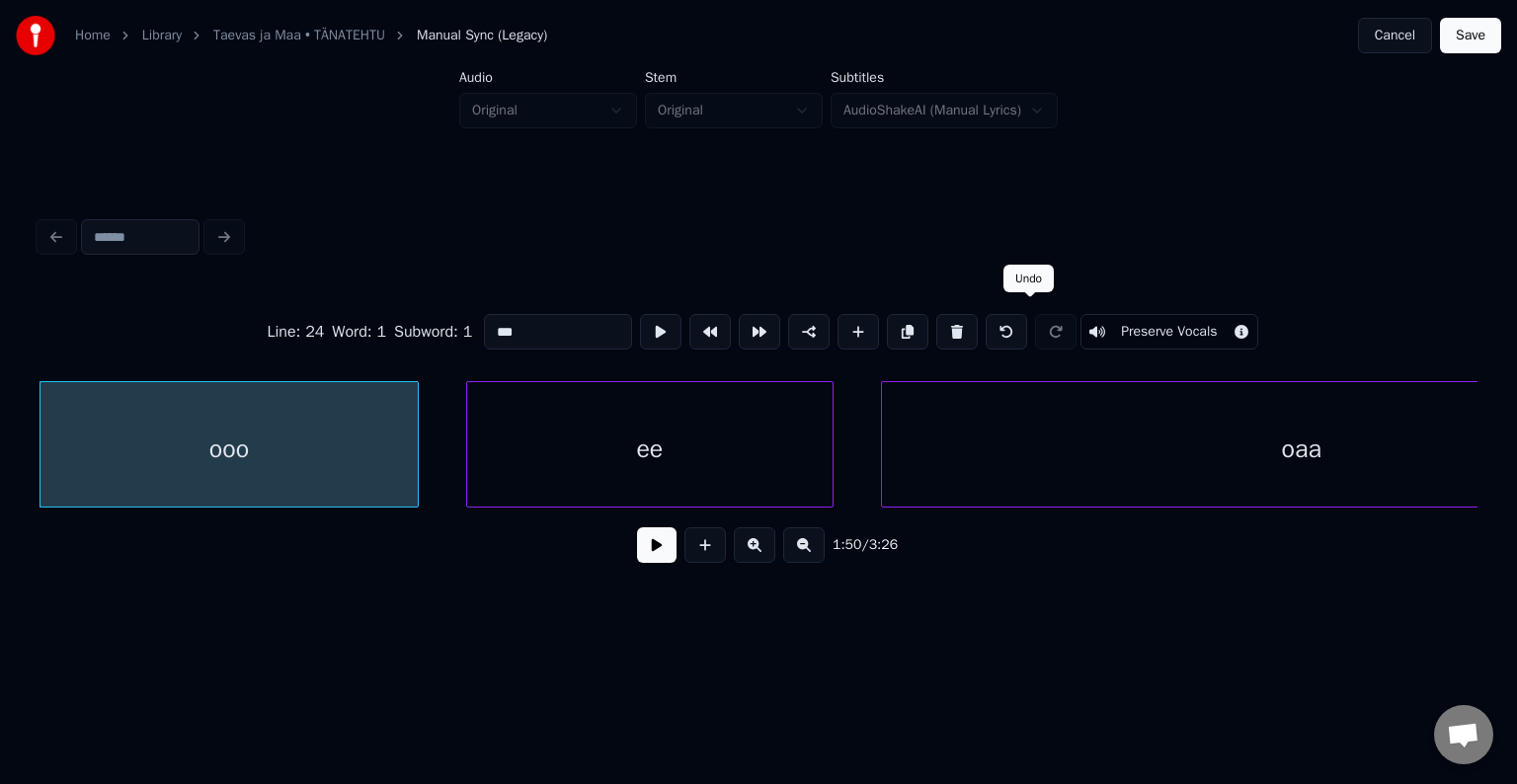 click at bounding box center [957, 332] 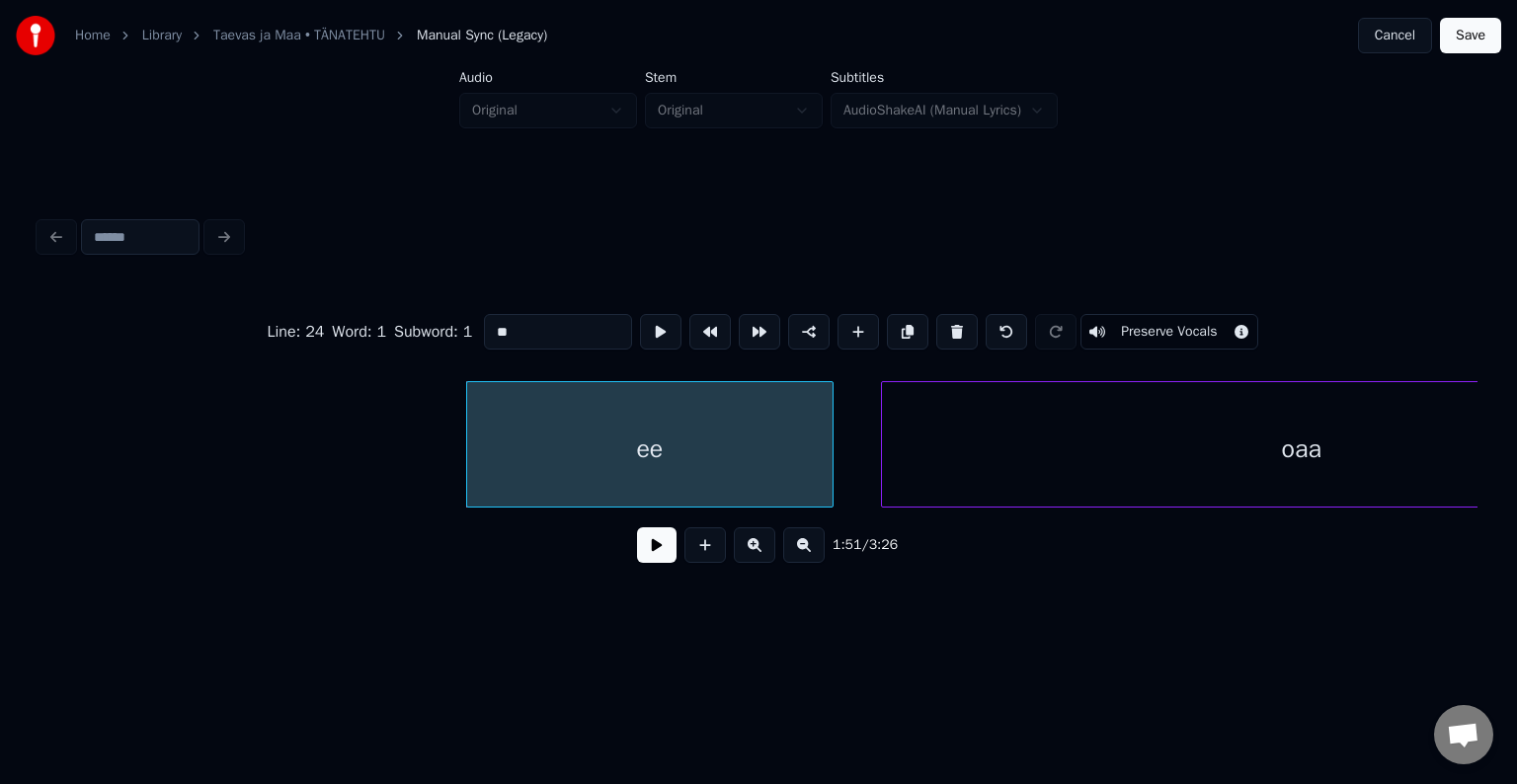 click at bounding box center [957, 332] 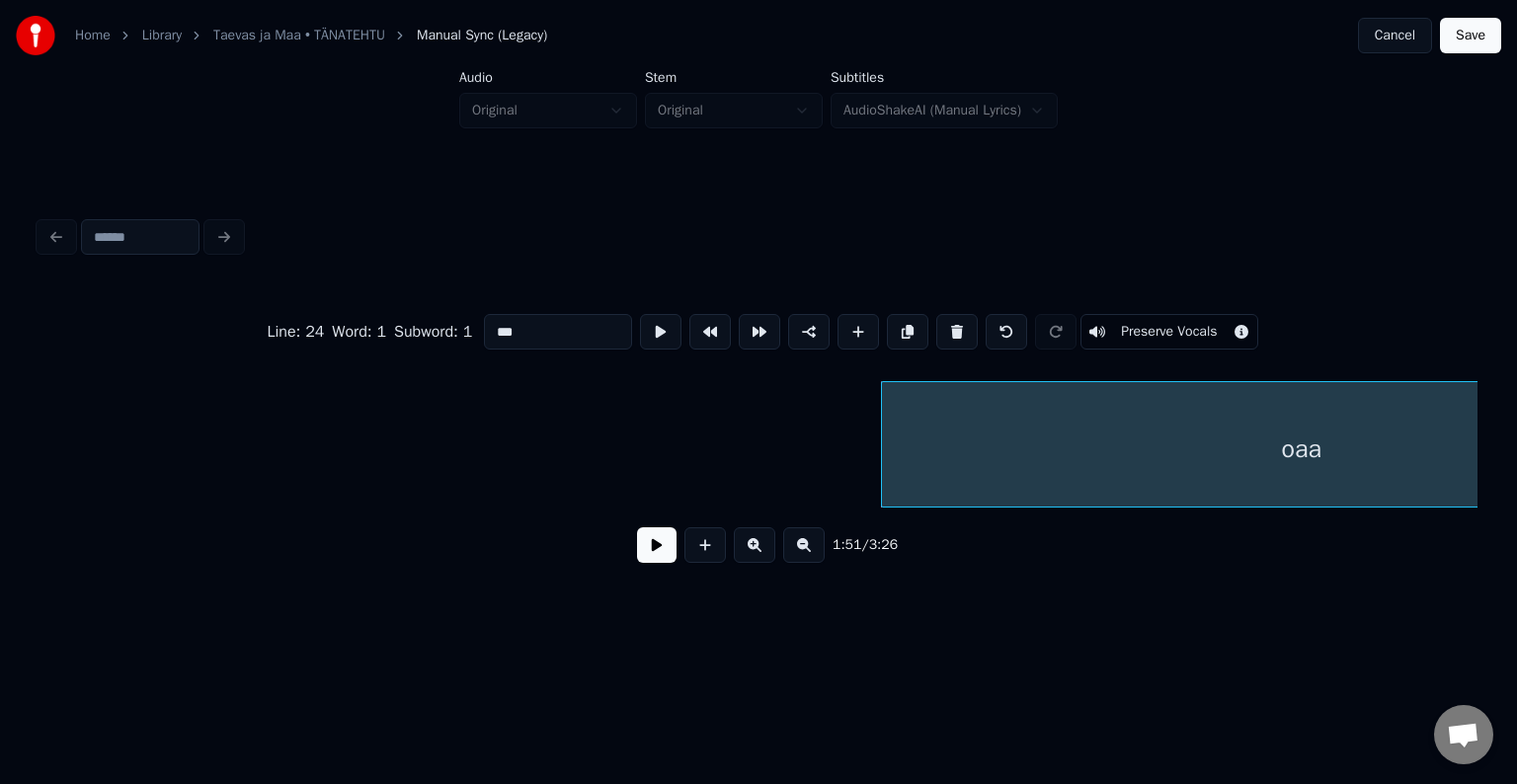 click at bounding box center [957, 332] 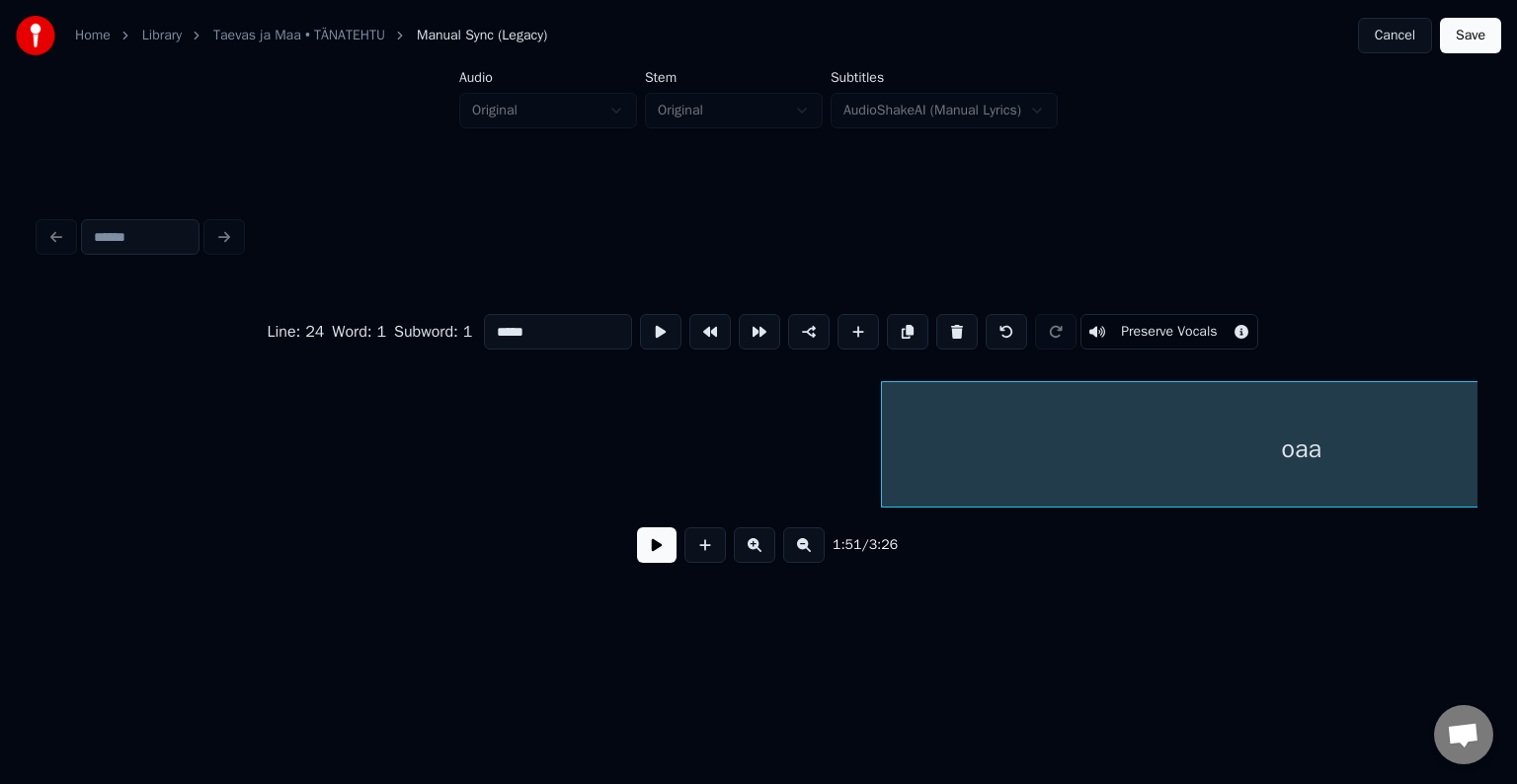 scroll, scrollTop: 0, scrollLeft: 67586, axis: horizontal 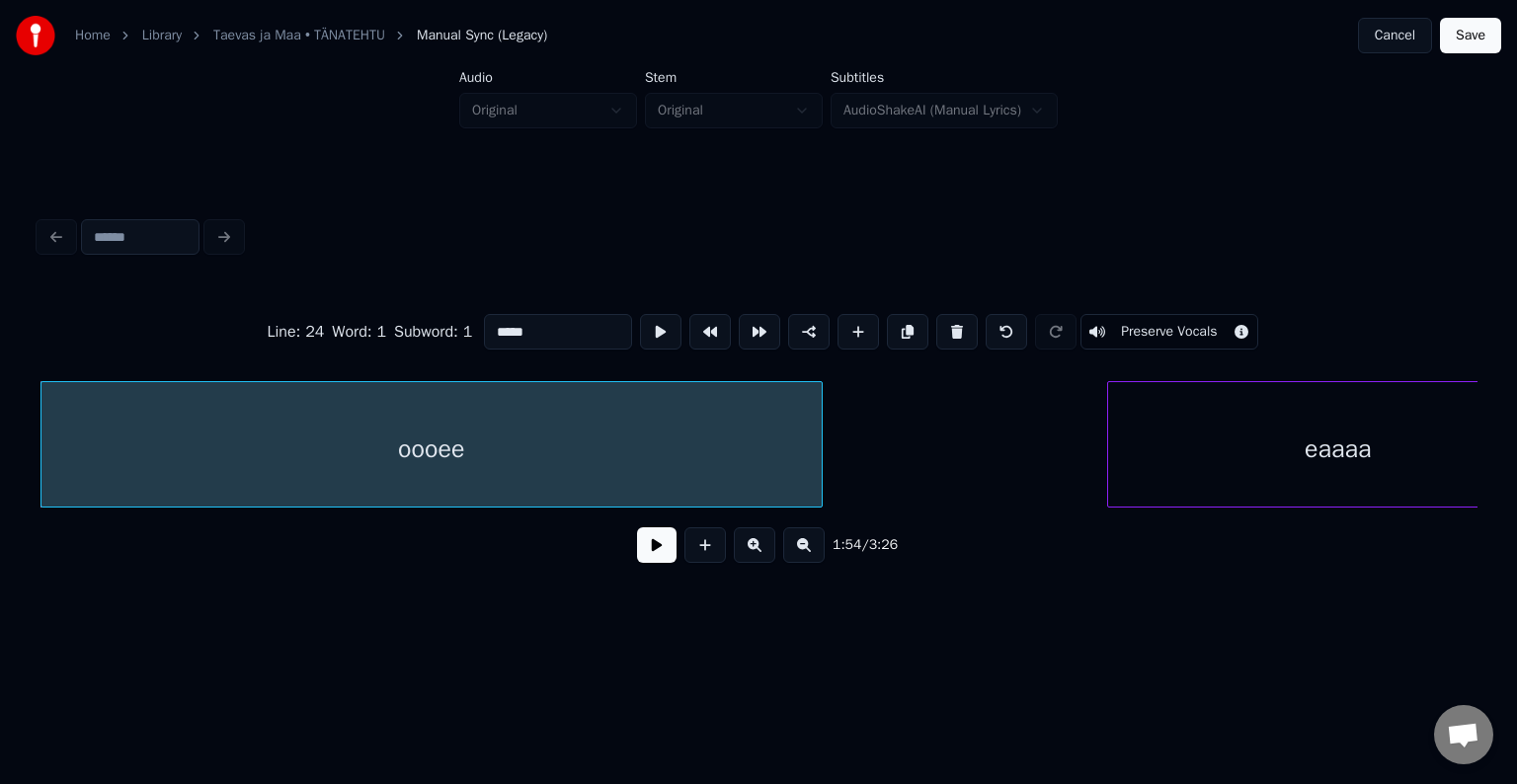 click at bounding box center (957, 332) 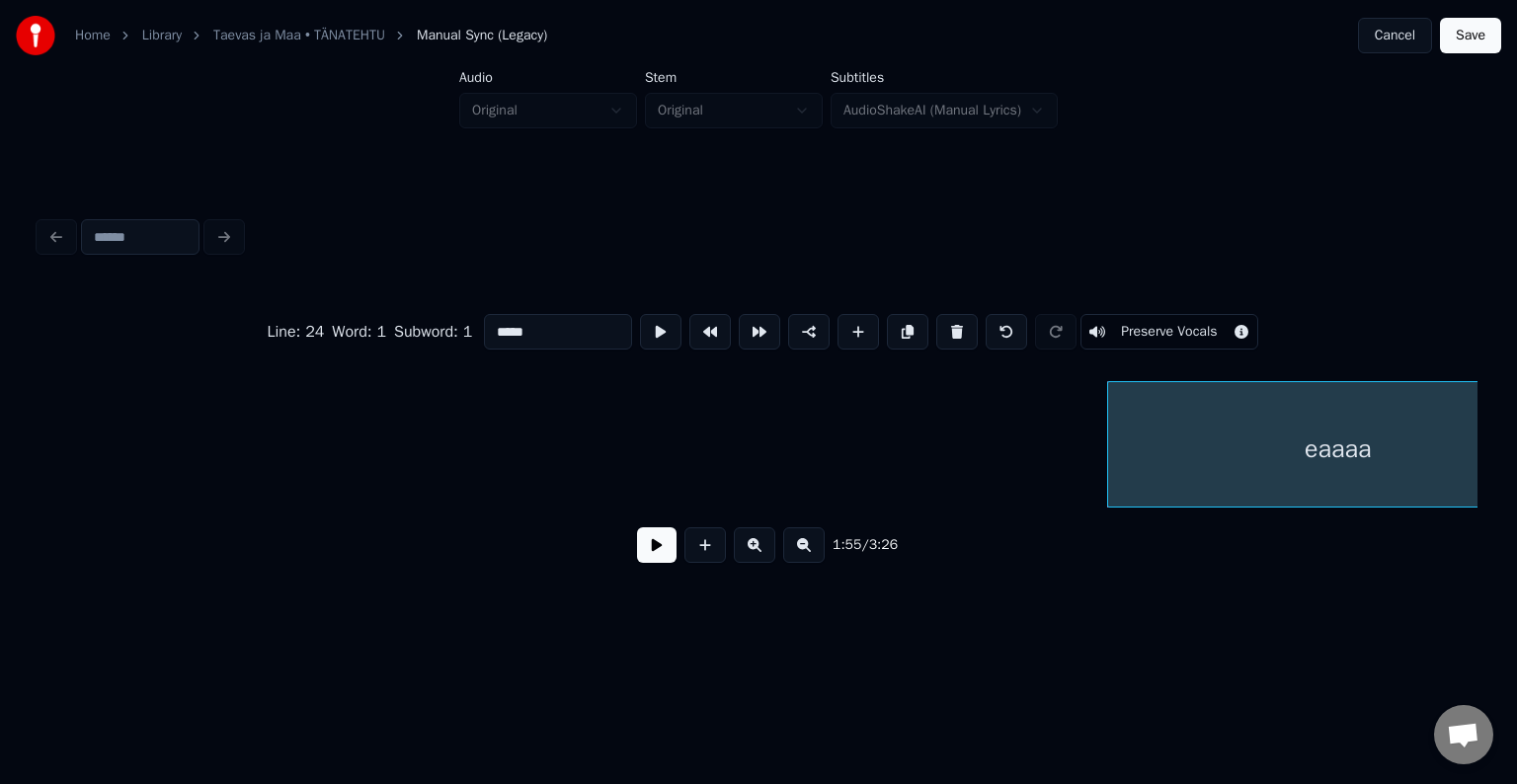 click at bounding box center (957, 332) 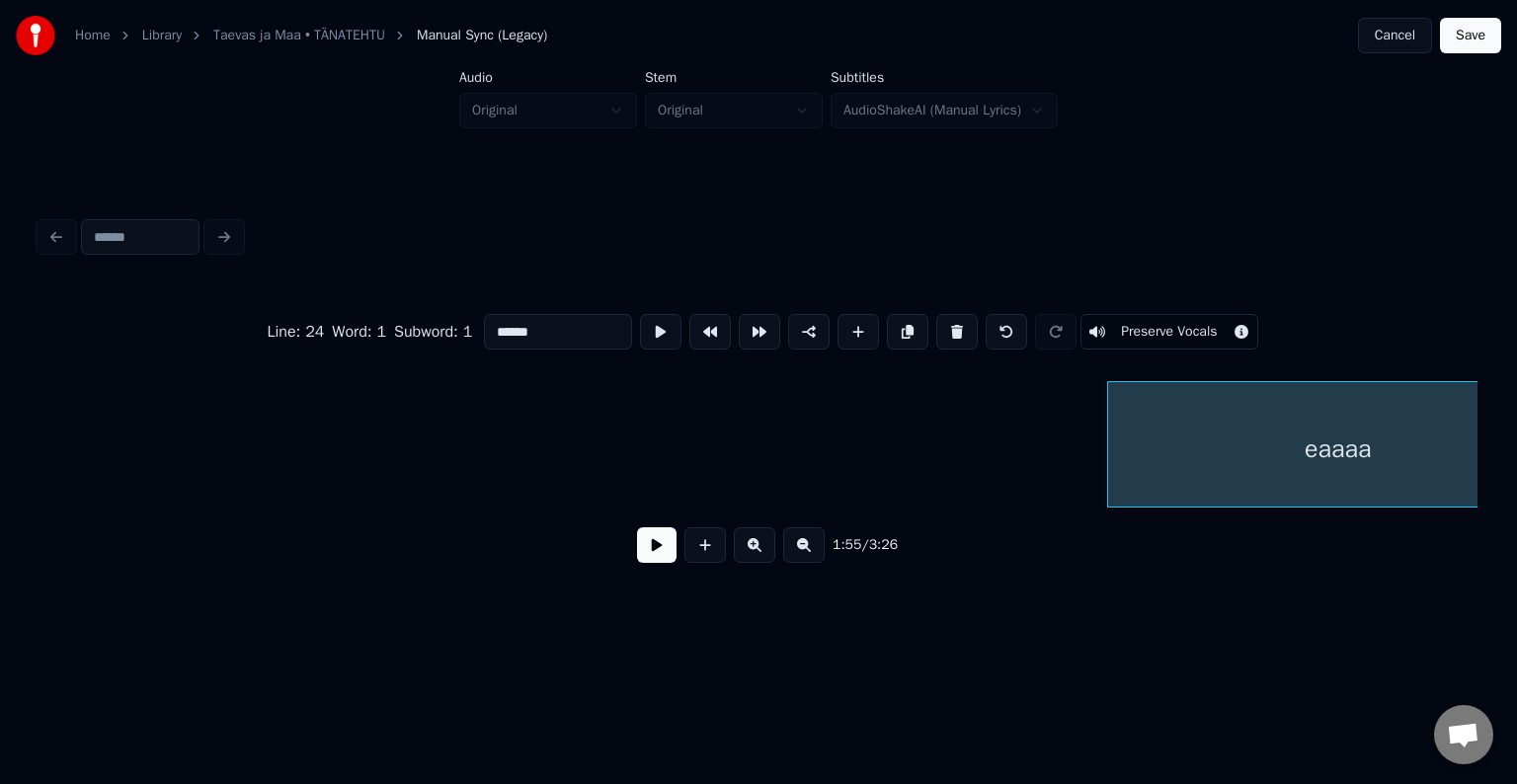 scroll, scrollTop: 0, scrollLeft: 69139, axis: horizontal 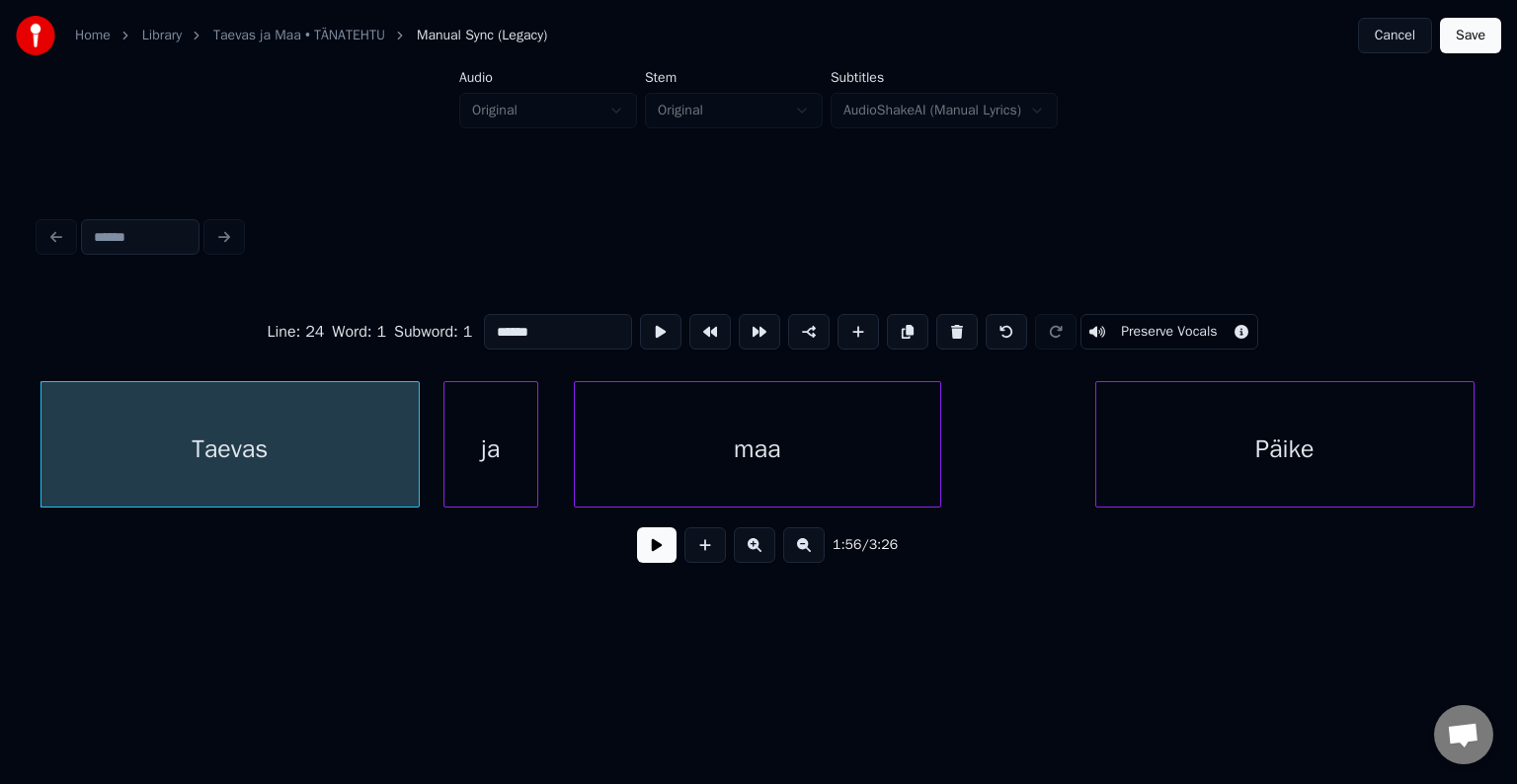 click on "Line :   24 Word :   1 Subword :   1 ****** Preserve Vocals 1:56  /  3:26" at bounding box center [758, 395] 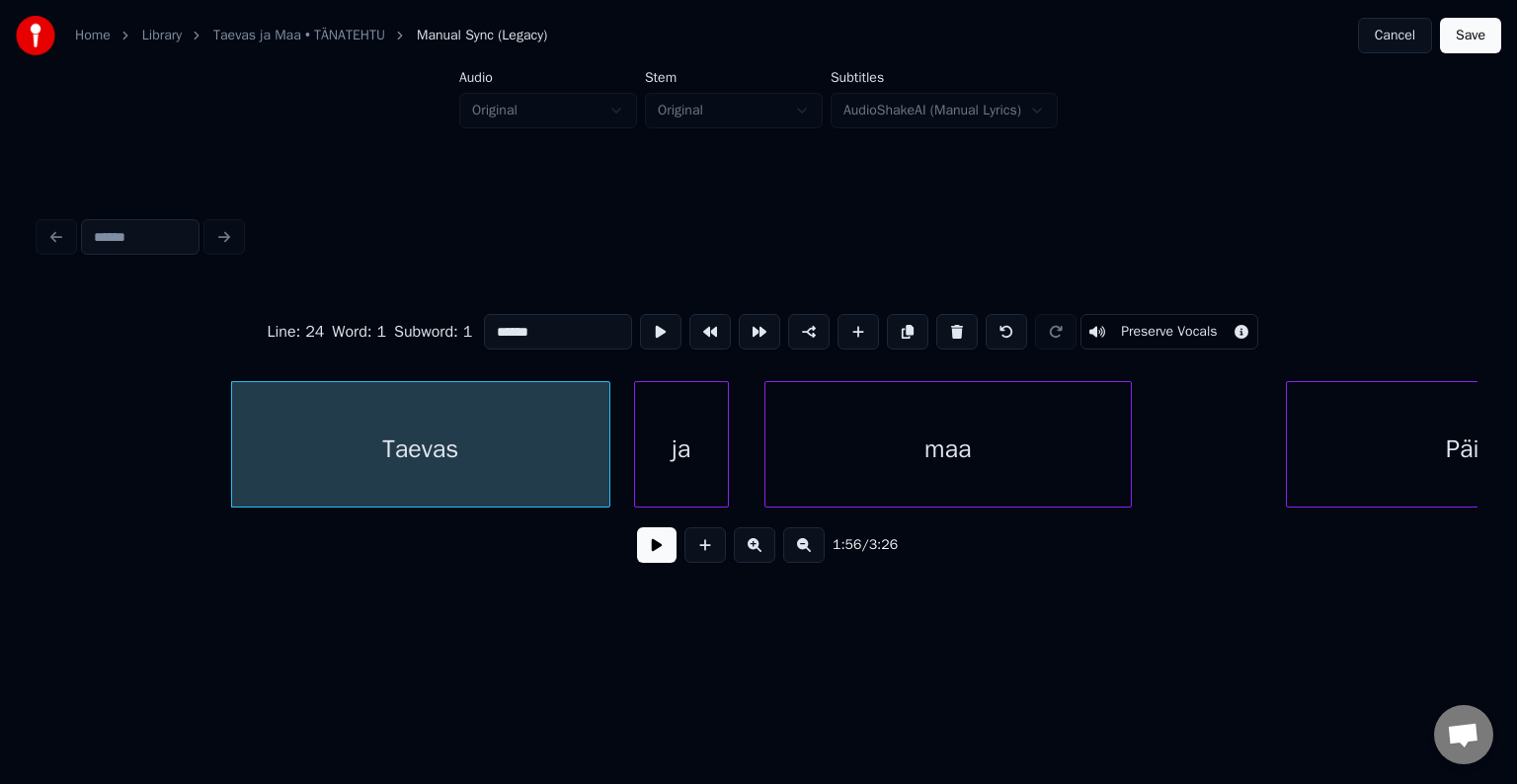 scroll, scrollTop: 0, scrollLeft: 68902, axis: horizontal 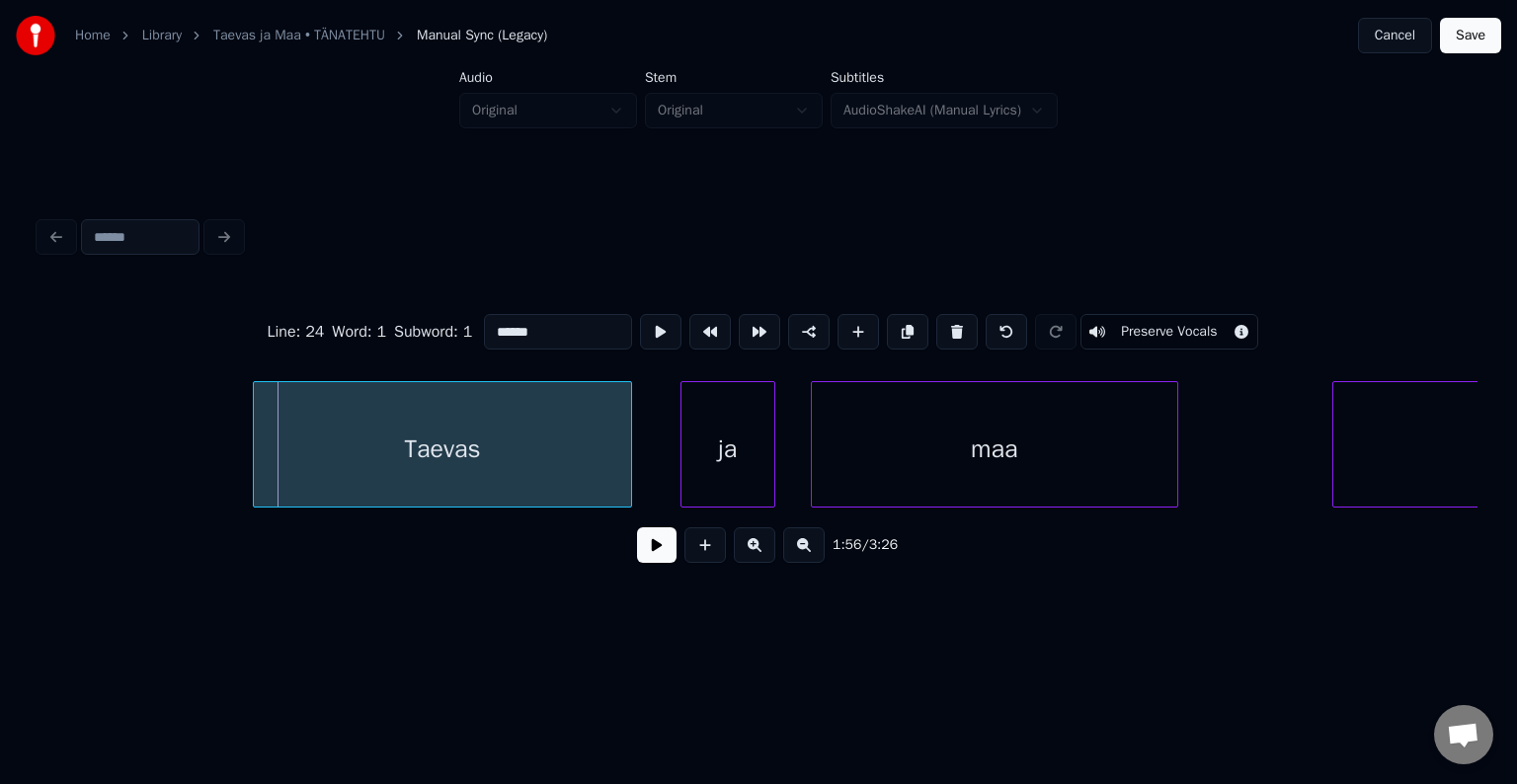click on "Taevas" at bounding box center (442, 449) 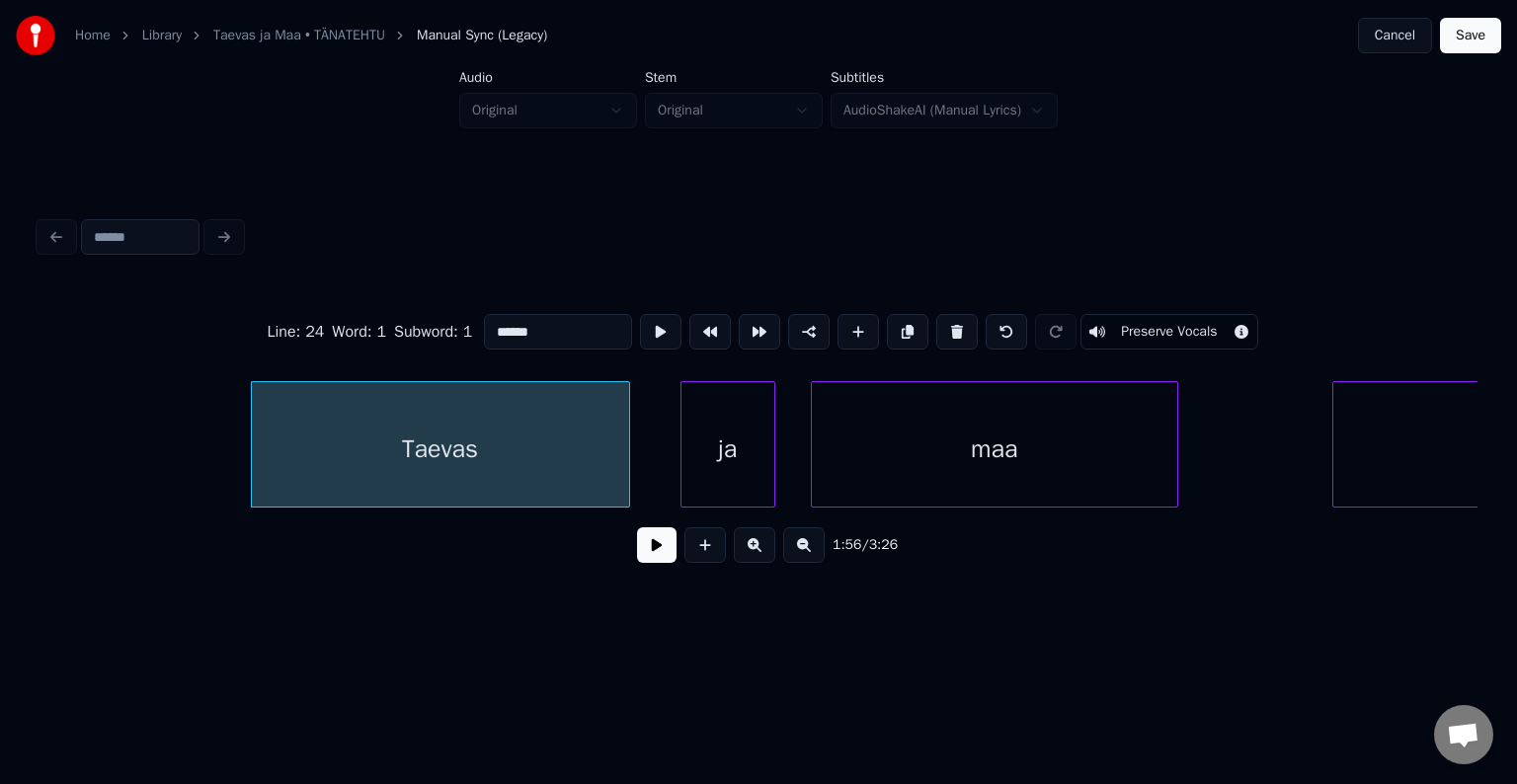 click on "Taevas" at bounding box center (440, 449) 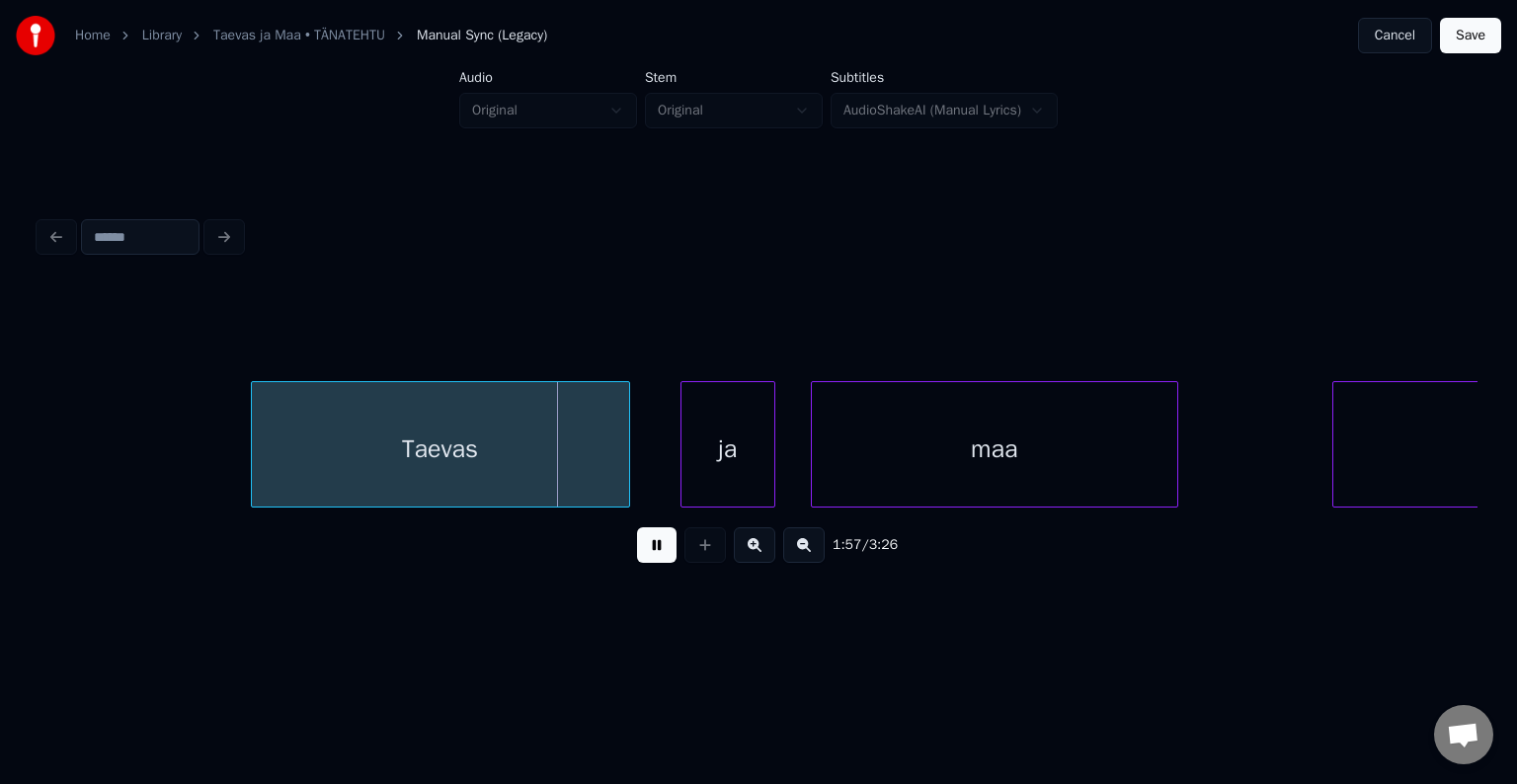 click at bounding box center (657, 545) 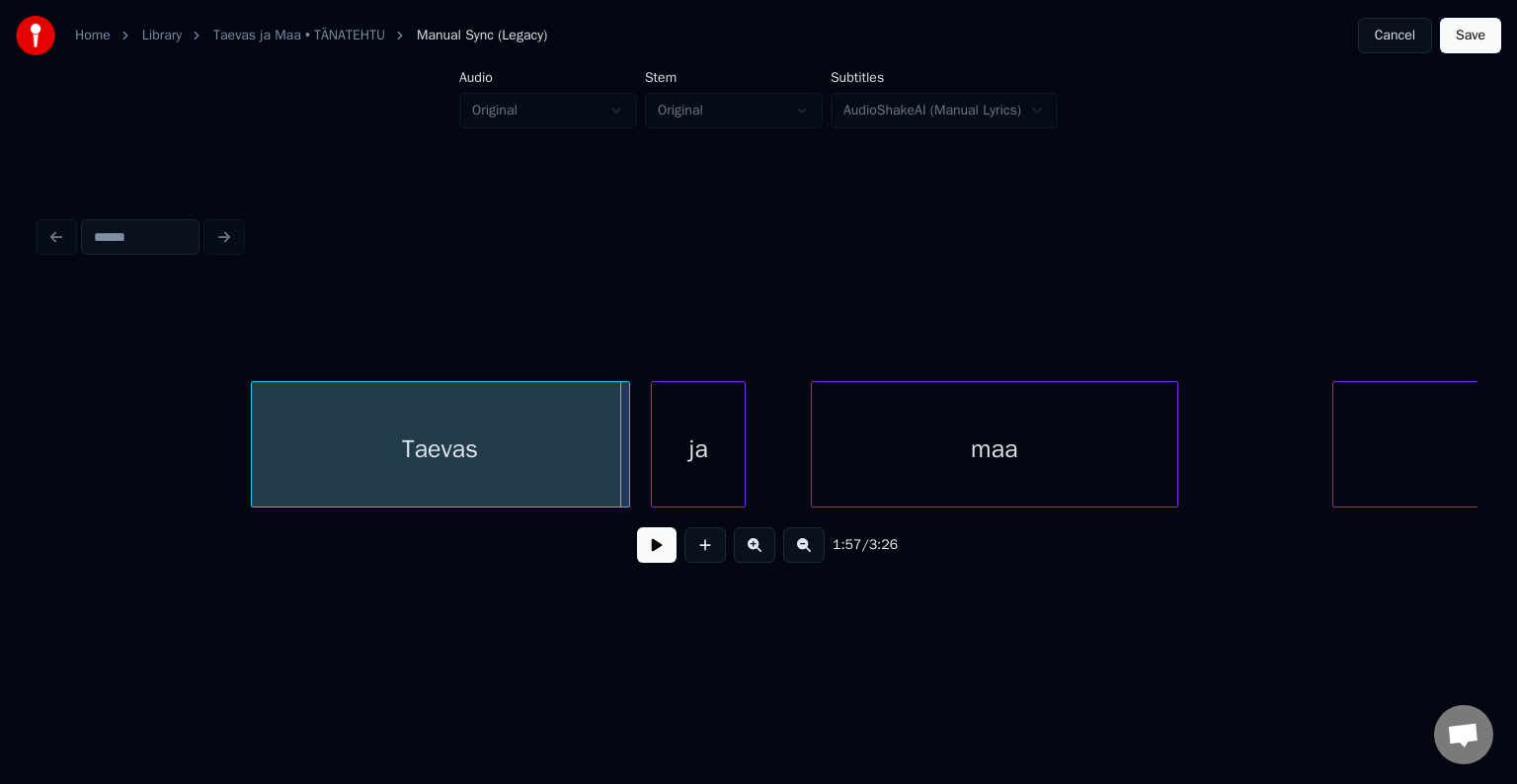 click on "ja" at bounding box center [698, 449] 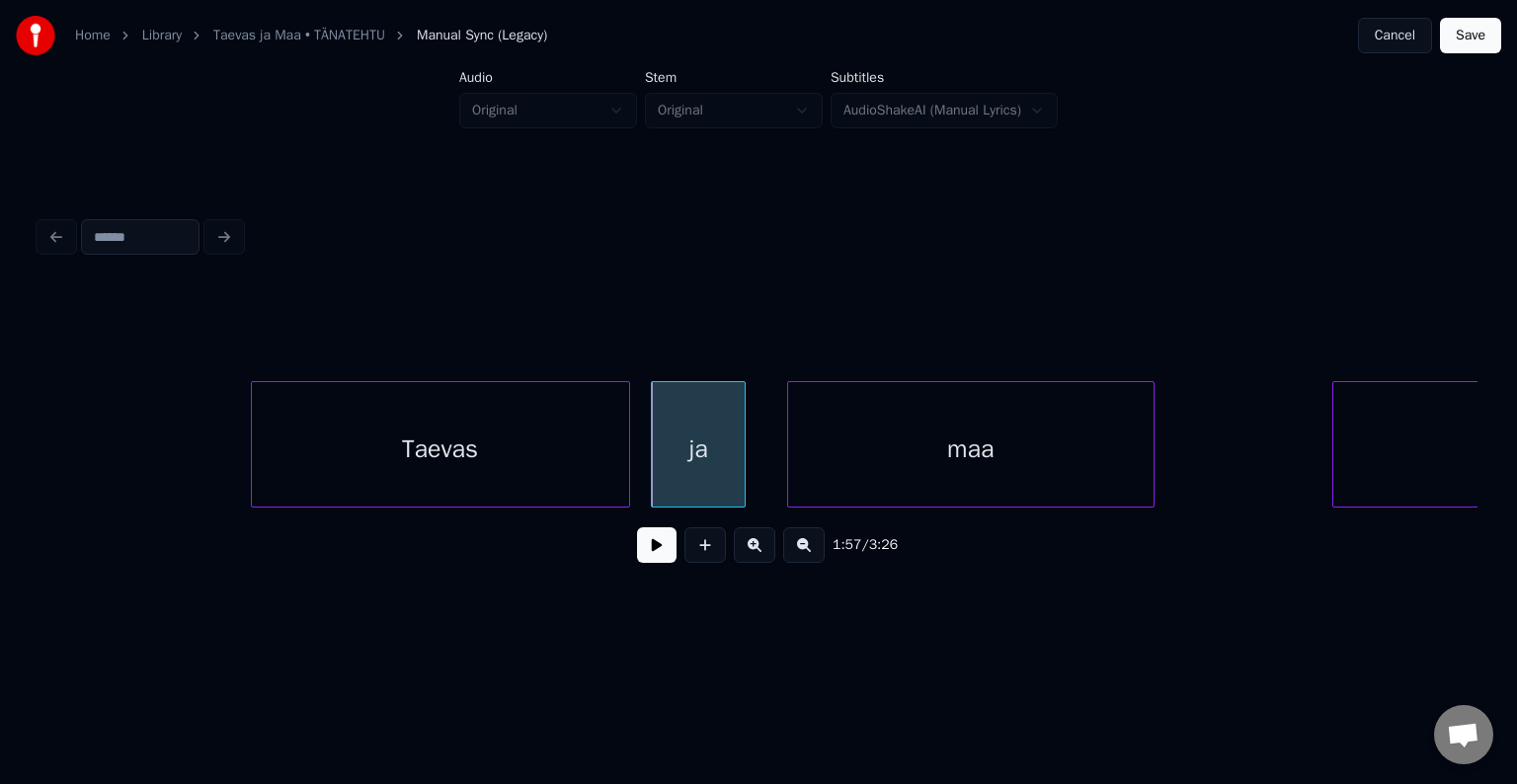 click on "maa" at bounding box center [971, 449] 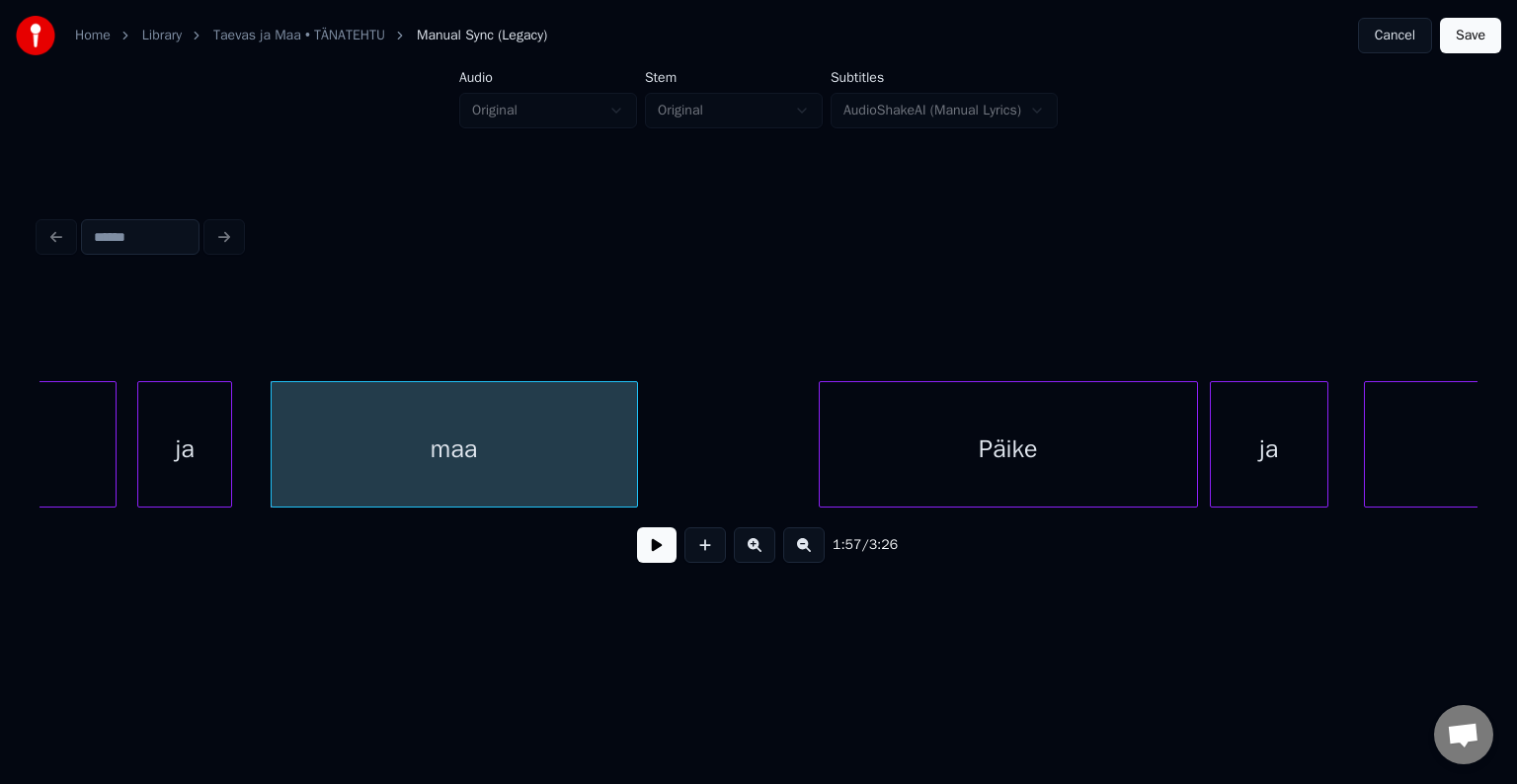scroll, scrollTop: 0, scrollLeft: 69455, axis: horizontal 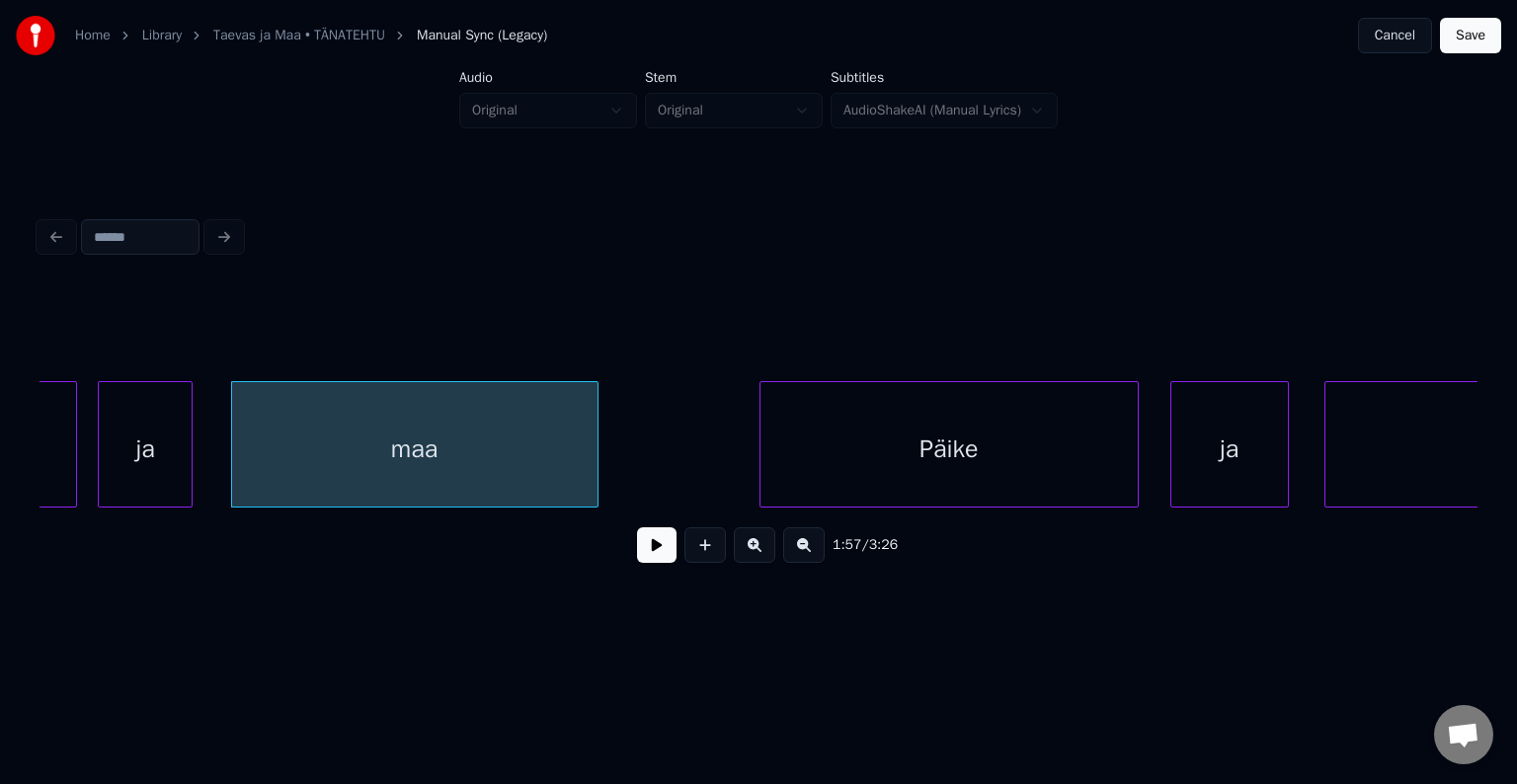 click on "Päike" at bounding box center [949, 449] 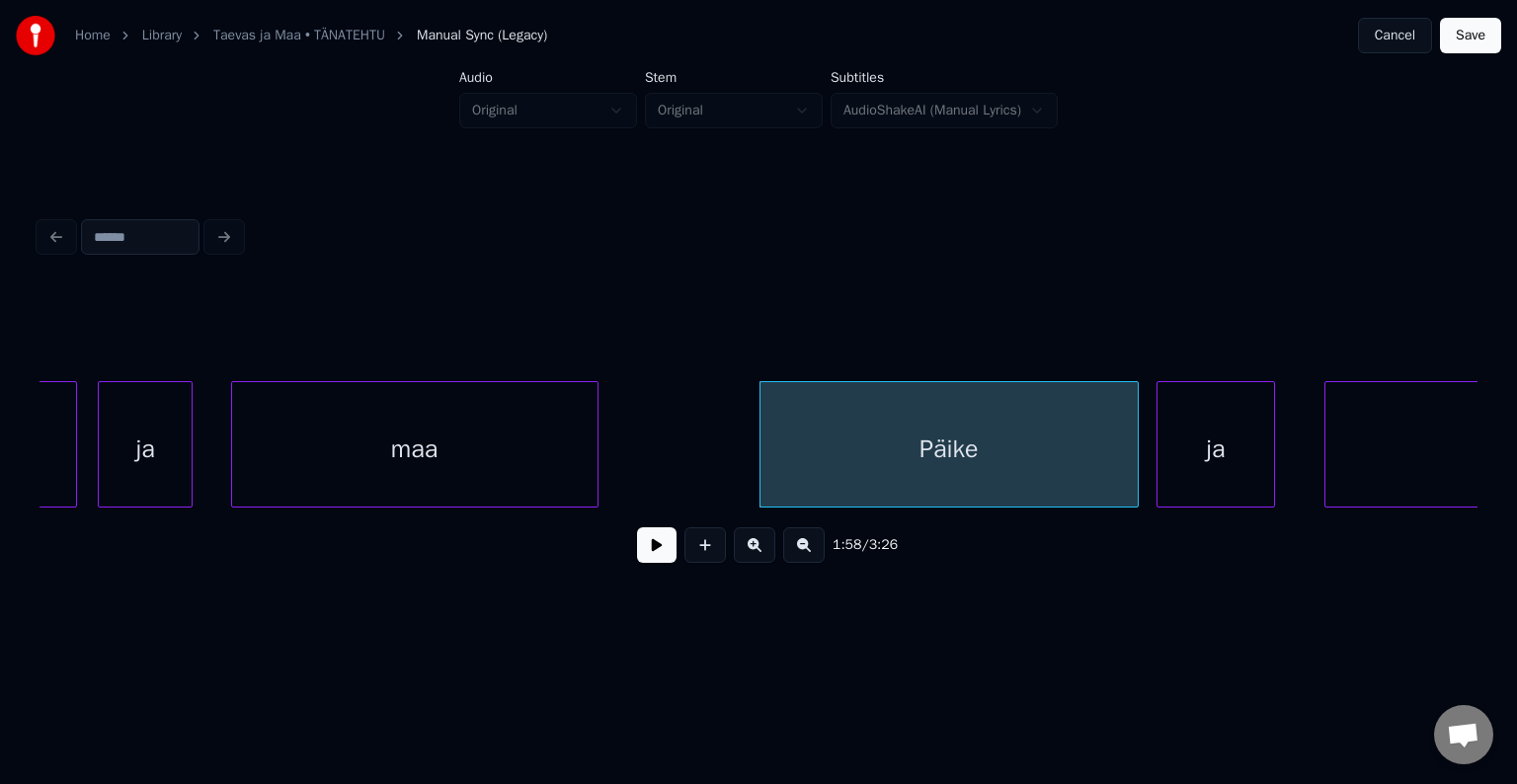 click on "ja" at bounding box center (1216, 449) 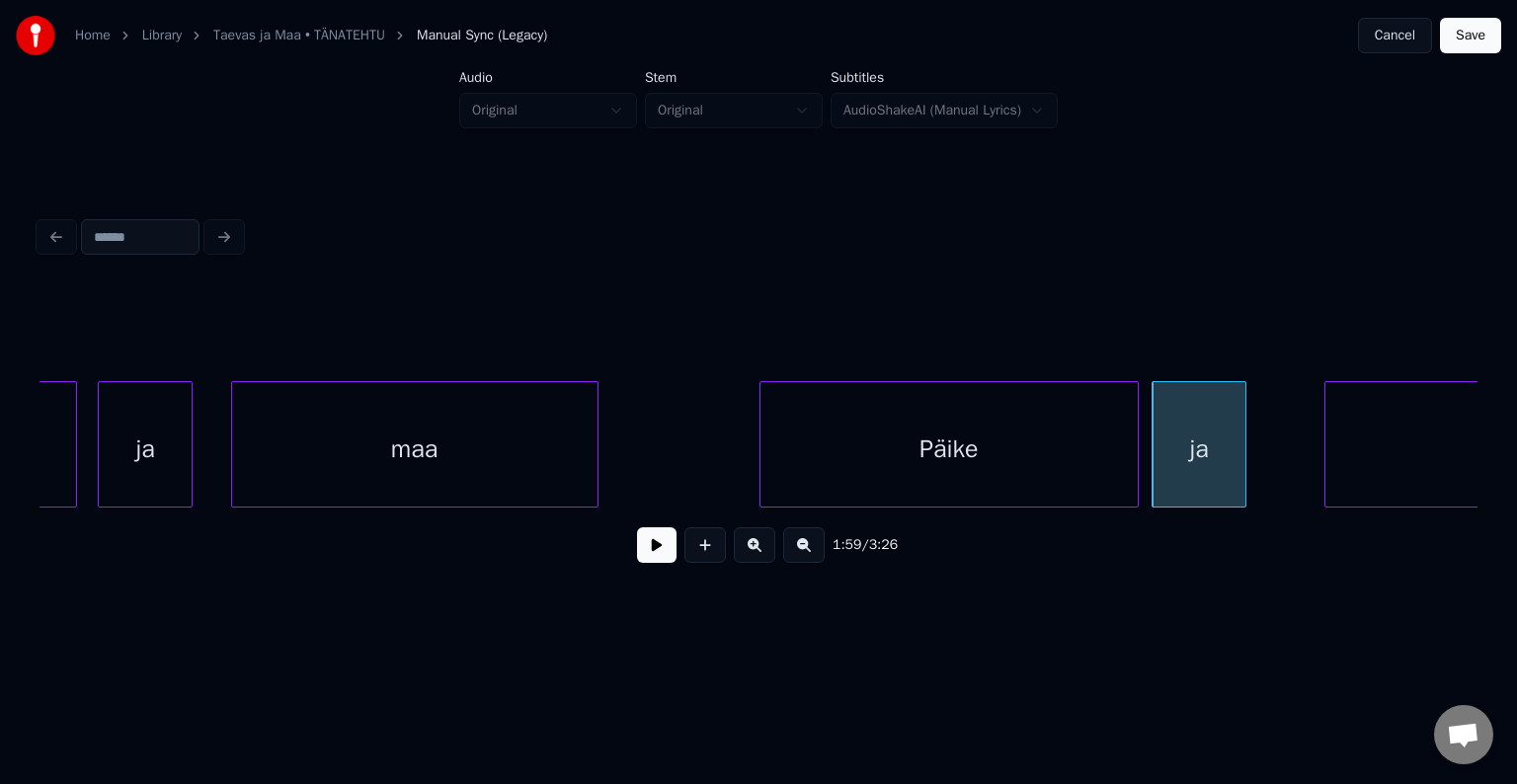 click at bounding box center (1242, 444) 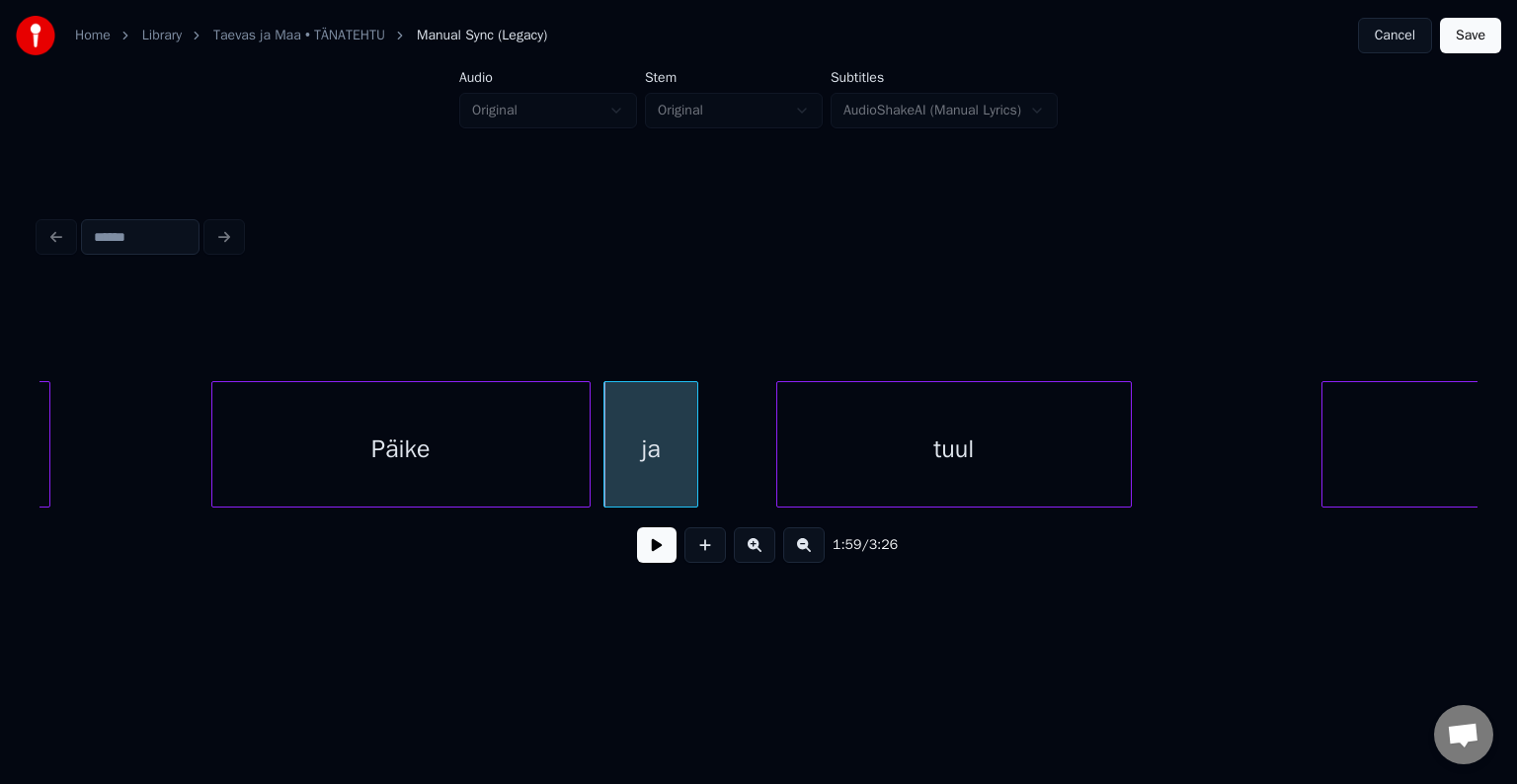 scroll, scrollTop: 0, scrollLeft: 70008, axis: horizontal 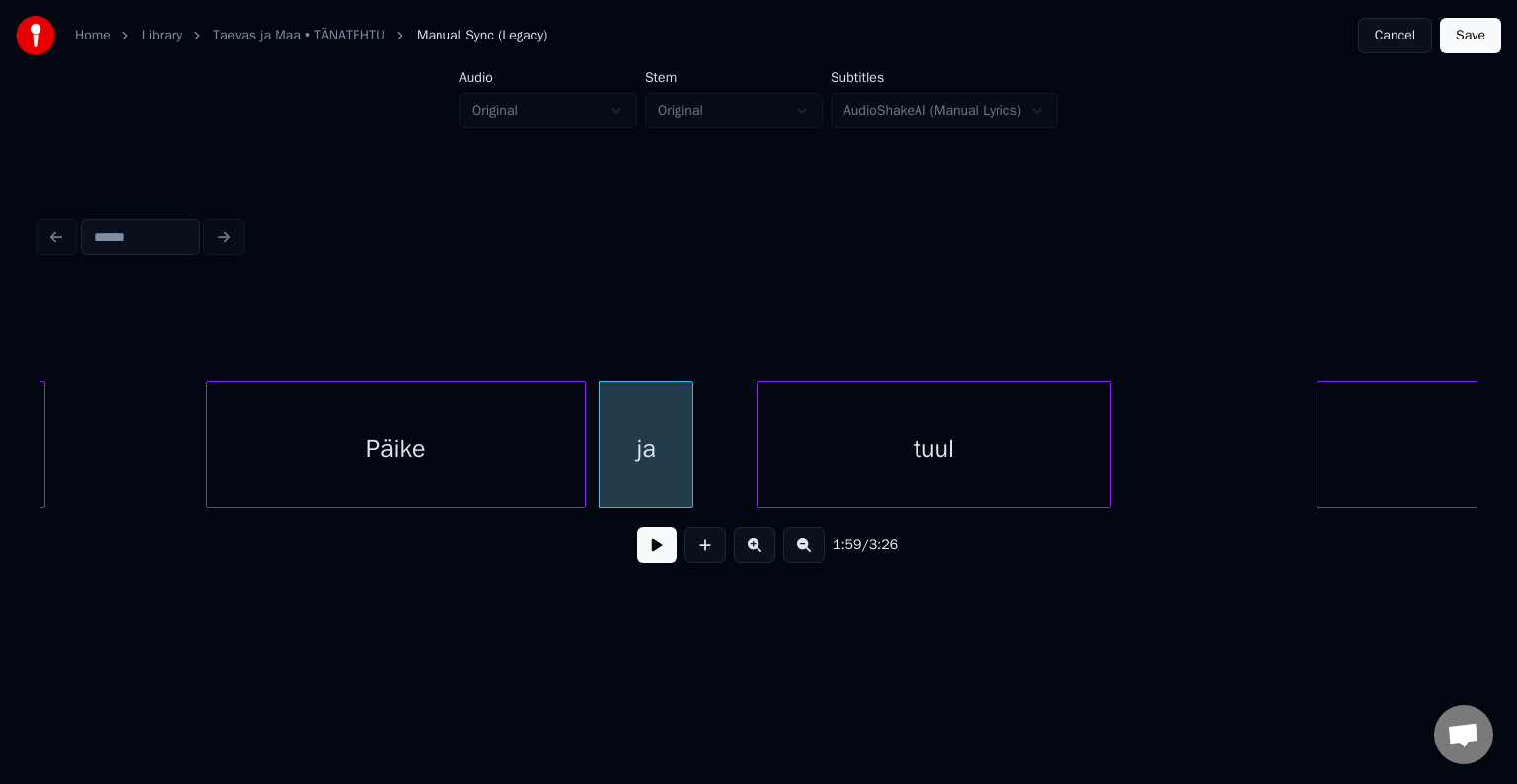 click on "tuul" at bounding box center (934, 449) 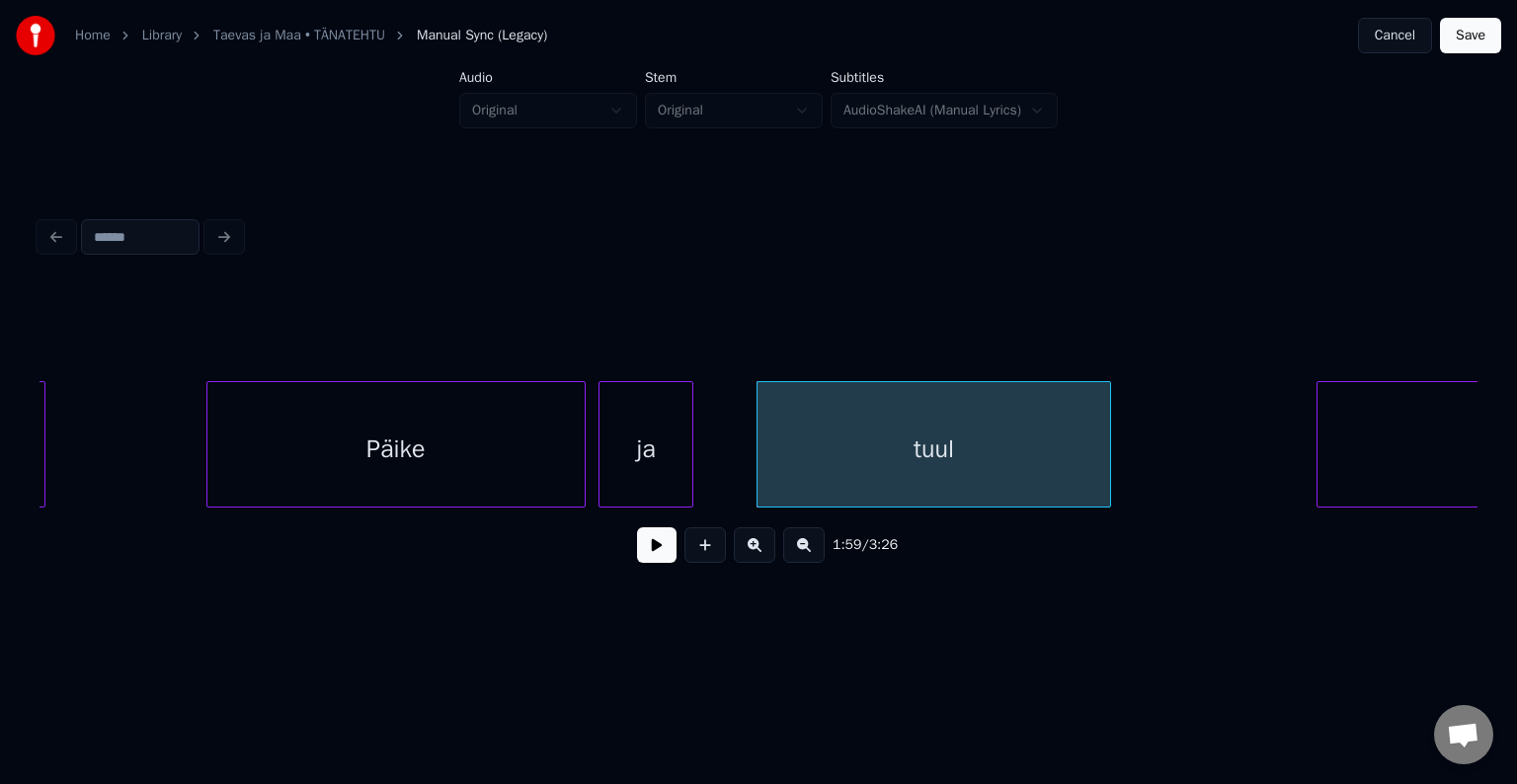 click on "Päike" at bounding box center [396, 449] 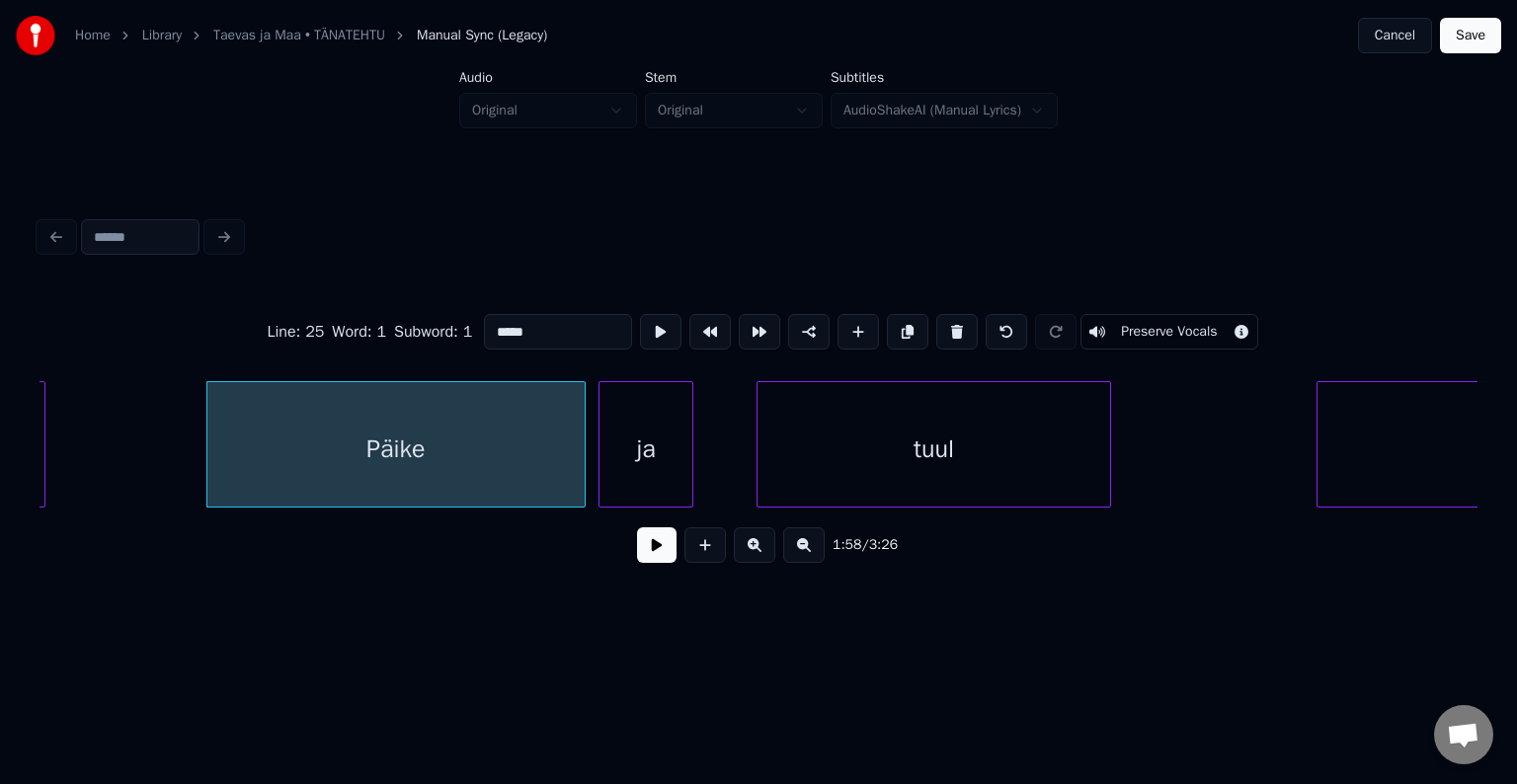 click at bounding box center (657, 545) 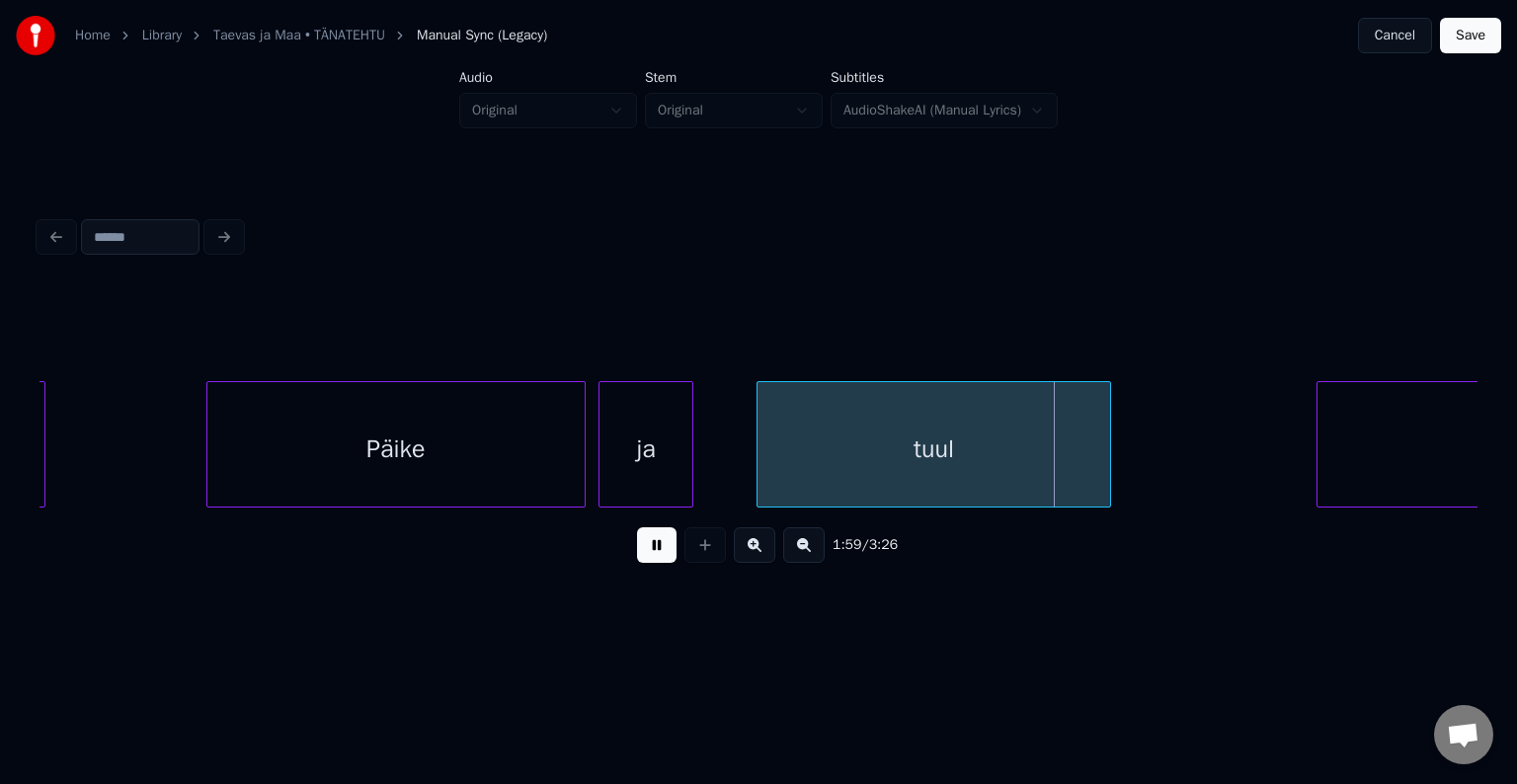 click at bounding box center [657, 545] 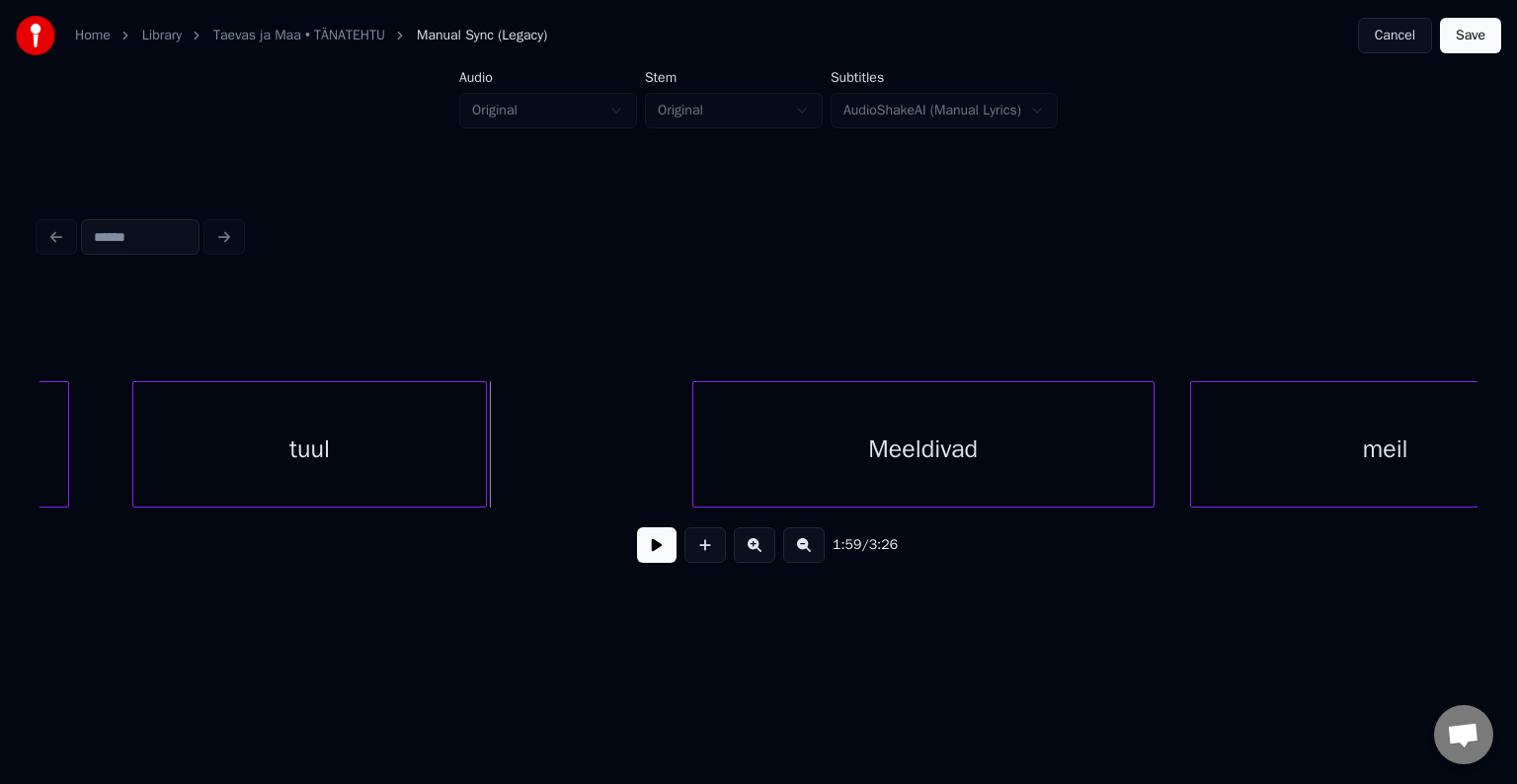 scroll, scrollTop: 0, scrollLeft: 70640, axis: horizontal 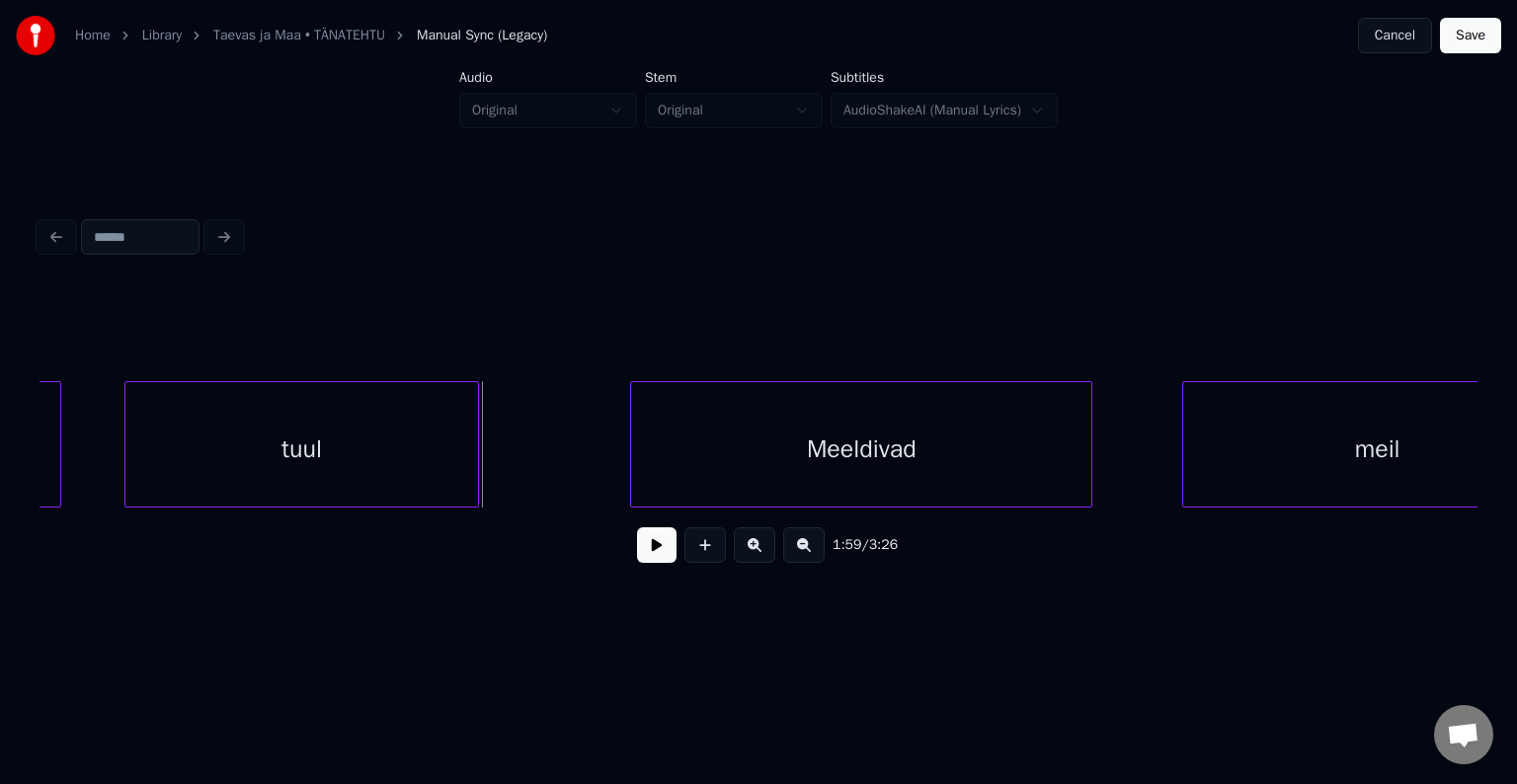 click on "Meeldivad" at bounding box center (861, 449) 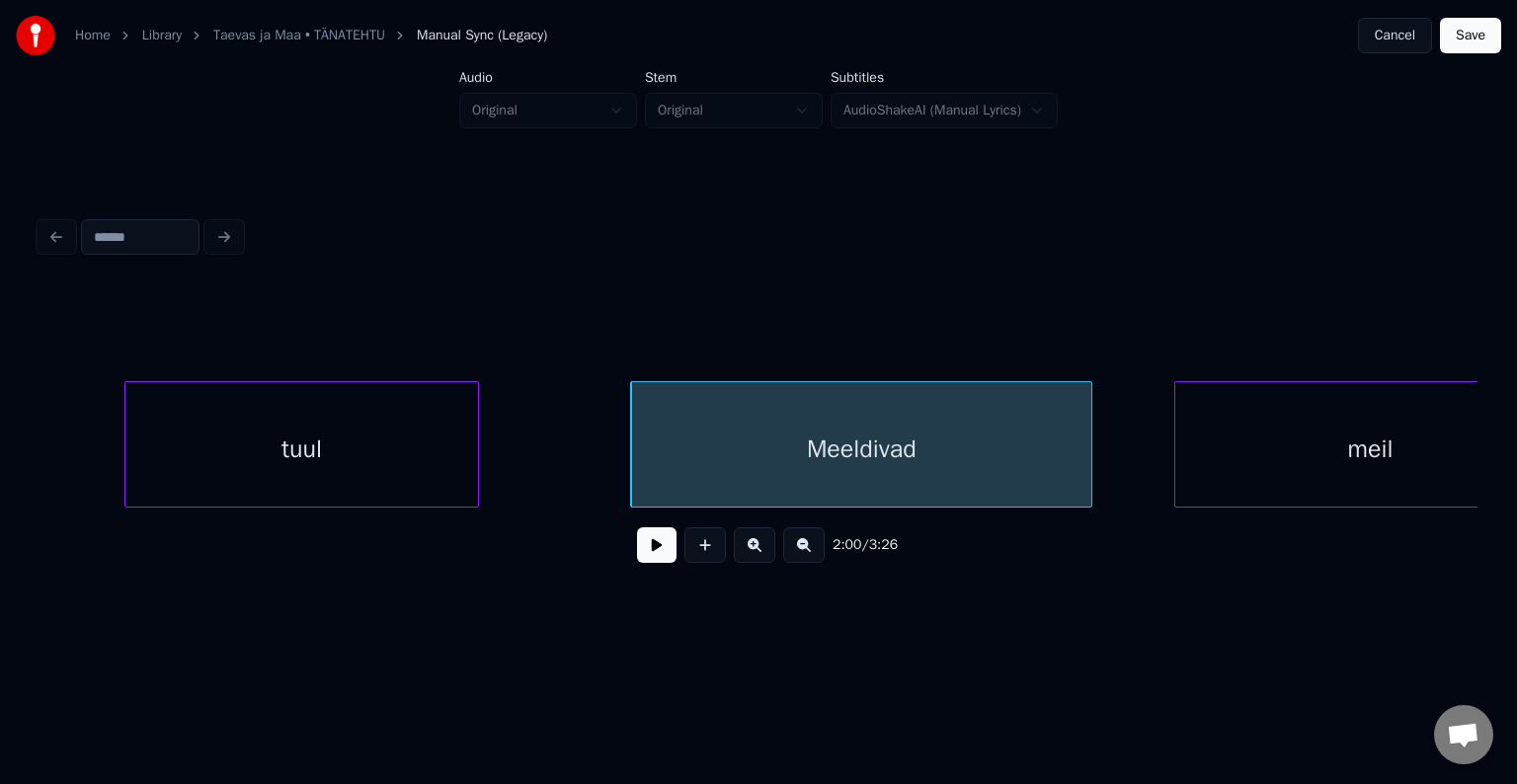 scroll, scrollTop: 0, scrollLeft: 70730, axis: horizontal 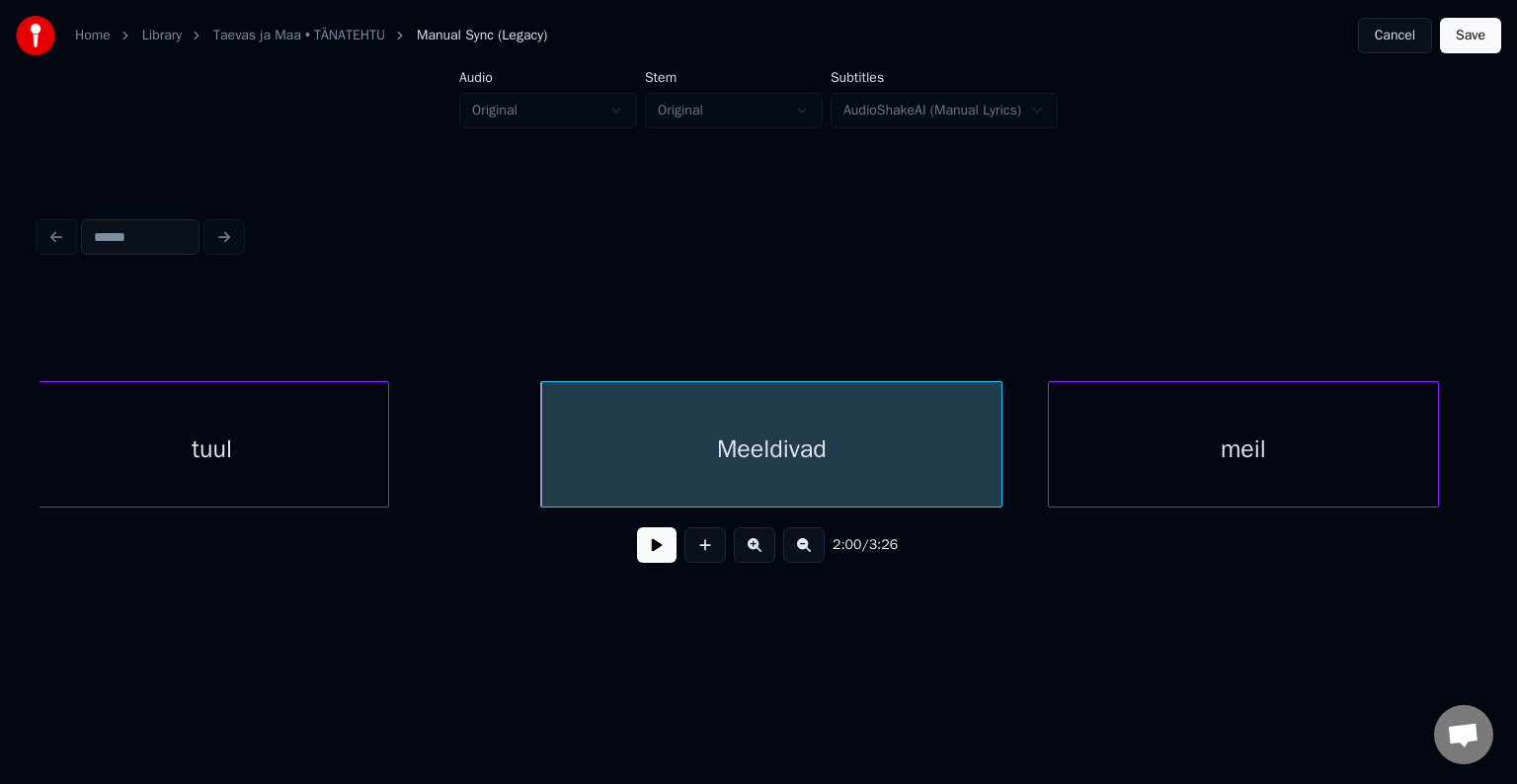 click on "meil" at bounding box center (1243, 449) 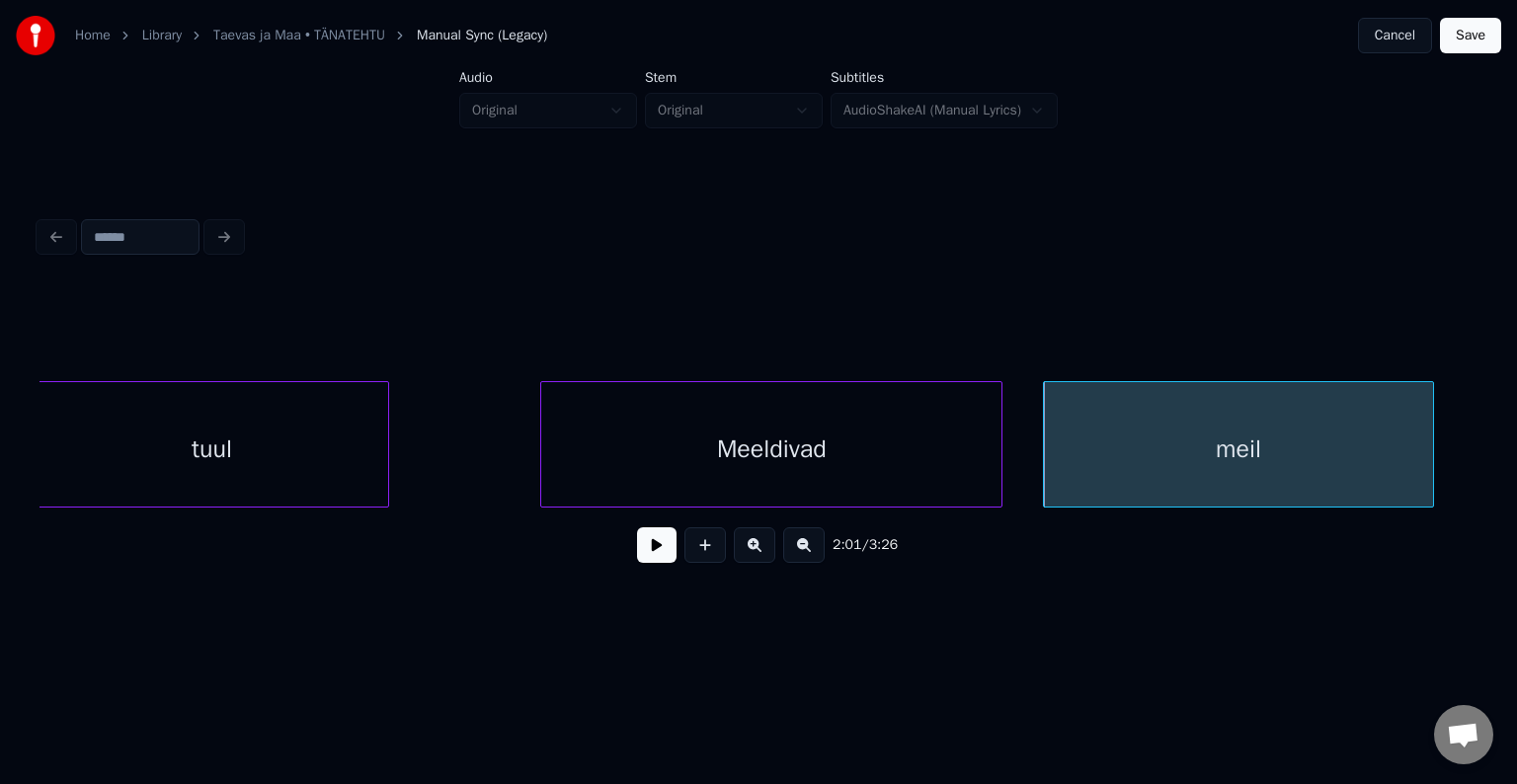 click on "Meeldivad" at bounding box center (771, 449) 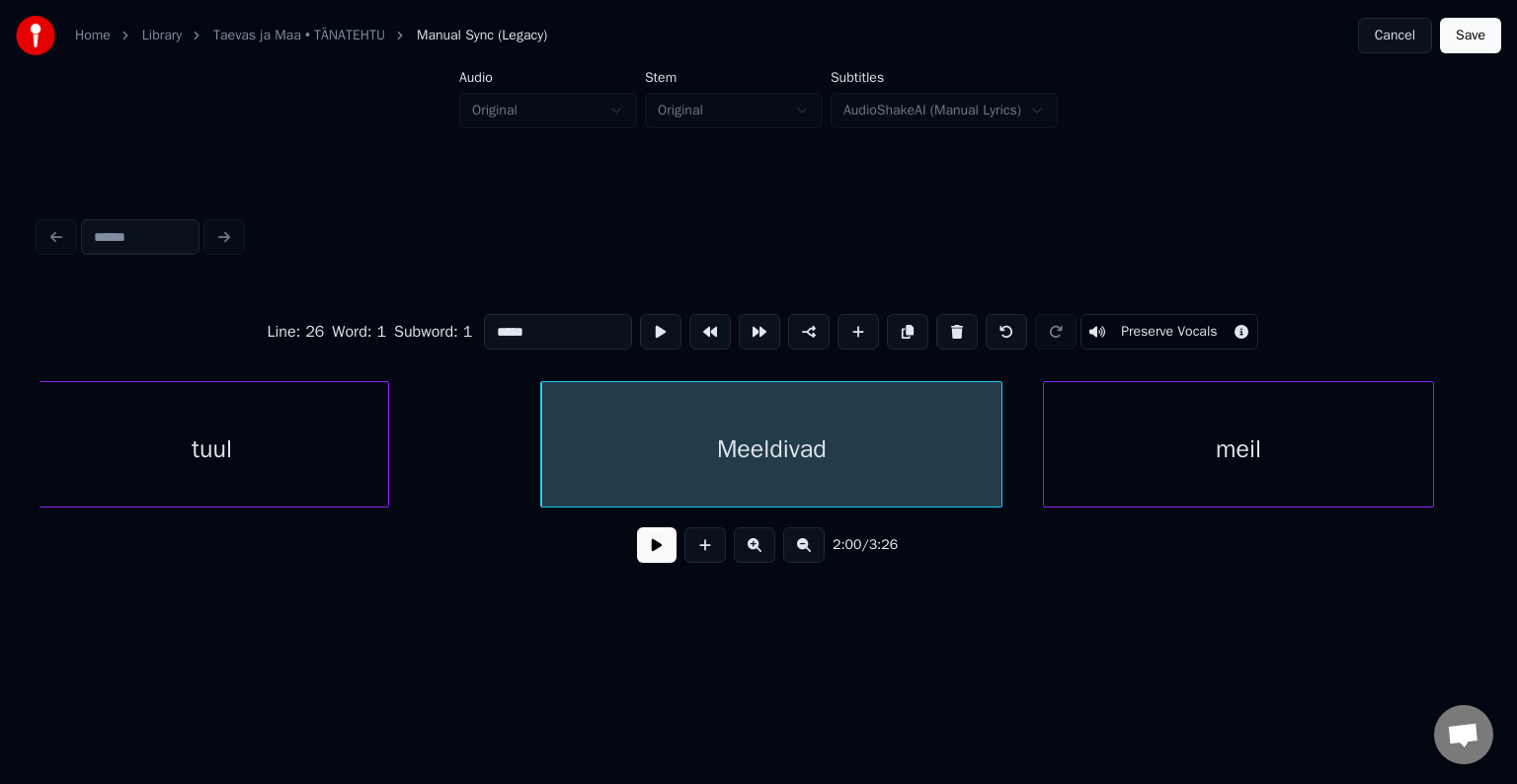 type on "*********" 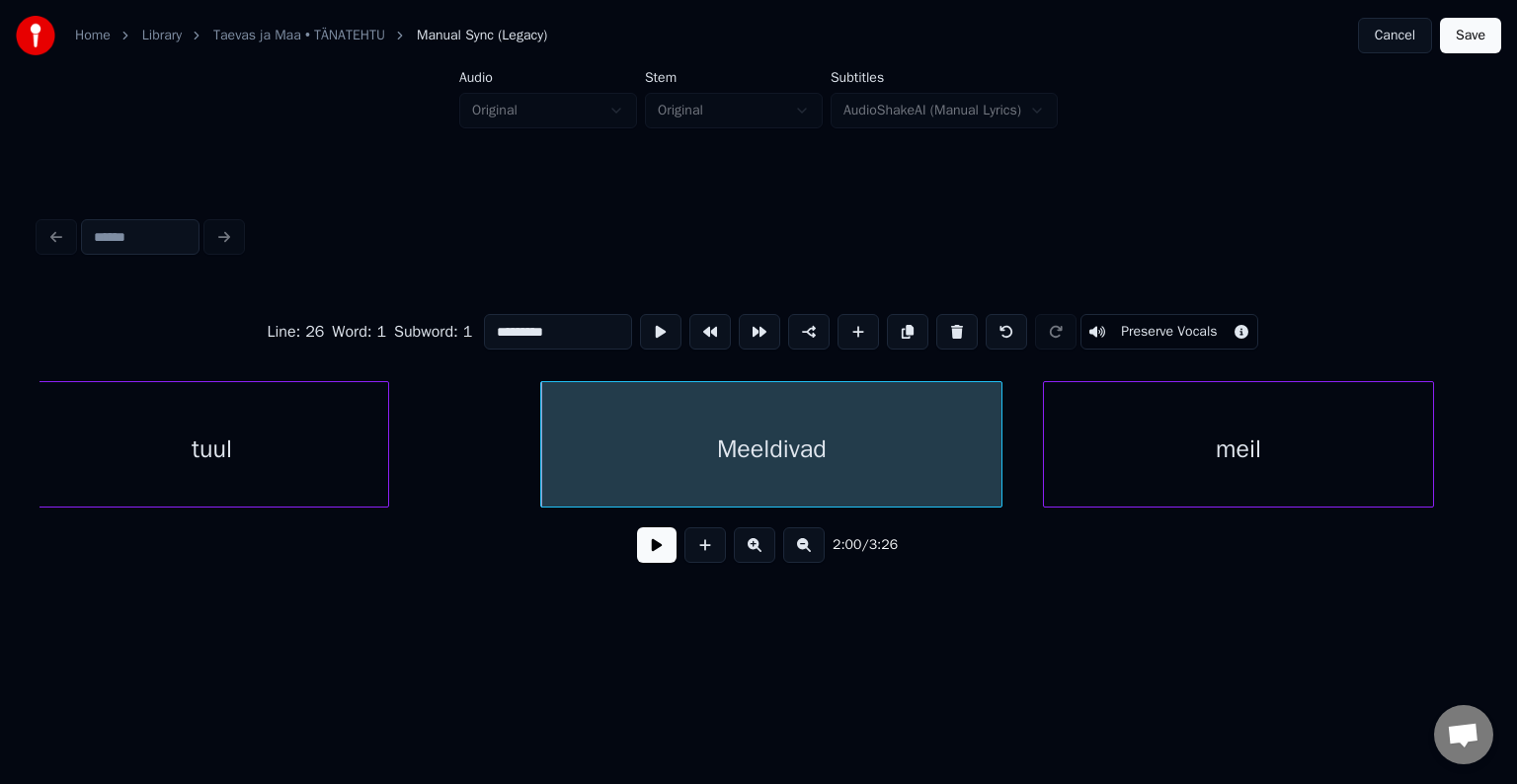 click at bounding box center [657, 545] 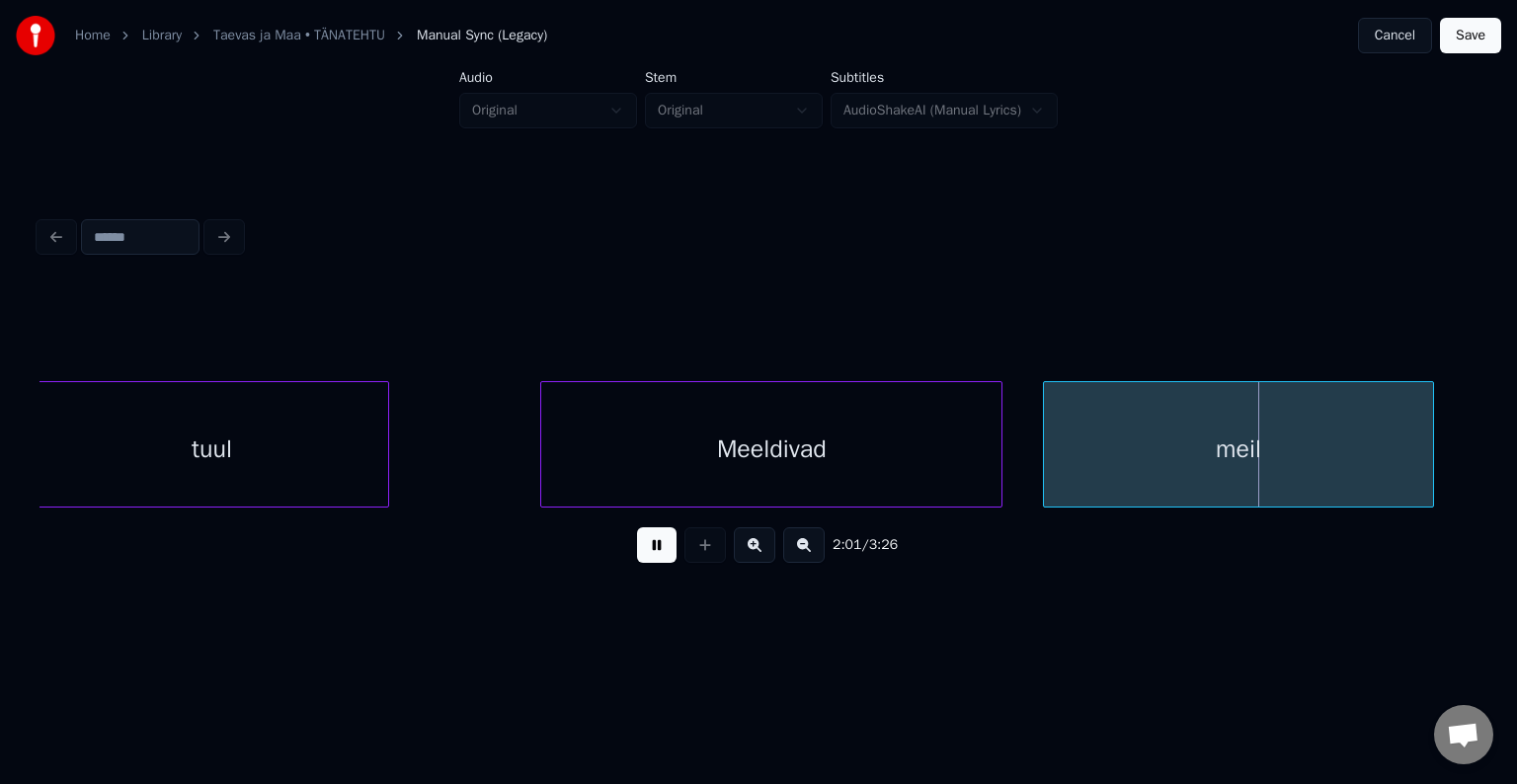 click at bounding box center [657, 545] 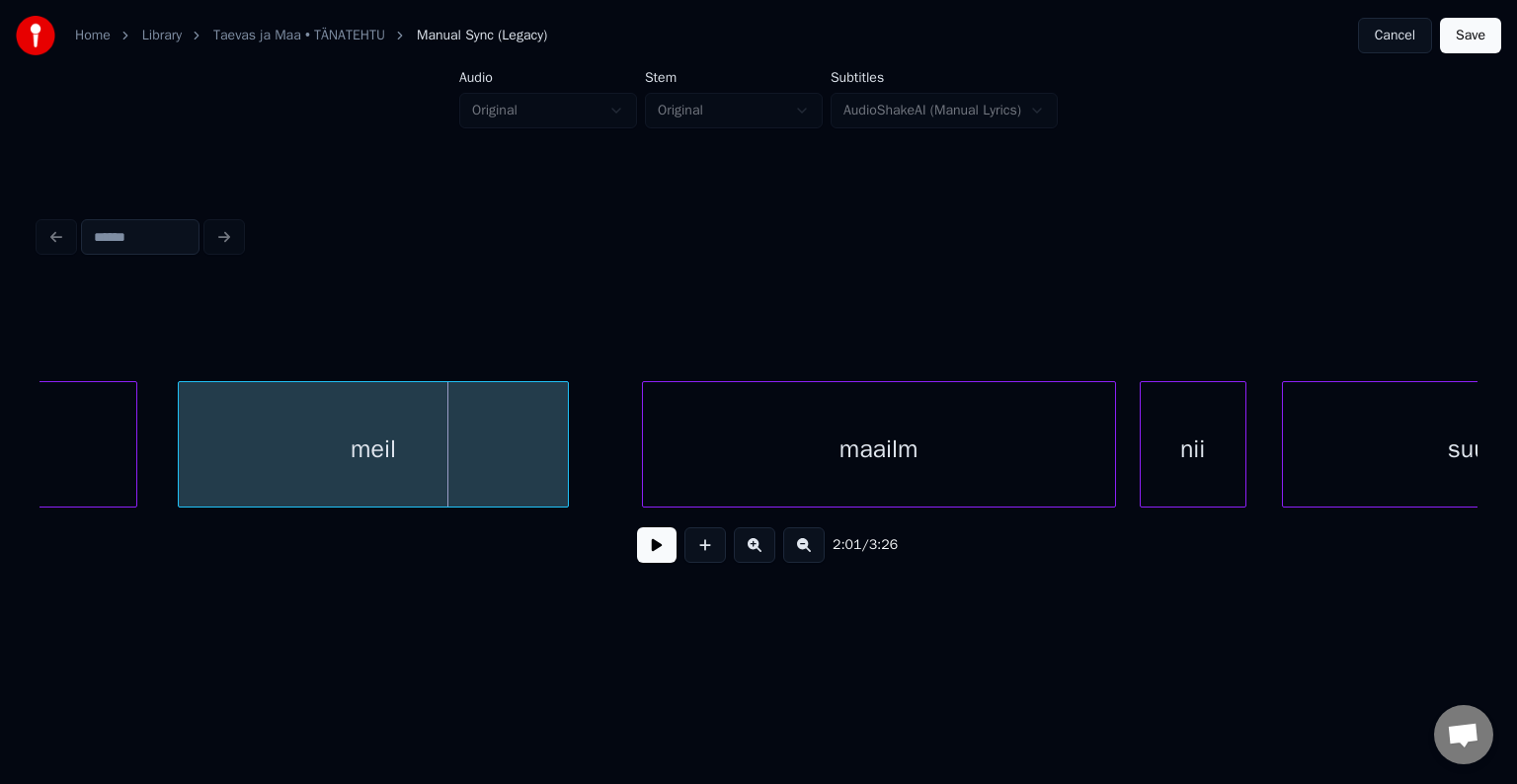scroll, scrollTop: 0, scrollLeft: 71580, axis: horizontal 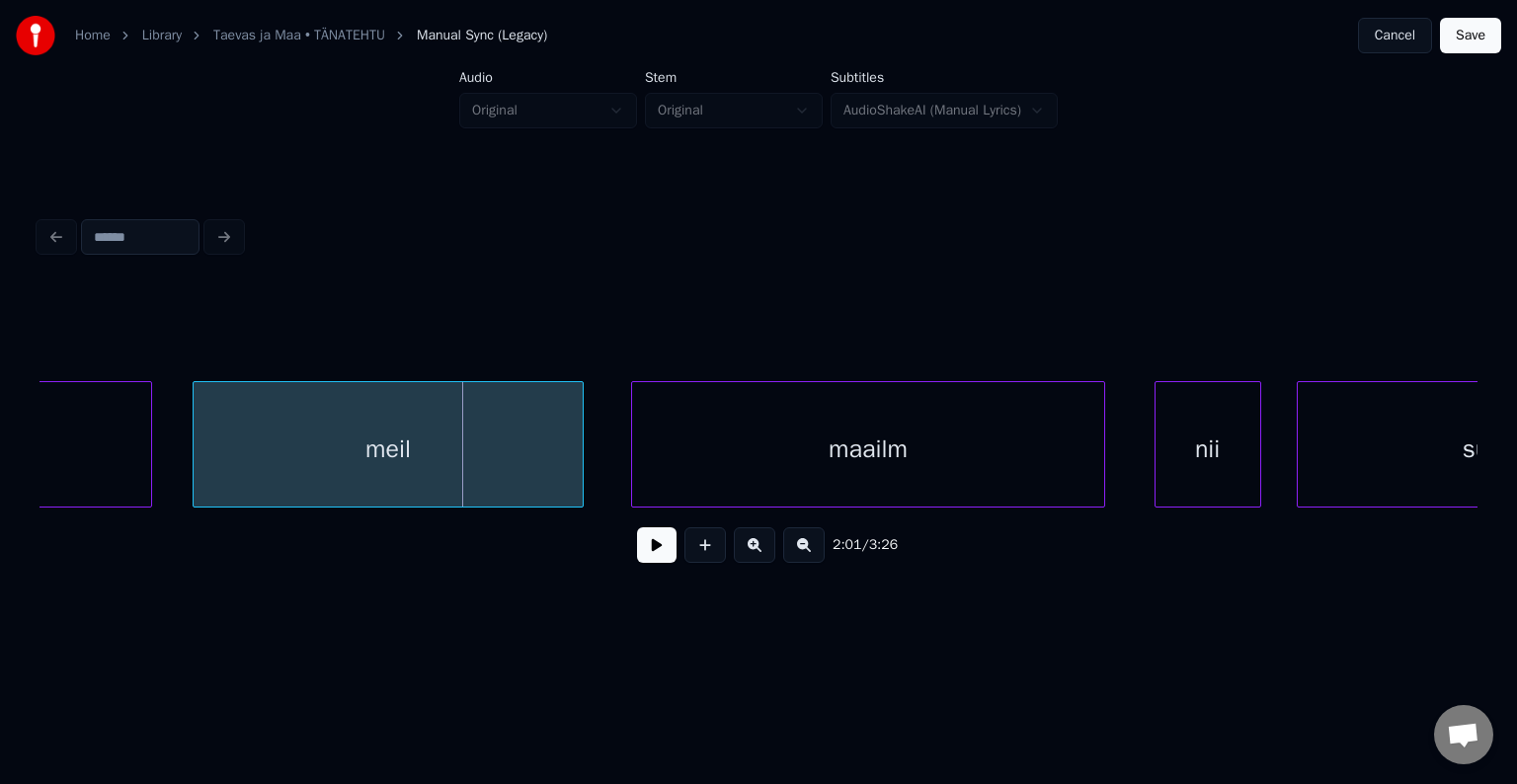 click on "maailm" at bounding box center [868, 449] 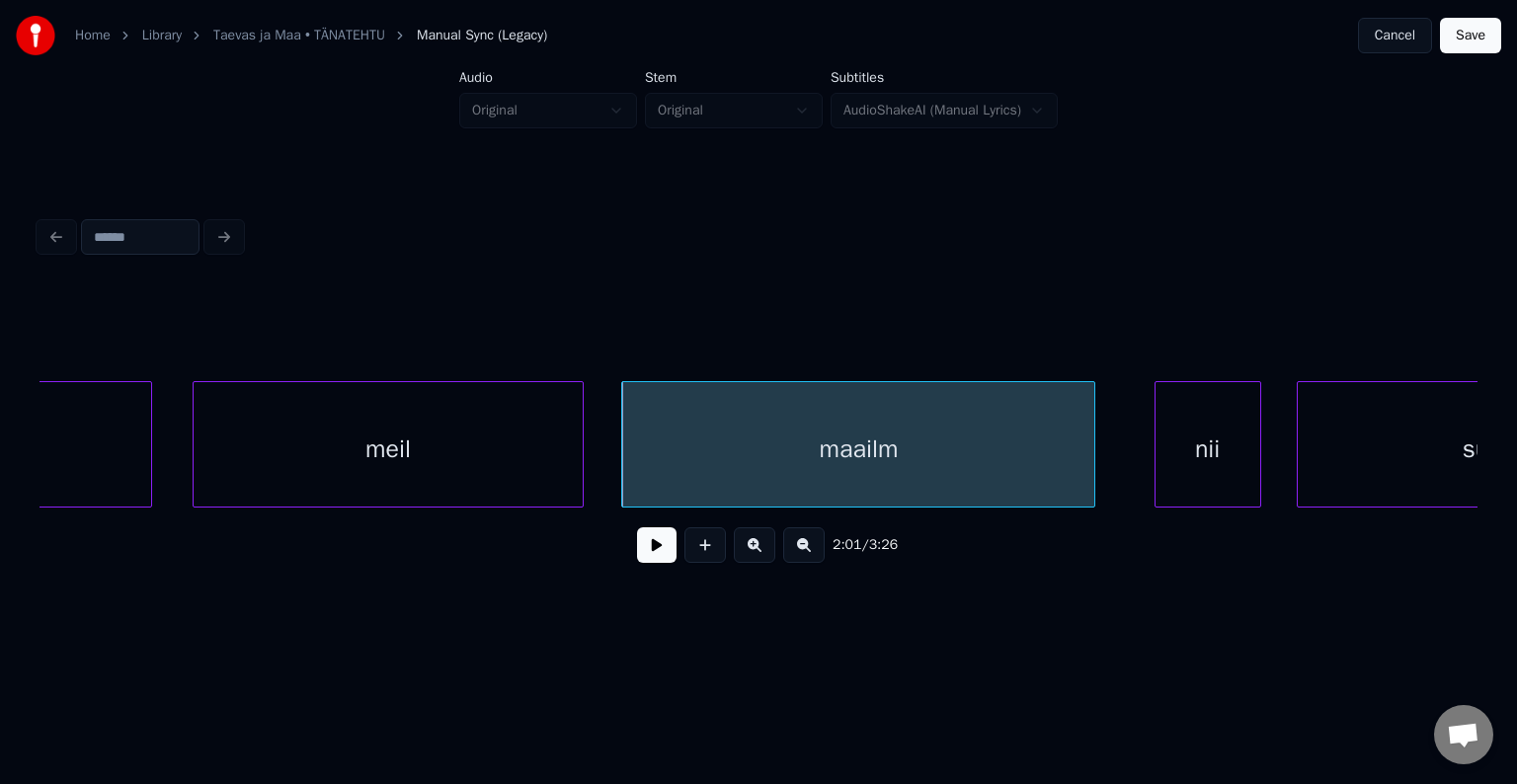 click on "meil" at bounding box center [388, 449] 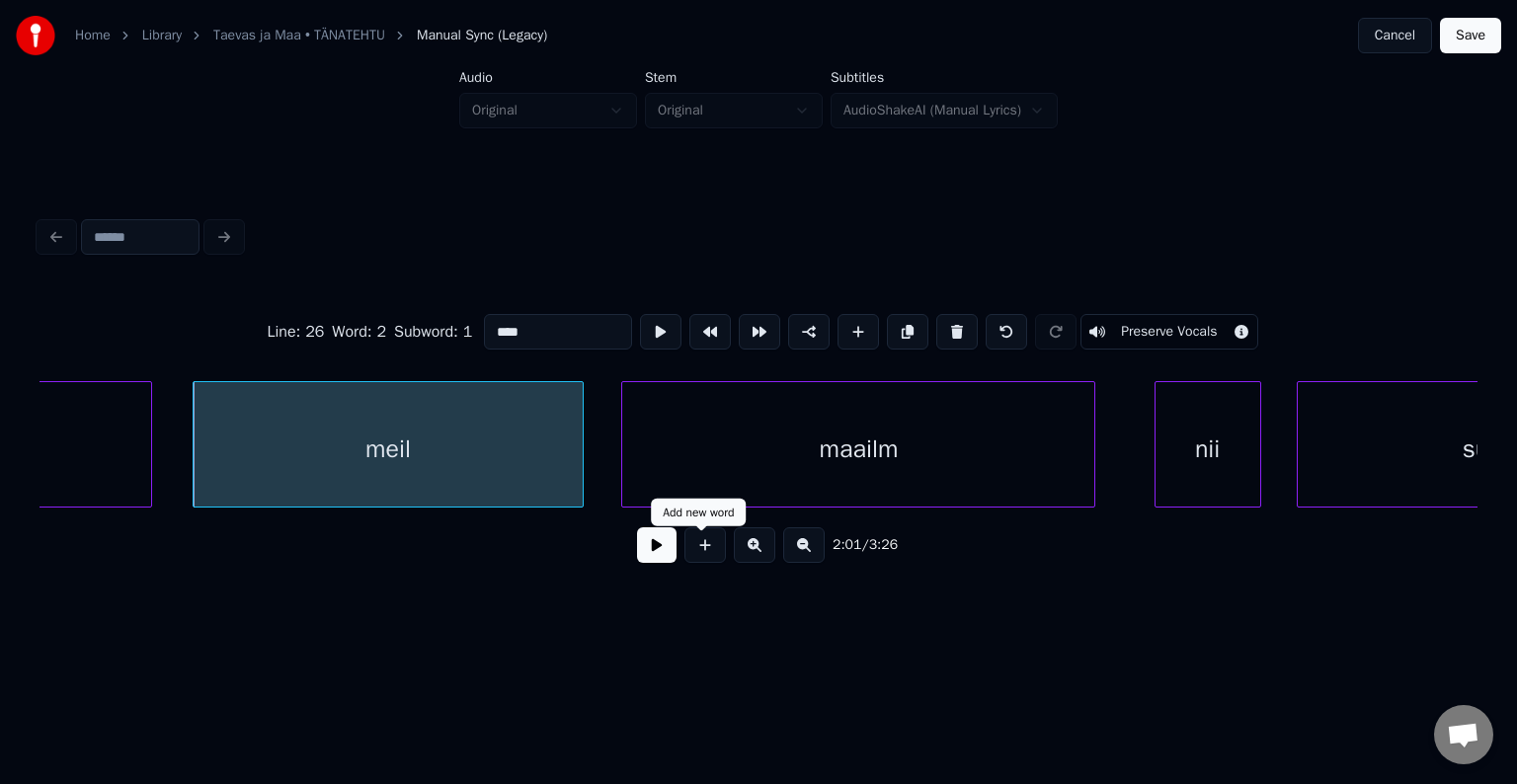 click at bounding box center [657, 545] 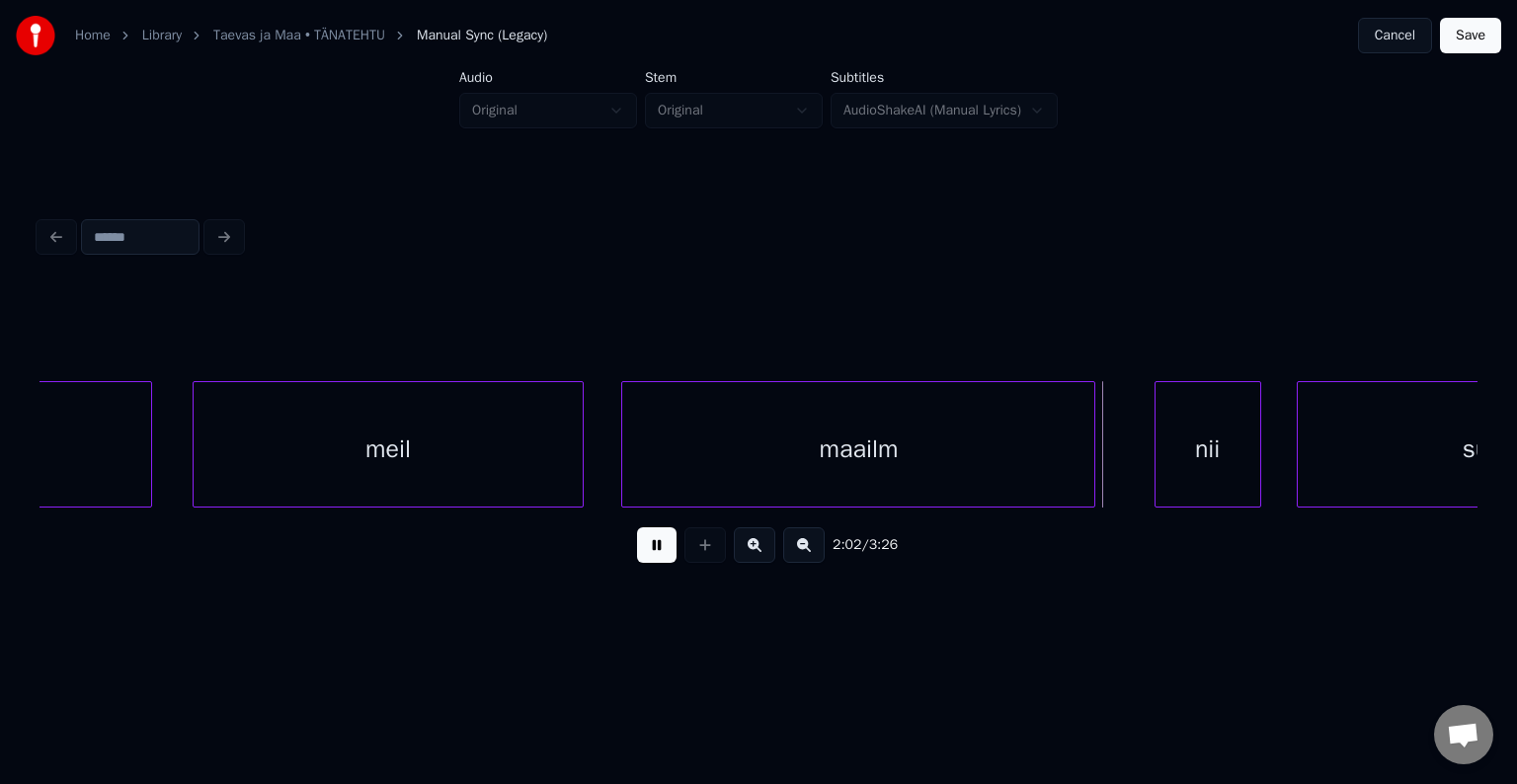 click at bounding box center [657, 545] 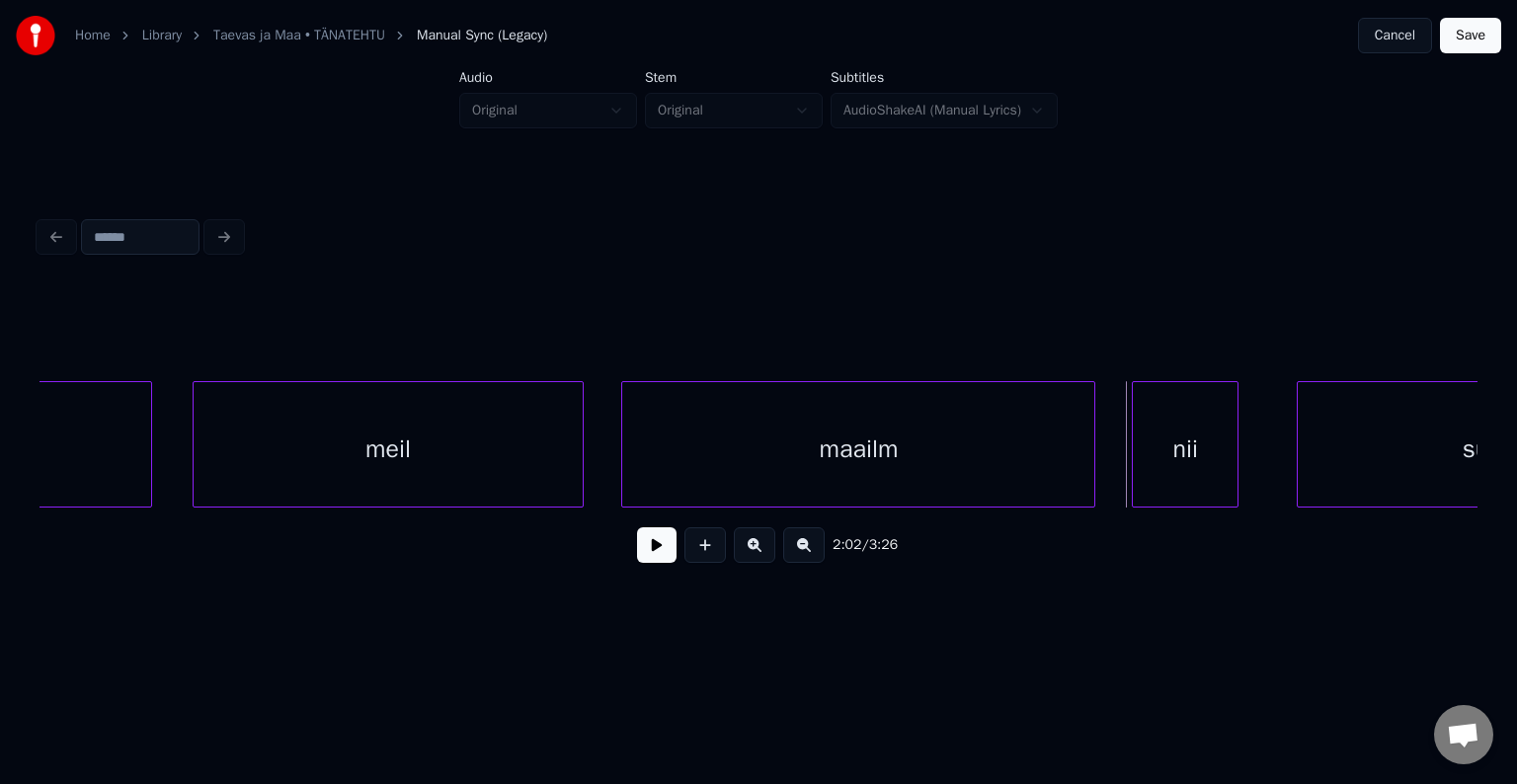 click on "nii" at bounding box center [1185, 449] 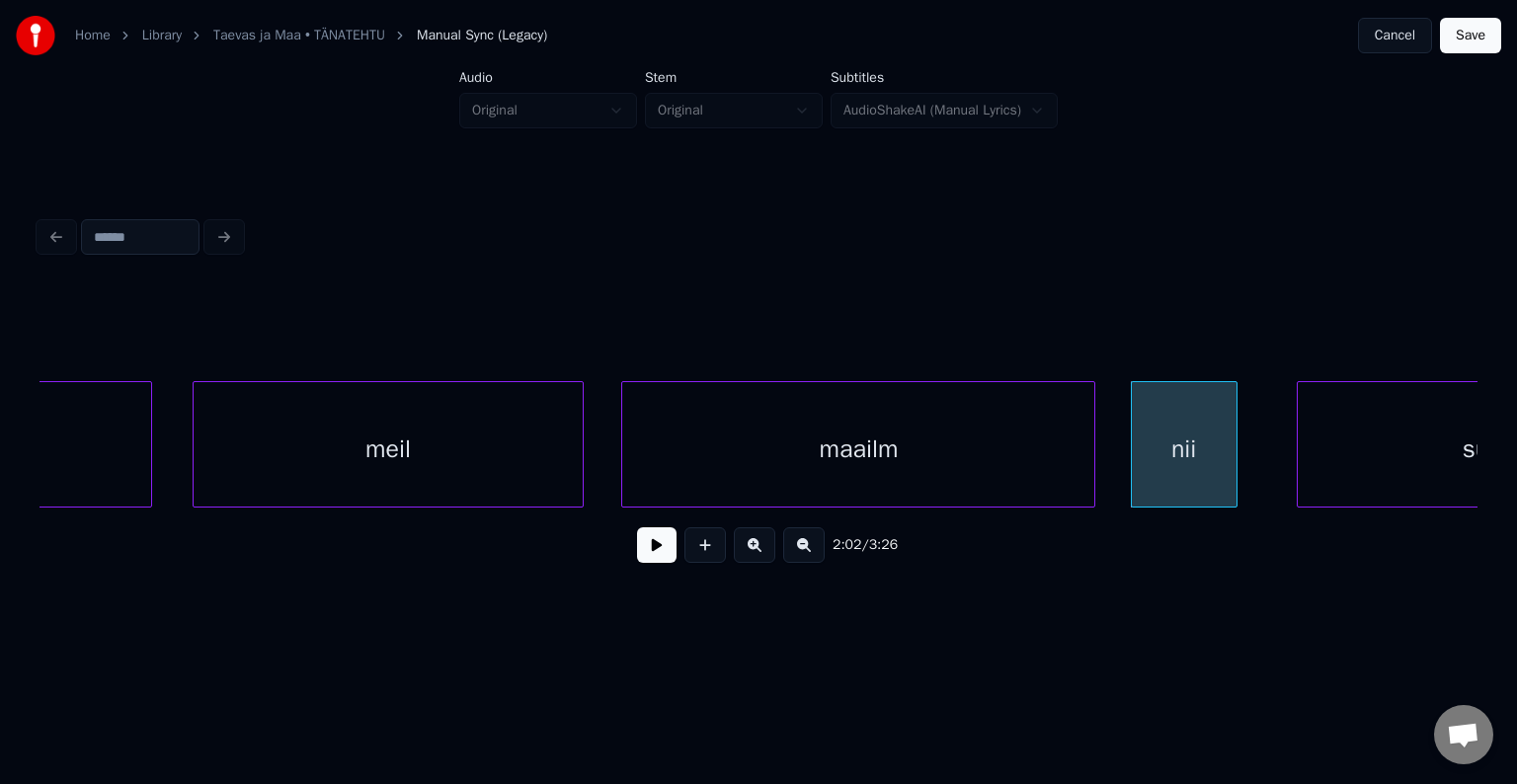 scroll, scrollTop: 0, scrollLeft: 71773, axis: horizontal 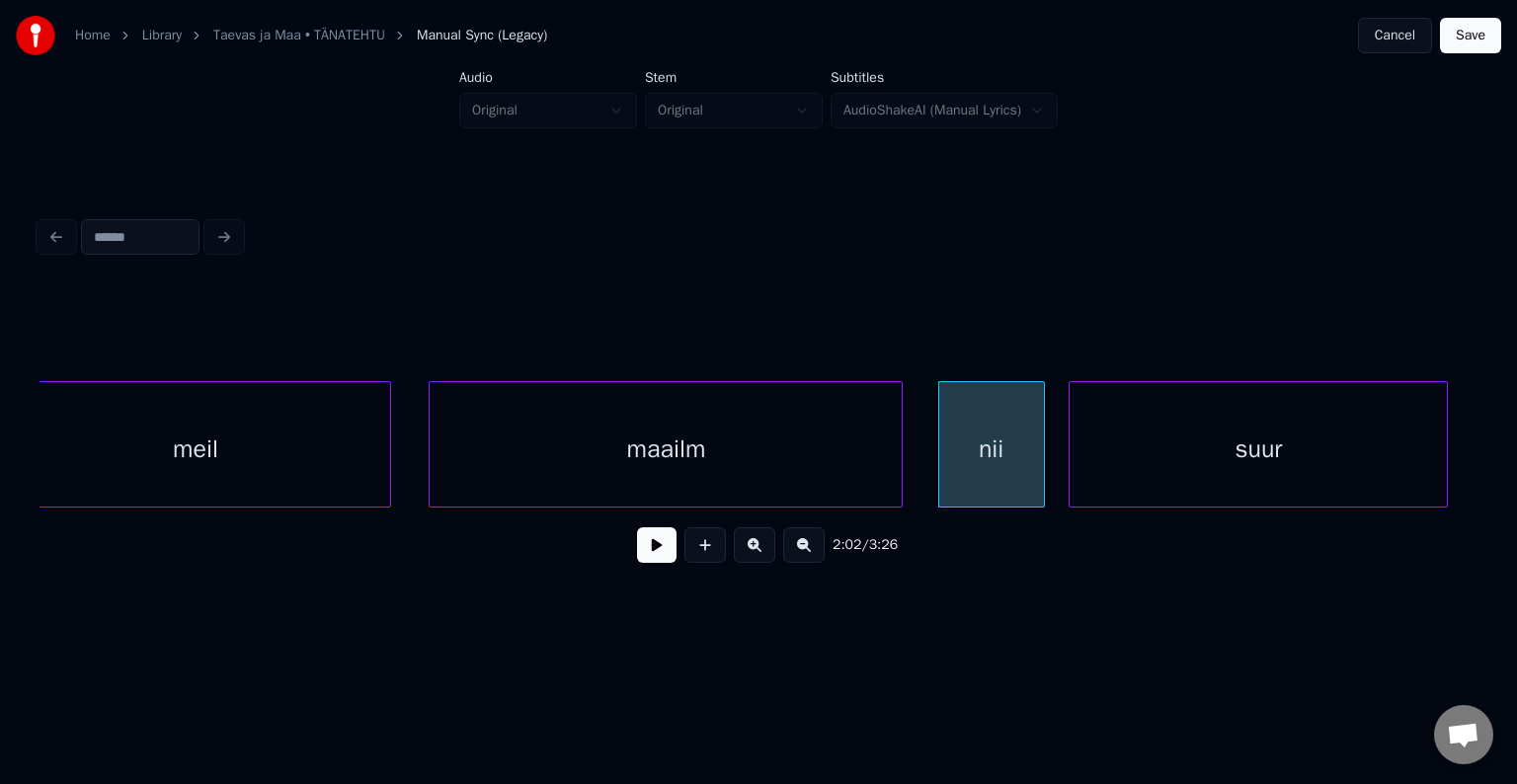 click on "suur" at bounding box center (1258, 449) 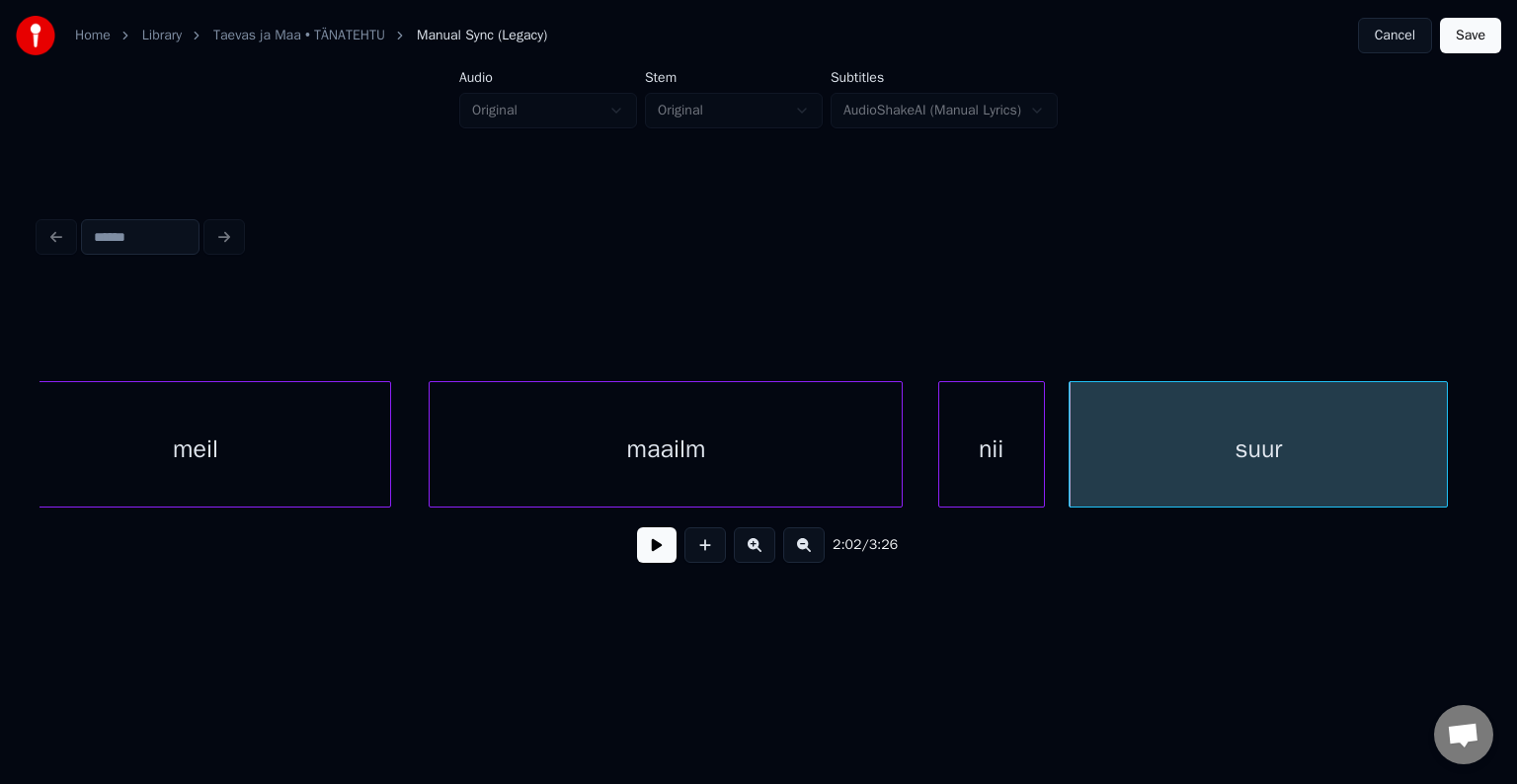 click on "suur" at bounding box center (1258, 449) 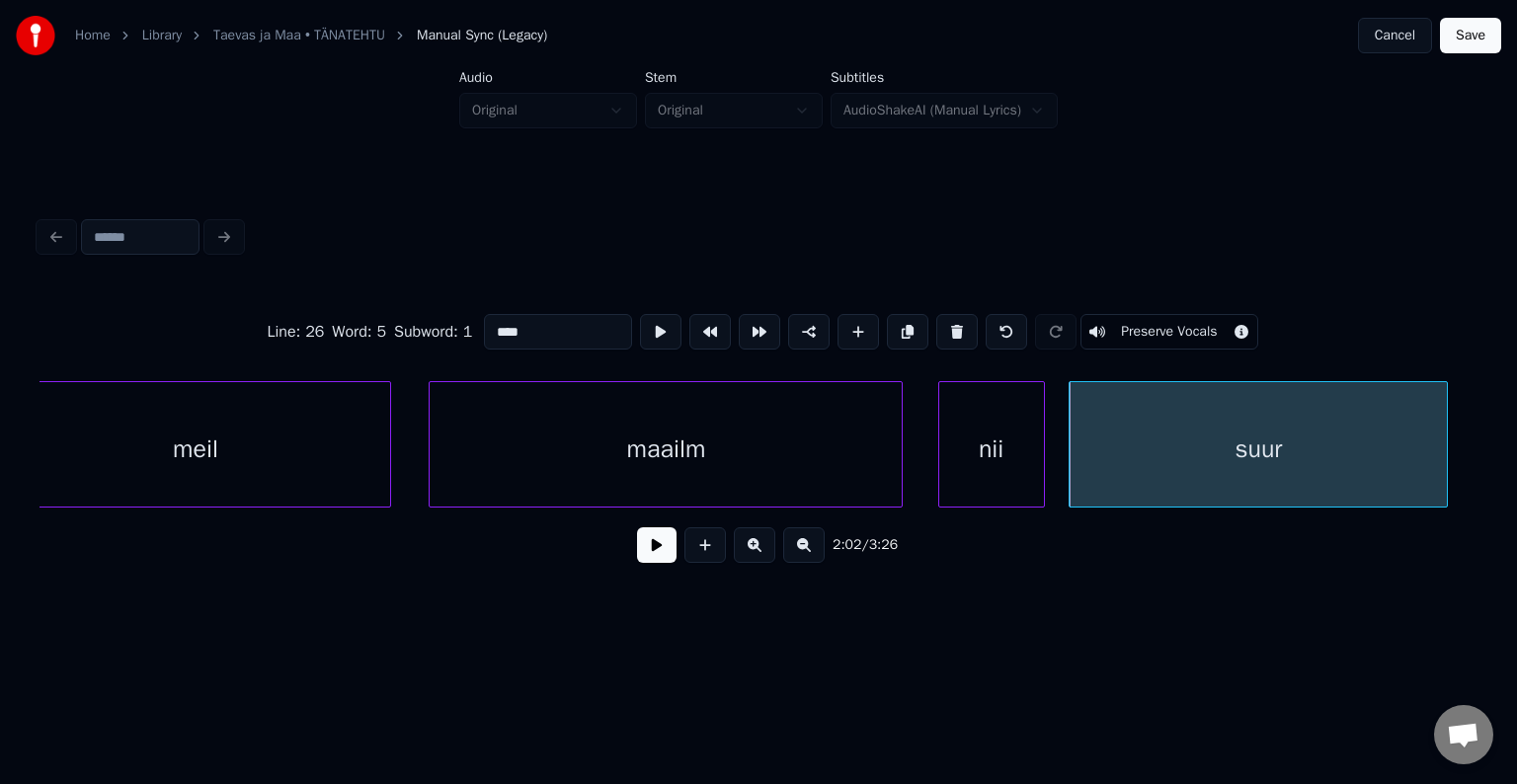 type on "****" 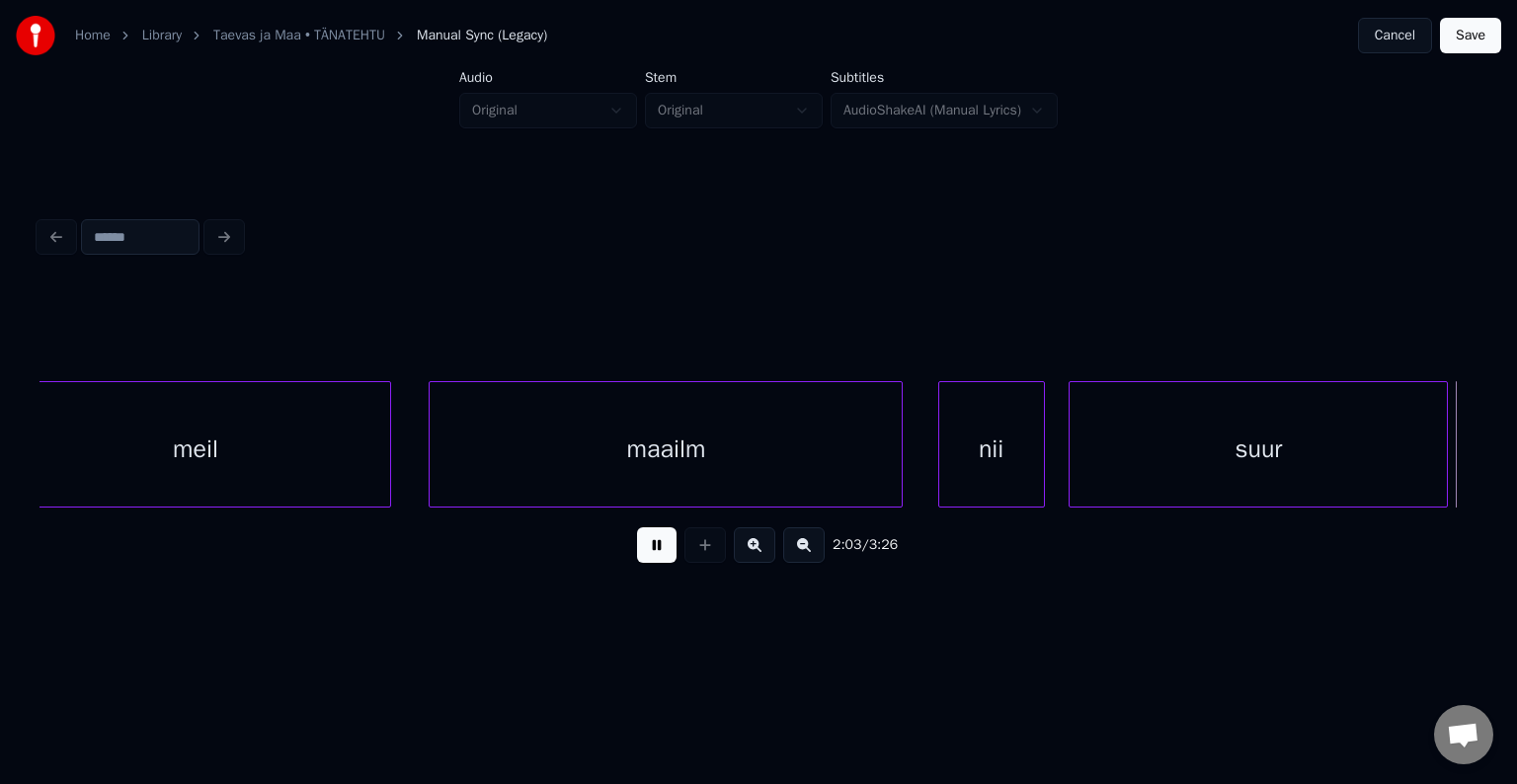 click at bounding box center (657, 545) 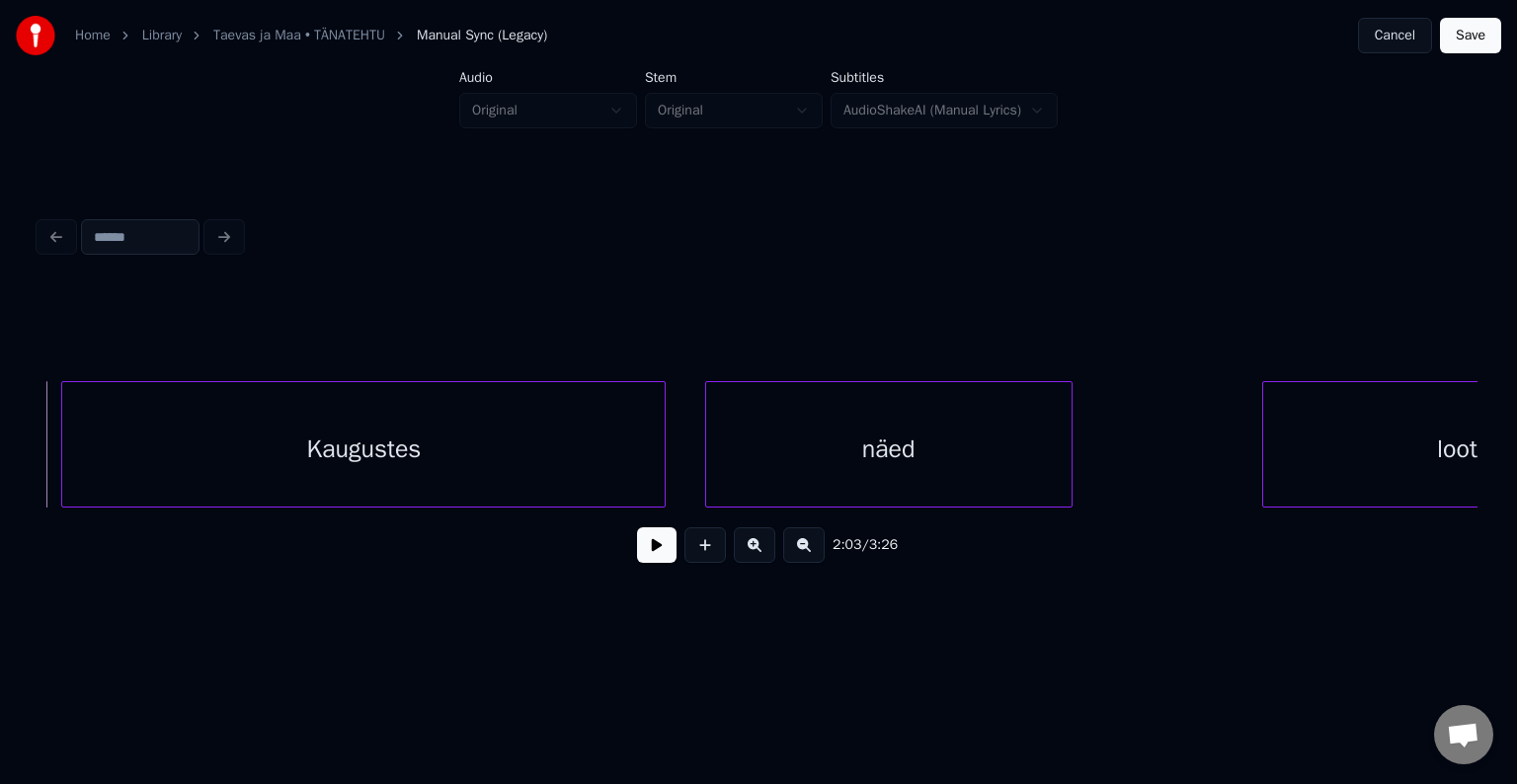 click on "Kaugustes" at bounding box center (363, 449) 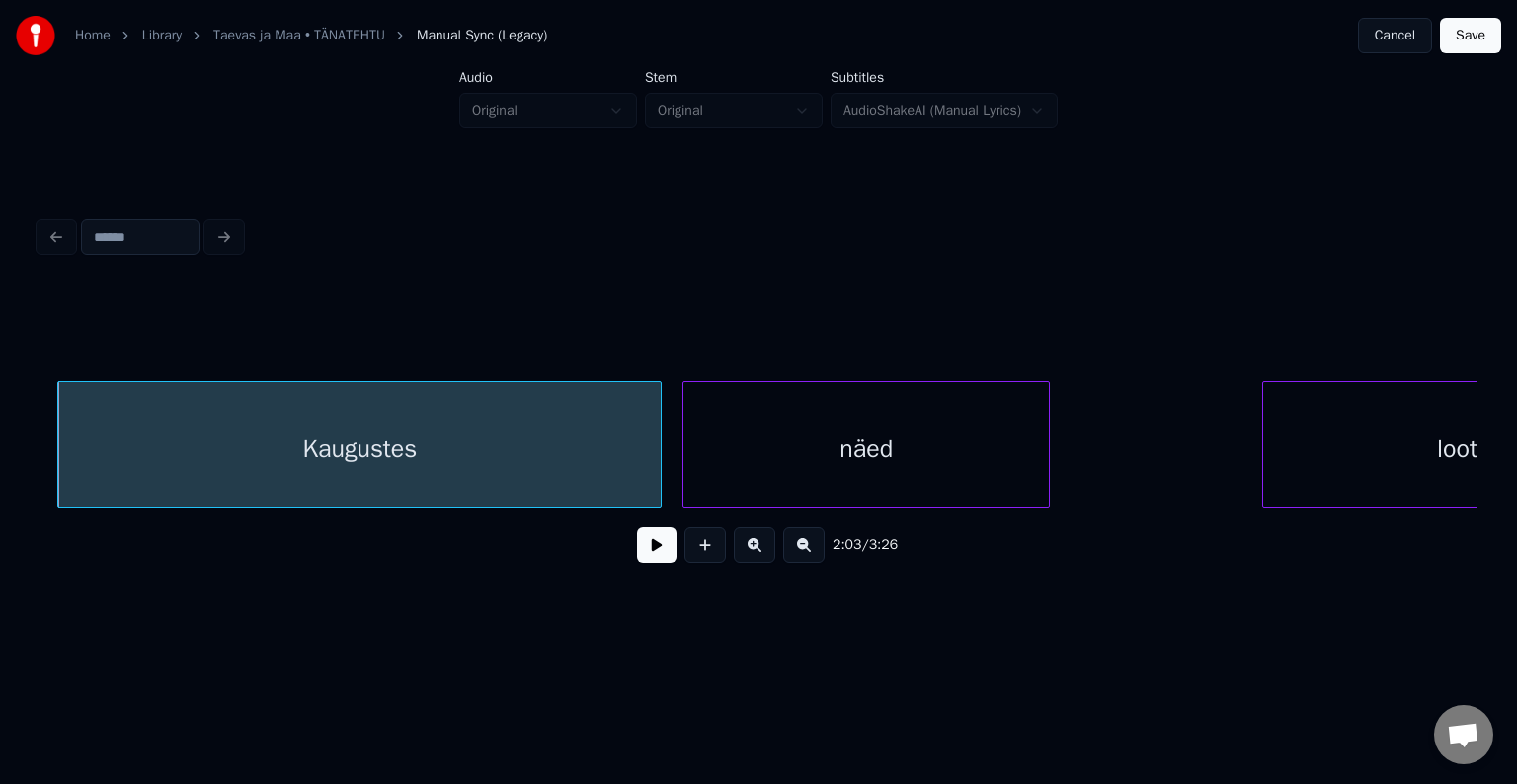 click on "näed" at bounding box center [866, 449] 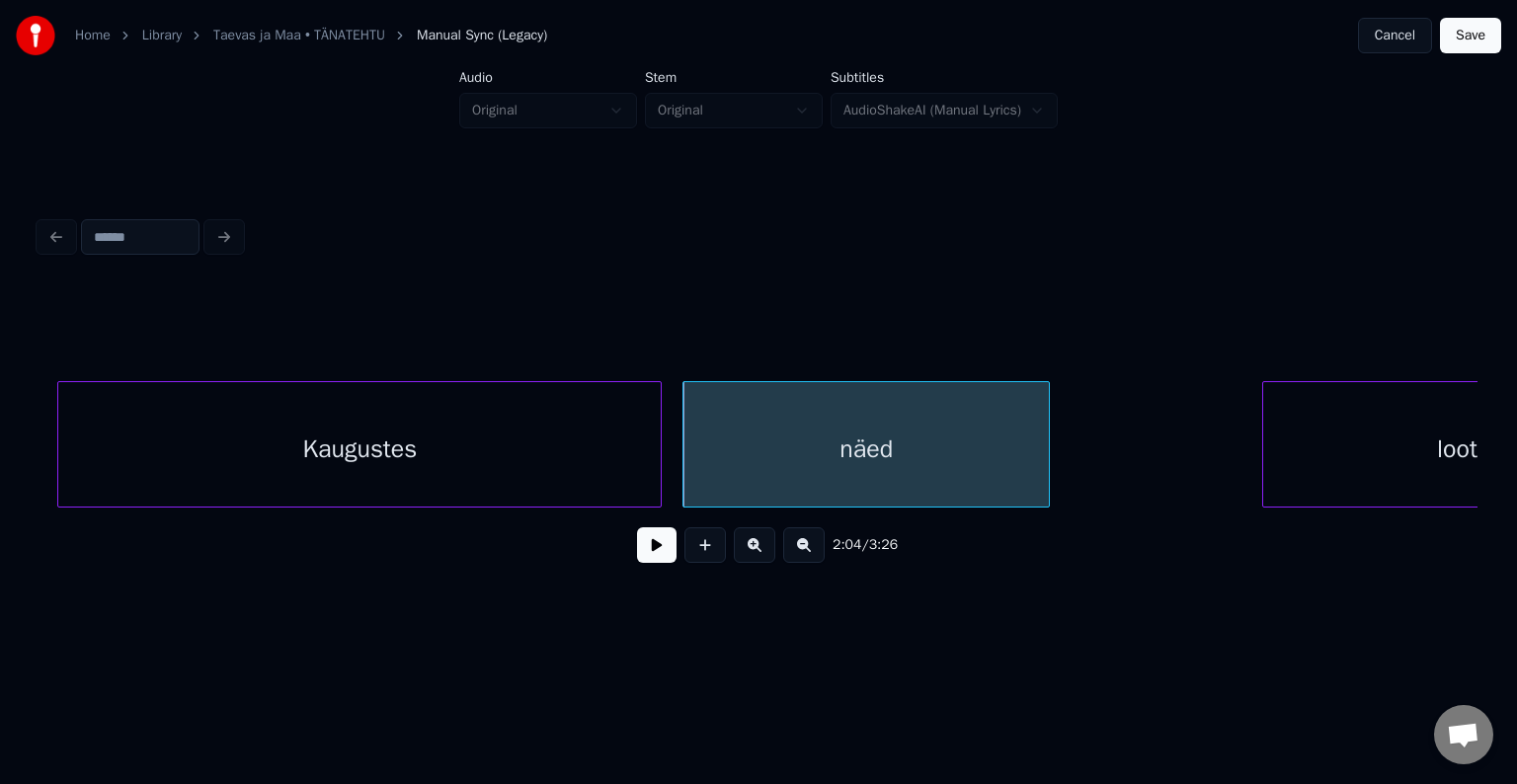 click on "Kaugustes" at bounding box center [359, 449] 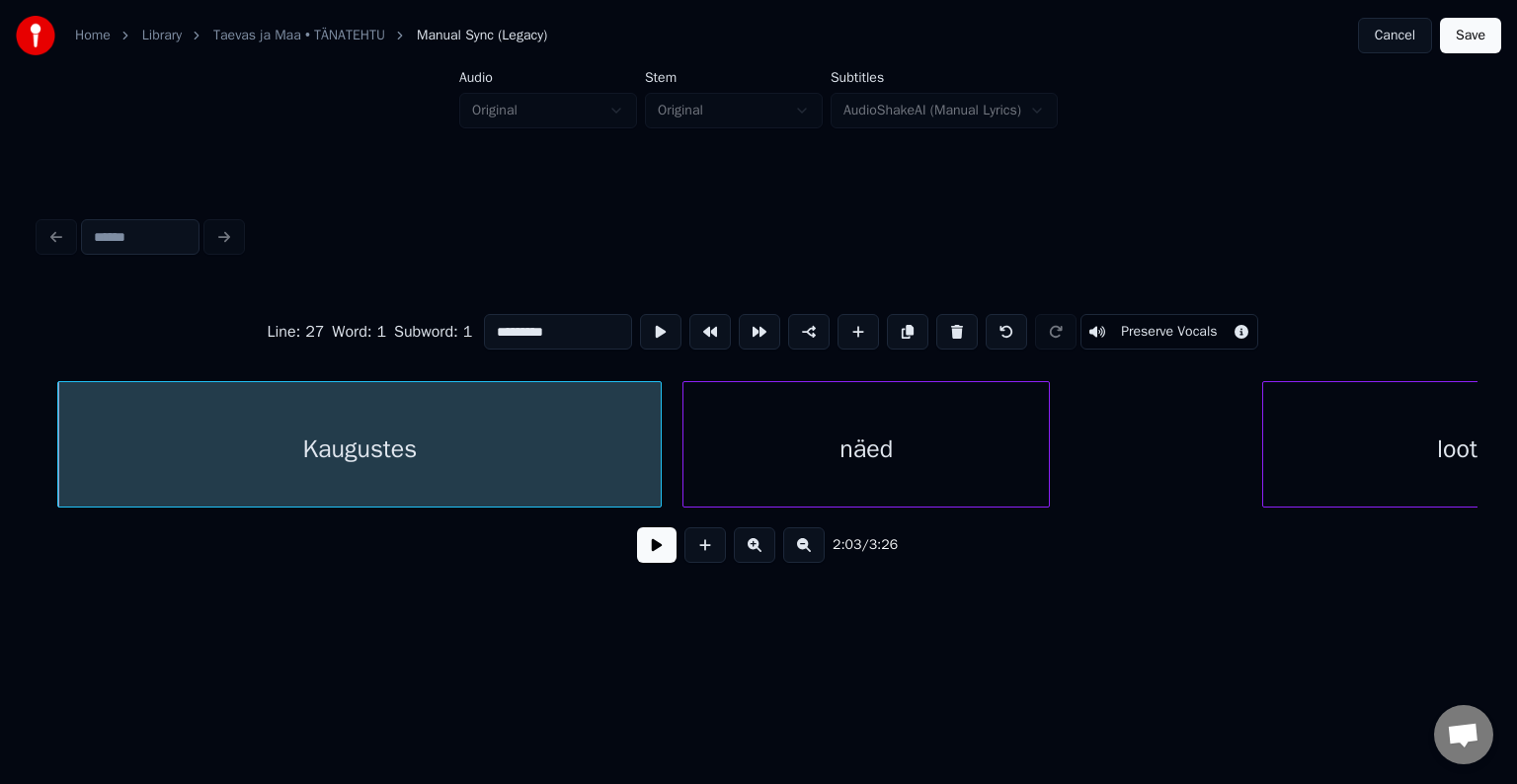 click at bounding box center (657, 545) 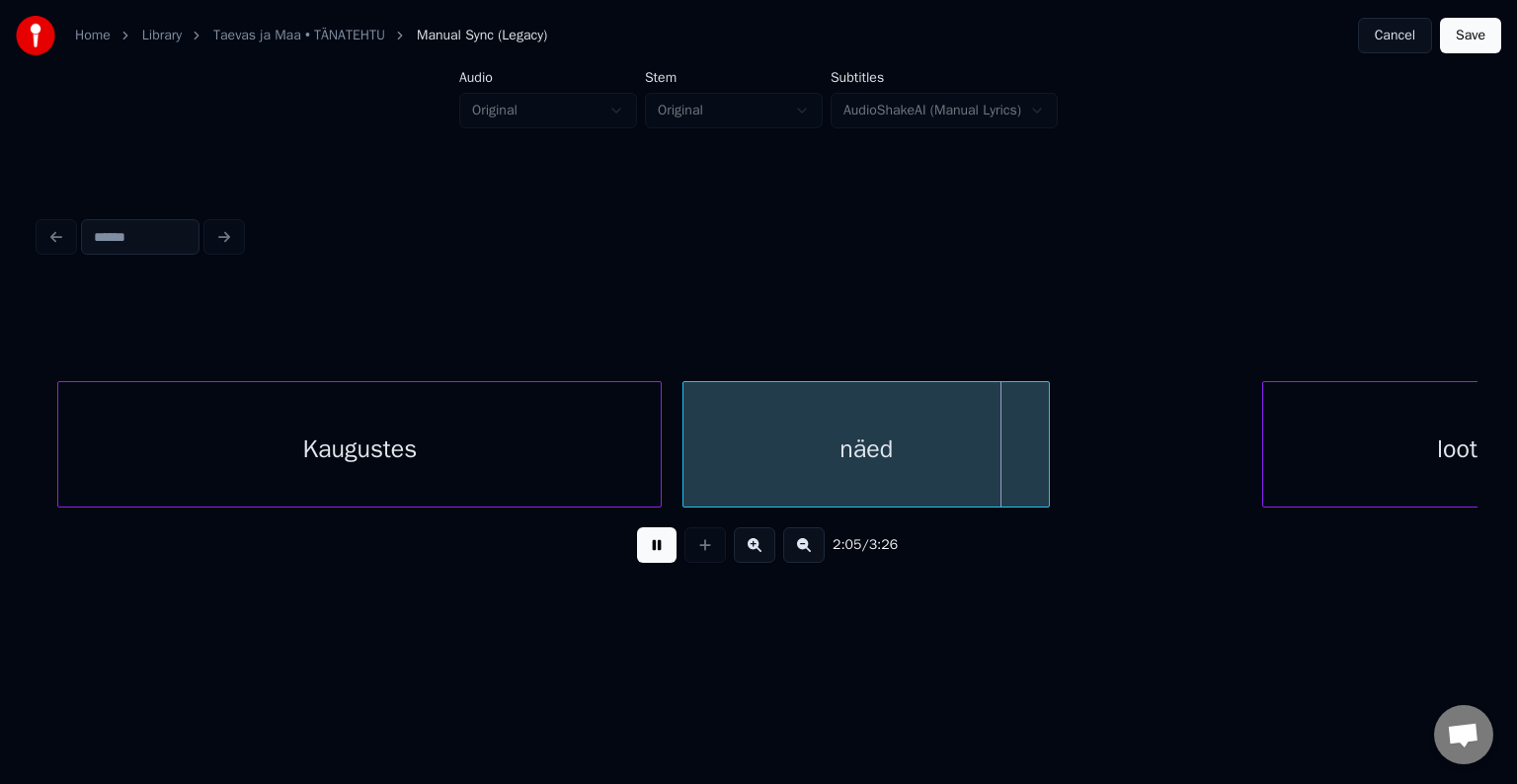 click at bounding box center (657, 545) 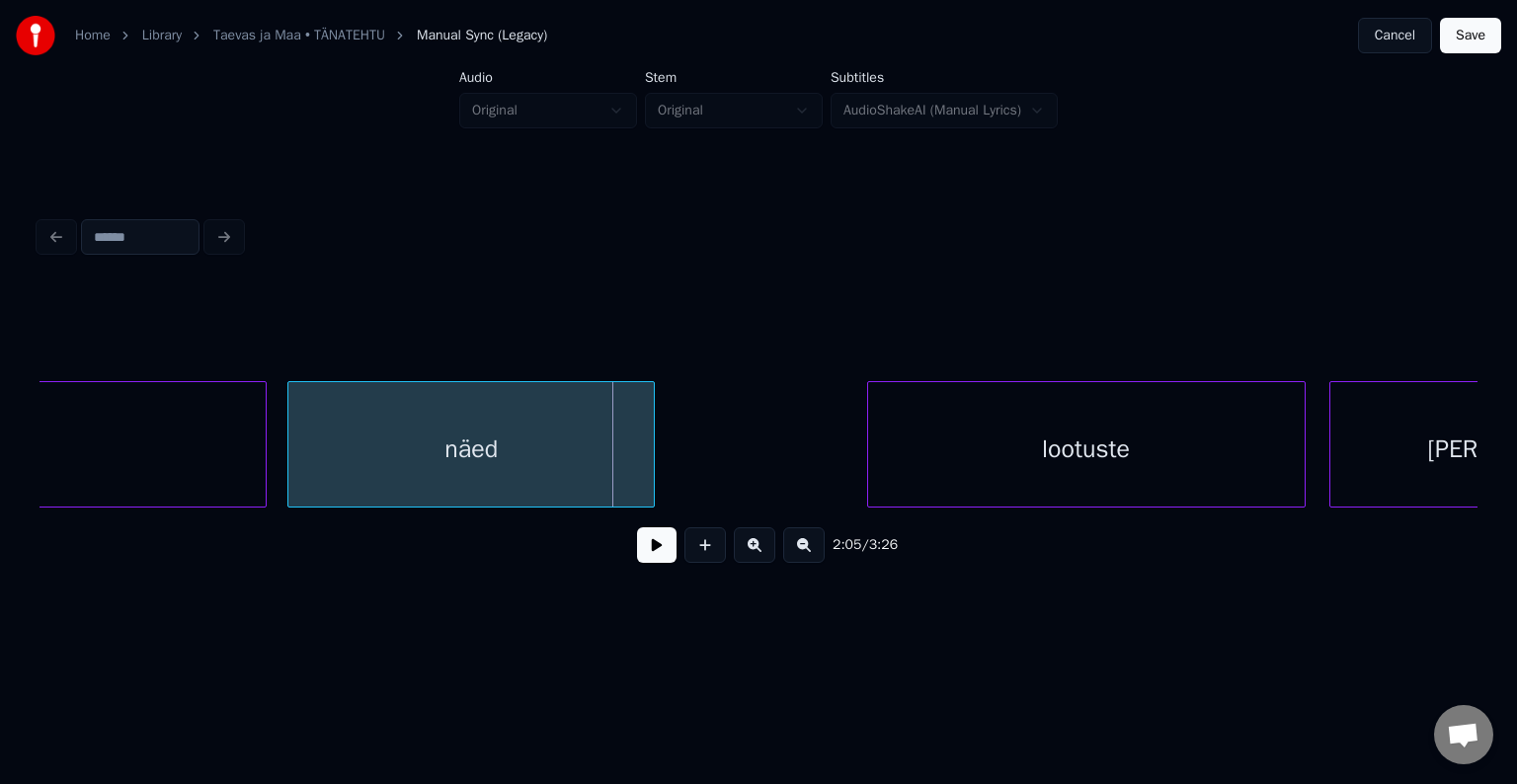 scroll, scrollTop: 0, scrollLeft: 73610, axis: horizontal 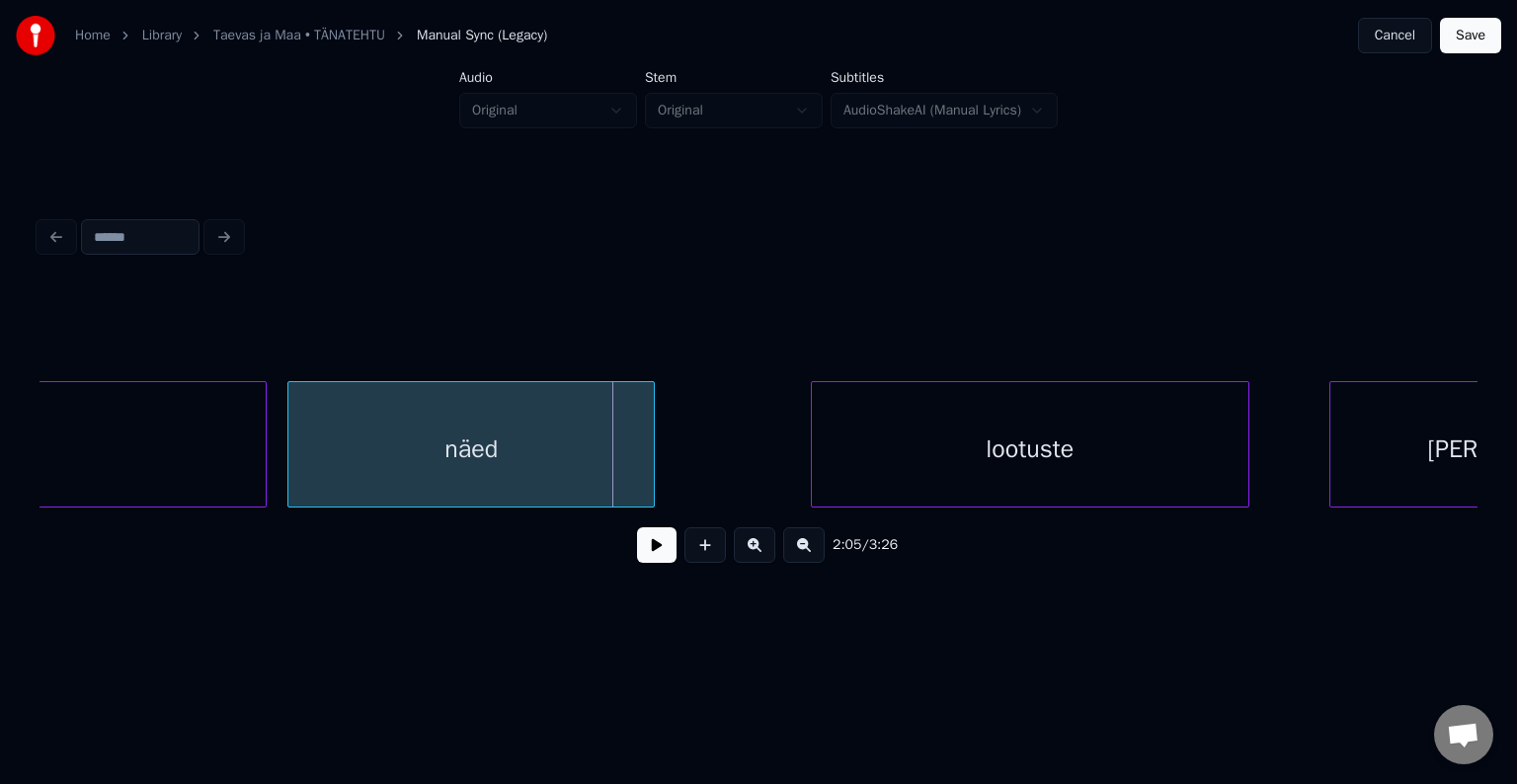 click on "lootuste" at bounding box center [1030, 449] 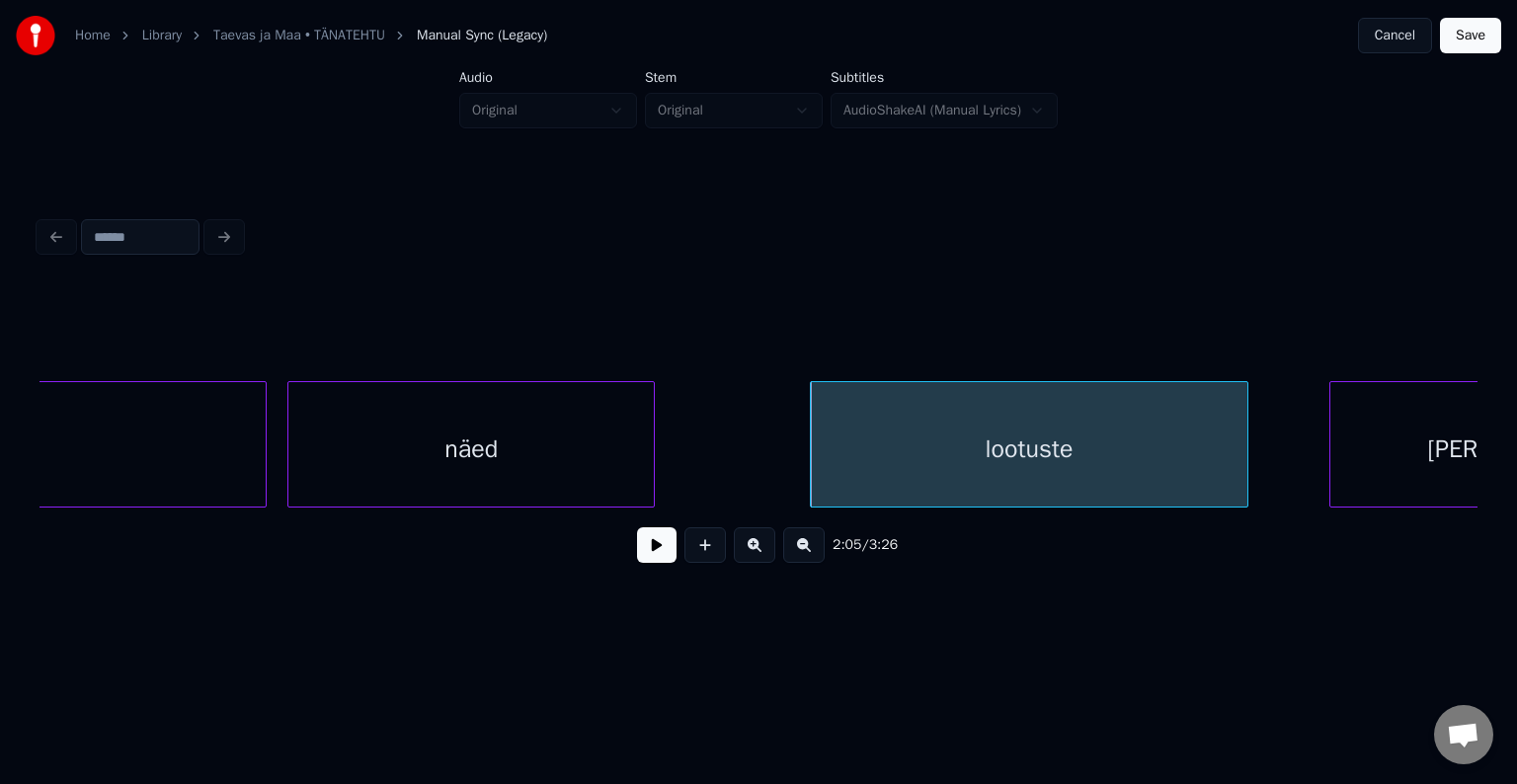 click on "lootuste" at bounding box center [1029, 449] 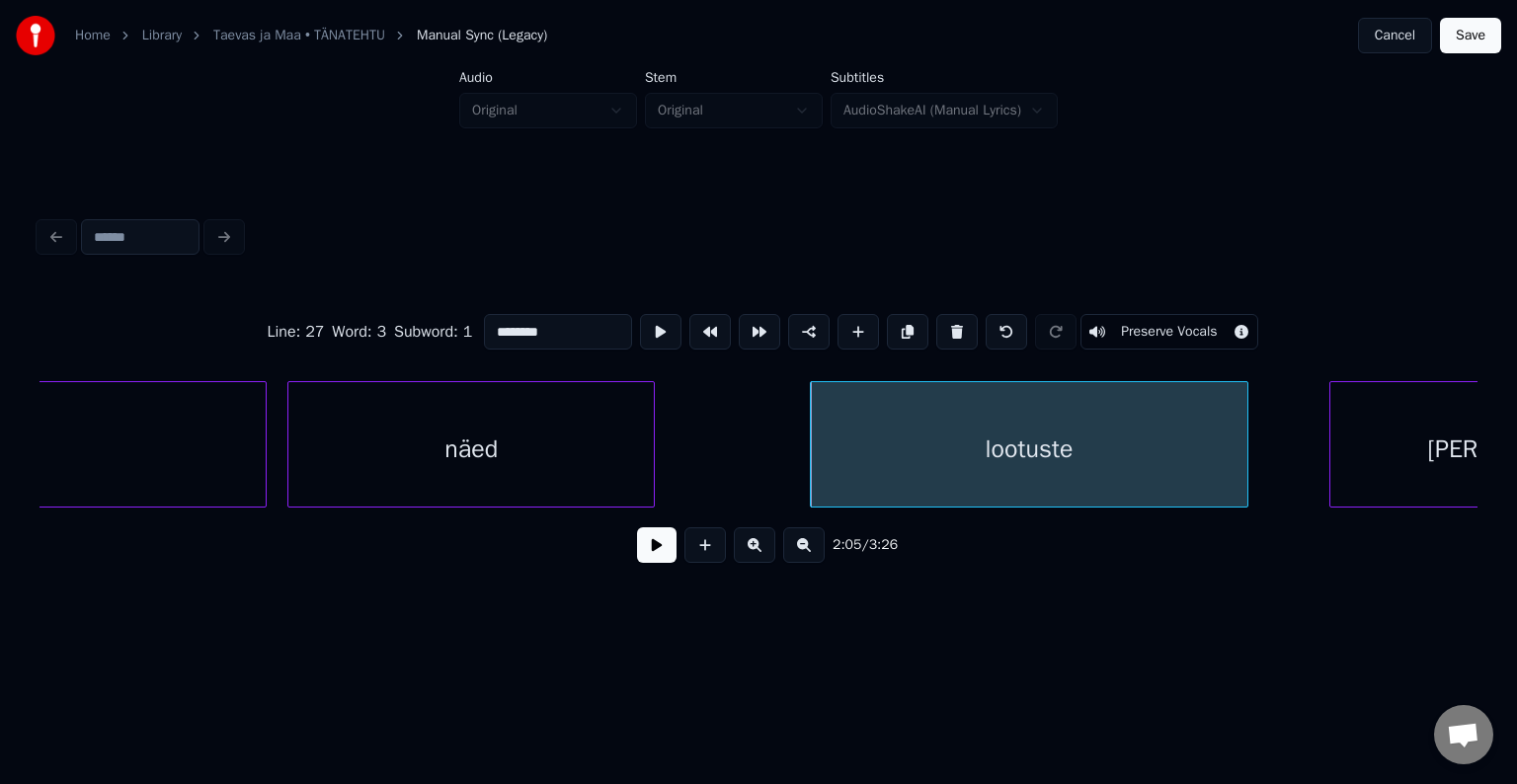 click at bounding box center (657, 545) 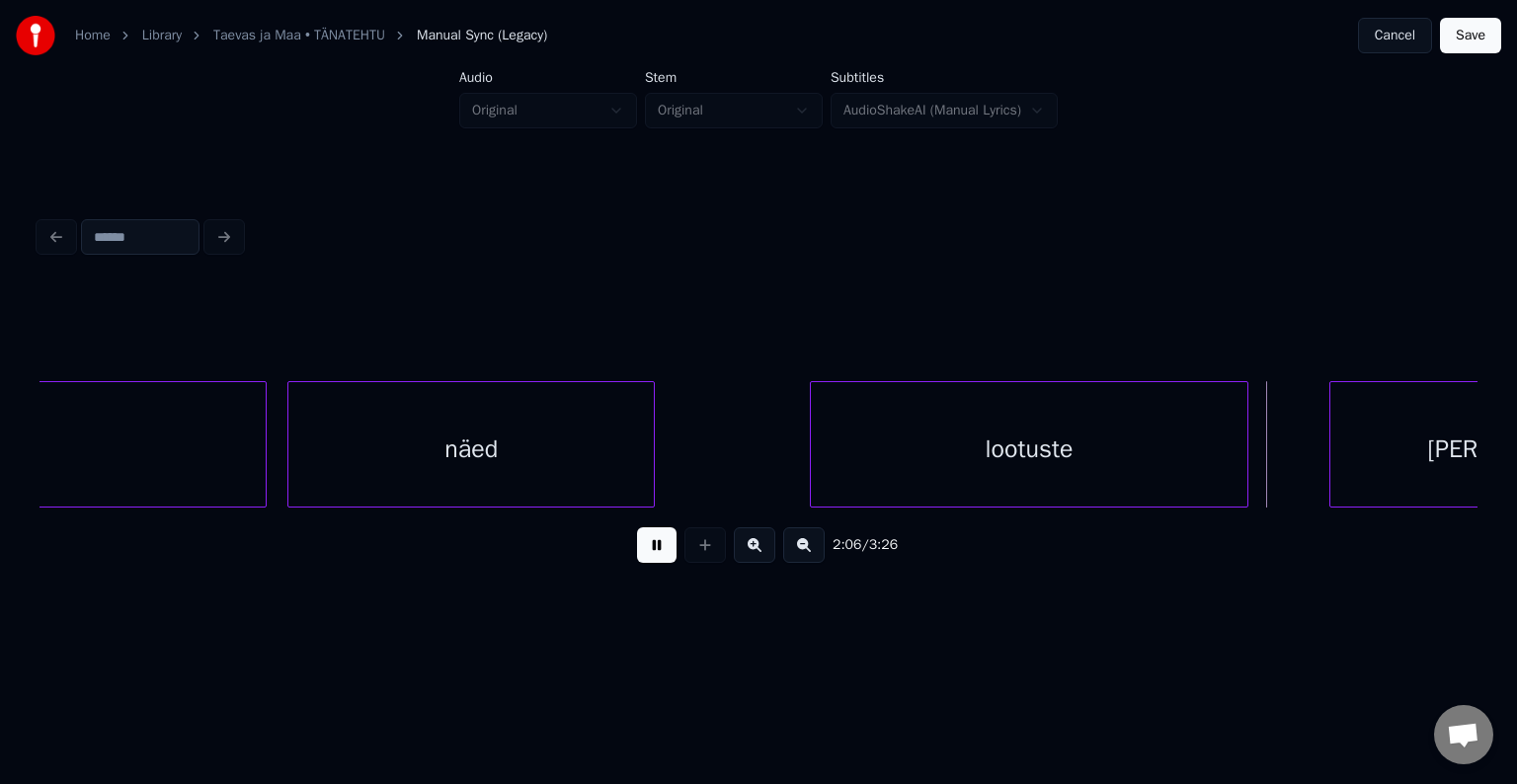 drag, startPoint x: 636, startPoint y: 549, endPoint x: 670, endPoint y: 536, distance: 36.40055 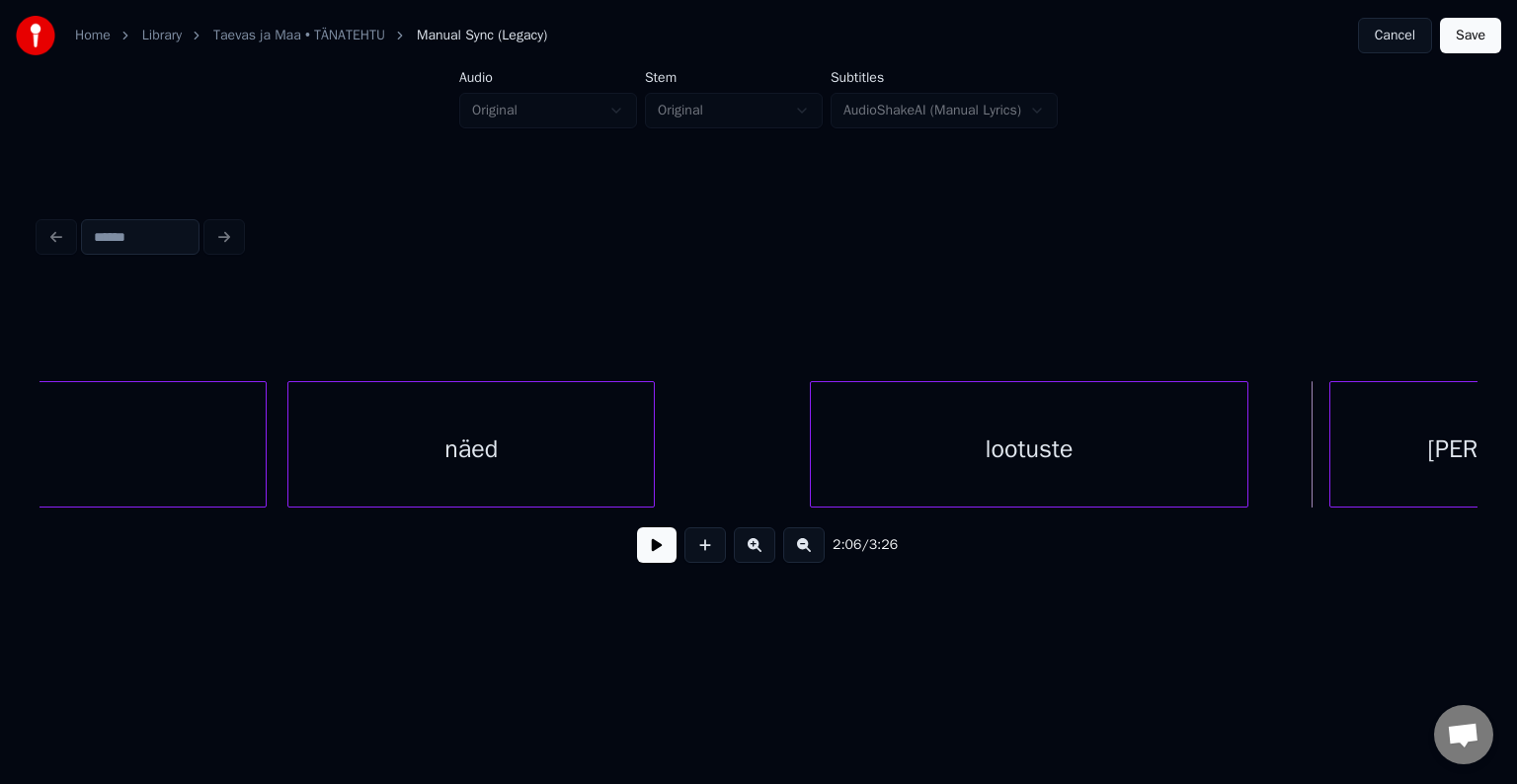click on "lootuste" at bounding box center [1029, 449] 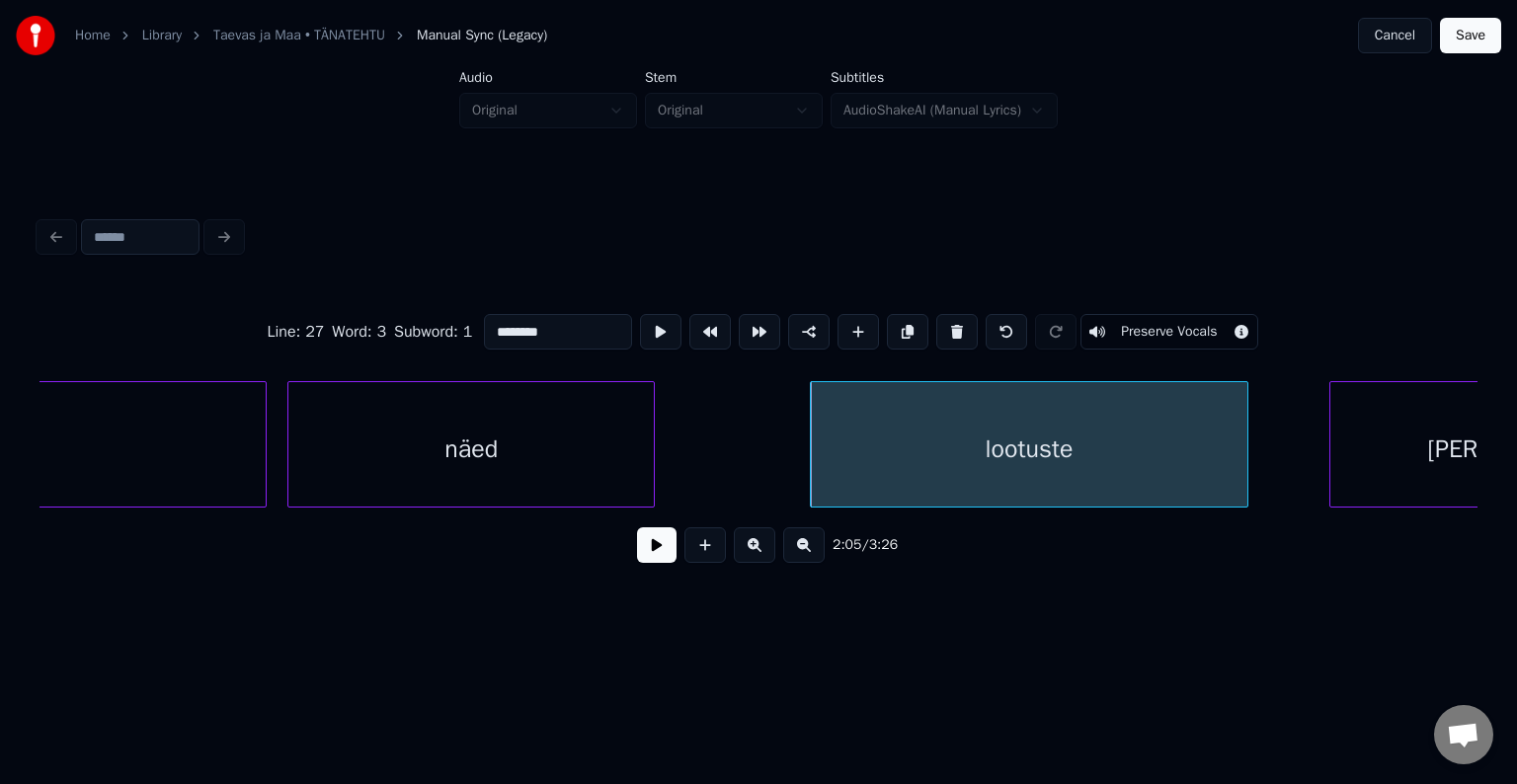 click on "********" at bounding box center (558, 332) 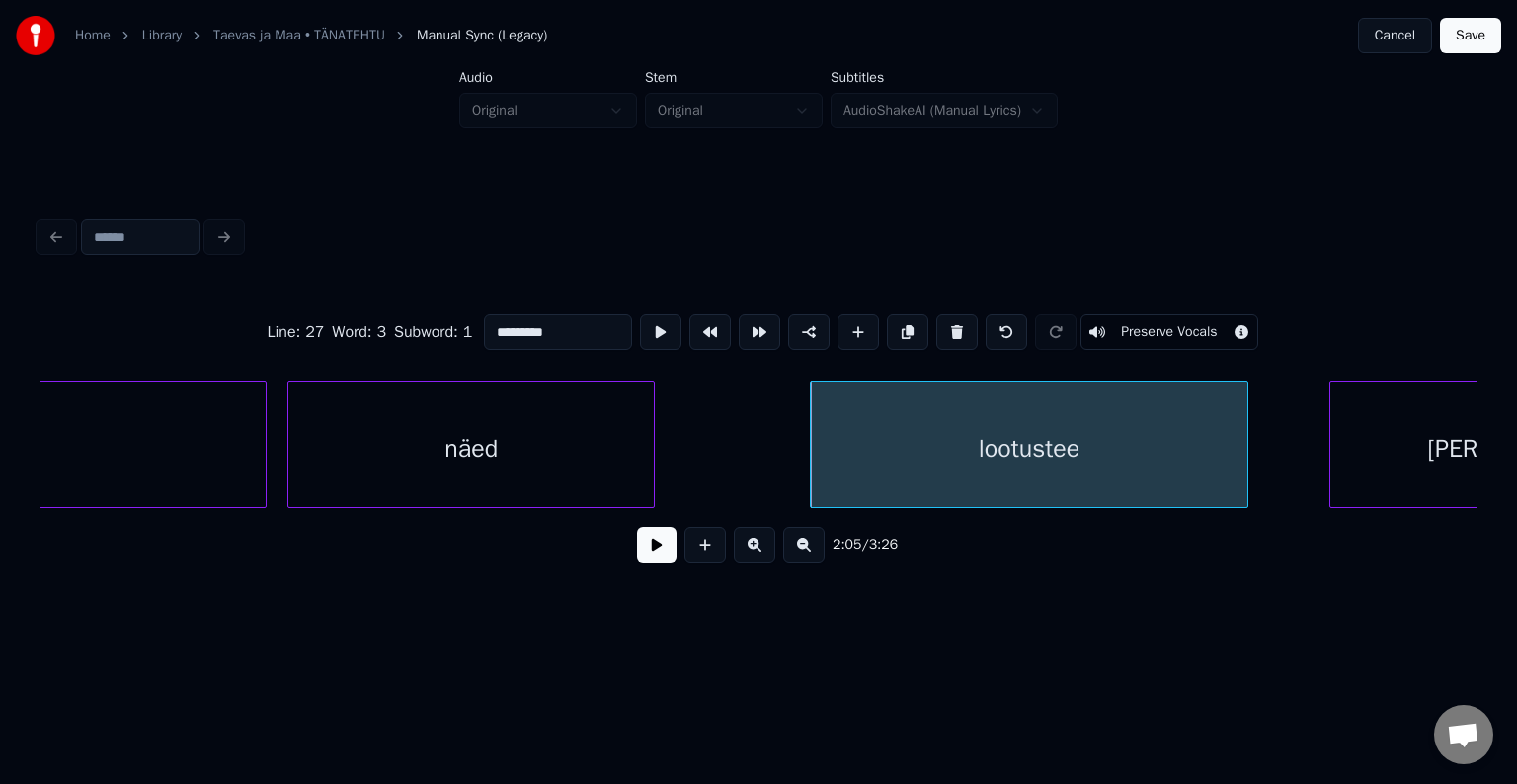click on "lootustee" at bounding box center (1029, 449) 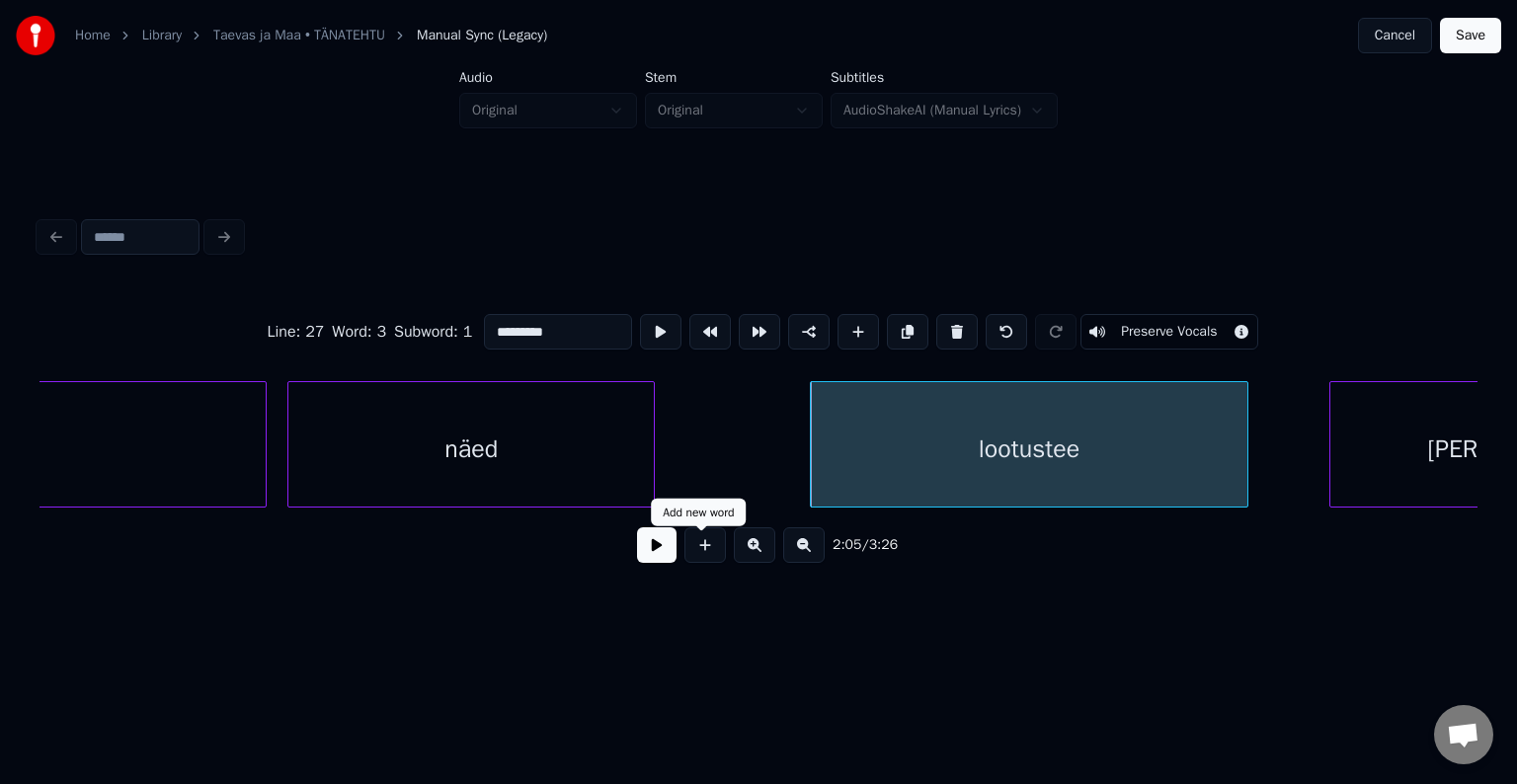 type on "*********" 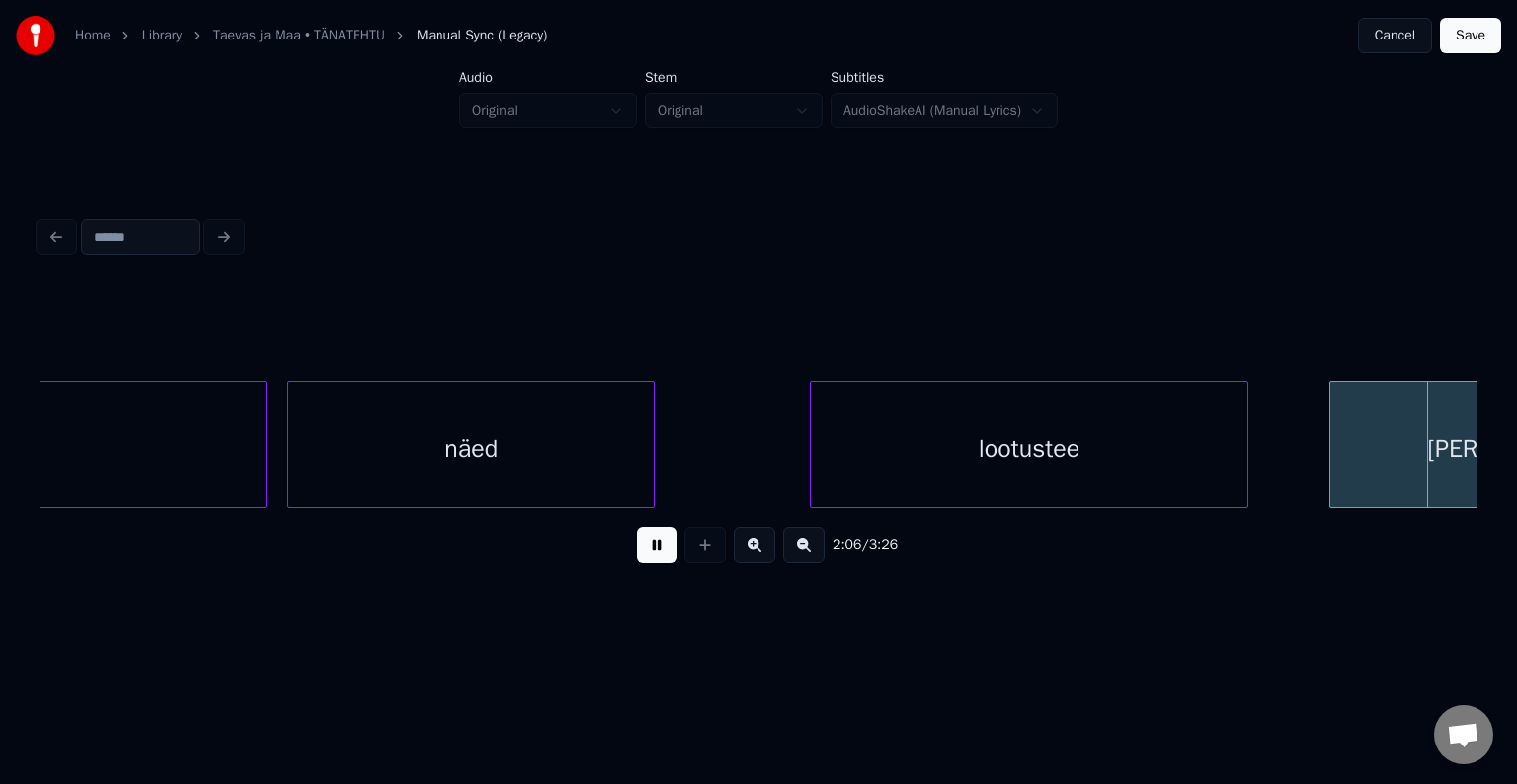 click at bounding box center [657, 545] 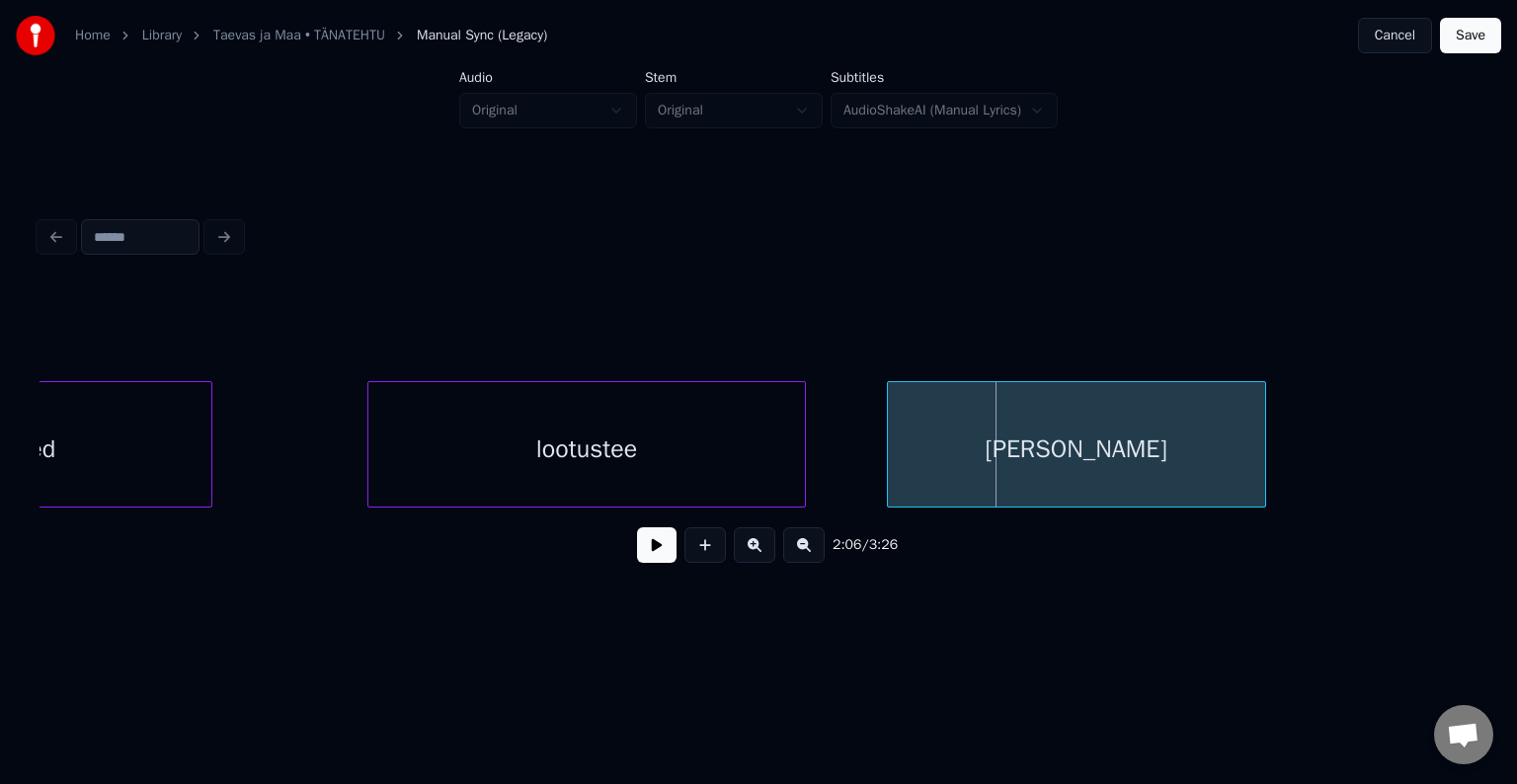 scroll, scrollTop: 0, scrollLeft: 74084, axis: horizontal 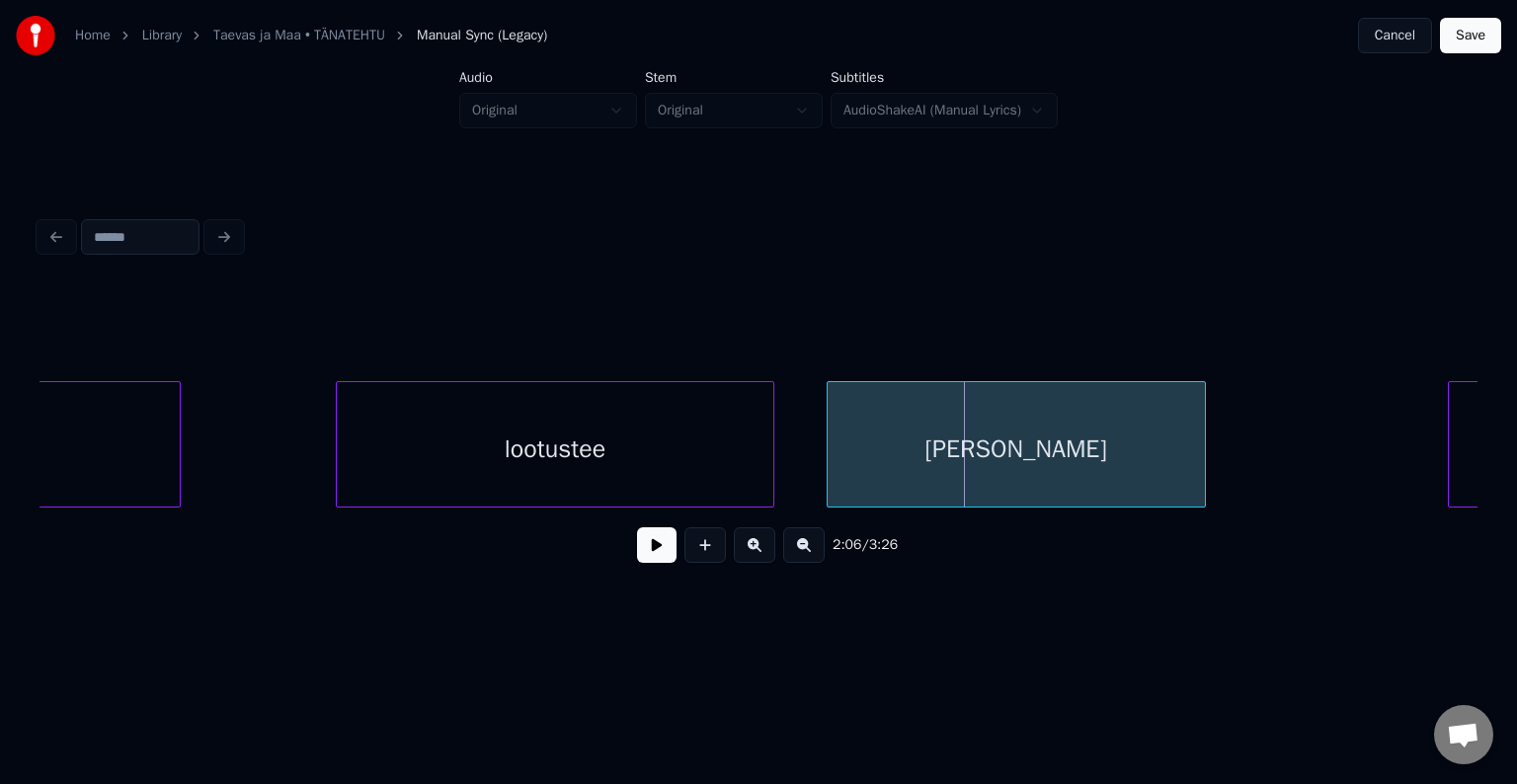 click on "[PERSON_NAME]" at bounding box center (1016, 449) 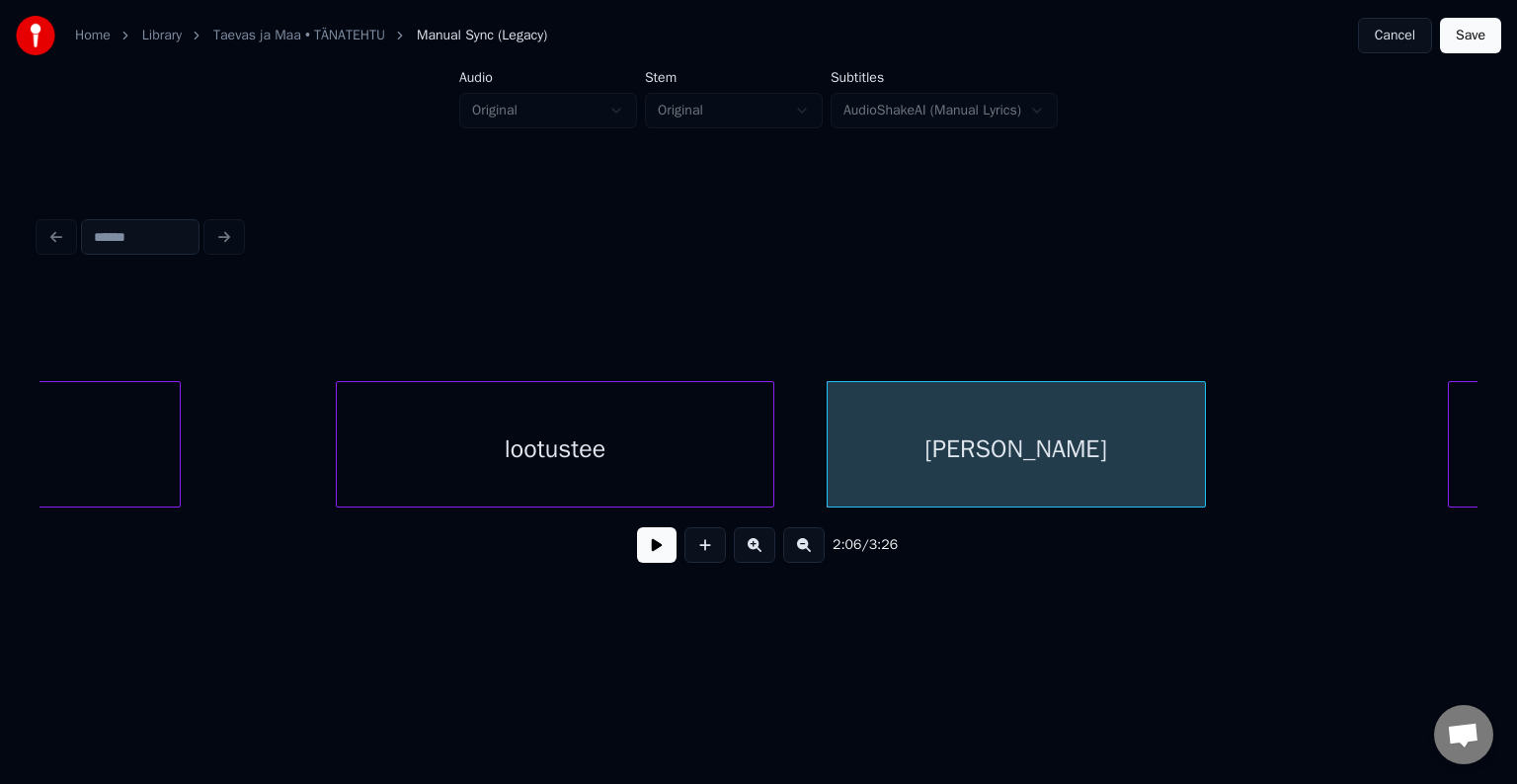 click on "lootustee" at bounding box center (555, 449) 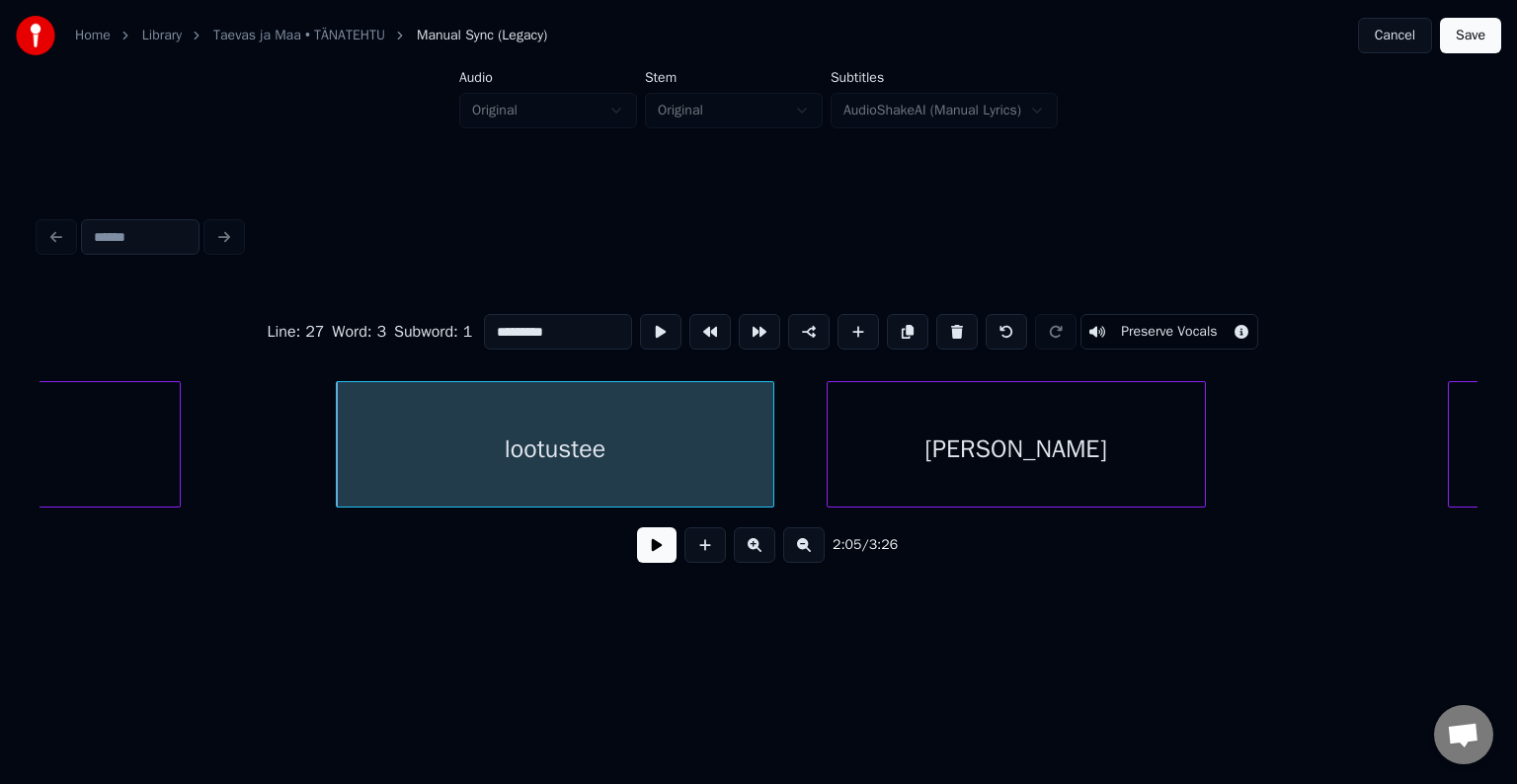 click on "*********" at bounding box center [558, 332] 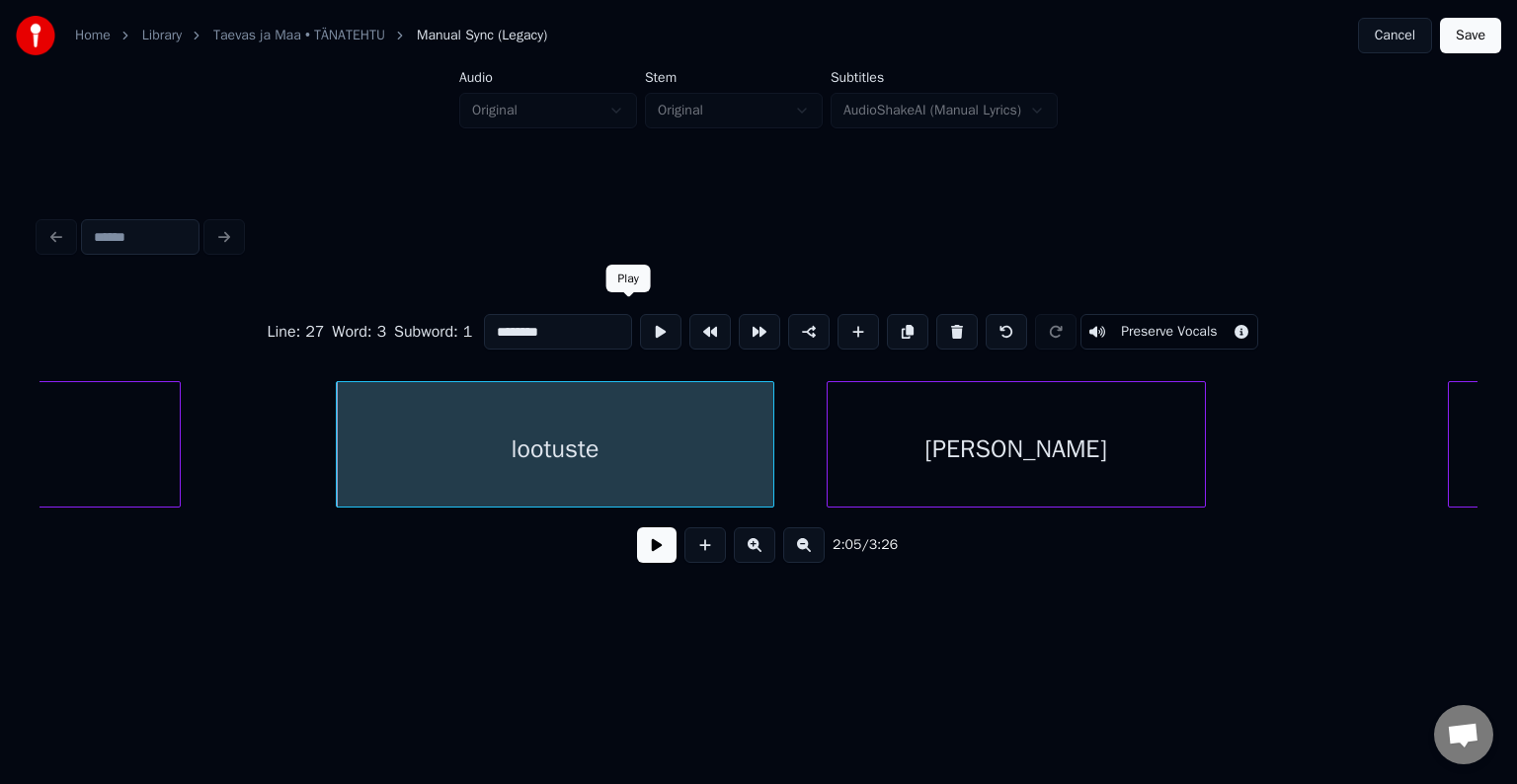 click on "lootuste" at bounding box center (555, 449) 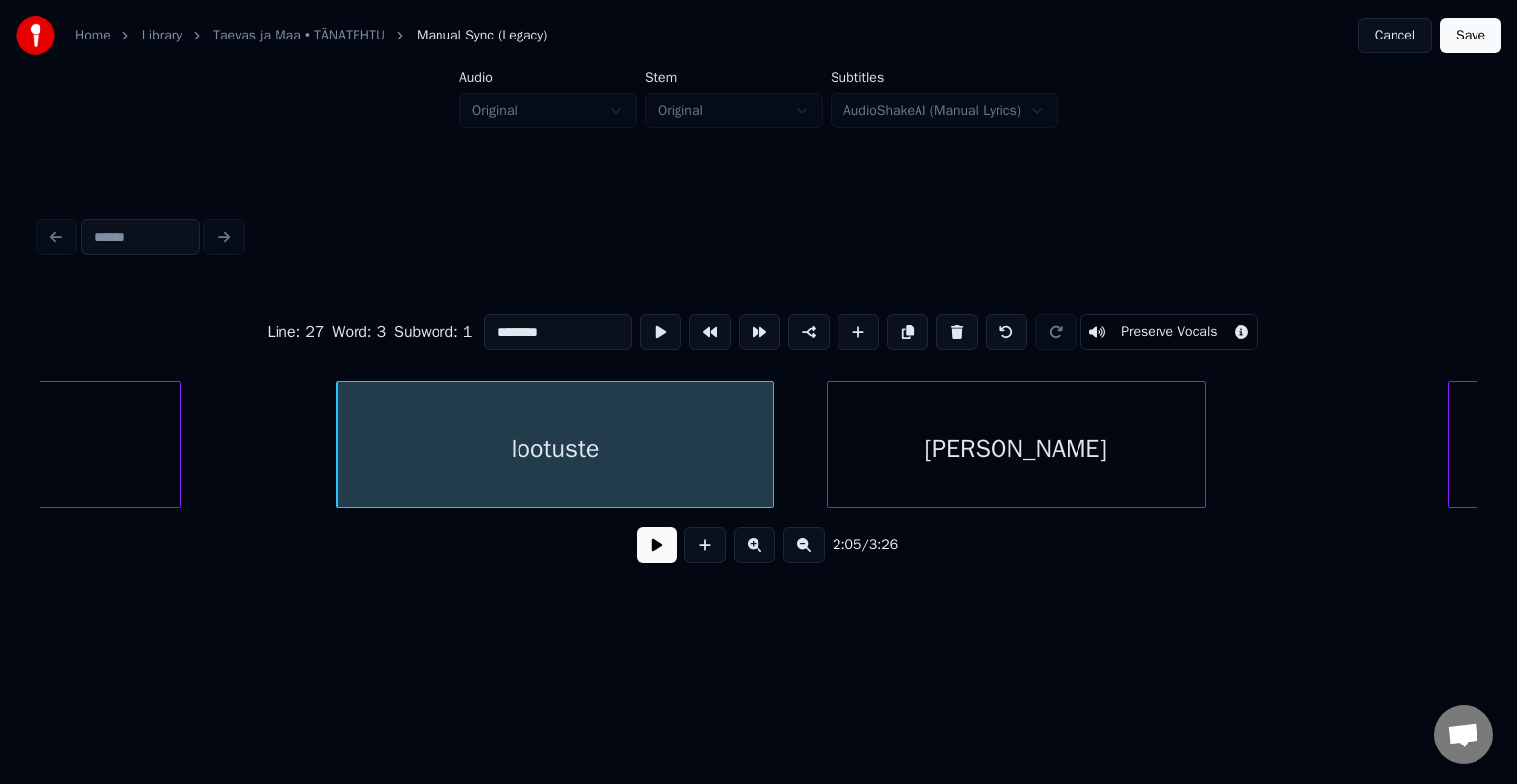 type on "********" 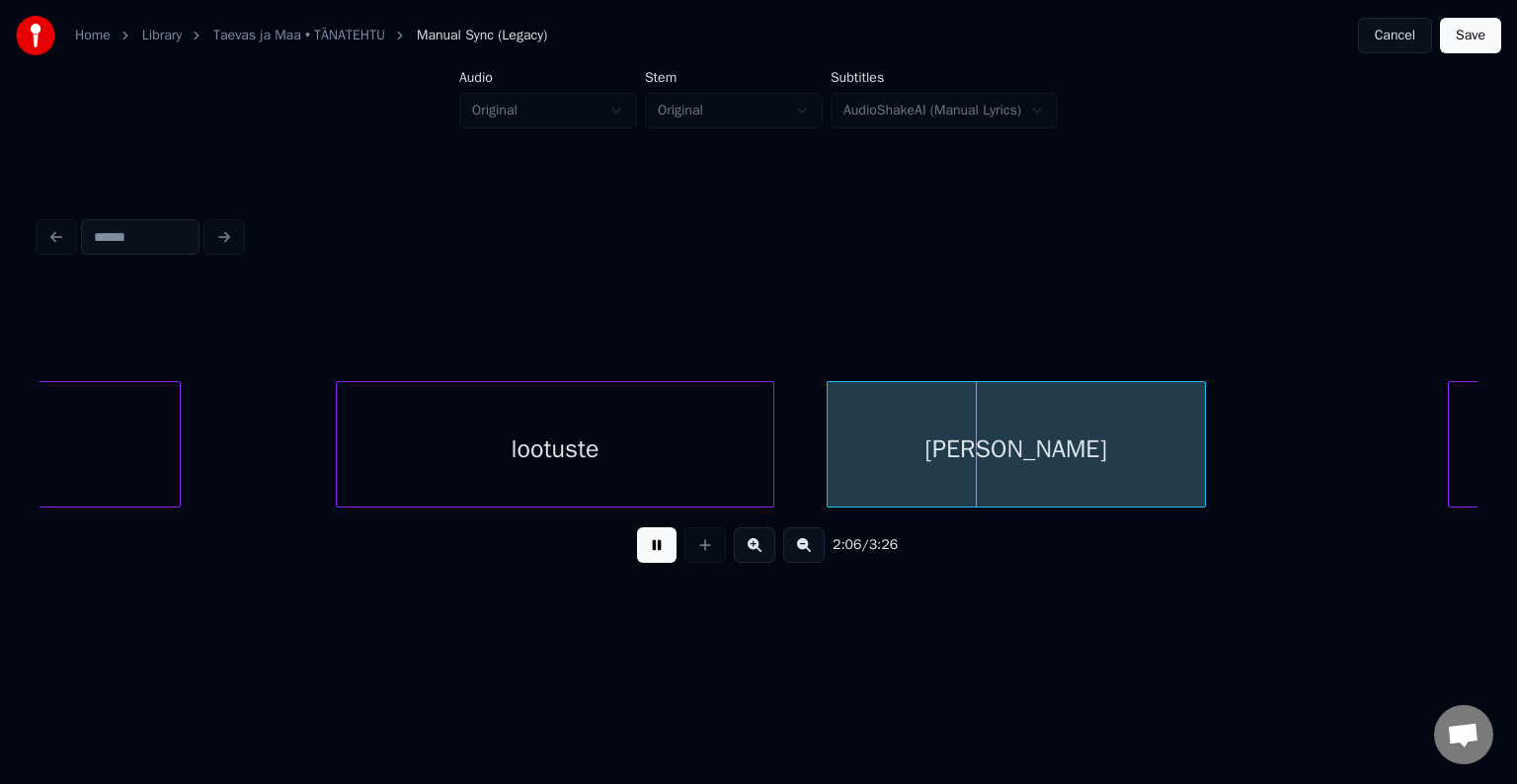 click at bounding box center (657, 545) 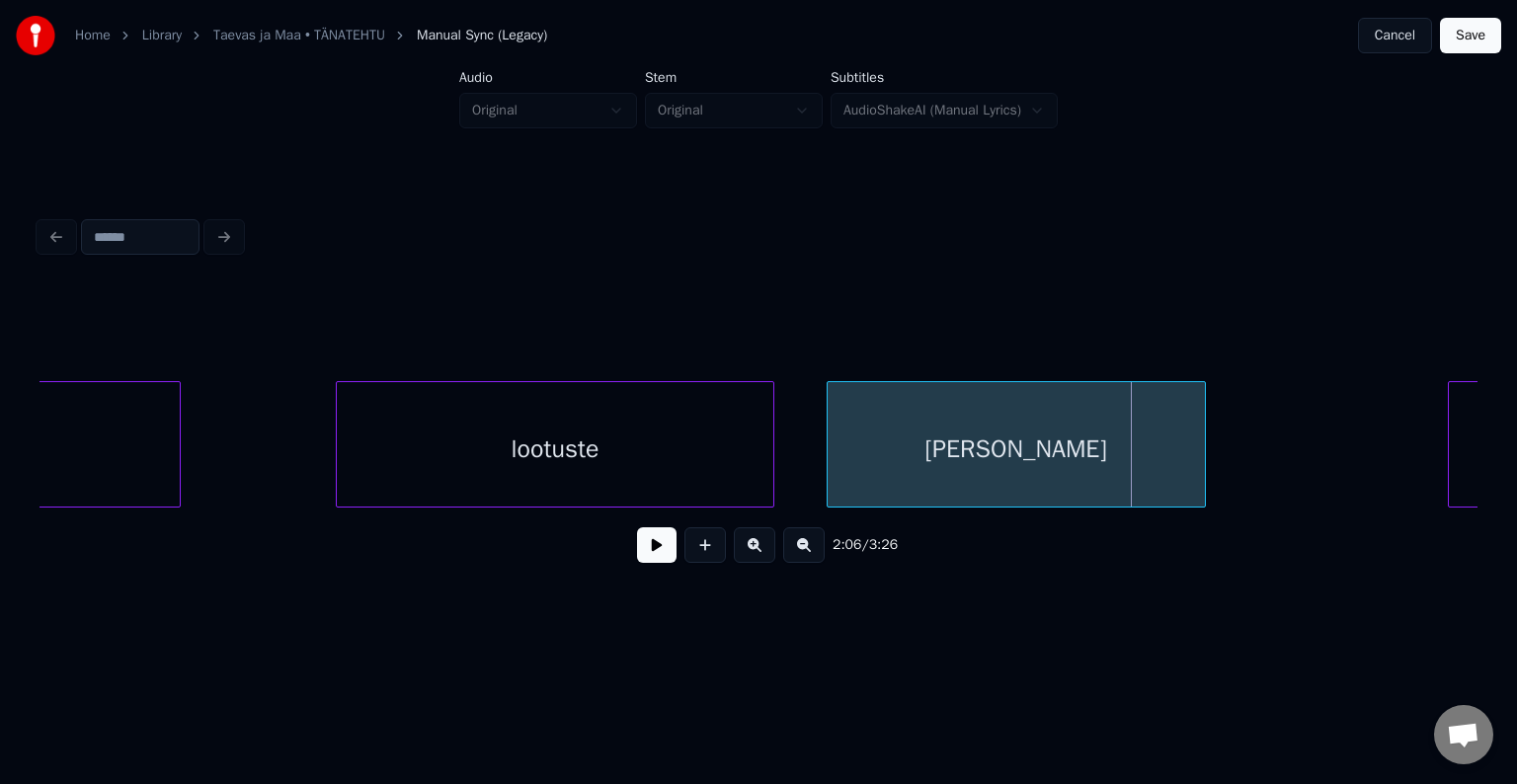 click at bounding box center (657, 545) 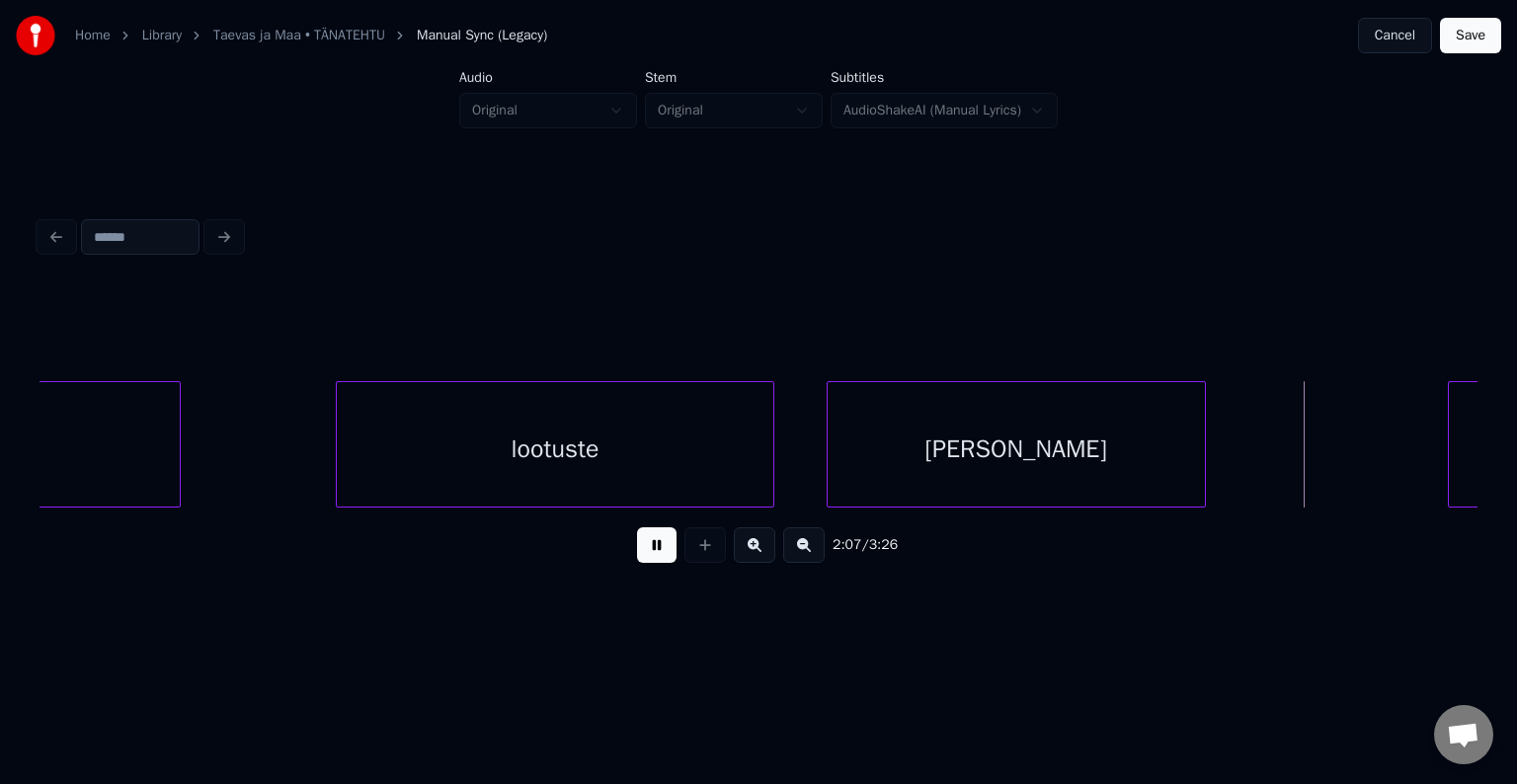 click at bounding box center (657, 545) 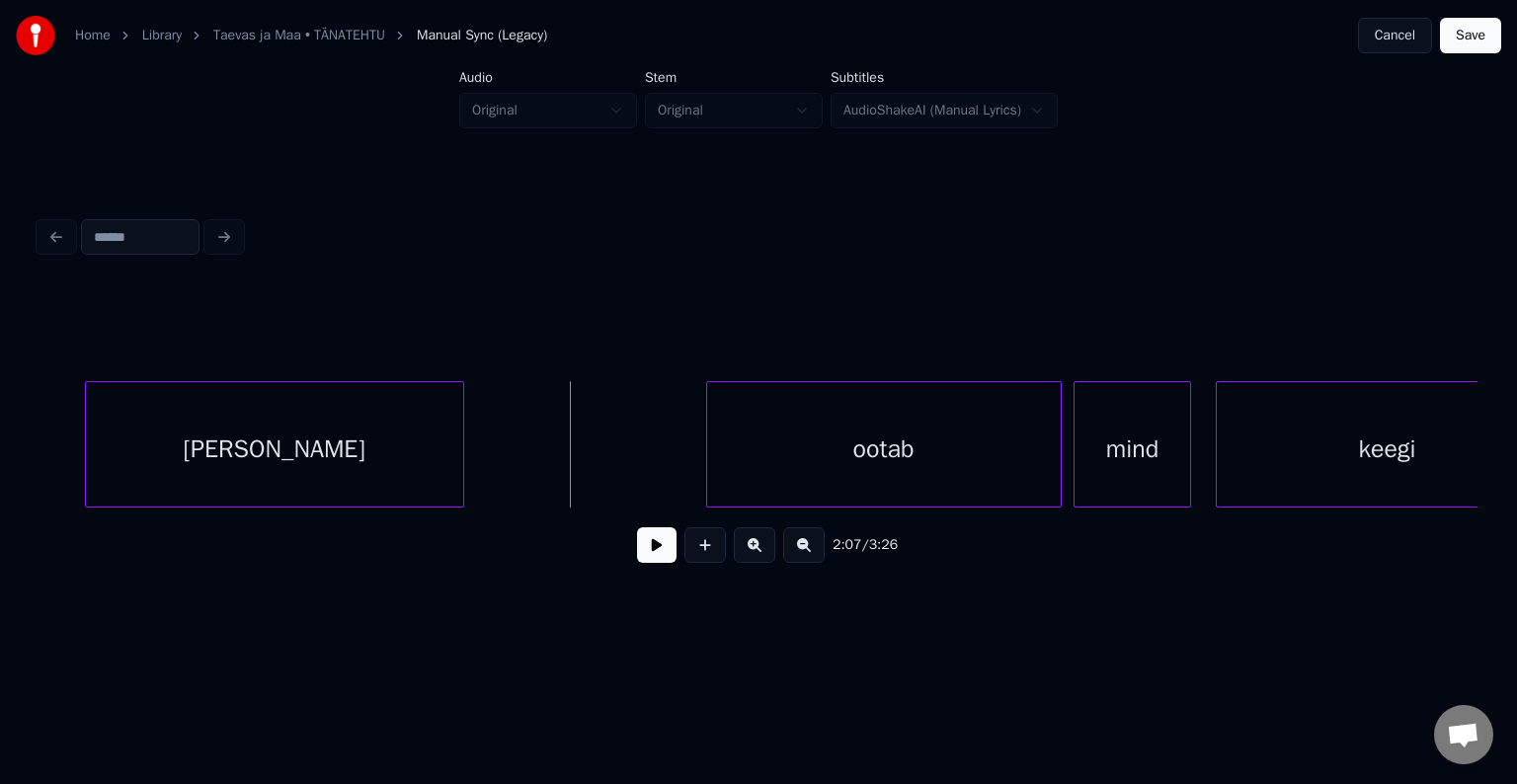 scroll, scrollTop: 0, scrollLeft: 74914, axis: horizontal 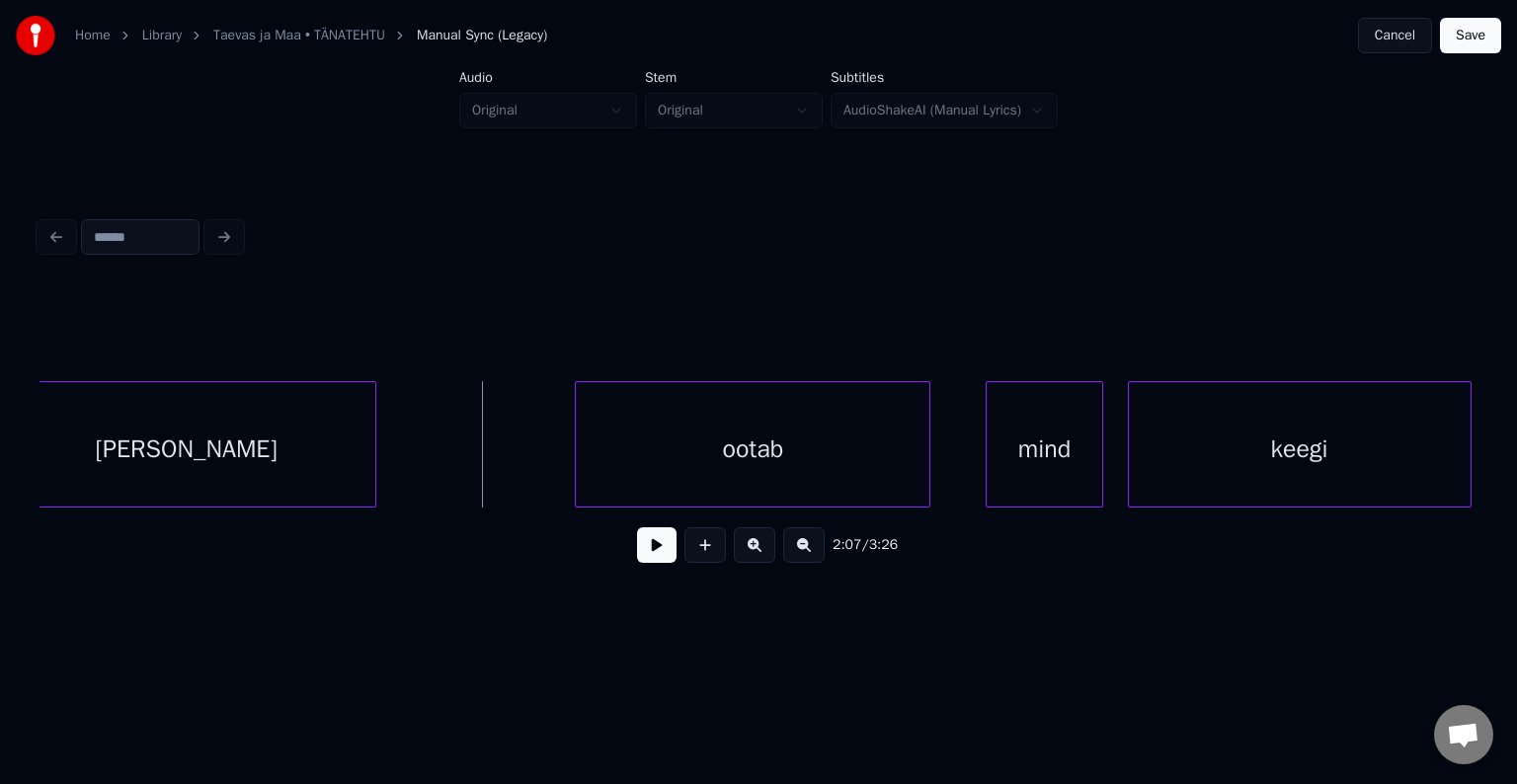 click on "ootab" at bounding box center [753, 449] 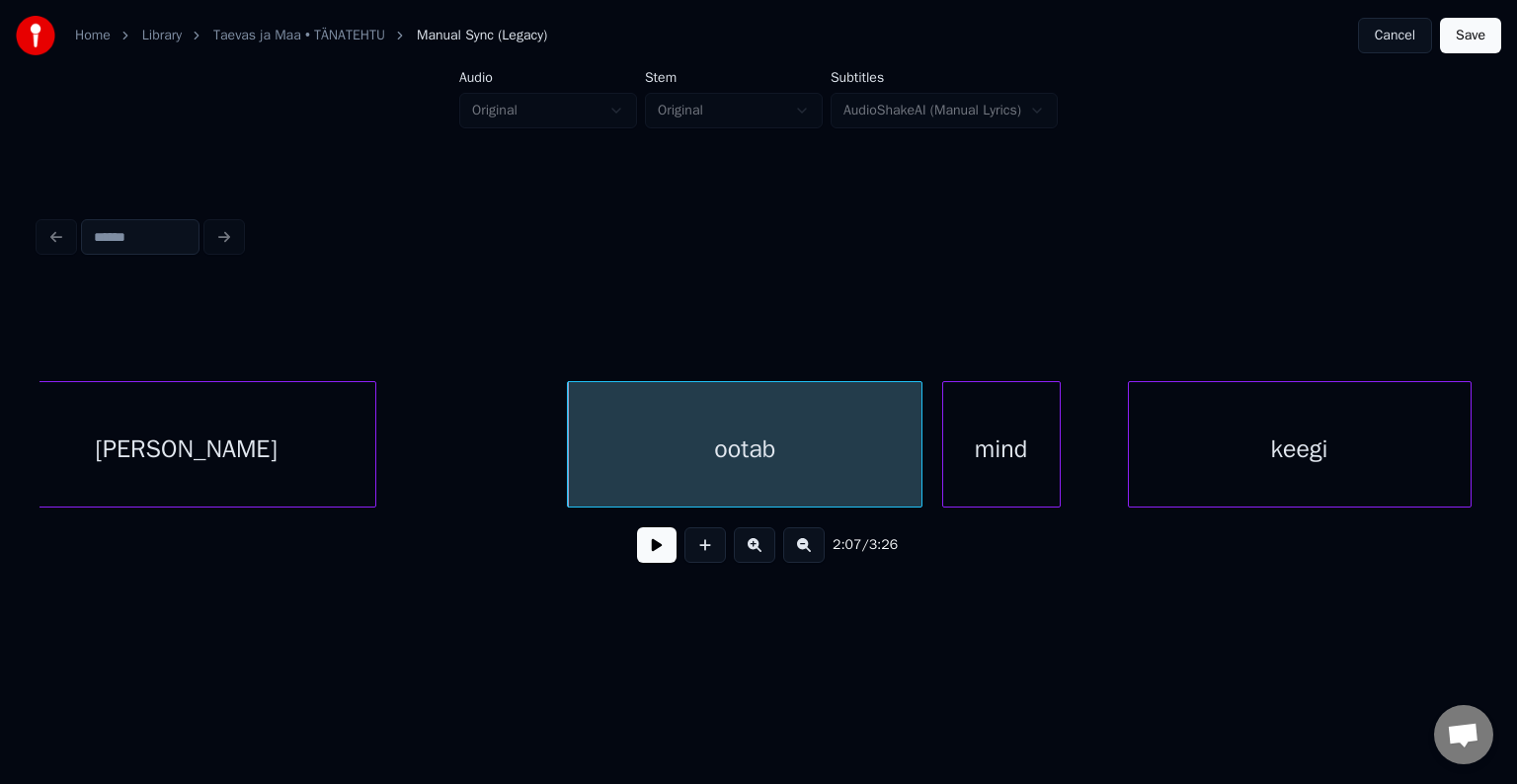 click on "mind" at bounding box center [1001, 449] 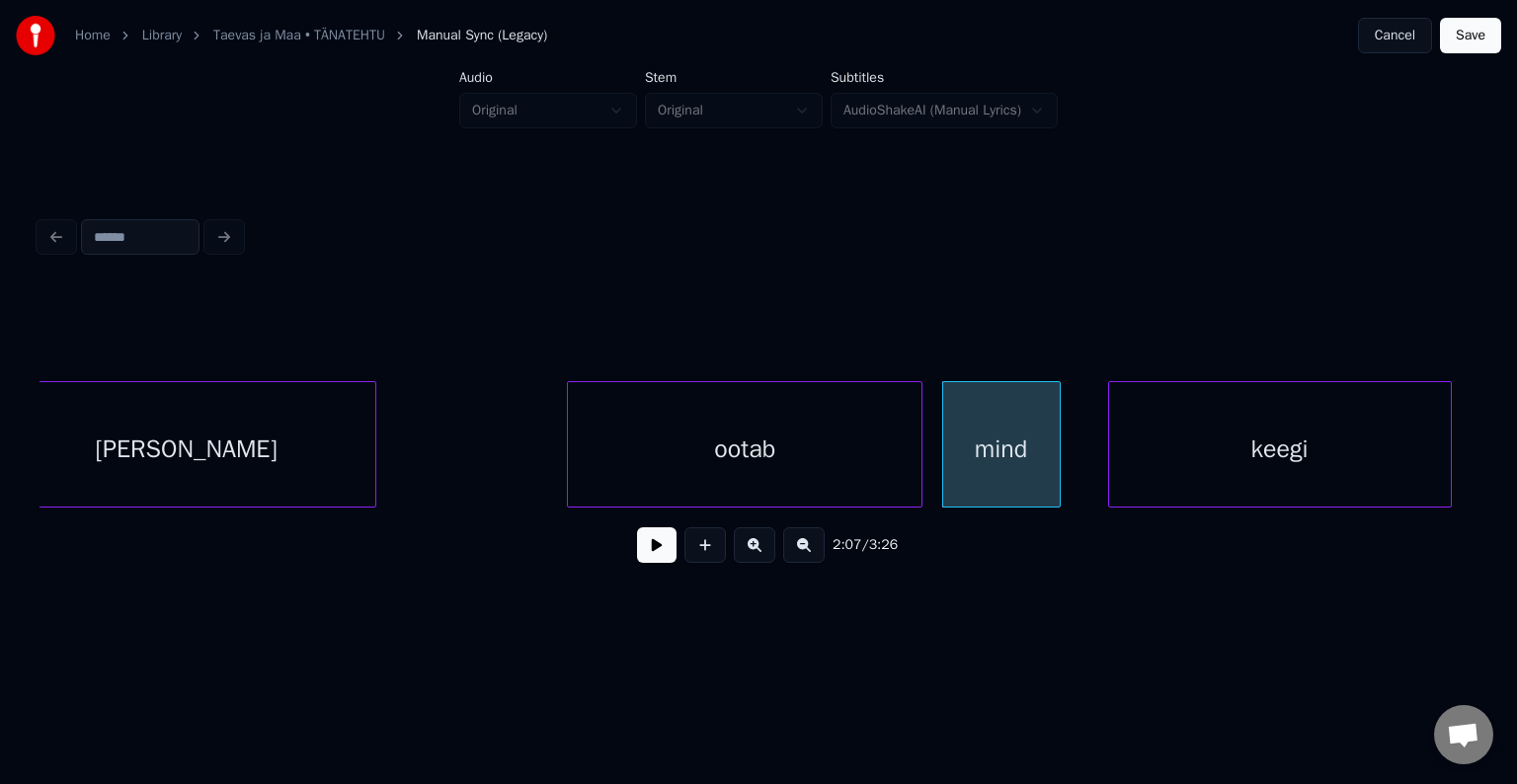 click on "keegi" at bounding box center [1280, 449] 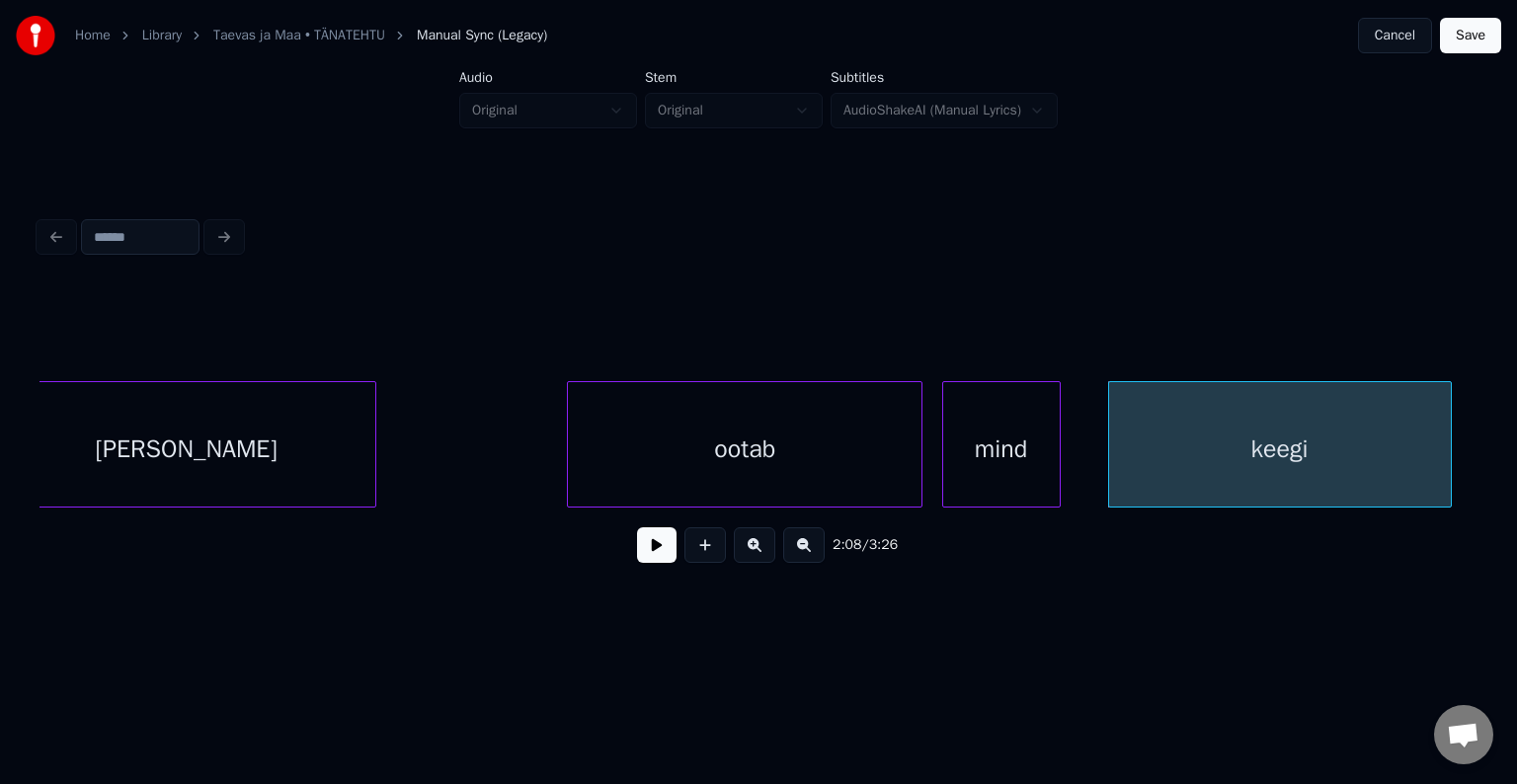click on "ootab" at bounding box center (745, 449) 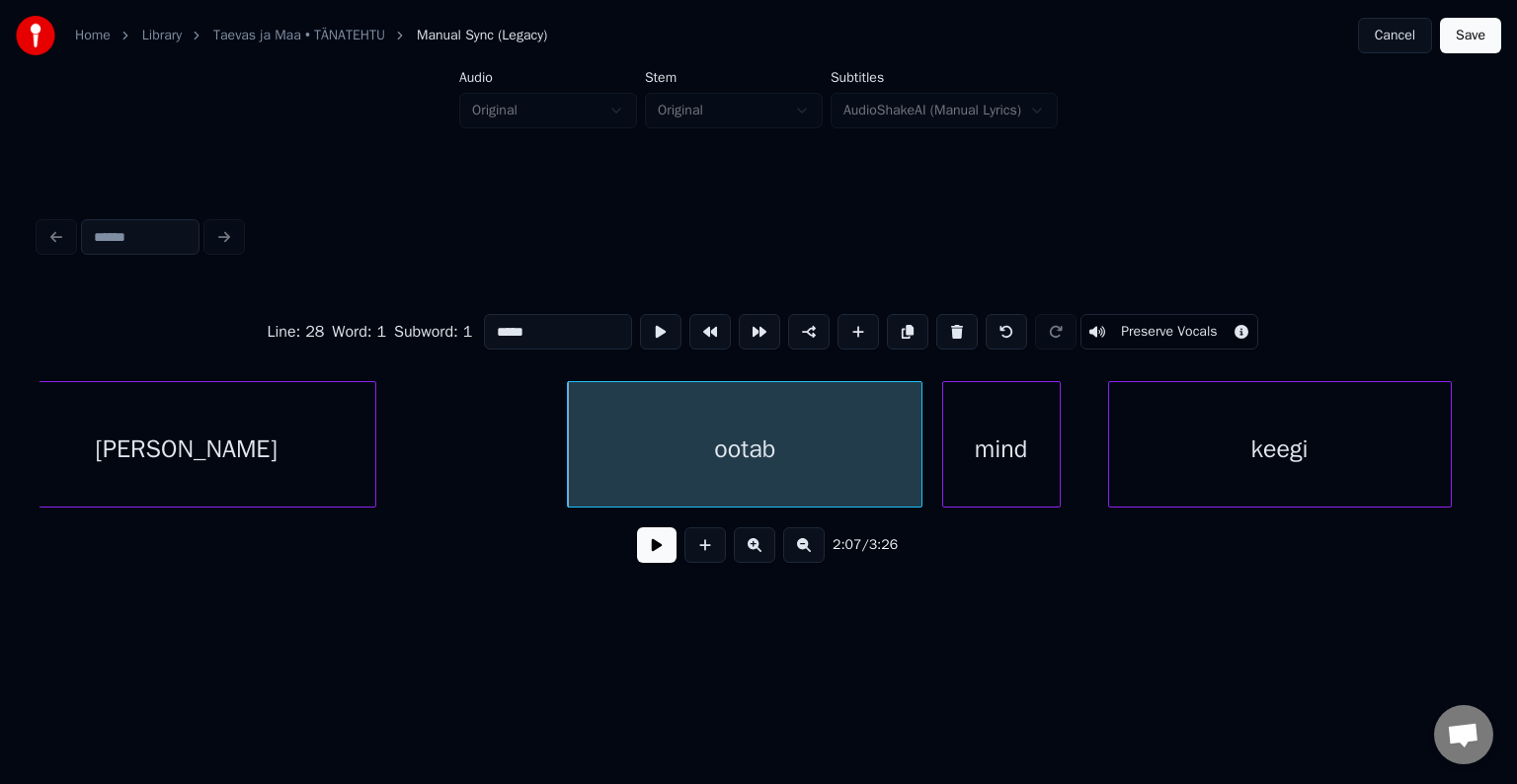click at bounding box center (657, 545) 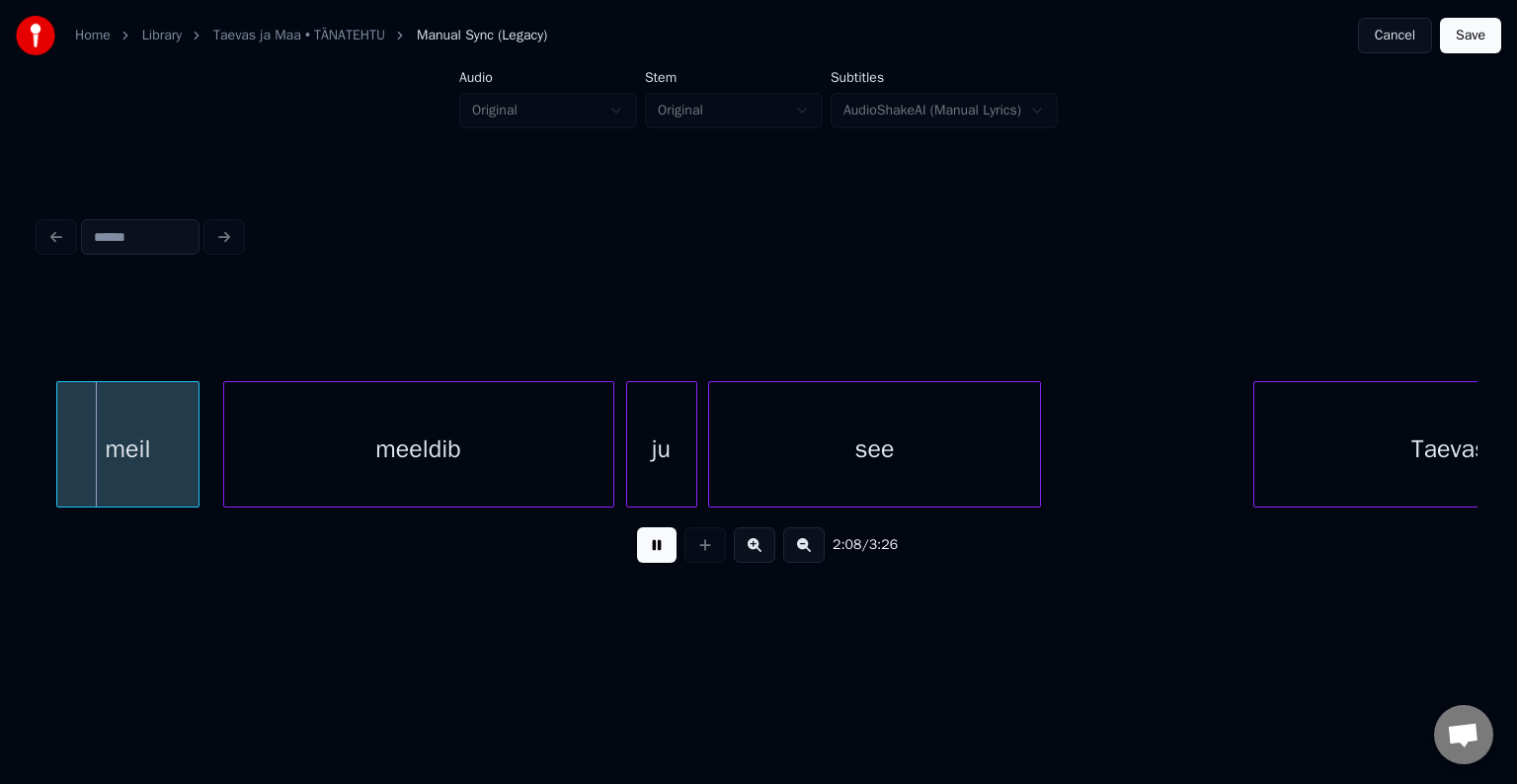 click at bounding box center (657, 545) 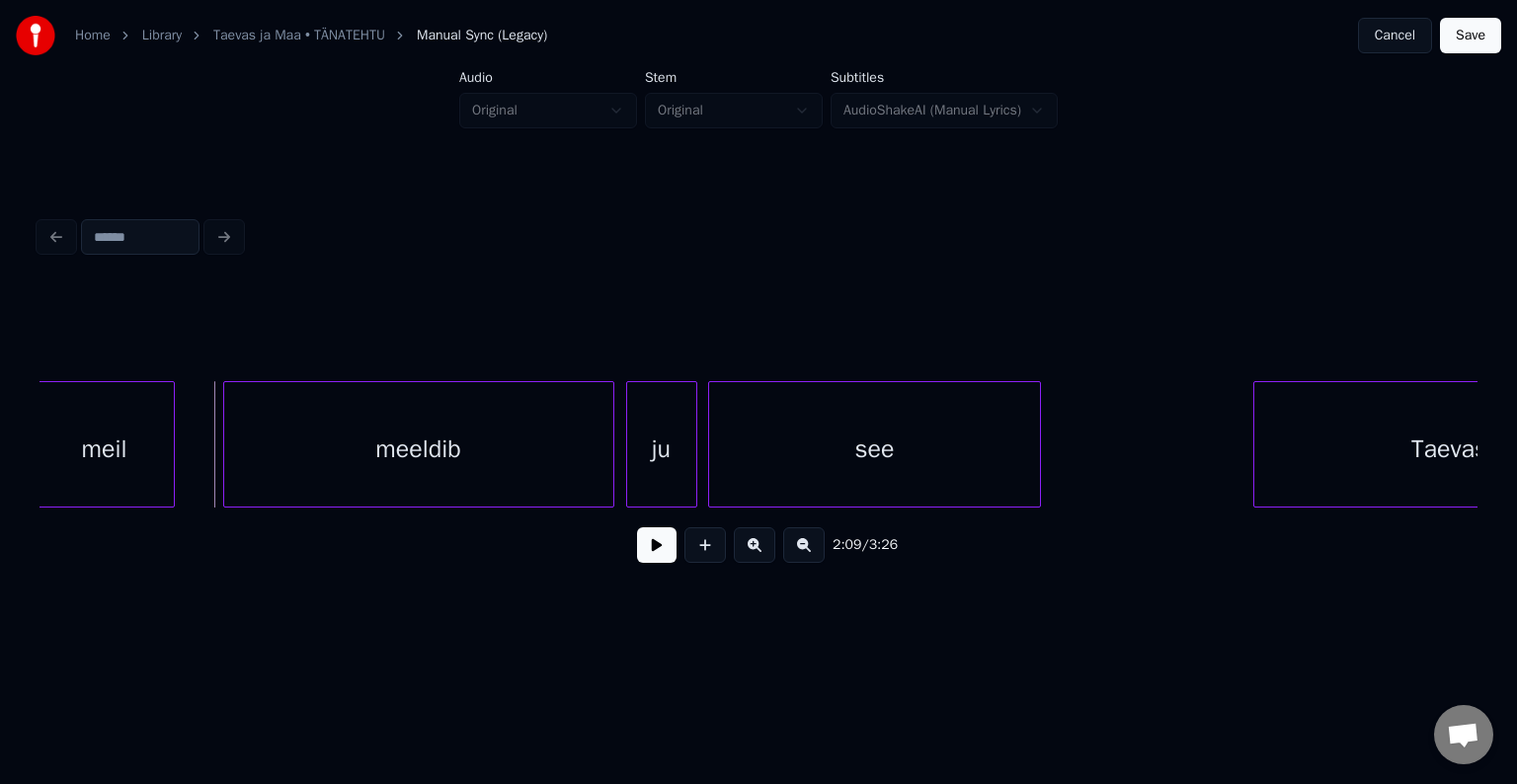 scroll, scrollTop: 0, scrollLeft: 76340, axis: horizontal 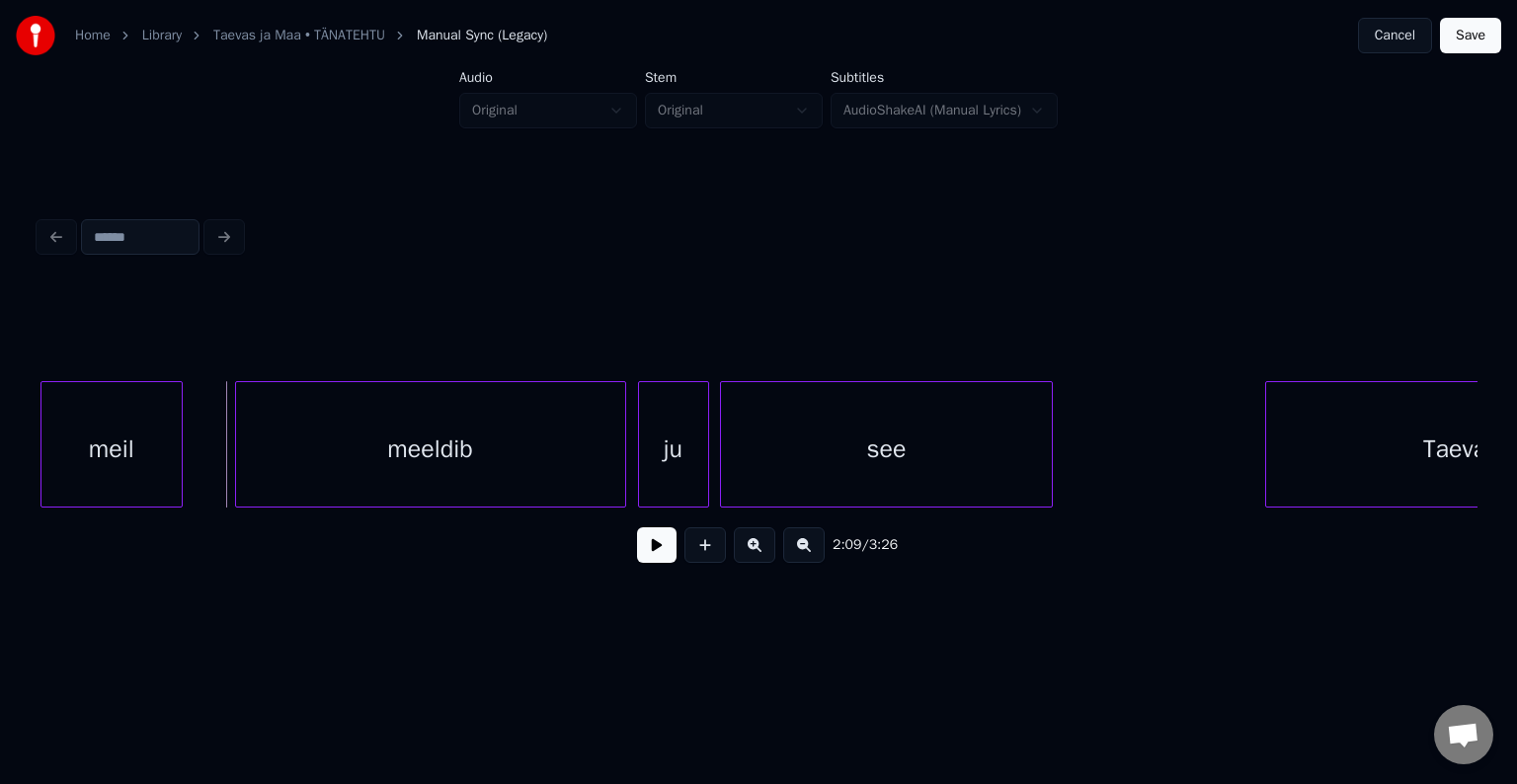 click on "meil" at bounding box center (112, 449) 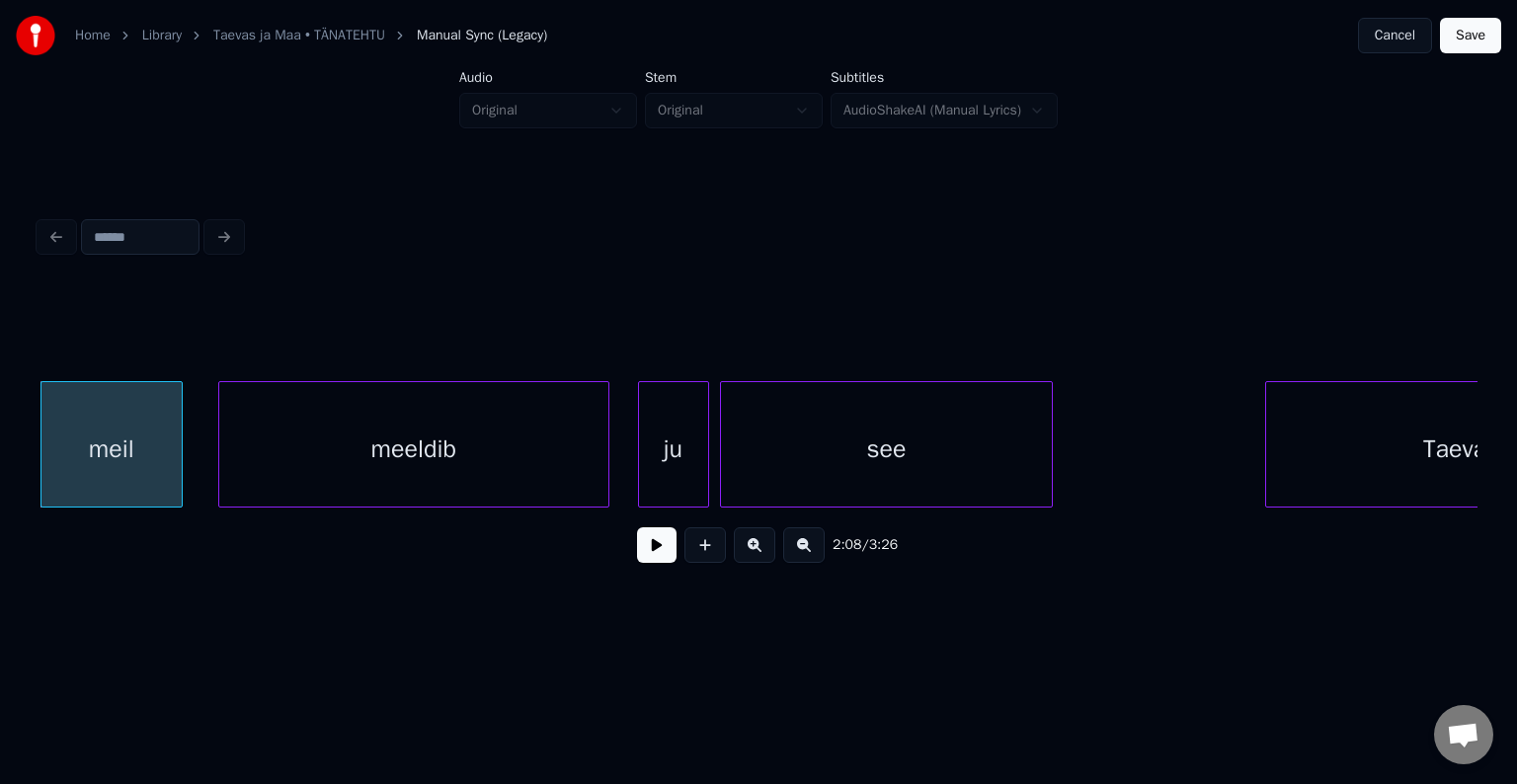 click on "meeldib" at bounding box center [414, 449] 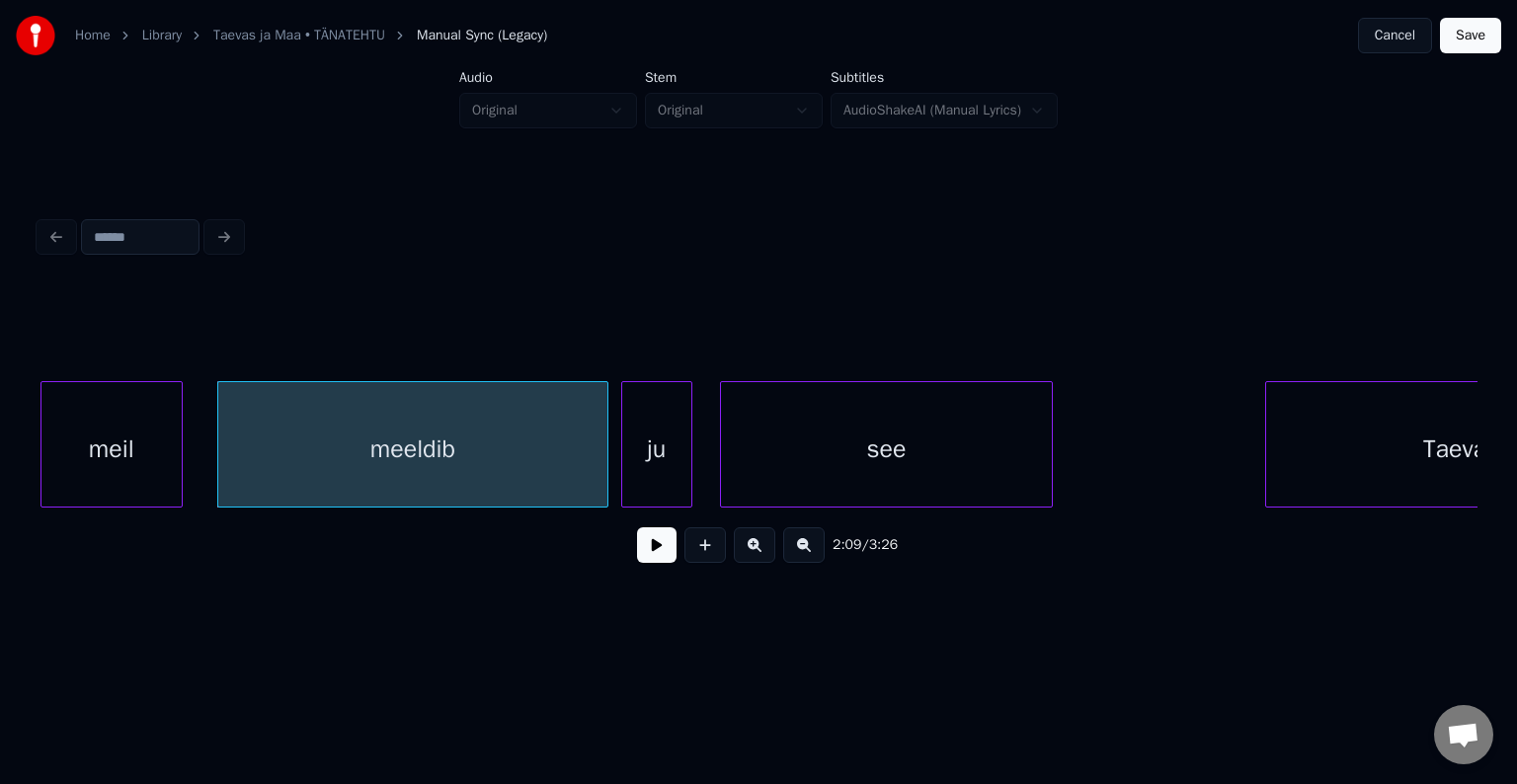 click on "ju" at bounding box center [657, 449] 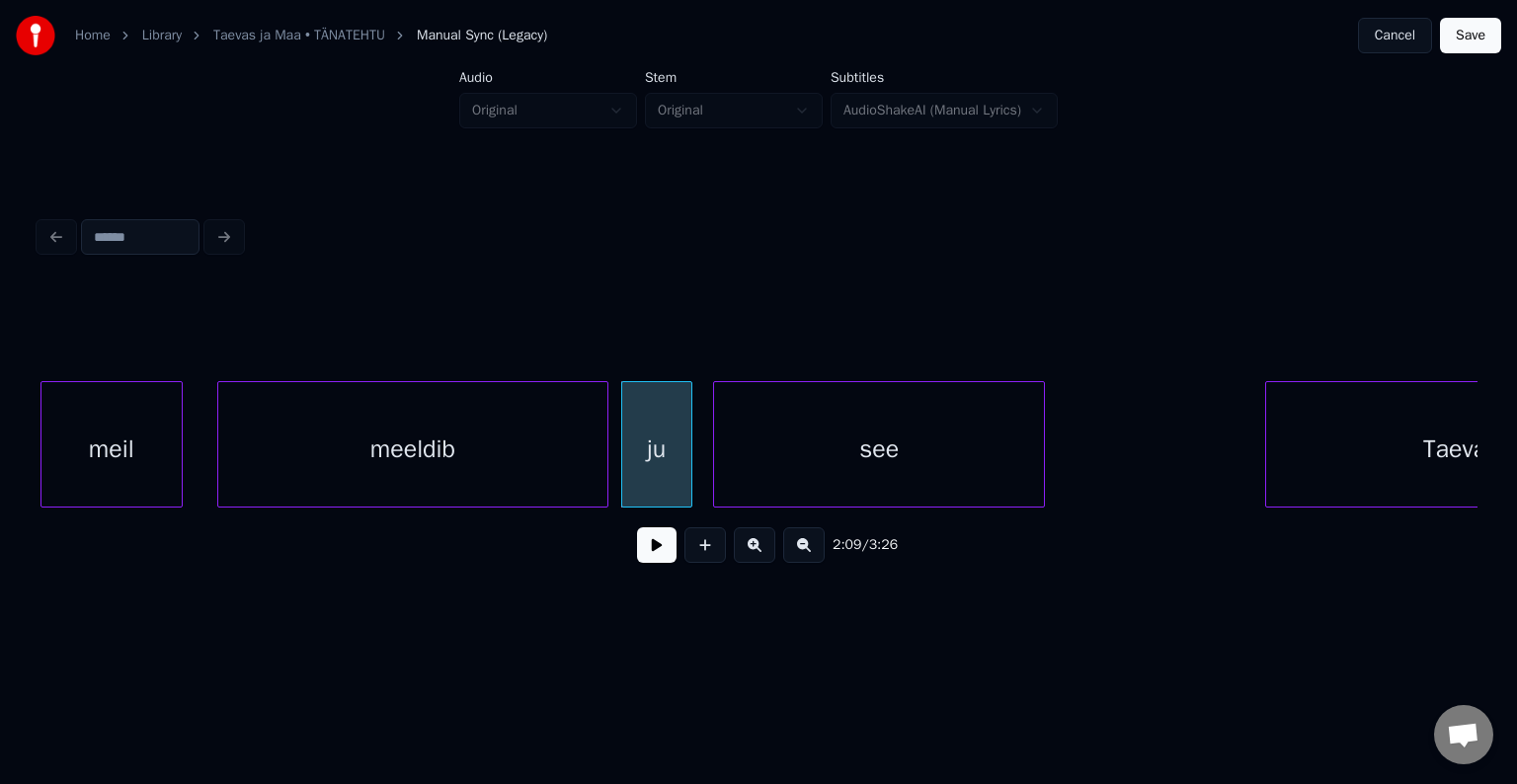 click on "see" at bounding box center (879, 449) 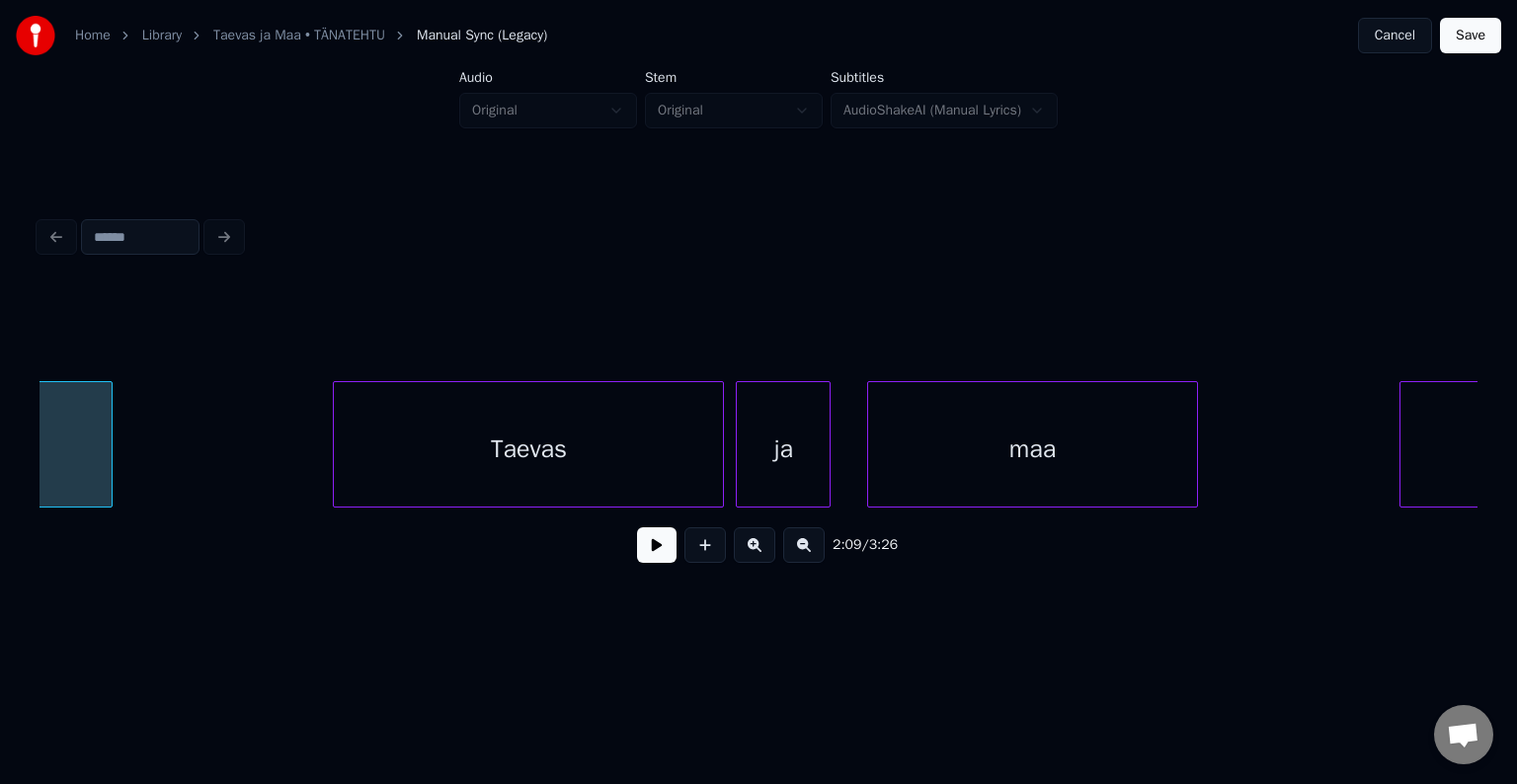 scroll, scrollTop: 0, scrollLeft: 77288, axis: horizontal 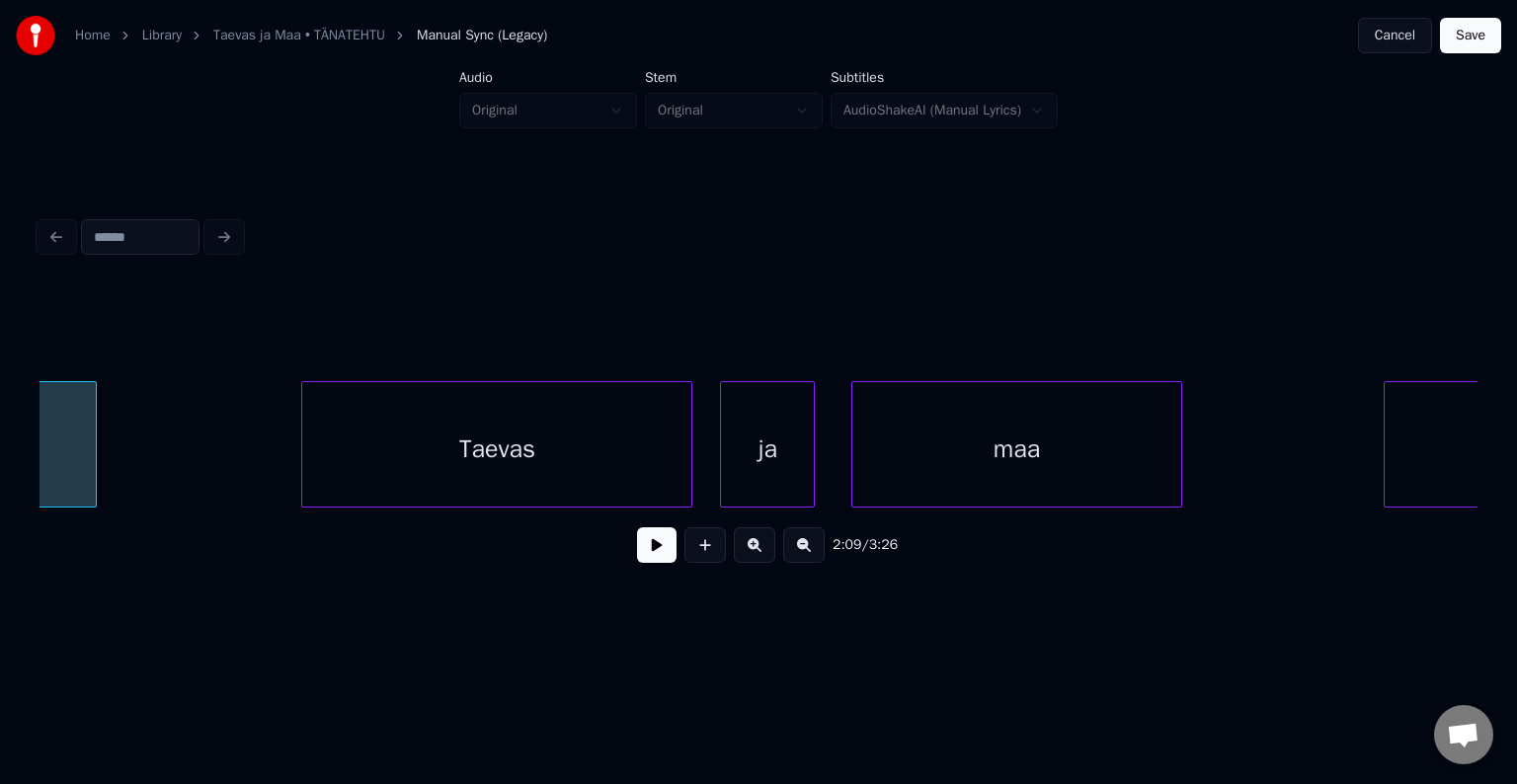click on "Taevas" at bounding box center (497, 449) 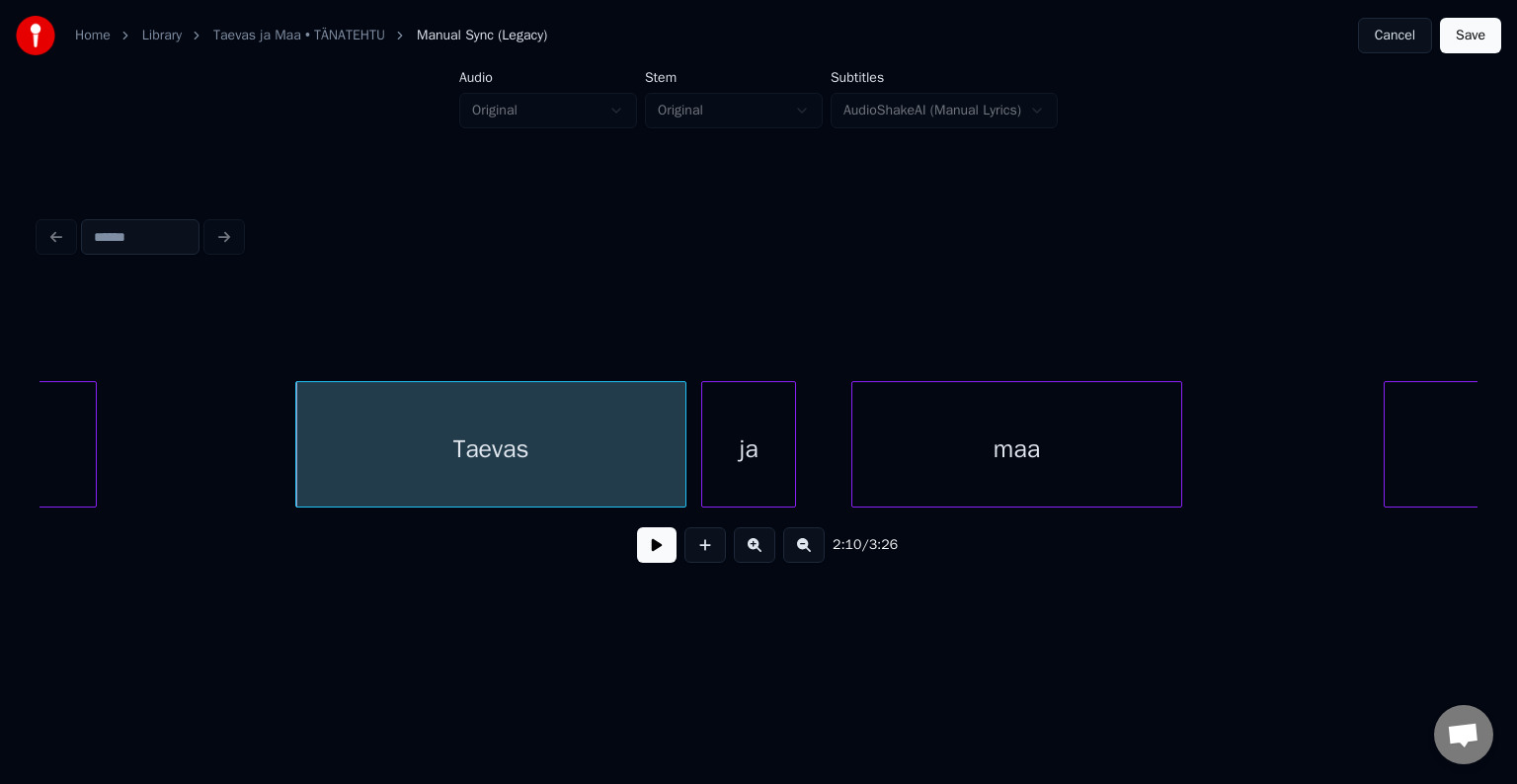 click on "ja" at bounding box center [749, 449] 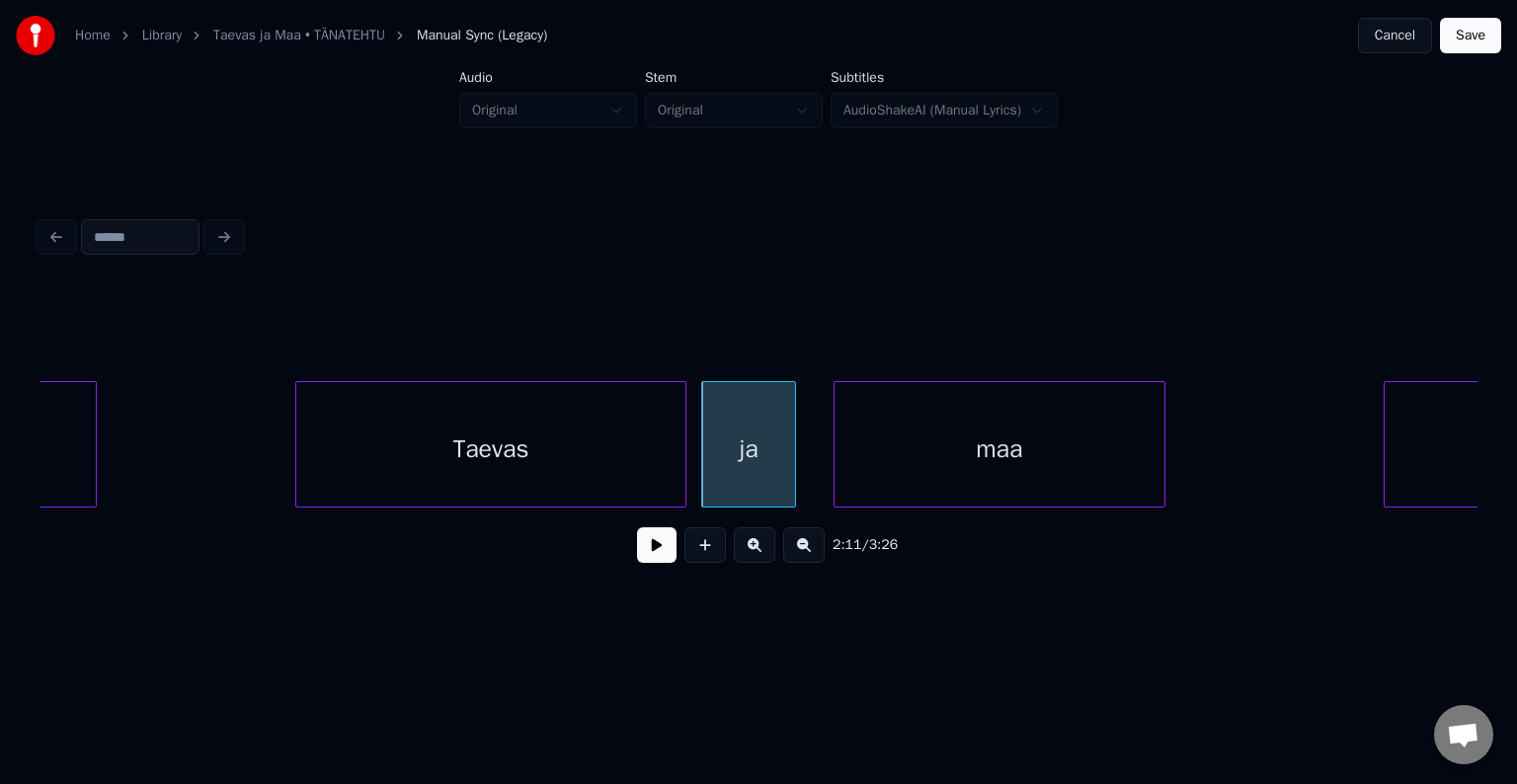 click on "maa" at bounding box center (999, 449) 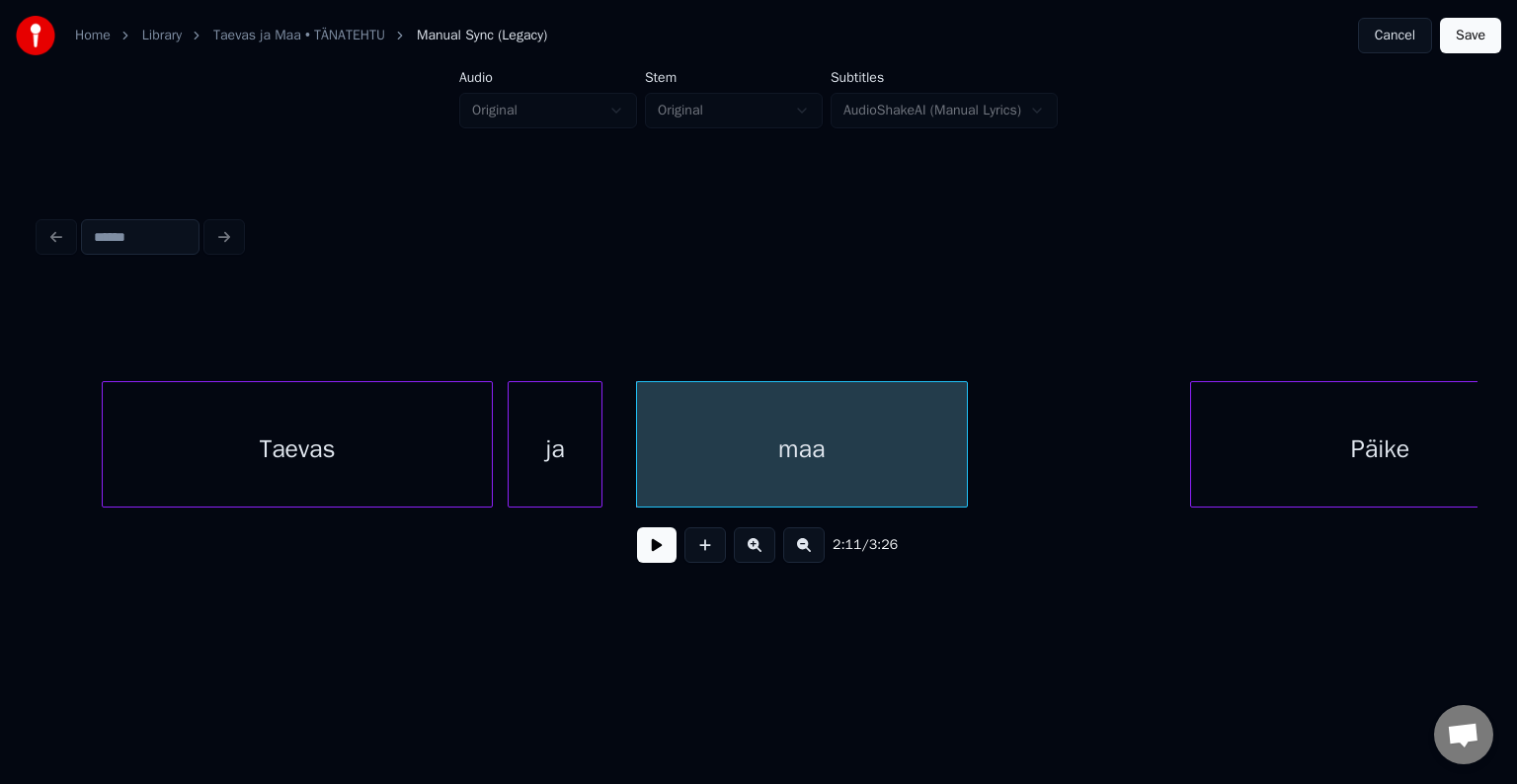 scroll, scrollTop: 0, scrollLeft: 77604, axis: horizontal 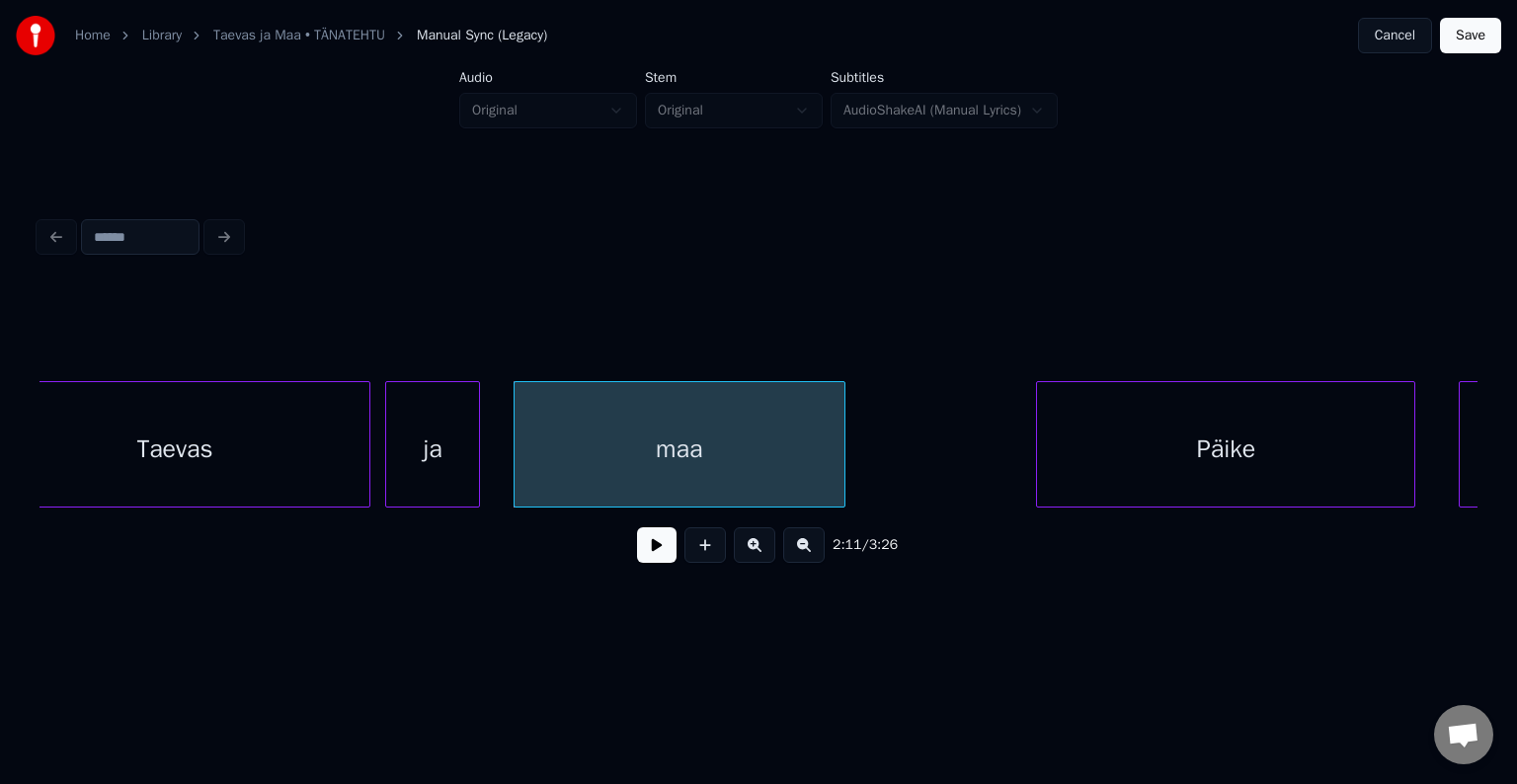 click on "Päike" at bounding box center [1226, 449] 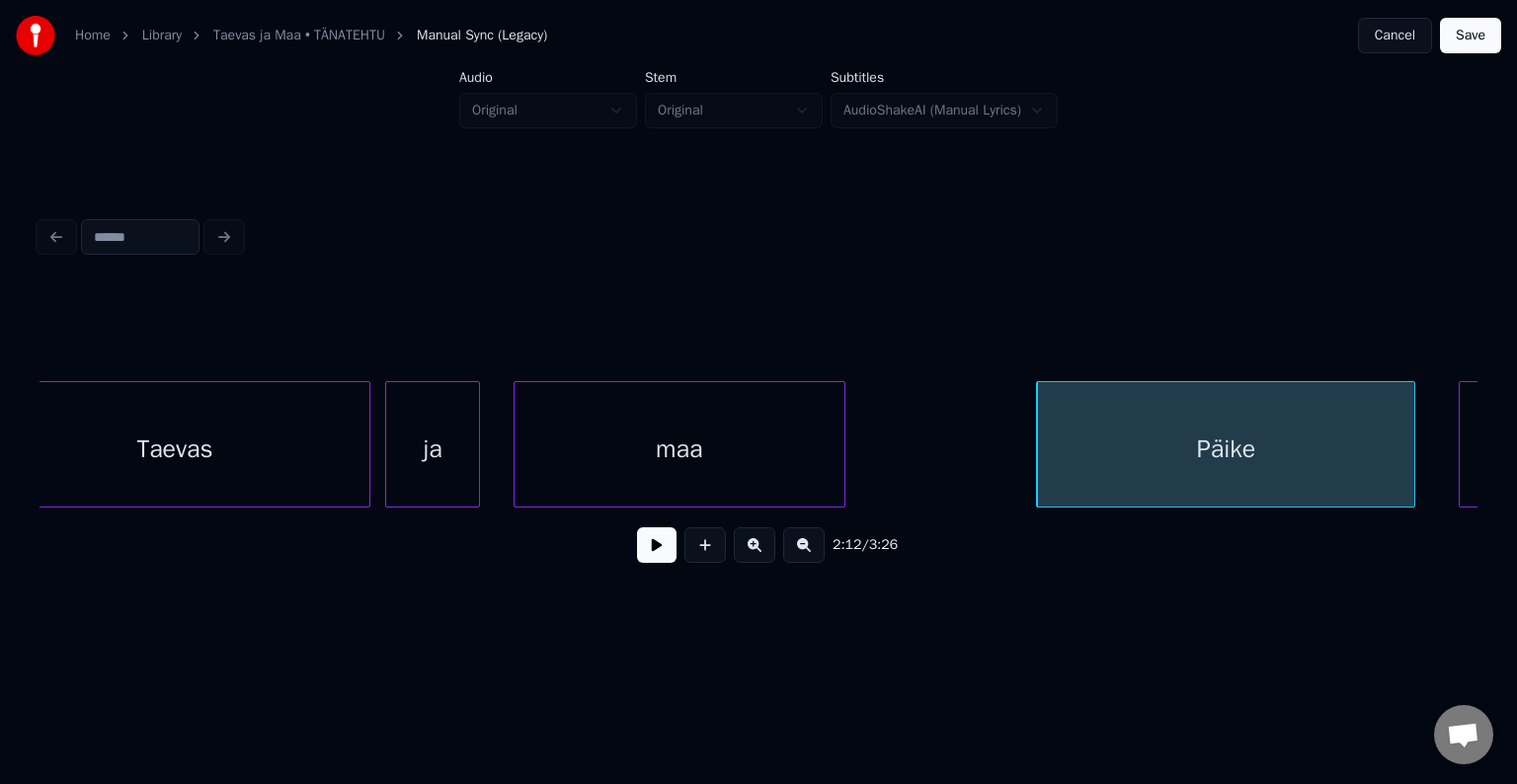 click on "maa" at bounding box center (679, 449) 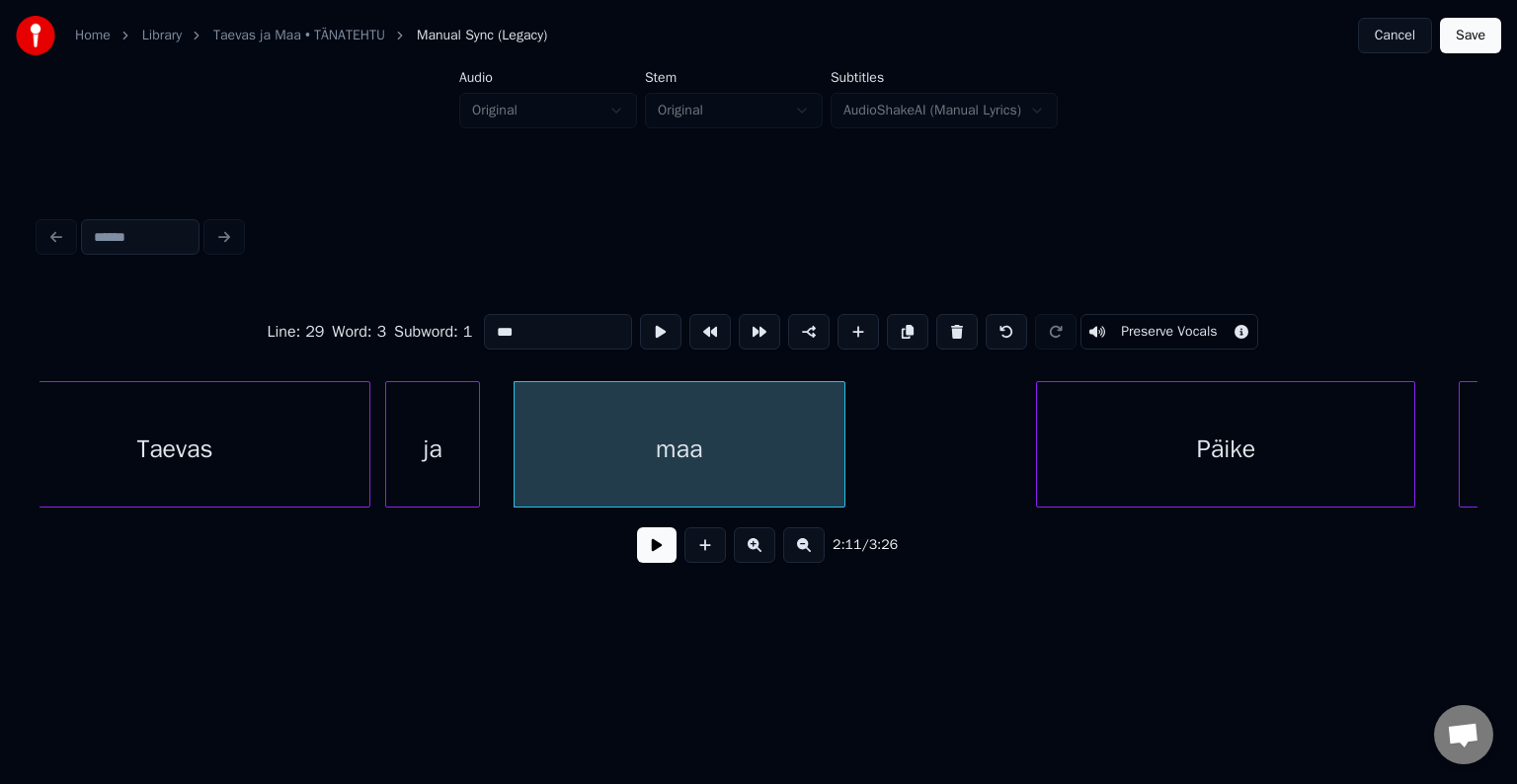 click at bounding box center (657, 545) 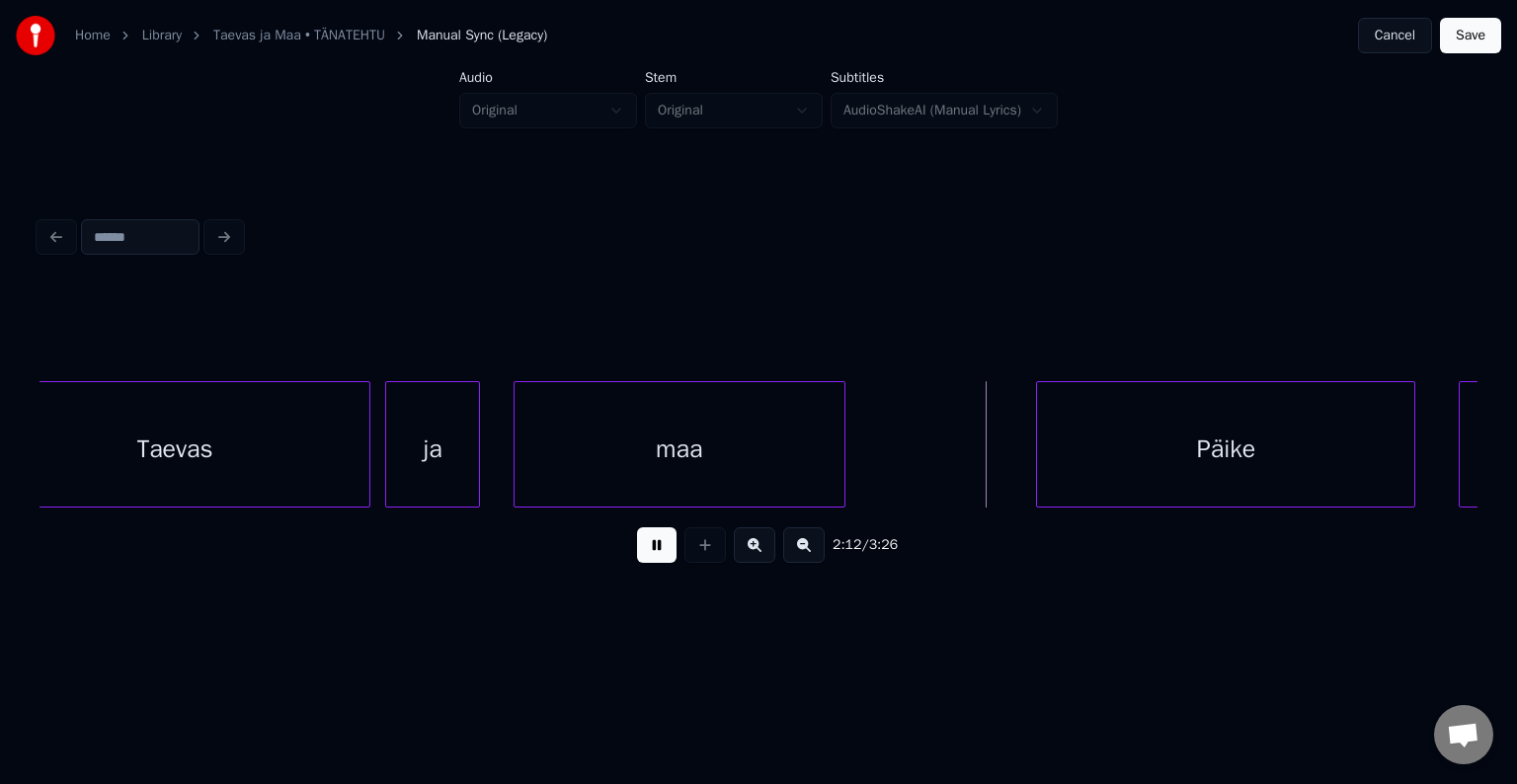 click at bounding box center (657, 545) 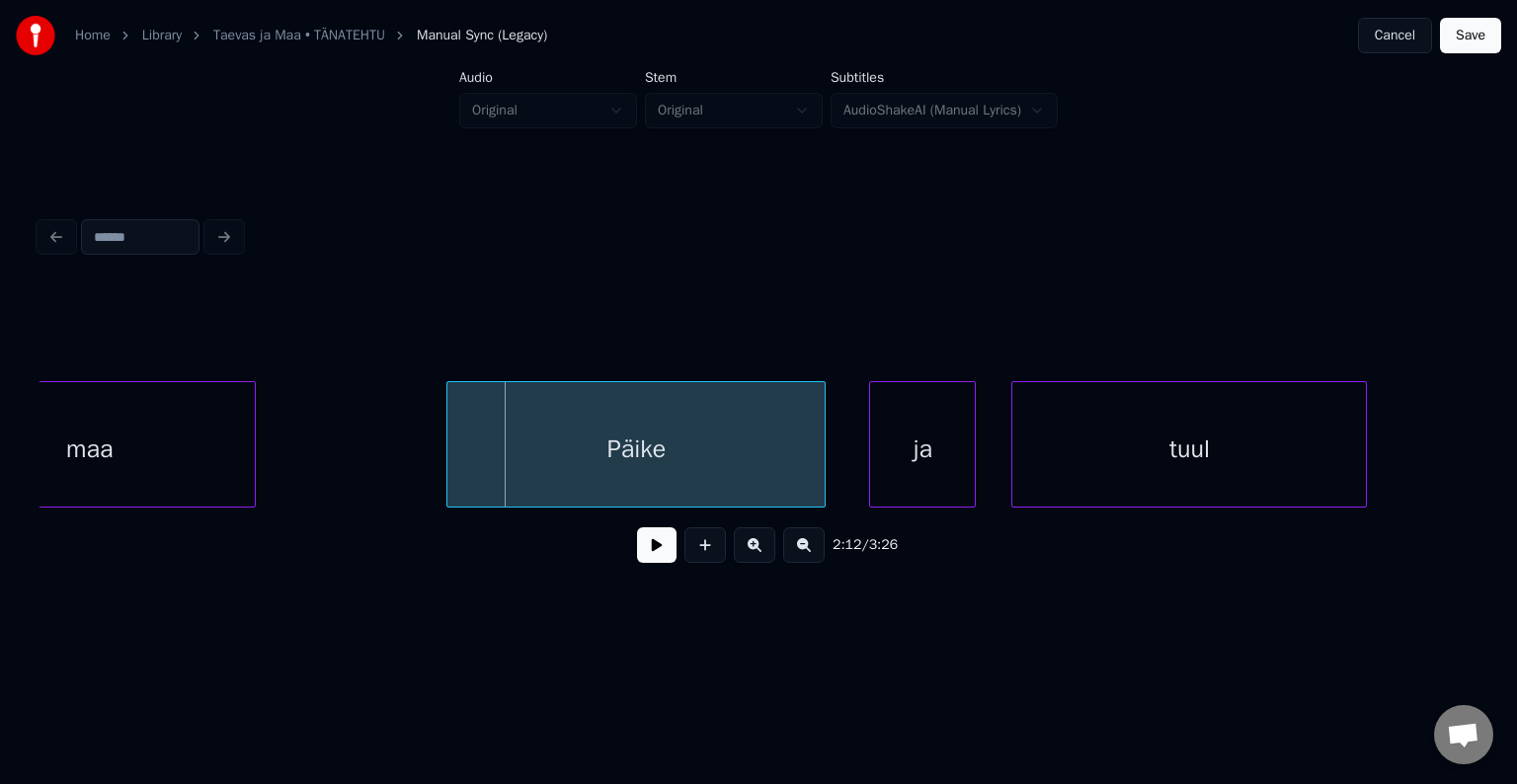 scroll, scrollTop: 0, scrollLeft: 78197, axis: horizontal 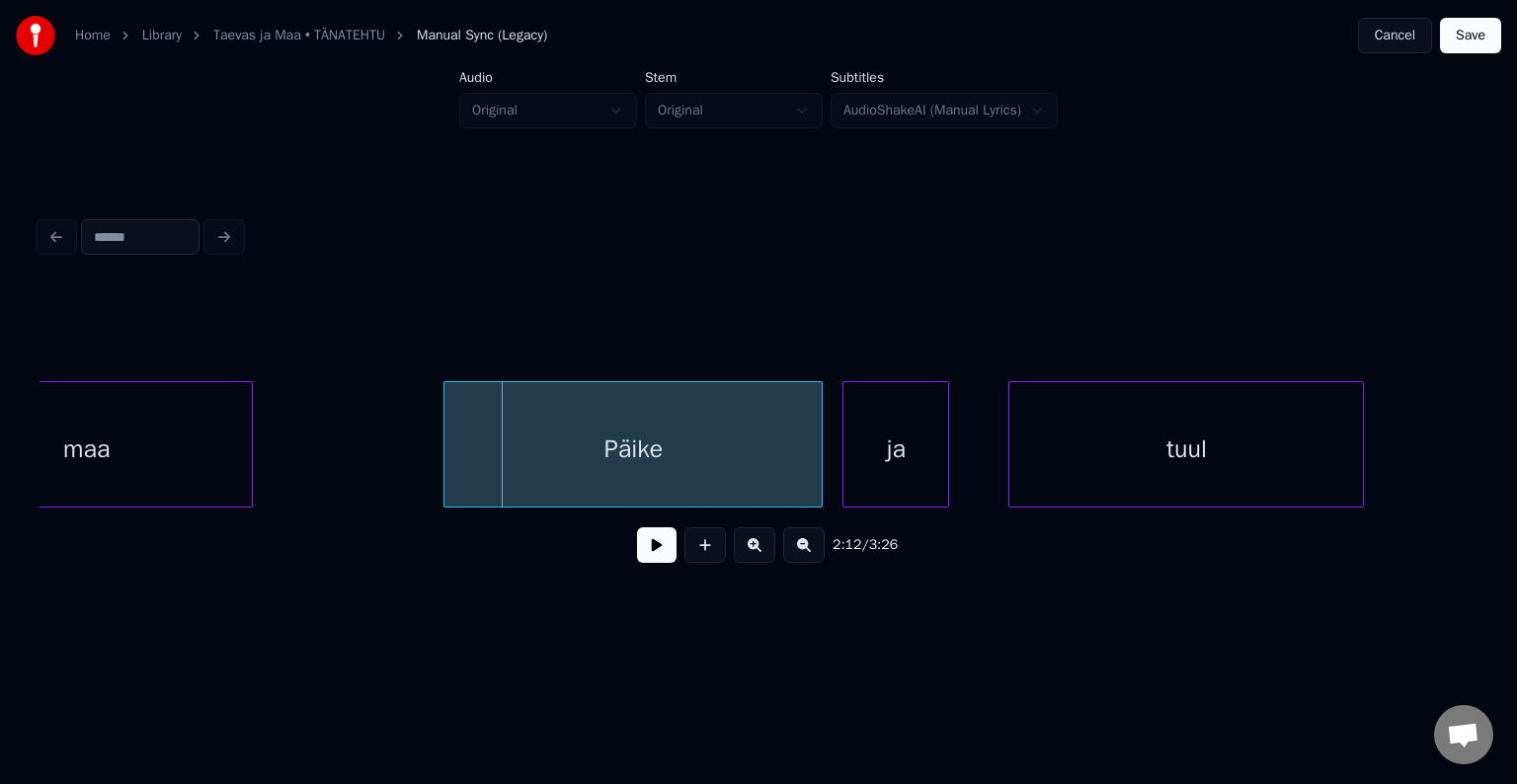 click on "ja" at bounding box center (896, 449) 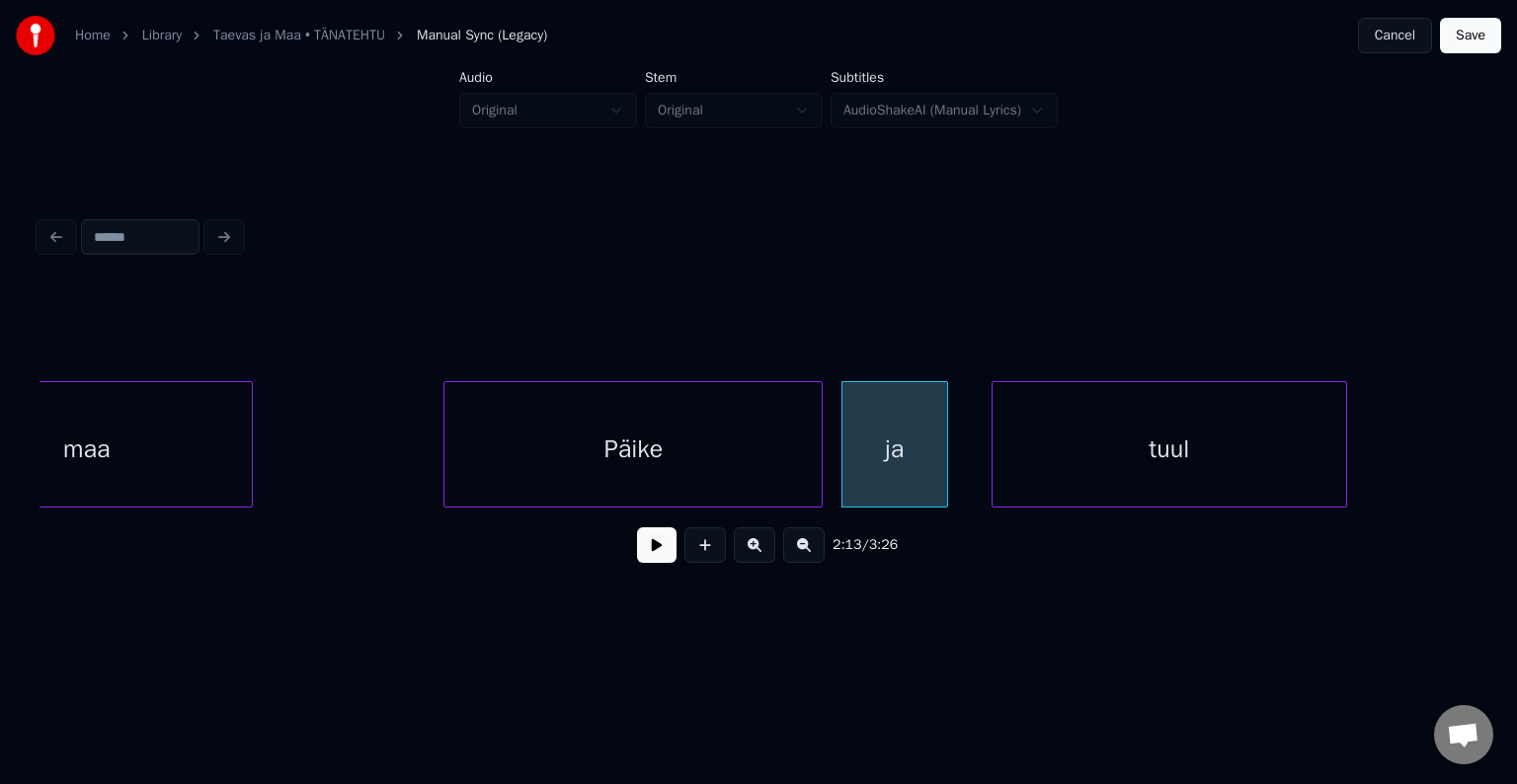 click on "tuul" at bounding box center [1169, 449] 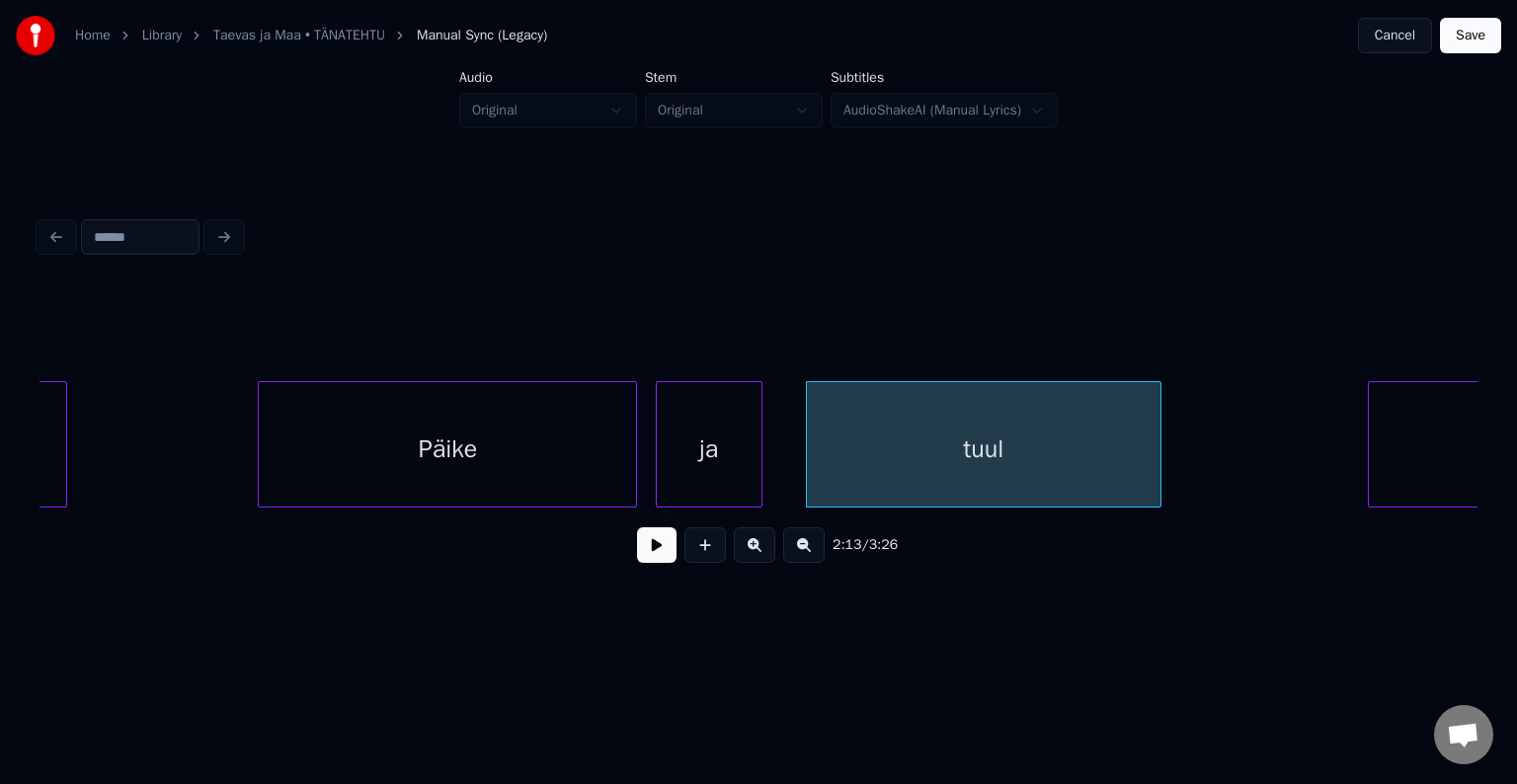 scroll, scrollTop: 0, scrollLeft: 78394, axis: horizontal 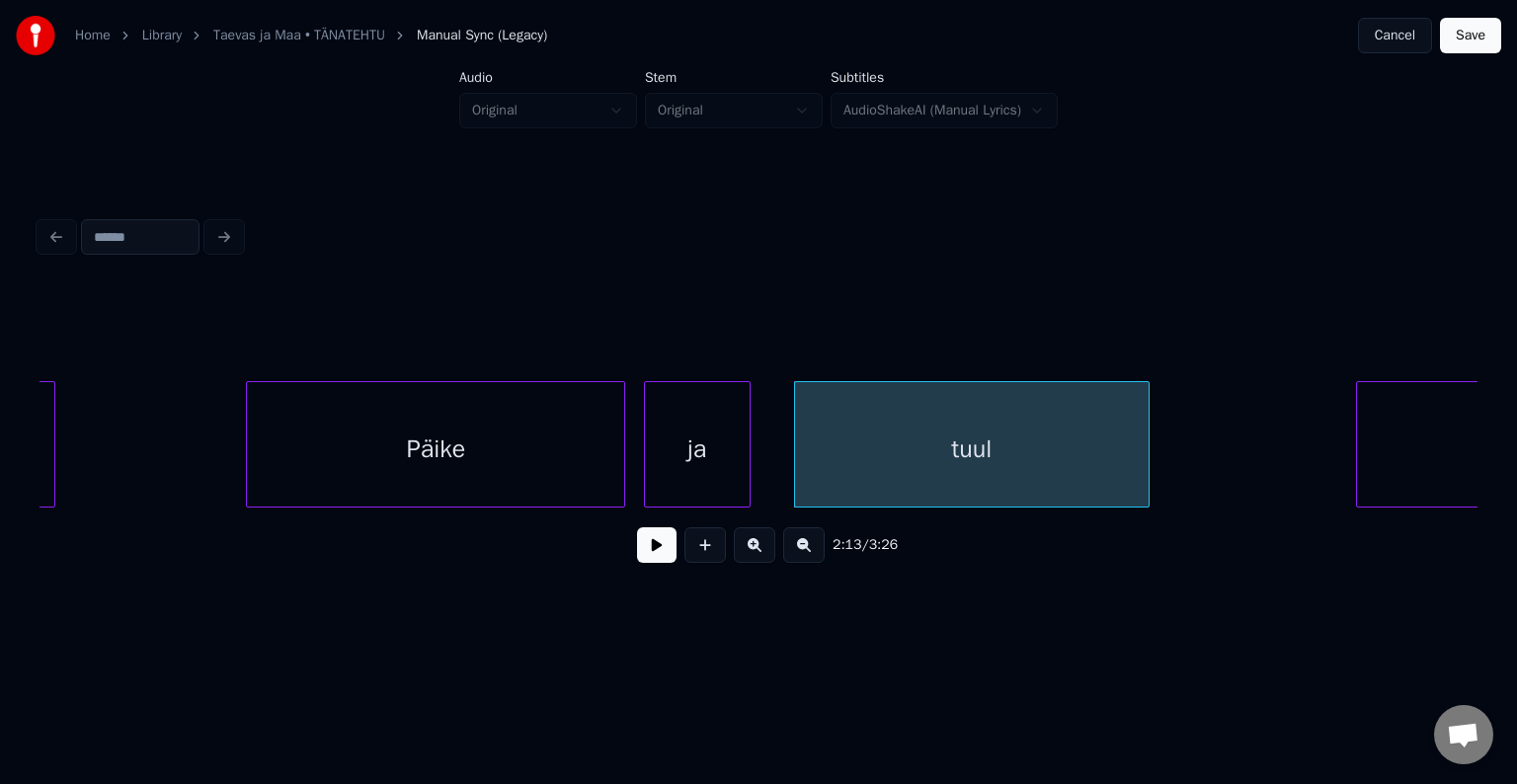 click on "Päike" at bounding box center [436, 449] 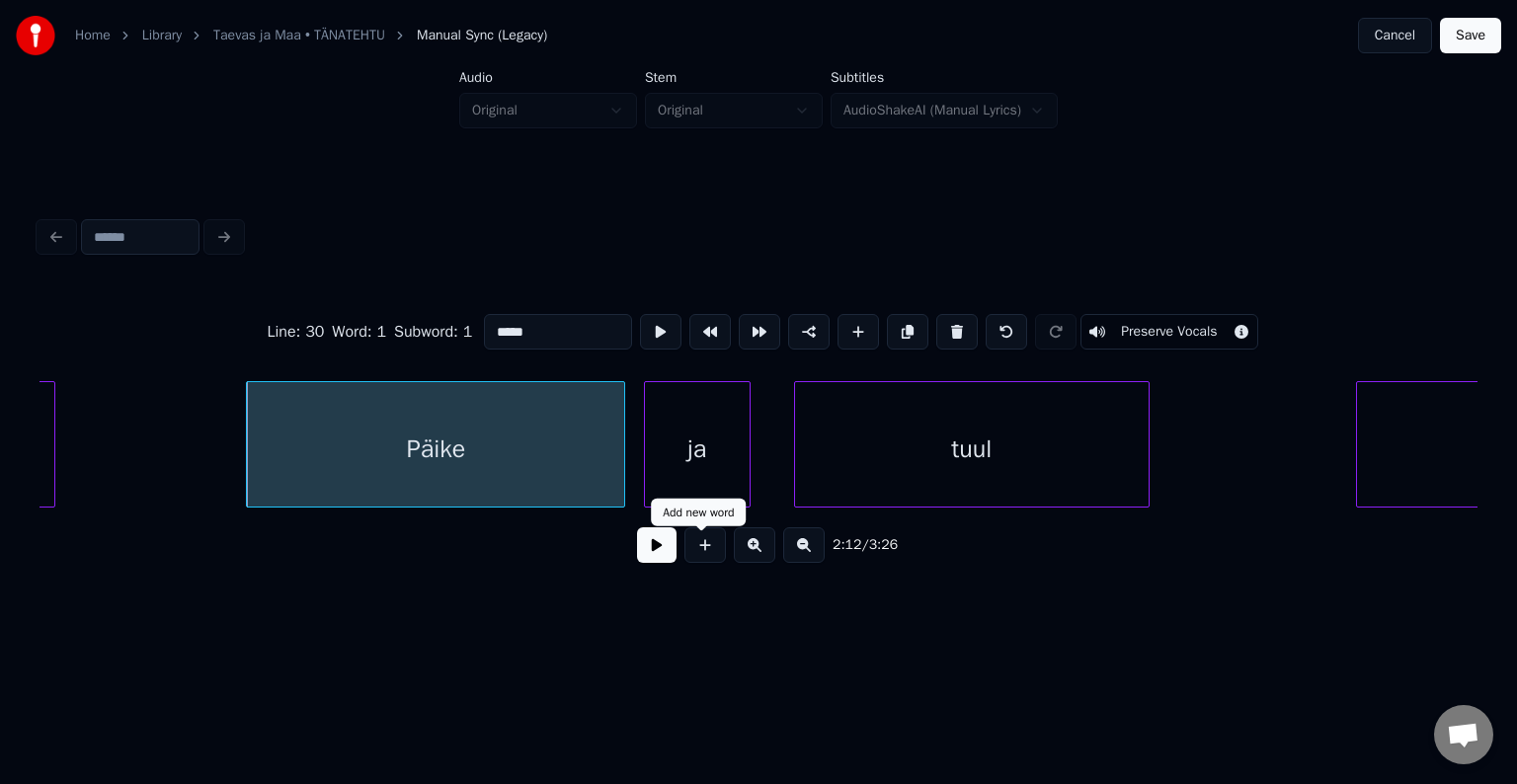click at bounding box center (657, 545) 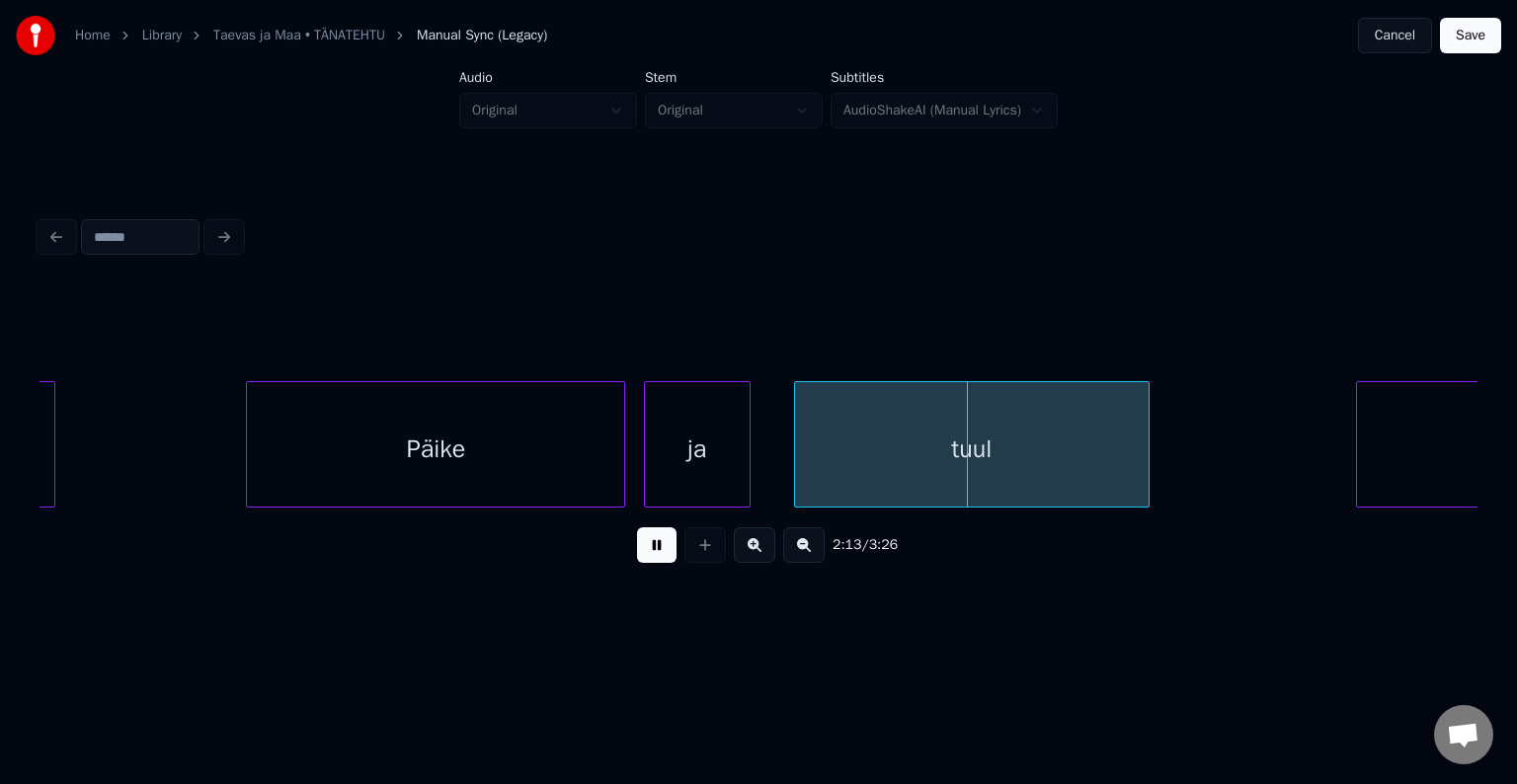 click at bounding box center (657, 545) 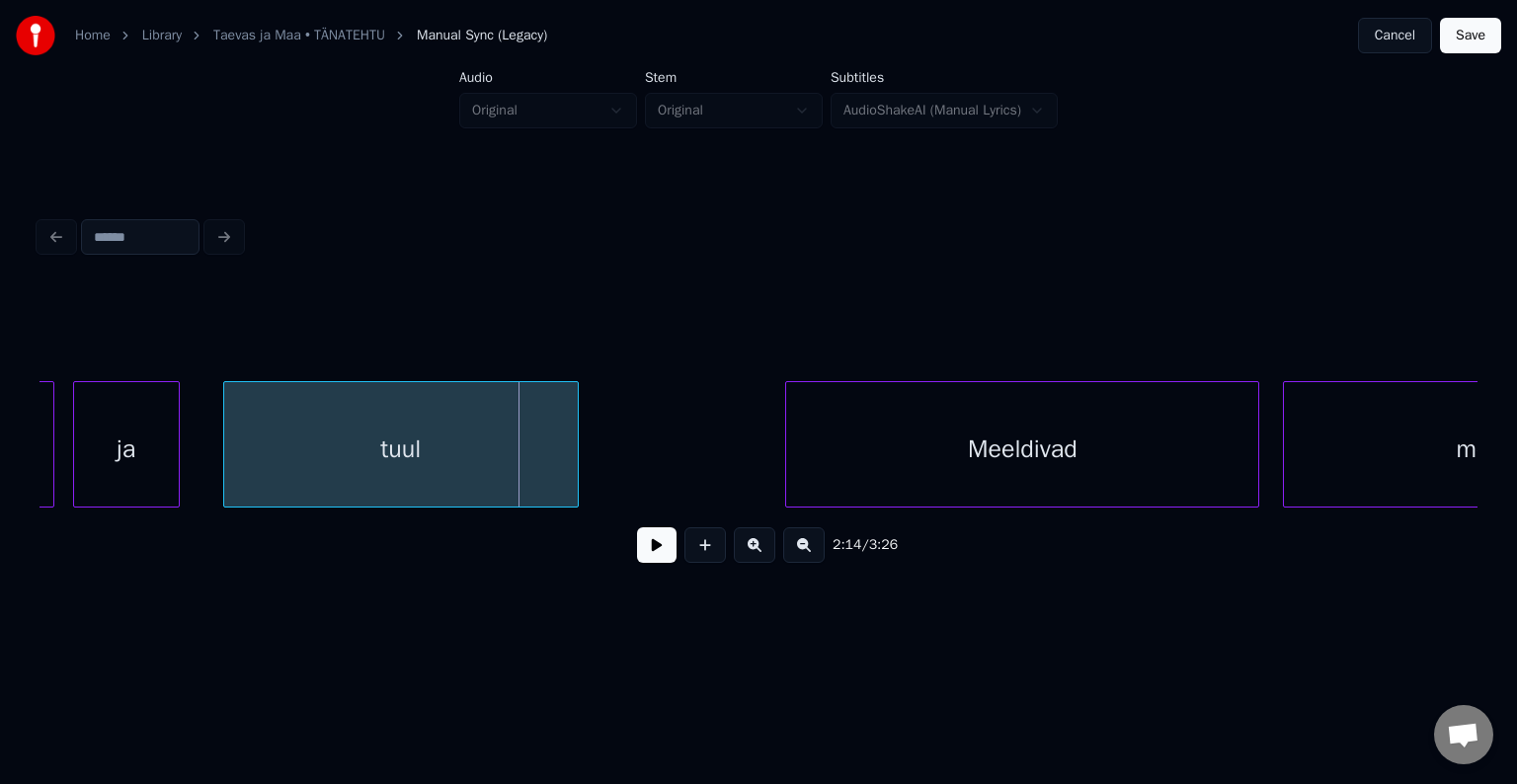 scroll, scrollTop: 0, scrollLeft: 78987, axis: horizontal 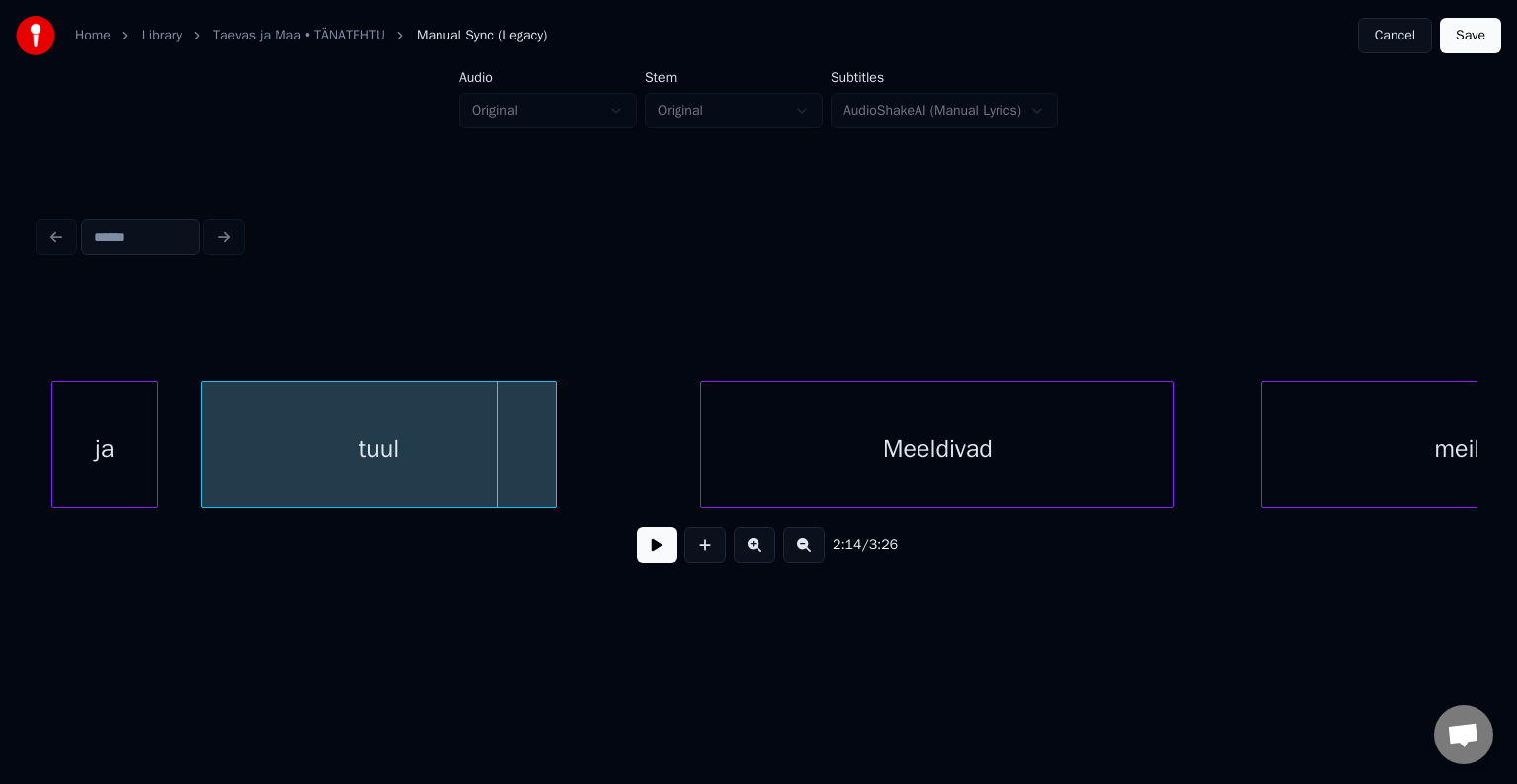 click on "Meeldivad" at bounding box center [937, 449] 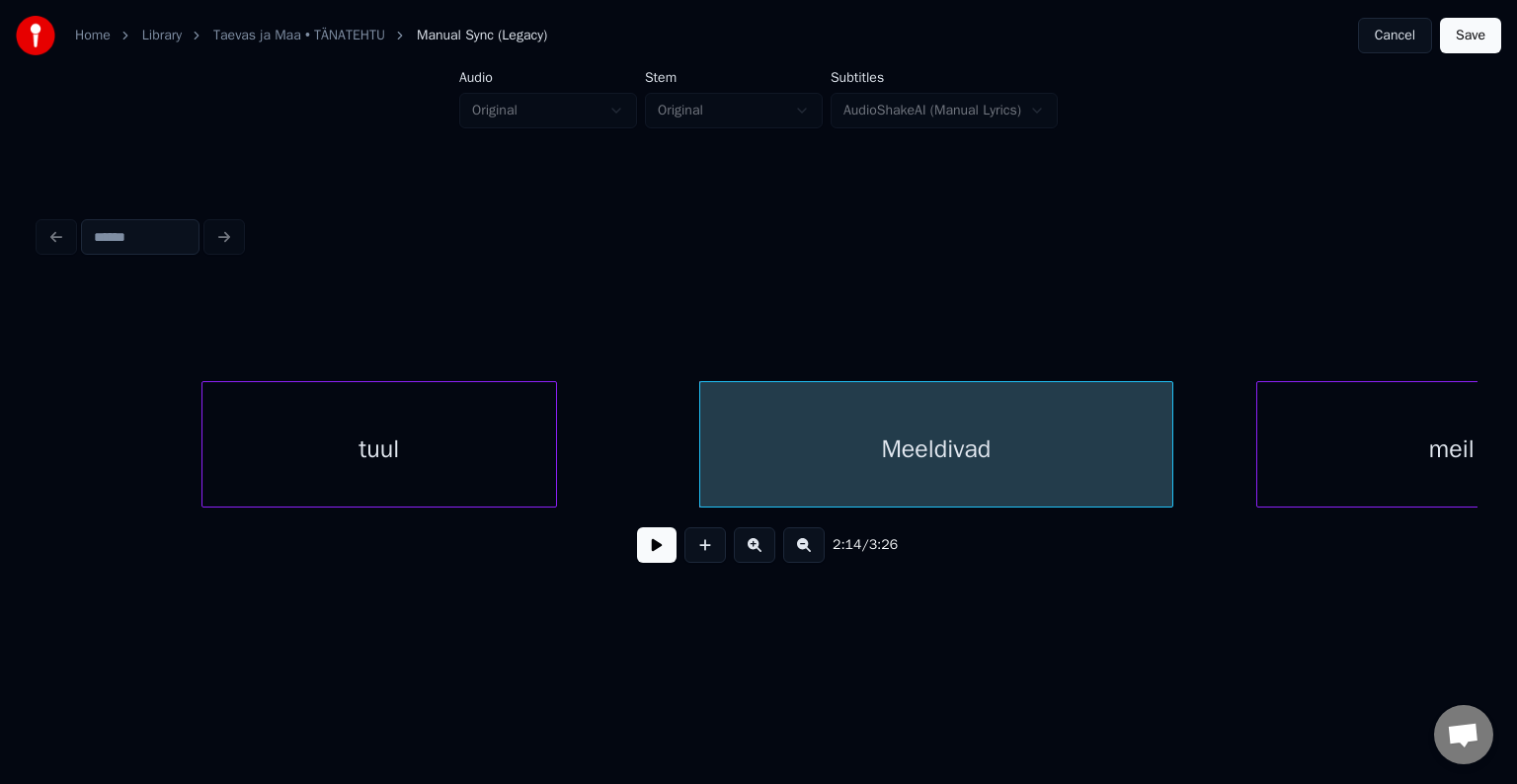 scroll, scrollTop: 0, scrollLeft: 79156, axis: horizontal 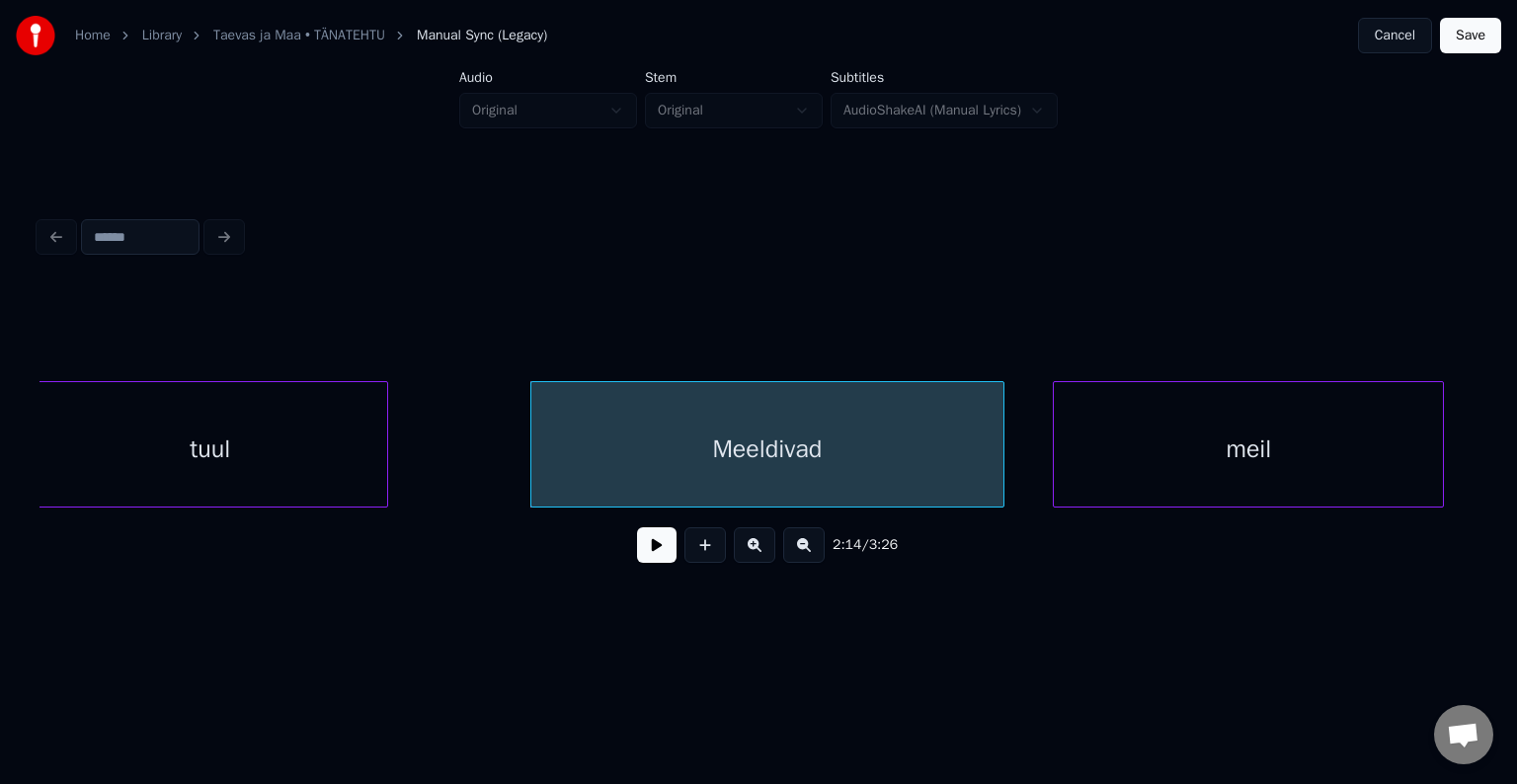 click on "meil" at bounding box center [1248, 449] 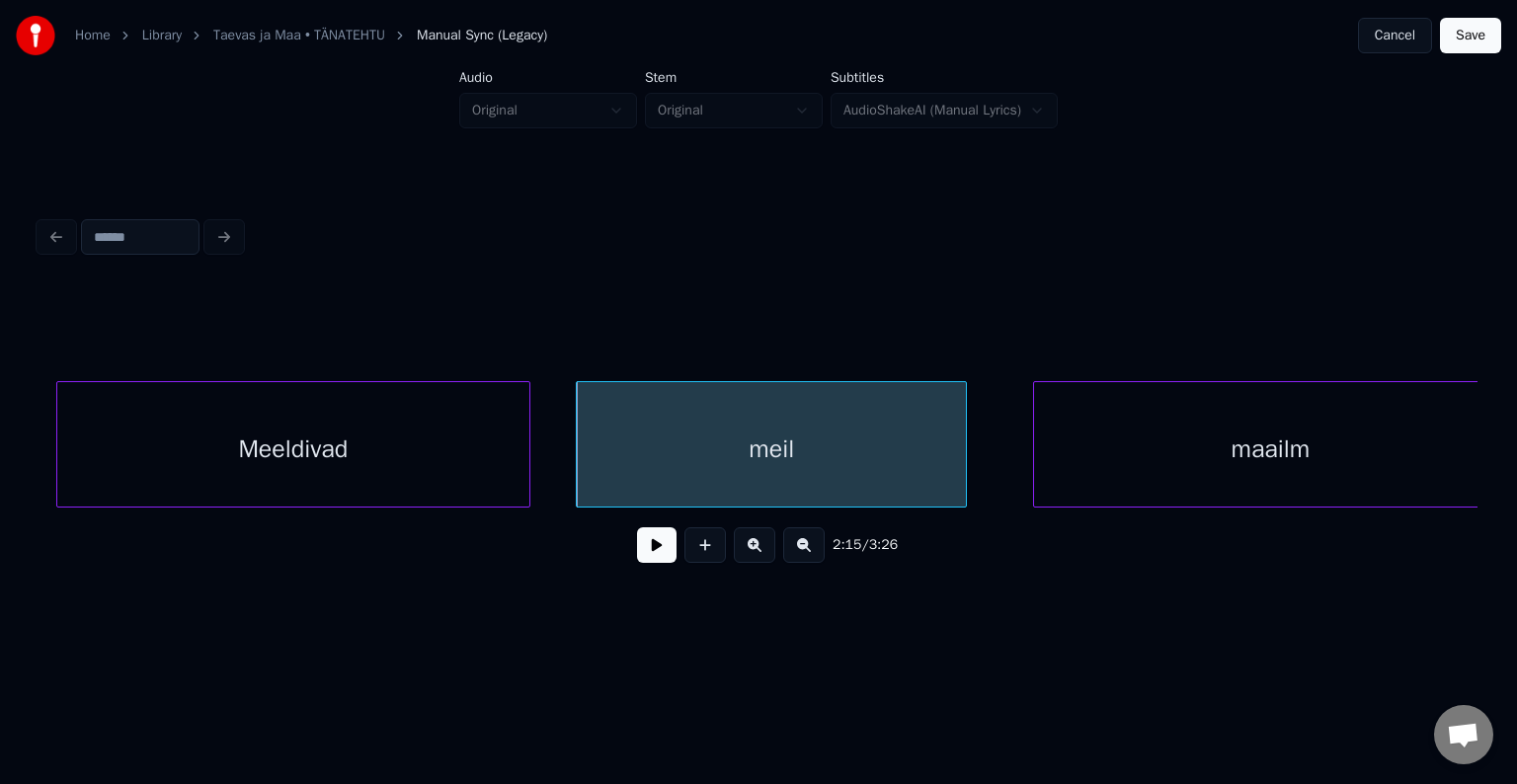 scroll, scrollTop: 0, scrollLeft: 79654, axis: horizontal 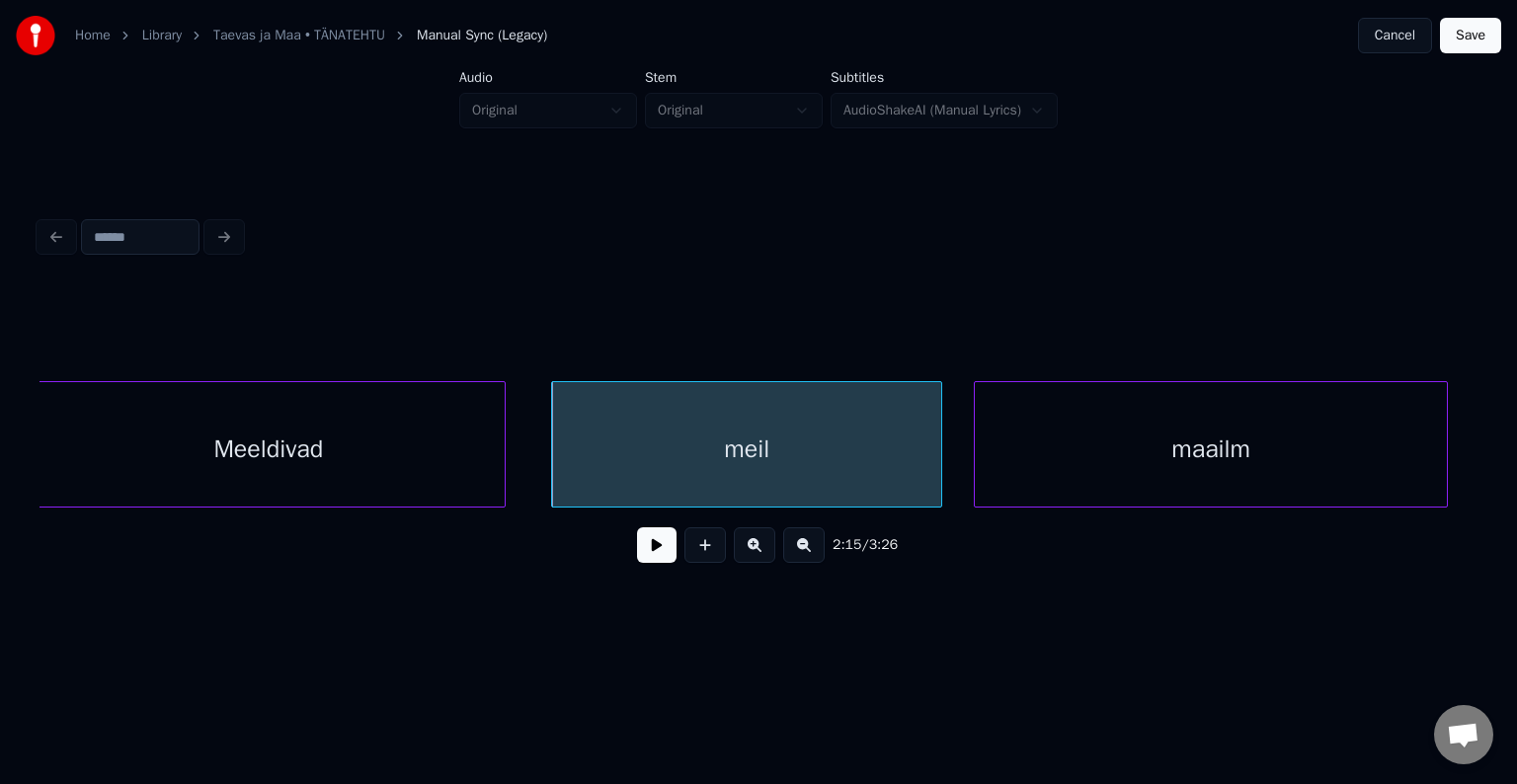 click on "maailm" at bounding box center (1211, 449) 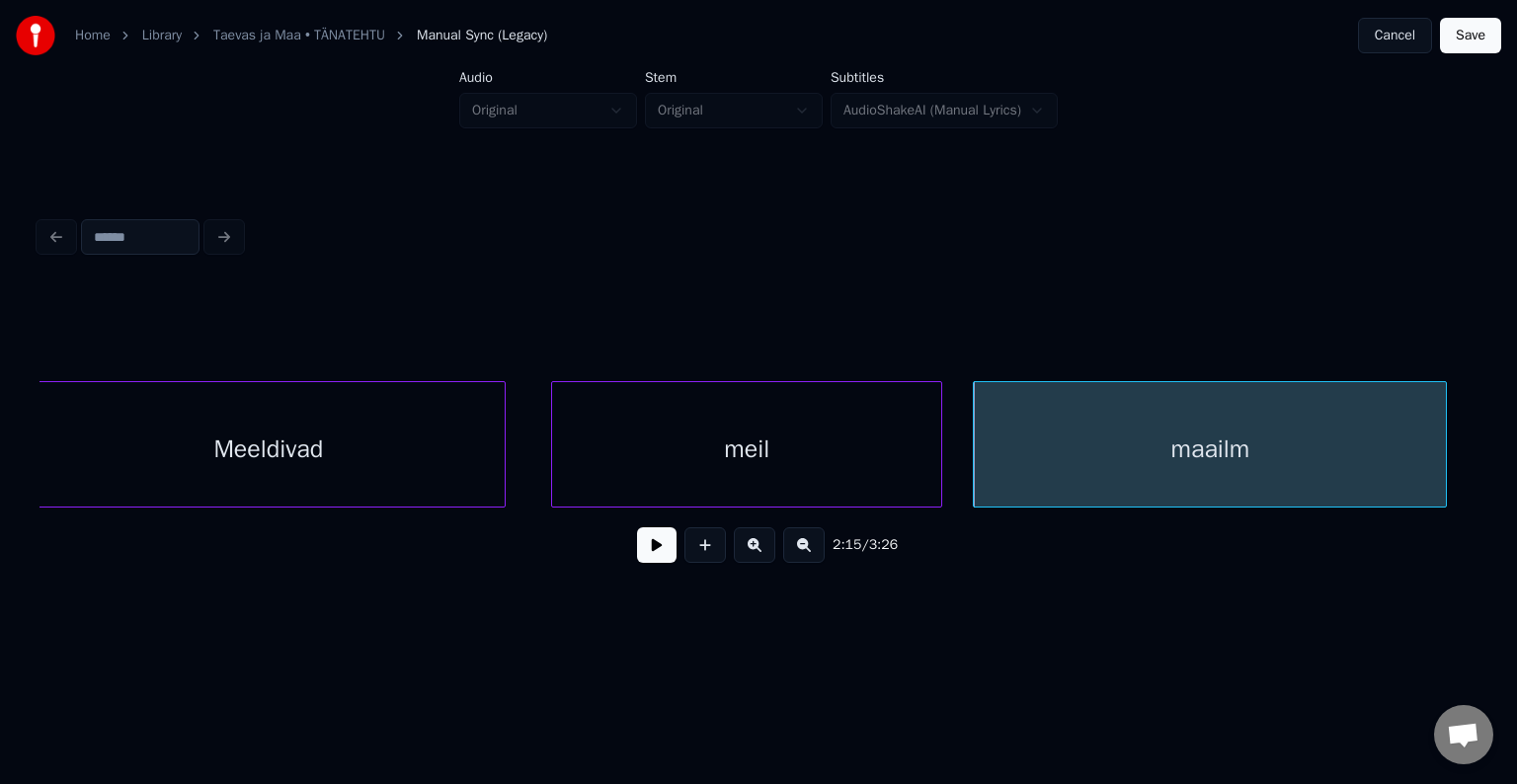 click on "Meeldivad" at bounding box center [269, 449] 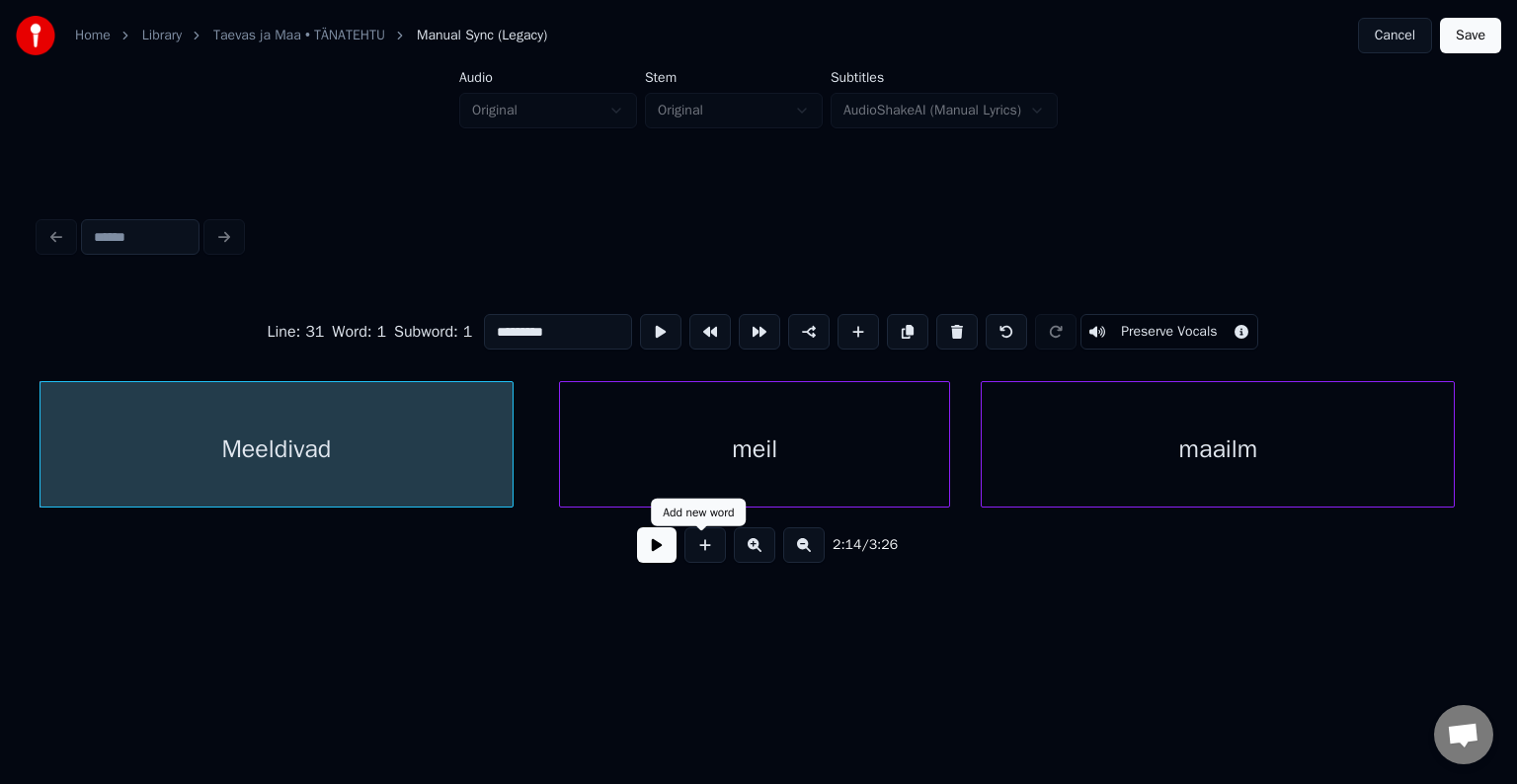 click at bounding box center [657, 545] 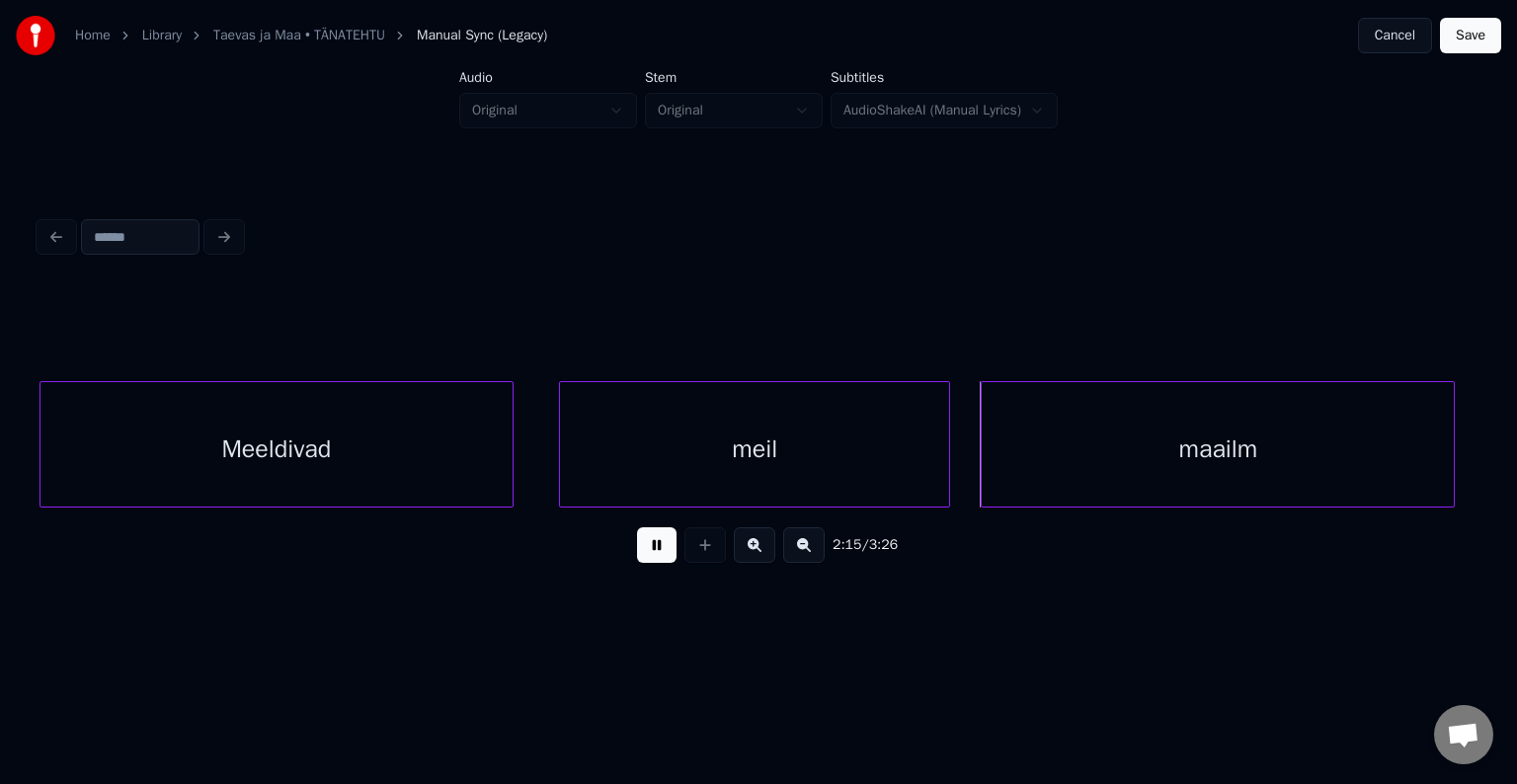 click at bounding box center (657, 545) 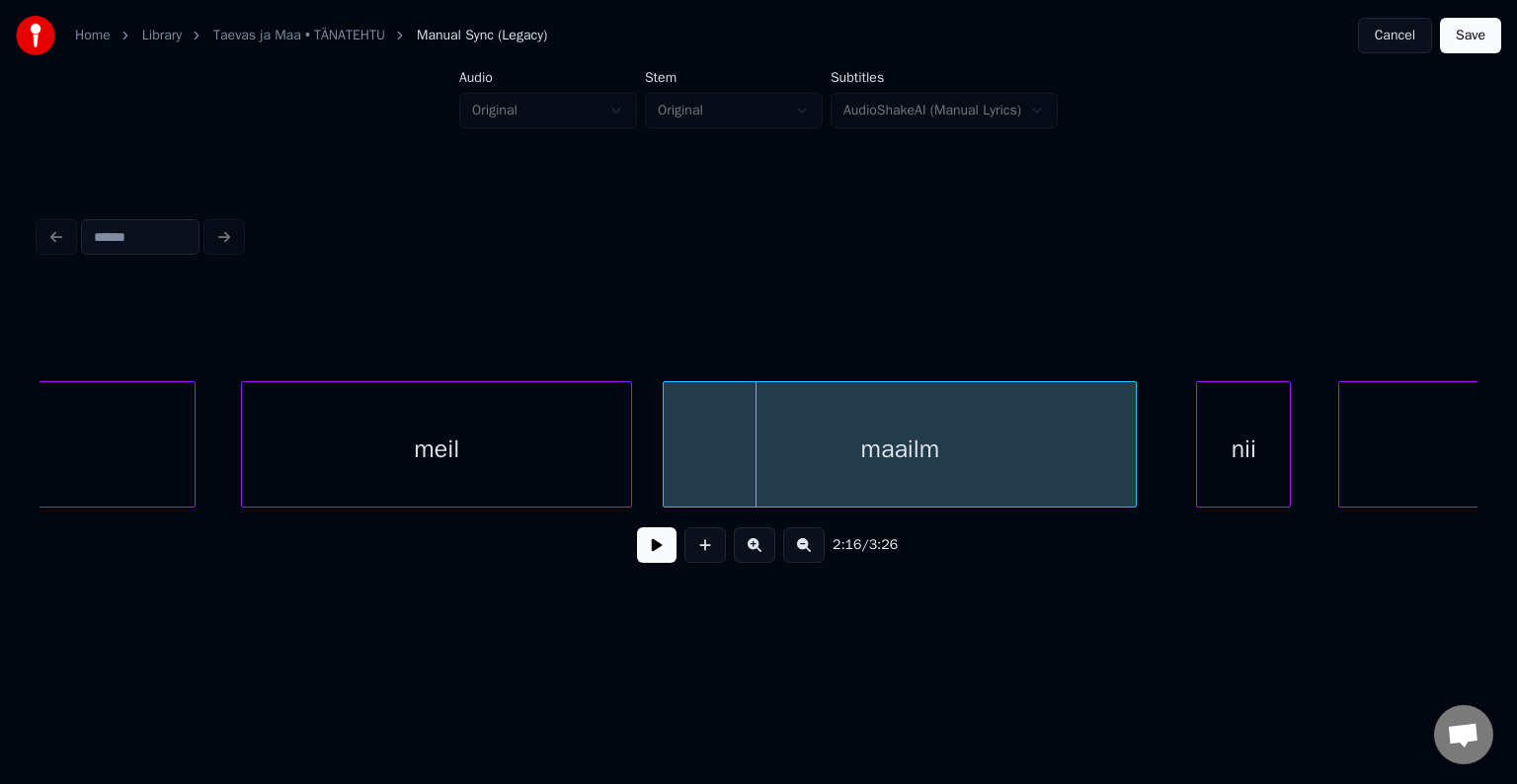 scroll, scrollTop: 0, scrollLeft: 80002, axis: horizontal 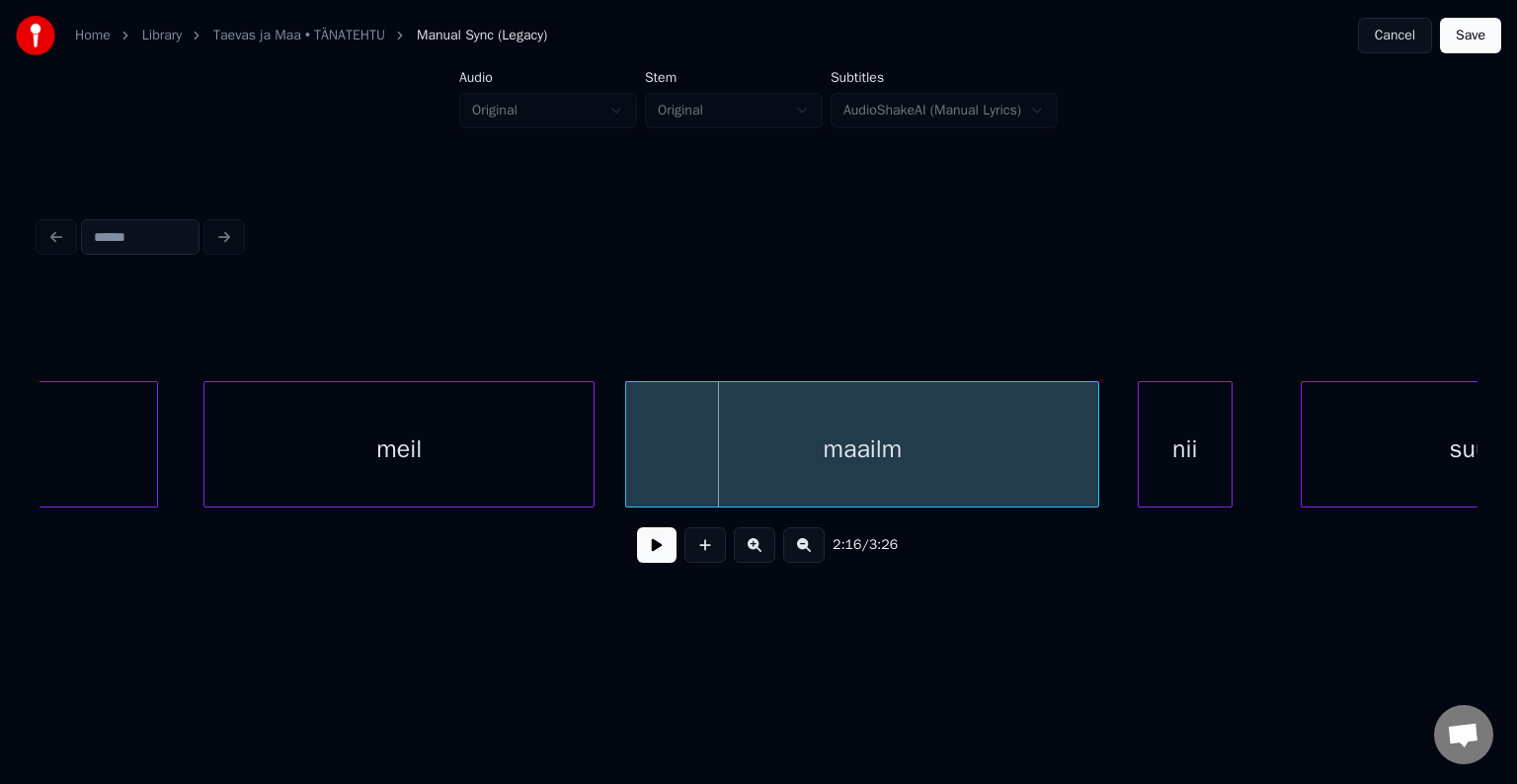 click on "nii" at bounding box center [1185, 449] 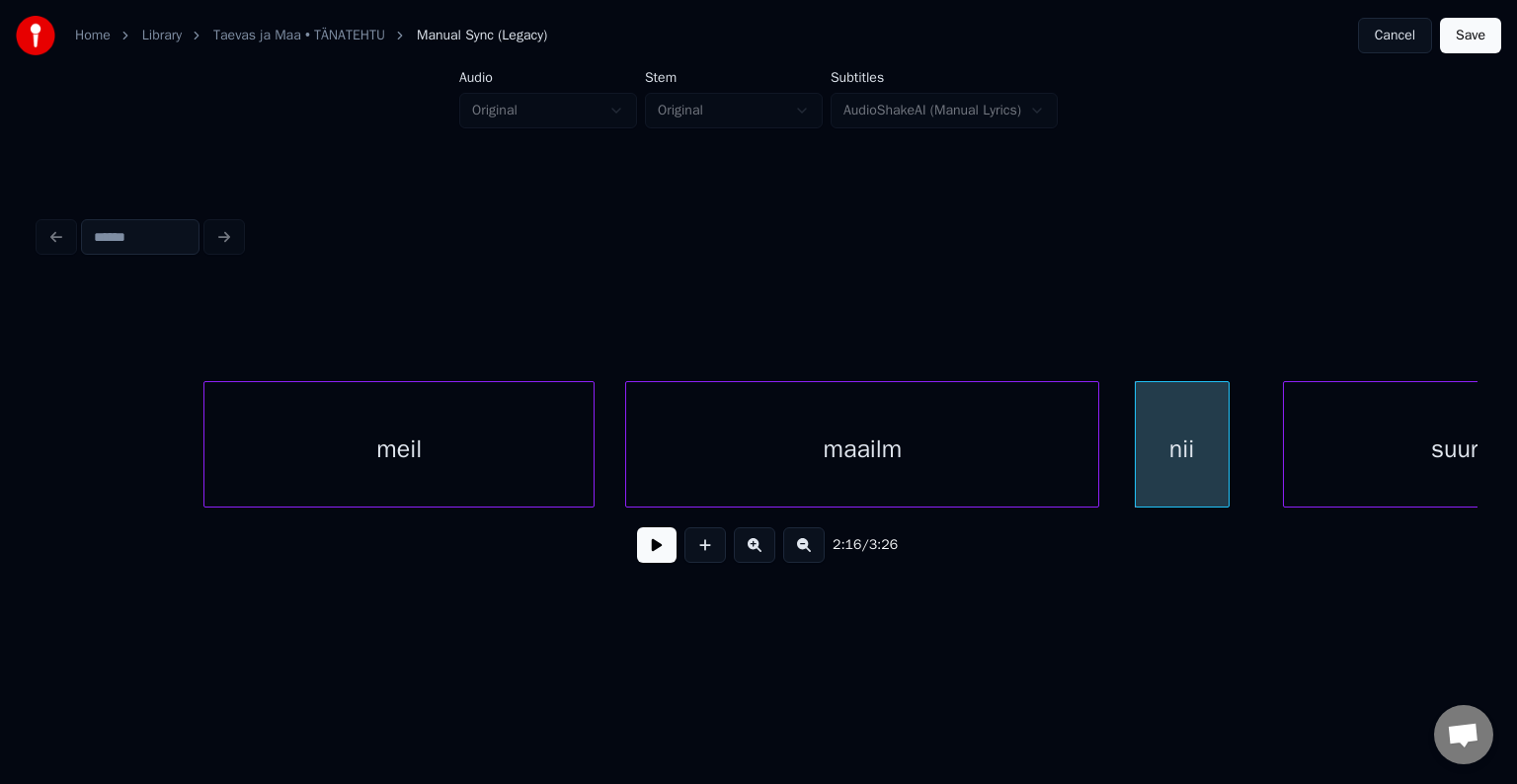 scroll, scrollTop: 0, scrollLeft: 80164, axis: horizontal 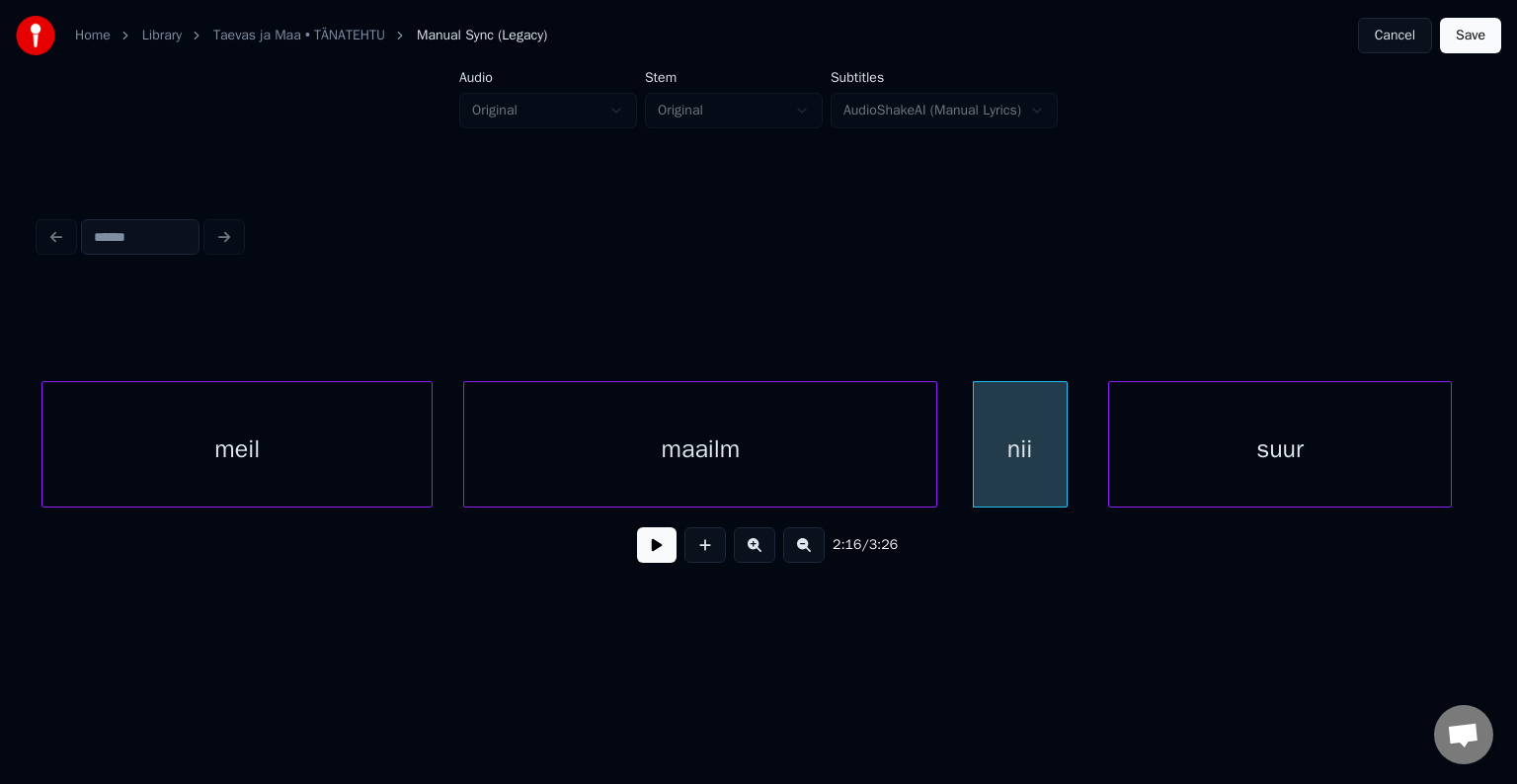 click on "suur" at bounding box center [1280, 449] 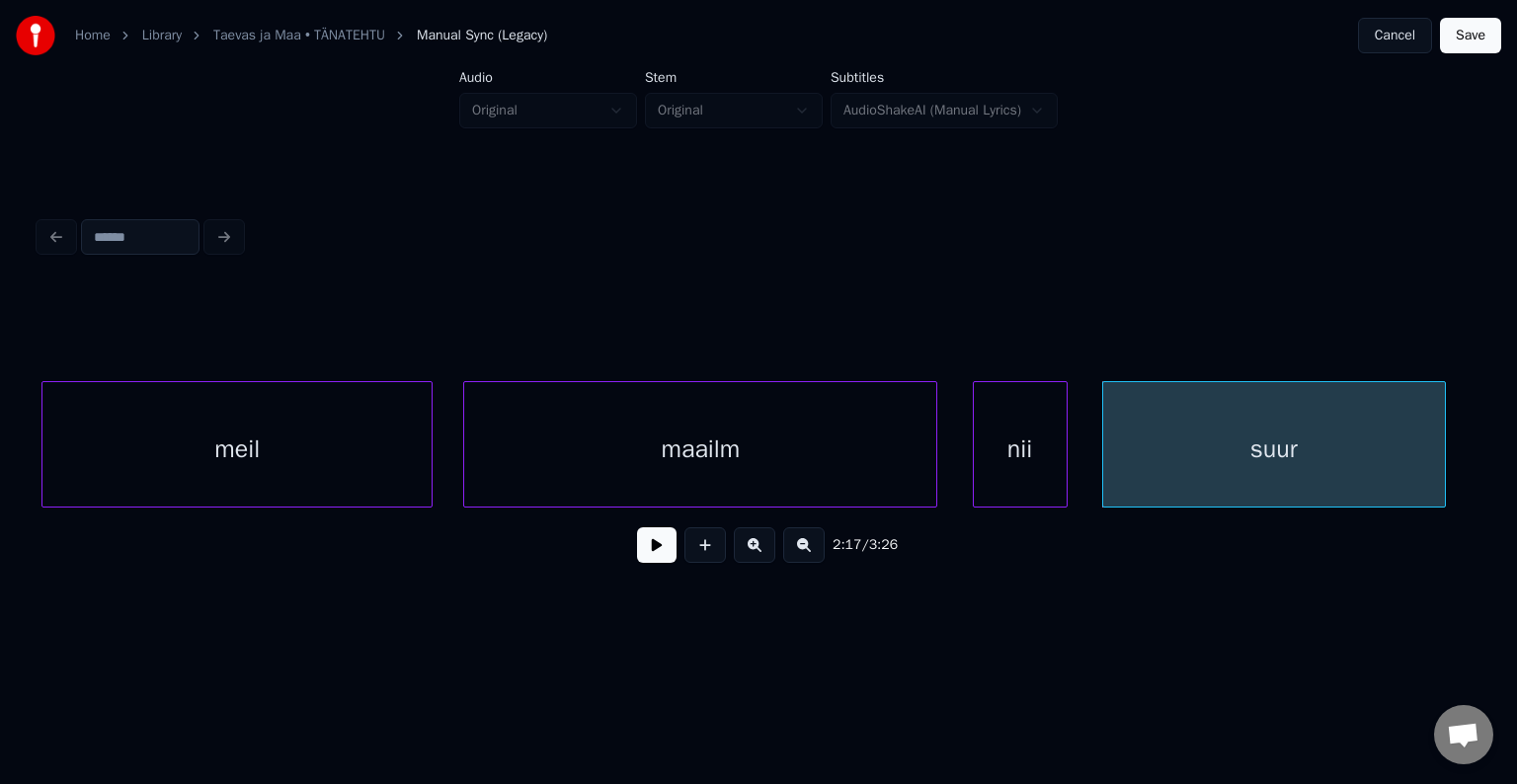 click on "maailm" at bounding box center [700, 449] 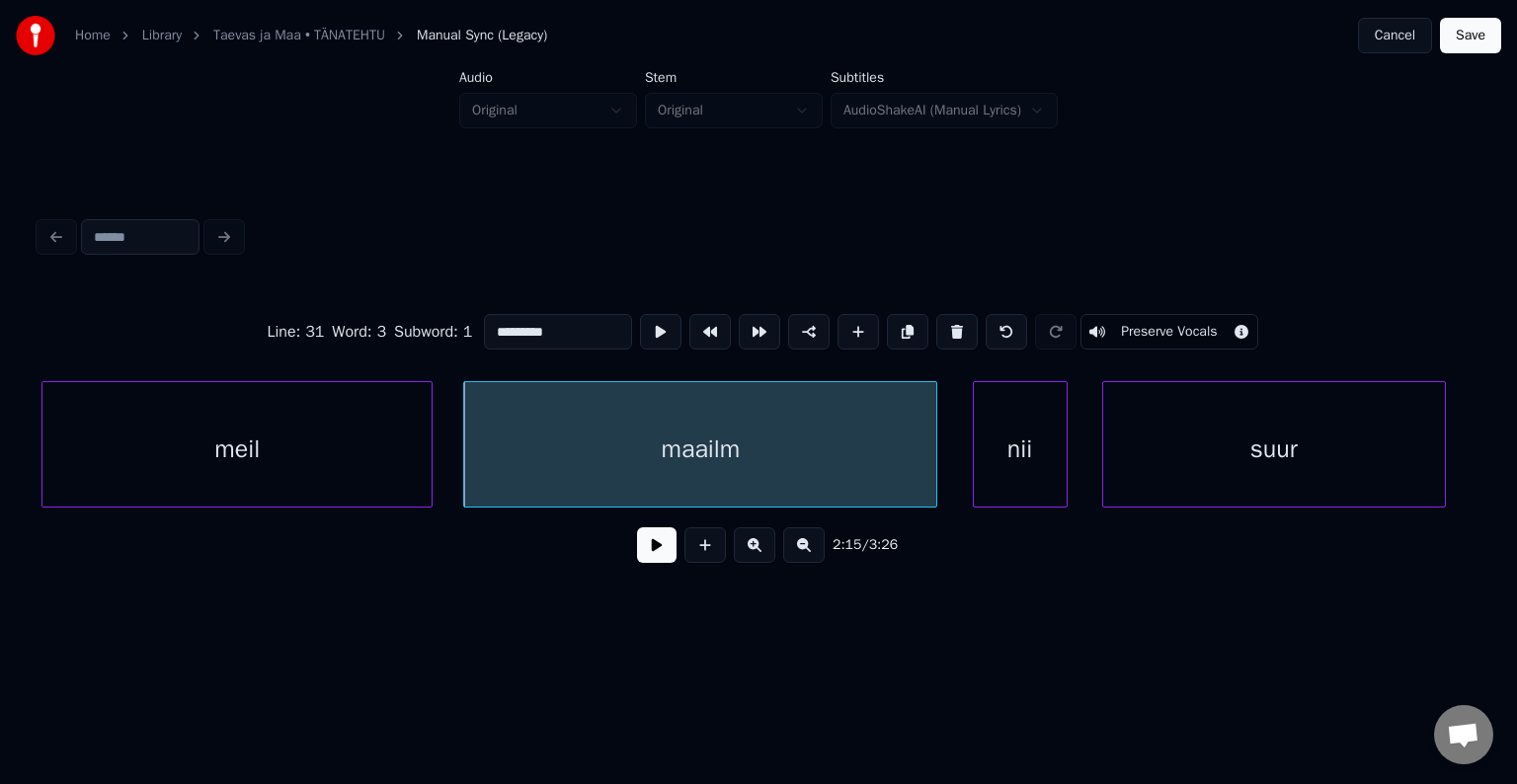 type on "******" 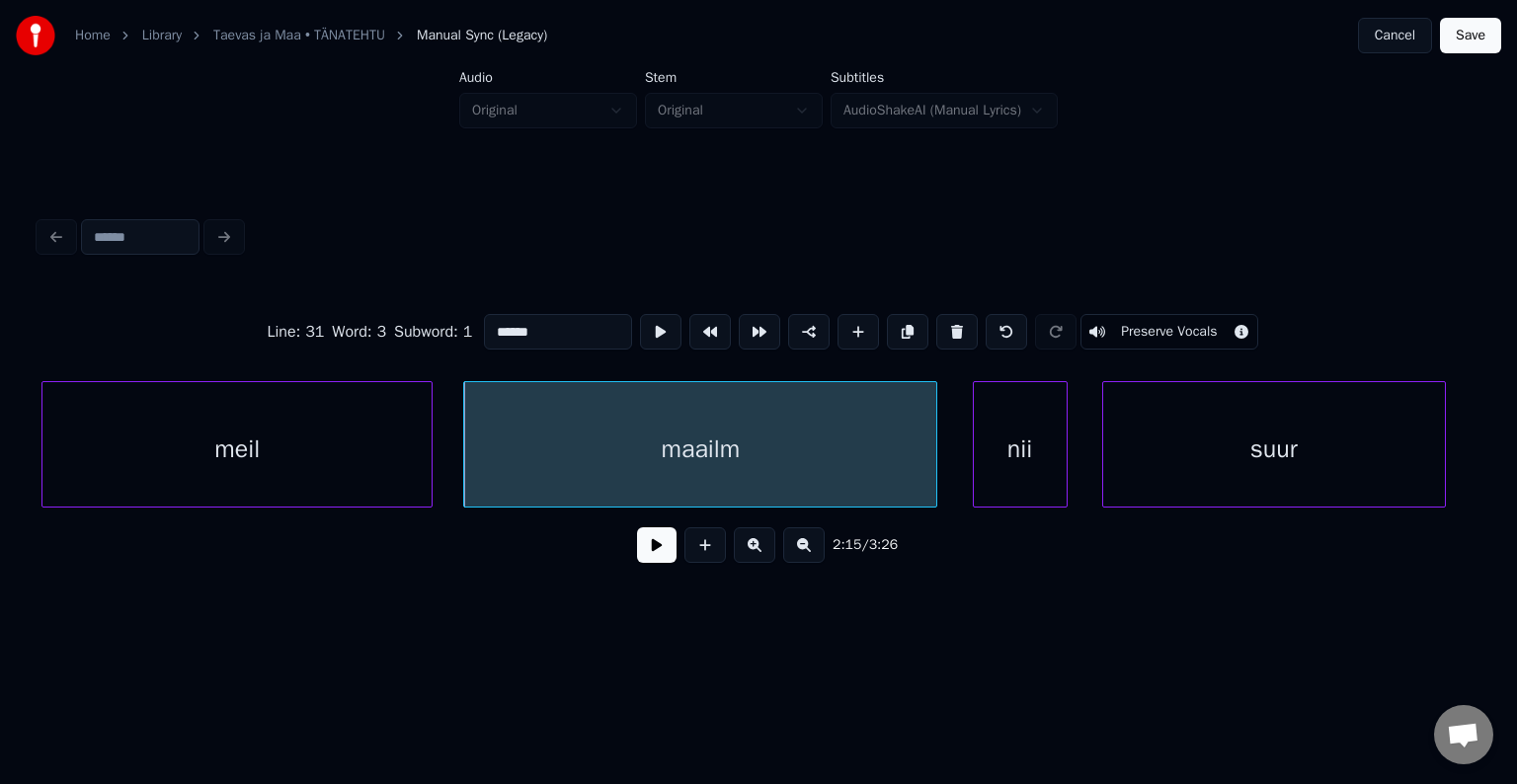 click at bounding box center (657, 545) 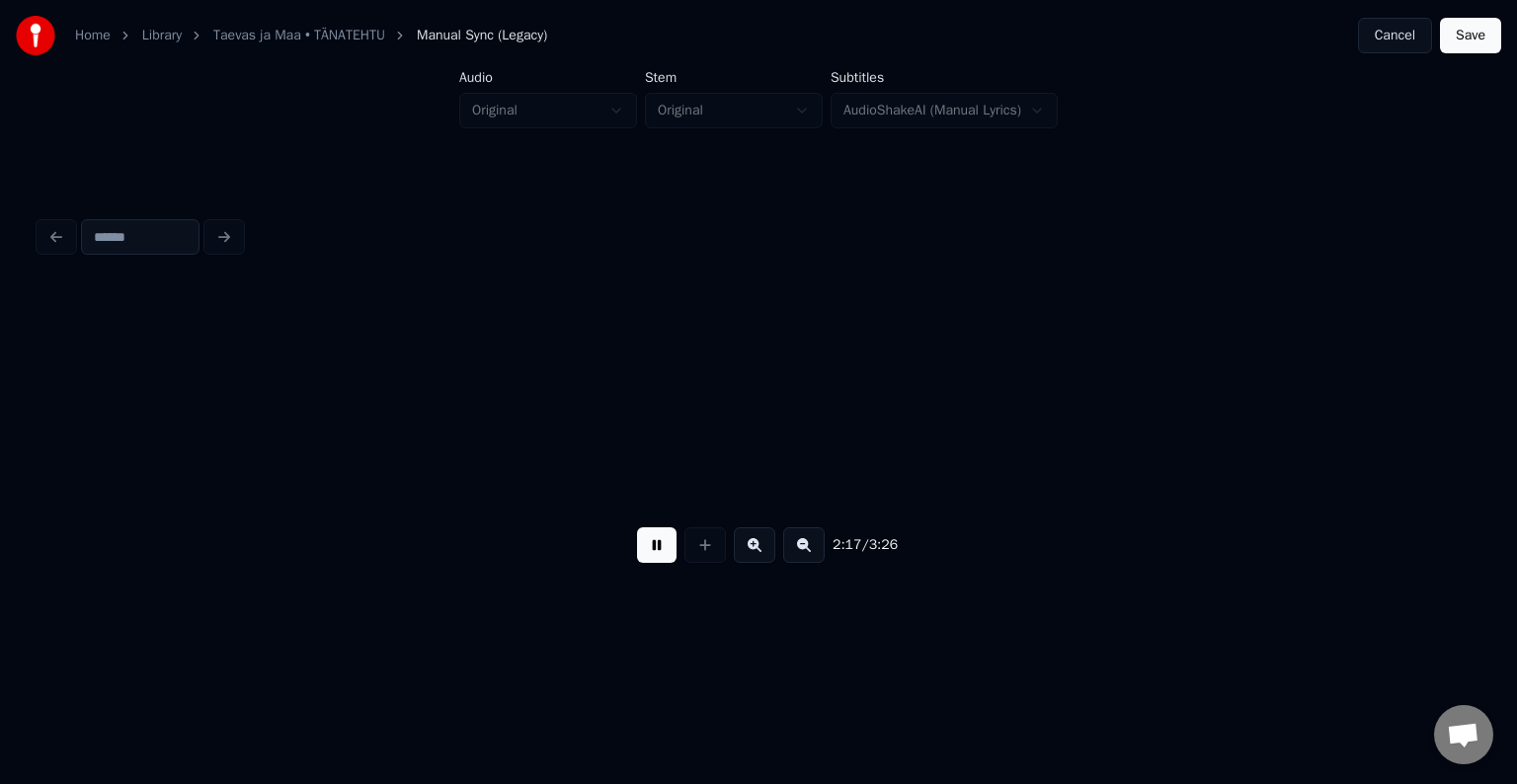 scroll, scrollTop: 0, scrollLeft: 81618, axis: horizontal 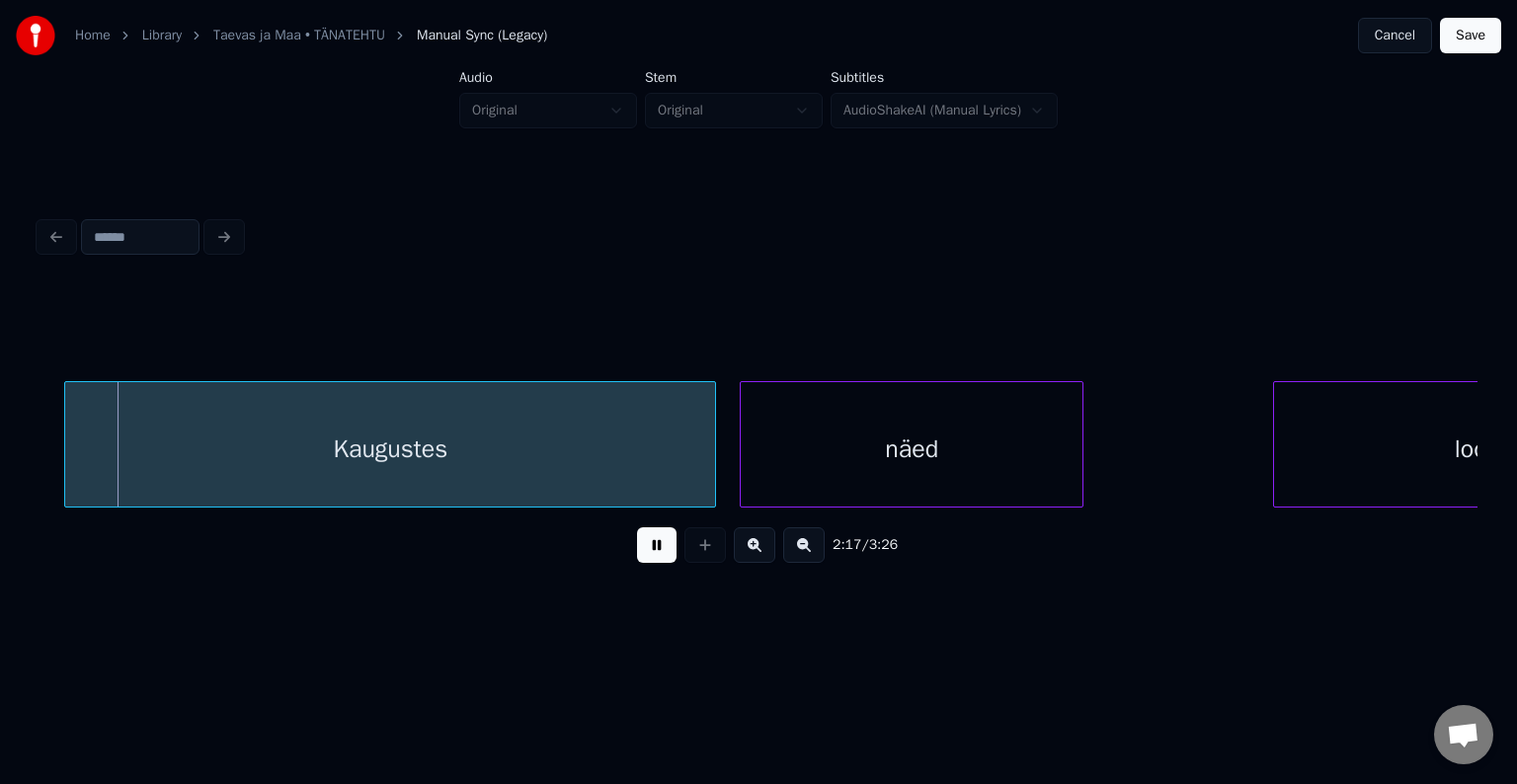 click at bounding box center [657, 545] 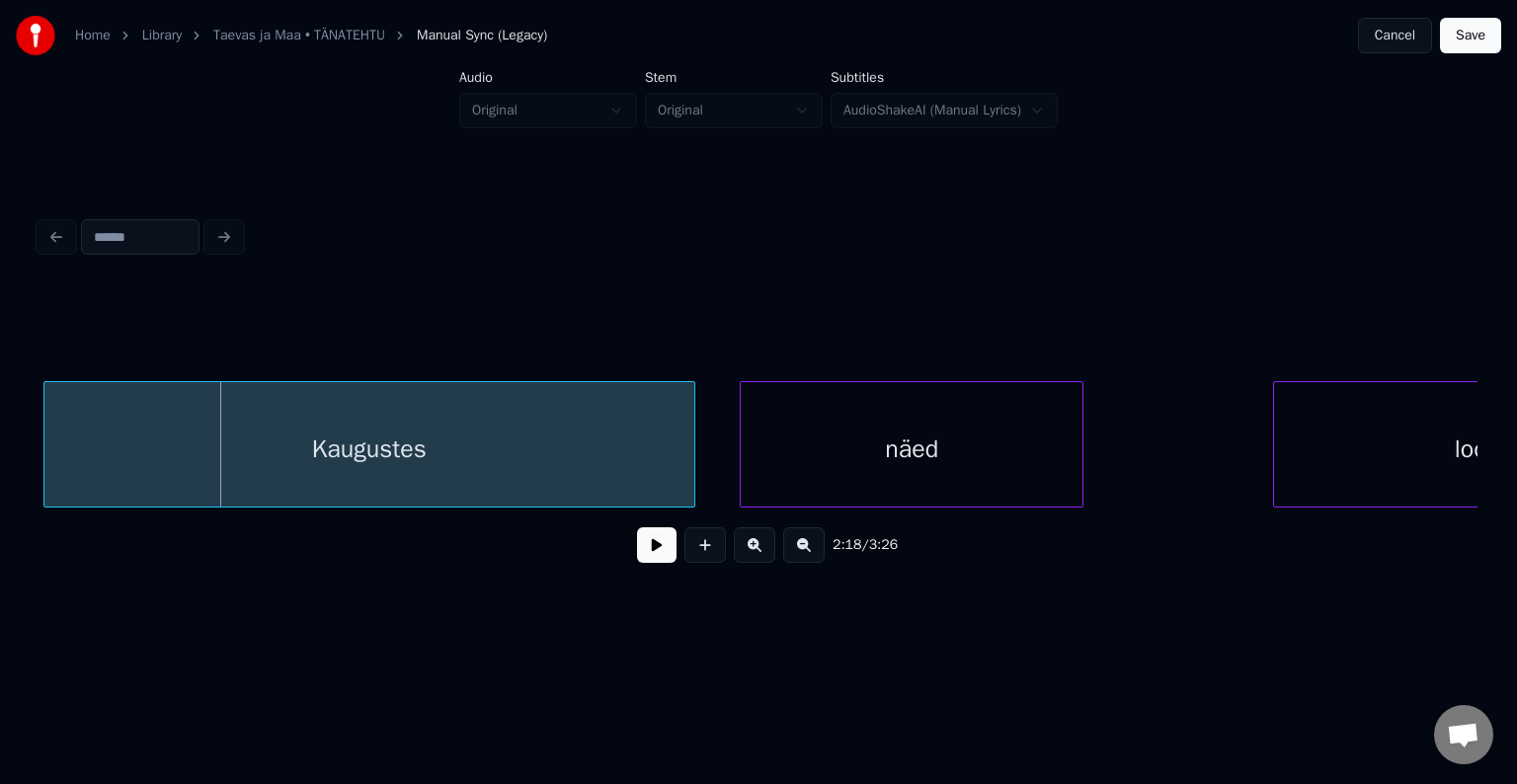 click on "Kaugustes" at bounding box center [369, 449] 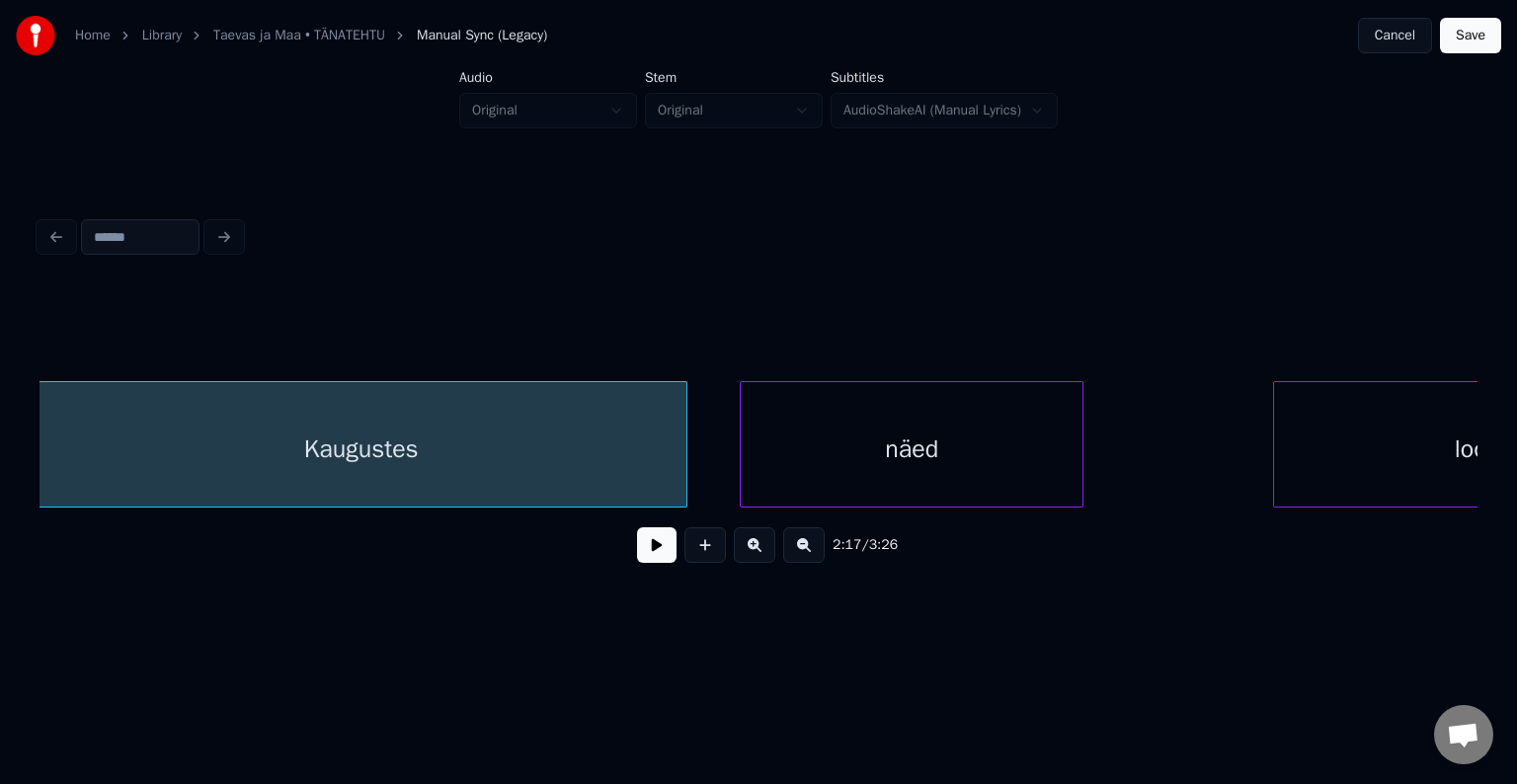 scroll, scrollTop: 0, scrollLeft: 81613, axis: horizontal 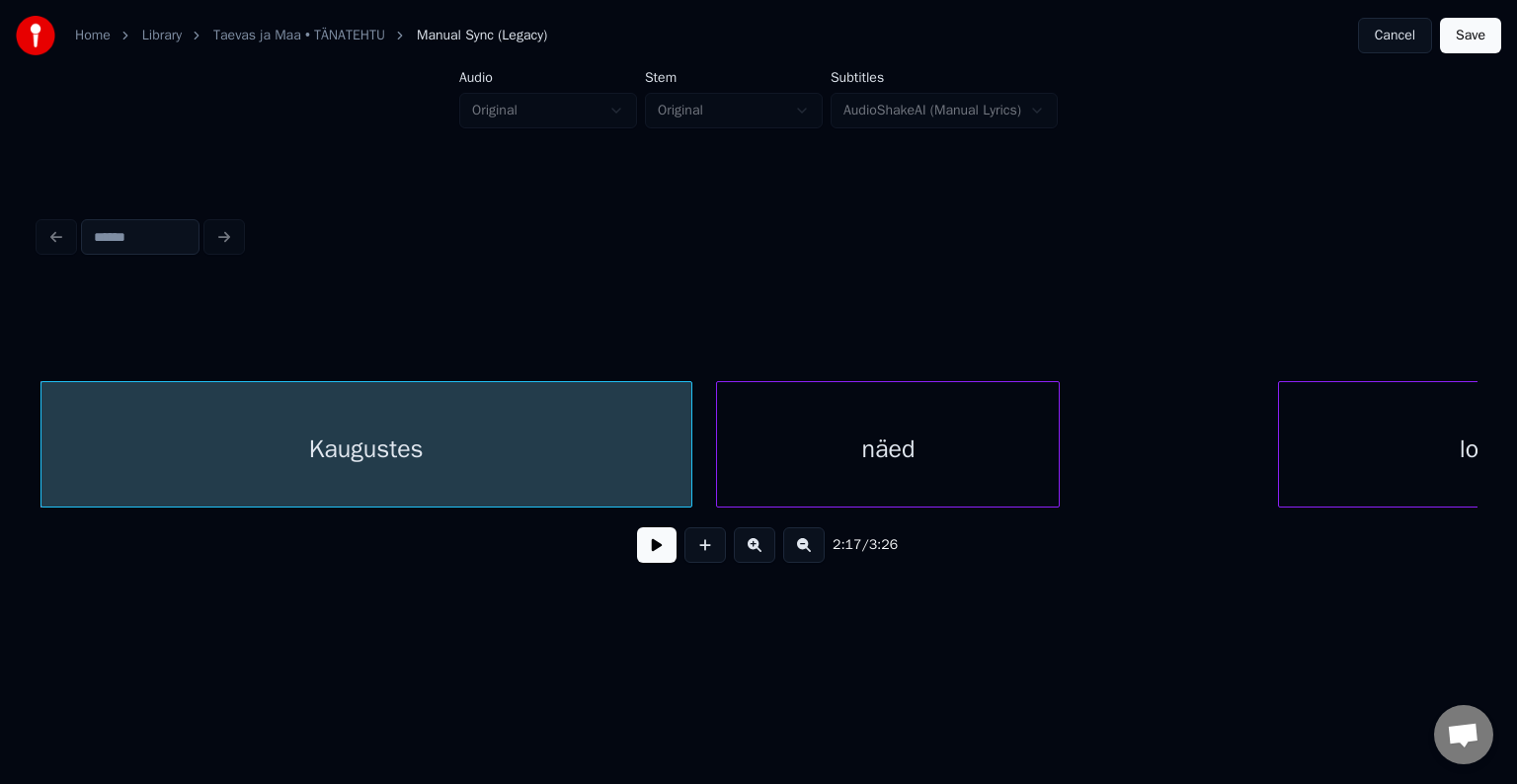 click on "näed" at bounding box center (888, 449) 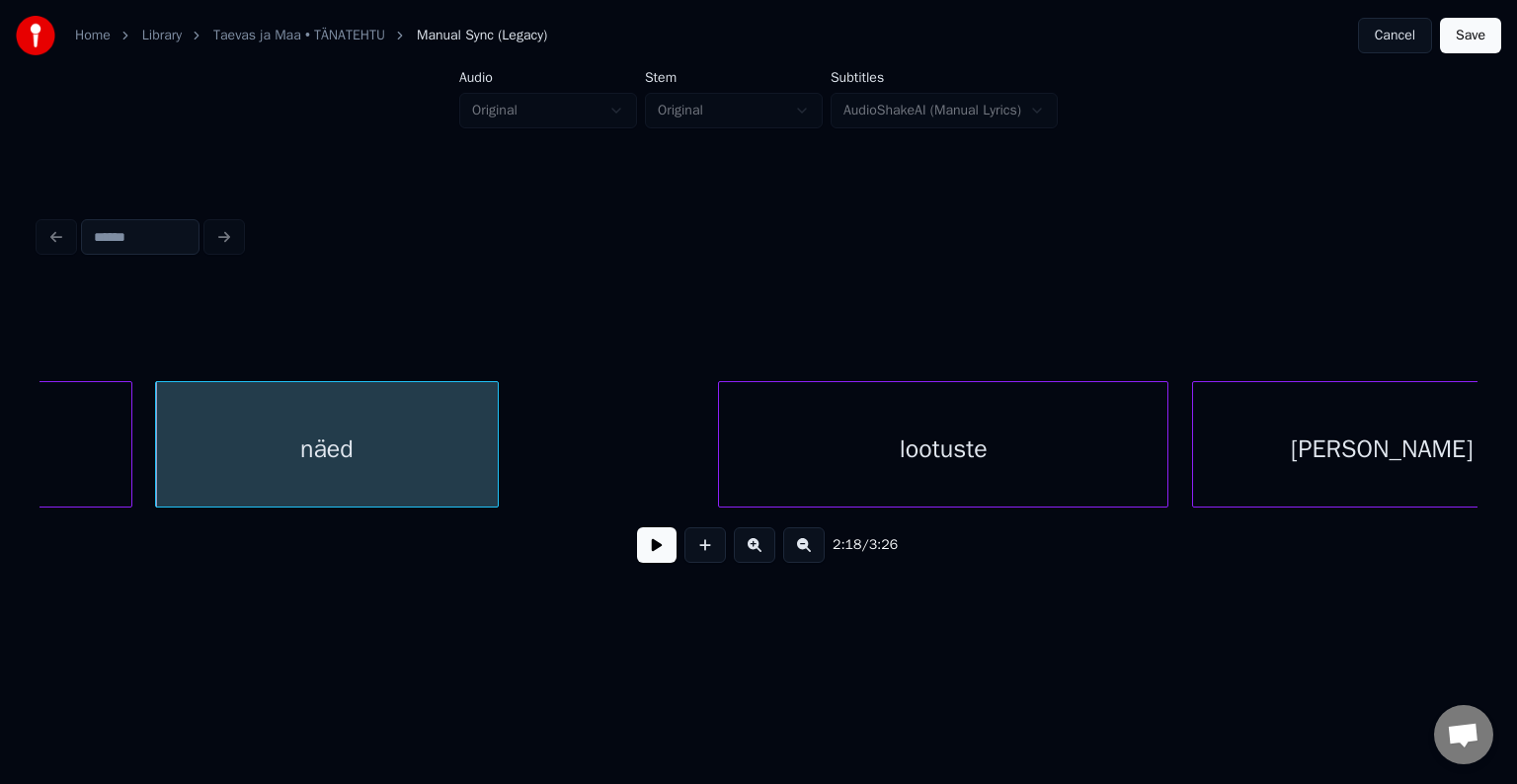 scroll, scrollTop: 0, scrollLeft: 82205, axis: horizontal 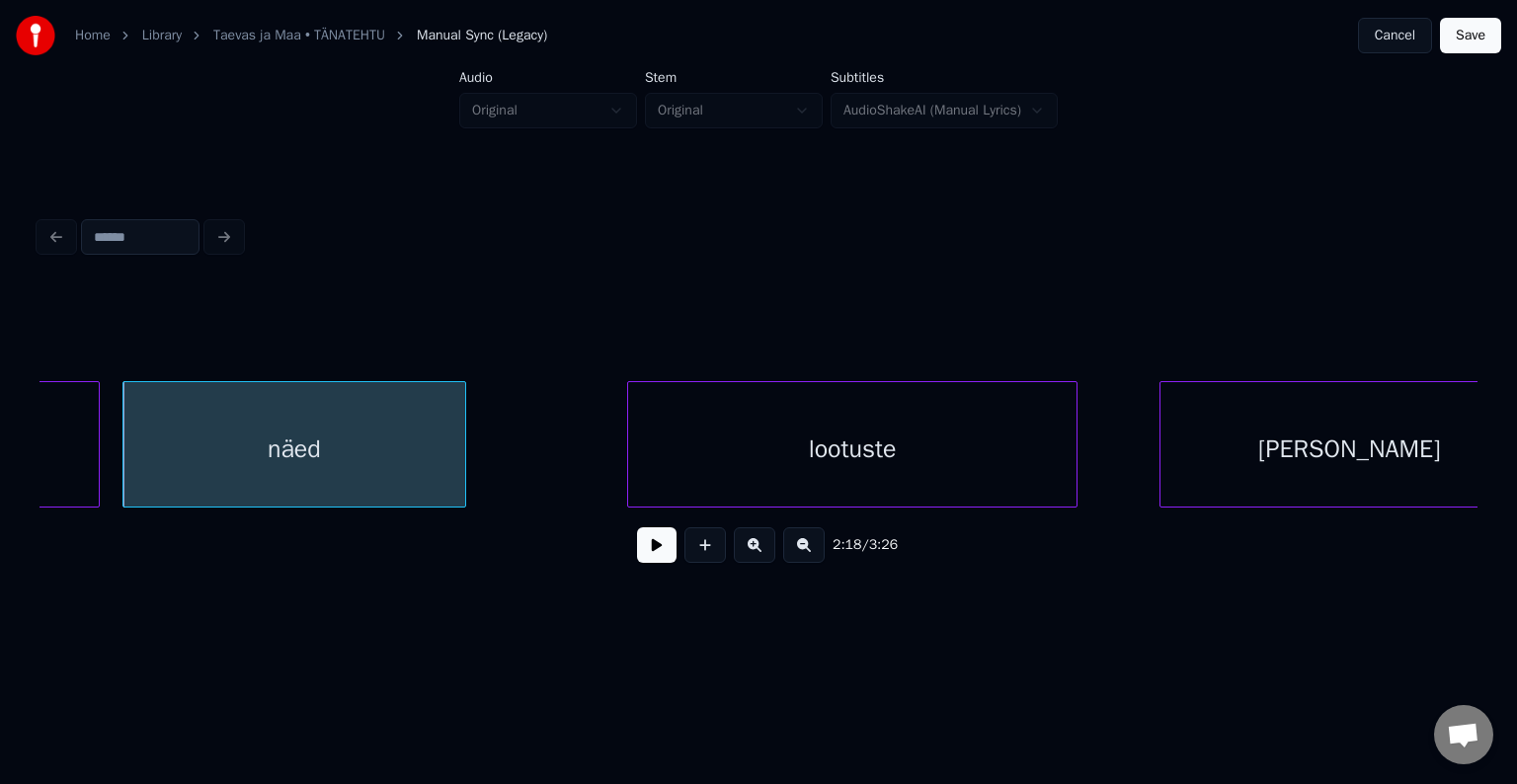 click on "lootuste" at bounding box center (852, 449) 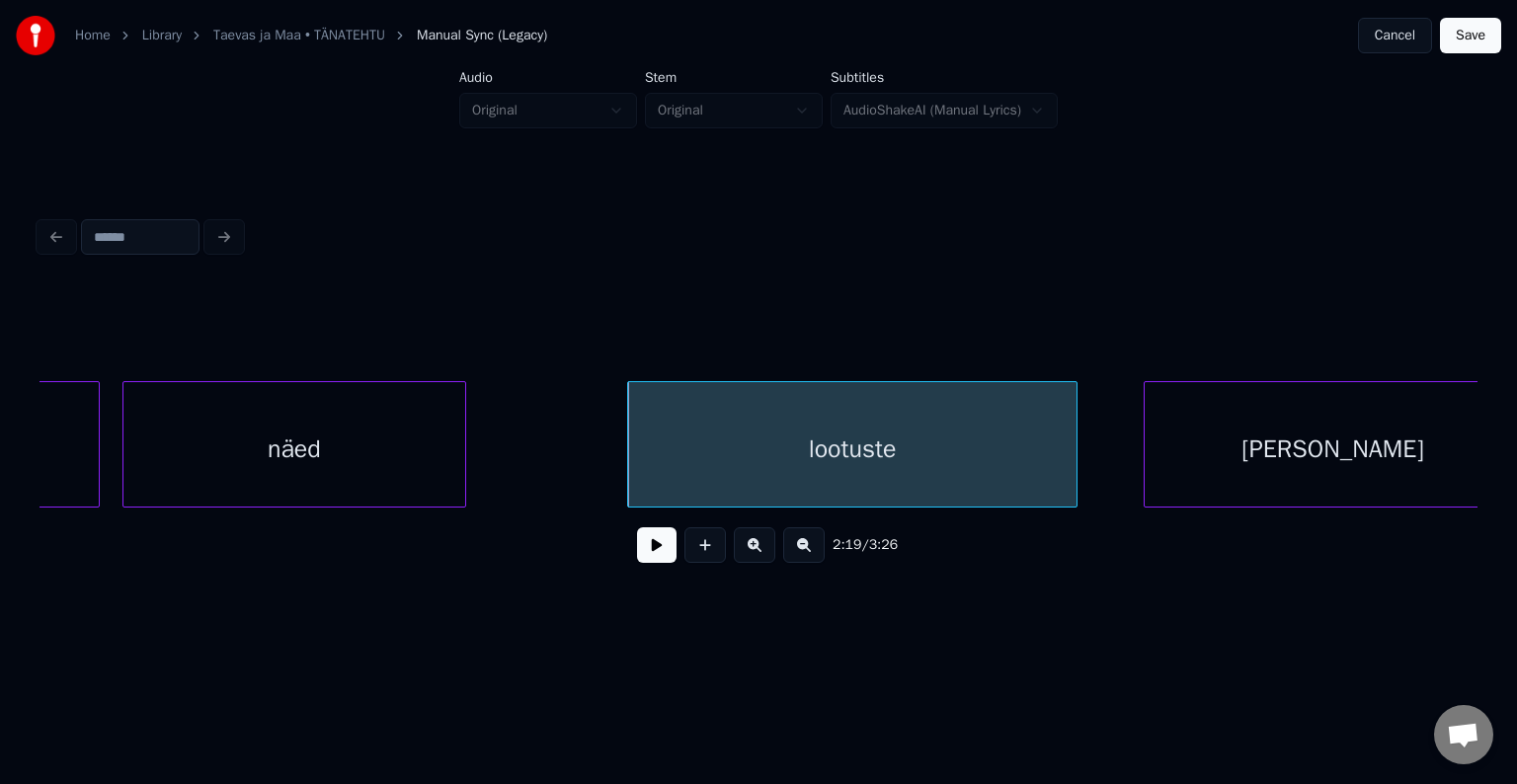 scroll, scrollTop: 0, scrollLeft: 82261, axis: horizontal 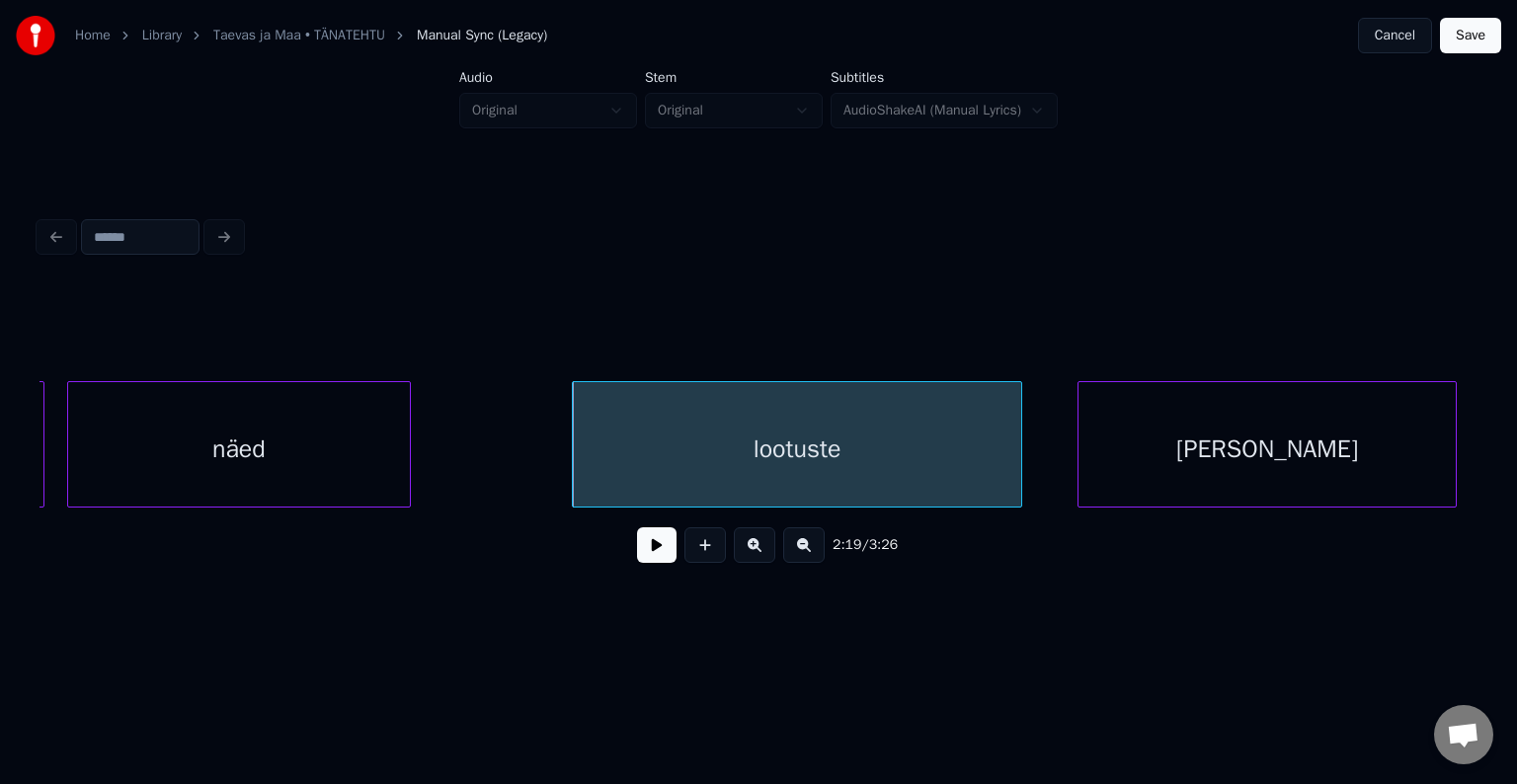click on "[PERSON_NAME]" at bounding box center [1267, 449] 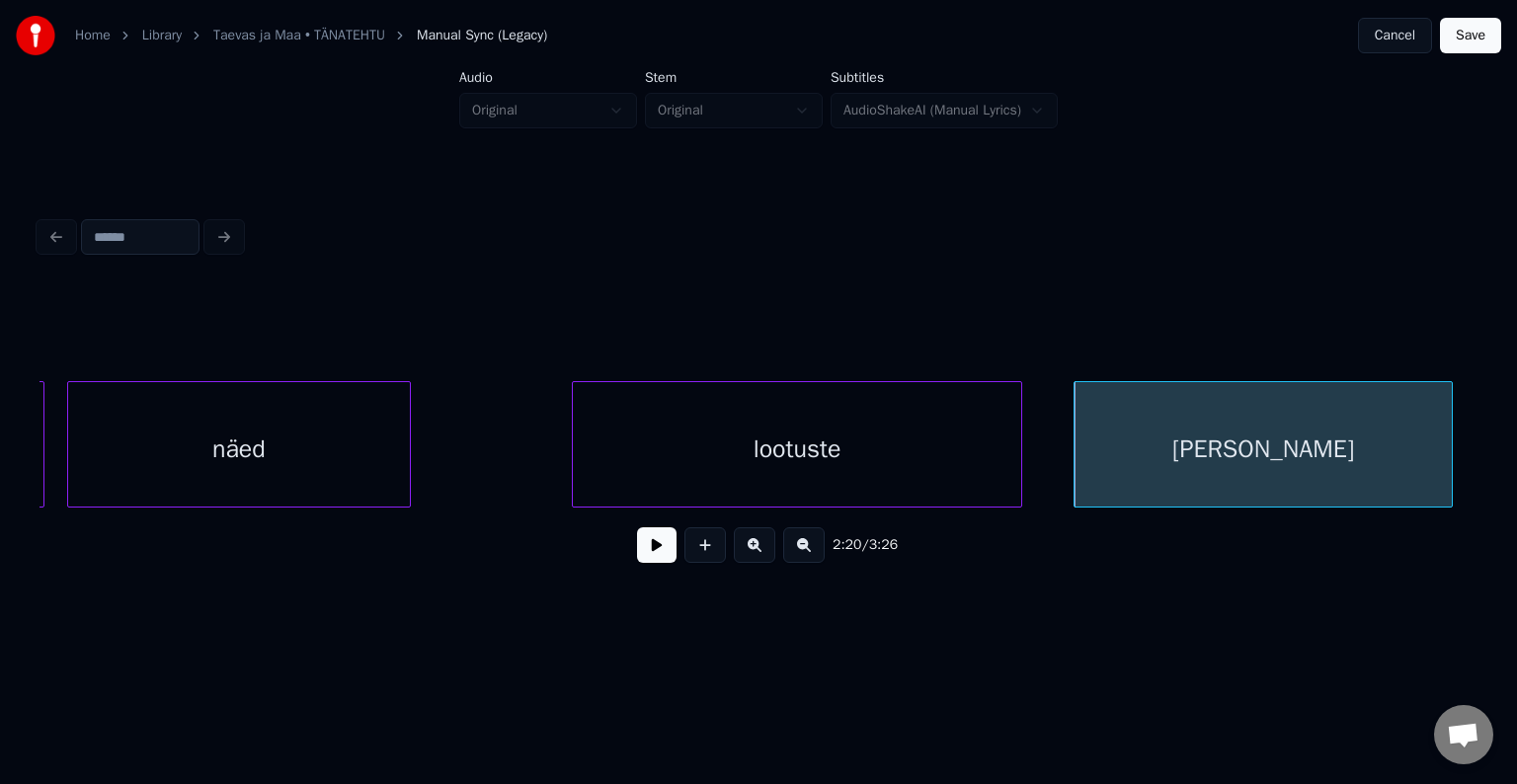 click on "Kaugustes näed lootuste [PERSON_NAME]" at bounding box center (758, 444) 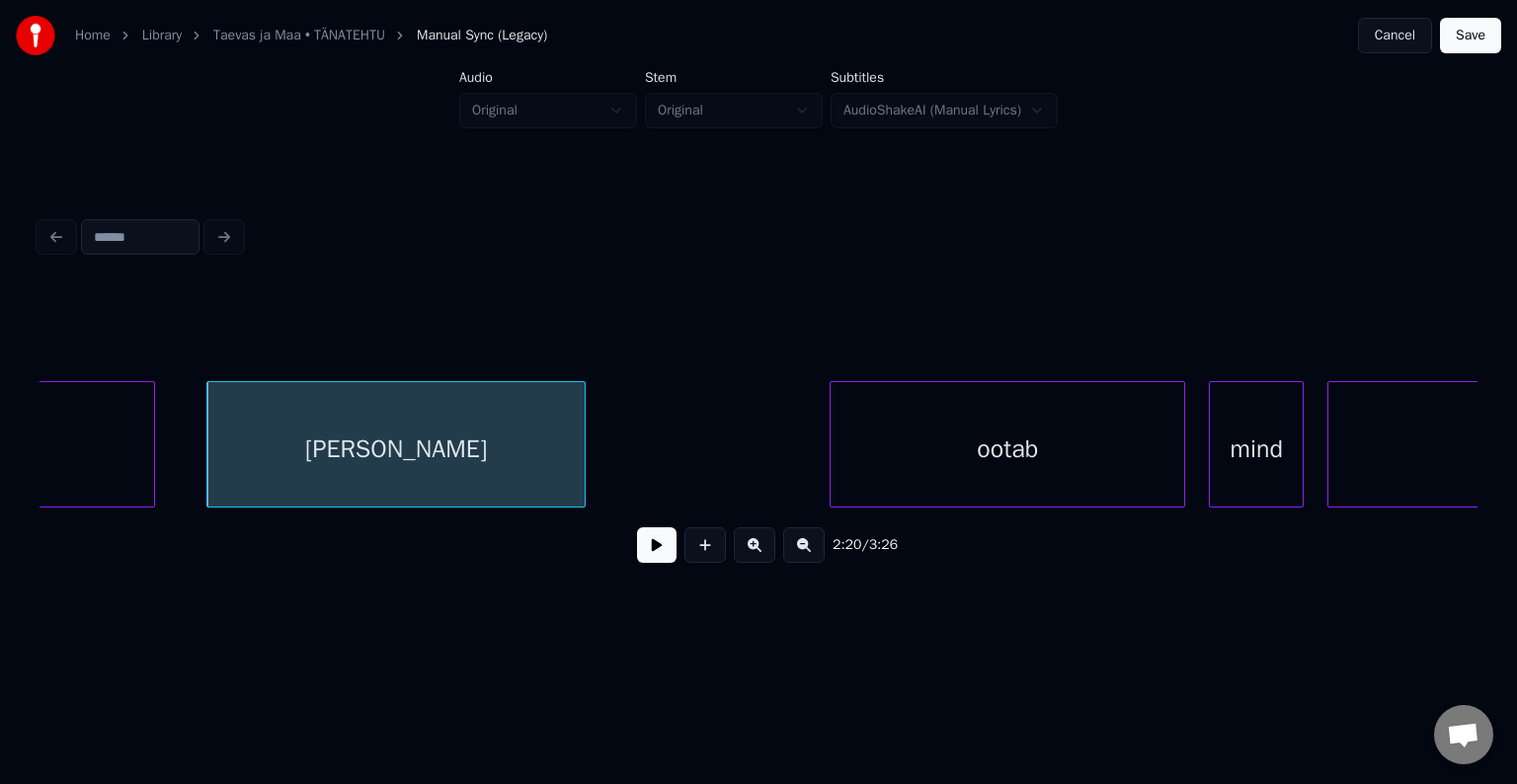 scroll, scrollTop: 0, scrollLeft: 83130, axis: horizontal 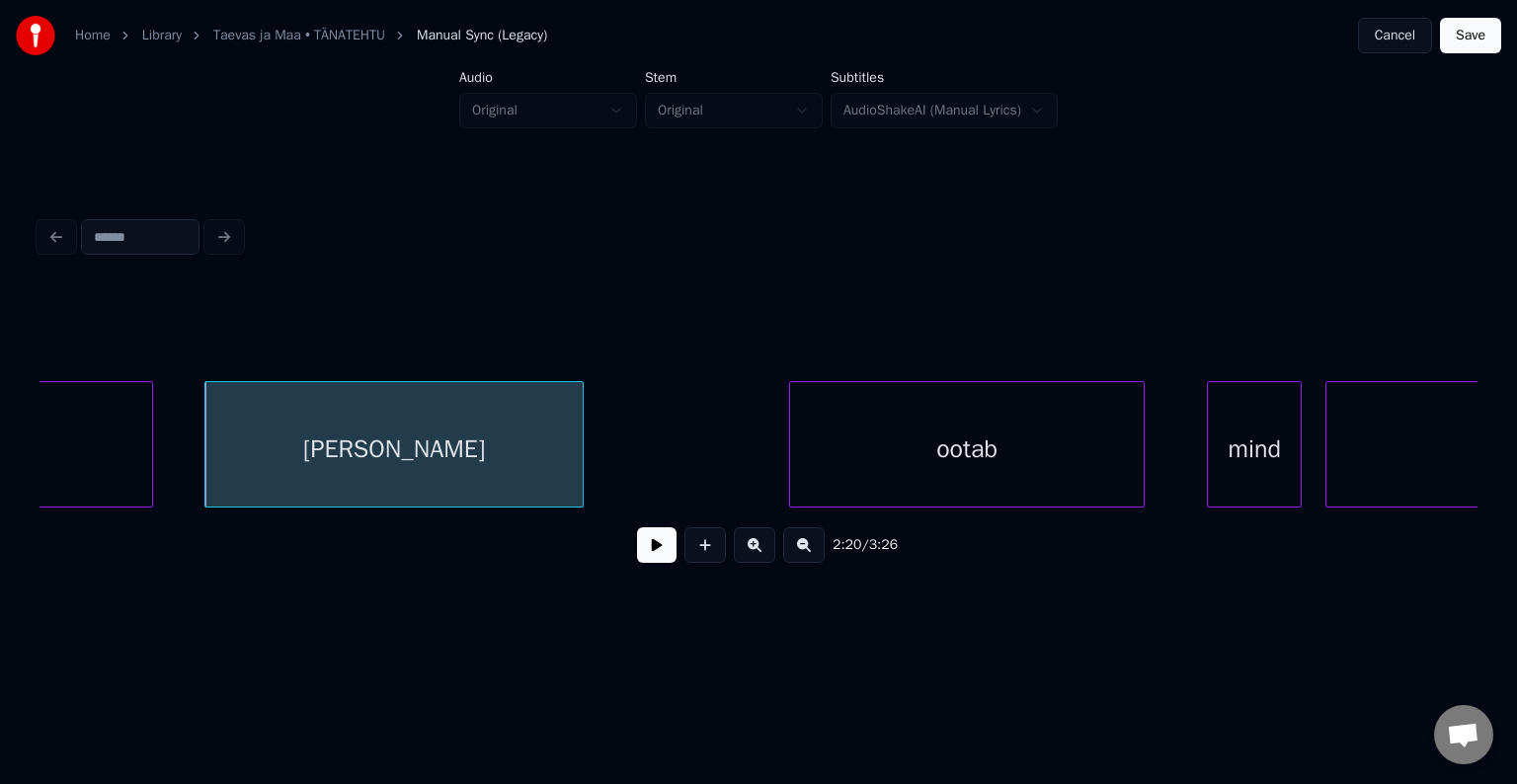 click on "ootab" at bounding box center [967, 449] 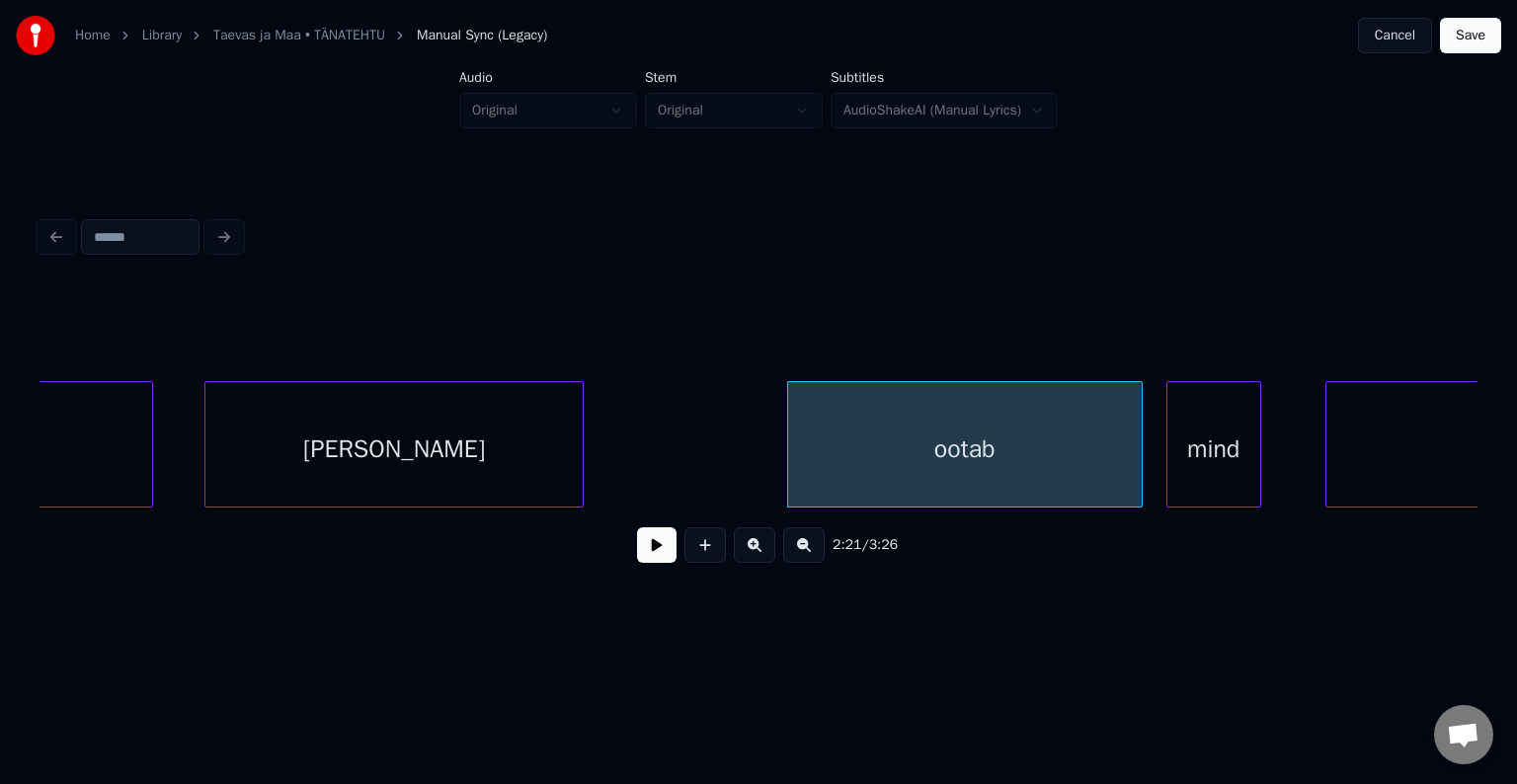 click on "mind" at bounding box center (1214, 449) 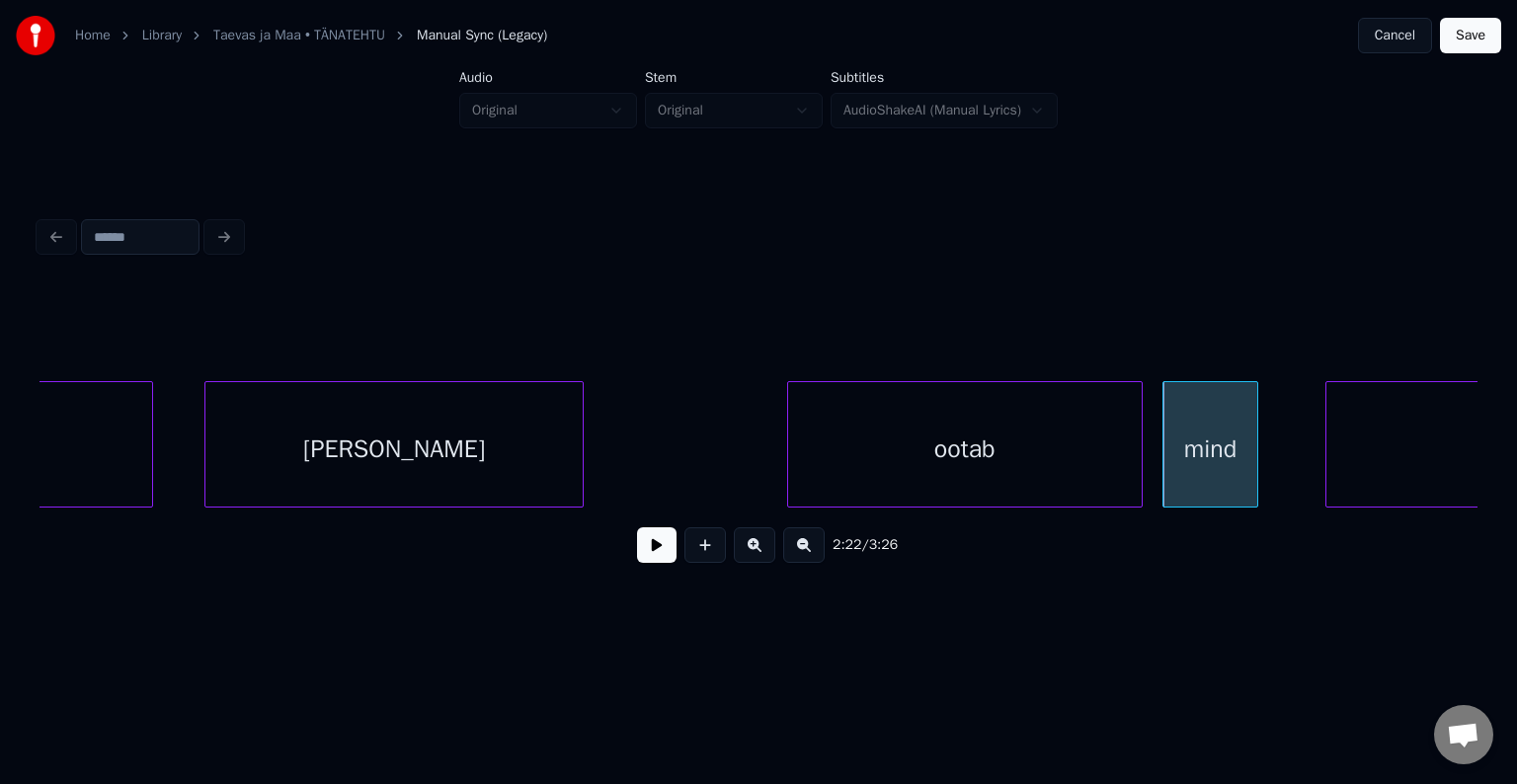 scroll, scrollTop: 0, scrollLeft: 83364, axis: horizontal 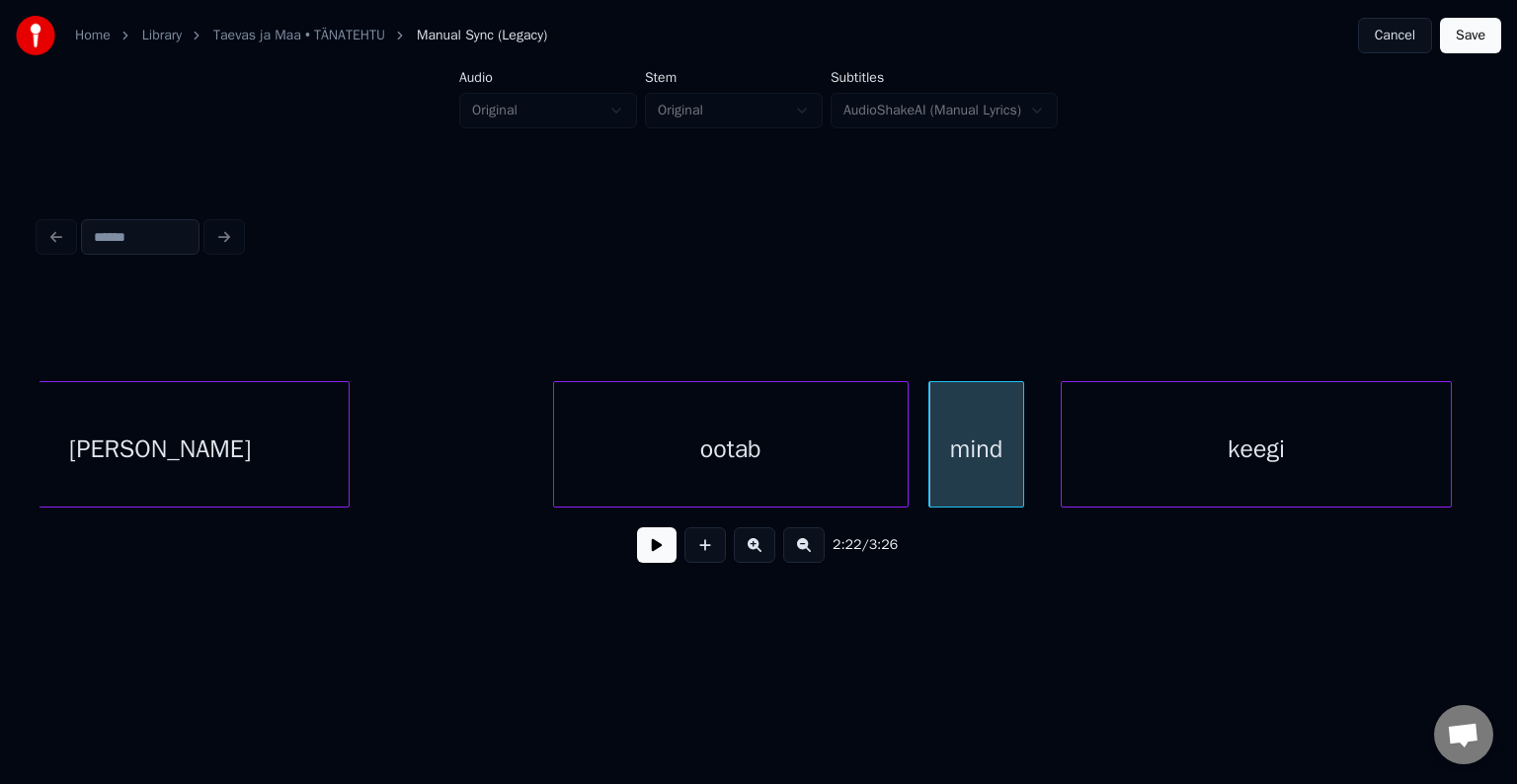 click on "keegi" at bounding box center [1256, 449] 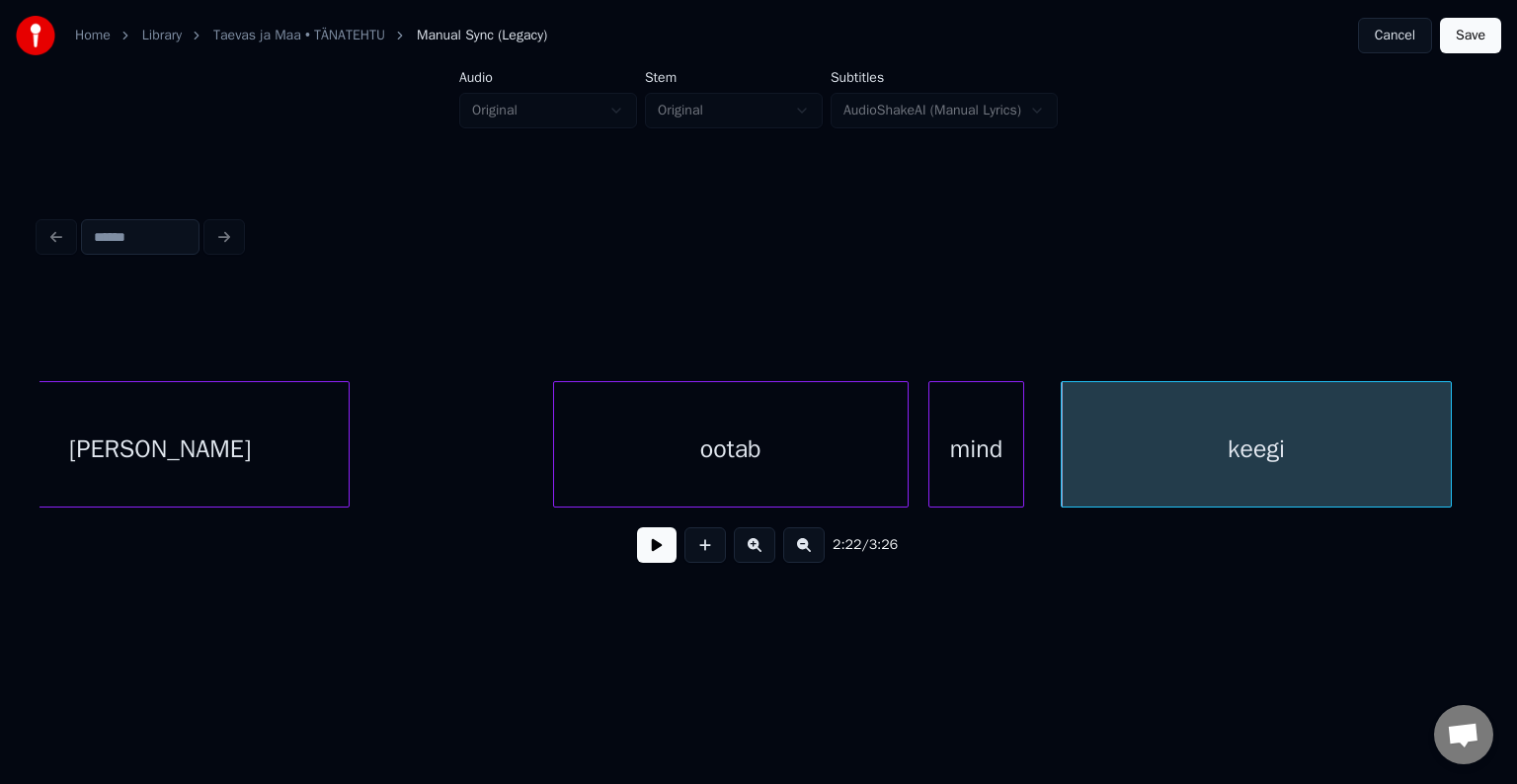 click on "ootab" at bounding box center [731, 449] 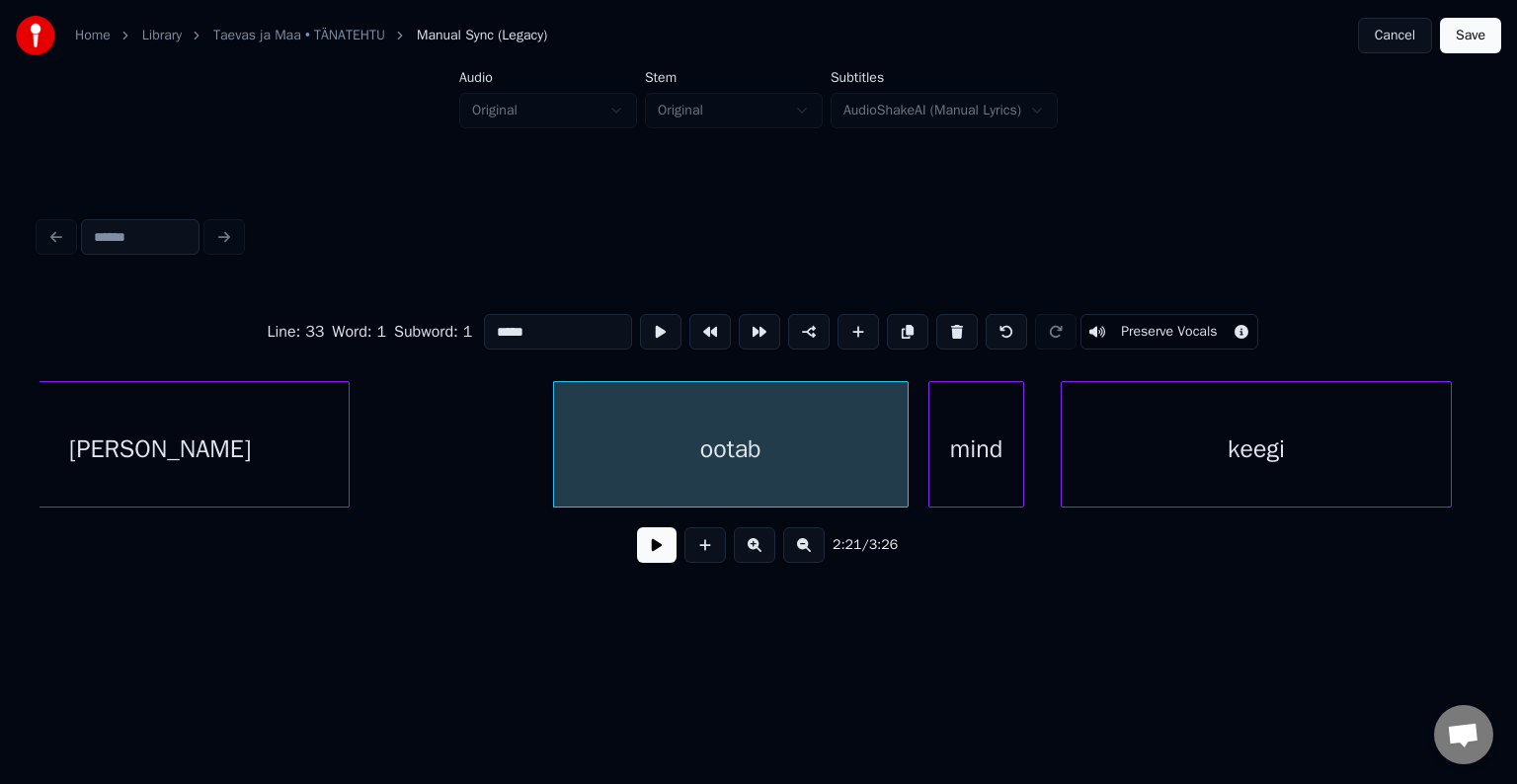 click at bounding box center (657, 545) 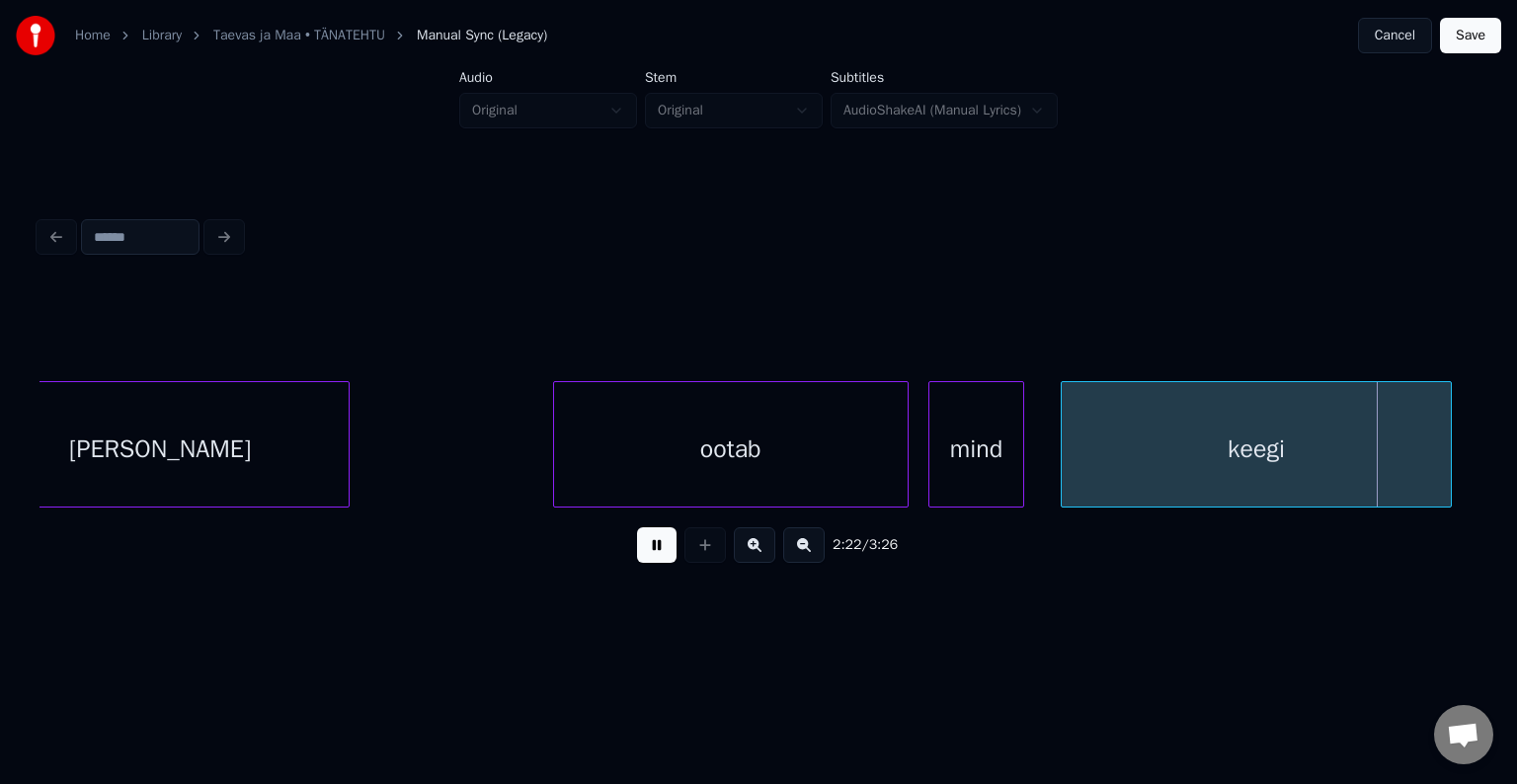 click at bounding box center (657, 545) 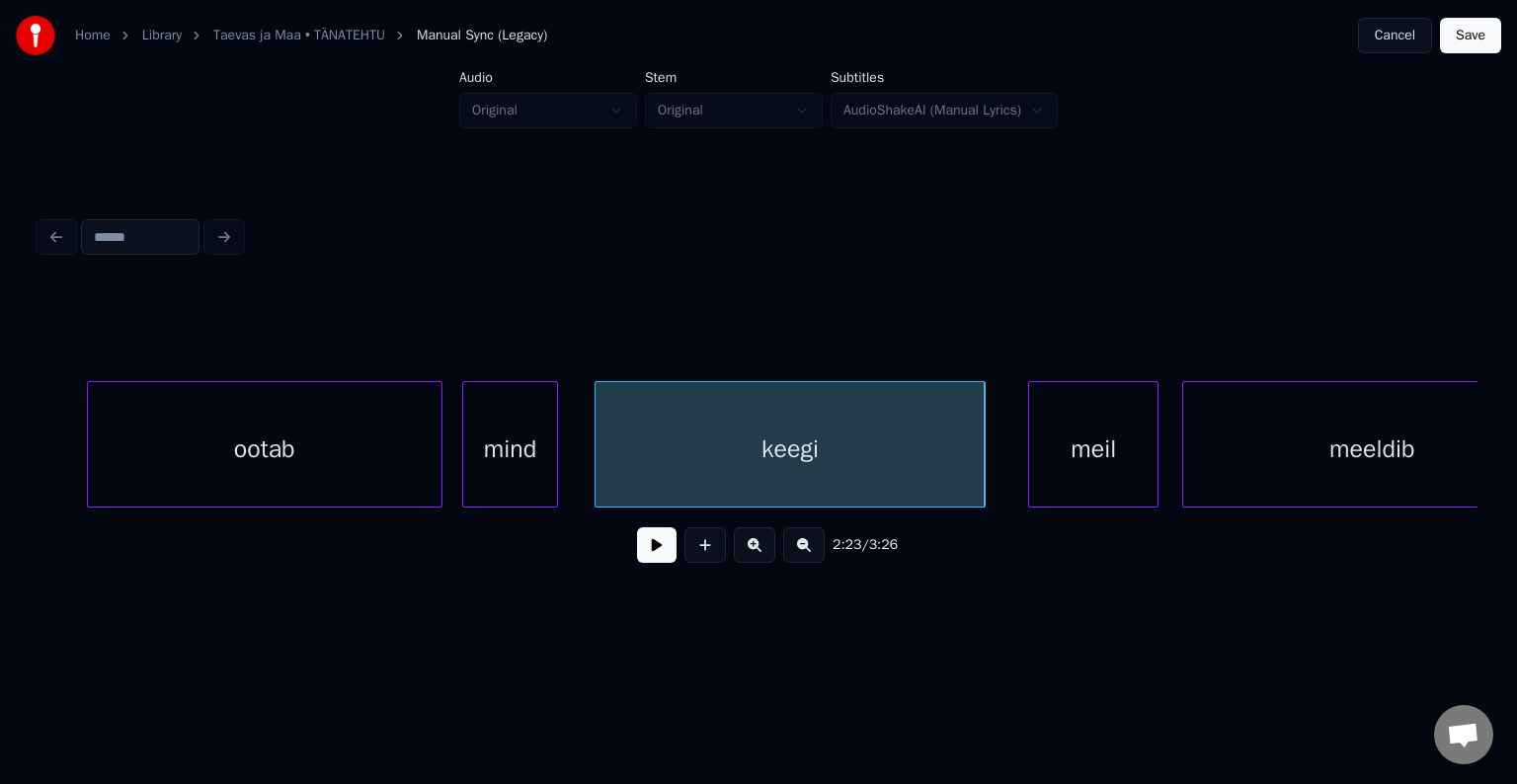 scroll, scrollTop: 0, scrollLeft: 83877, axis: horizontal 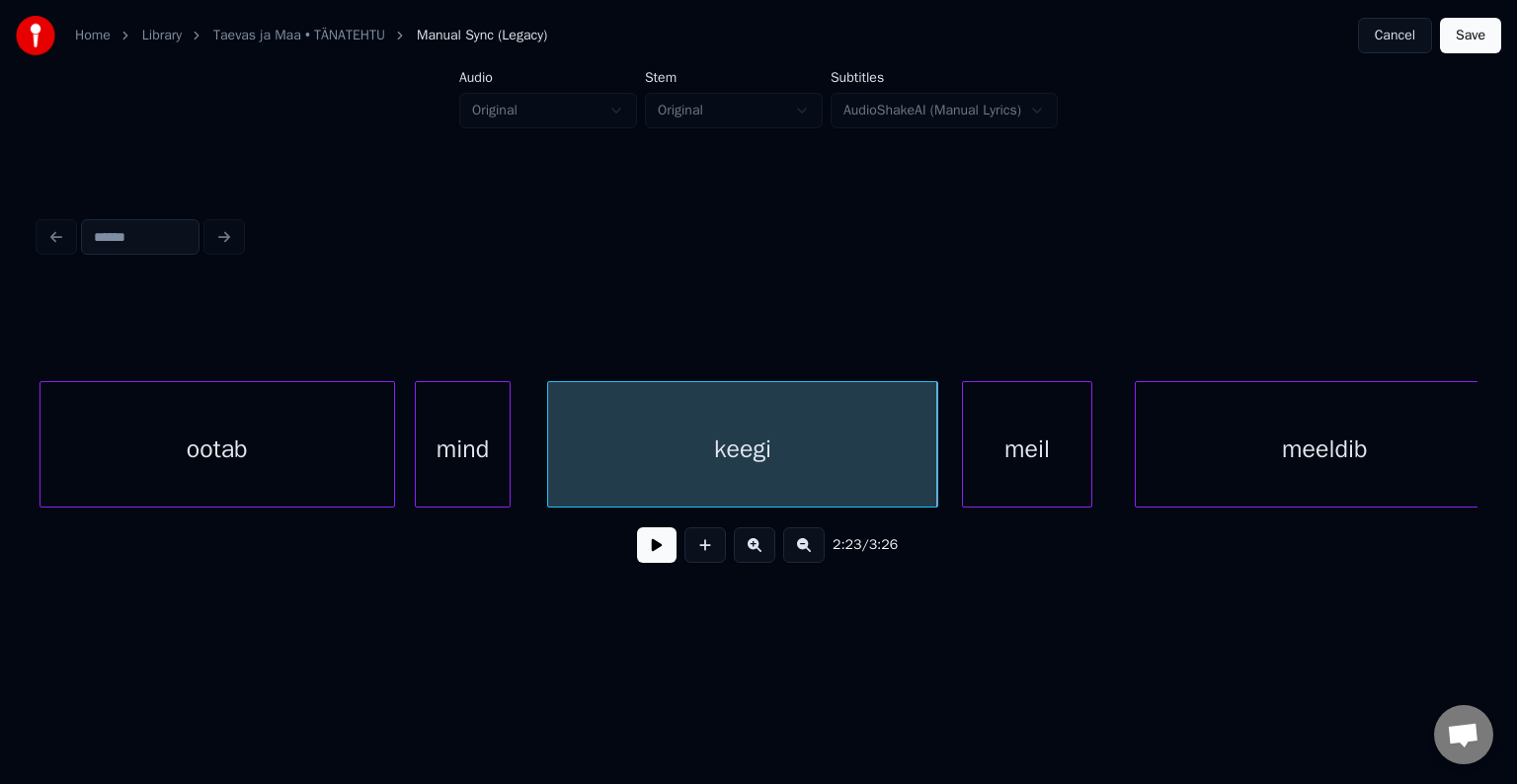click on "meil" at bounding box center [1027, 449] 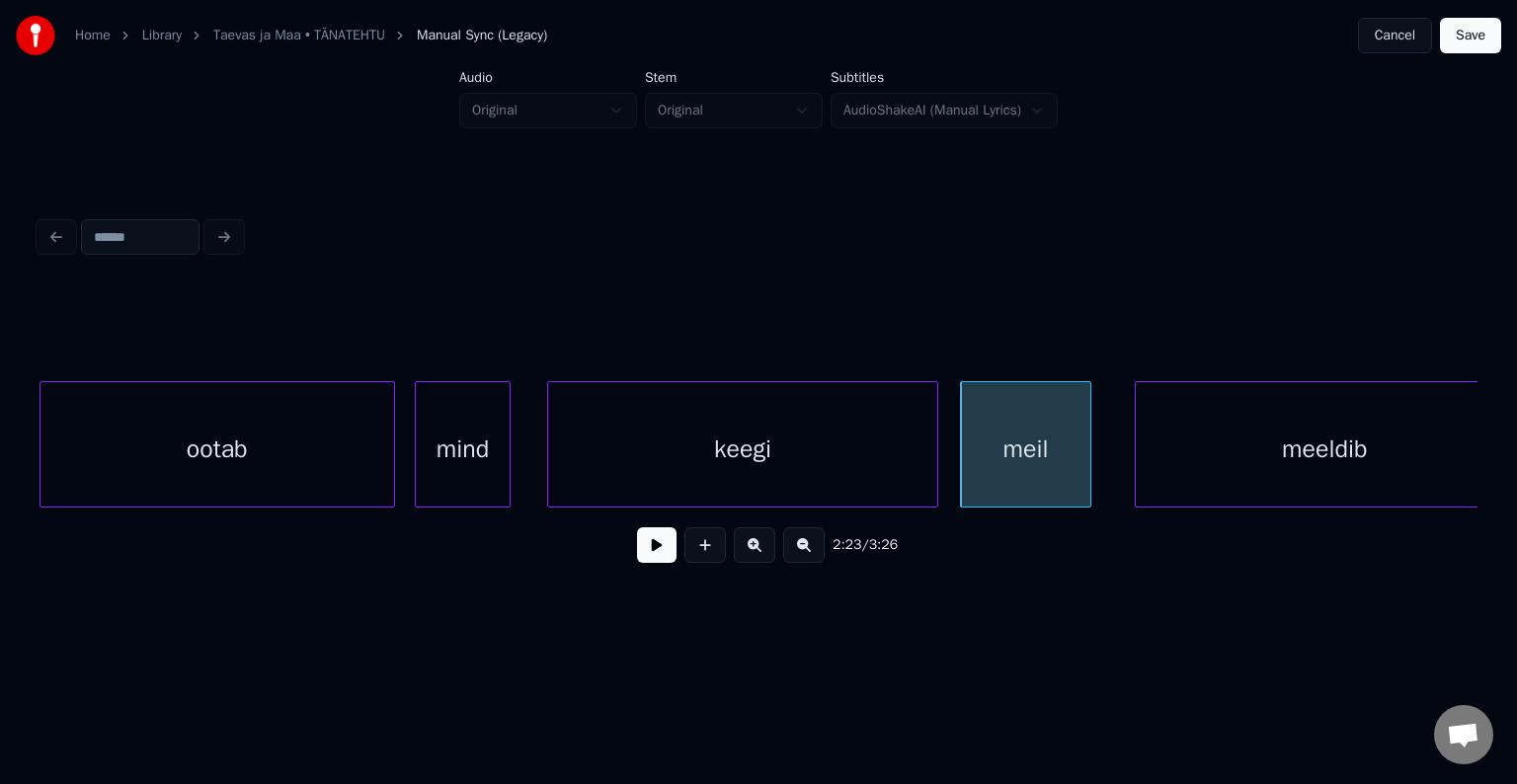scroll, scrollTop: 0, scrollLeft: 83907, axis: horizontal 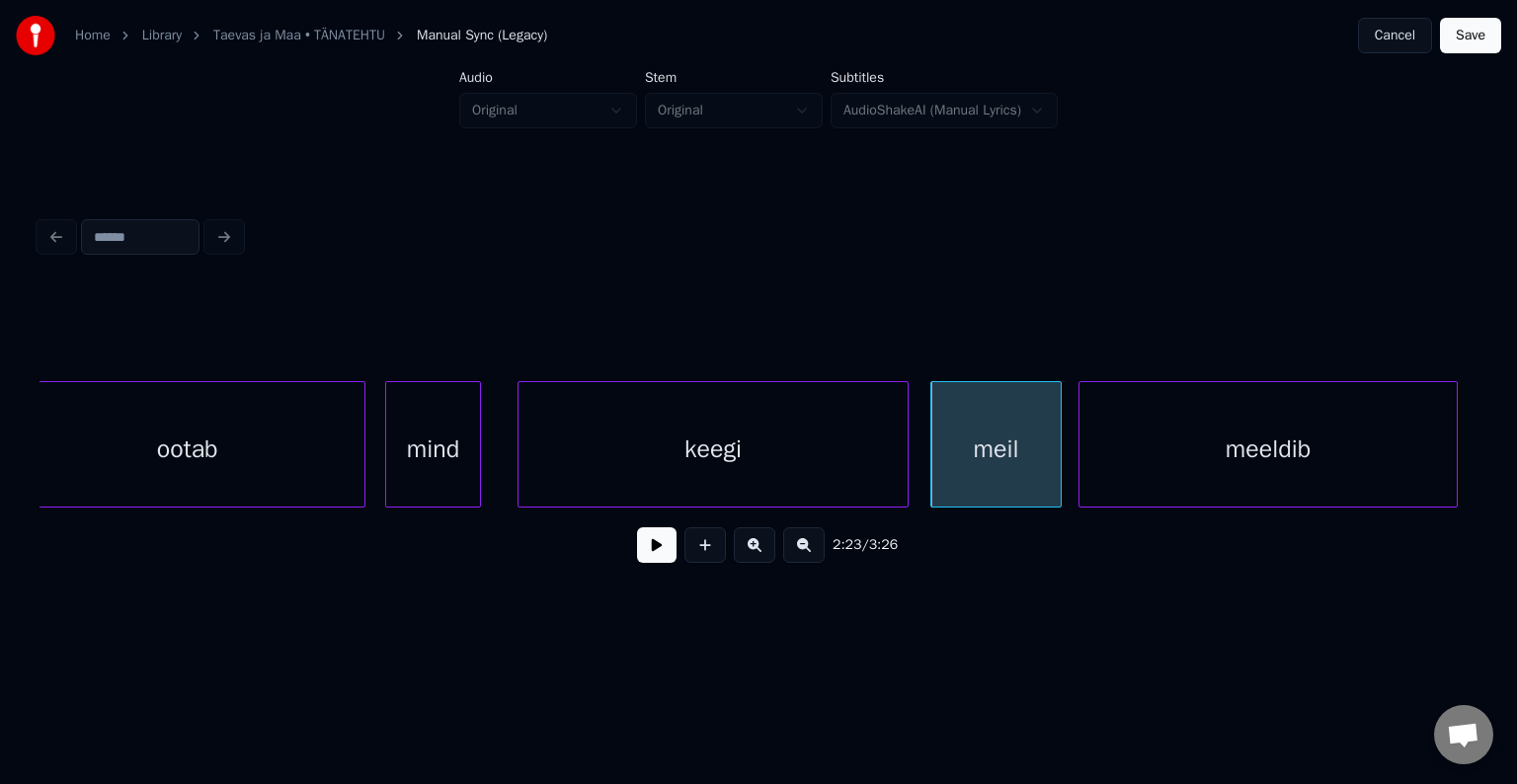 click on "meeldib" at bounding box center (1268, 449) 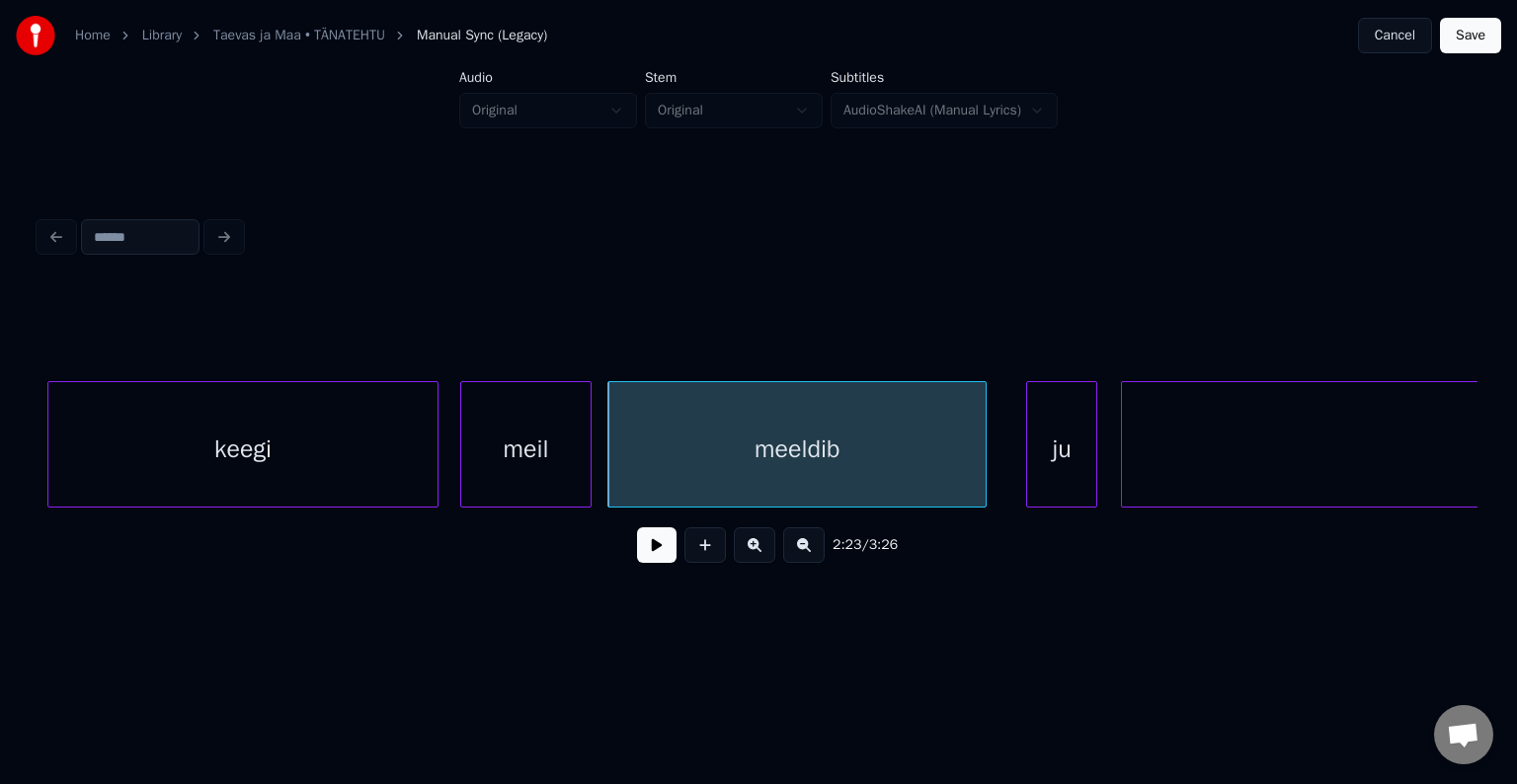scroll, scrollTop: 0, scrollLeft: 84381, axis: horizontal 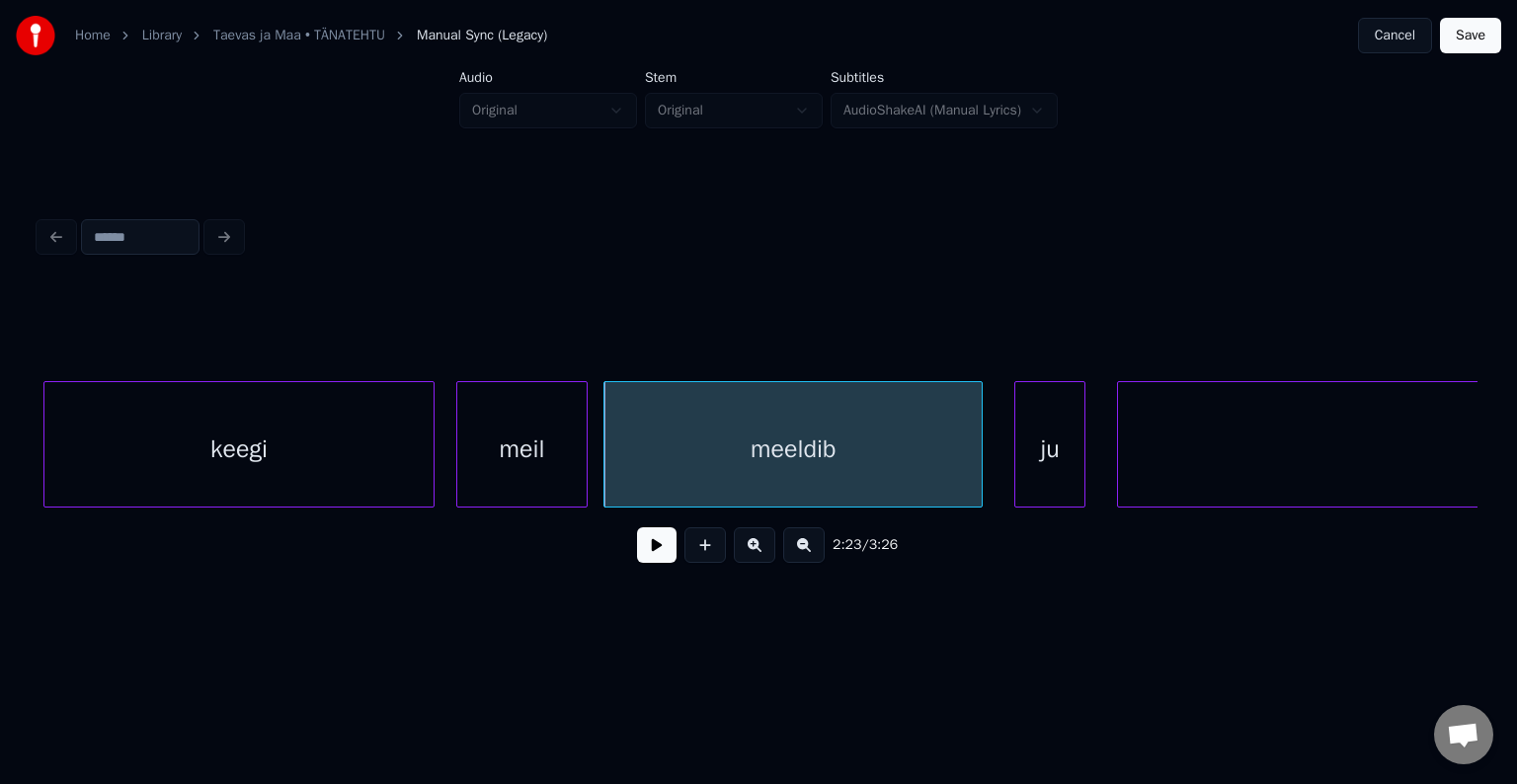 click on "ju" at bounding box center (1050, 449) 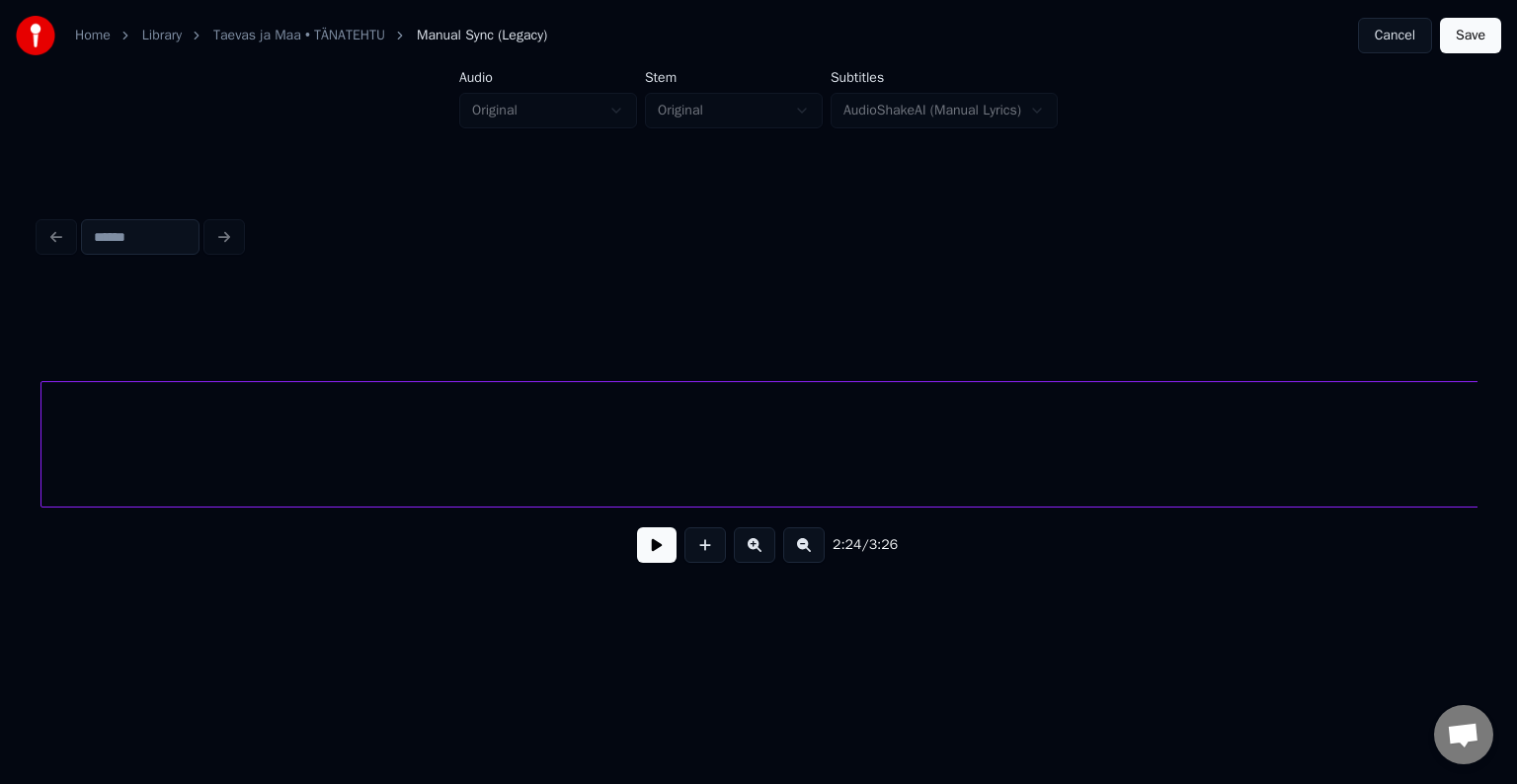 click on "see" at bounding box center [4437, 449] 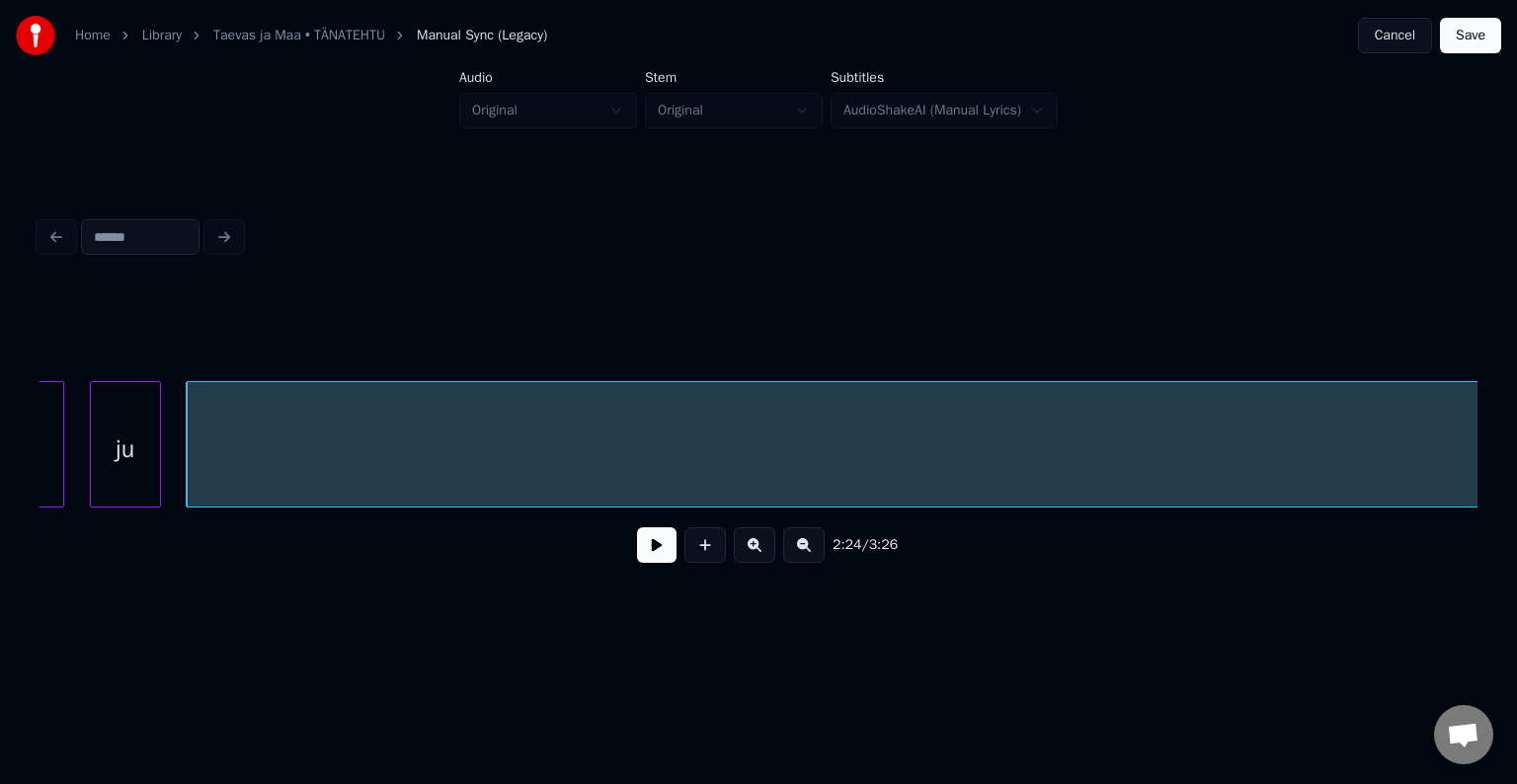 scroll, scrollTop: 0, scrollLeft: 85169, axis: horizontal 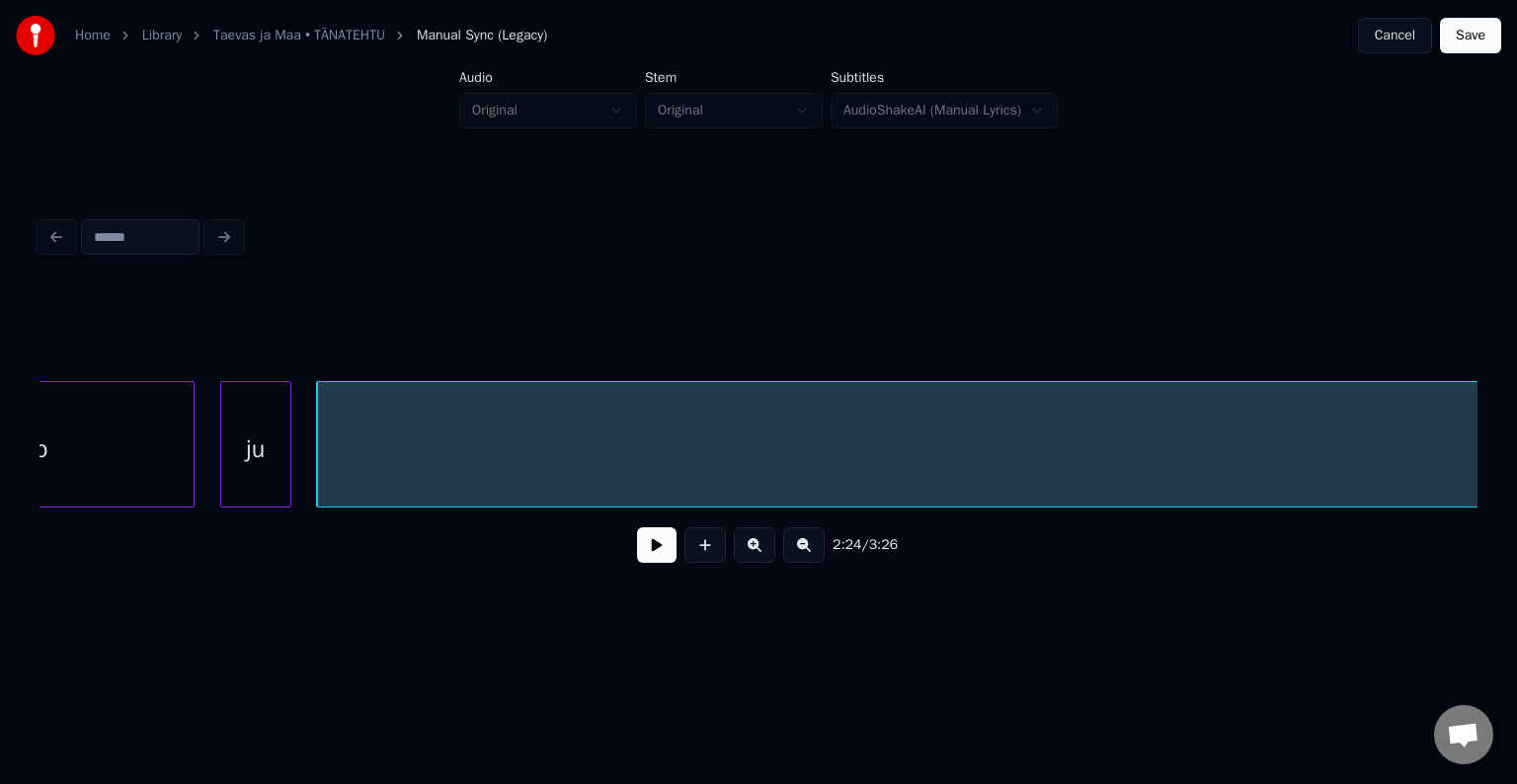 click on "ju" at bounding box center (256, 449) 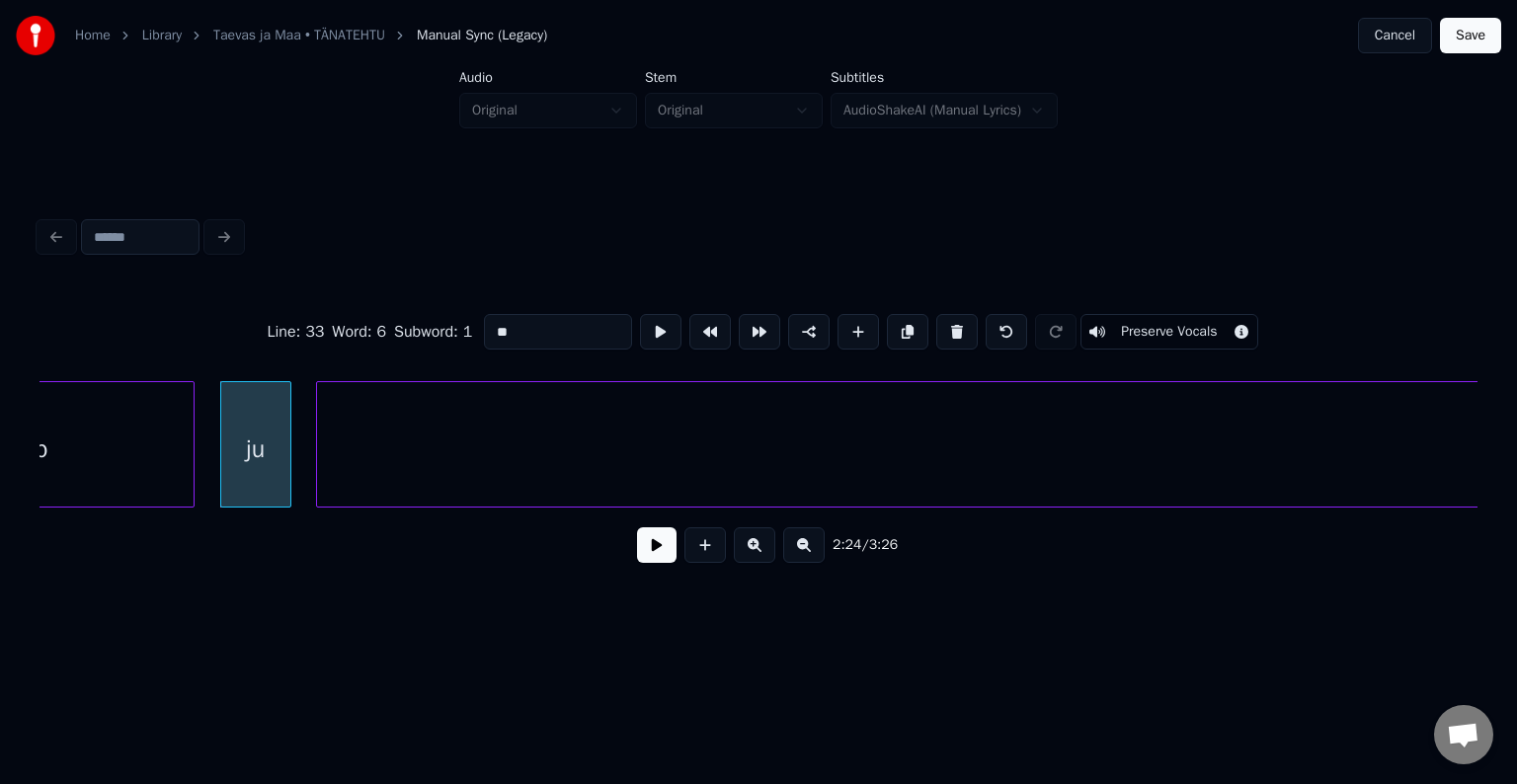 click at bounding box center [657, 545] 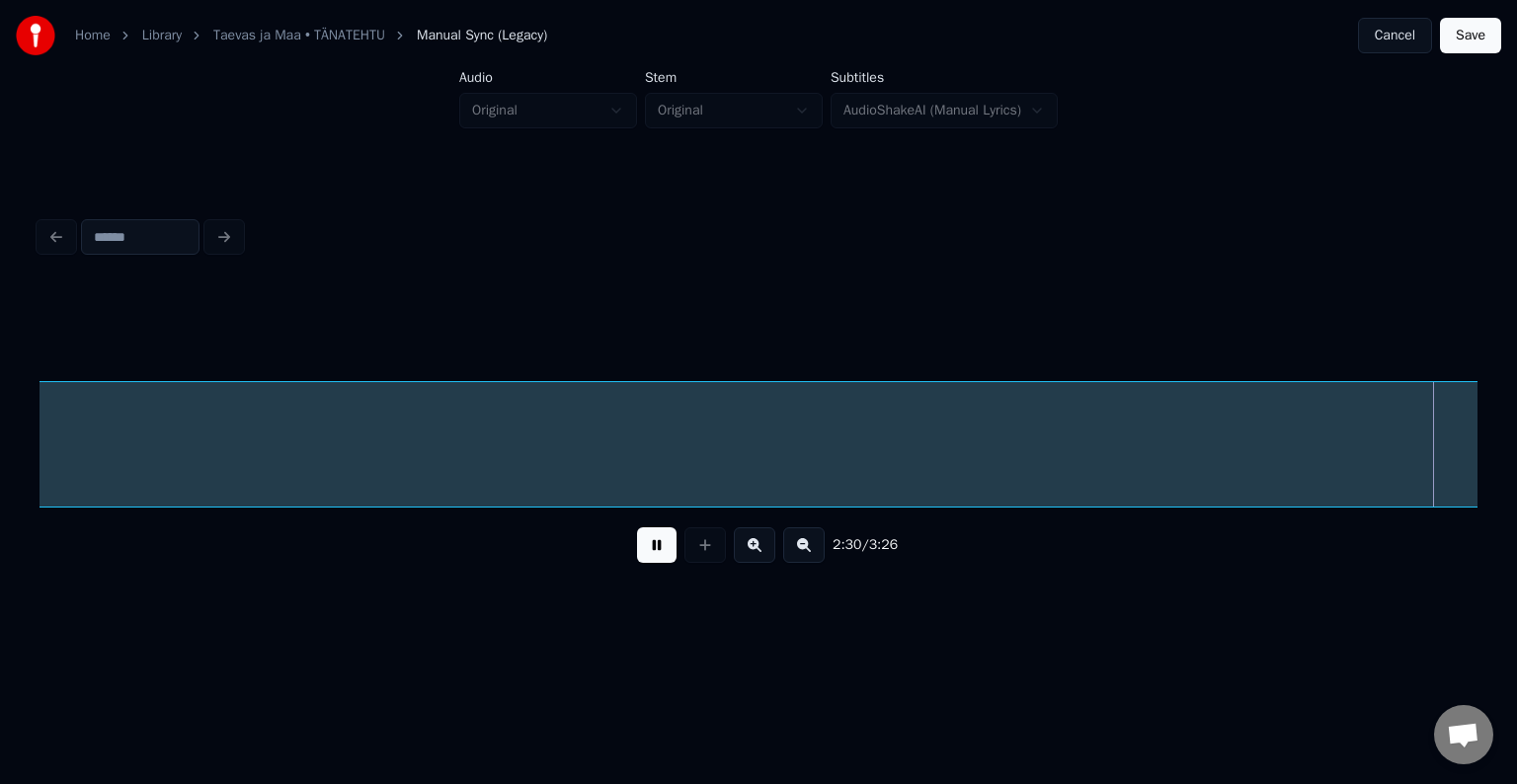 scroll, scrollTop: 0, scrollLeft: 89496, axis: horizontal 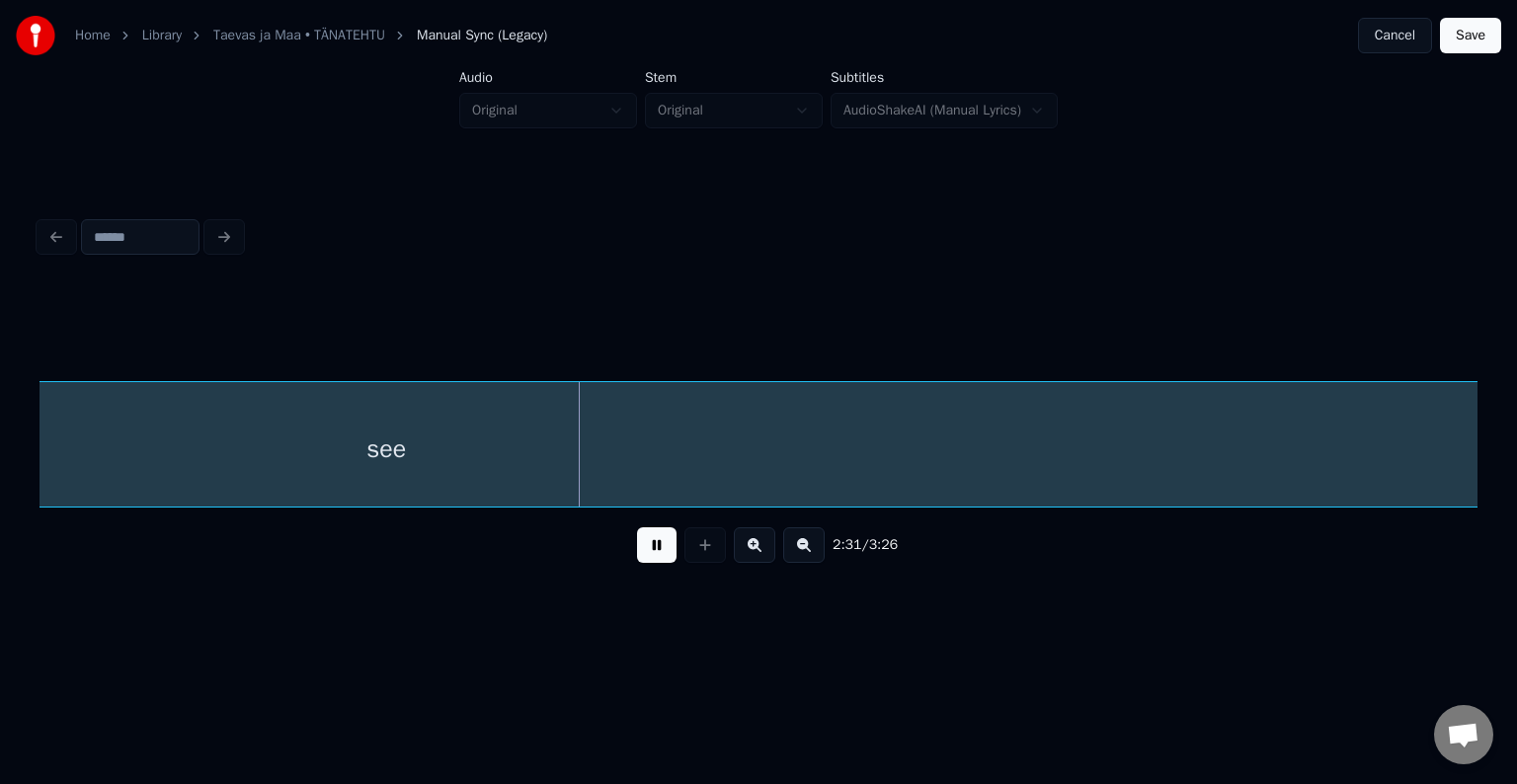 click at bounding box center (657, 545) 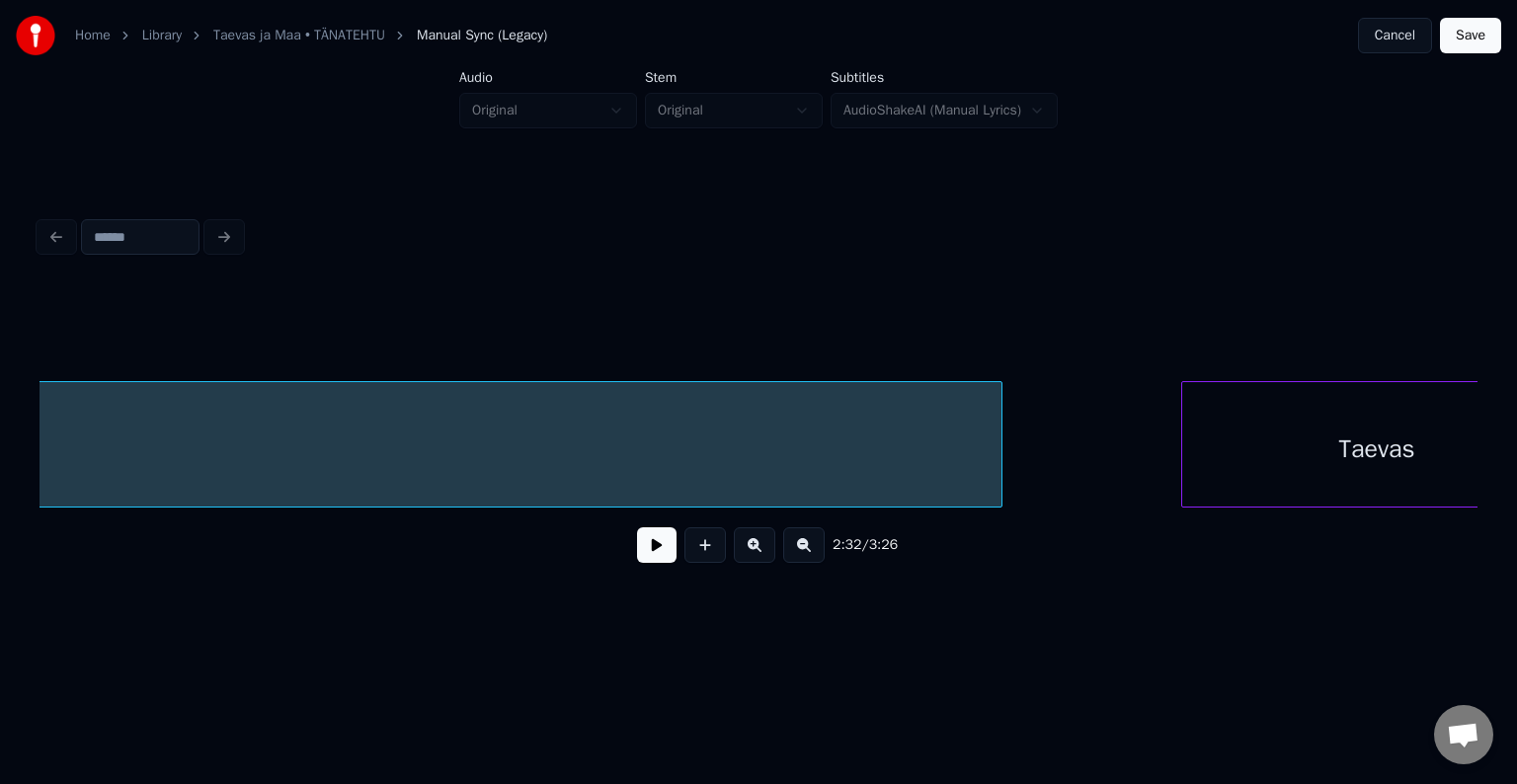 scroll, scrollTop: 0, scrollLeft: 93289, axis: horizontal 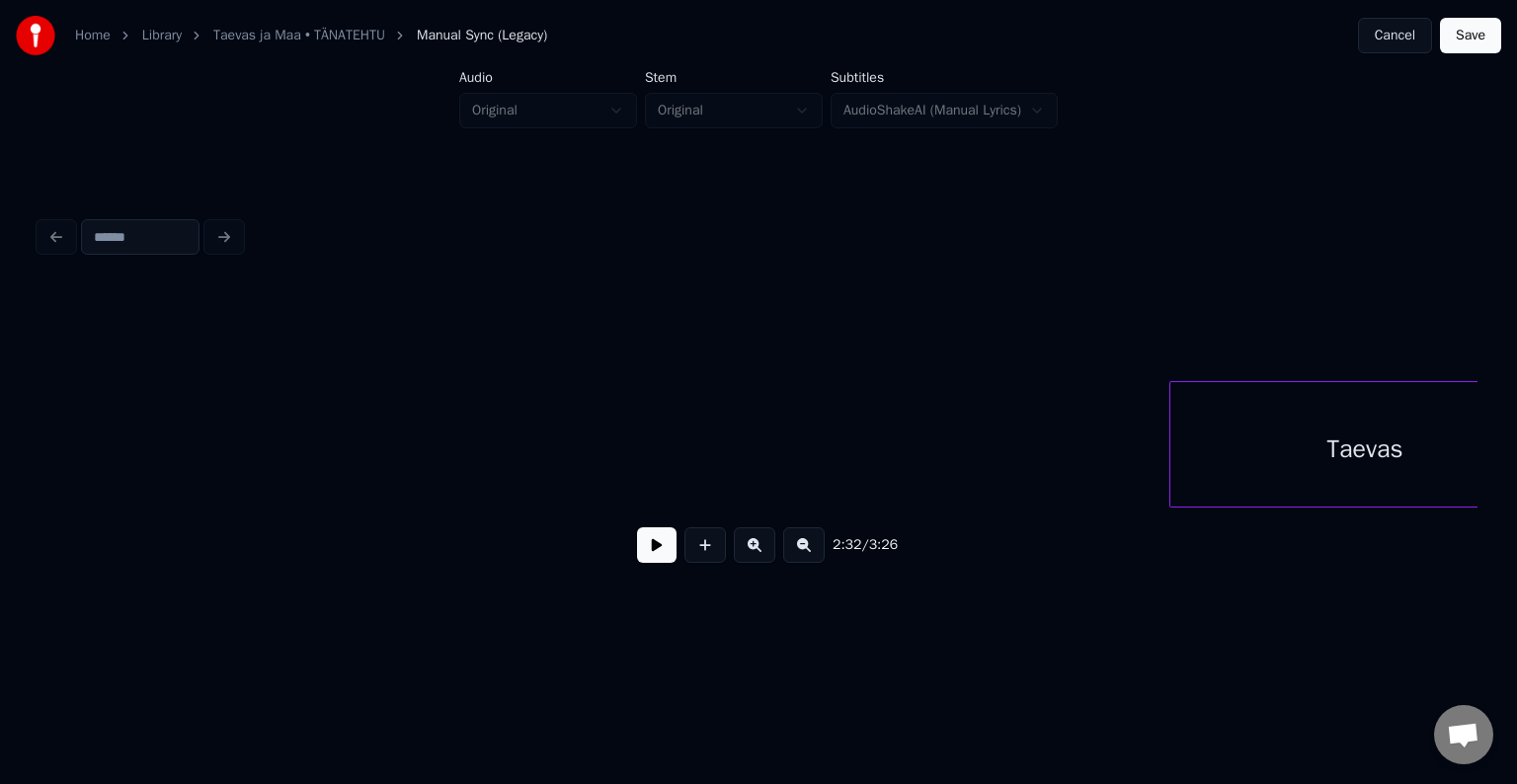 click on "Home Library Taevas ja Maa • TÄNATEHTU Manual Sync (Legacy) Cancel Save Audio Original Stem Original Subtitles AudioShakeAI (Manual Lyrics) 2:32  /  3:26" at bounding box center [758, 315] 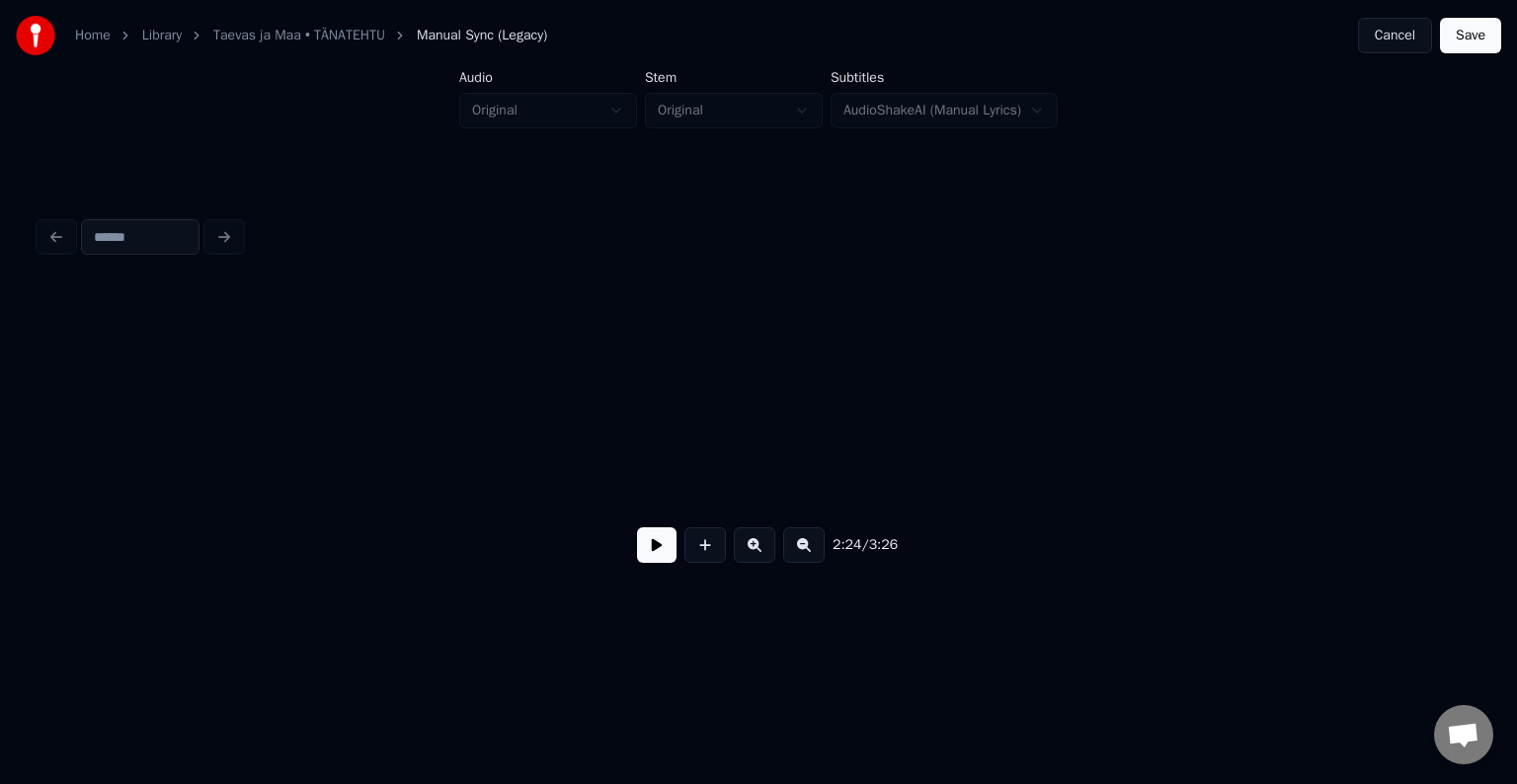 scroll, scrollTop: 0, scrollLeft: 85446, axis: horizontal 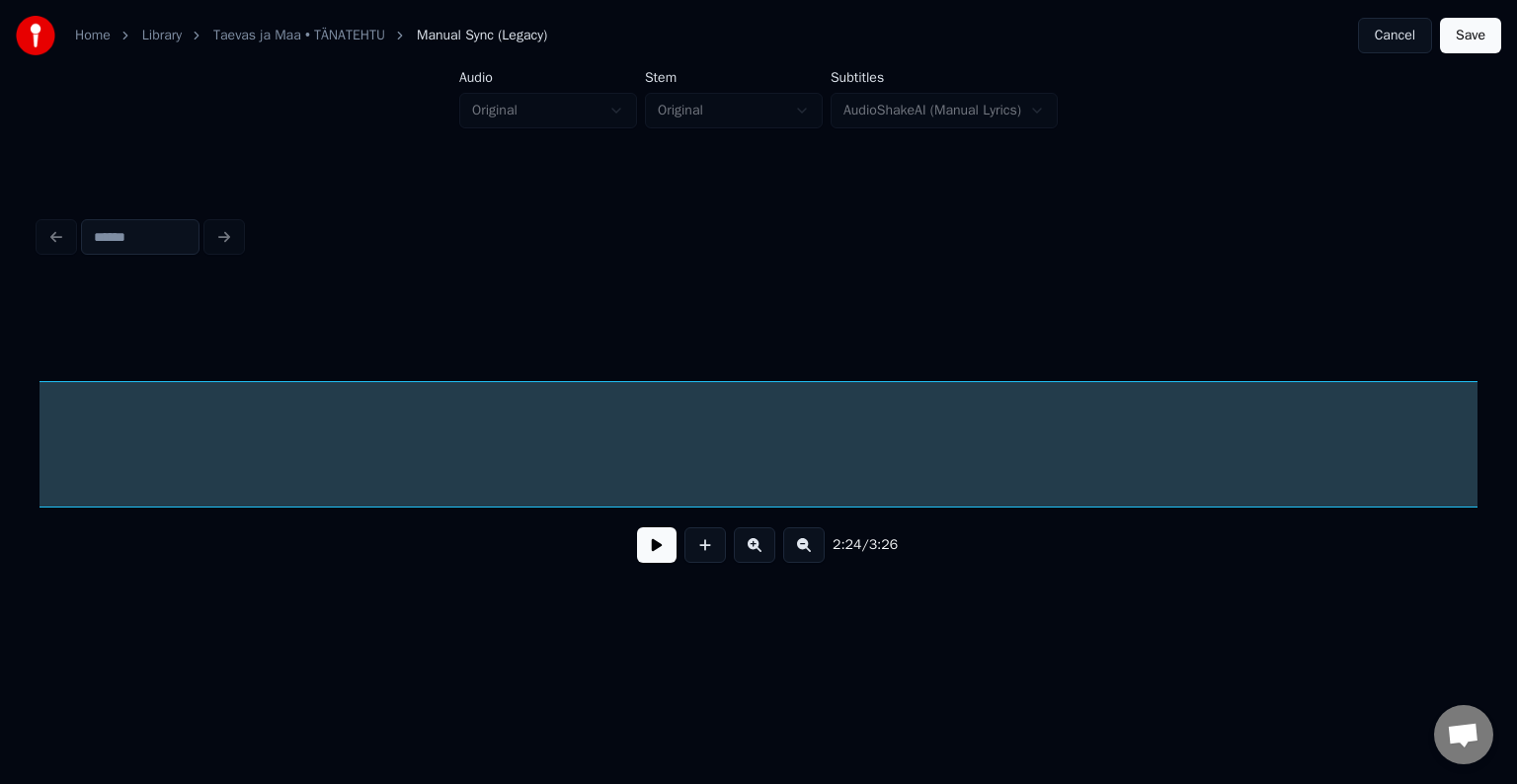 click on "2:24  /  3:26" at bounding box center (758, 395) 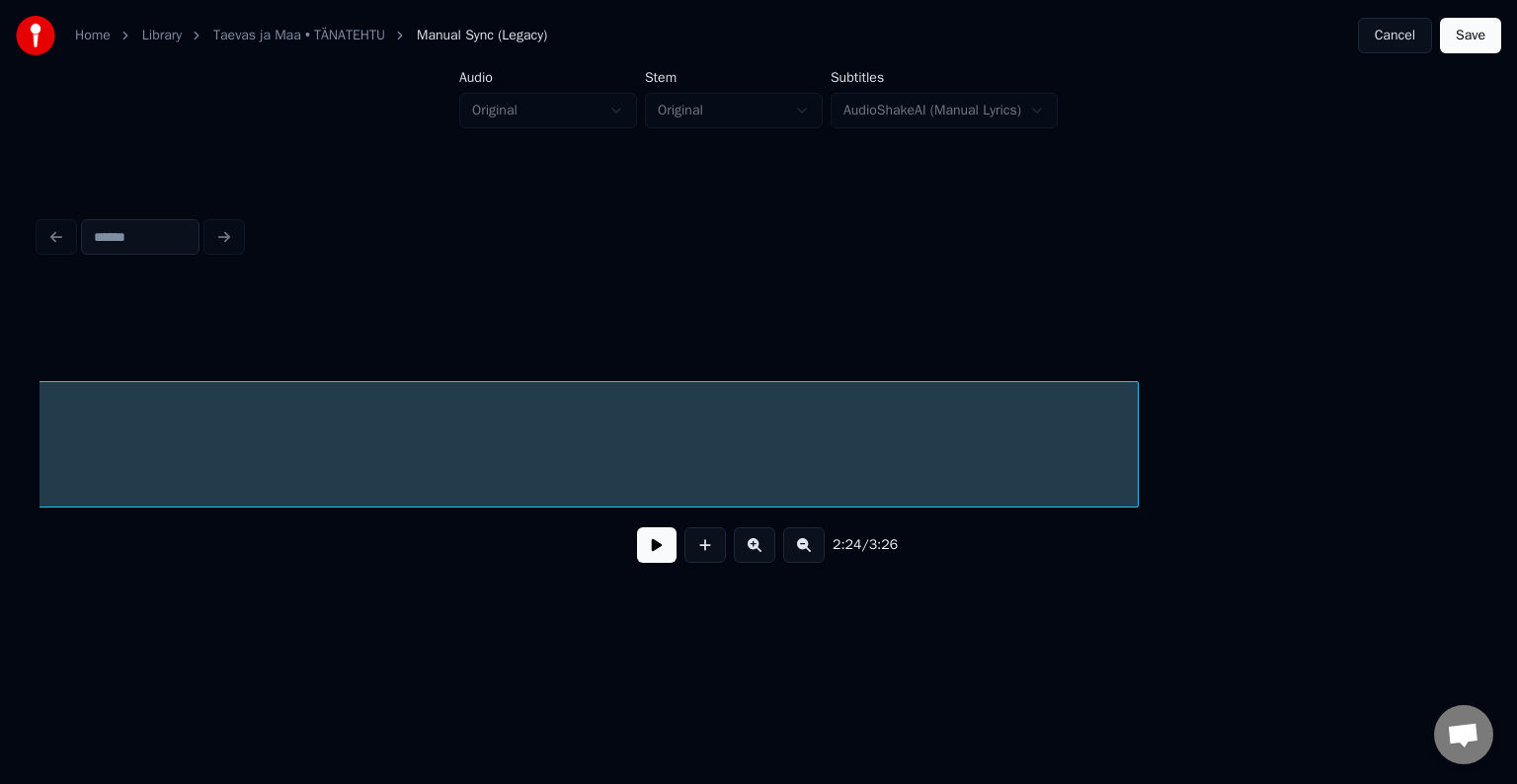 scroll, scrollTop: 0, scrollLeft: 92162, axis: horizontal 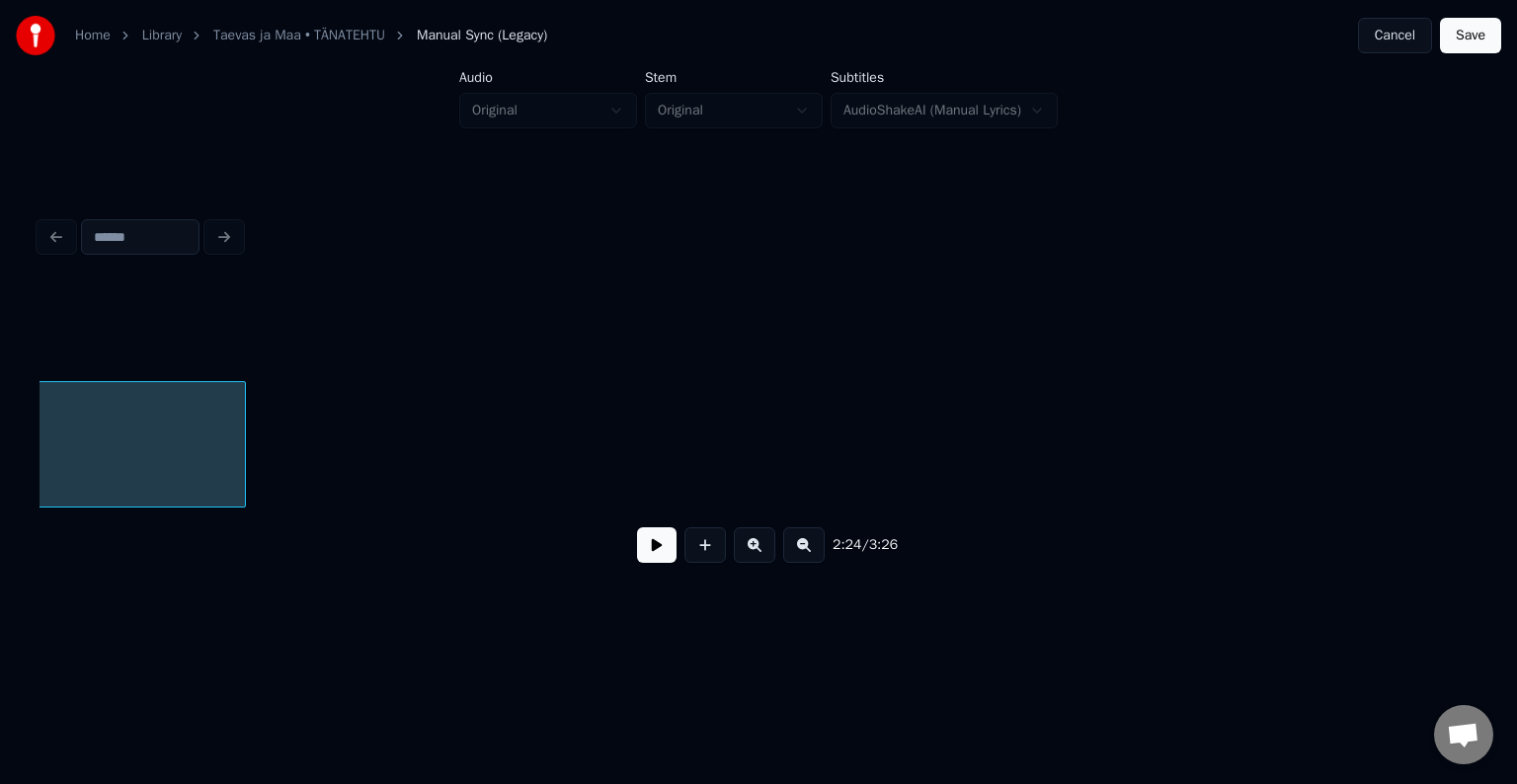 click at bounding box center (242, 444) 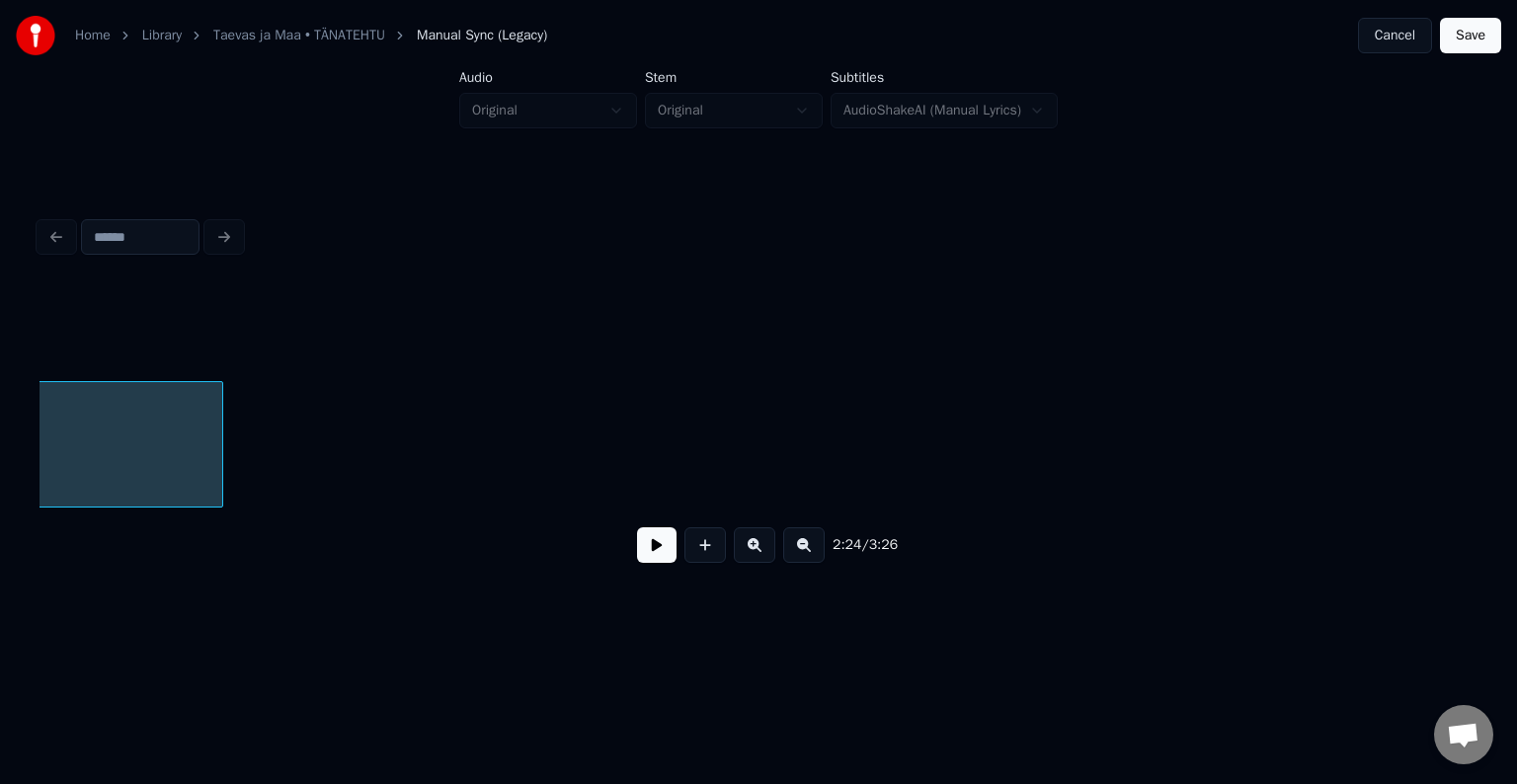 scroll, scrollTop: 0, scrollLeft: 85446, axis: horizontal 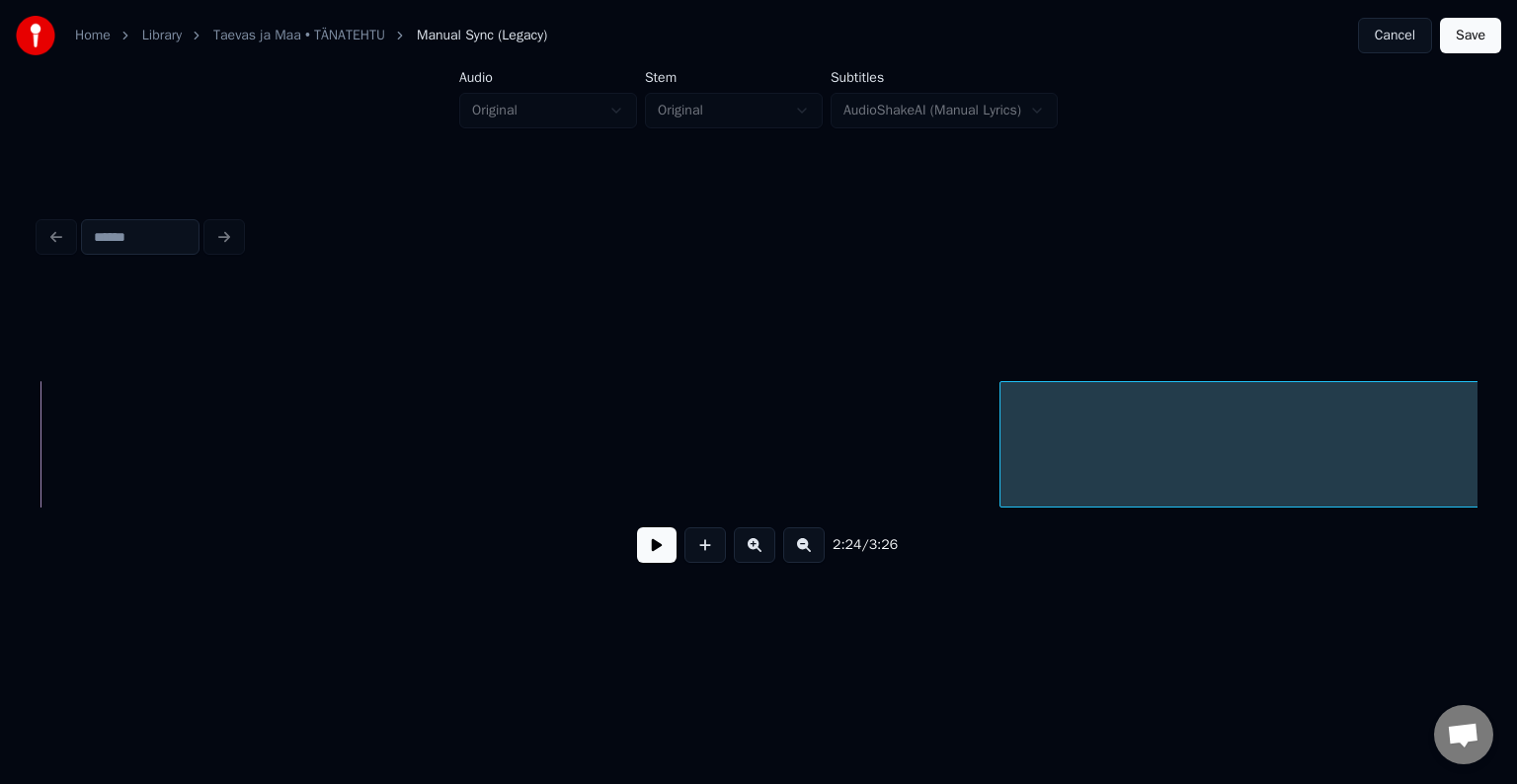 click at bounding box center (1003, 444) 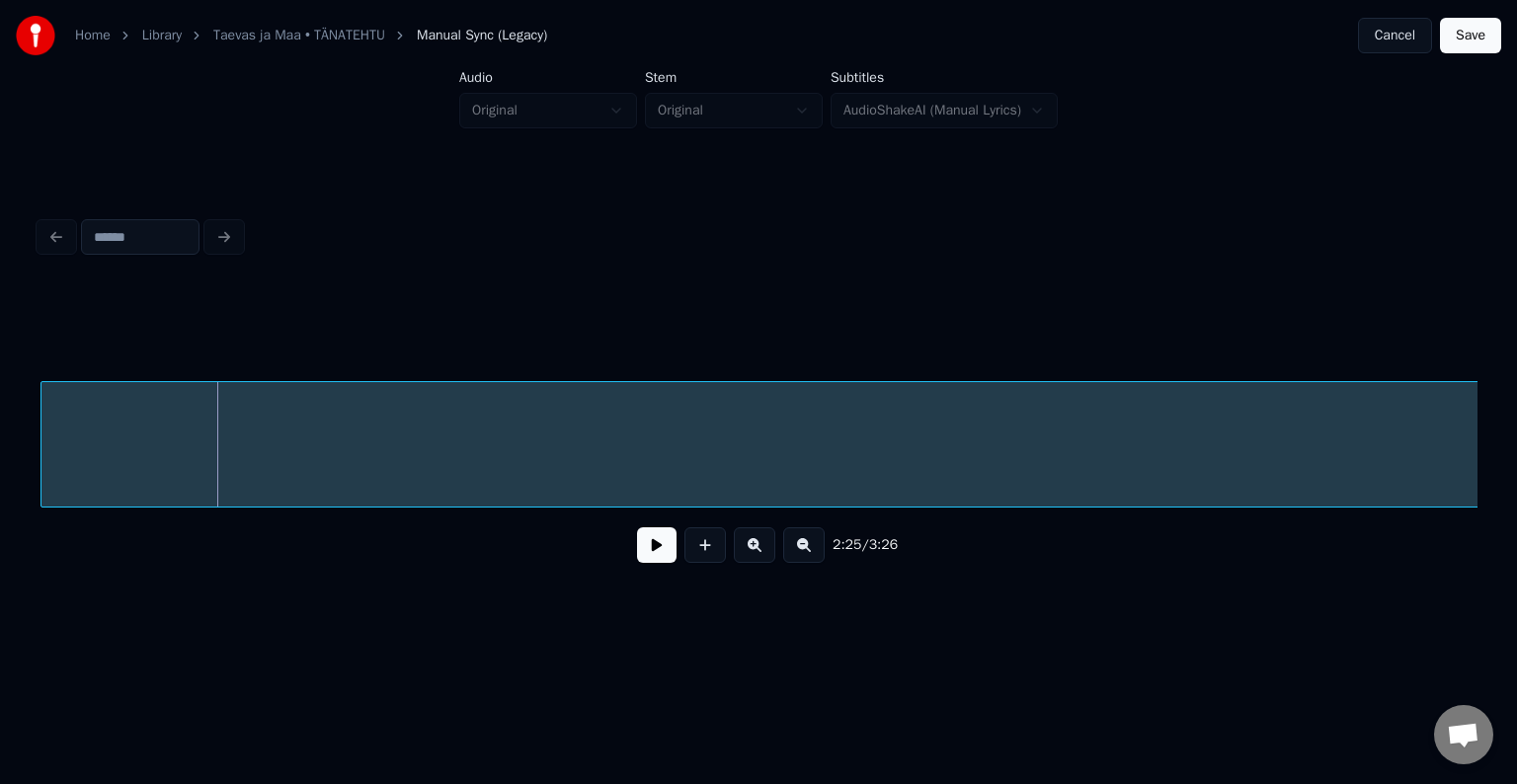 scroll, scrollTop: 0, scrollLeft: 86212, axis: horizontal 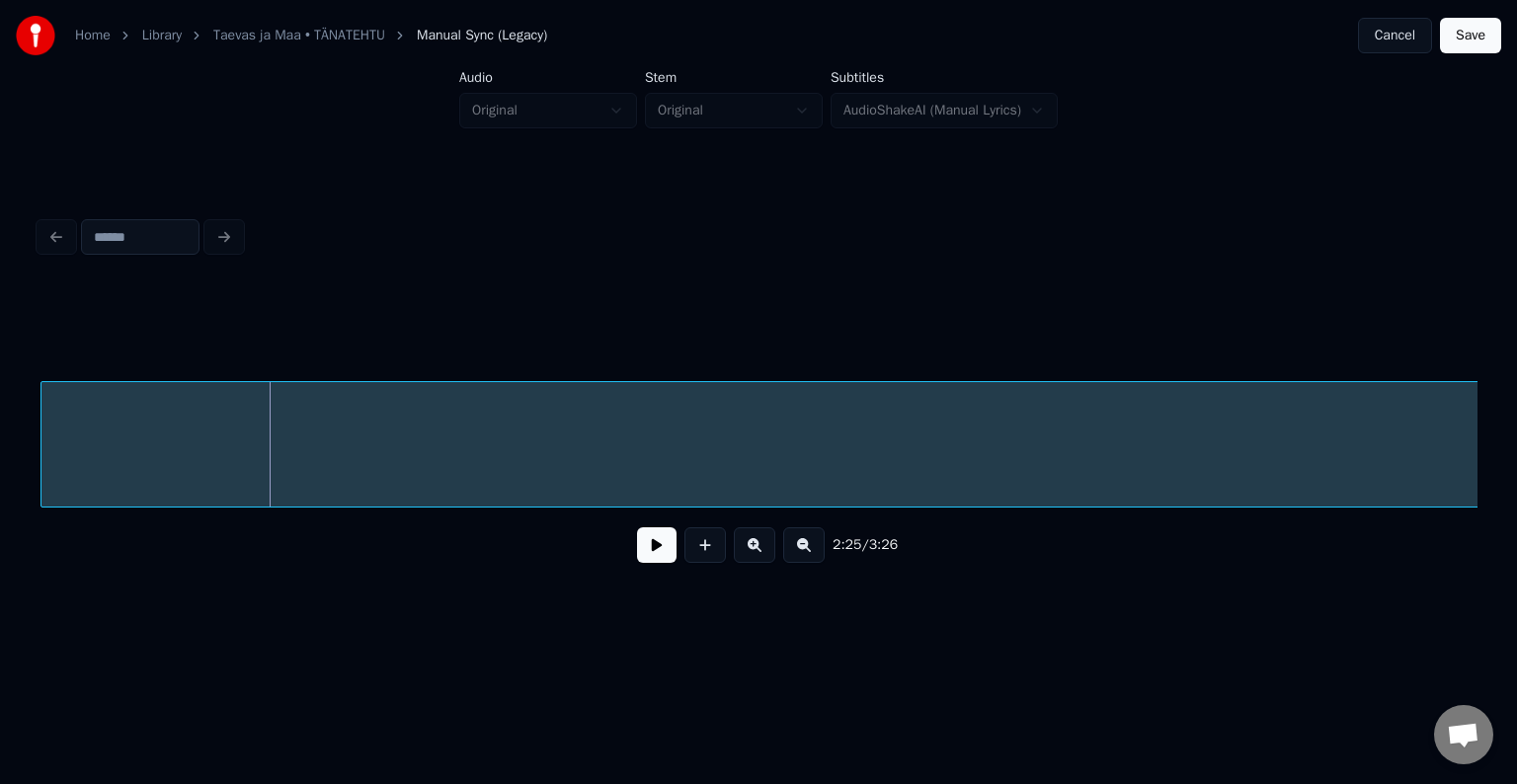 click on "see" at bounding box center [2992, 449] 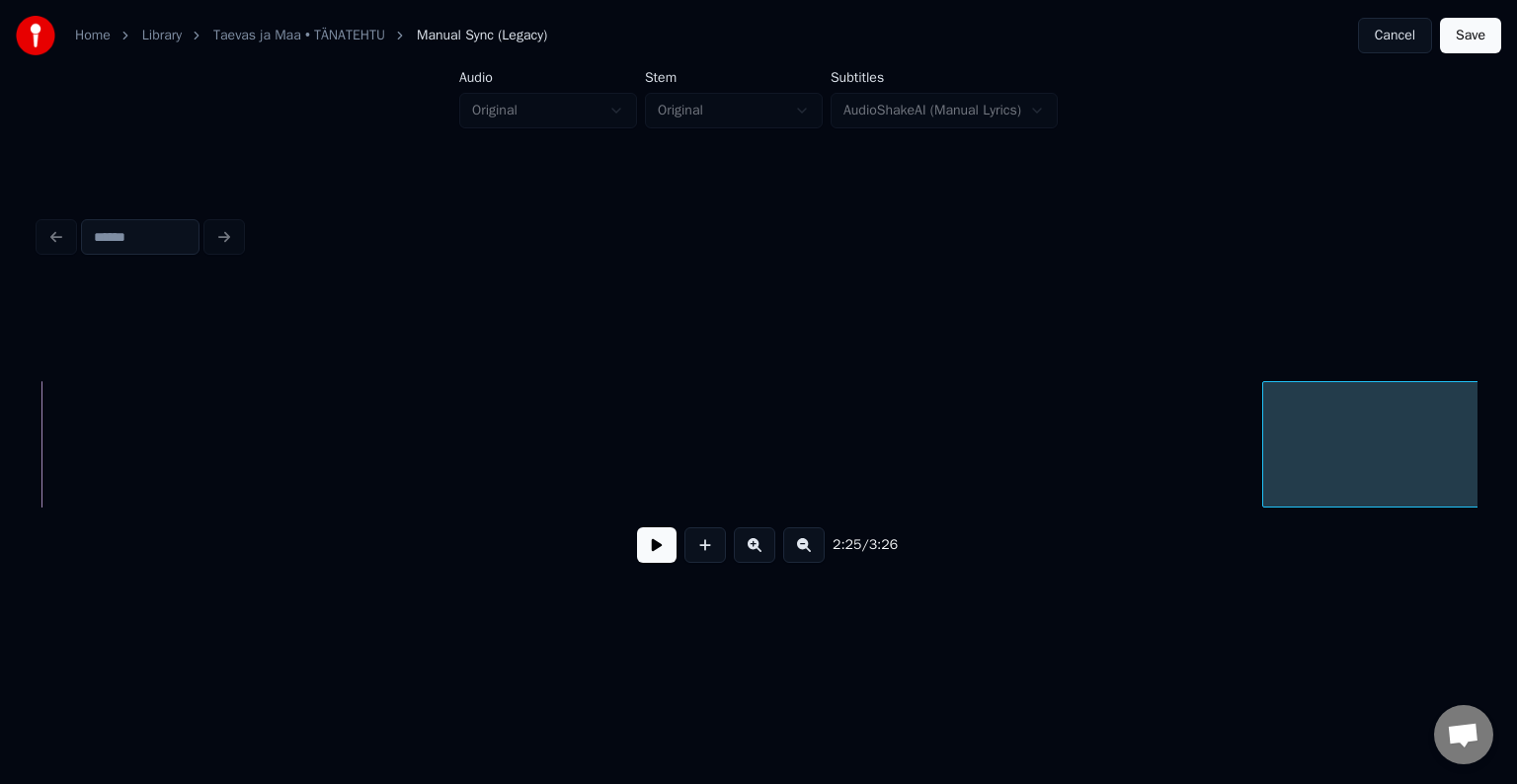 click at bounding box center [1266, 444] 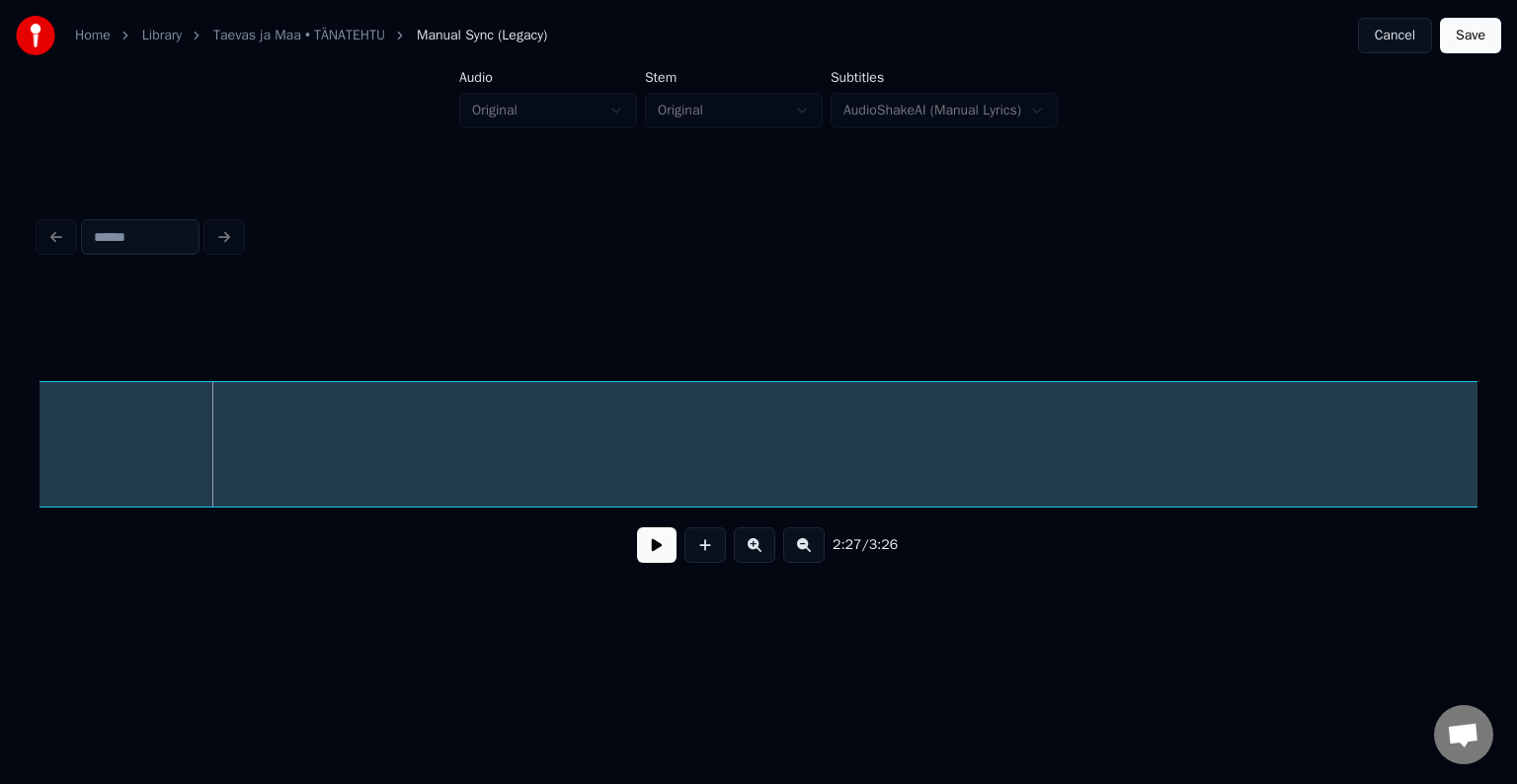 scroll, scrollTop: 0, scrollLeft: 87201, axis: horizontal 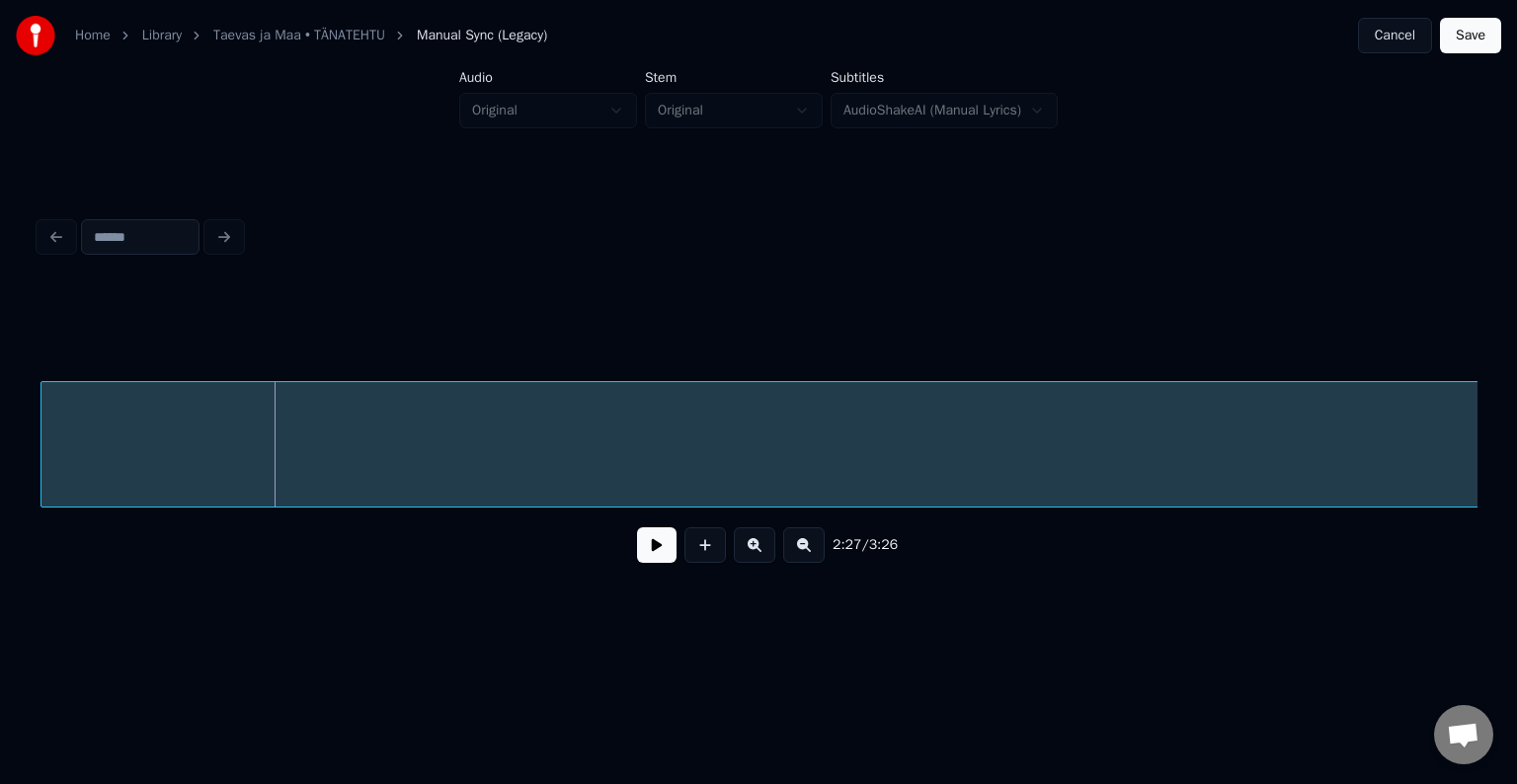 click on "see" at bounding box center [2381, 449] 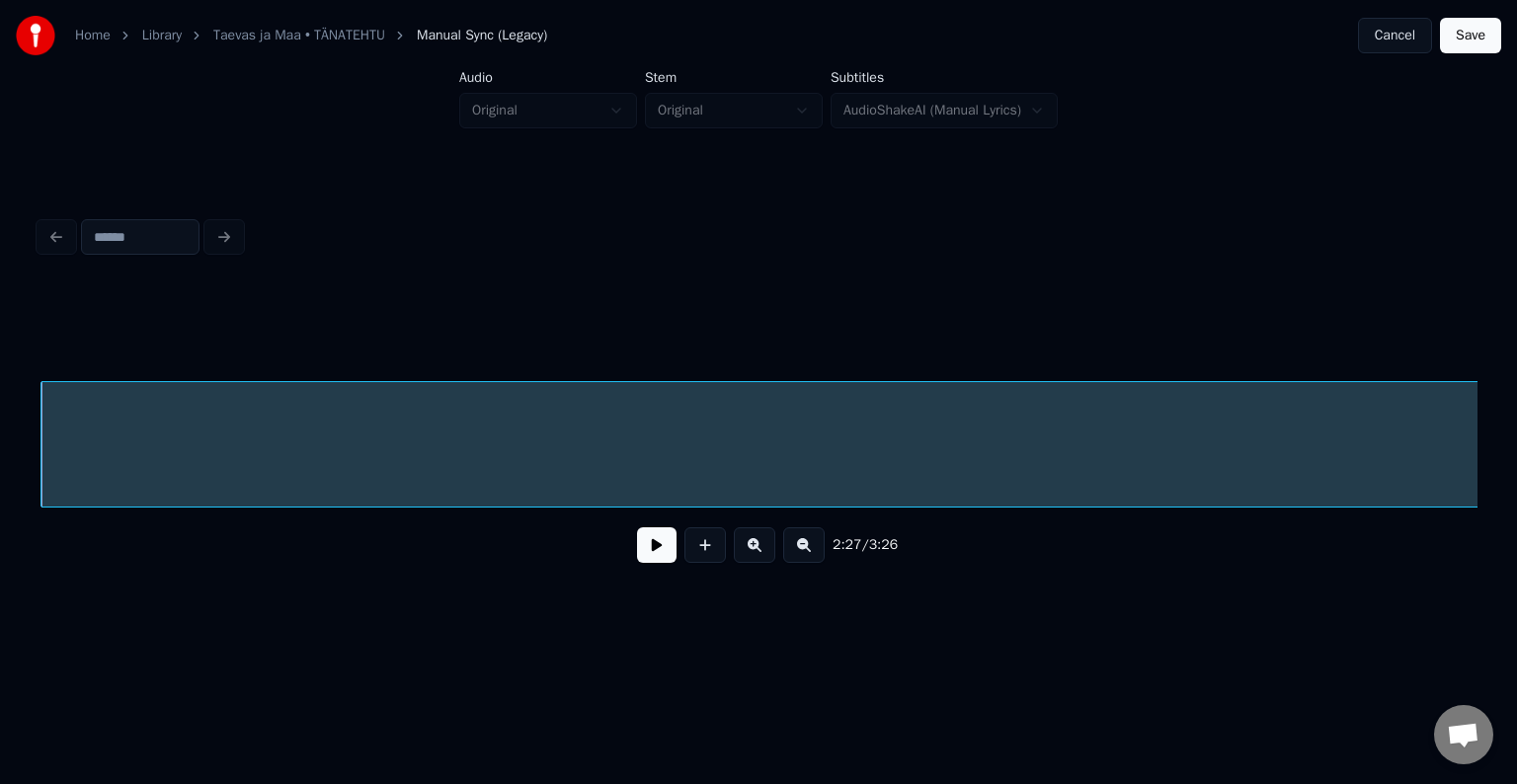 click on "see" at bounding box center [2381, 444] 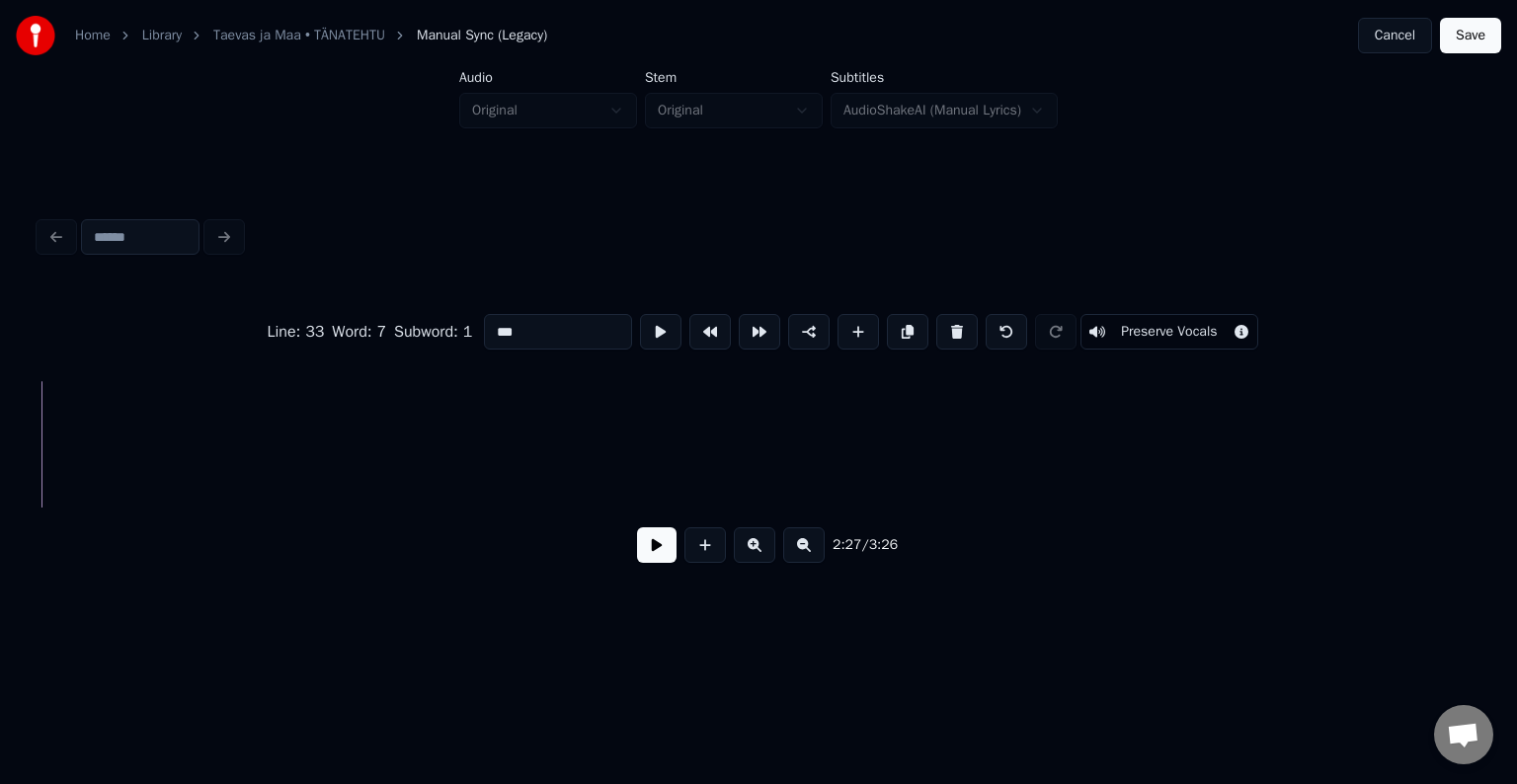 click on "Home Library Taevas ja Maa • TÄNATEHTU Manual Sync (Legacy) Cancel Save Audio Original Stem Original Subtitles AudioShakeAI (Manual Lyrics) Line :   33 Word :   7 Subword :   1 *** Preserve Vocals 2:27  /  3:26" at bounding box center (758, 315) 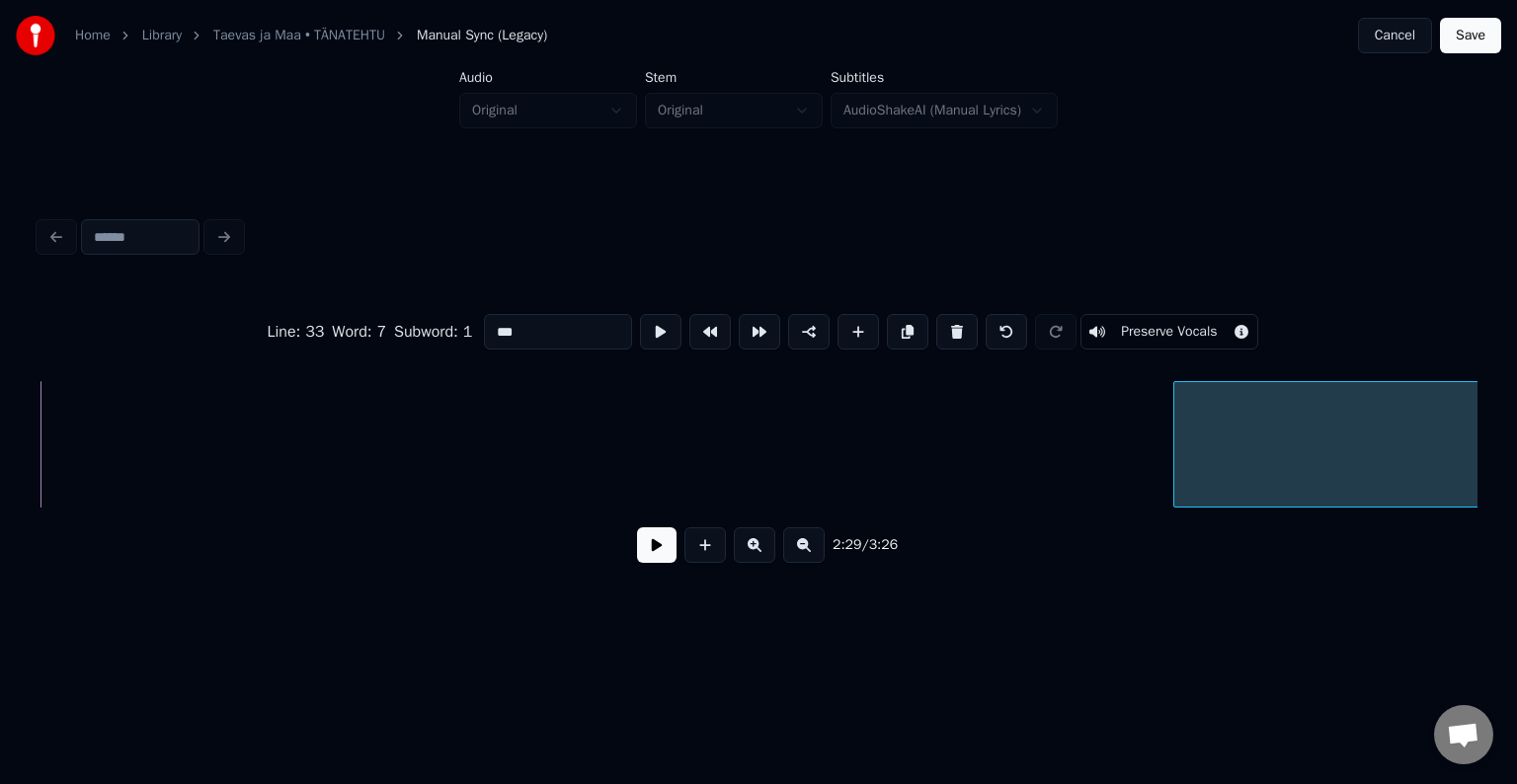 click at bounding box center (1177, 444) 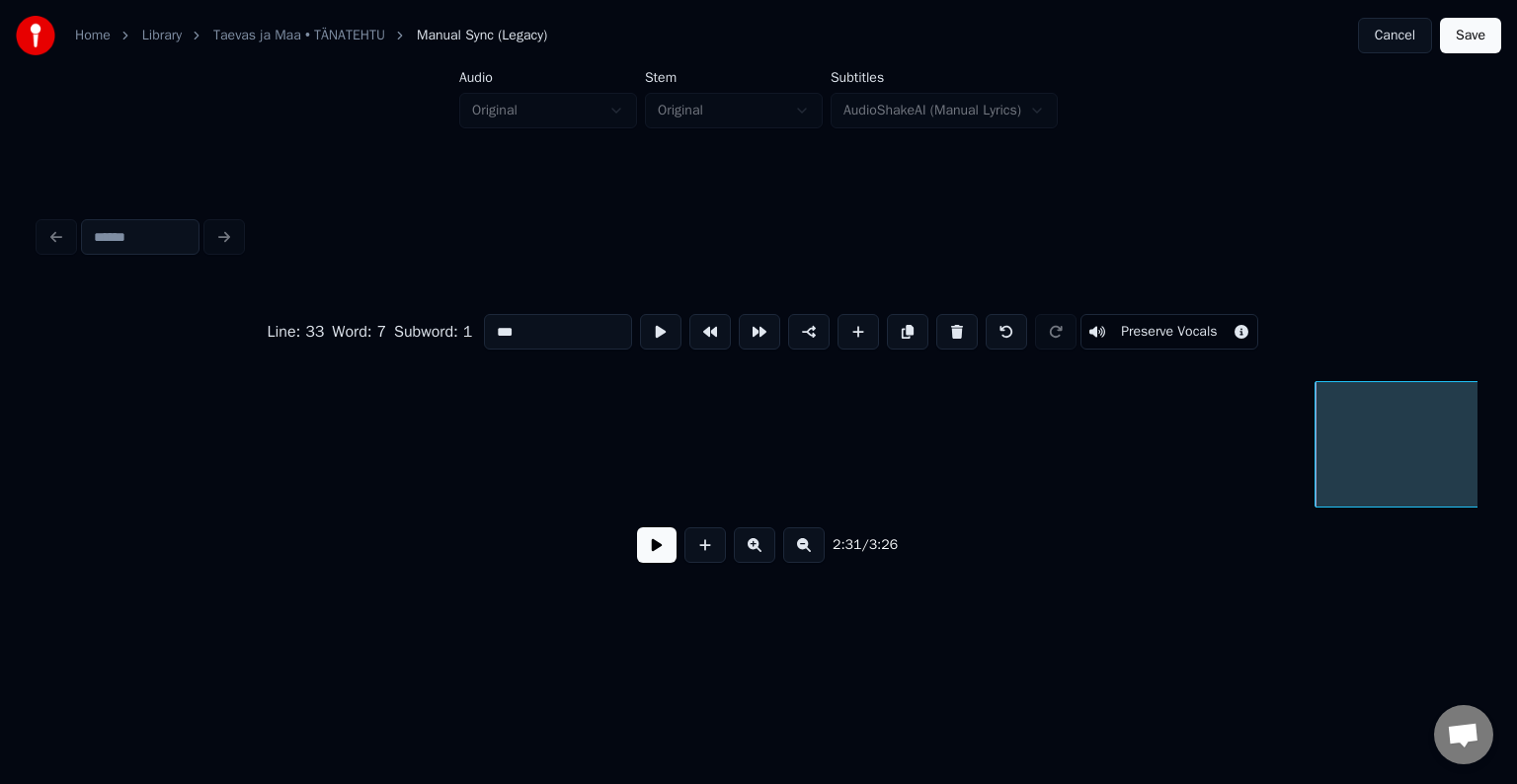 click on "see" at bounding box center (2286, 449) 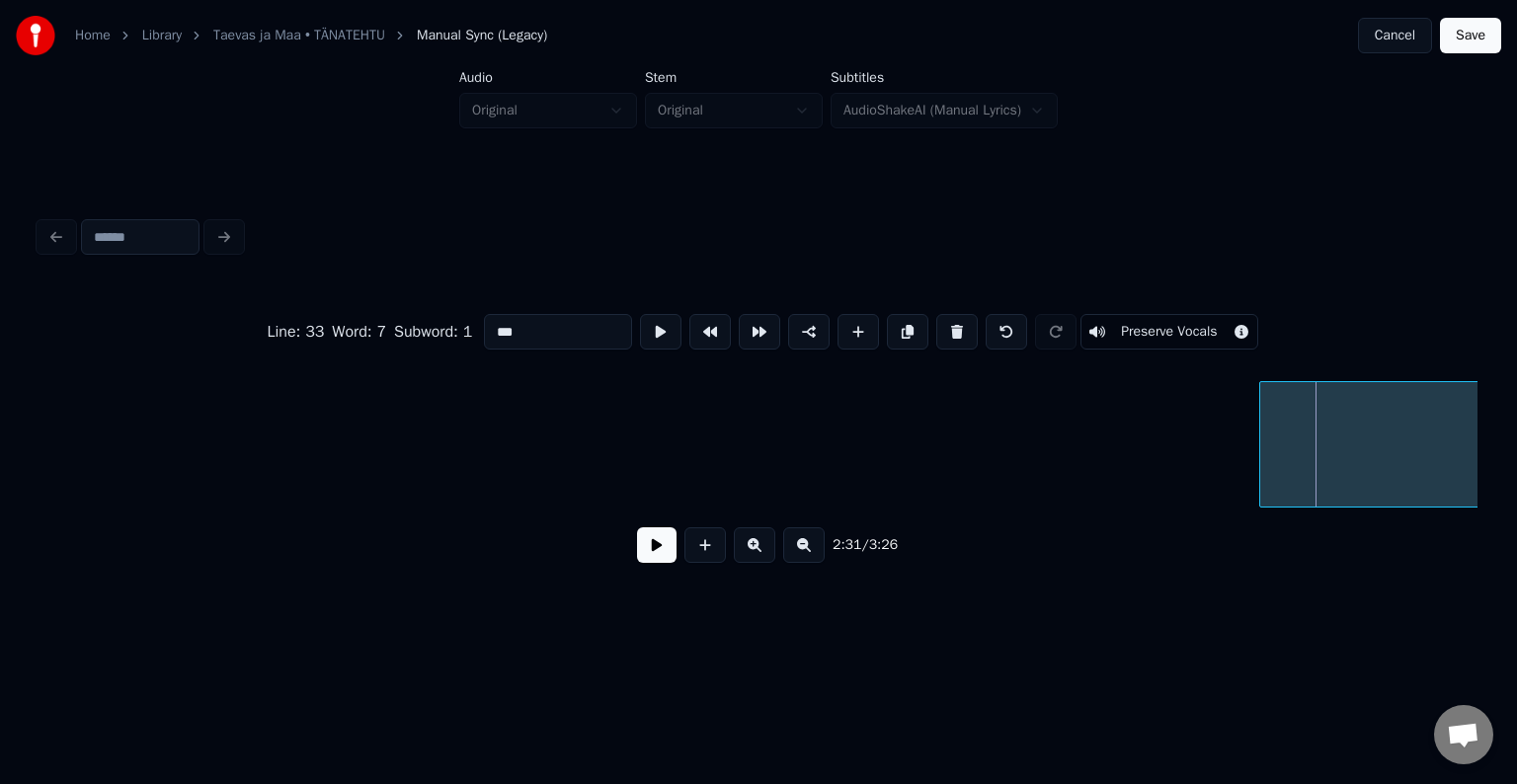 scroll, scrollTop: 0, scrollLeft: 89790, axis: horizontal 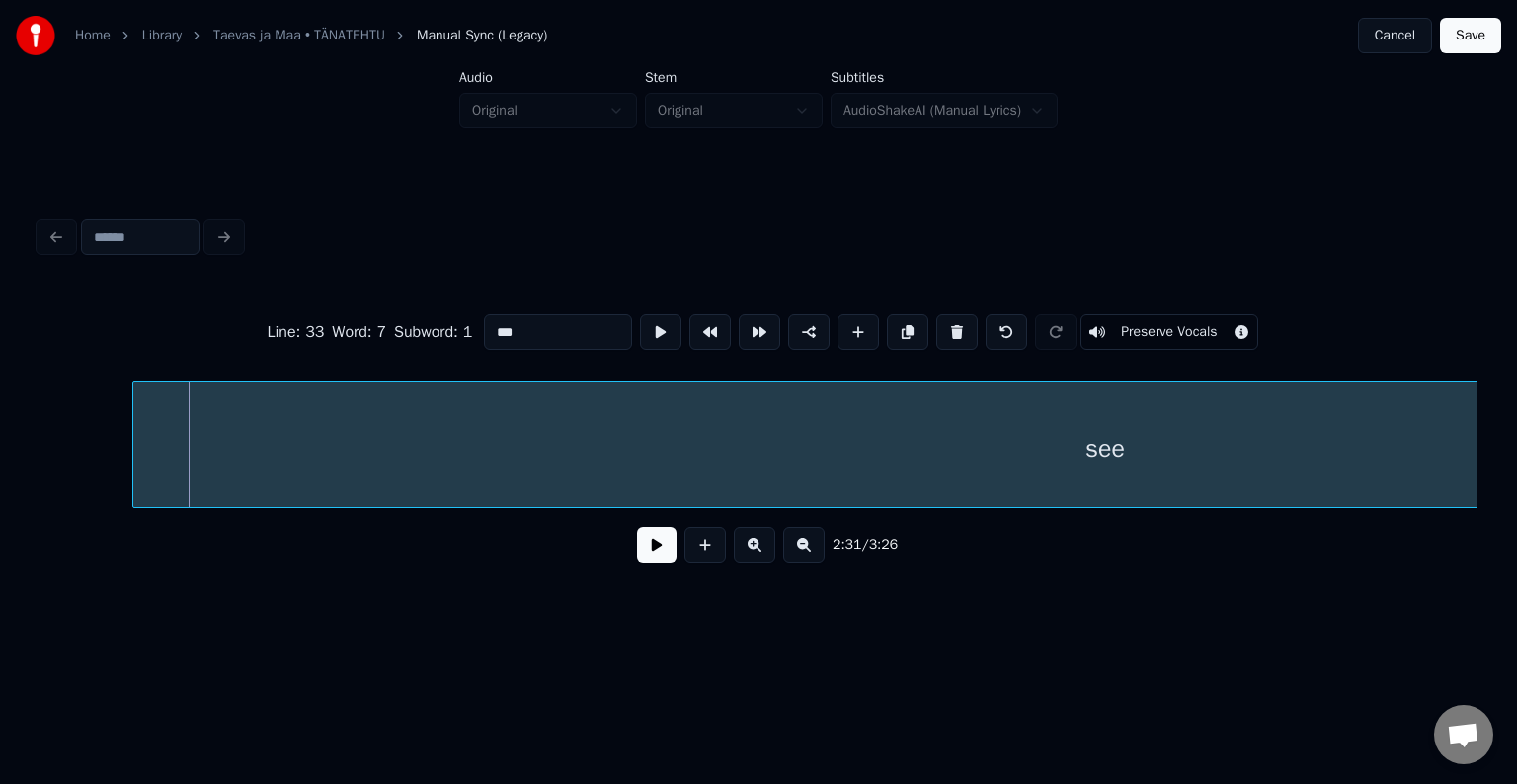 click on "see" at bounding box center (1104, 449) 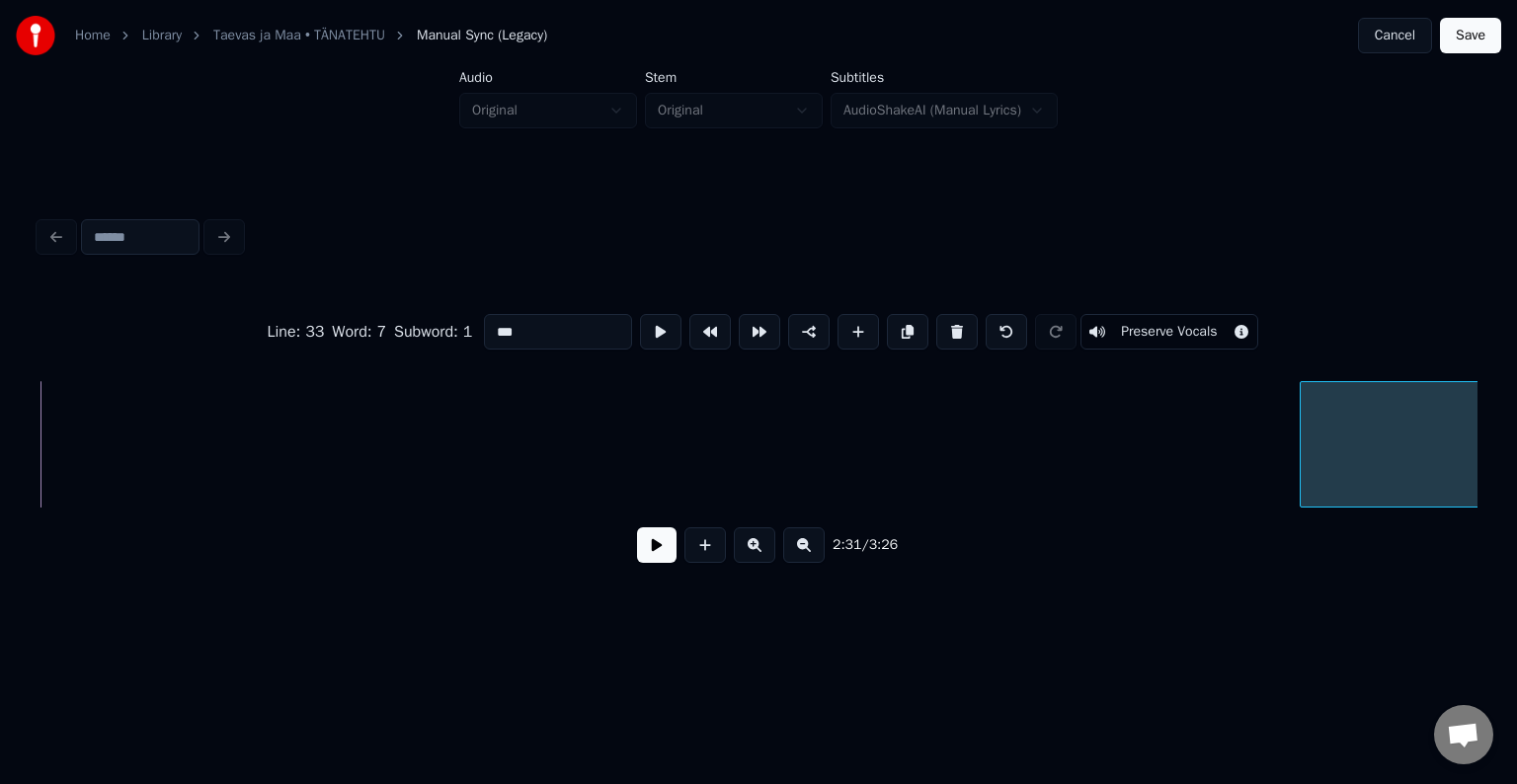 click at bounding box center (1304, 444) 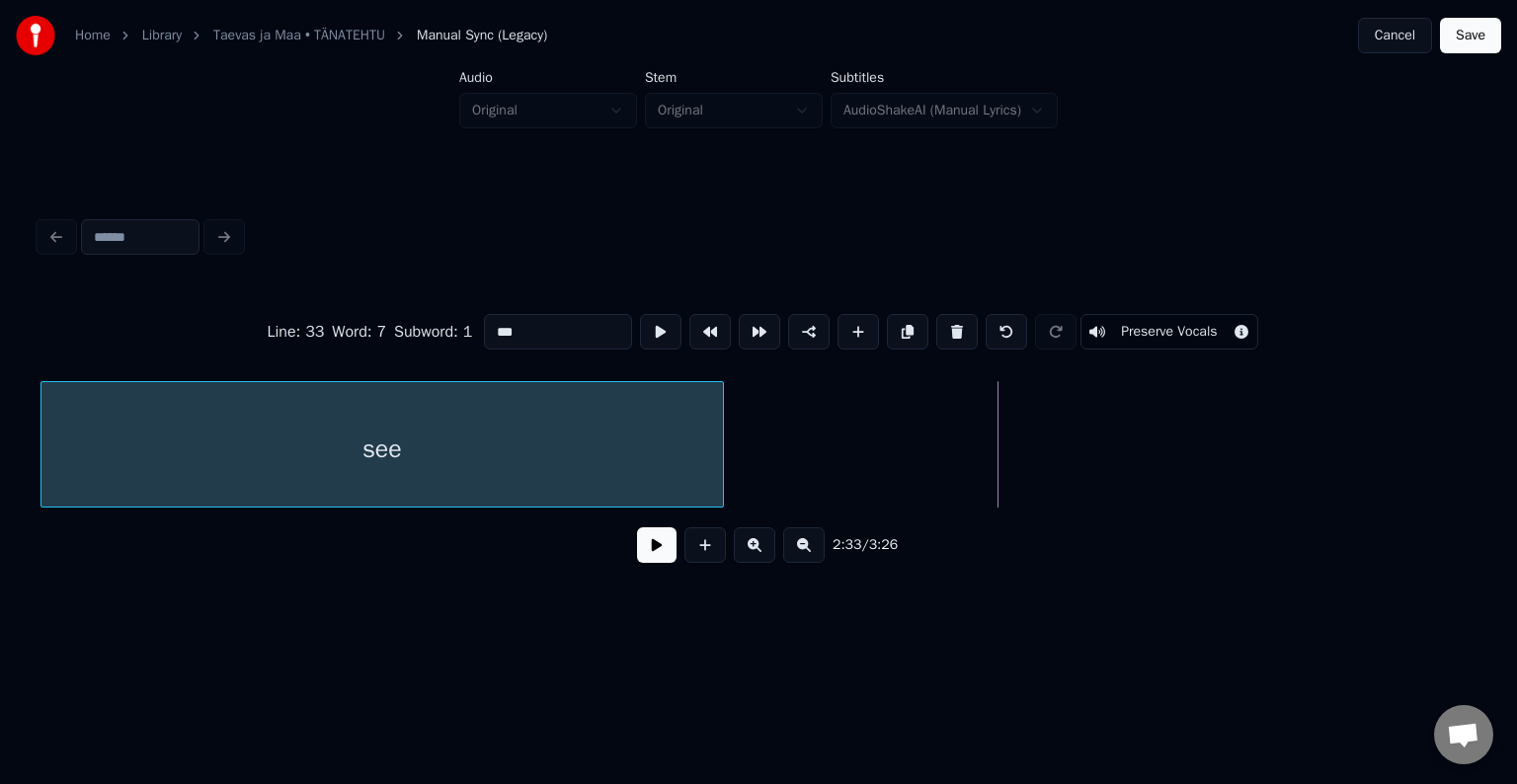 scroll, scrollTop: 0, scrollLeft: 90065, axis: horizontal 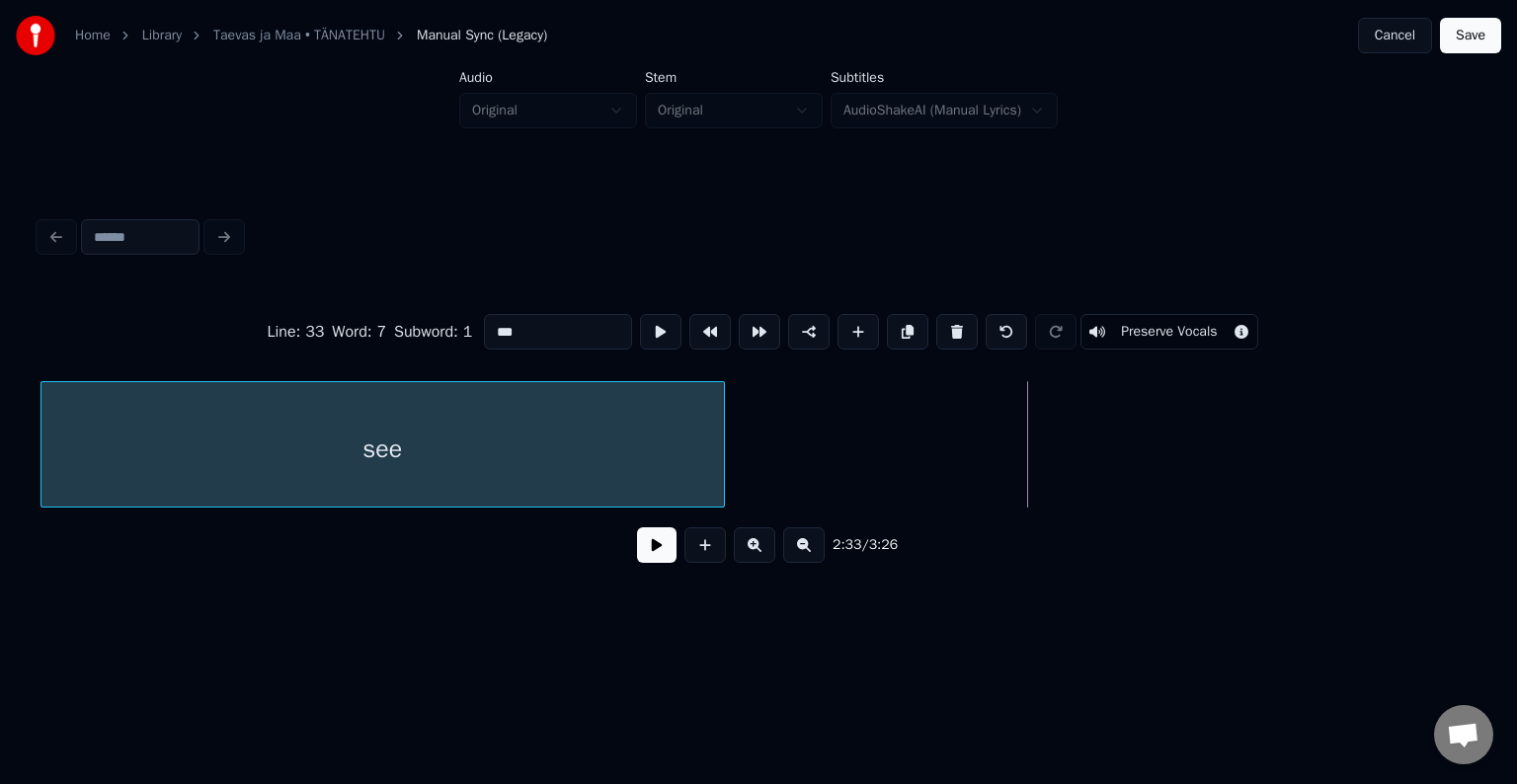 click on "see" at bounding box center (382, 449) 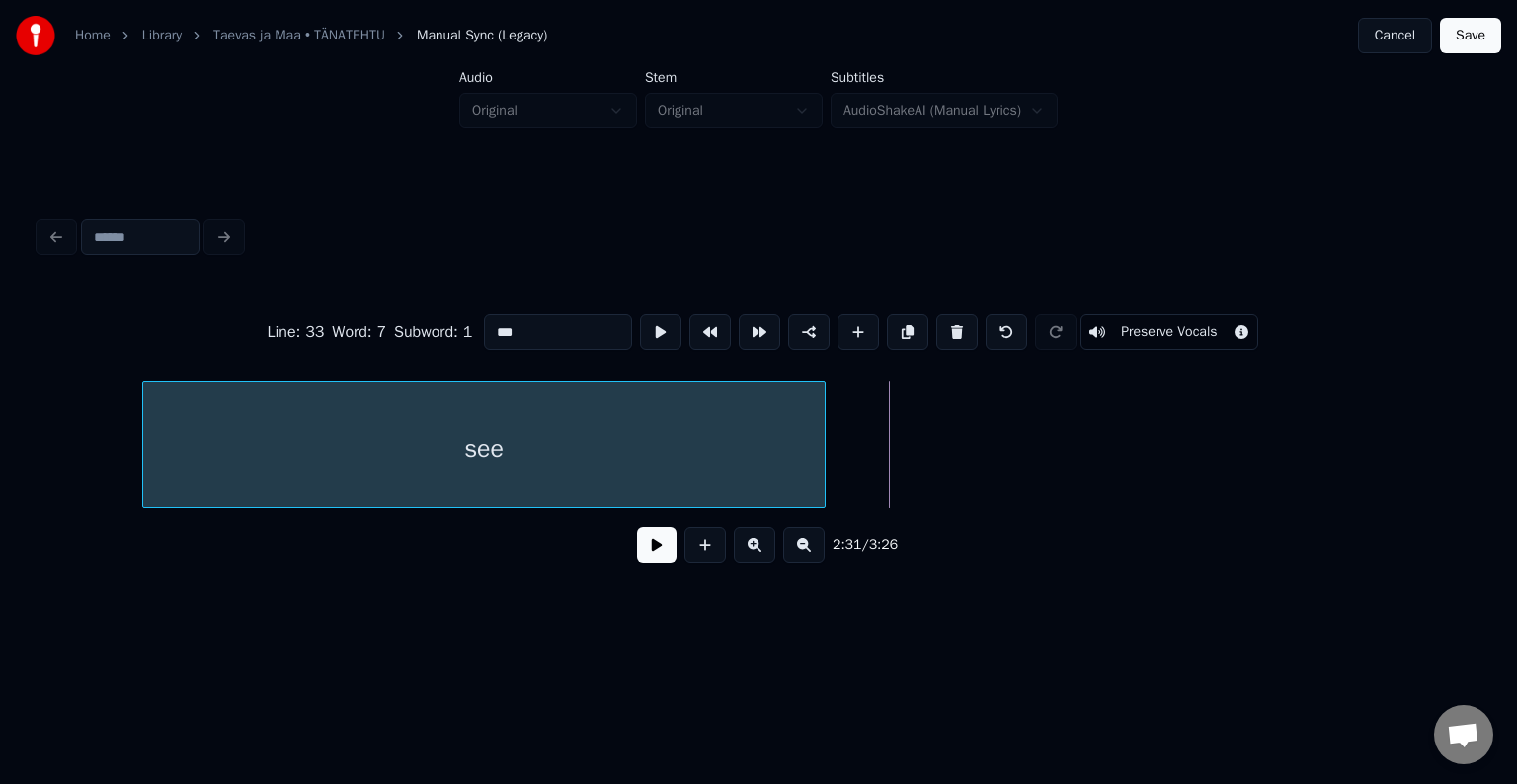 click on "see" at bounding box center (484, 449) 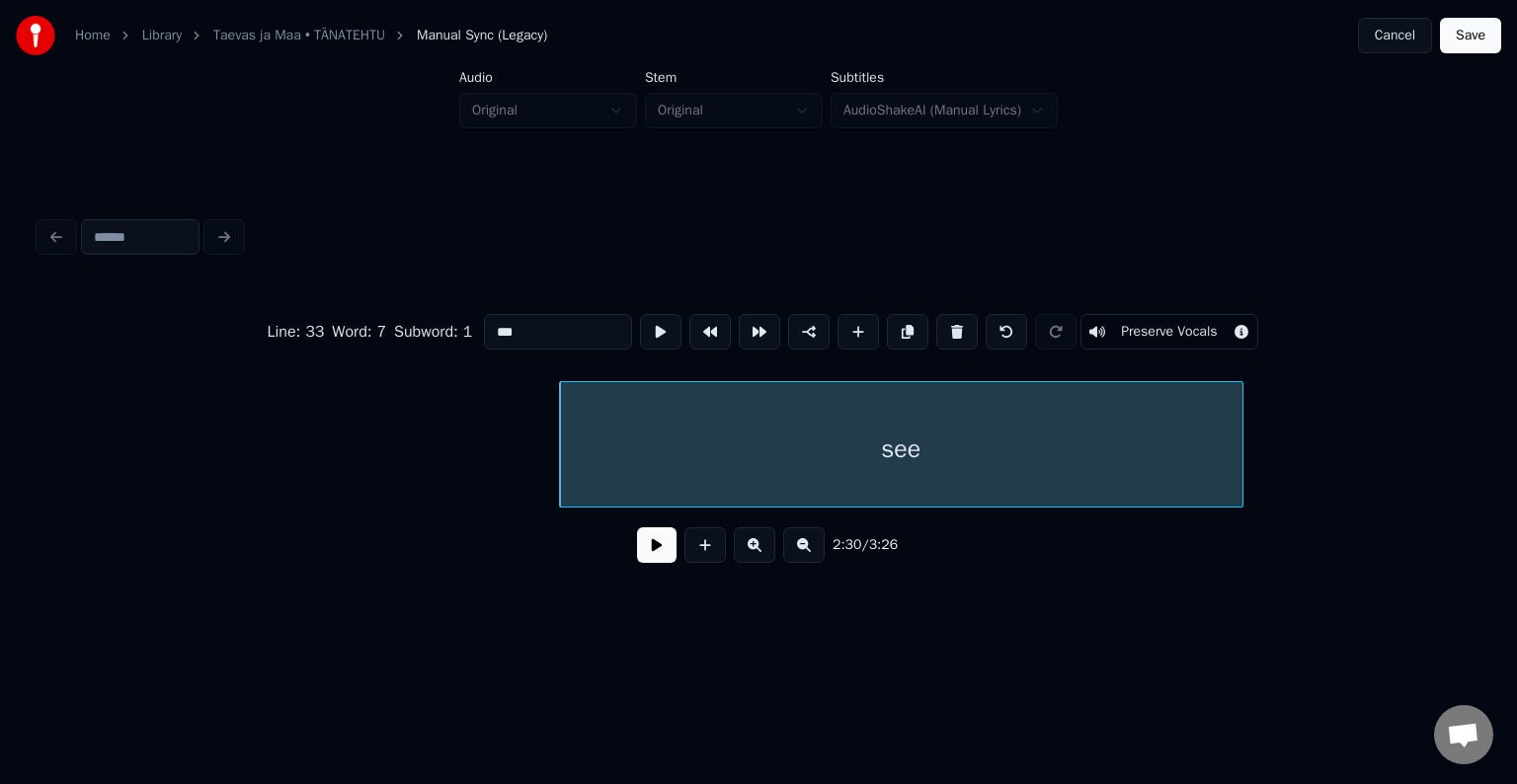 scroll, scrollTop: 0, scrollLeft: 88619, axis: horizontal 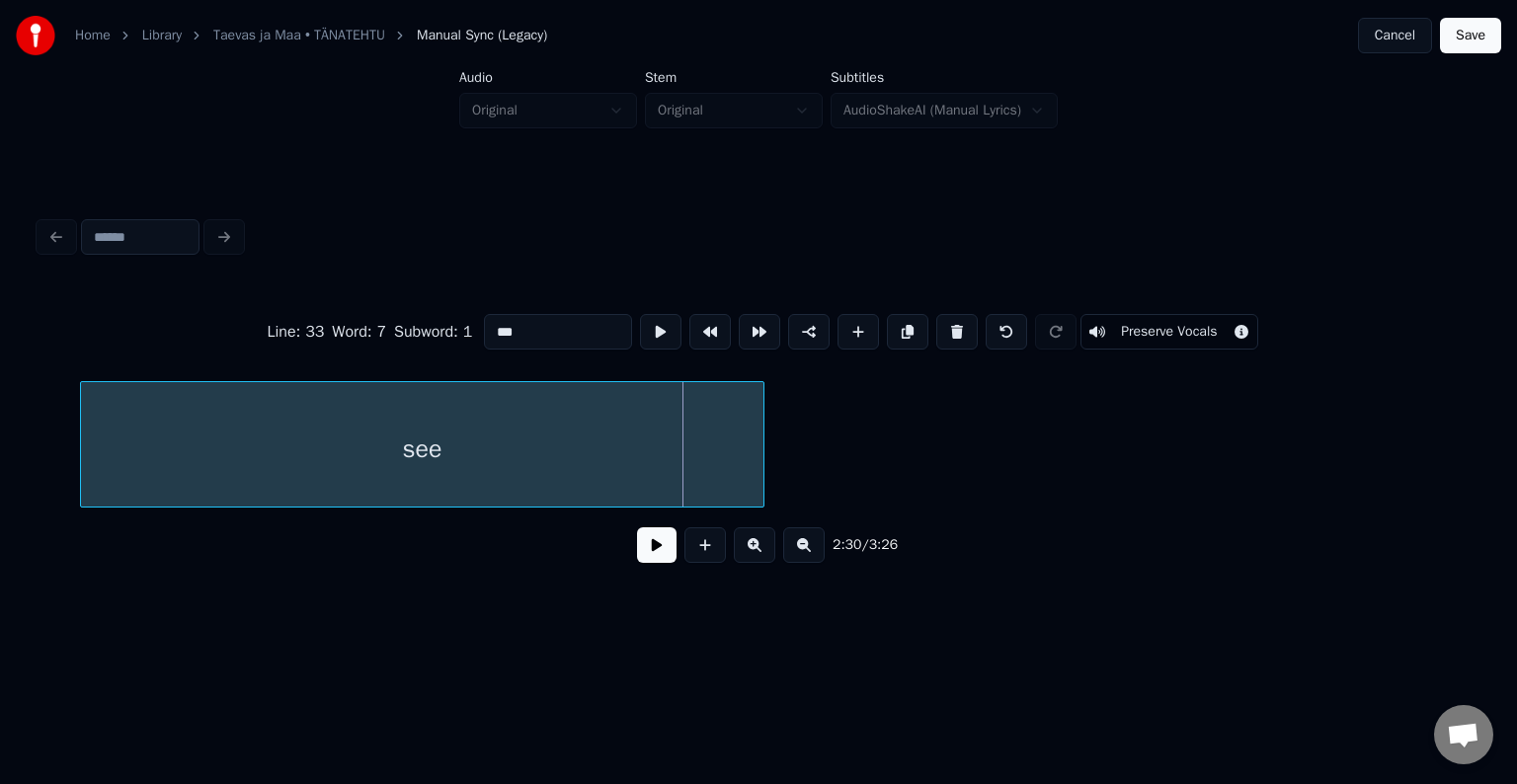 click on "see" at bounding box center (422, 449) 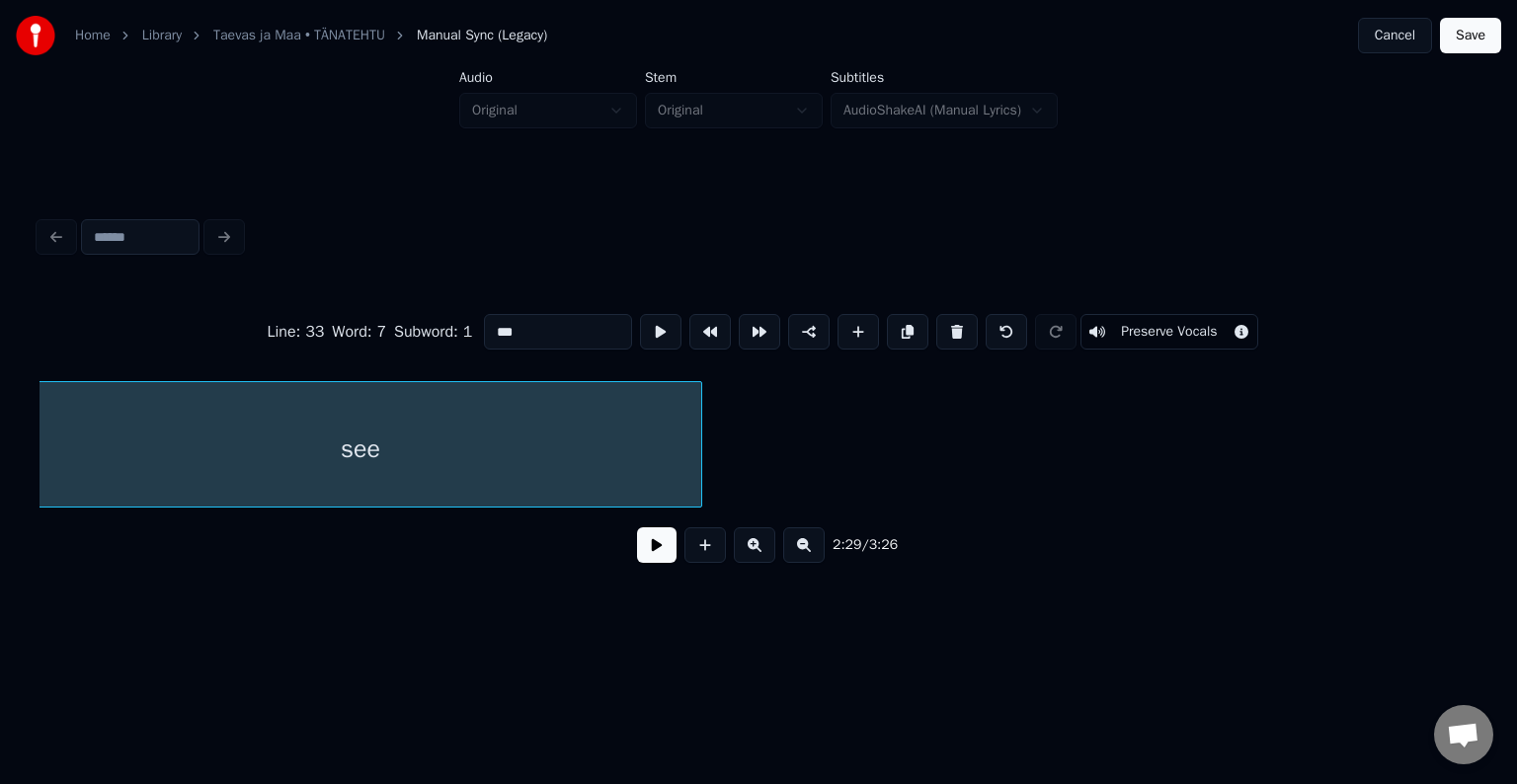 scroll, scrollTop: 0, scrollLeft: 88549, axis: horizontal 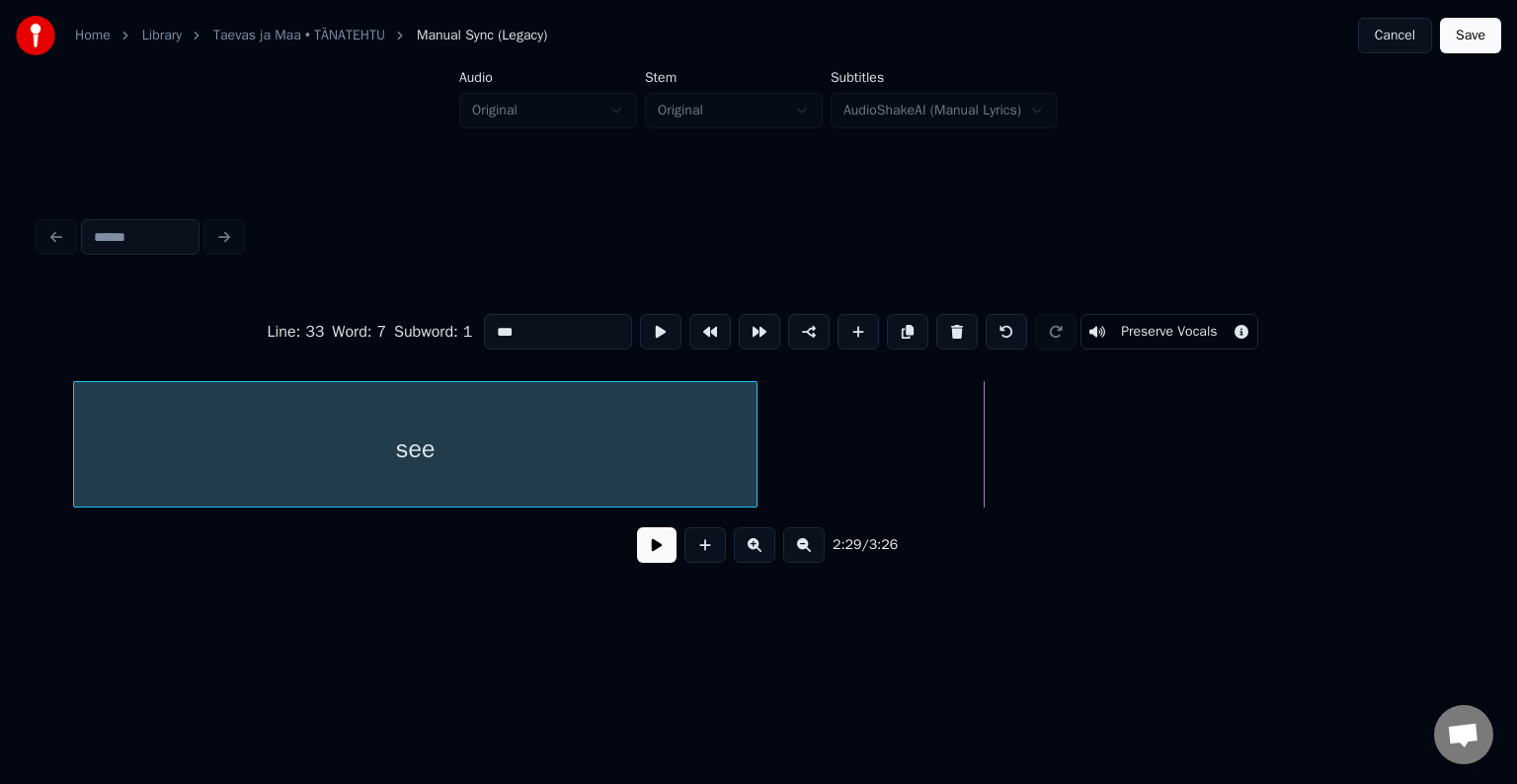 click on "see" at bounding box center (415, 449) 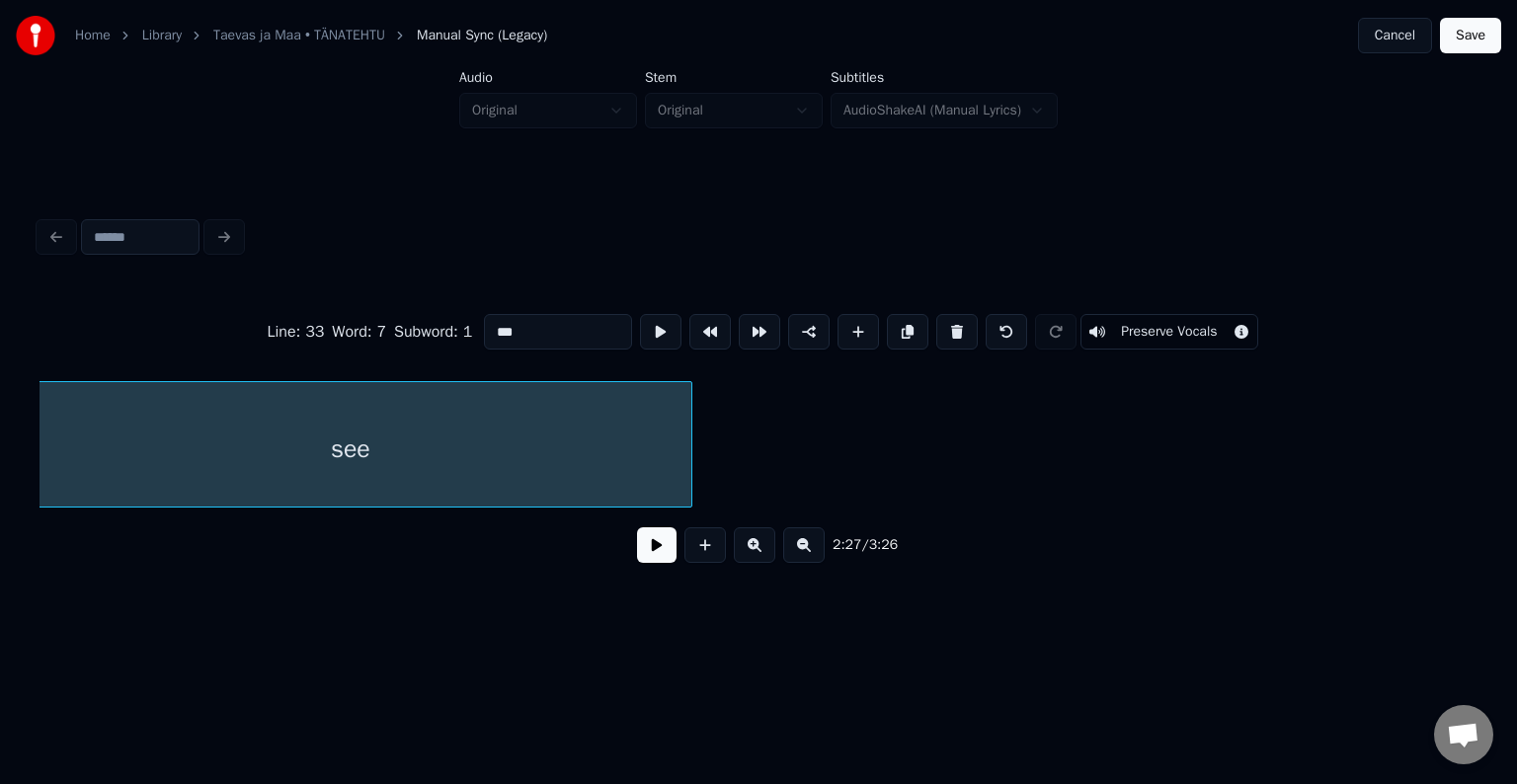scroll, scrollTop: 0, scrollLeft: 87574, axis: horizontal 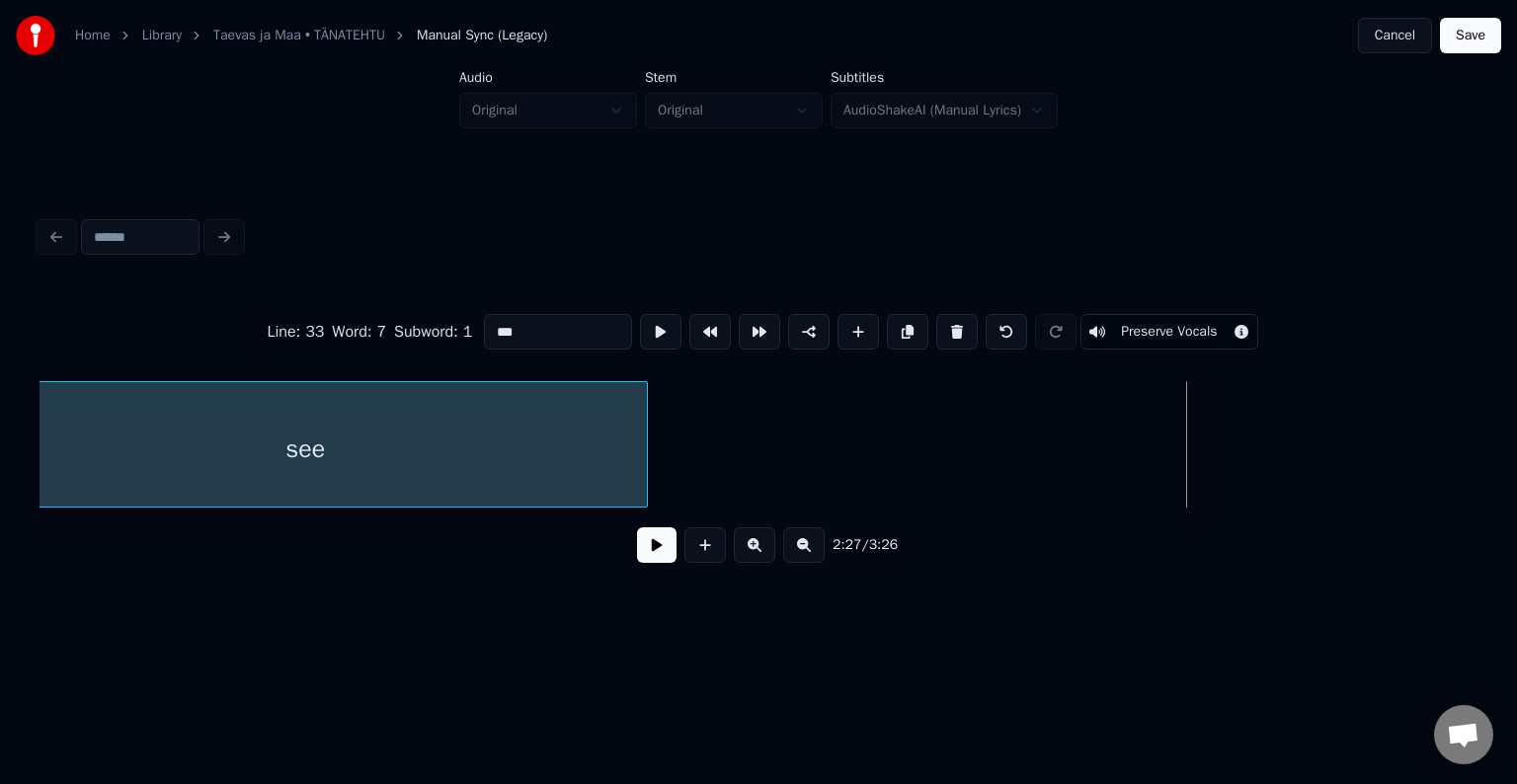 click on "see" at bounding box center [305, 449] 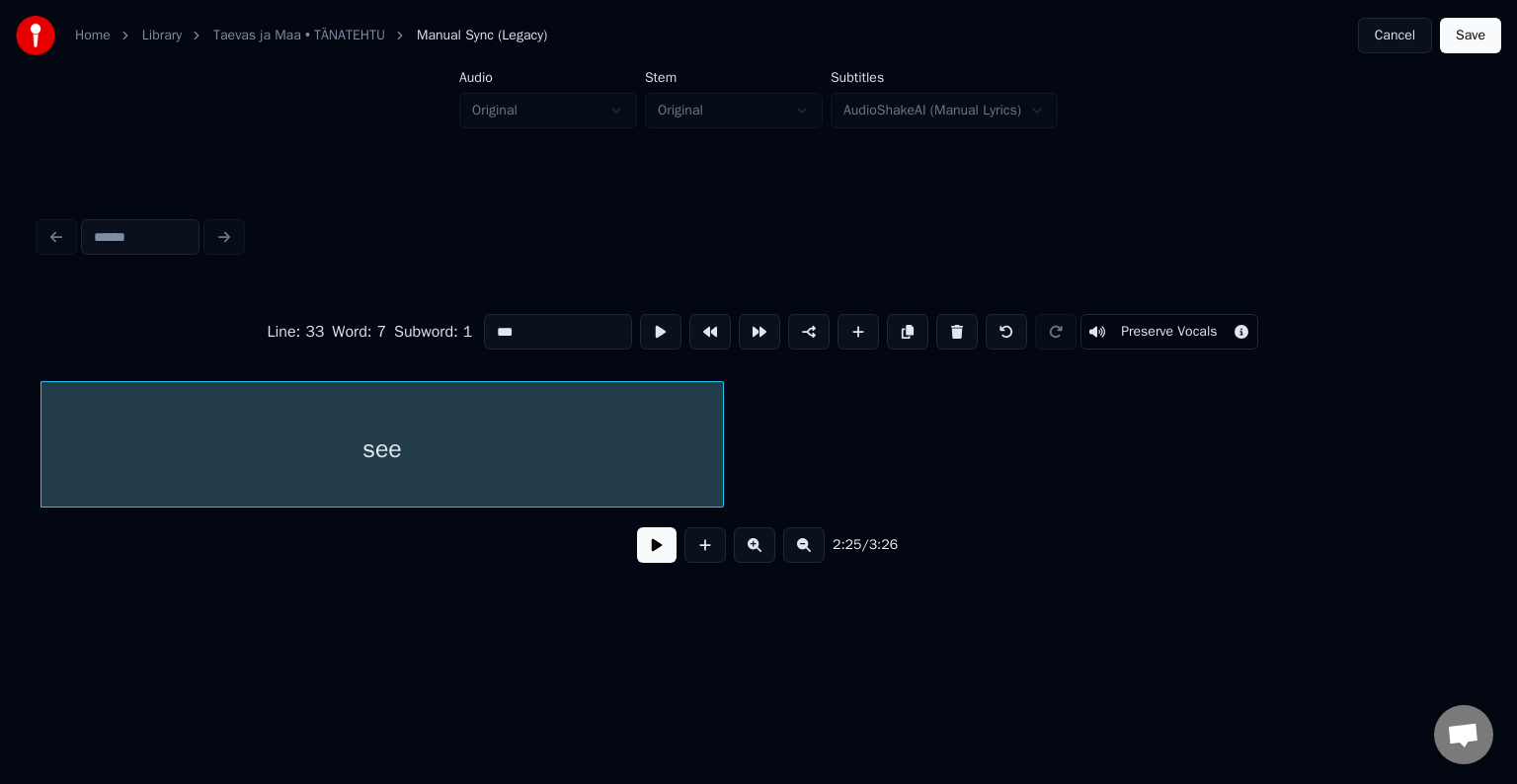 click on "2:25  /  3:26" at bounding box center [758, 545] 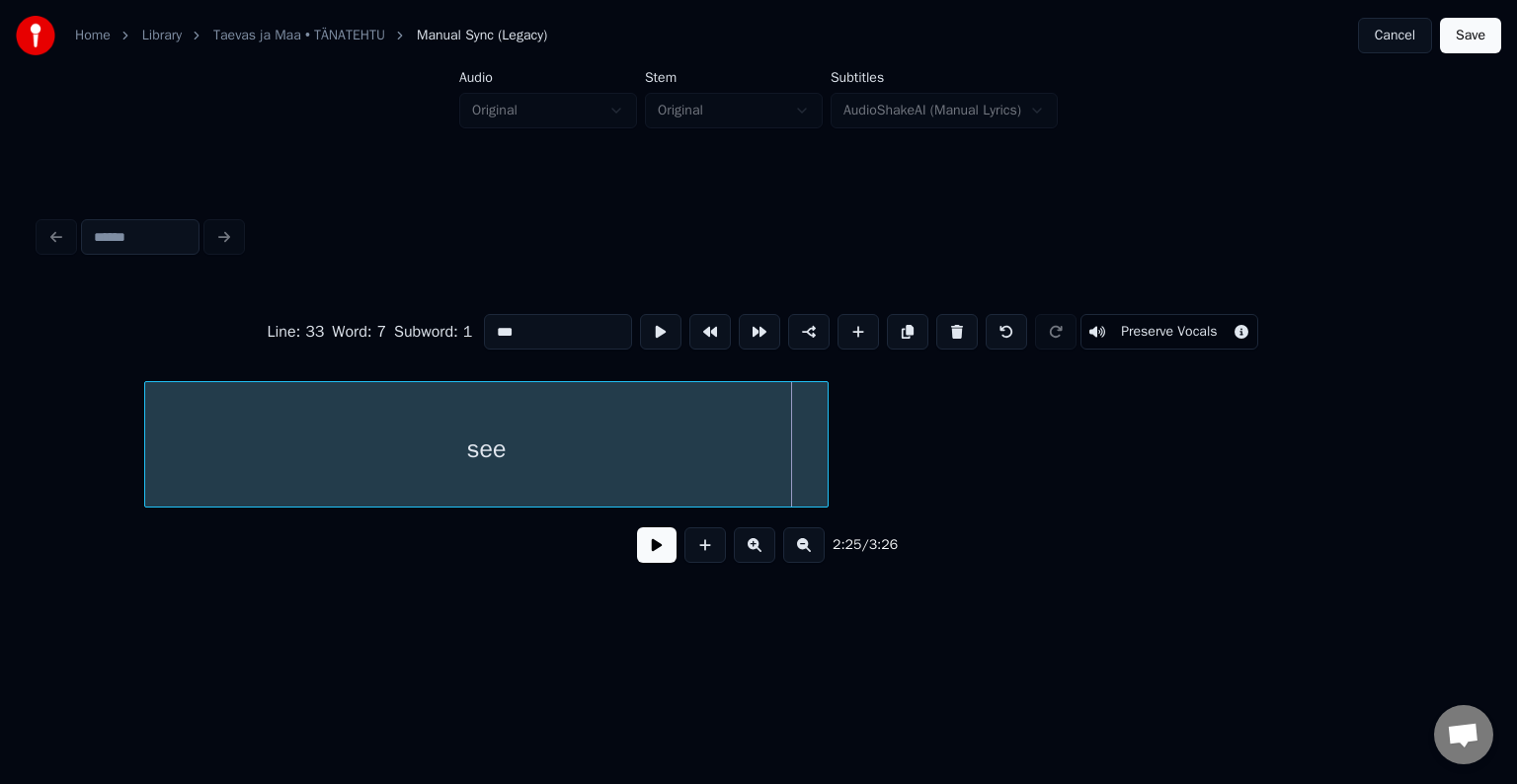 scroll, scrollTop: 0, scrollLeft: 85427, axis: horizontal 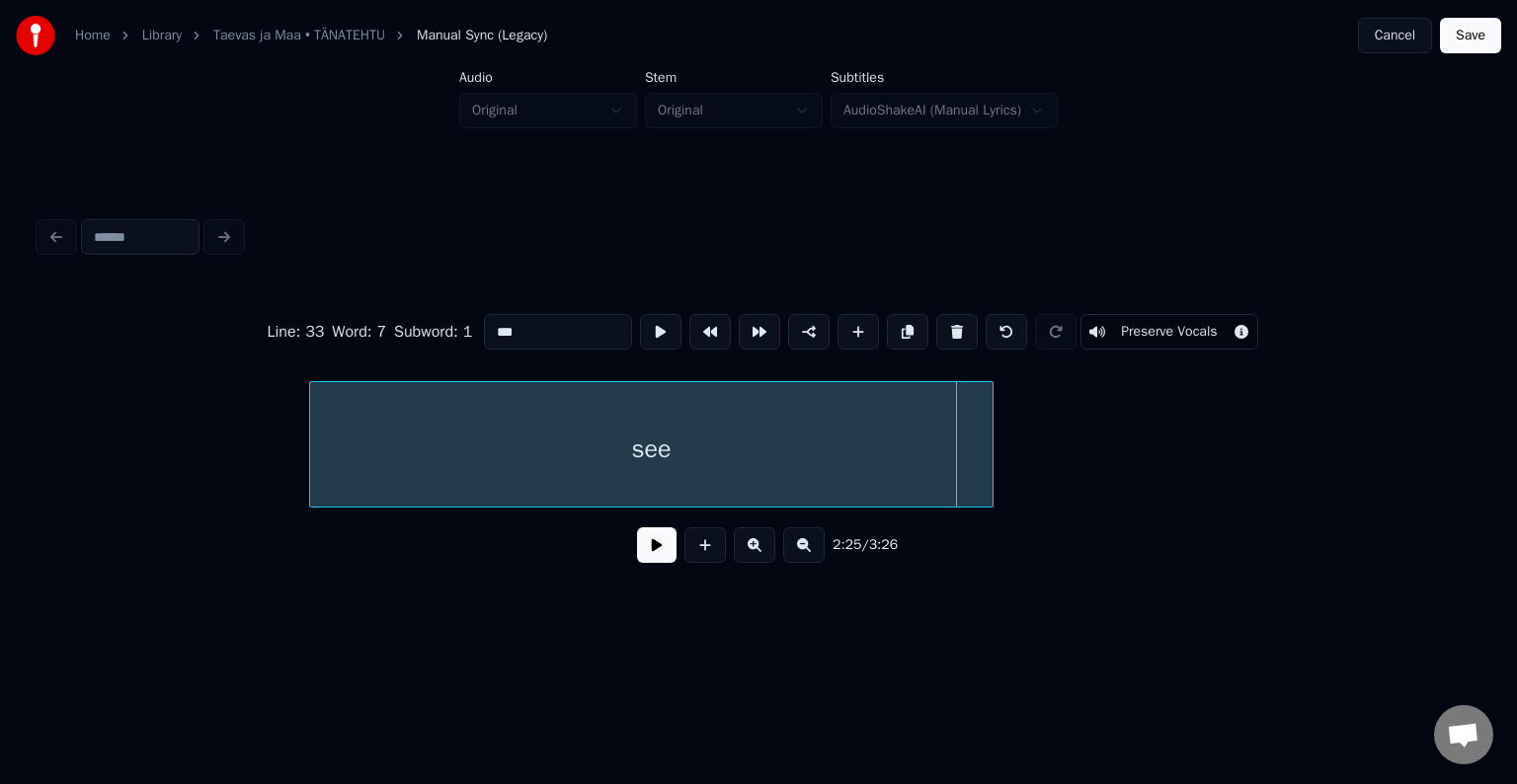 click on "see" at bounding box center (651, 449) 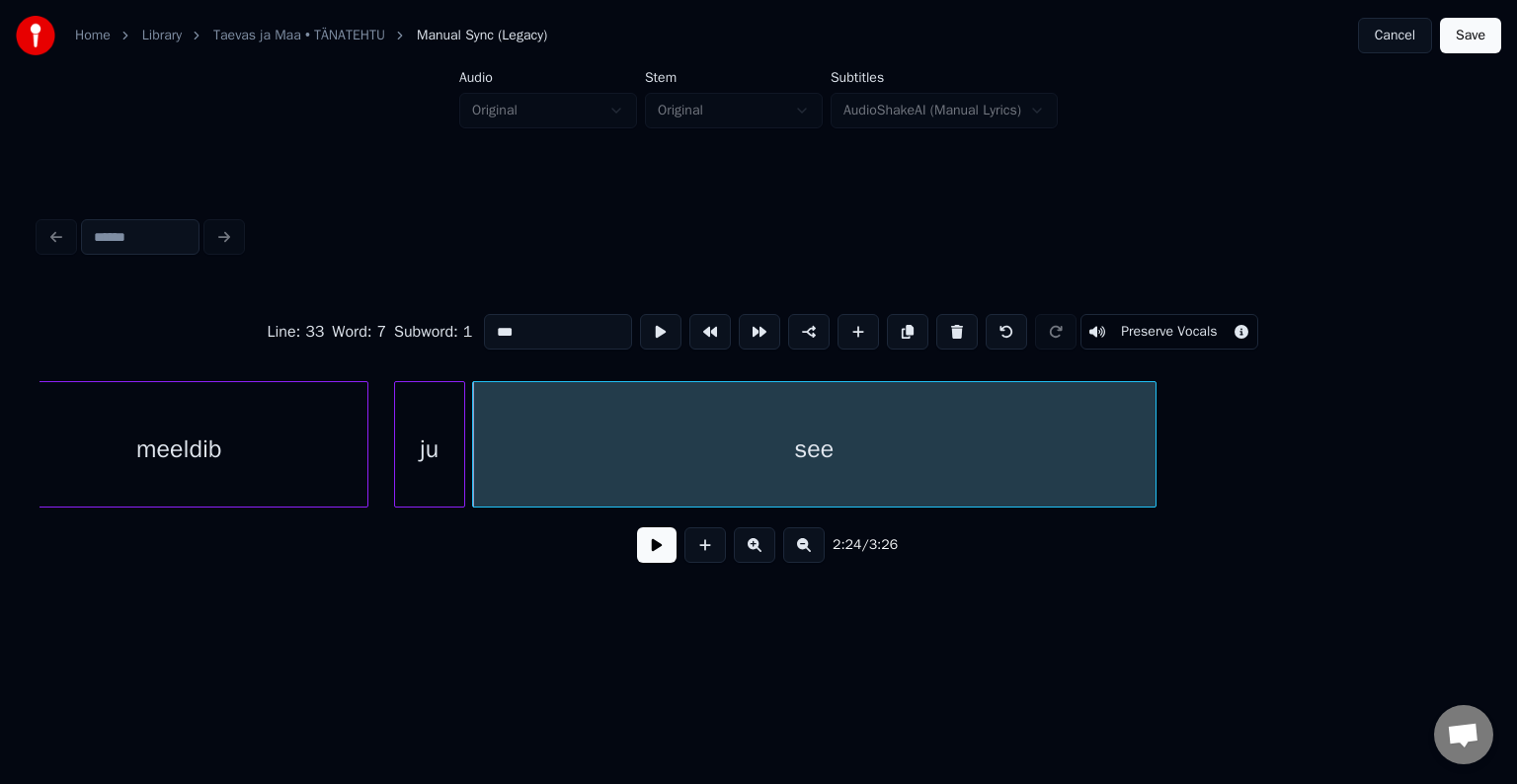 scroll, scrollTop: 0, scrollLeft: 84992, axis: horizontal 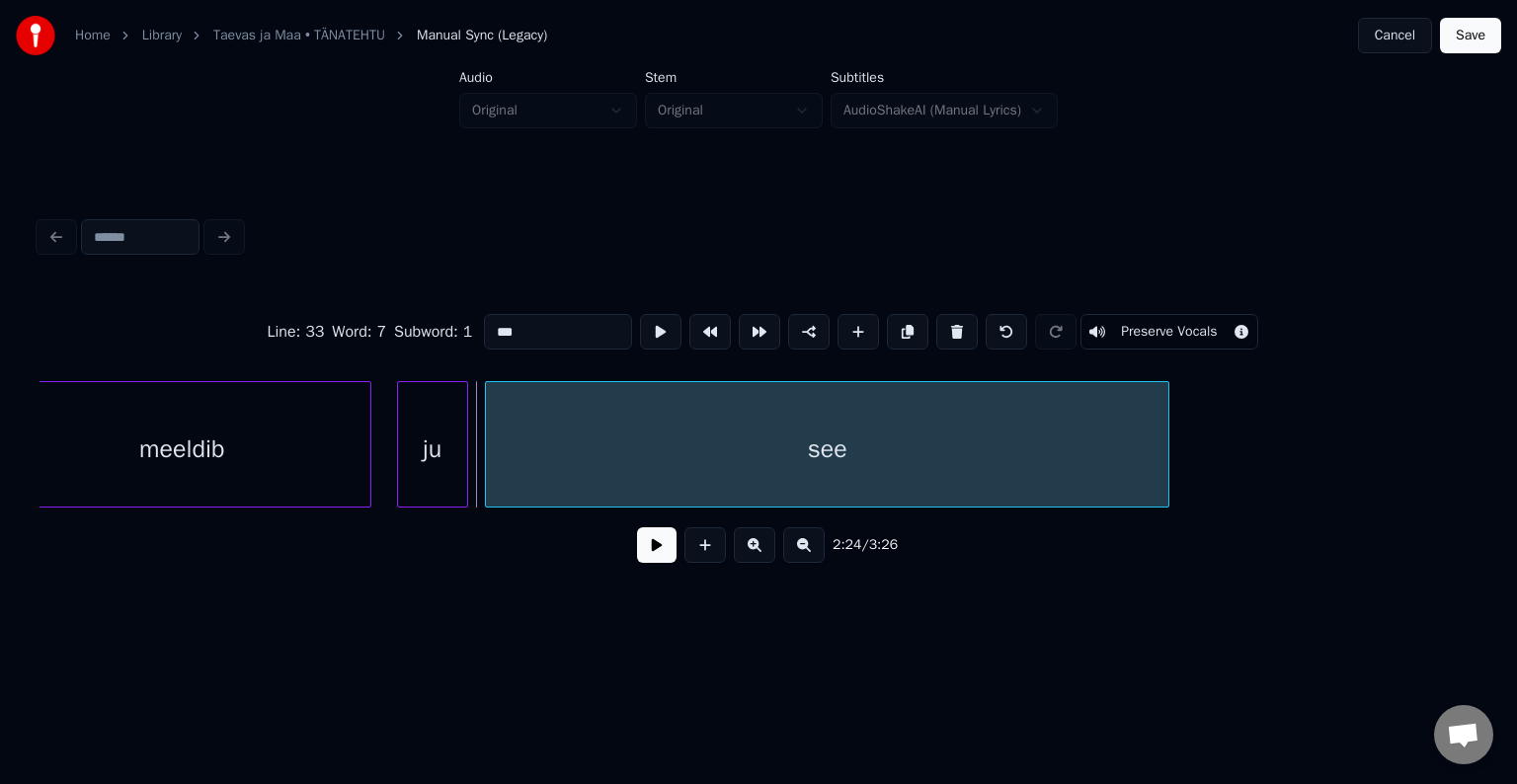 click on "see" at bounding box center [827, 449] 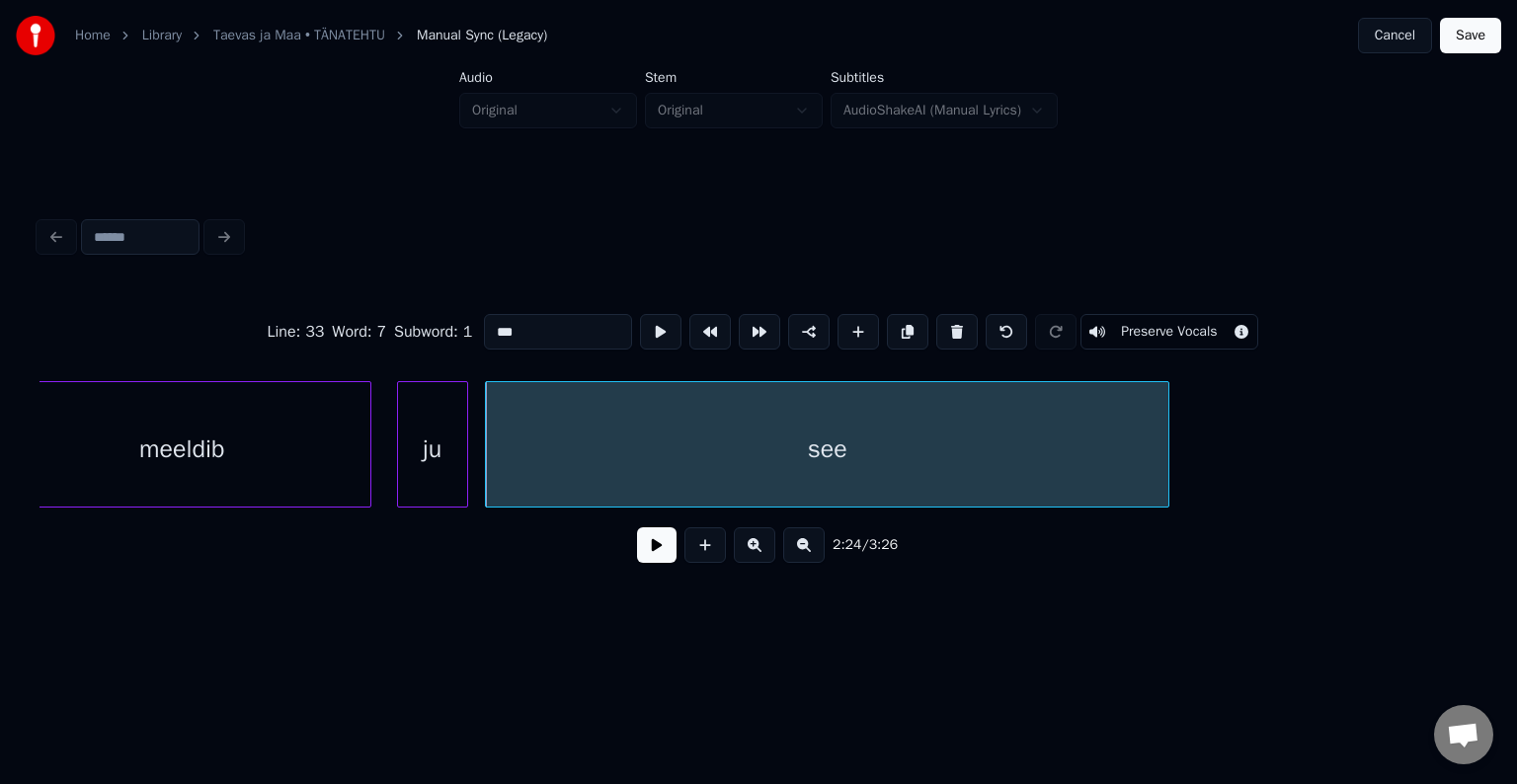 click on "ju" at bounding box center [433, 449] 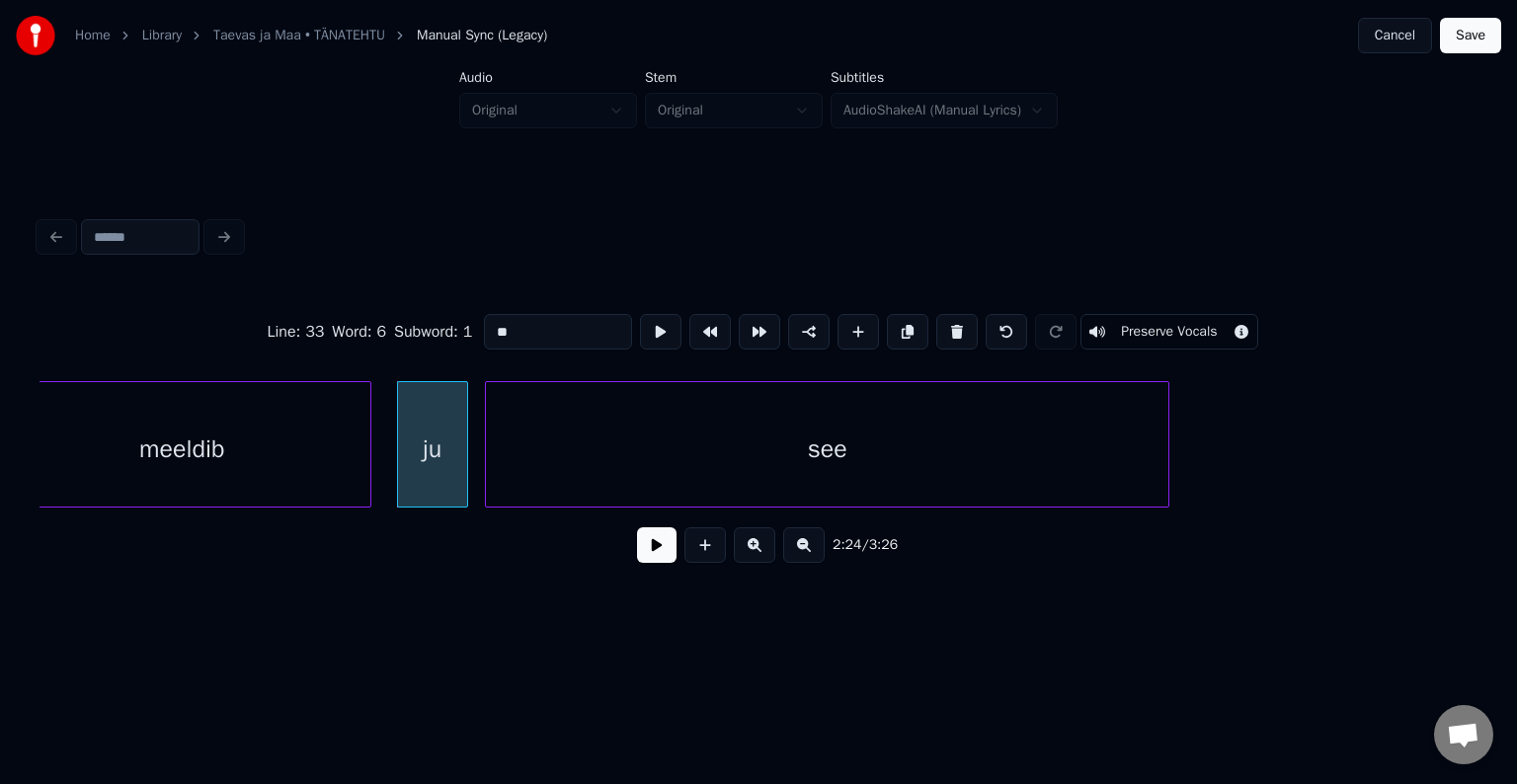 click at bounding box center [657, 545] 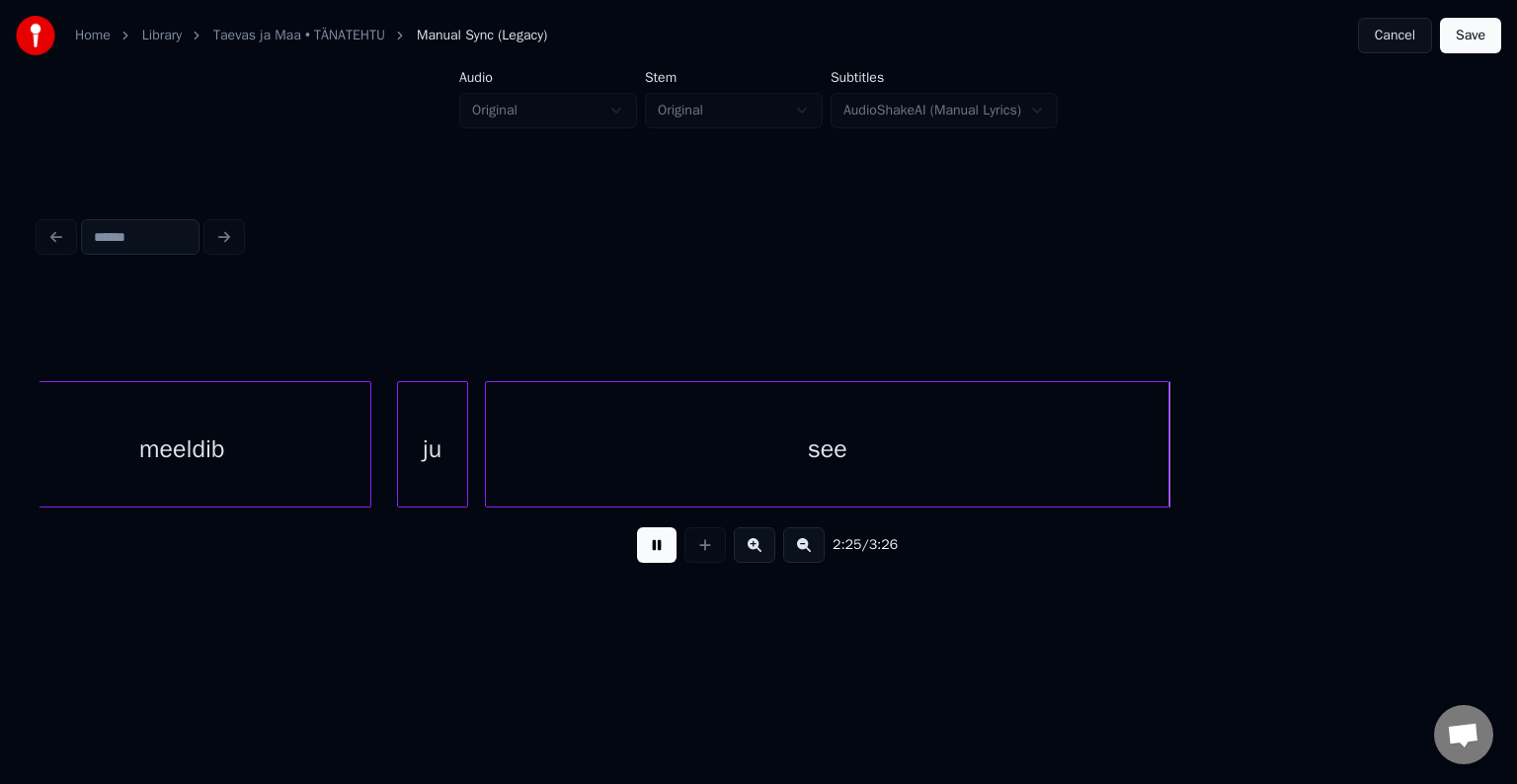 click at bounding box center (657, 545) 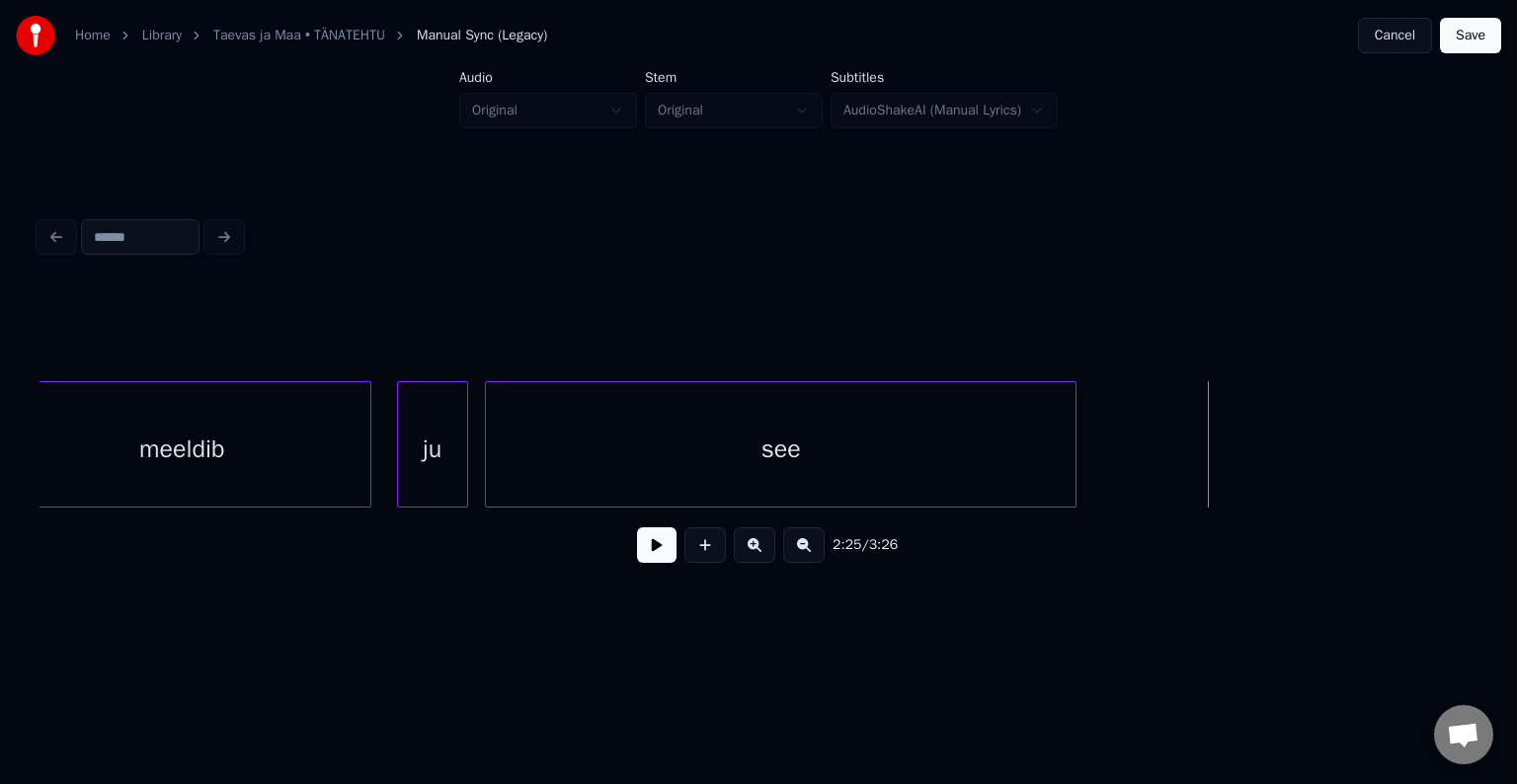 click at bounding box center (1073, 444) 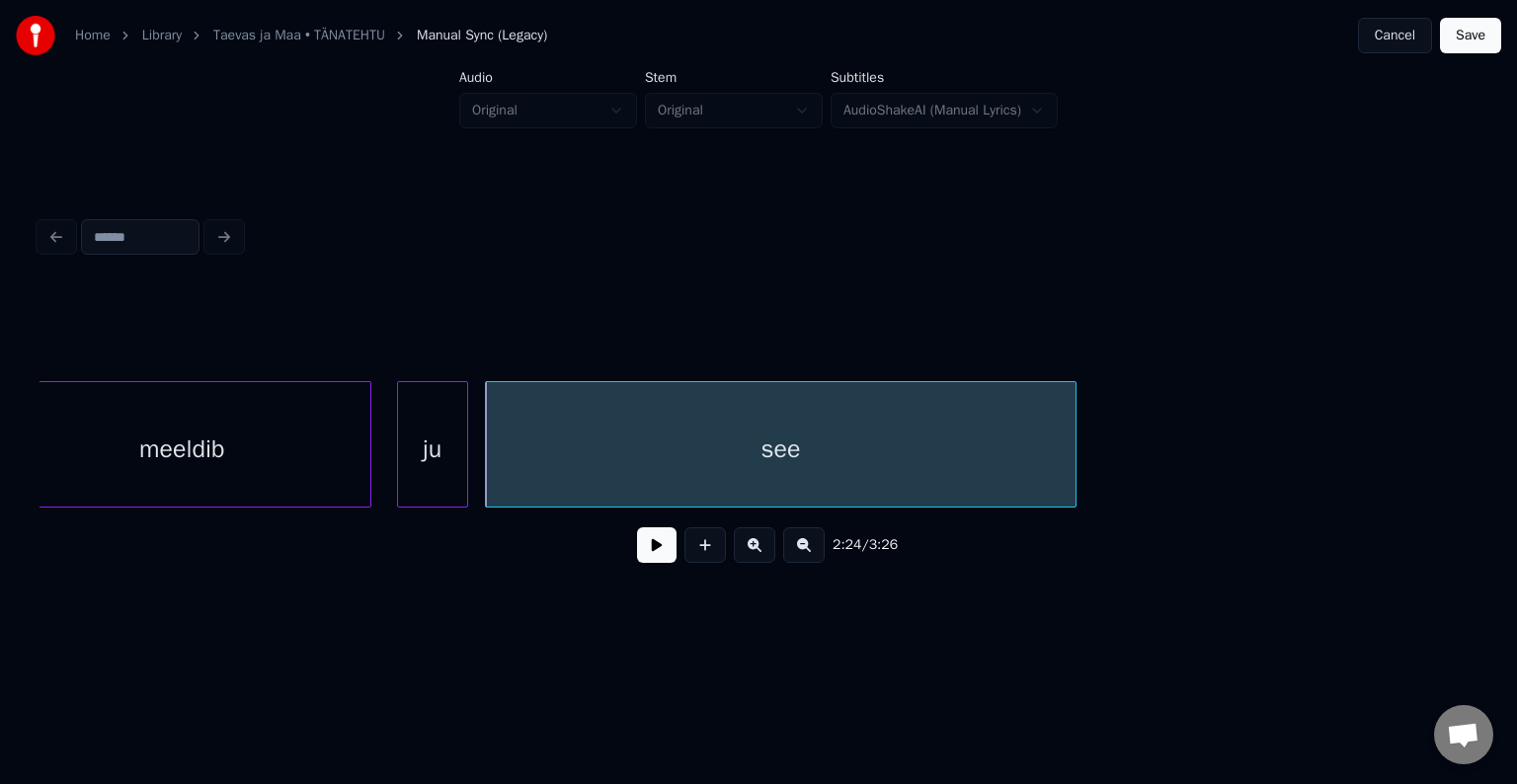 click at bounding box center (657, 545) 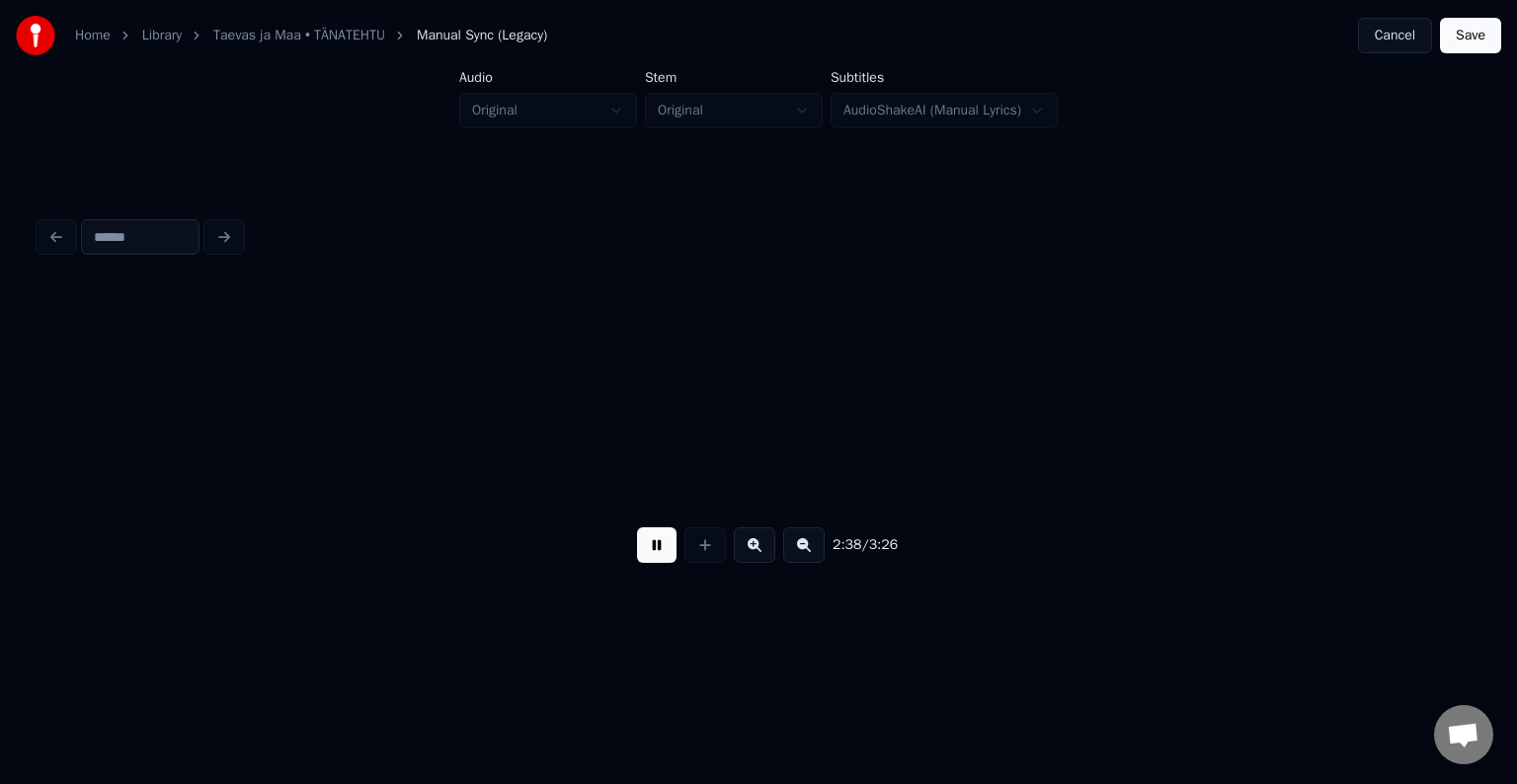 scroll, scrollTop: 0, scrollLeft: 93642, axis: horizontal 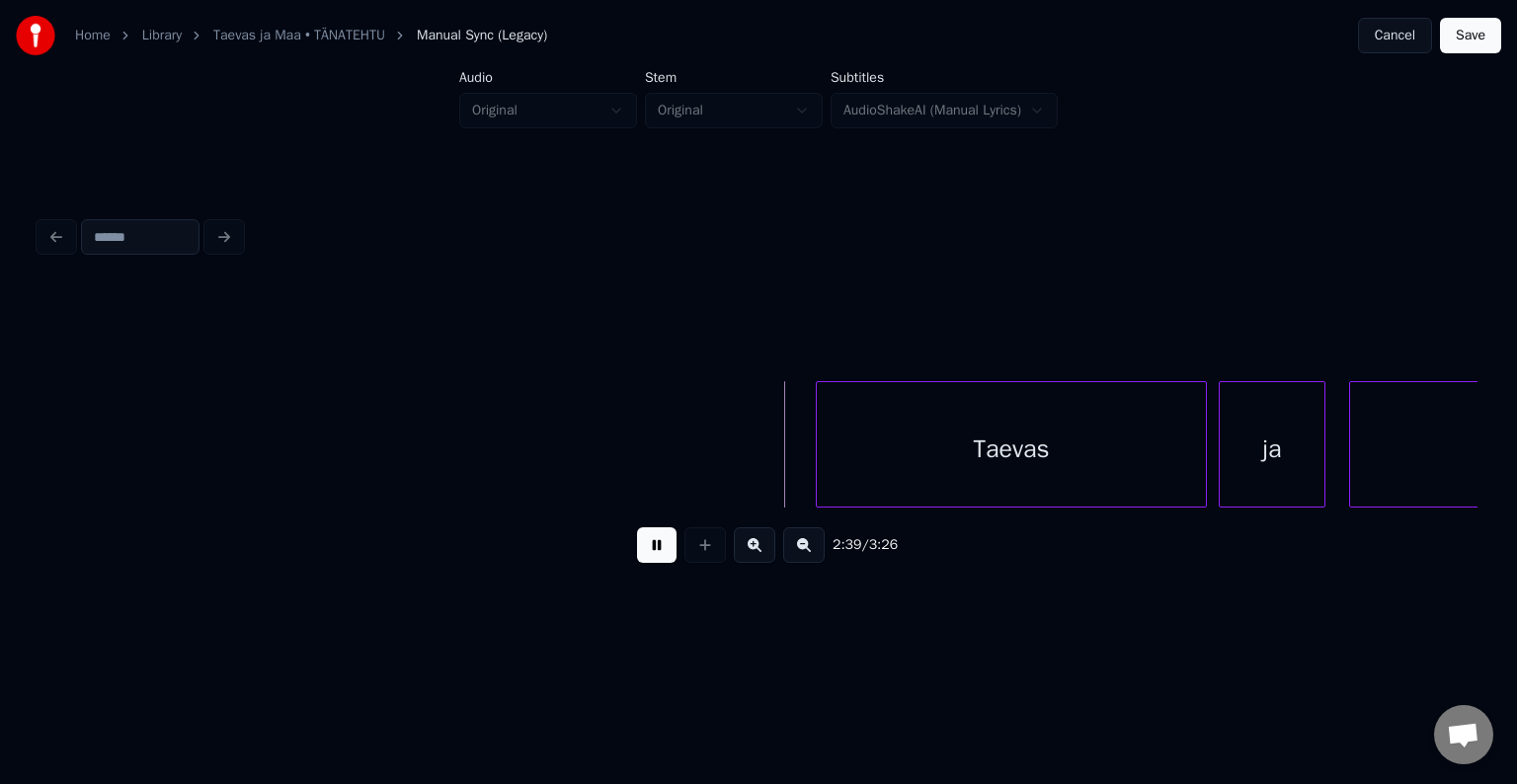click on "2:39  /  3:26" at bounding box center [758, 545] 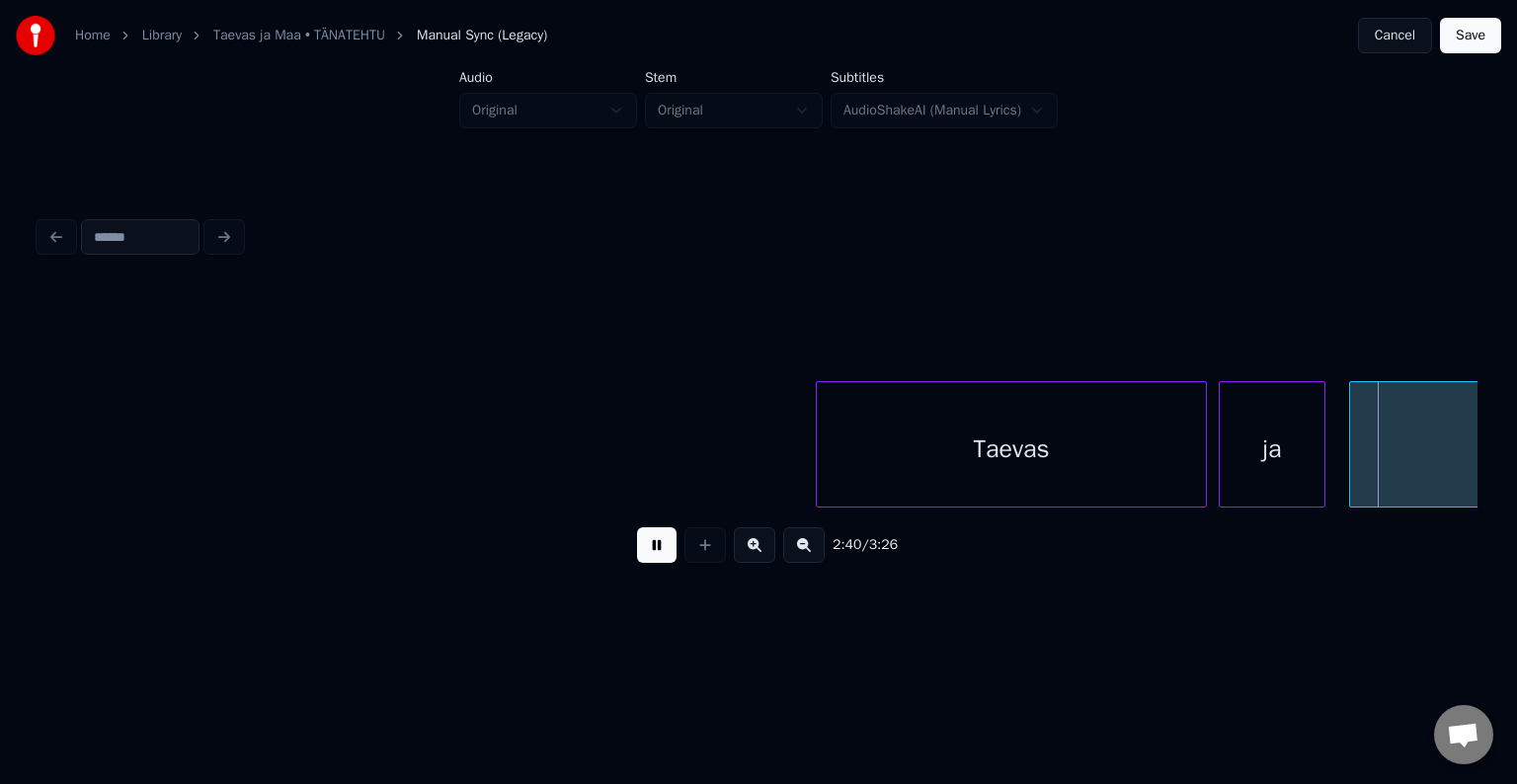 click at bounding box center [657, 545] 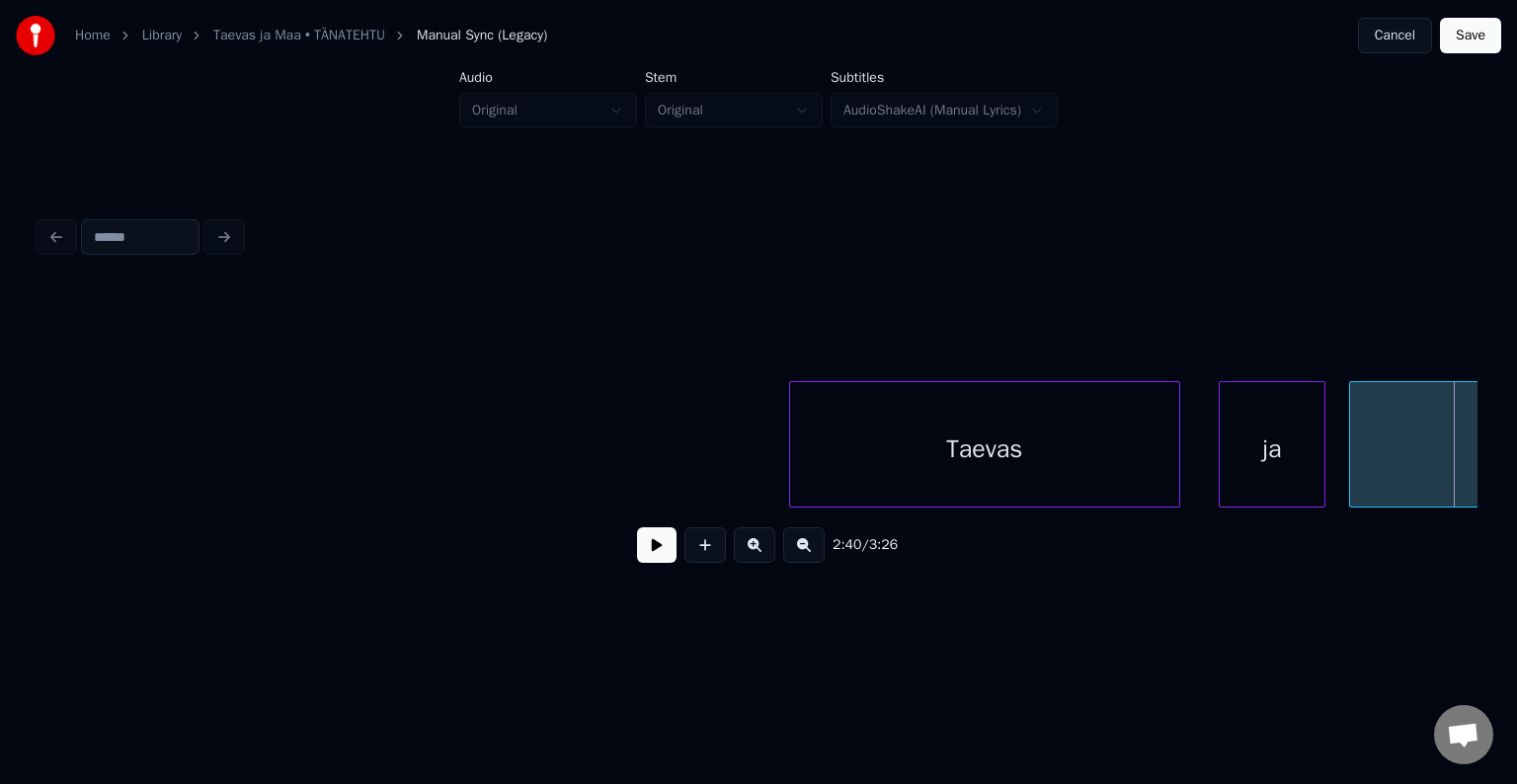 click on "Taevas" at bounding box center [985, 449] 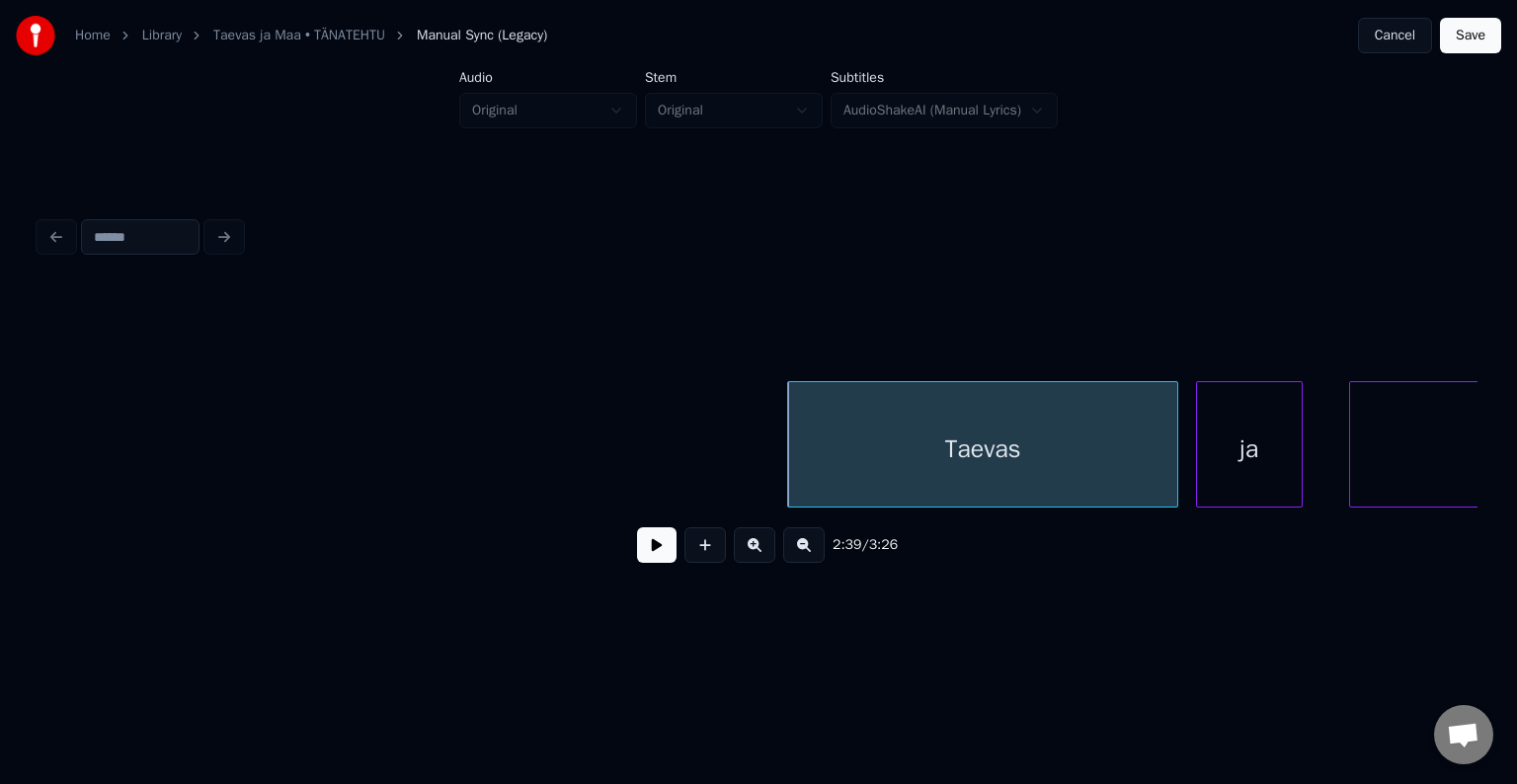 click on "ja" at bounding box center (1249, 449) 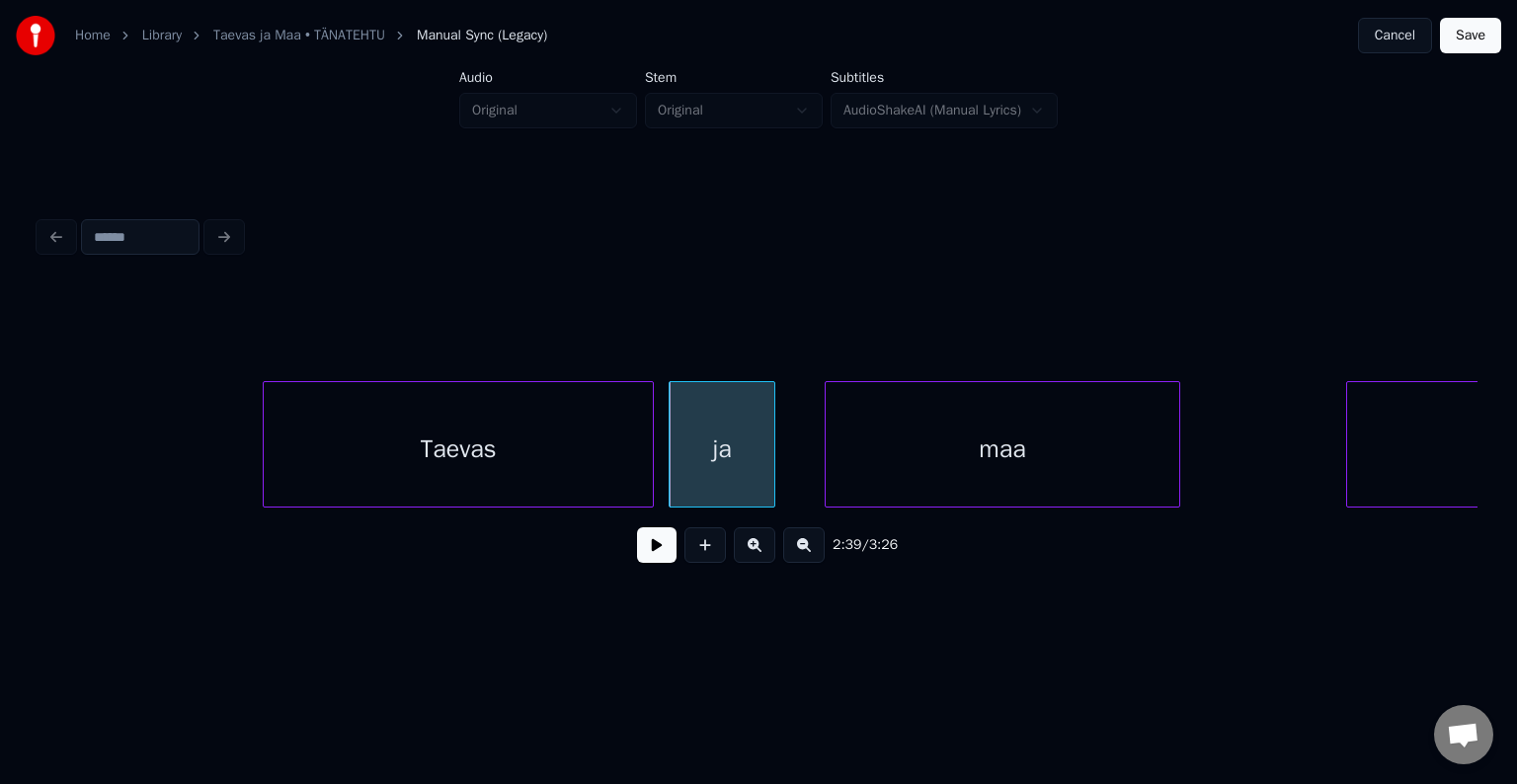 scroll, scrollTop: 0, scrollLeft: 94314, axis: horizontal 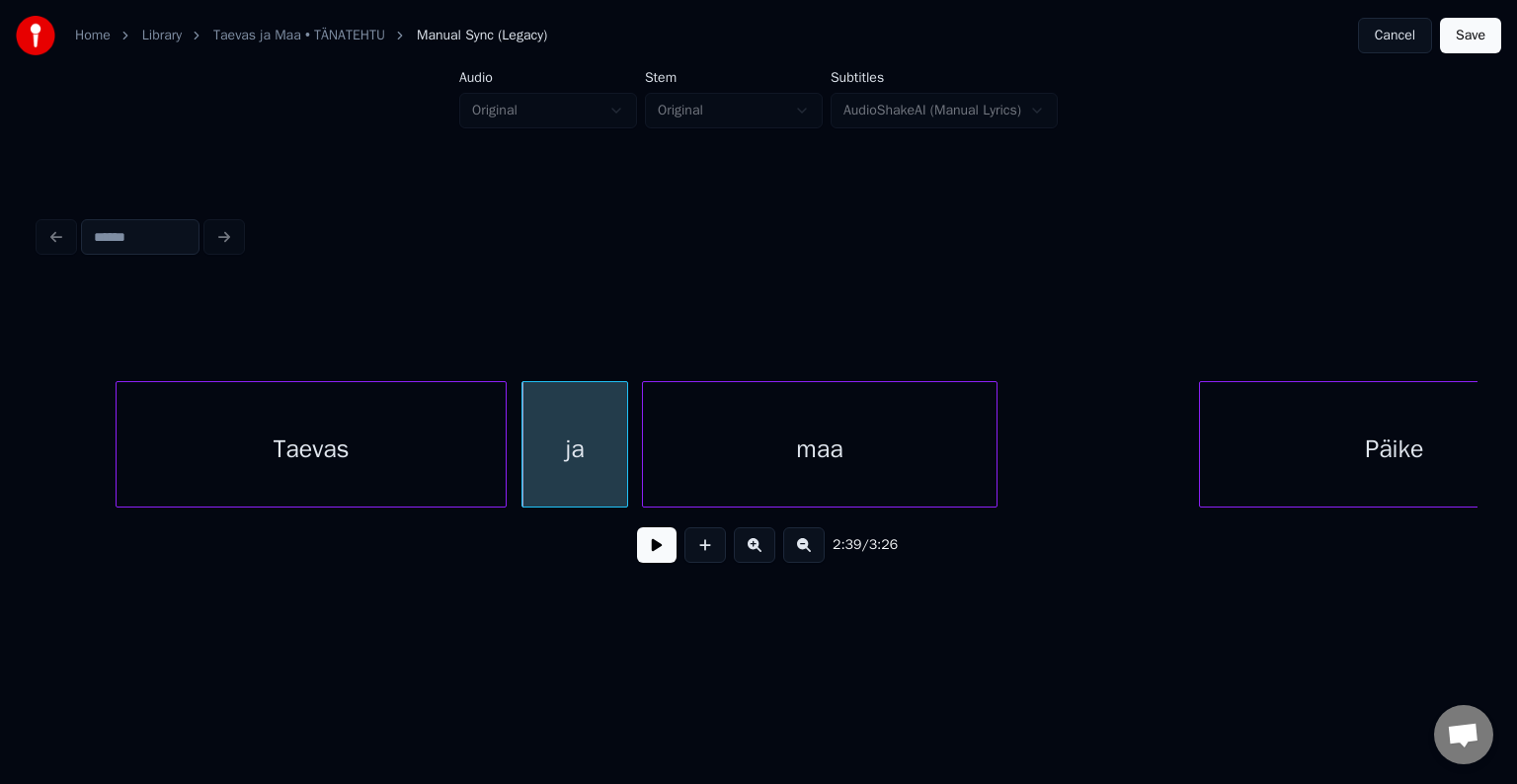 click on "maa" at bounding box center [820, 449] 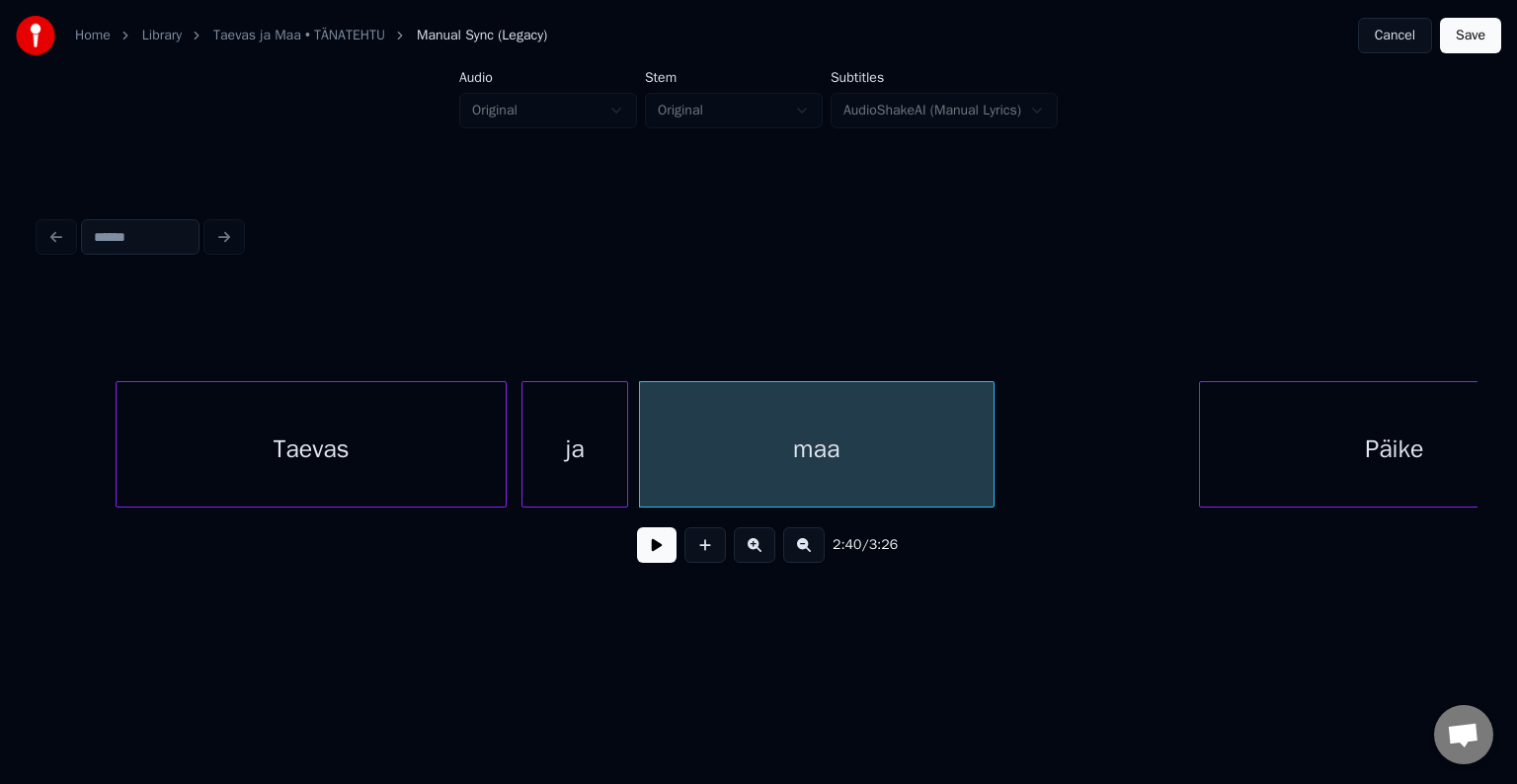 scroll, scrollTop: 0, scrollLeft: 94420, axis: horizontal 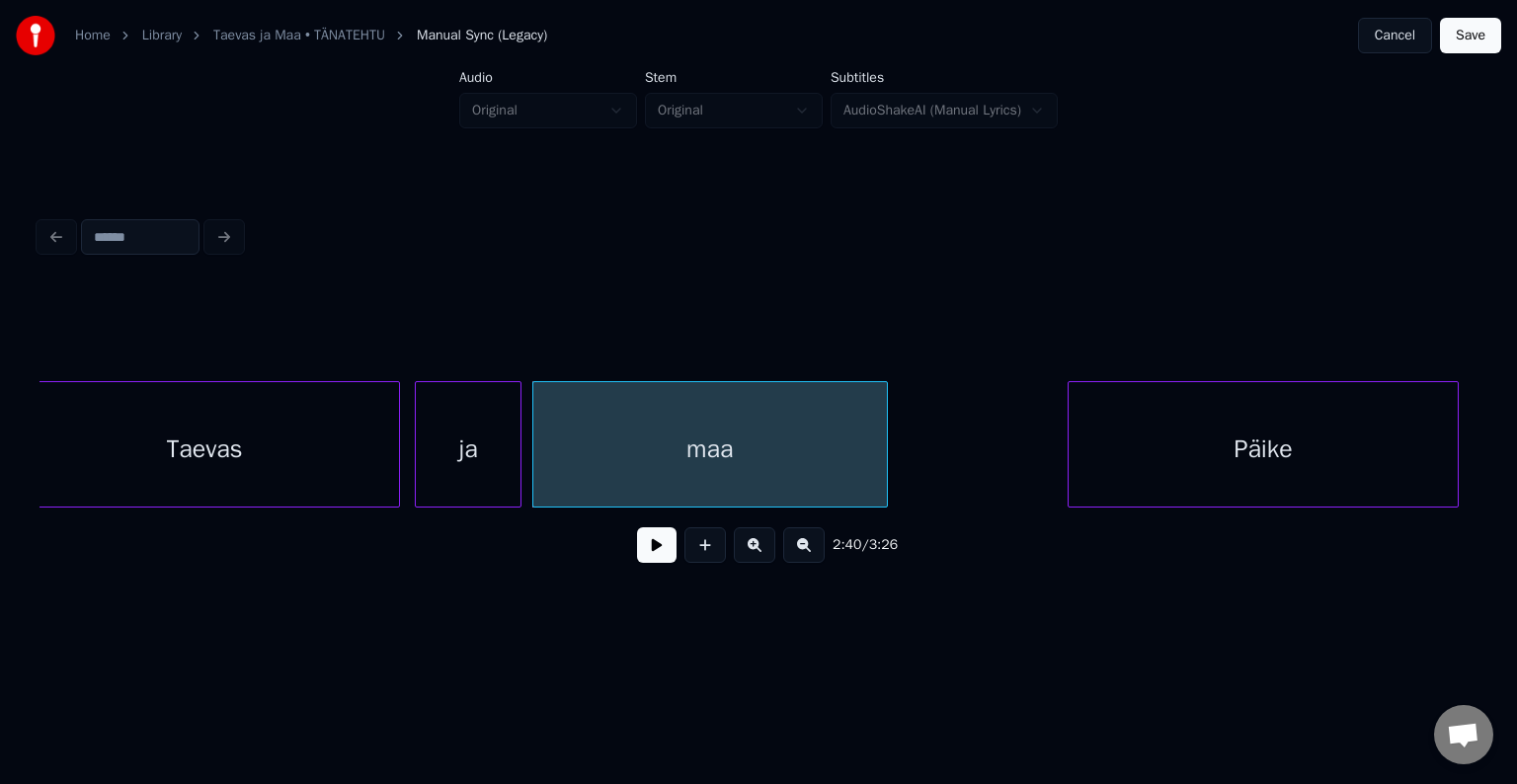 click on "Päike" at bounding box center (1263, 449) 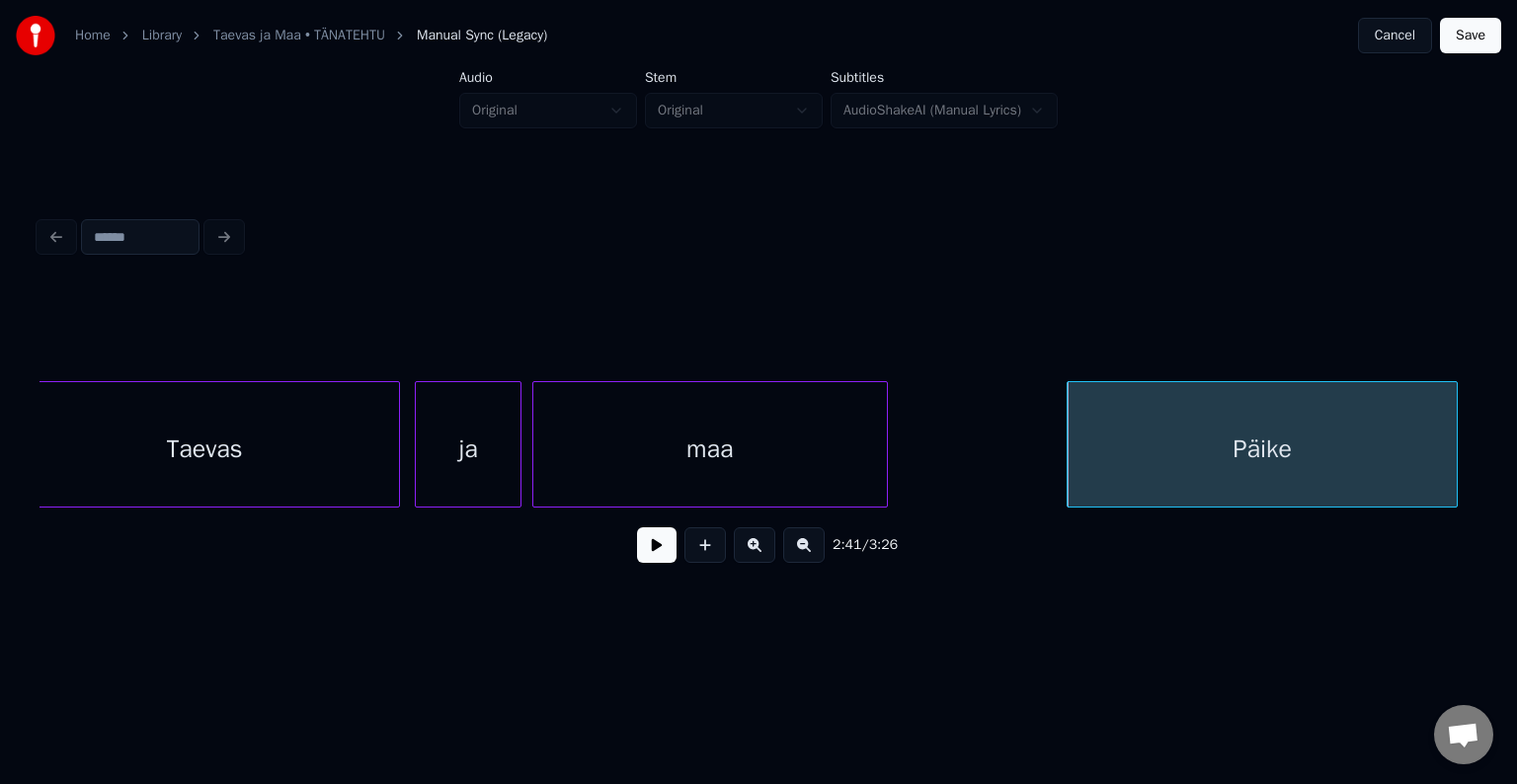 click on "maa" at bounding box center [710, 449] 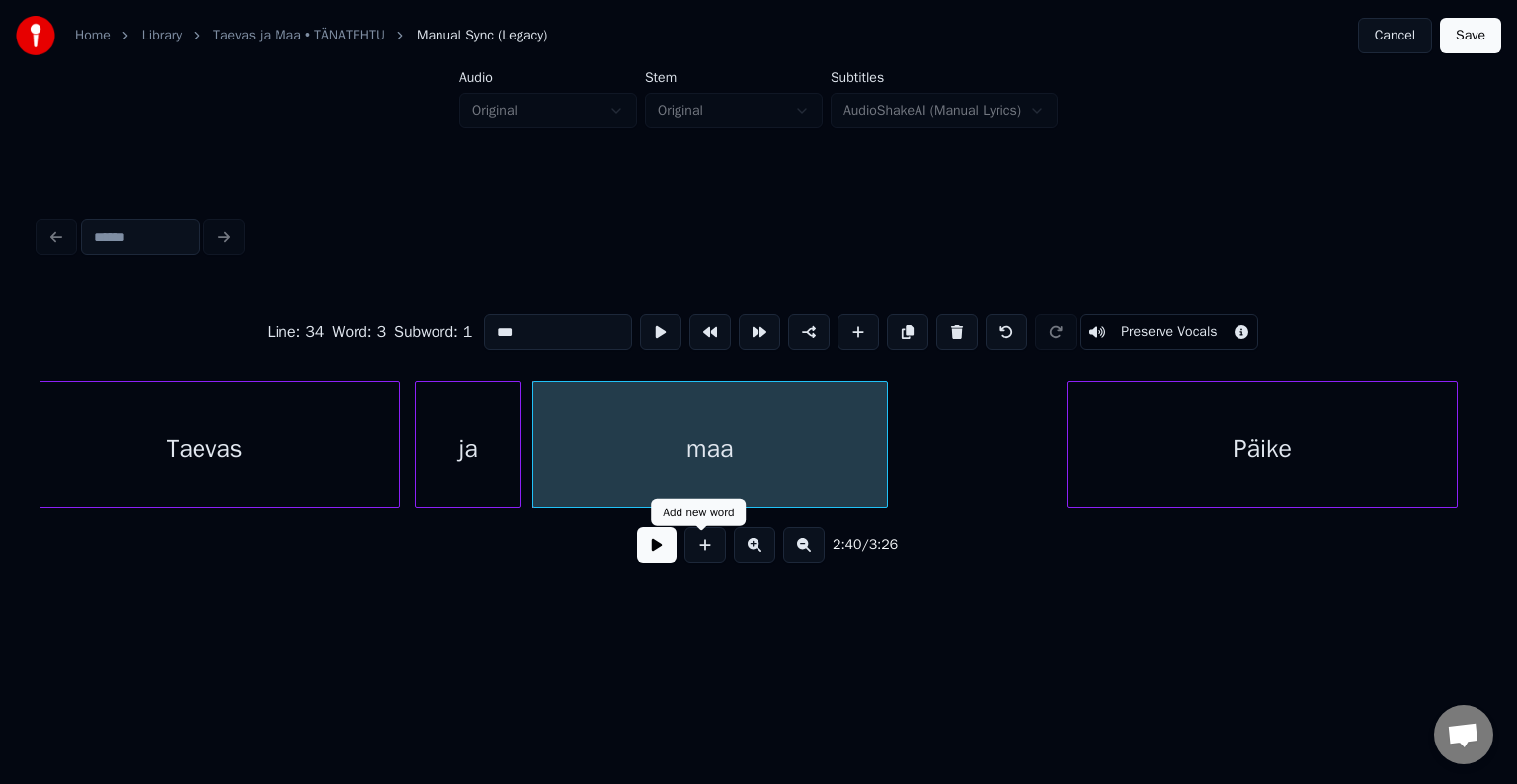 click at bounding box center [657, 545] 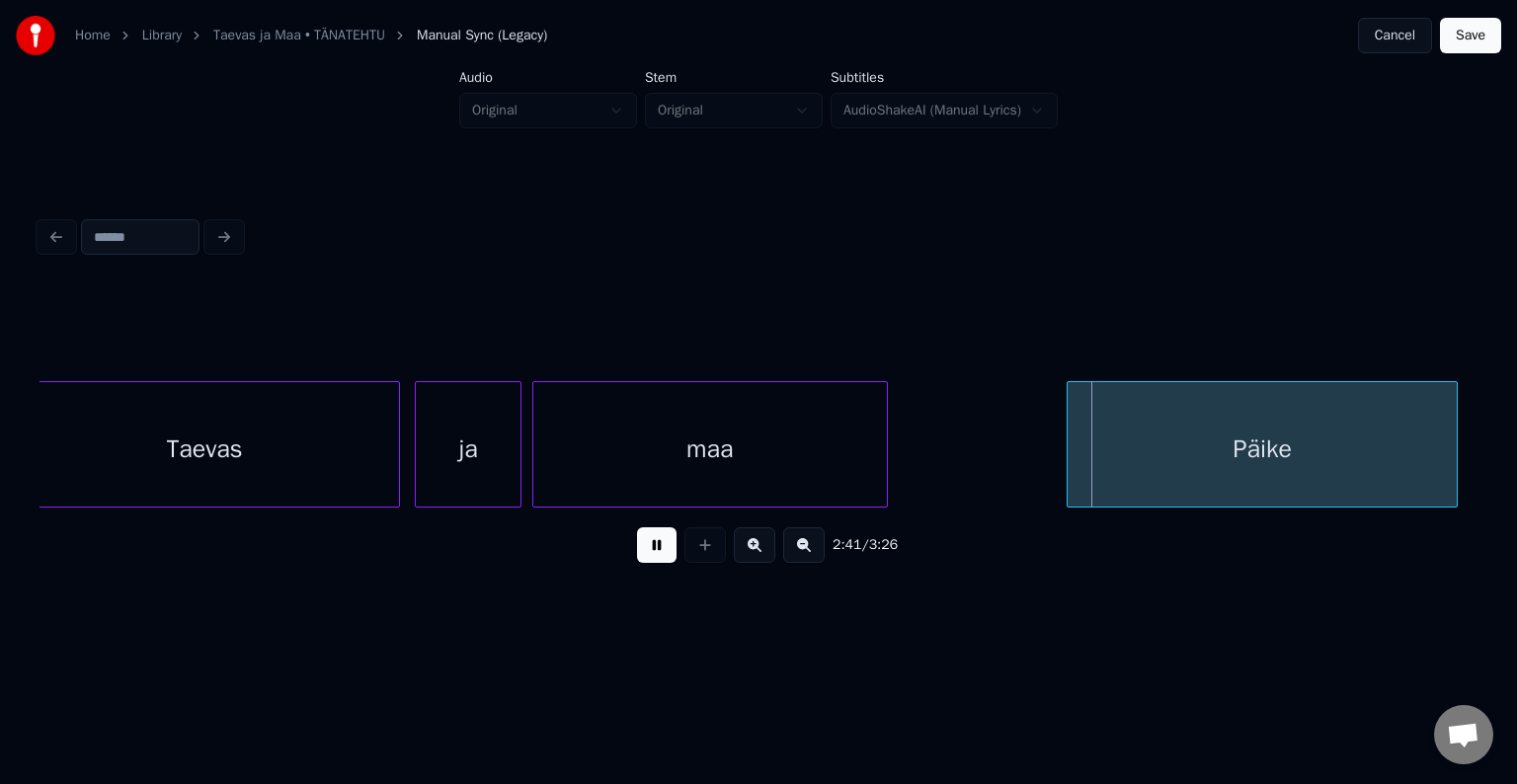 click at bounding box center (657, 545) 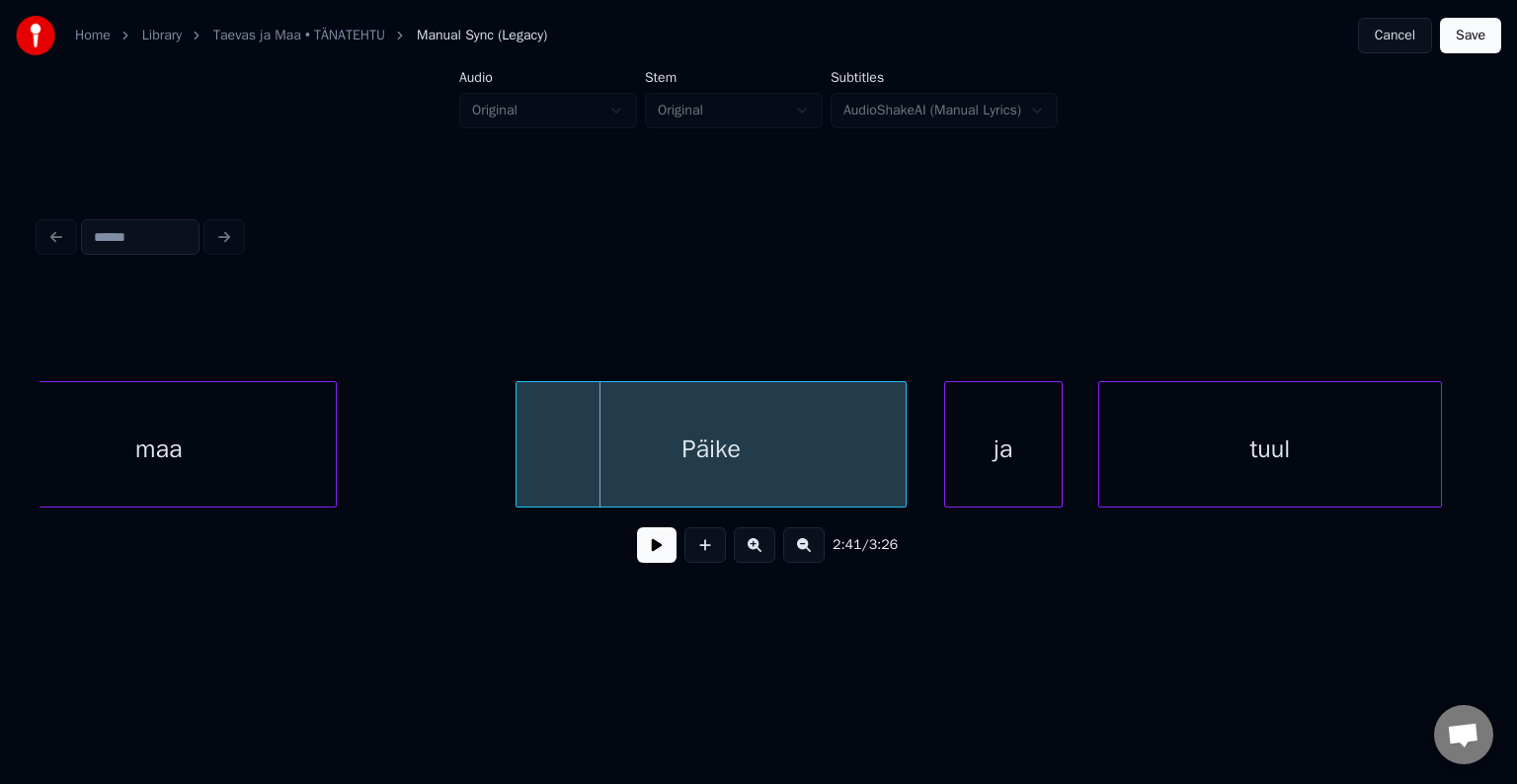 scroll, scrollTop: 0, scrollLeft: 95052, axis: horizontal 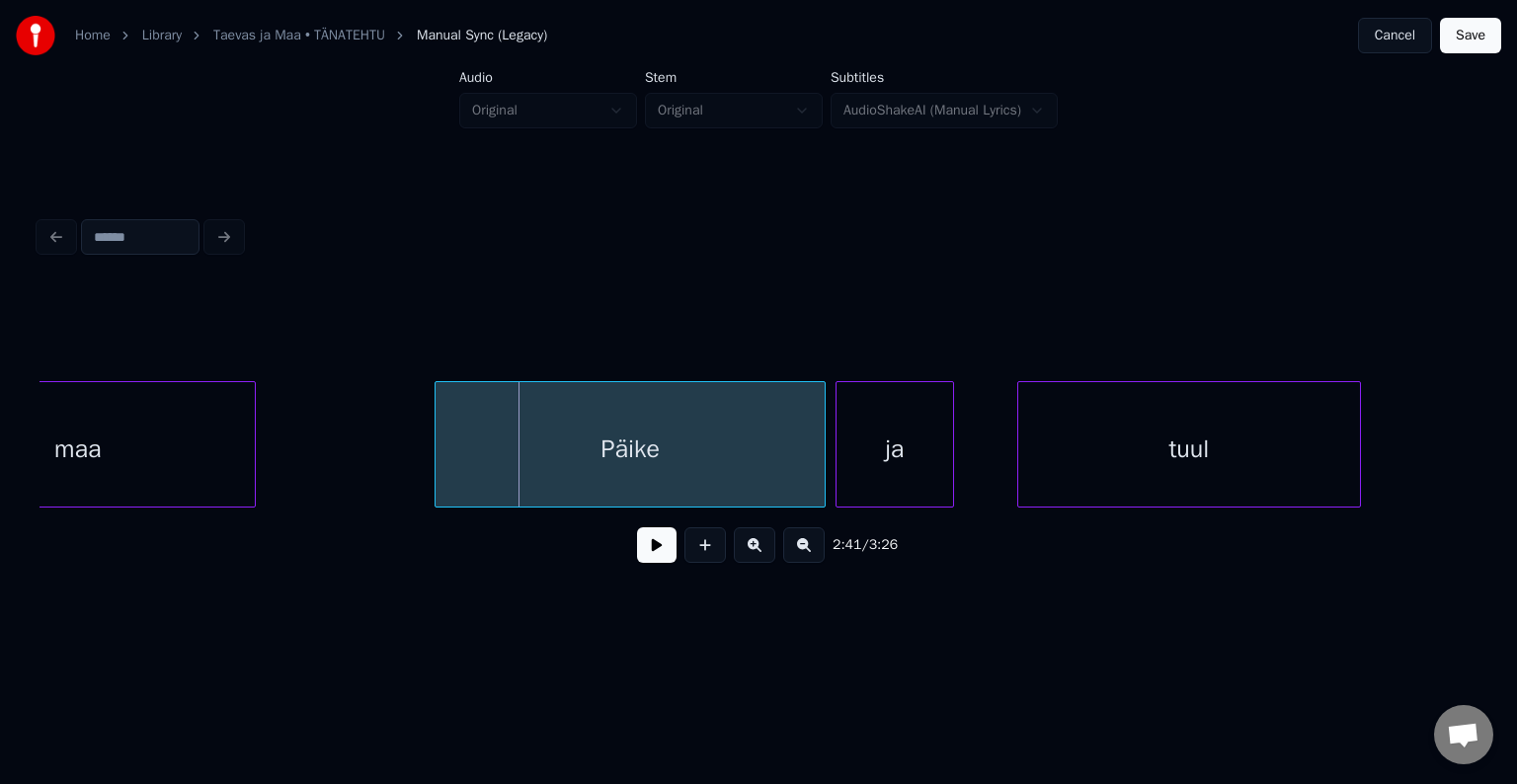 click on "ja" at bounding box center (895, 449) 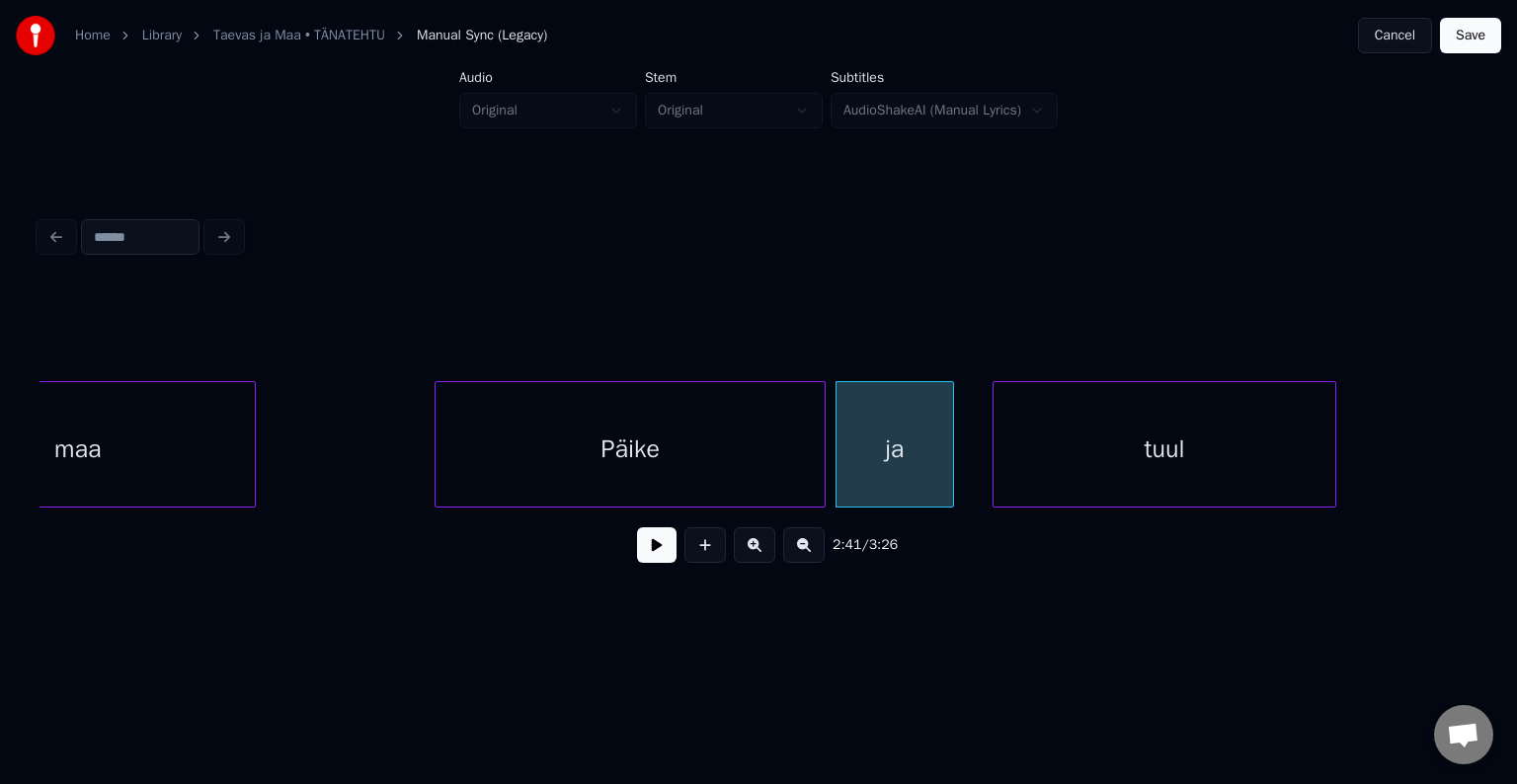 click on "tuul" at bounding box center (1164, 449) 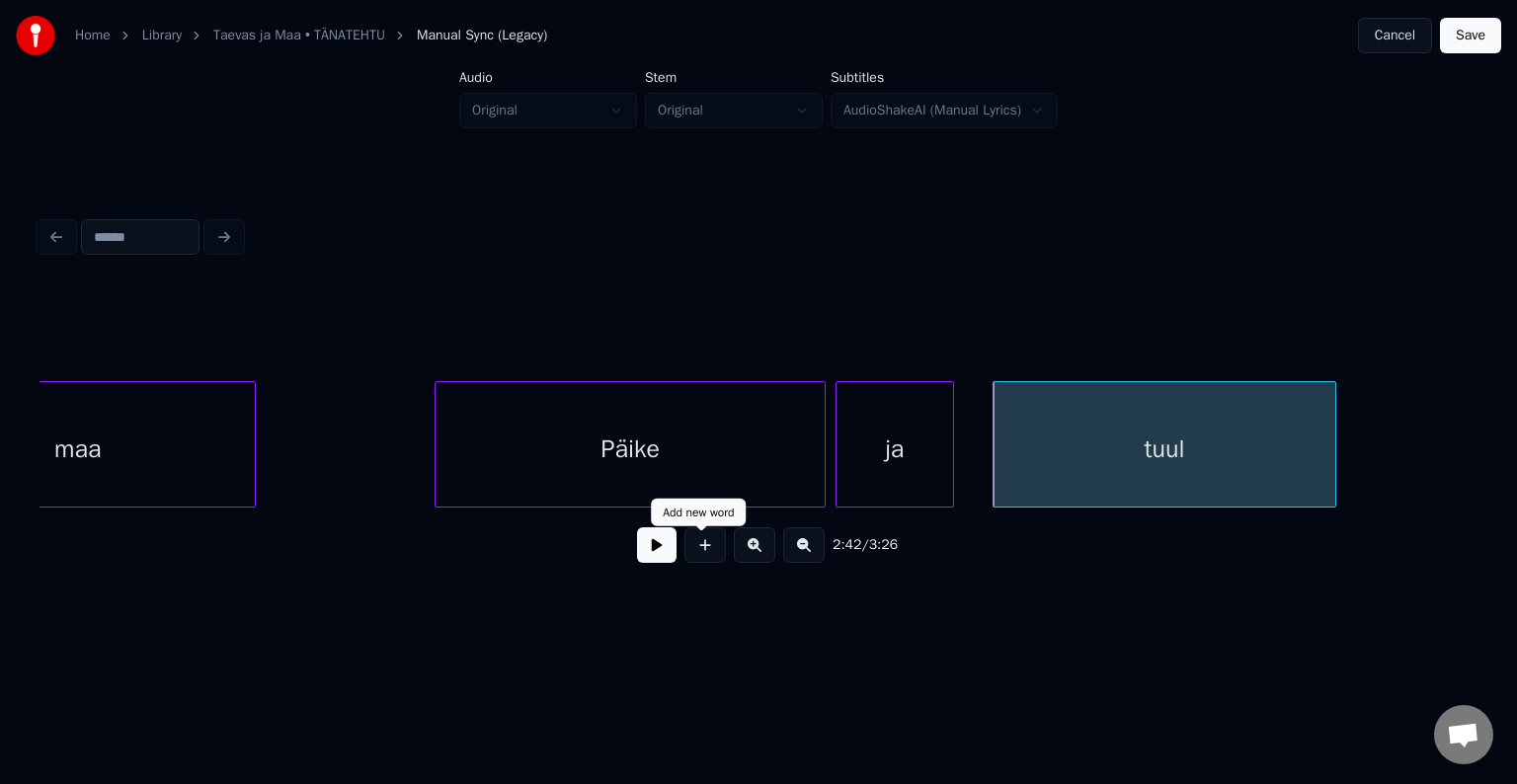 click at bounding box center (657, 545) 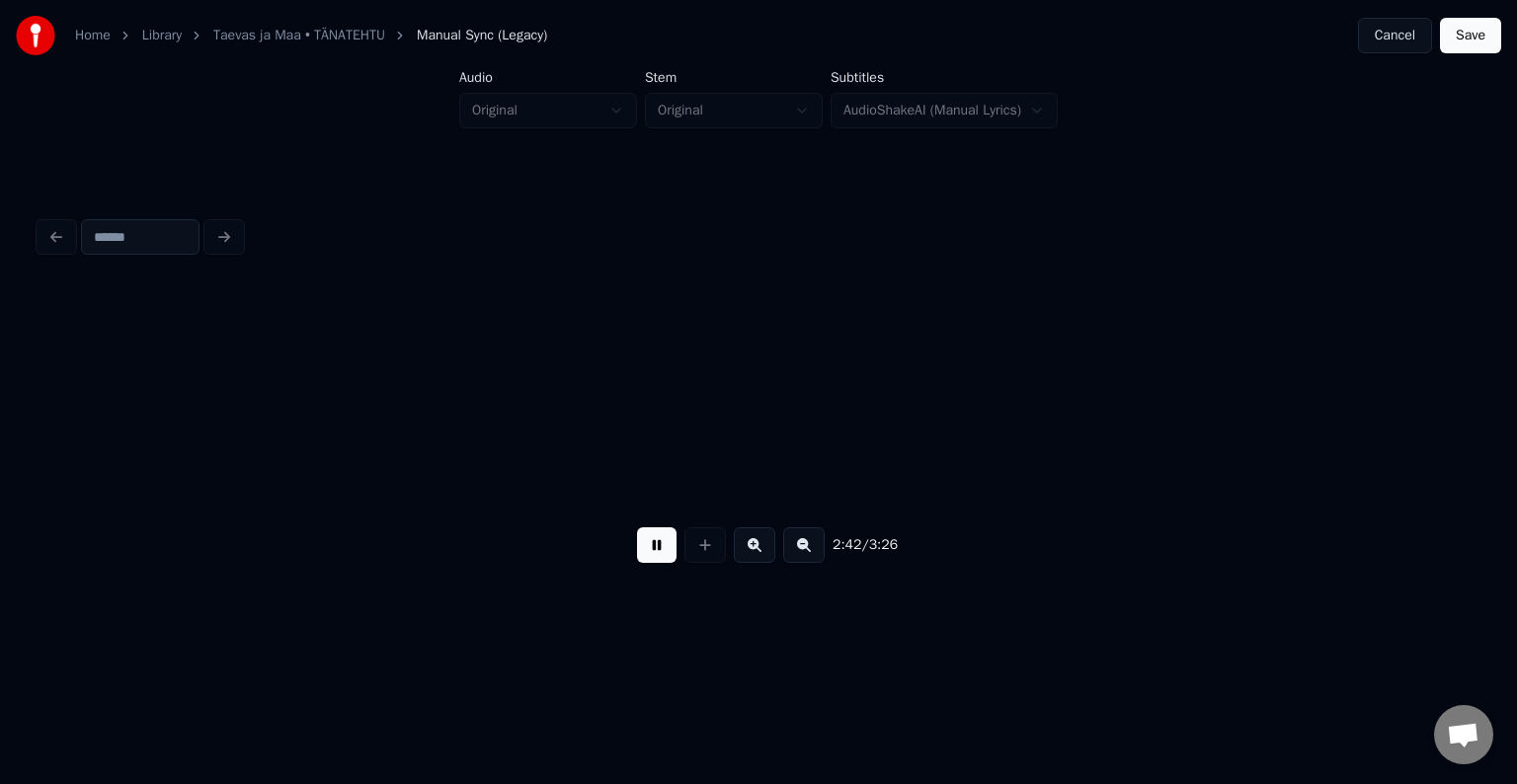click at bounding box center [657, 545] 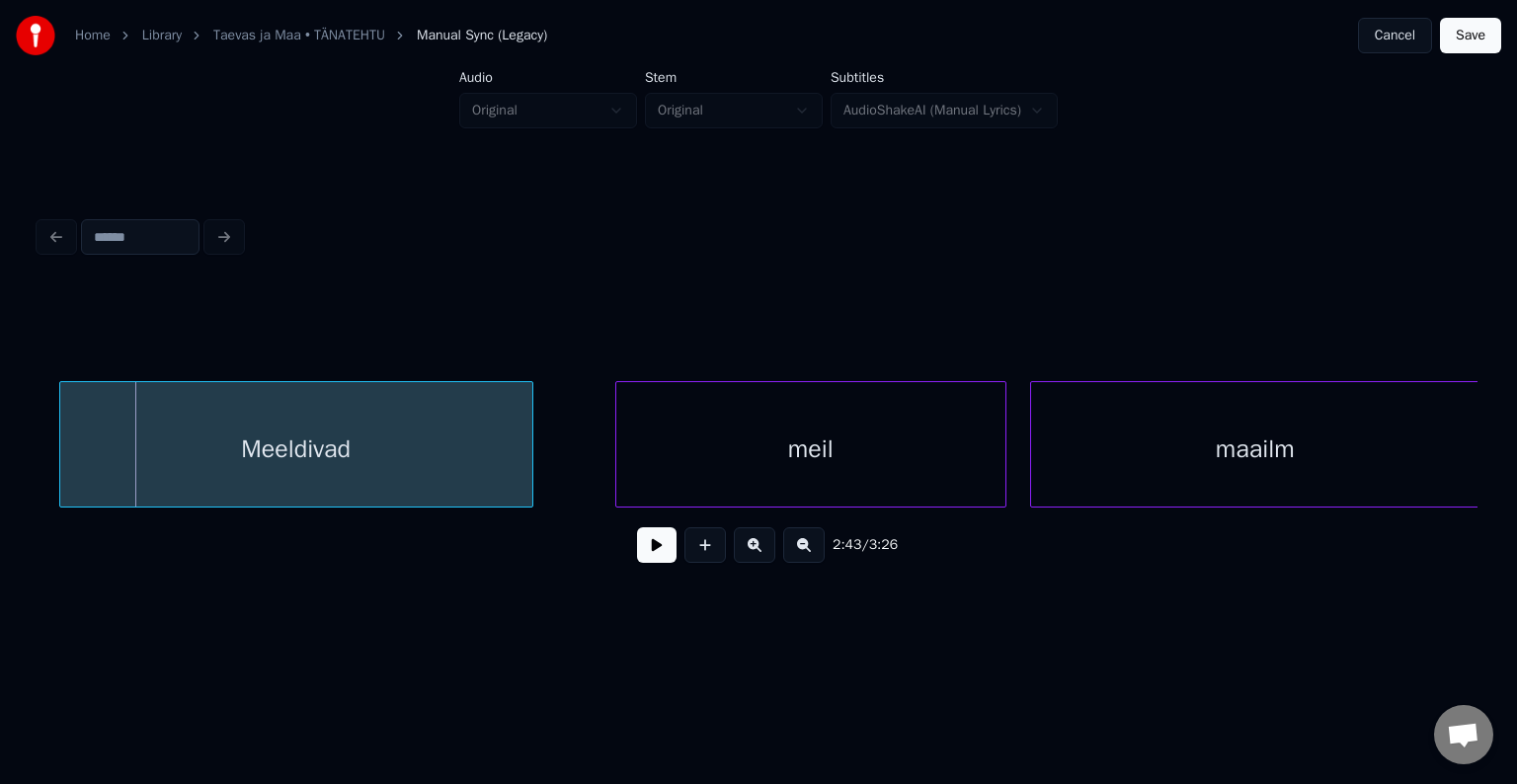 click on "Meeldivad" at bounding box center (296, 449) 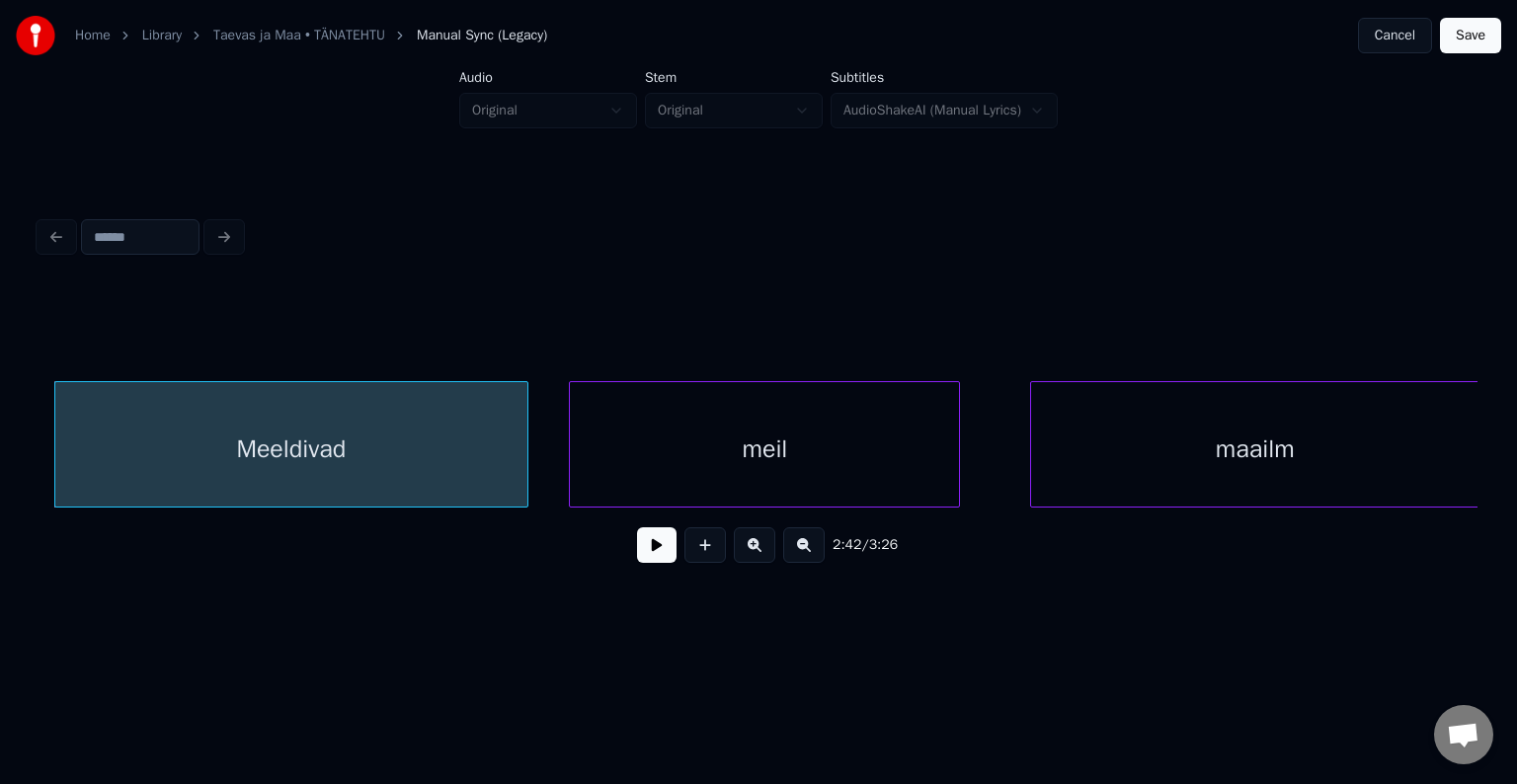 click on "meil" at bounding box center [764, 449] 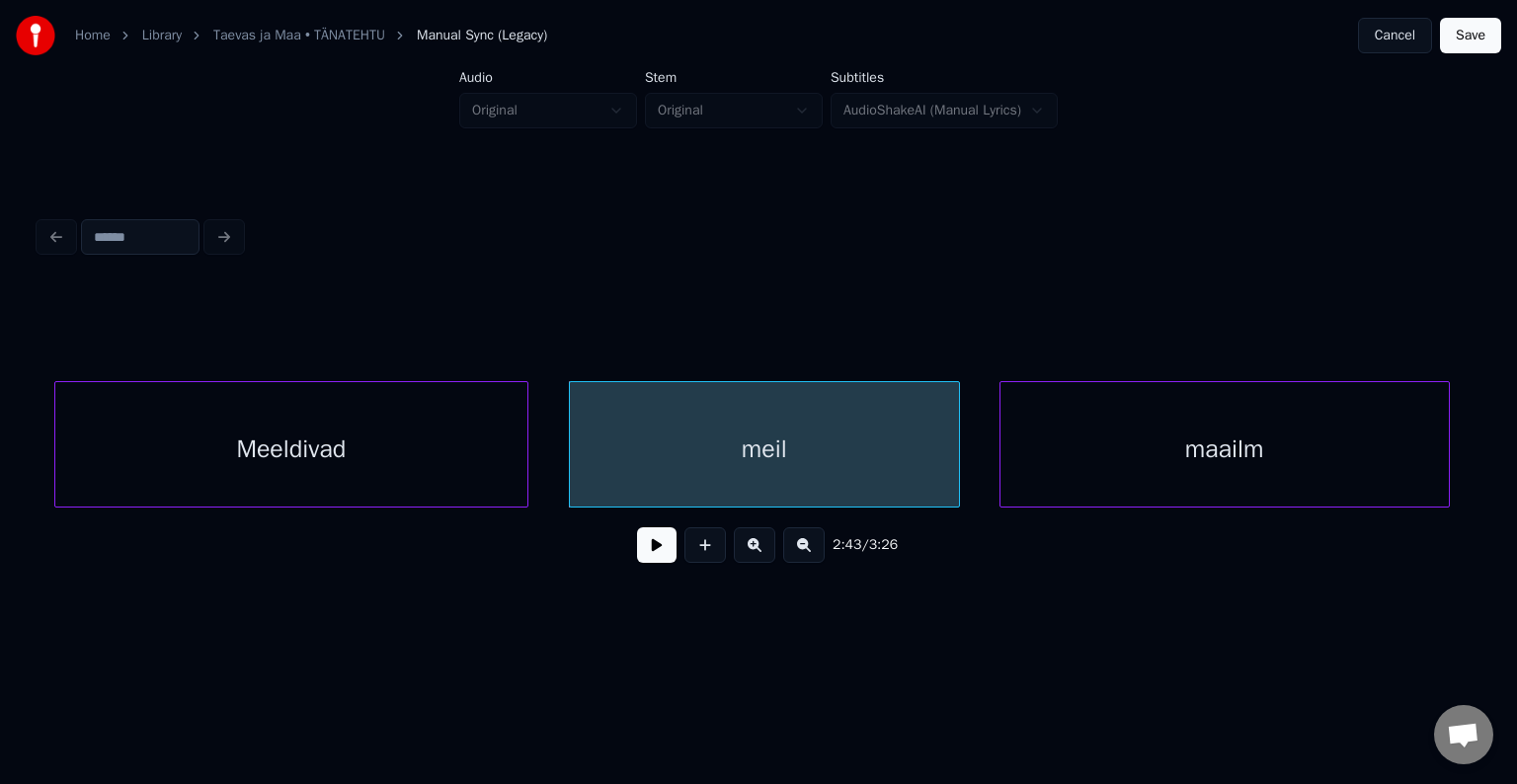 click on "maailm" at bounding box center (1225, 449) 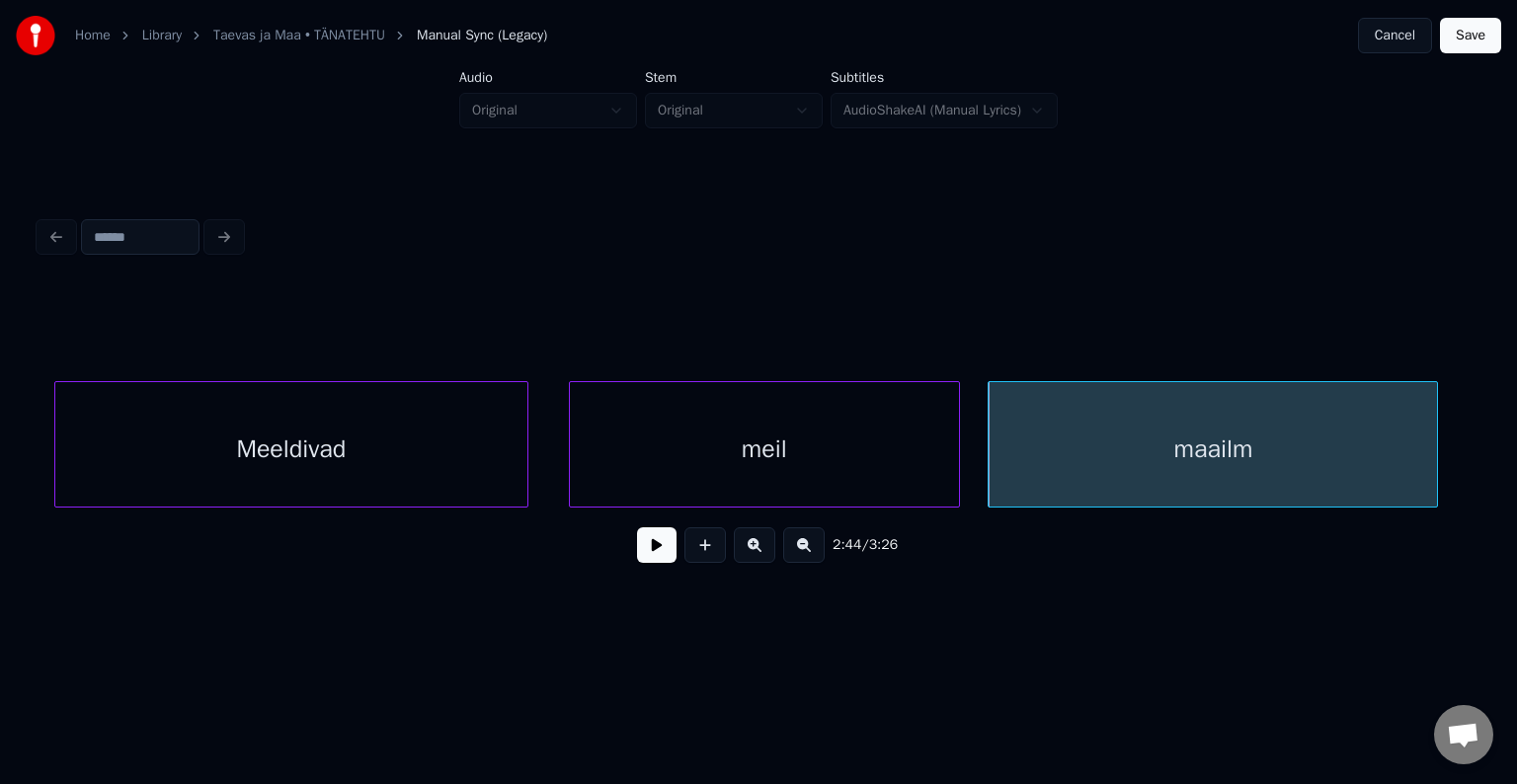 click on "Meeldivad" at bounding box center (291, 449) 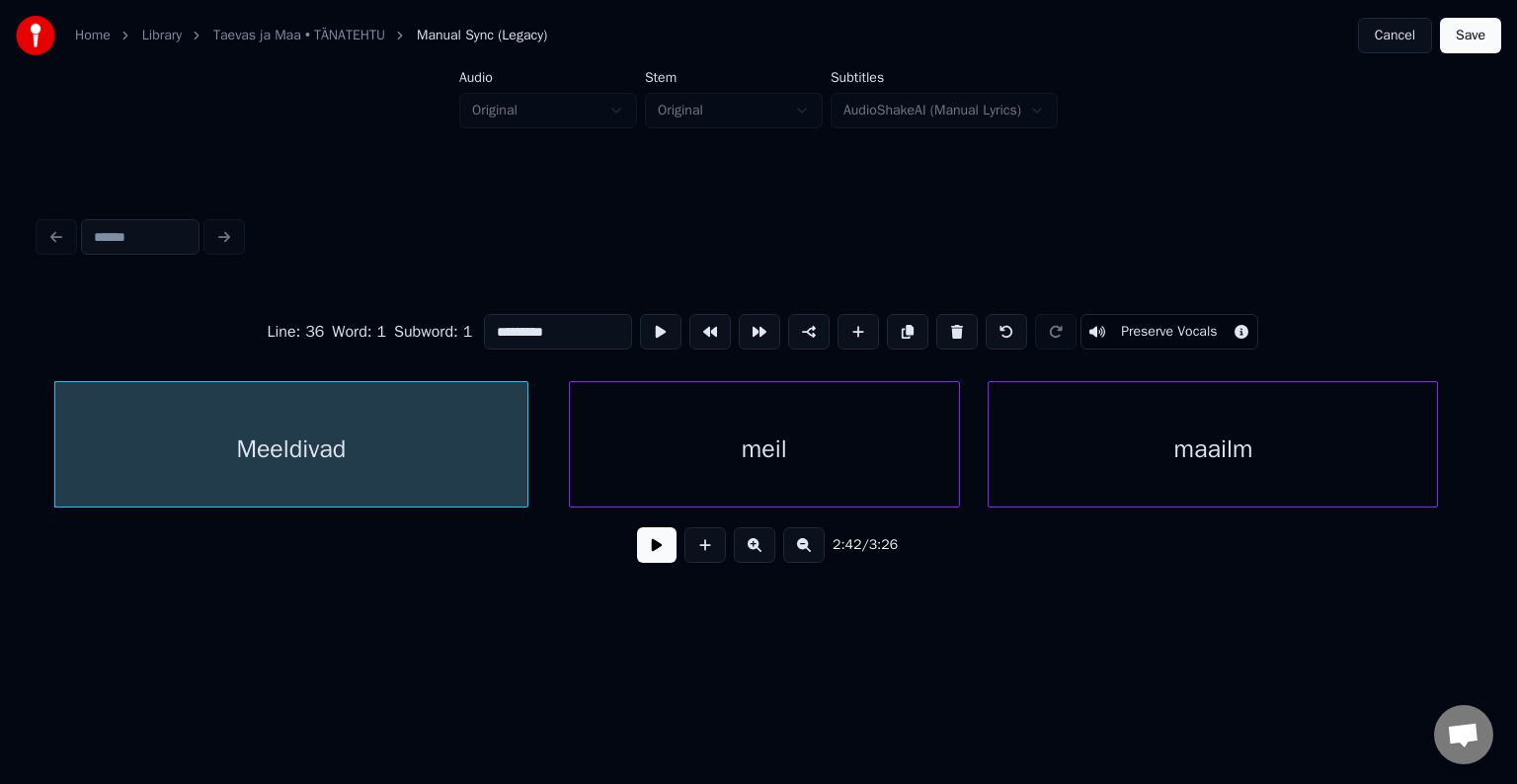 click at bounding box center (657, 545) 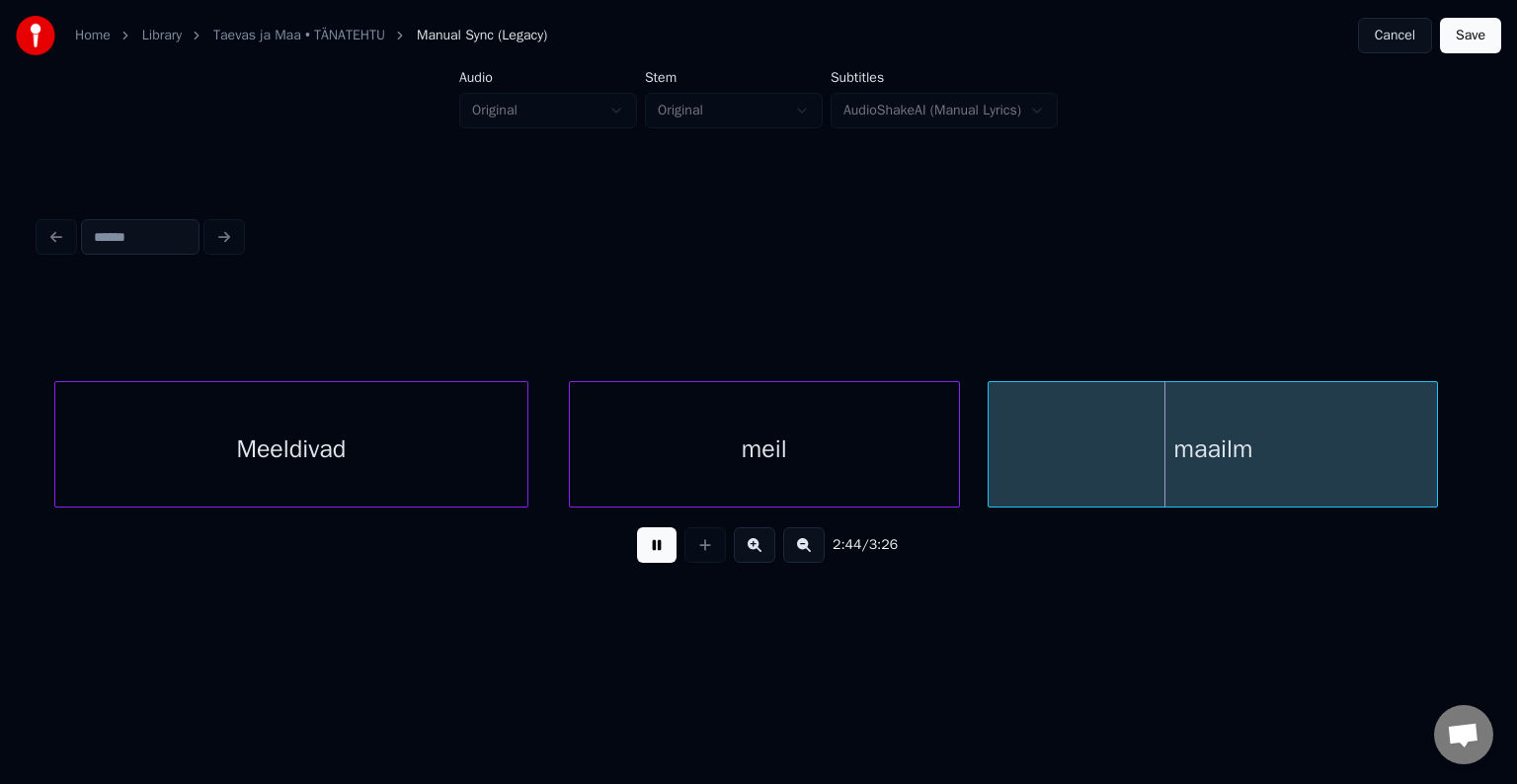click at bounding box center (657, 545) 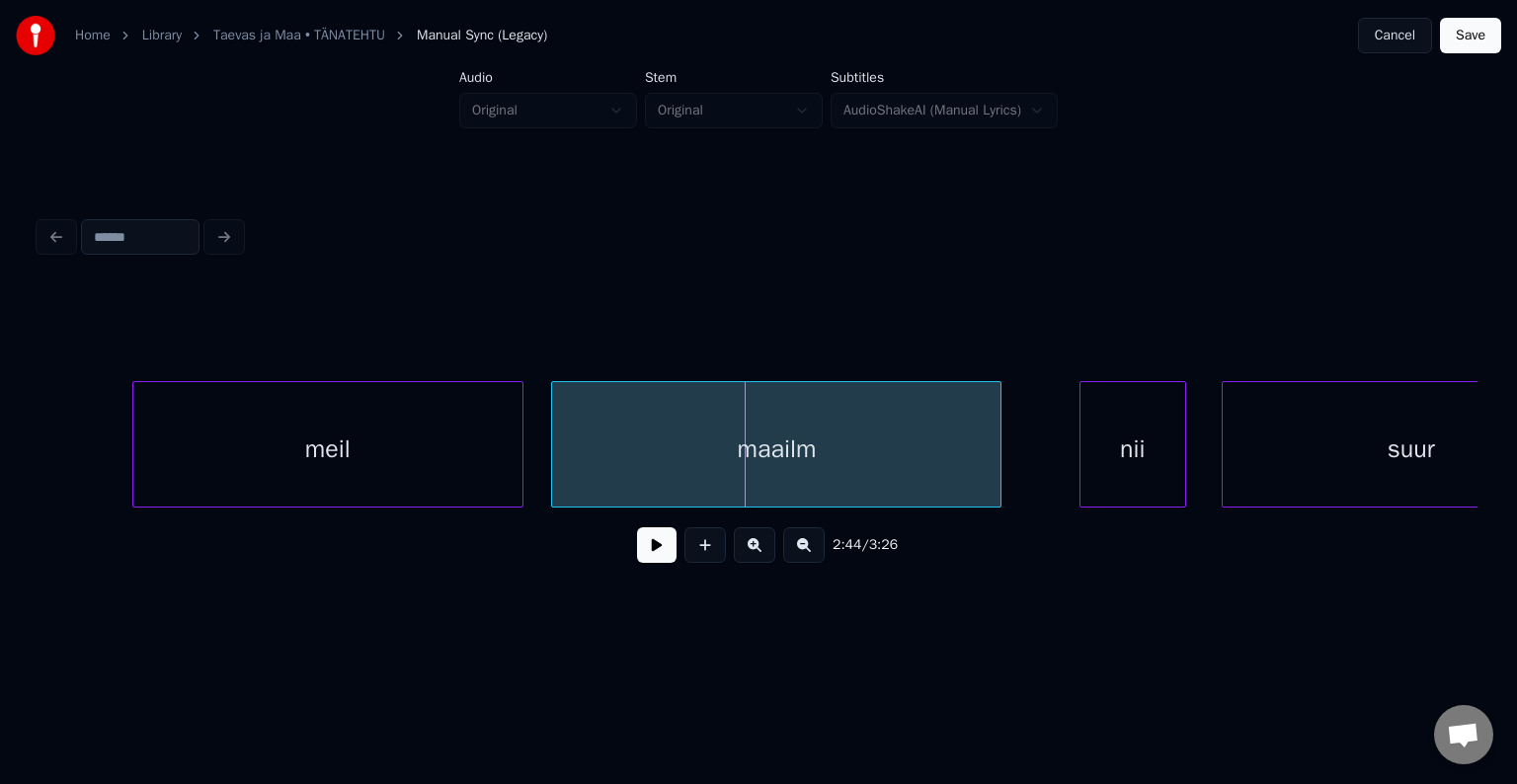 scroll, scrollTop: 0, scrollLeft: 97011, axis: horizontal 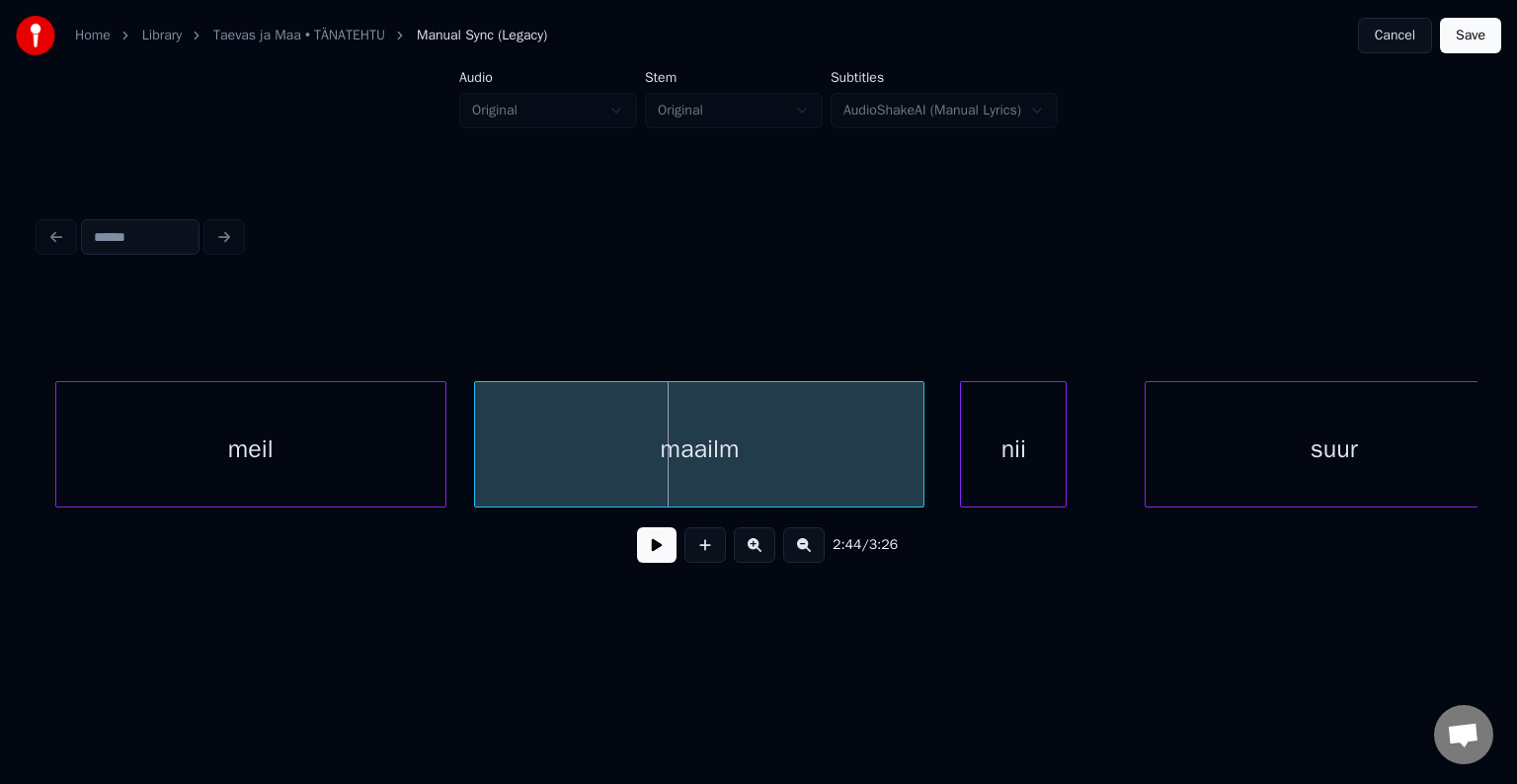 click on "nii" at bounding box center [1013, 449] 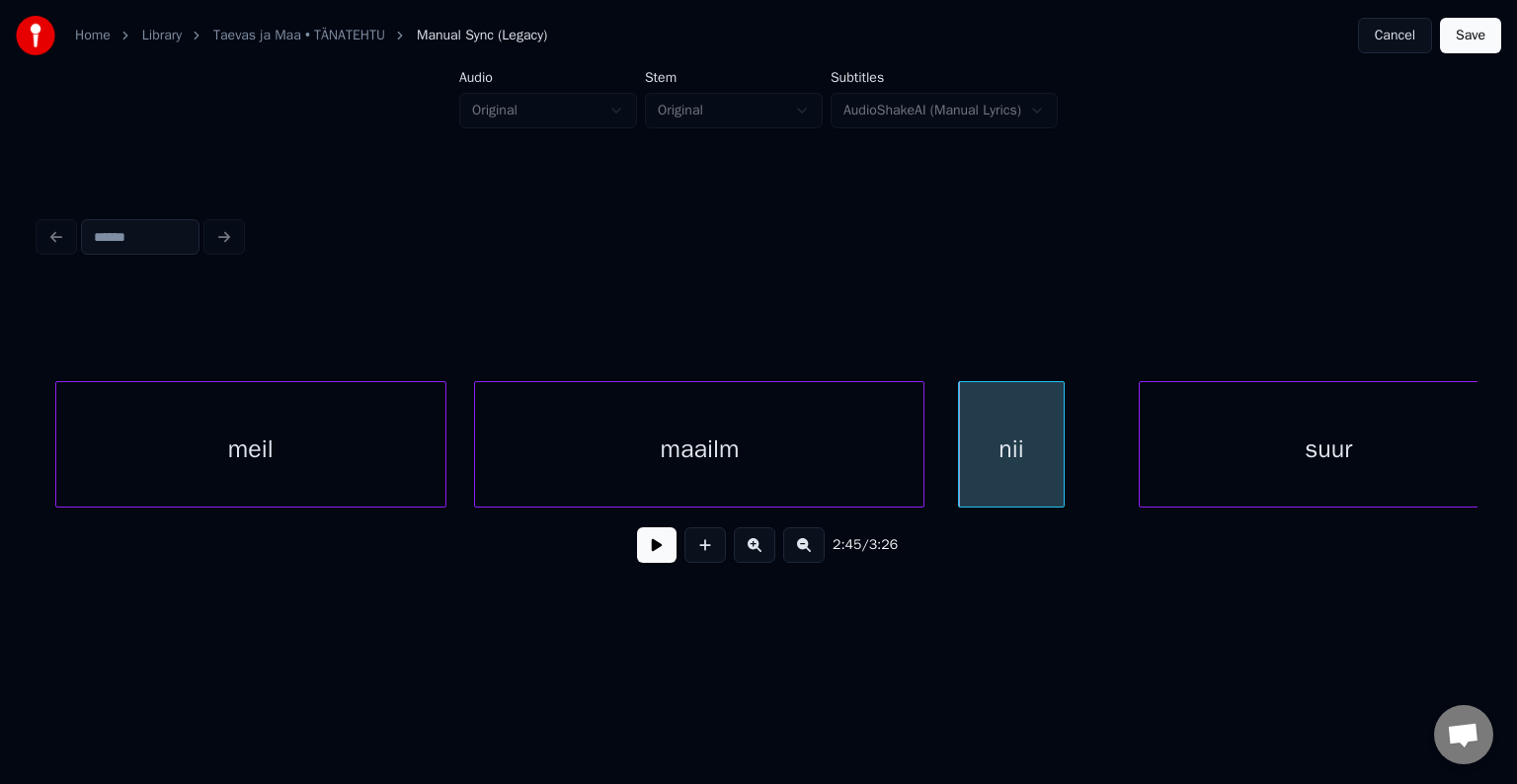 scroll, scrollTop: 0, scrollLeft: 97050, axis: horizontal 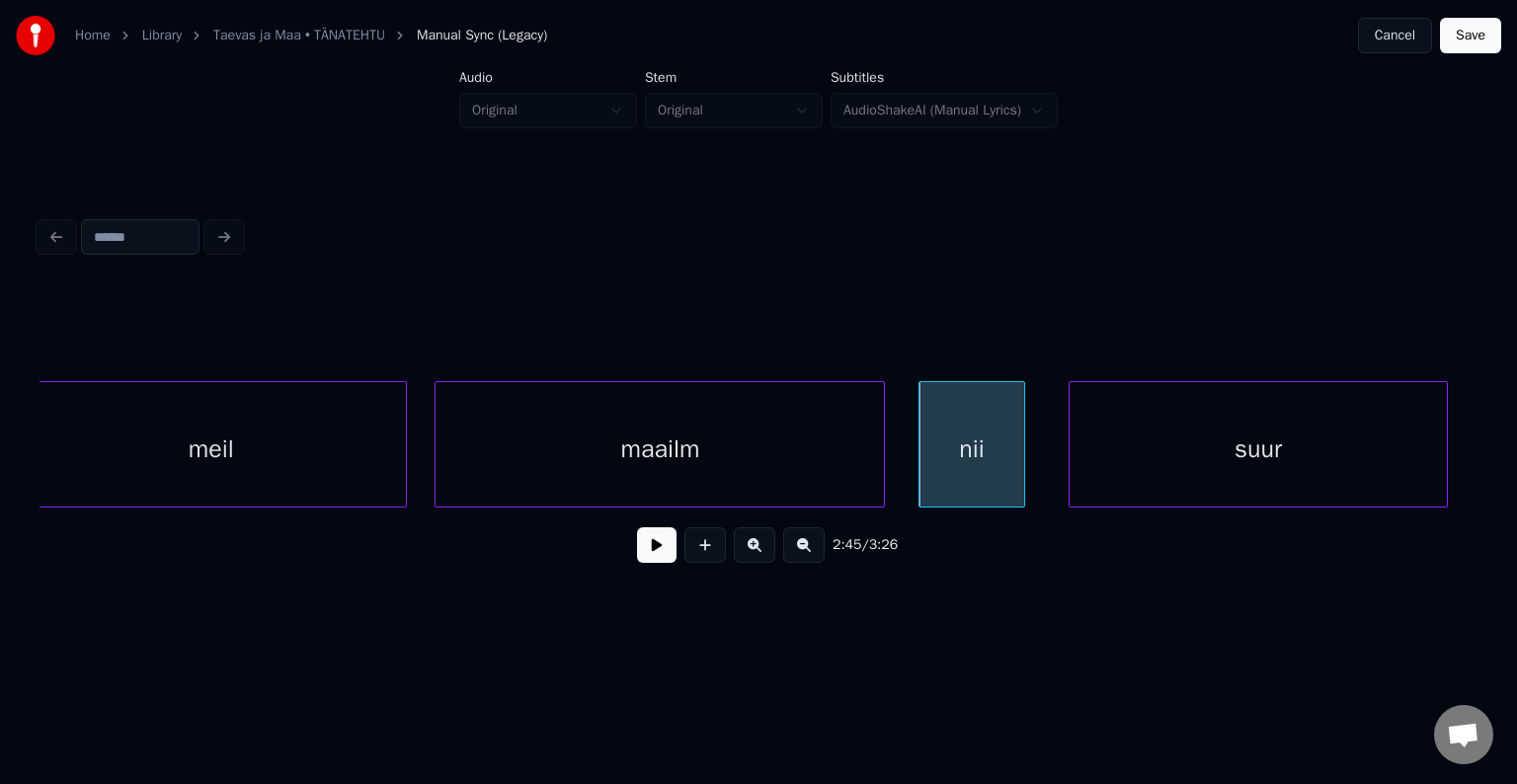 click on "suur" at bounding box center [1258, 449] 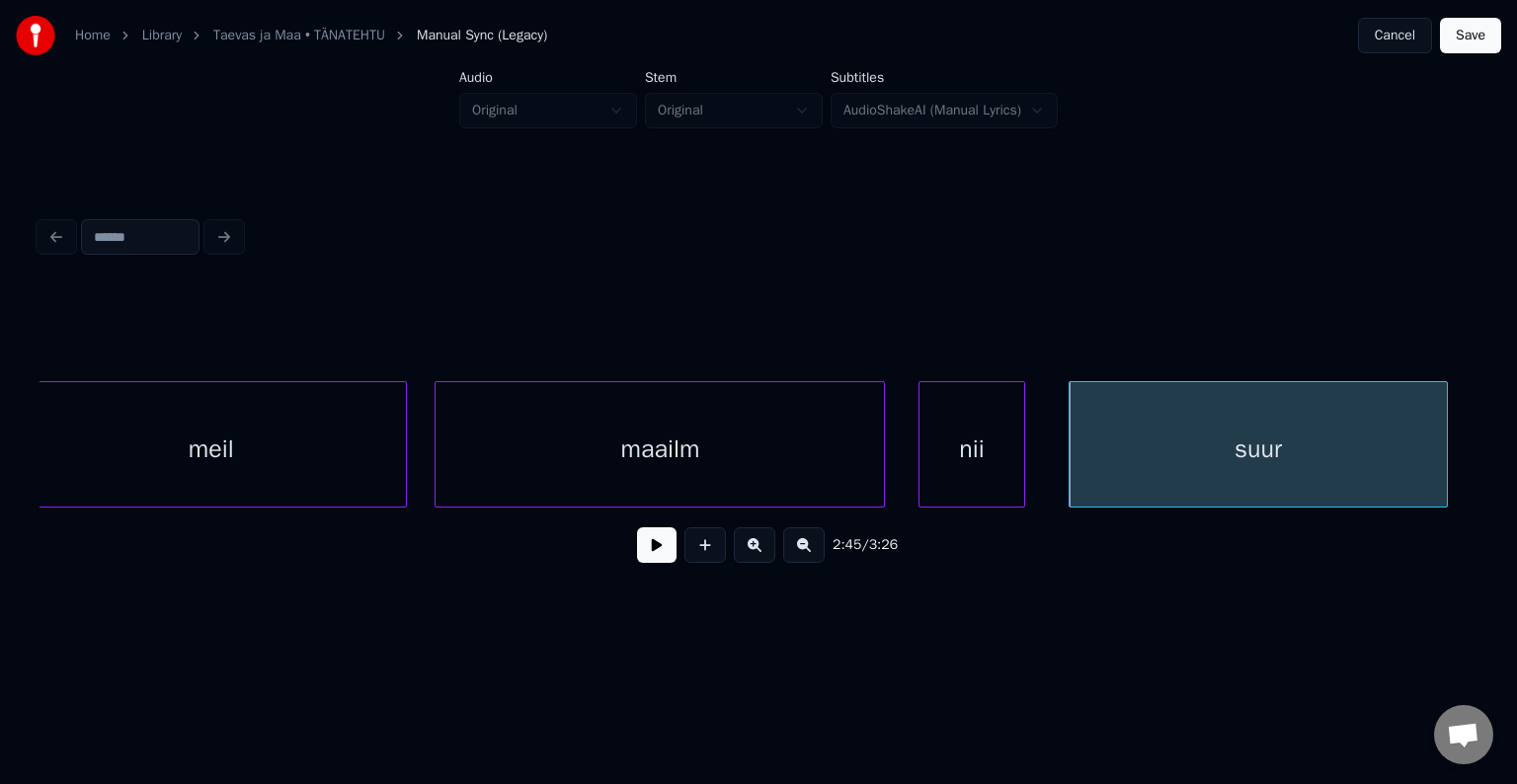 click on "maailm" at bounding box center (660, 449) 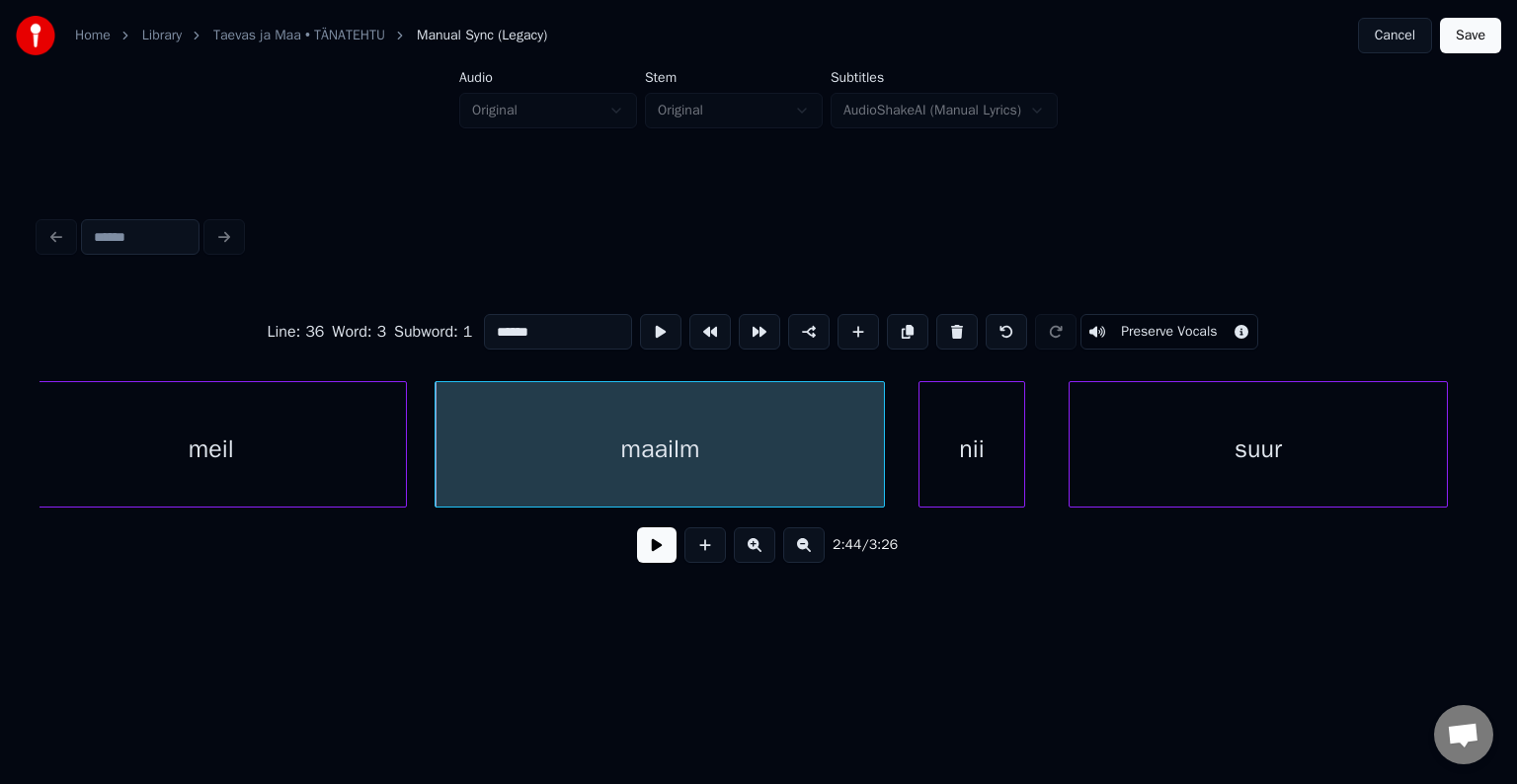 click at bounding box center (657, 545) 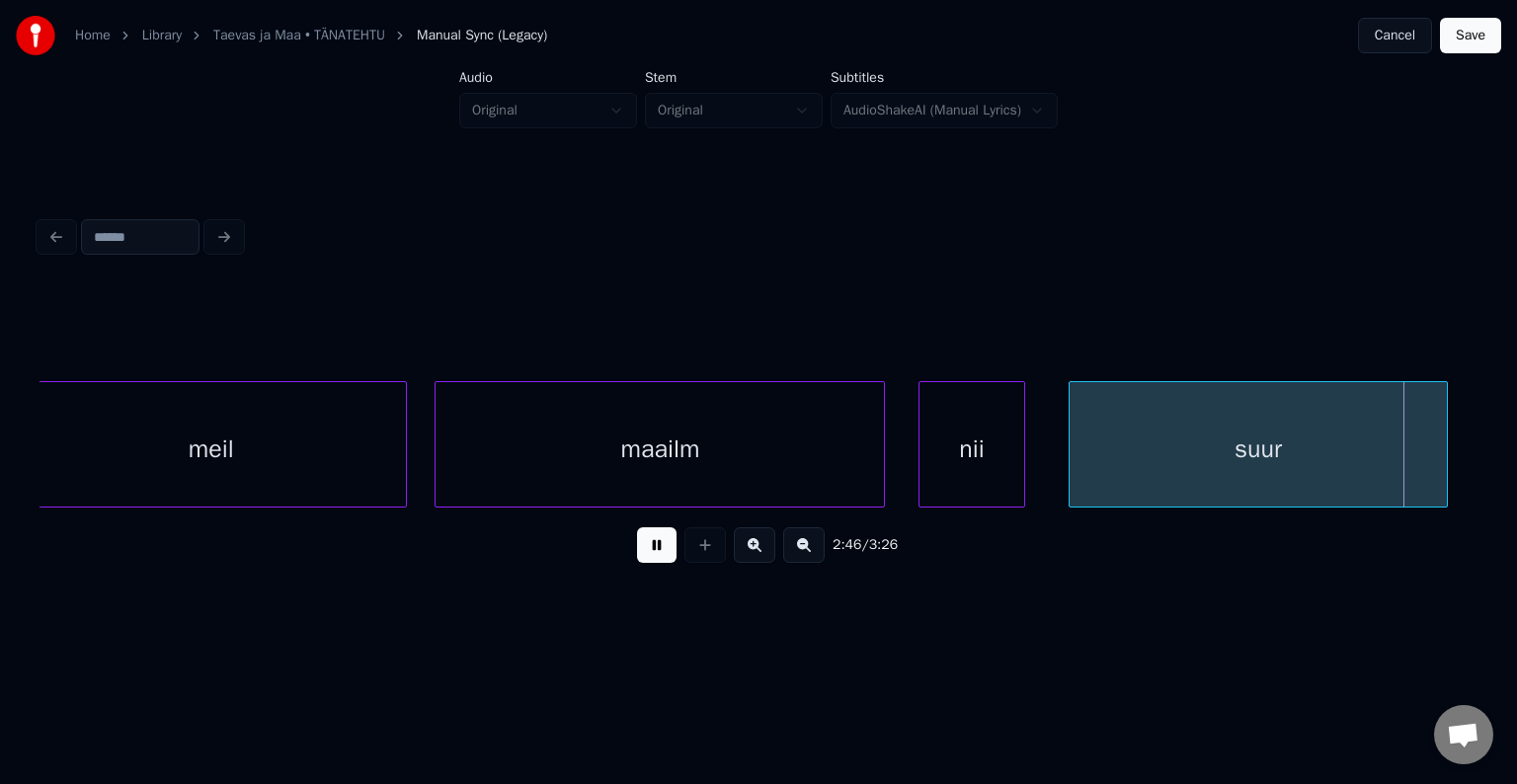 drag, startPoint x: 628, startPoint y: 550, endPoint x: 1071, endPoint y: 506, distance: 445.17974 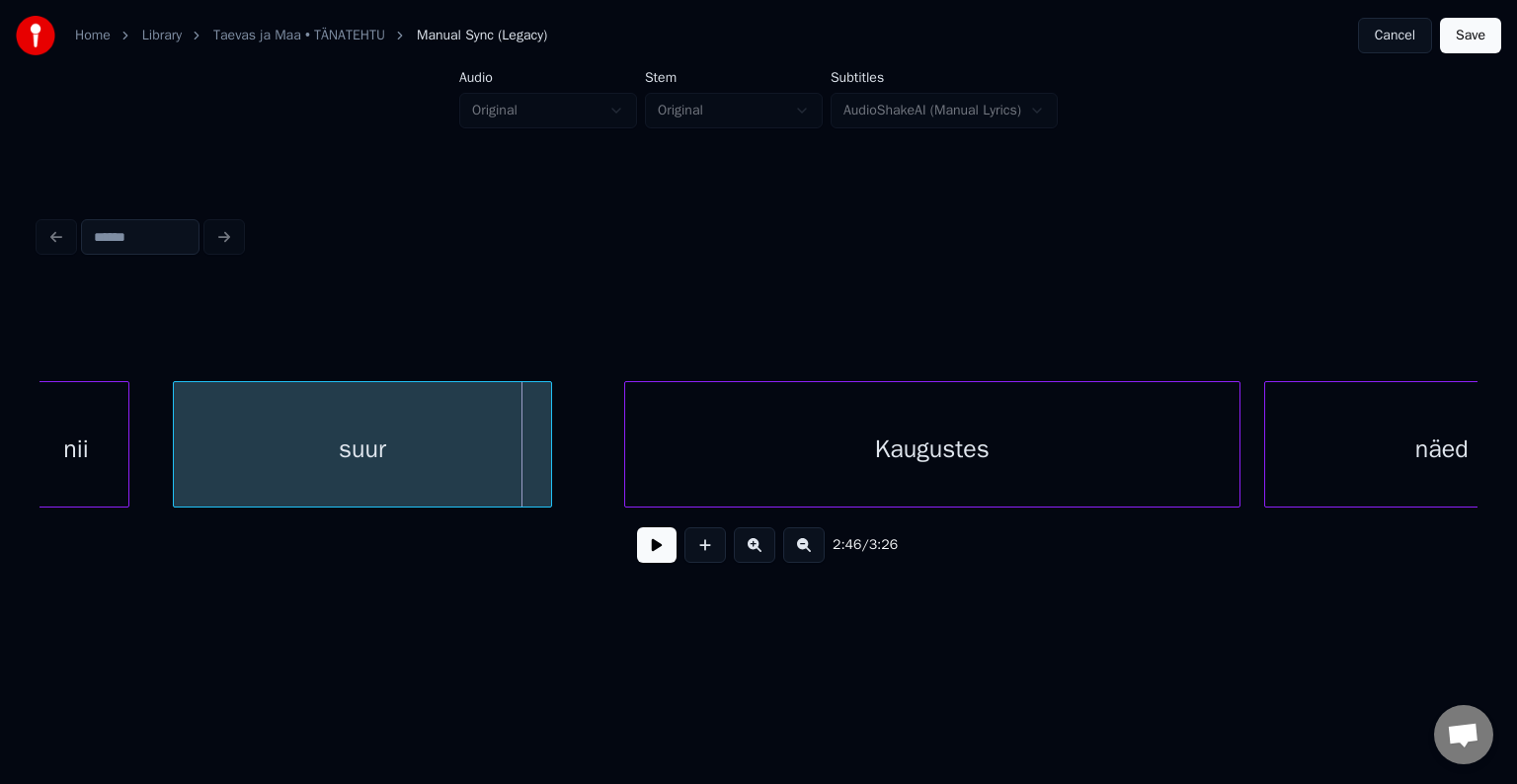 scroll, scrollTop: 0, scrollLeft: 98078, axis: horizontal 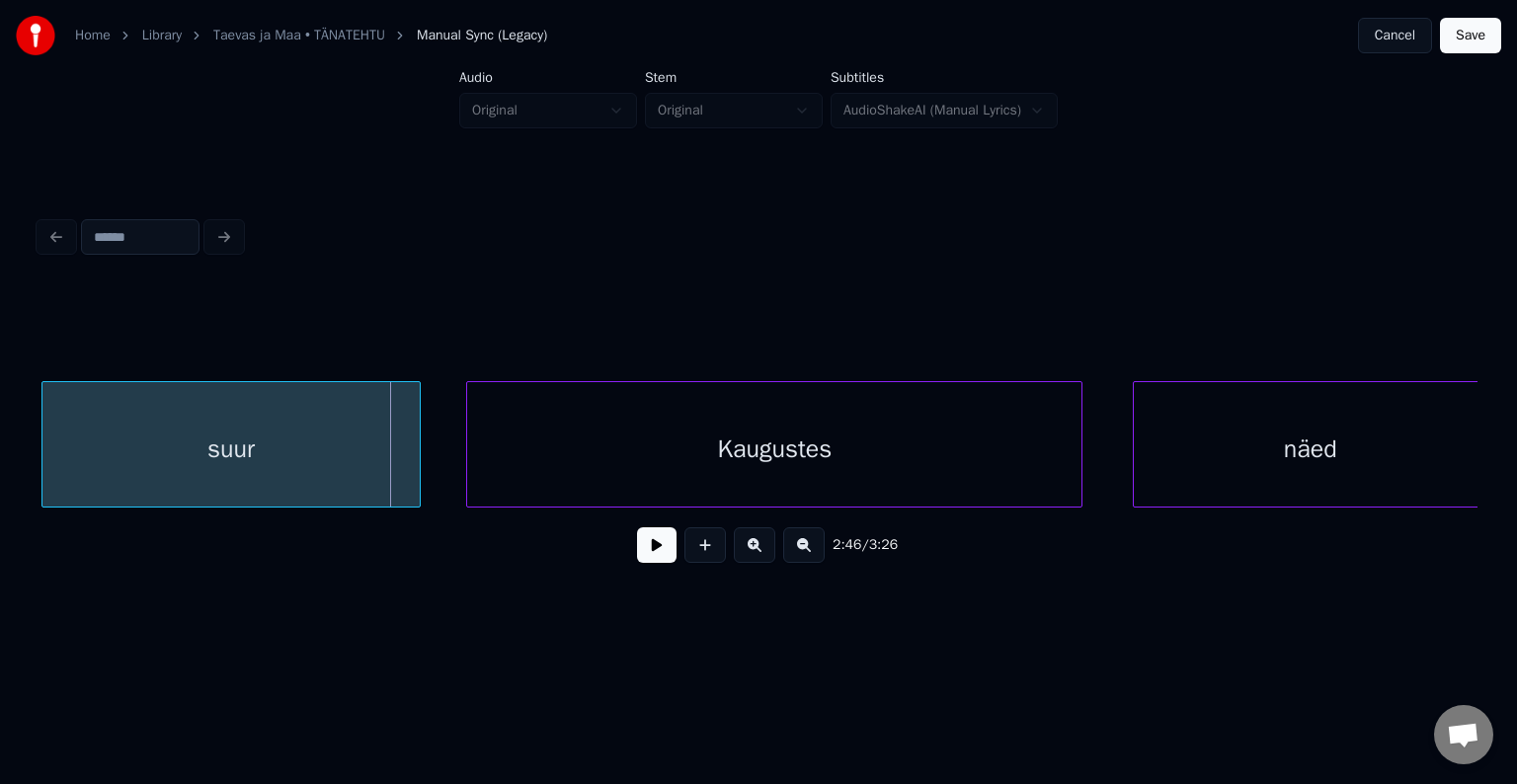 click on "Kaugustes" at bounding box center (774, 449) 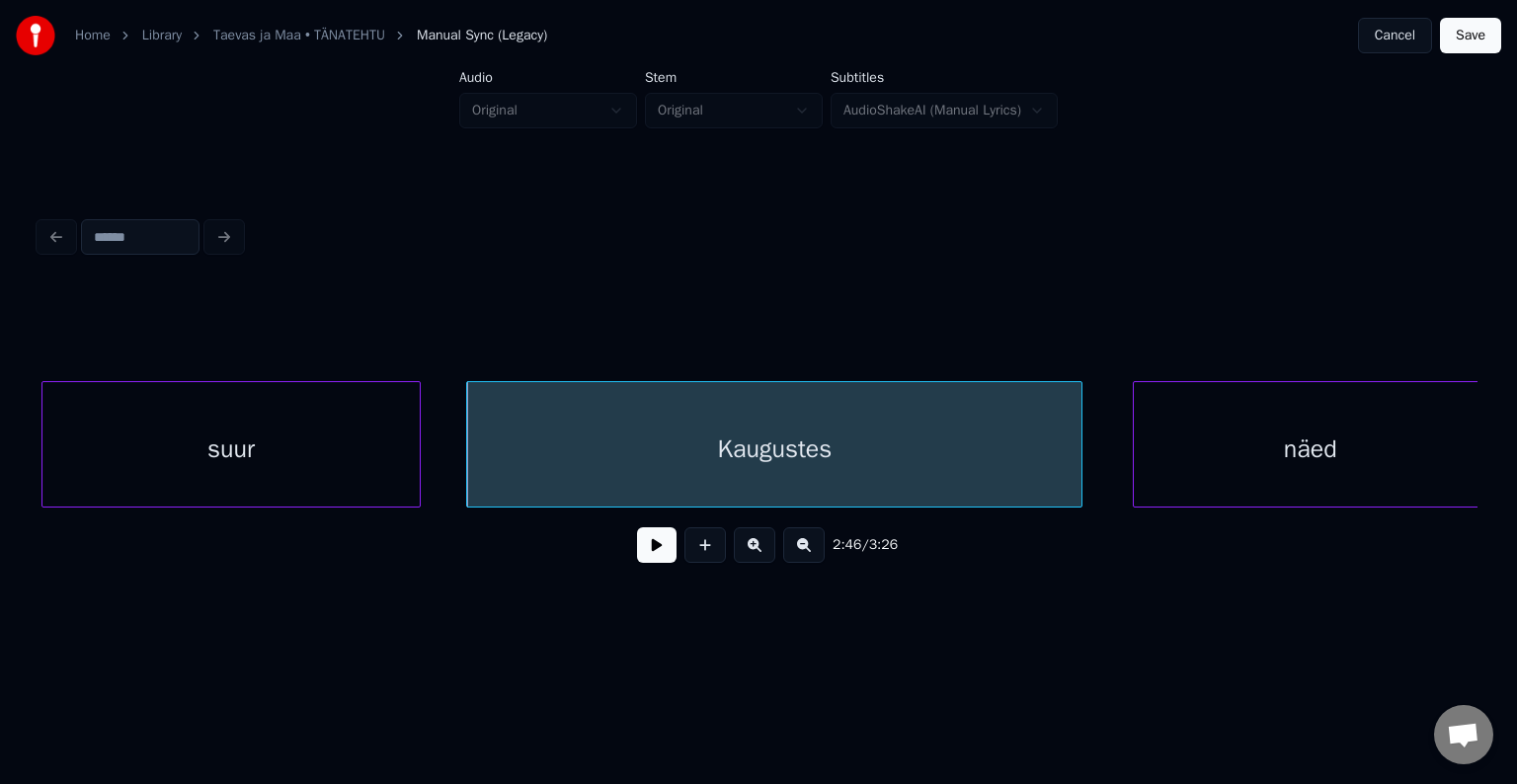 scroll, scrollTop: 0, scrollLeft: 98083, axis: horizontal 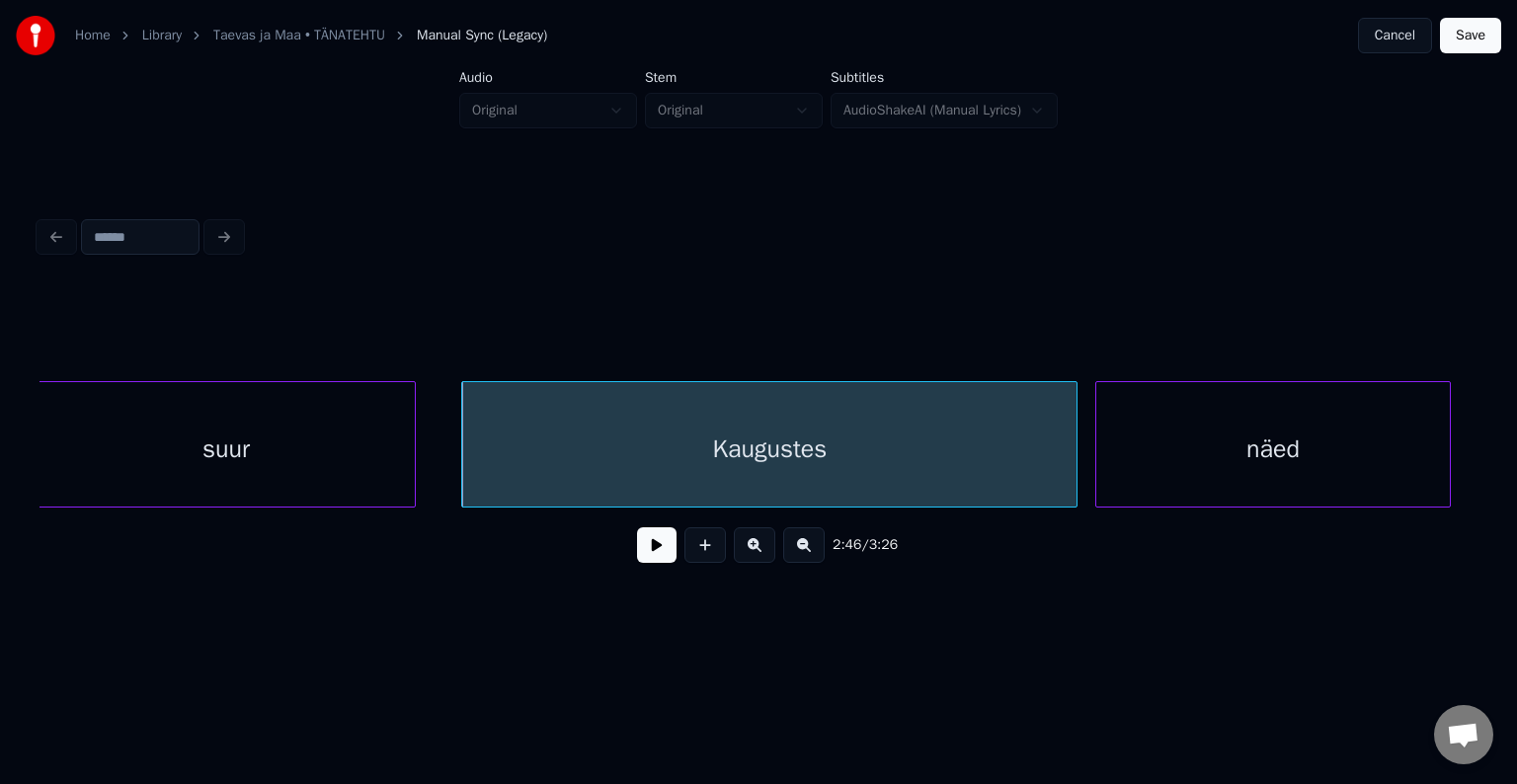 click on "näed" at bounding box center (1273, 449) 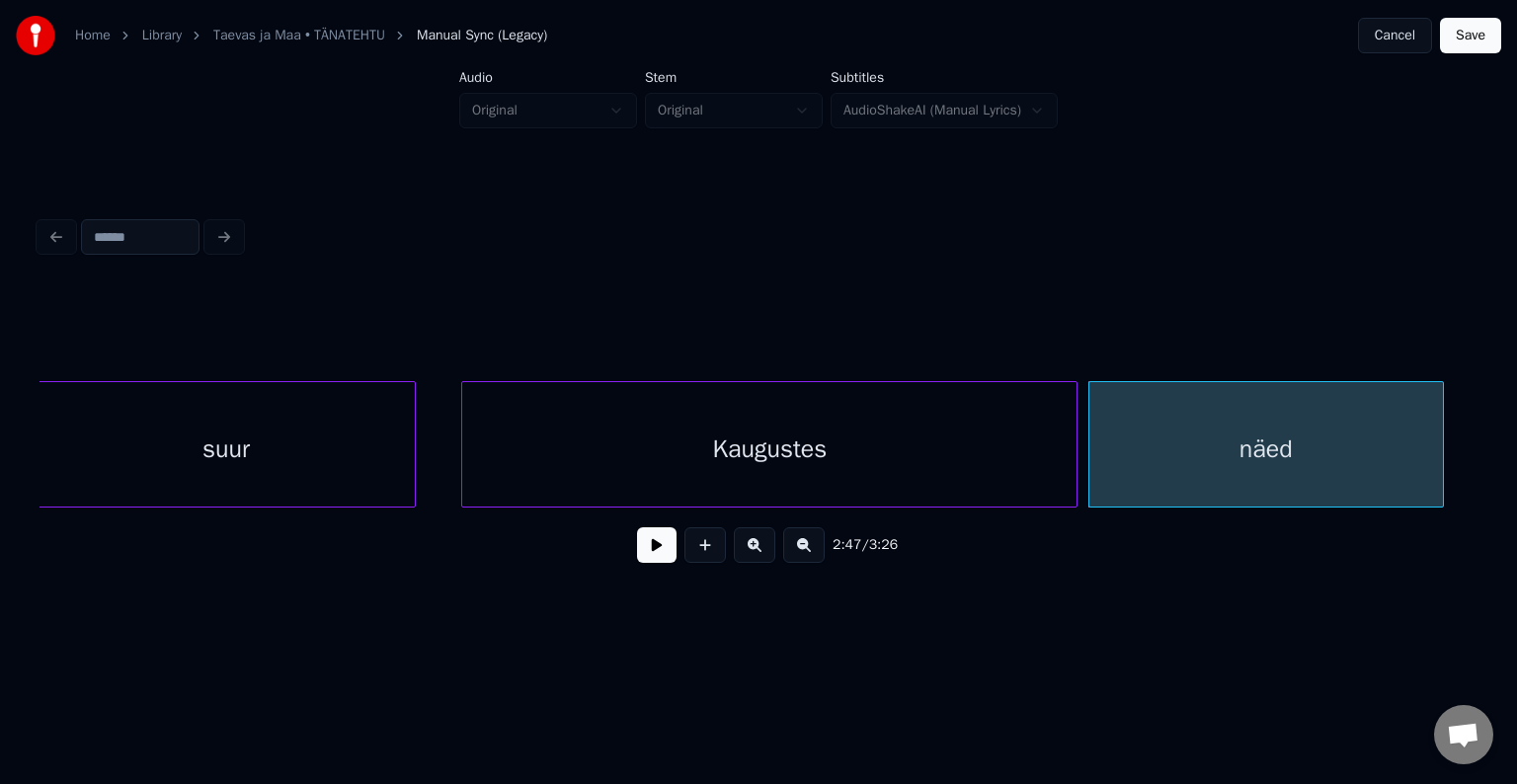 click on "Kaugustes" at bounding box center [769, 449] 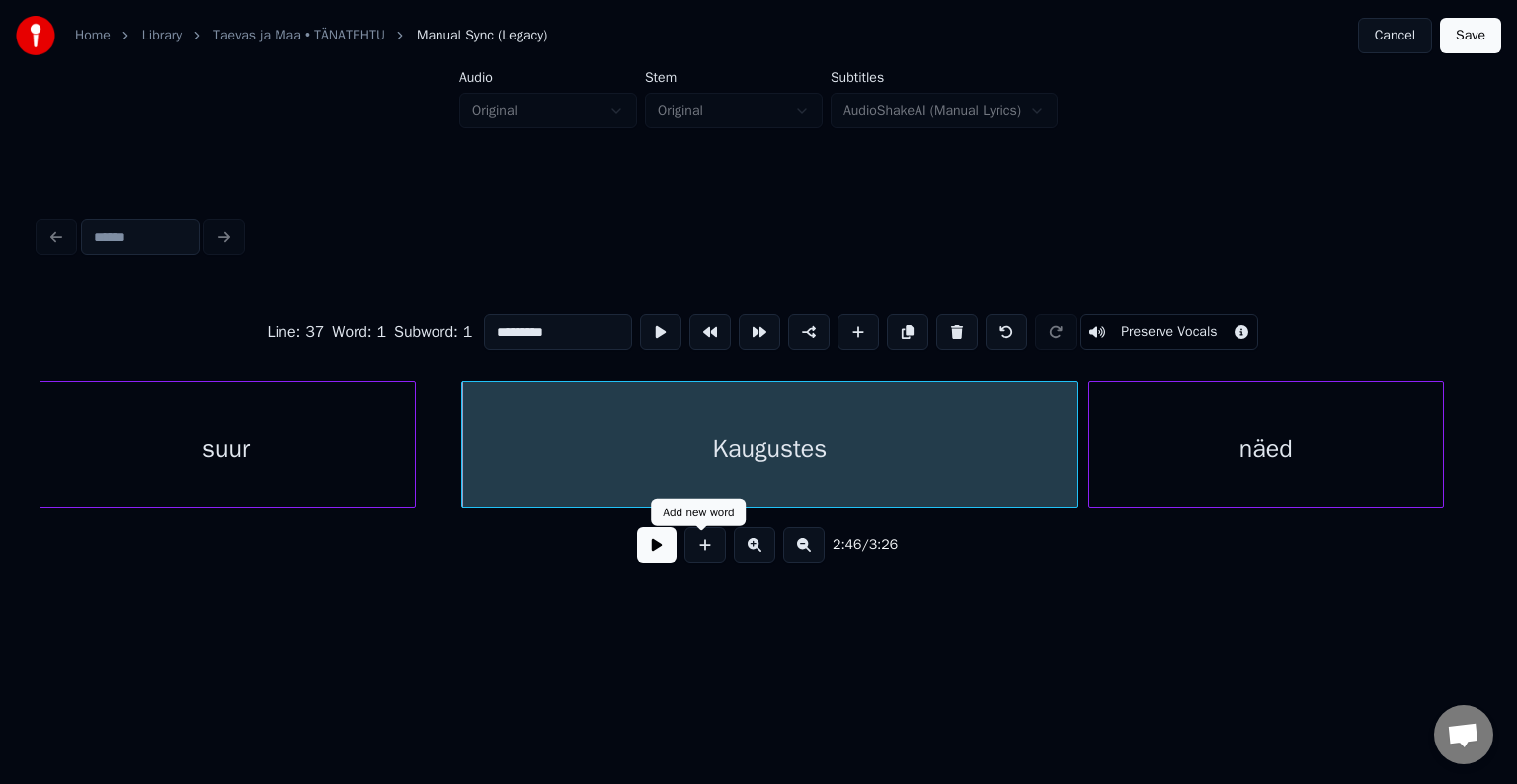 click at bounding box center (657, 545) 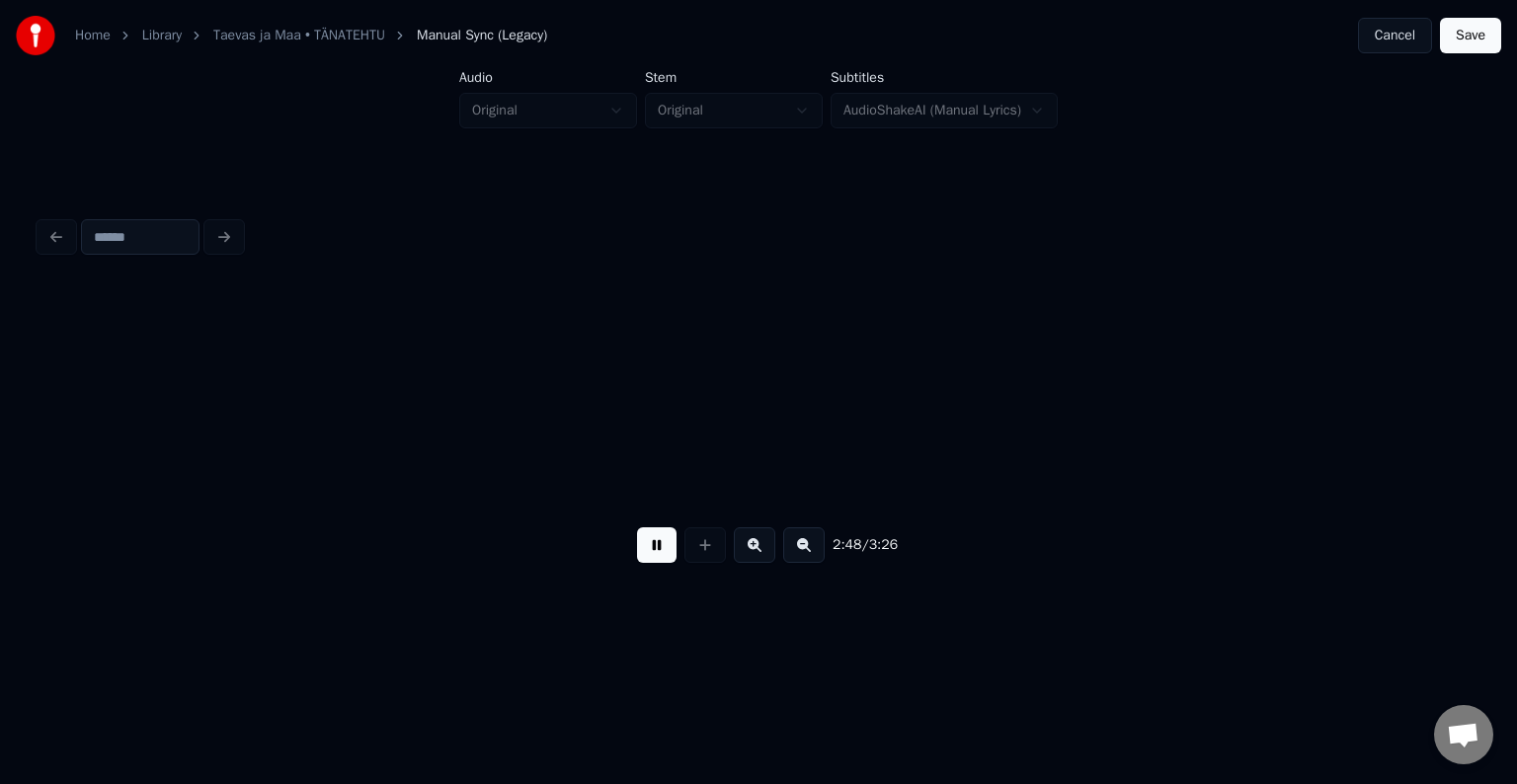 scroll, scrollTop: 0, scrollLeft: 99525, axis: horizontal 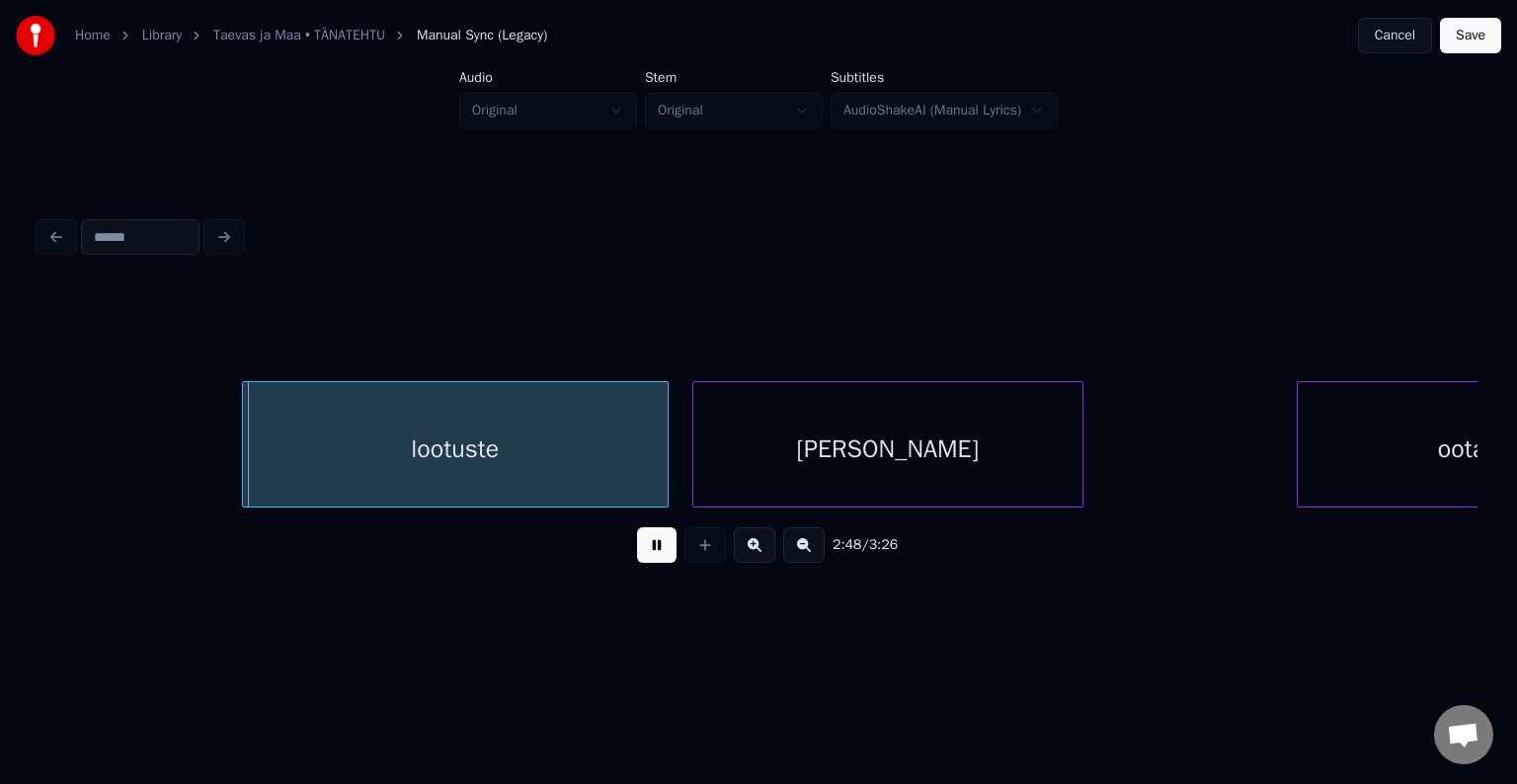 click at bounding box center (657, 545) 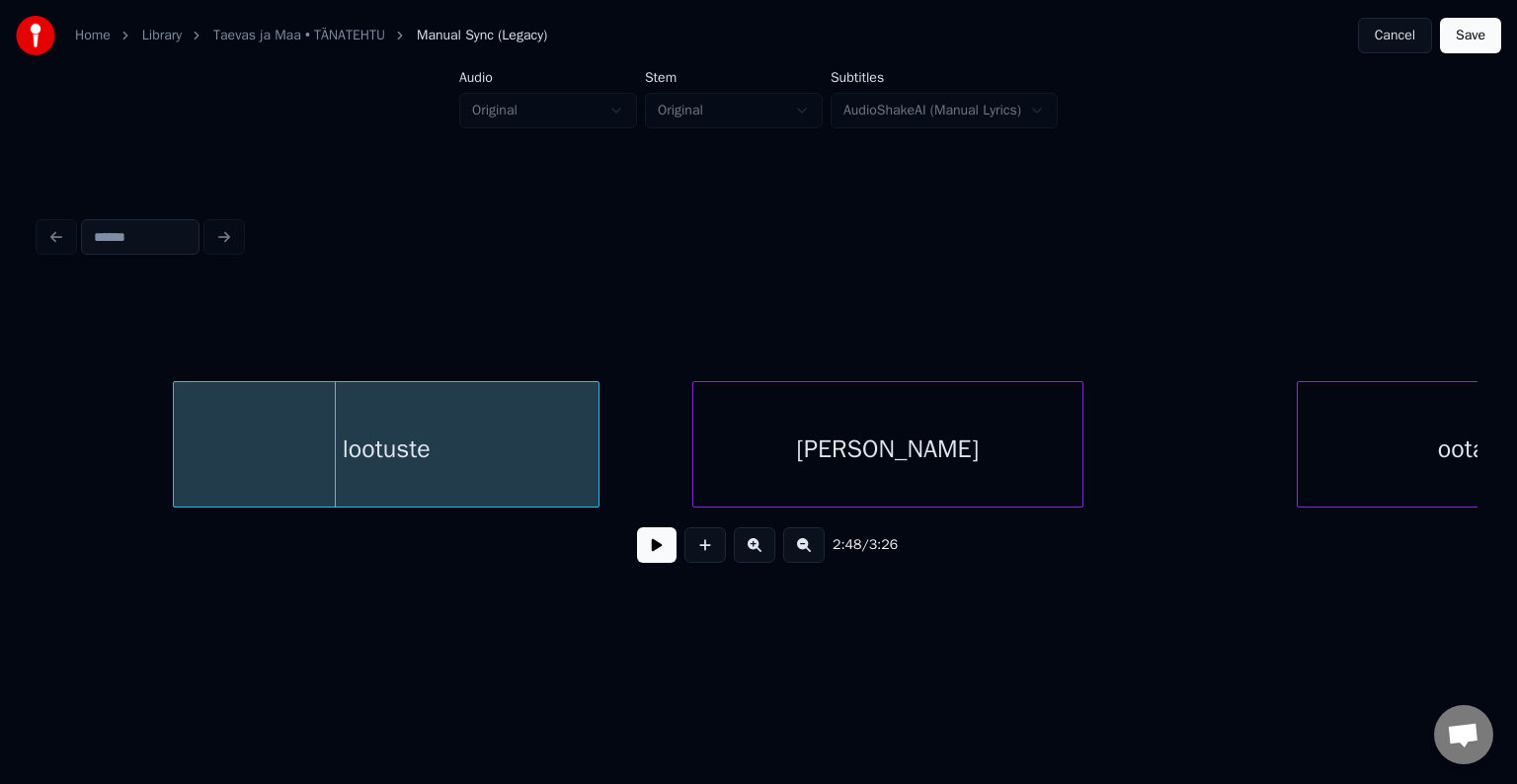 click on "lootuste" at bounding box center (386, 449) 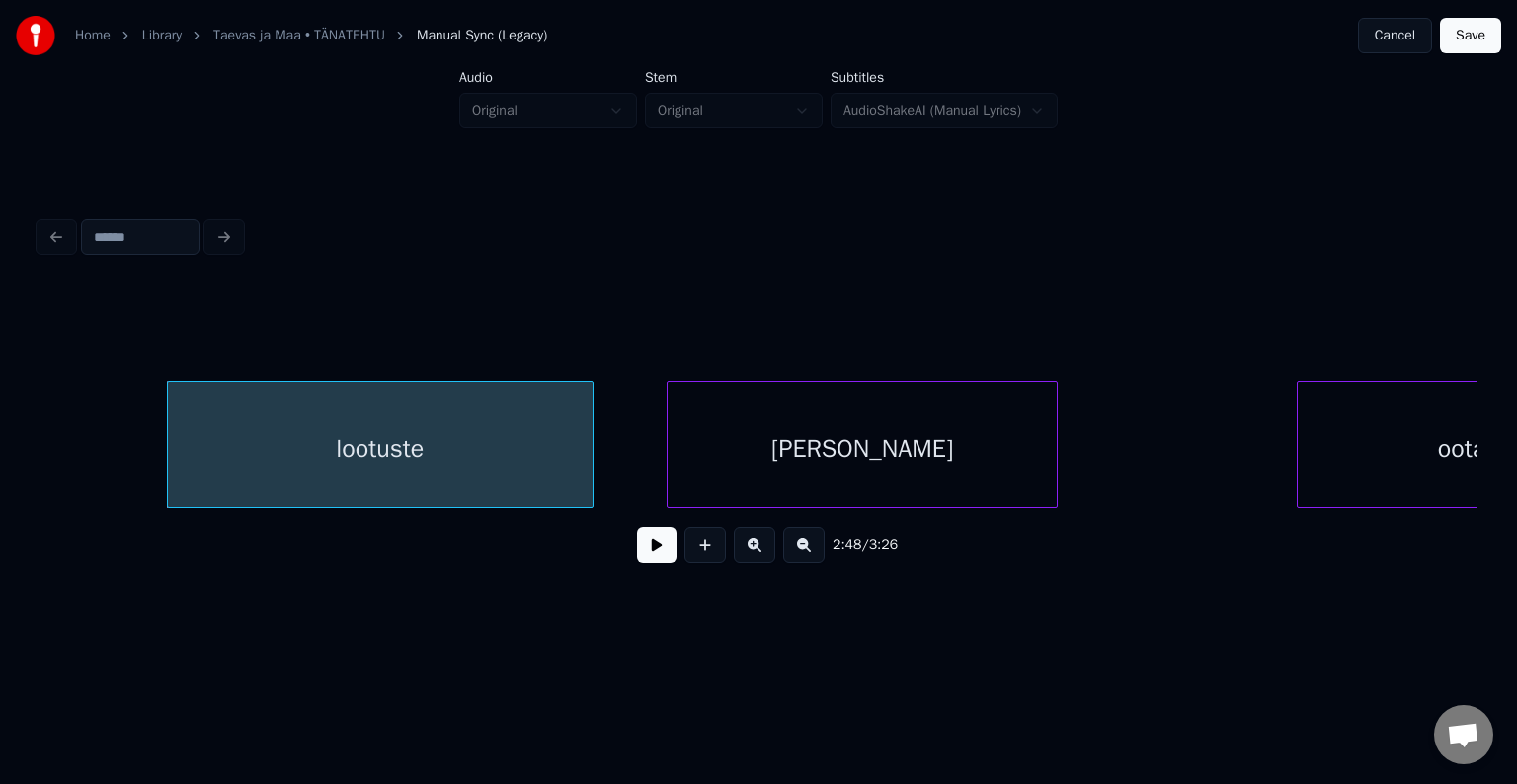 click on "[PERSON_NAME]" at bounding box center (862, 449) 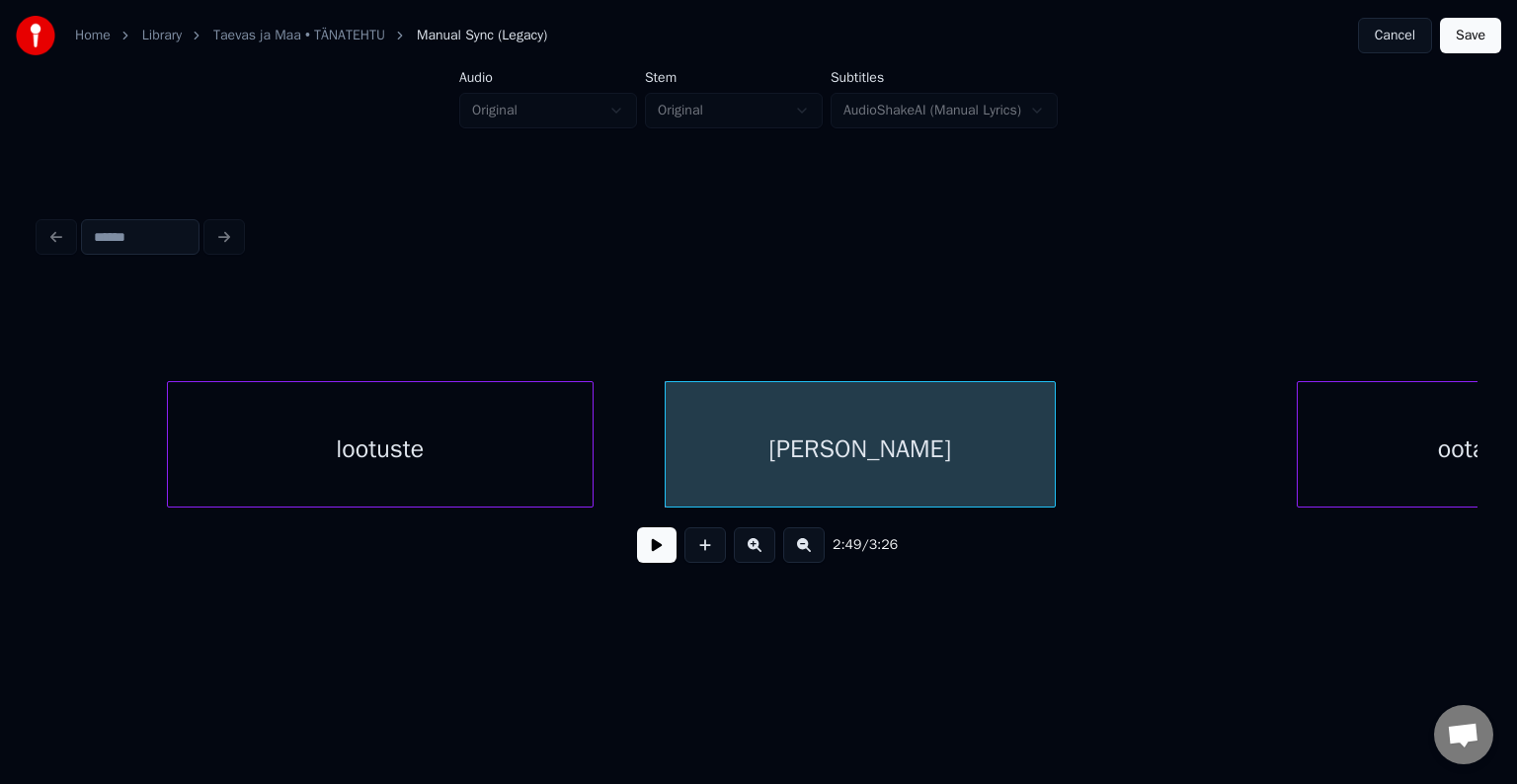 click on "lootuste" at bounding box center [380, 449] 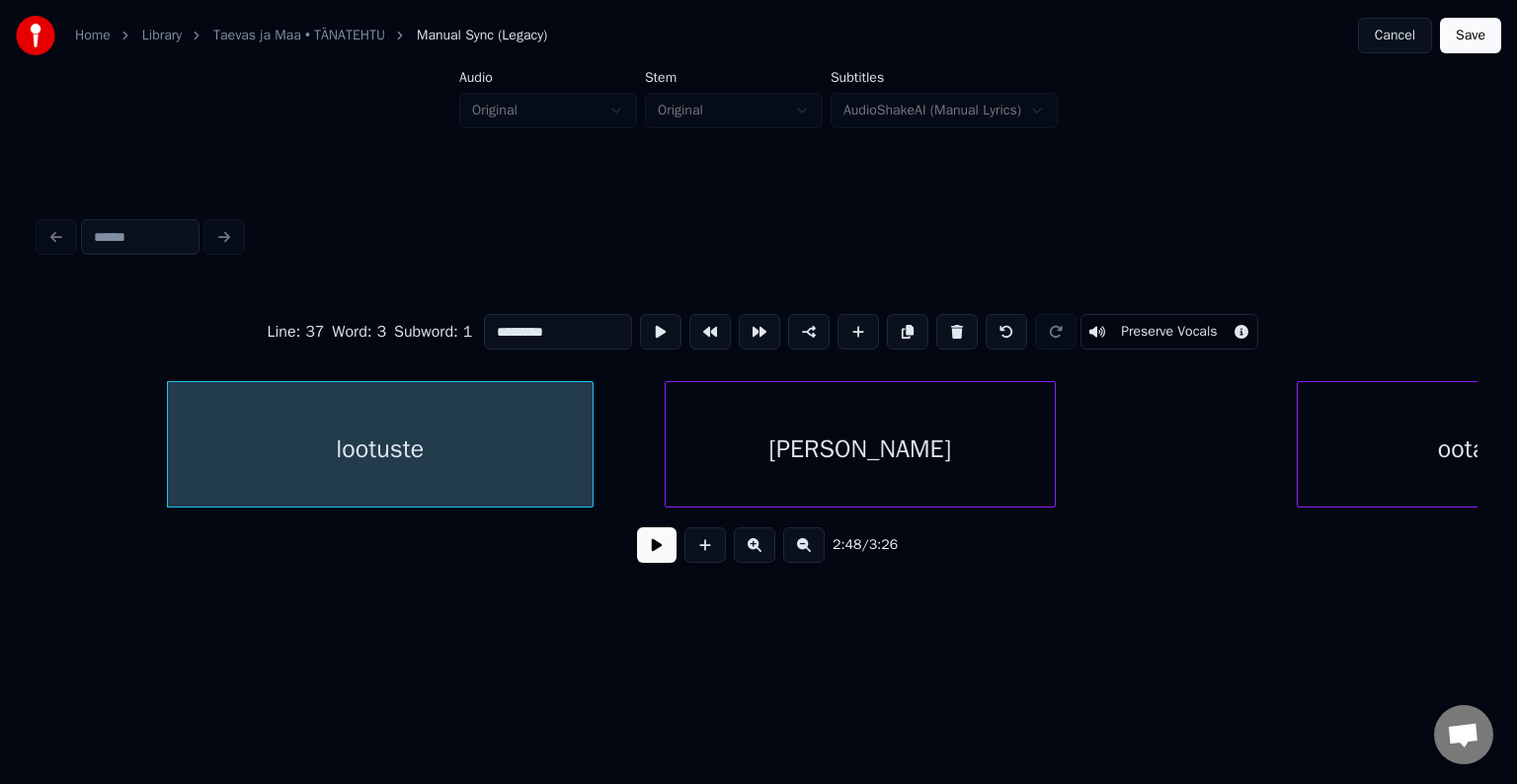type on "********" 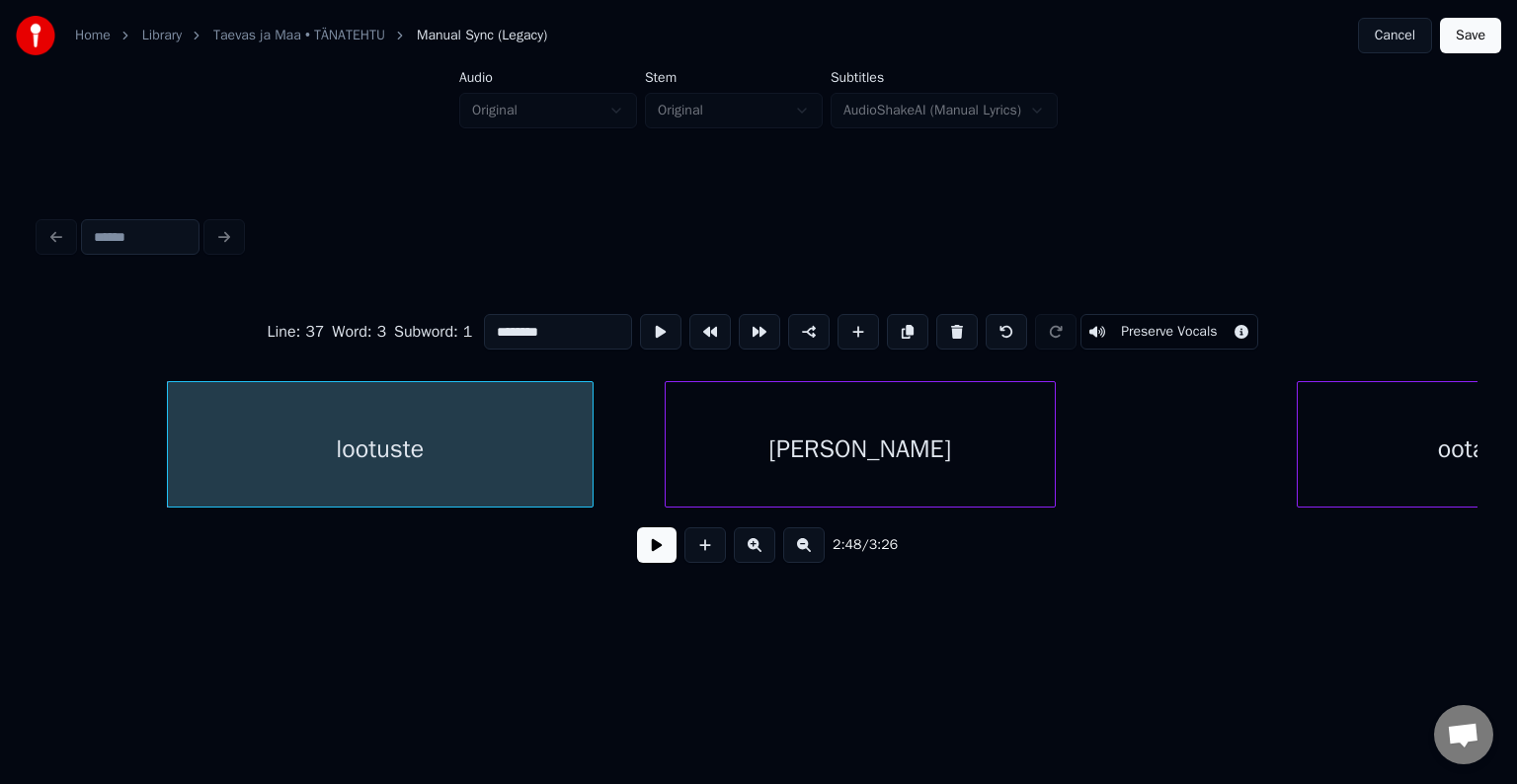 click at bounding box center (657, 545) 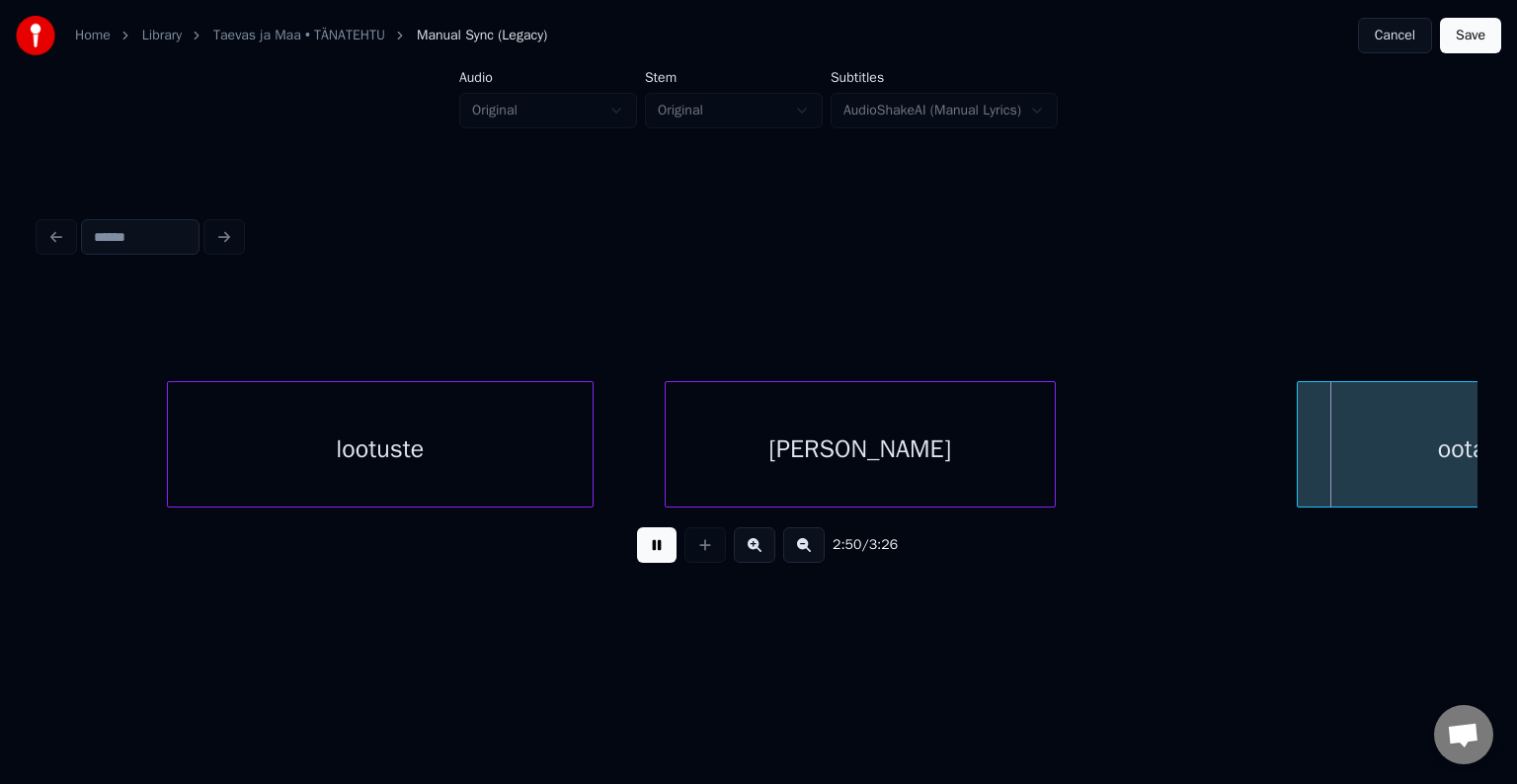 click at bounding box center (657, 545) 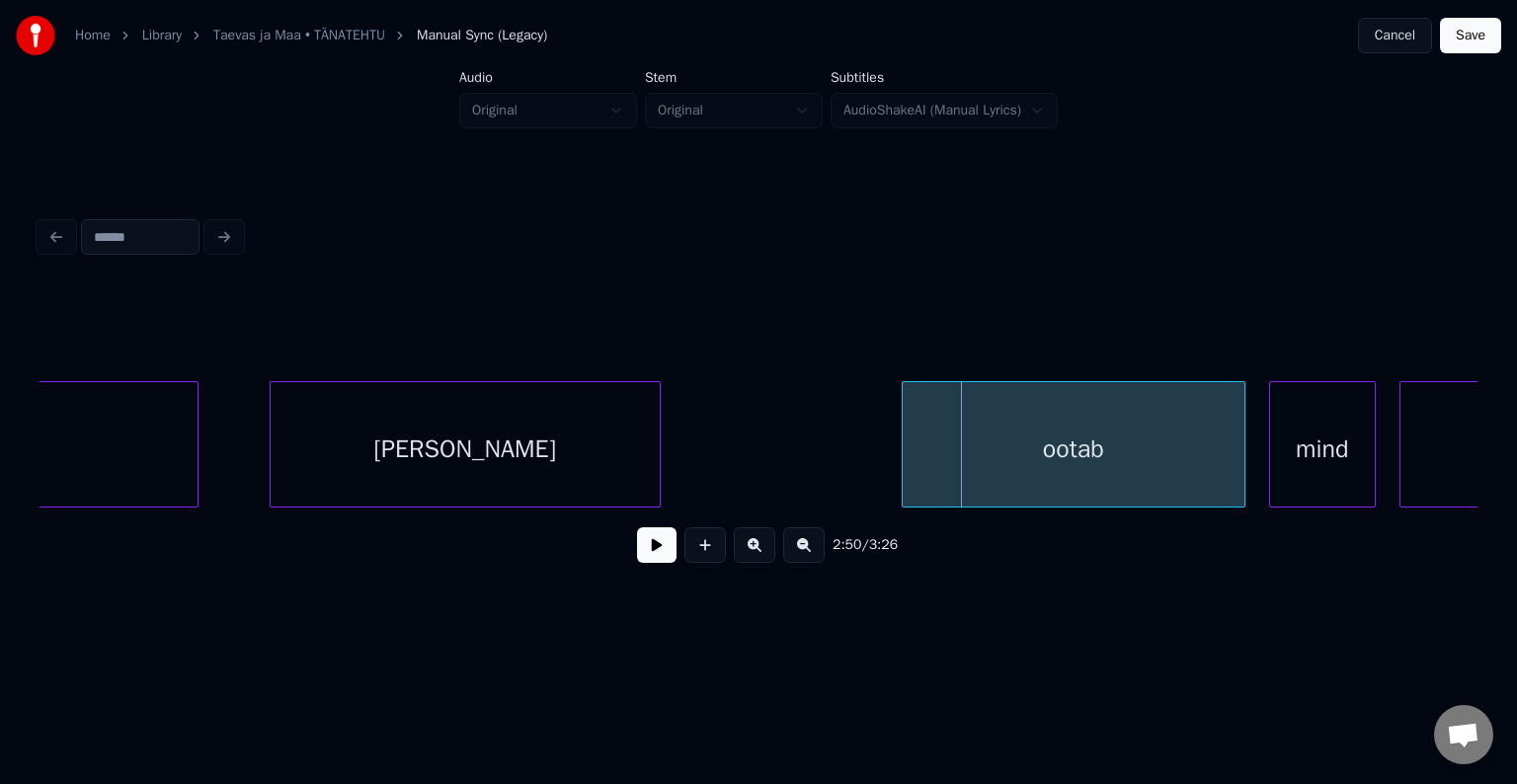 scroll, scrollTop: 0, scrollLeft: 99921, axis: horizontal 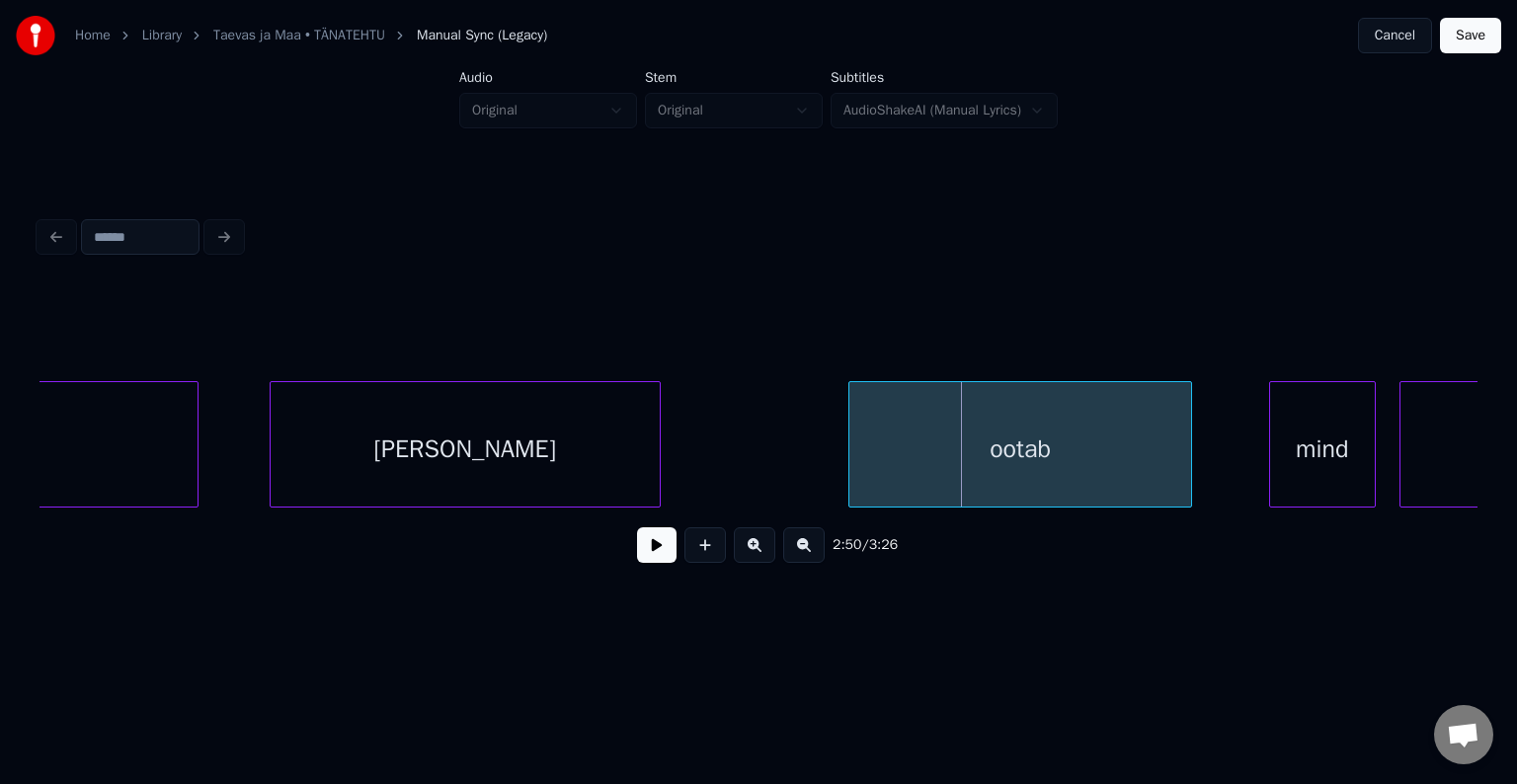 click on "ootab" at bounding box center [1020, 449] 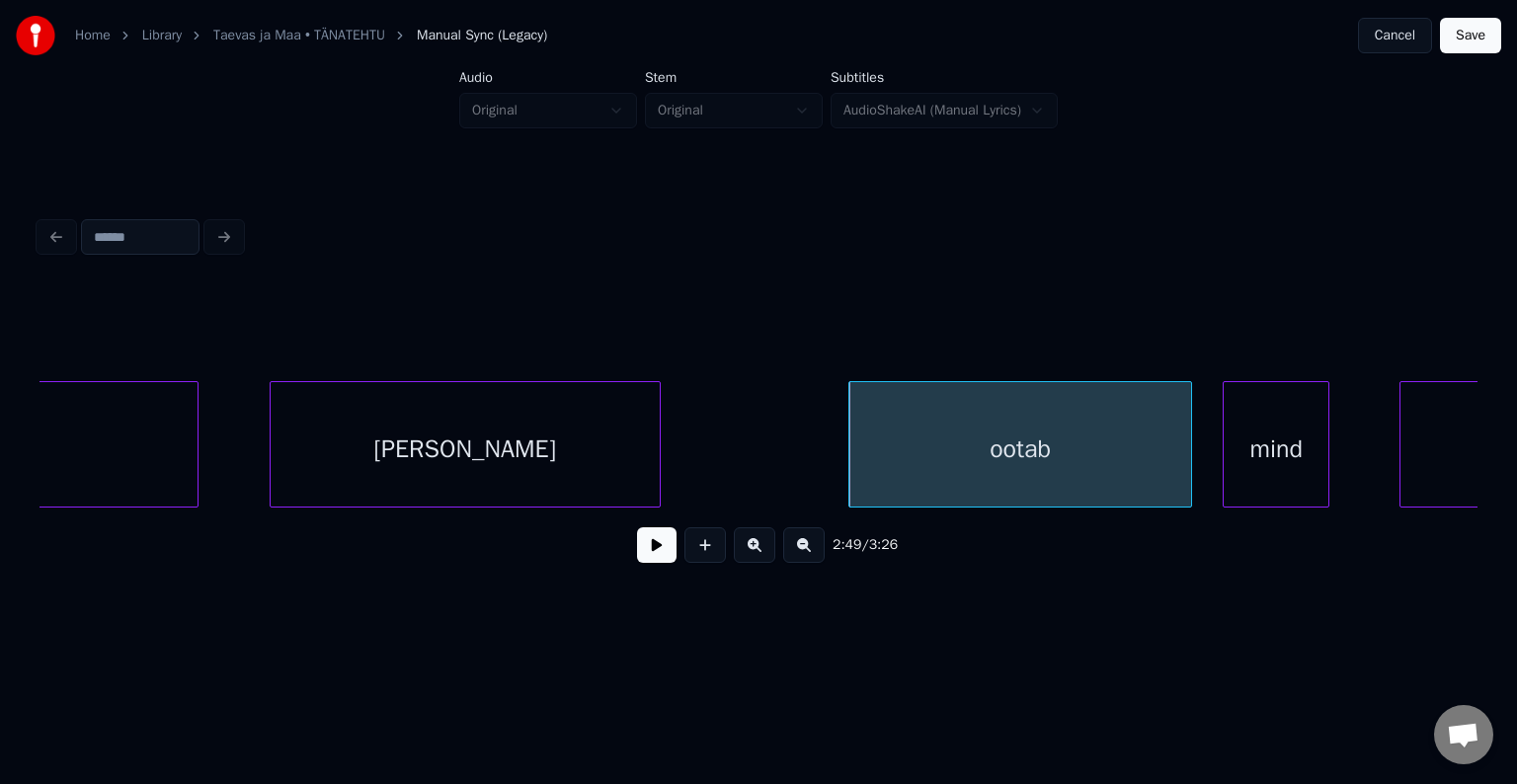 click on "mind" at bounding box center [1276, 449] 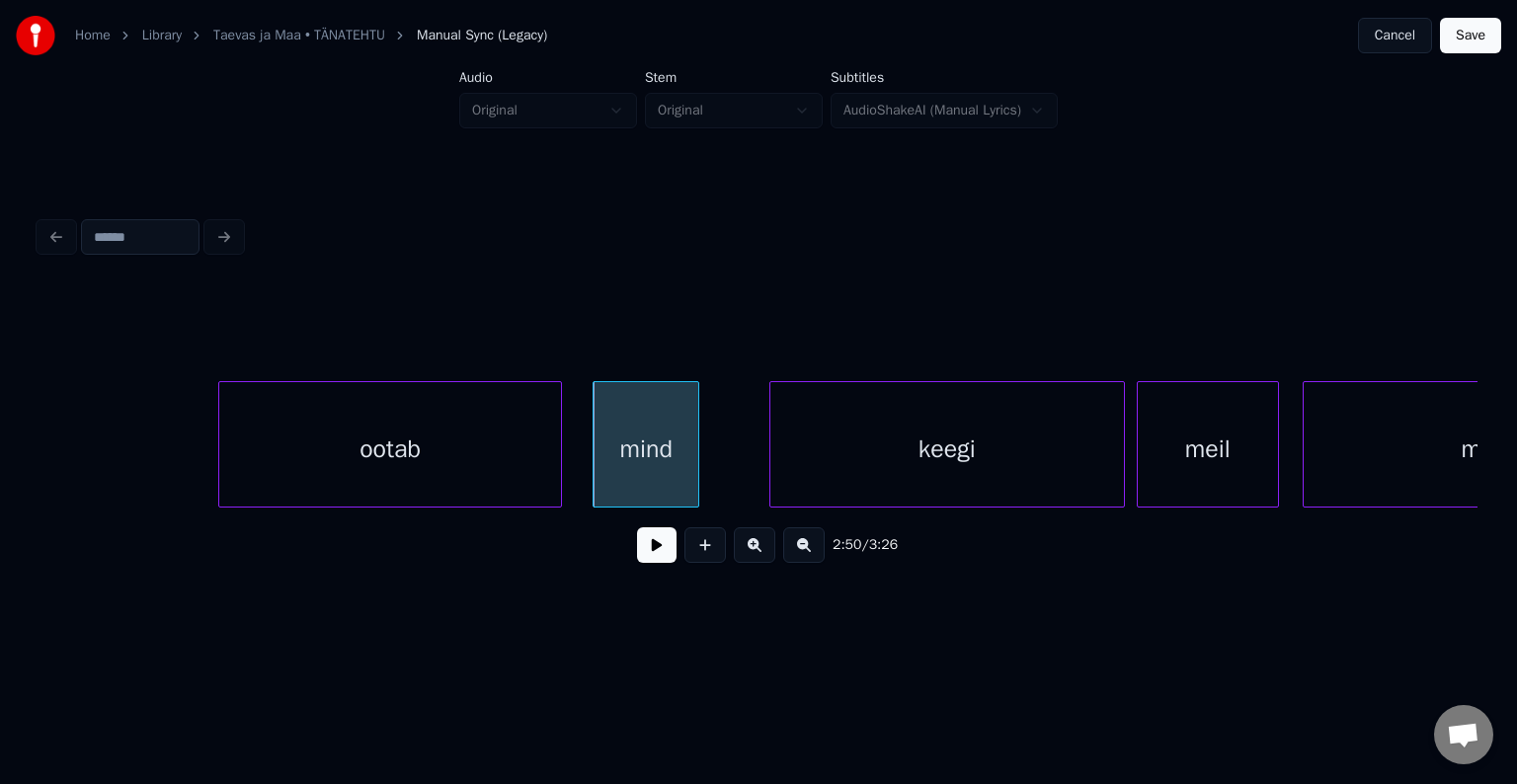 scroll, scrollTop: 0, scrollLeft: 100553, axis: horizontal 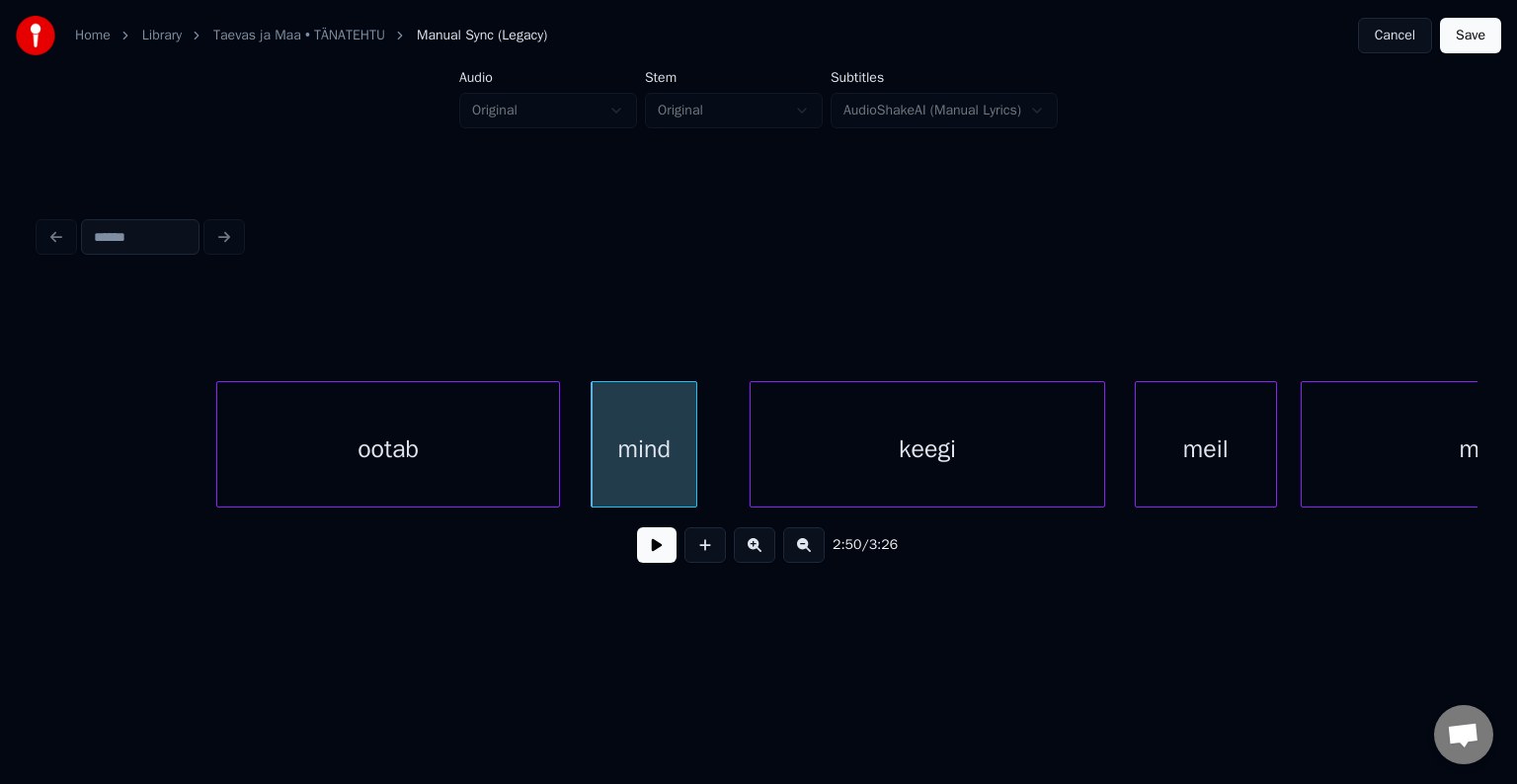 click on "keegi" at bounding box center [927, 449] 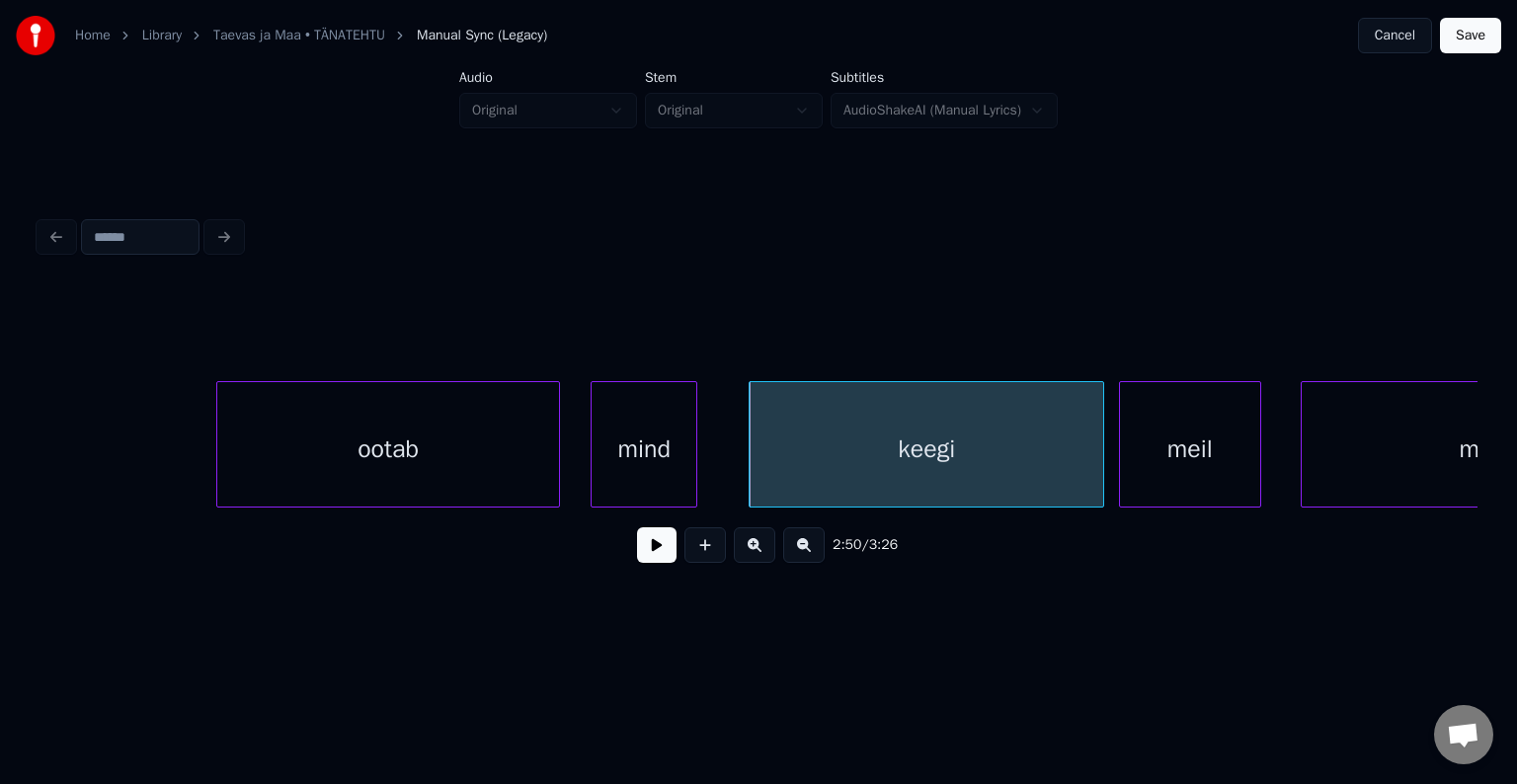 click on "meil" at bounding box center (1190, 449) 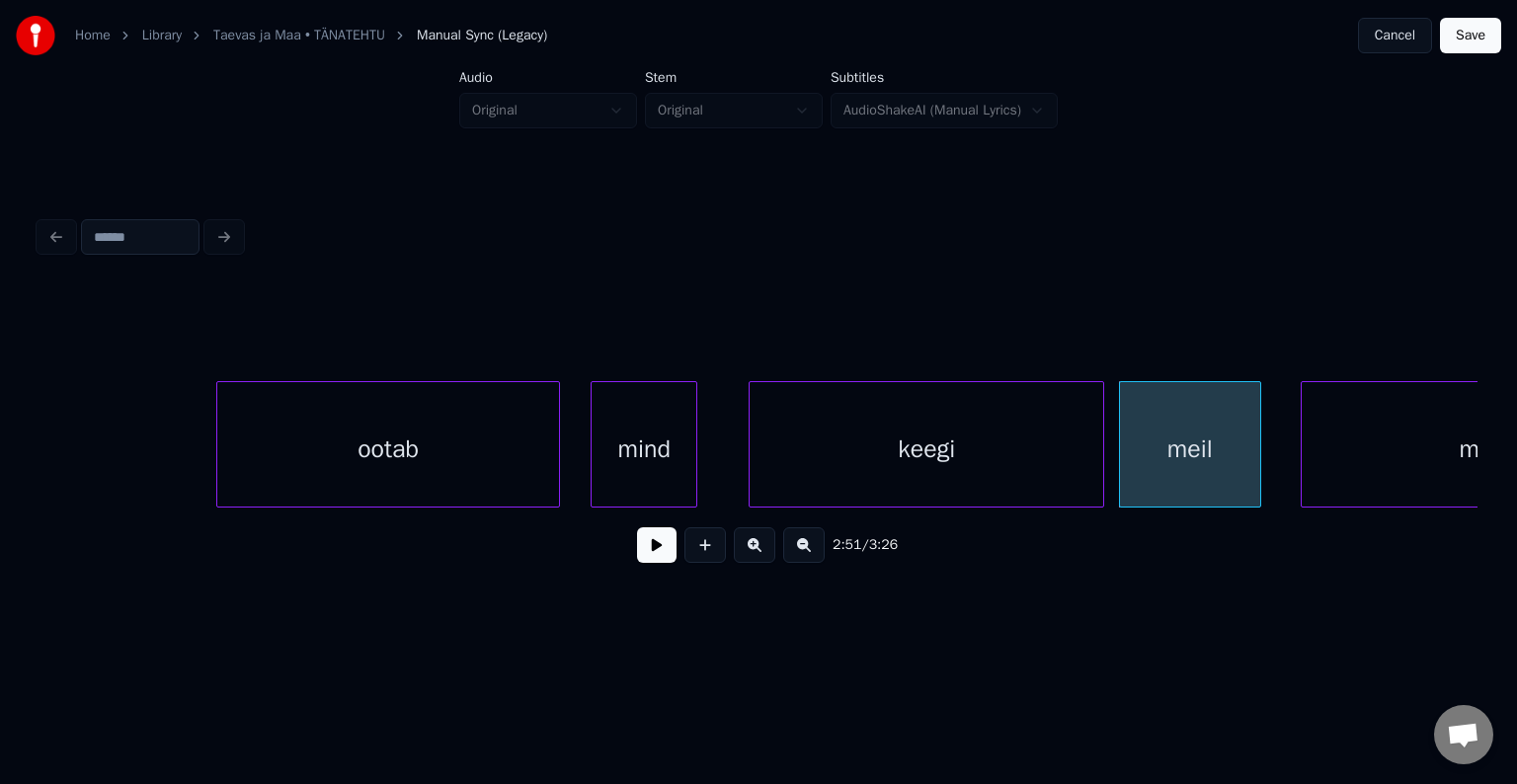 scroll, scrollTop: 0, scrollLeft: 100774, axis: horizontal 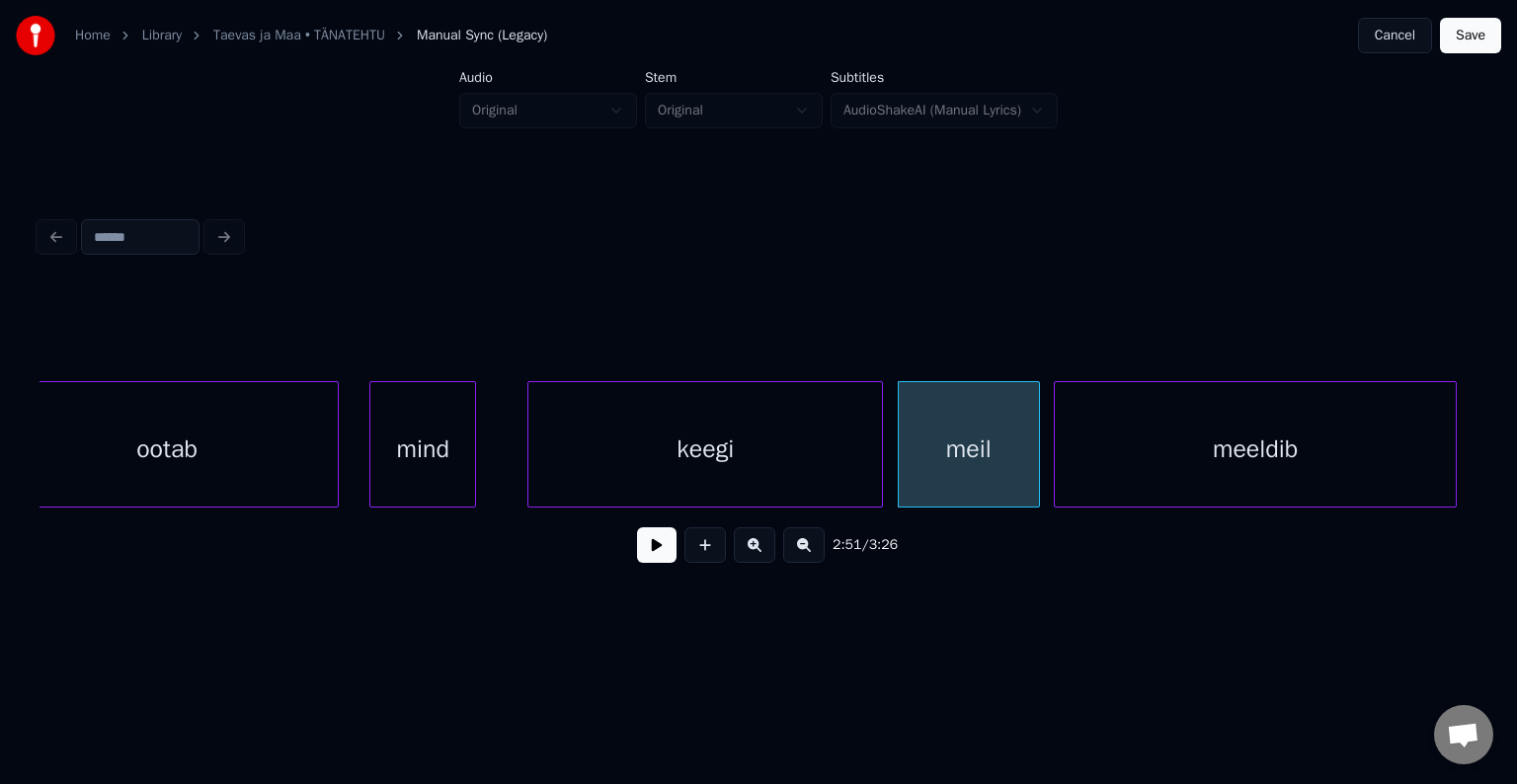 click on "meeldib" at bounding box center [1255, 449] 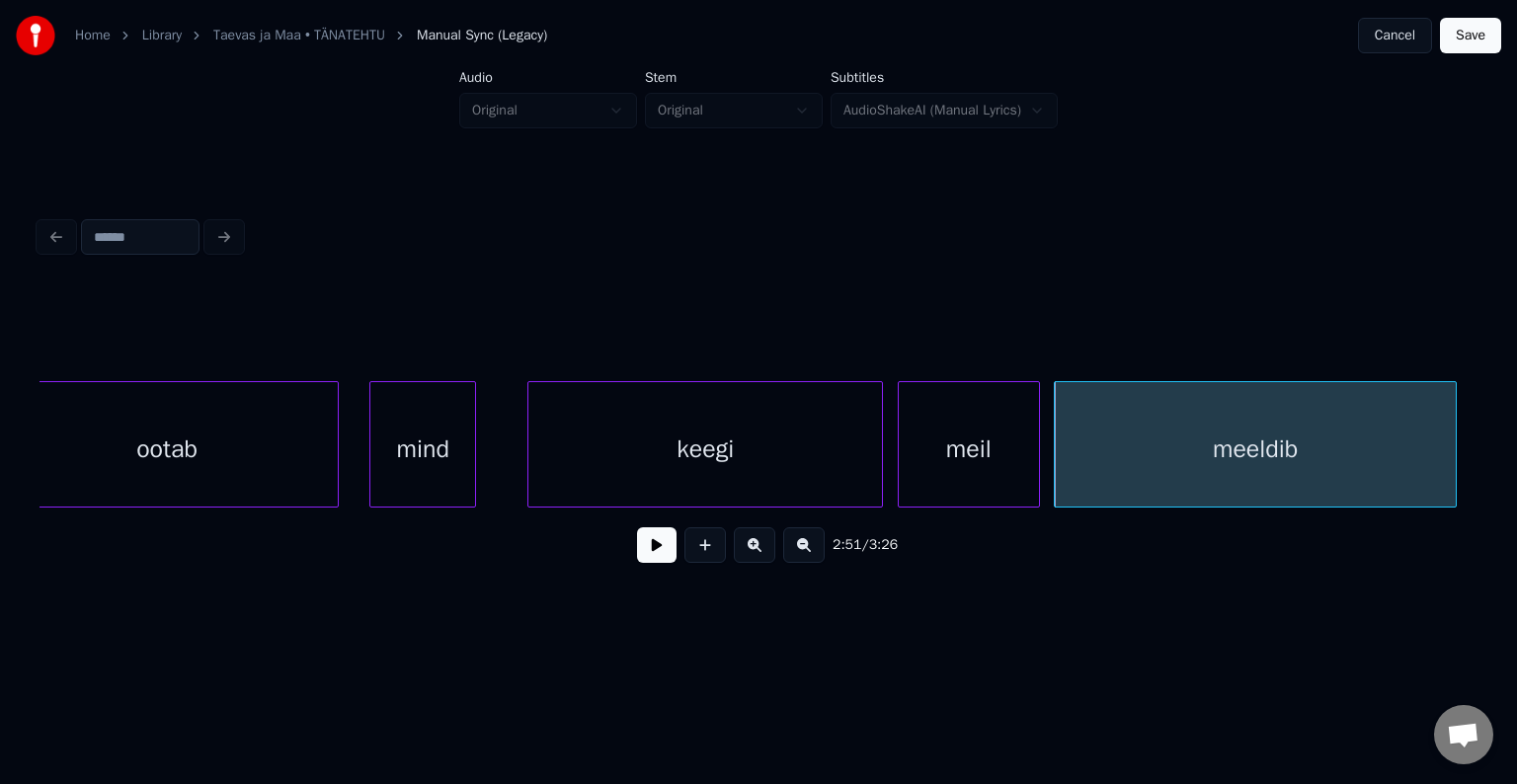 click on "mind" at bounding box center [423, 449] 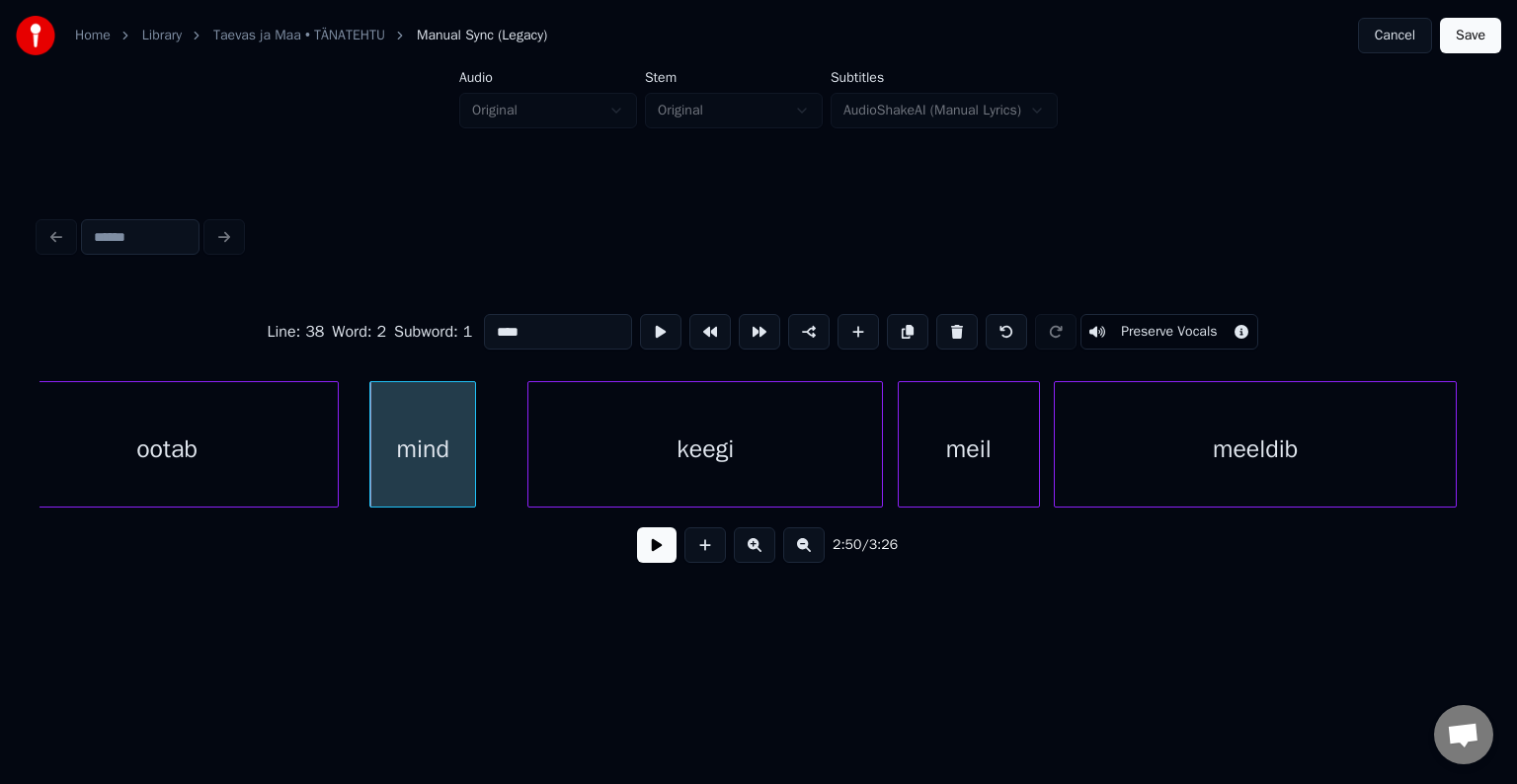 click at bounding box center (657, 545) 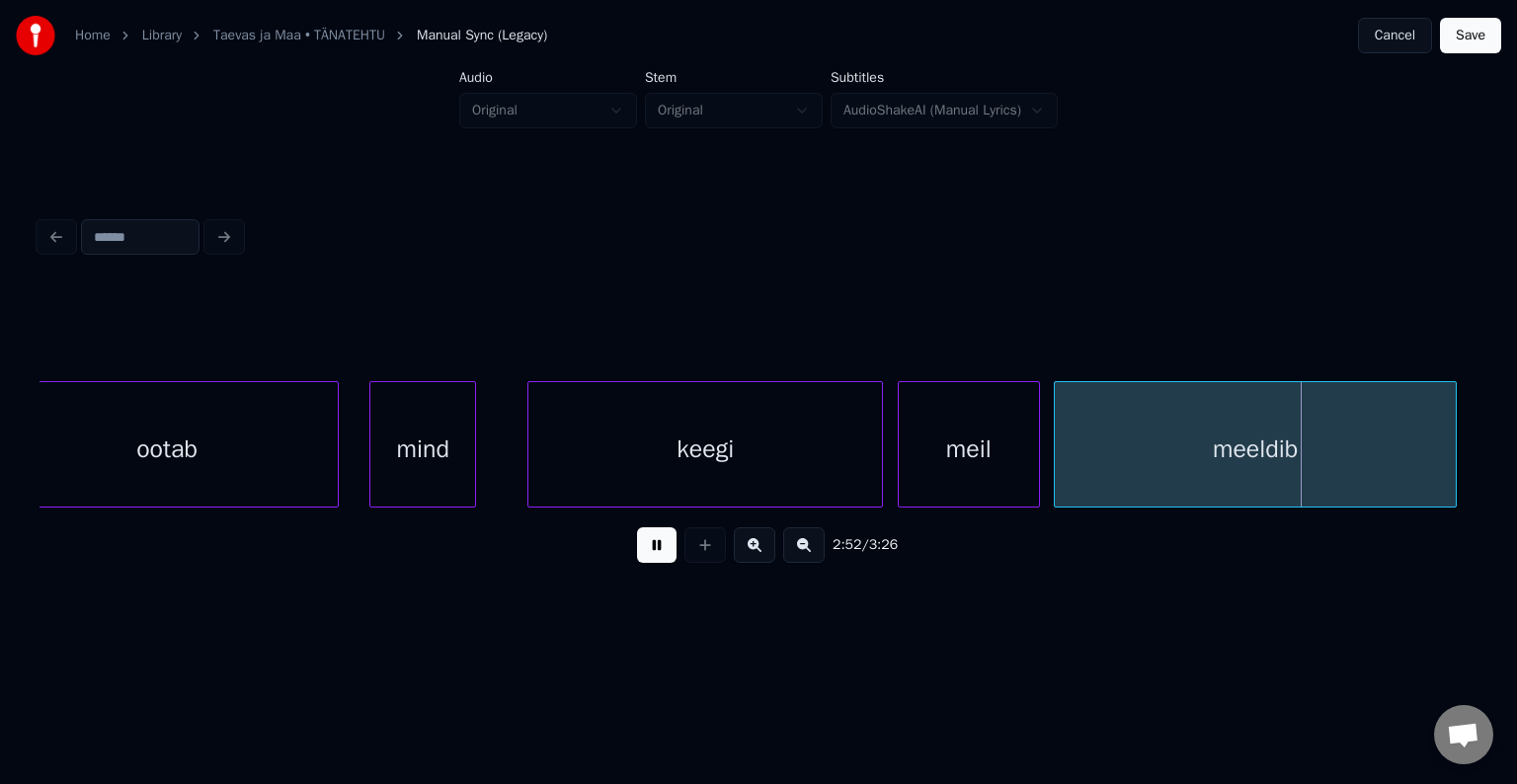 click at bounding box center [657, 545] 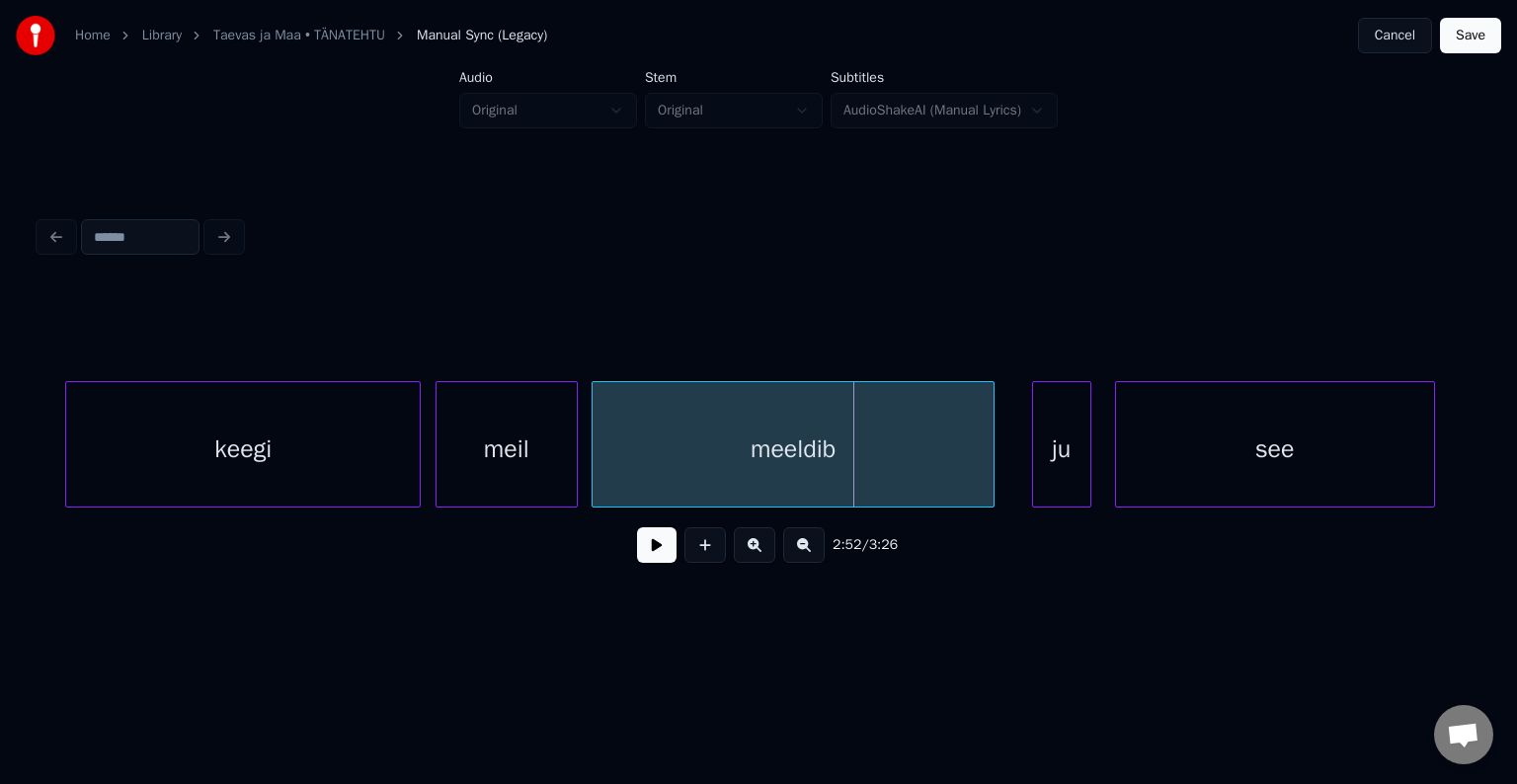 scroll, scrollTop: 0, scrollLeft: 101248, axis: horizontal 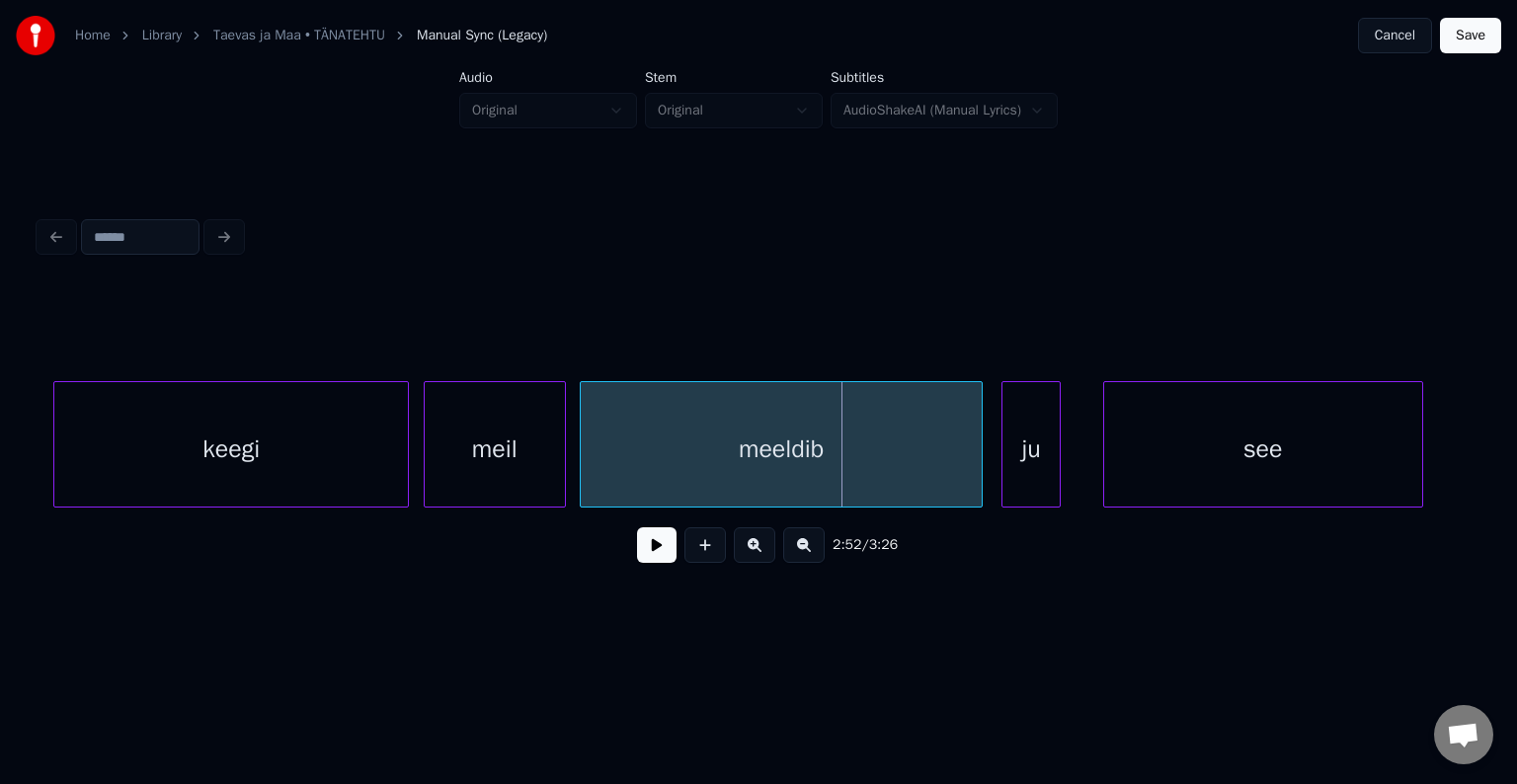 click on "ju" at bounding box center [1031, 449] 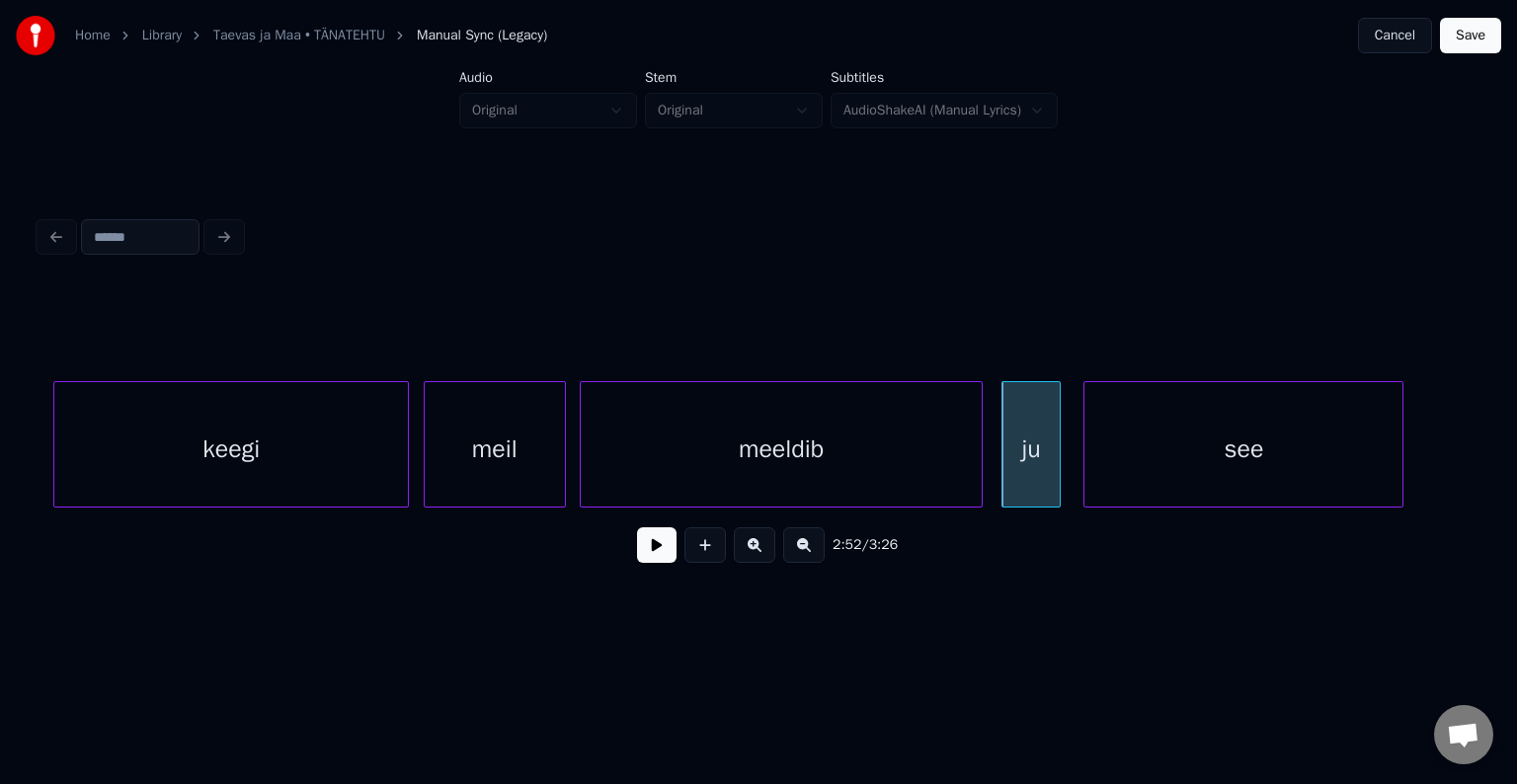 click on "see" at bounding box center (1243, 449) 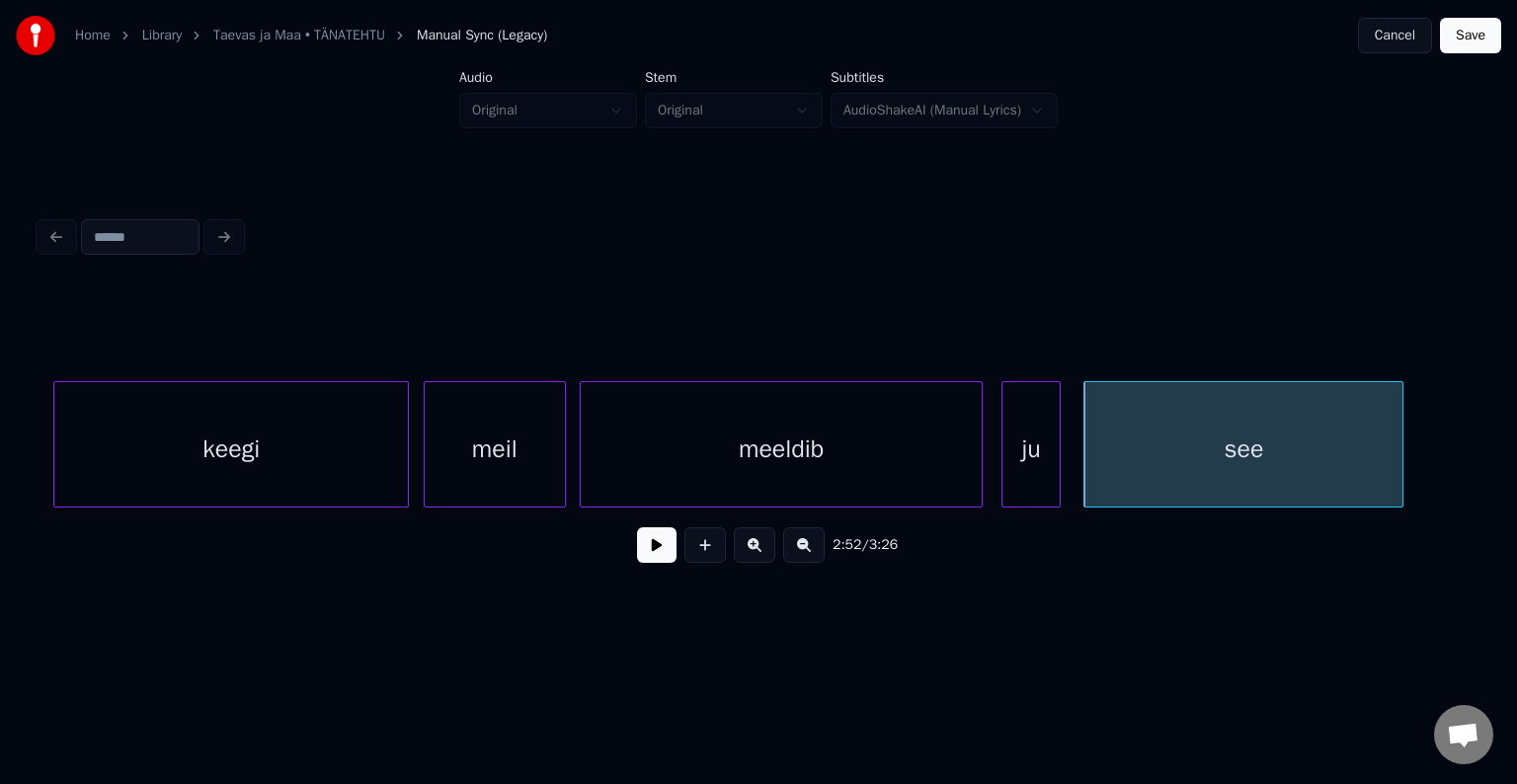 click on "meeldib" at bounding box center (781, 449) 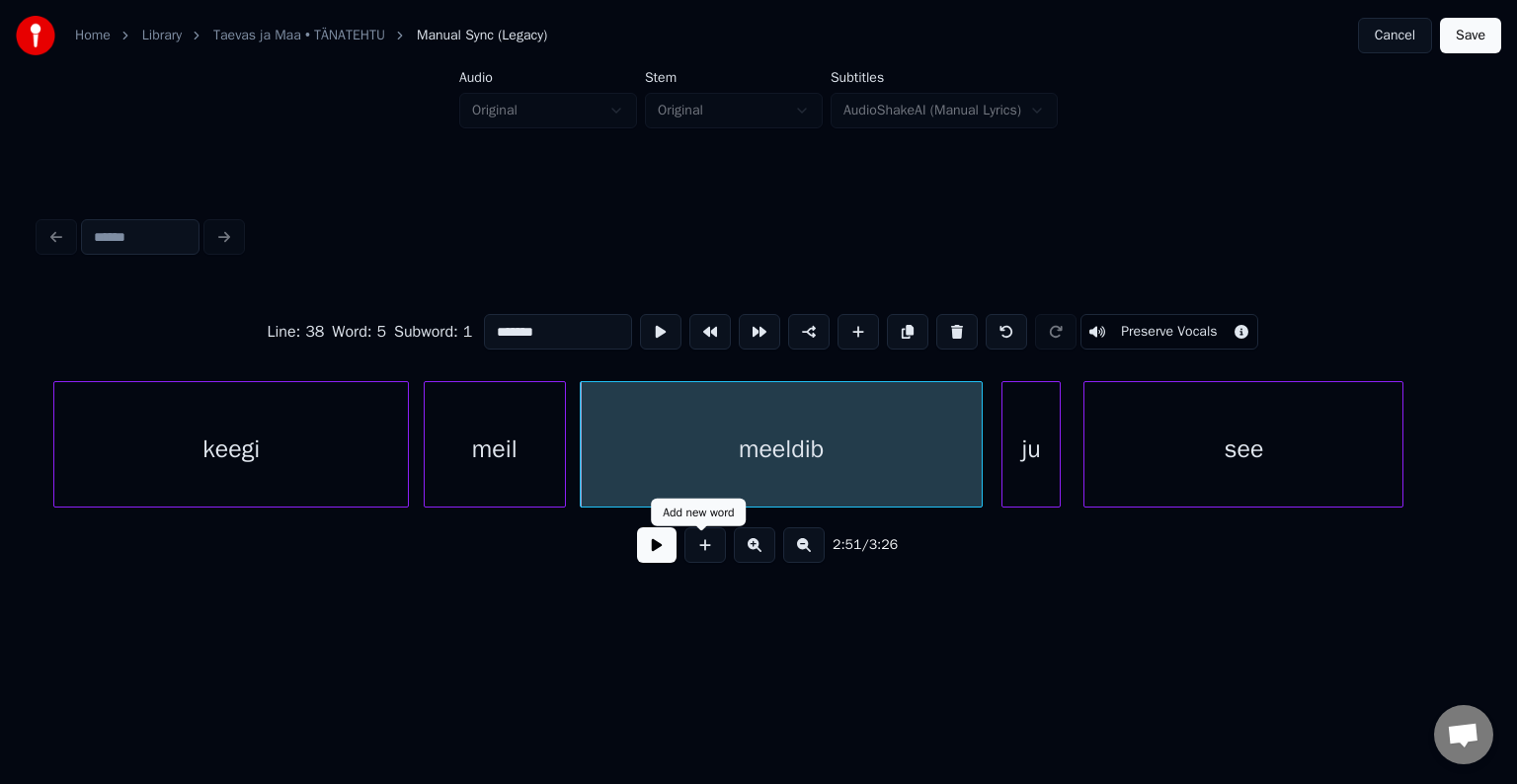 click at bounding box center (657, 545) 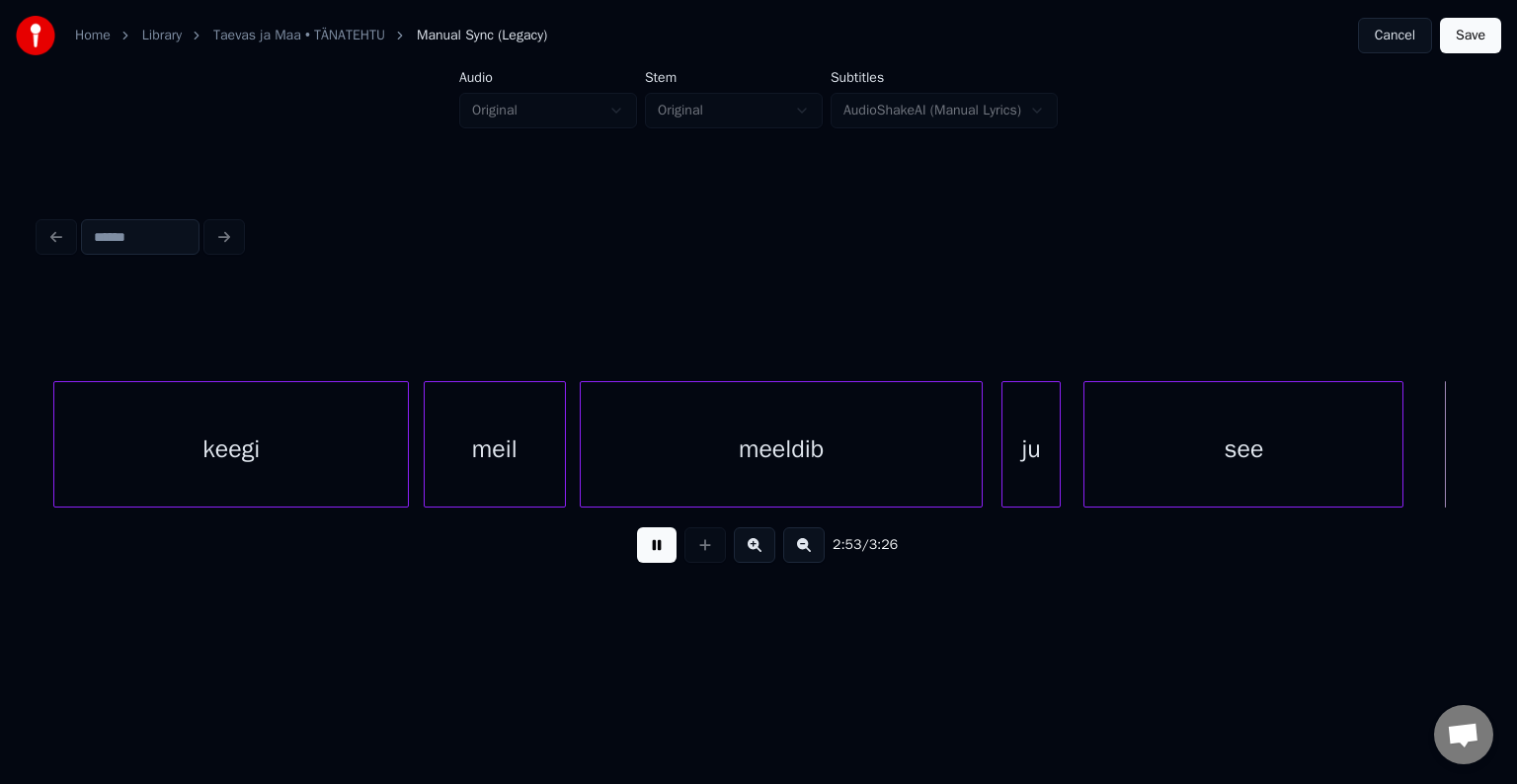 scroll, scrollTop: 0, scrollLeft: 102687, axis: horizontal 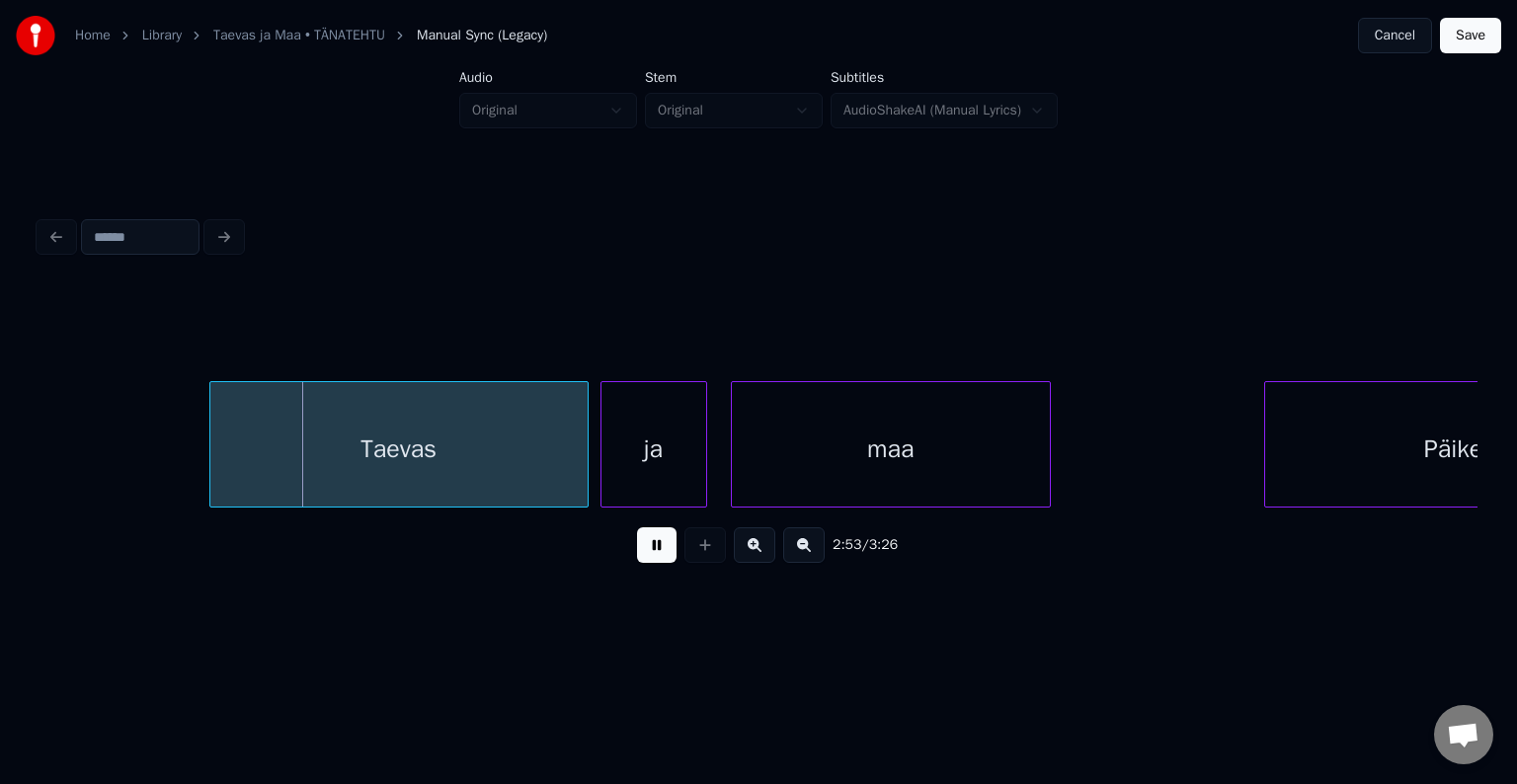 click at bounding box center [657, 545] 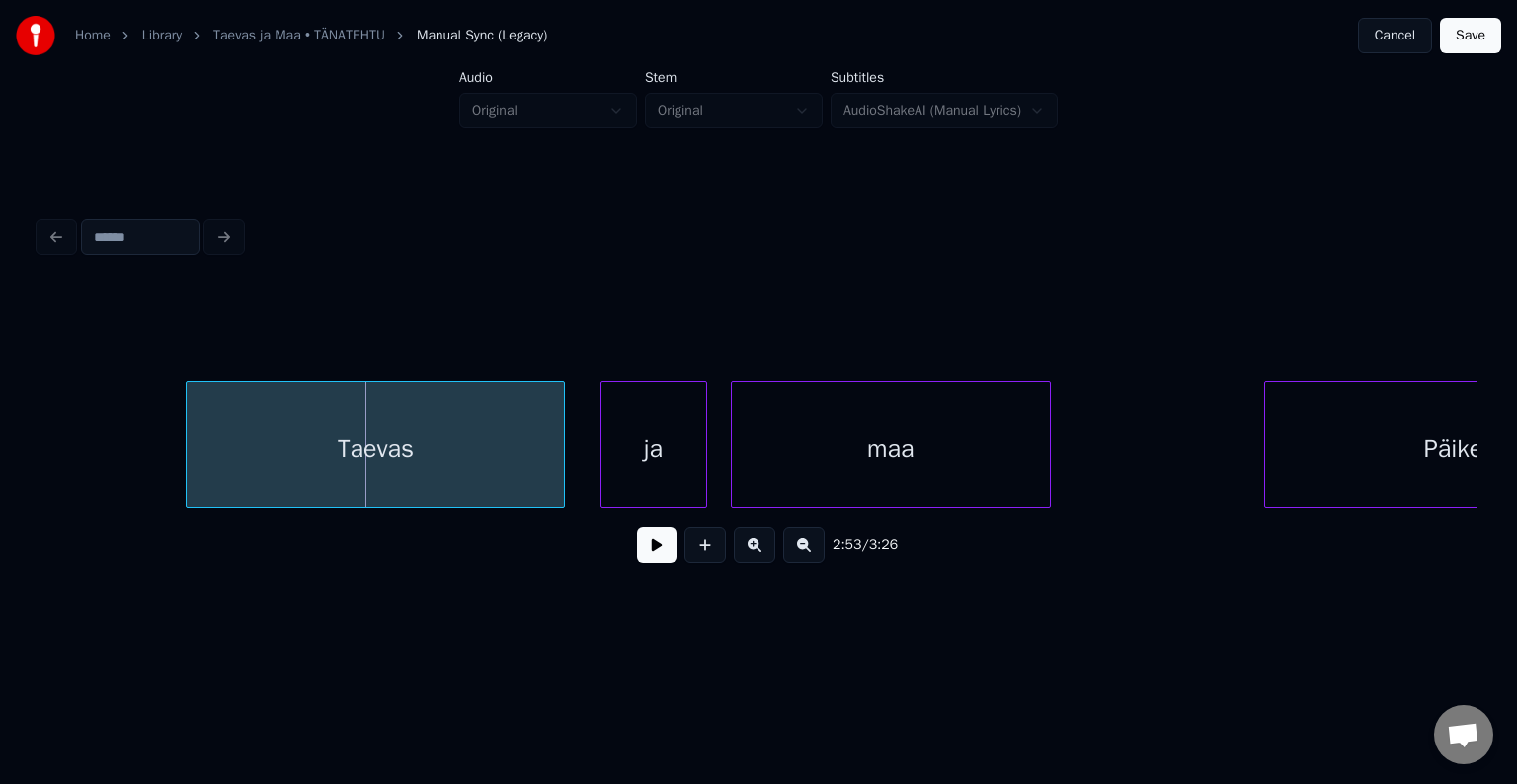 click on "Taevas" at bounding box center [375, 449] 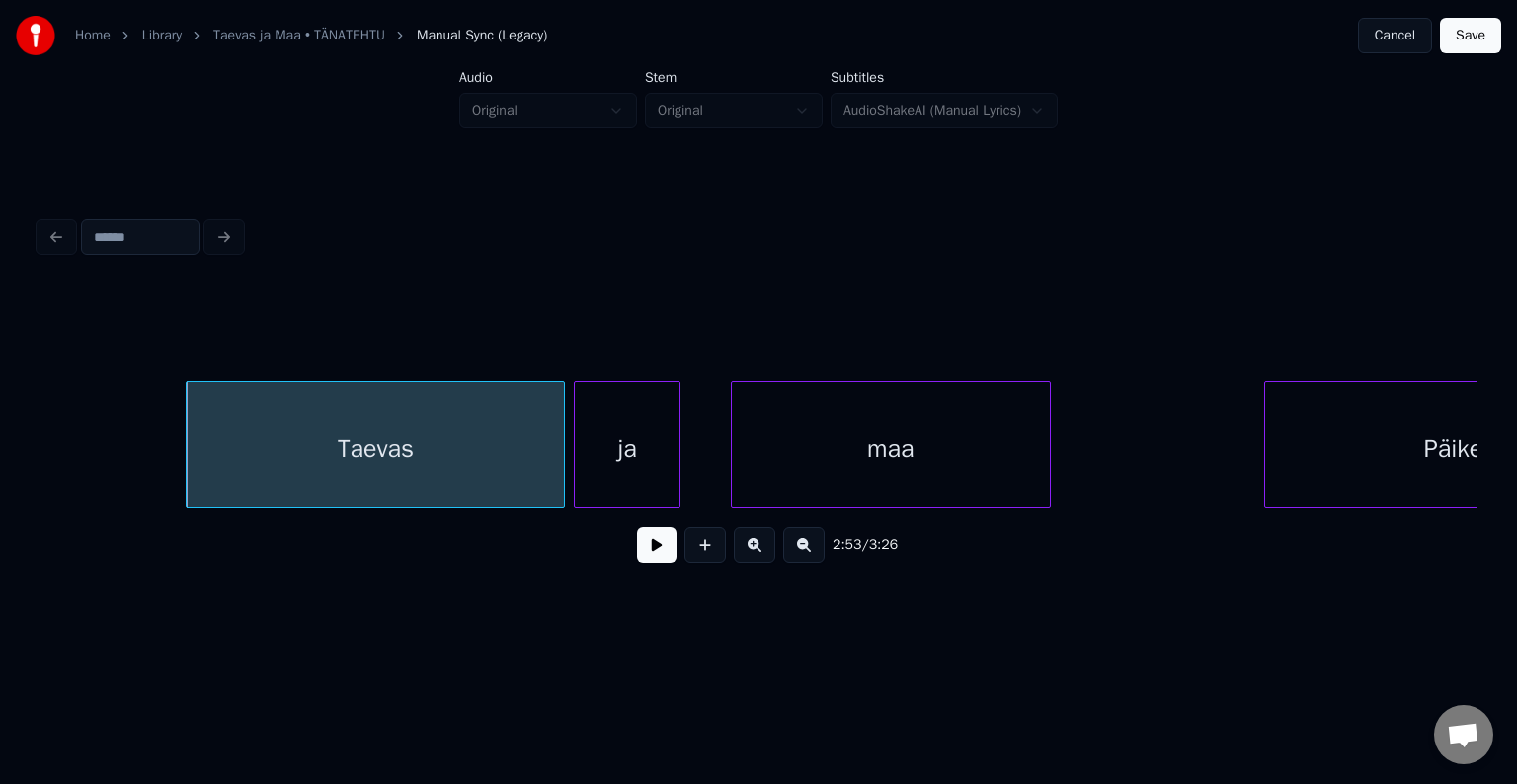 click on "ja" at bounding box center [627, 449] 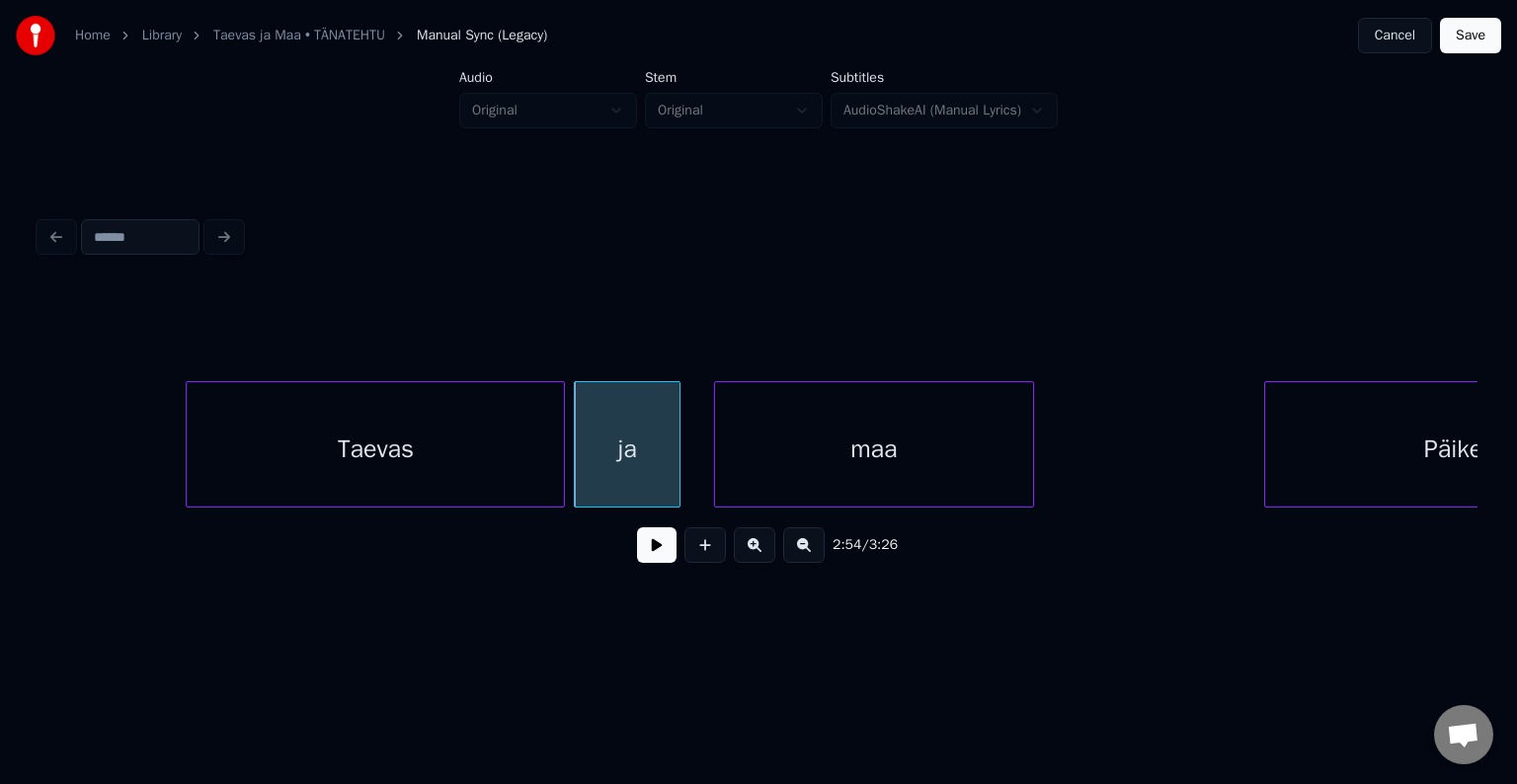 click on "maa" at bounding box center (874, 449) 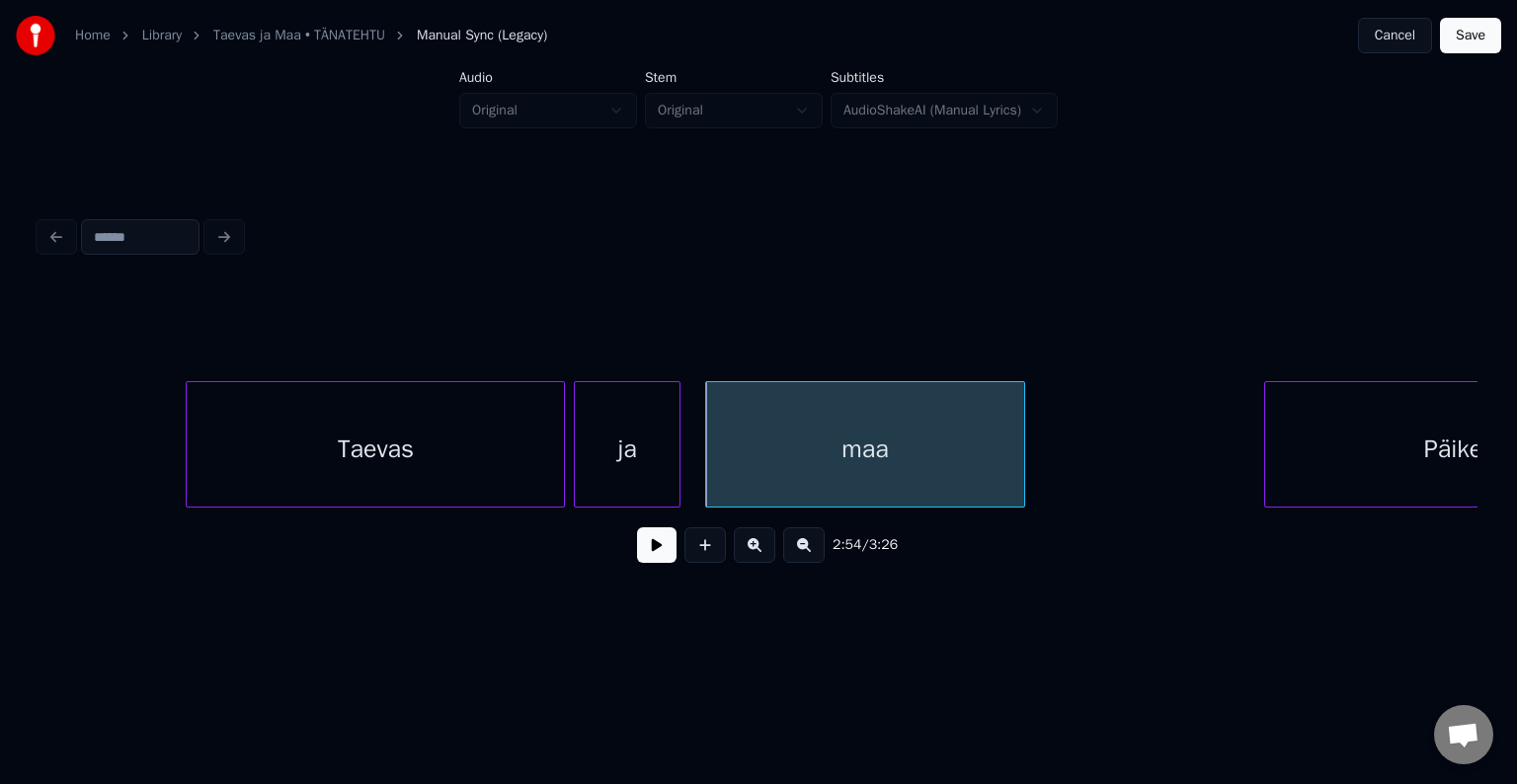 scroll, scrollTop: 0, scrollLeft: 102844, axis: horizontal 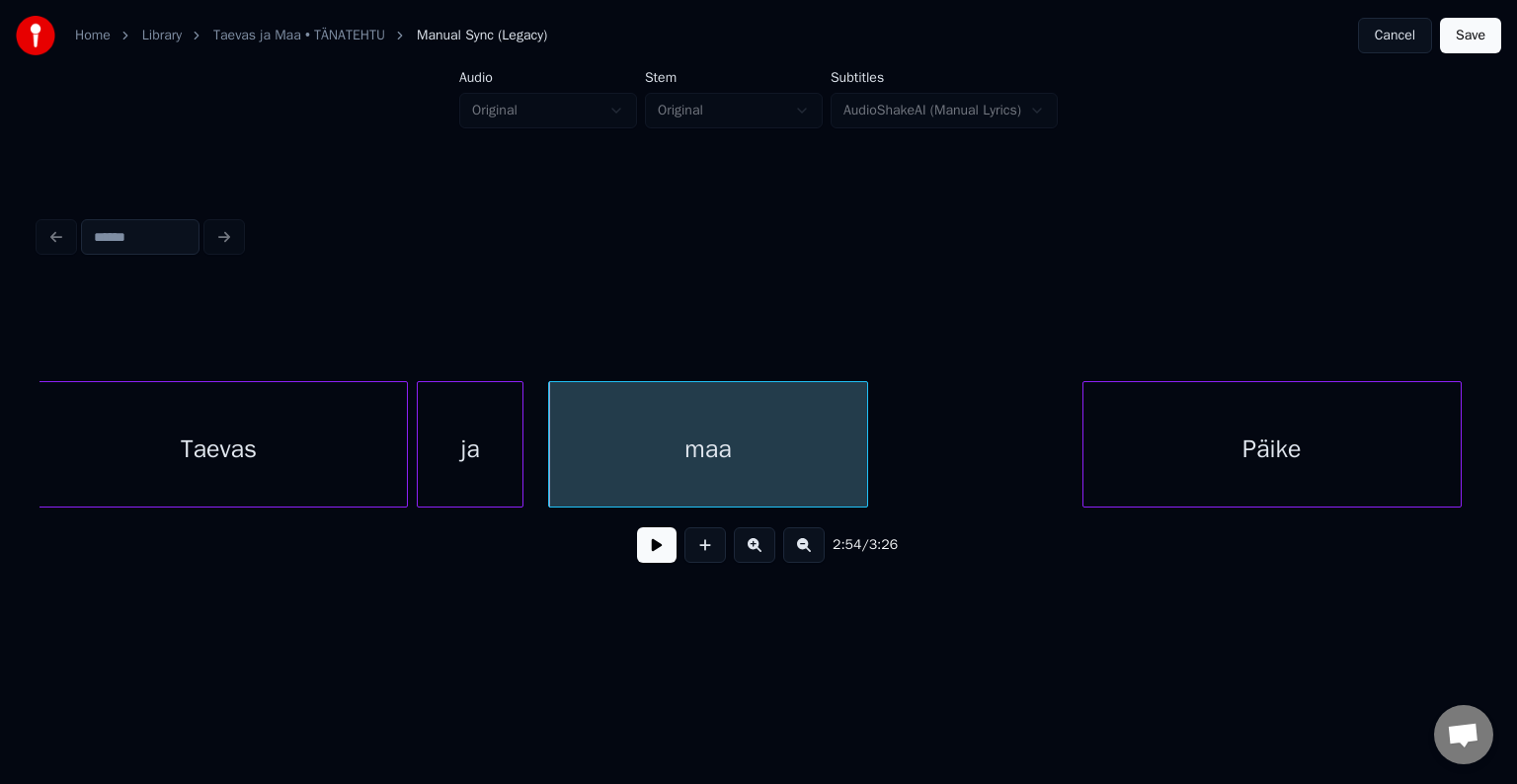 click on "Päike" at bounding box center [1272, 449] 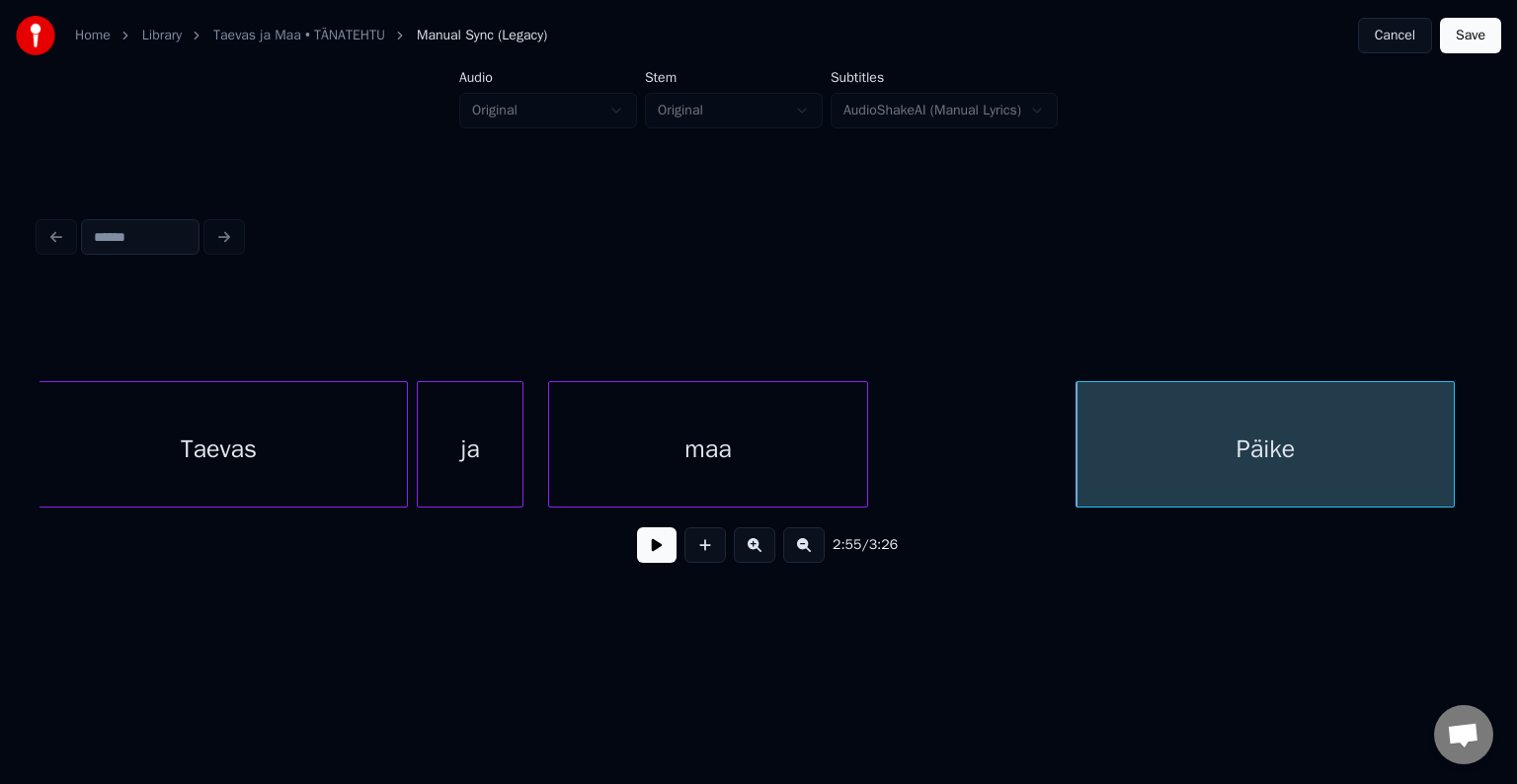 click on "maa" at bounding box center [708, 449] 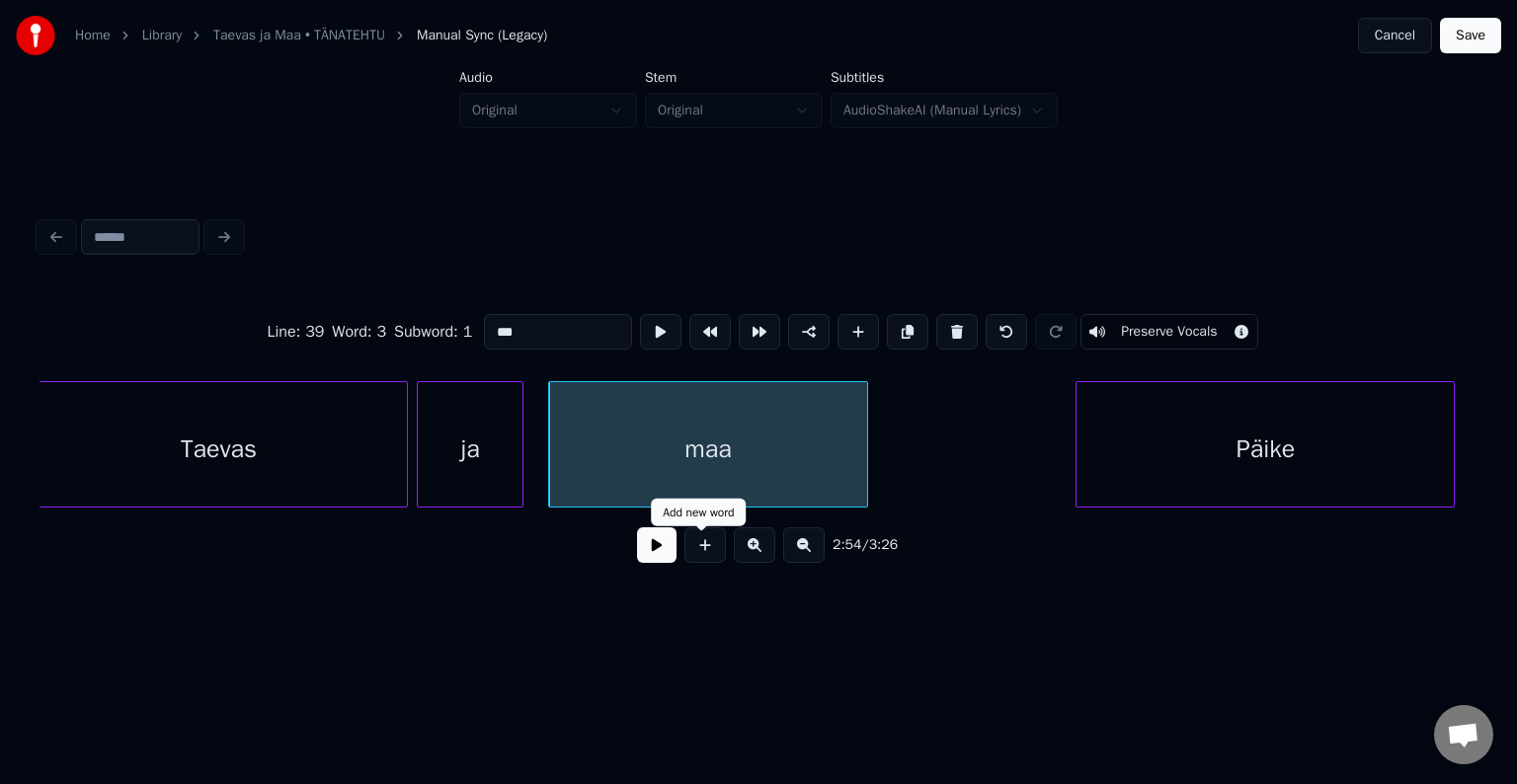 click at bounding box center [657, 545] 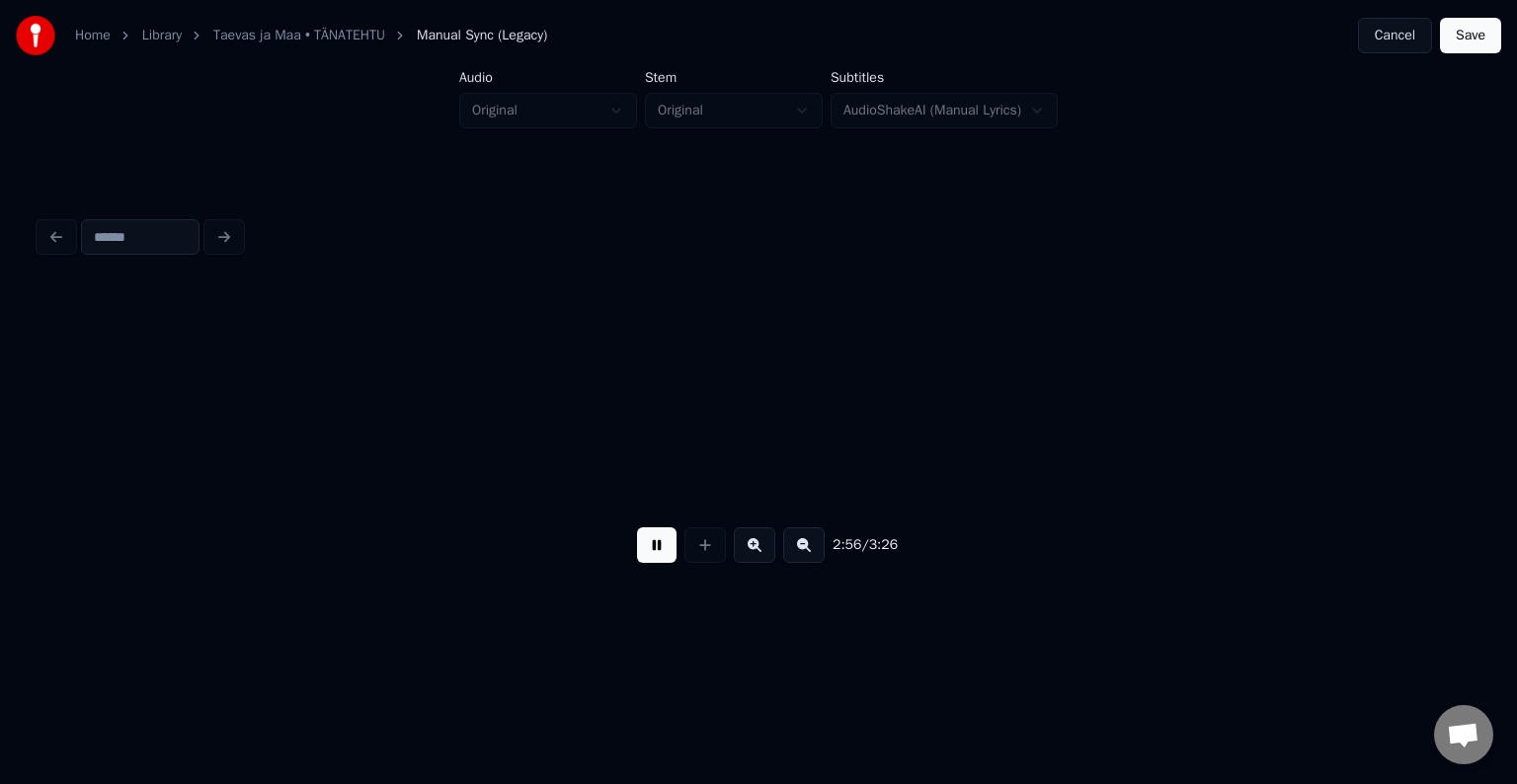 scroll, scrollTop: 0, scrollLeft: 104282, axis: horizontal 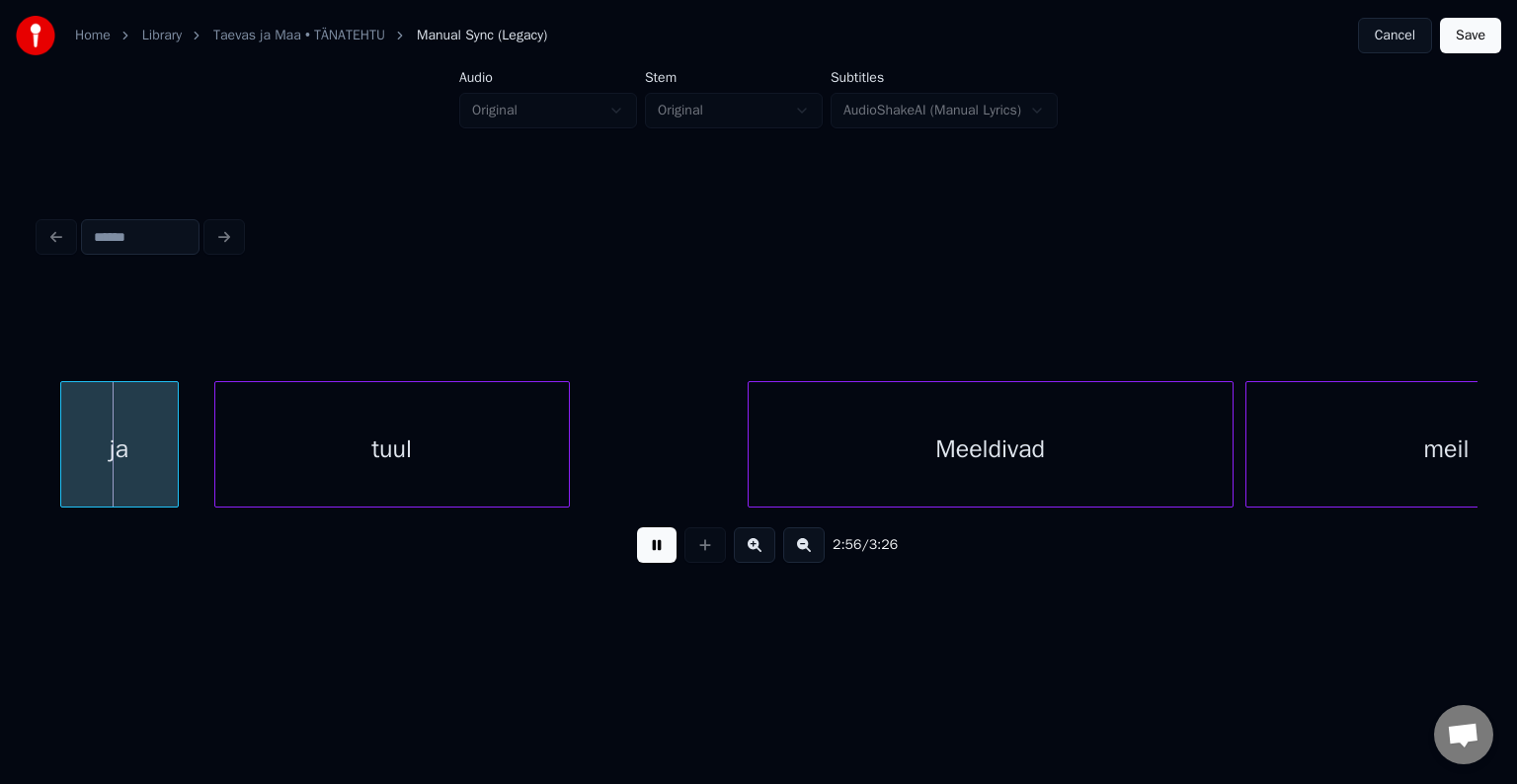 click at bounding box center [657, 545] 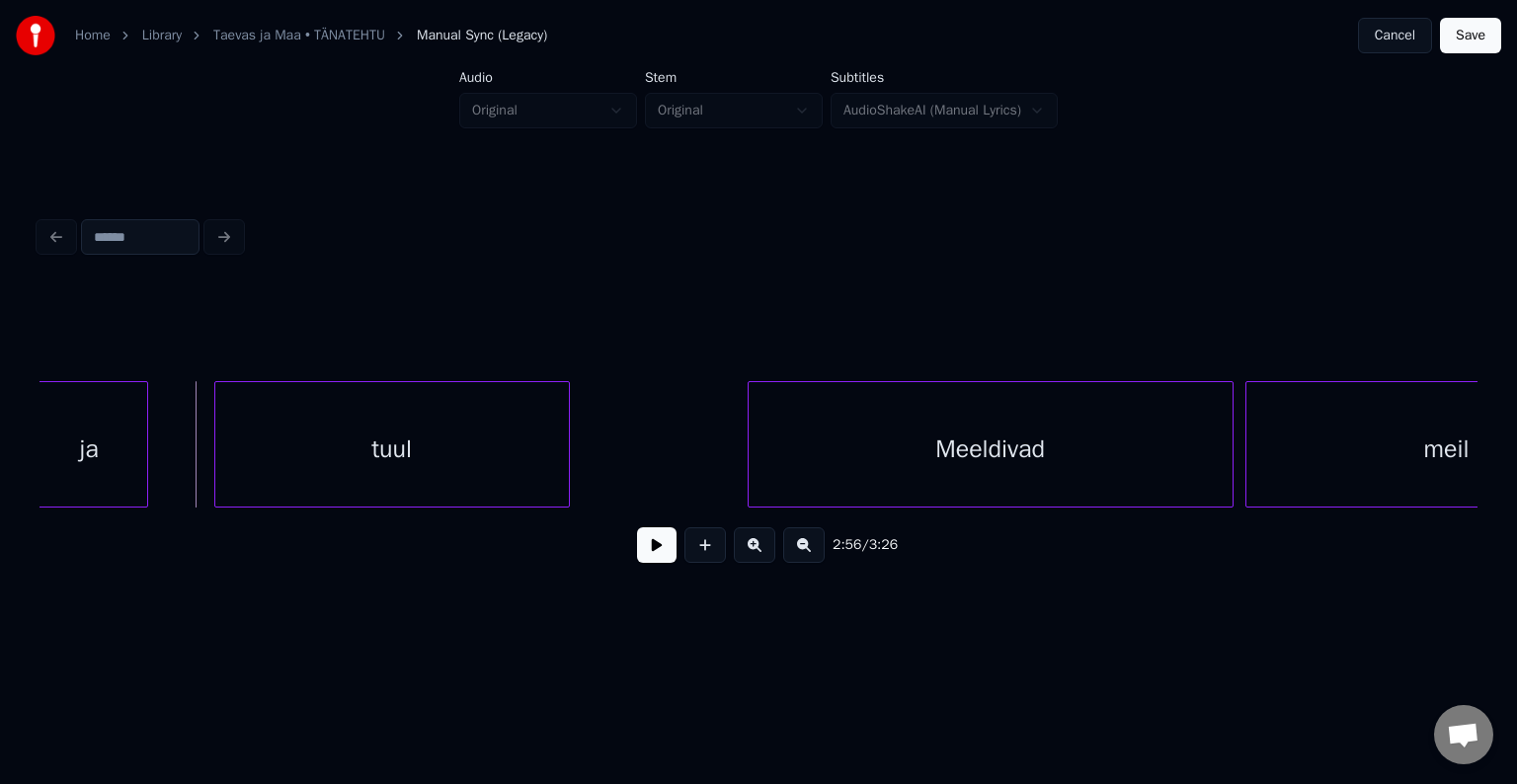 scroll, scrollTop: 0, scrollLeft: 104267, axis: horizontal 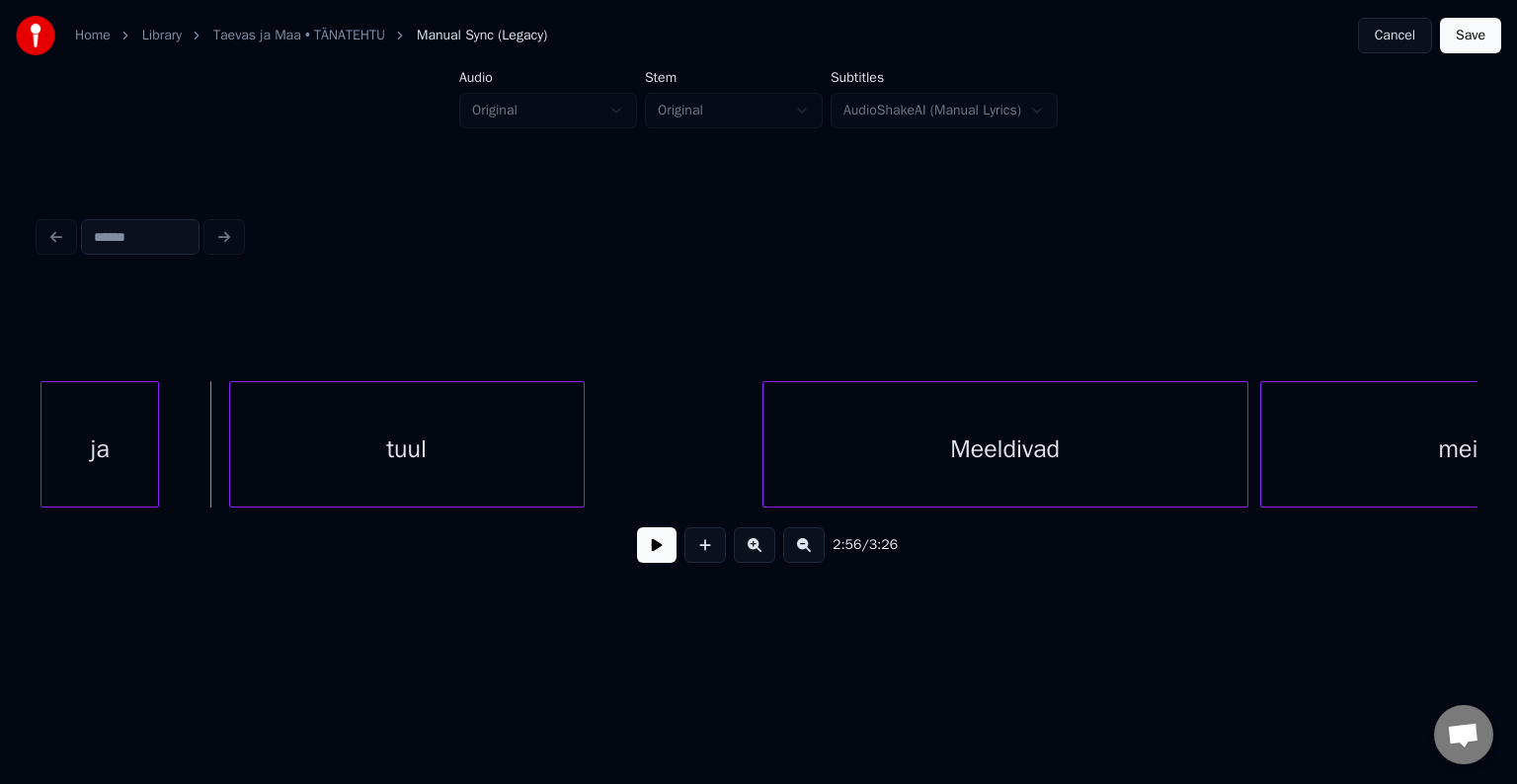 click on "ja" at bounding box center [100, 449] 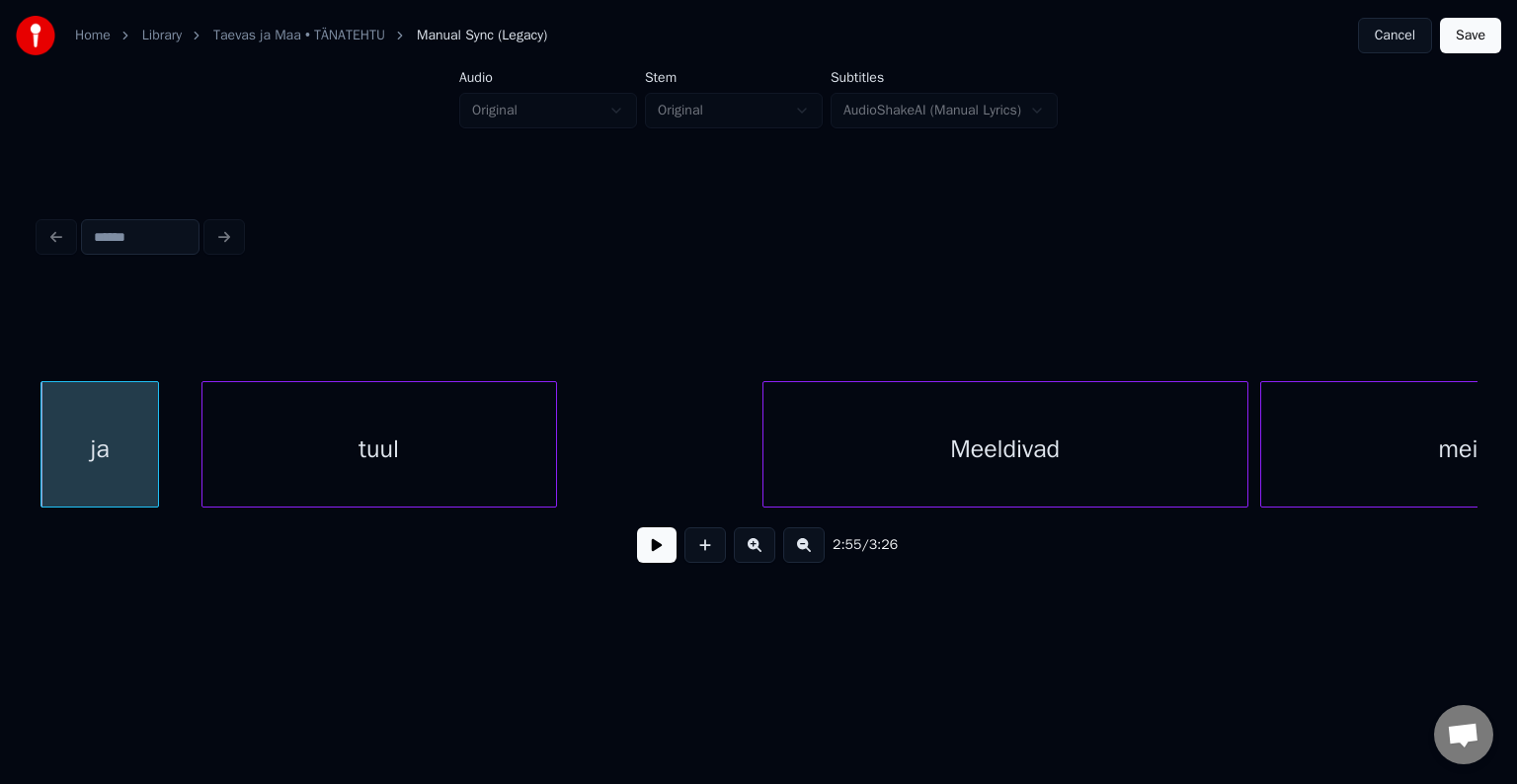click on "tuul" at bounding box center [379, 449] 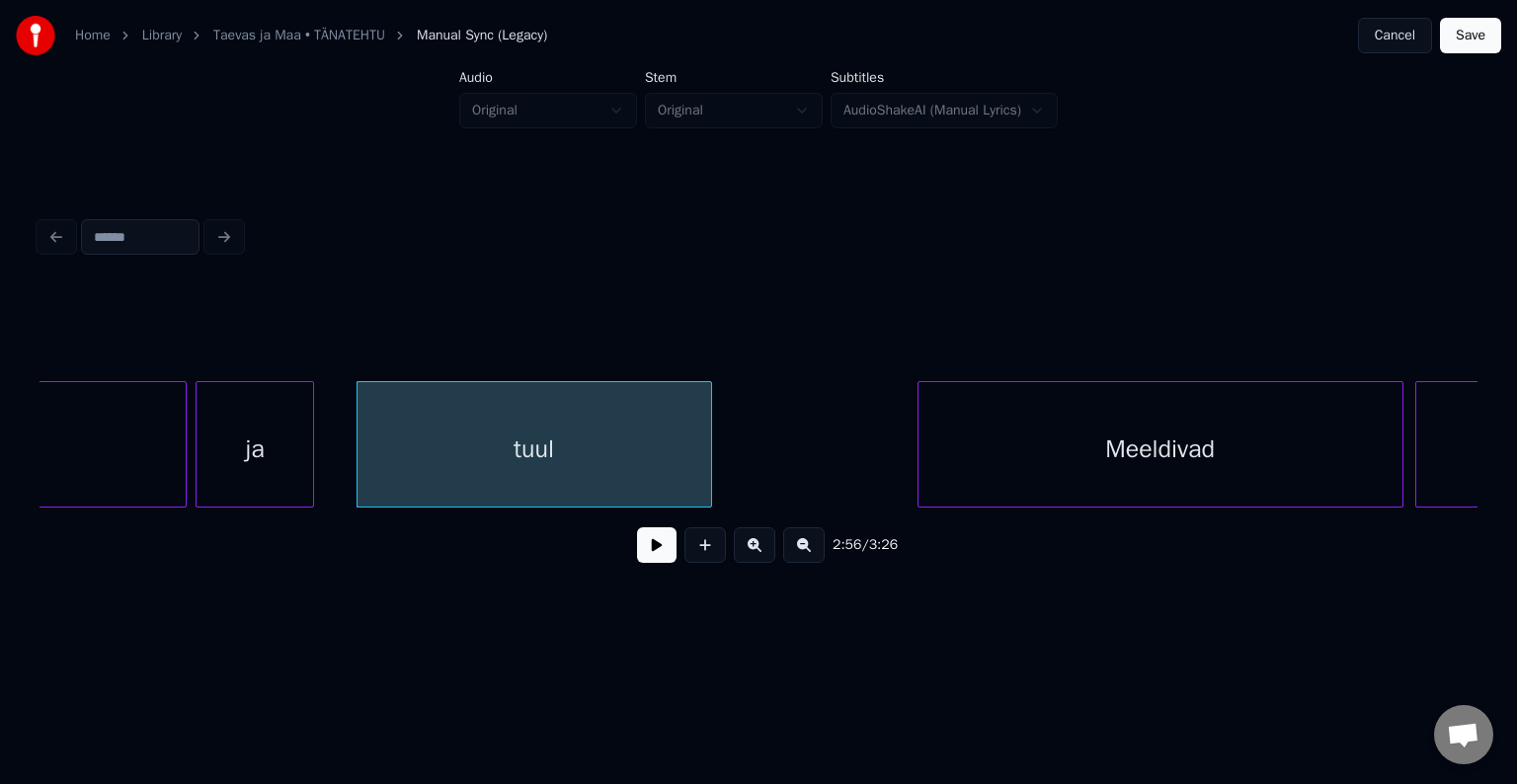 scroll, scrollTop: 0, scrollLeft: 104109, axis: horizontal 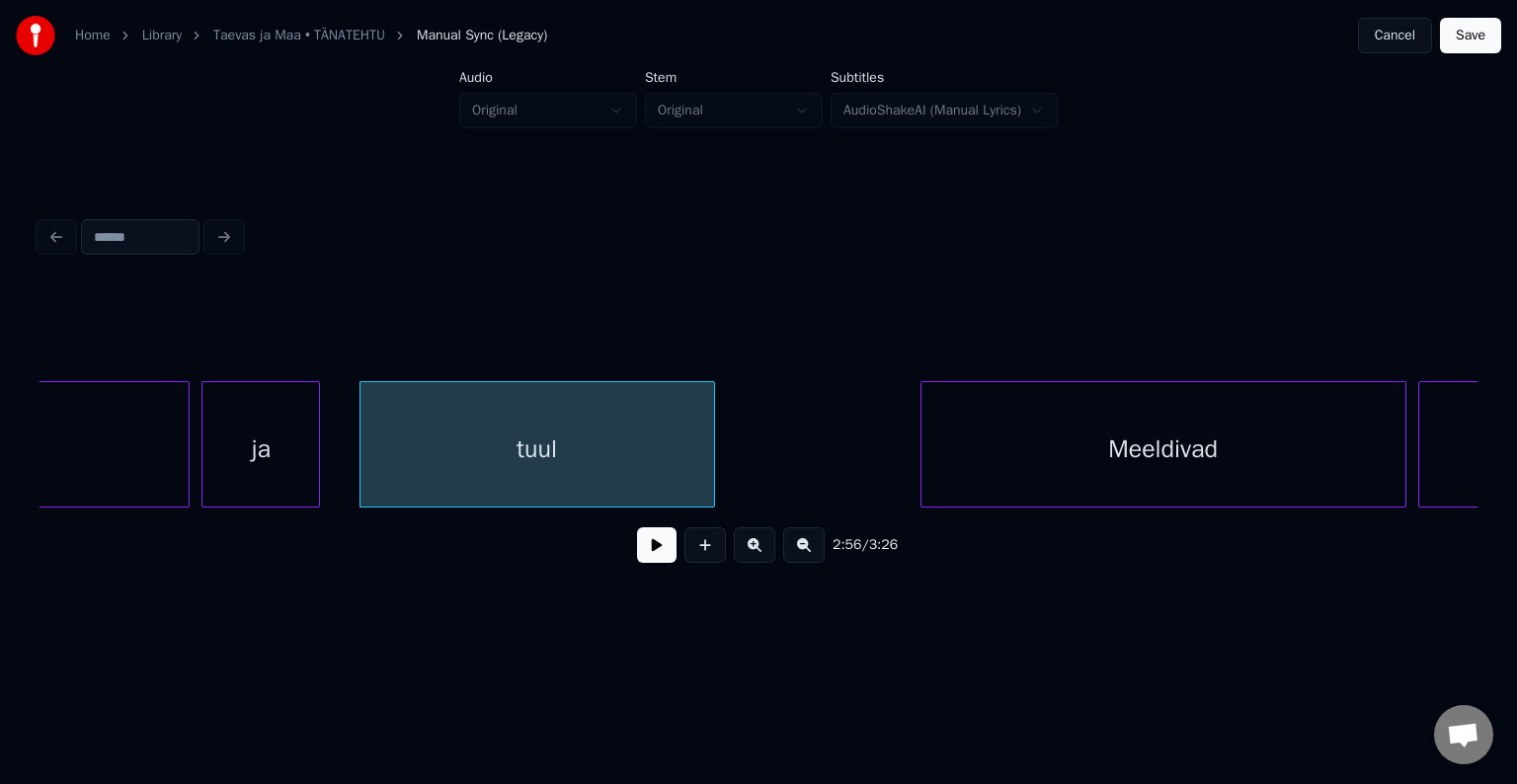 click on "ja" at bounding box center (261, 449) 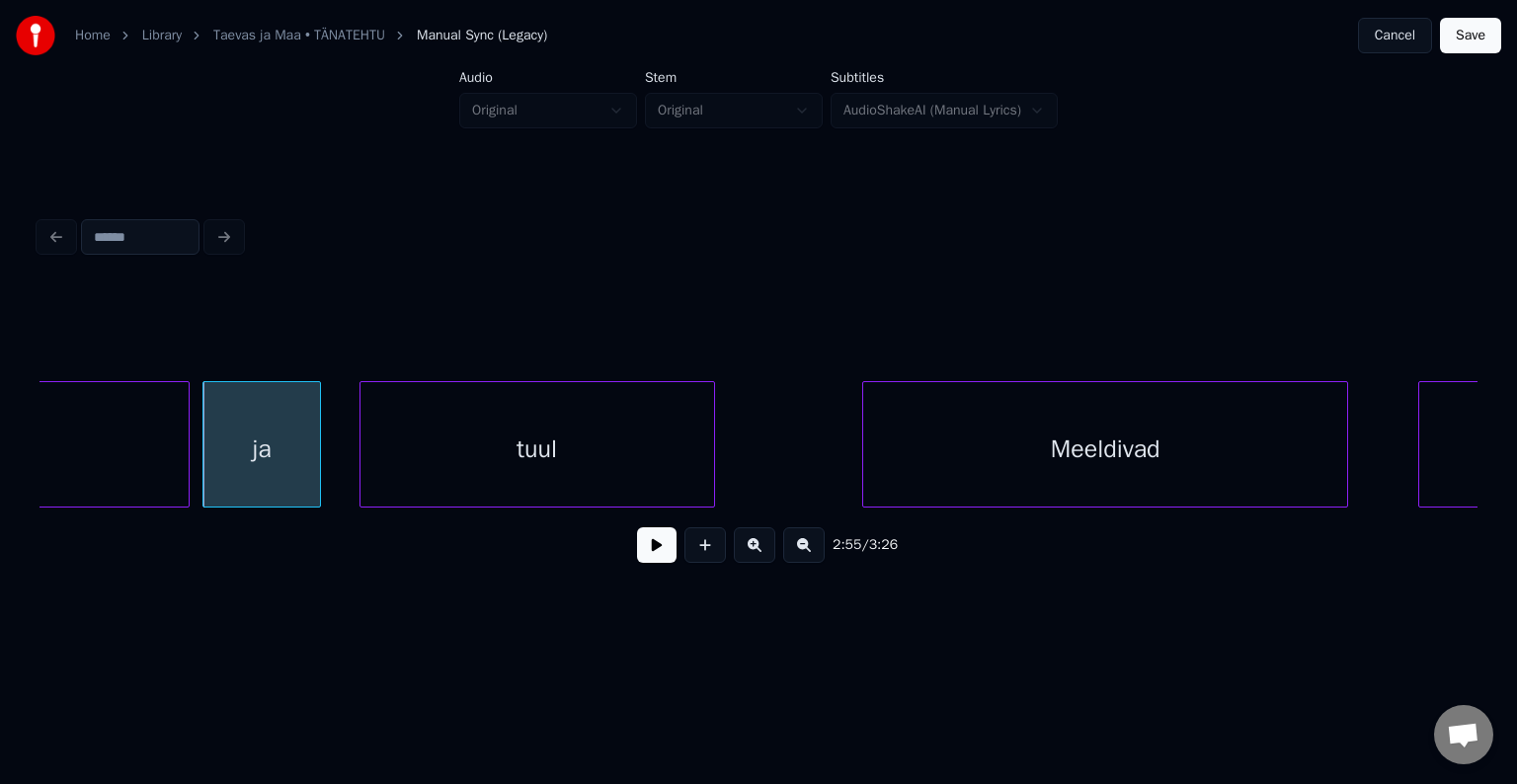 click on "Meeldivad" at bounding box center (1105, 449) 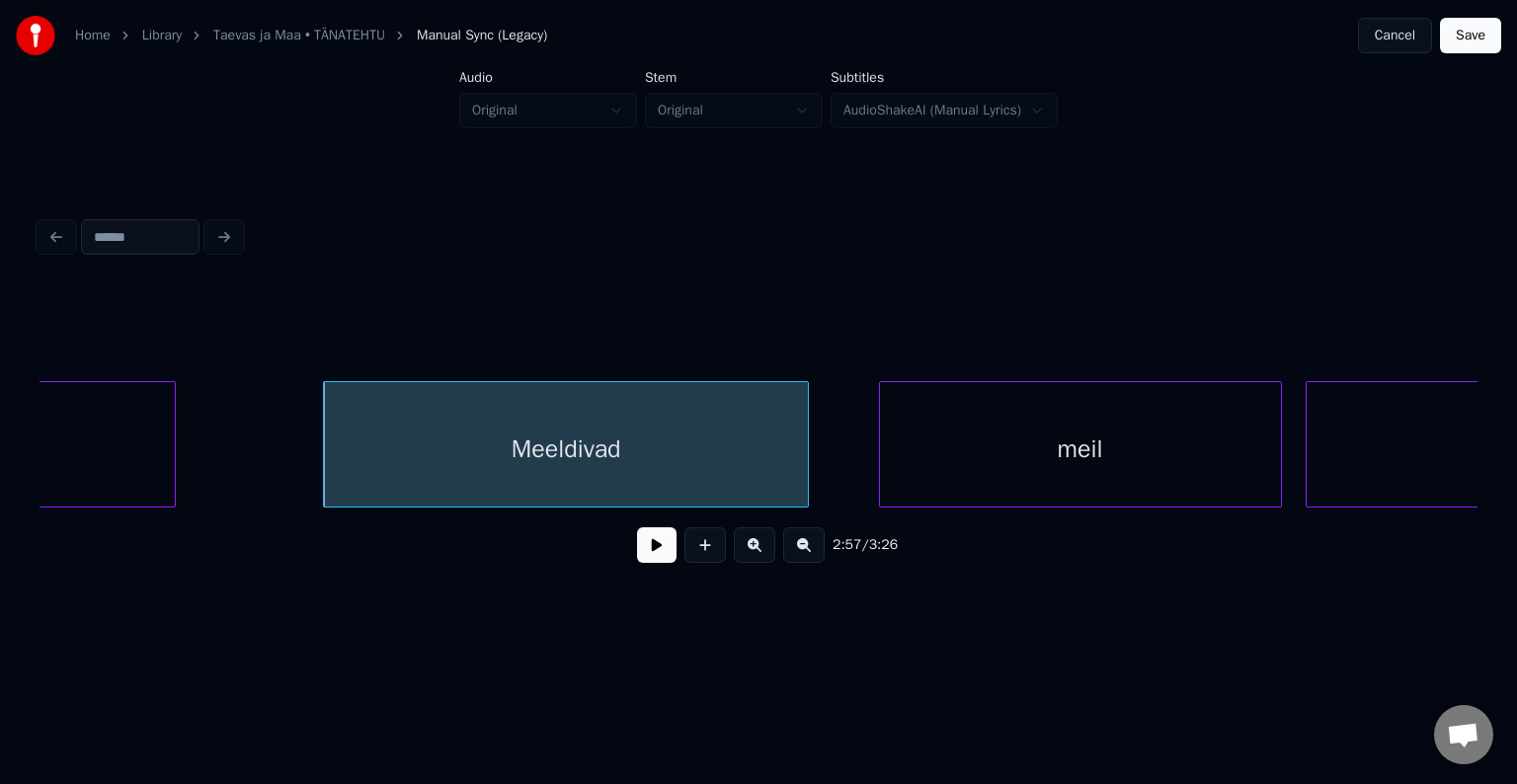 scroll, scrollTop: 0, scrollLeft: 104662, axis: horizontal 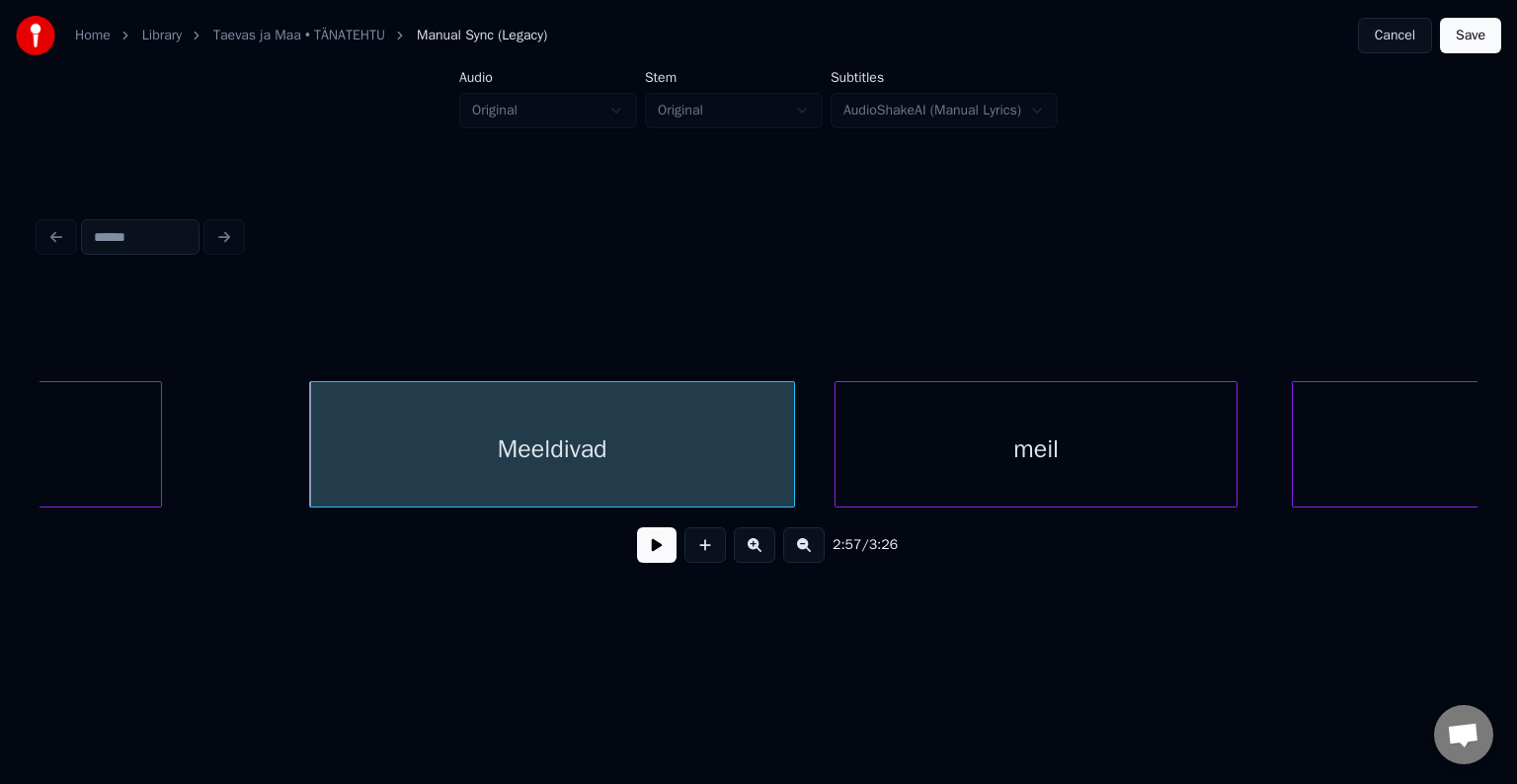 click on "meil" at bounding box center [1036, 449] 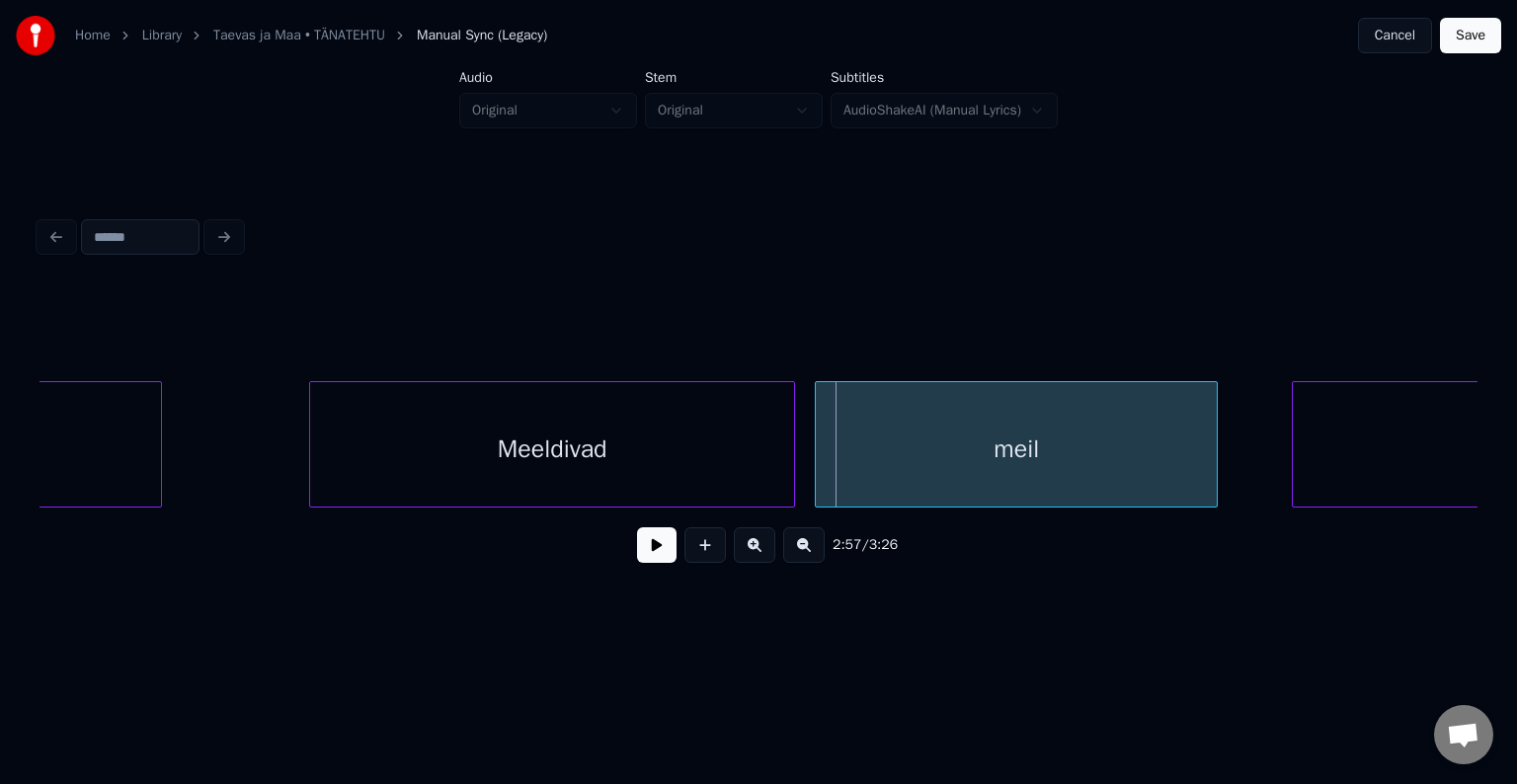 click on "meil" at bounding box center [1016, 449] 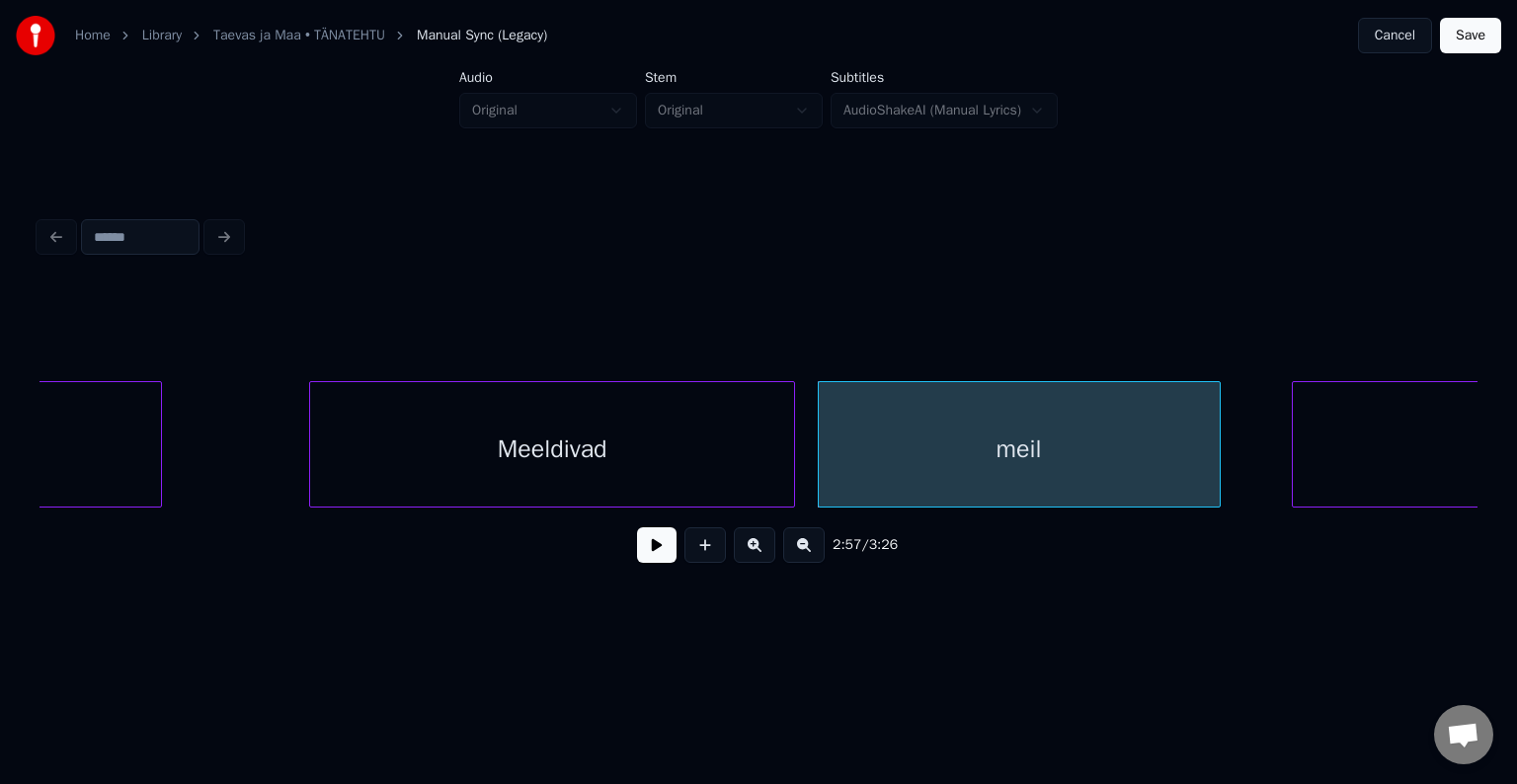 scroll, scrollTop: 0, scrollLeft: 104933, axis: horizontal 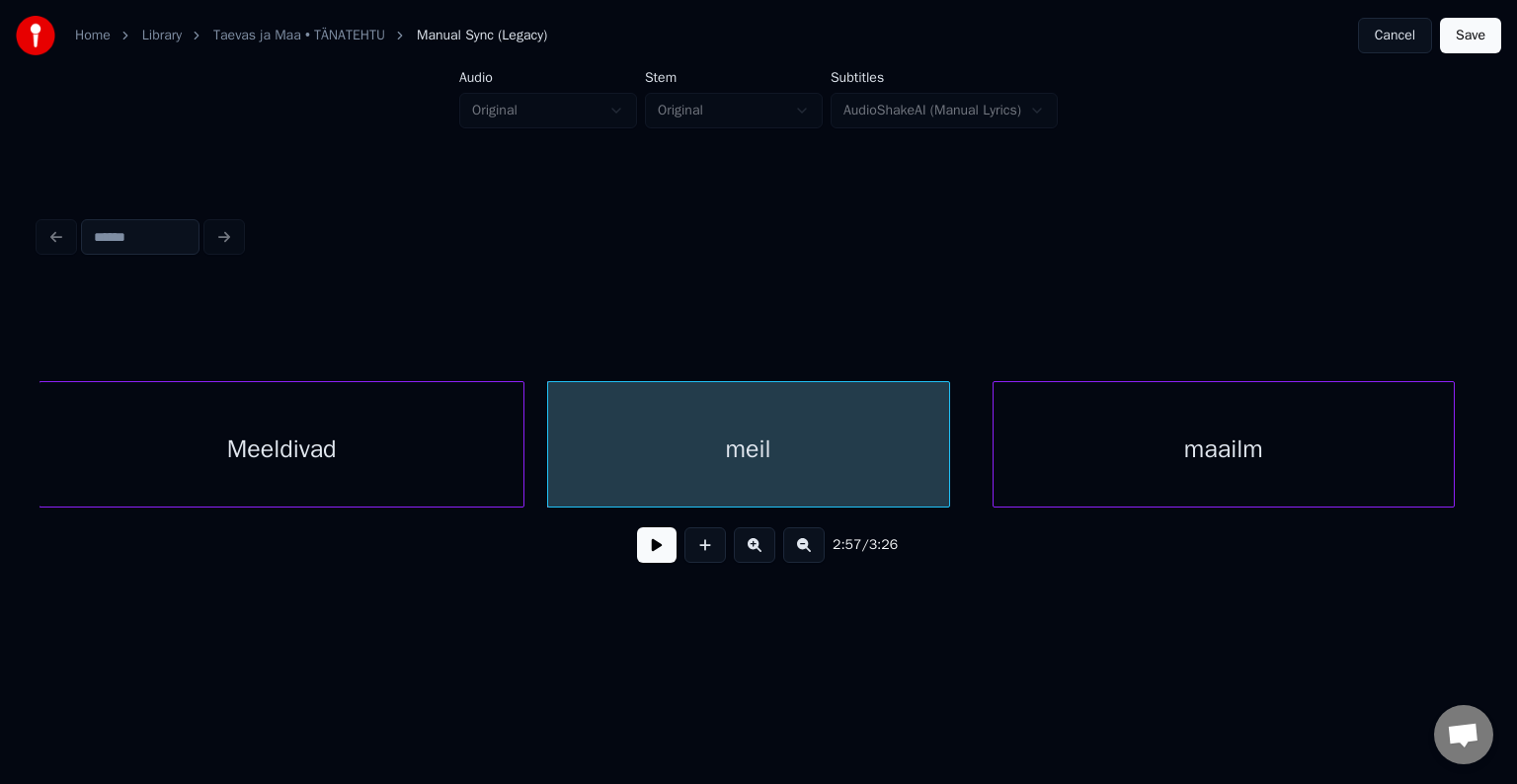 click on "maailm" at bounding box center [1224, 449] 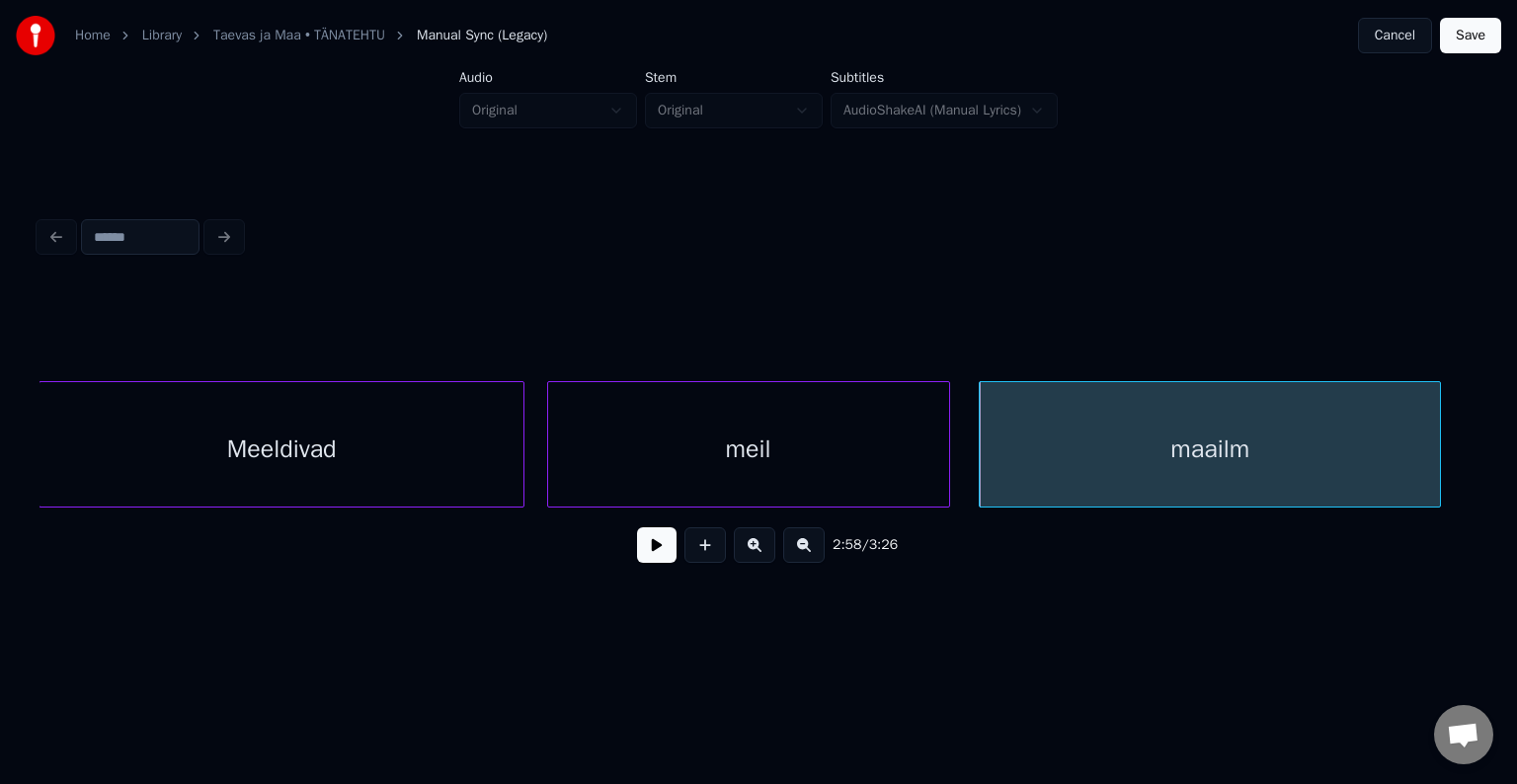 click on "meil" at bounding box center (749, 449) 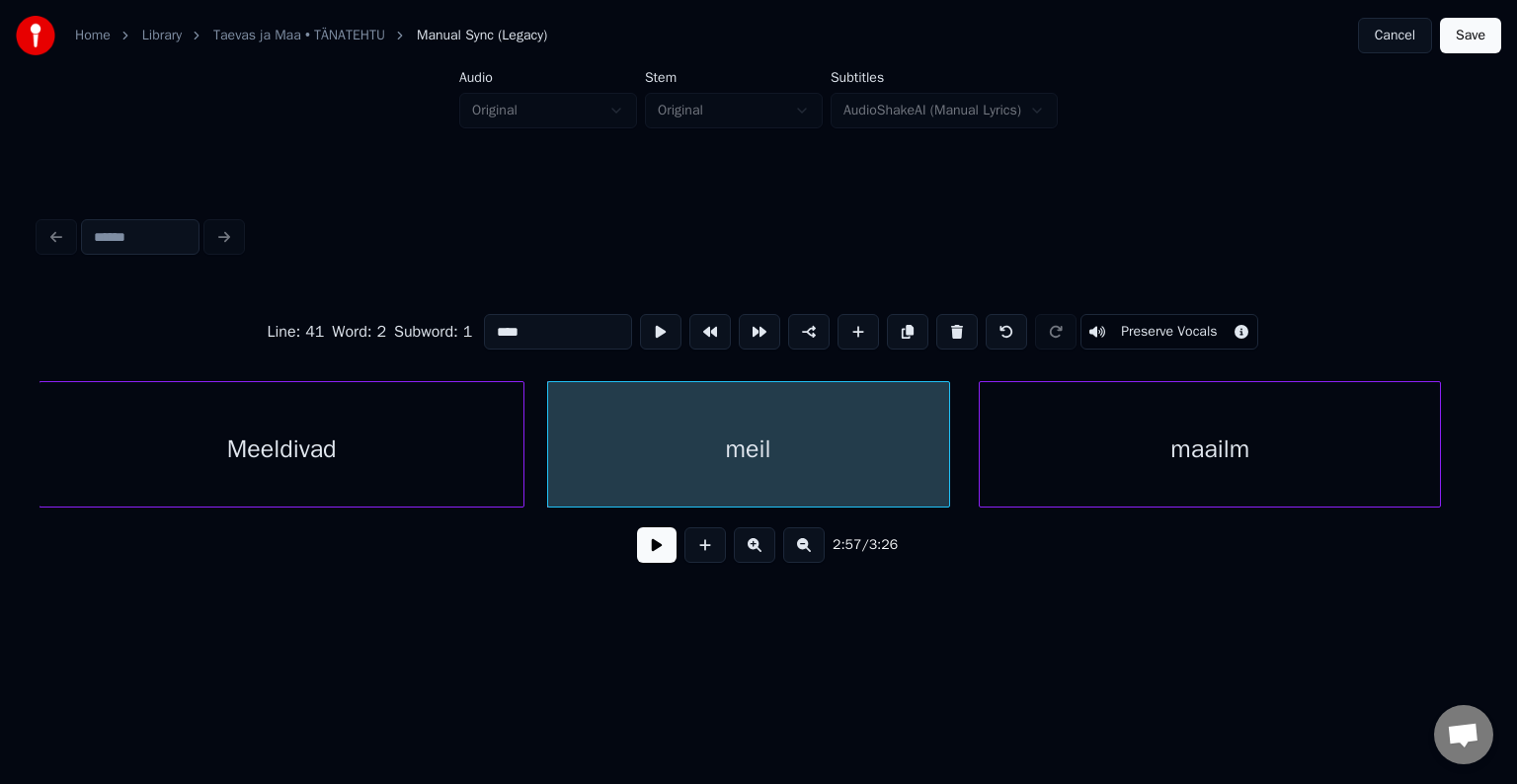 click at bounding box center [657, 545] 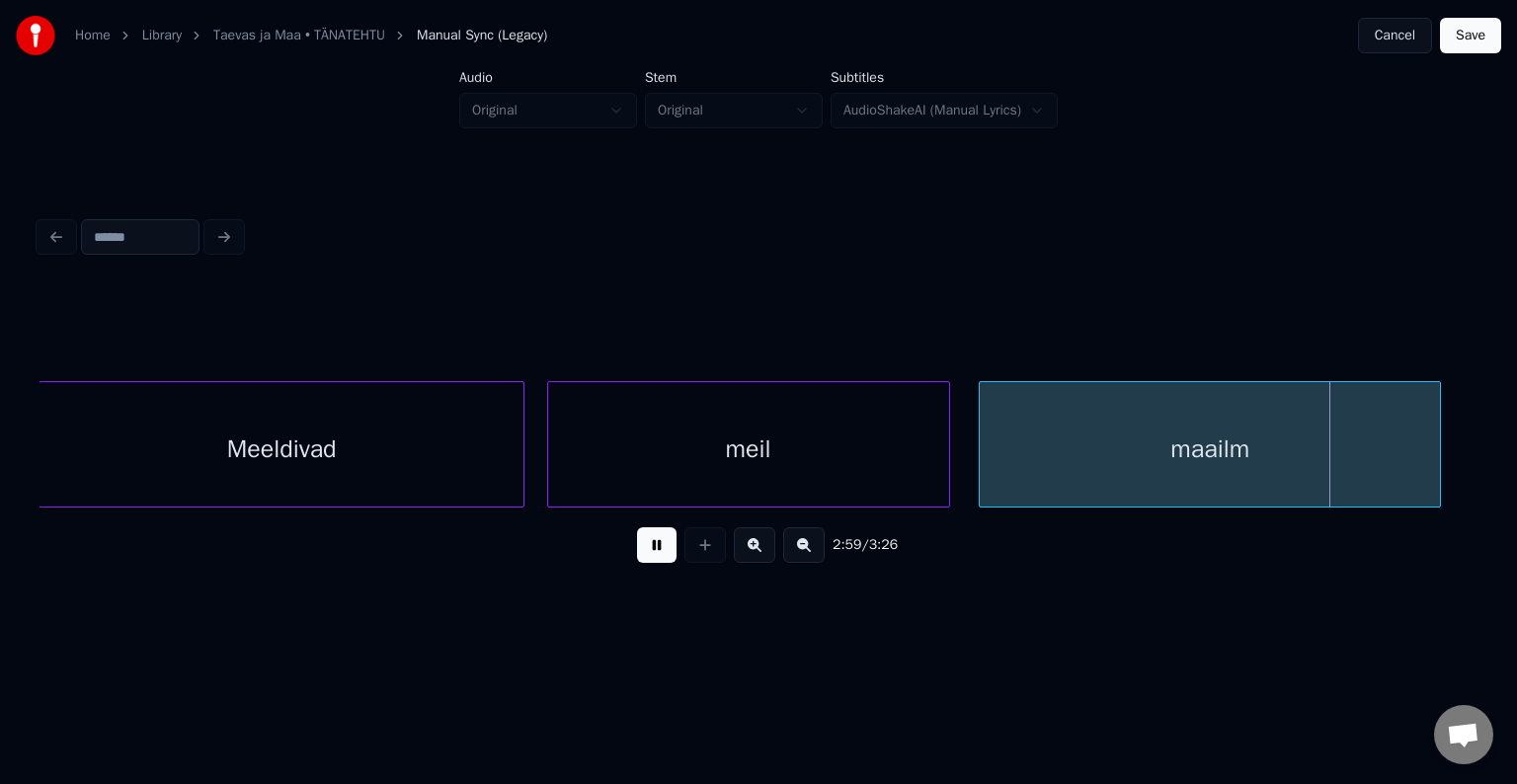 click at bounding box center (657, 545) 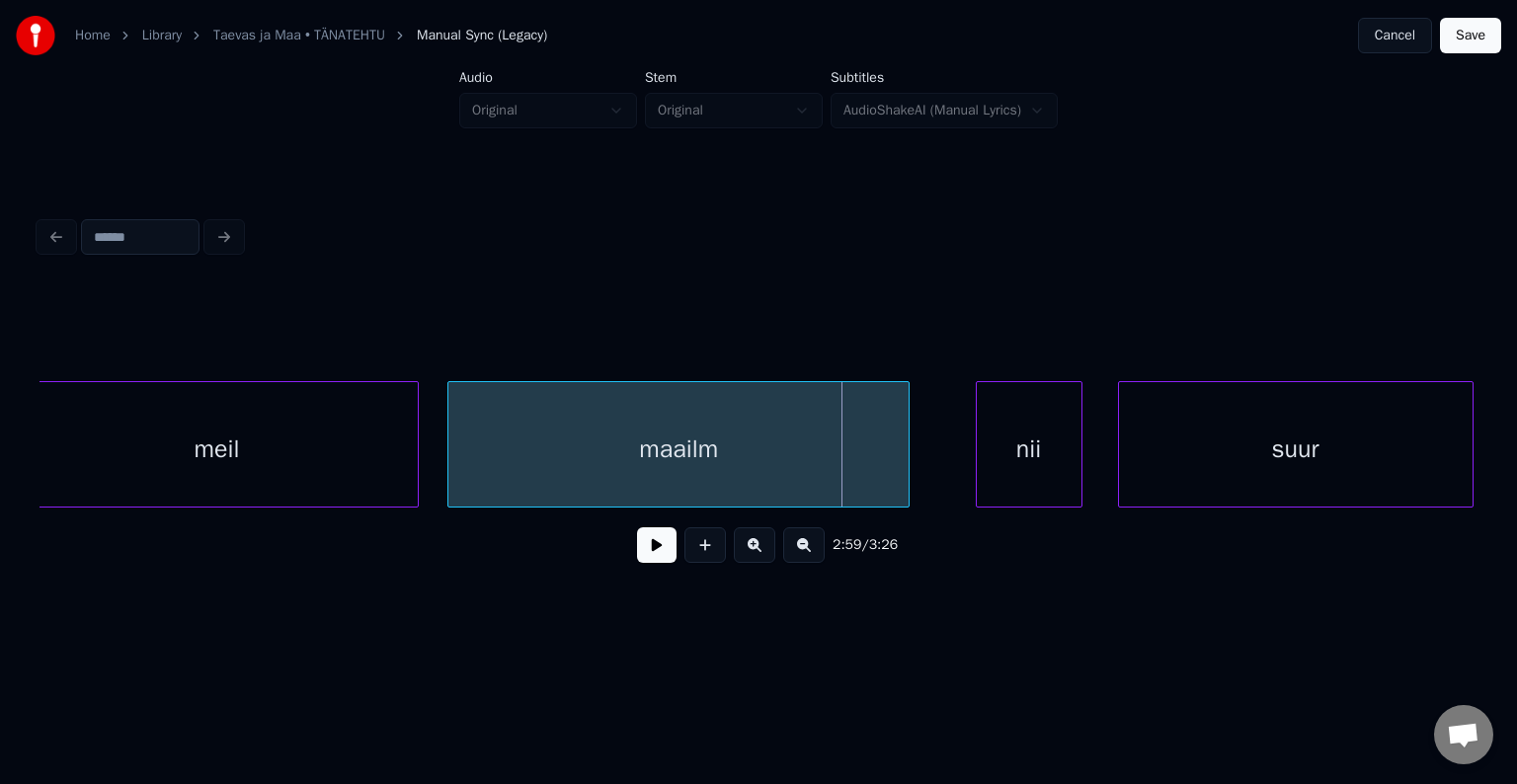 scroll, scrollTop: 0, scrollLeft: 105486, axis: horizontal 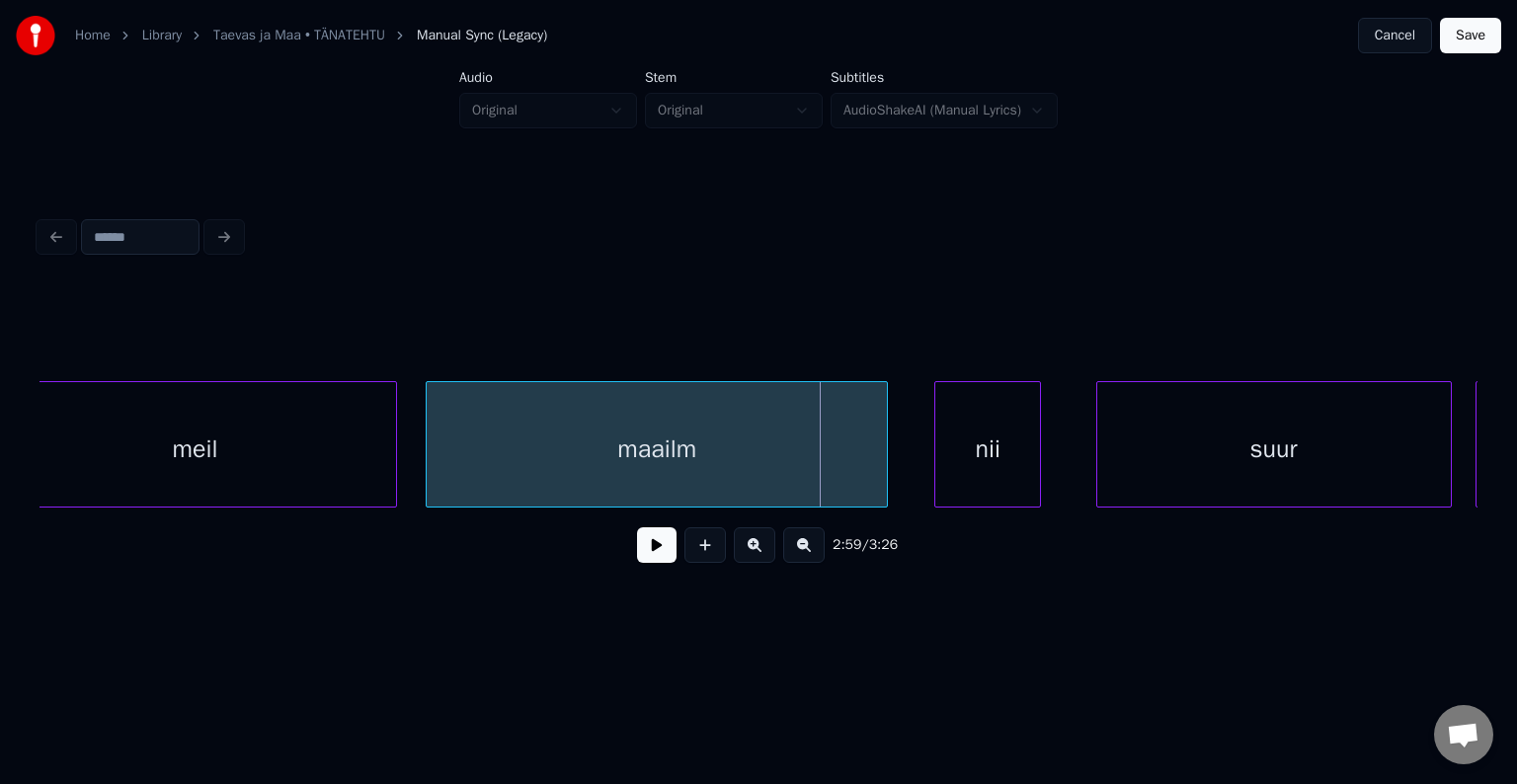 click on "nii" at bounding box center (988, 449) 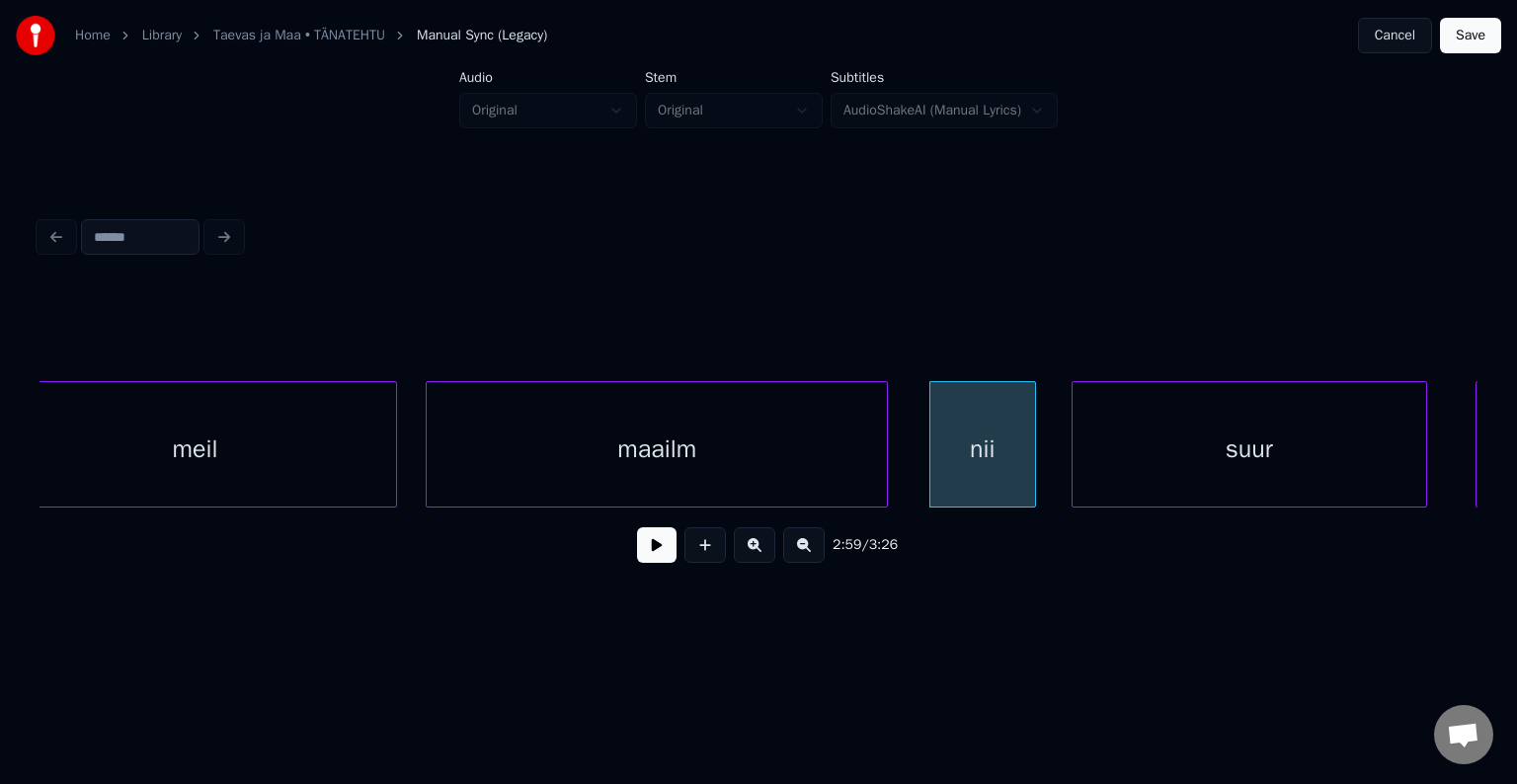 click on "suur" at bounding box center (1249, 449) 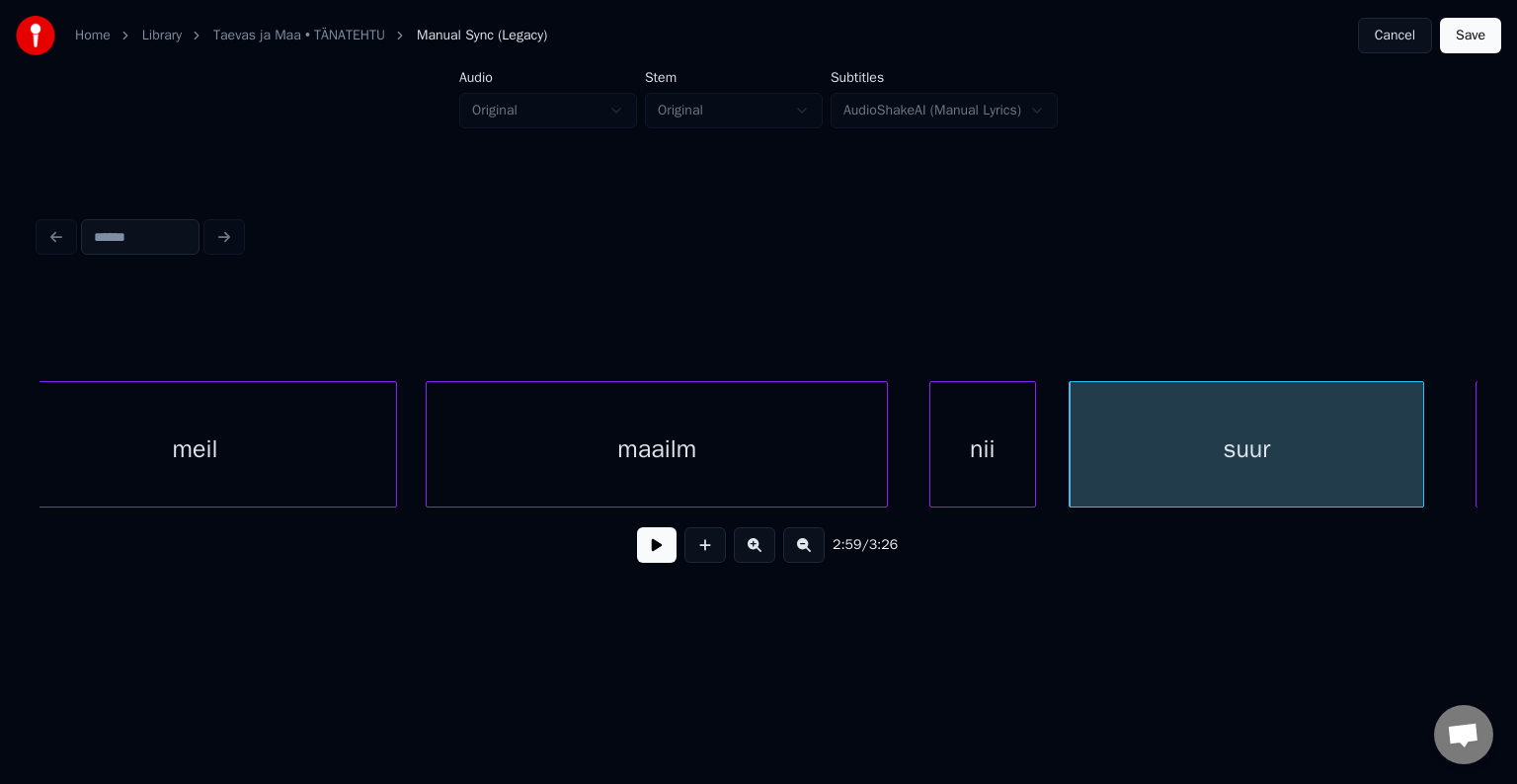 click on "suur" at bounding box center (1246, 449) 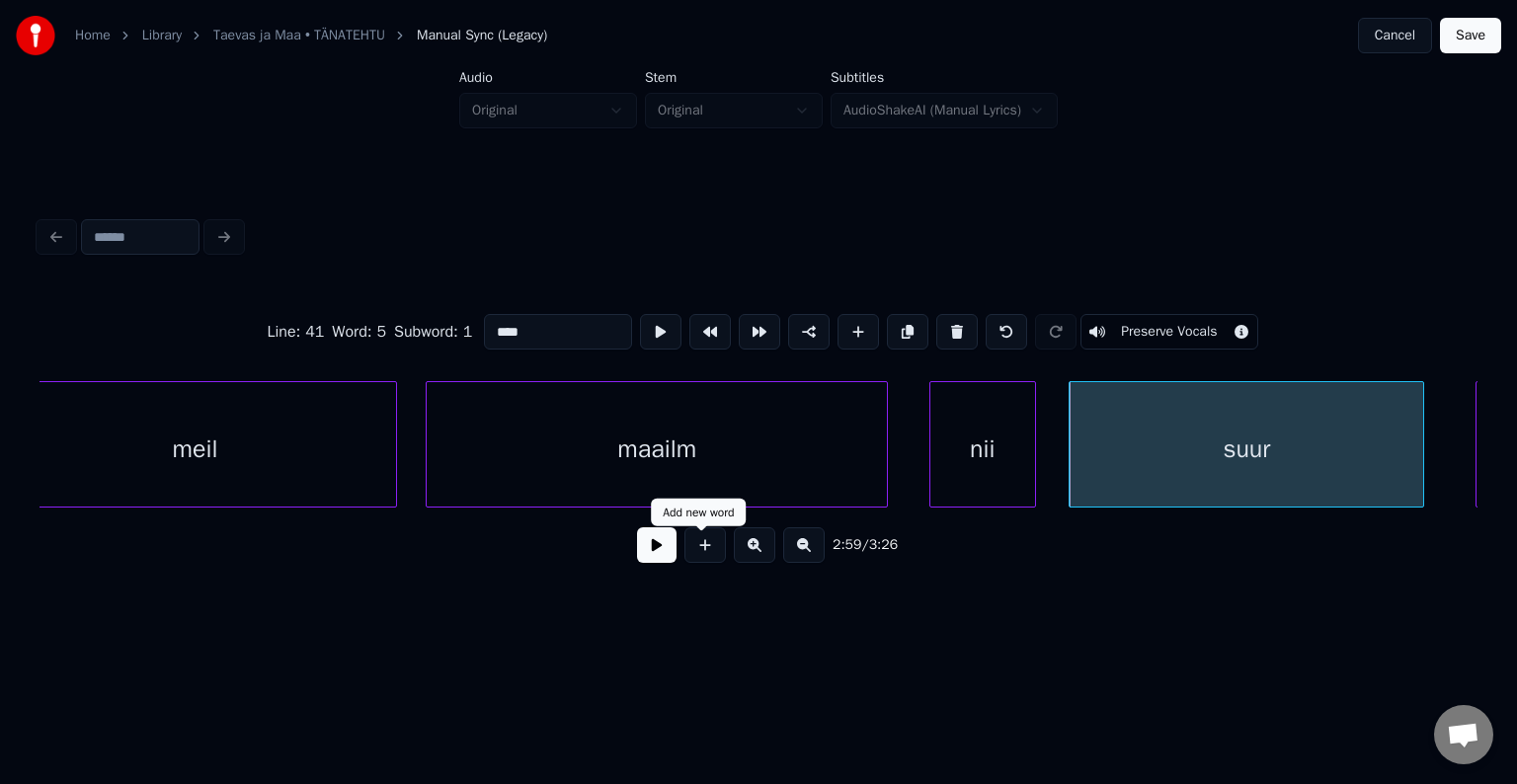 click at bounding box center (657, 545) 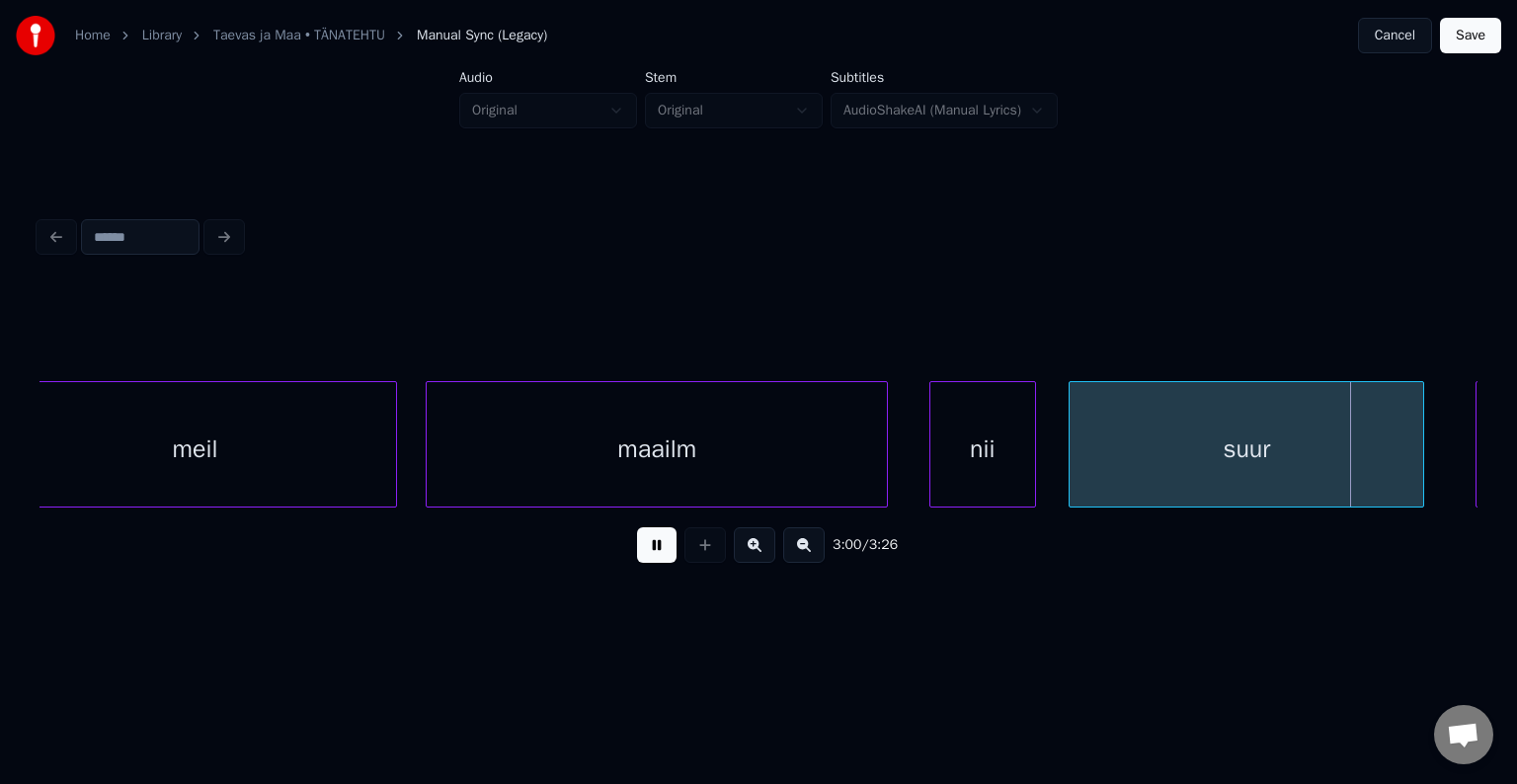 click at bounding box center (657, 545) 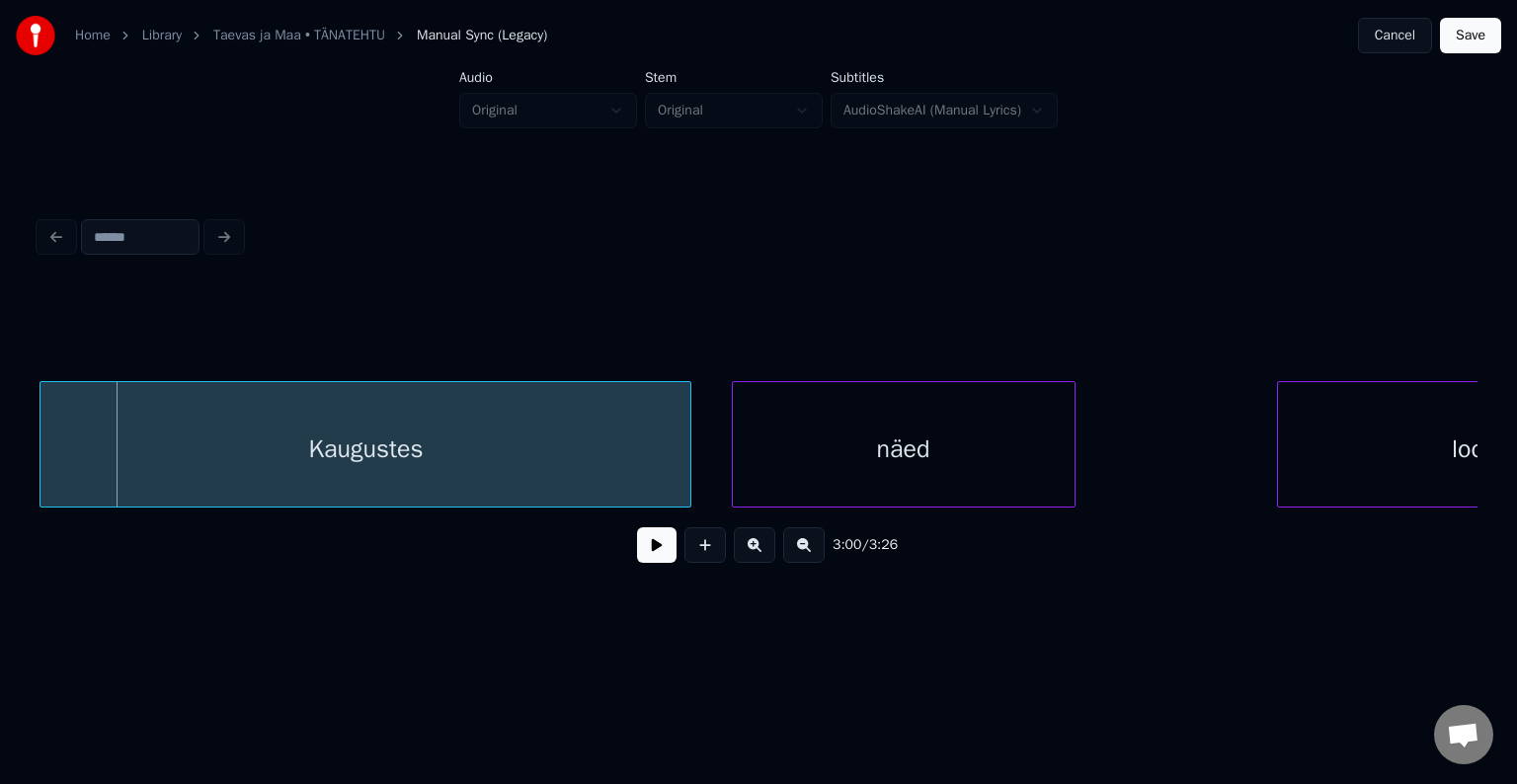 scroll, scrollTop: 0, scrollLeft: 106897, axis: horizontal 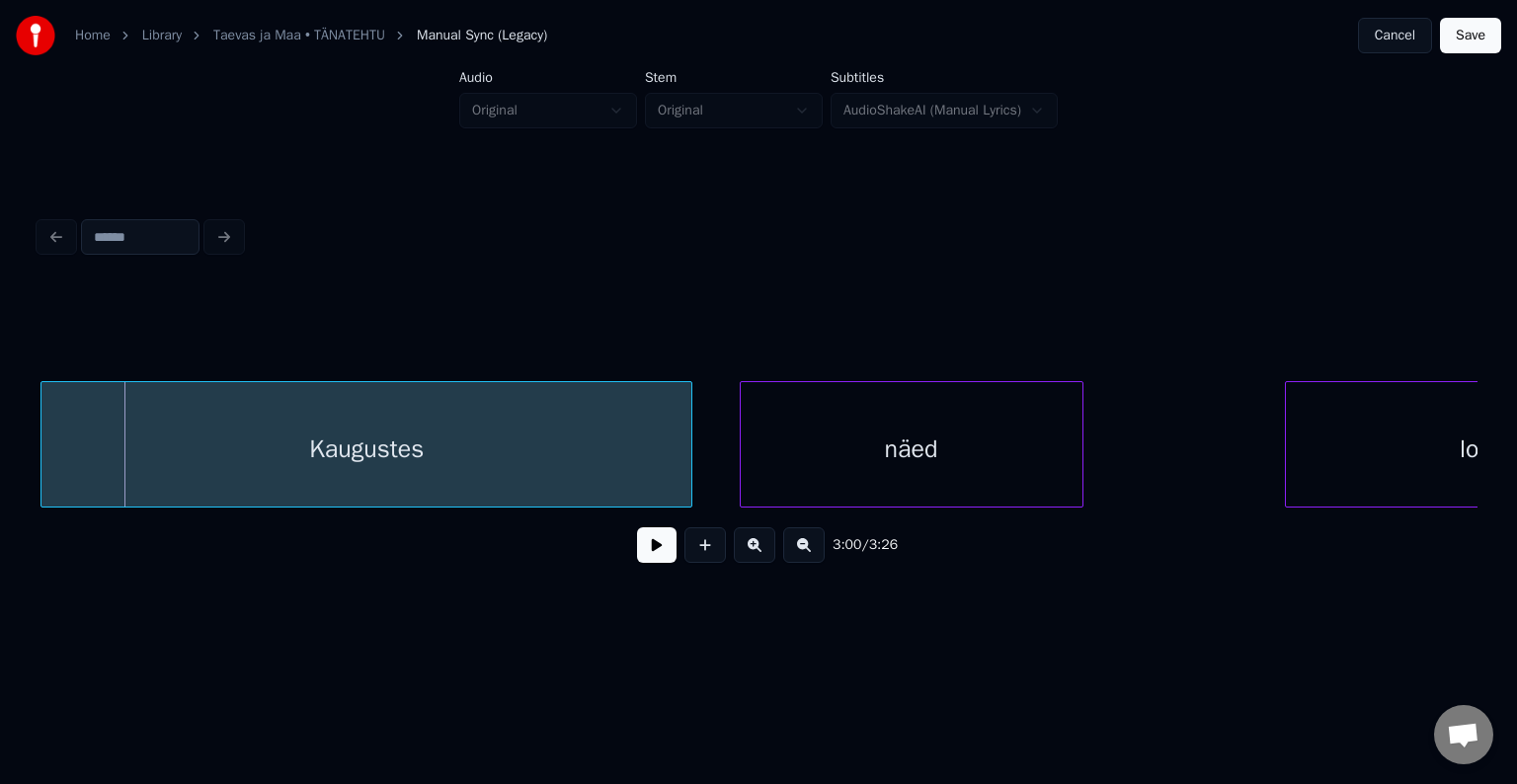 click on "Kaugustes" at bounding box center [366, 449] 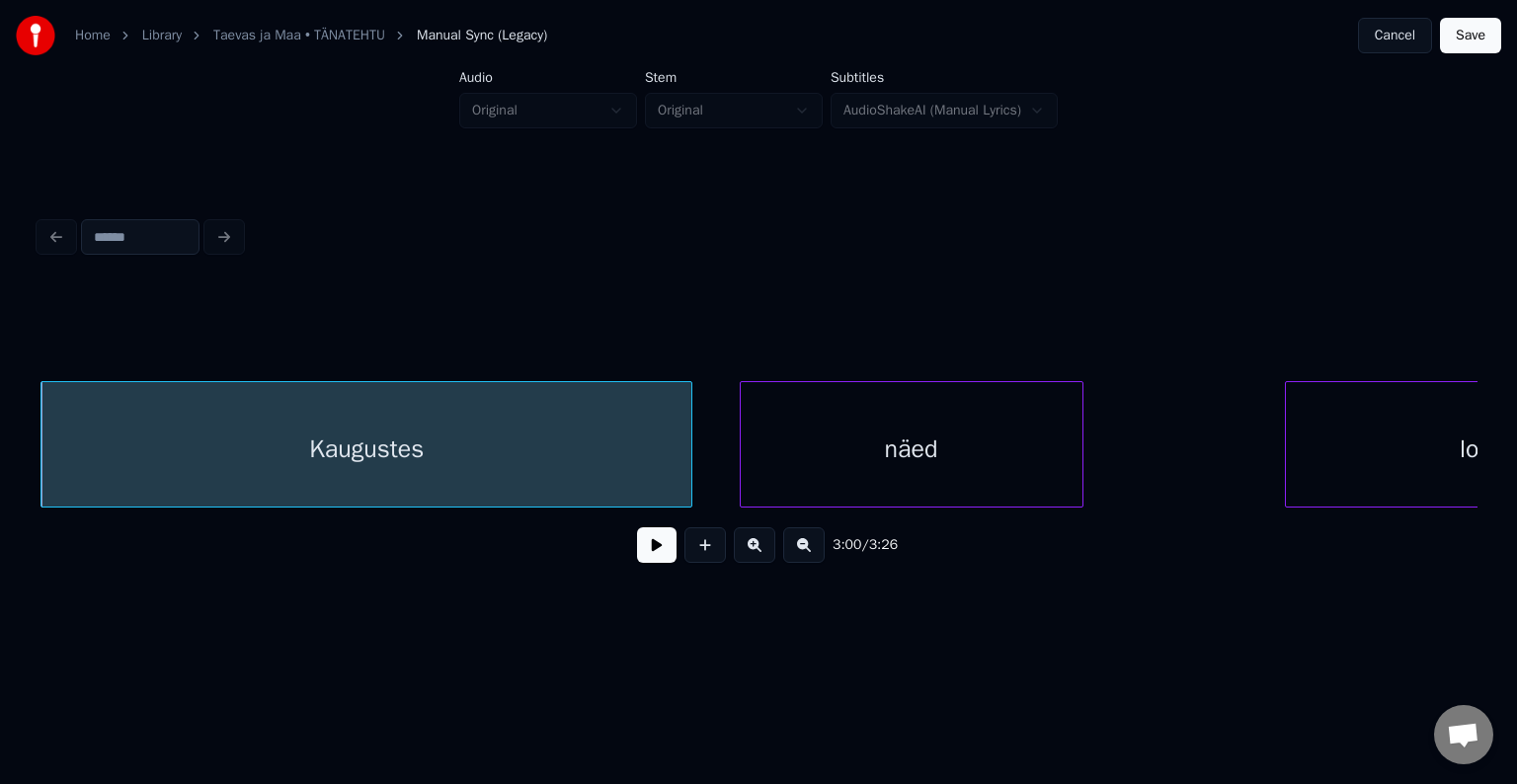 click on "Kaugustes" at bounding box center [366, 449] 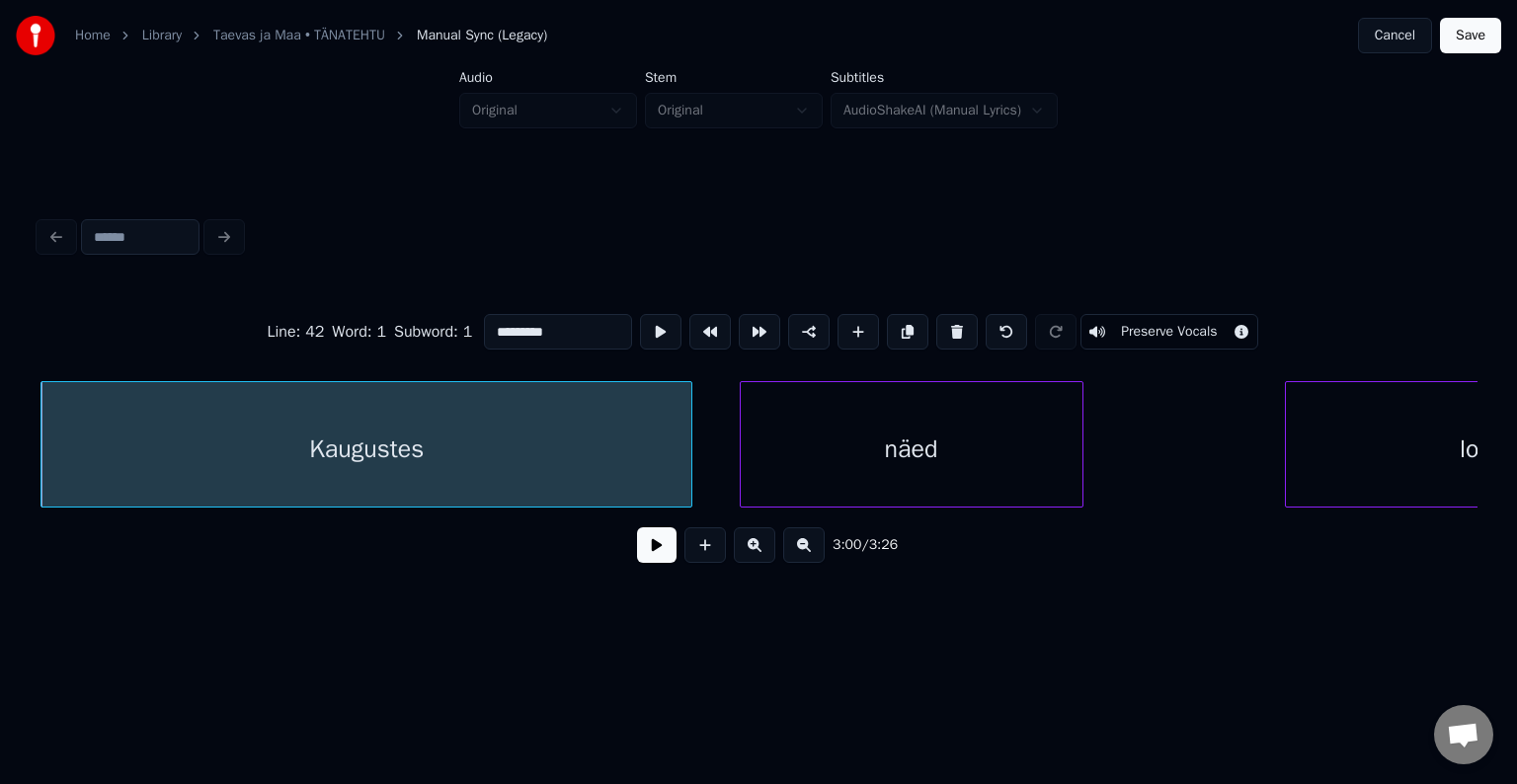 click at bounding box center [657, 545] 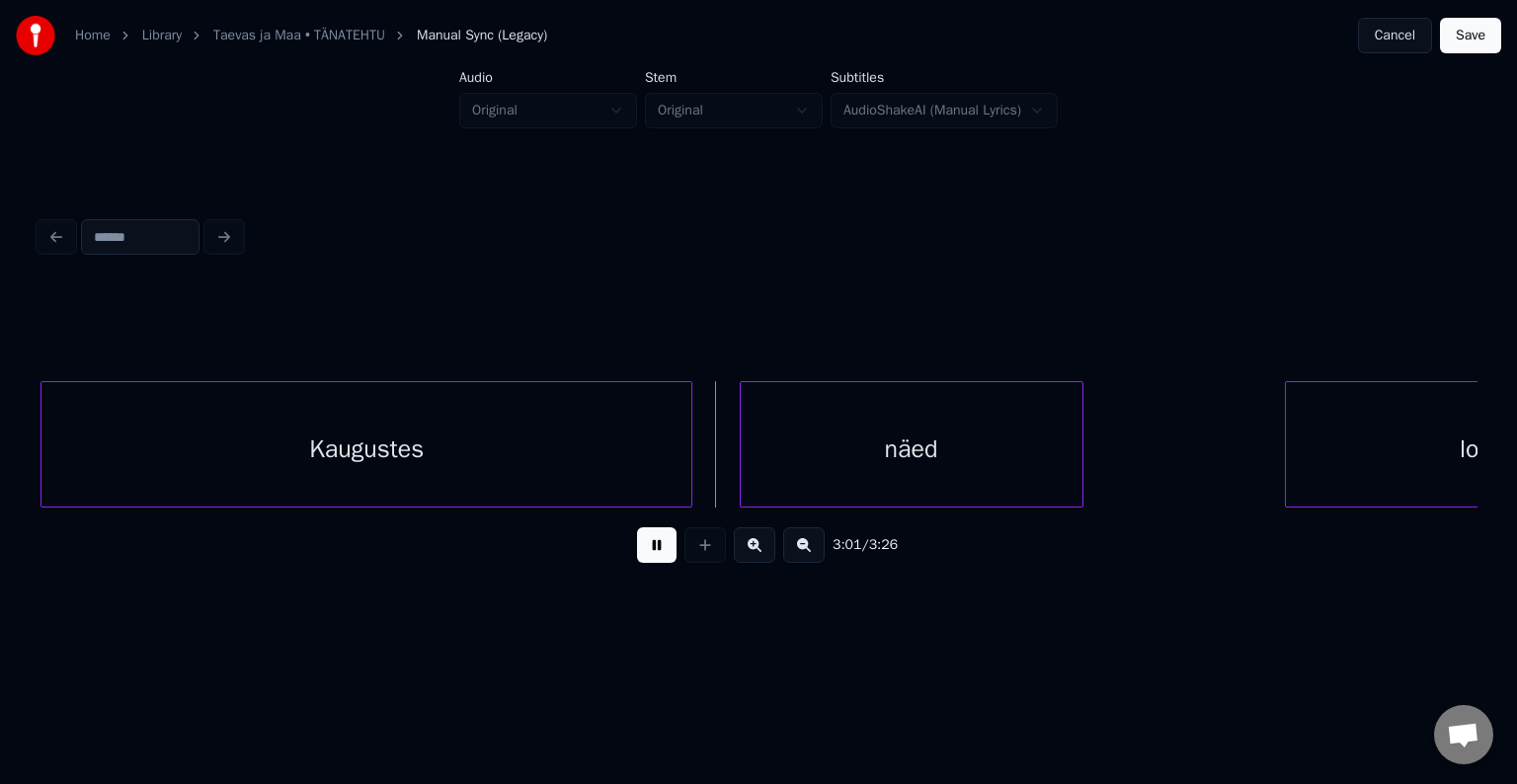click at bounding box center [657, 545] 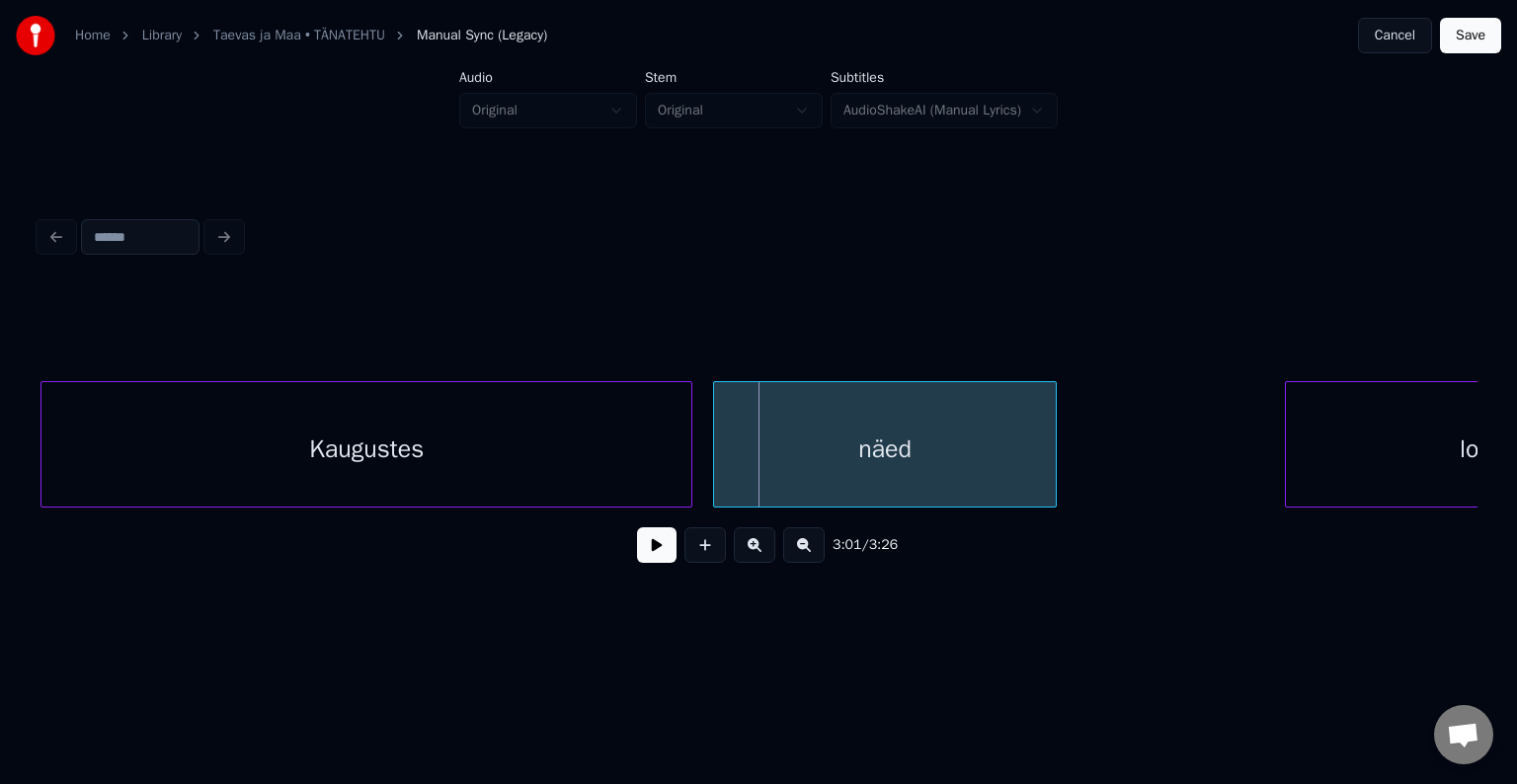 click on "näed" at bounding box center [885, 449] 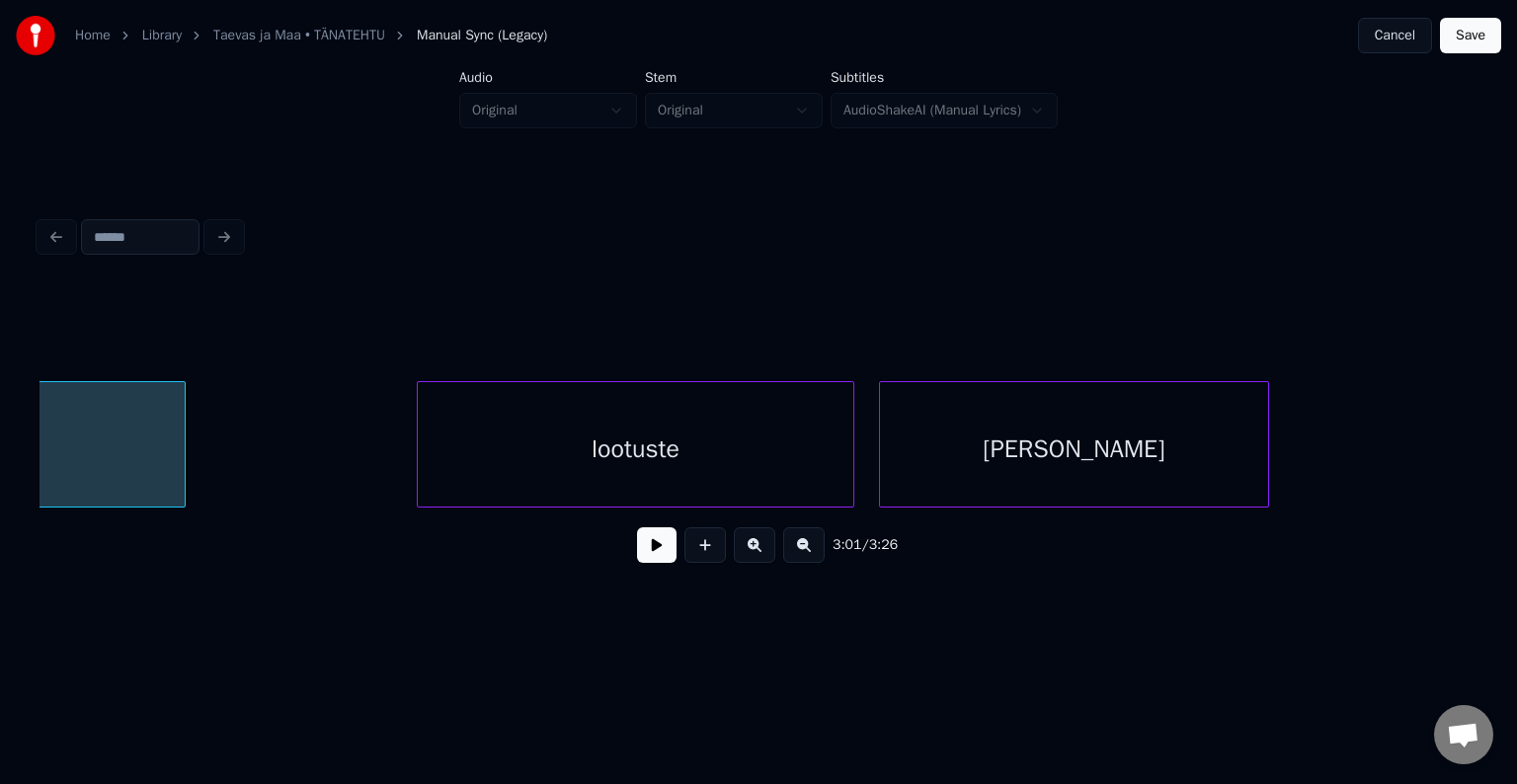 scroll, scrollTop: 0, scrollLeft: 107766, axis: horizontal 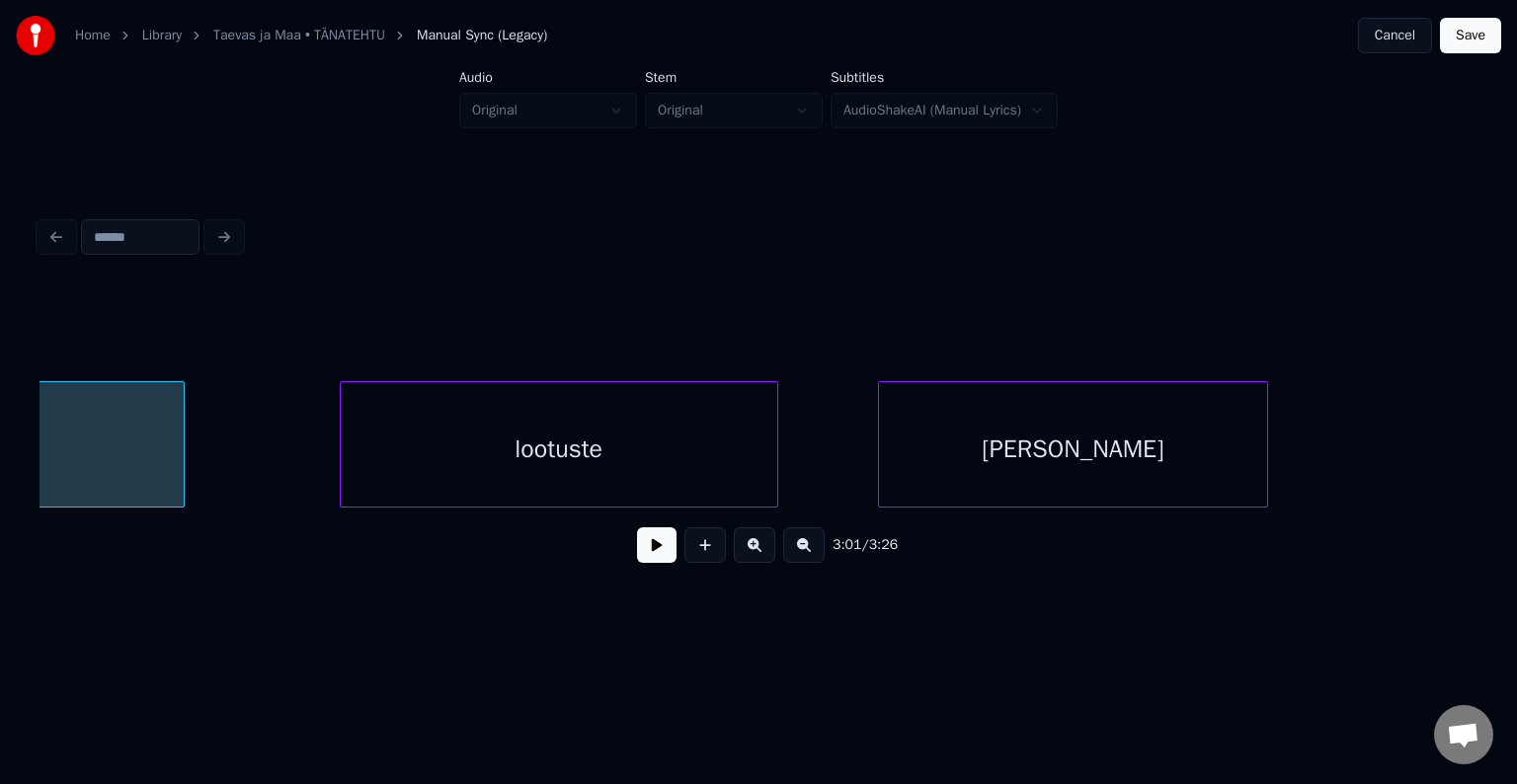 click on "lootuste" at bounding box center [559, 449] 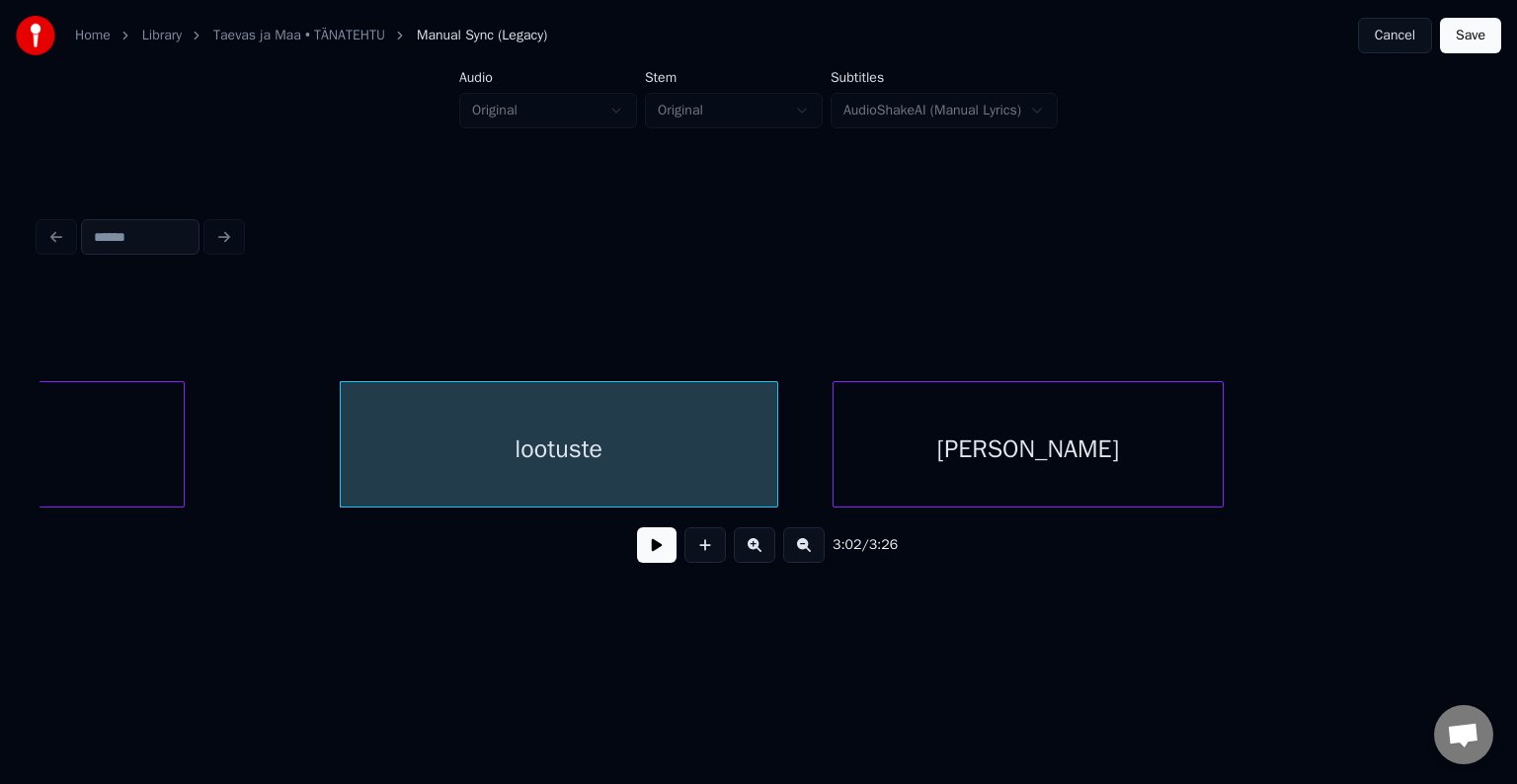 click on "[PERSON_NAME]" at bounding box center [1028, 449] 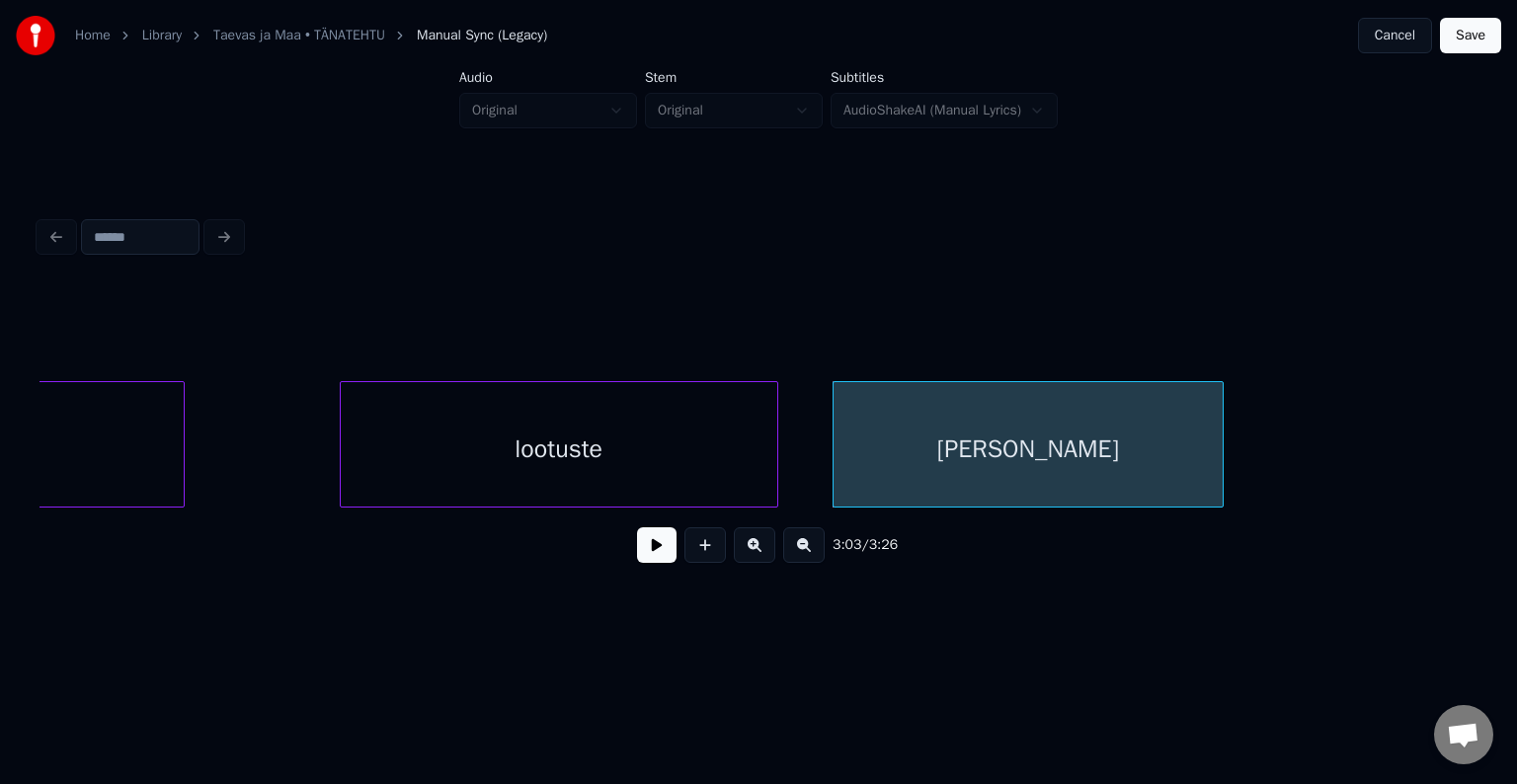 click on "lootuste" at bounding box center (559, 449) 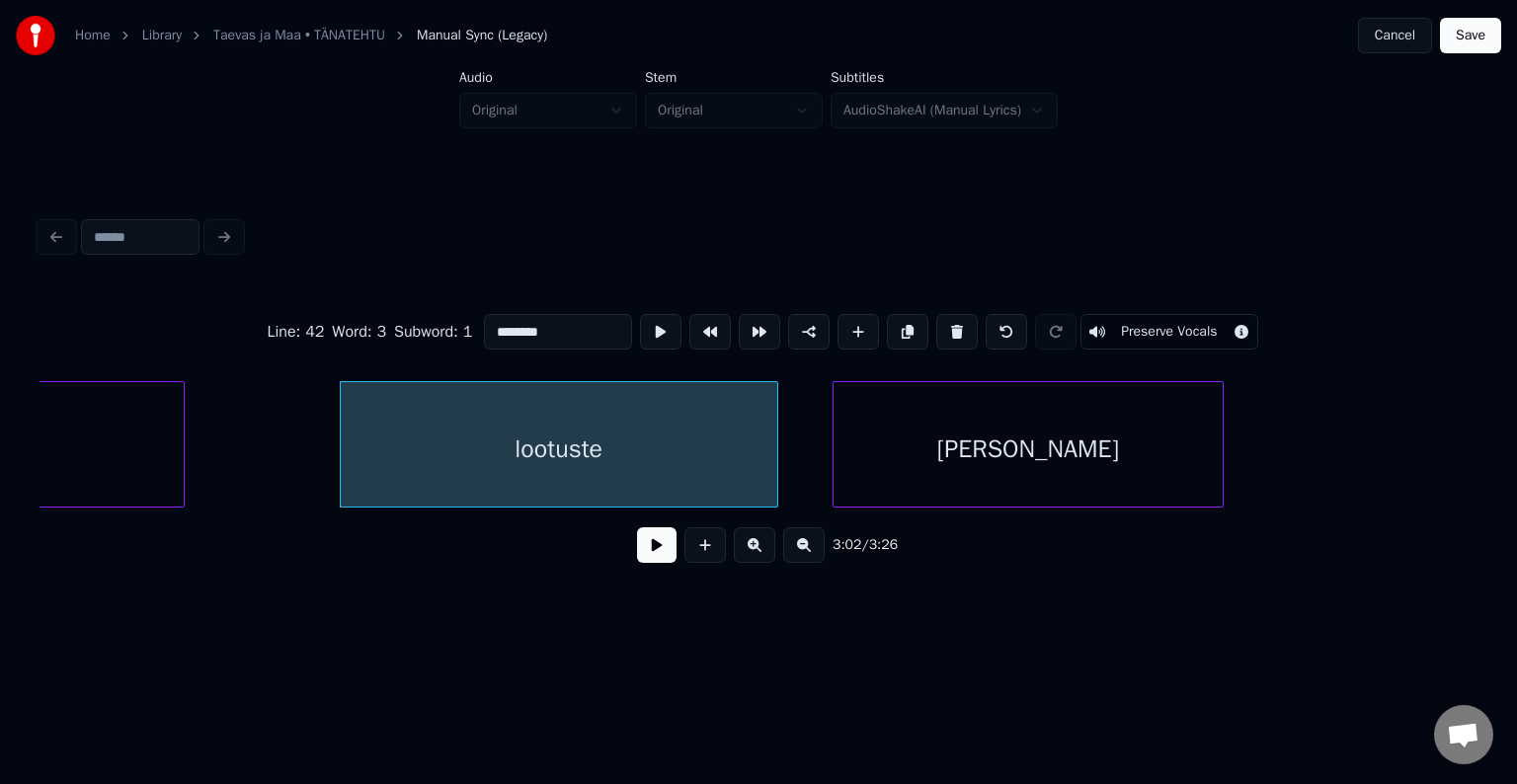 click at bounding box center (657, 545) 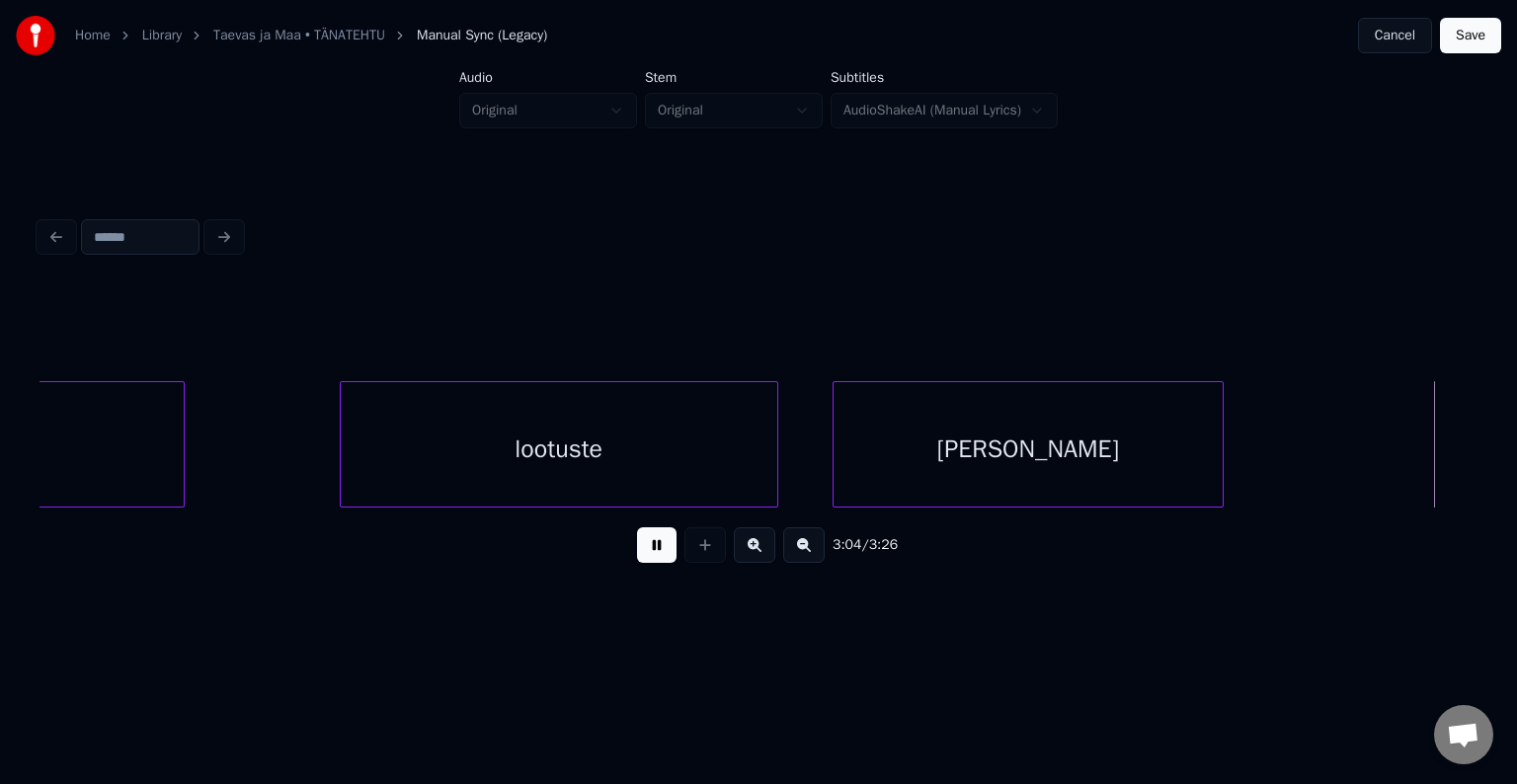 click at bounding box center (657, 545) 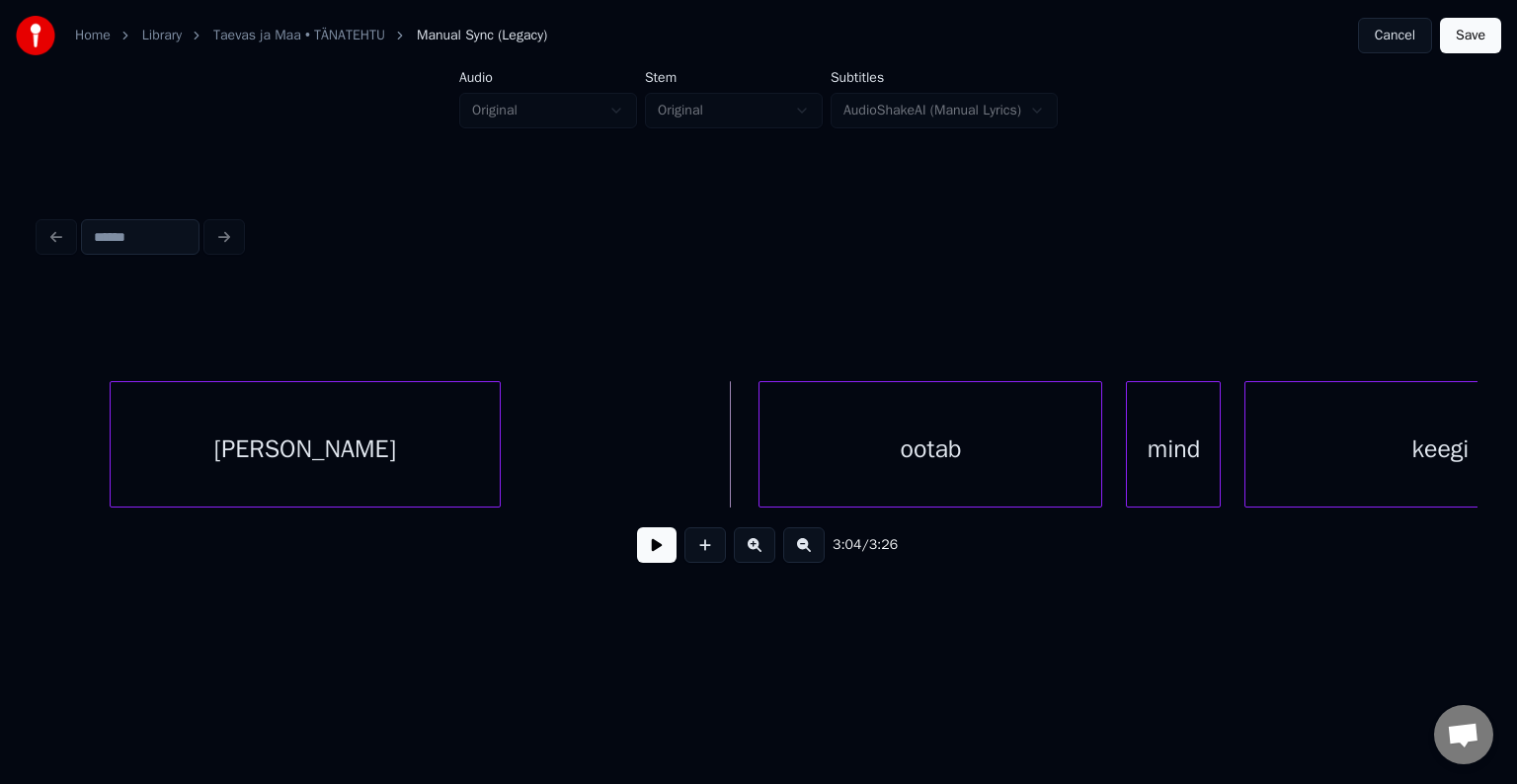 scroll, scrollTop: 0, scrollLeft: 108596, axis: horizontal 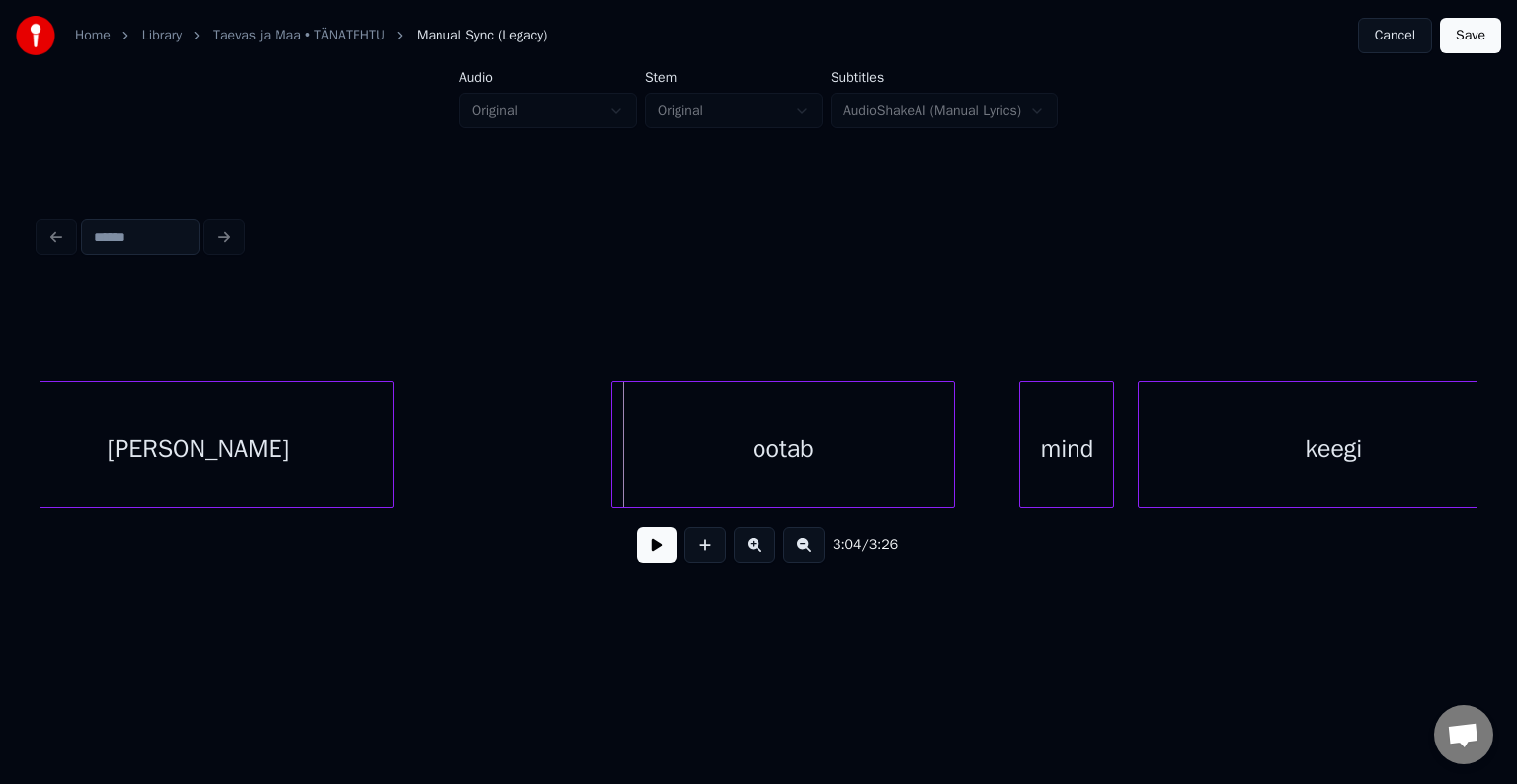 click on "ootab" at bounding box center (783, 449) 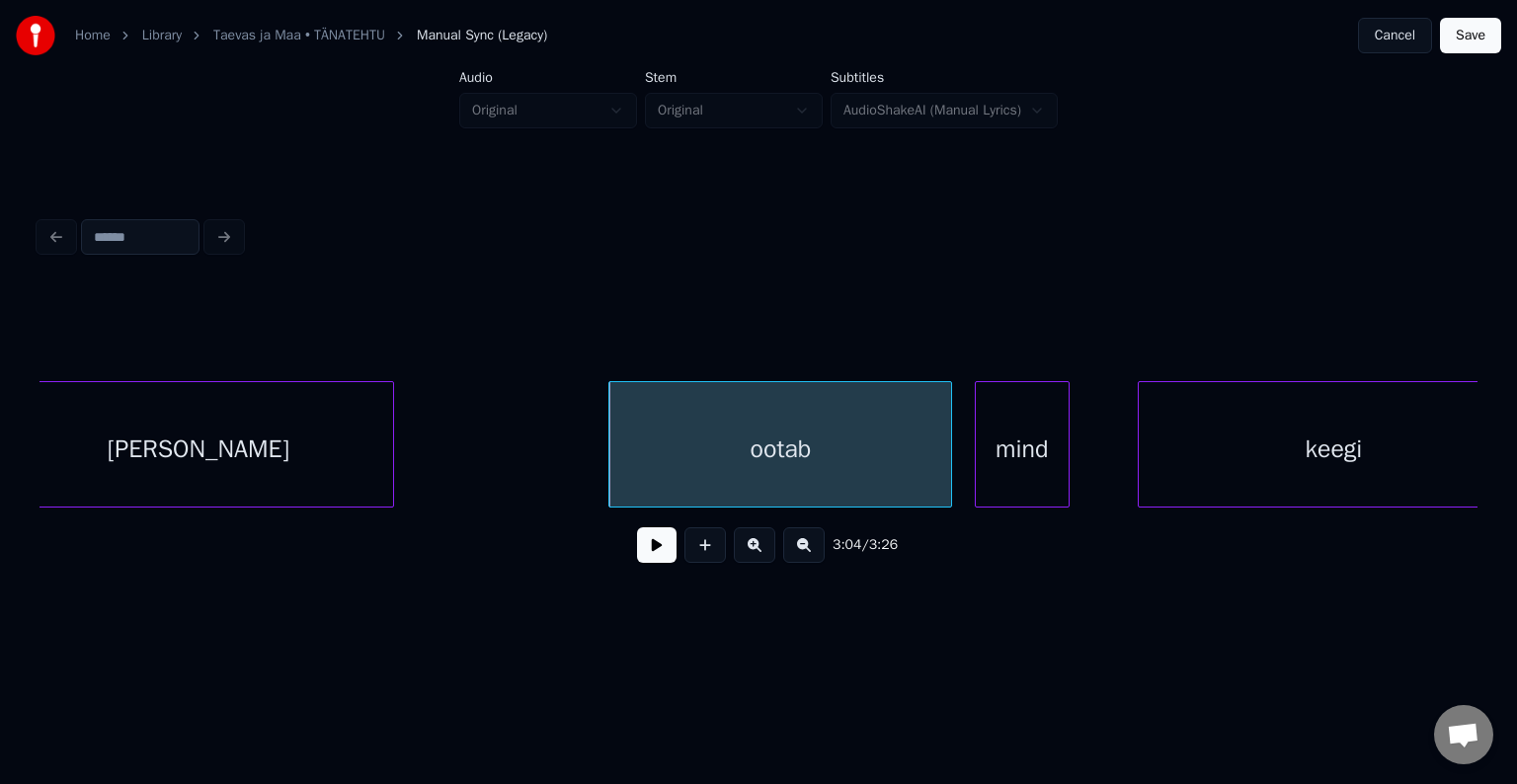 click on "mind" at bounding box center [1022, 449] 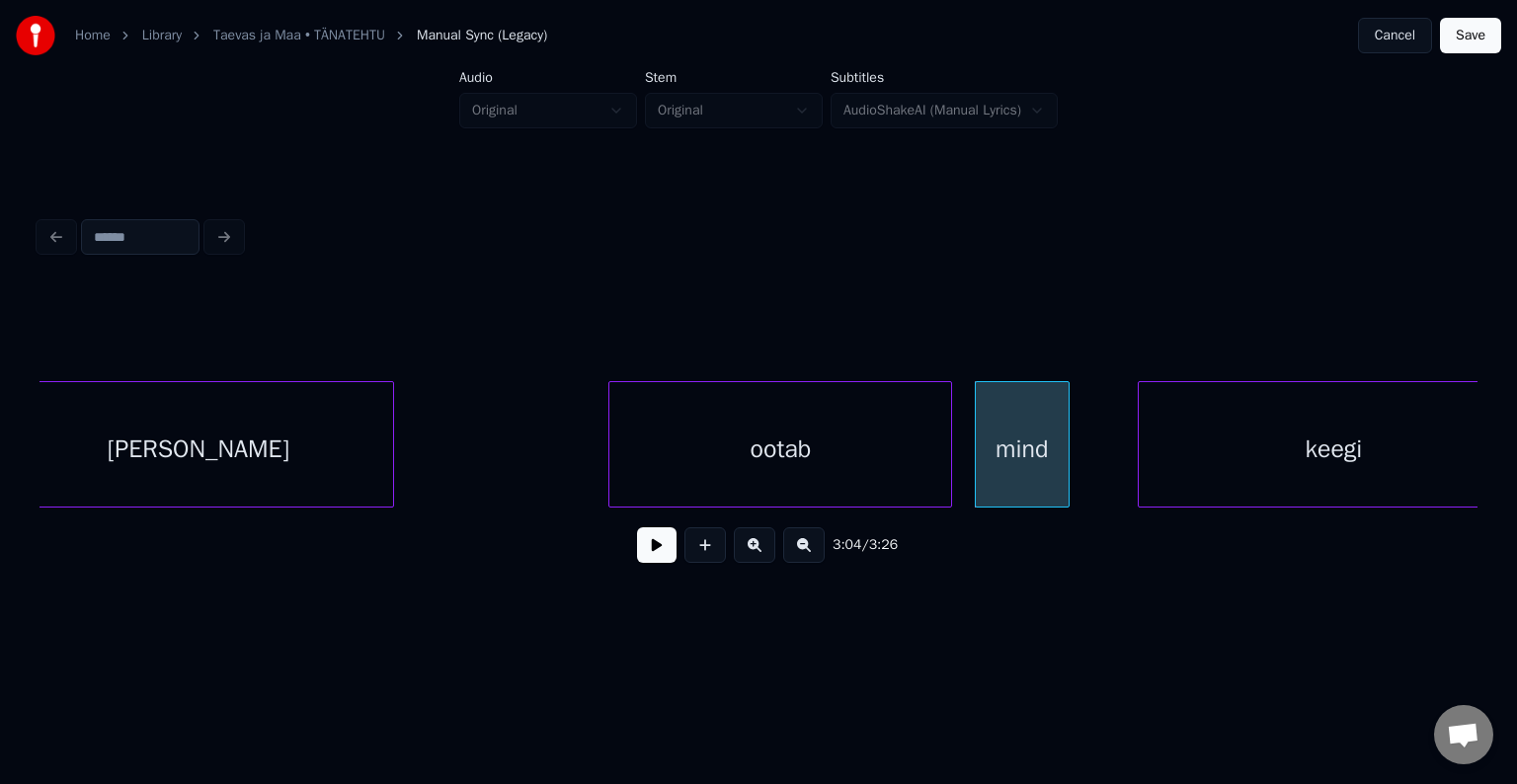 scroll, scrollTop: 0, scrollLeft: 108641, axis: horizontal 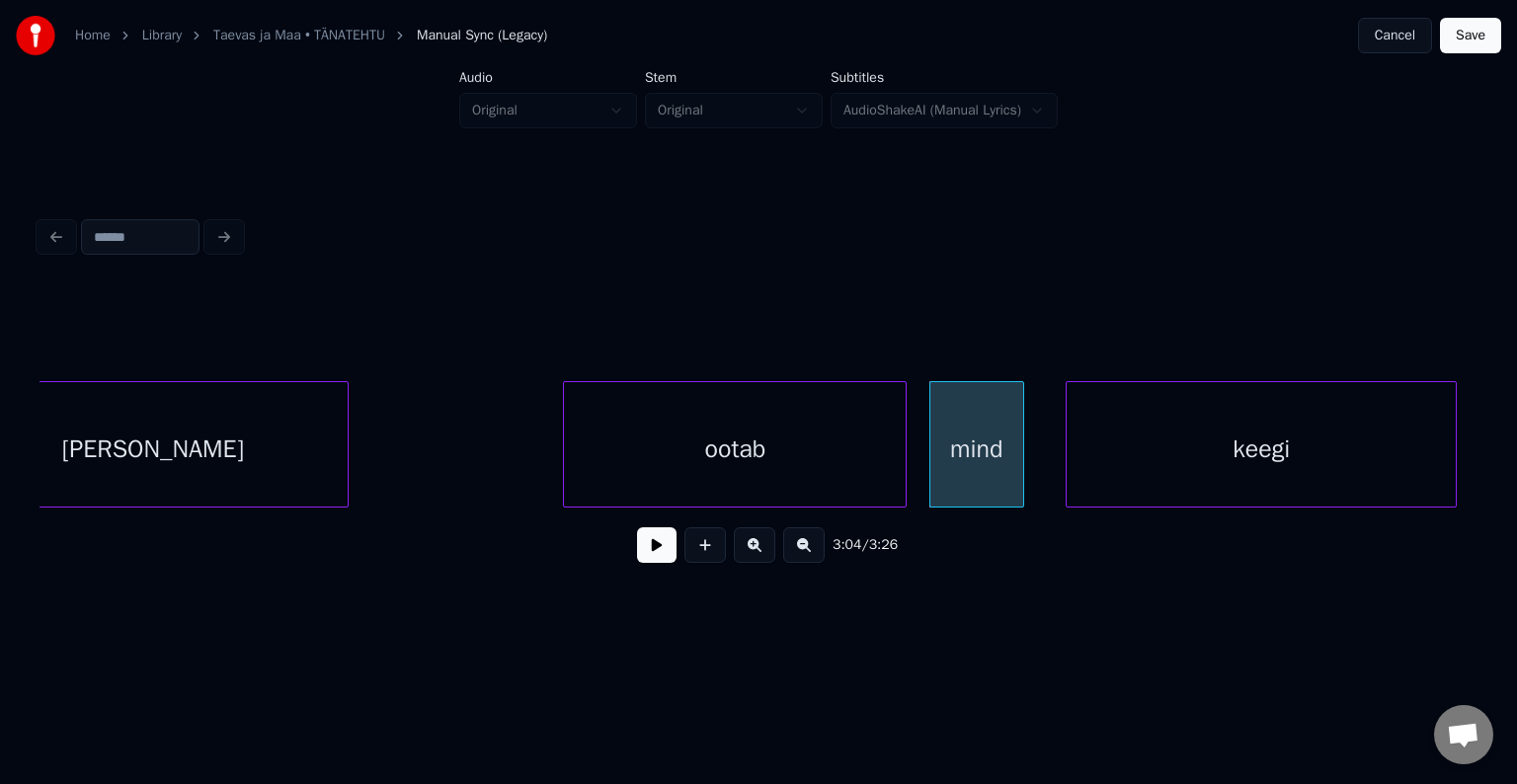 click on "keegi" at bounding box center [1261, 449] 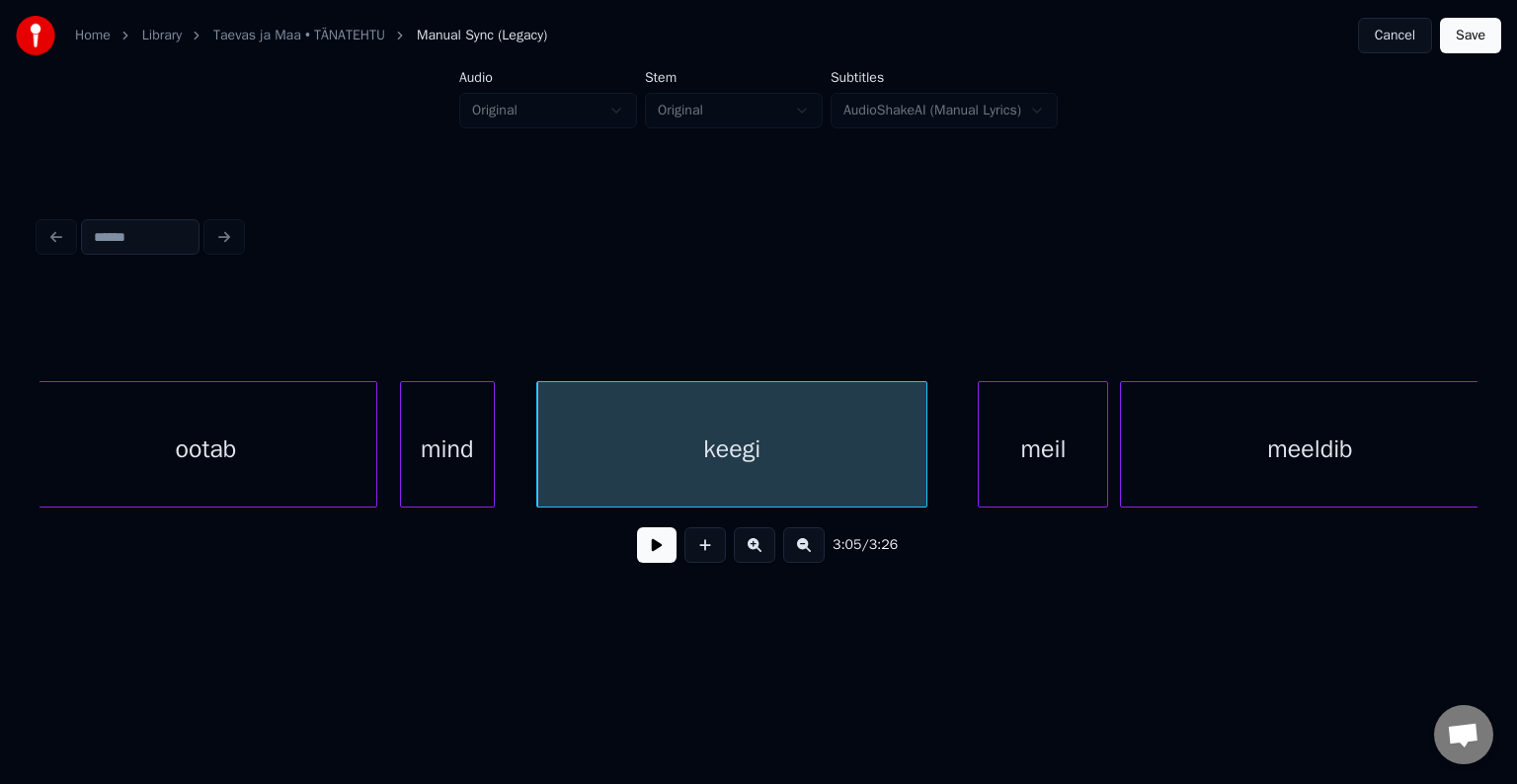 scroll, scrollTop: 0, scrollLeft: 109194, axis: horizontal 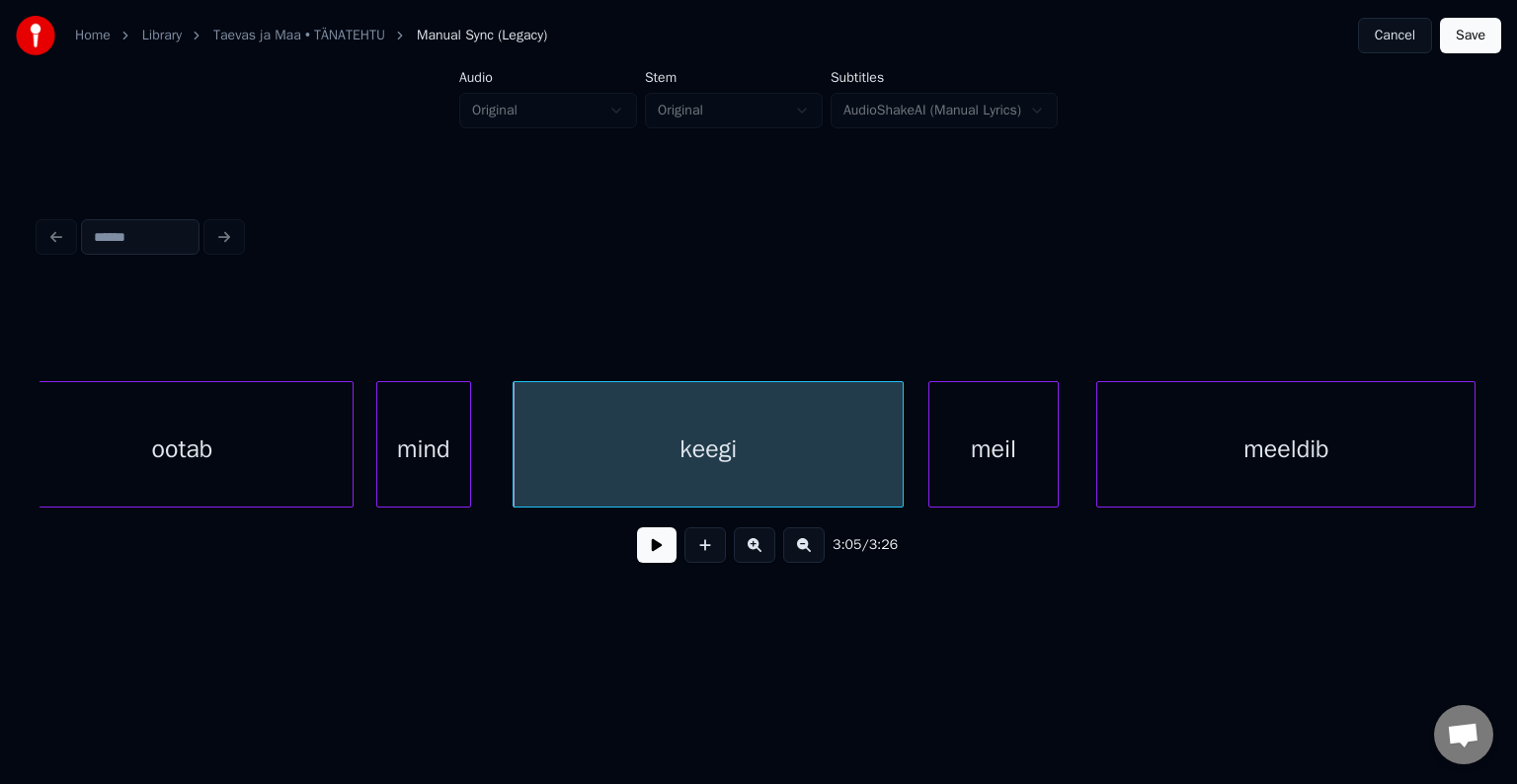 click on "meil" at bounding box center (994, 449) 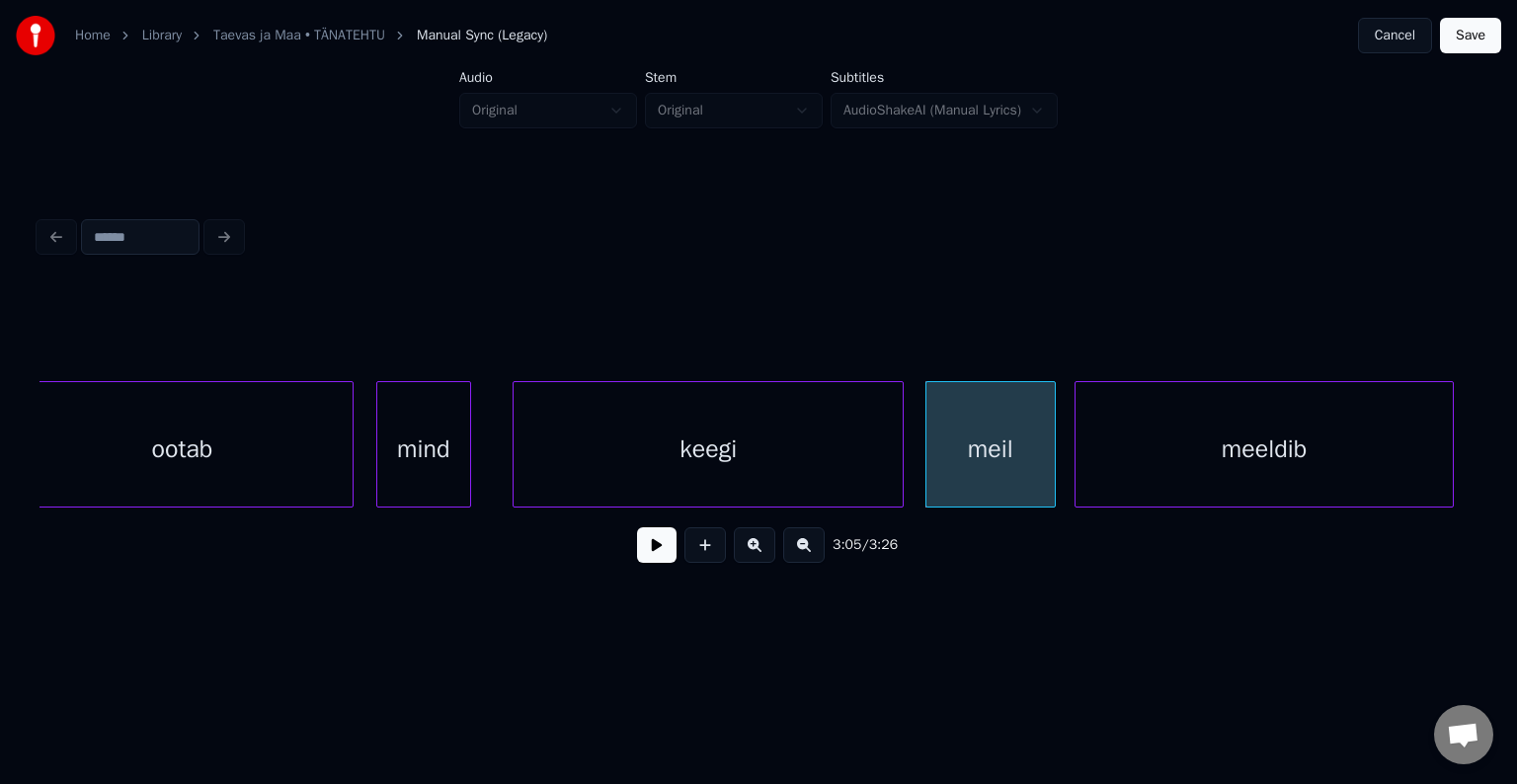 click on "meeldib" at bounding box center (1264, 449) 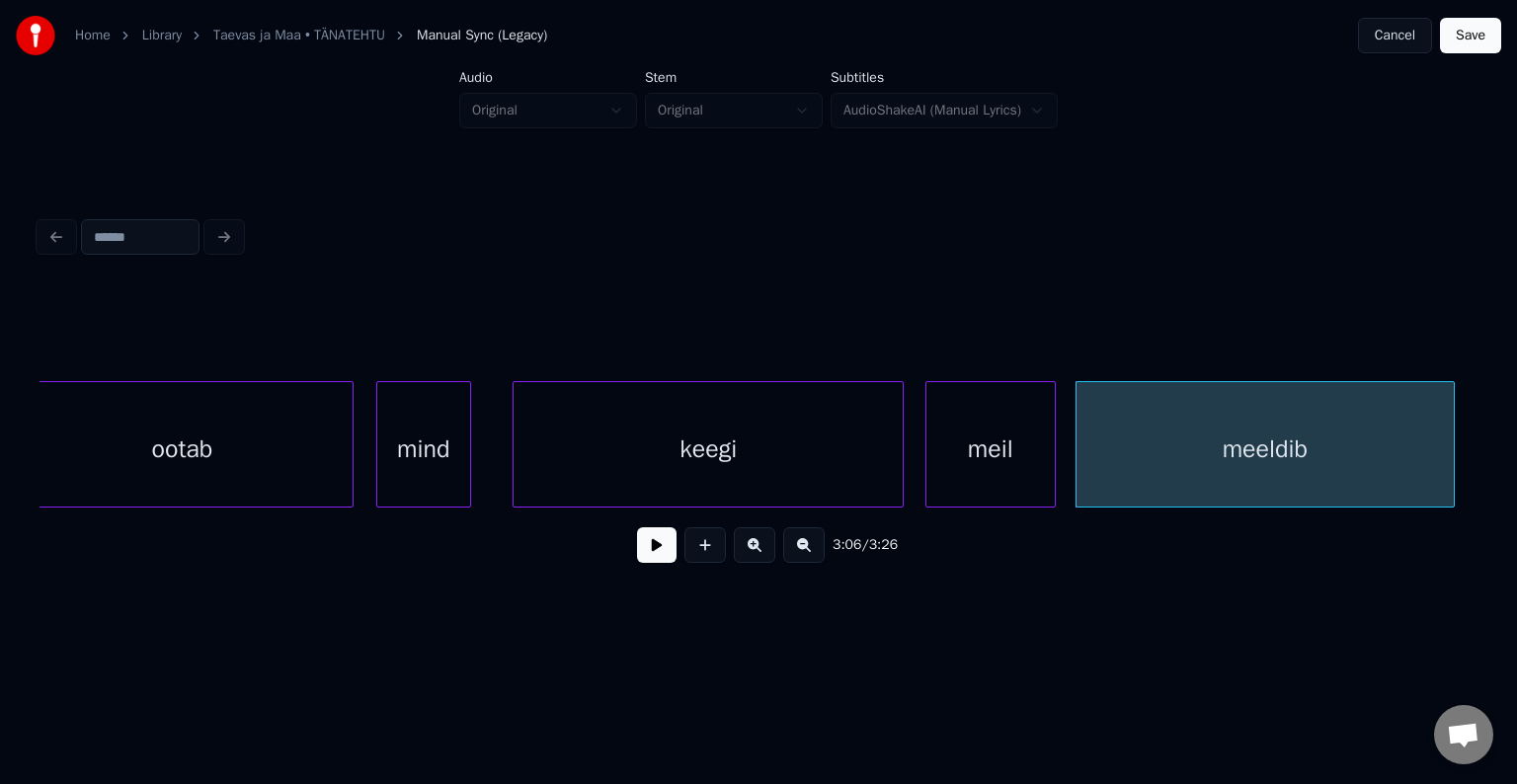 click on "keegi" at bounding box center (708, 449) 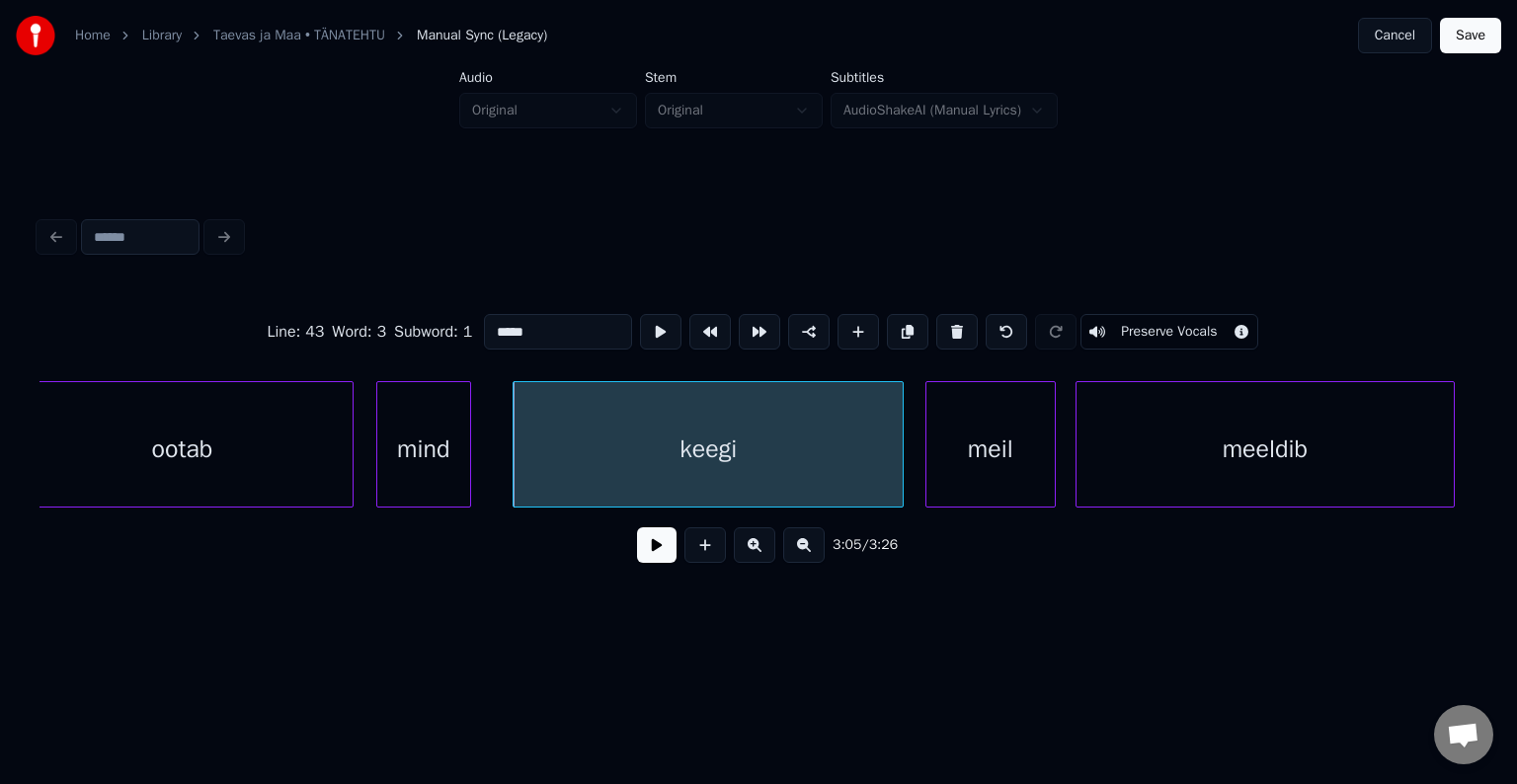 click at bounding box center [657, 545] 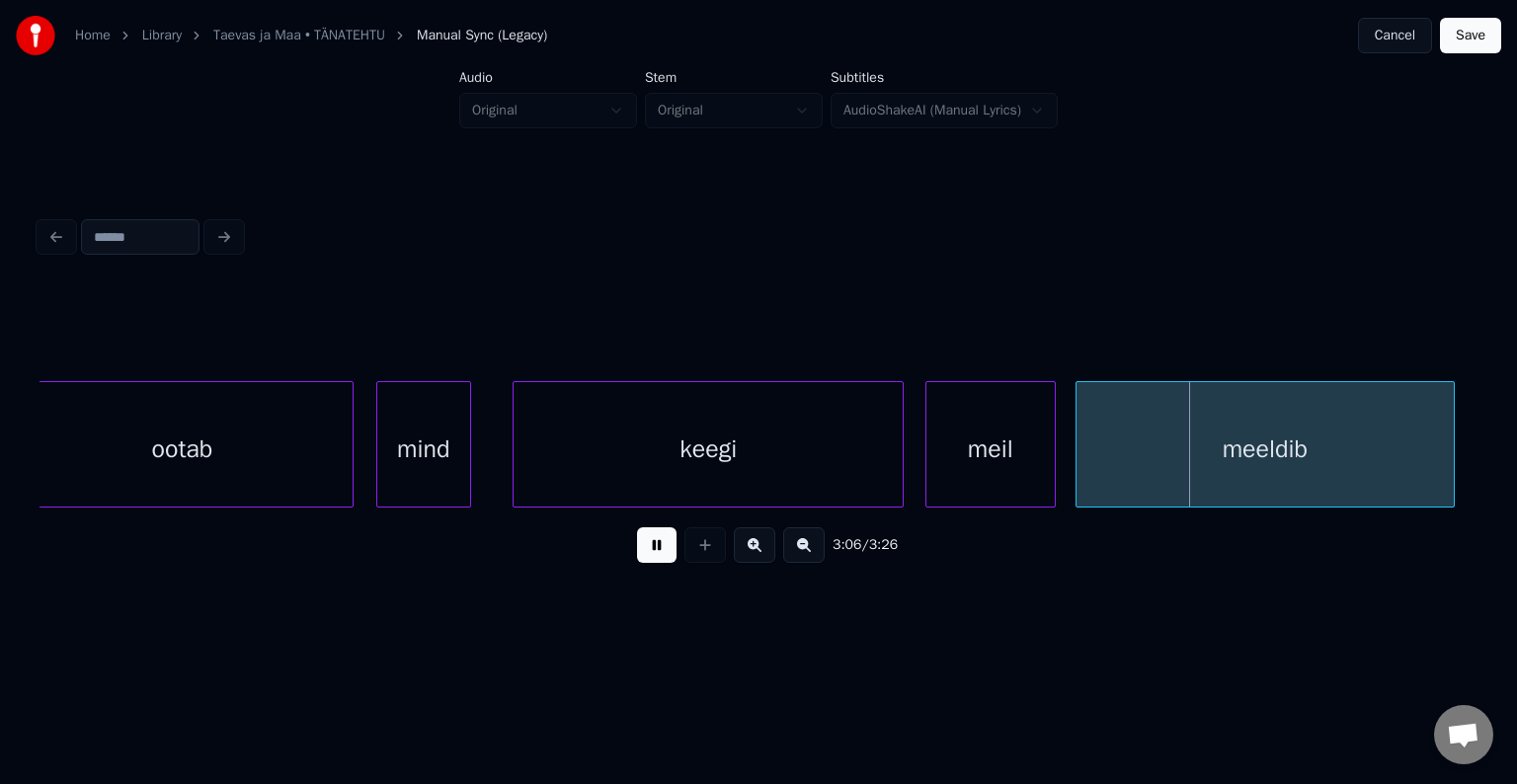 click at bounding box center [657, 545] 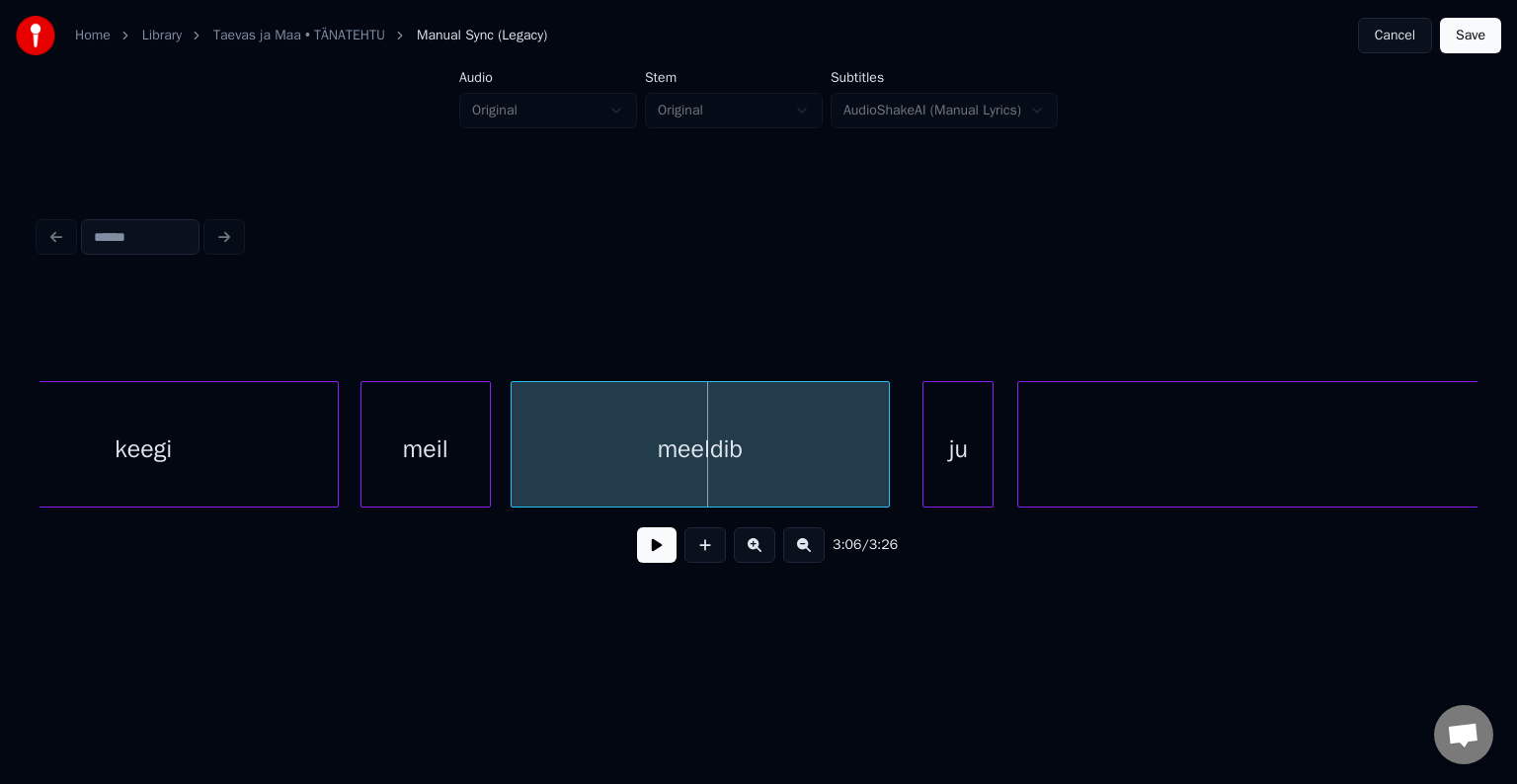 scroll, scrollTop: 0, scrollLeft: 109787, axis: horizontal 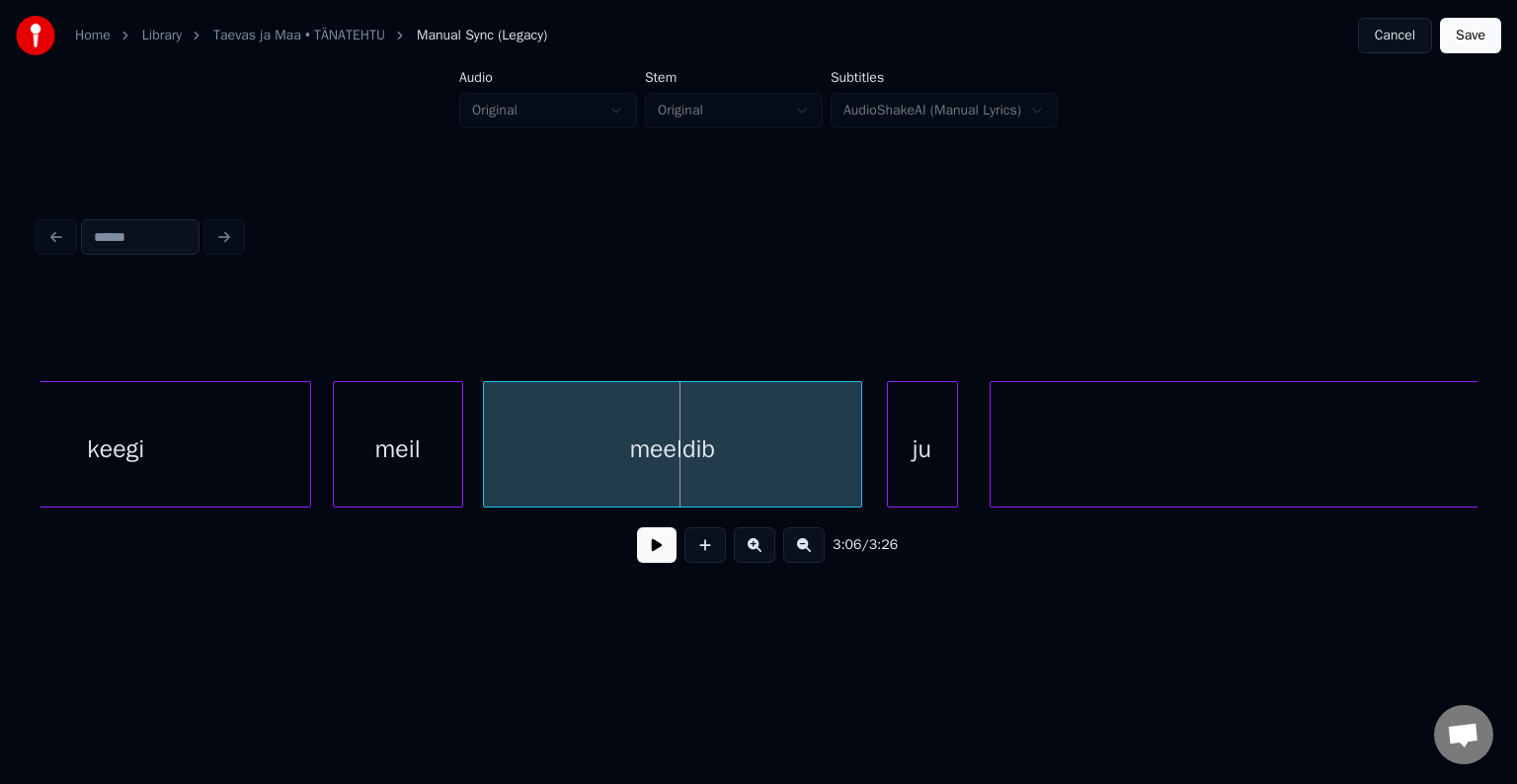 click on "ju" at bounding box center [922, 449] 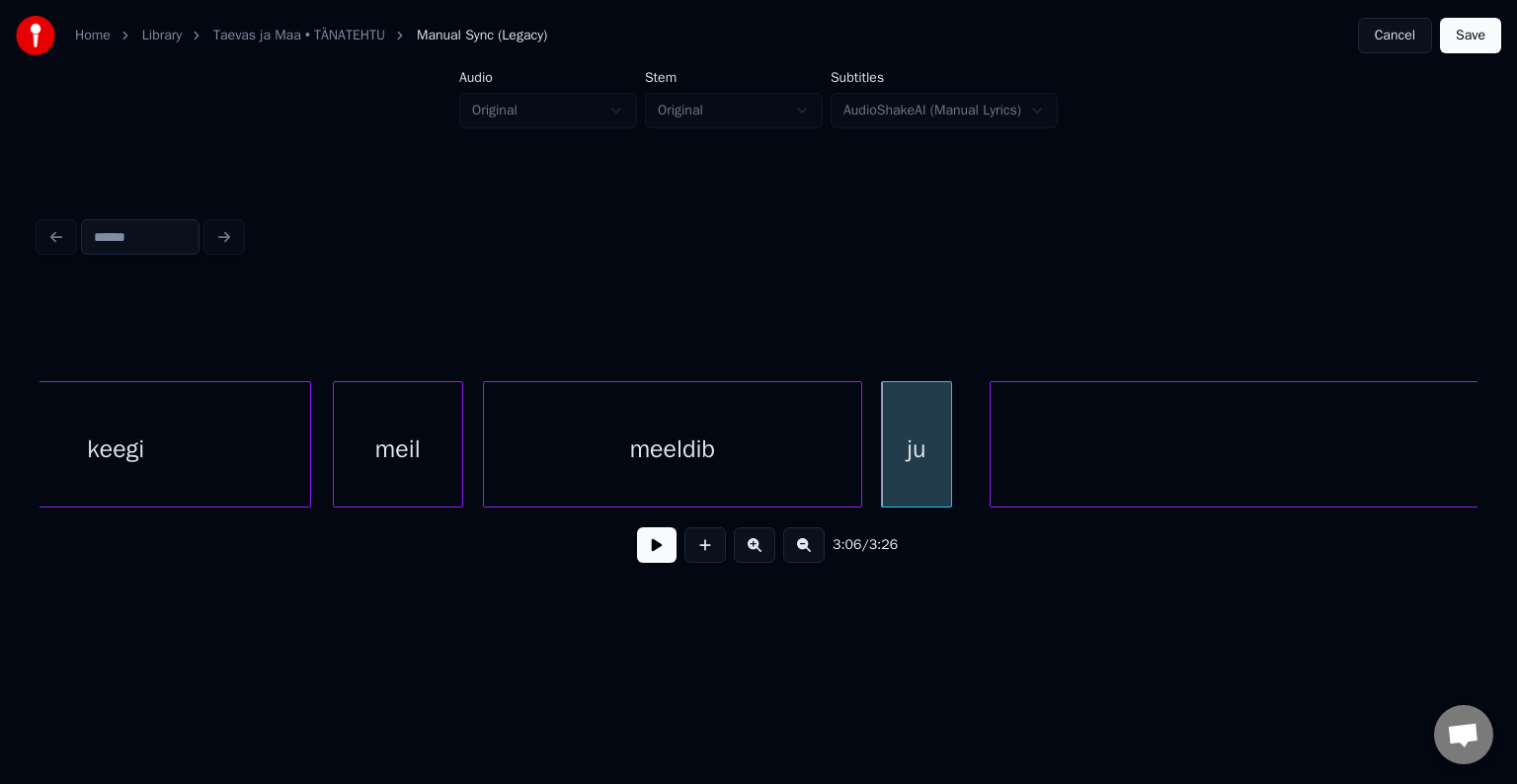 click on "meeldib" at bounding box center [673, 449] 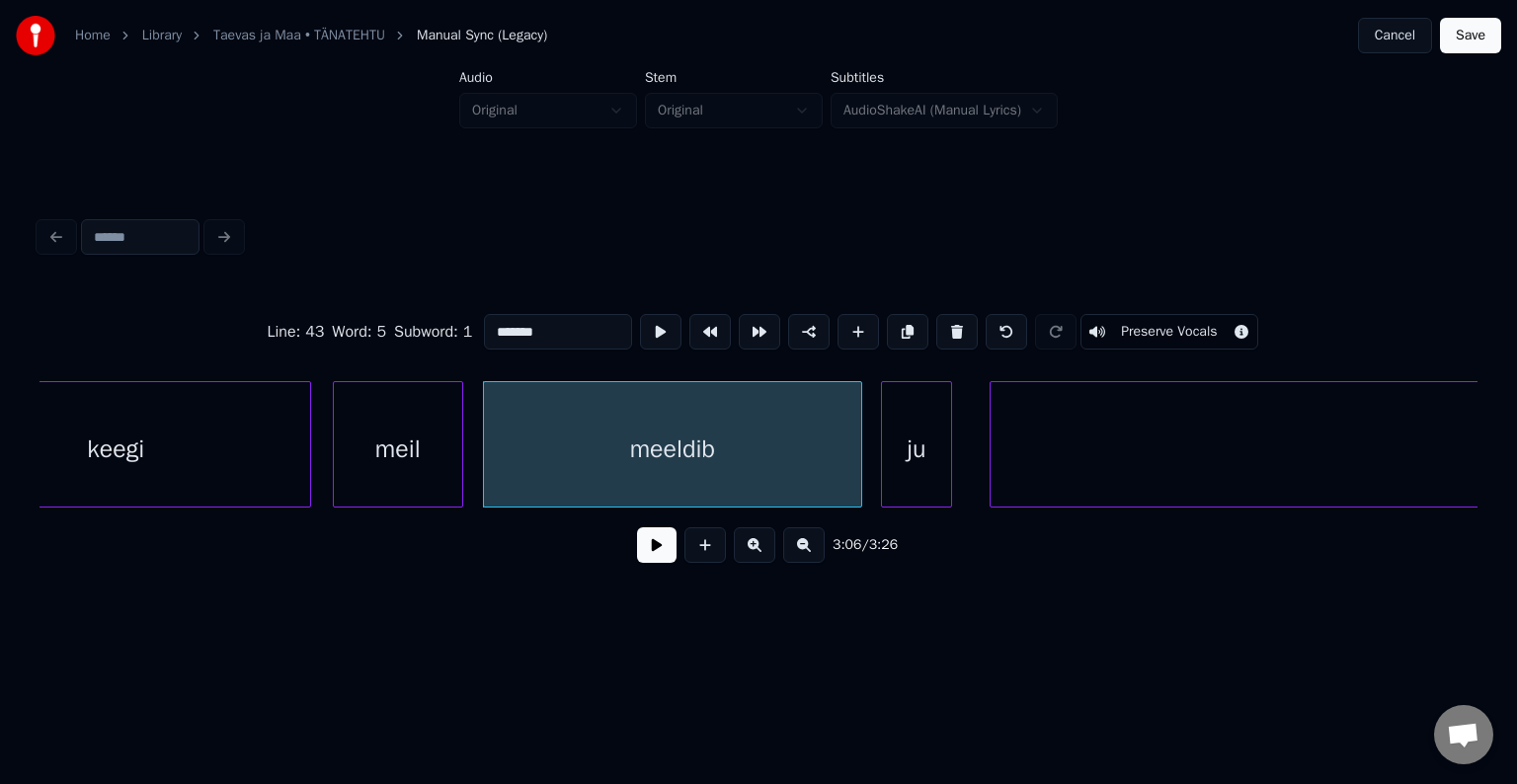 click at bounding box center [657, 545] 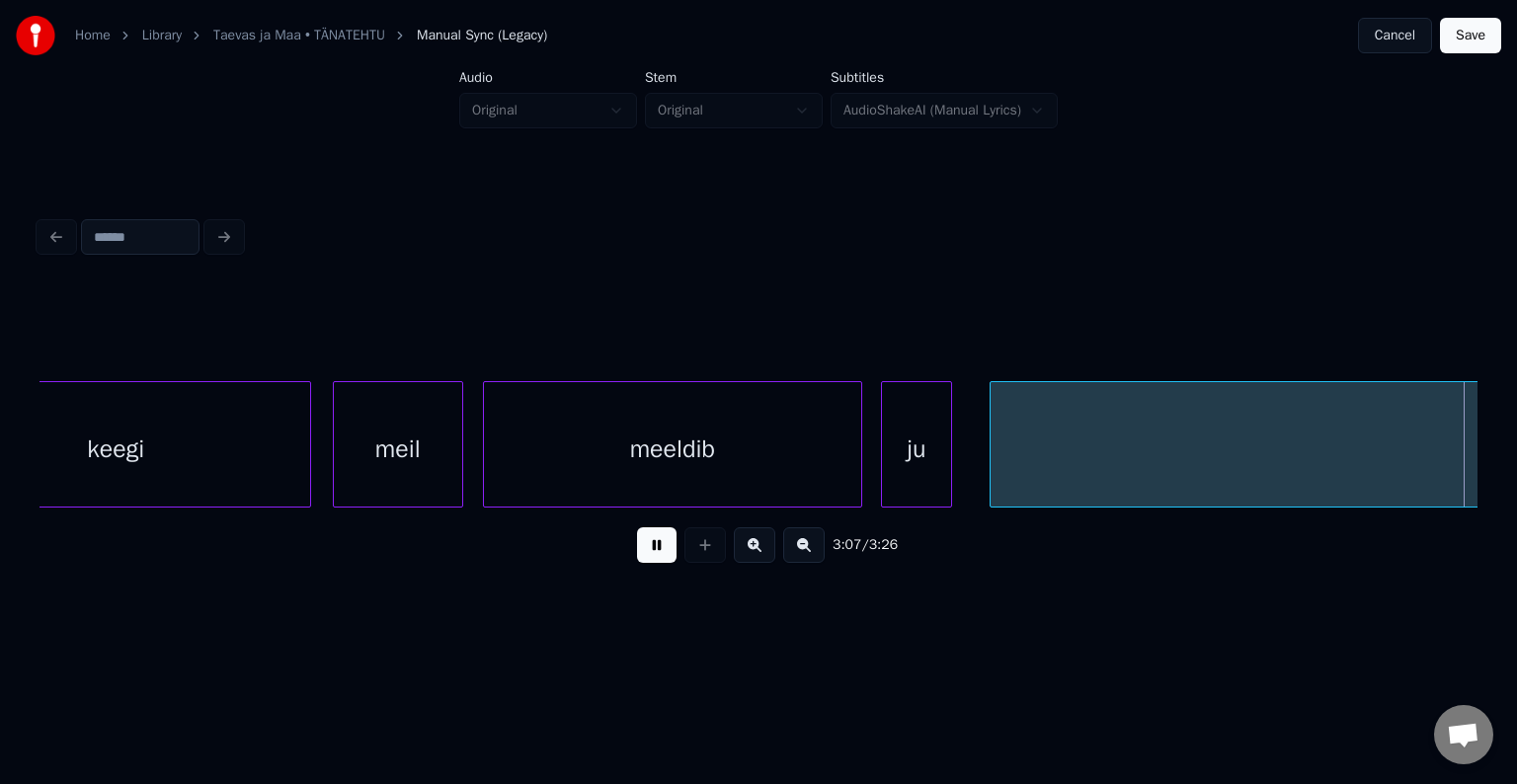scroll, scrollTop: 0, scrollLeft: 111228, axis: horizontal 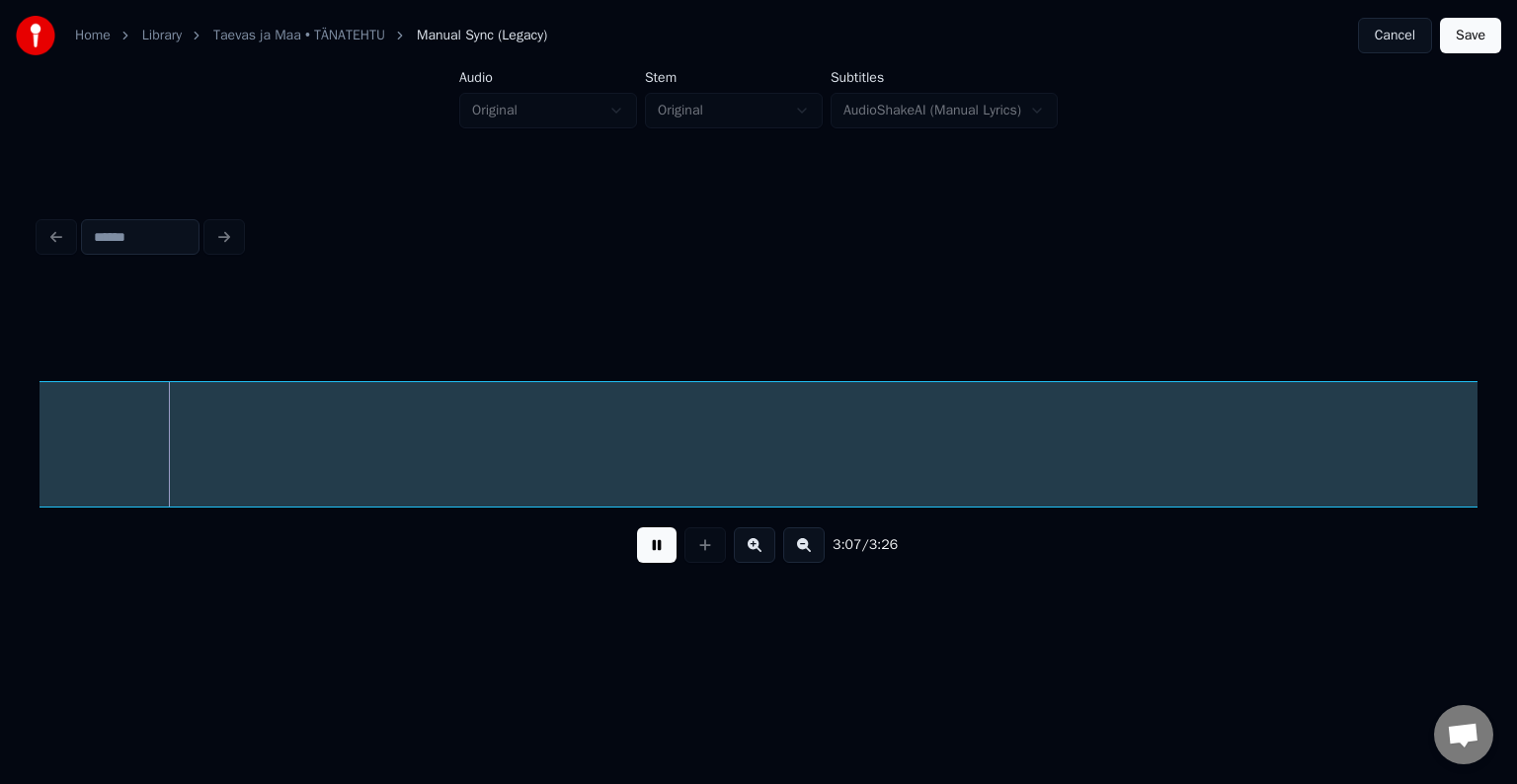 click at bounding box center (657, 545) 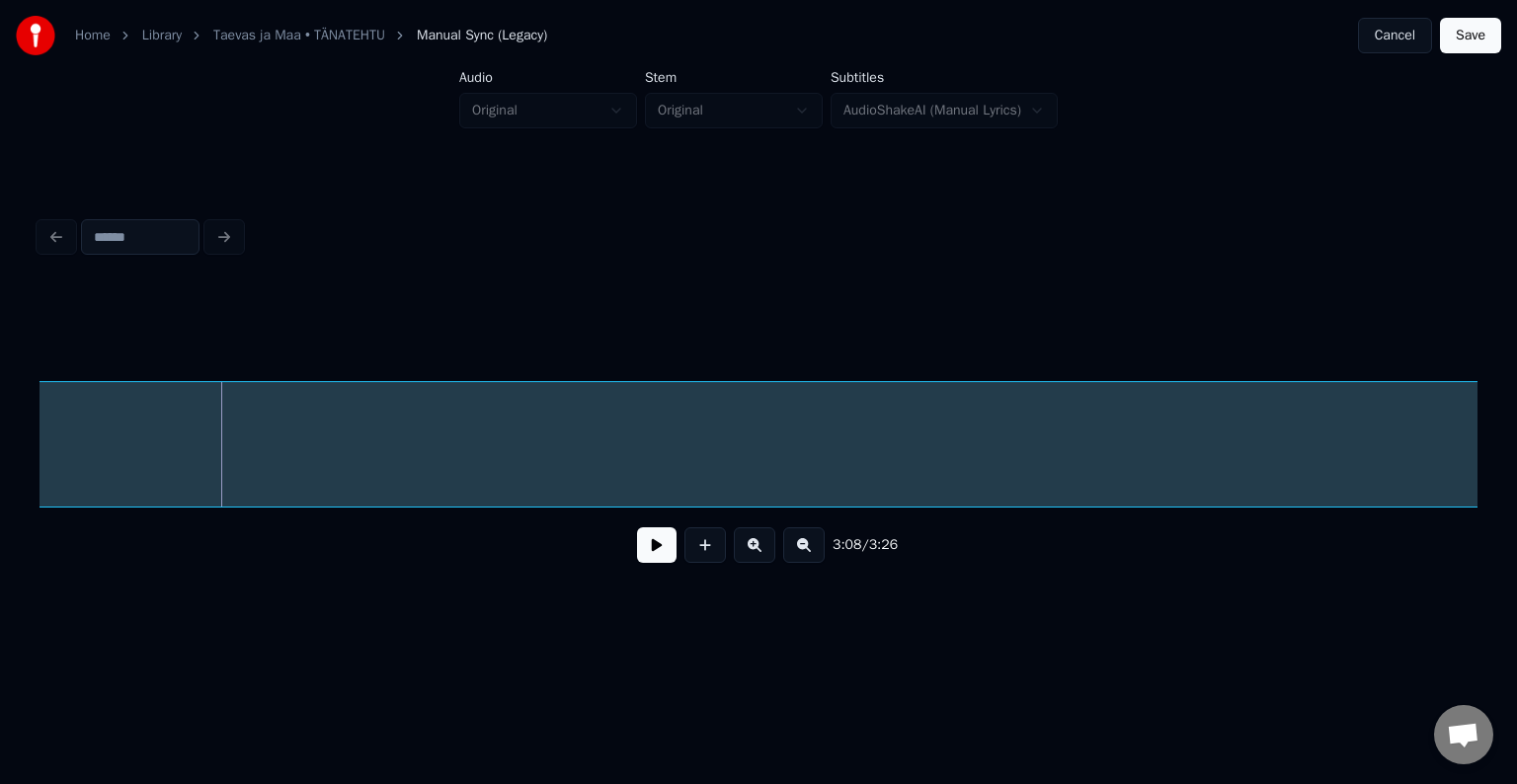 click at bounding box center [657, 545] 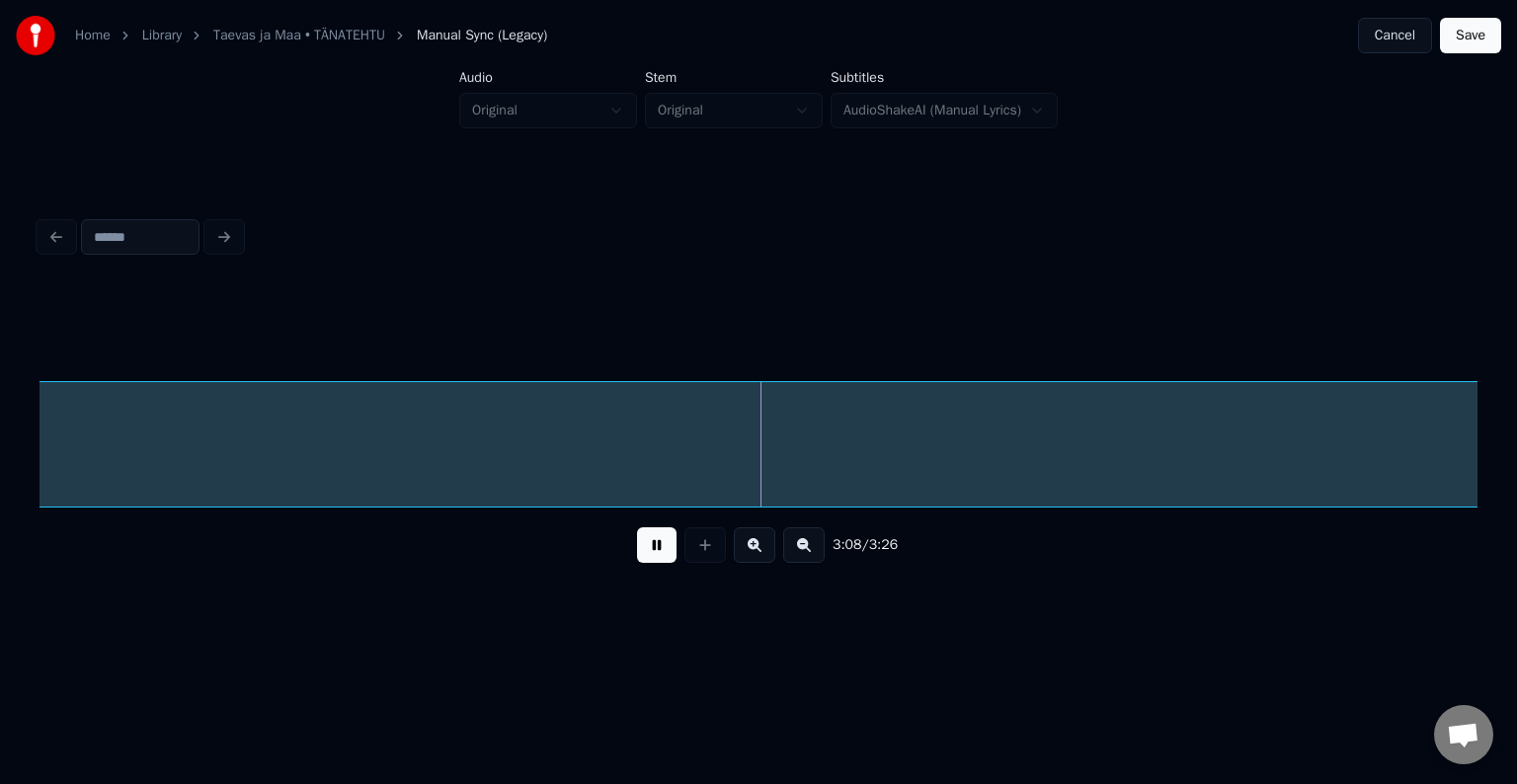 click at bounding box center (657, 545) 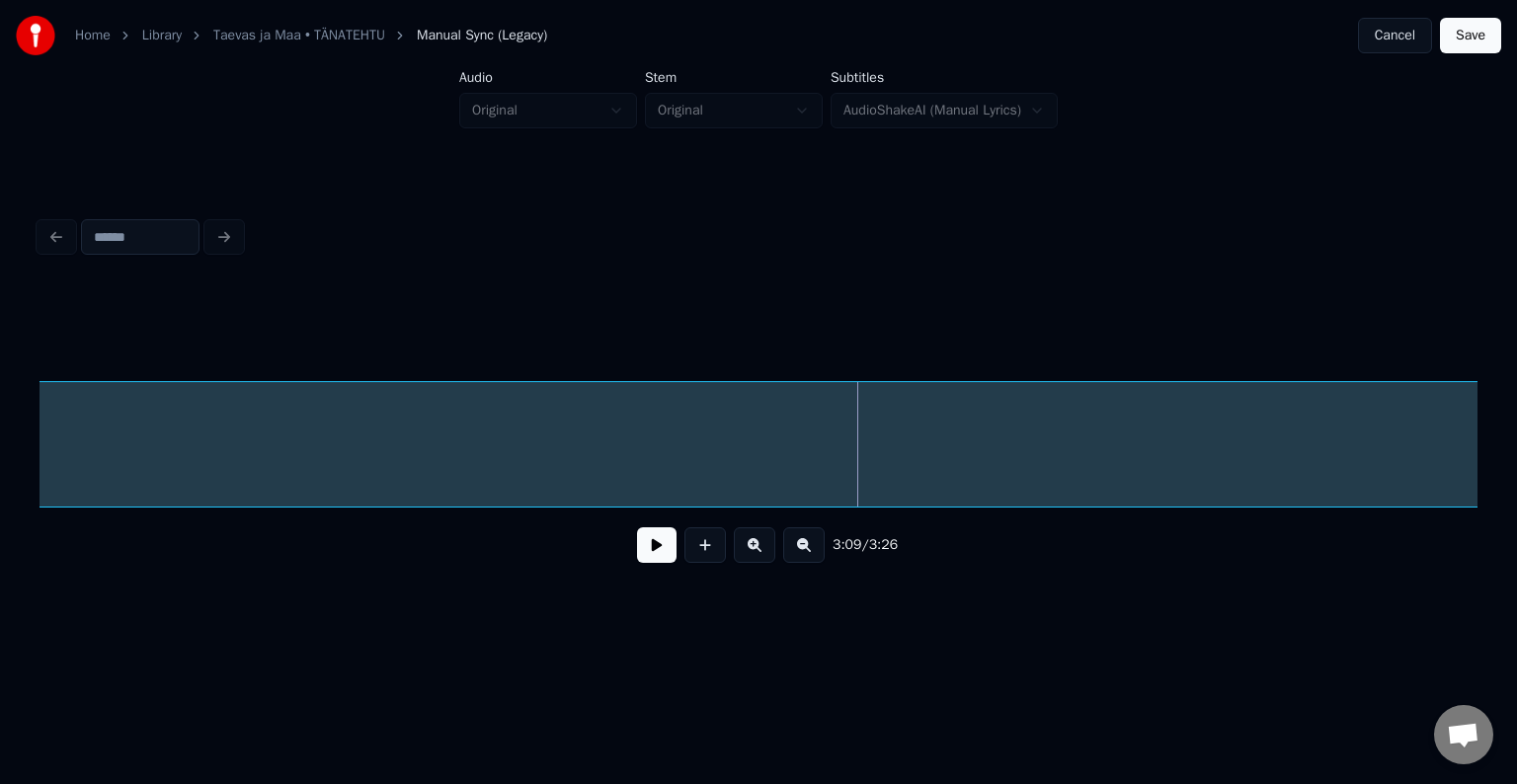 click on "see" at bounding box center [4390, 449] 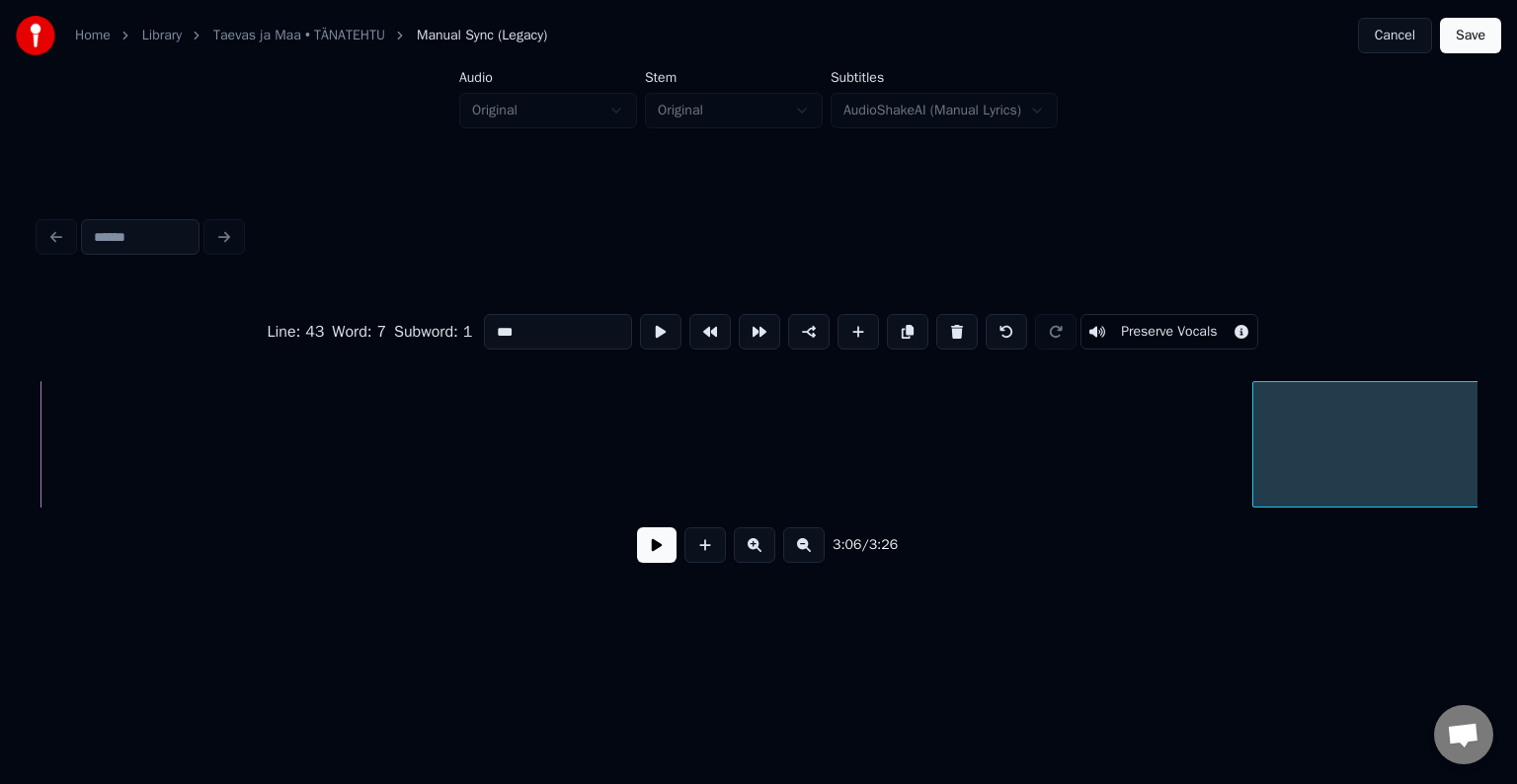 click at bounding box center (1256, 444) 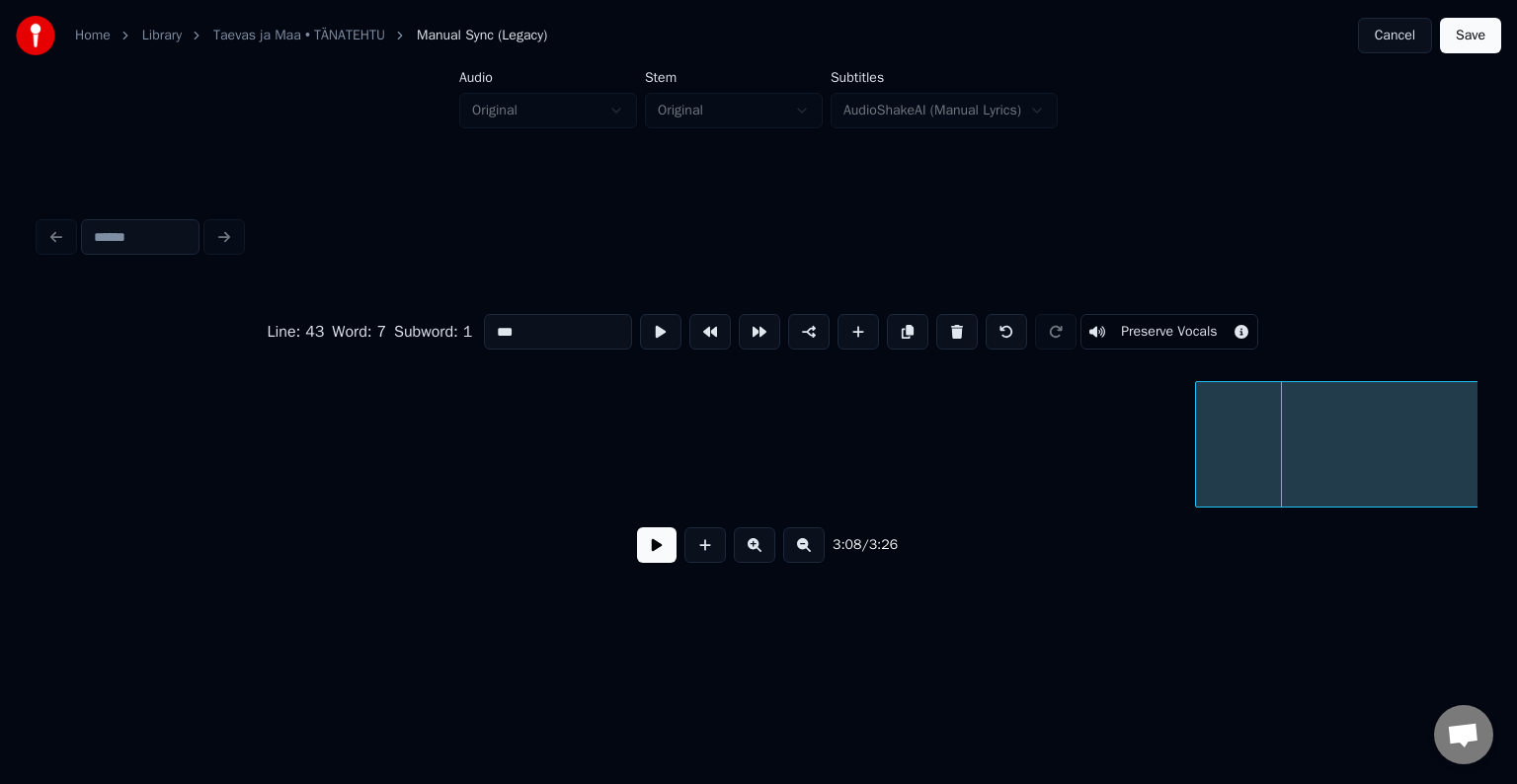 scroll, scrollTop: 0, scrollLeft: 111829, axis: horizontal 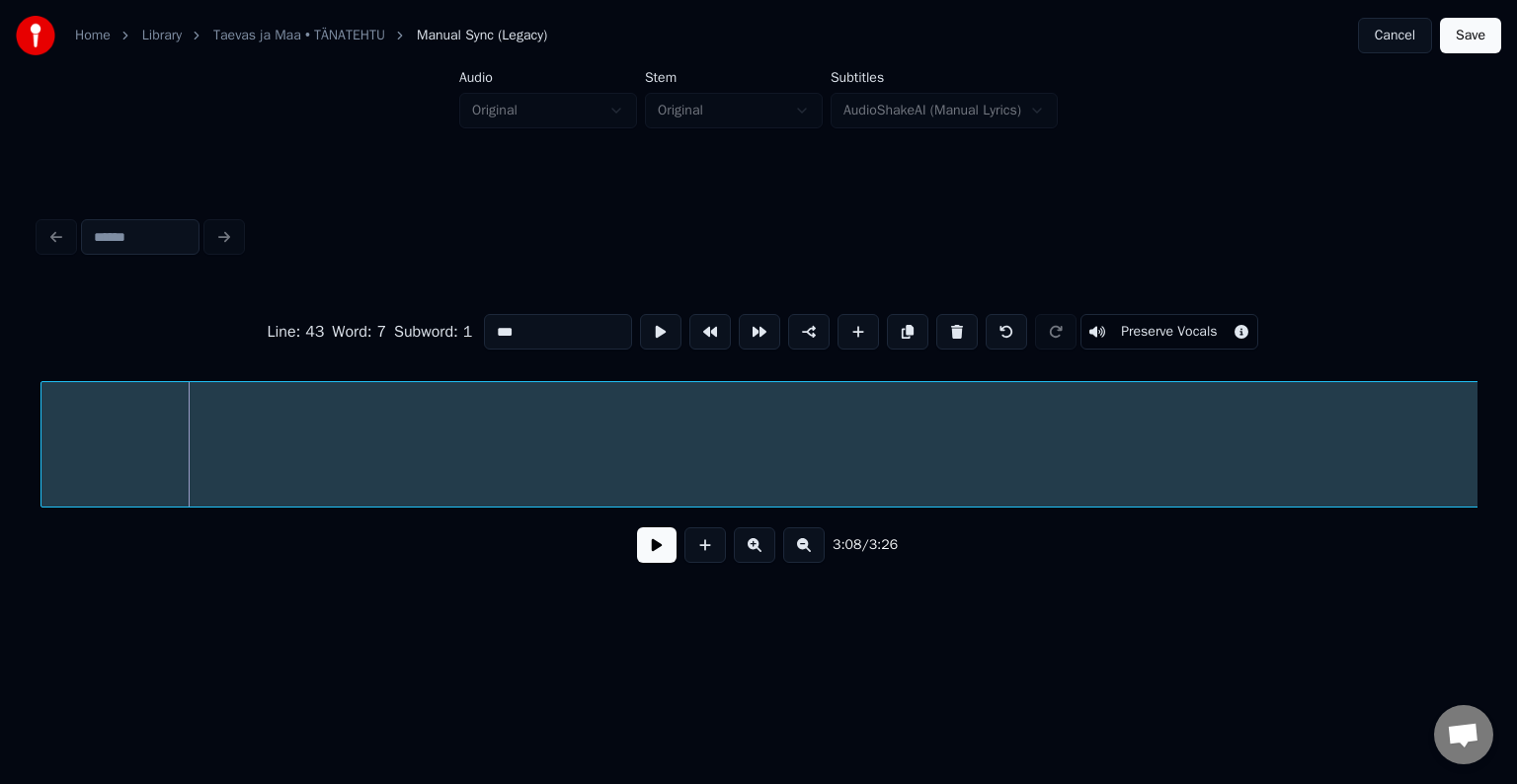 click on "see" at bounding box center [4262, 449] 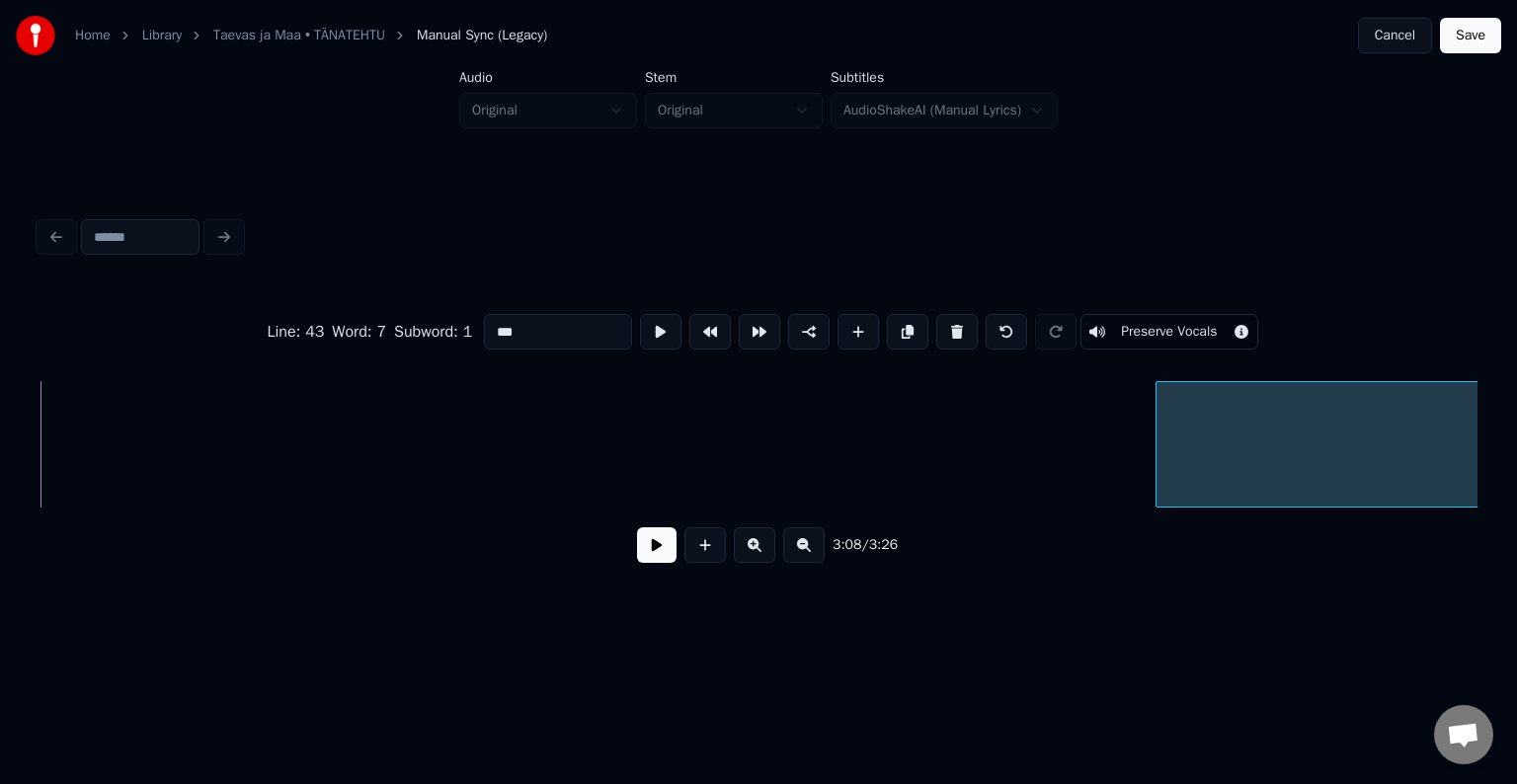 click at bounding box center [1159, 444] 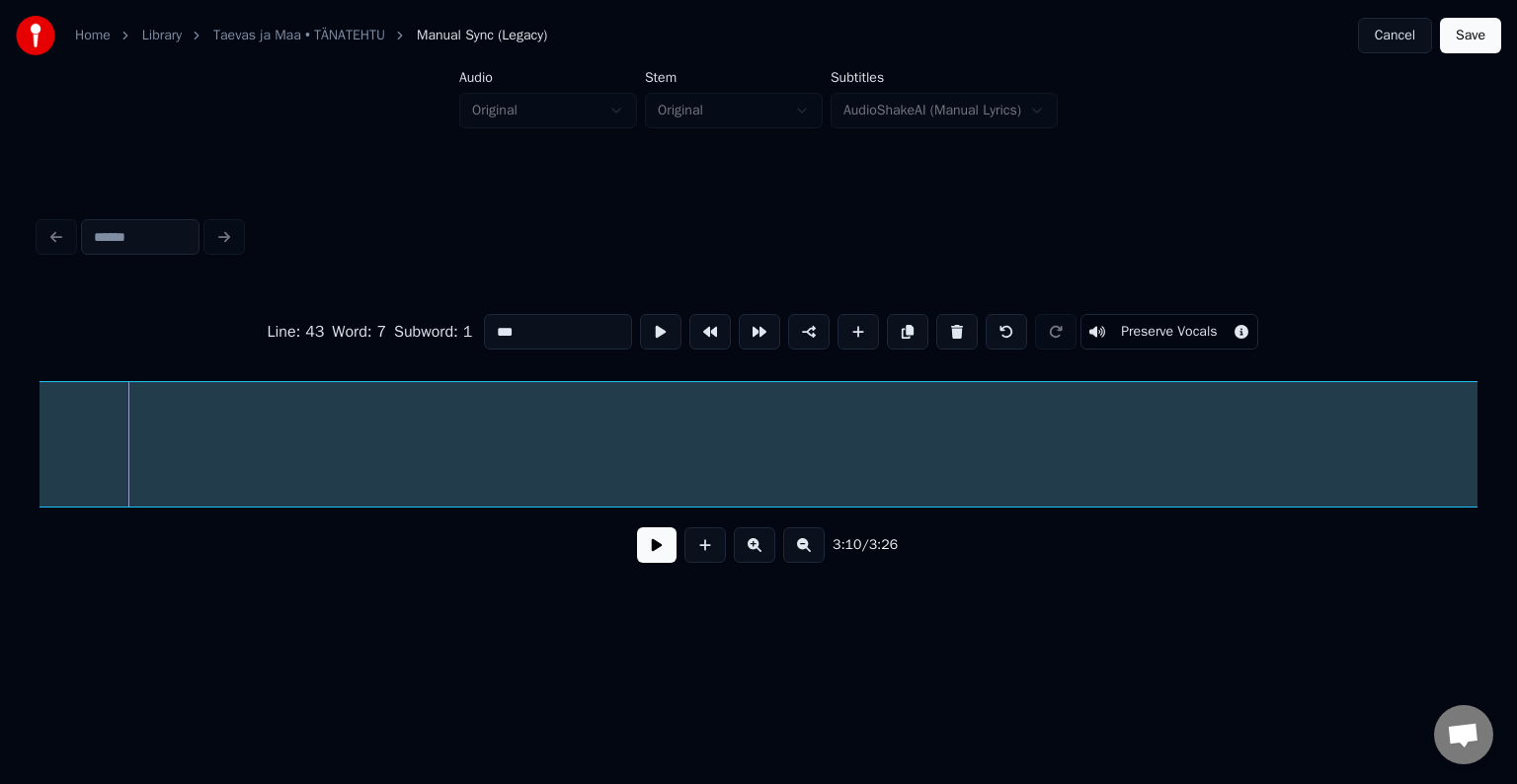 scroll, scrollTop: 0, scrollLeft: 112884, axis: horizontal 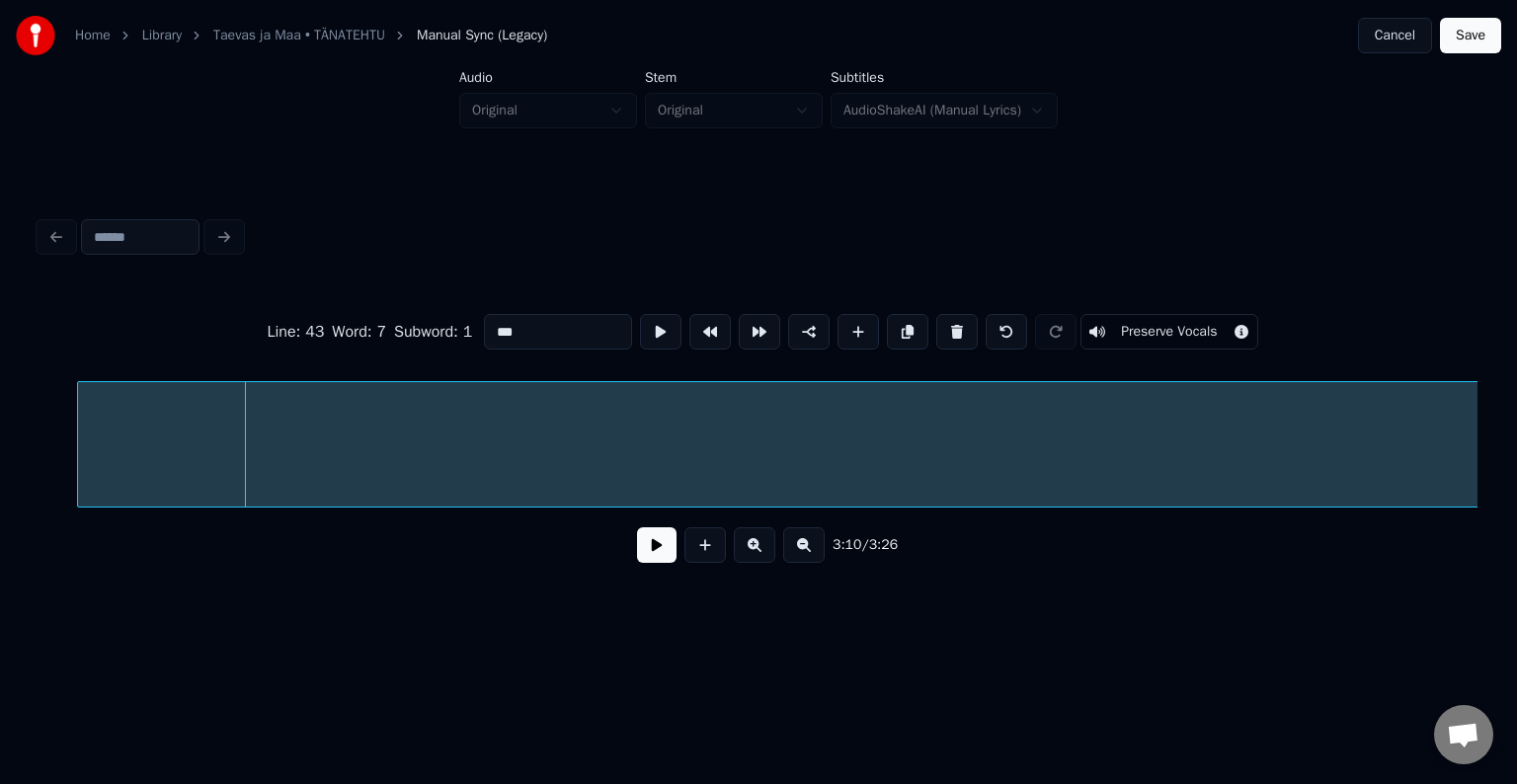 click on "see" at bounding box center [3668, 449] 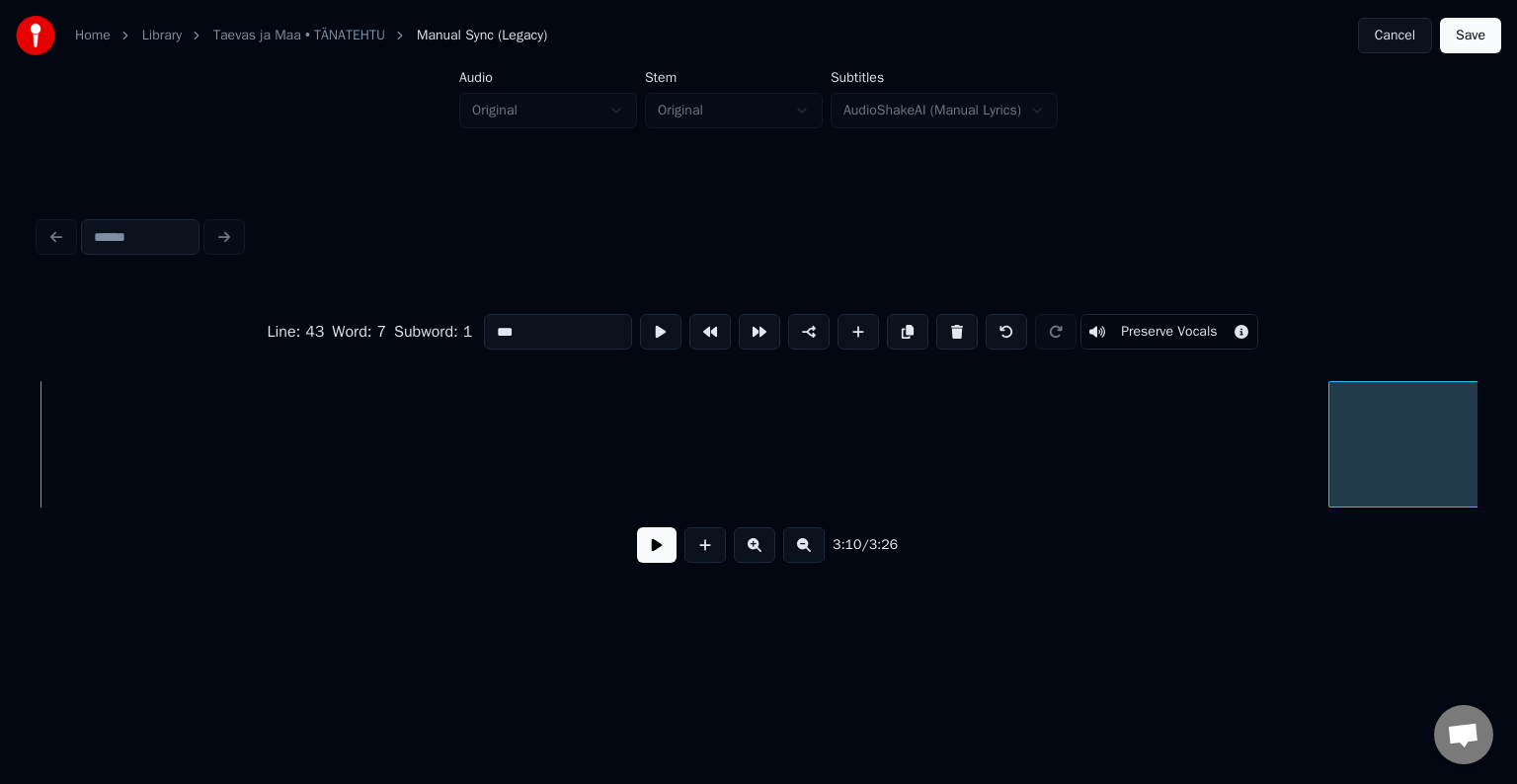 click at bounding box center [1332, 444] 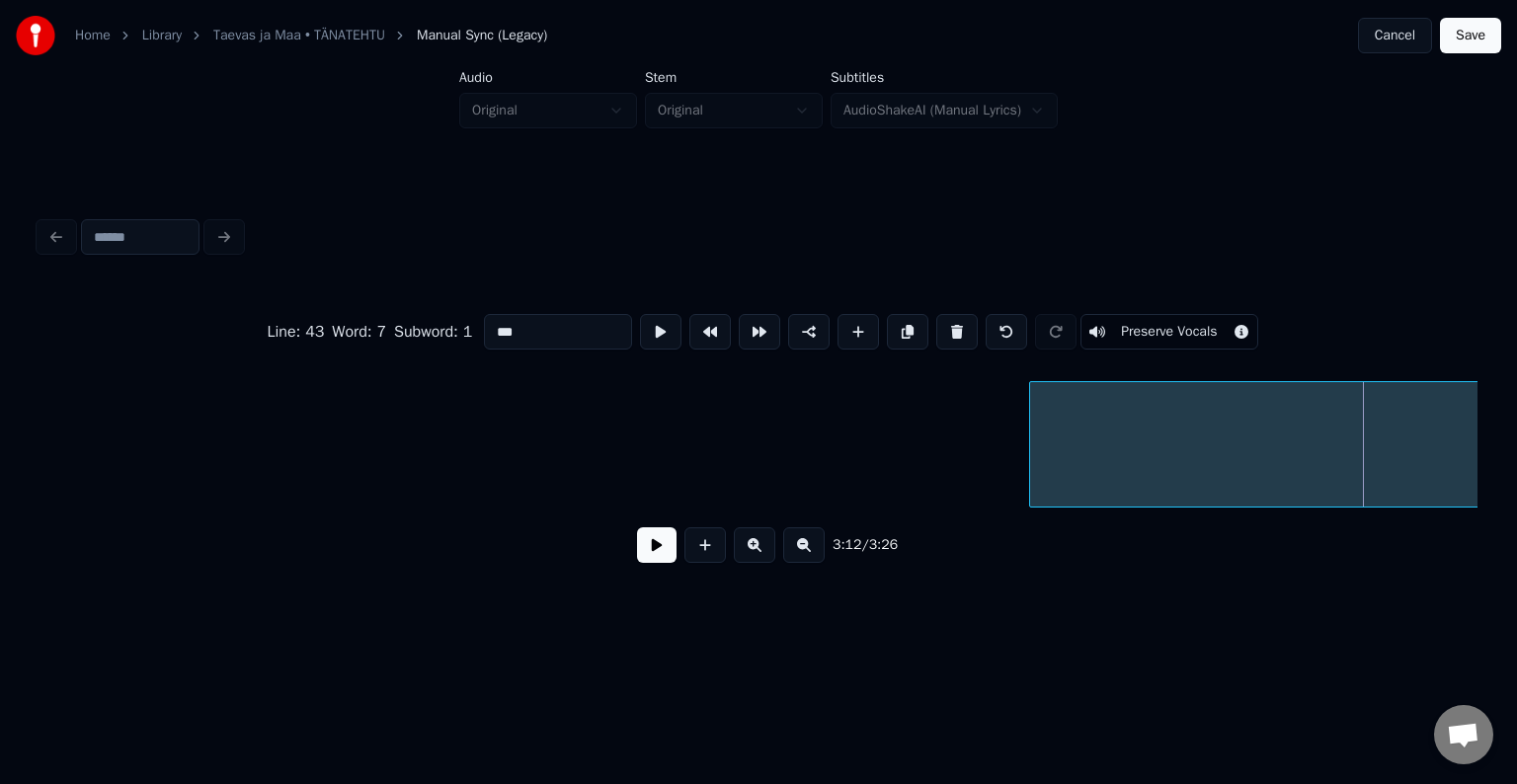 scroll, scrollTop: 0, scrollLeft: 113735, axis: horizontal 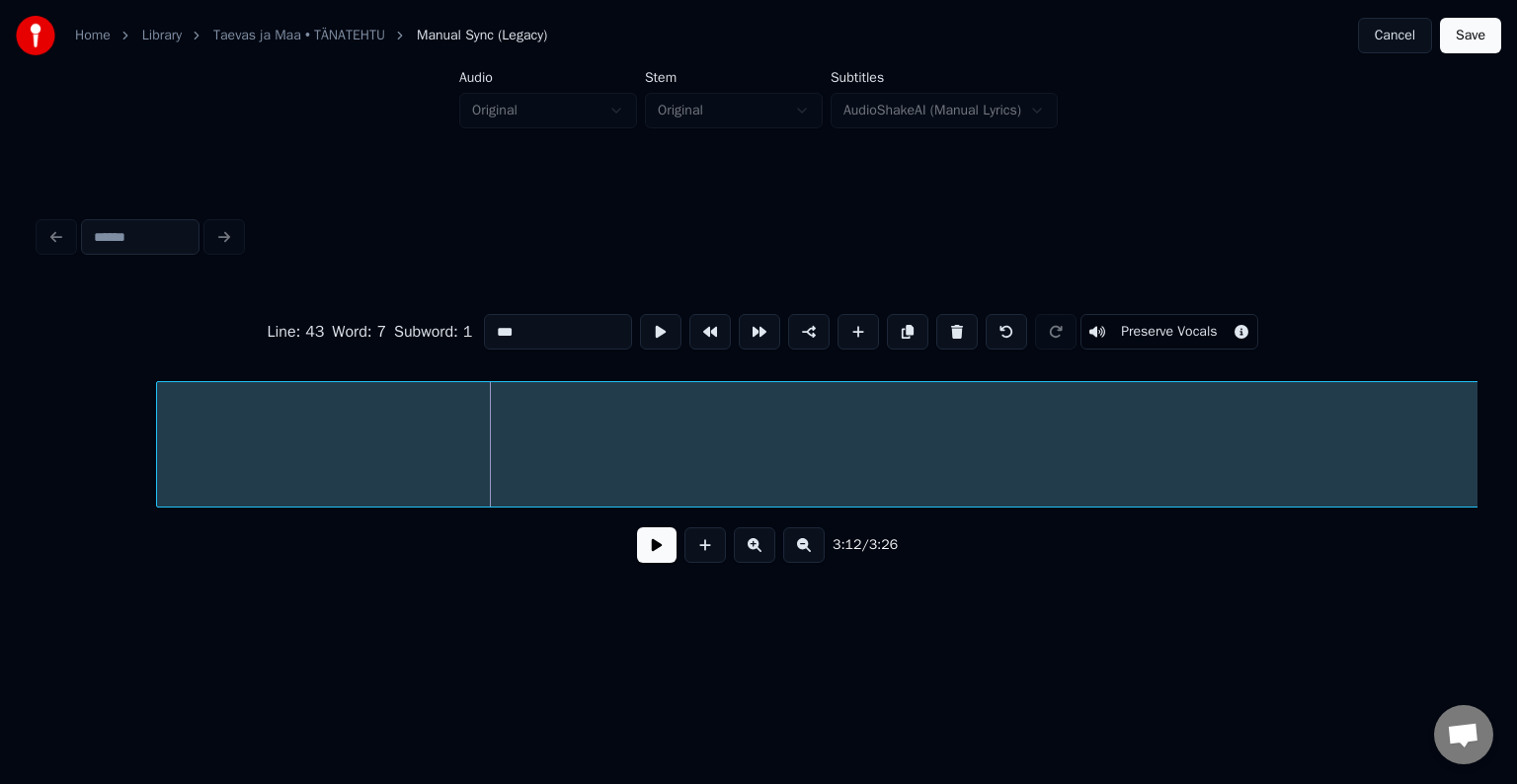 click on "see" at bounding box center (3086, 449) 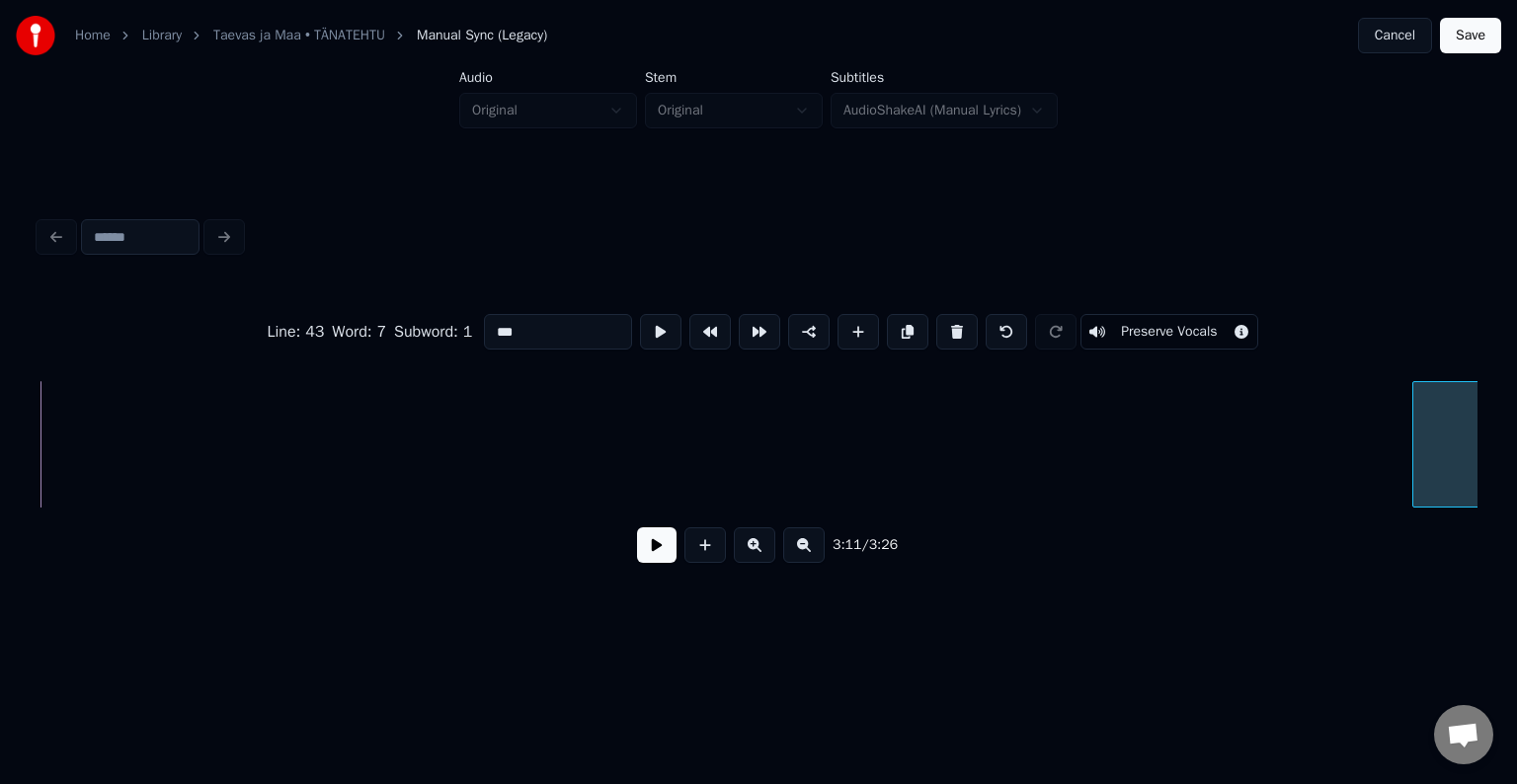 click at bounding box center [1416, 444] 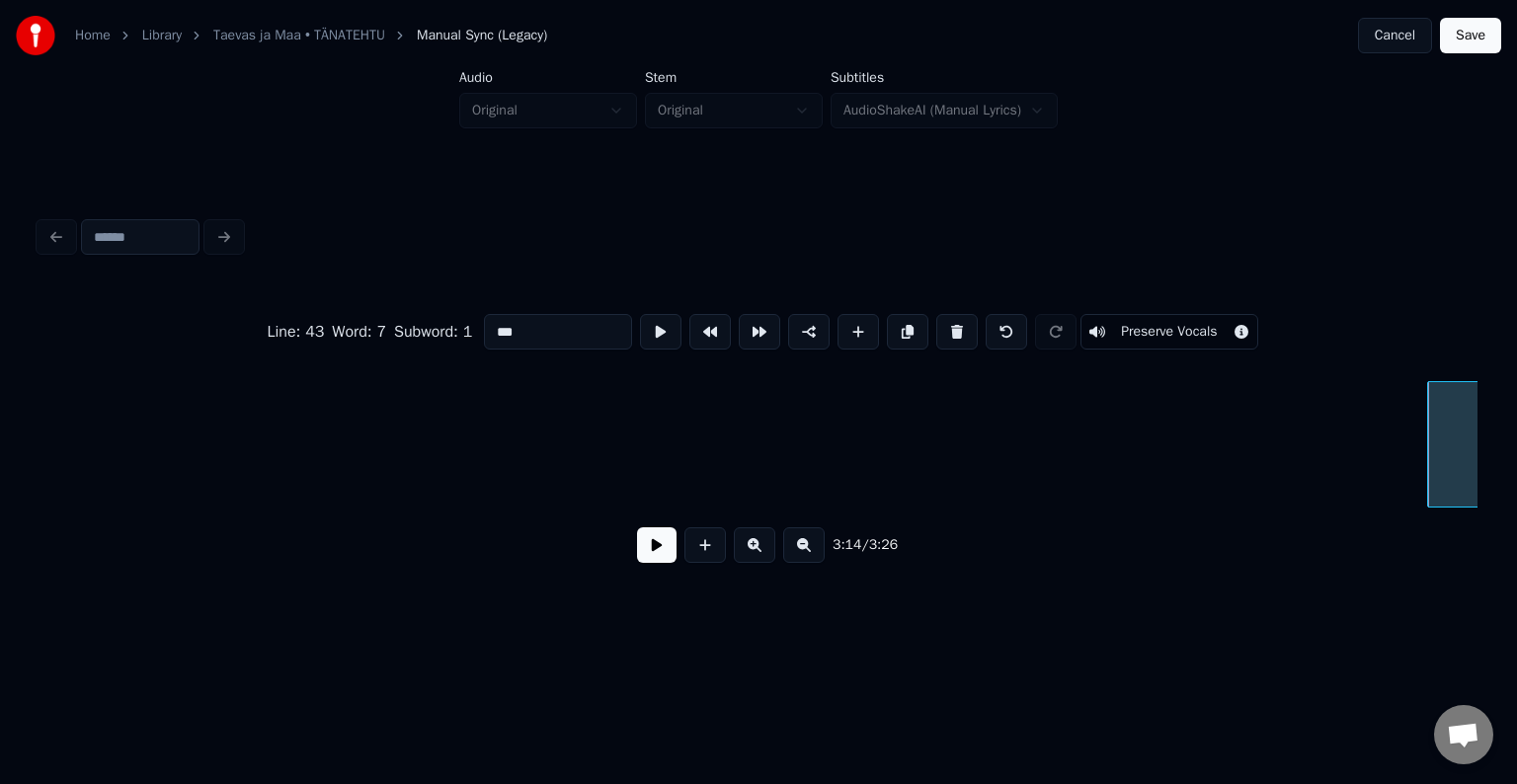 click on "see" at bounding box center [3664, 449] 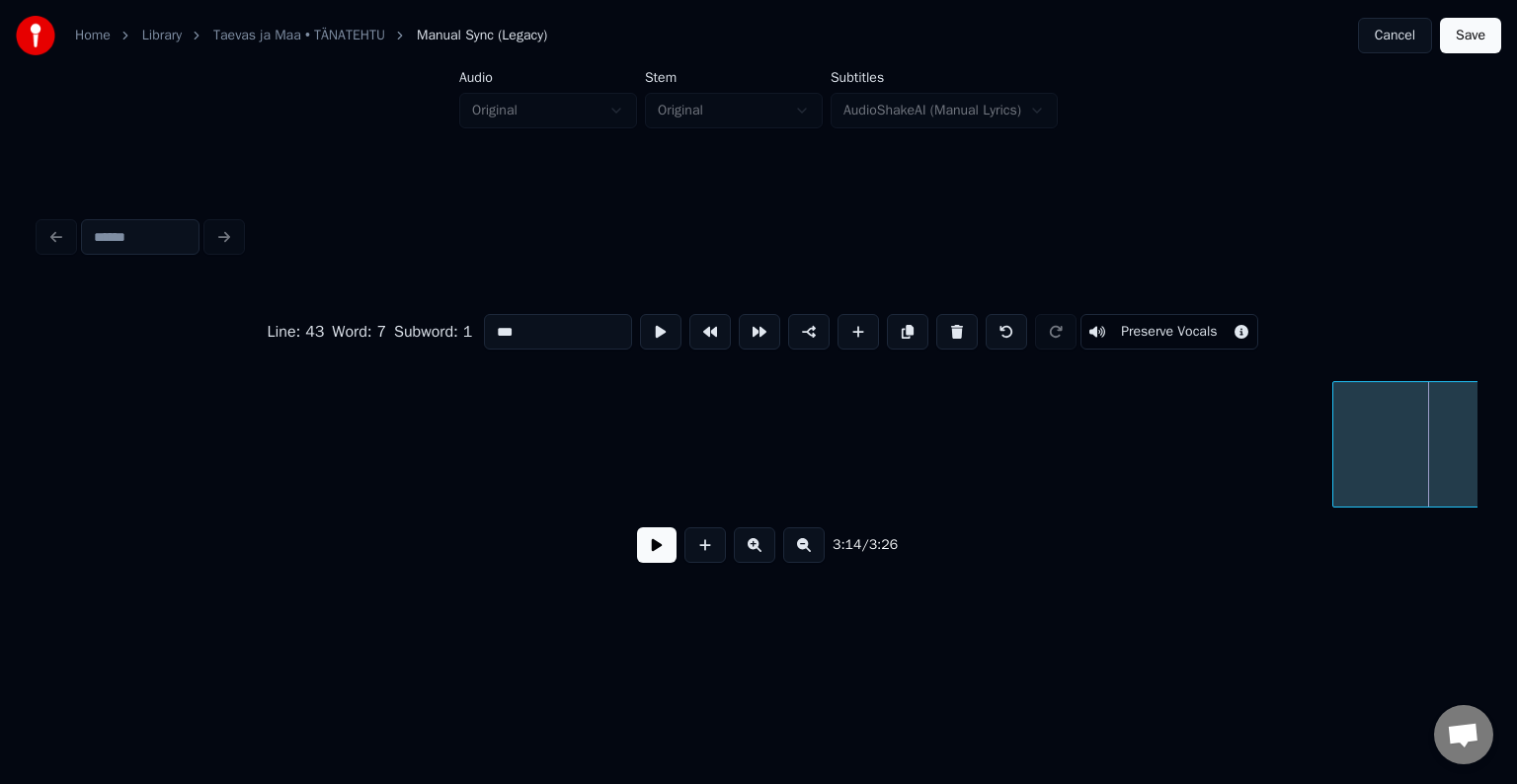 click on "see" at bounding box center [3569, 449] 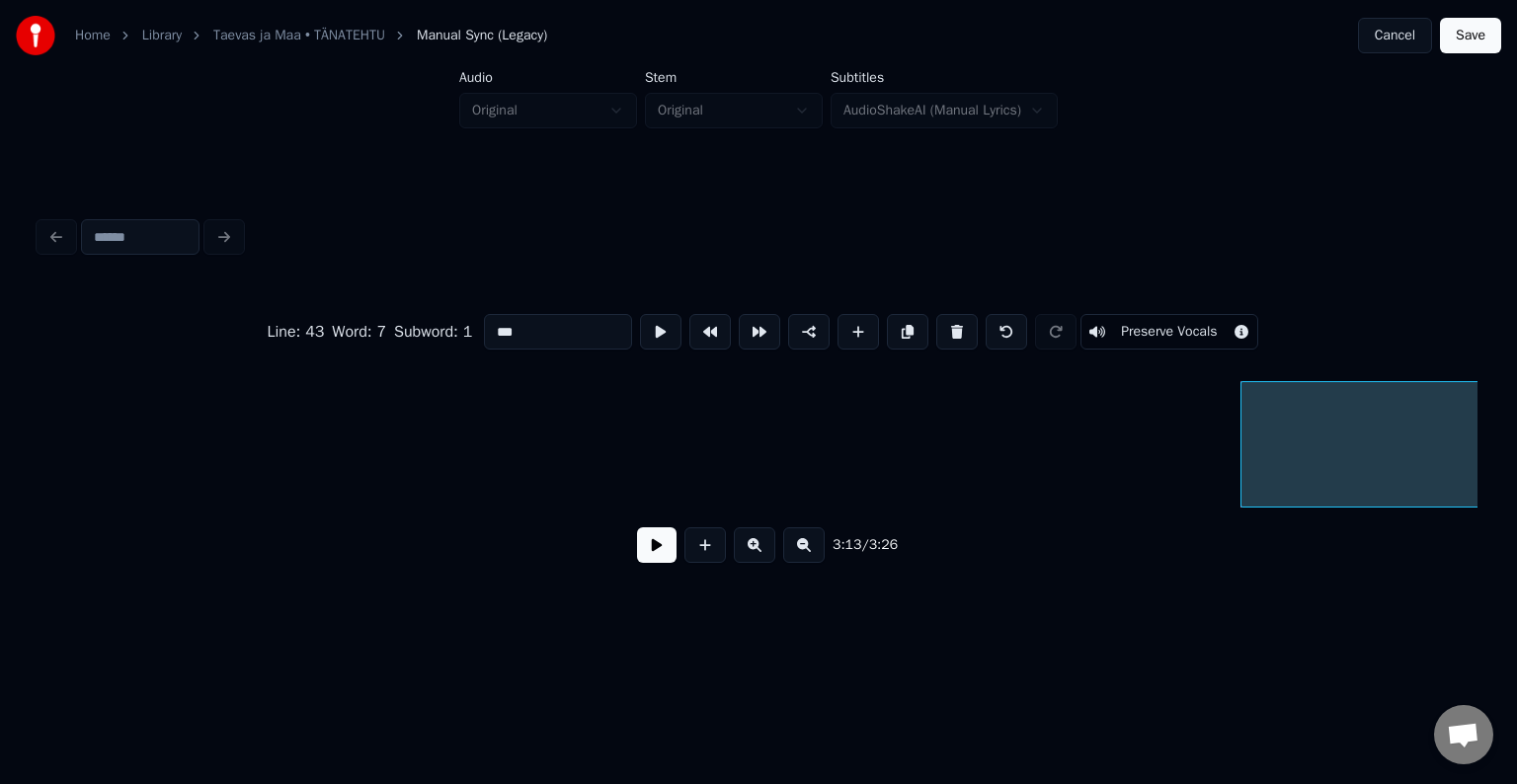 scroll, scrollTop: 0, scrollLeft: 114934, axis: horizontal 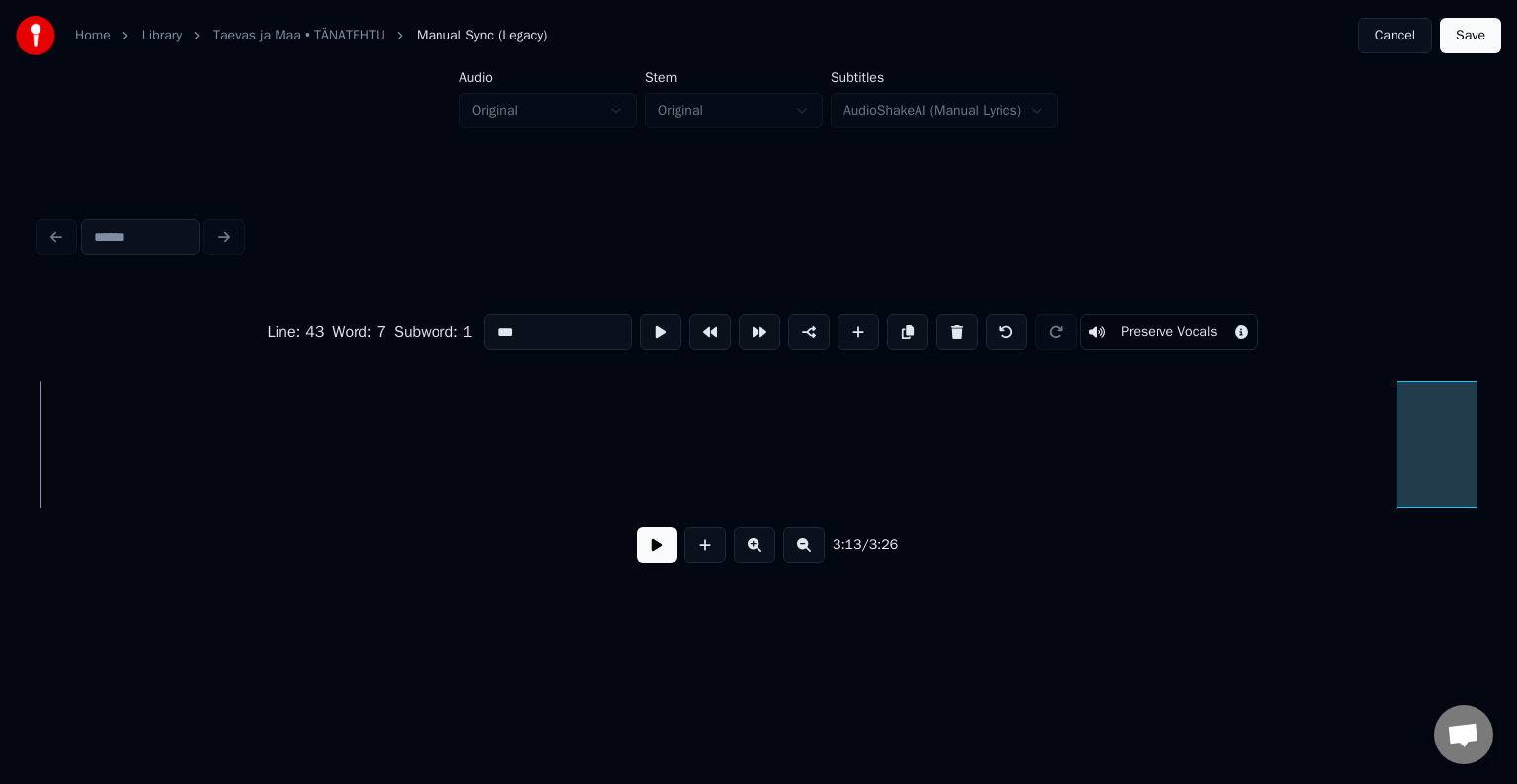 click at bounding box center (1400, 444) 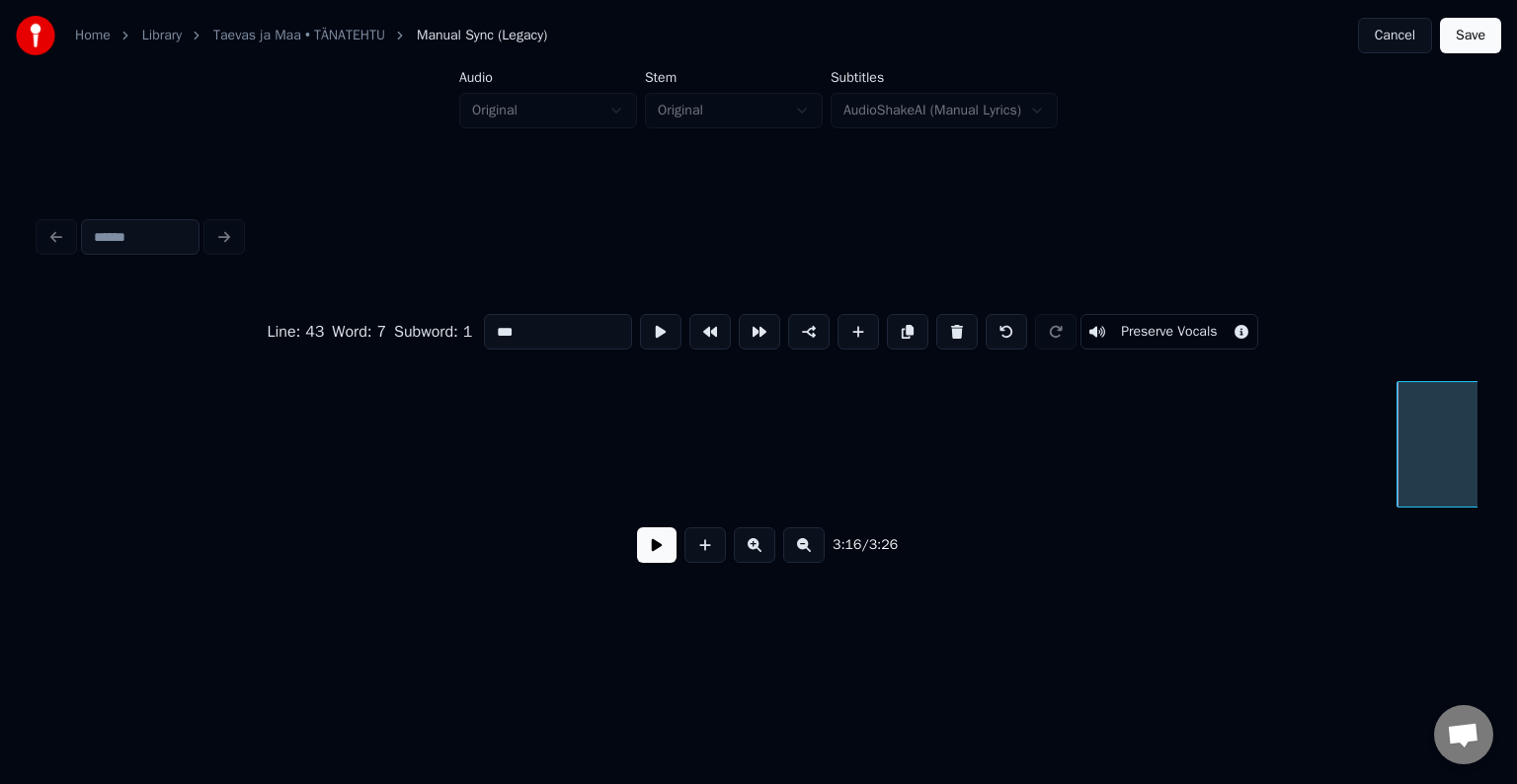 scroll, scrollTop: 0, scrollLeft: 116282, axis: horizontal 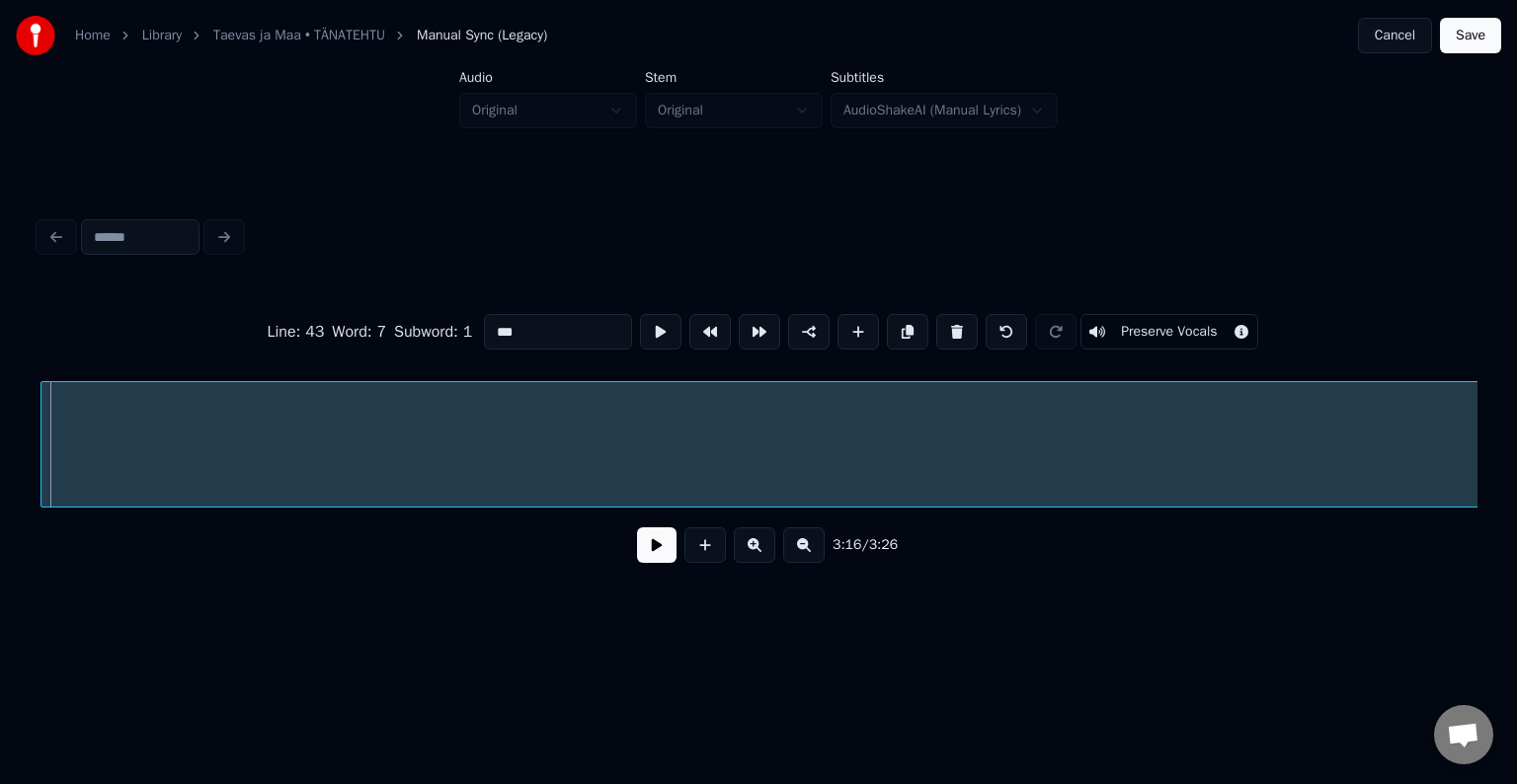 click on "see" at bounding box center [1599, 449] 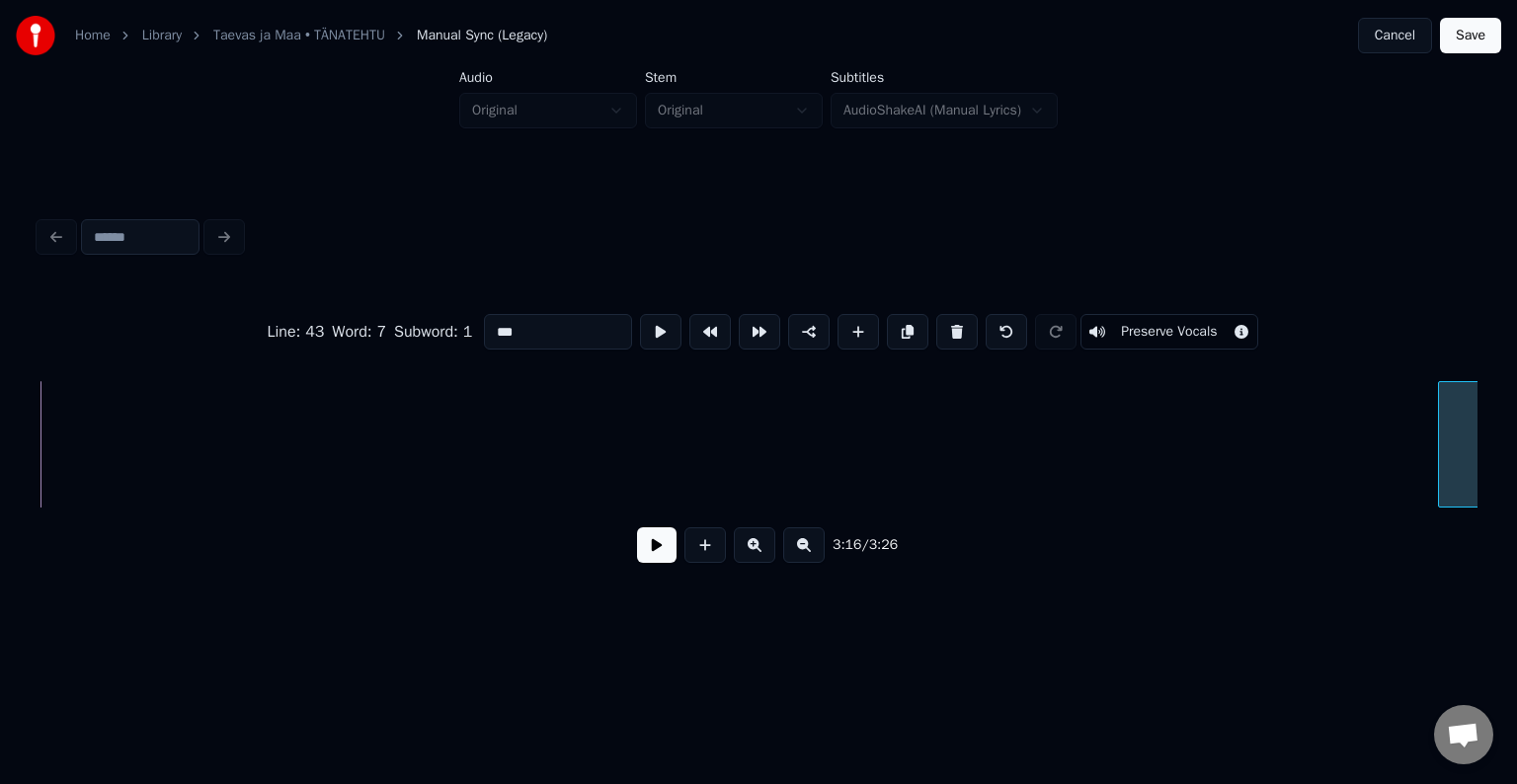click on "Home Library Taevas ja Maa • TÄNATEHTU Manual Sync (Legacy) Cancel Save Audio Original Stem Original Subtitles AudioShakeAI (Manual Lyrics) Line :   43 Word :   7 Subword :   1 *** Preserve Vocals 3:16  /  3:26" at bounding box center (758, 315) 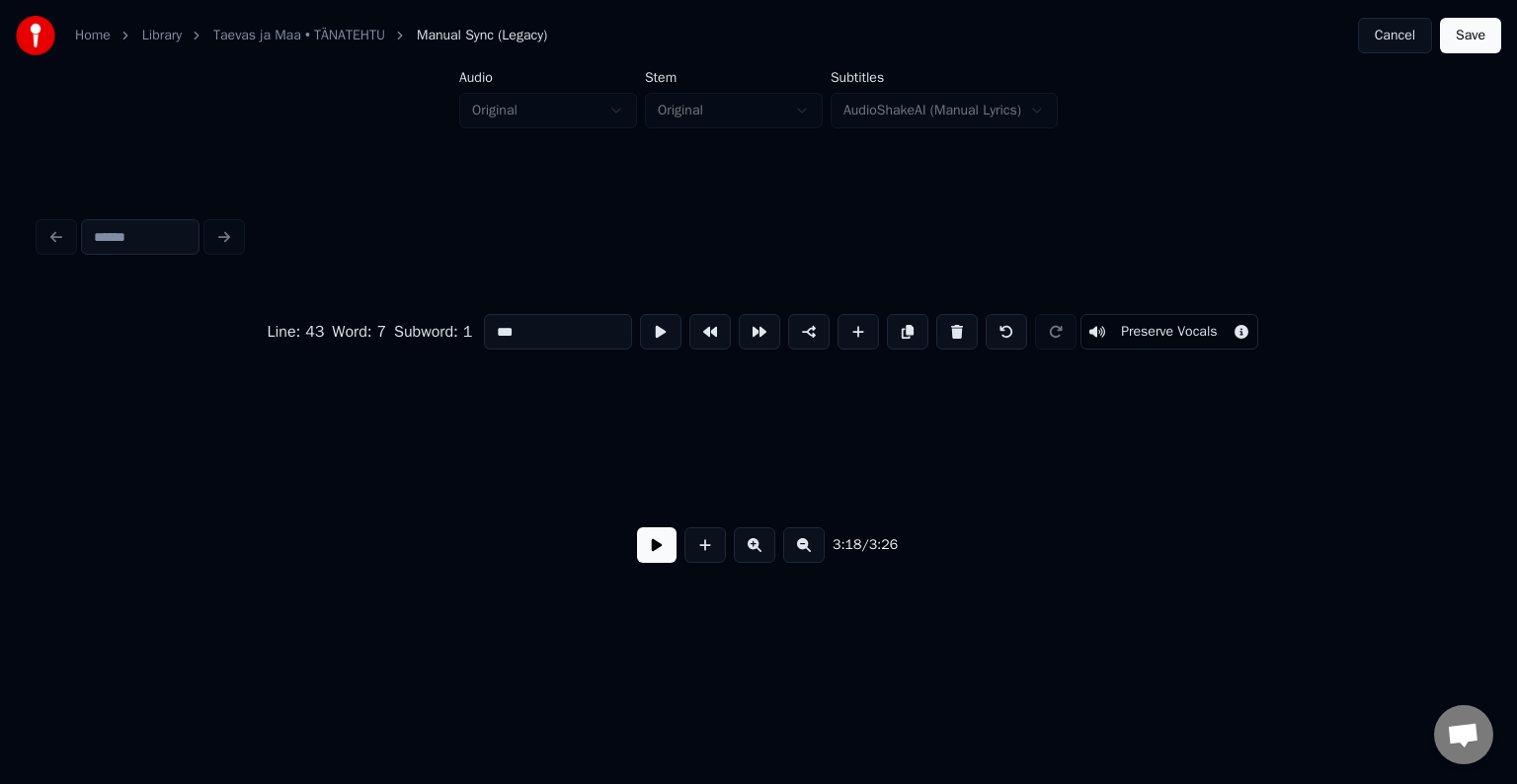 scroll, scrollTop: 0, scrollLeft: 117757, axis: horizontal 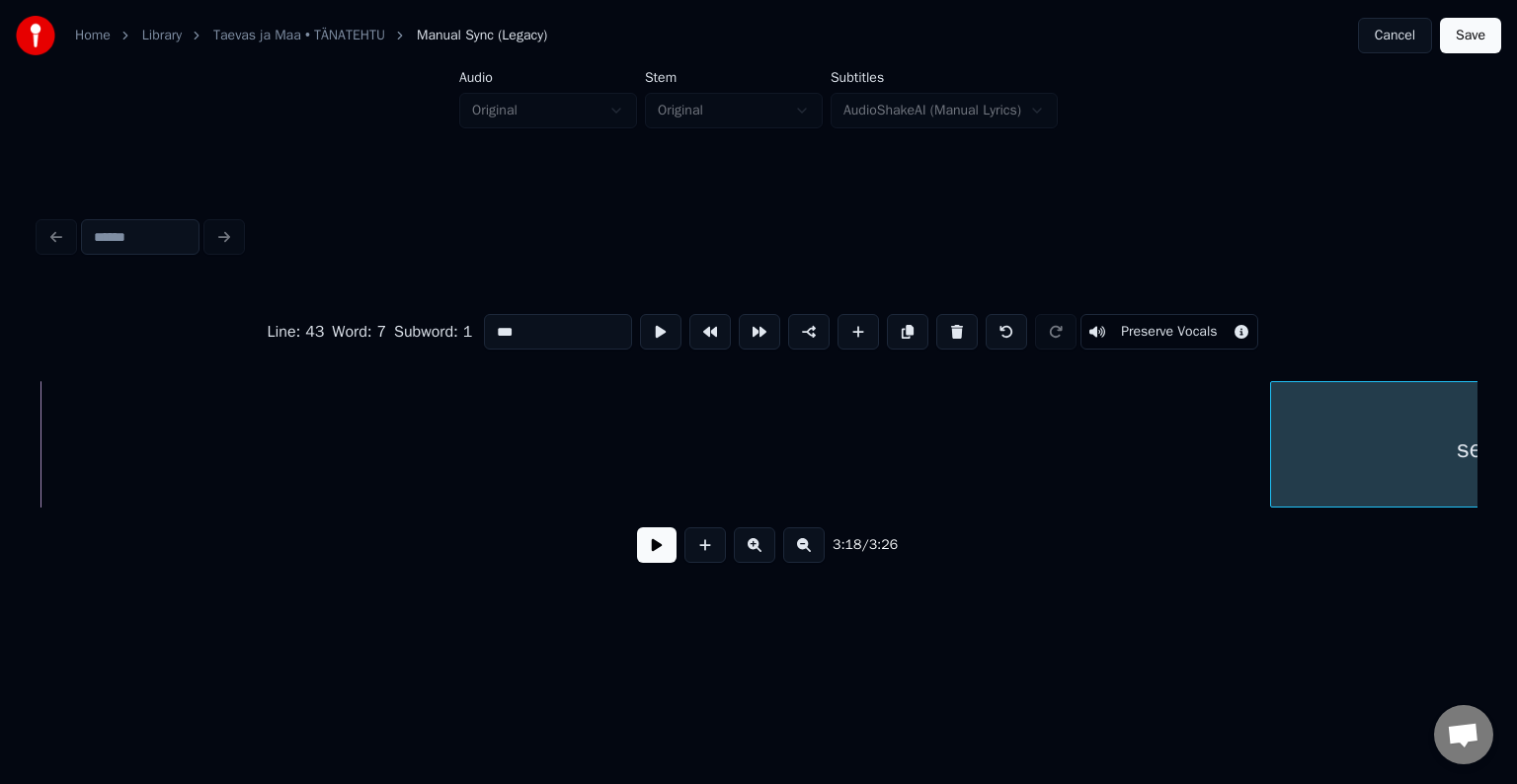 click at bounding box center (1274, 444) 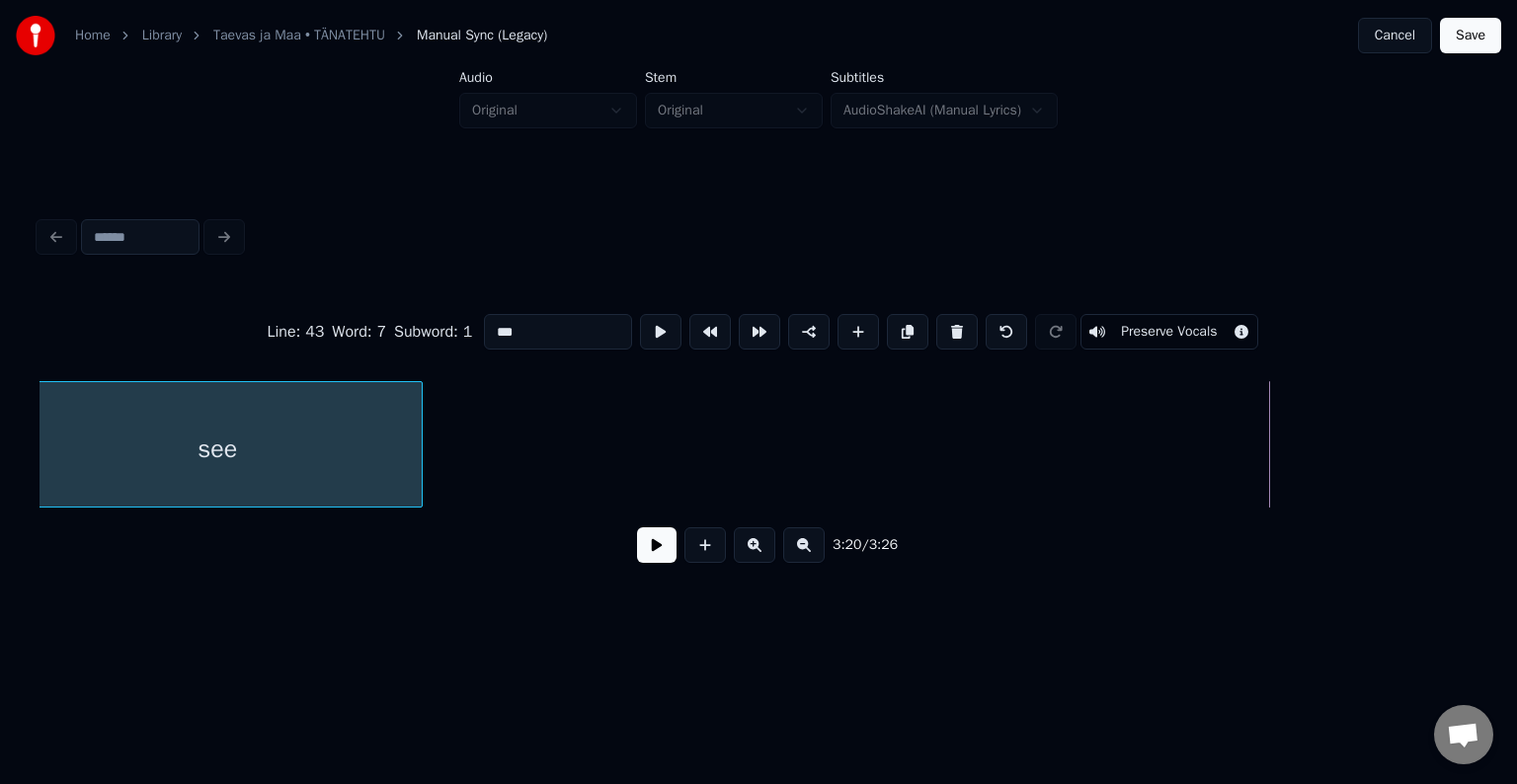 click on "see" at bounding box center (217, 449) 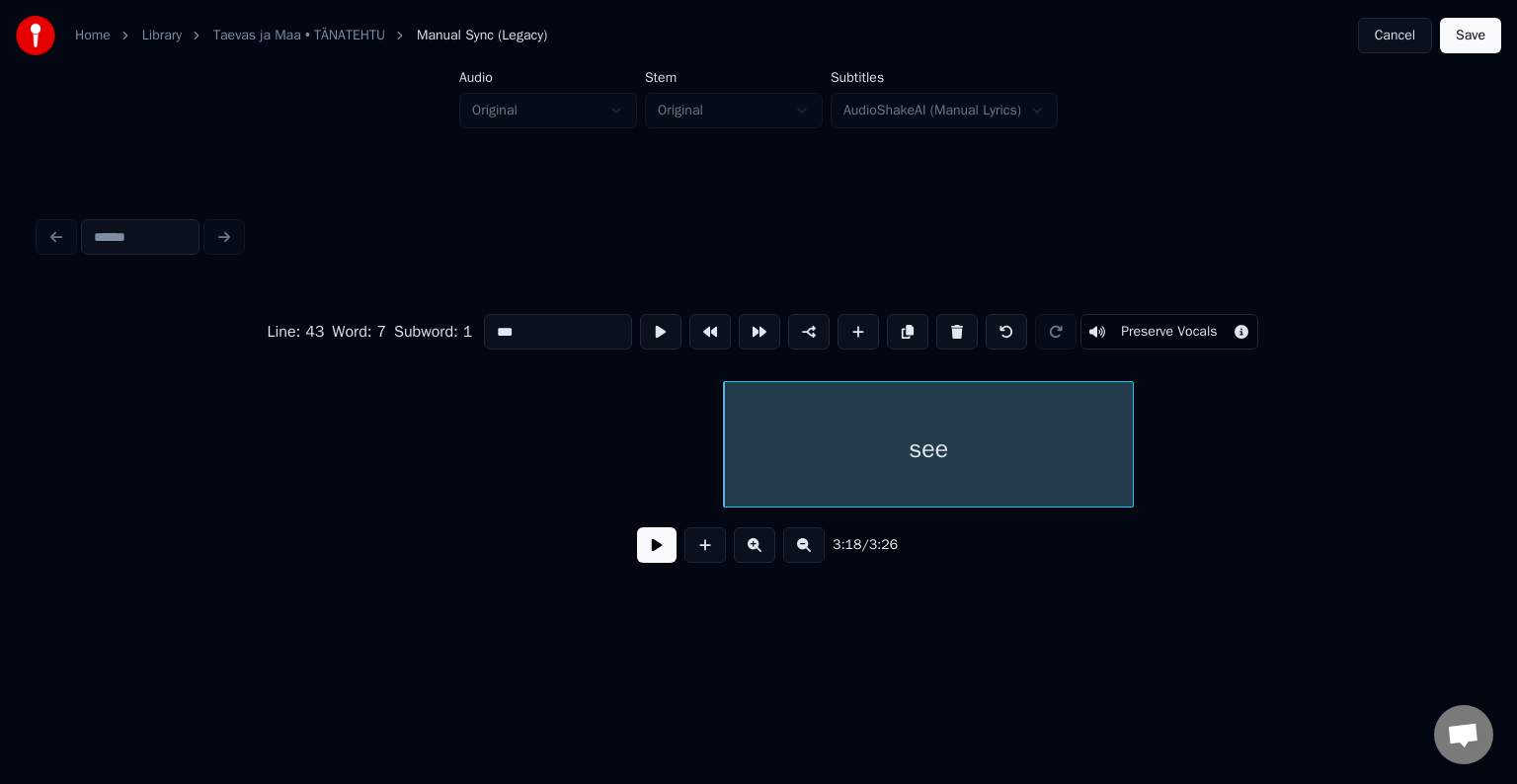 scroll, scrollTop: 0, scrollLeft: 117019, axis: horizontal 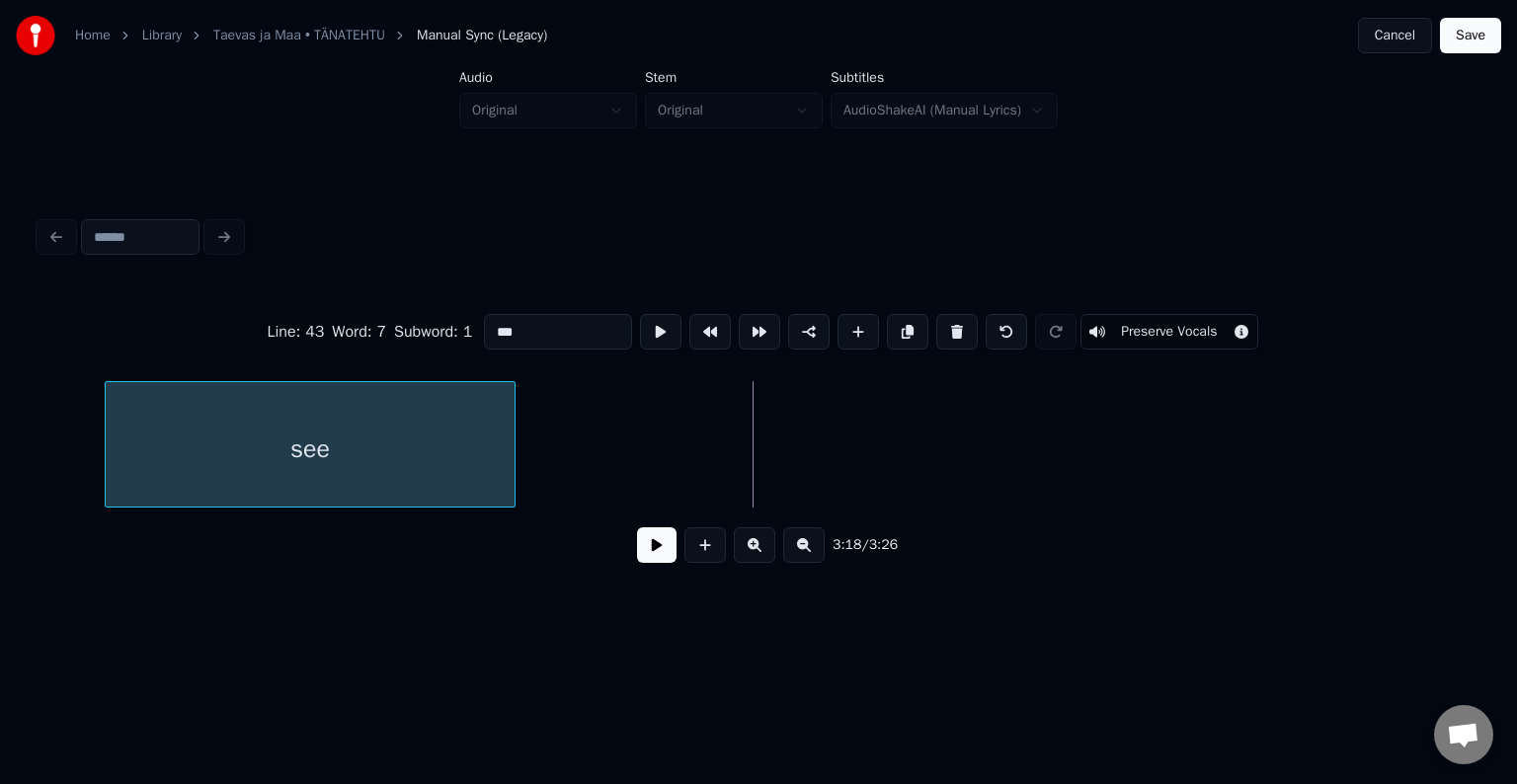 click on "see" at bounding box center (310, 449) 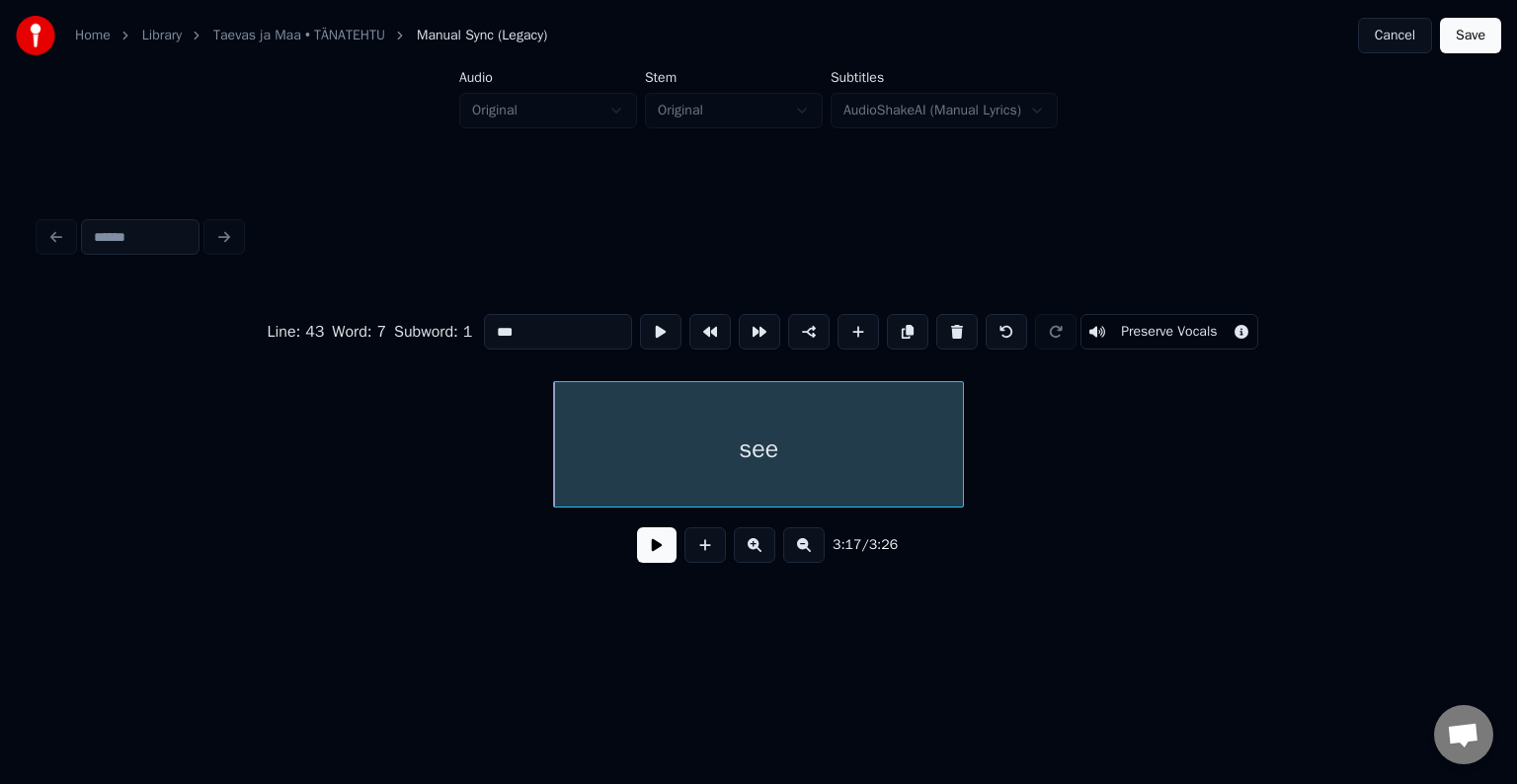 scroll, scrollTop: 0, scrollLeft: 116411, axis: horizontal 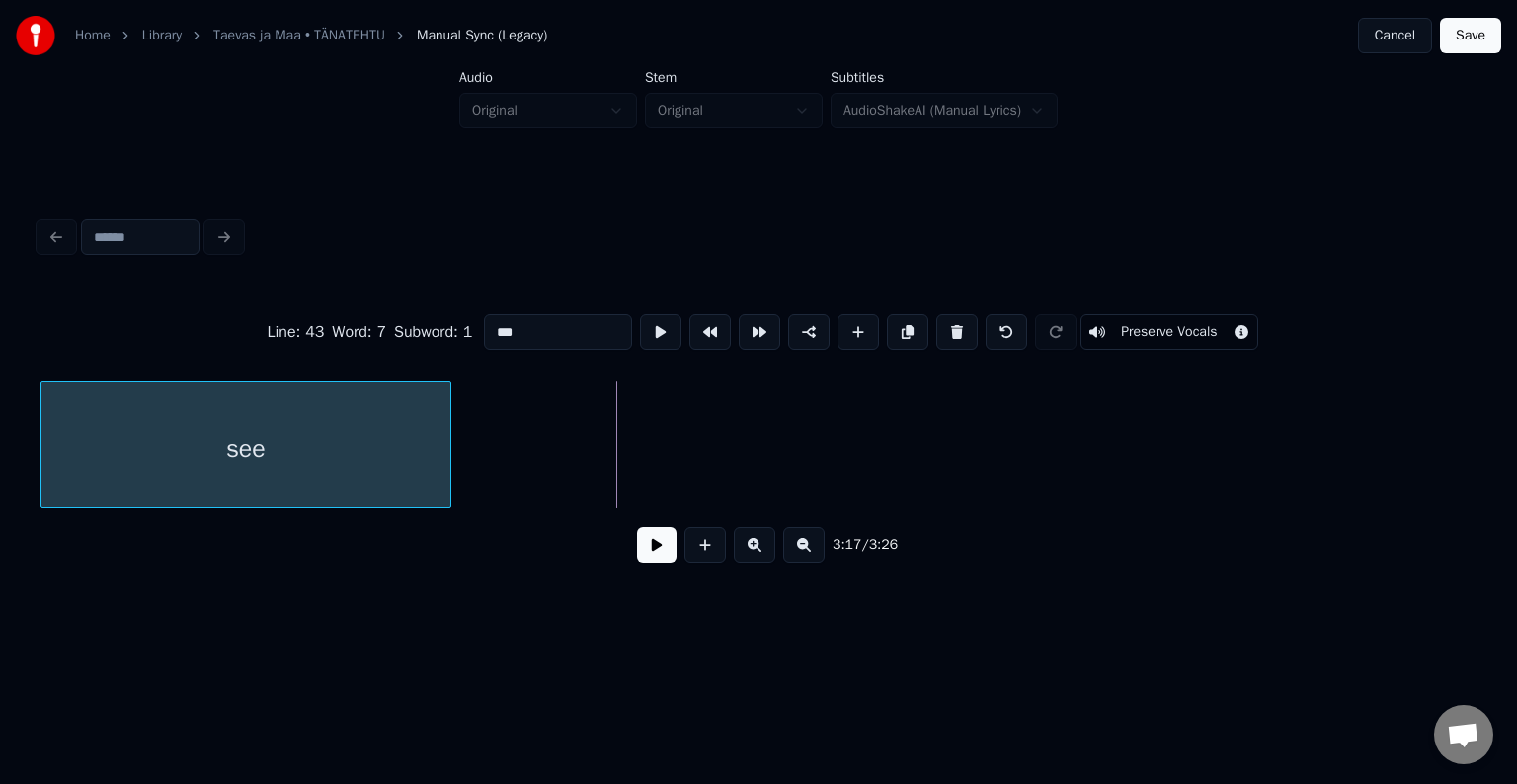 click on "see" at bounding box center [246, 449] 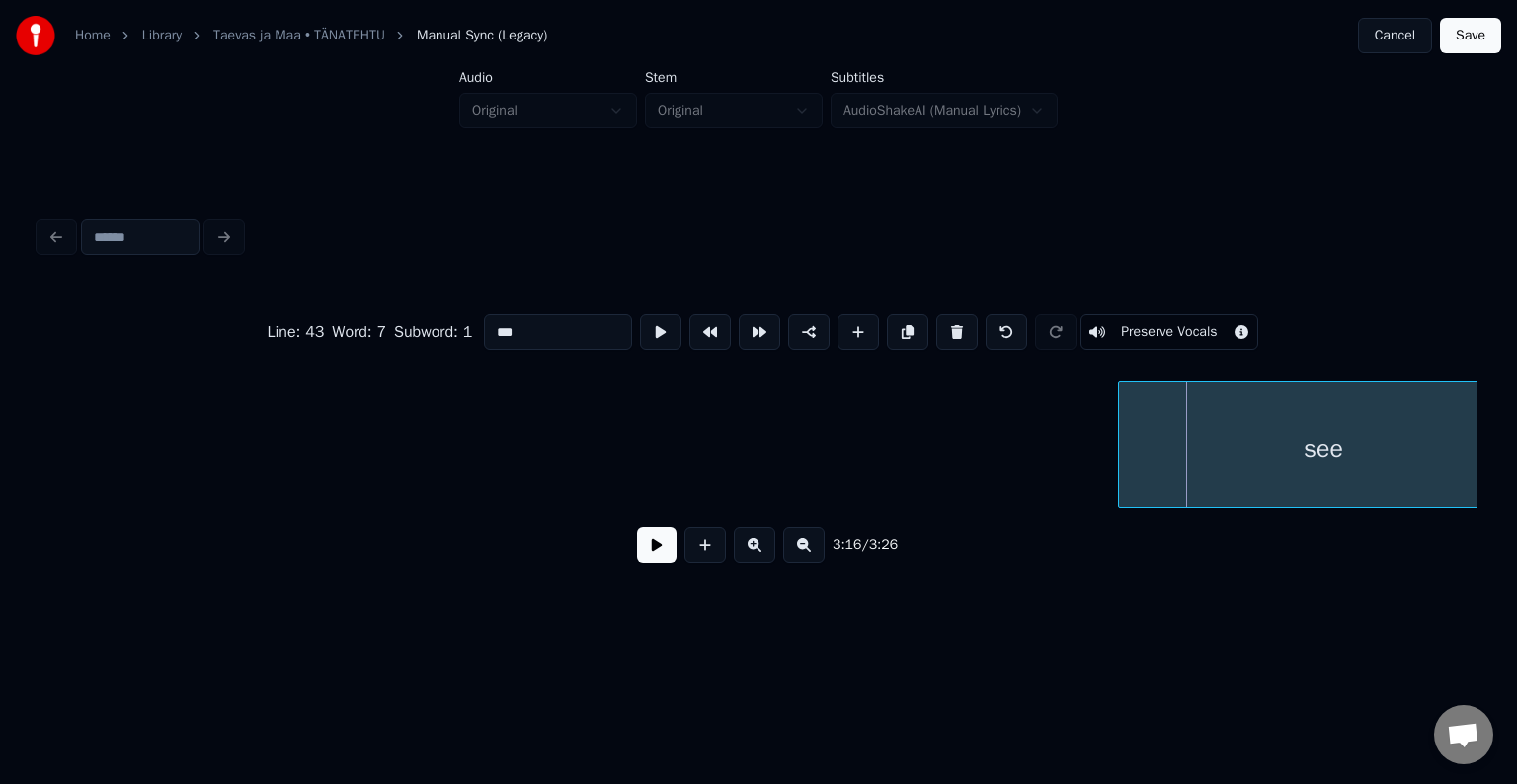 scroll, scrollTop: 0, scrollLeft: 115311, axis: horizontal 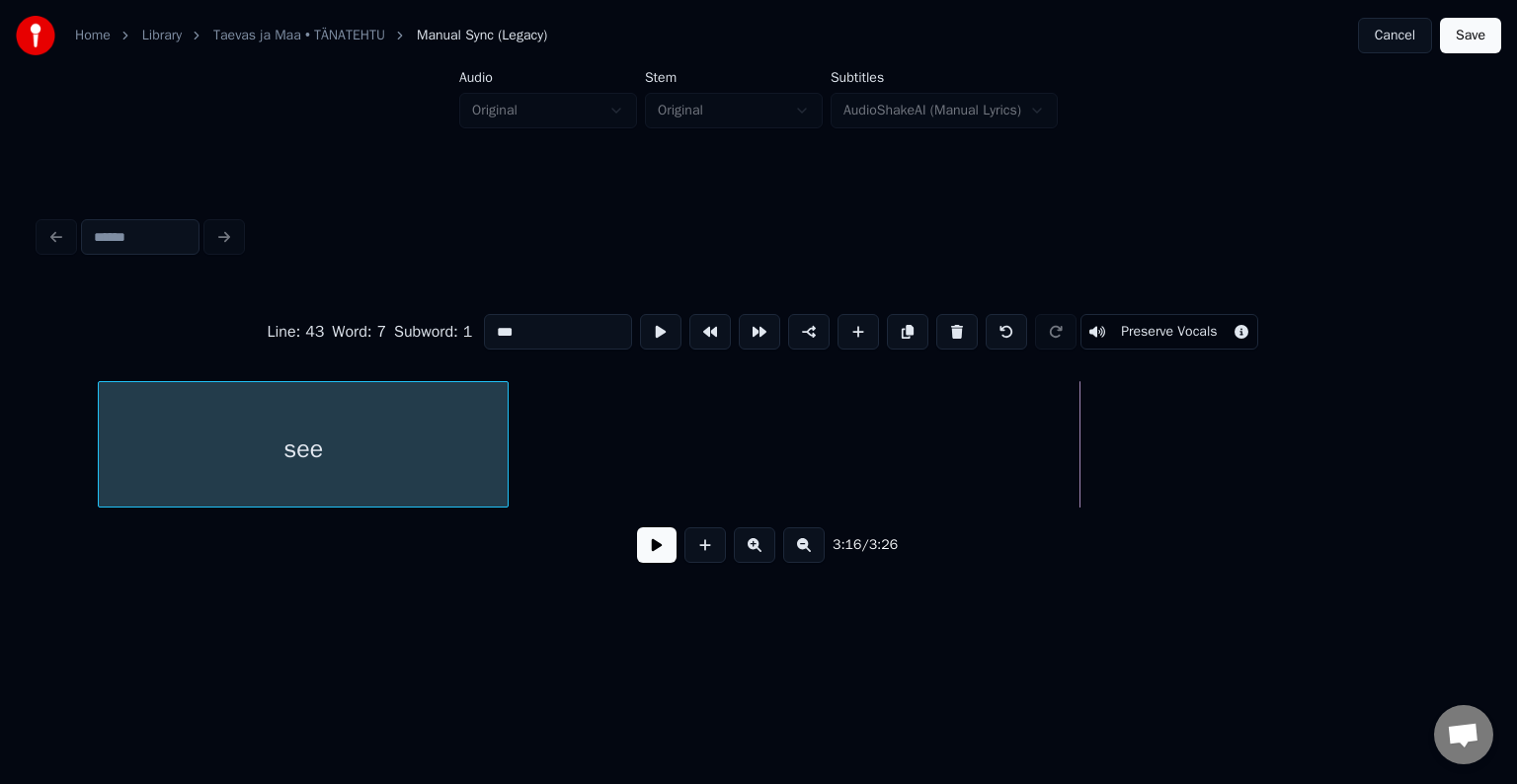 click on "see" at bounding box center (303, 449) 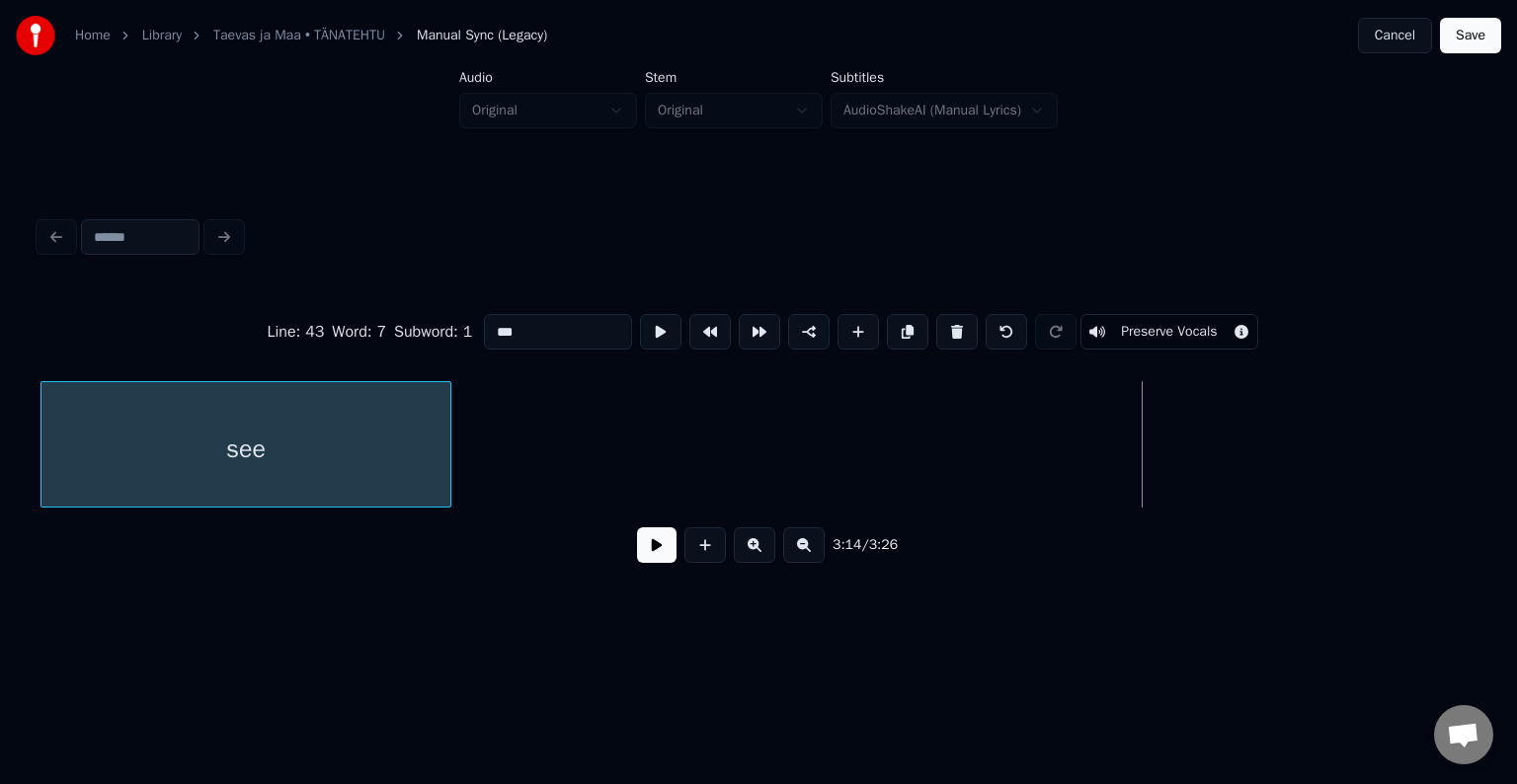 click on "see" at bounding box center [246, 449] 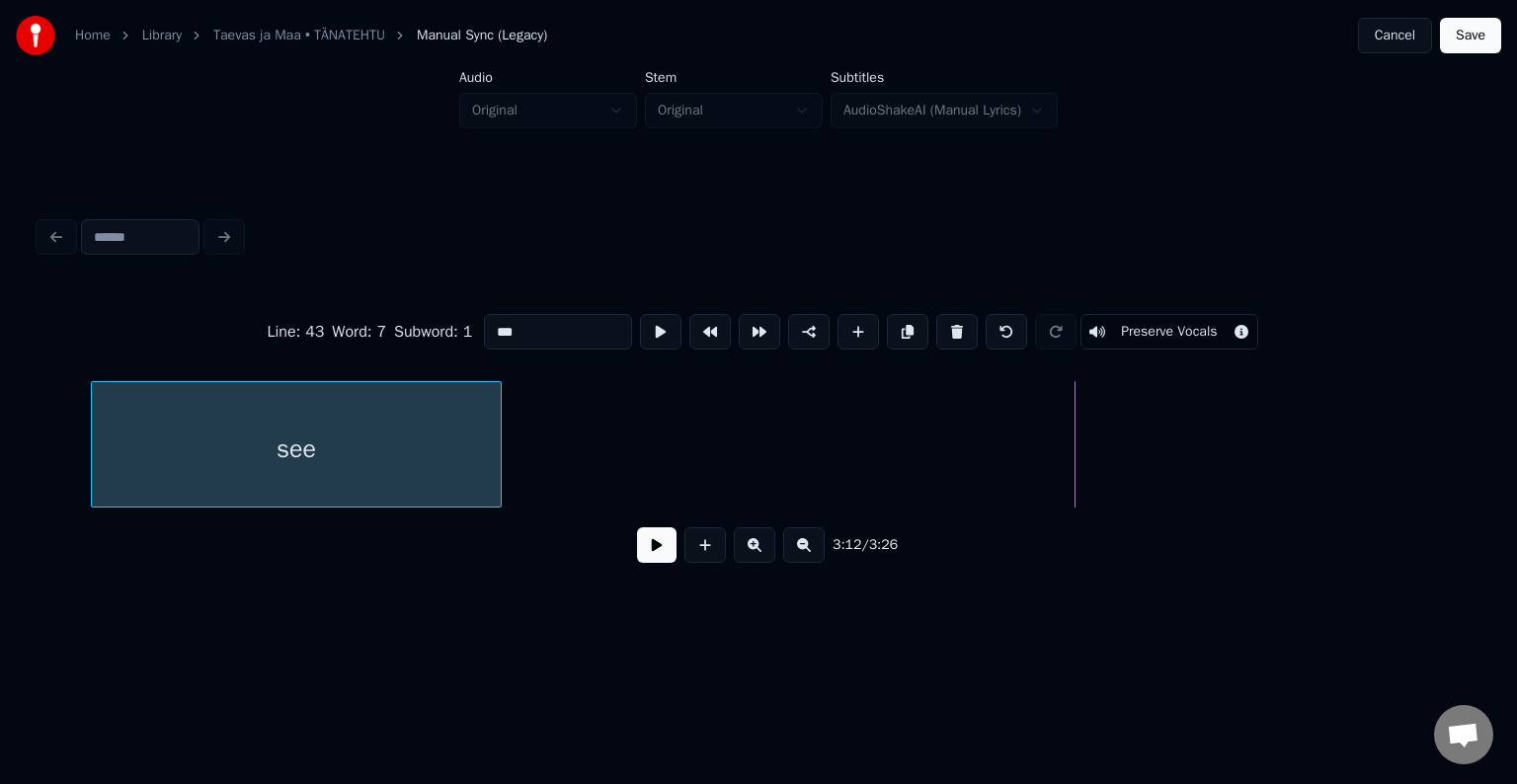click on "see" at bounding box center (296, 449) 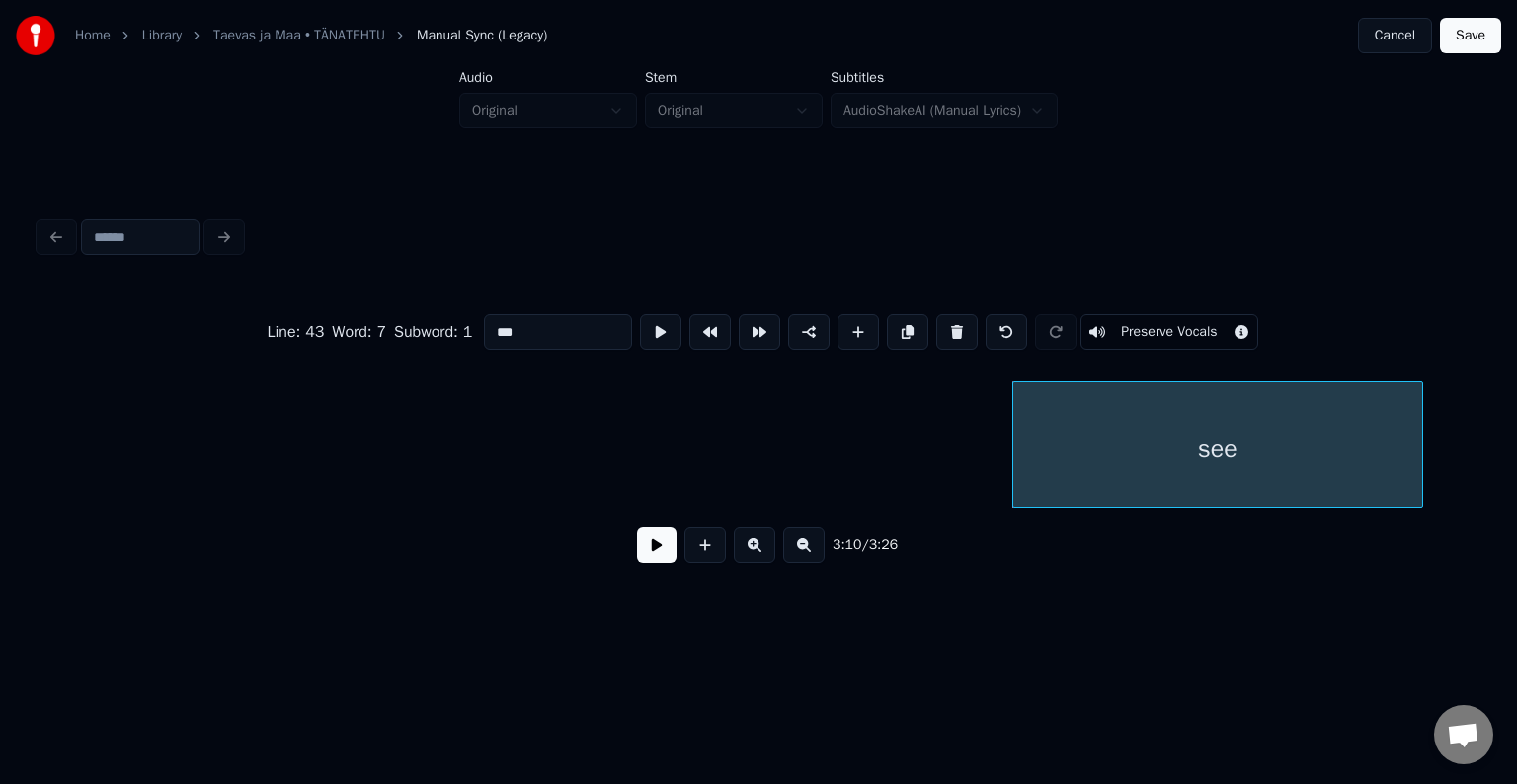 scroll, scrollTop: 0, scrollLeft: 112119, axis: horizontal 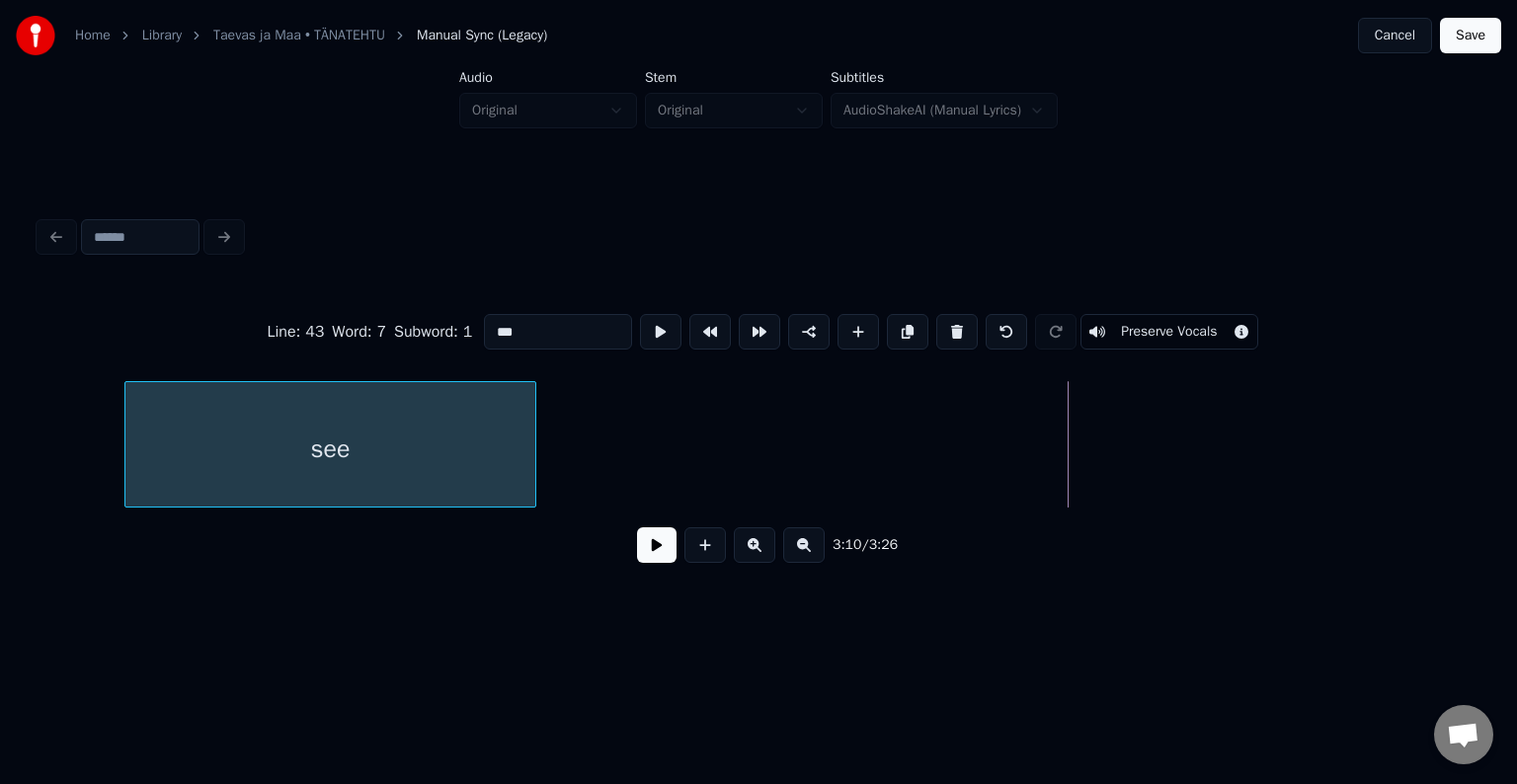 click on "see" at bounding box center [330, 449] 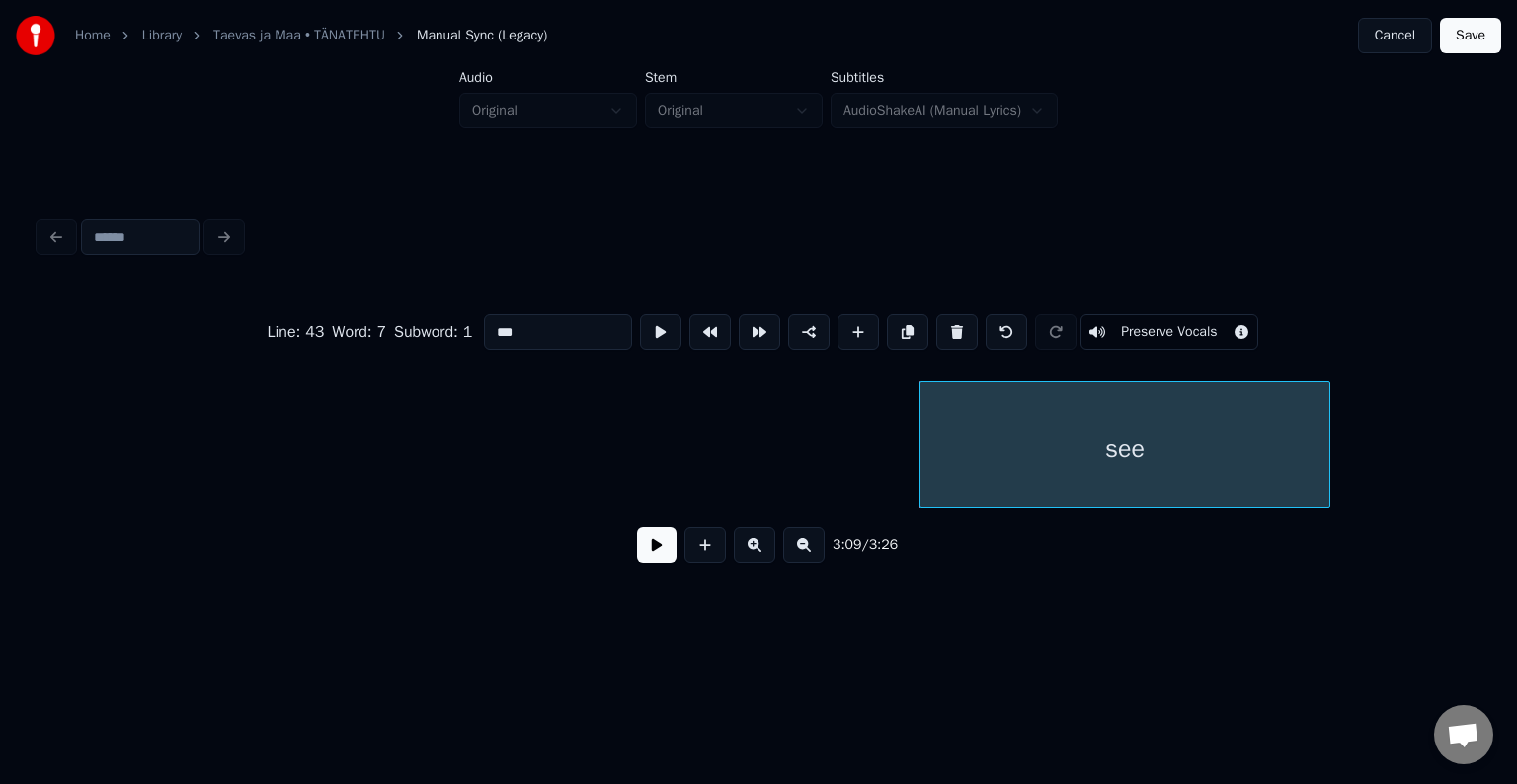 scroll, scrollTop: 0, scrollLeft: 111091, axis: horizontal 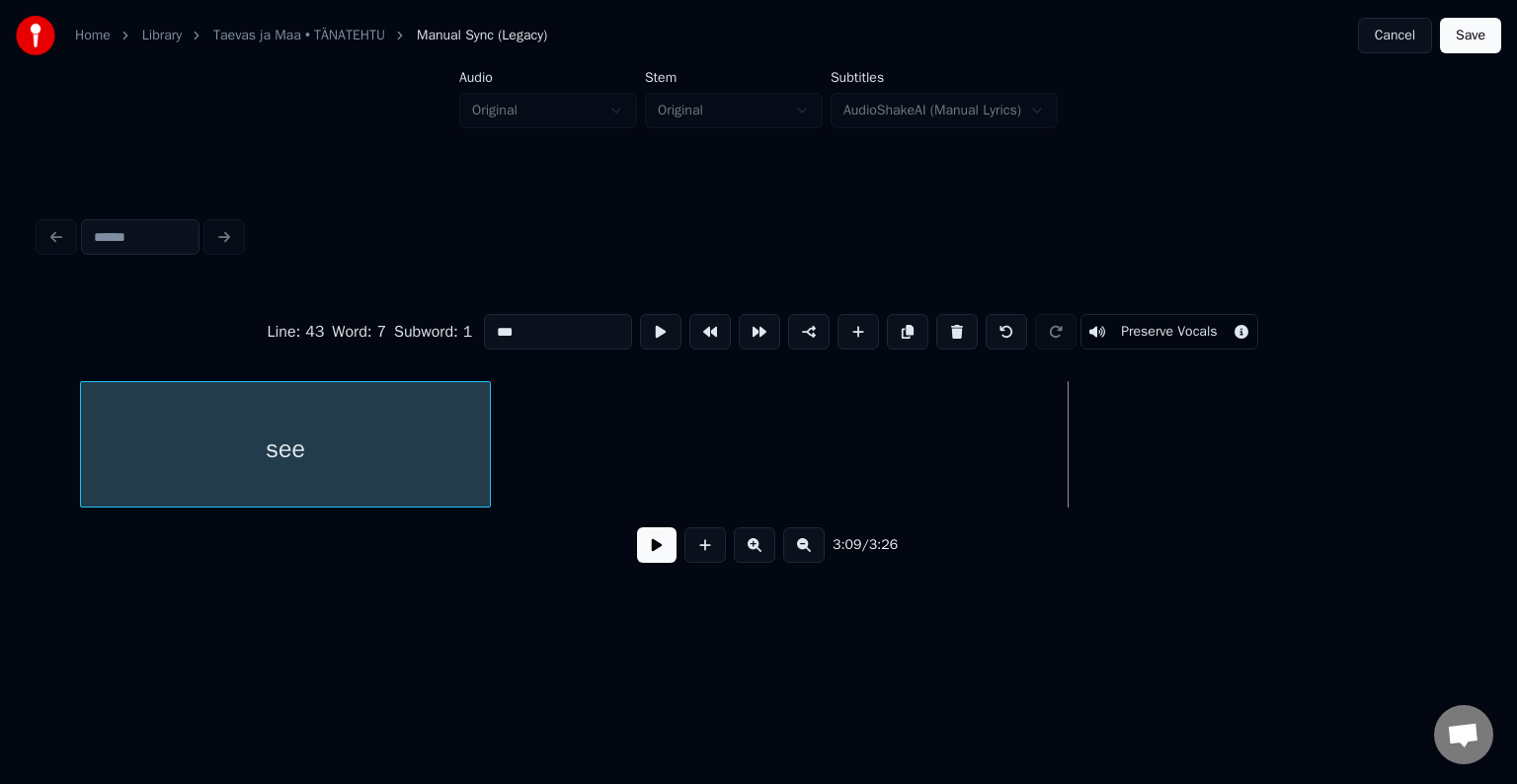 click on "see" at bounding box center [285, 449] 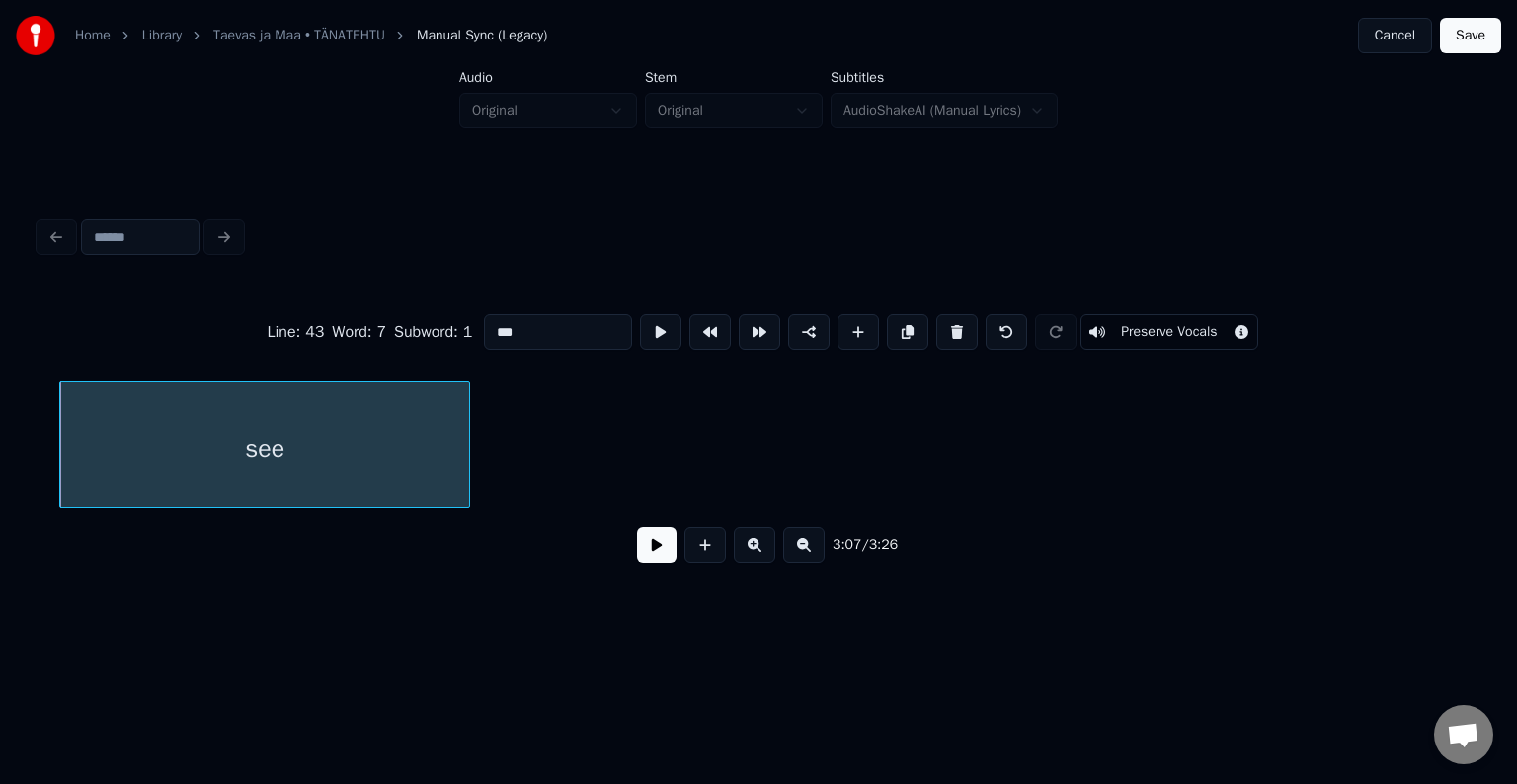 click on "see" at bounding box center [758, 444] 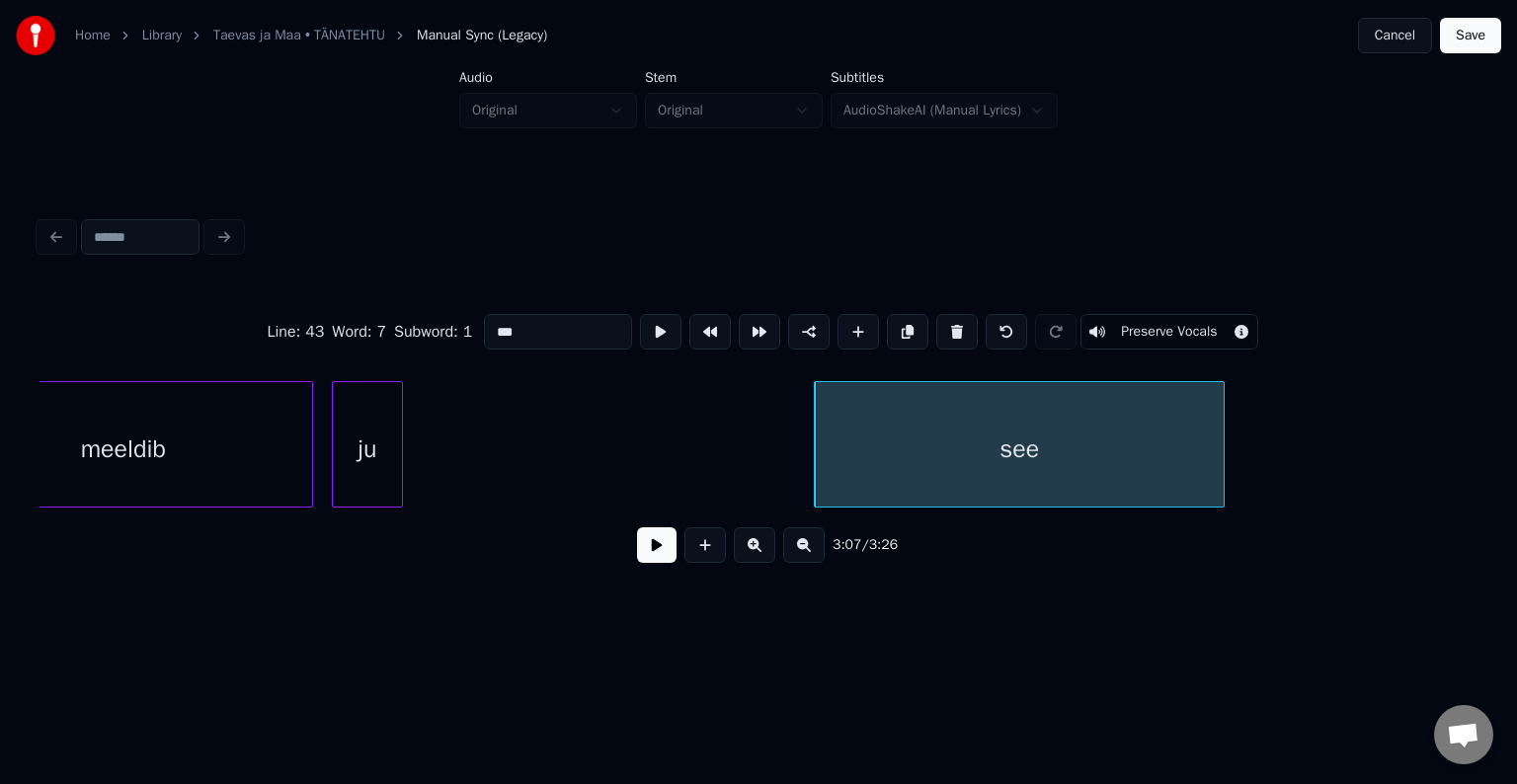 scroll, scrollTop: 0, scrollLeft: 110301, axis: horizontal 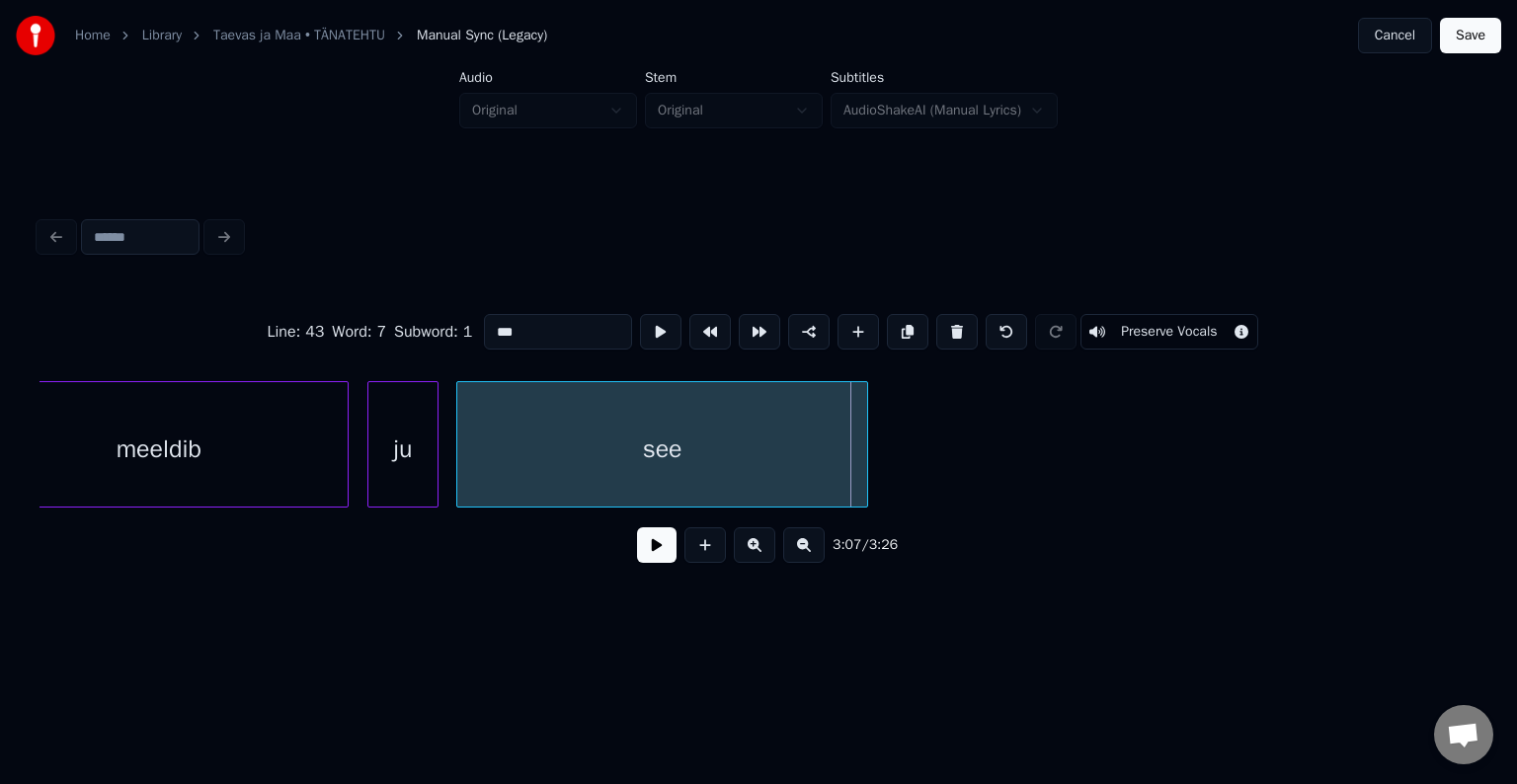 click on "see" at bounding box center [662, 449] 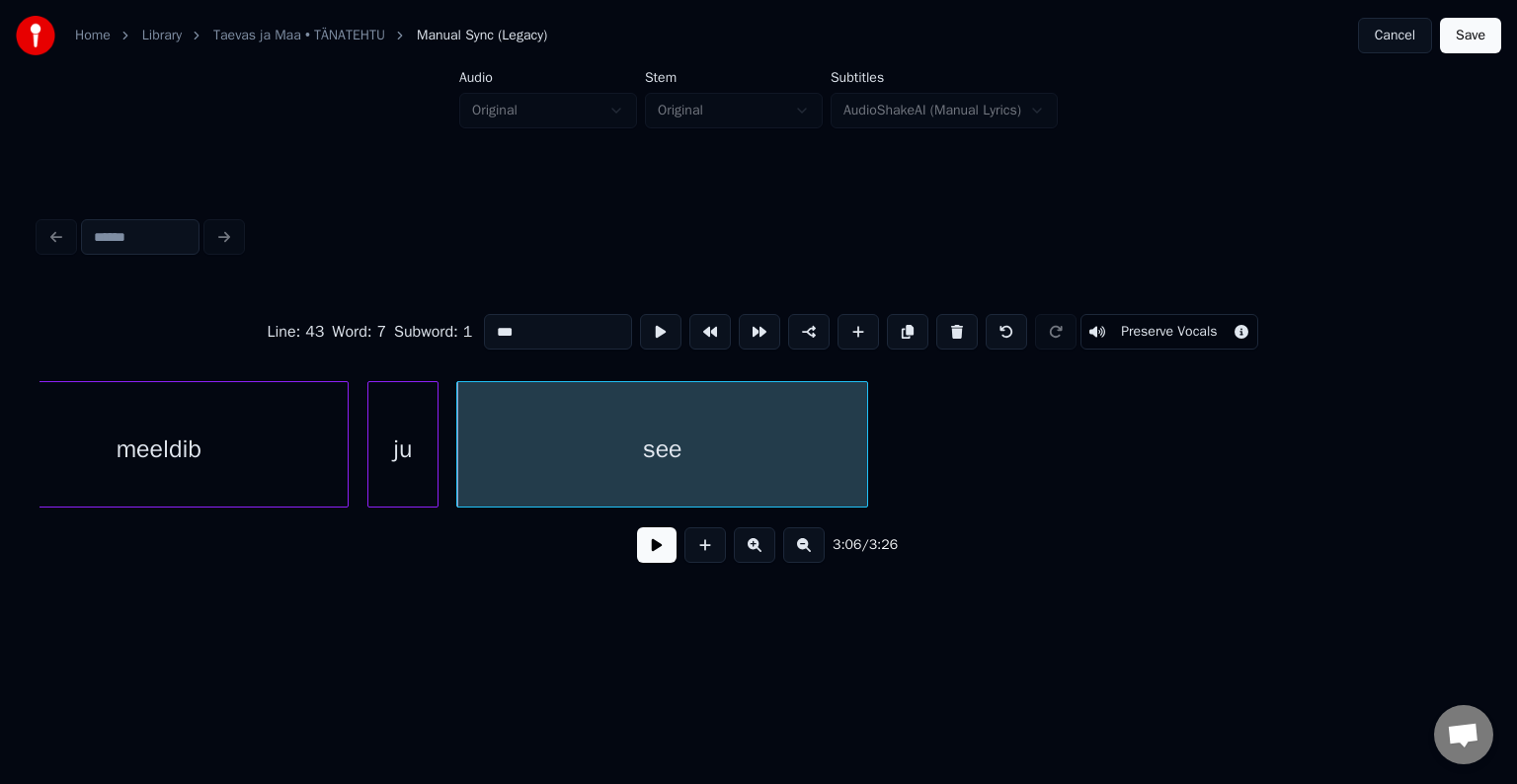 click on "ju" at bounding box center [403, 449] 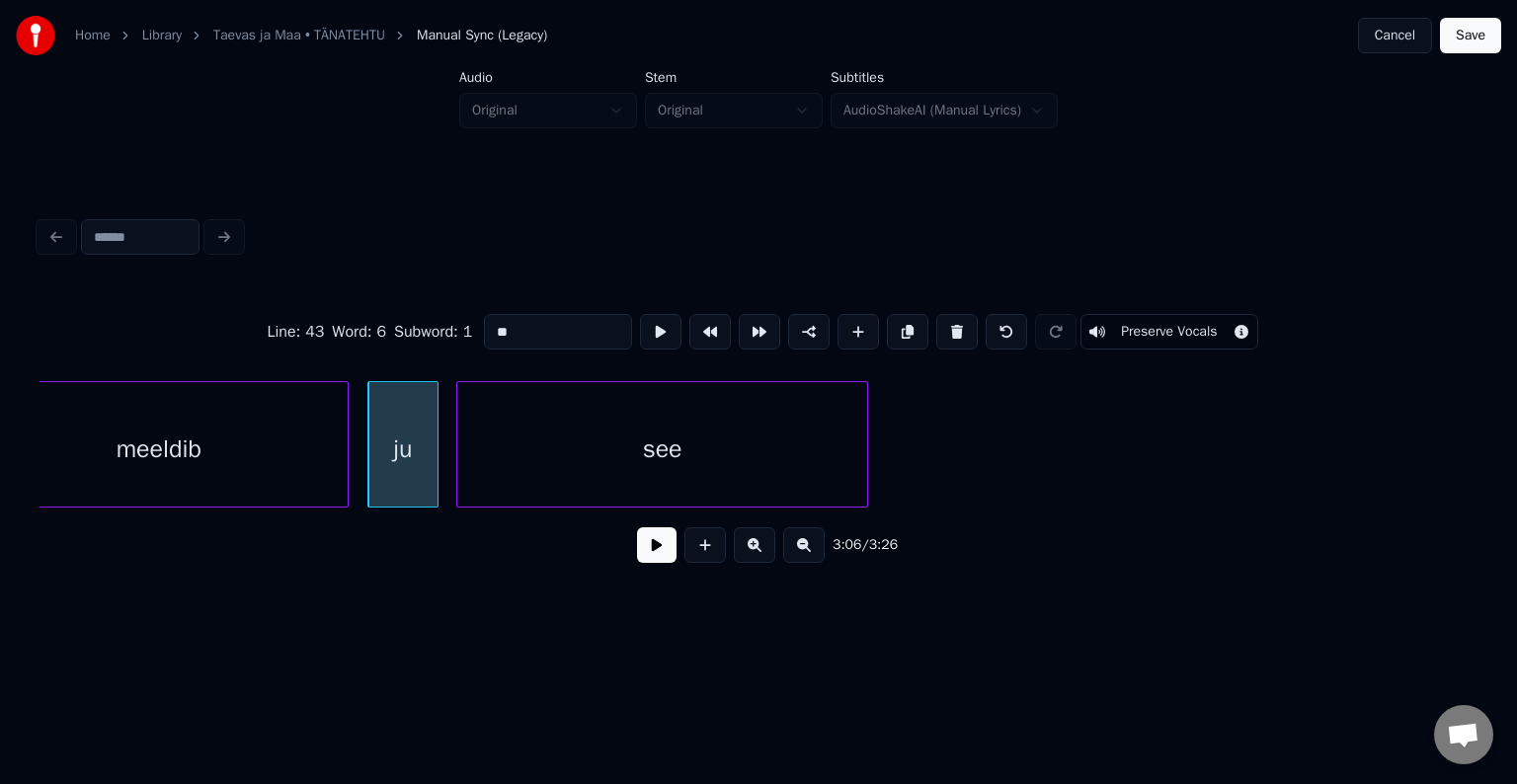 click at bounding box center (657, 545) 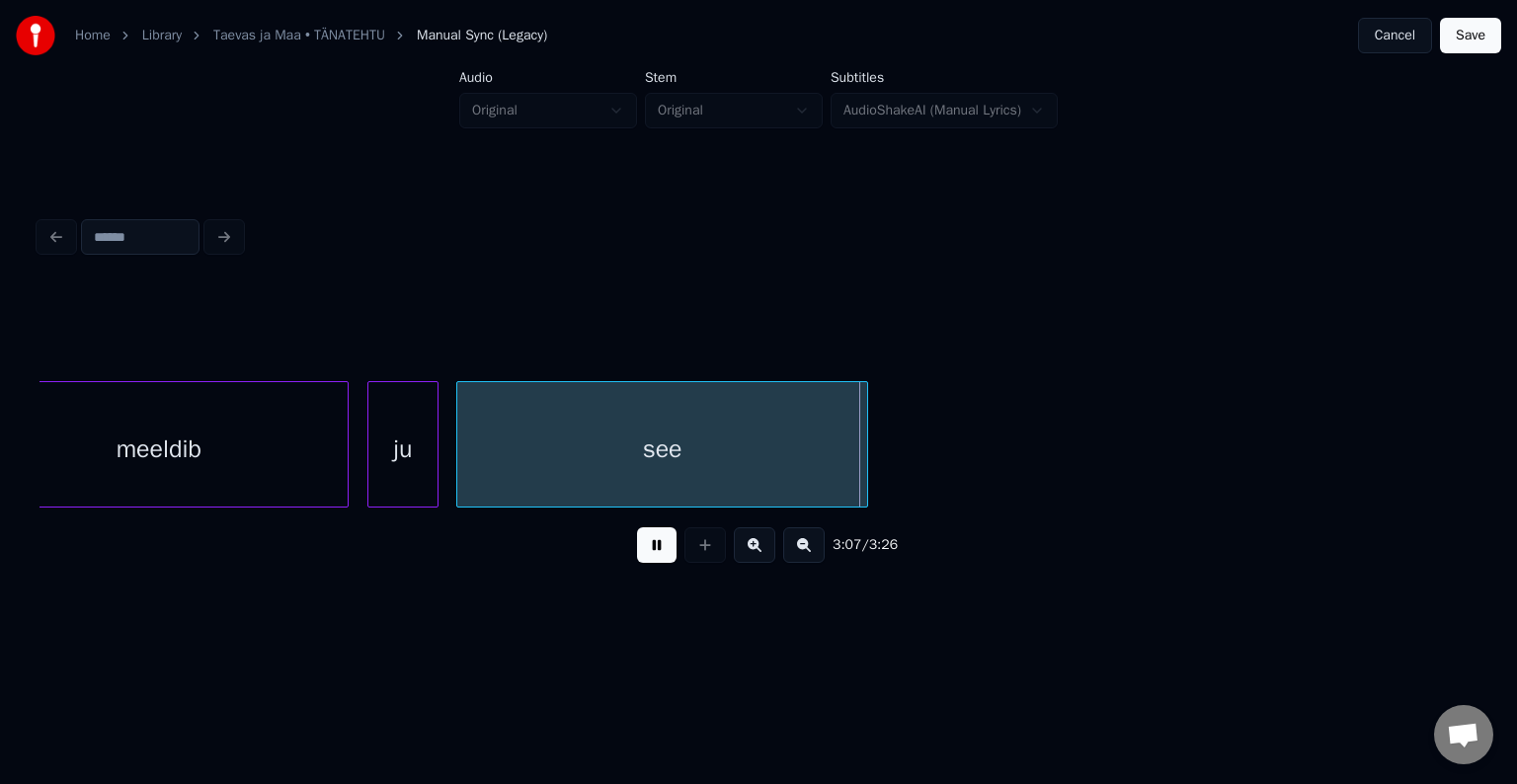 click at bounding box center (657, 545) 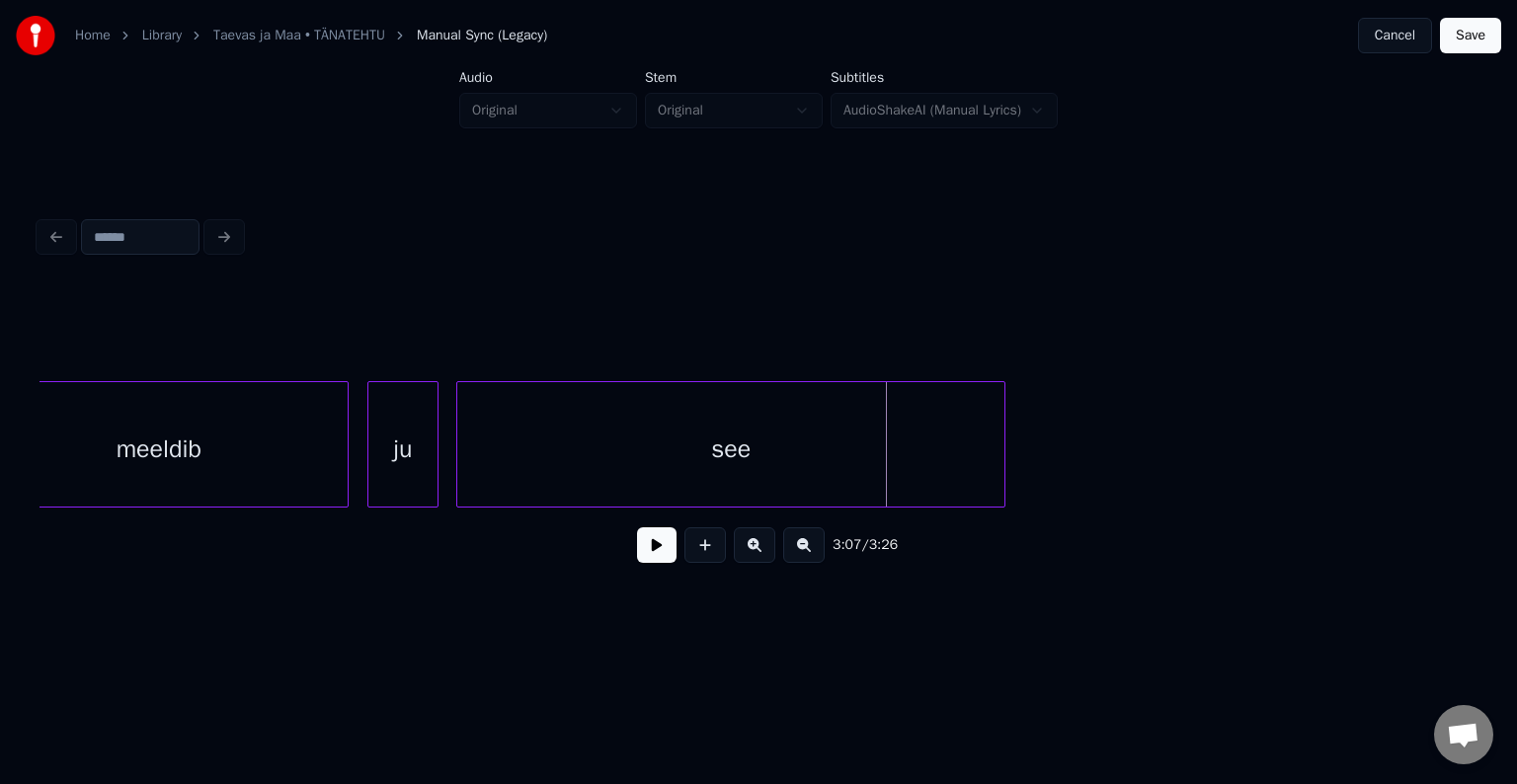 click at bounding box center [1001, 444] 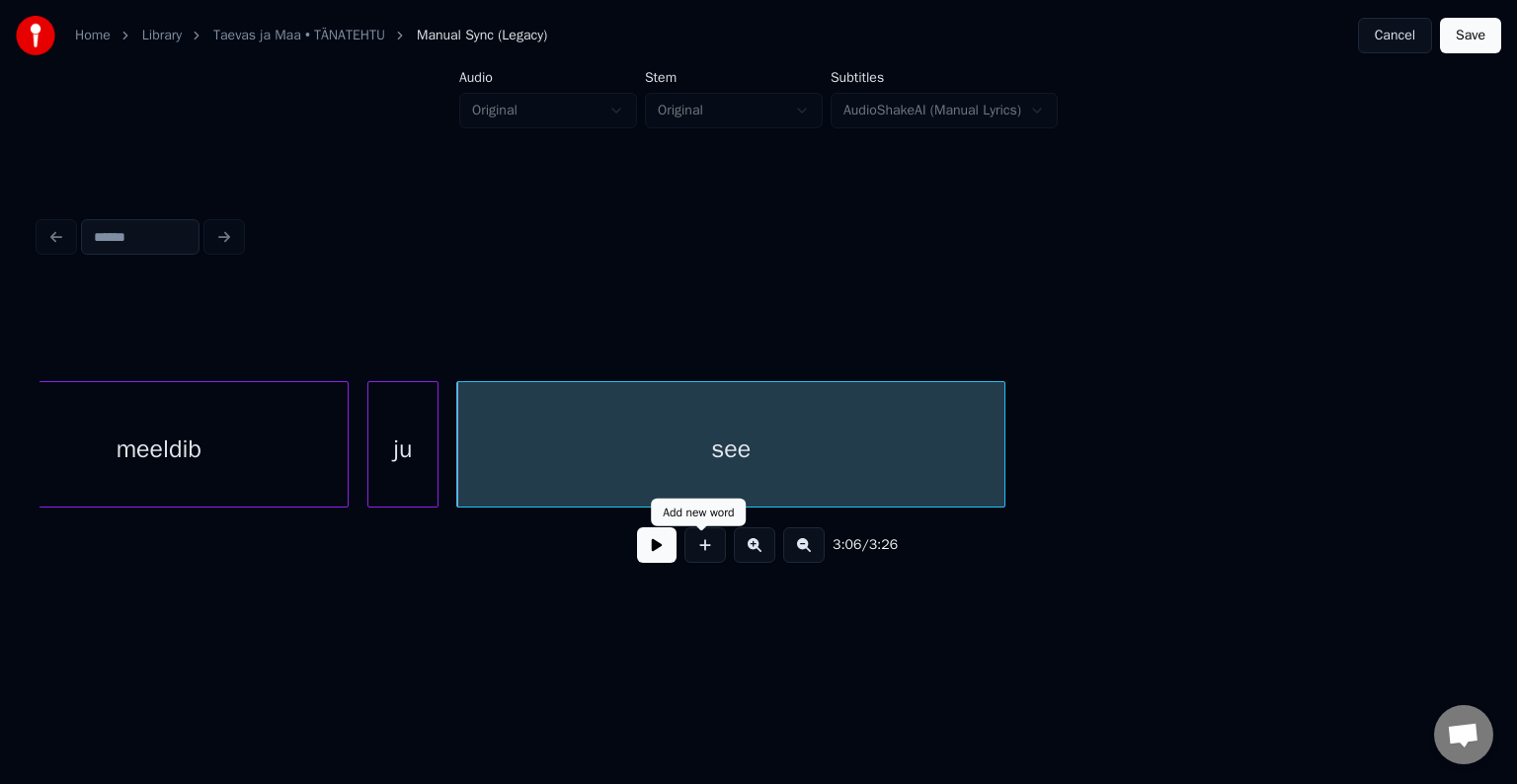 click at bounding box center [657, 545] 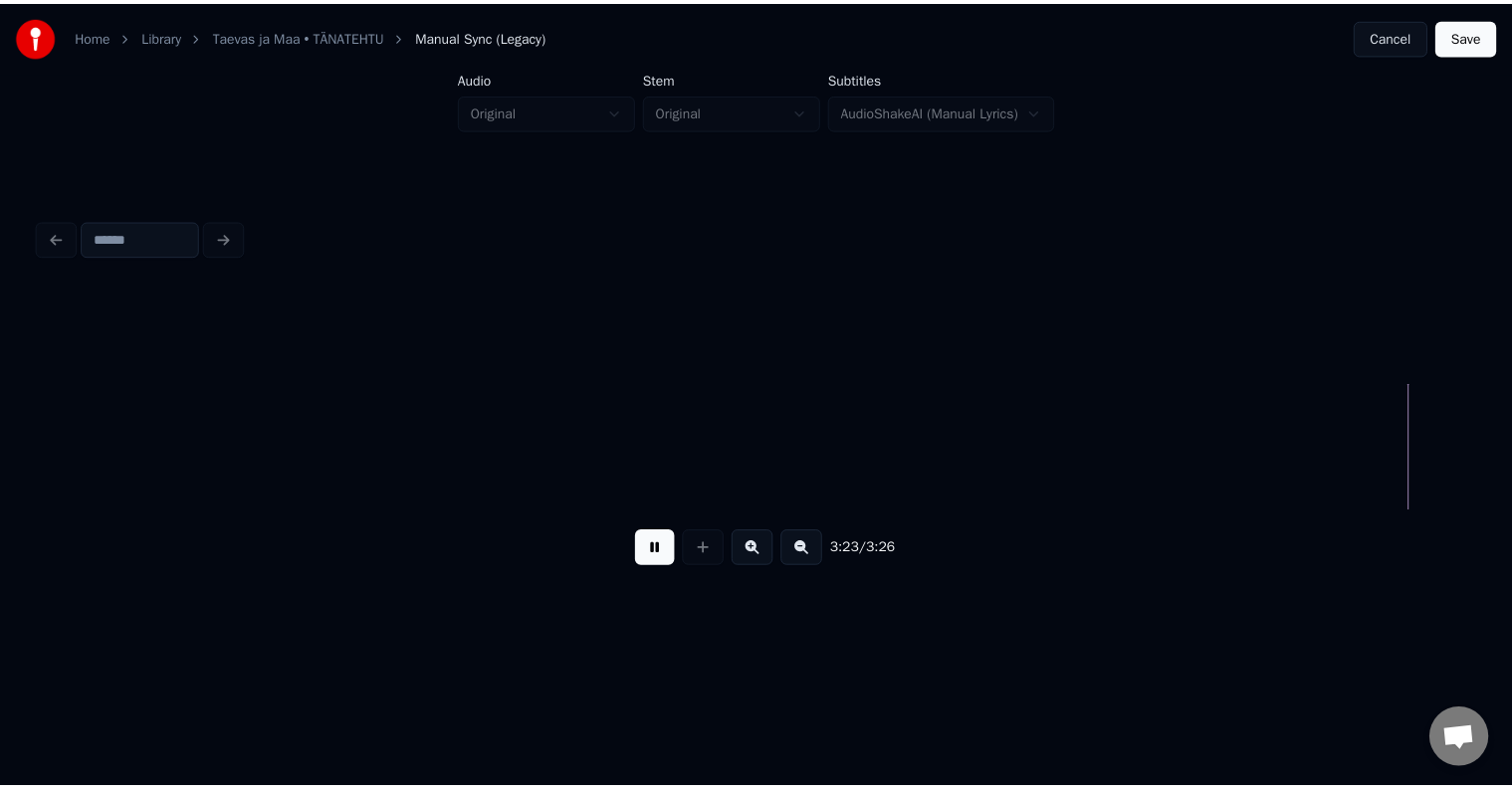 scroll, scrollTop: 0, scrollLeft: 121338, axis: horizontal 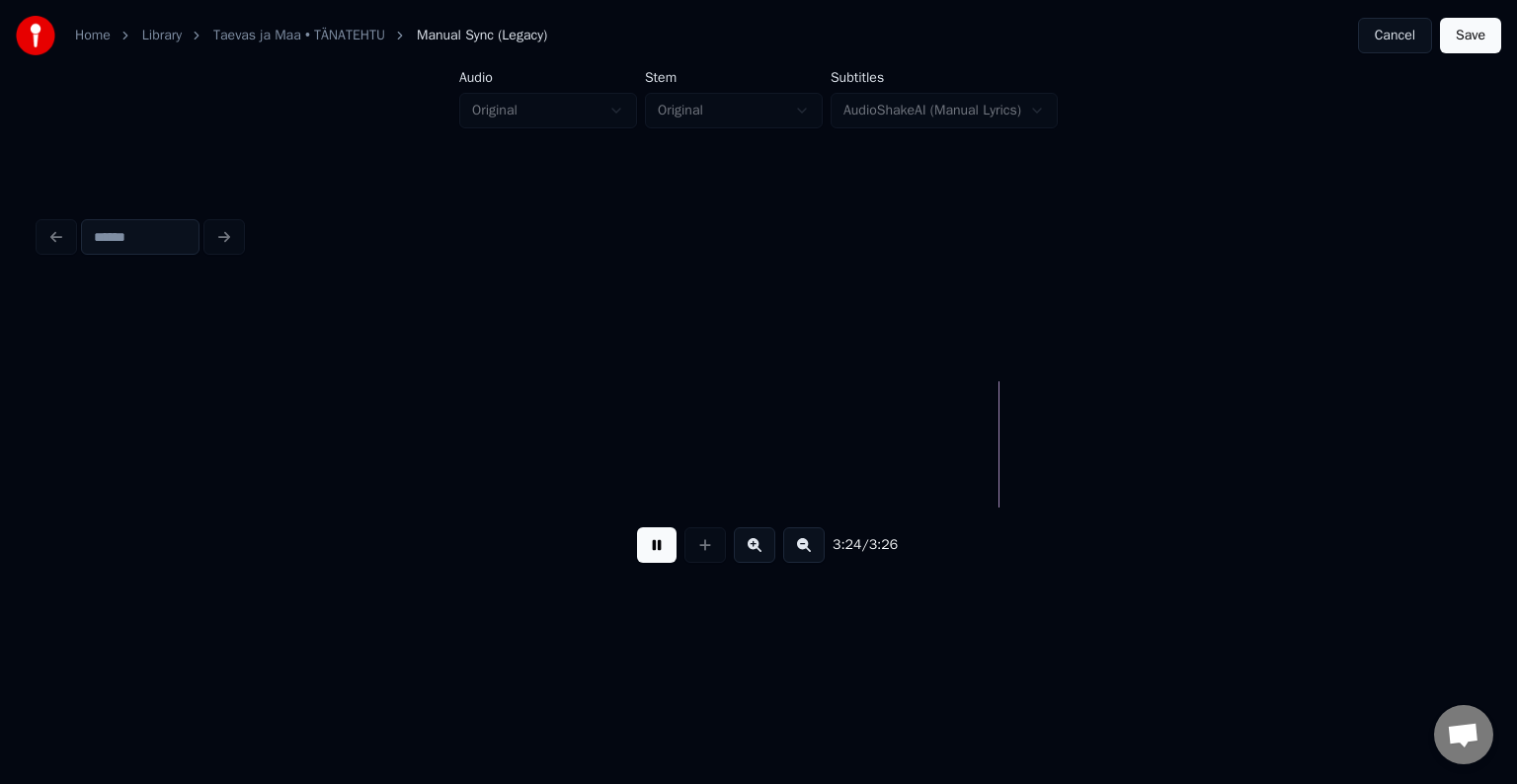 click on "Save" at bounding box center [1471, 36] 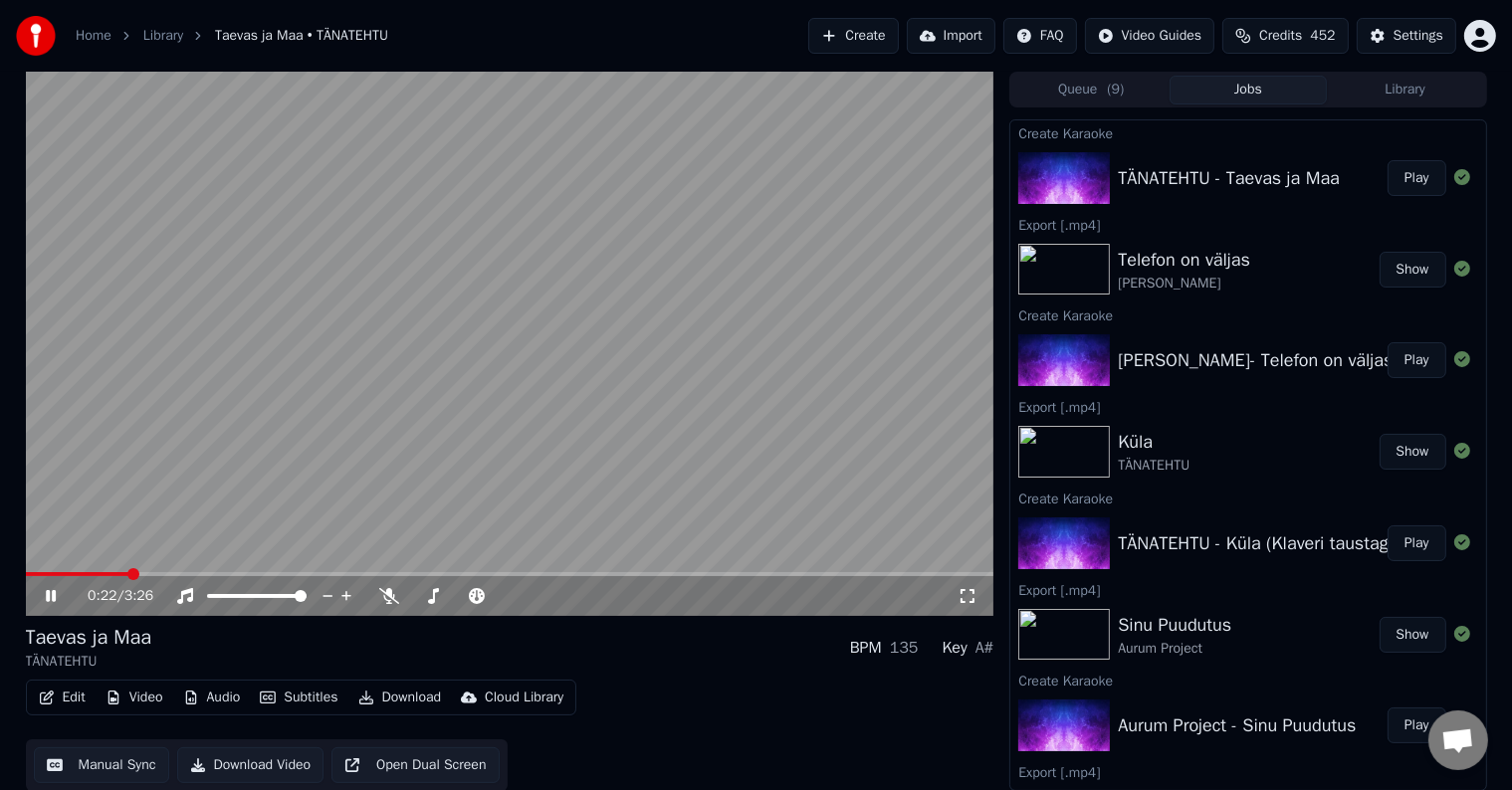 click 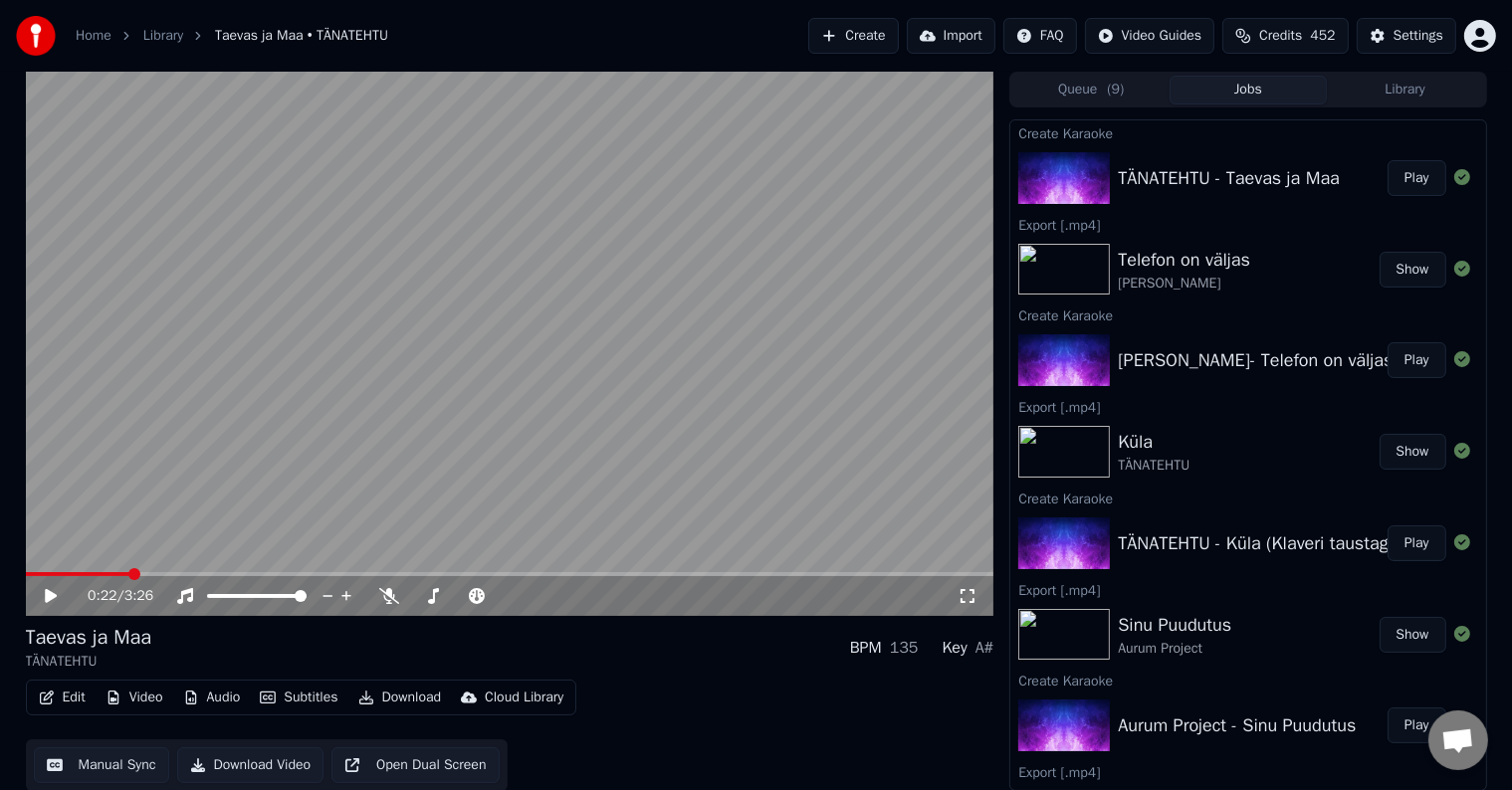 click on "Download" at bounding box center [400, 697] 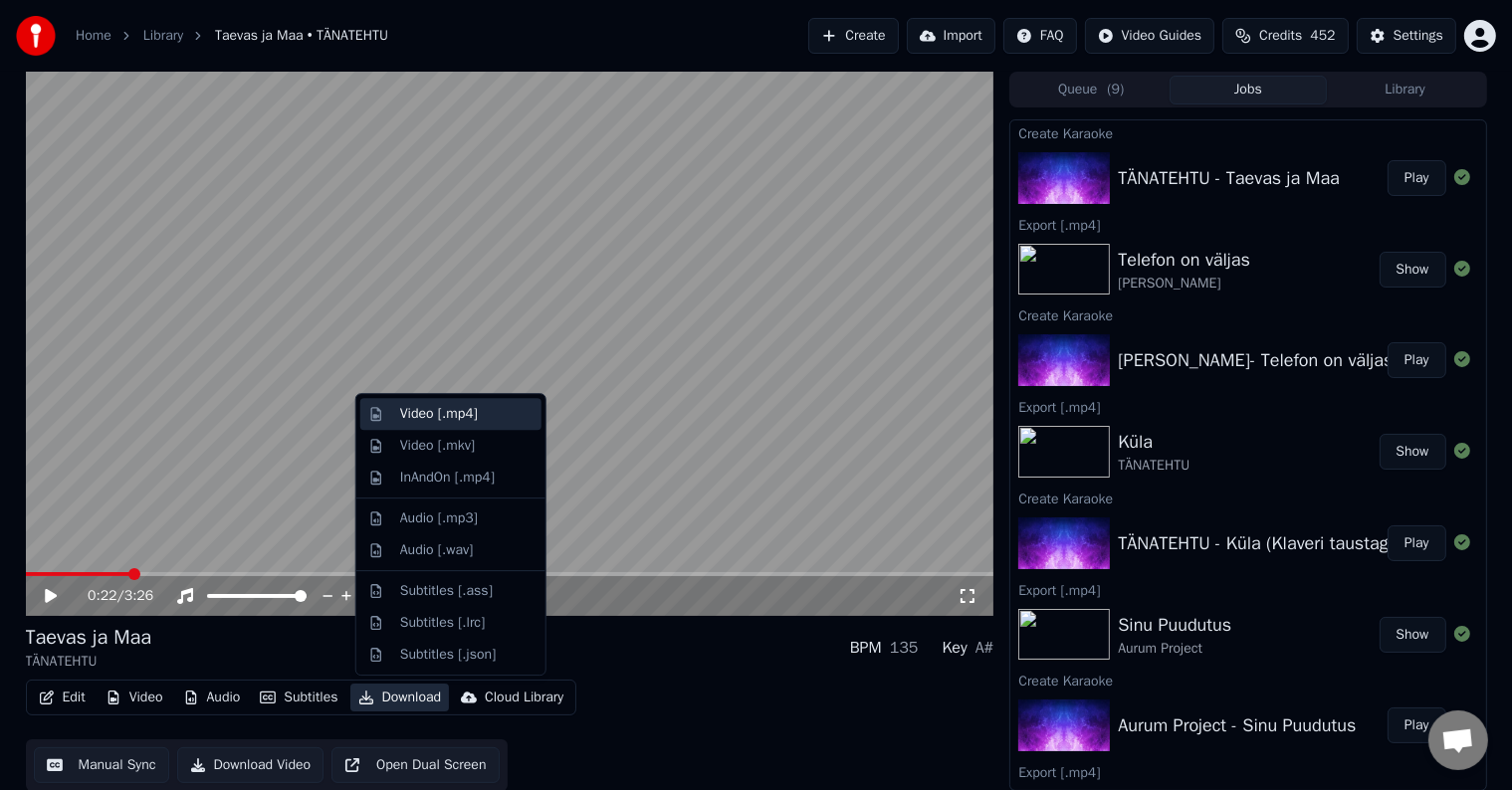 click on "Video [.mp4]" at bounding box center [439, 414] 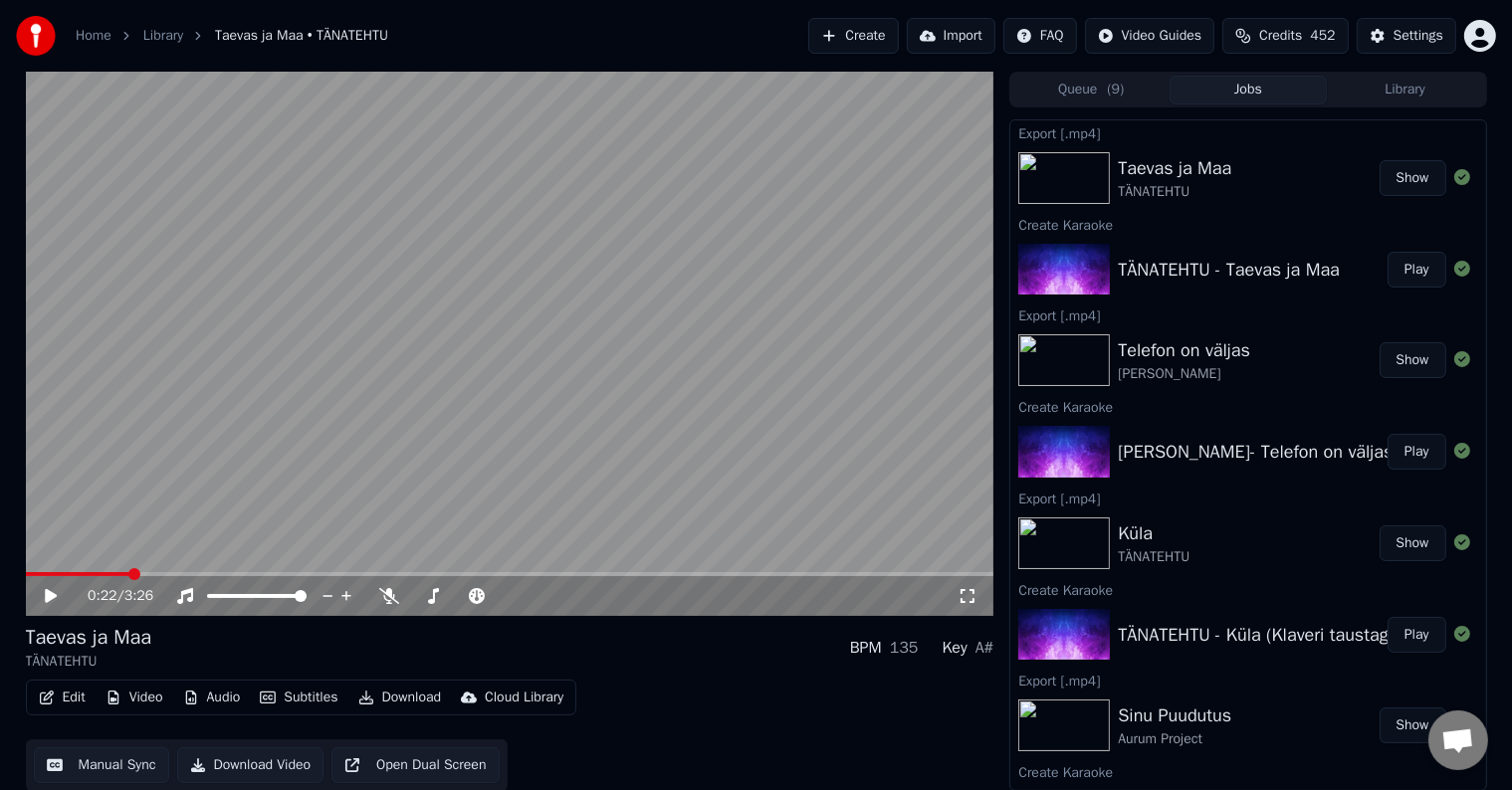 click on "Show" at bounding box center [1412, 178] 